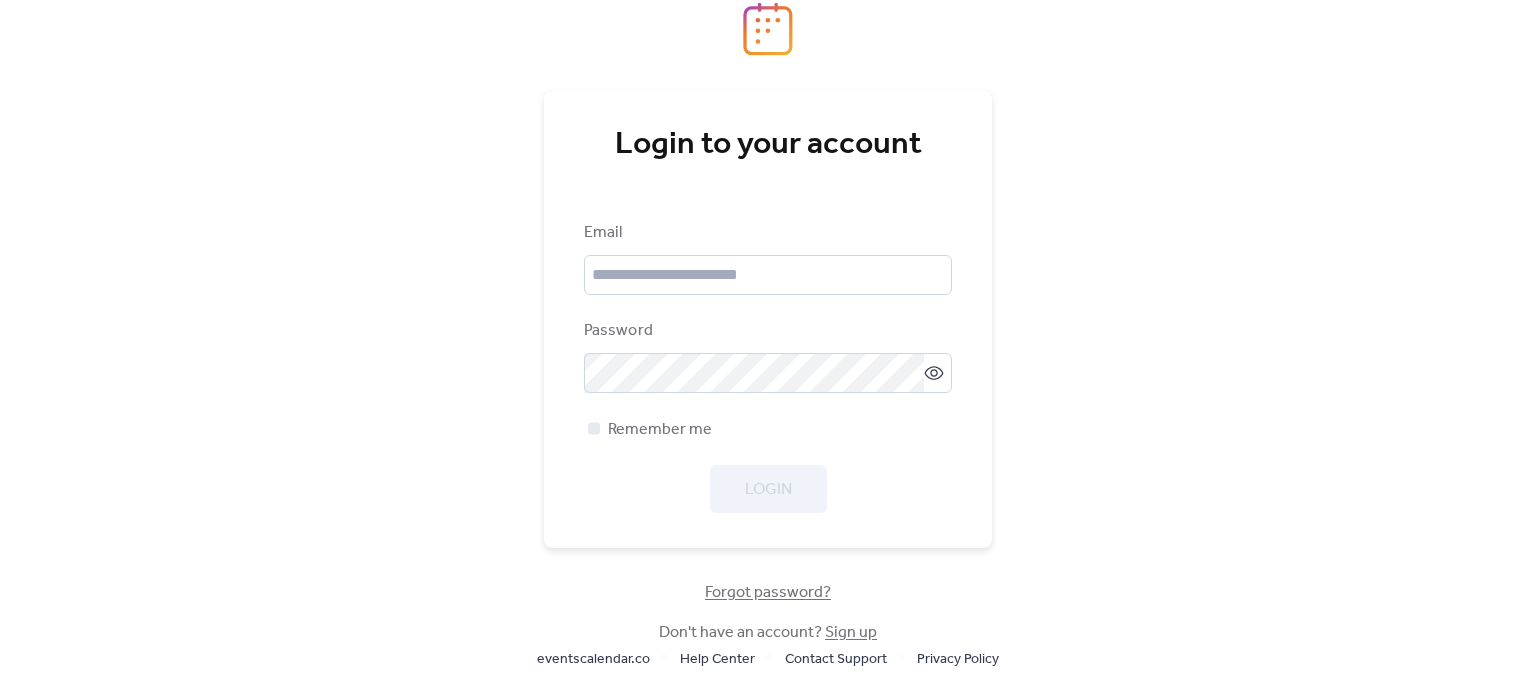scroll, scrollTop: 0, scrollLeft: 0, axis: both 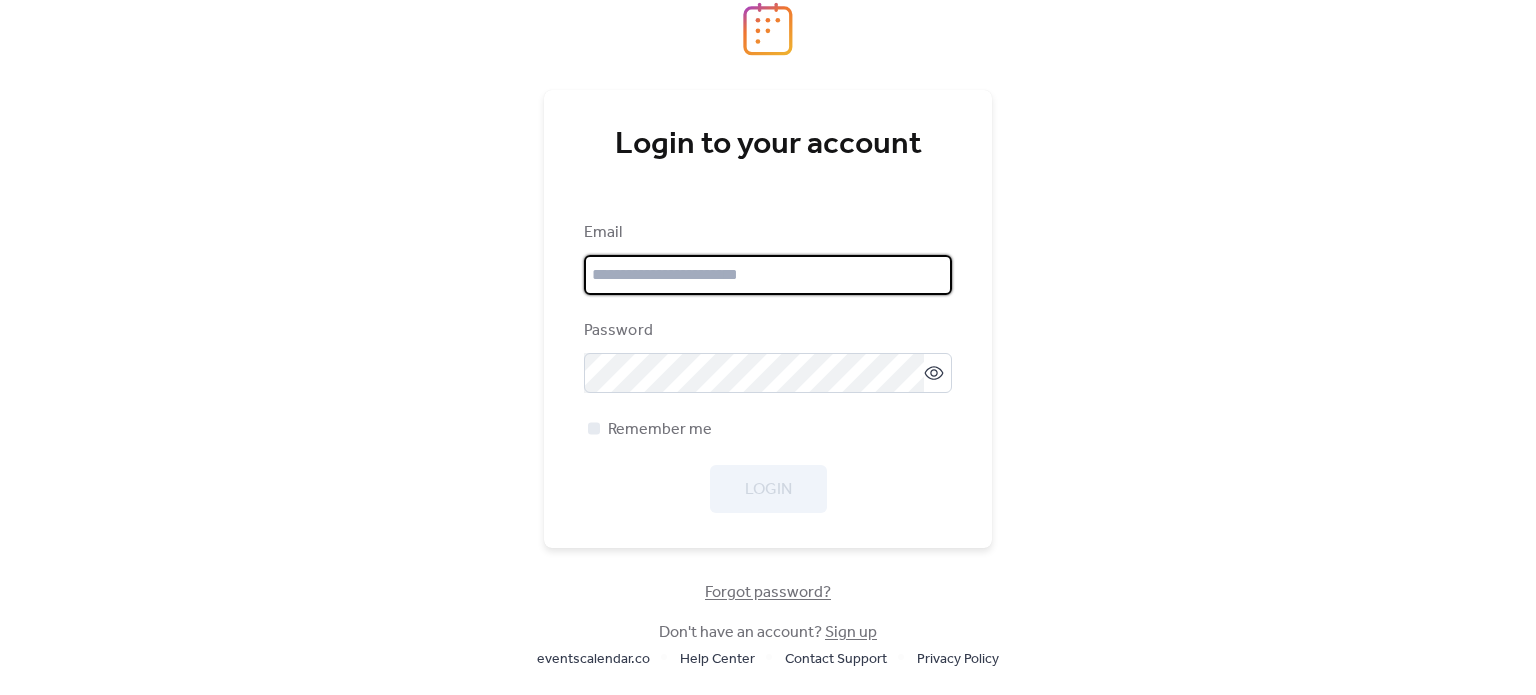 click at bounding box center (768, 275) 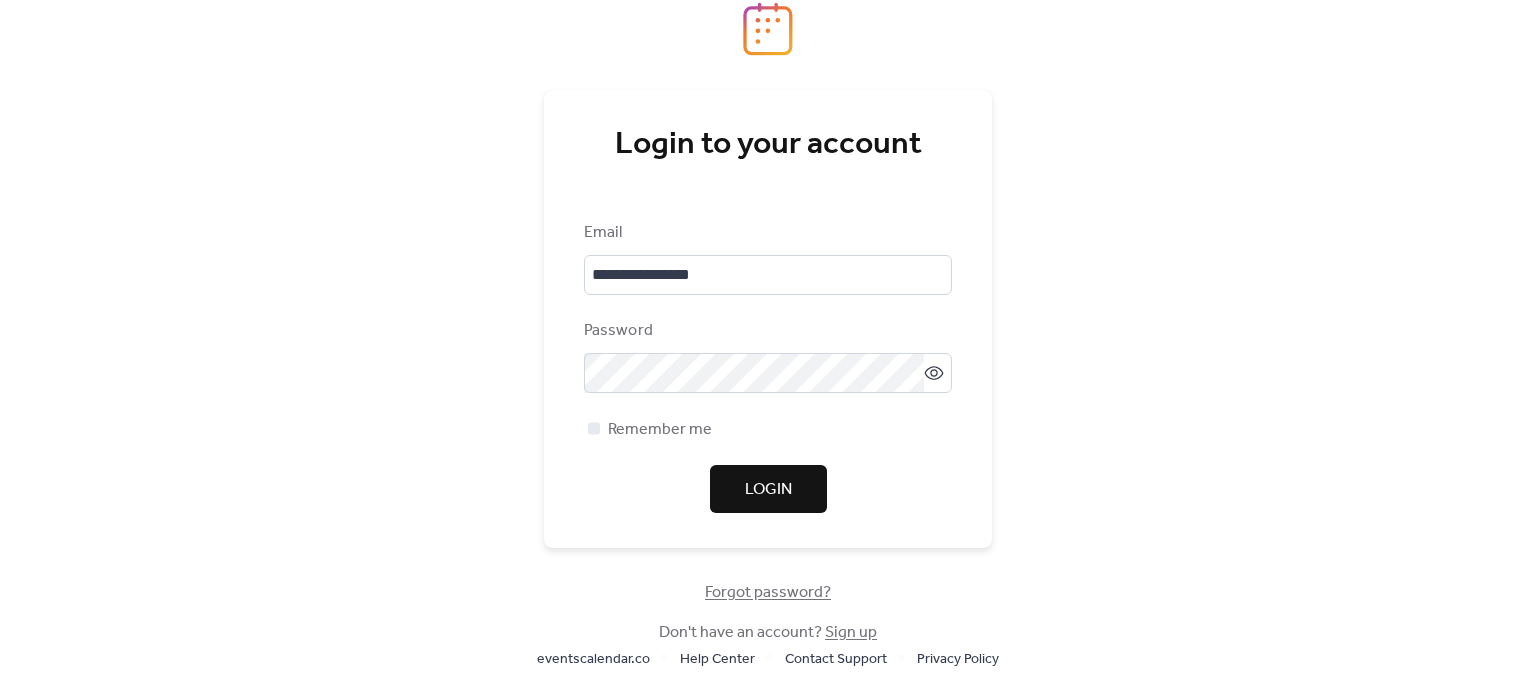 click on "**********" at bounding box center (768, 367) 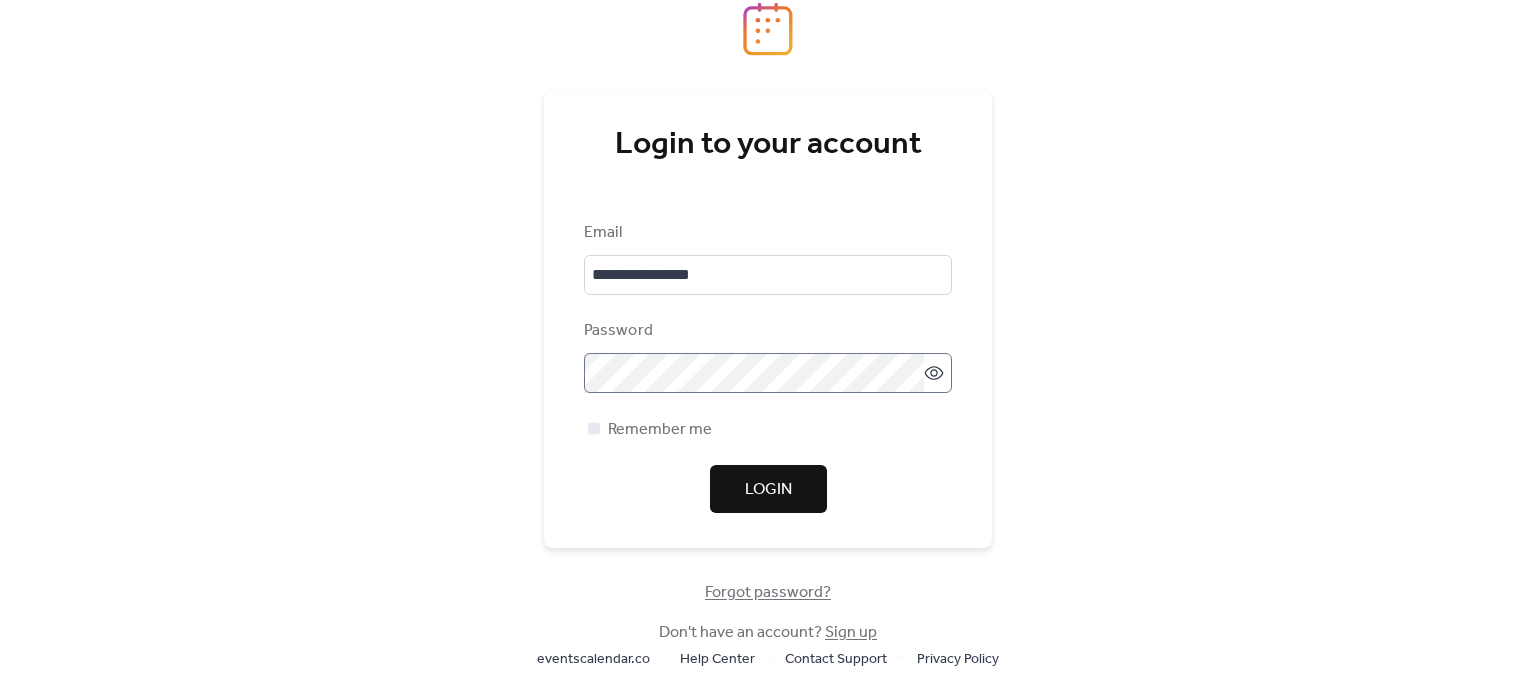 click 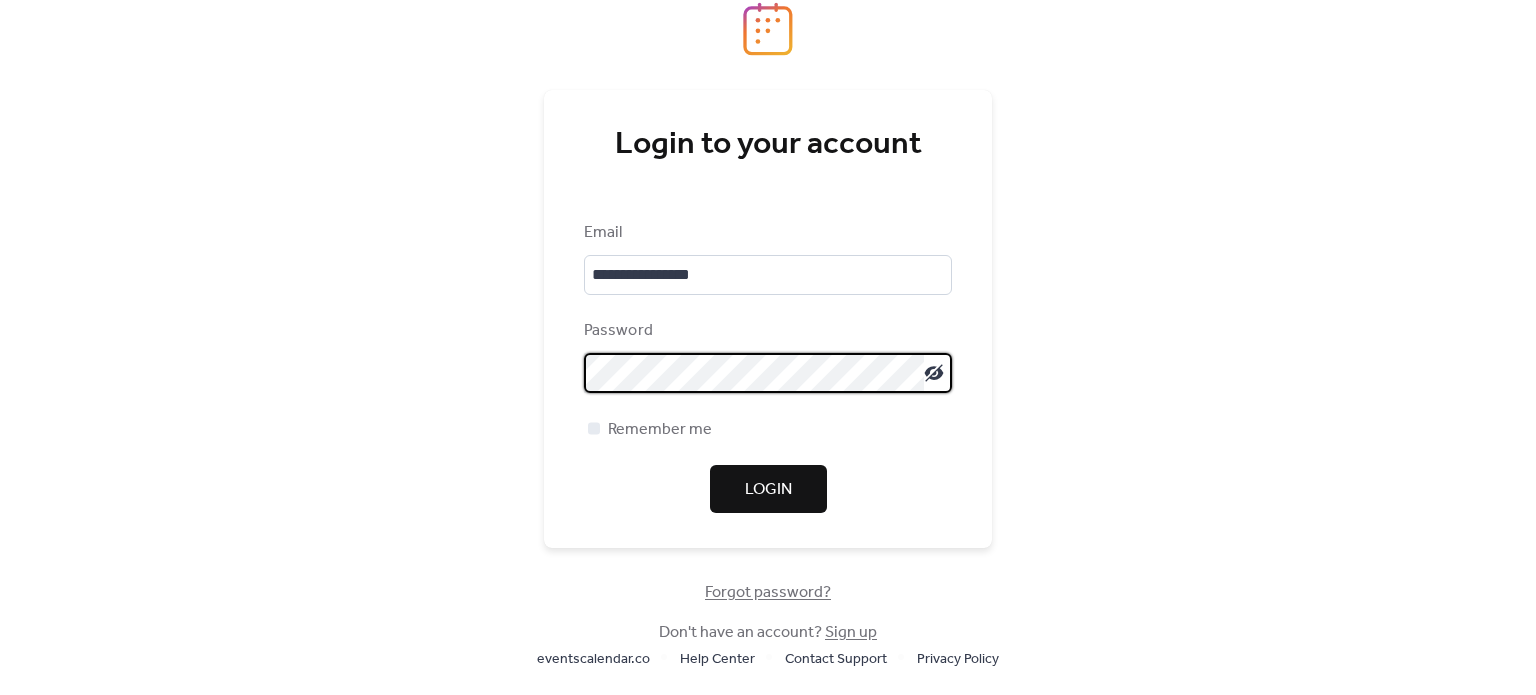 click on "Login" at bounding box center [768, 490] 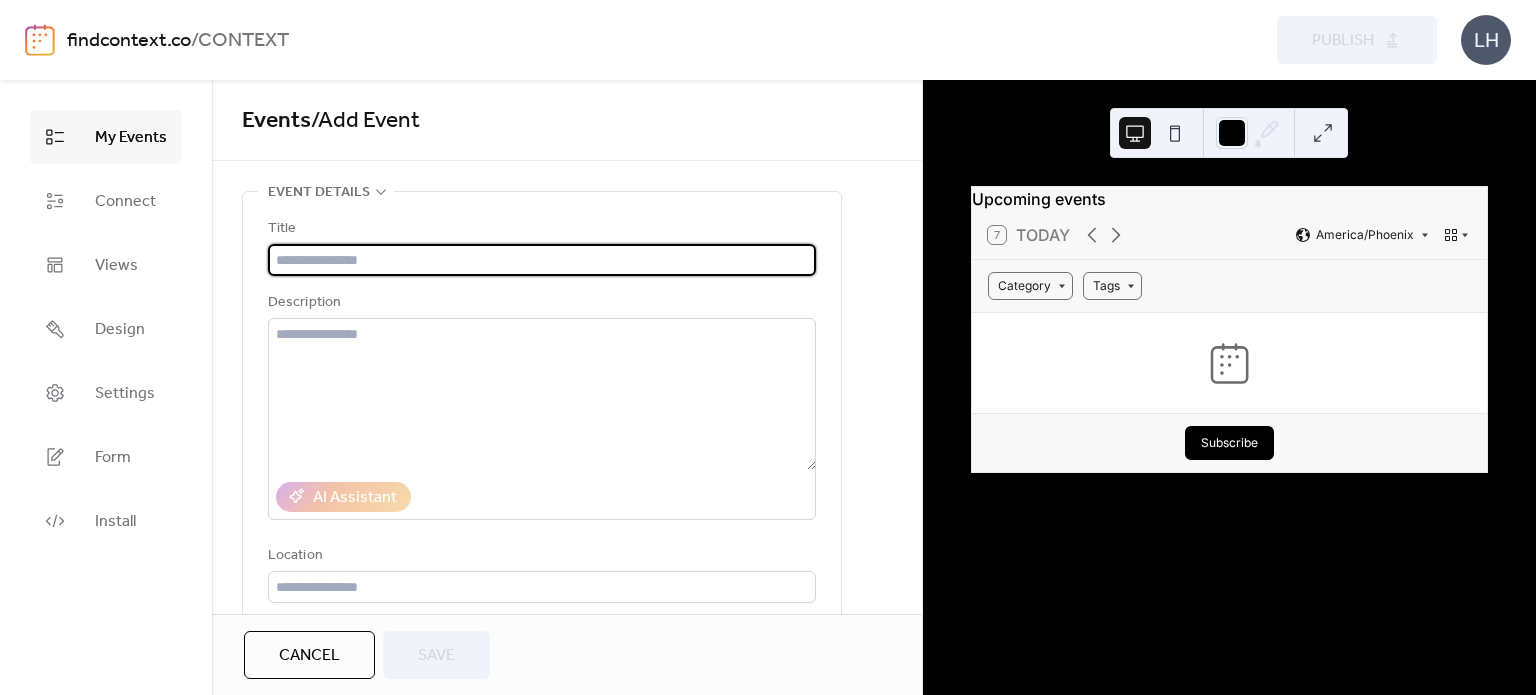 scroll, scrollTop: 0, scrollLeft: 0, axis: both 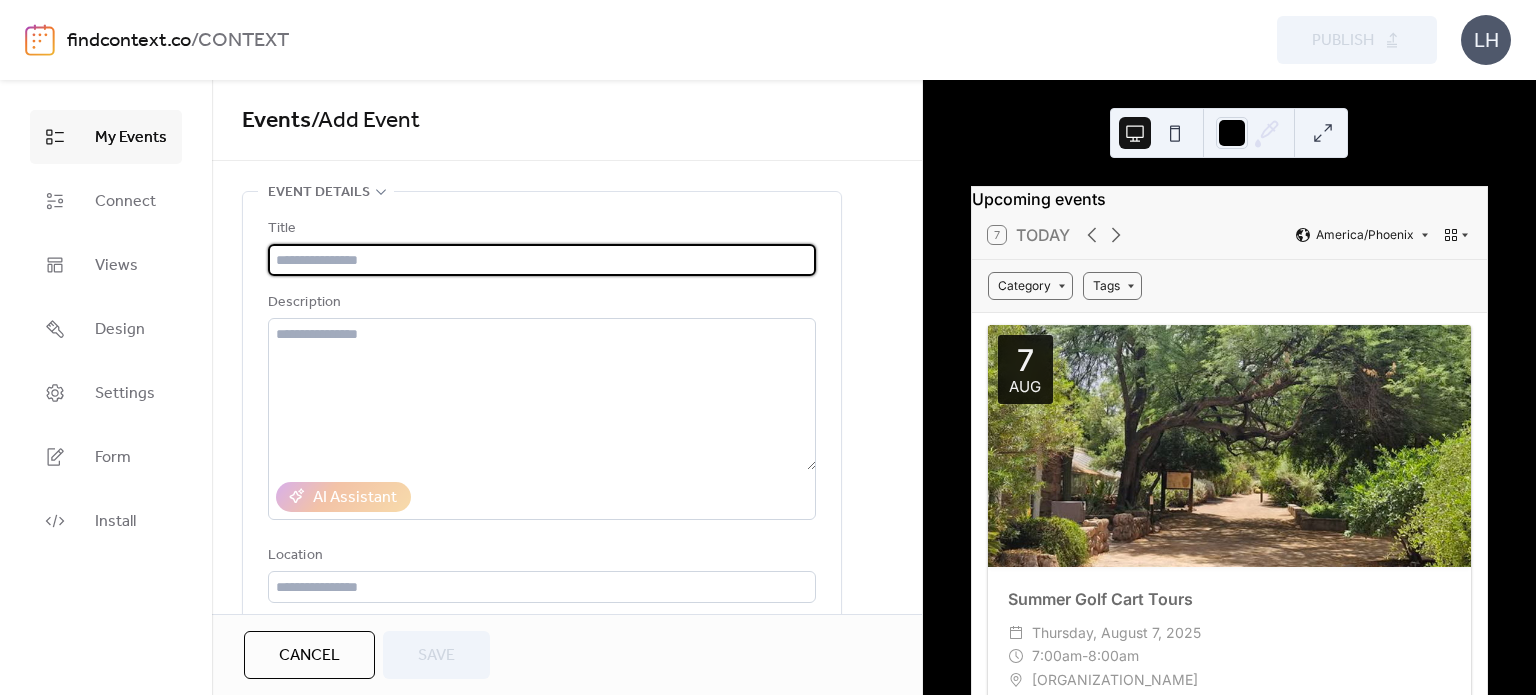 click at bounding box center [542, 260] 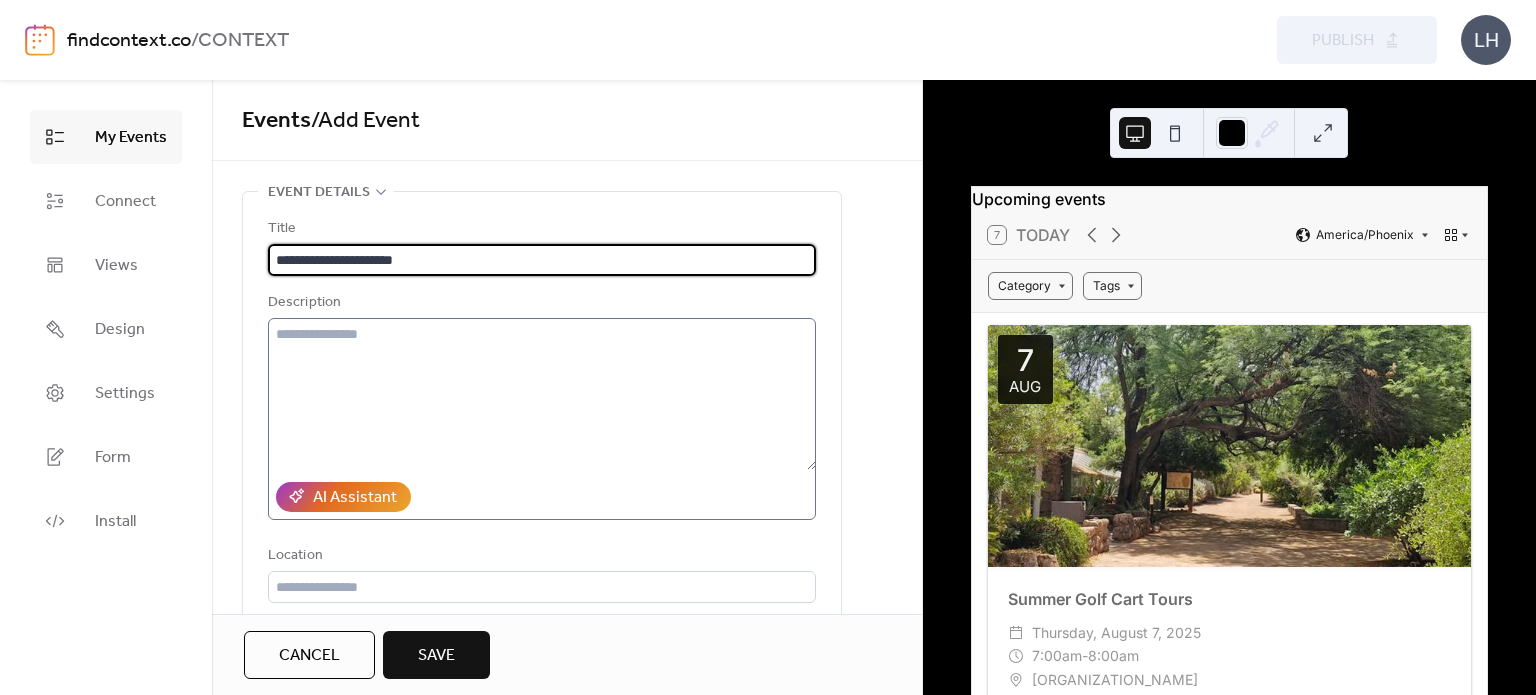 type on "**********" 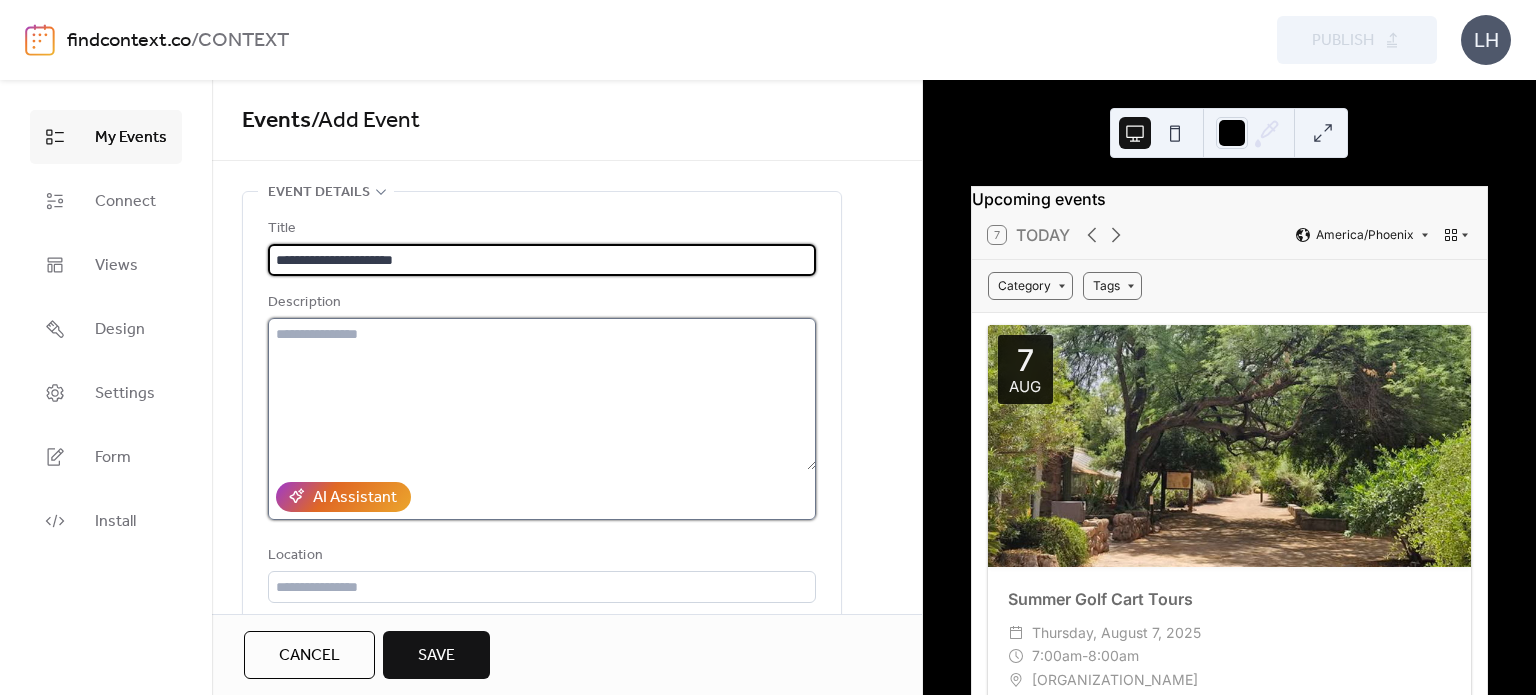 click at bounding box center [542, 394] 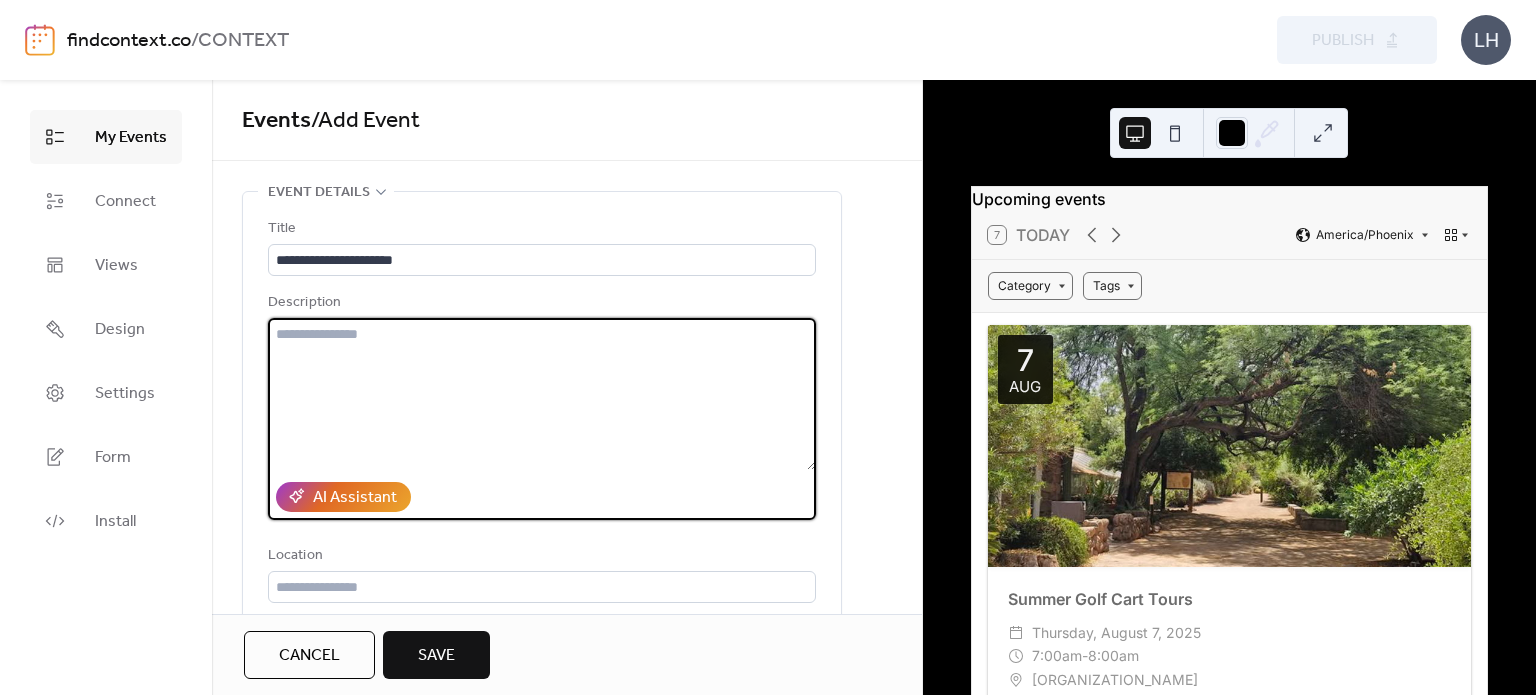 paste on "**********" 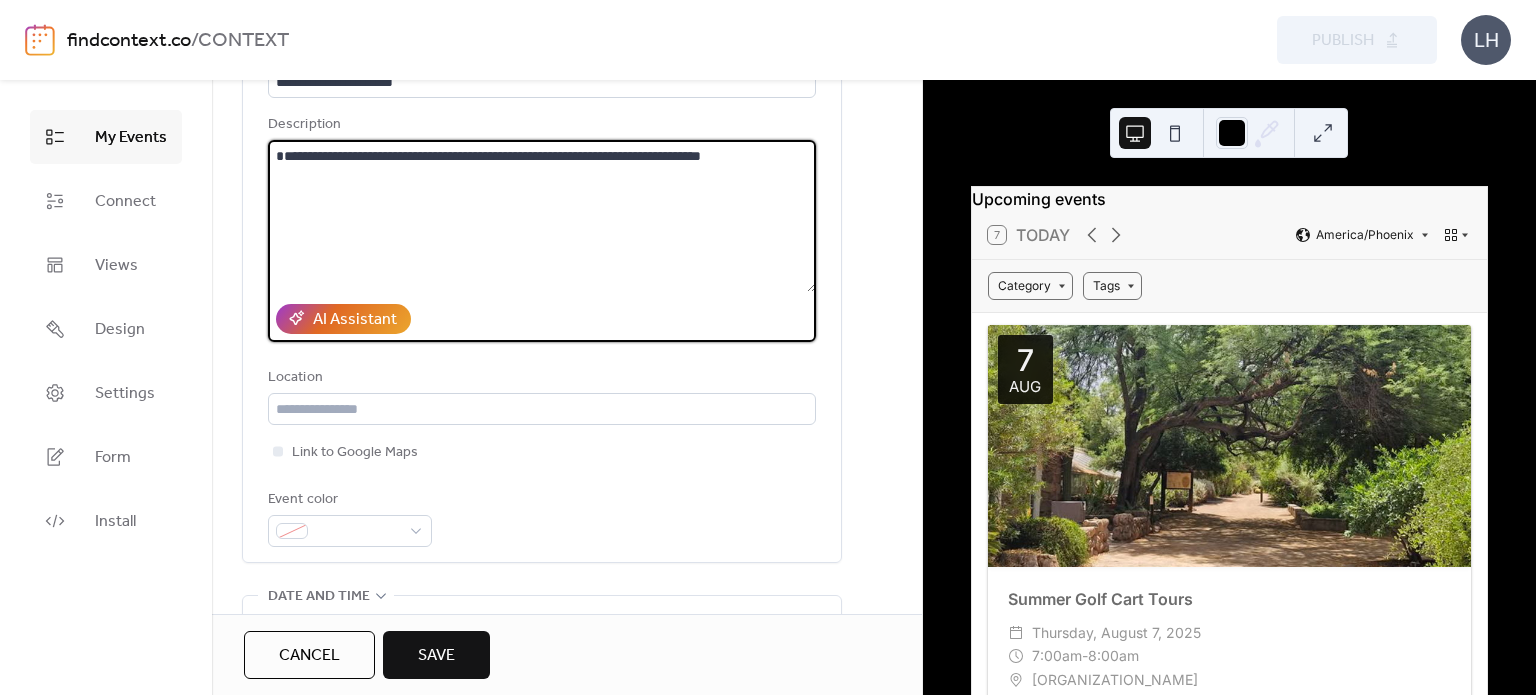 scroll, scrollTop: 180, scrollLeft: 0, axis: vertical 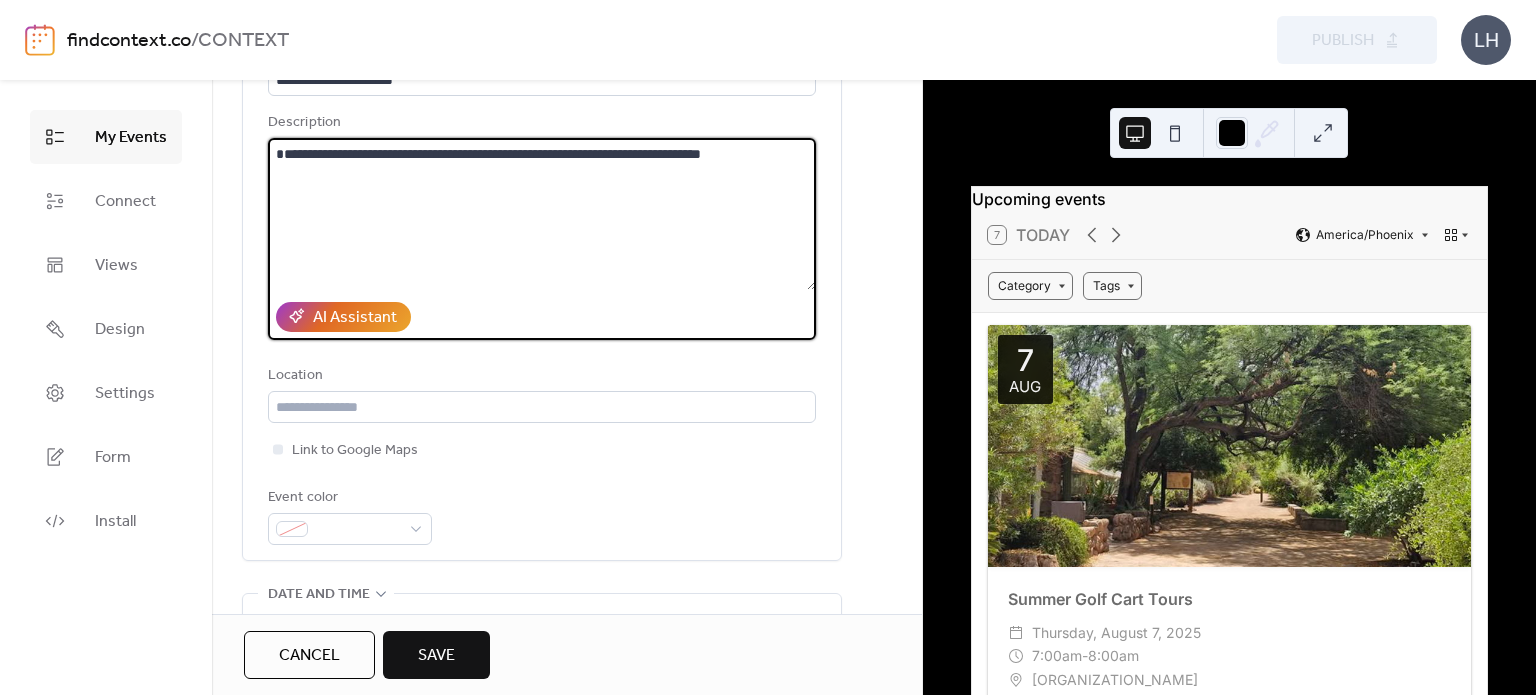 drag, startPoint x: 527, startPoint y: 151, endPoint x: 669, endPoint y: 152, distance: 142.00352 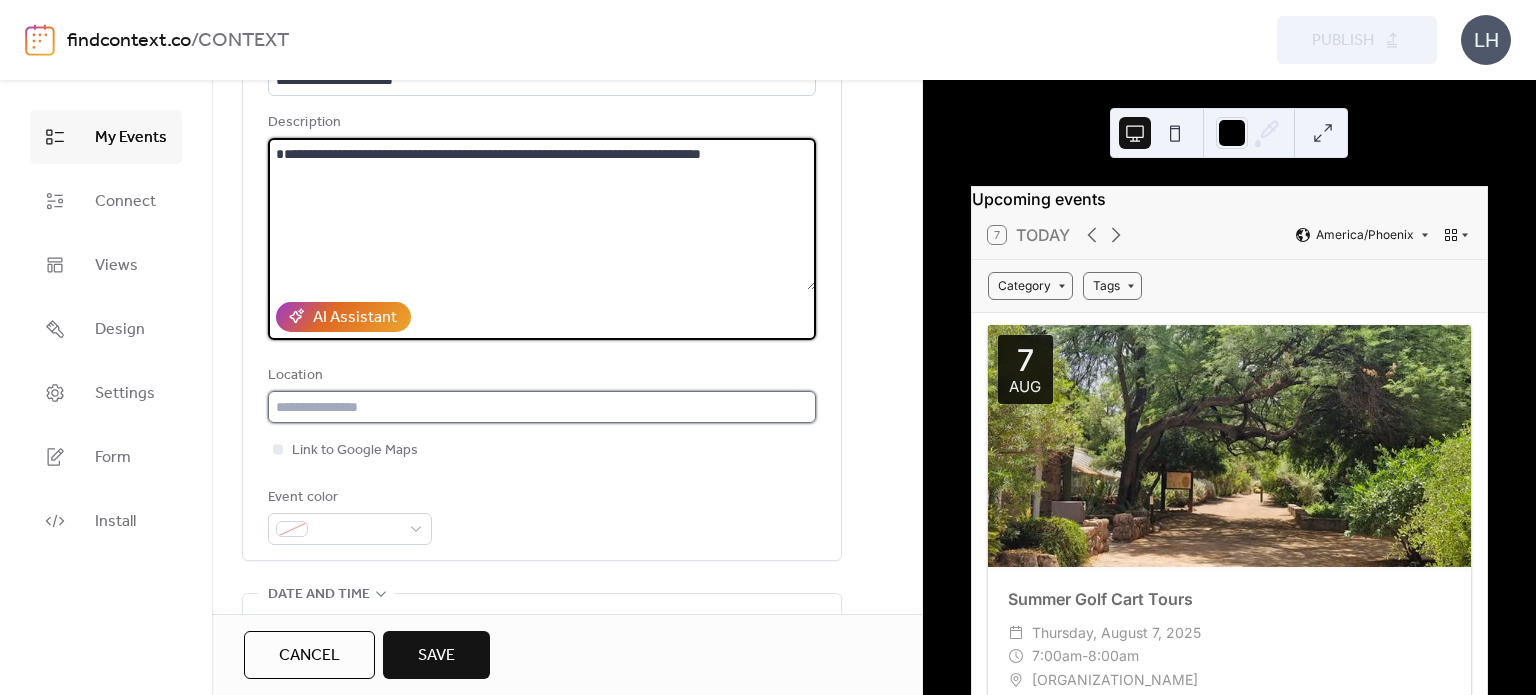 click at bounding box center [542, 407] 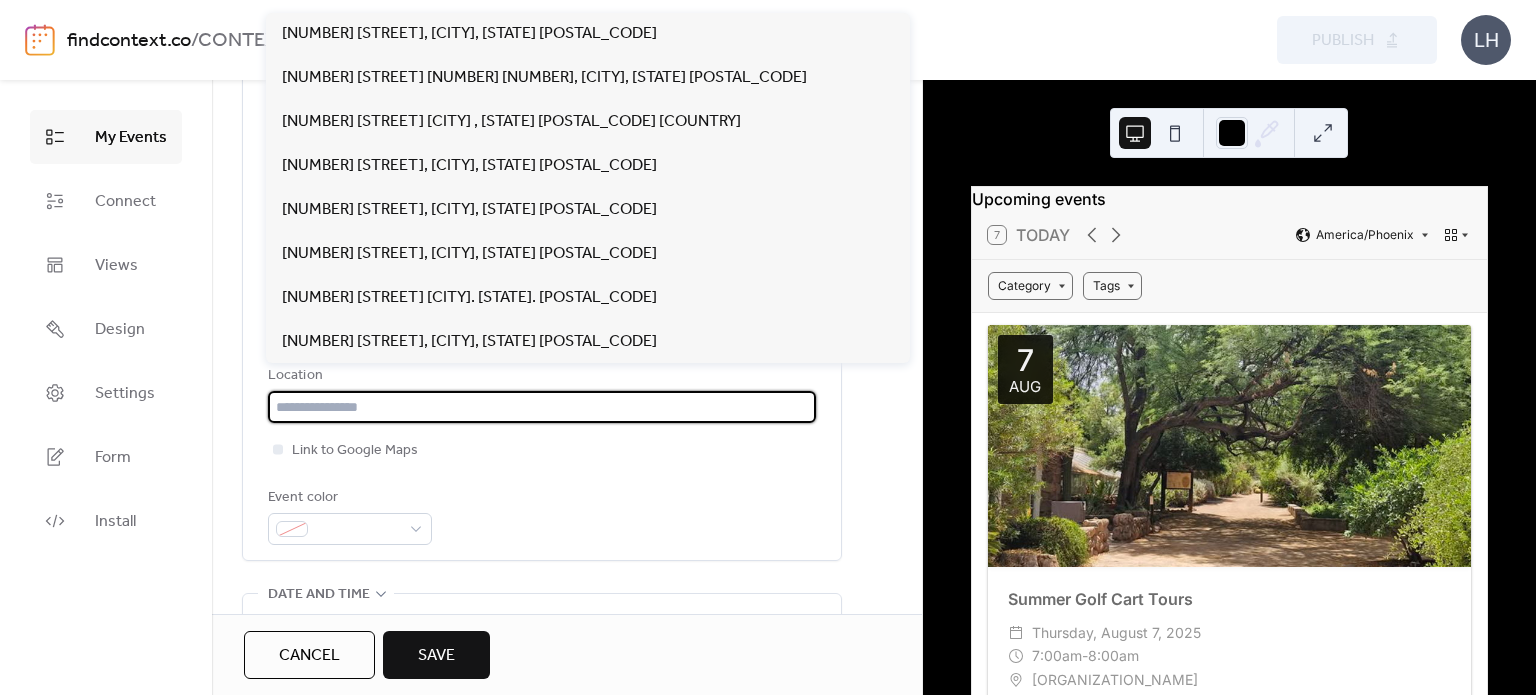 paste on "**********" 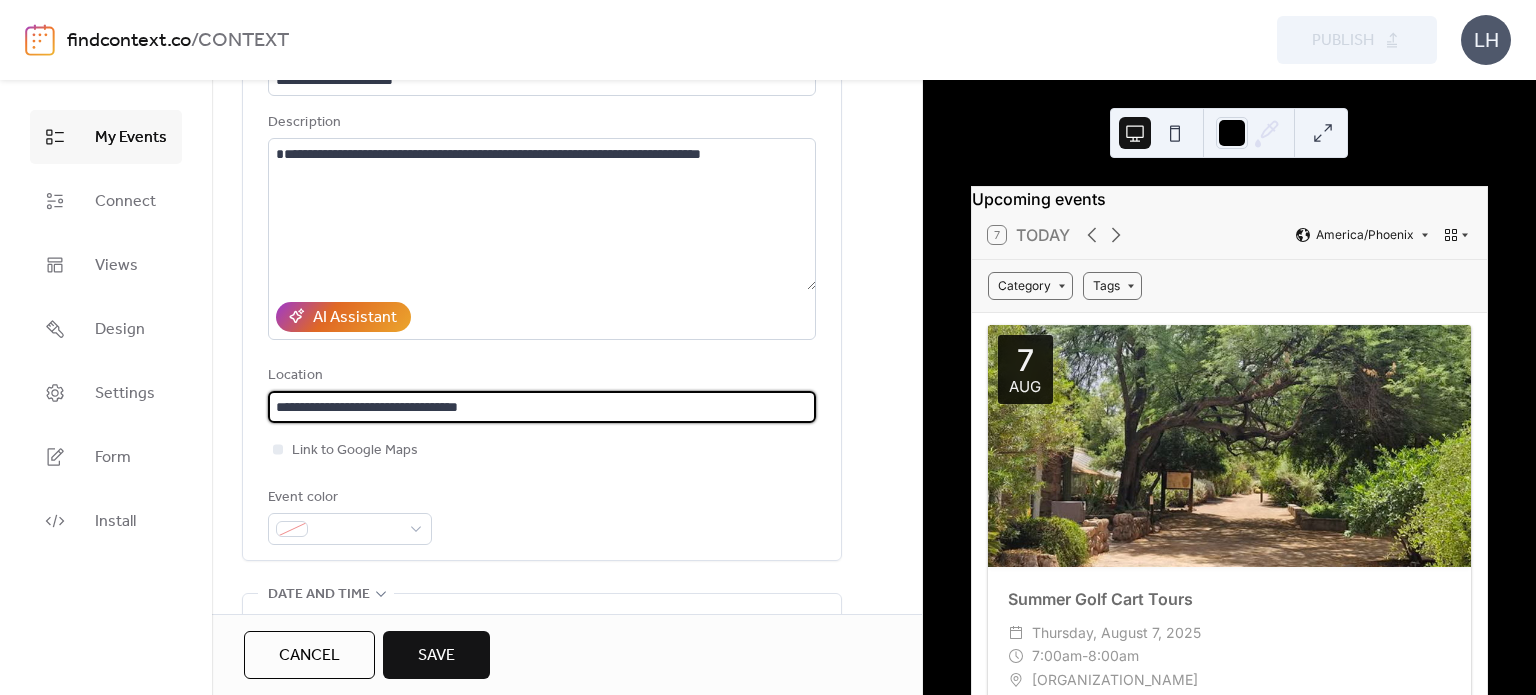 type on "**********" 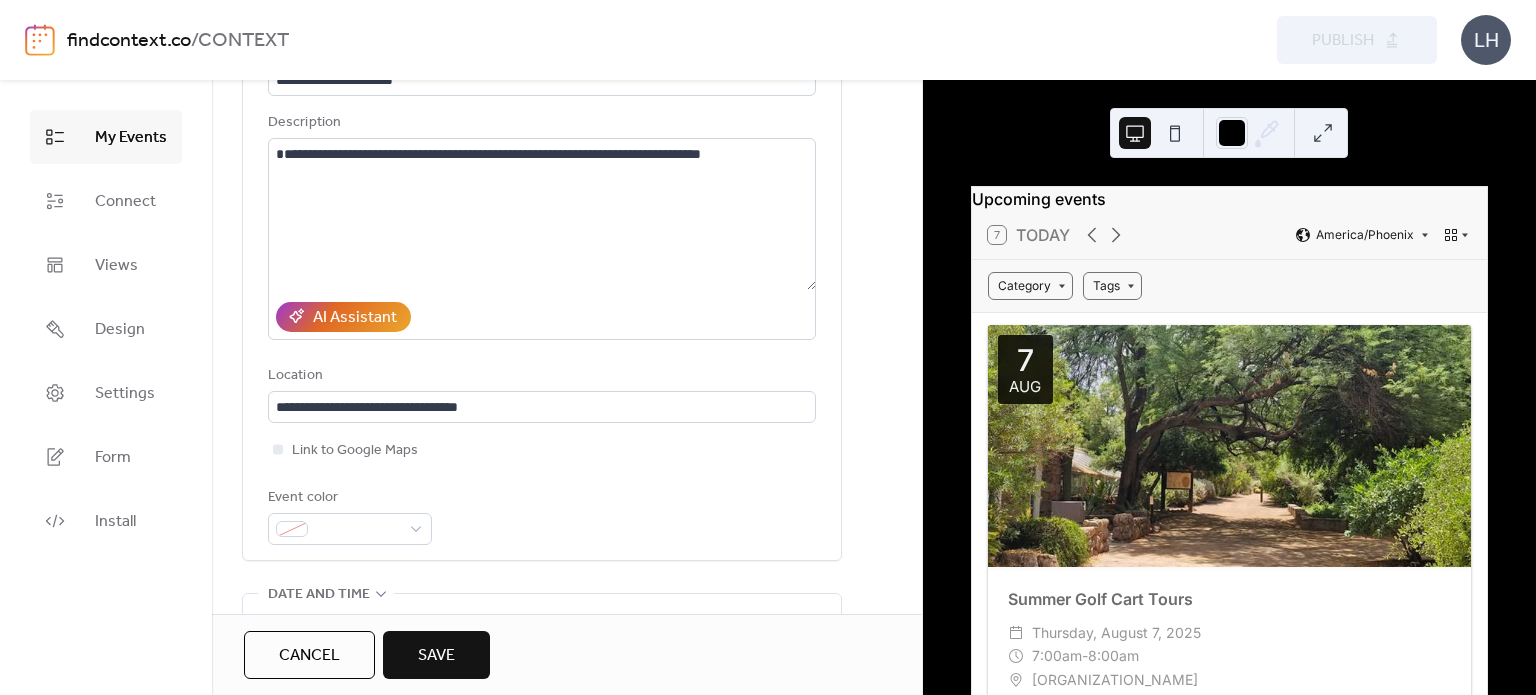 click on "Event color" at bounding box center (348, 498) 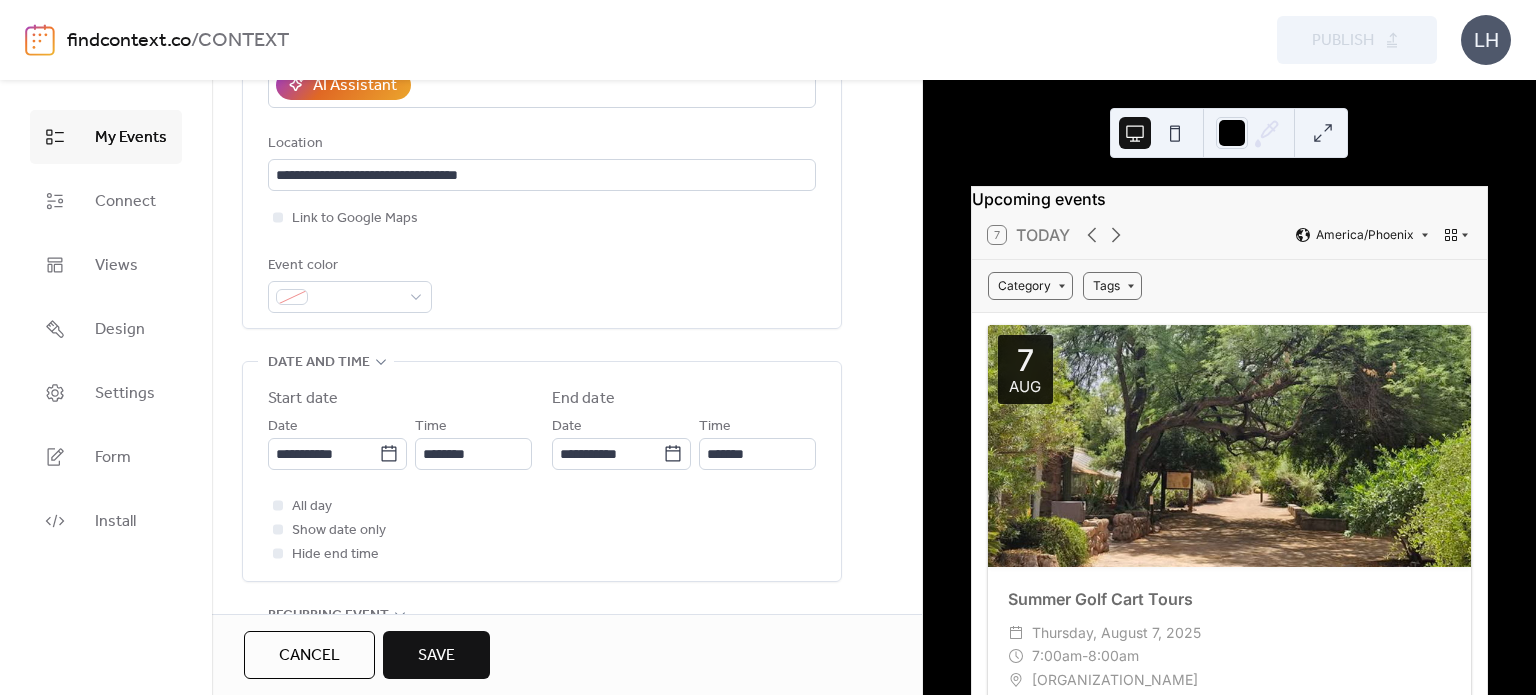scroll, scrollTop: 414, scrollLeft: 0, axis: vertical 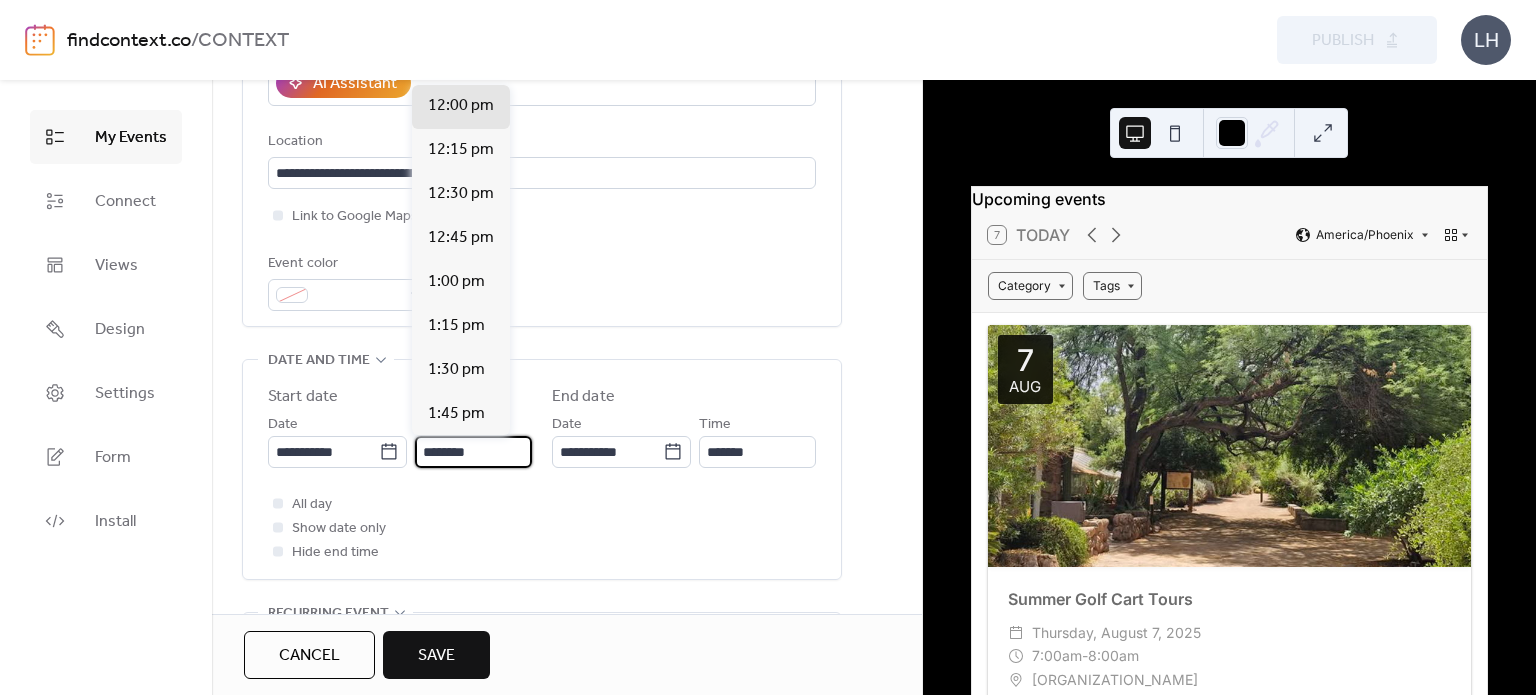 click on "********" at bounding box center (473, 452) 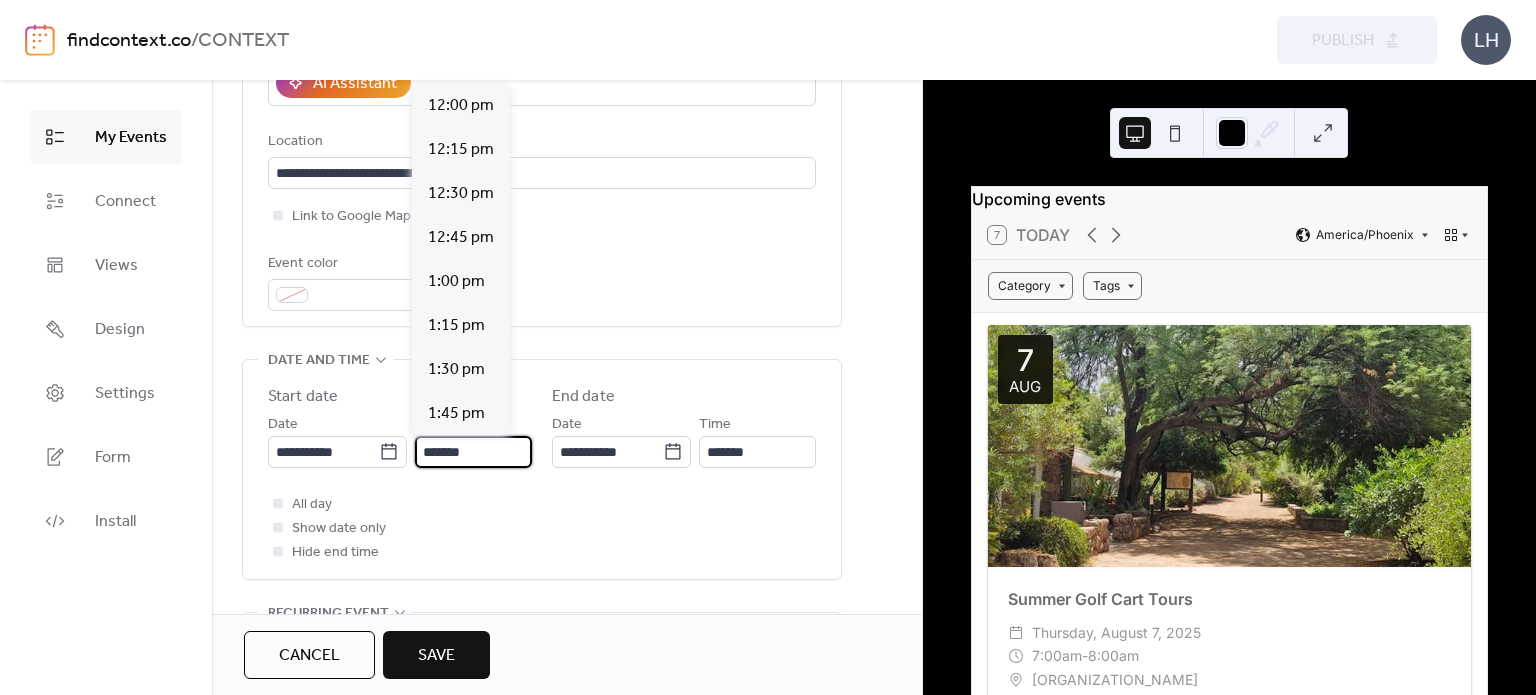 type on "*******" 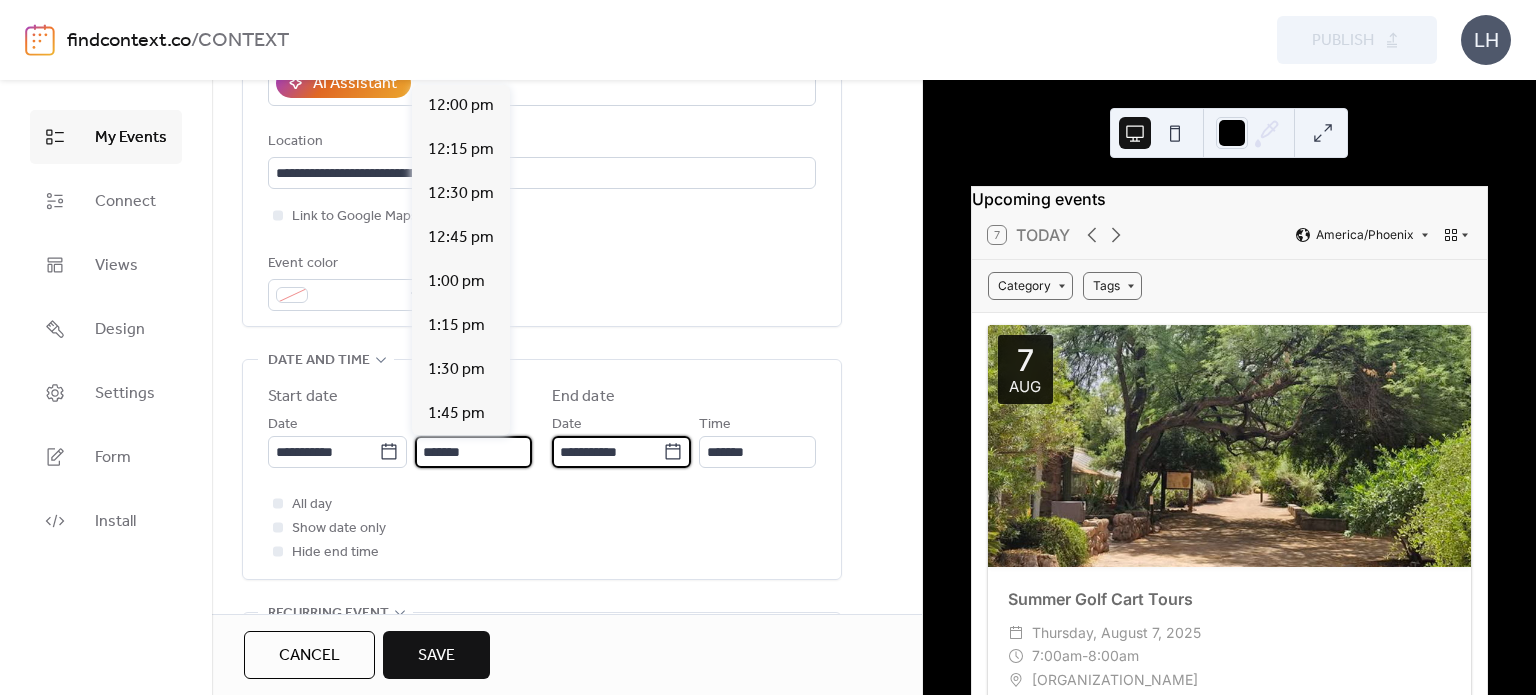 scroll, scrollTop: 0, scrollLeft: 0, axis: both 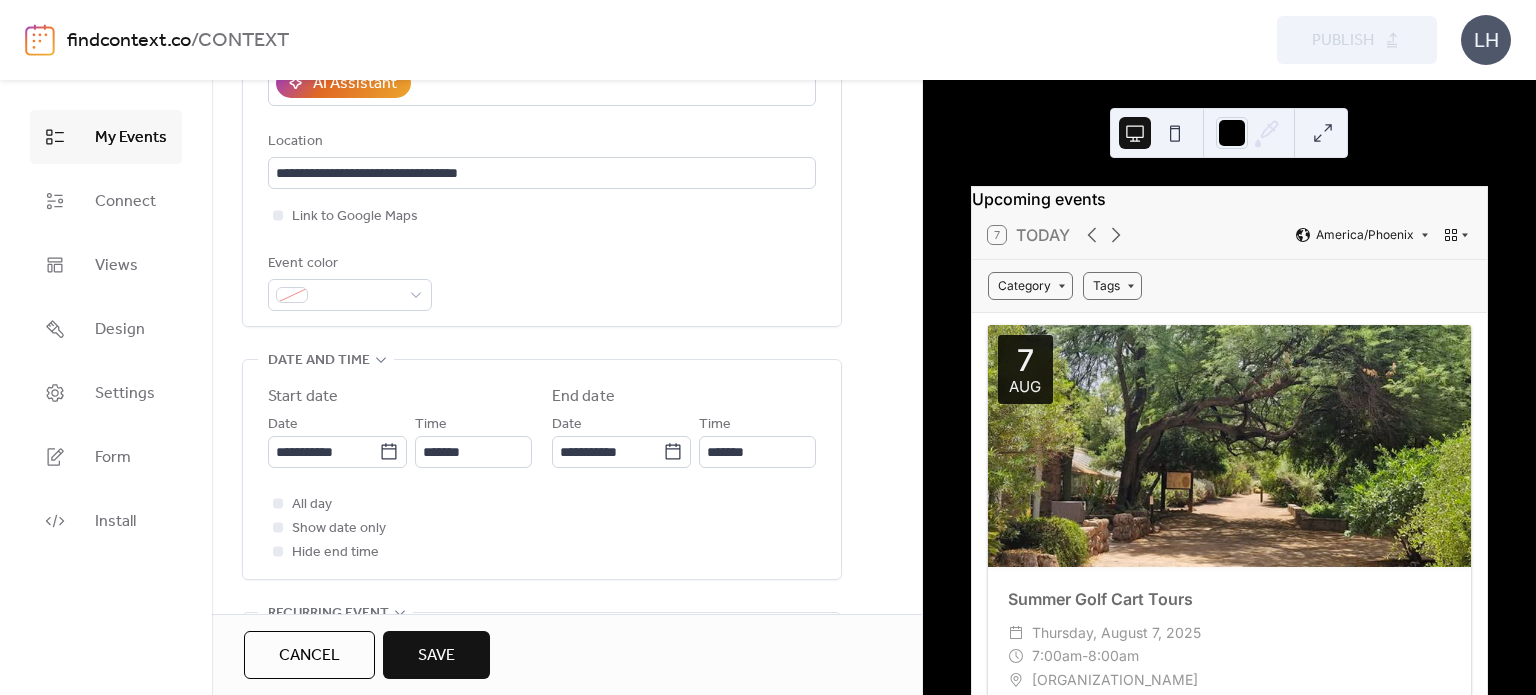 click on "All day Show date only Hide end time" at bounding box center (542, 528) 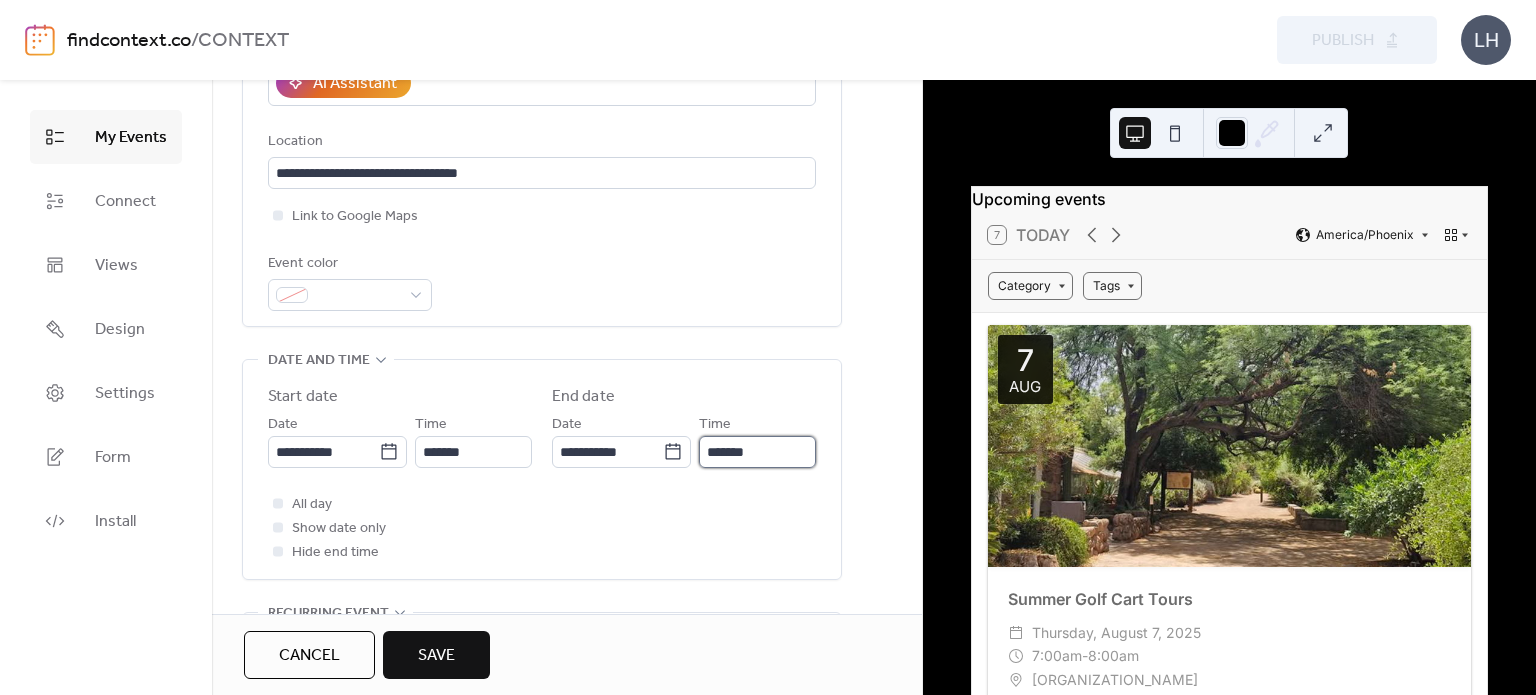 click on "*******" at bounding box center (757, 452) 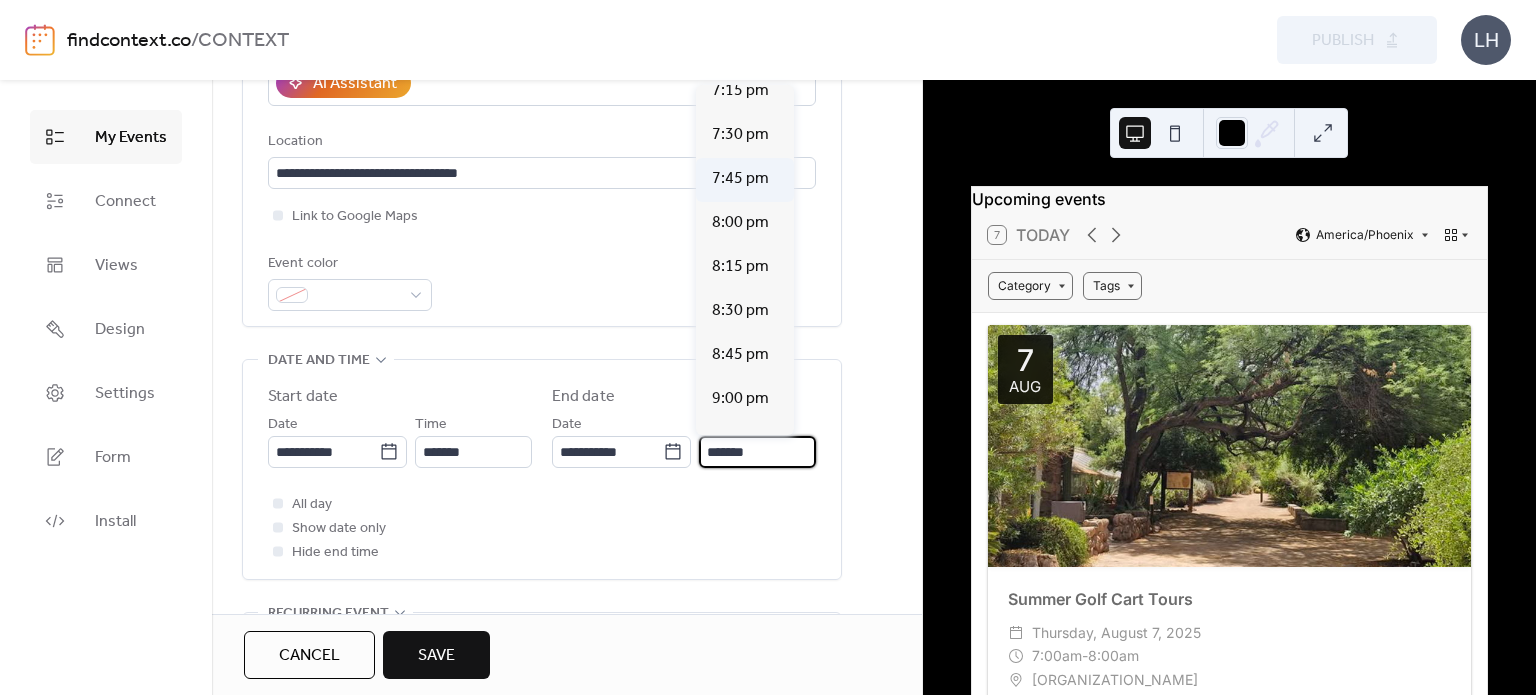 scroll, scrollTop: 192, scrollLeft: 0, axis: vertical 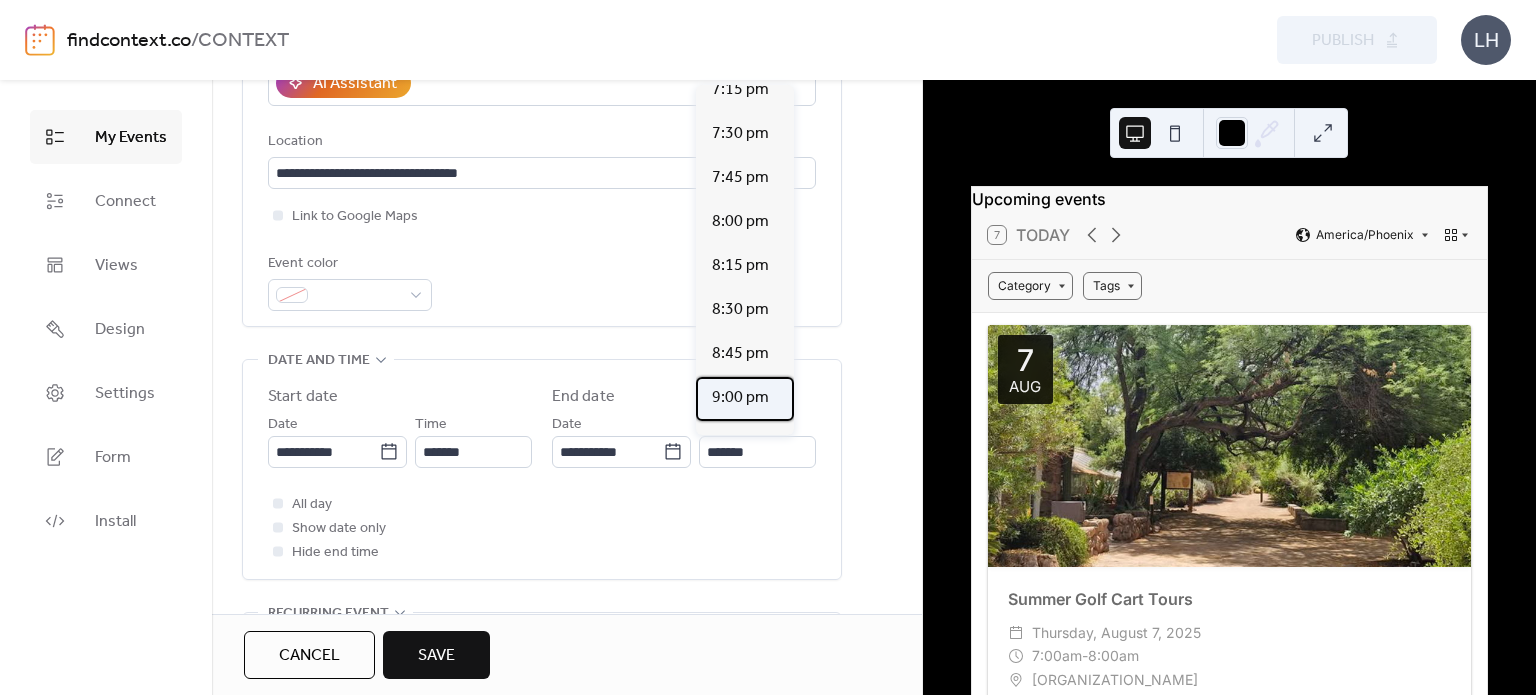 click on "9:00 pm" at bounding box center (740, 398) 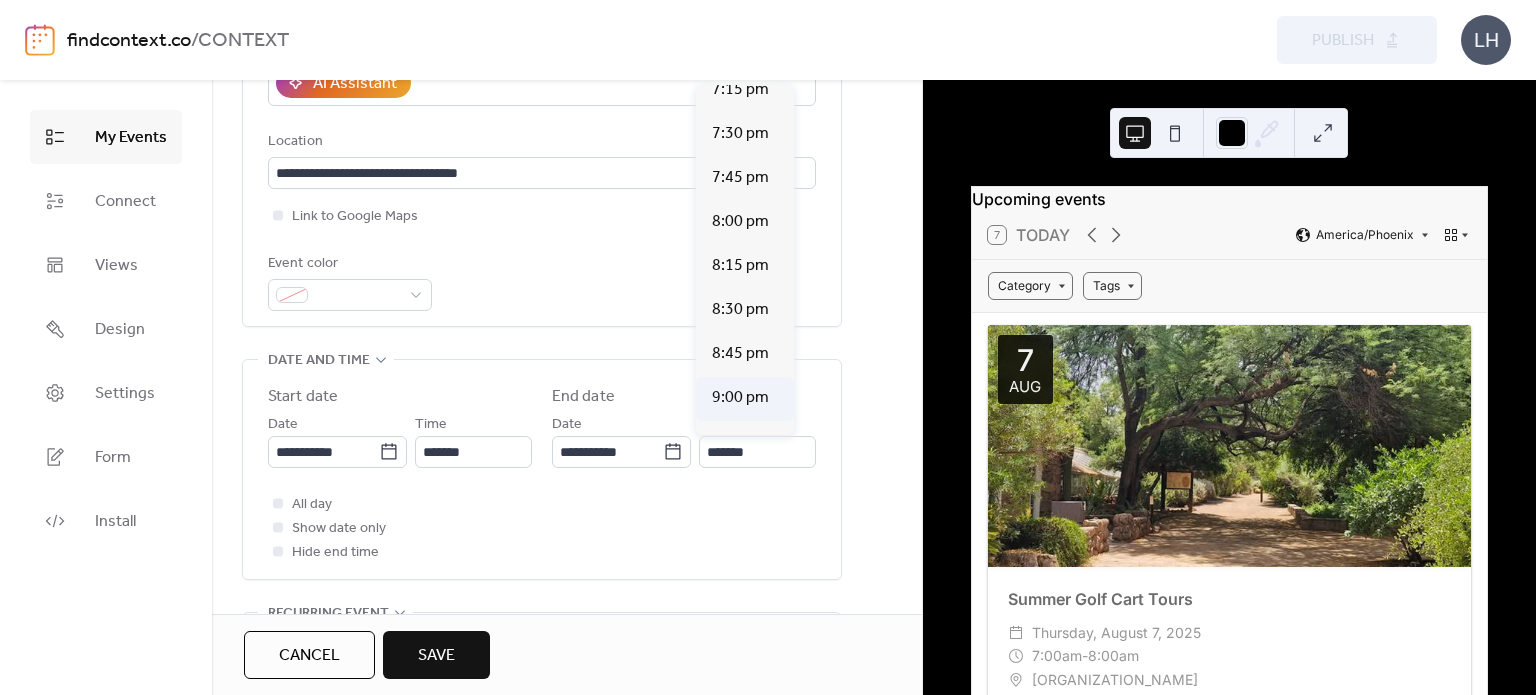 type on "*******" 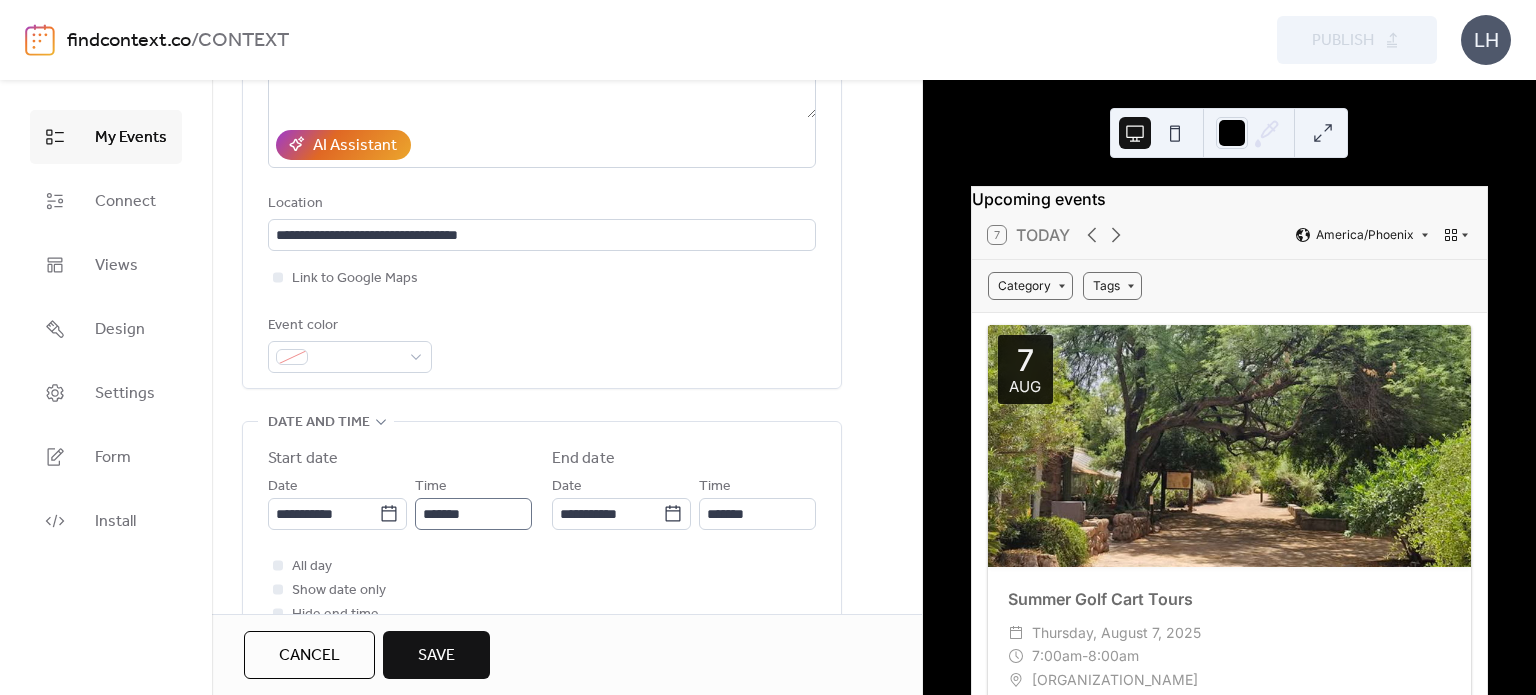 scroll, scrollTop: 352, scrollLeft: 0, axis: vertical 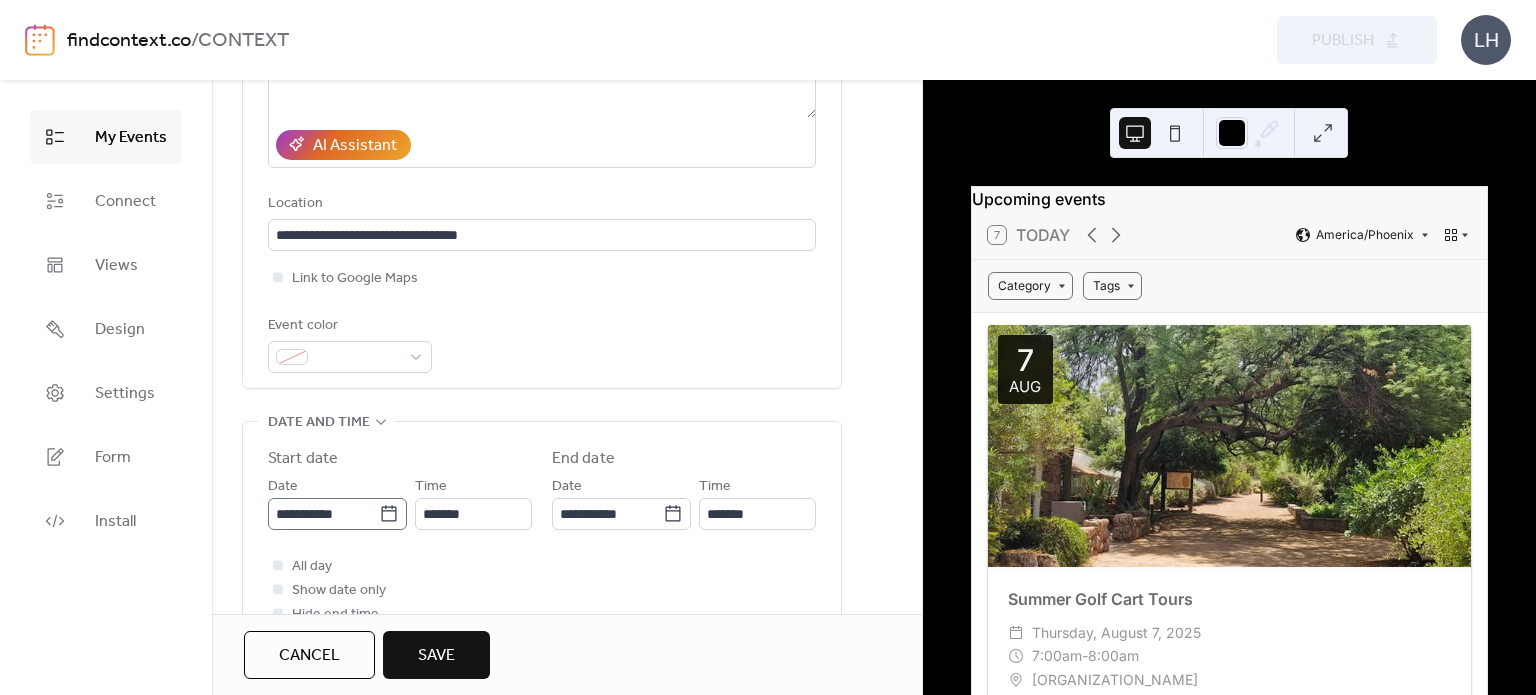 click 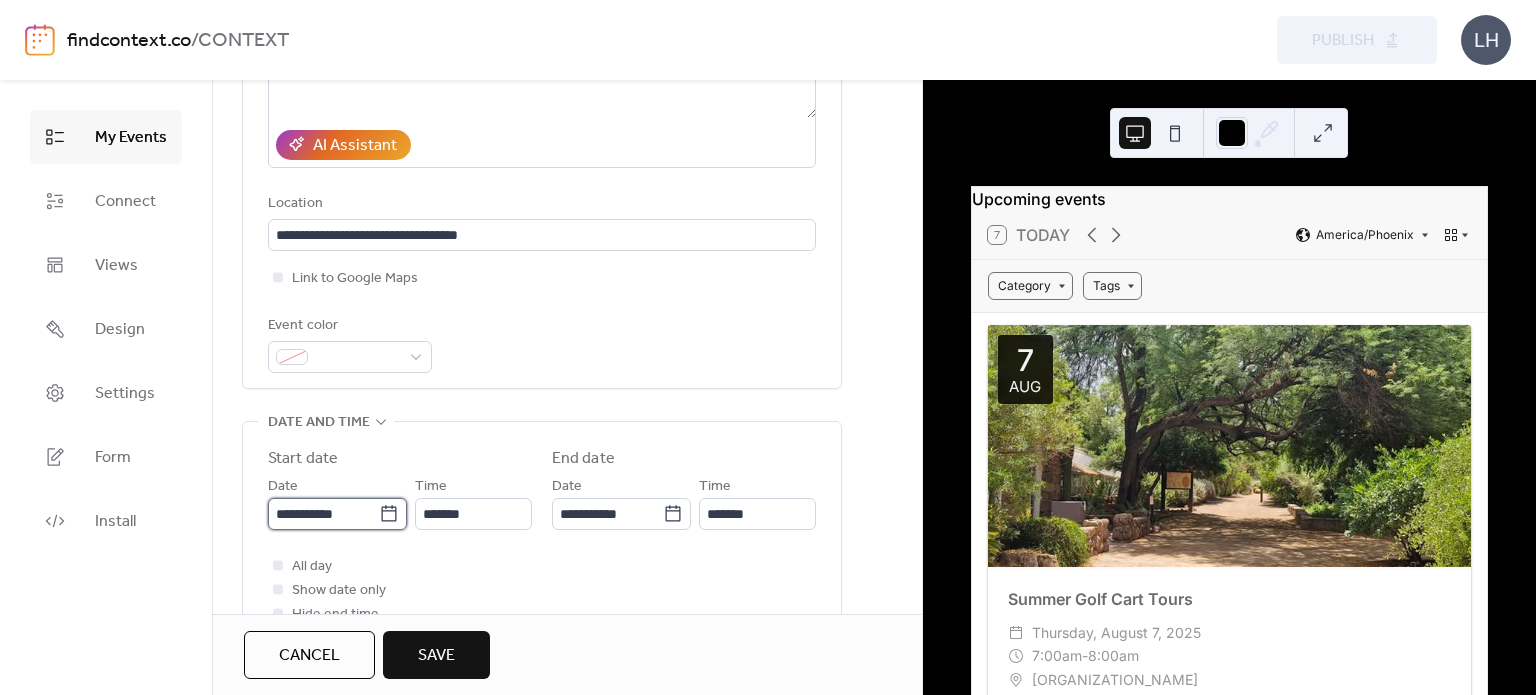click on "**********" at bounding box center [323, 514] 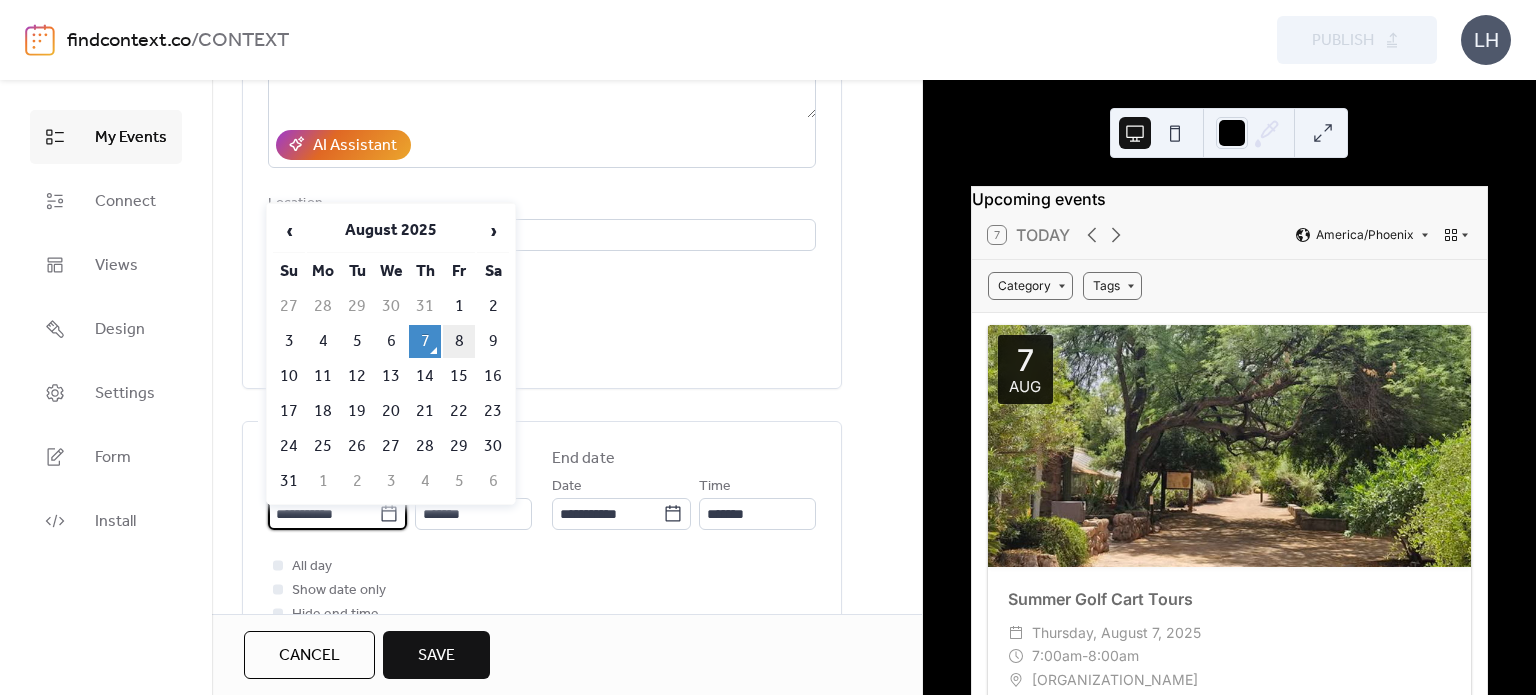 click on "8" at bounding box center [459, 341] 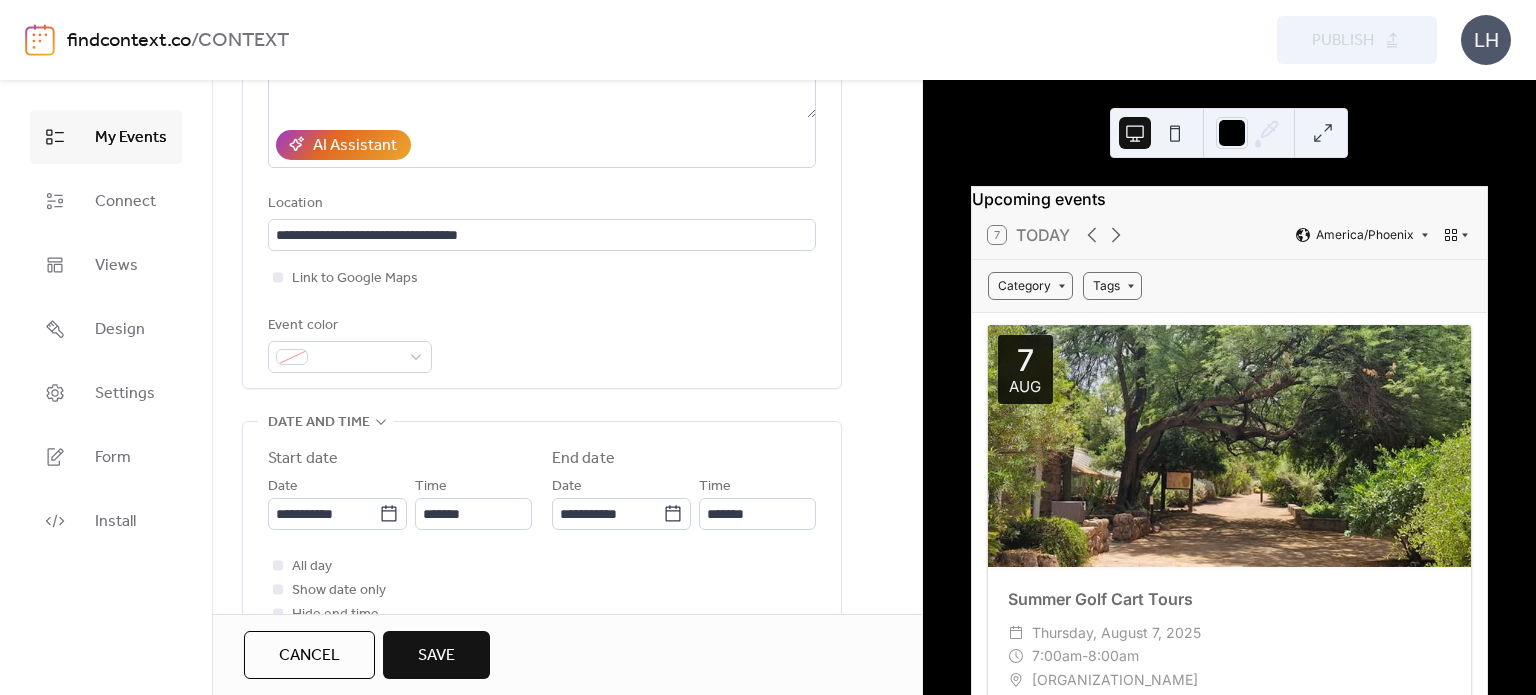 click on "**********" at bounding box center (542, 735) 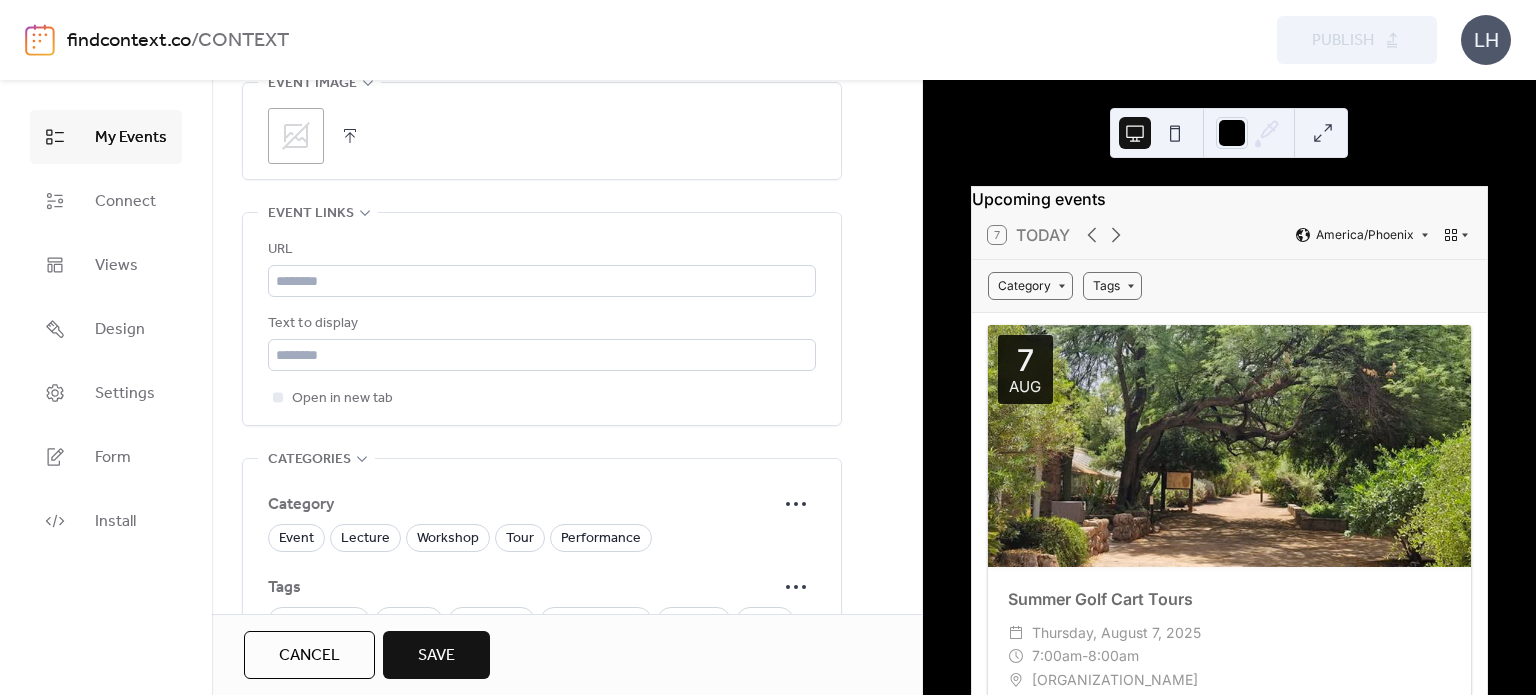 scroll, scrollTop: 1054, scrollLeft: 0, axis: vertical 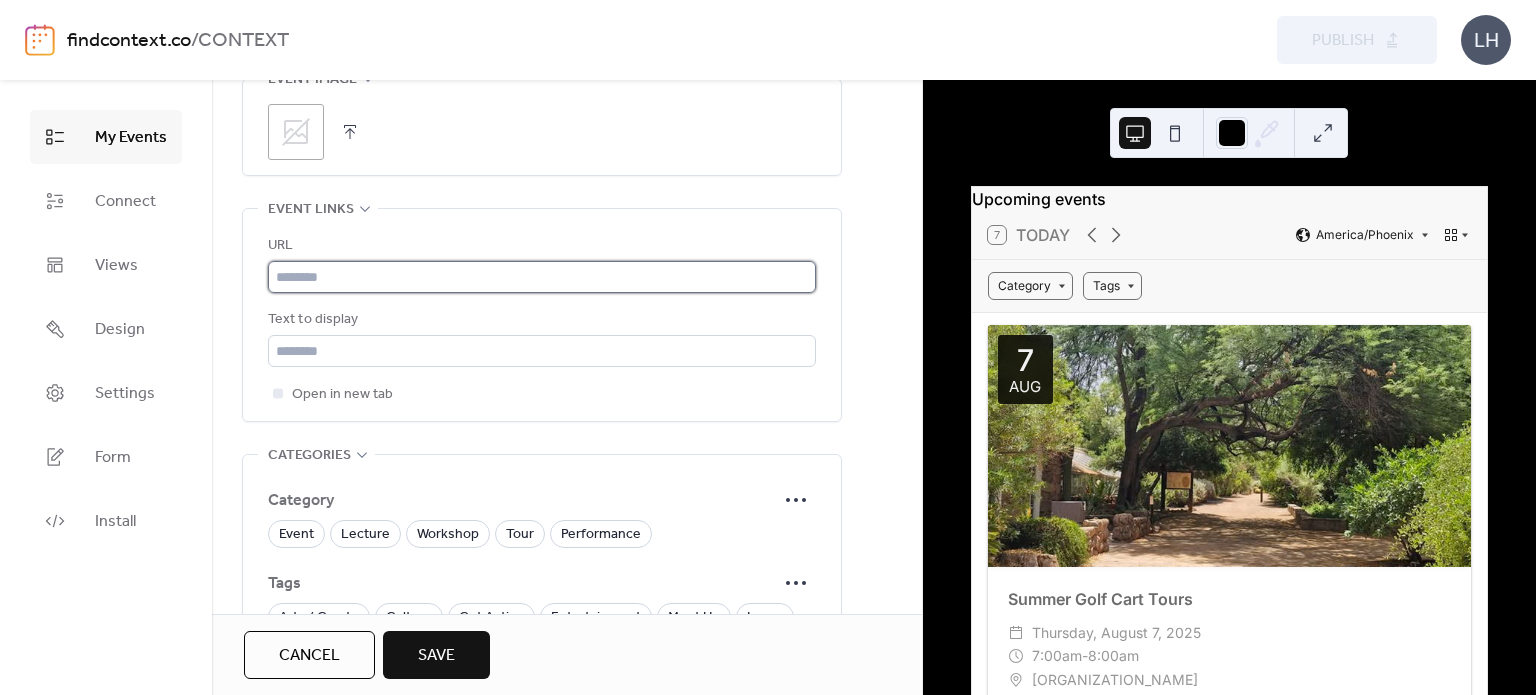 click at bounding box center [542, 277] 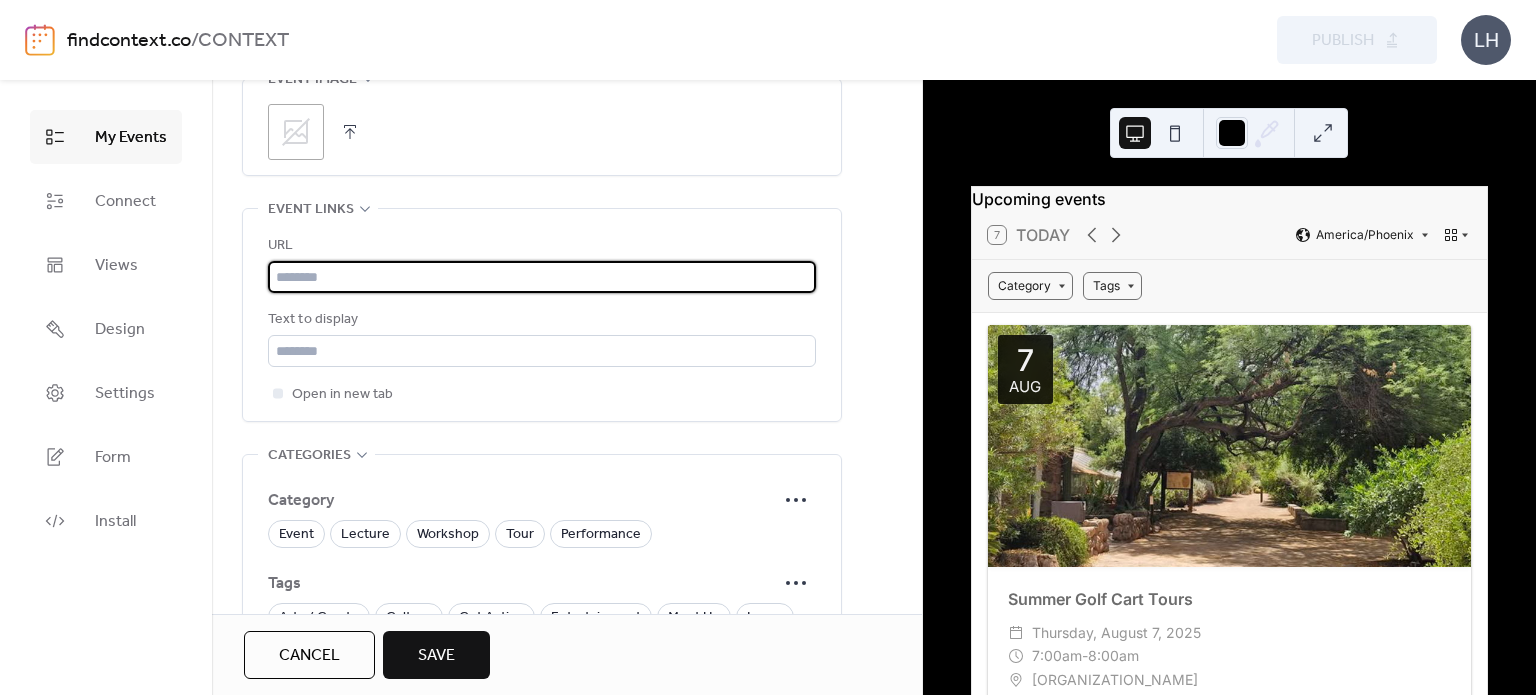 paste on "**********" 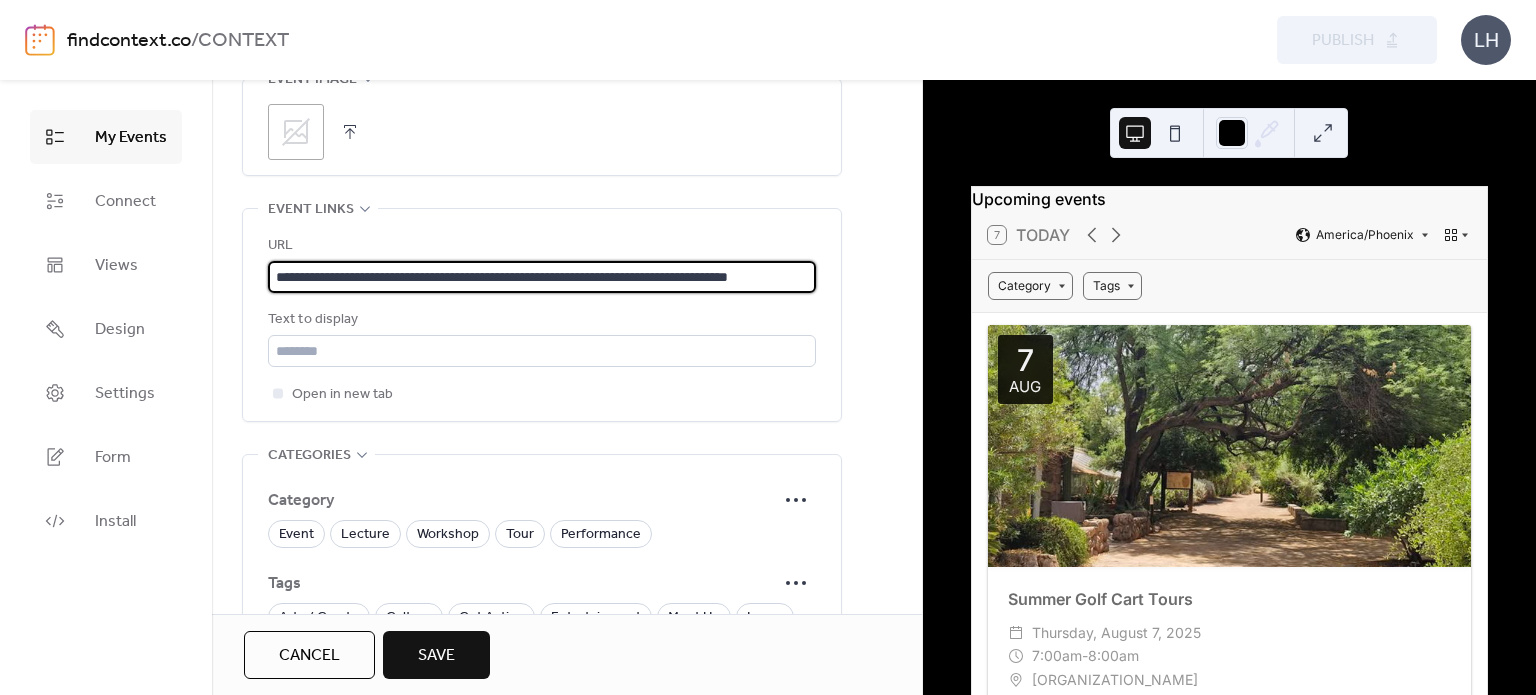 scroll, scrollTop: 0, scrollLeft: 102, axis: horizontal 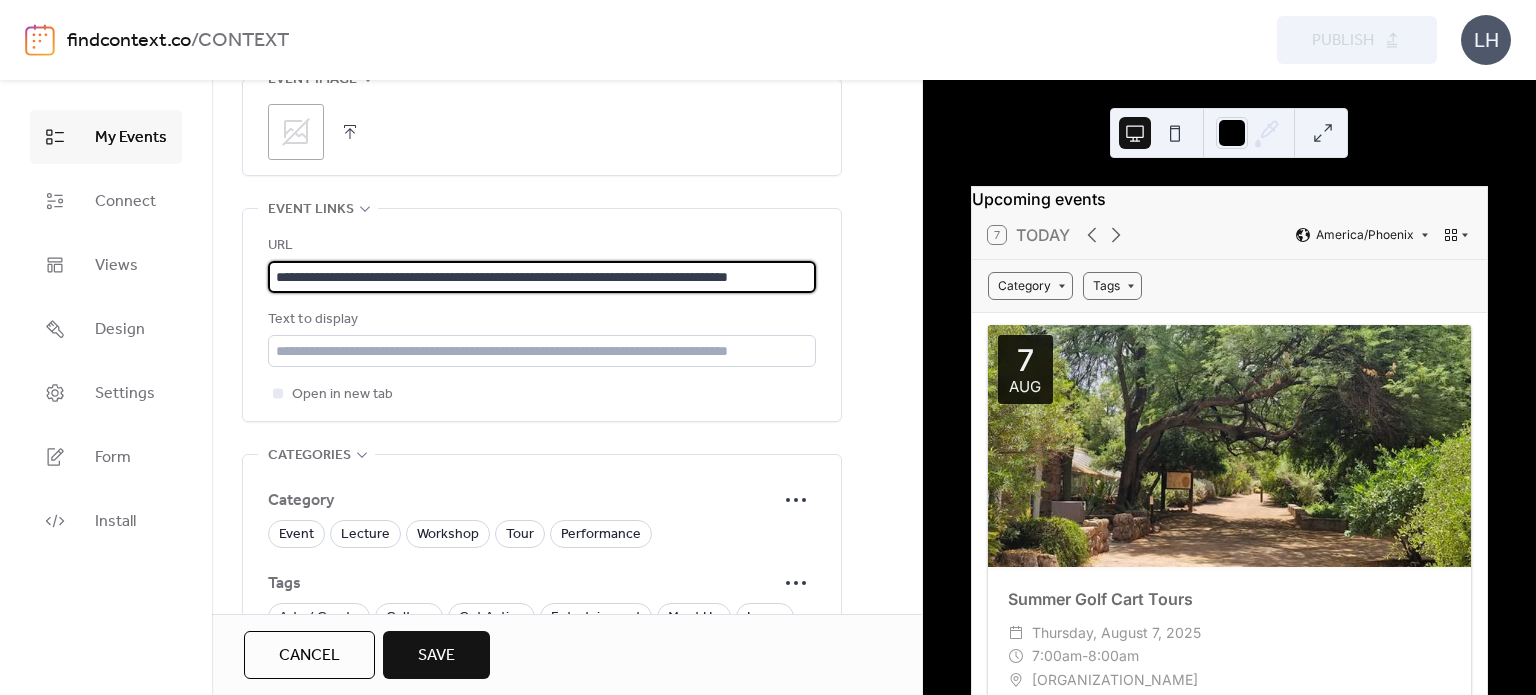 type on "**********" 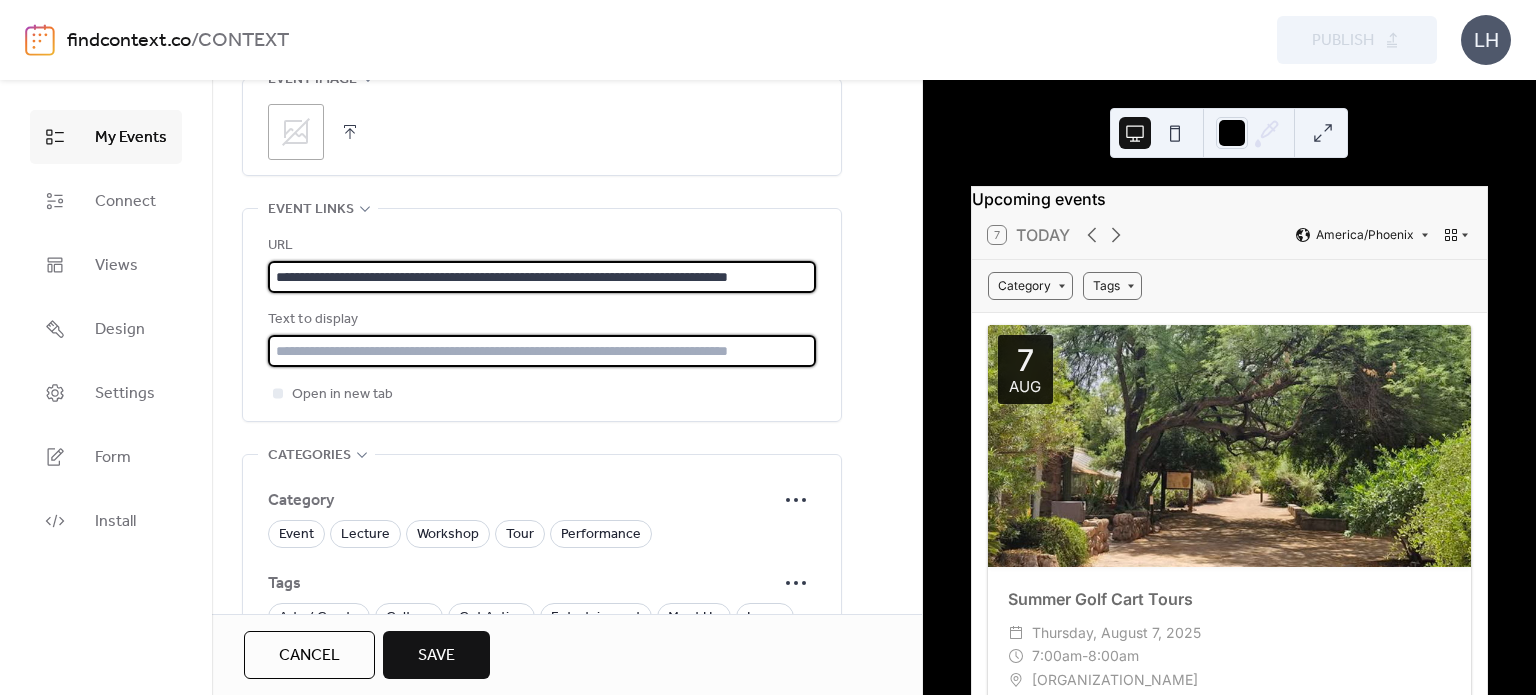 scroll, scrollTop: 0, scrollLeft: 0, axis: both 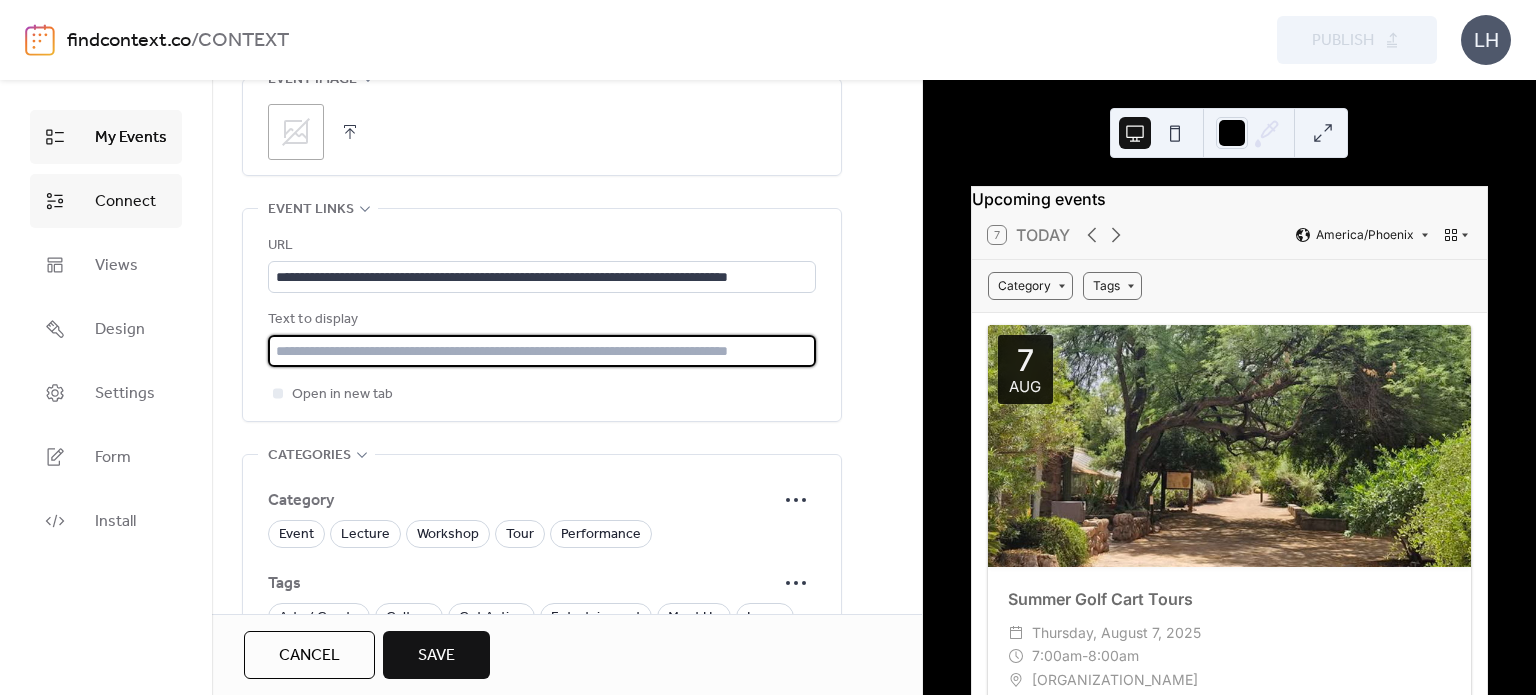 paste on "**********" 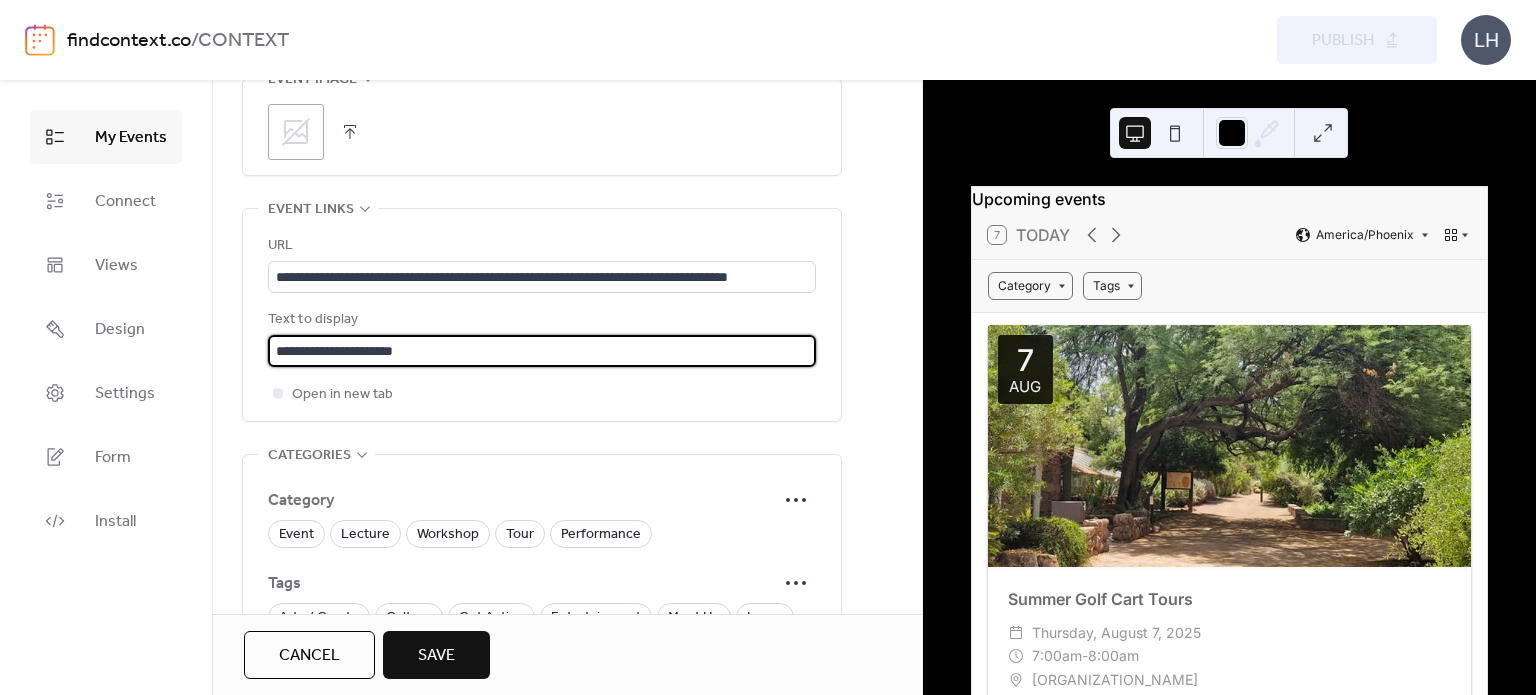 type on "**********" 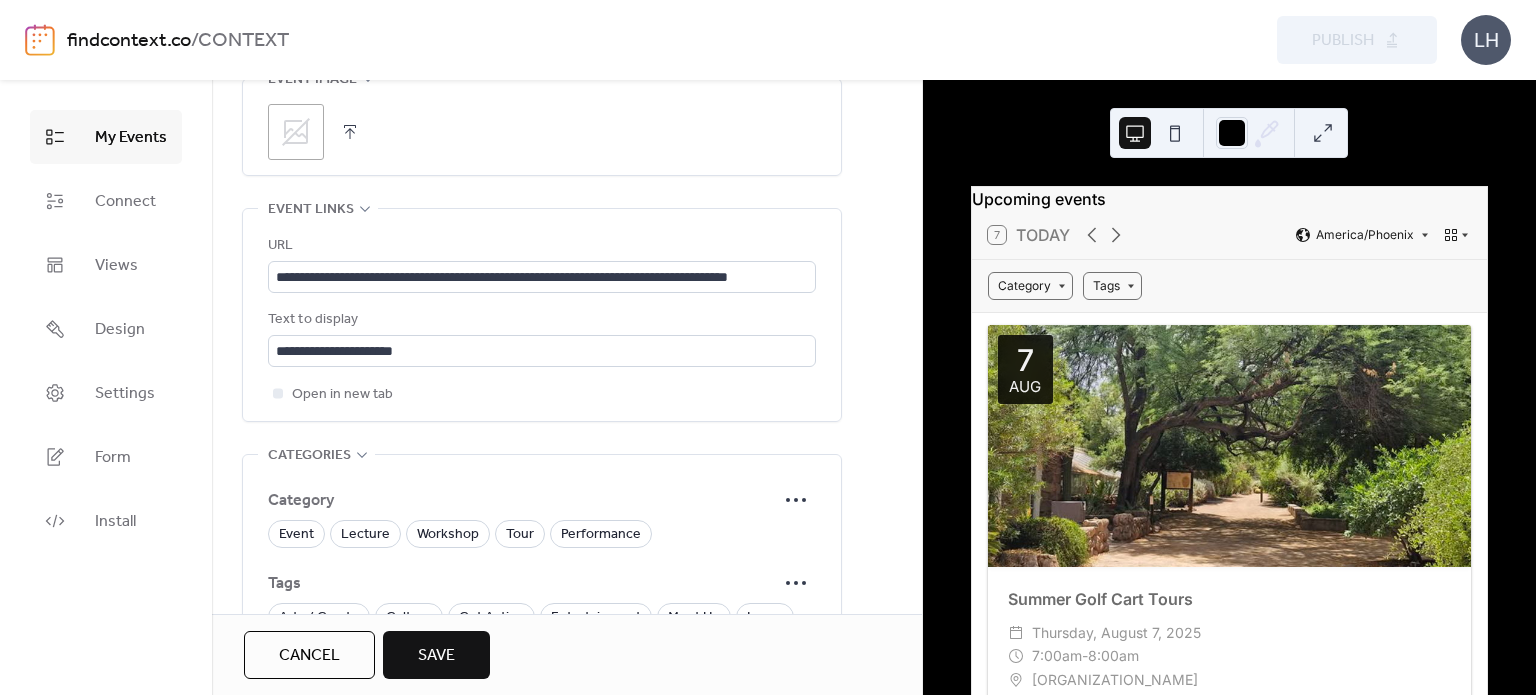 scroll, scrollTop: 1059, scrollLeft: 0, axis: vertical 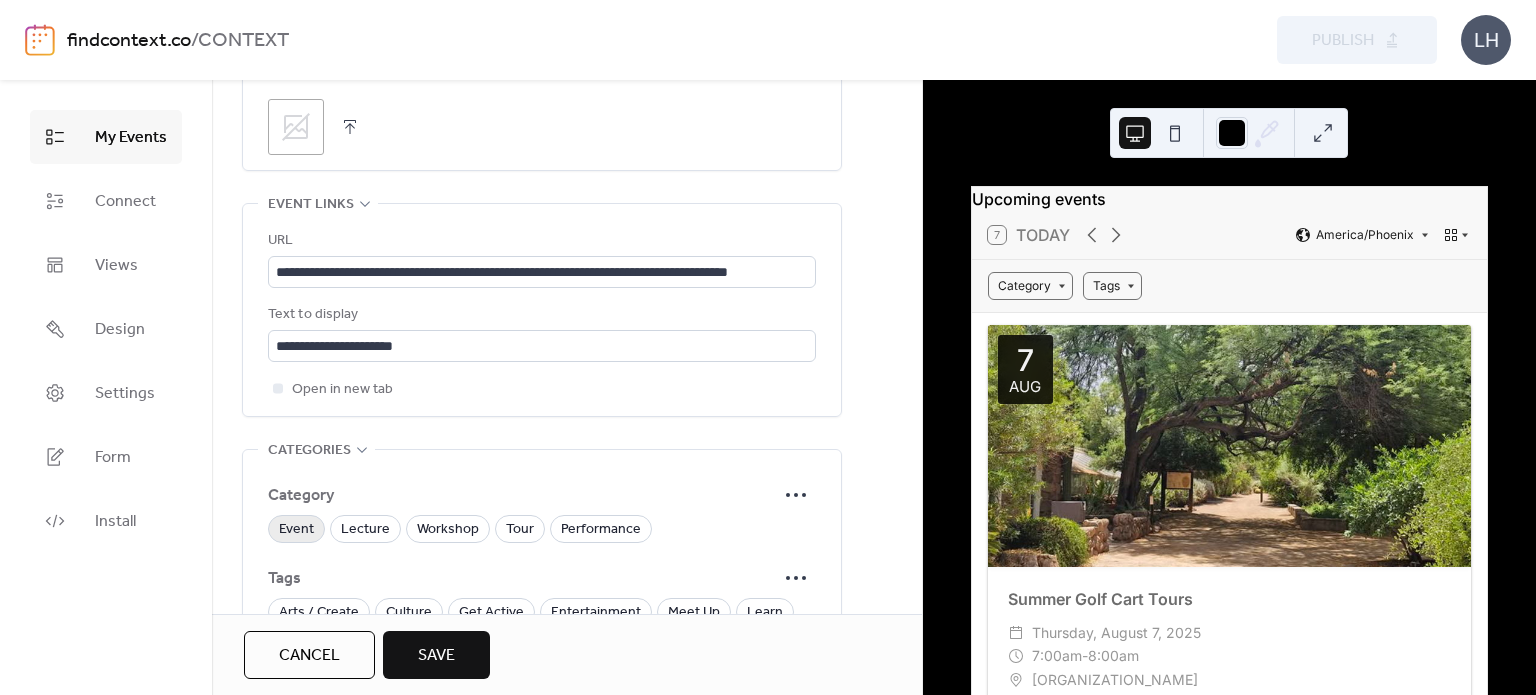 click on "Event" at bounding box center [296, 530] 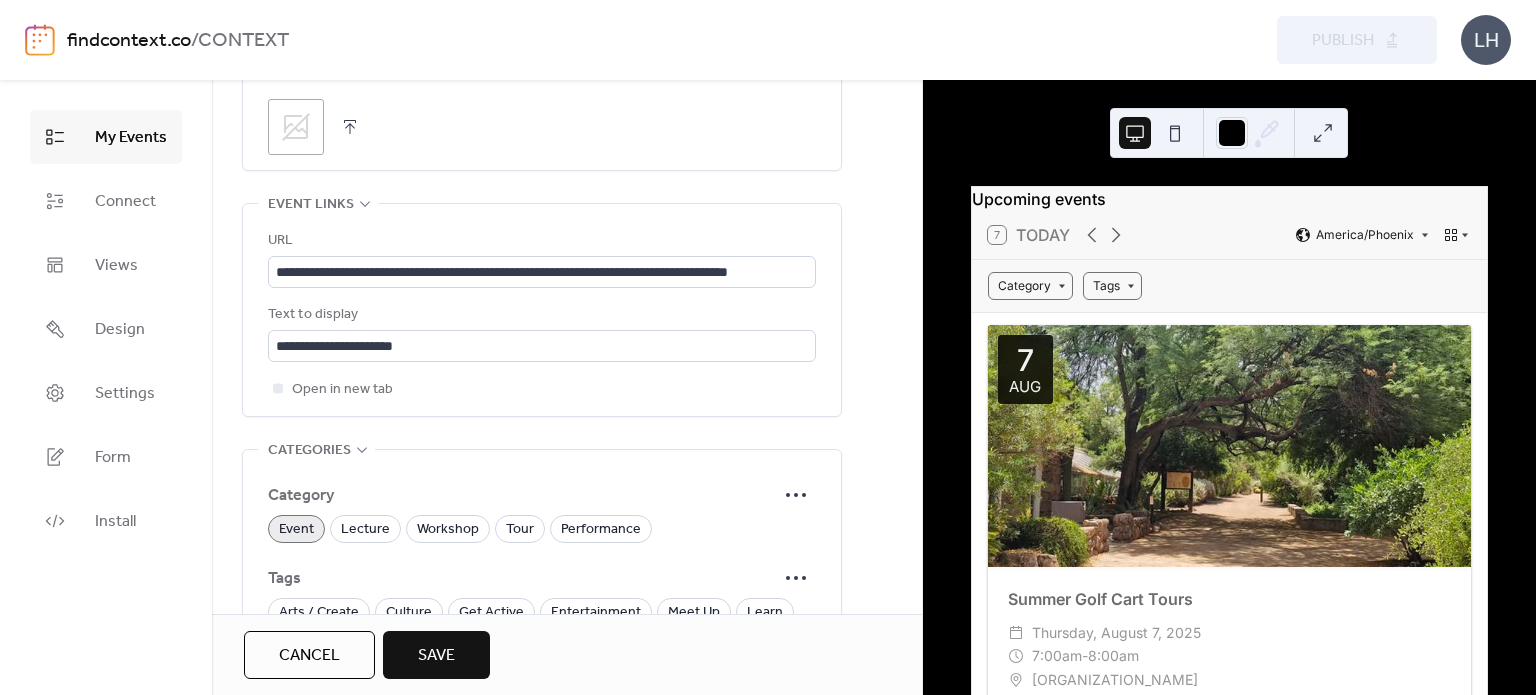 scroll, scrollTop: 1216, scrollLeft: 0, axis: vertical 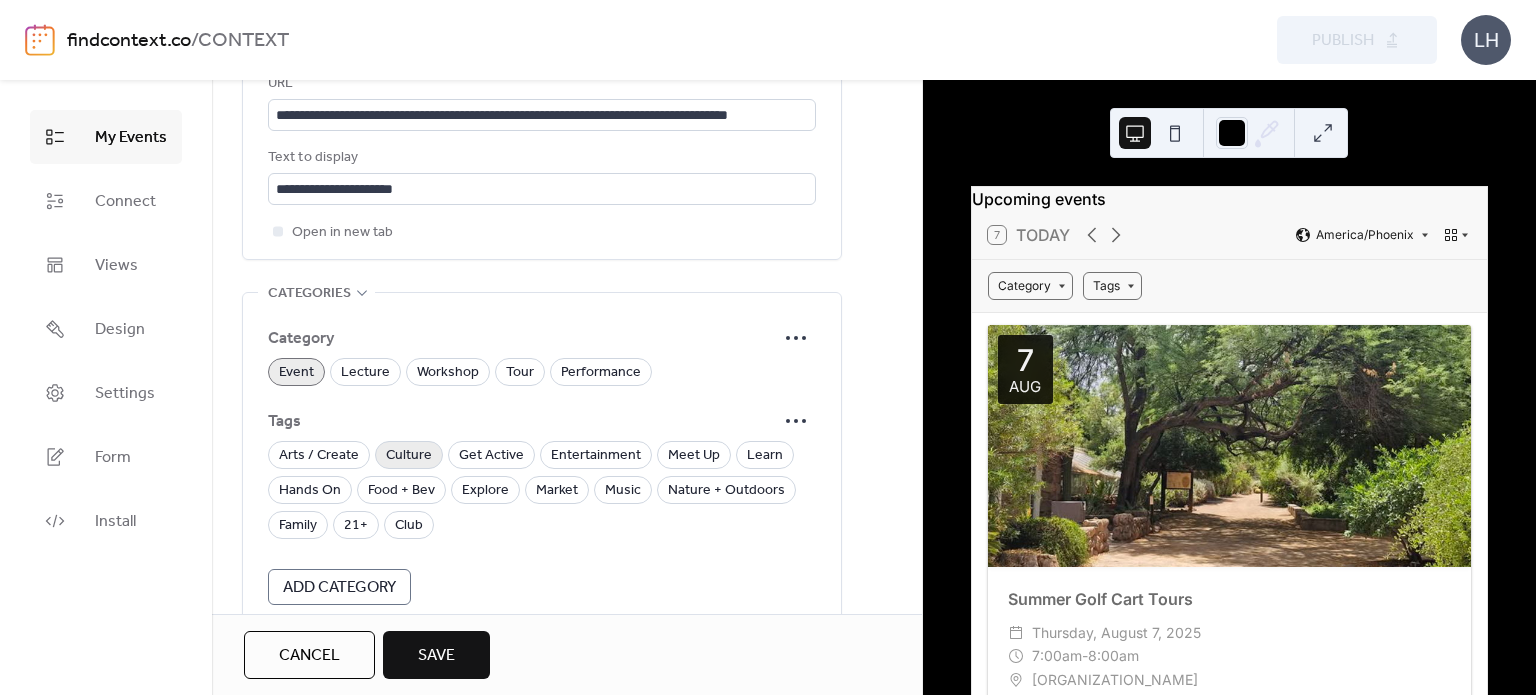 click on "Culture" at bounding box center (409, 456) 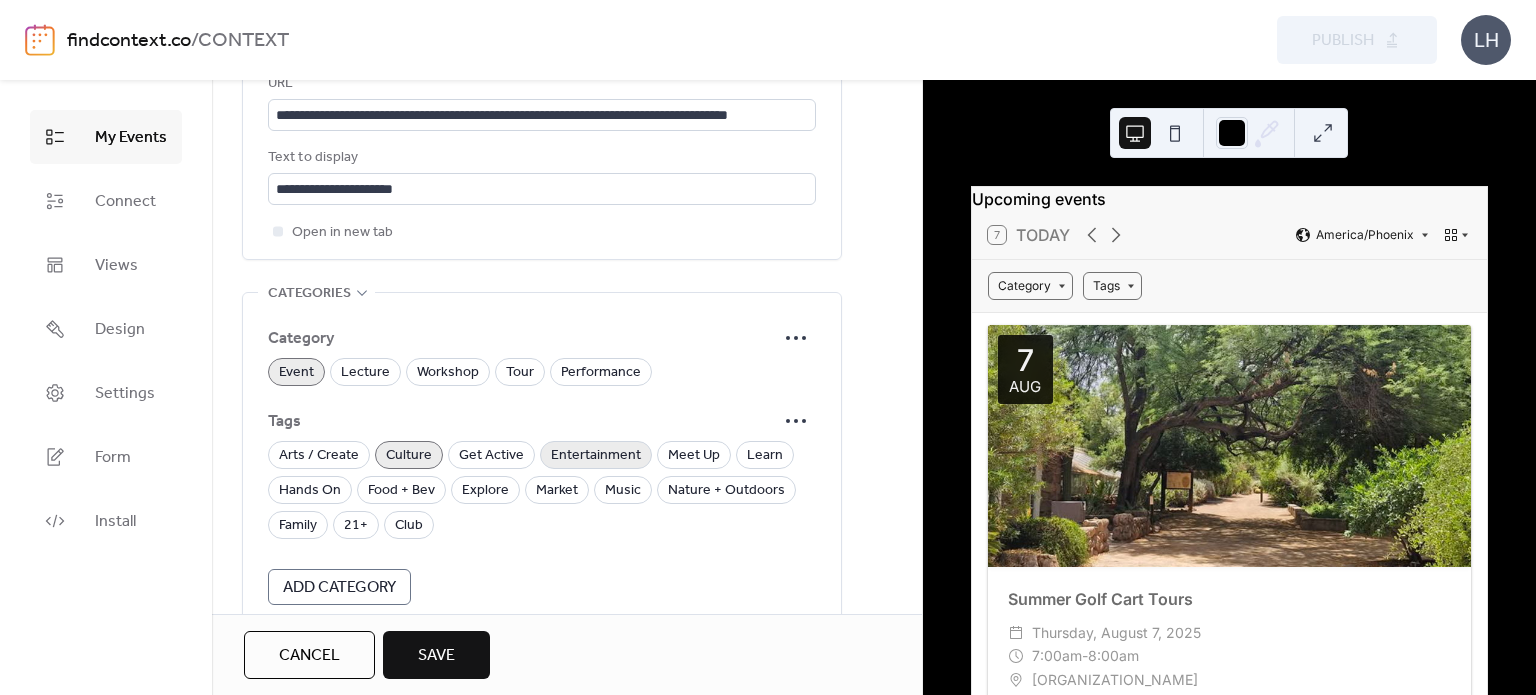 click on "Entertainment" at bounding box center [596, 456] 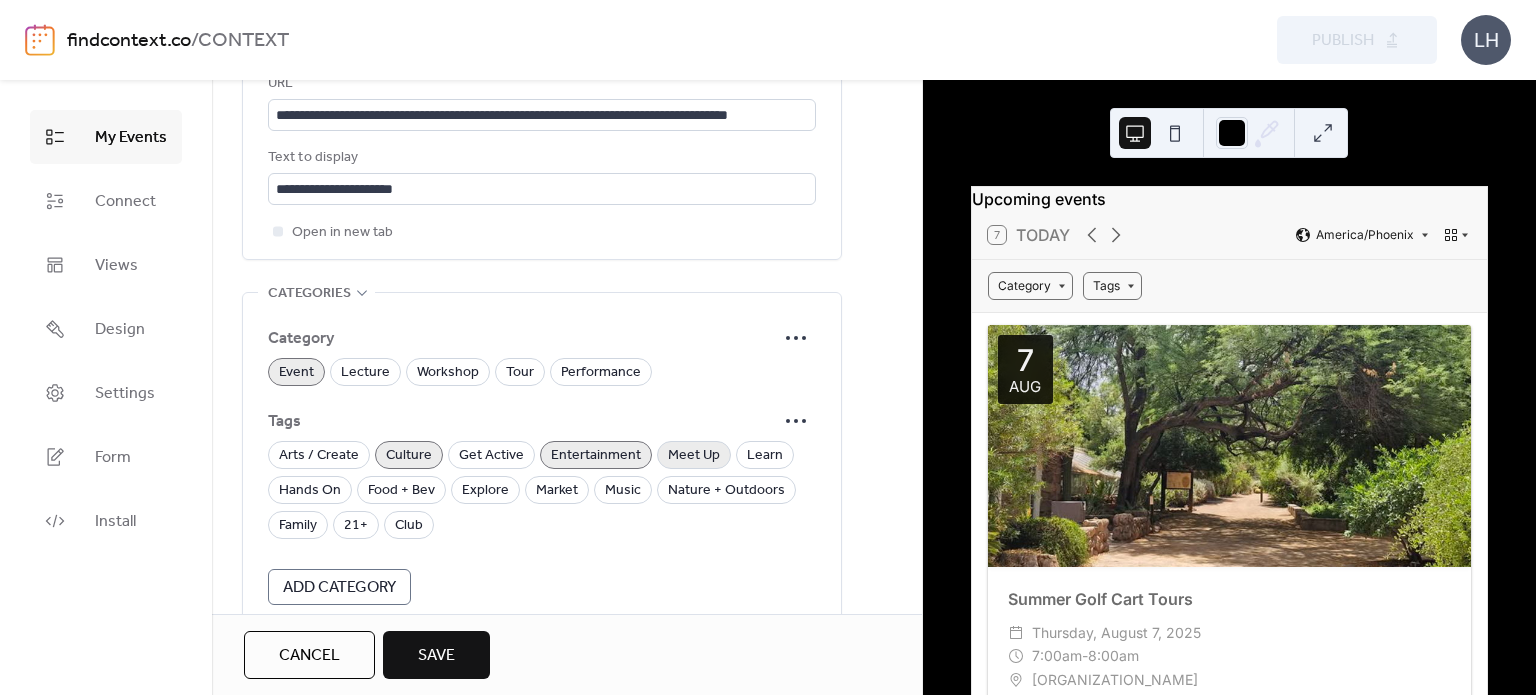click on "Meet Up" at bounding box center (694, 456) 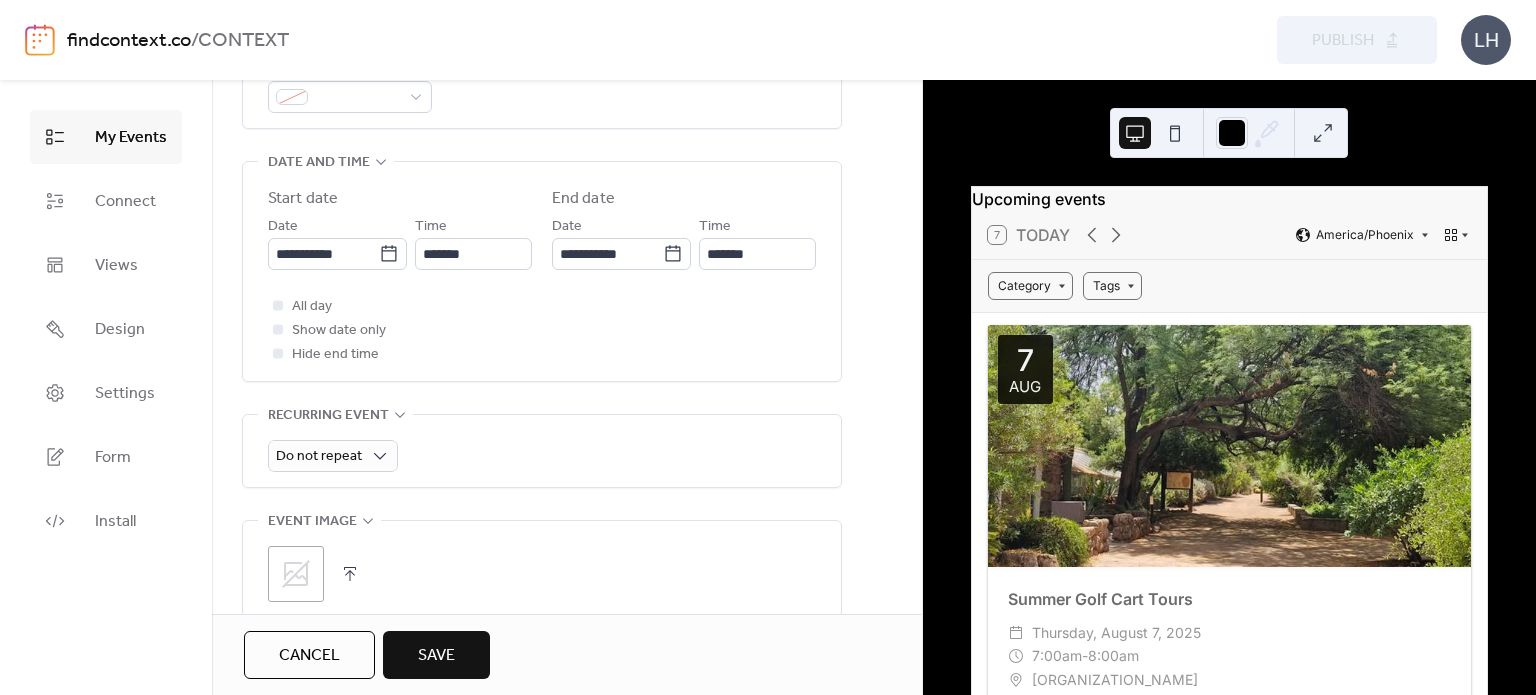 scroll, scrollTop: 672, scrollLeft: 0, axis: vertical 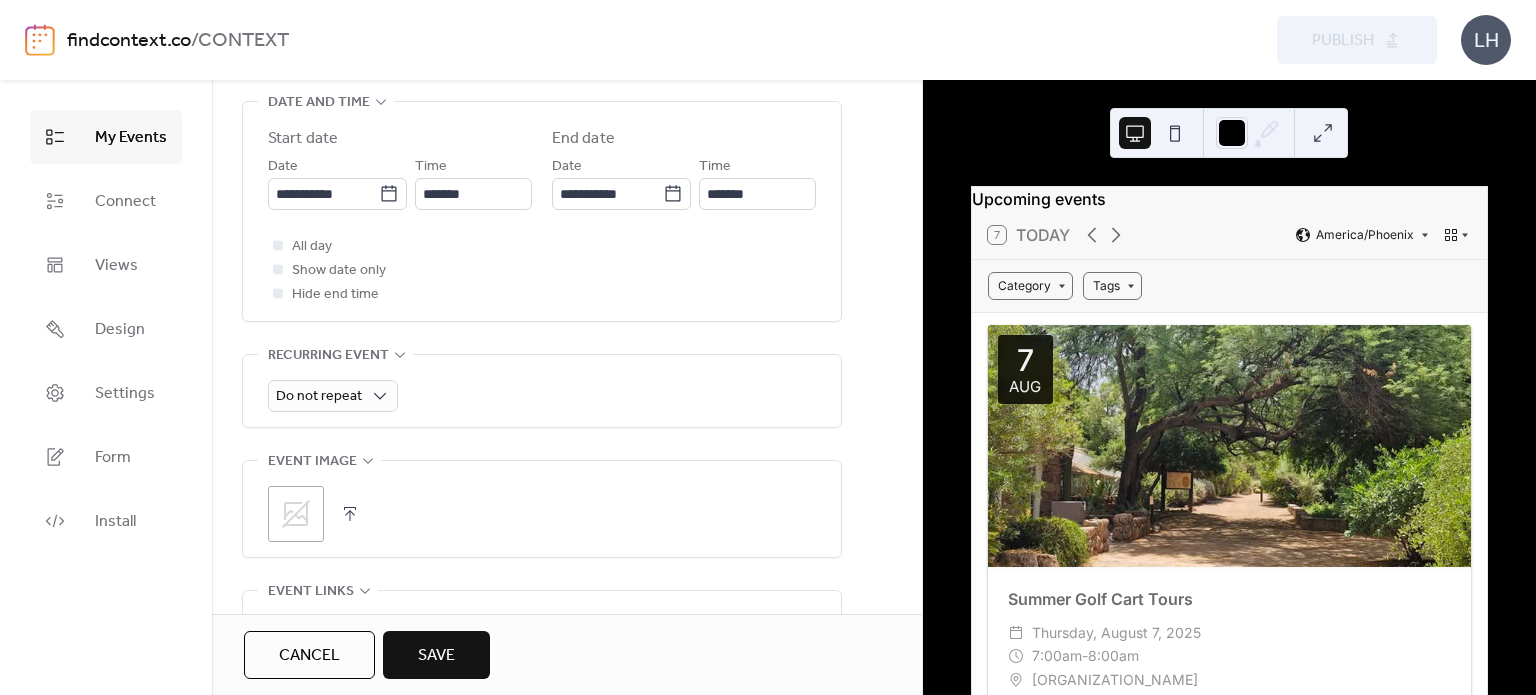 click 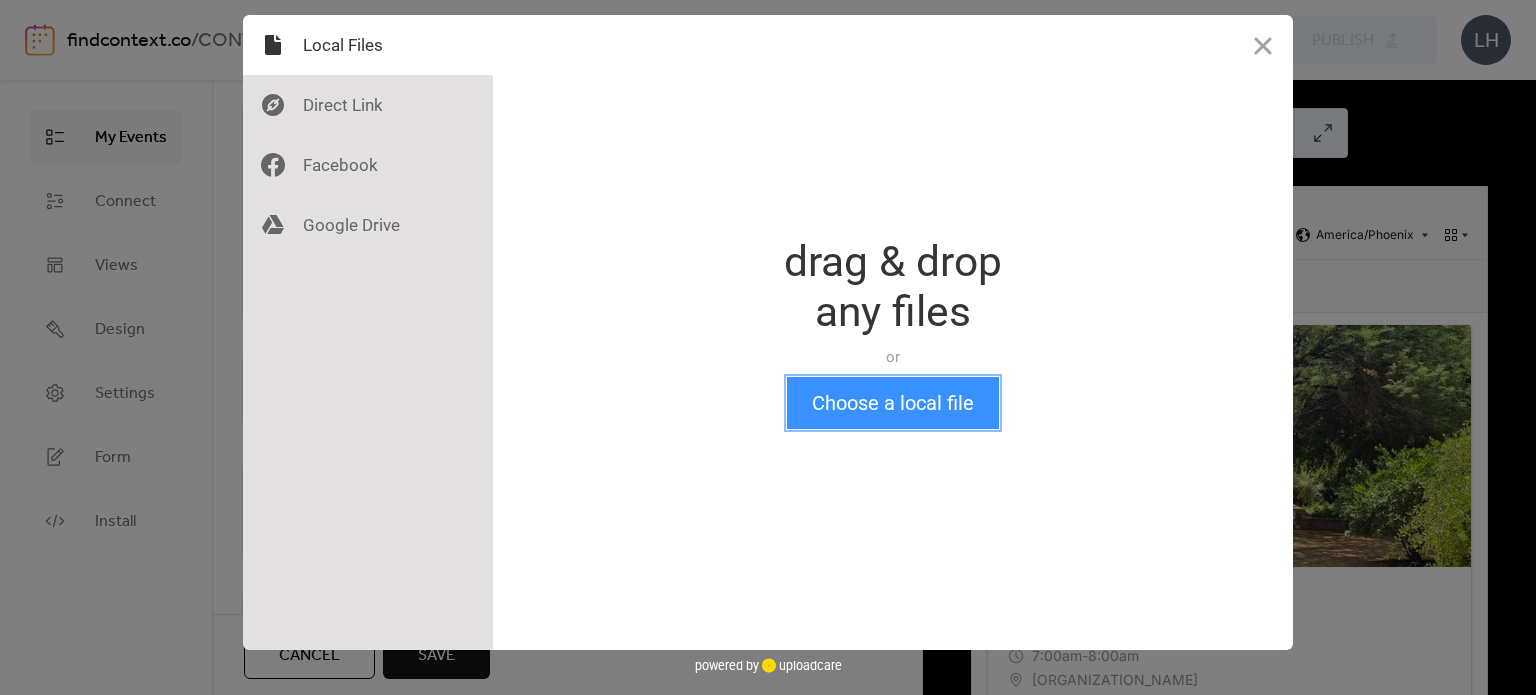click on "Choose a local file" at bounding box center (893, 403) 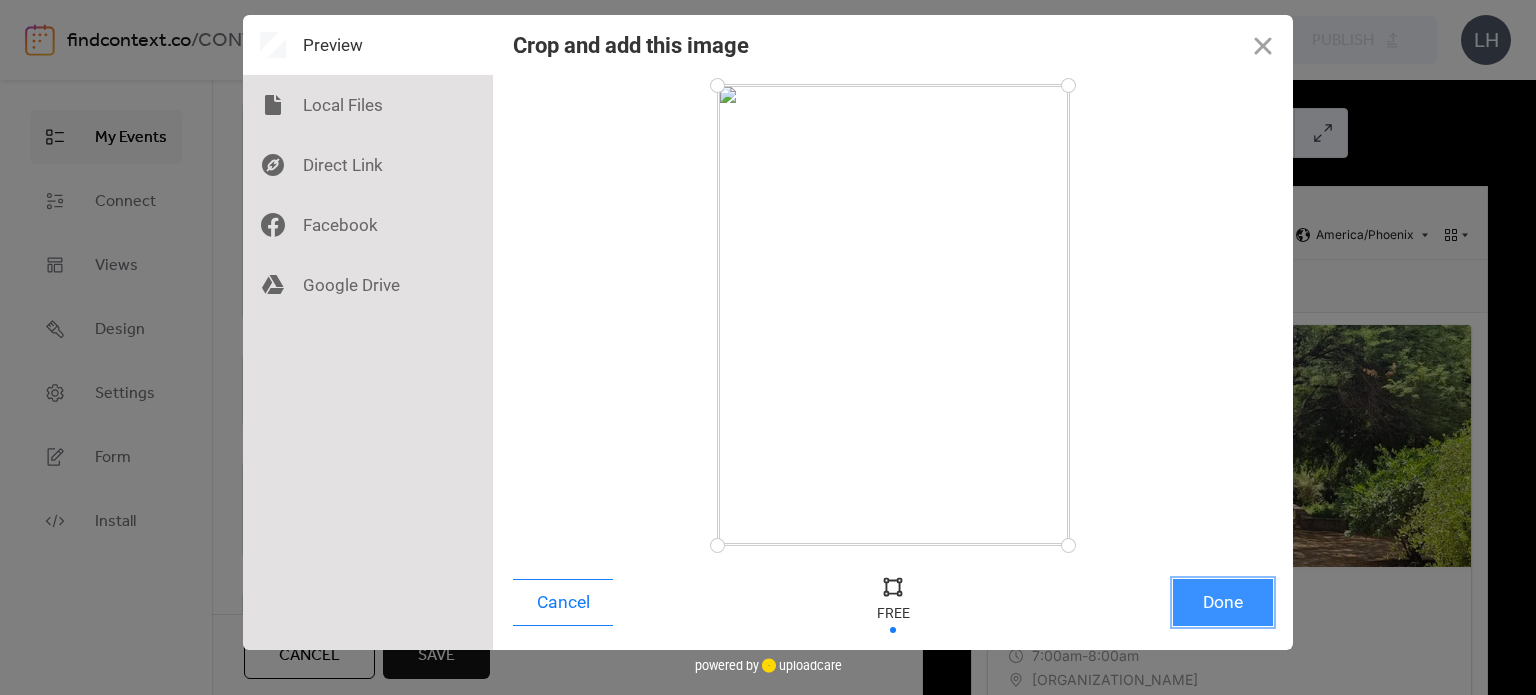 click on "Done" at bounding box center (1223, 602) 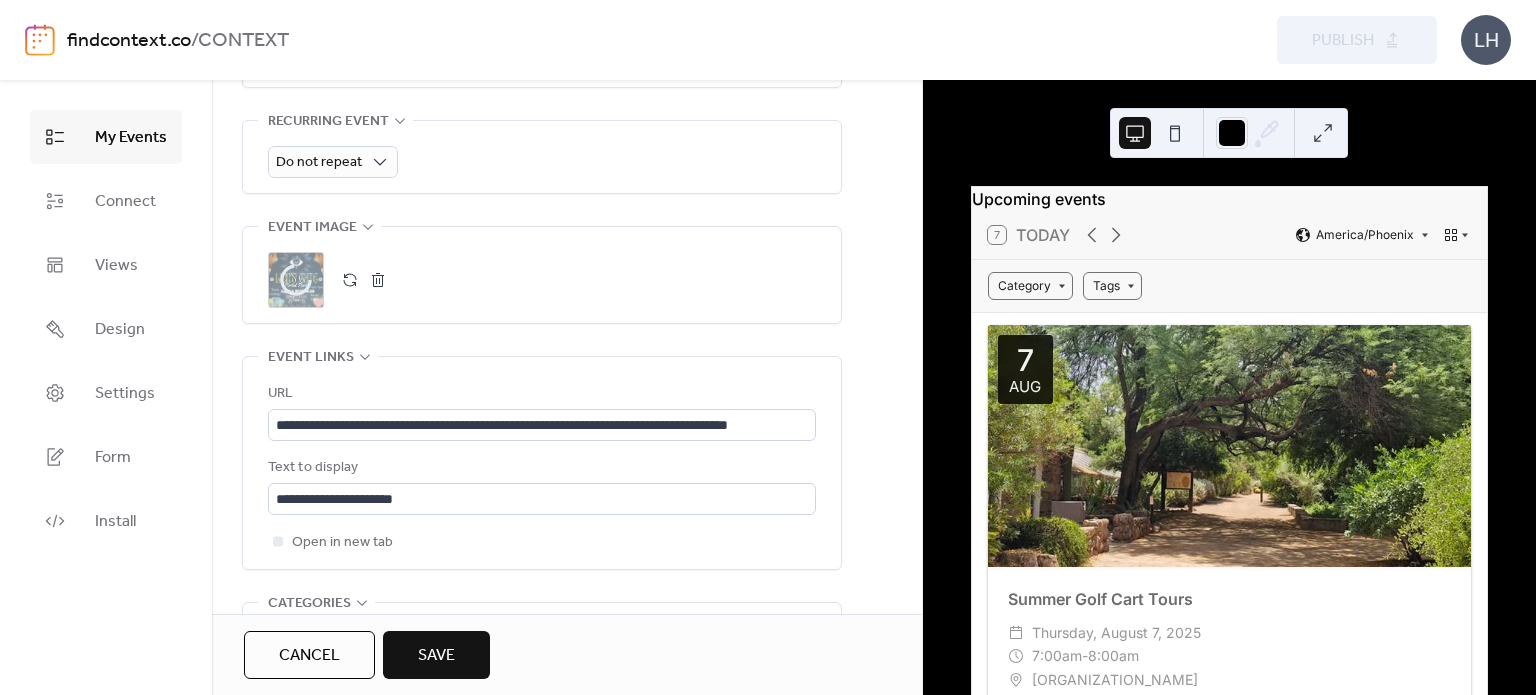 scroll, scrollTop: 908, scrollLeft: 0, axis: vertical 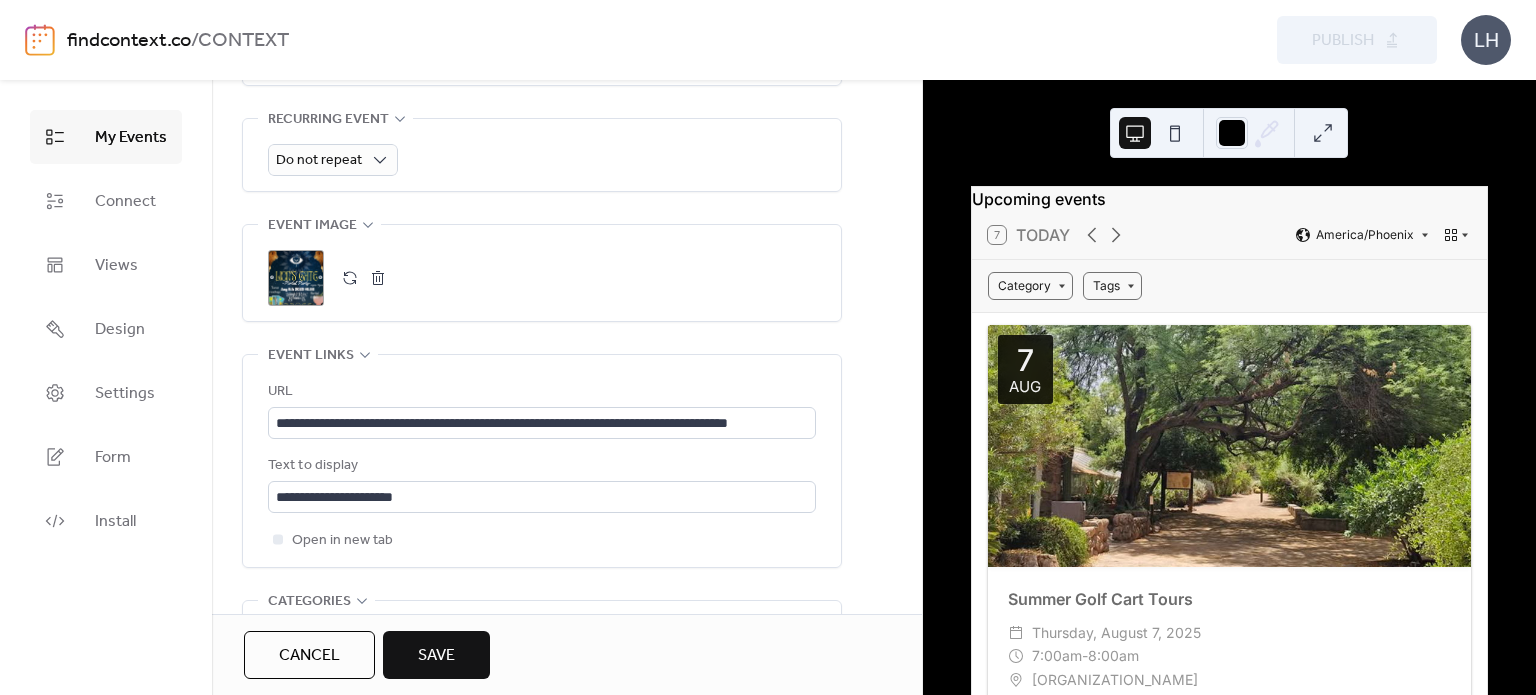 click on "Save" at bounding box center (436, 656) 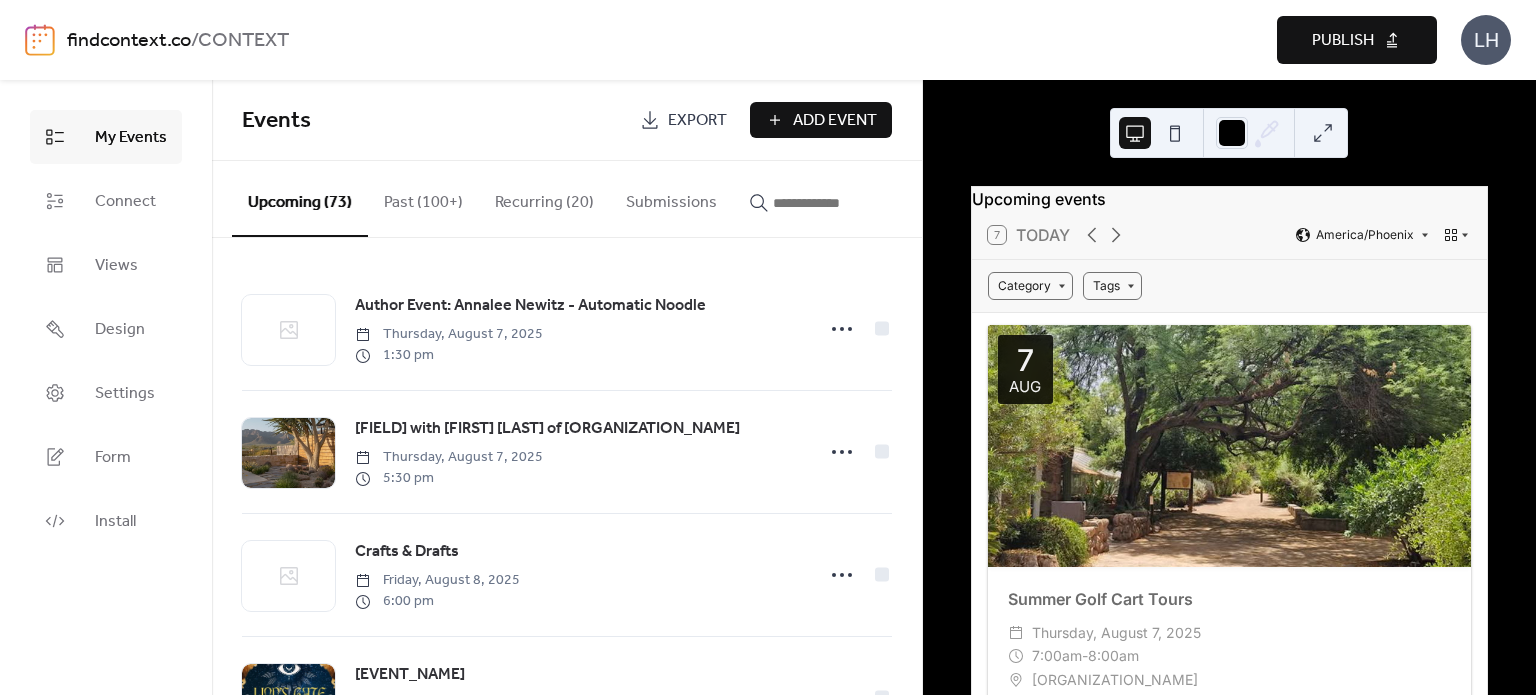 click on "Events" at bounding box center (433, 121) 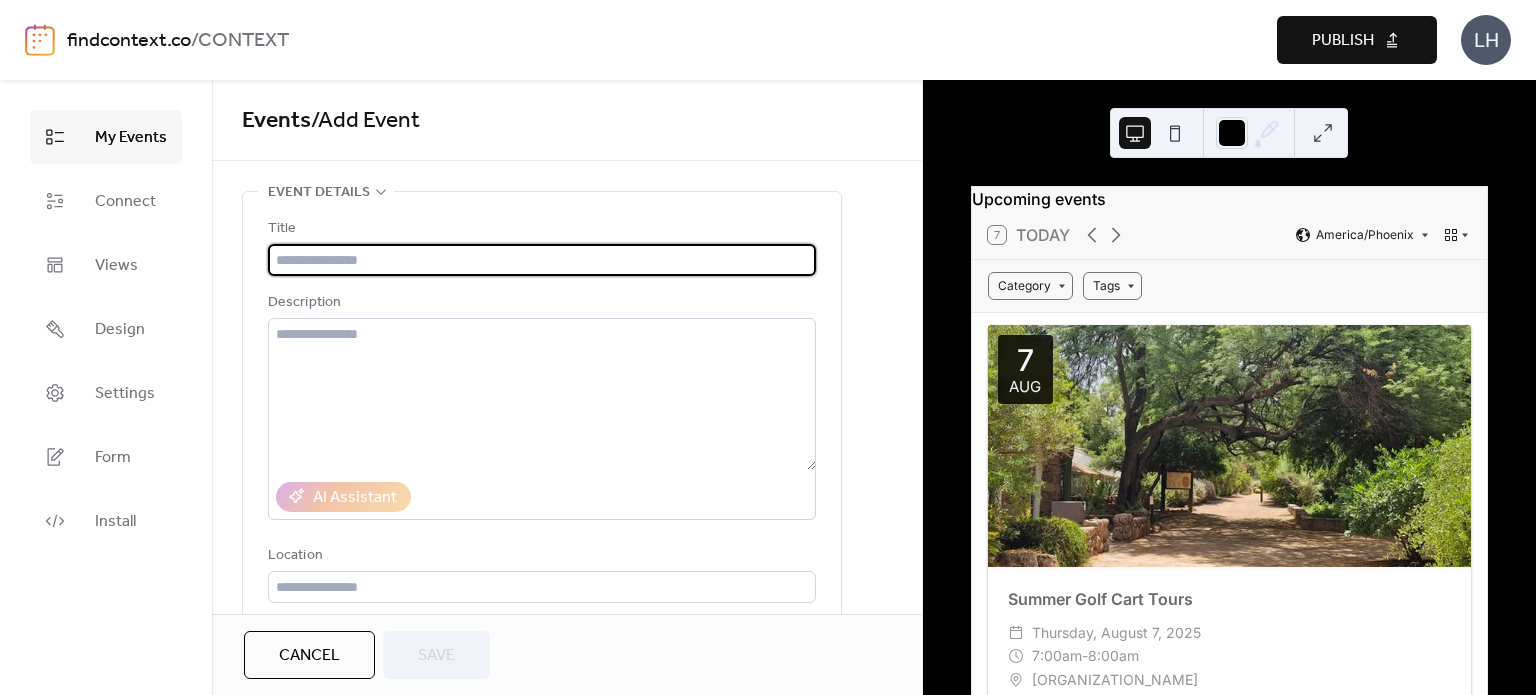 click on "Description" at bounding box center [540, 303] 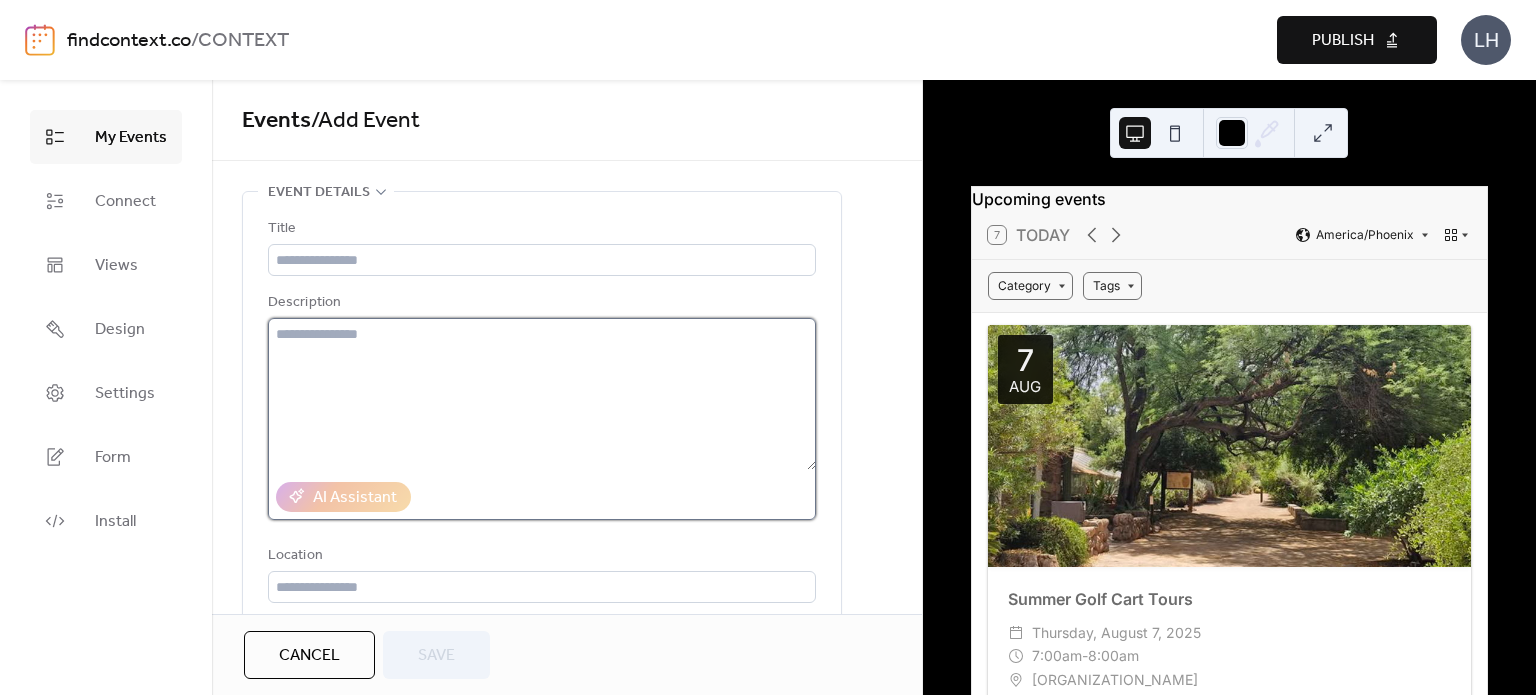 click at bounding box center [542, 394] 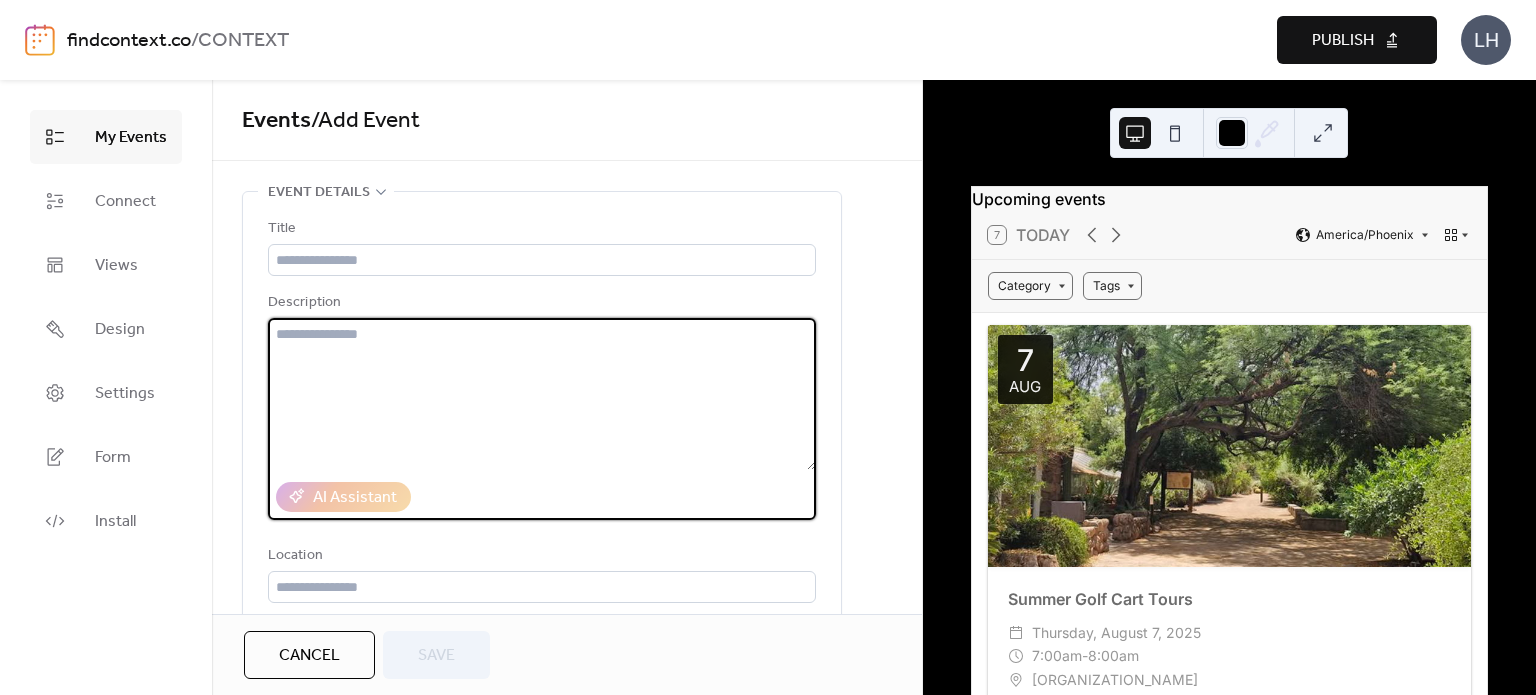 paste on "**********" 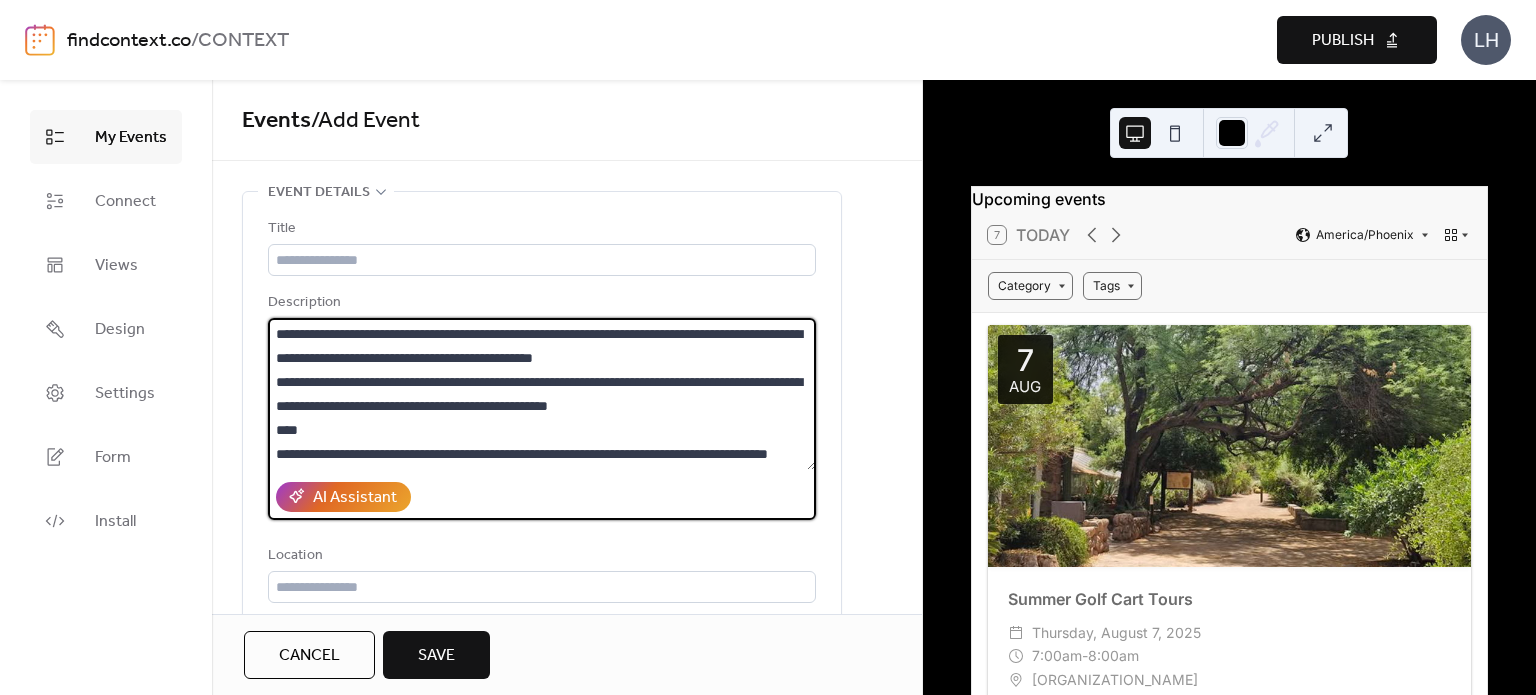 scroll, scrollTop: 0, scrollLeft: 0, axis: both 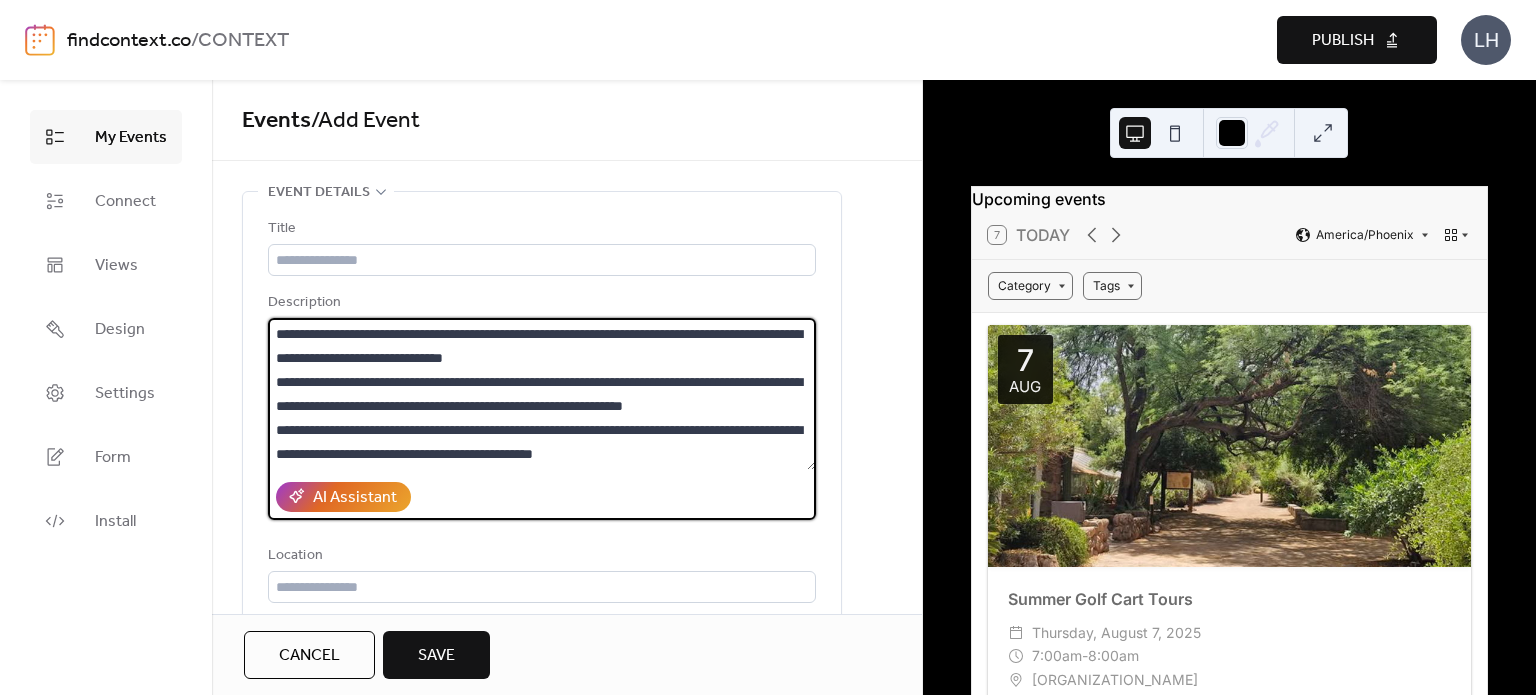 drag, startPoint x: 477, startPoint y: 331, endPoint x: 614, endPoint y: 327, distance: 137.05838 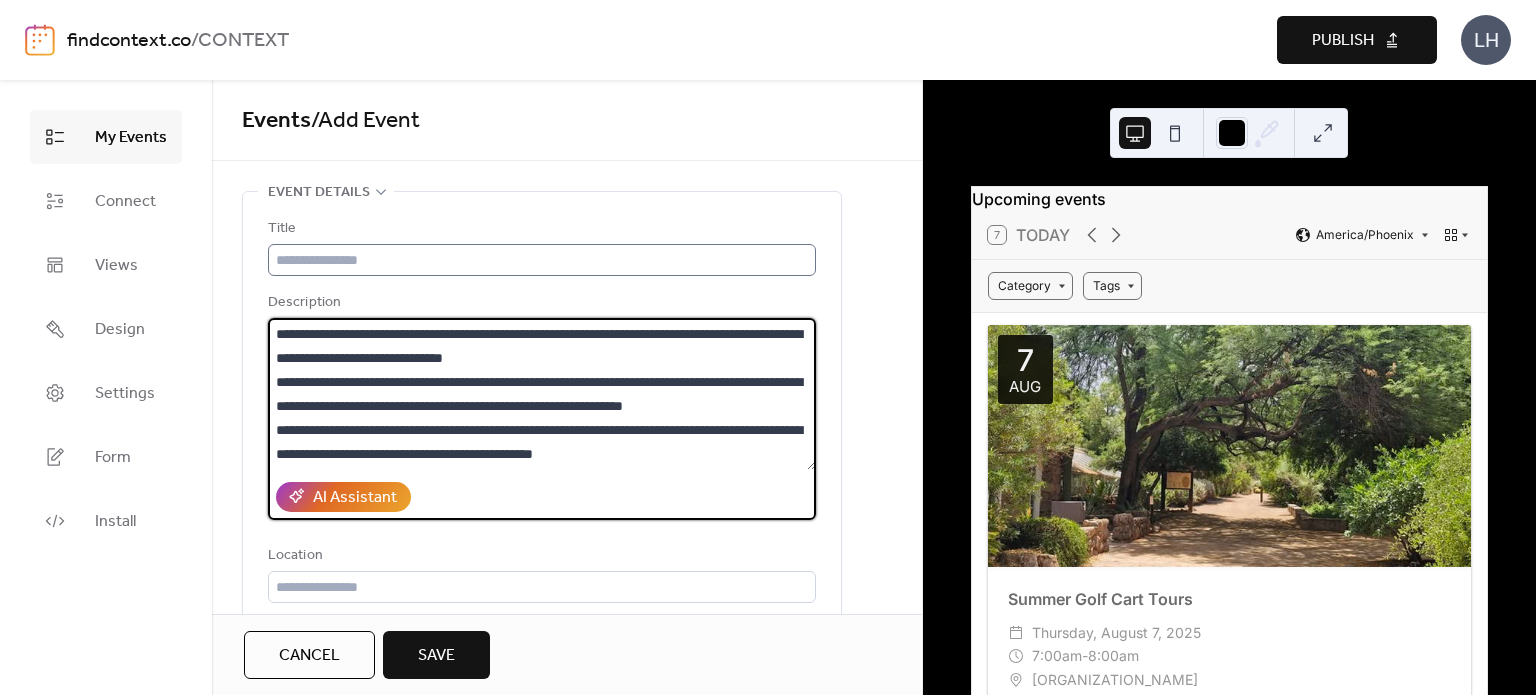 type on "**********" 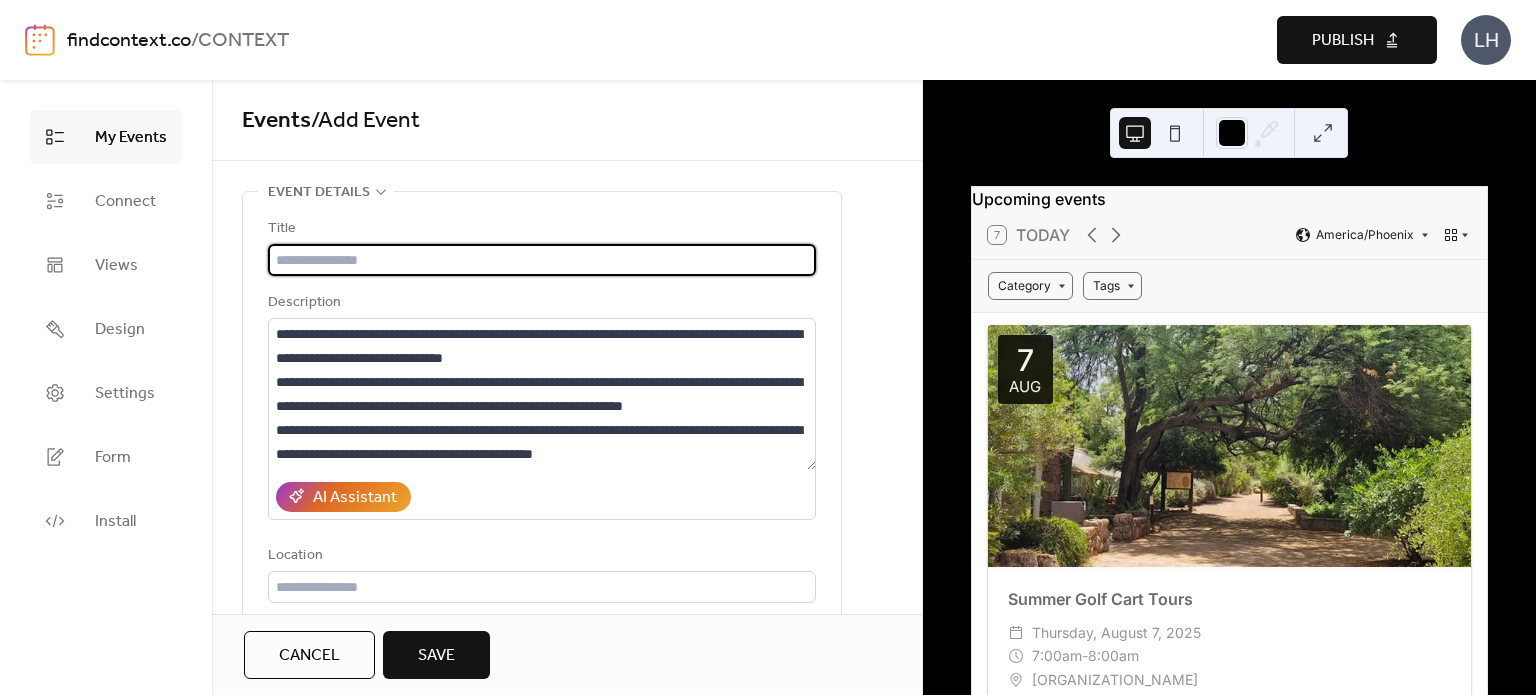 click at bounding box center (542, 260) 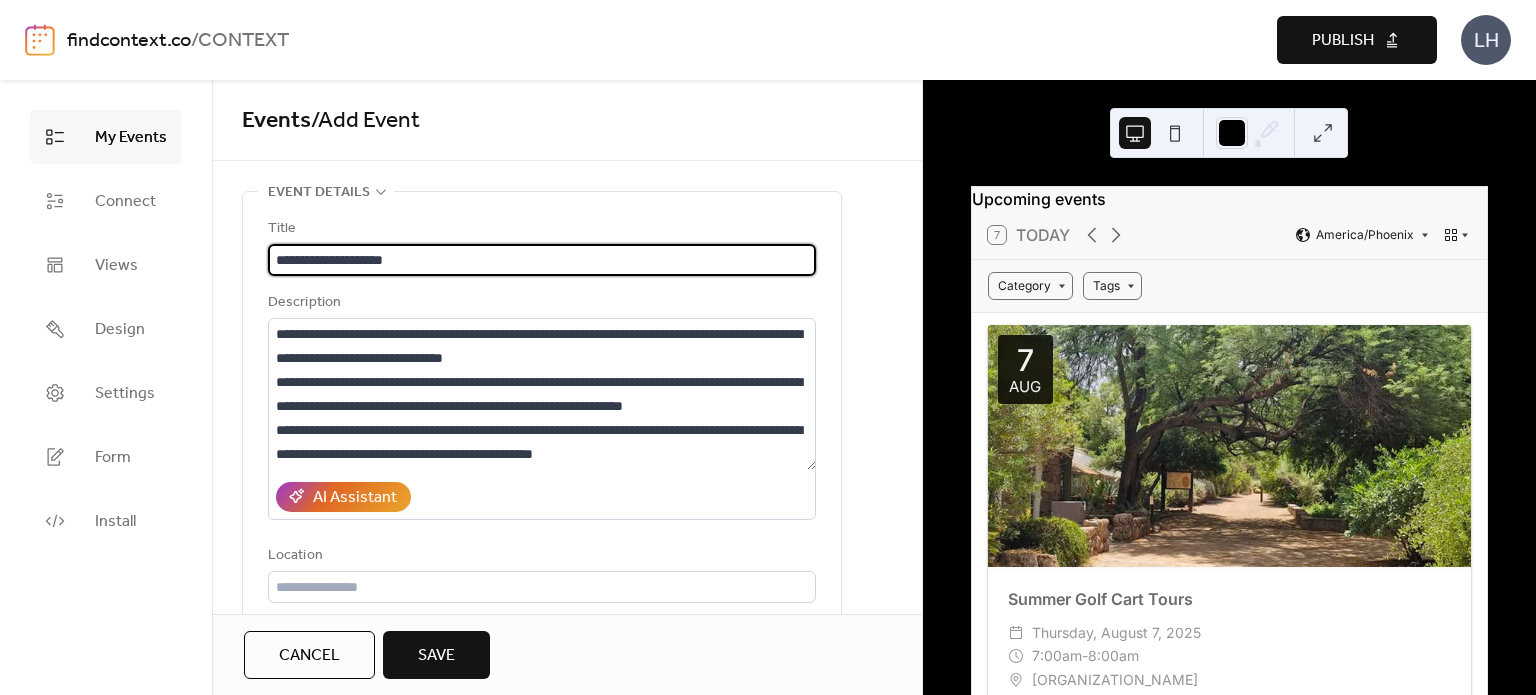 type on "**********" 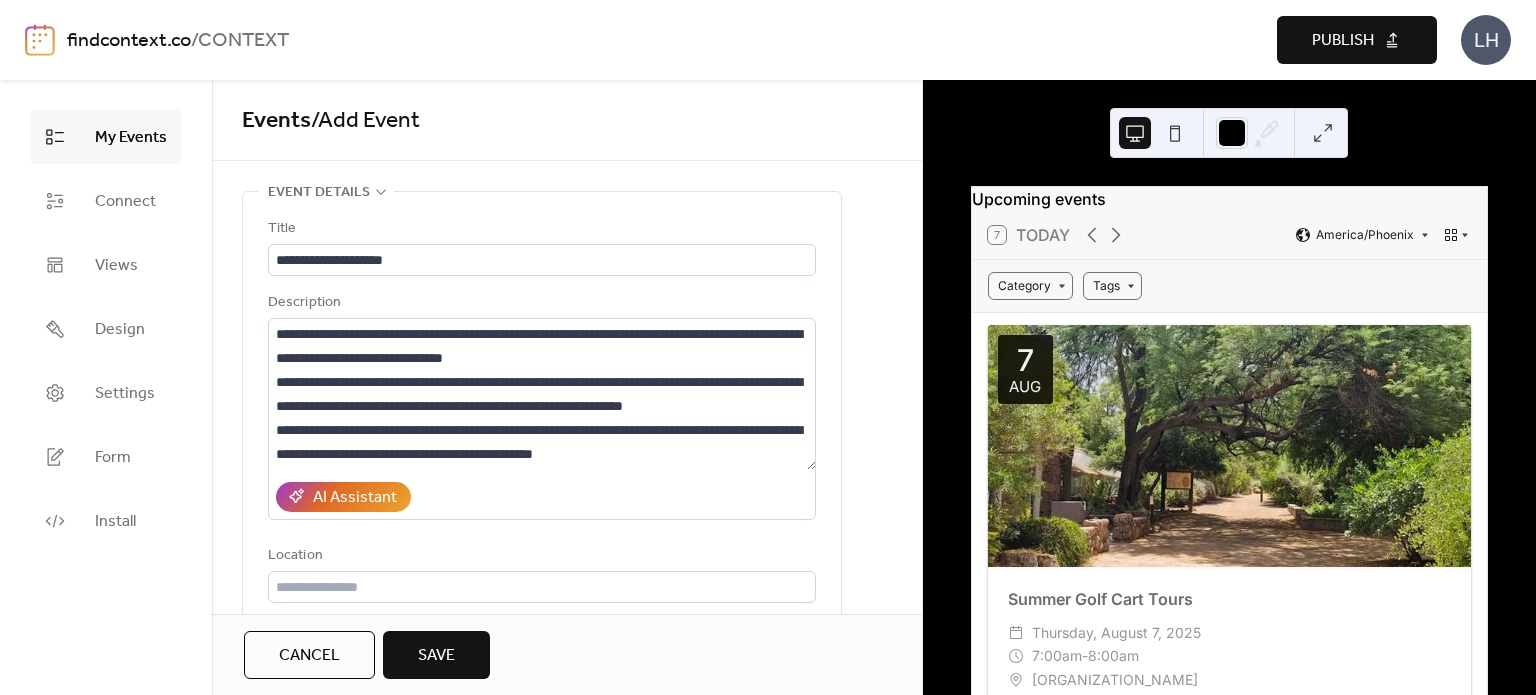 click on "**********" at bounding box center (542, 466) 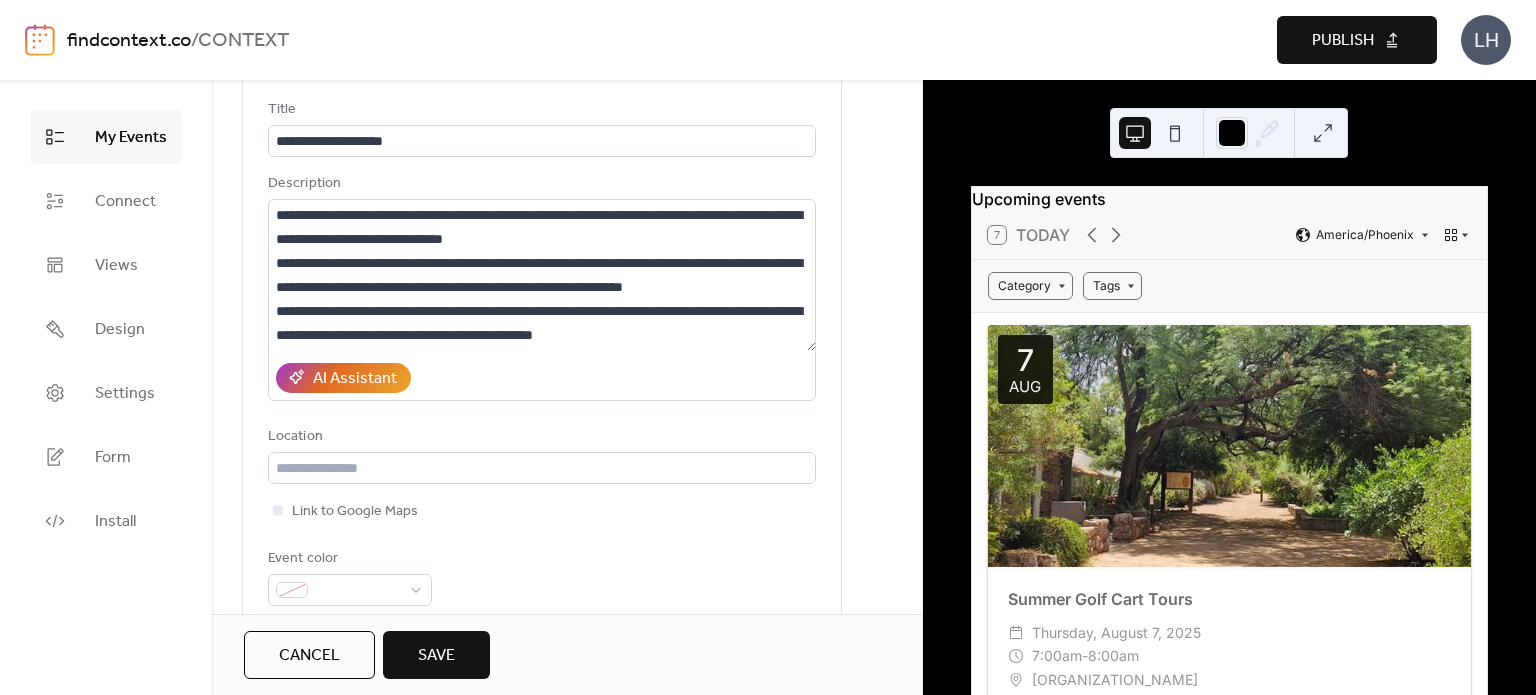 scroll, scrollTop: 120, scrollLeft: 0, axis: vertical 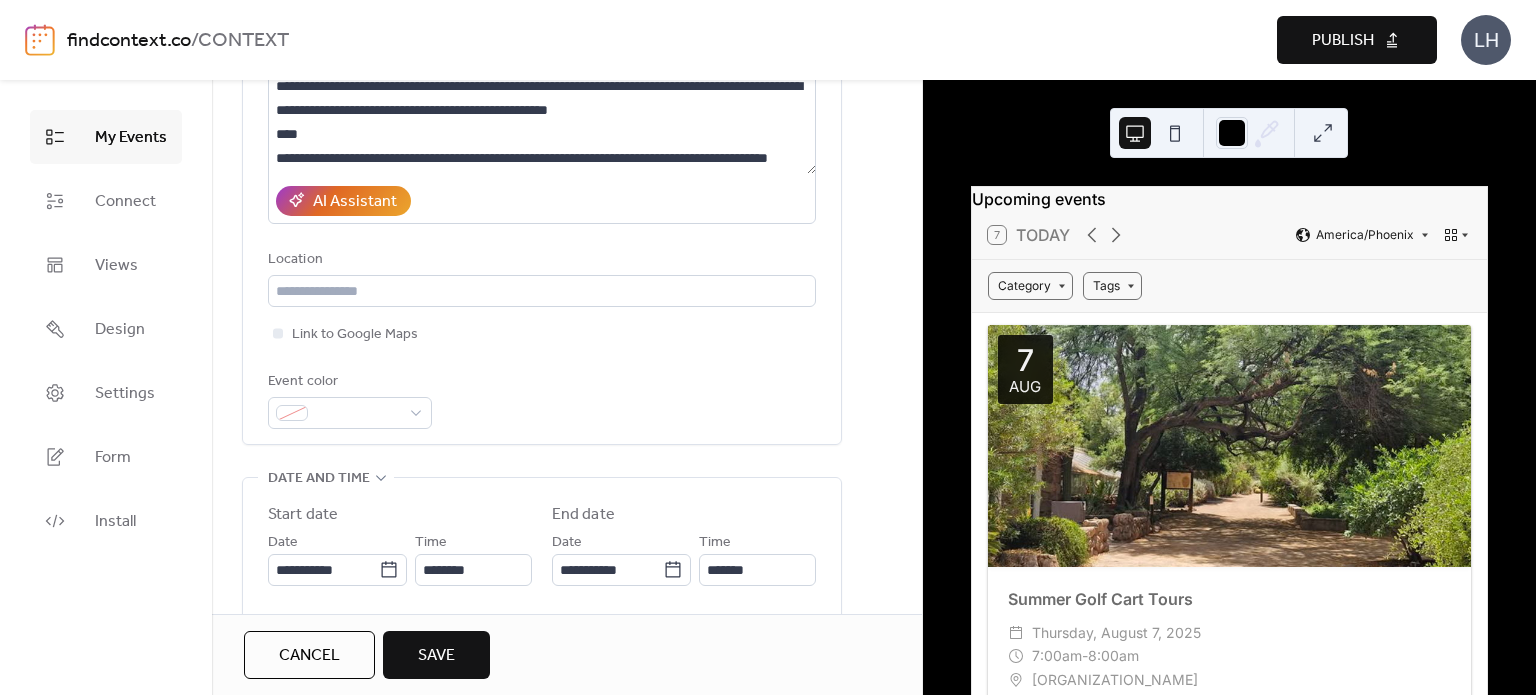 click on "**********" at bounding box center [542, 175] 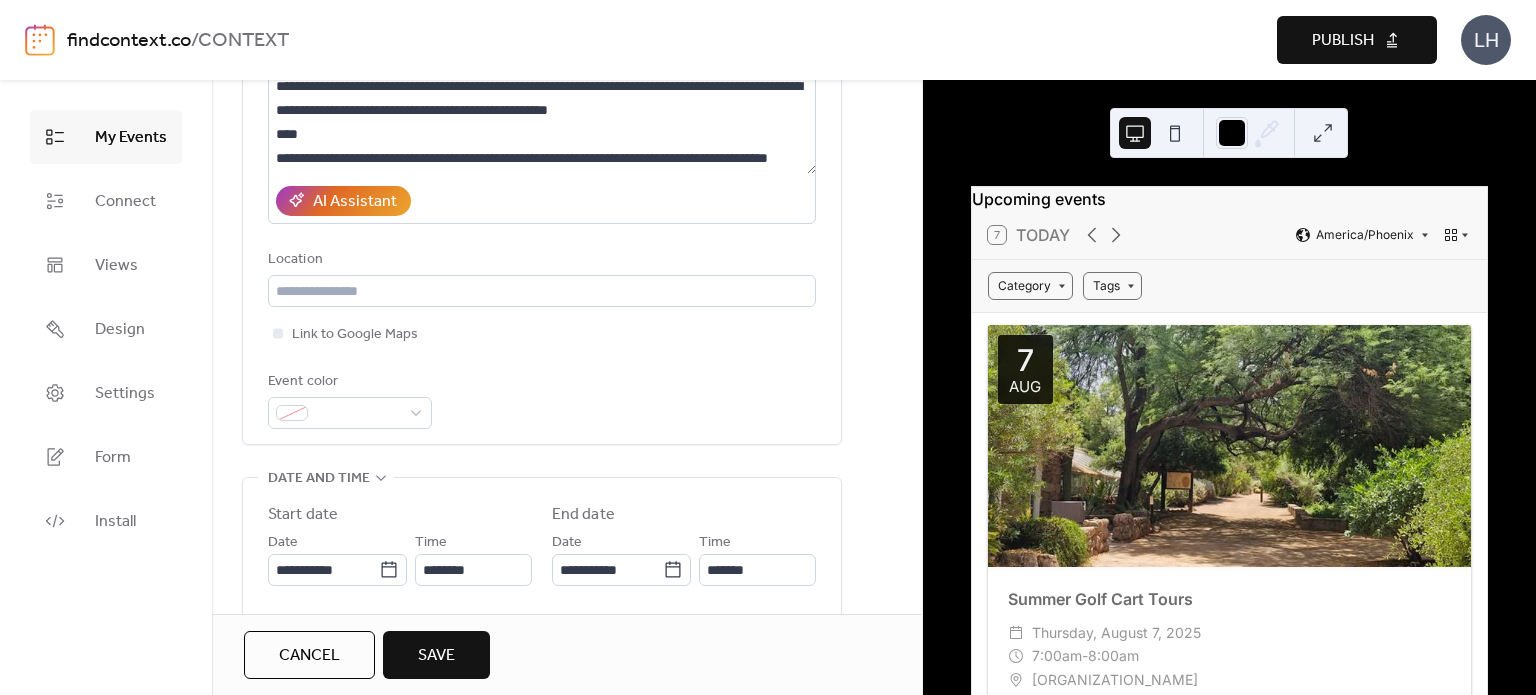 scroll, scrollTop: 426, scrollLeft: 0, axis: vertical 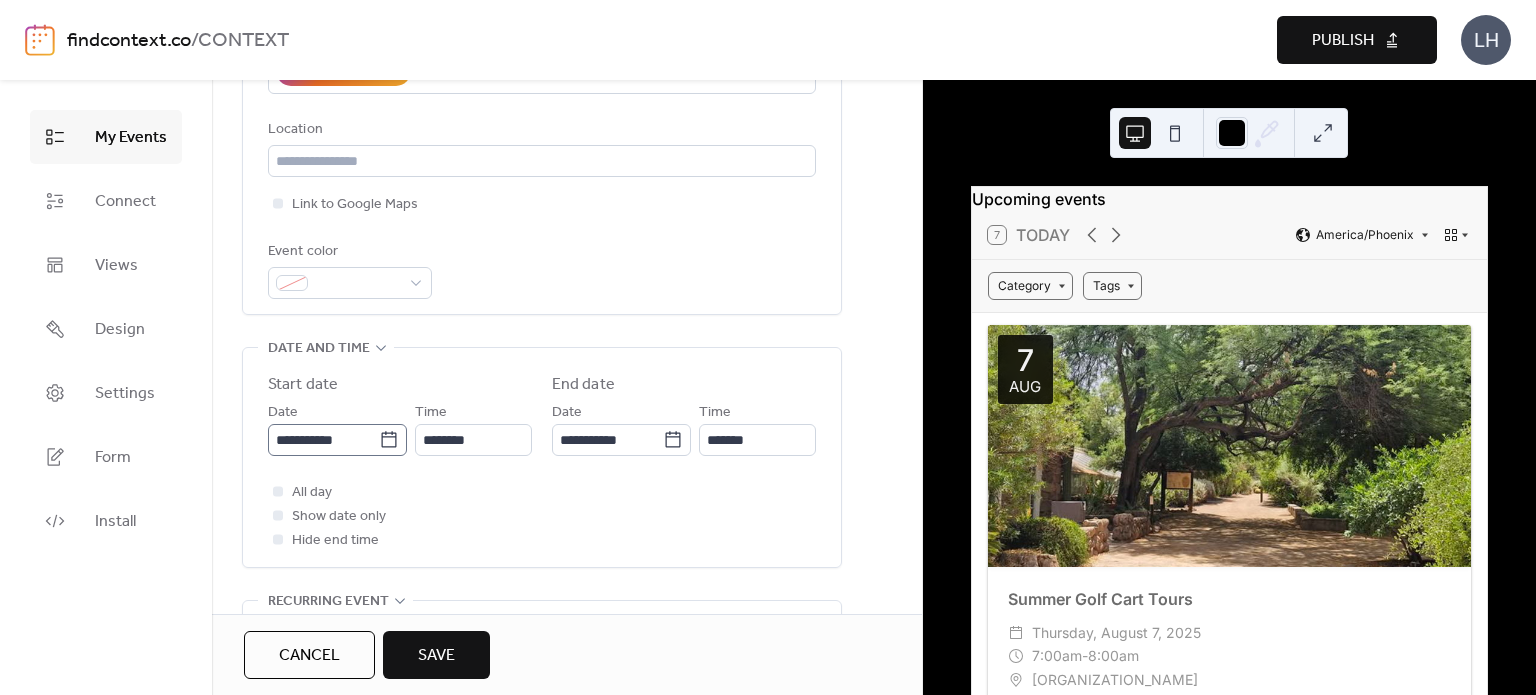 click on "**********" at bounding box center (337, 440) 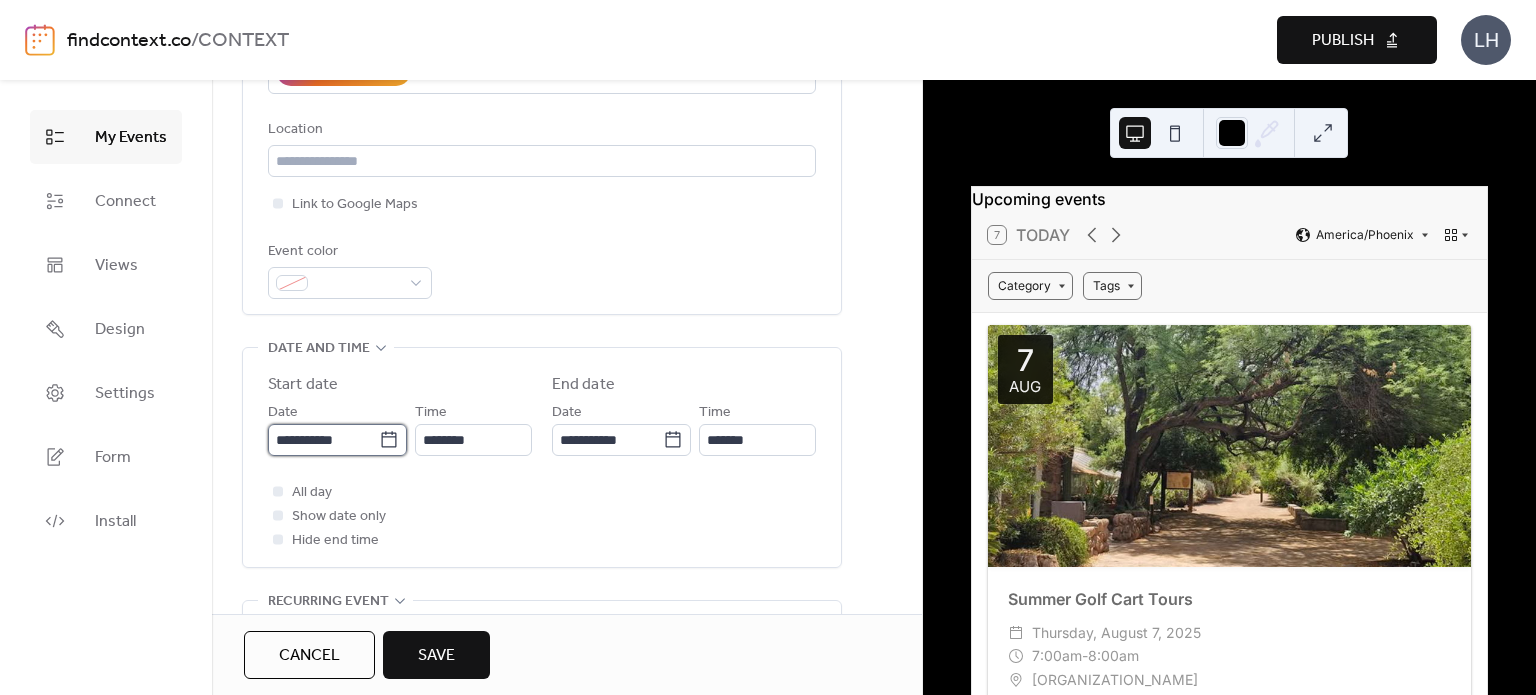click on "**********" at bounding box center (323, 440) 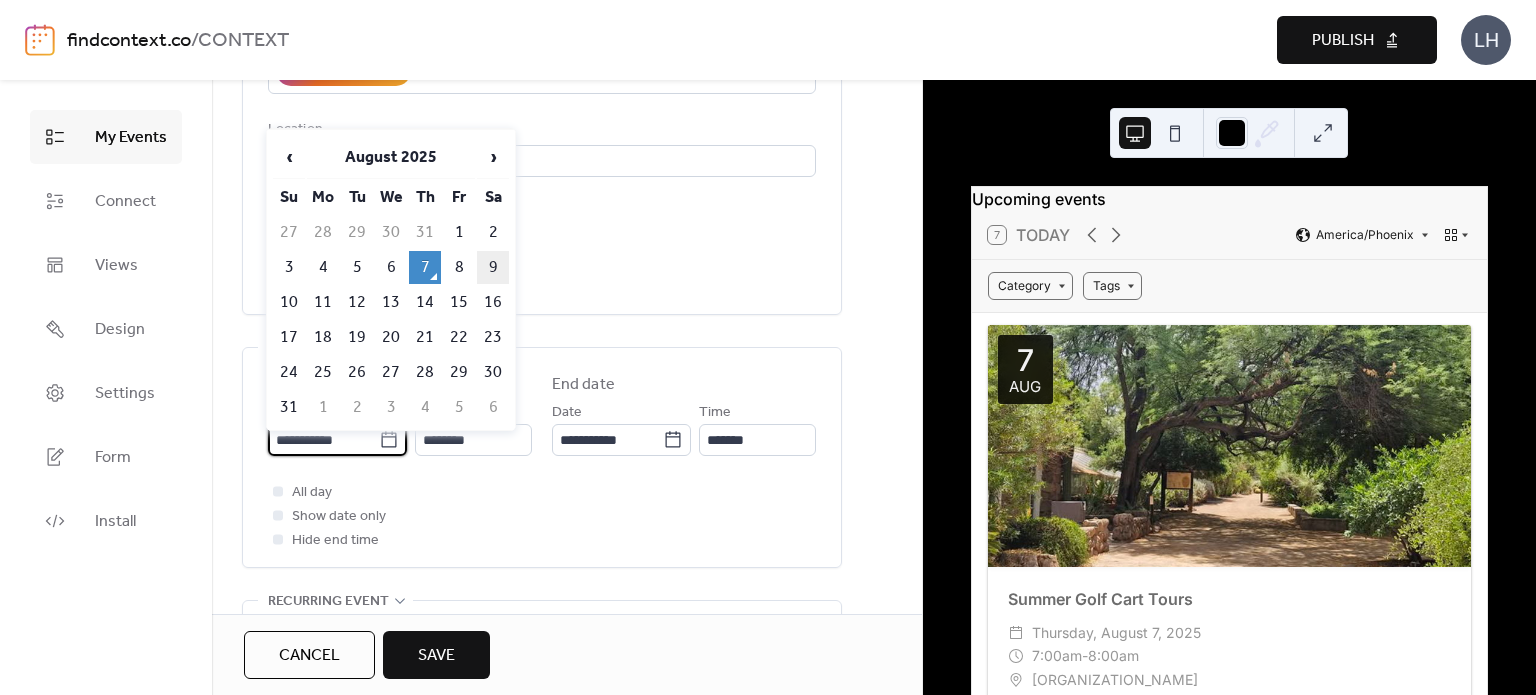 click on "9" at bounding box center [493, 267] 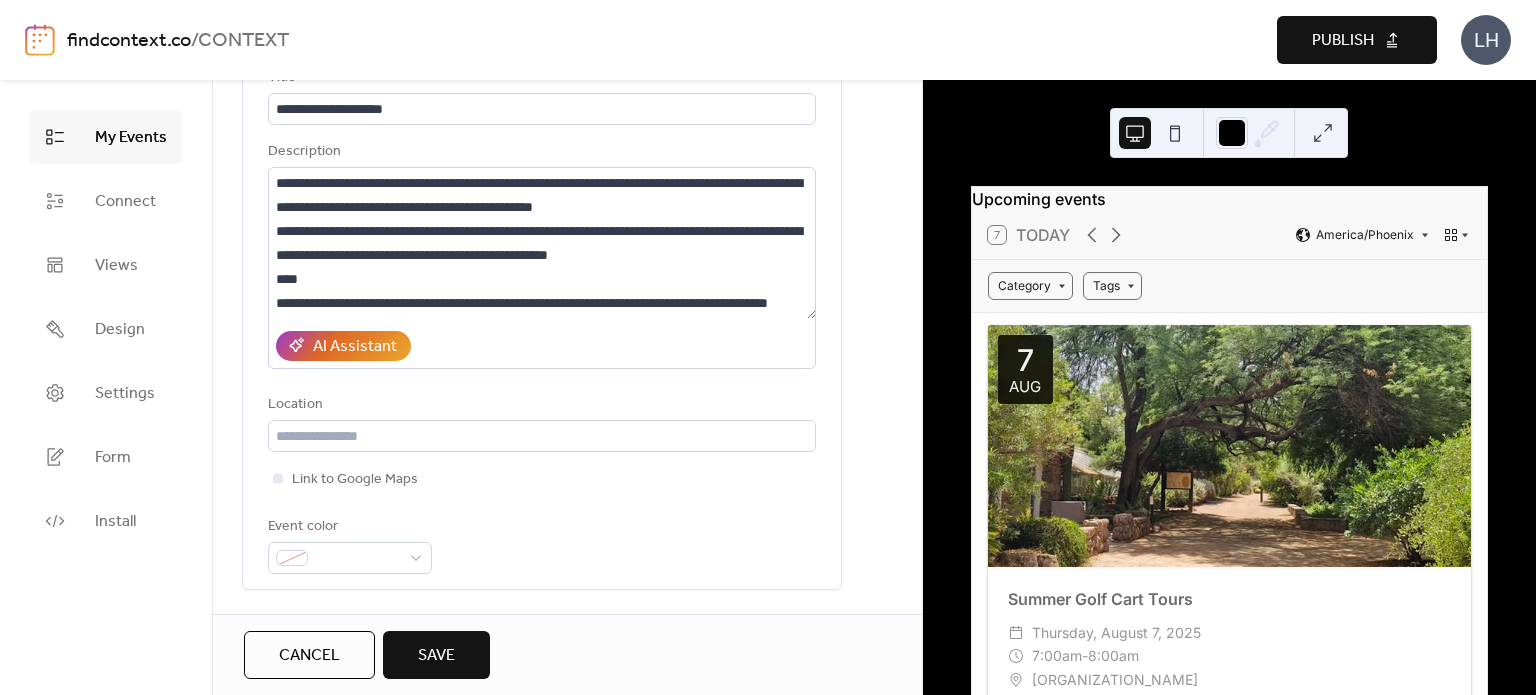 scroll, scrollTop: 148, scrollLeft: 0, axis: vertical 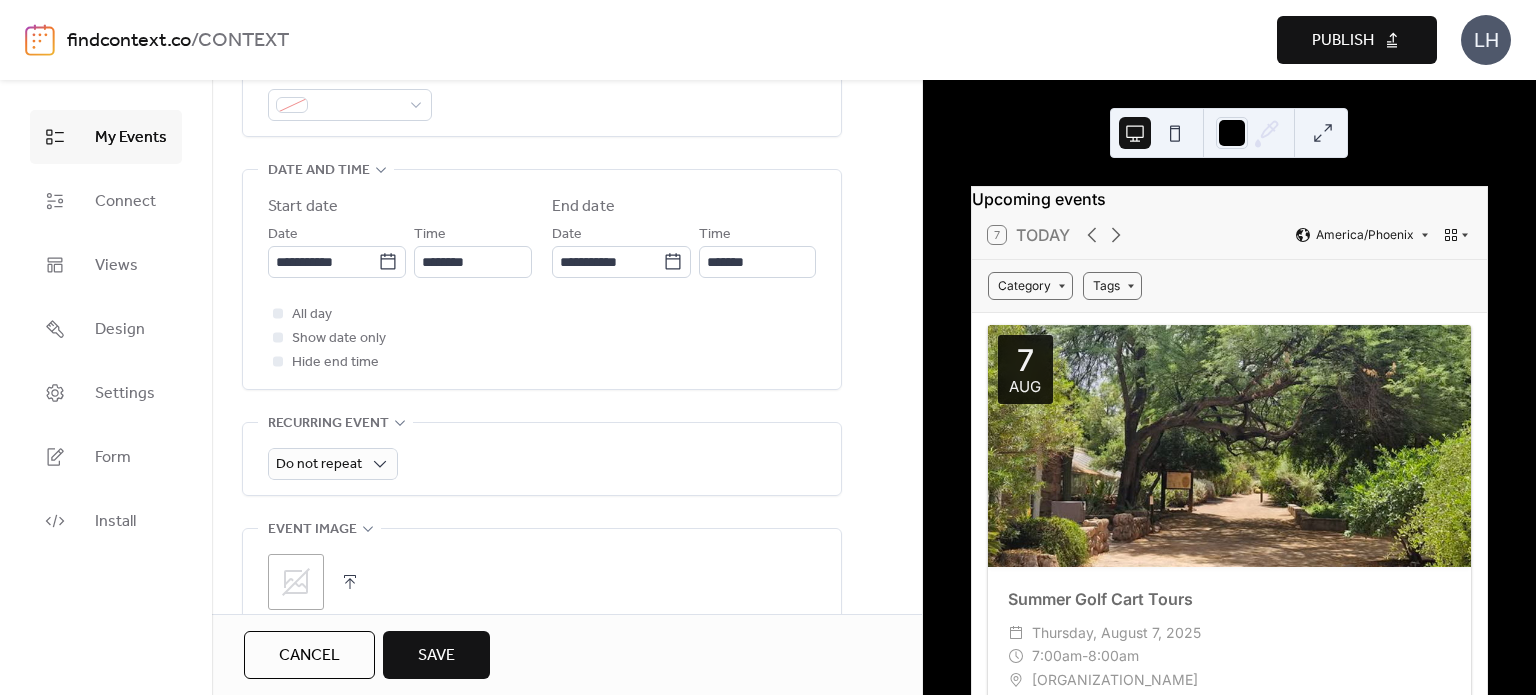 click 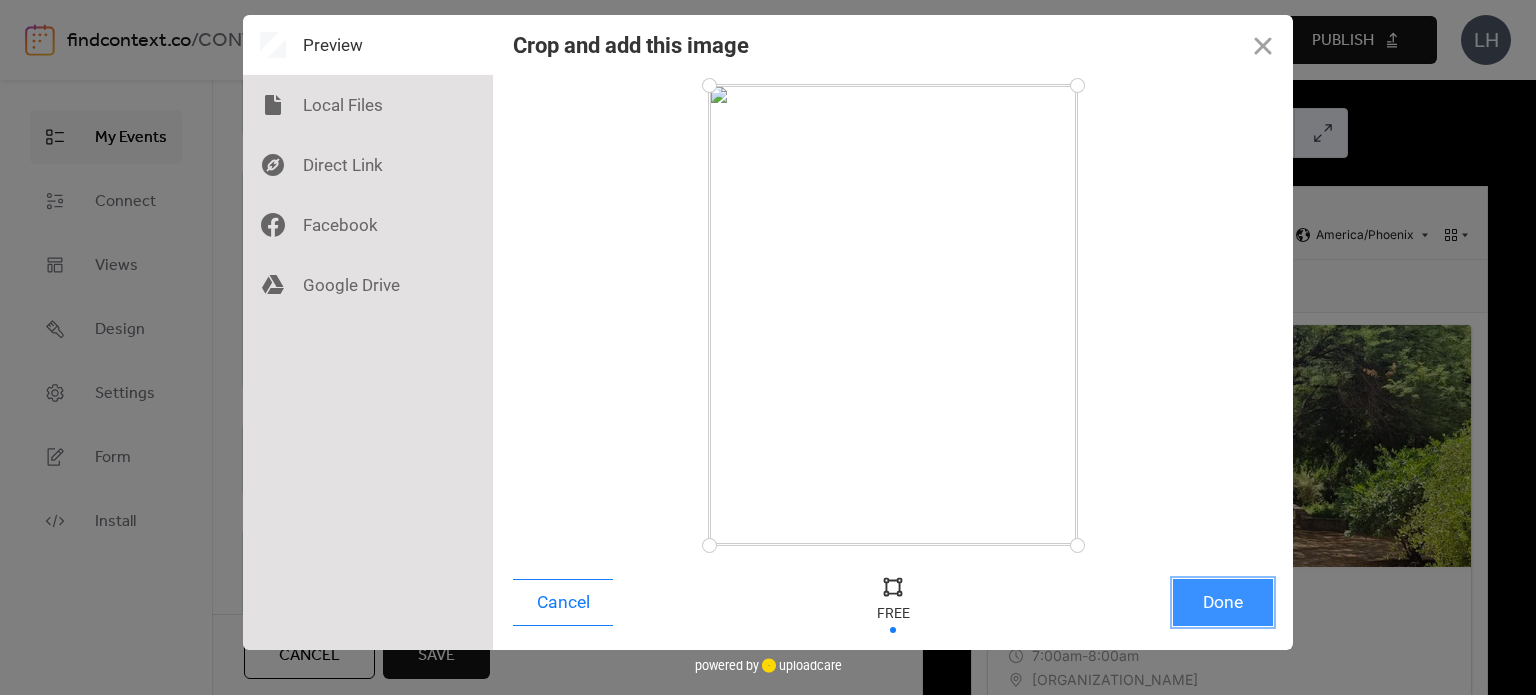 click on "Done" at bounding box center [1223, 602] 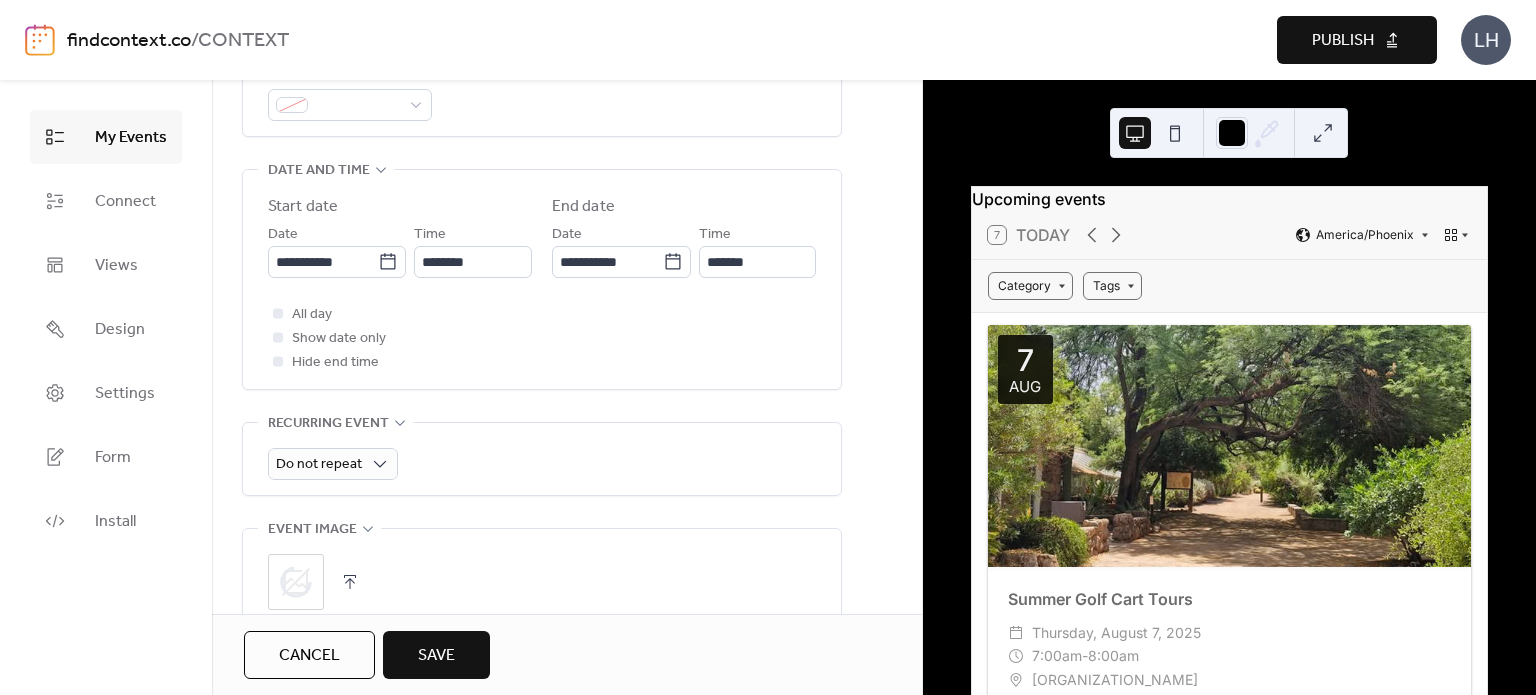 scroll, scrollTop: 563, scrollLeft: 0, axis: vertical 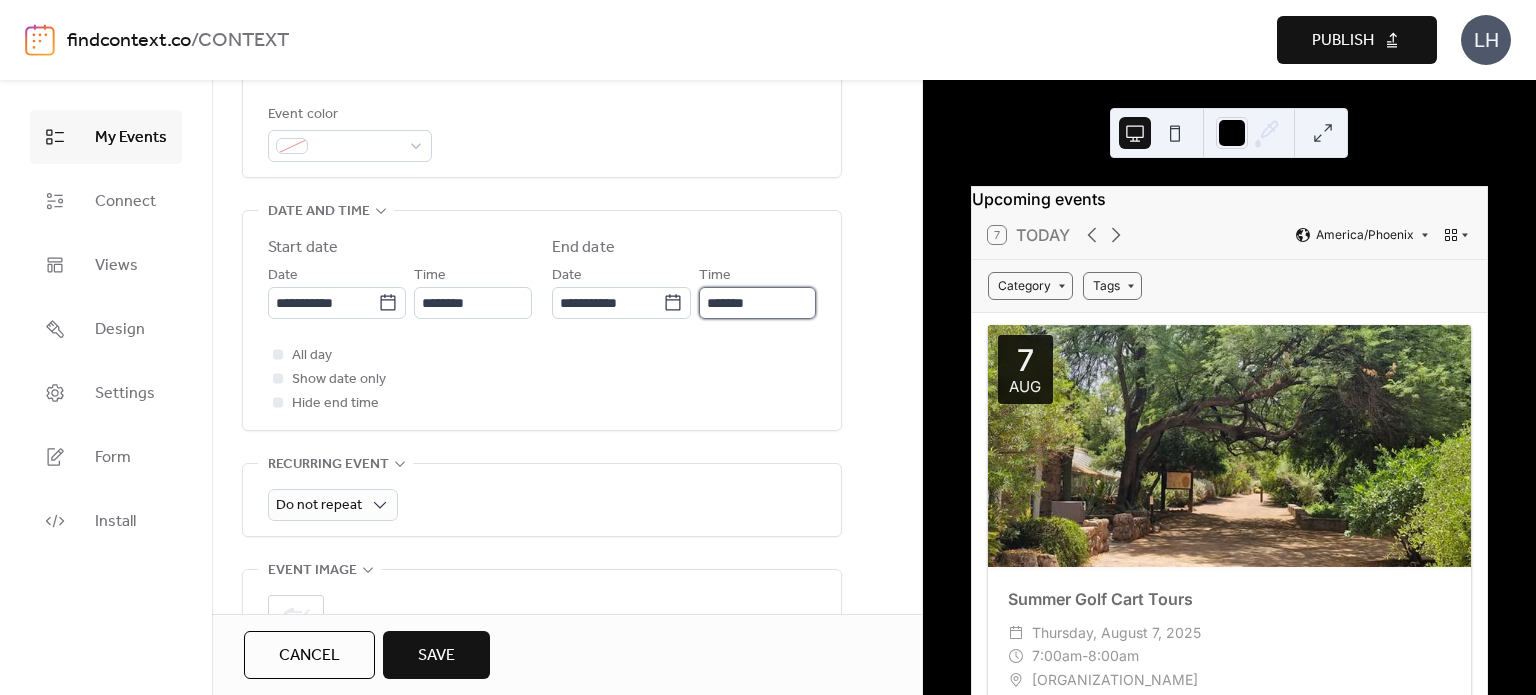 click on "*******" at bounding box center [757, 303] 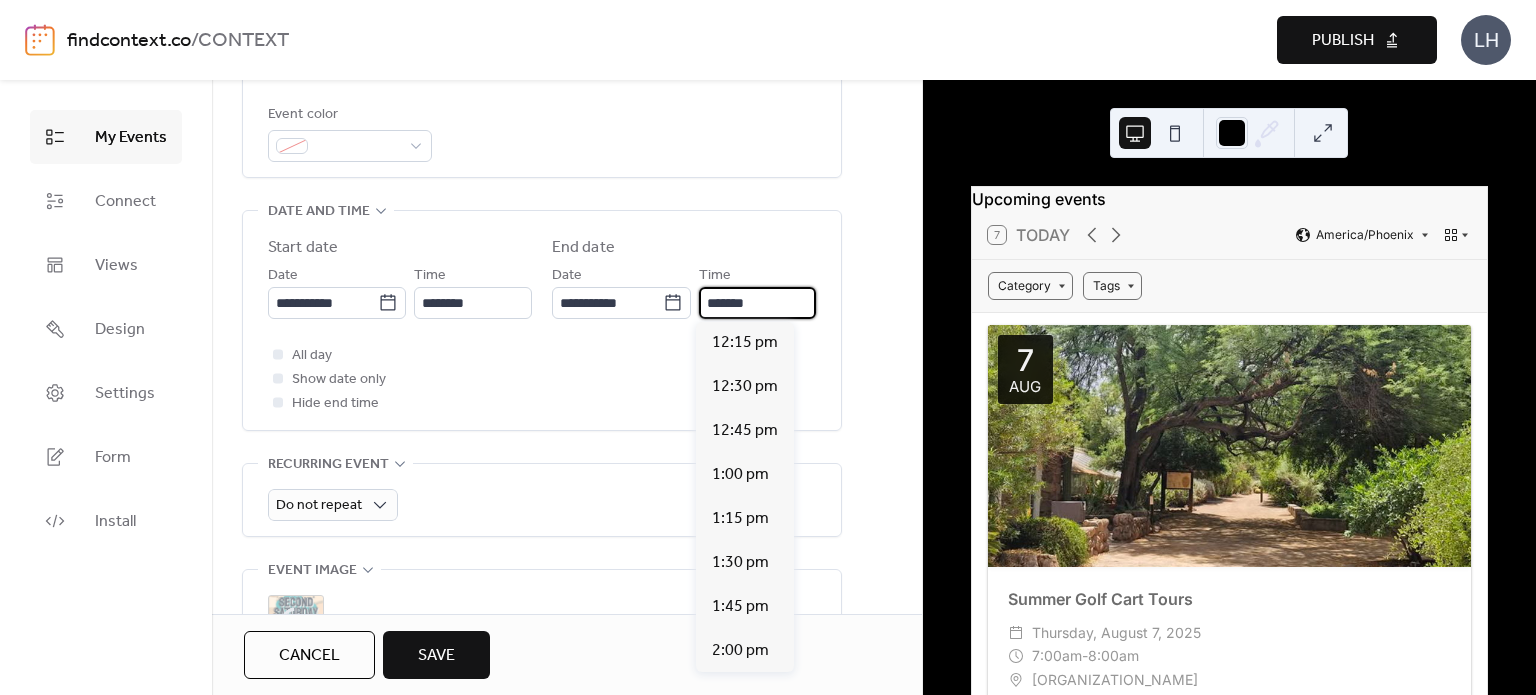 scroll, scrollTop: 1012, scrollLeft: 0, axis: vertical 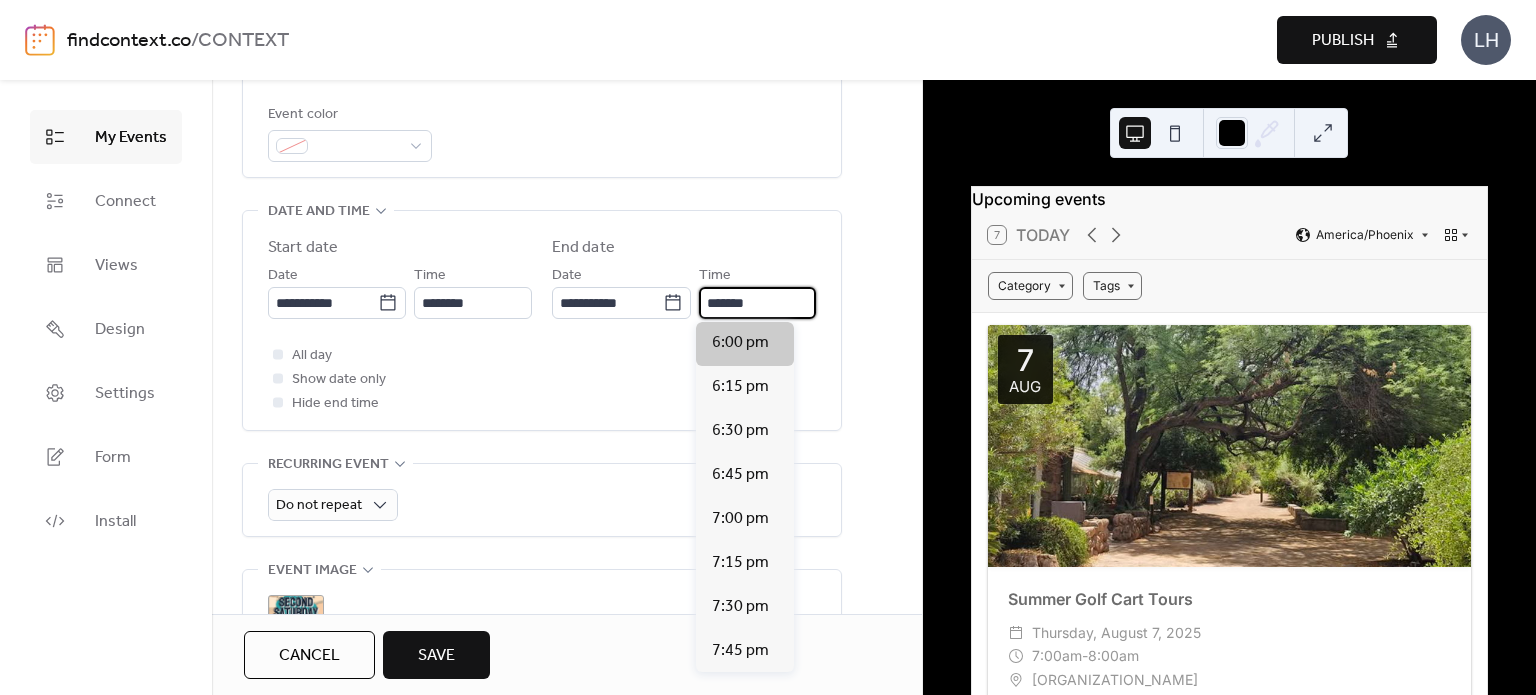 type on "*******" 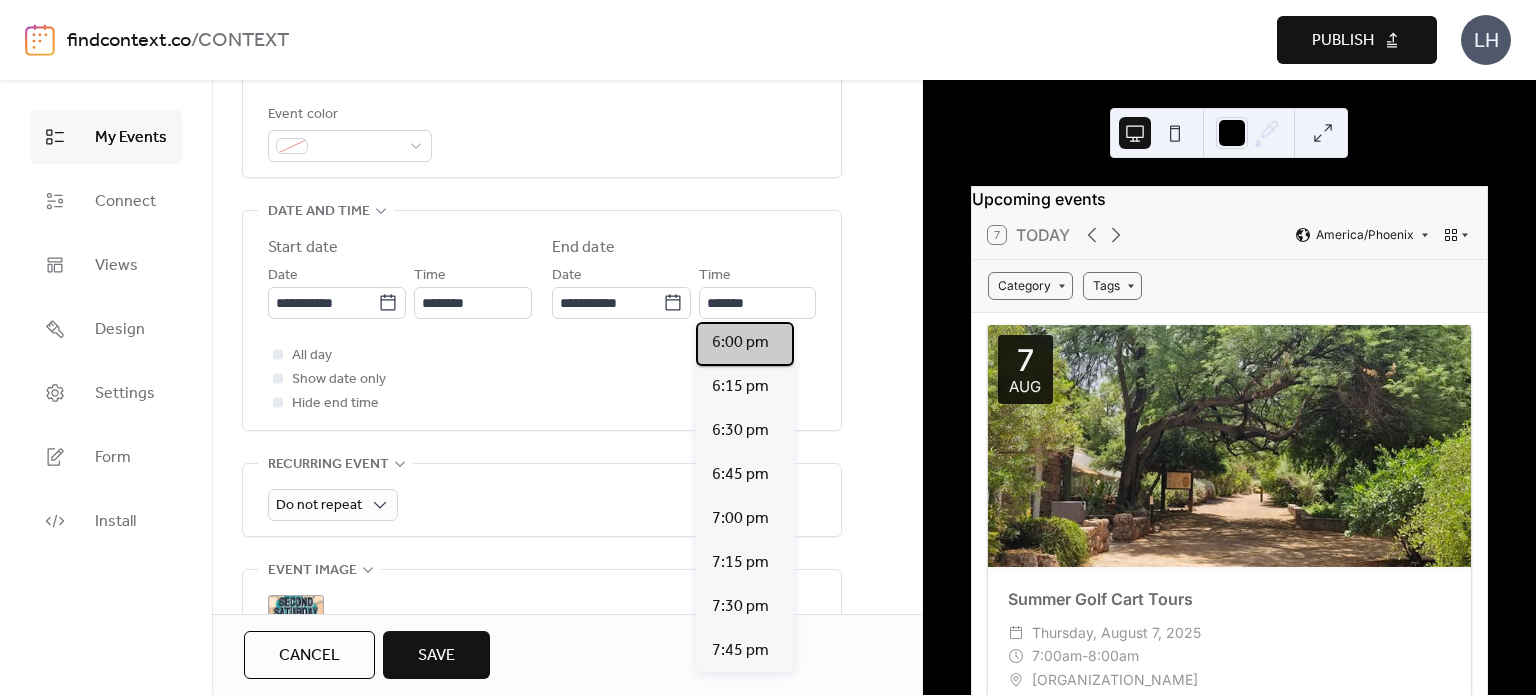 click on "6:00 pm" at bounding box center [740, 343] 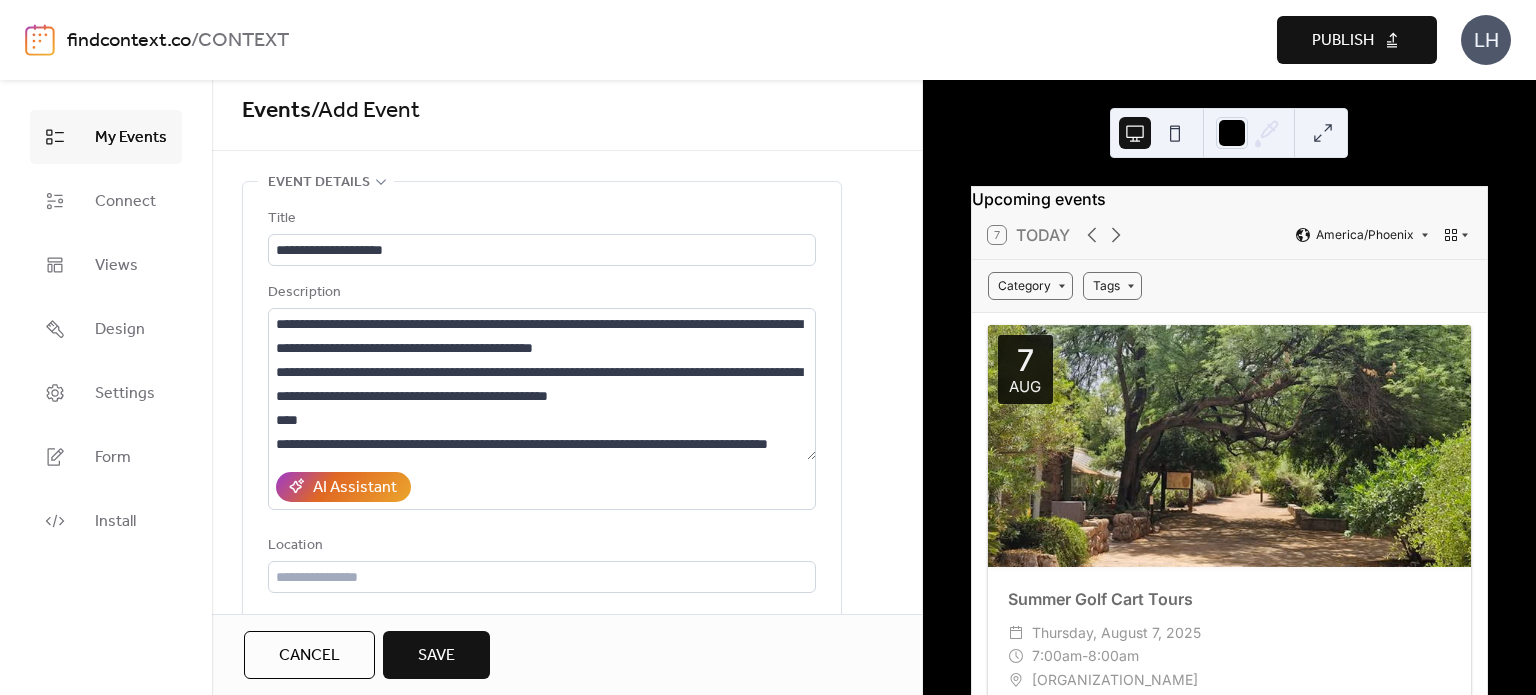 scroll, scrollTop: 175, scrollLeft: 0, axis: vertical 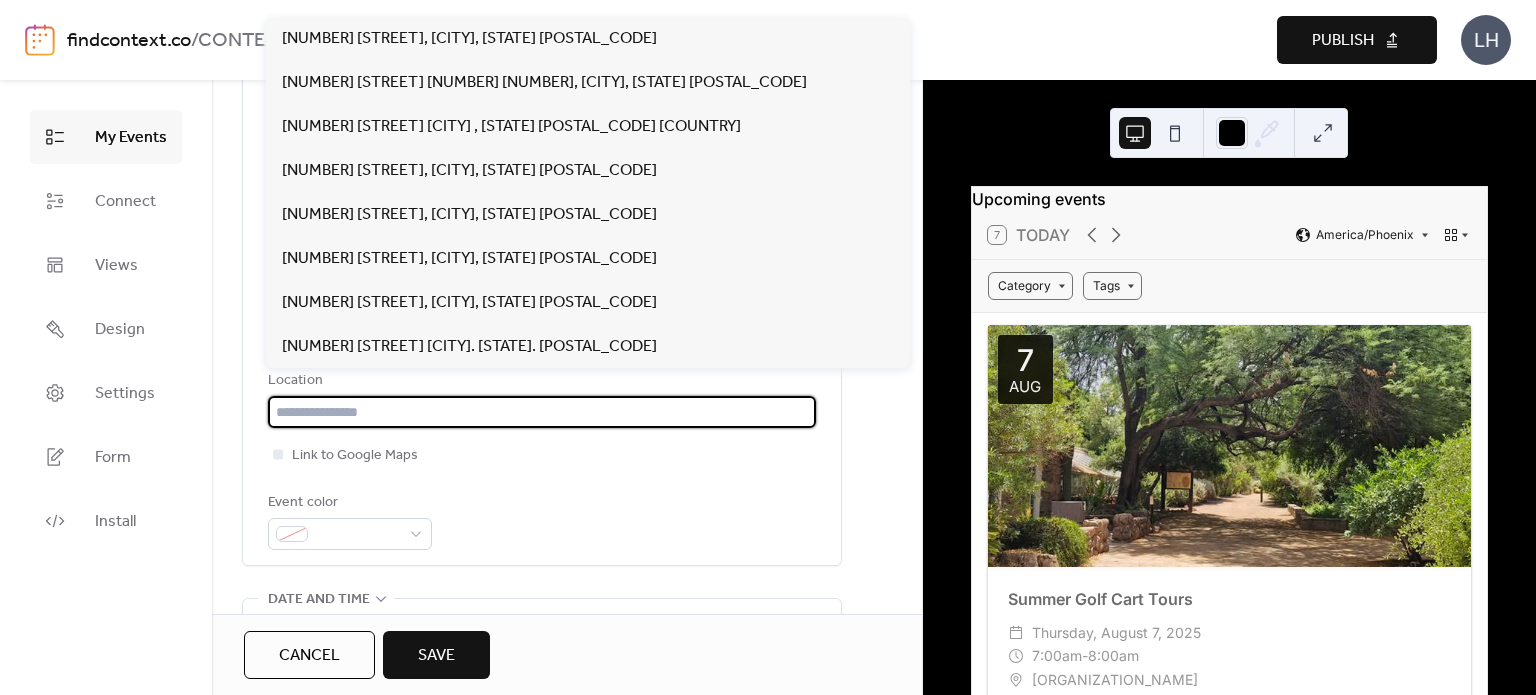 click at bounding box center (542, 412) 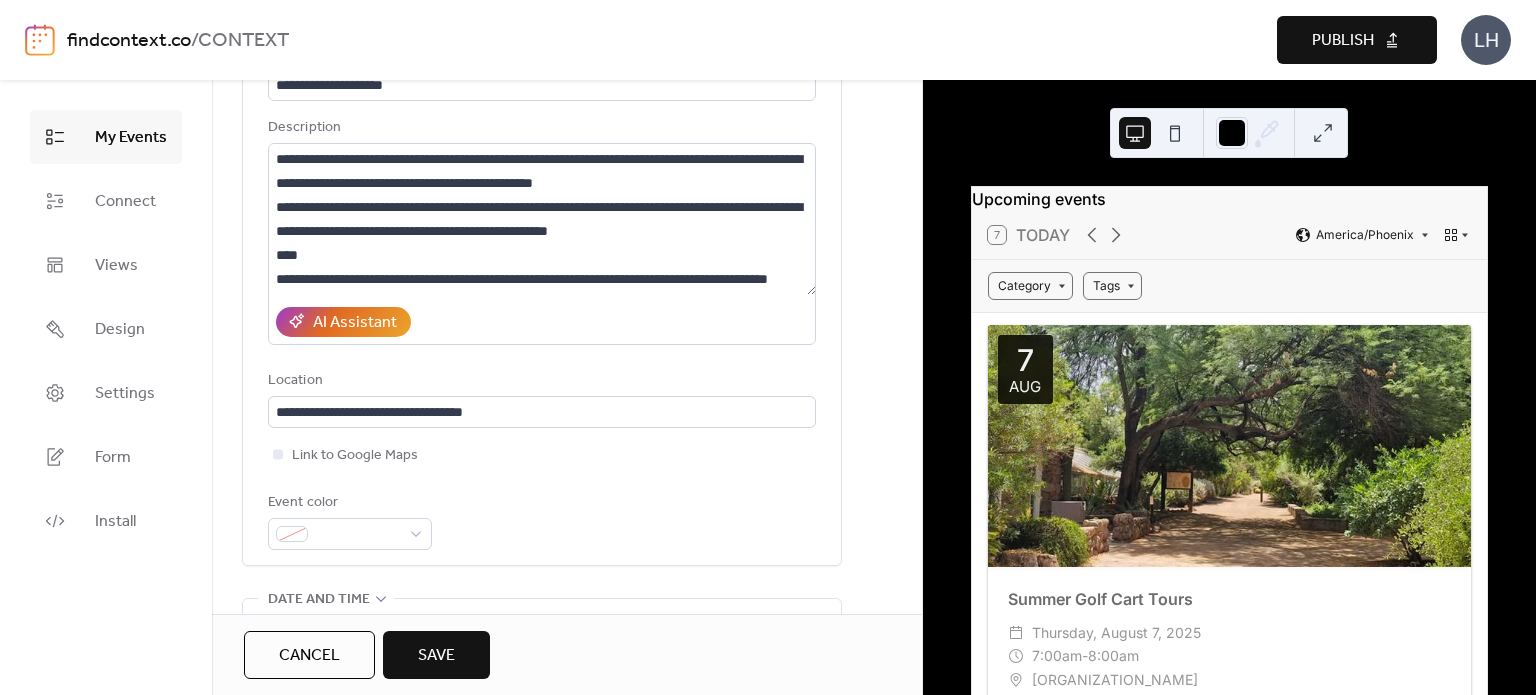 click on "**********" at bounding box center (542, 296) 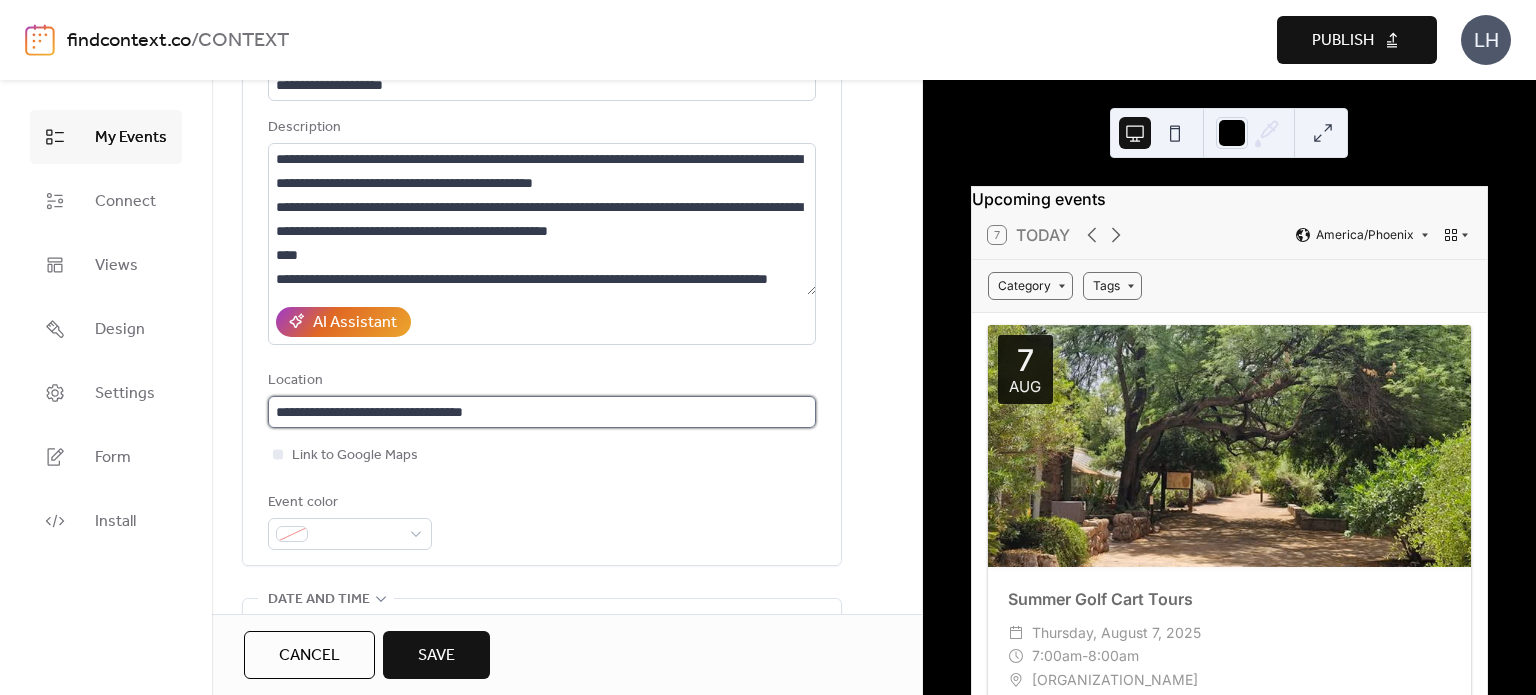 click on "**********" at bounding box center [542, 412] 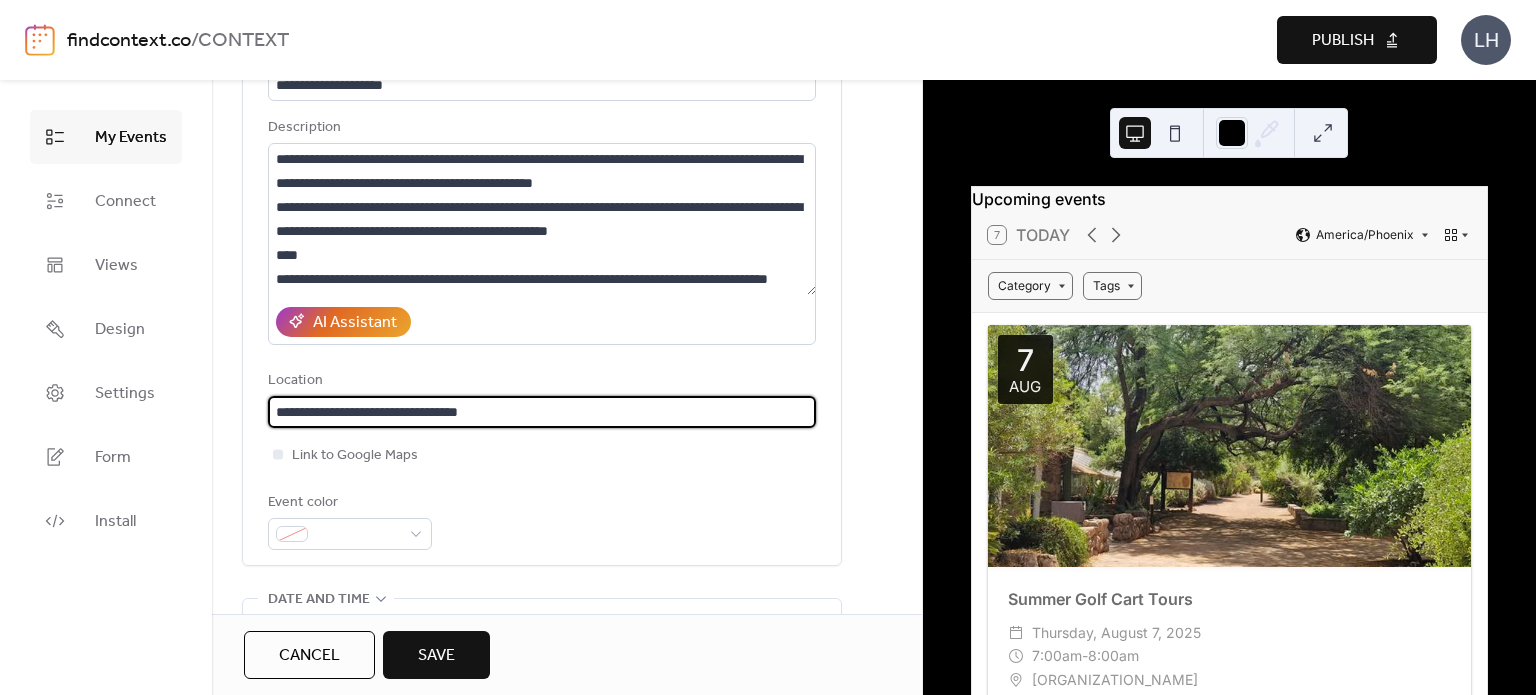 type on "**********" 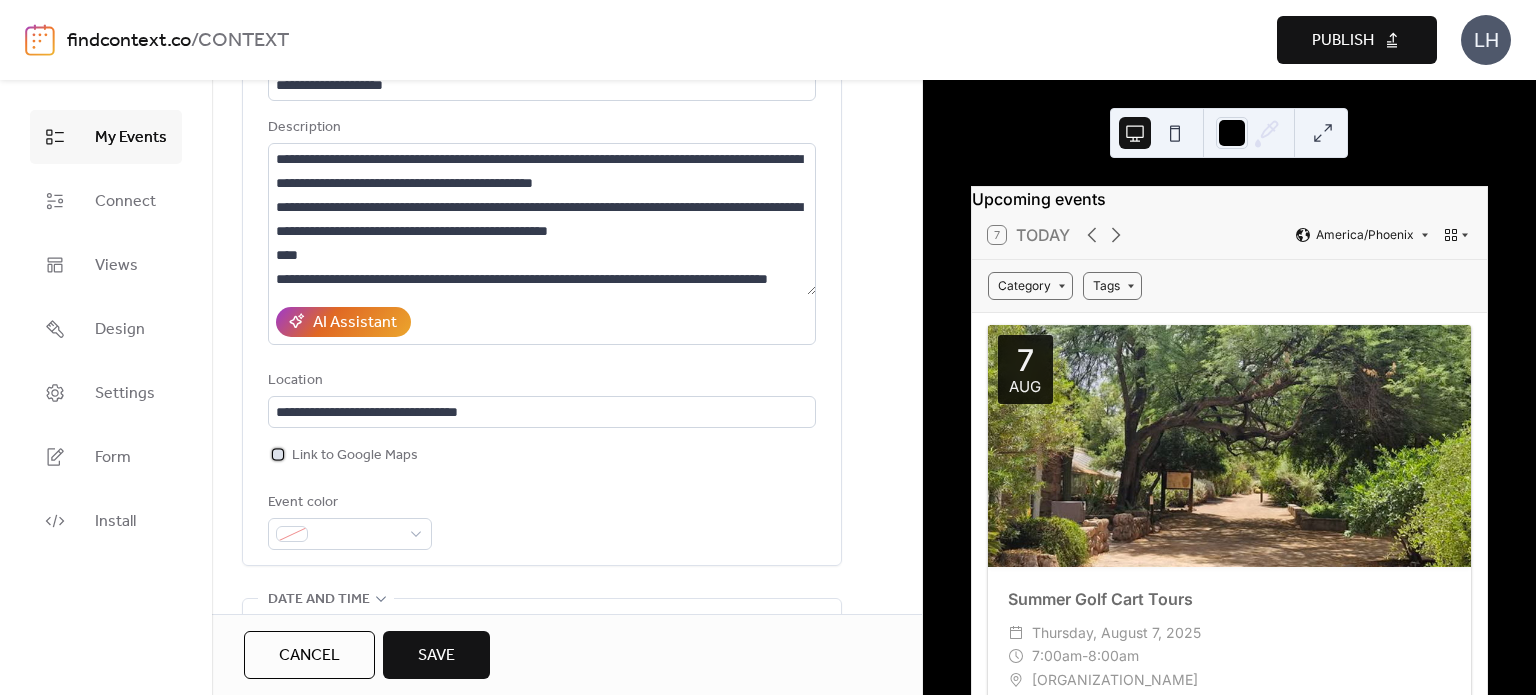 click on "Link to Google Maps" at bounding box center (355, 456) 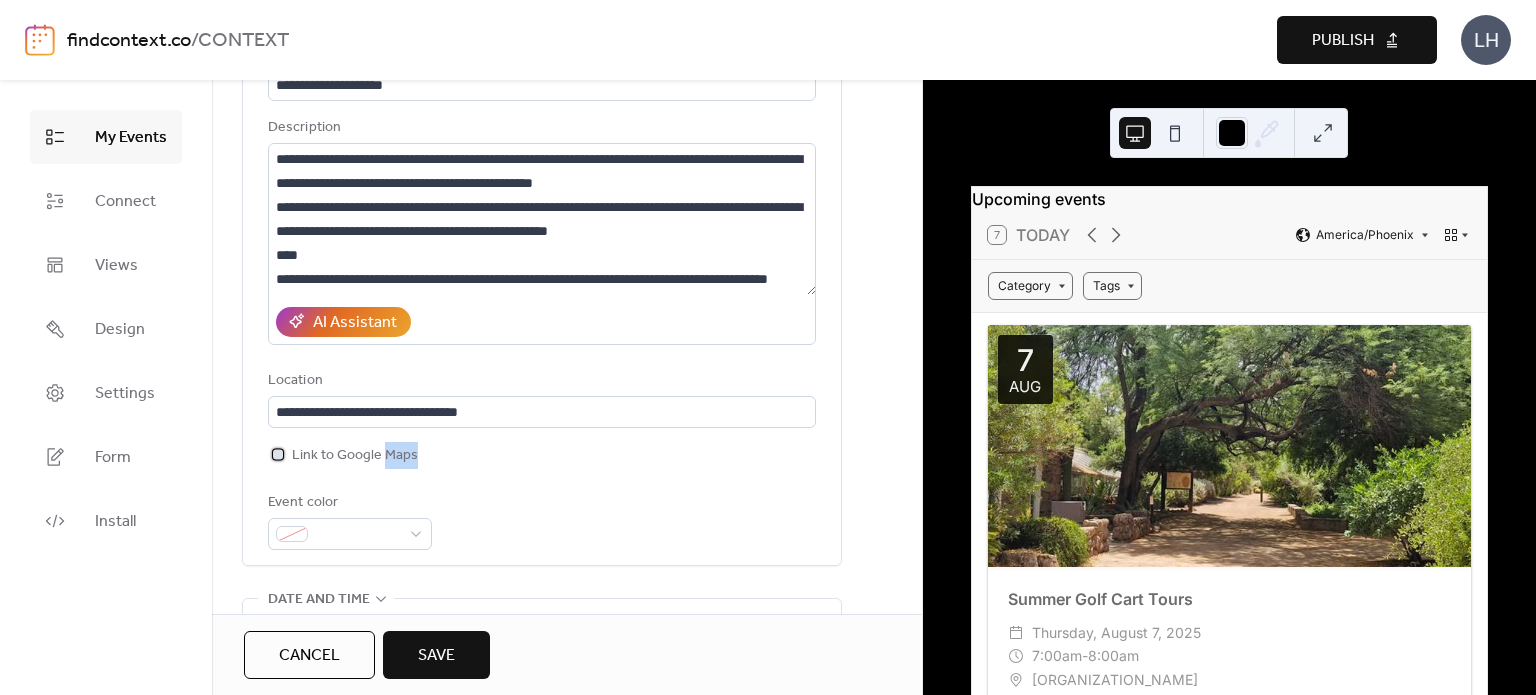click on "Link to Google Maps" at bounding box center [355, 456] 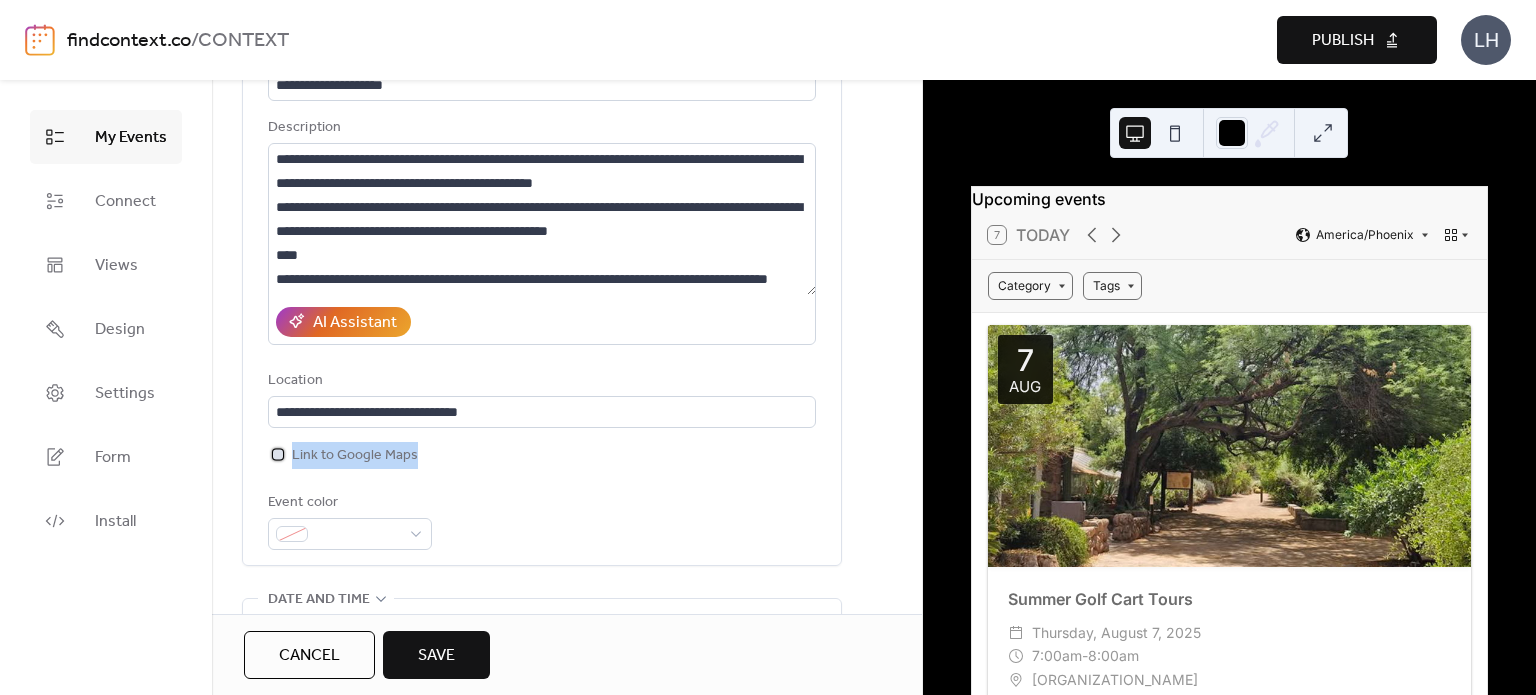 click on "Link to Google Maps" at bounding box center [355, 456] 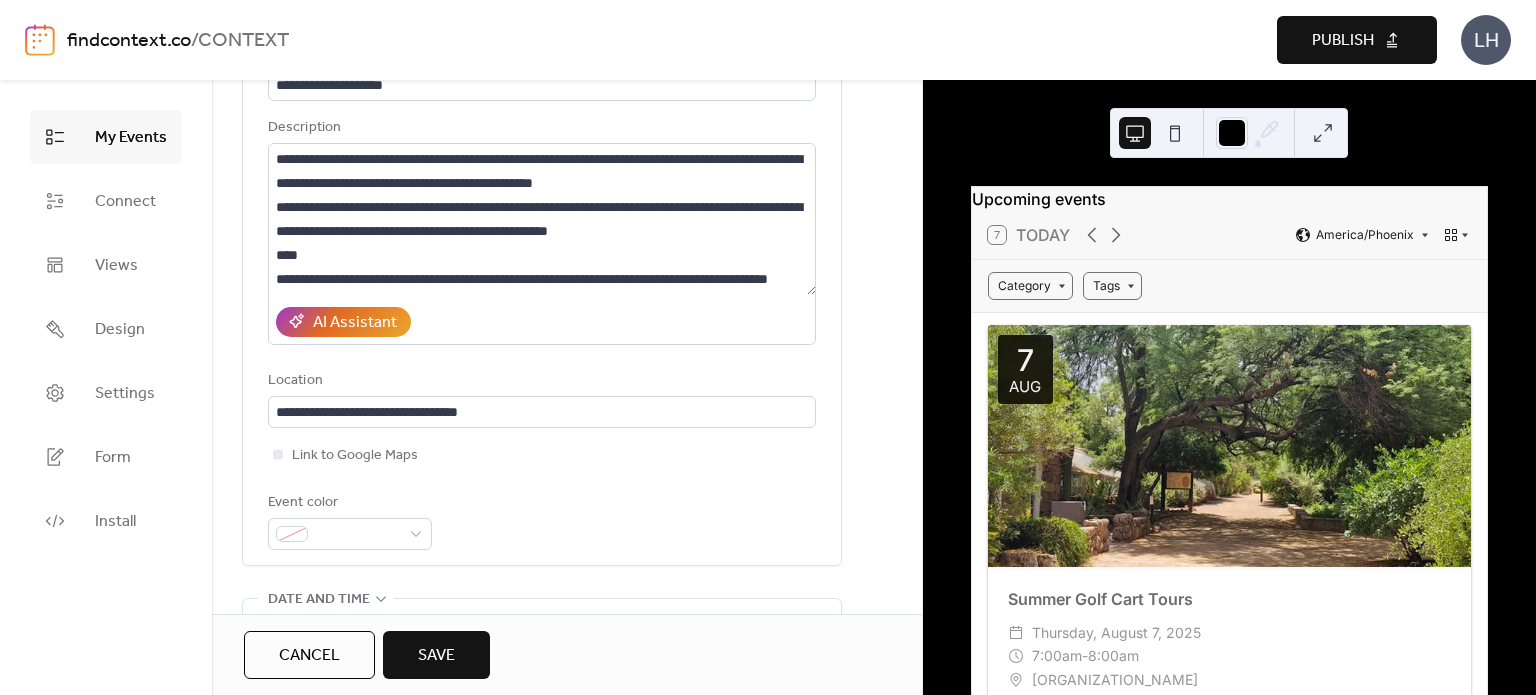 click on "Event color" at bounding box center (542, 520) 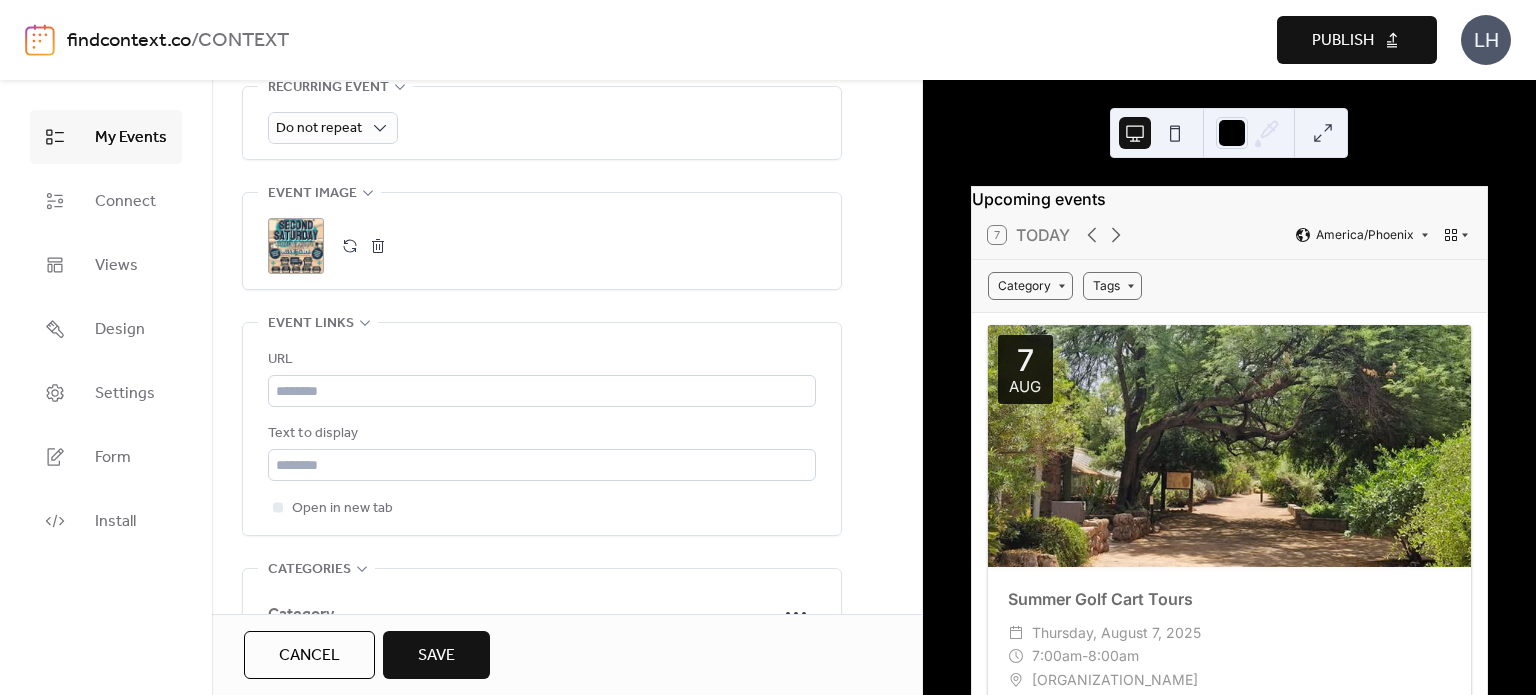 scroll, scrollTop: 1036, scrollLeft: 0, axis: vertical 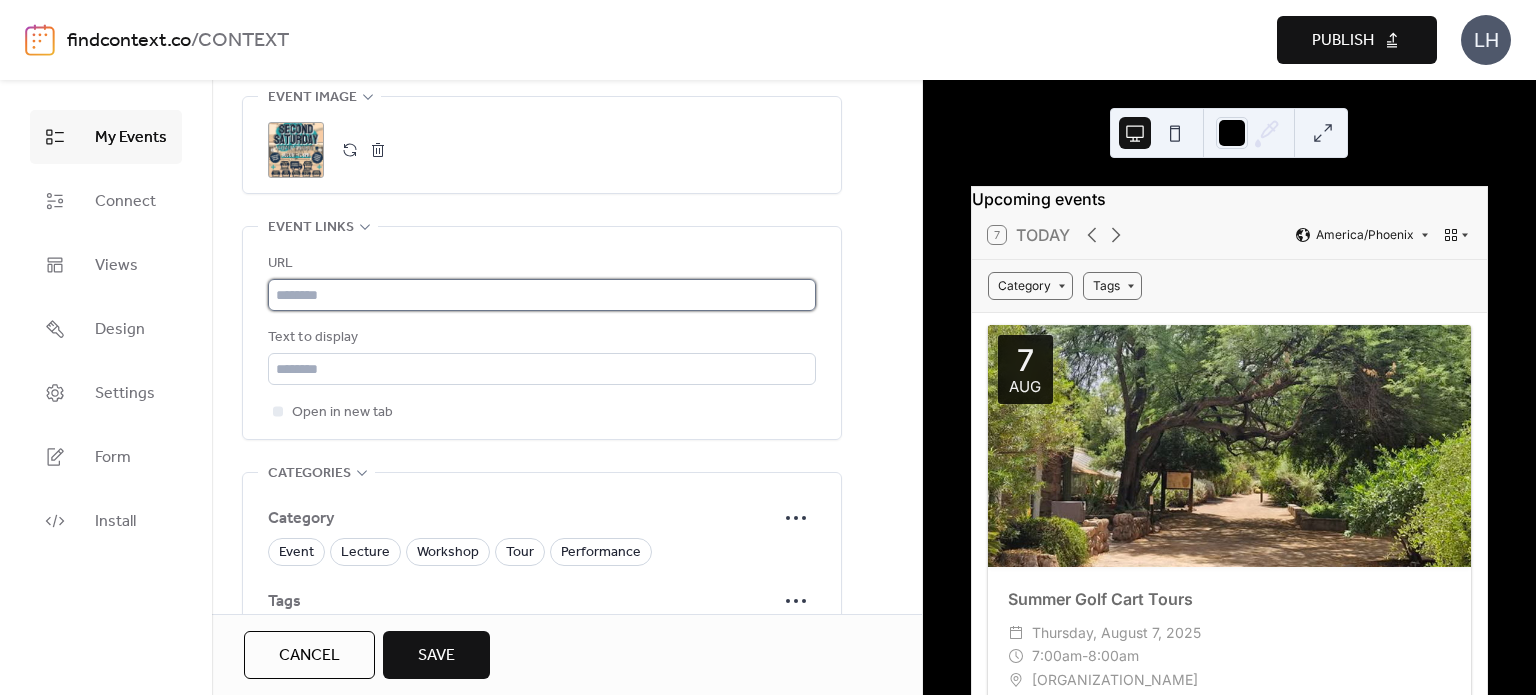 click at bounding box center [542, 295] 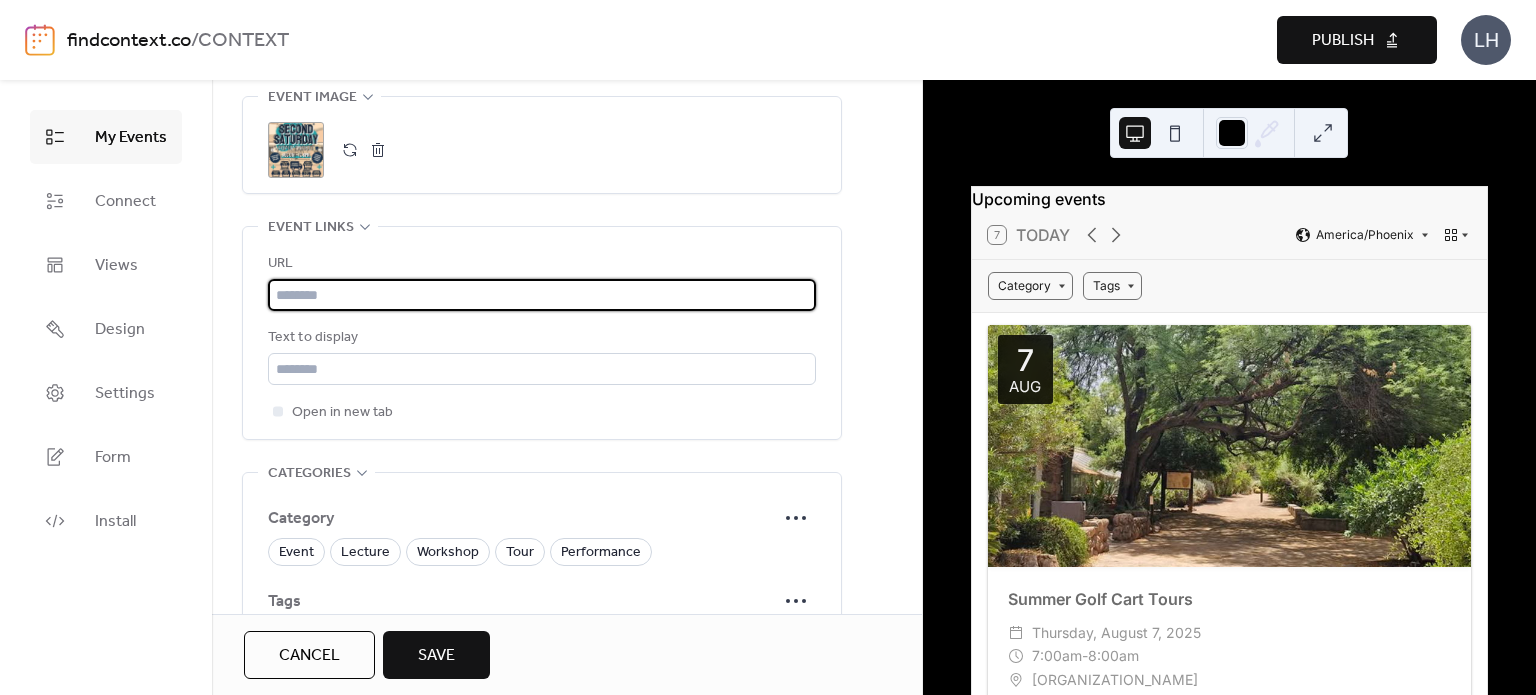 paste on "**********" 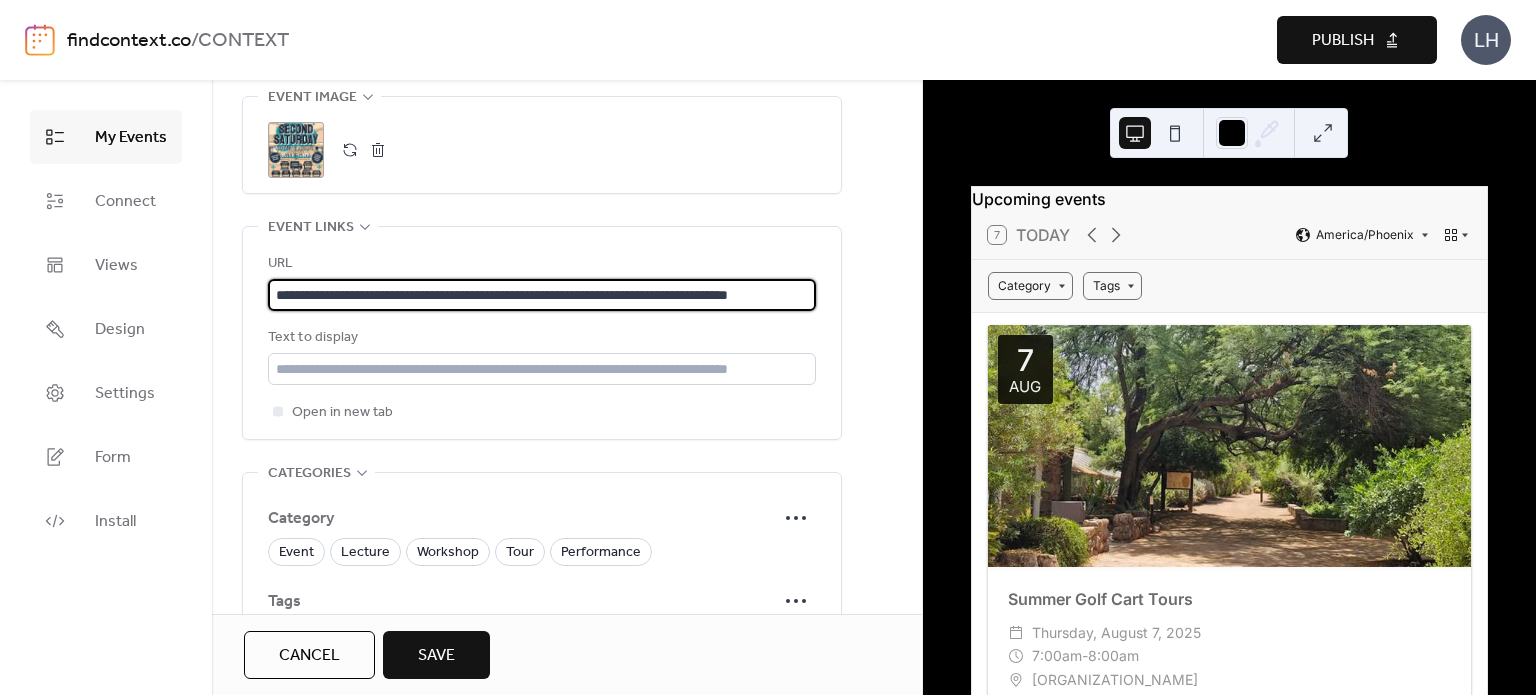 scroll, scrollTop: 0, scrollLeft: 113, axis: horizontal 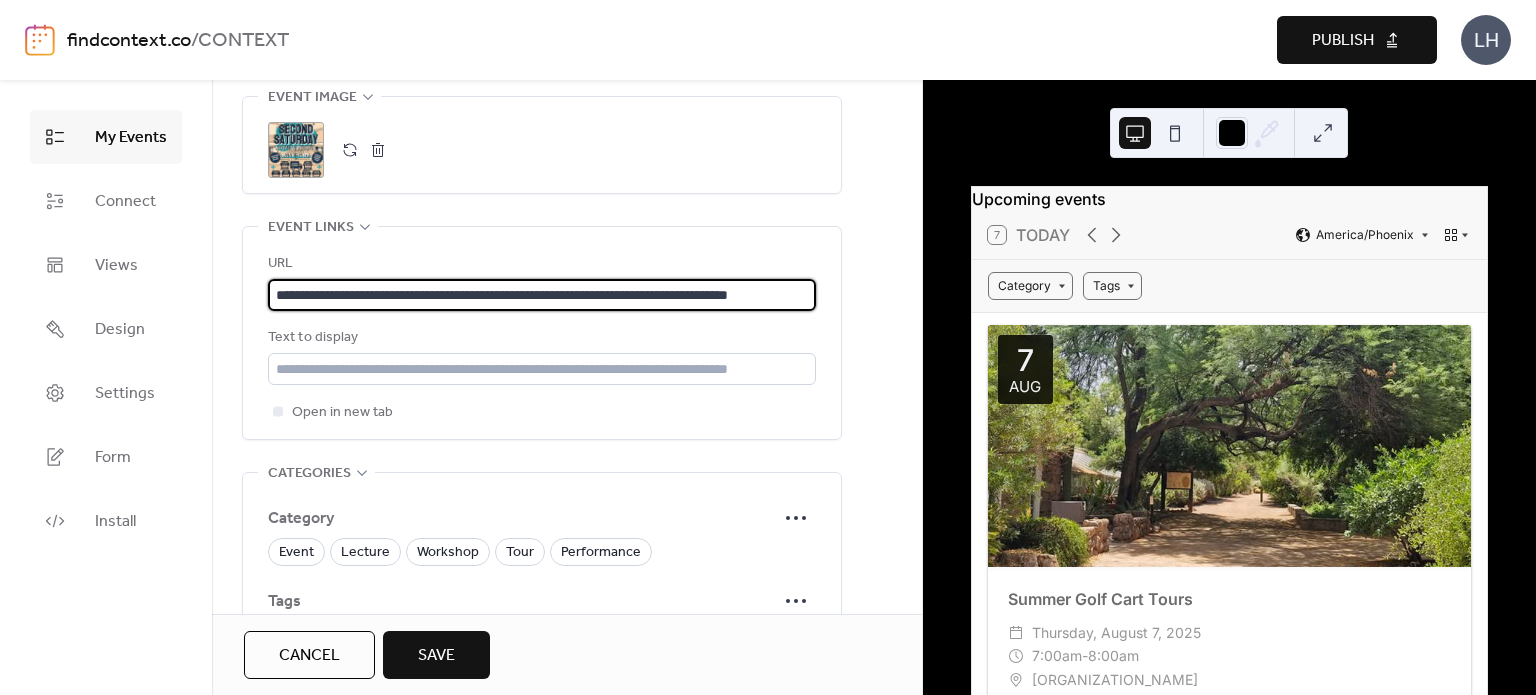 type on "**********" 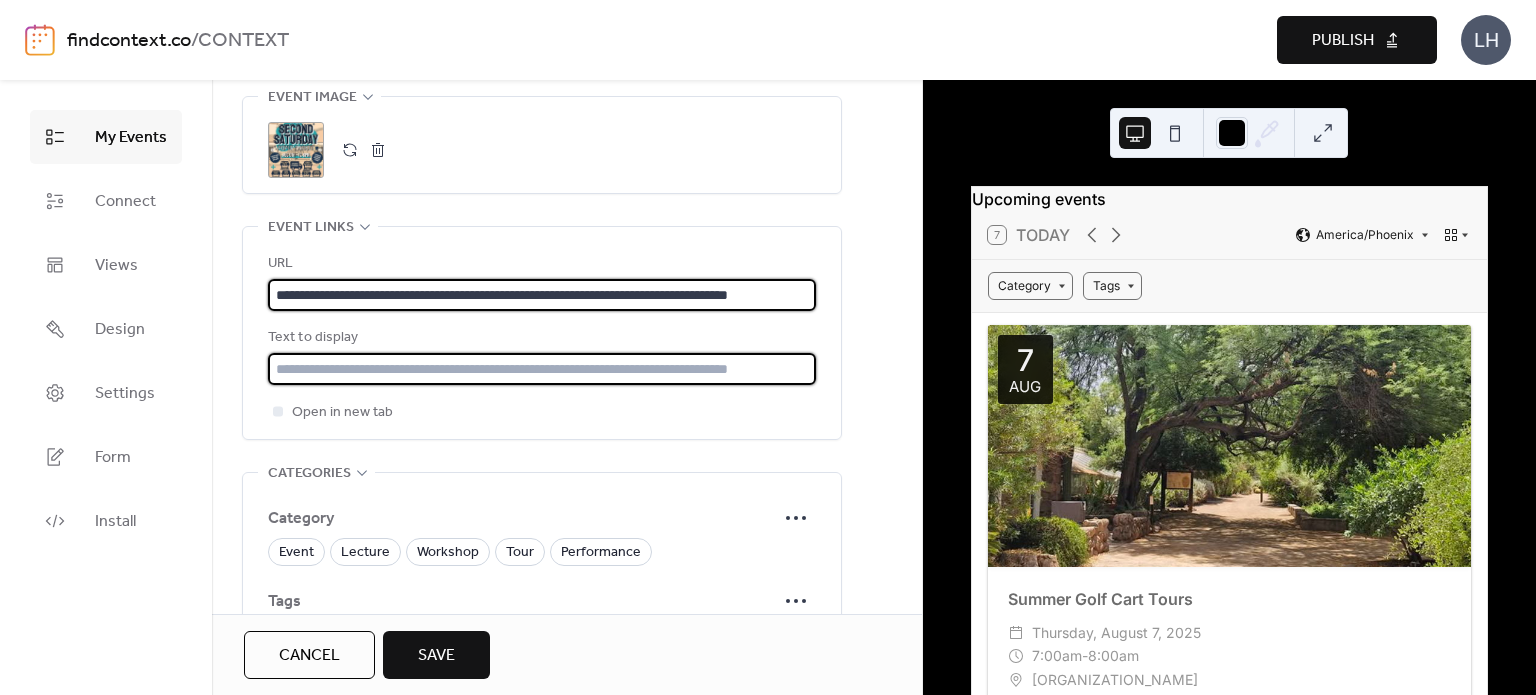 scroll, scrollTop: 0, scrollLeft: 0, axis: both 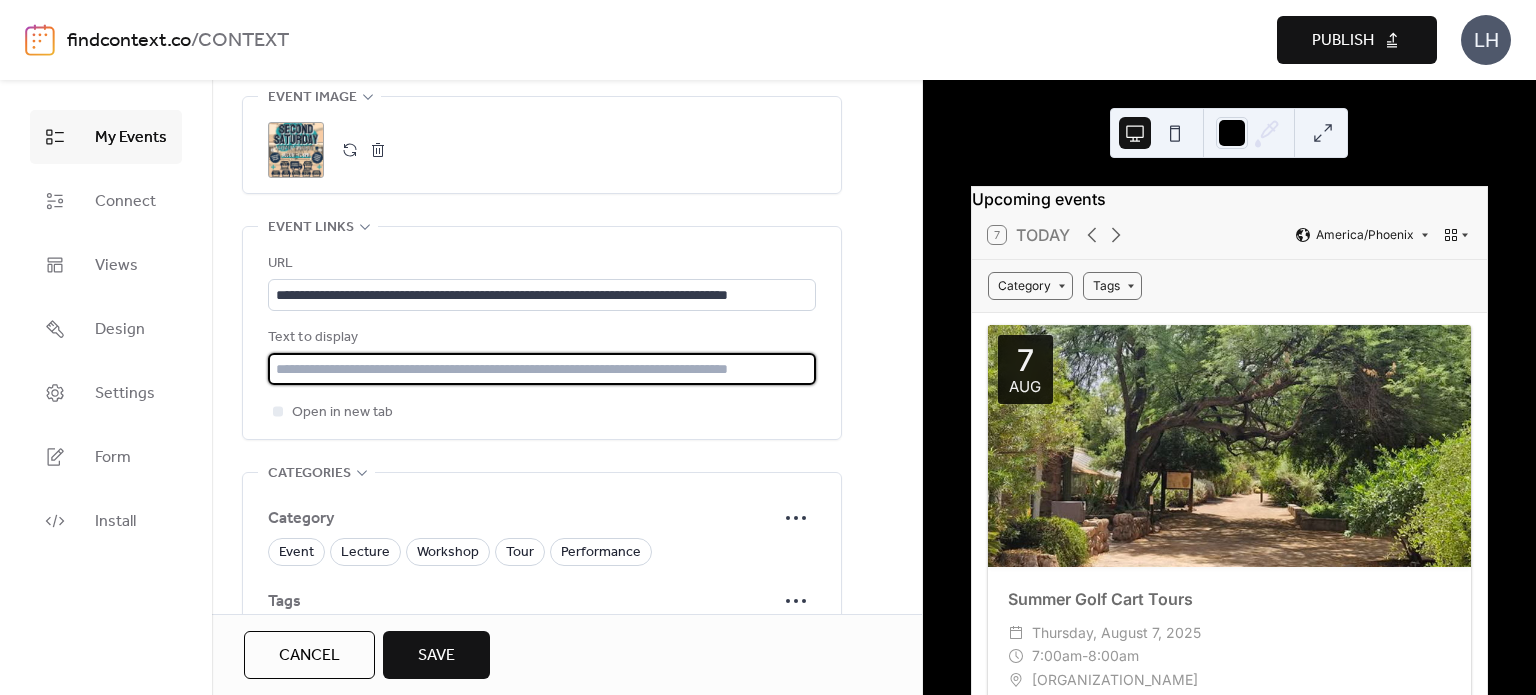 click at bounding box center (542, 369) 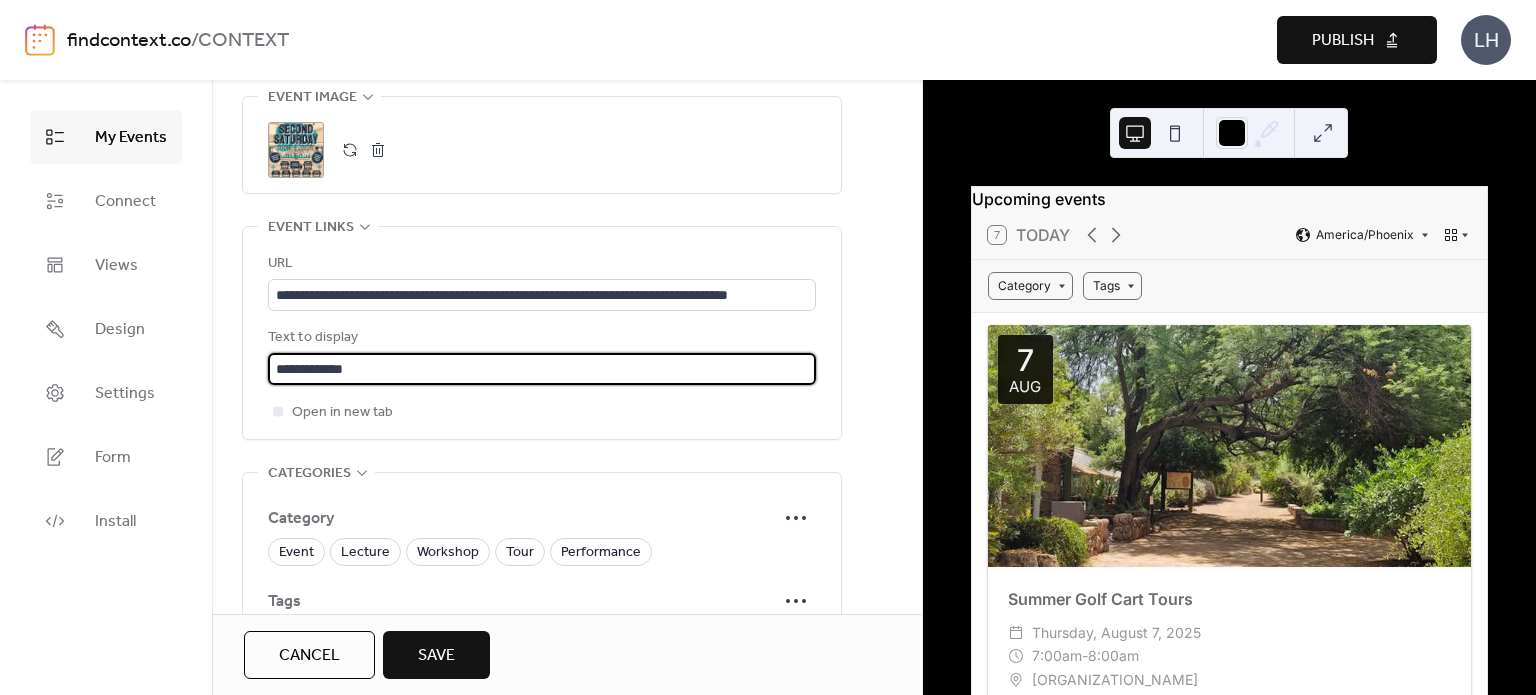 type on "**********" 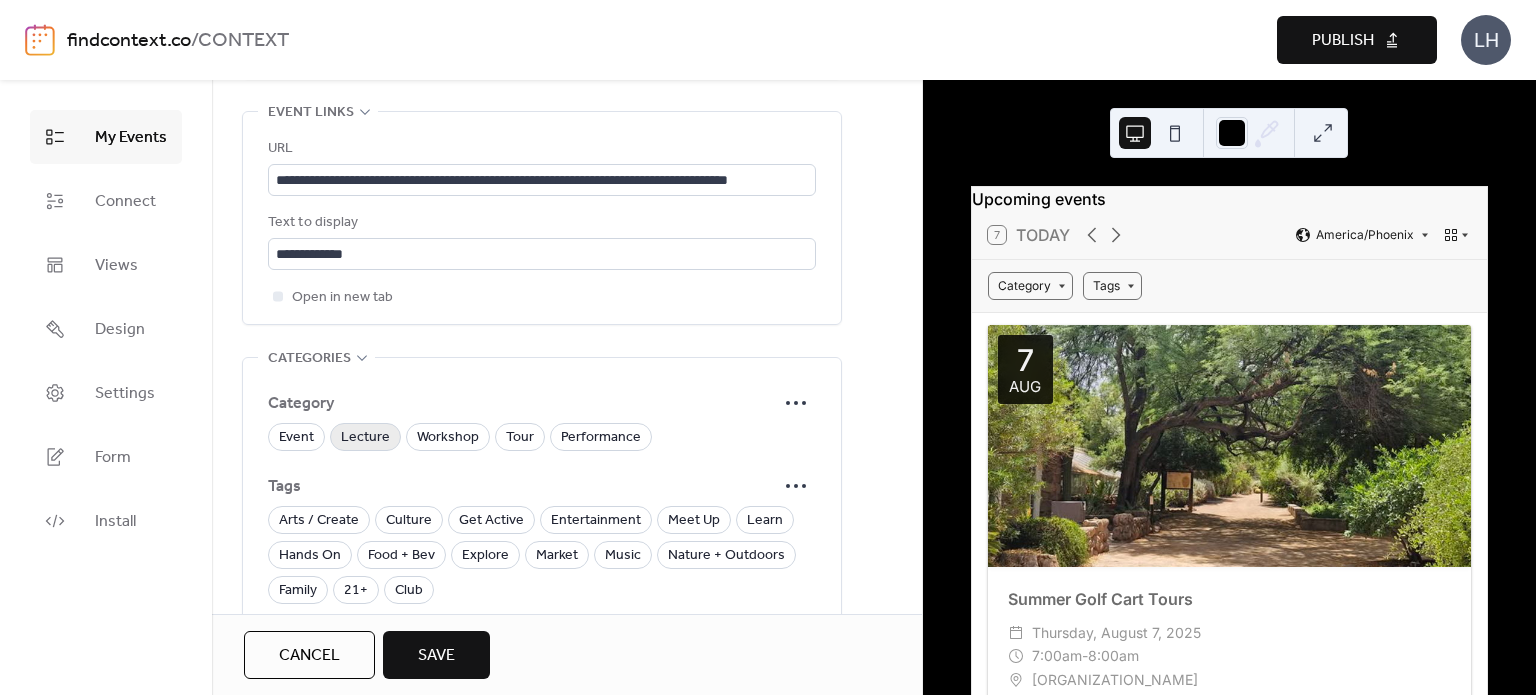 scroll, scrollTop: 1152, scrollLeft: 0, axis: vertical 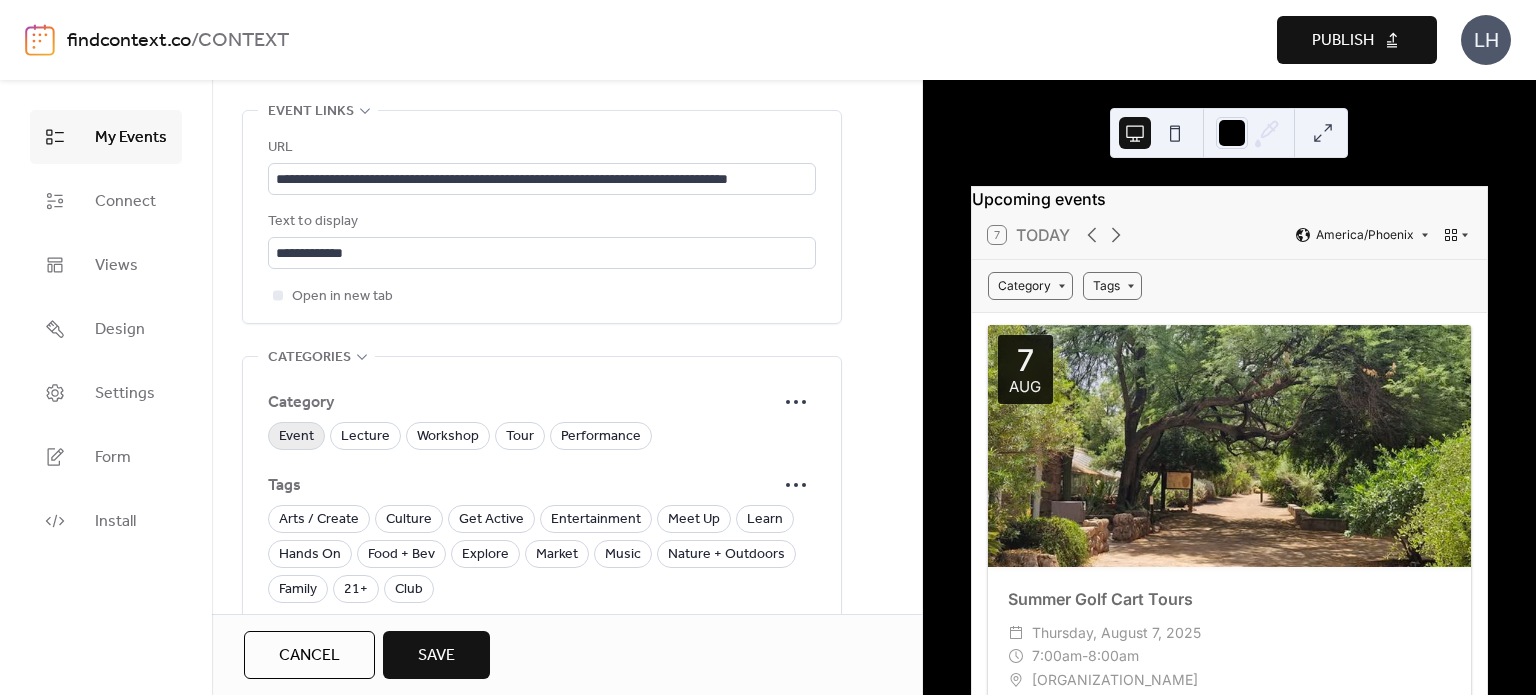 click on "Event" at bounding box center (296, 437) 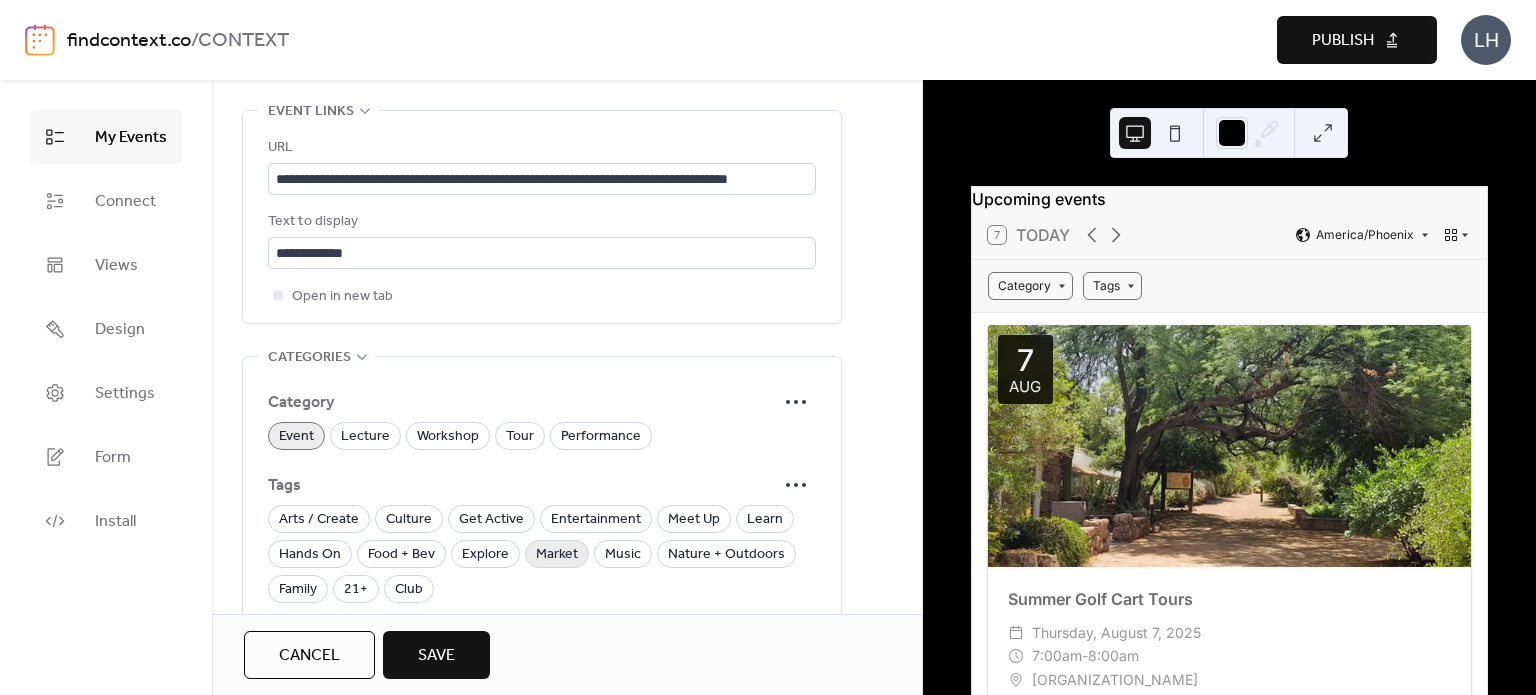 click on "Market" at bounding box center [557, 555] 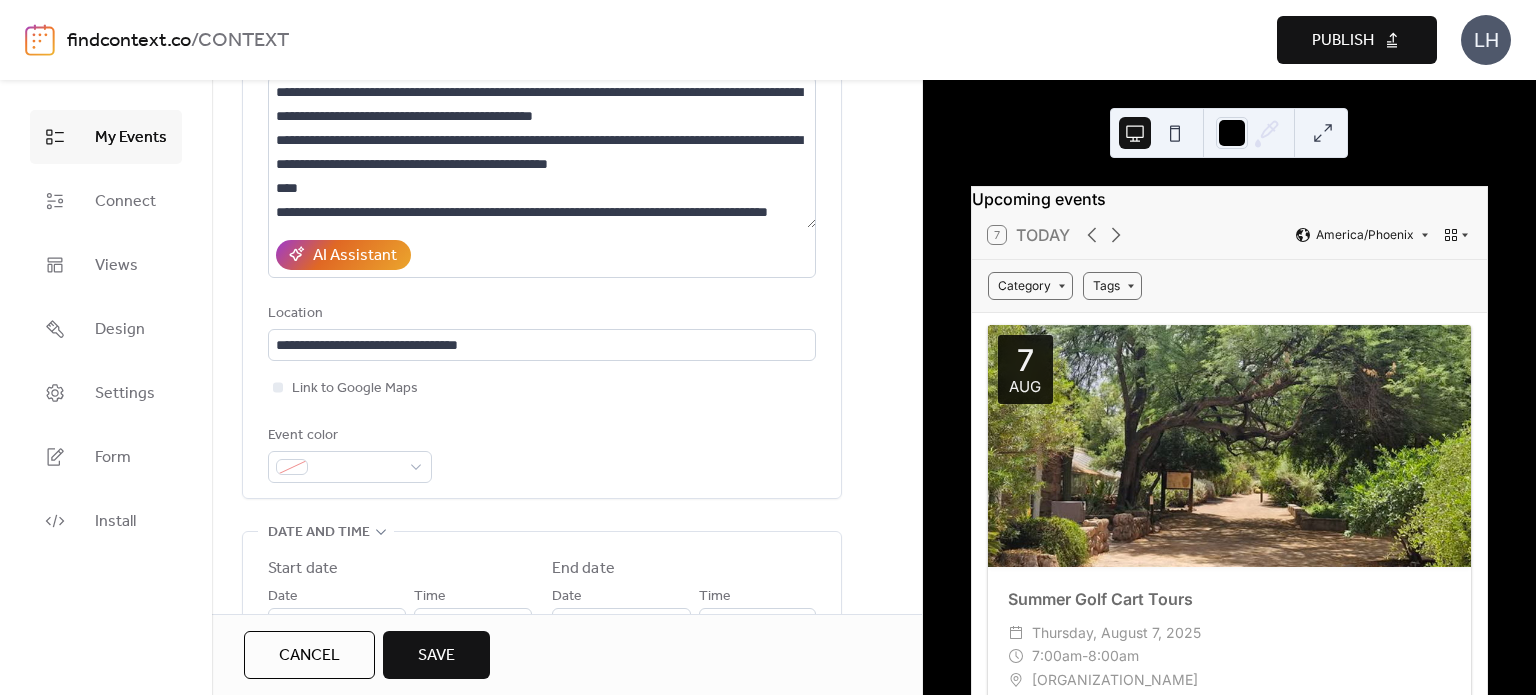 scroll, scrollTop: 234, scrollLeft: 0, axis: vertical 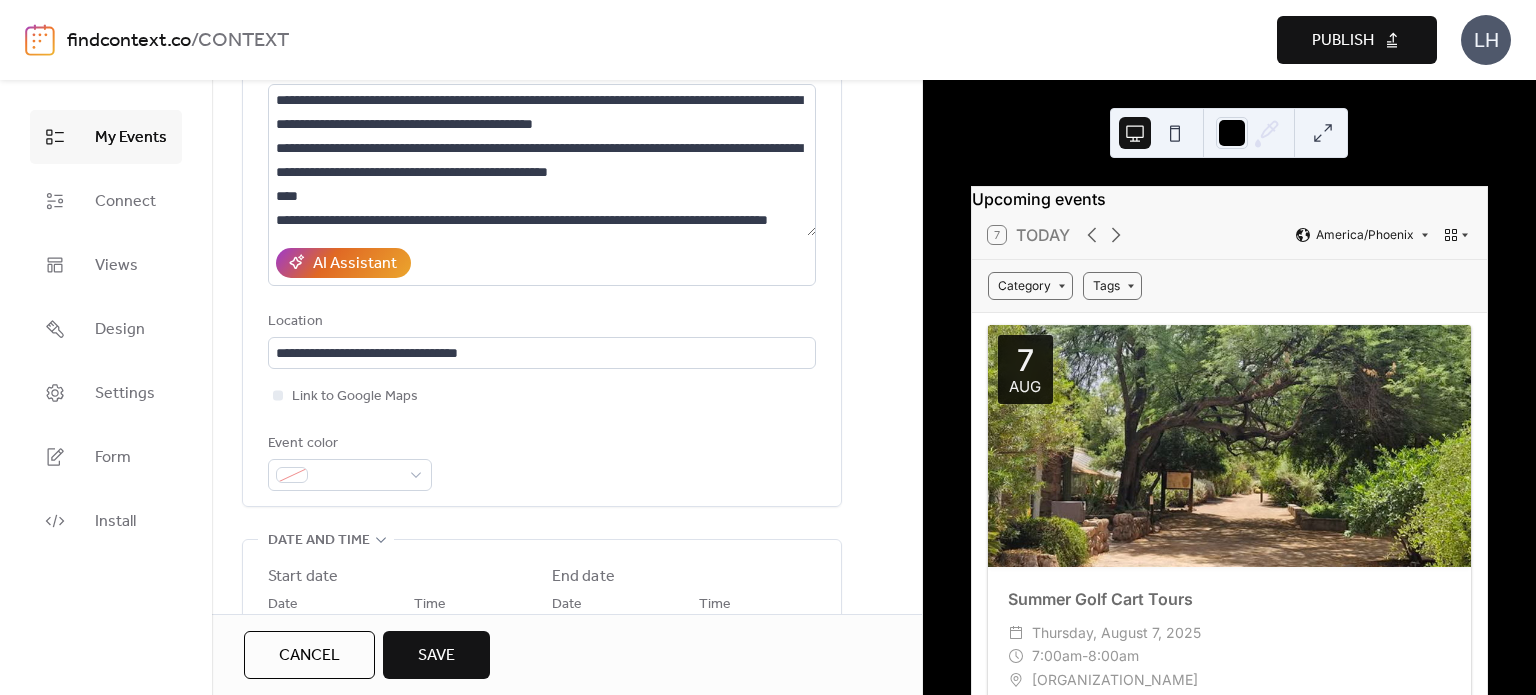 click on "Save" at bounding box center (436, 655) 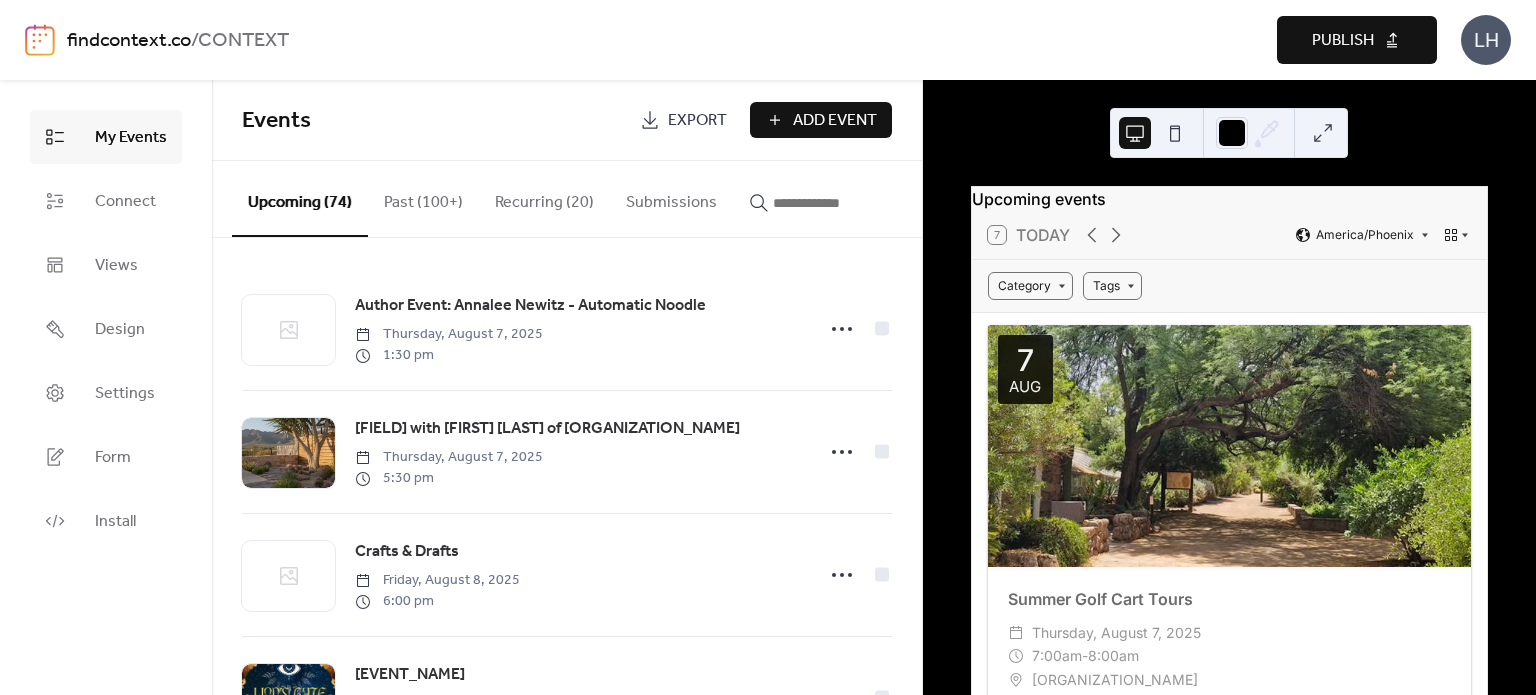 click on "Events" at bounding box center [433, 121] 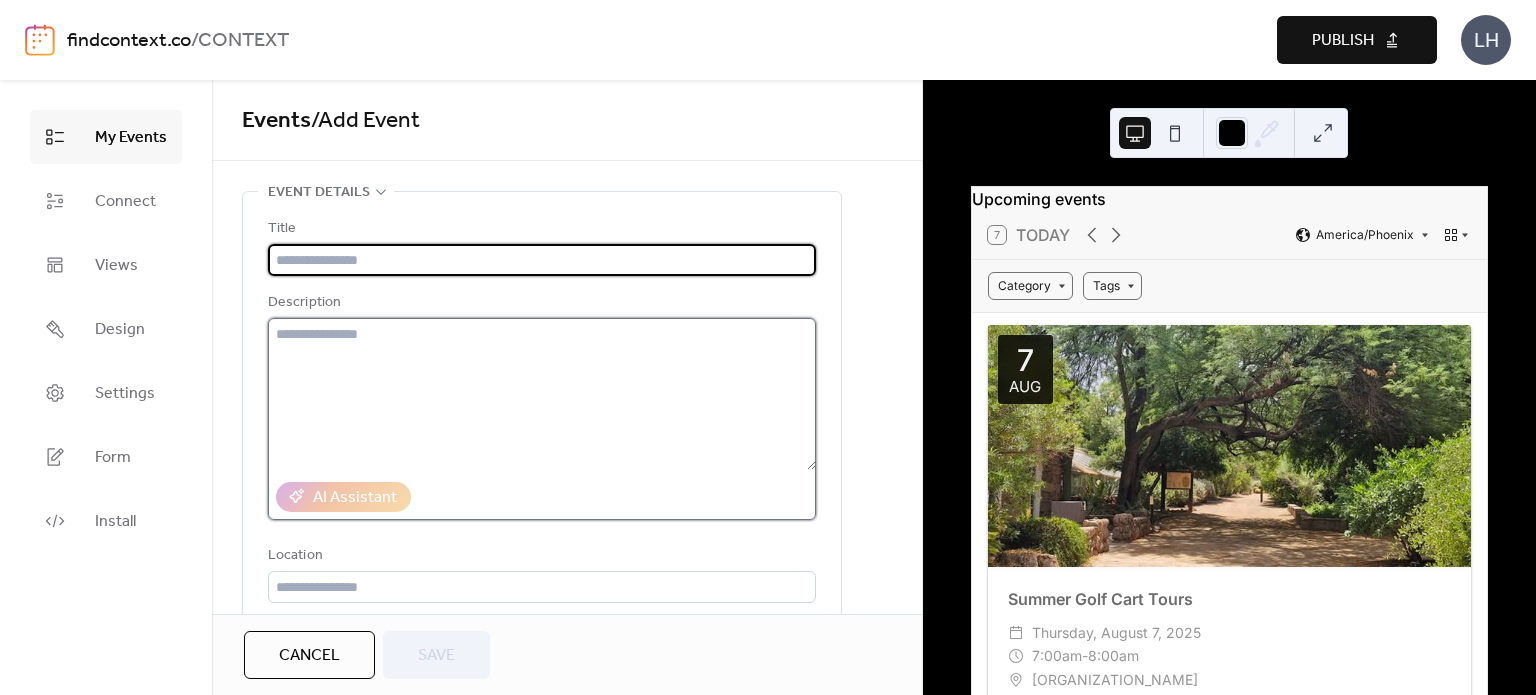 click at bounding box center [542, 394] 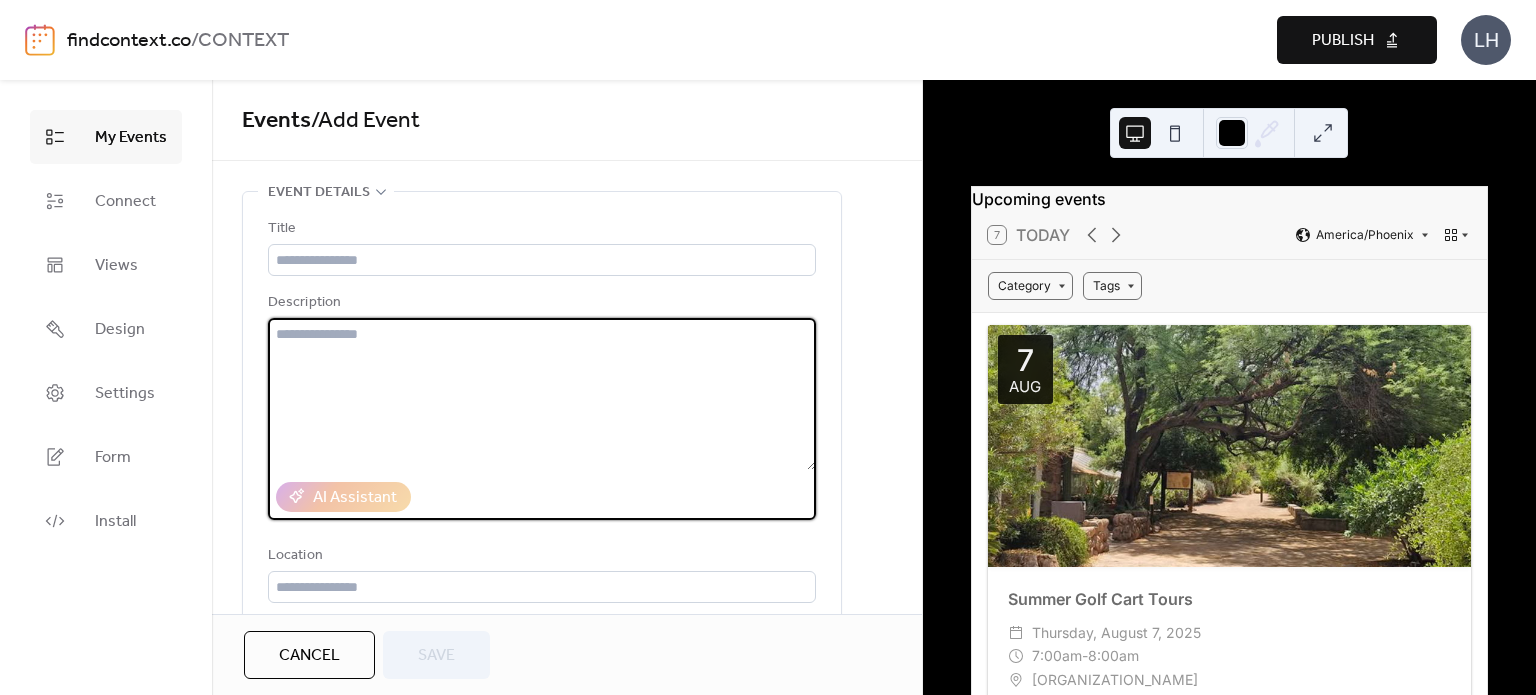 paste on "**********" 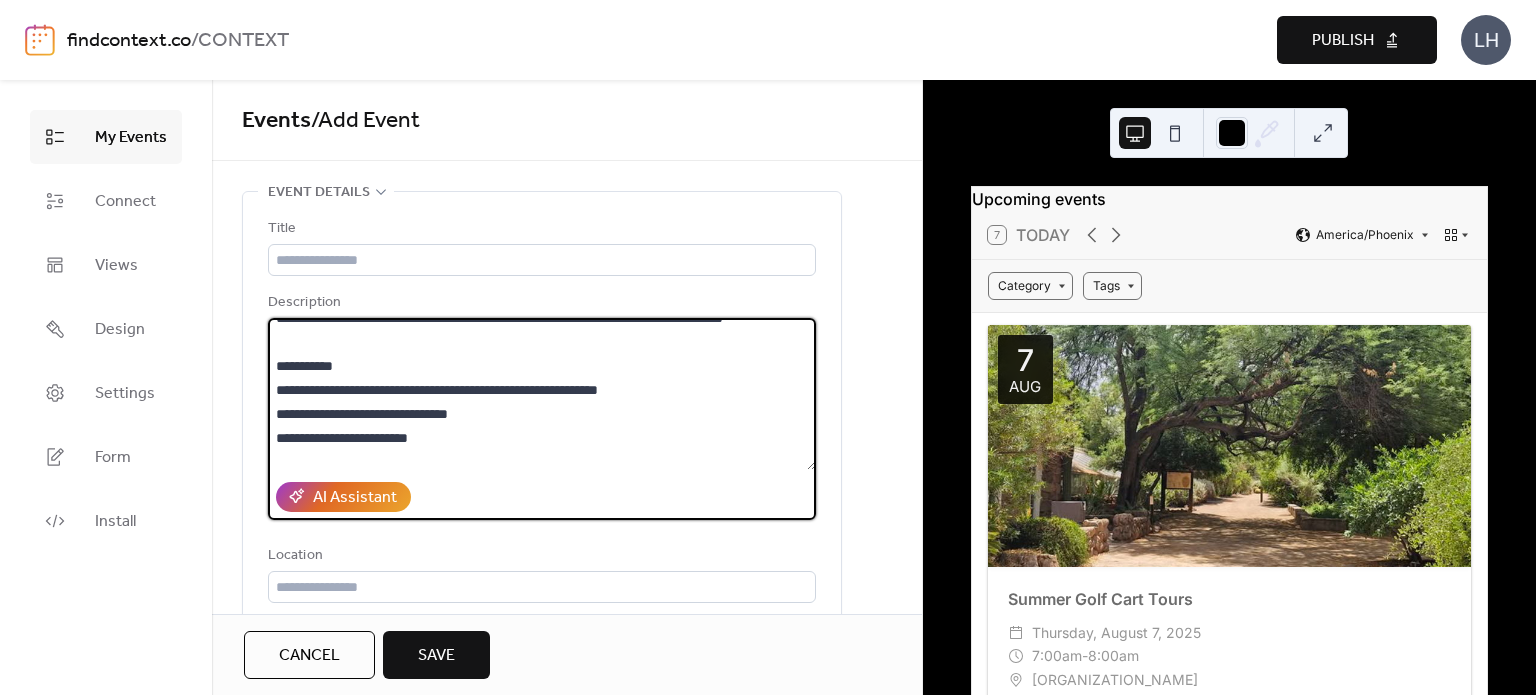 scroll, scrollTop: 0, scrollLeft: 0, axis: both 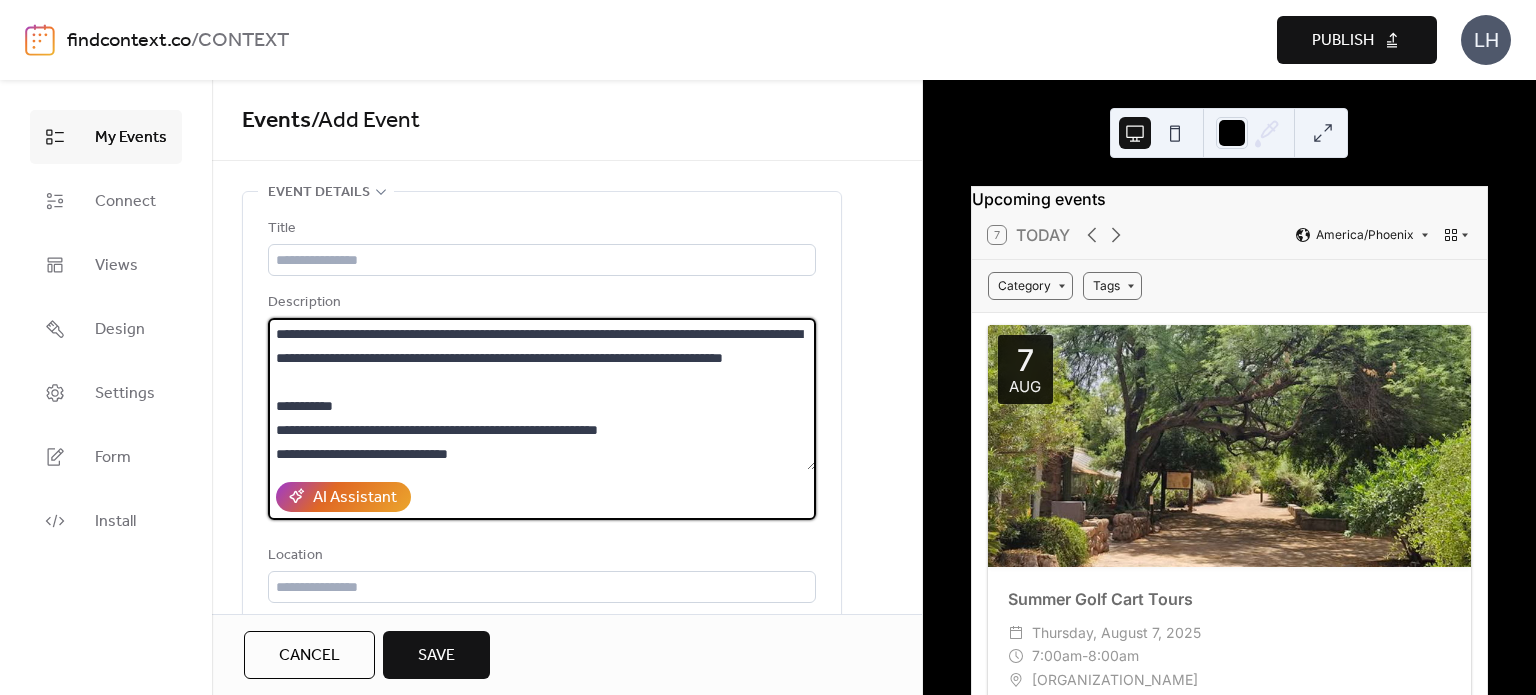 drag, startPoint x: 666, startPoint y: 359, endPoint x: 422, endPoint y: 379, distance: 244.8183 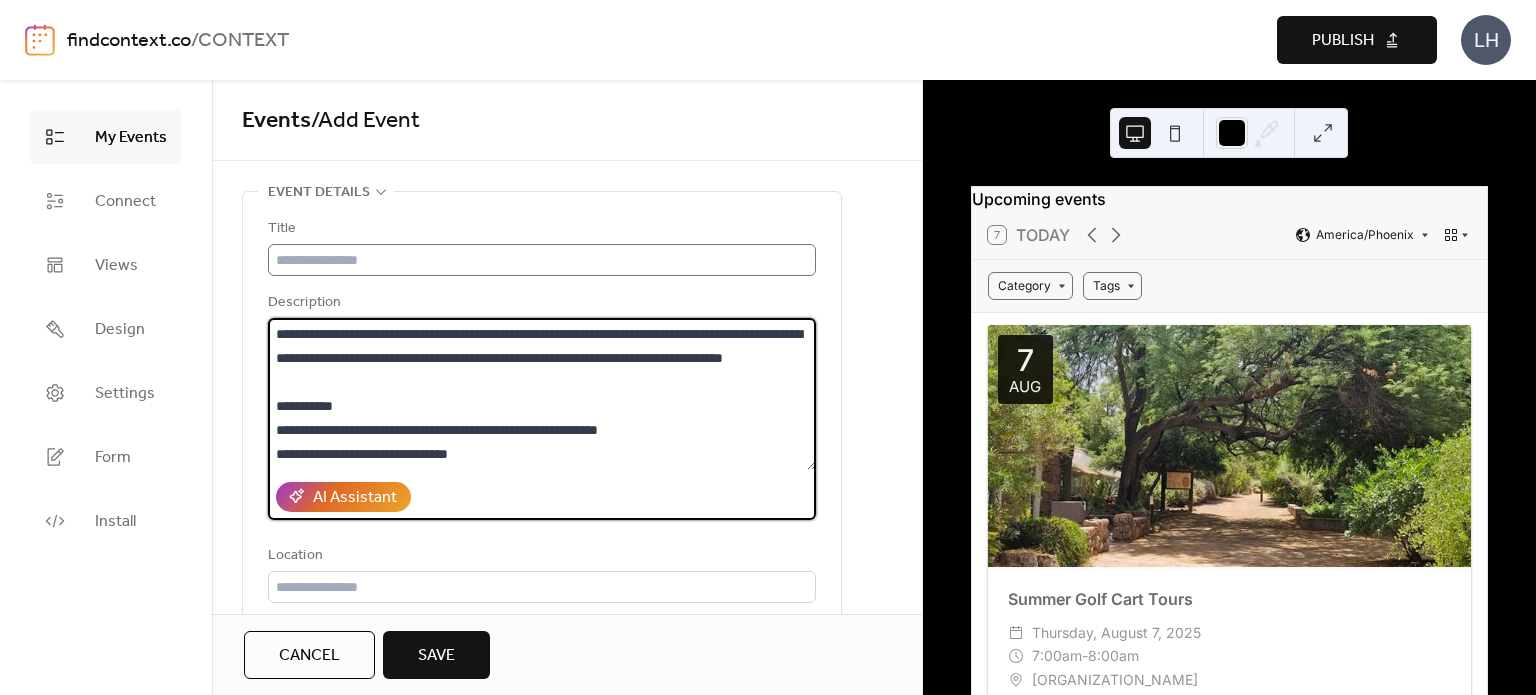 type on "**********" 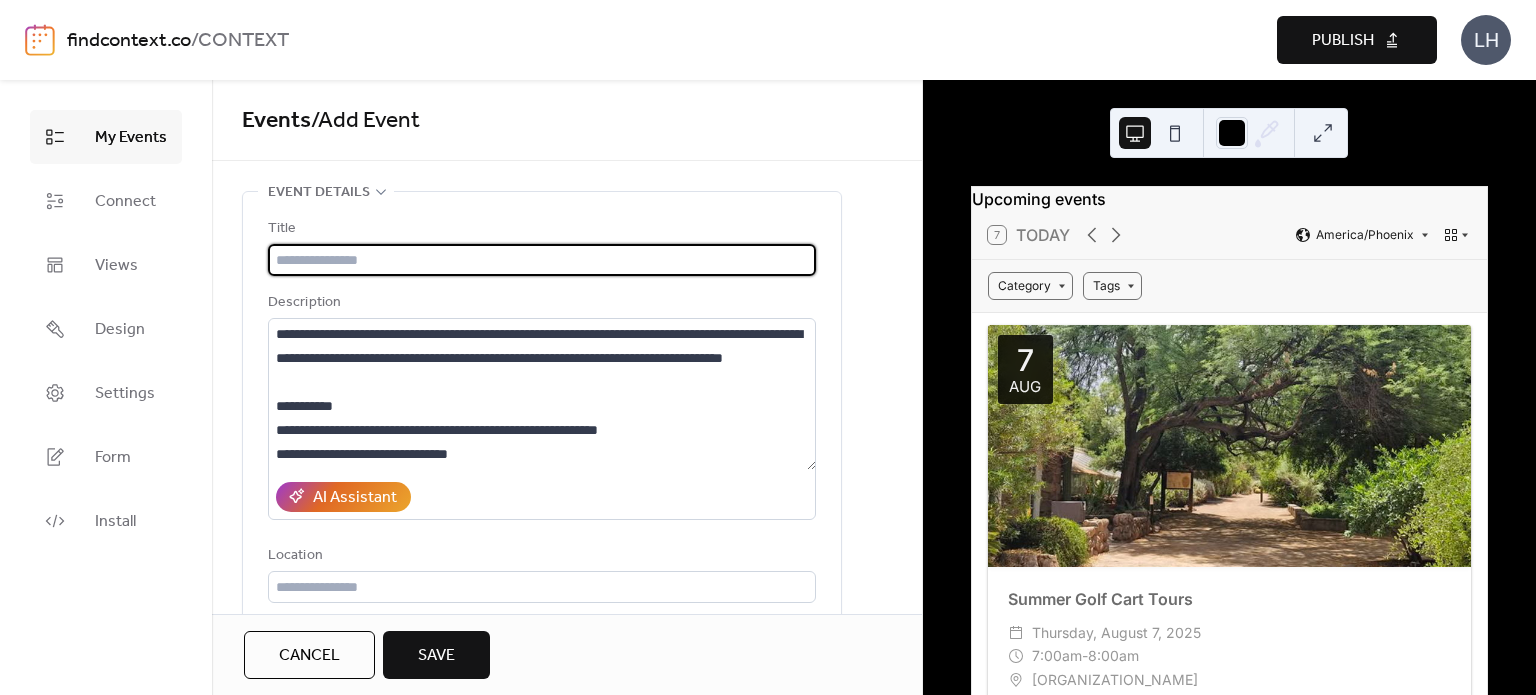 click at bounding box center [542, 260] 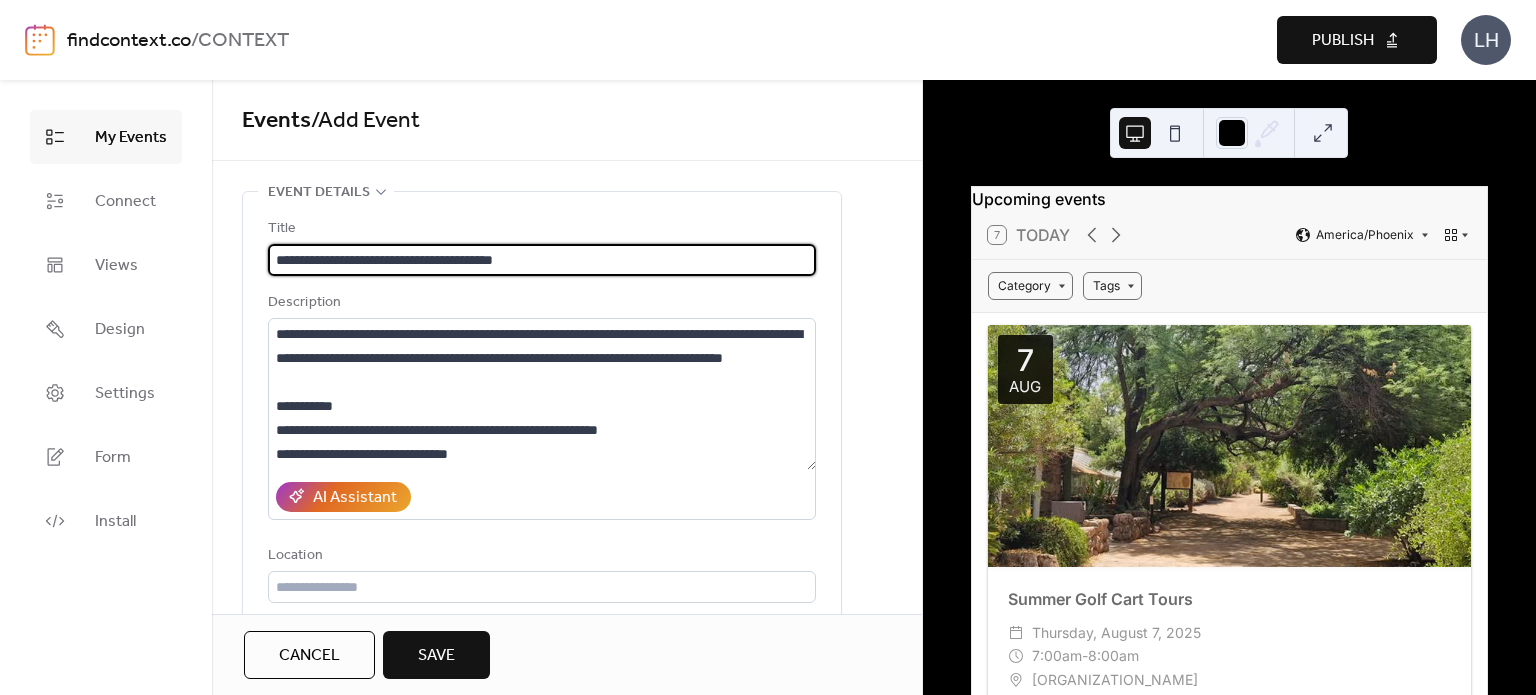 type on "**********" 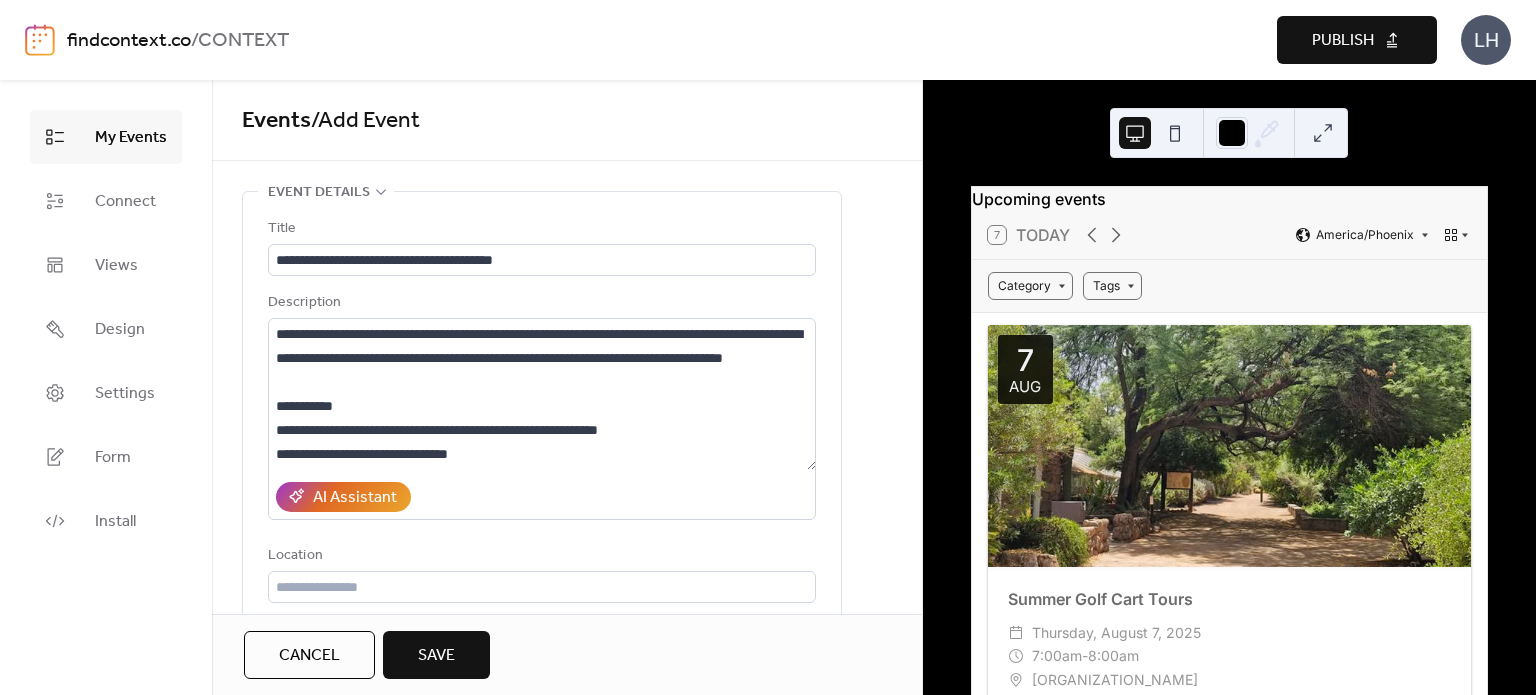 click on "**********" at bounding box center [542, 471] 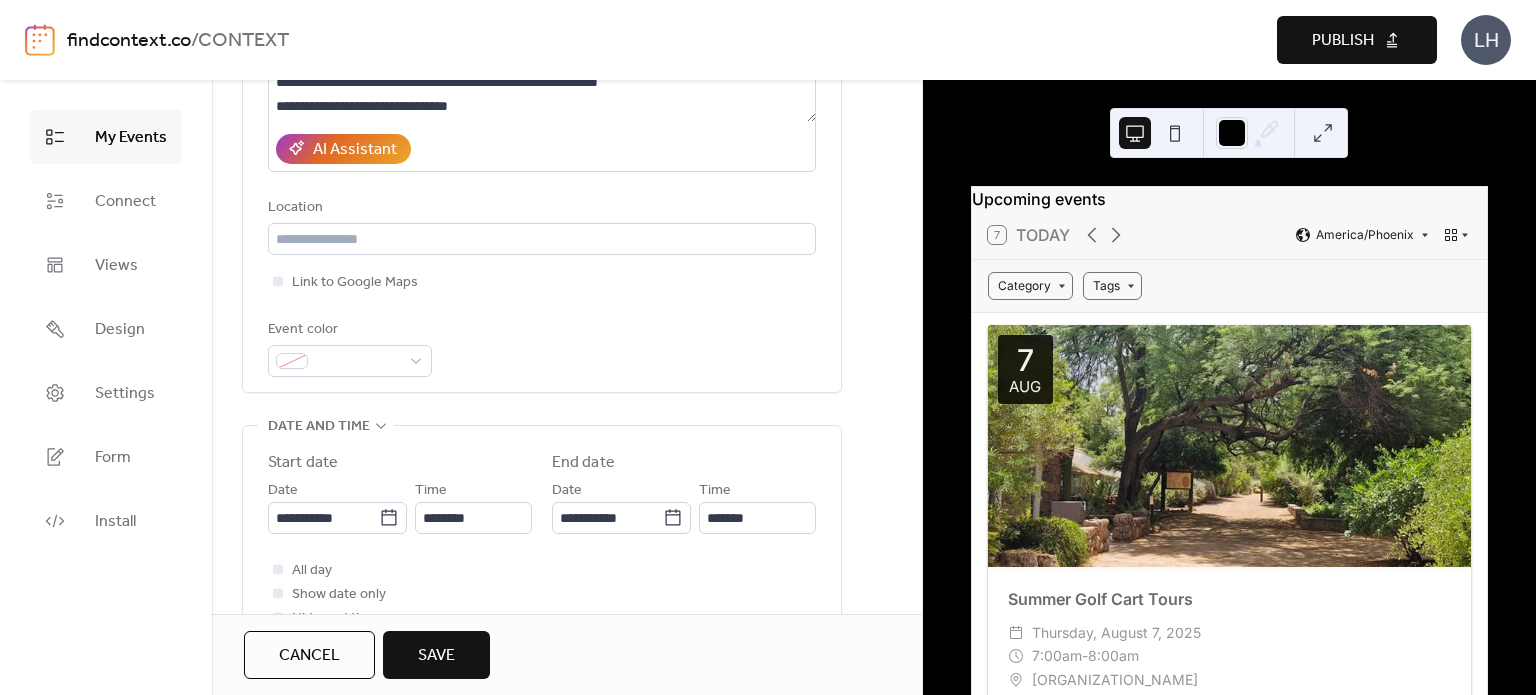 scroll, scrollTop: 351, scrollLeft: 0, axis: vertical 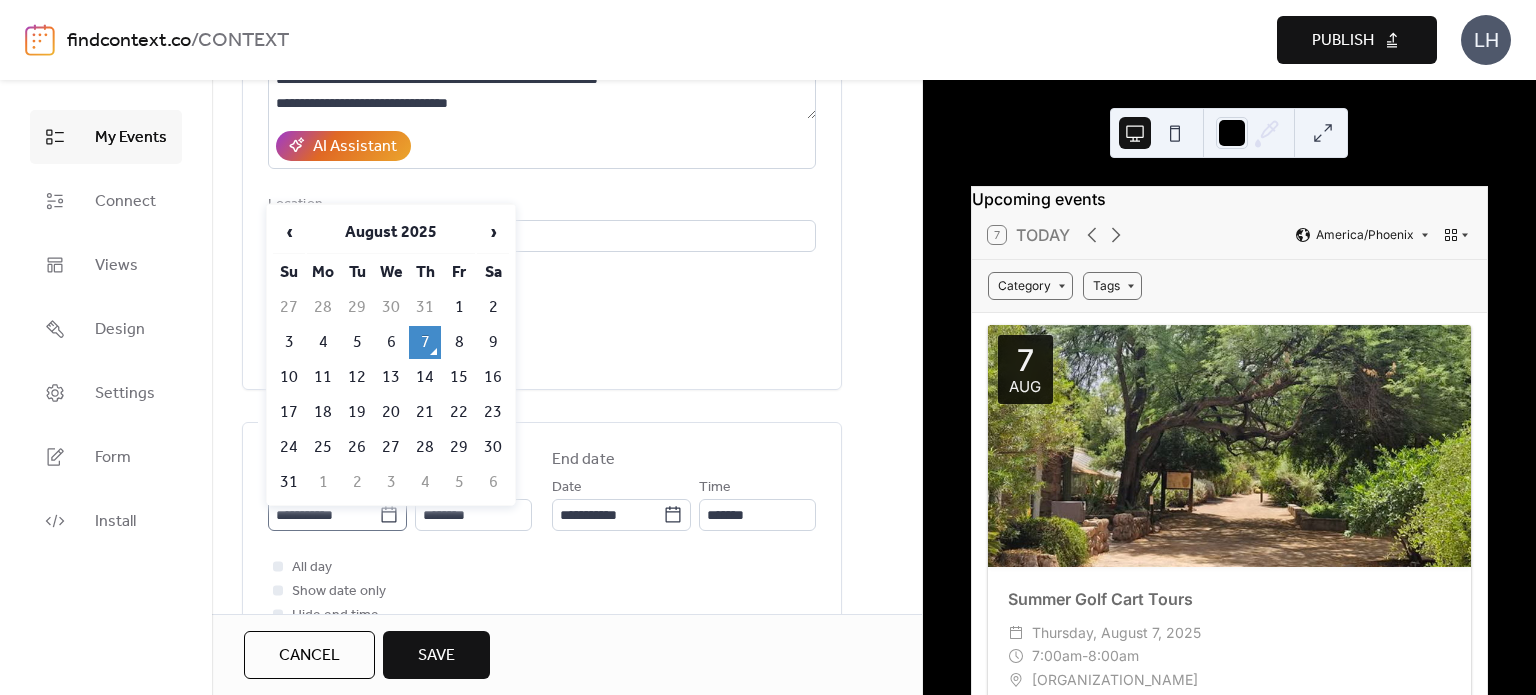 click 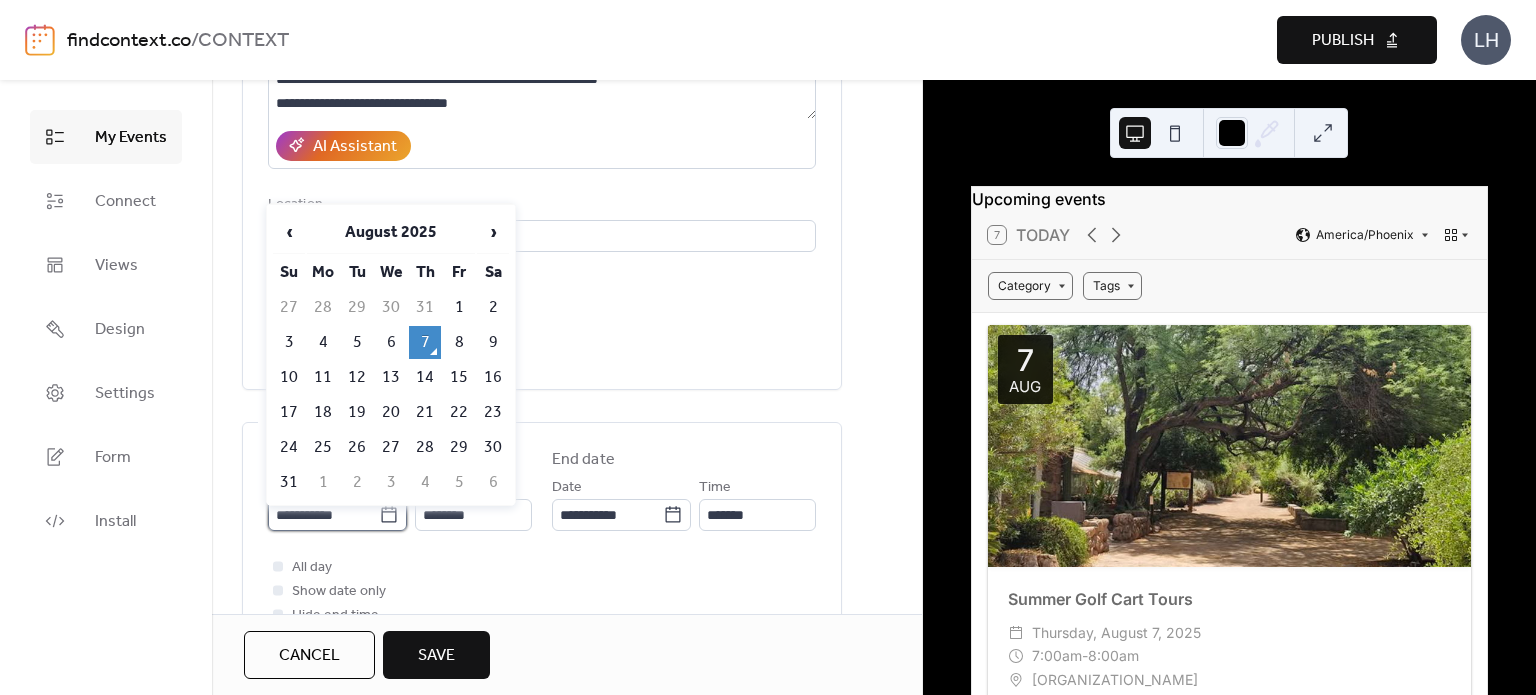 click on "**********" at bounding box center (323, 515) 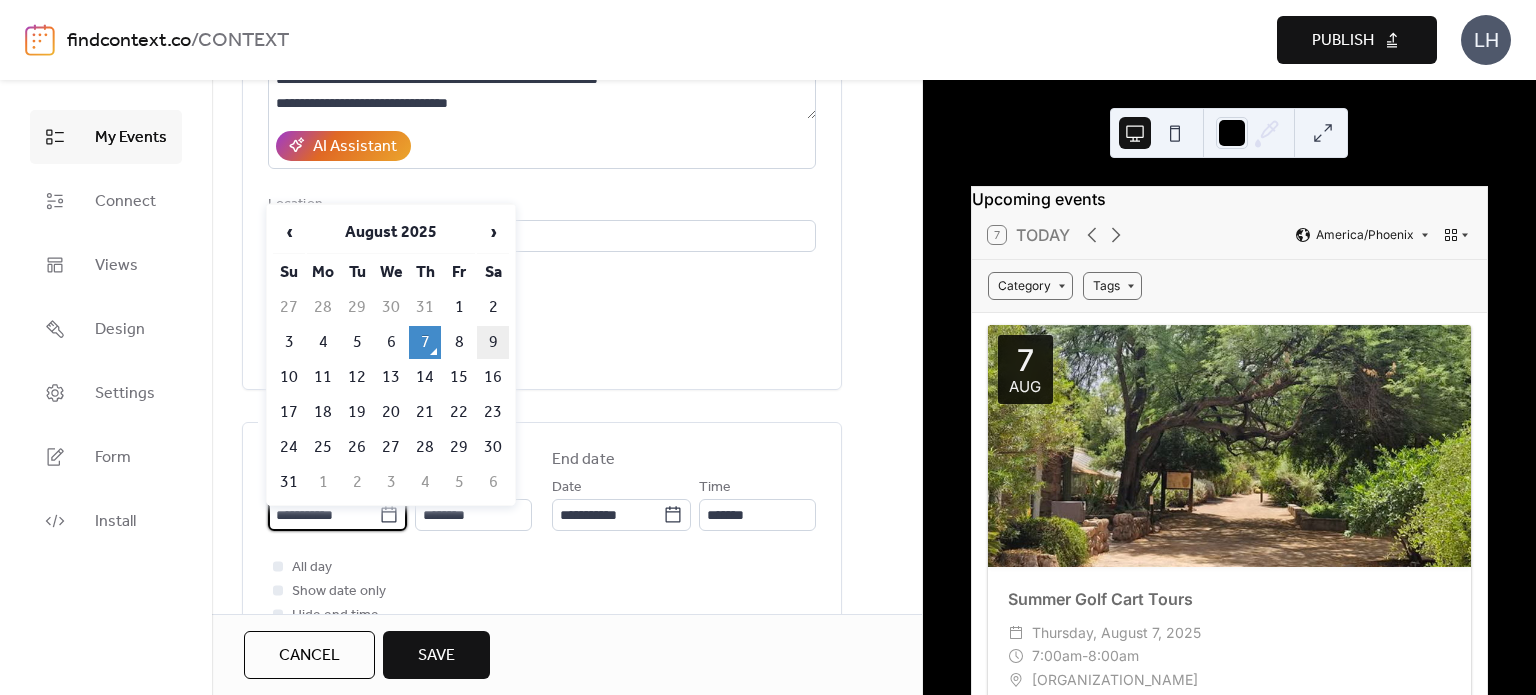 click on "9" at bounding box center [493, 342] 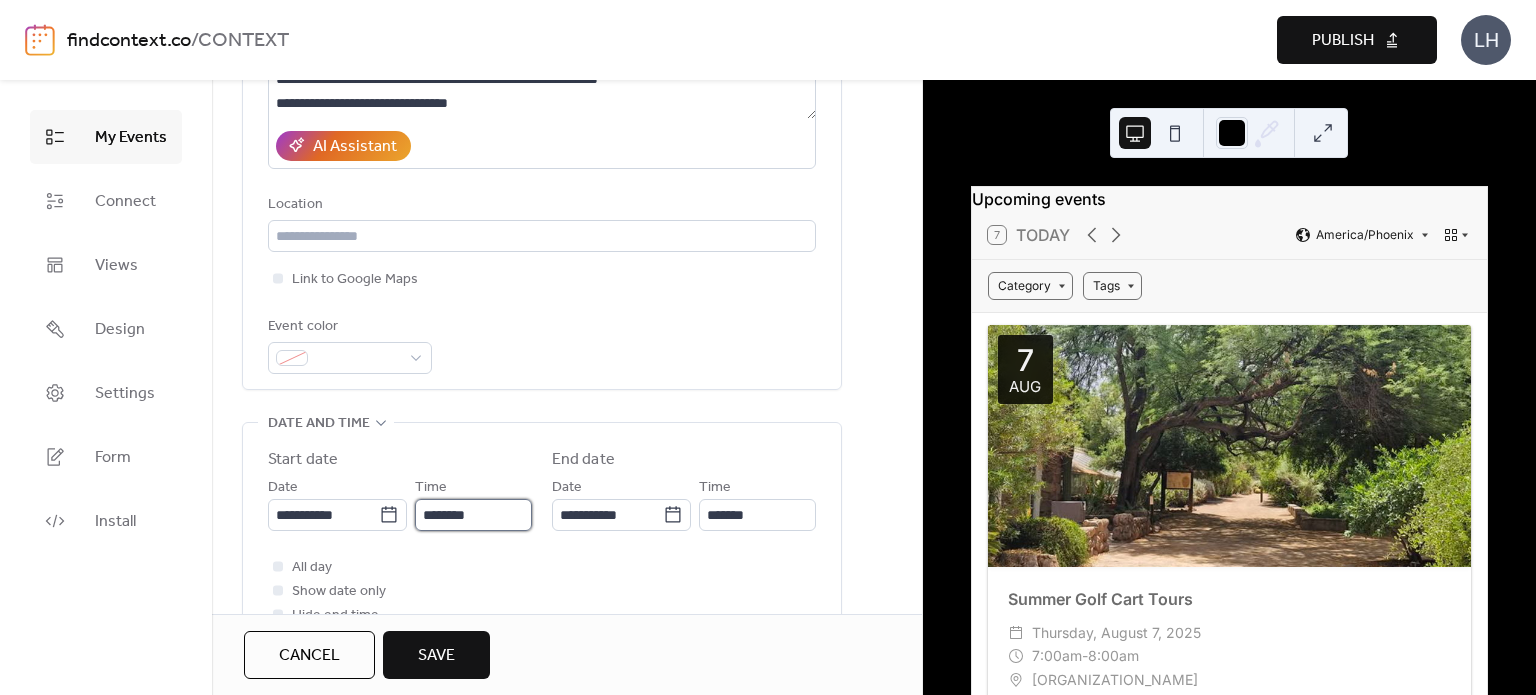 click on "********" at bounding box center (473, 515) 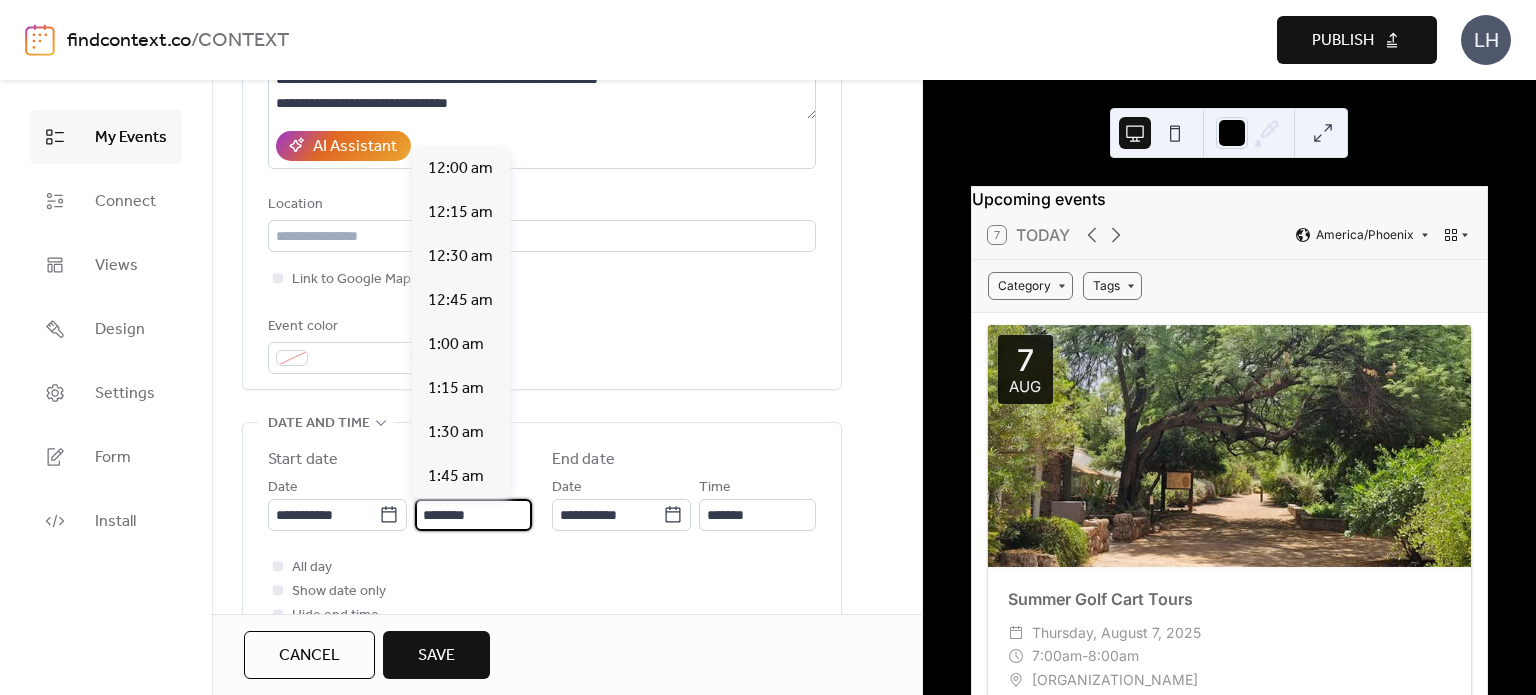 scroll, scrollTop: 2112, scrollLeft: 0, axis: vertical 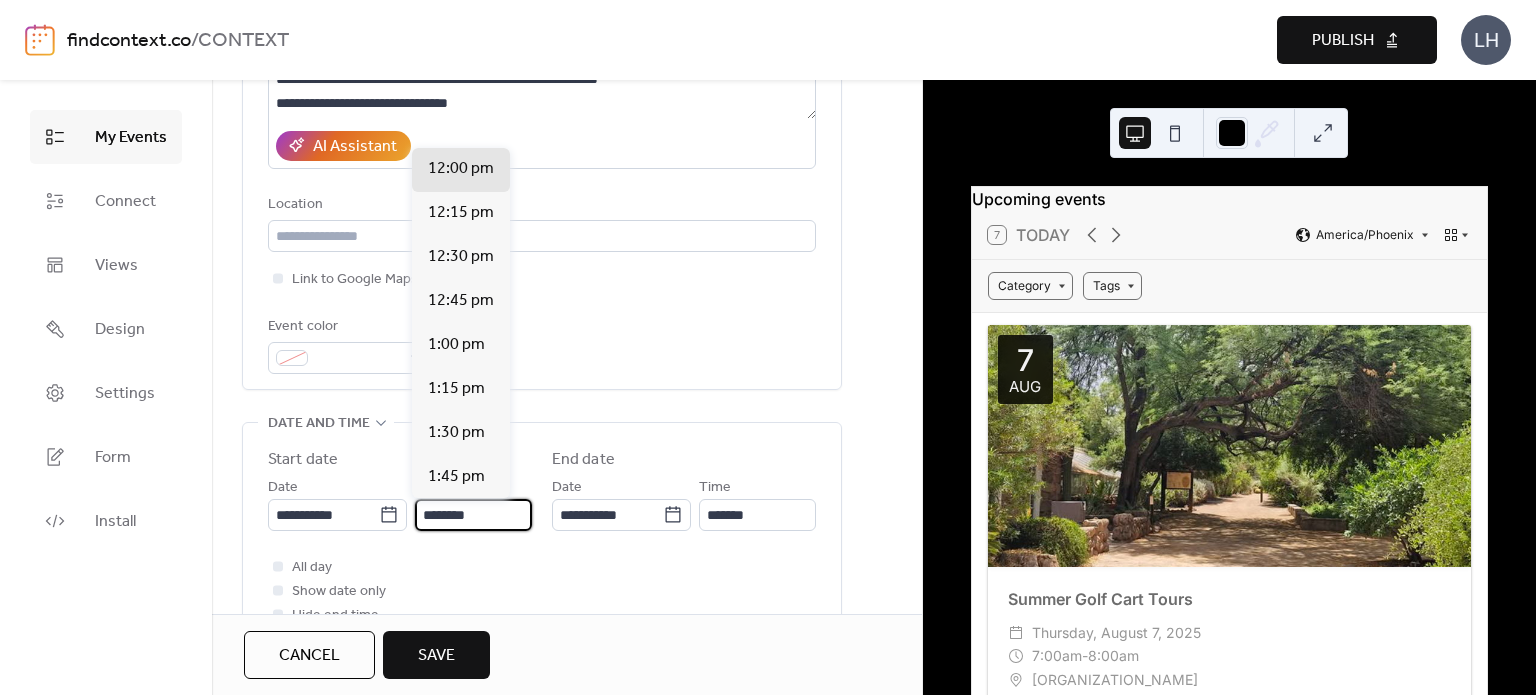 click on "********" at bounding box center (473, 515) 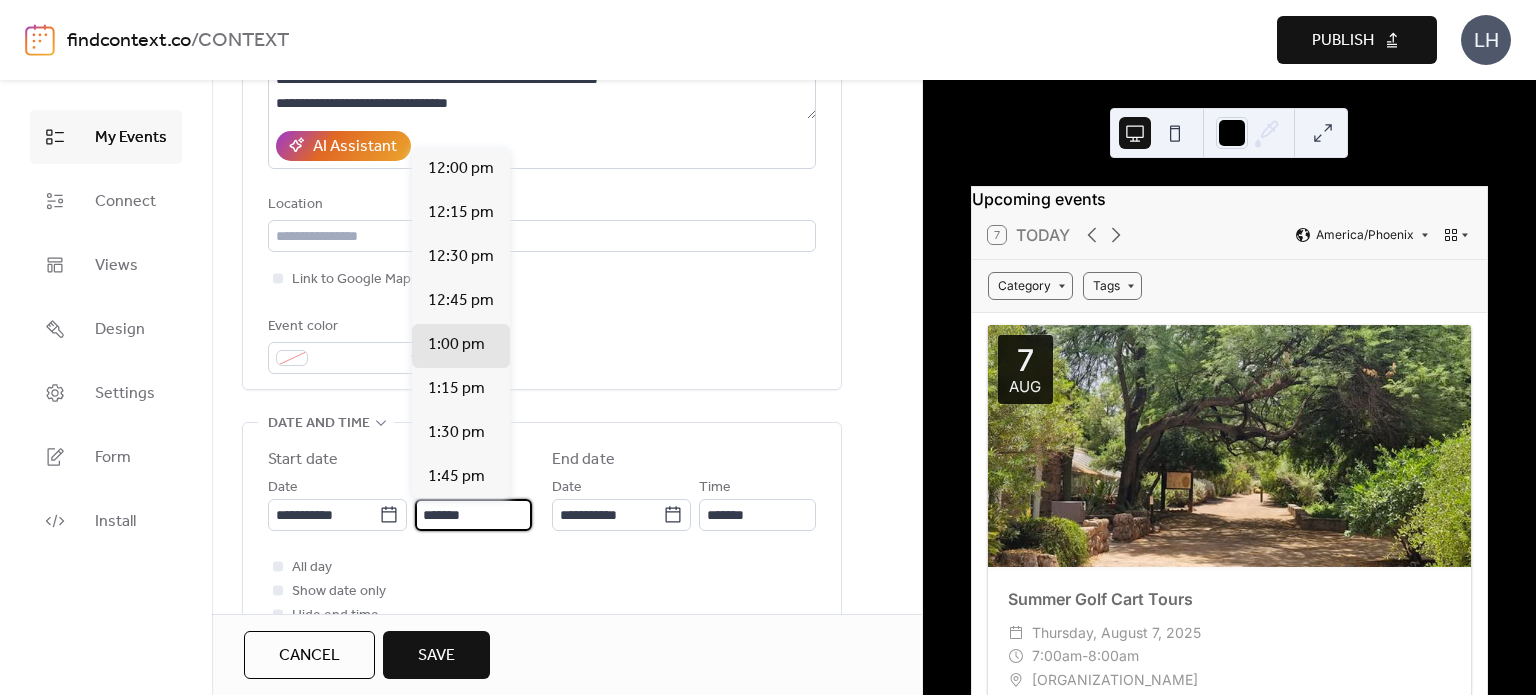 type on "*******" 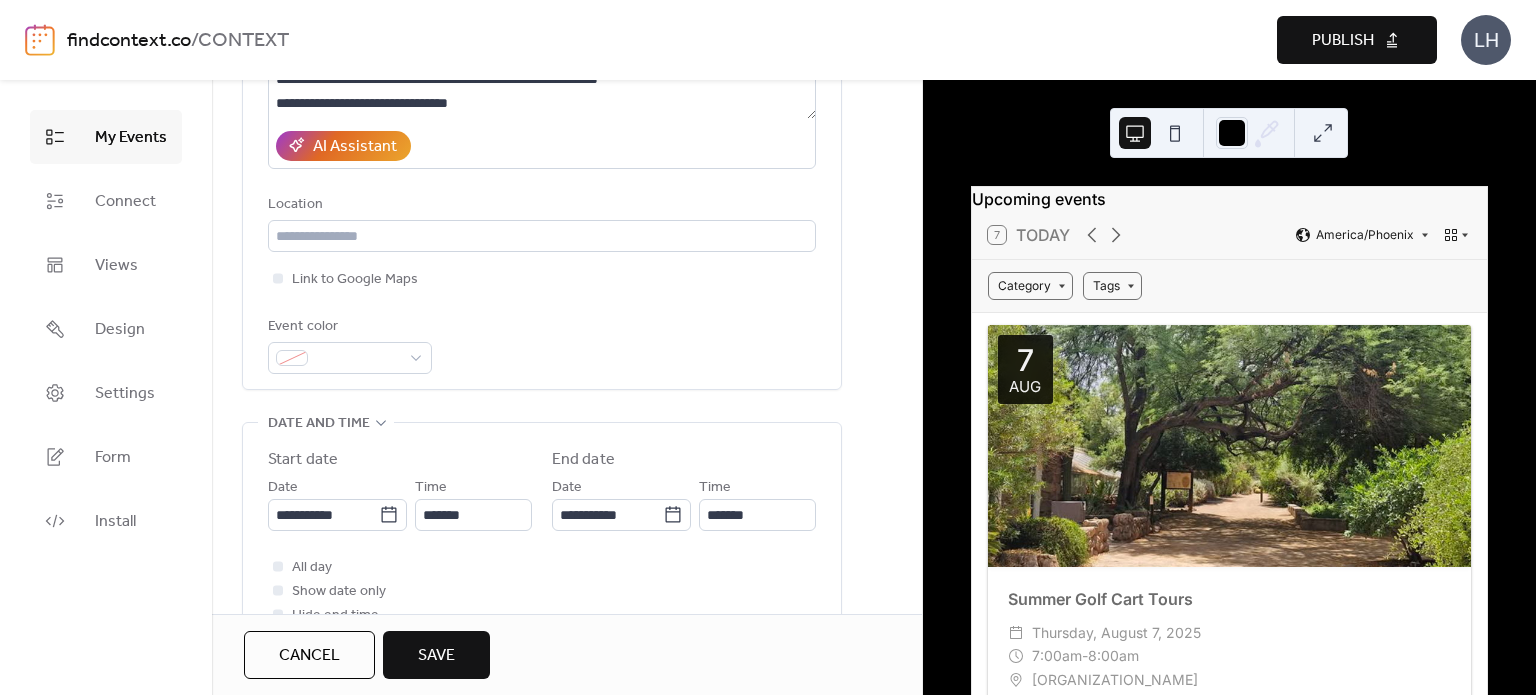 click on "**********" at bounding box center (542, 532) 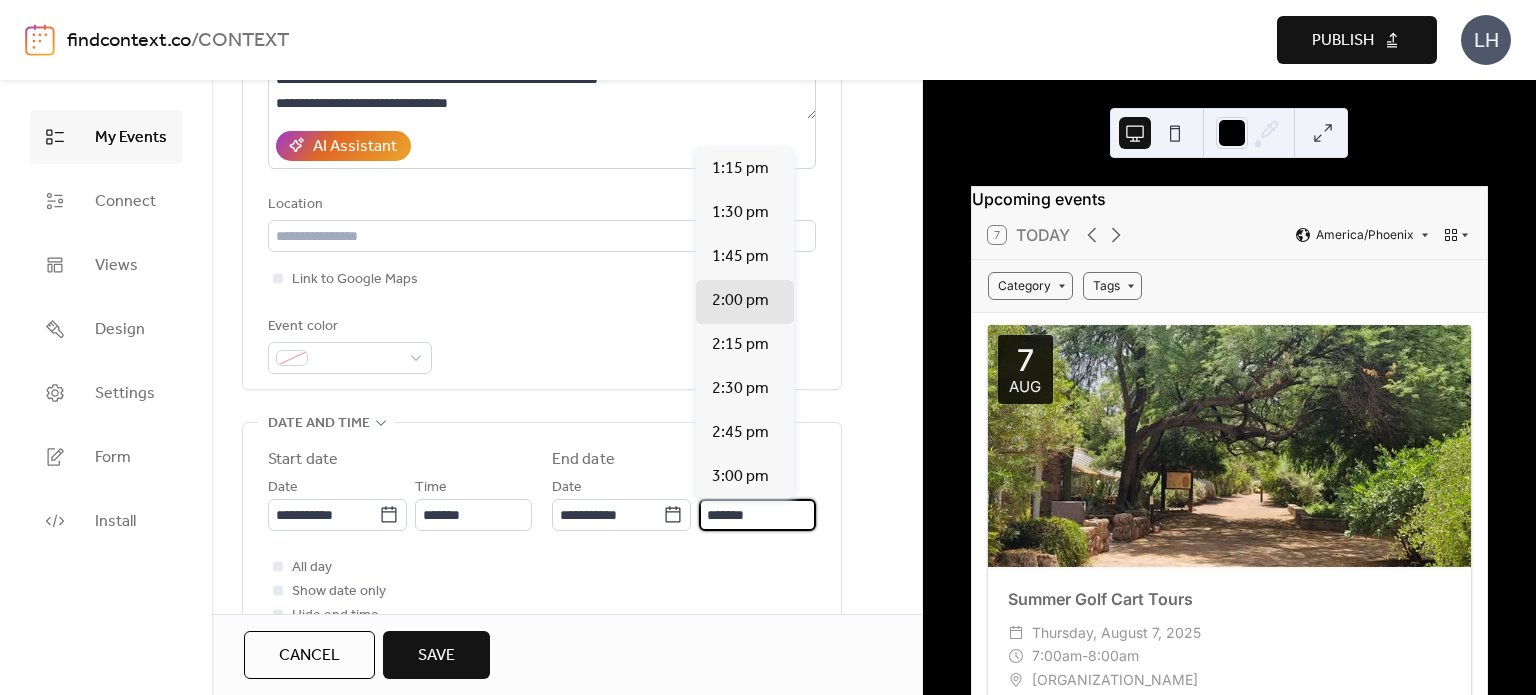 click on "*******" at bounding box center (757, 515) 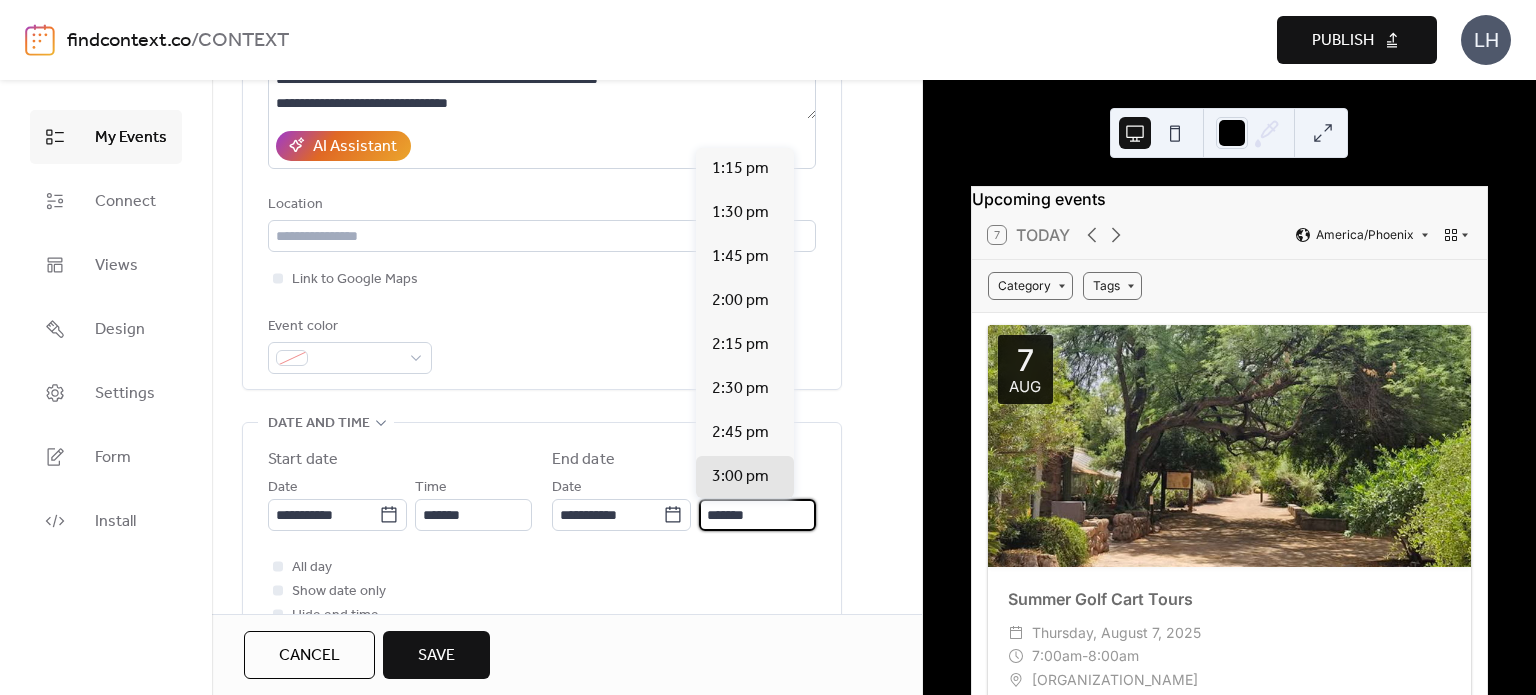 scroll, scrollTop: 308, scrollLeft: 0, axis: vertical 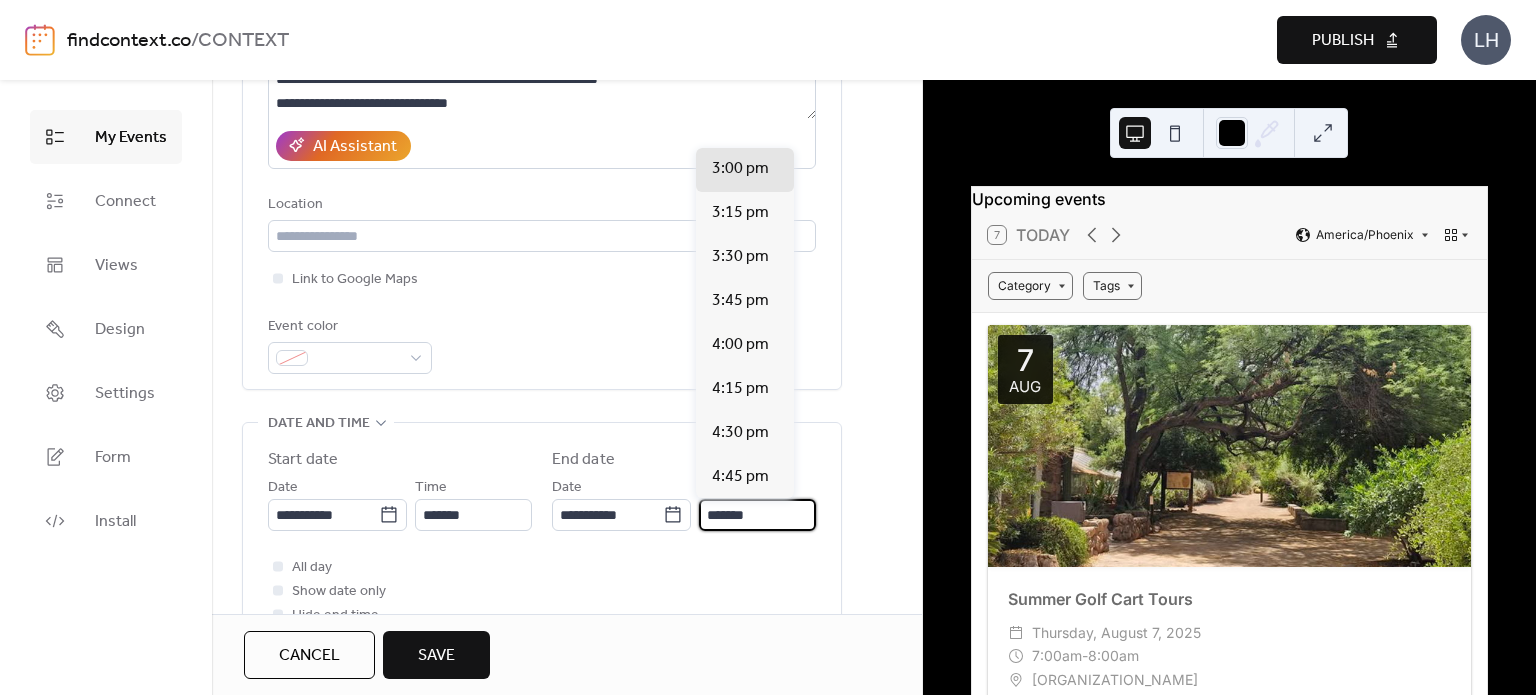 type on "*******" 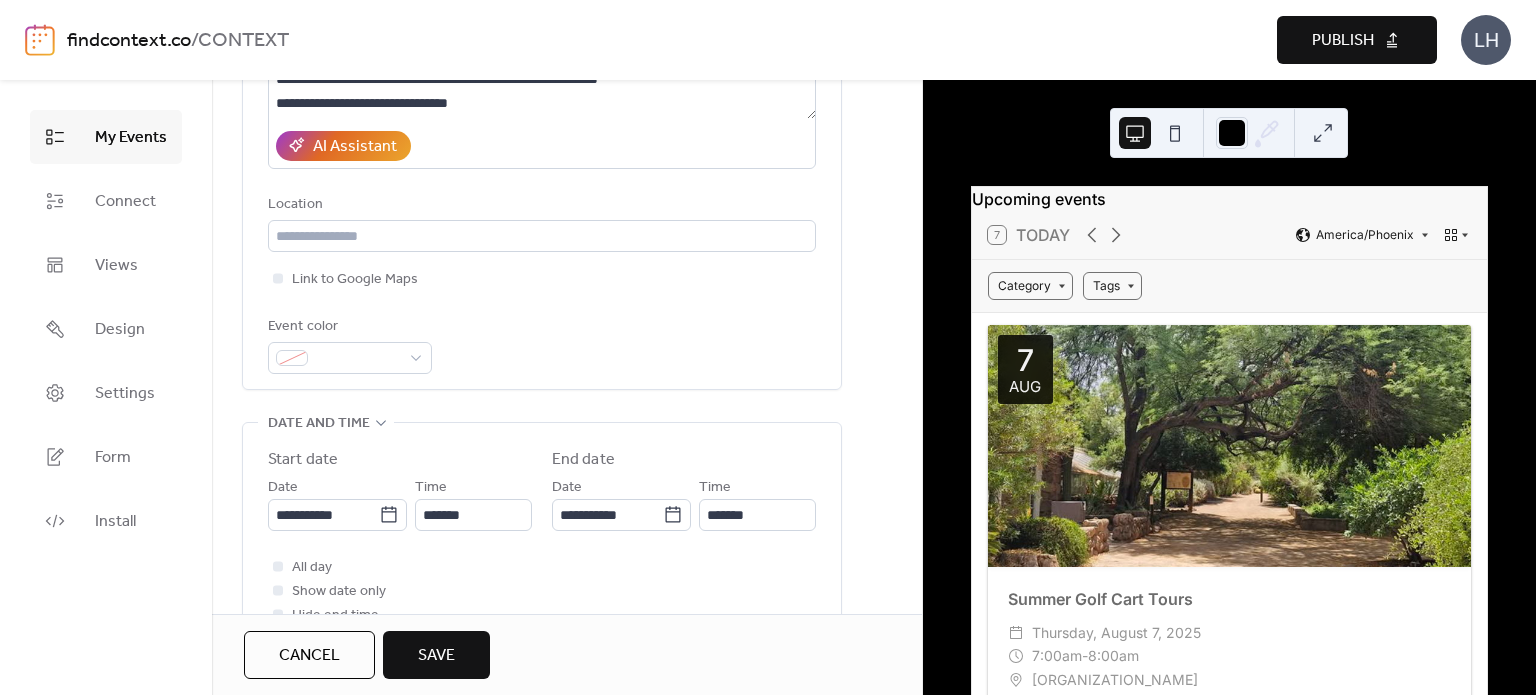 click on "Event color" at bounding box center (542, 344) 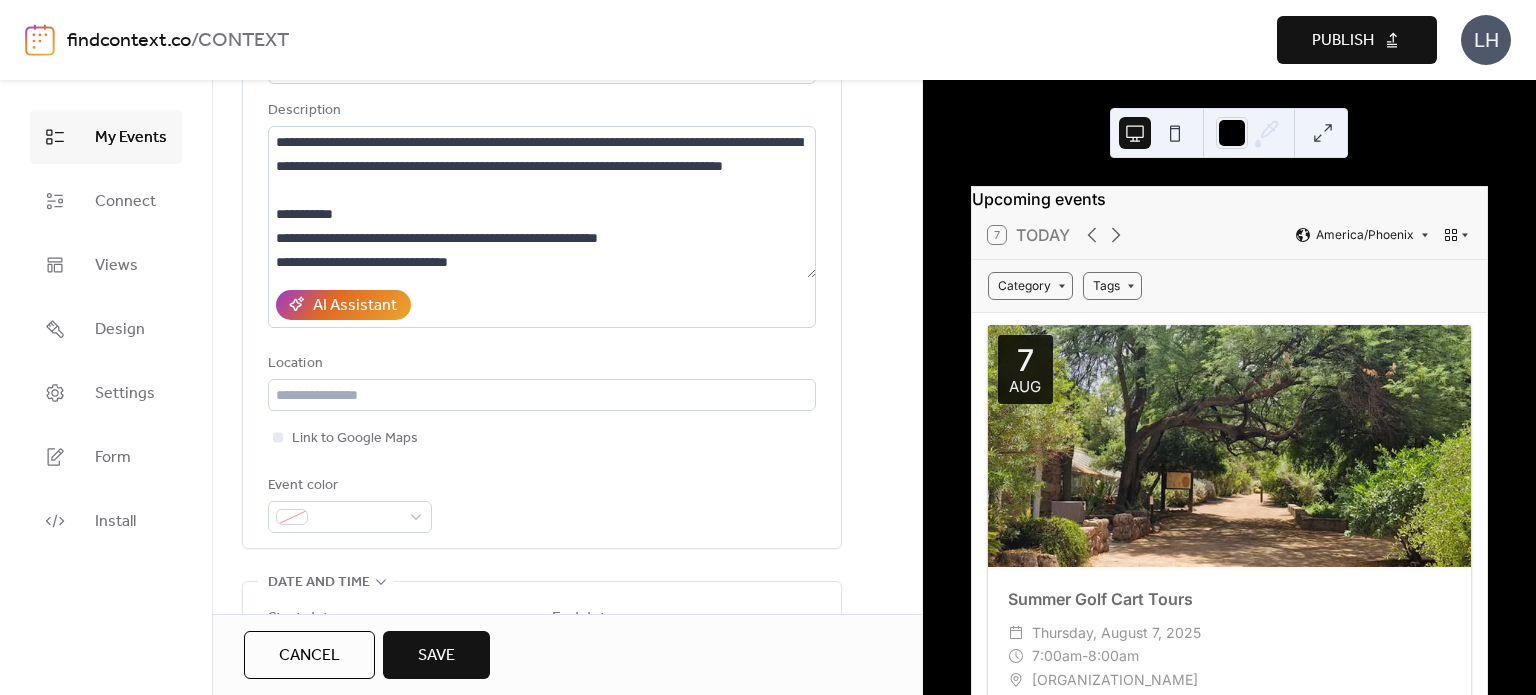 scroll, scrollTop: 194, scrollLeft: 0, axis: vertical 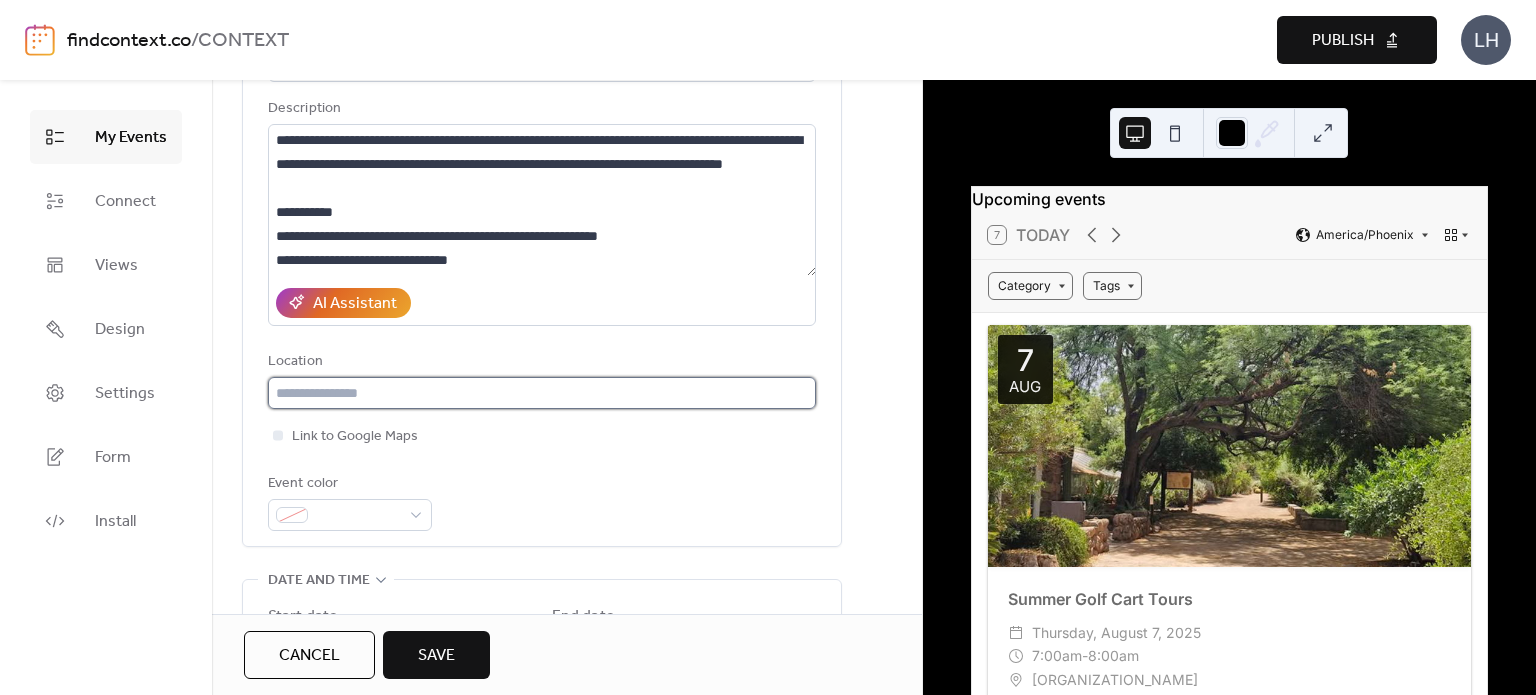 click at bounding box center [542, 393] 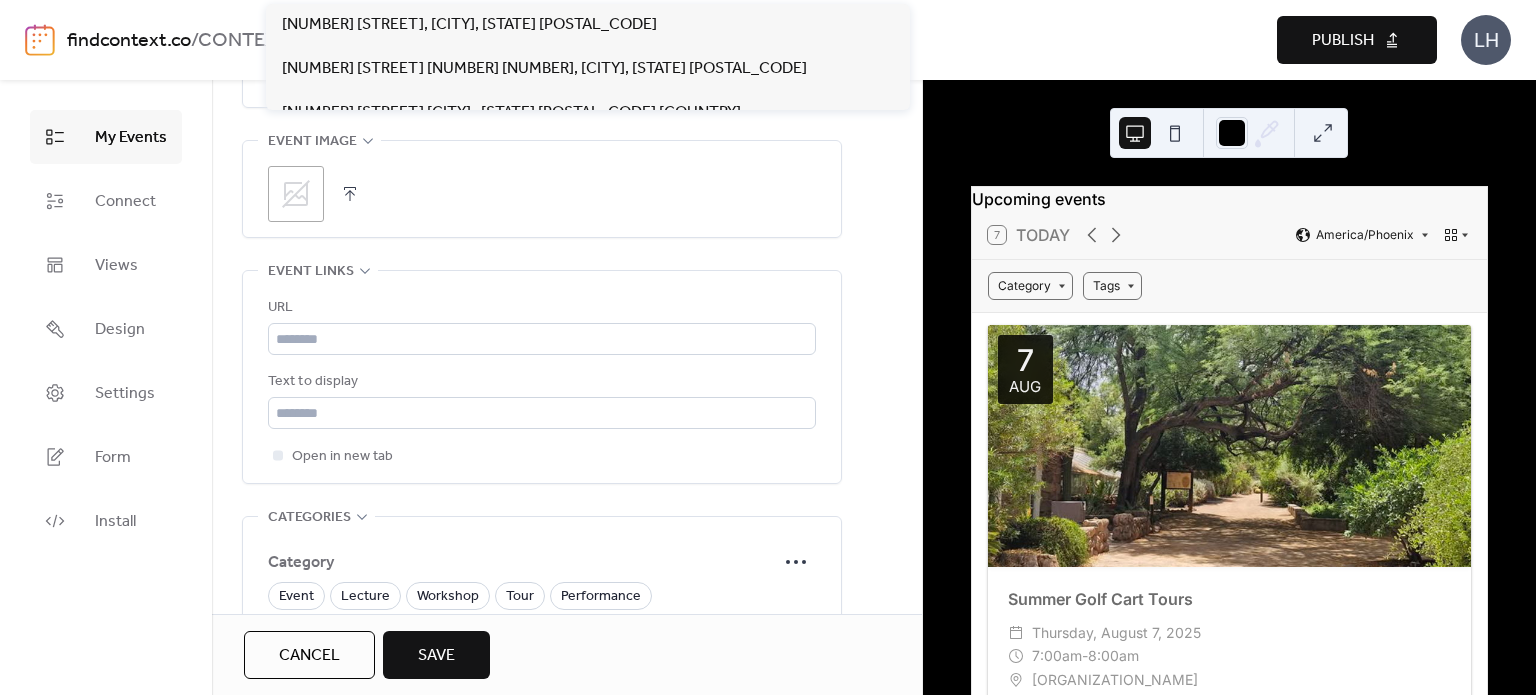 scroll, scrollTop: 992, scrollLeft: 0, axis: vertical 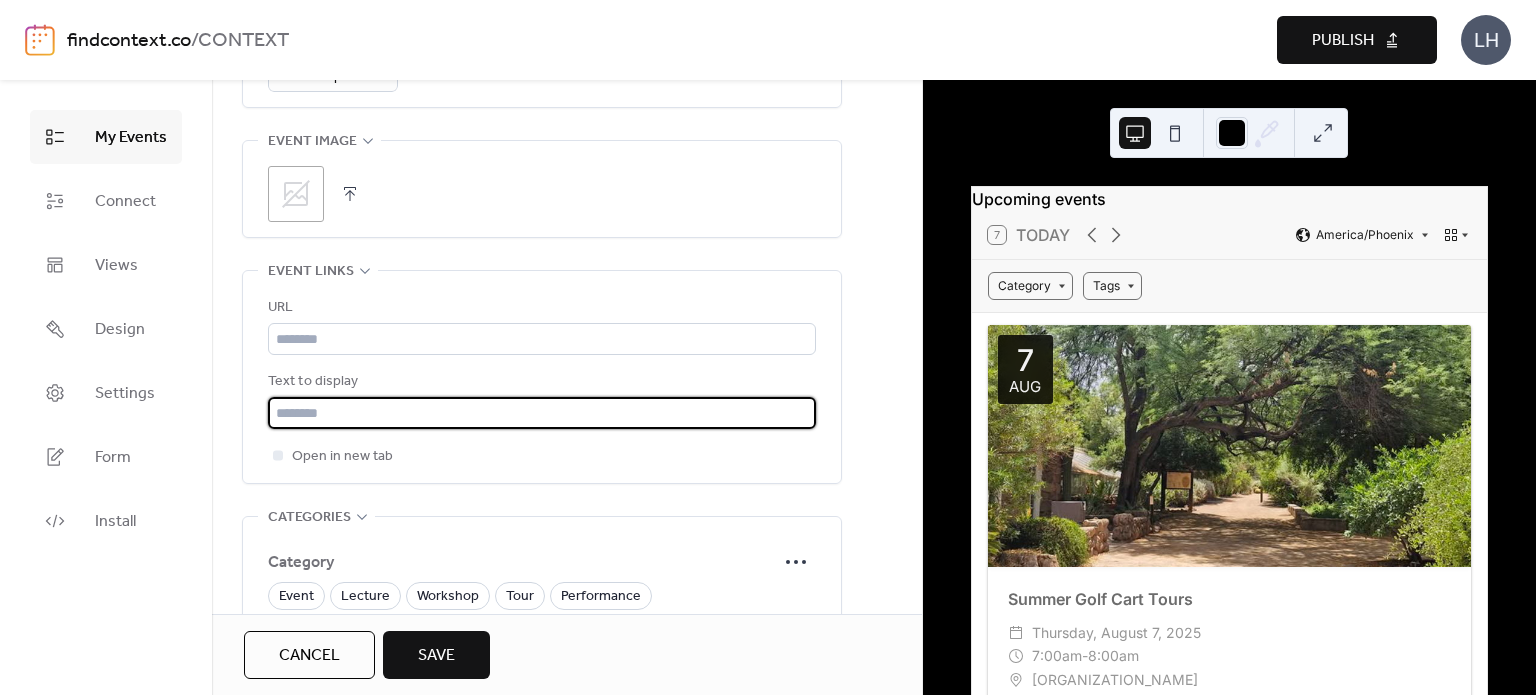 click at bounding box center (542, 413) 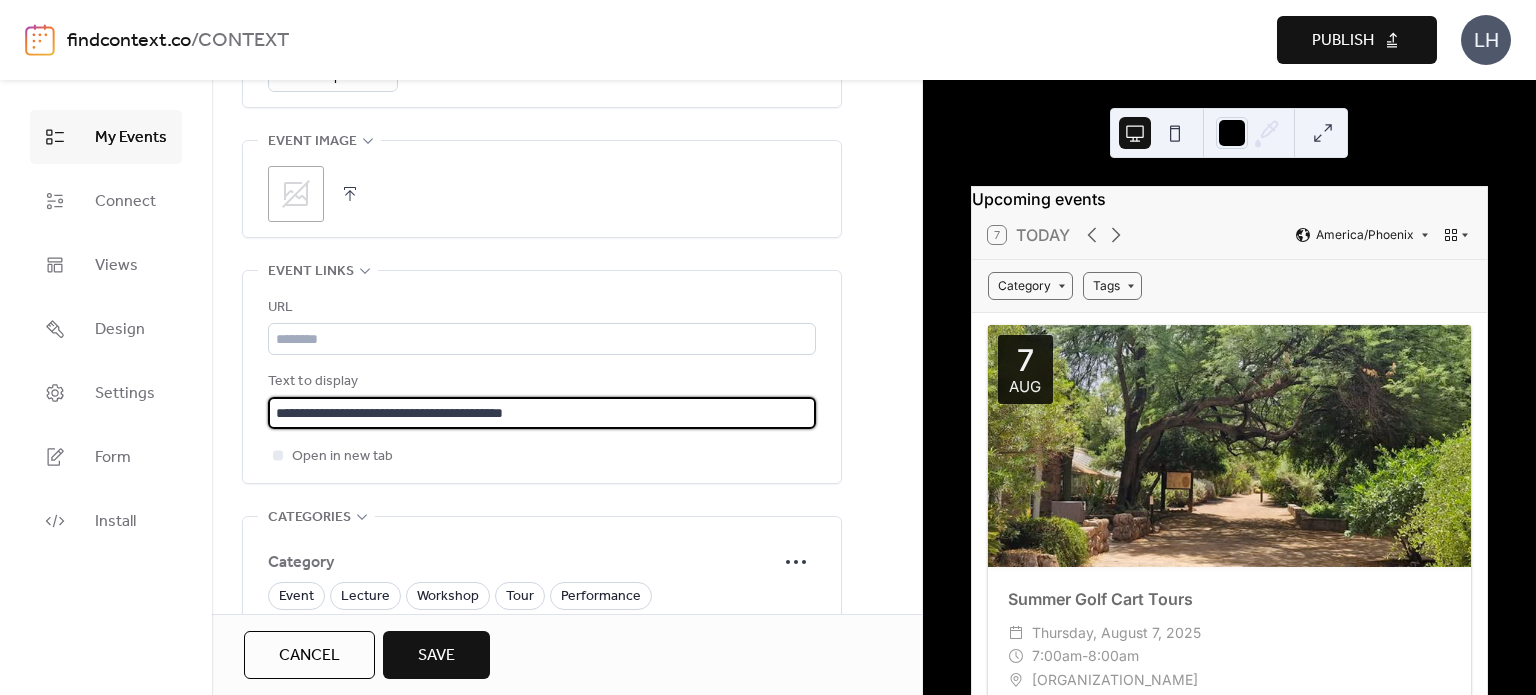 type on "**********" 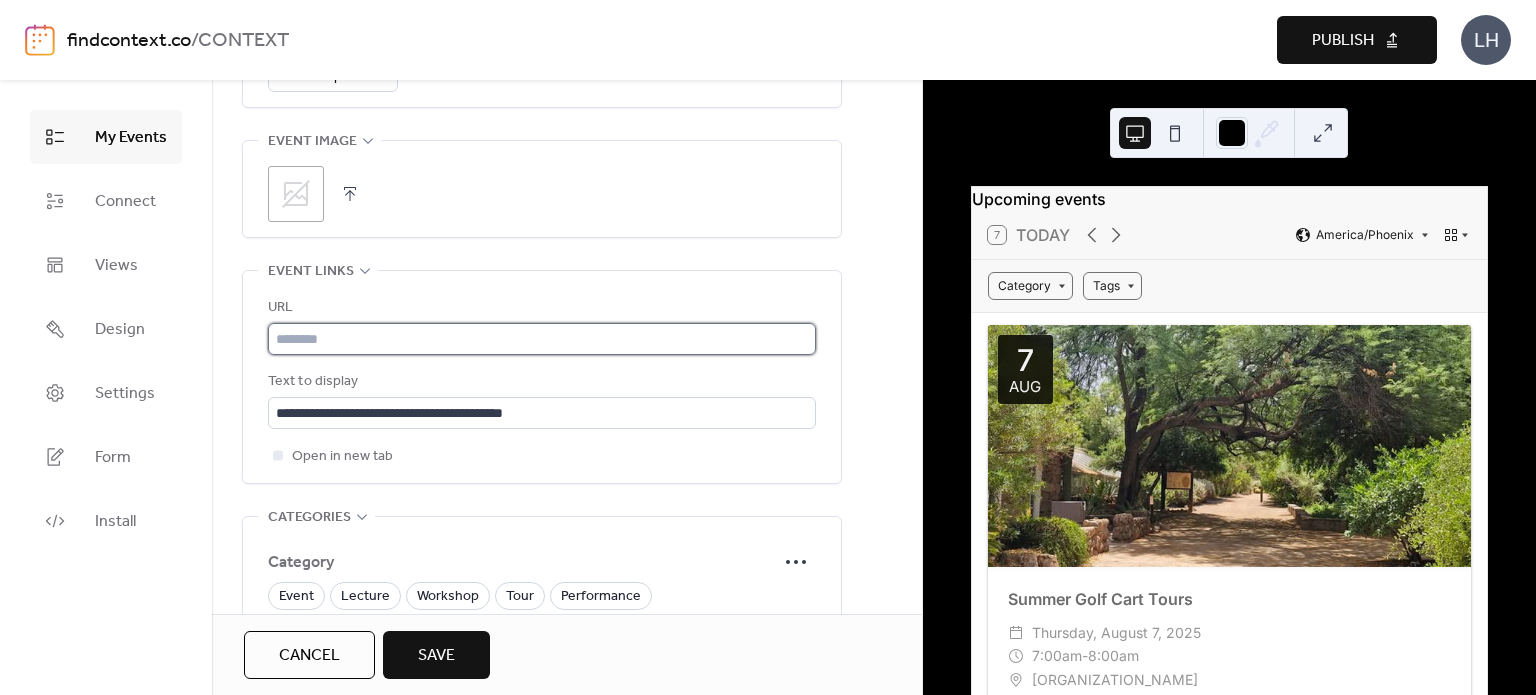 click at bounding box center (542, 339) 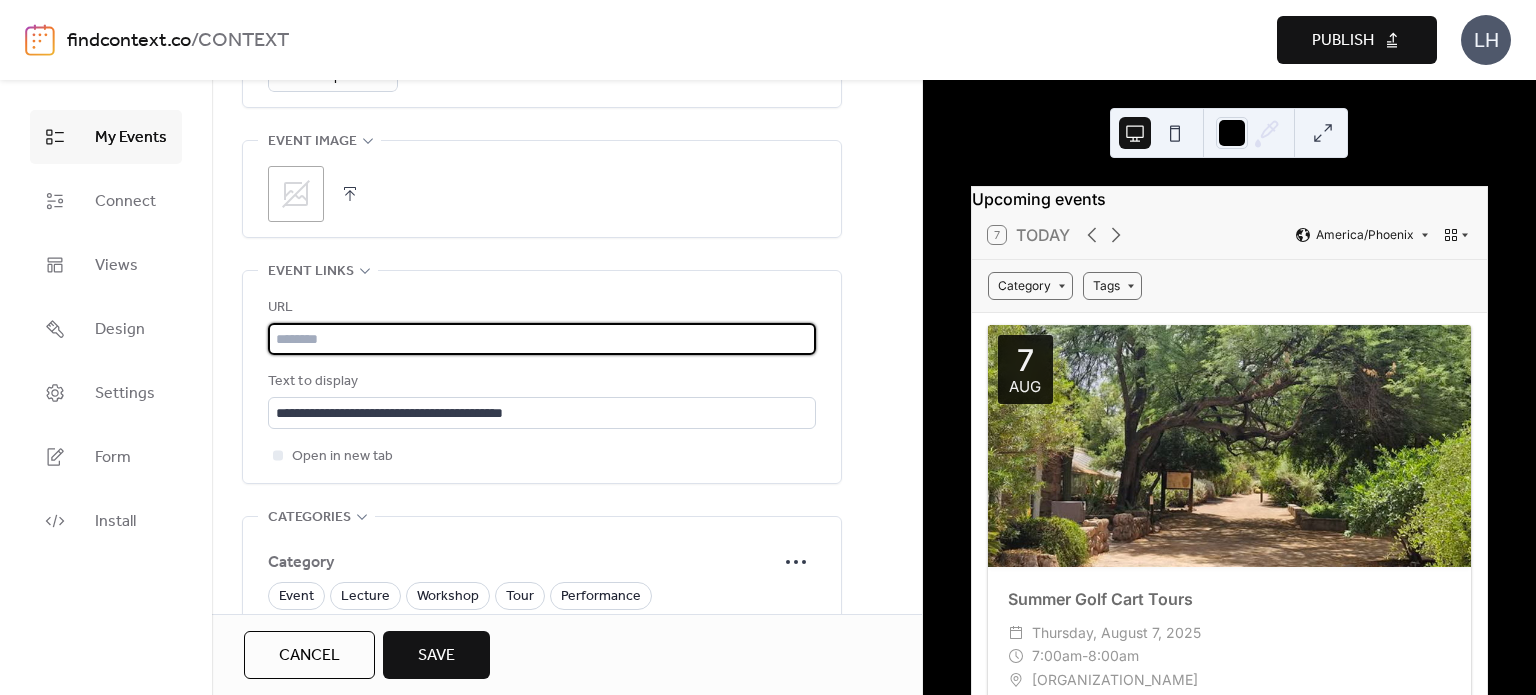 paste on "**********" 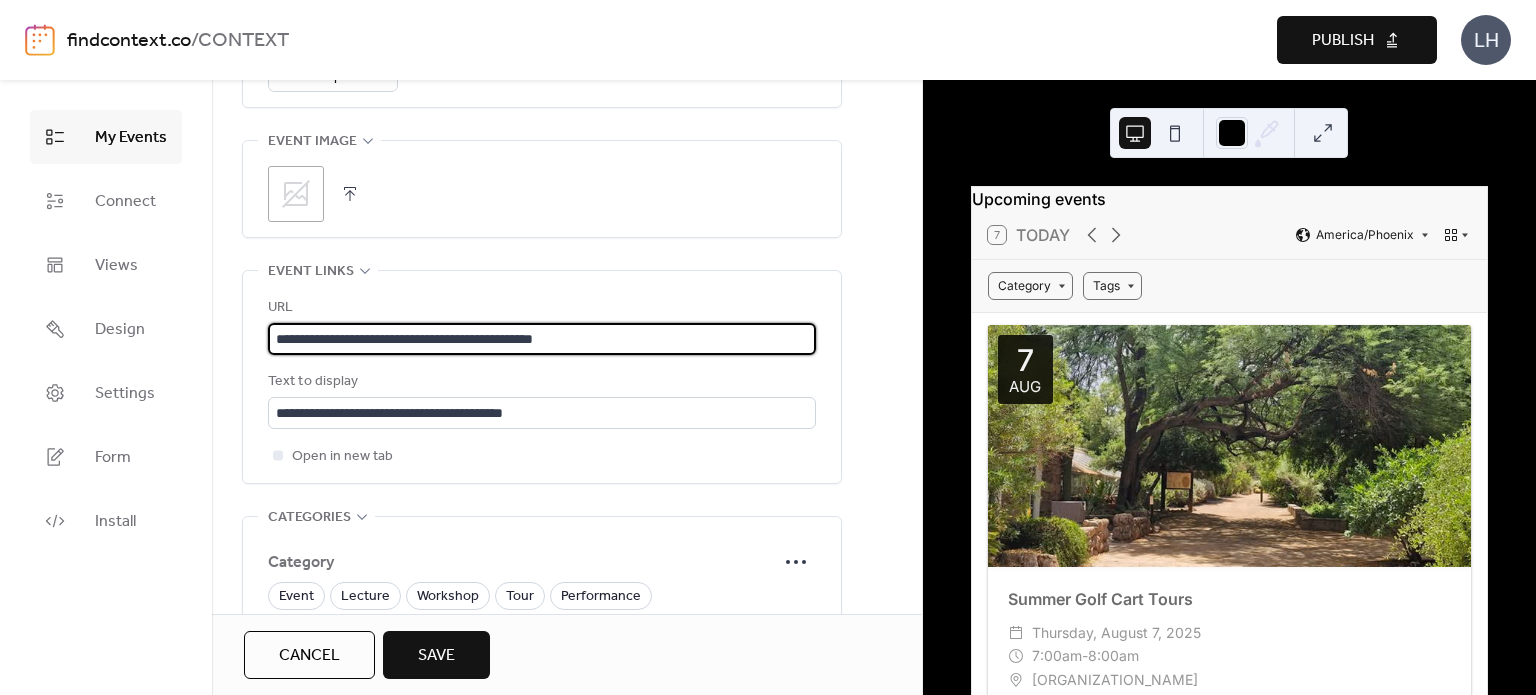 click on "**********" at bounding box center [542, 339] 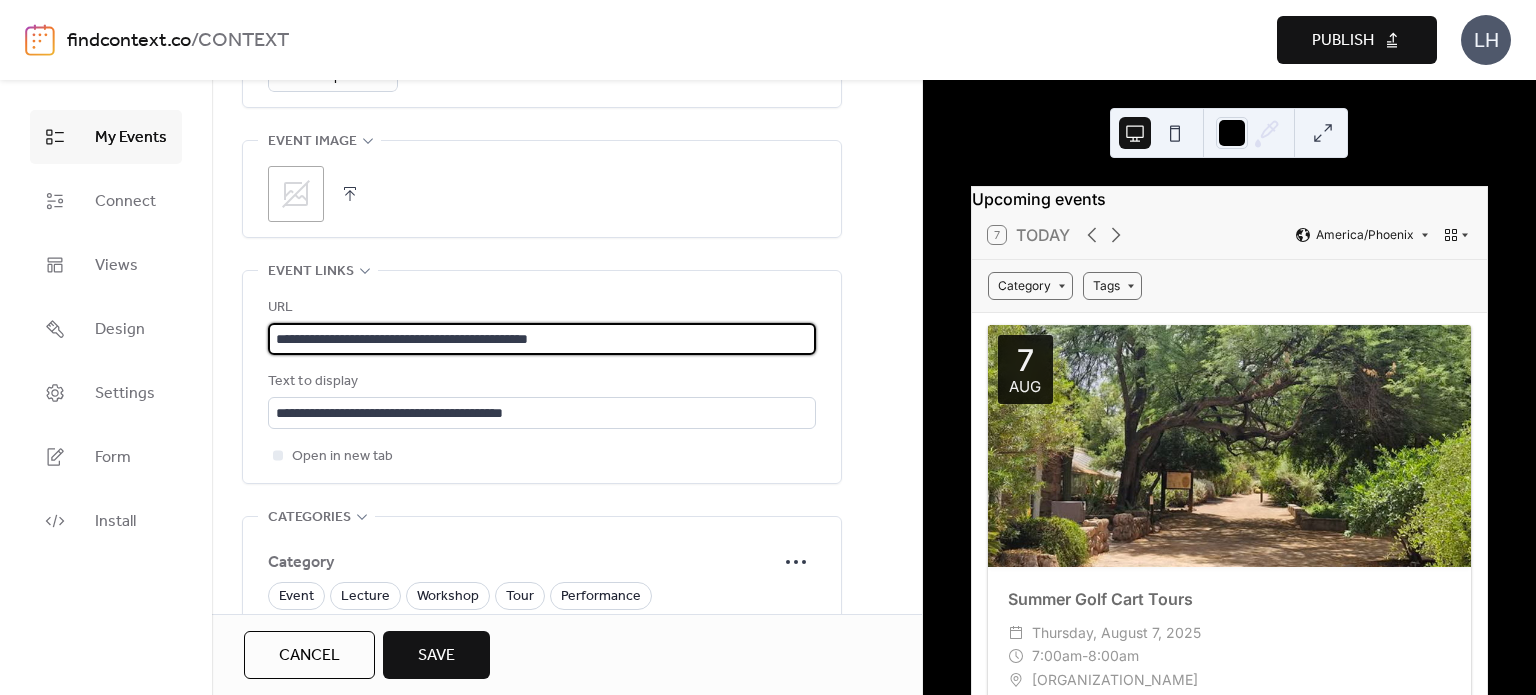 click on "**********" at bounding box center [542, 339] 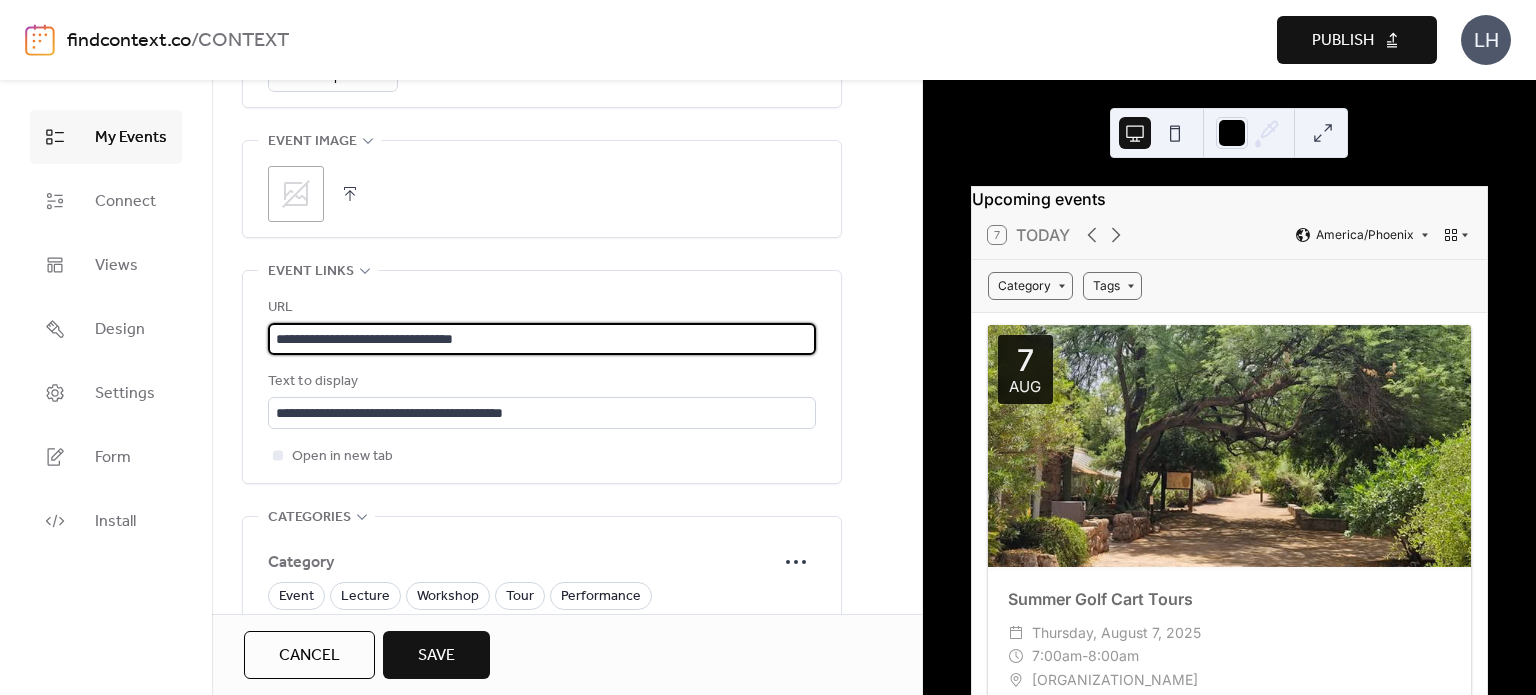click on "**********" at bounding box center [542, 377] 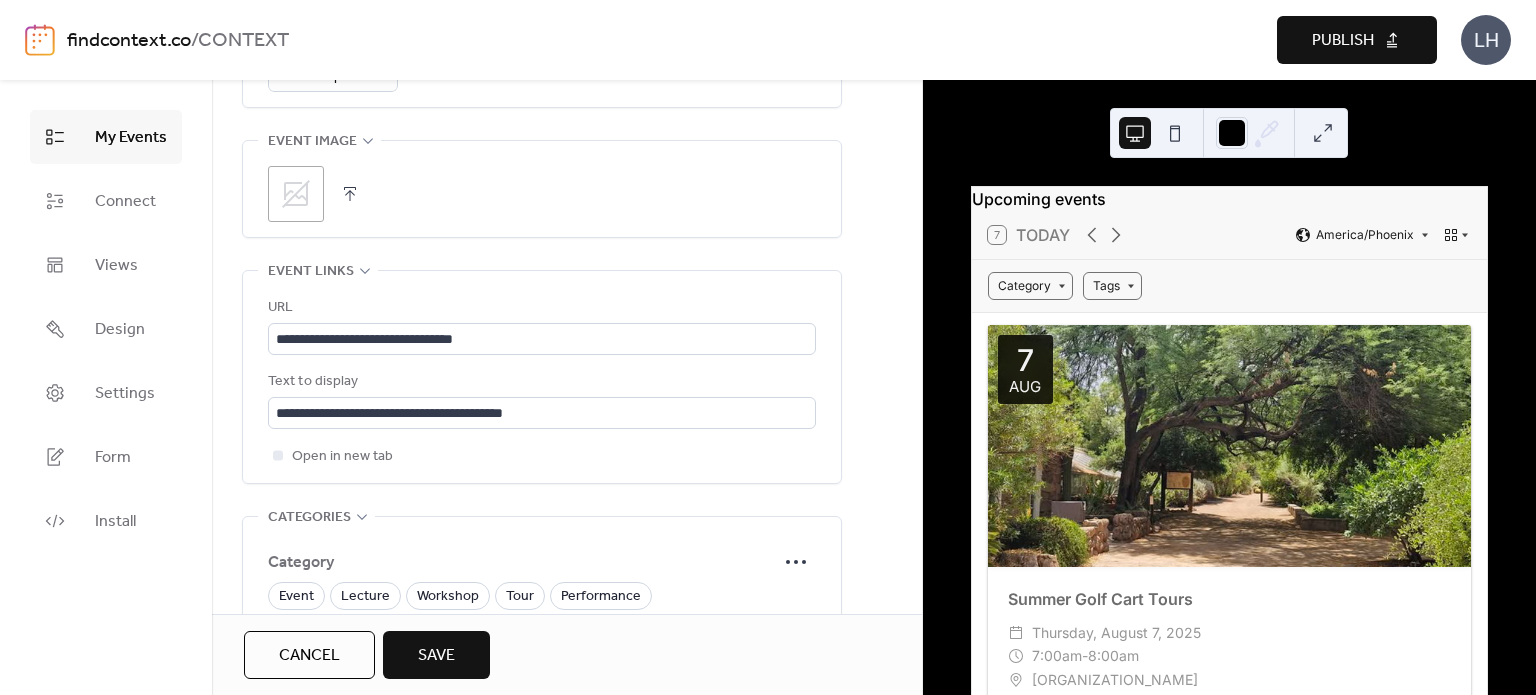 scroll, scrollTop: 975, scrollLeft: 0, axis: vertical 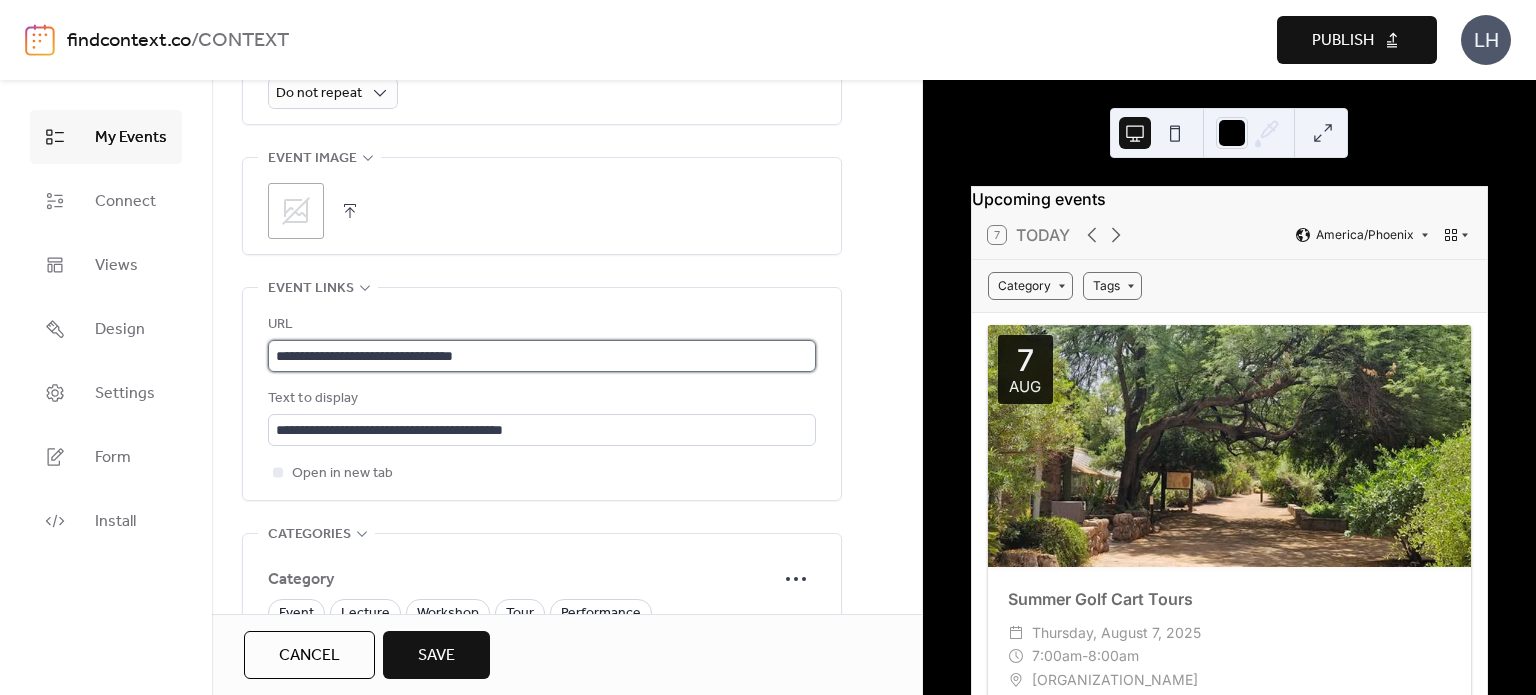 click on "**********" at bounding box center [542, 356] 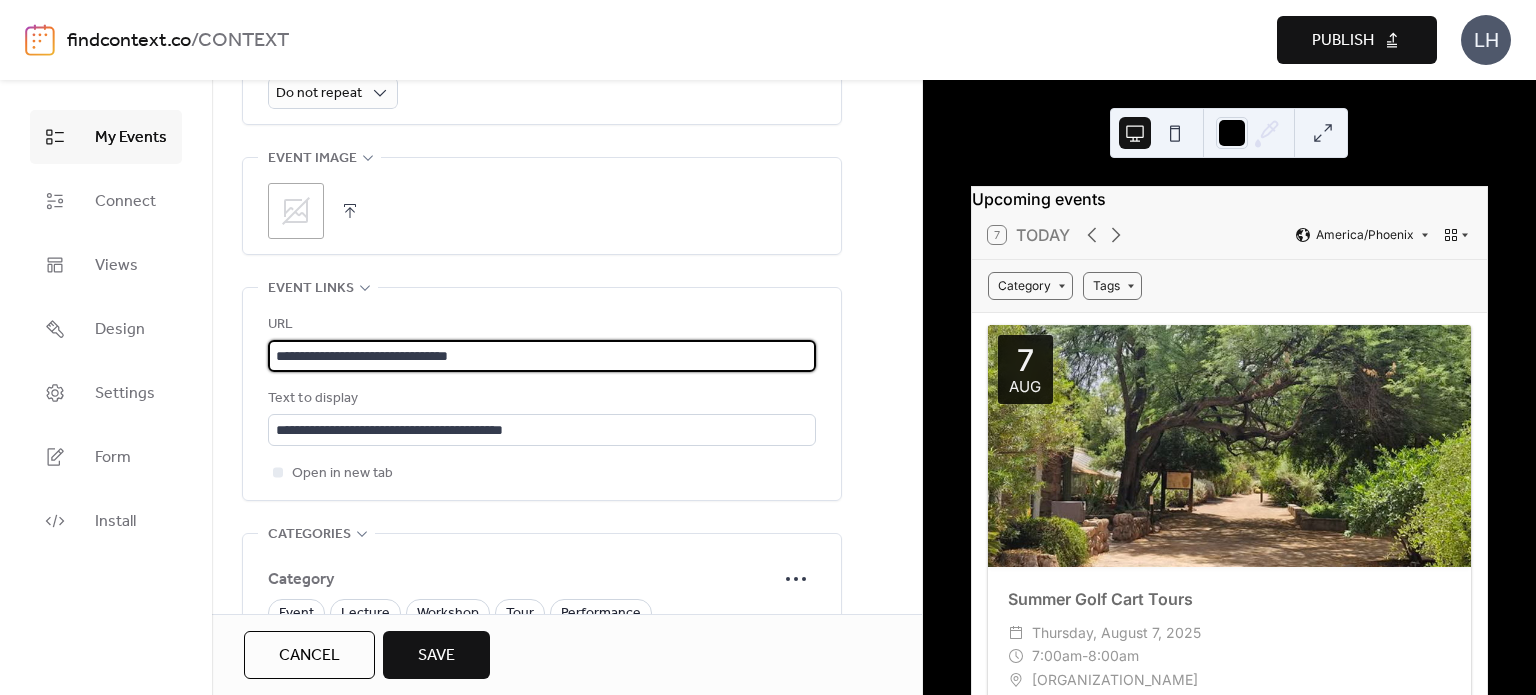 type on "**********" 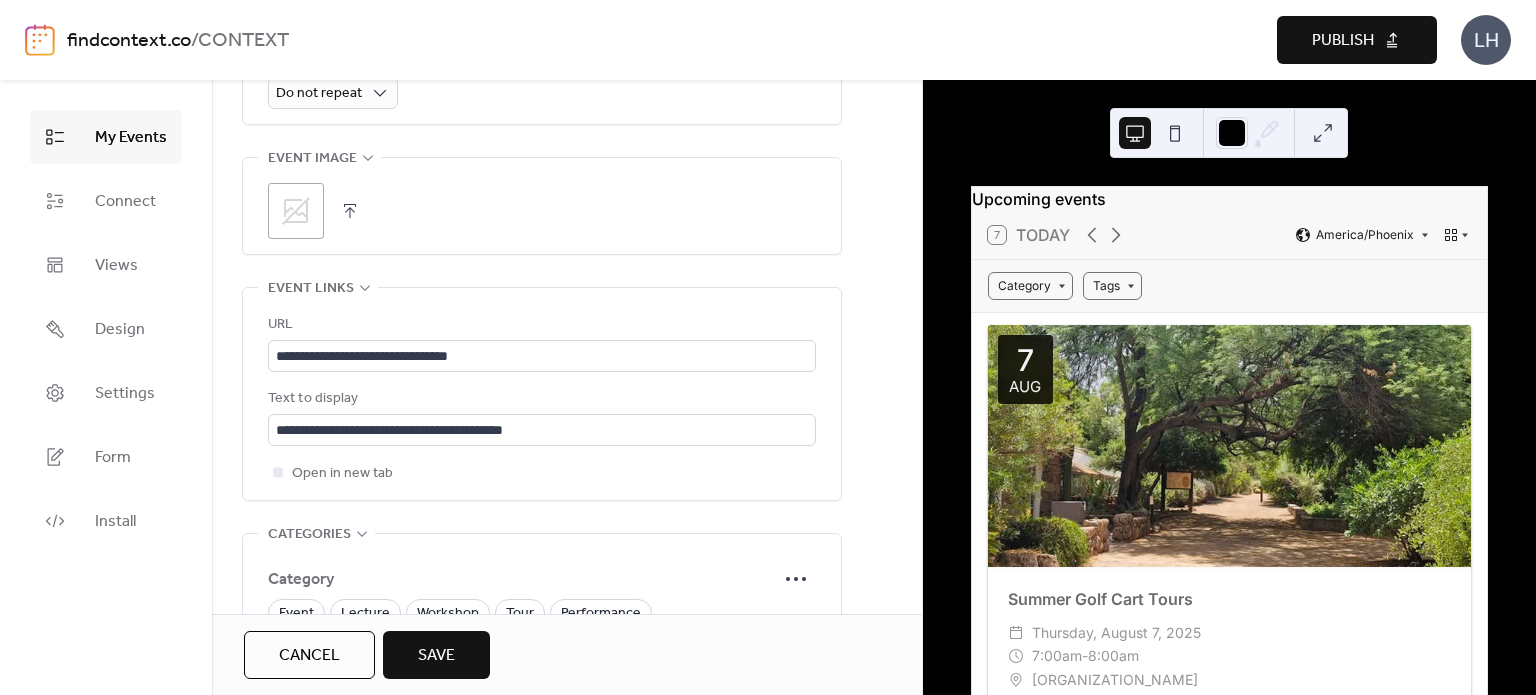 click on "**********" at bounding box center [542, 394] 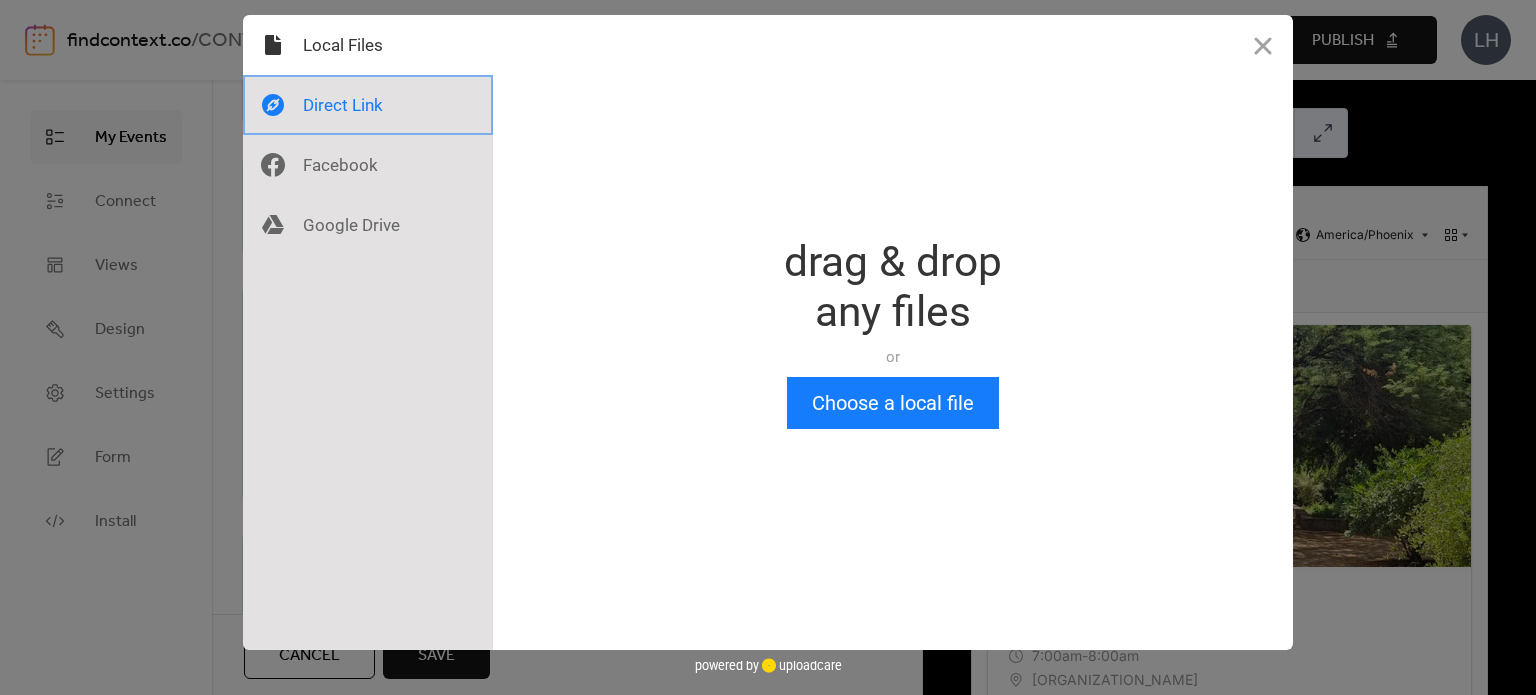 click at bounding box center [368, 105] 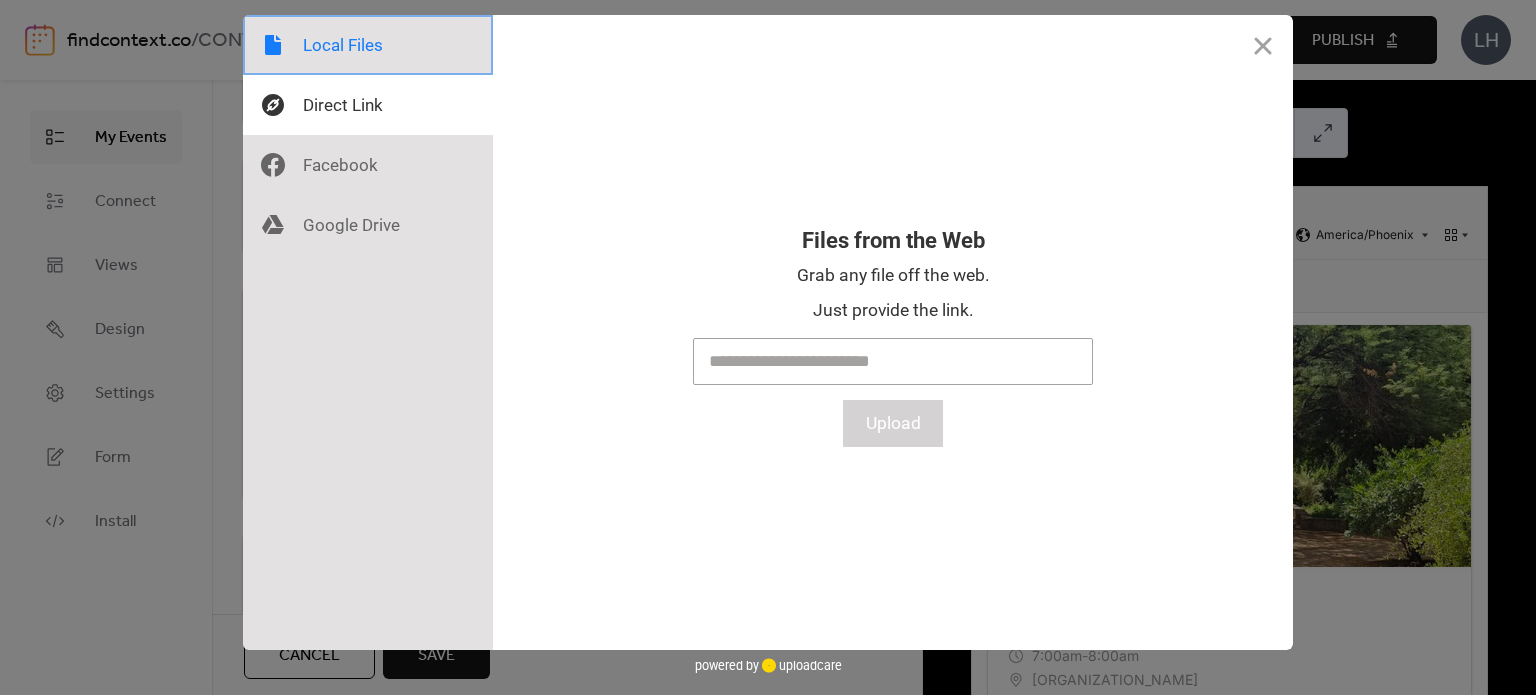 click at bounding box center [368, 45] 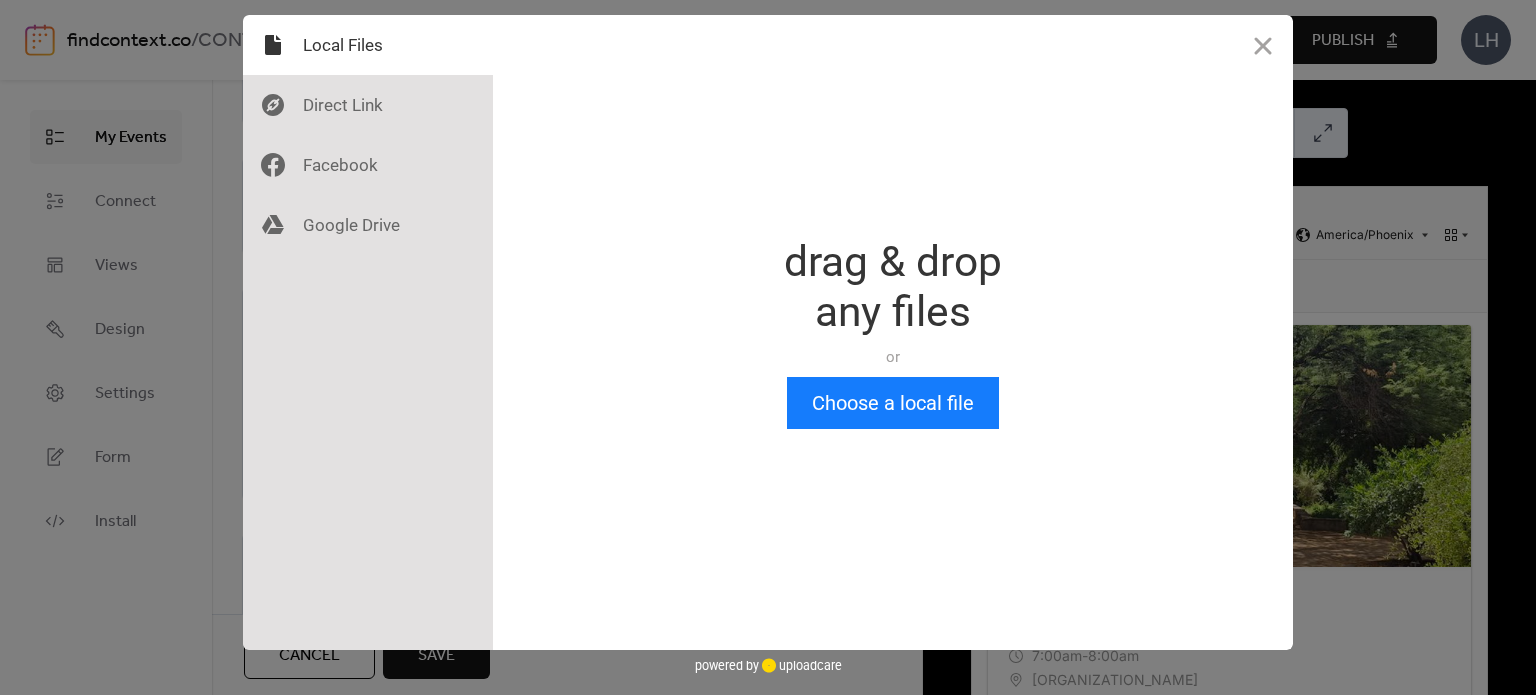click at bounding box center (1011, 332) 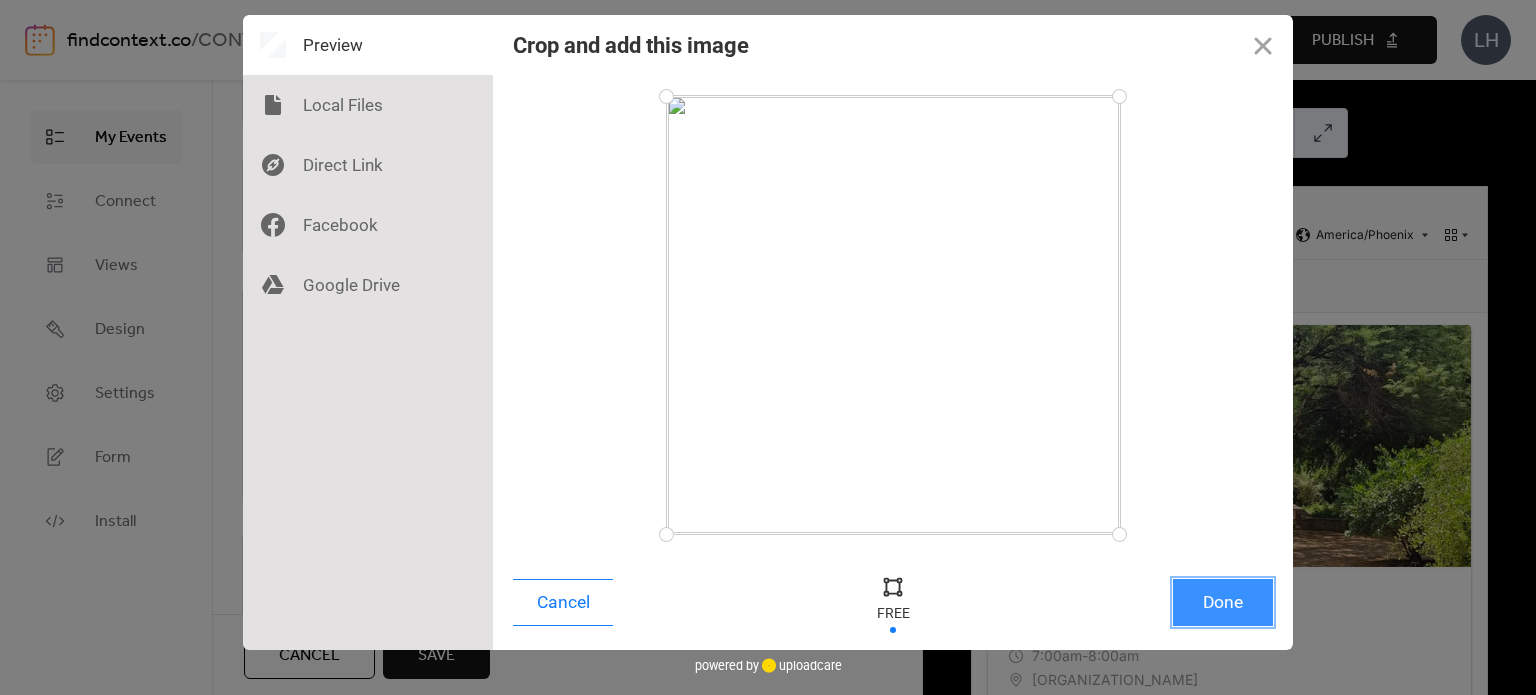 click on "Done" at bounding box center (1223, 602) 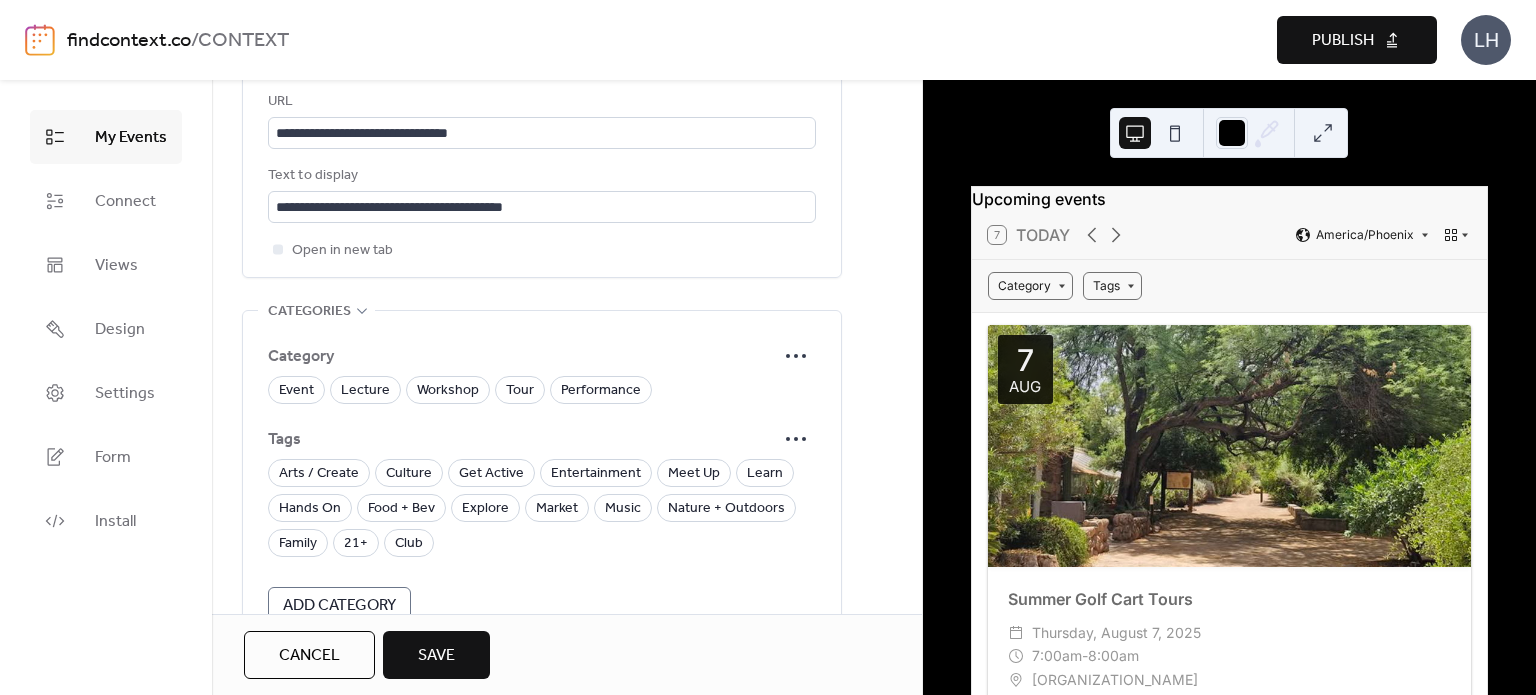 scroll, scrollTop: 1218, scrollLeft: 0, axis: vertical 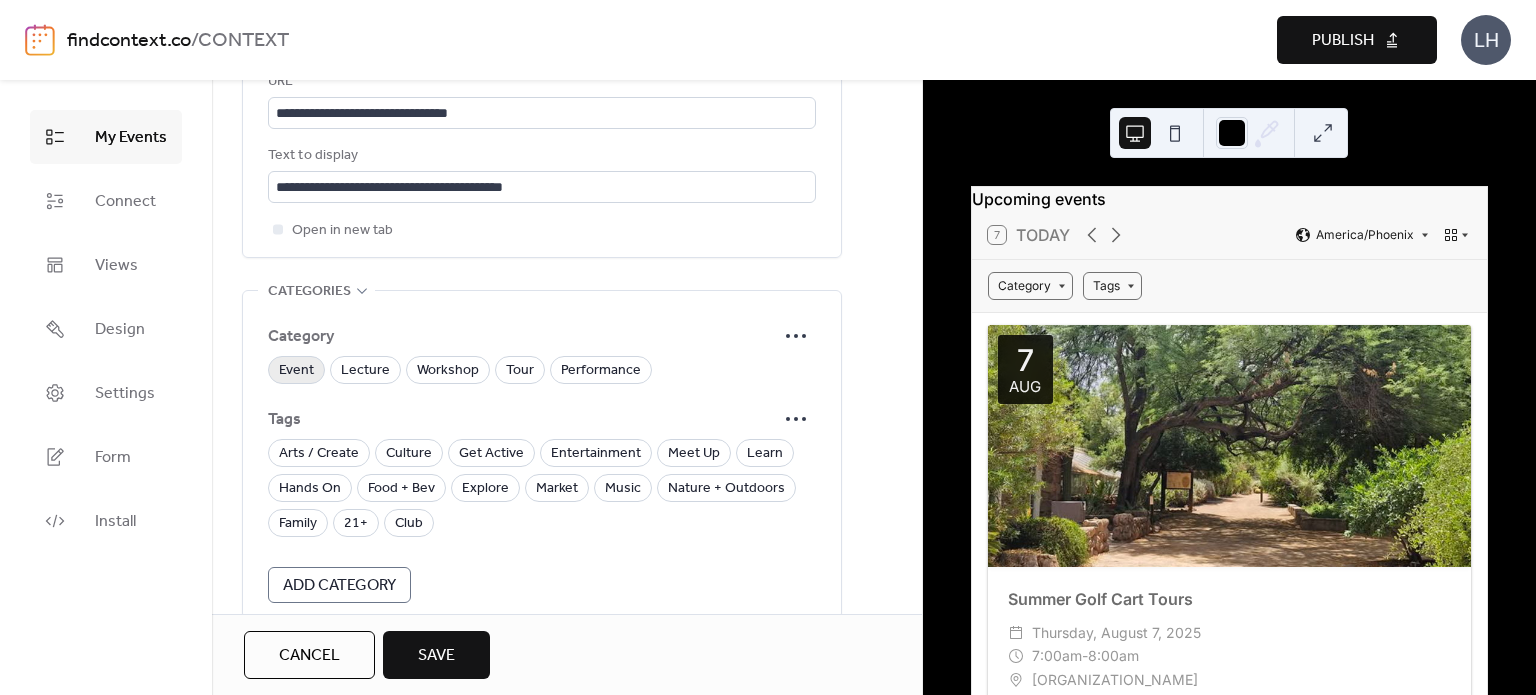 click on "Event" at bounding box center (296, 370) 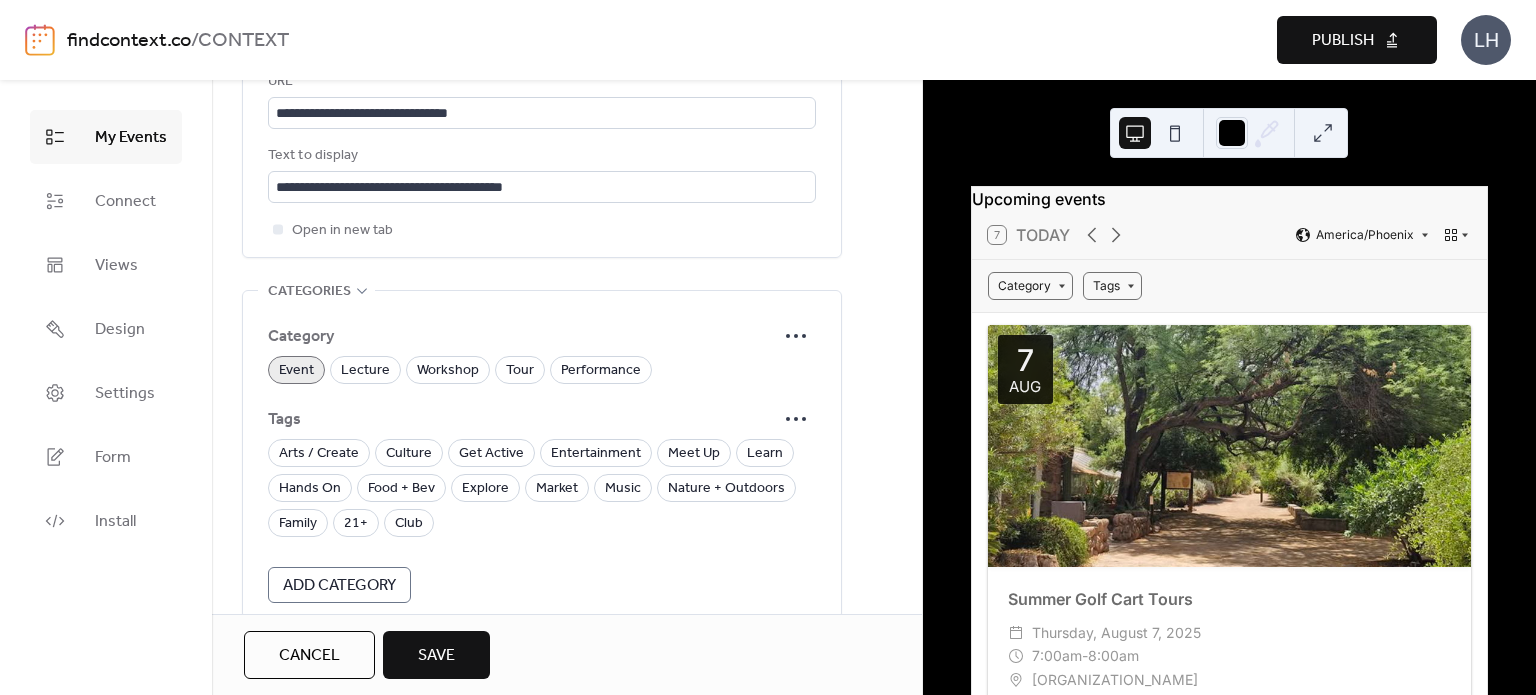 click on "Event" at bounding box center [296, 371] 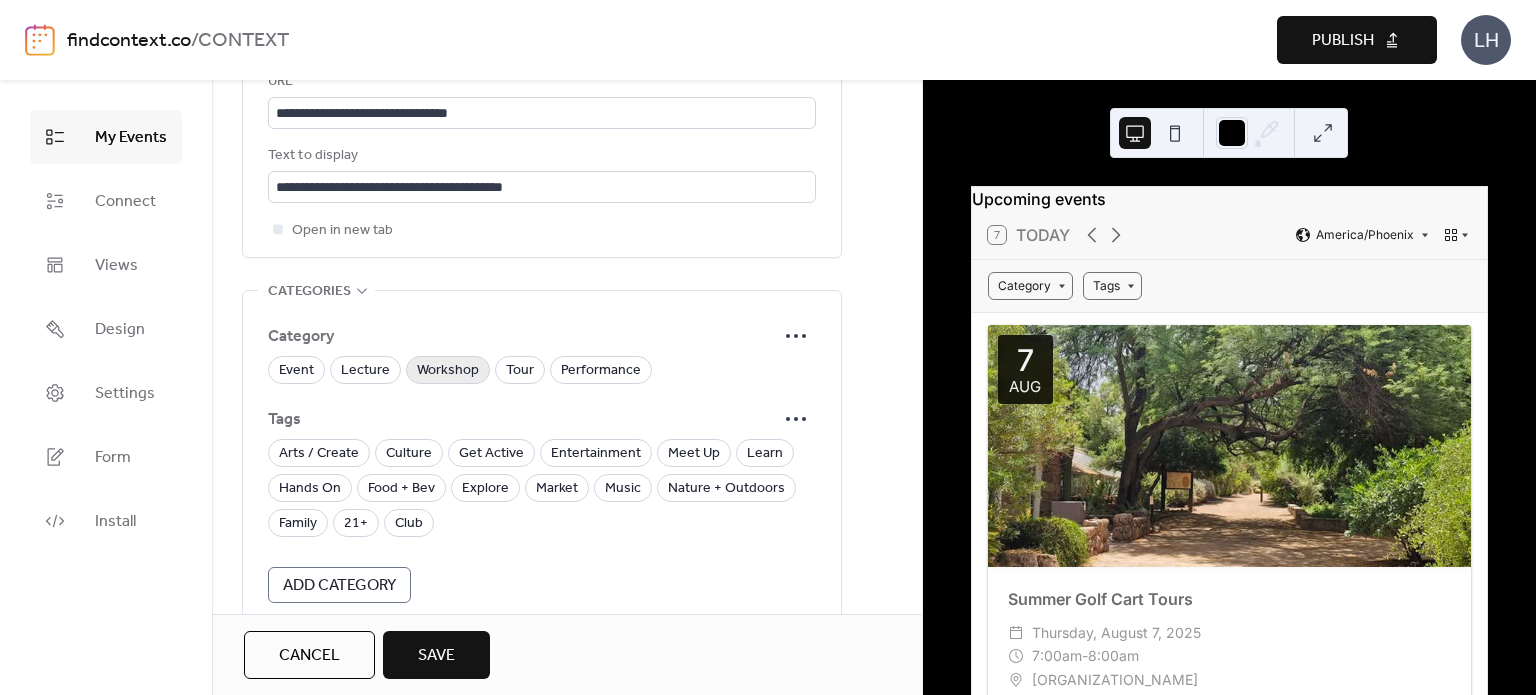 click on "Workshop" at bounding box center (448, 371) 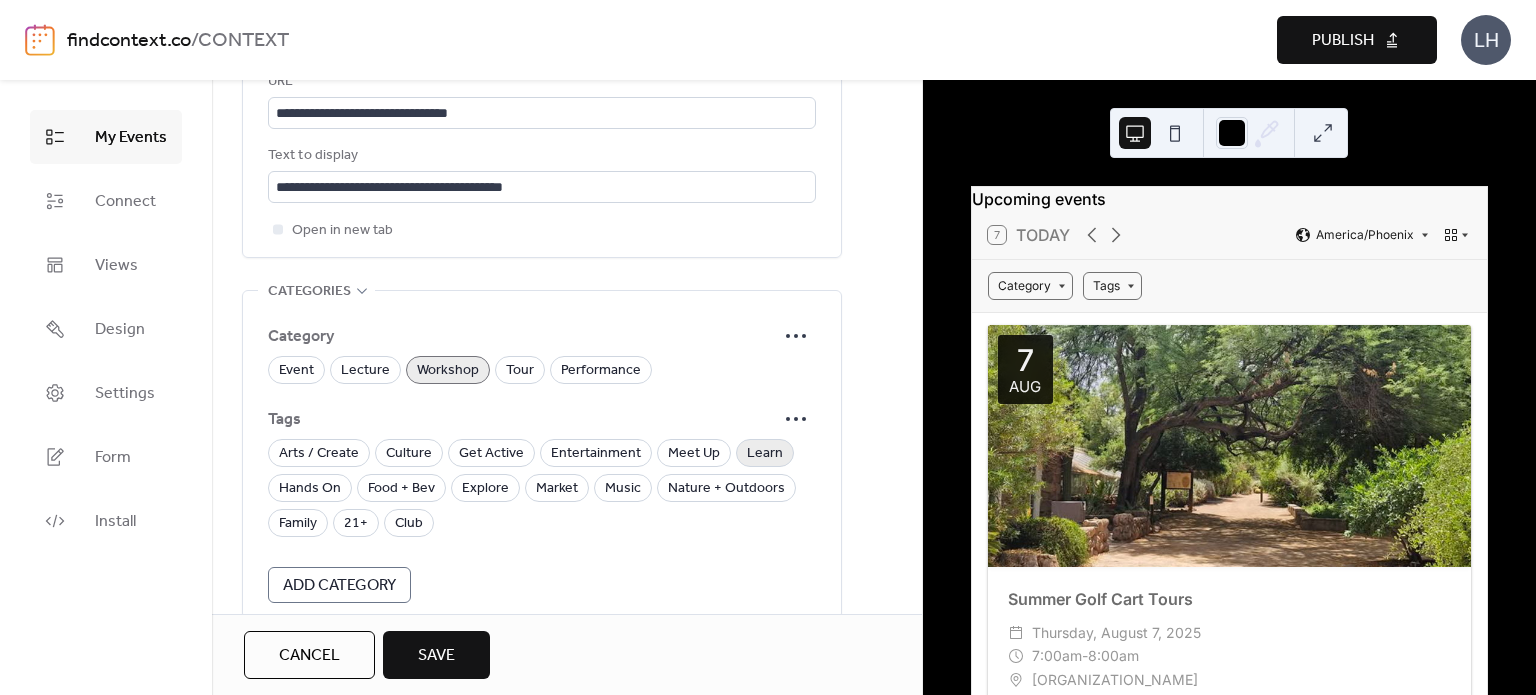 click on "Learn" at bounding box center [765, 454] 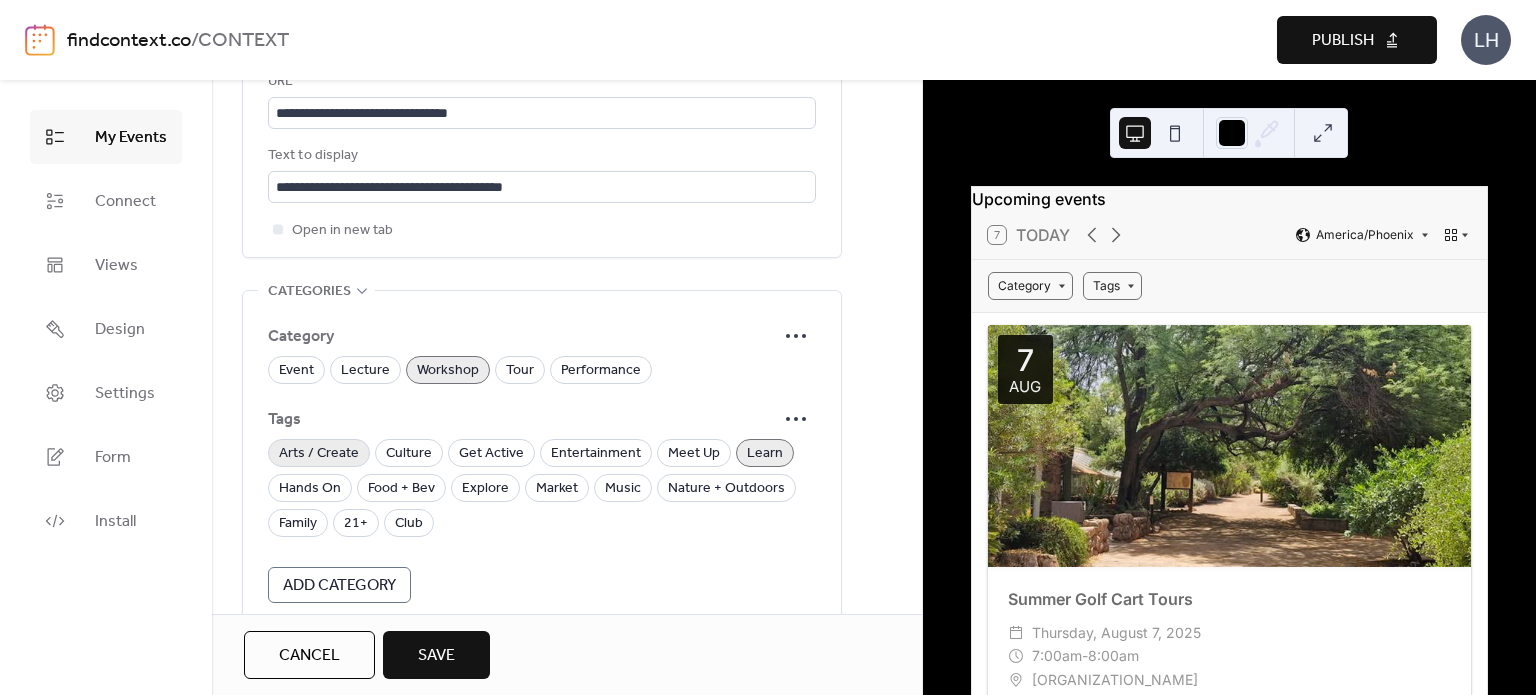 click on "Arts / Create" at bounding box center (319, 453) 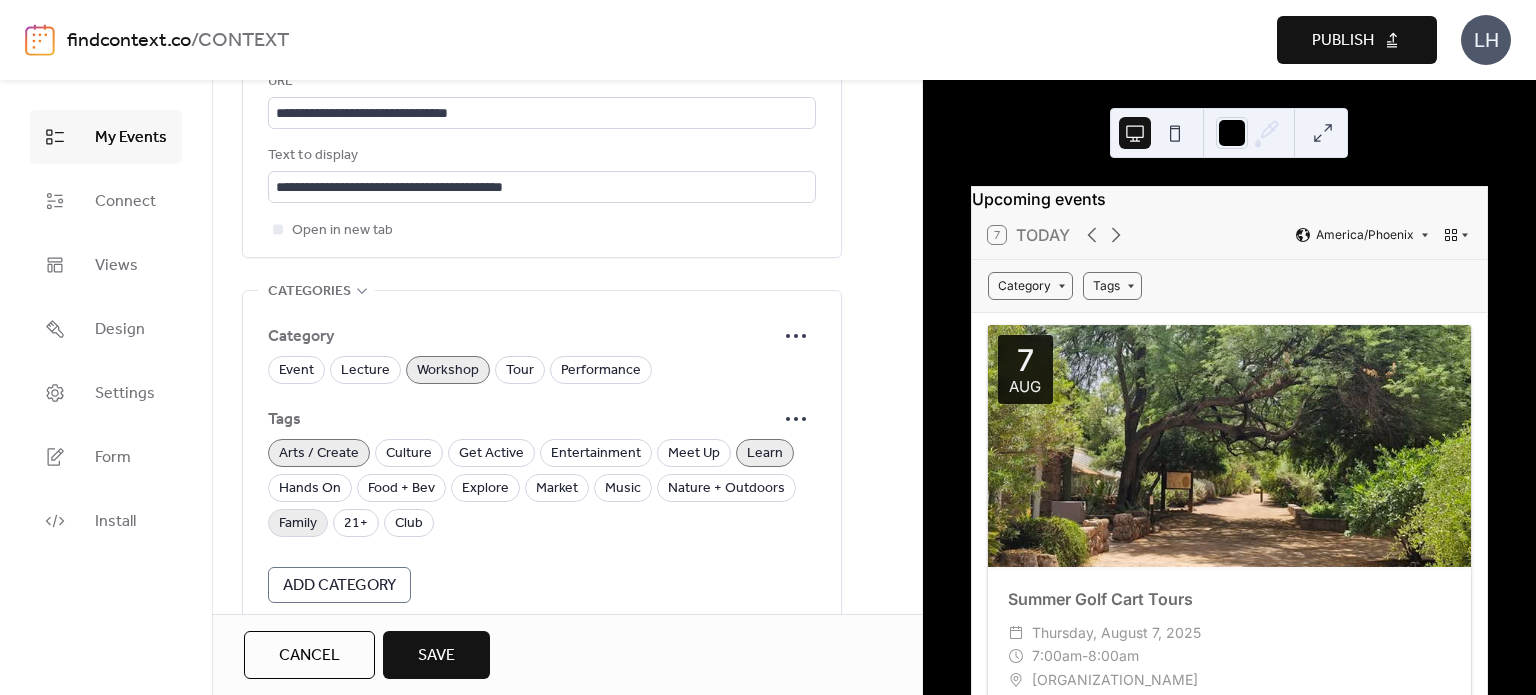 click on "Family" at bounding box center [298, 524] 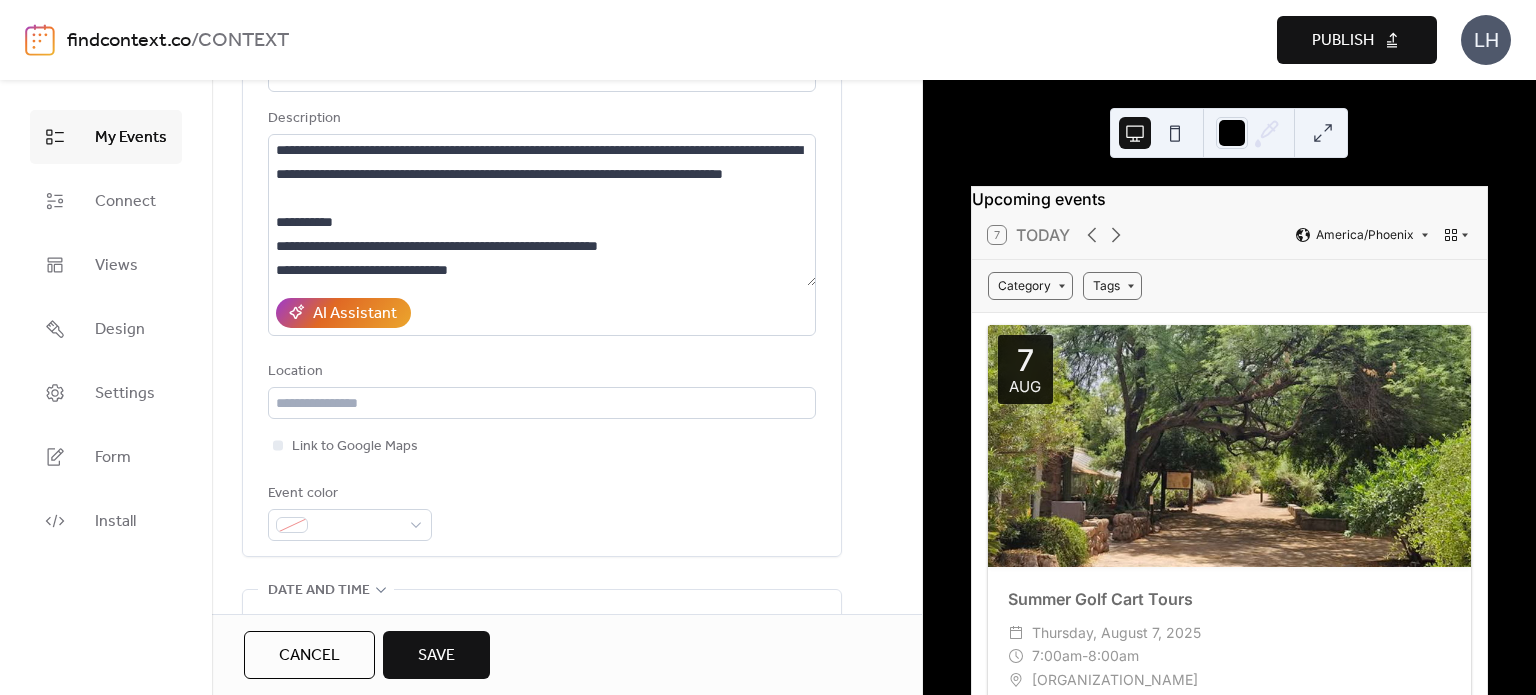 scroll, scrollTop: 184, scrollLeft: 0, axis: vertical 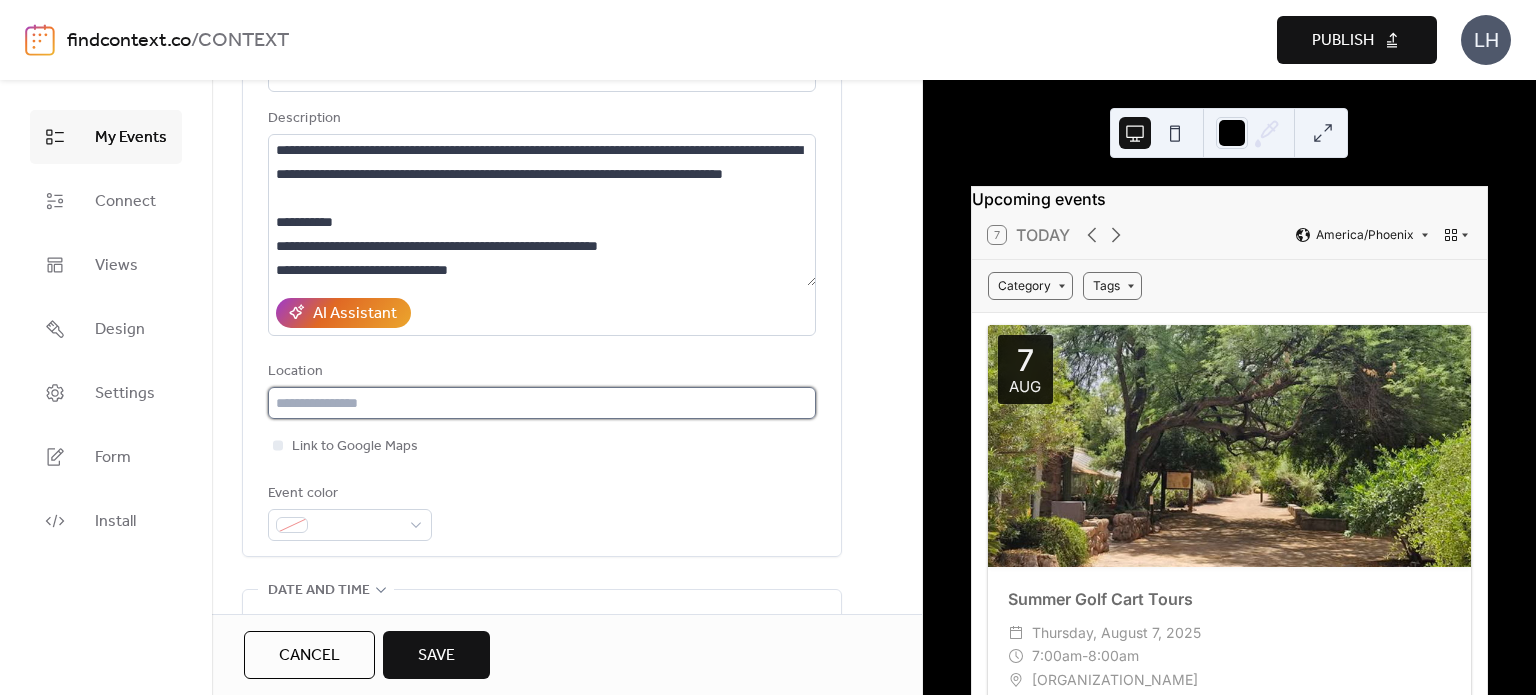 click at bounding box center [542, 403] 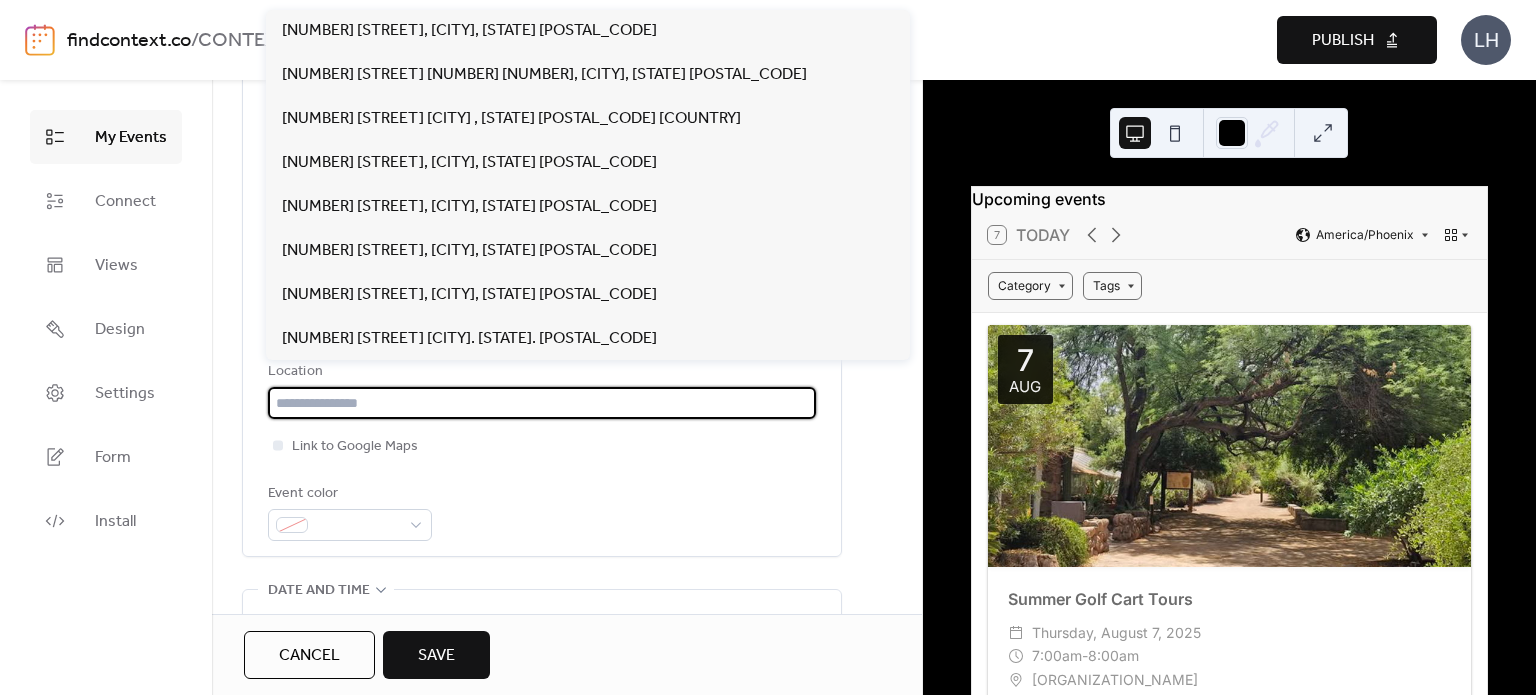 paste on "**********" 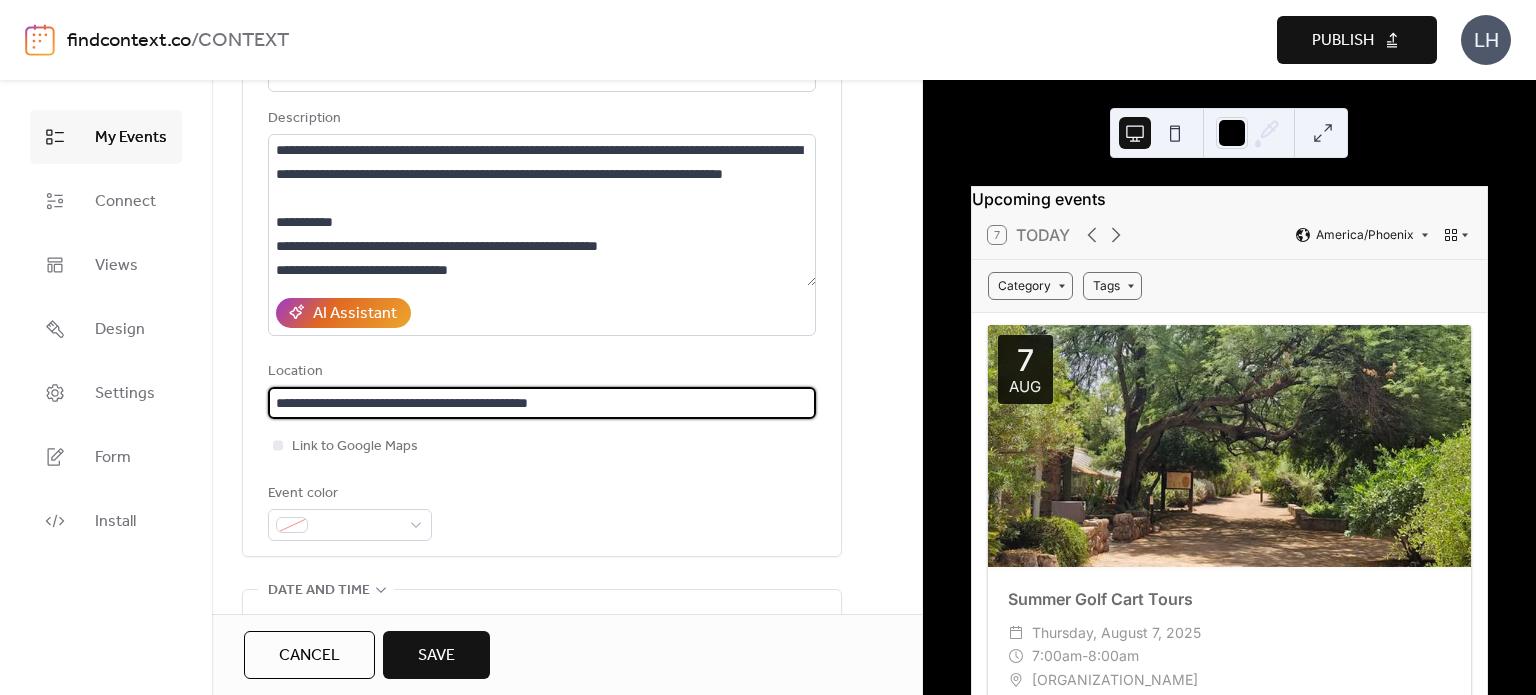 type on "**********" 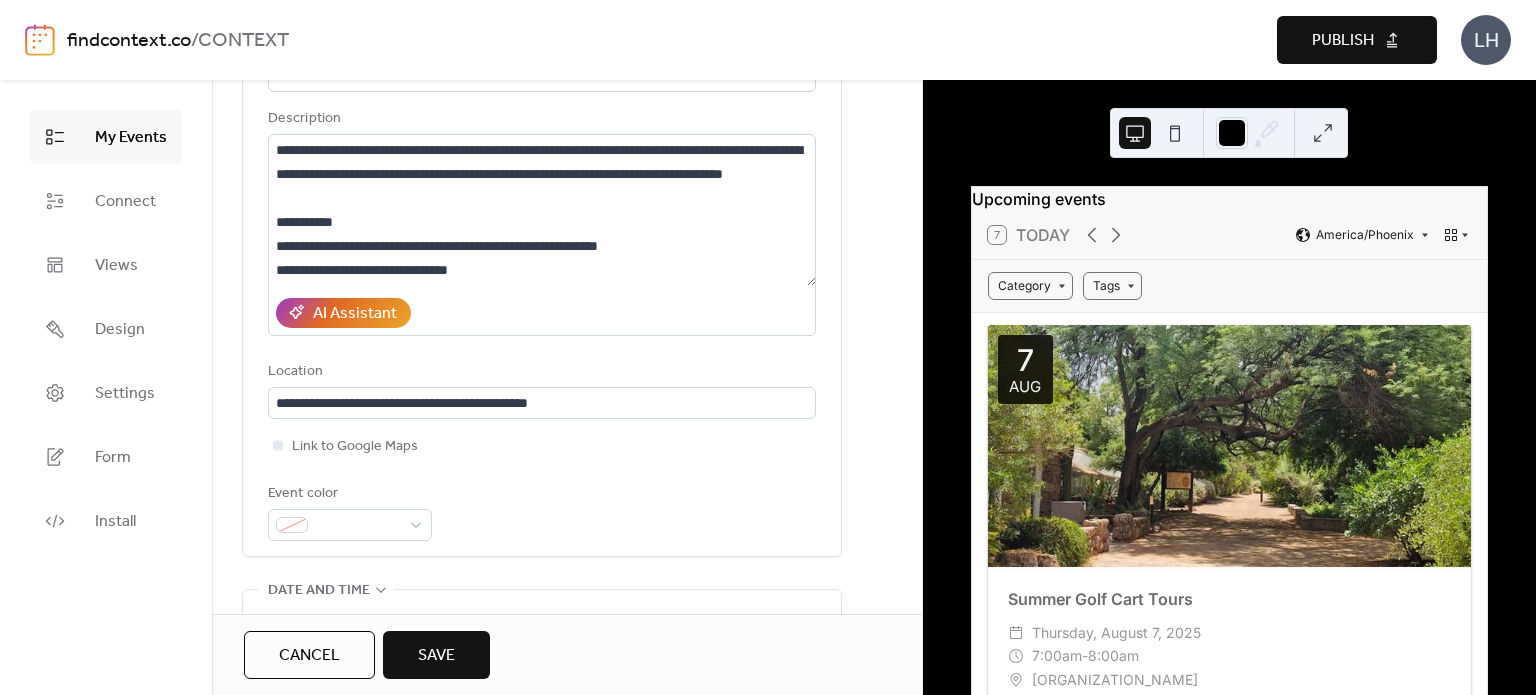 scroll, scrollTop: 104, scrollLeft: 0, axis: vertical 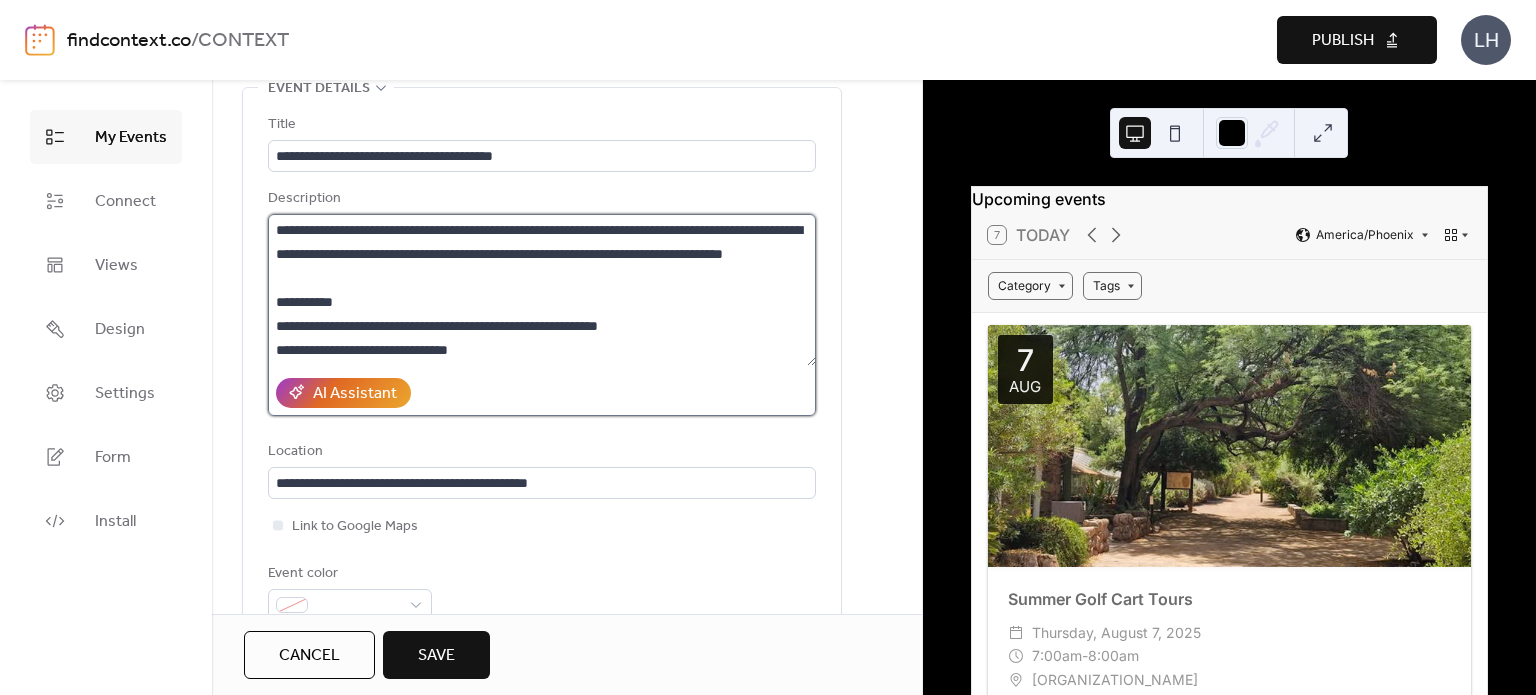 click on "**********" at bounding box center (542, 290) 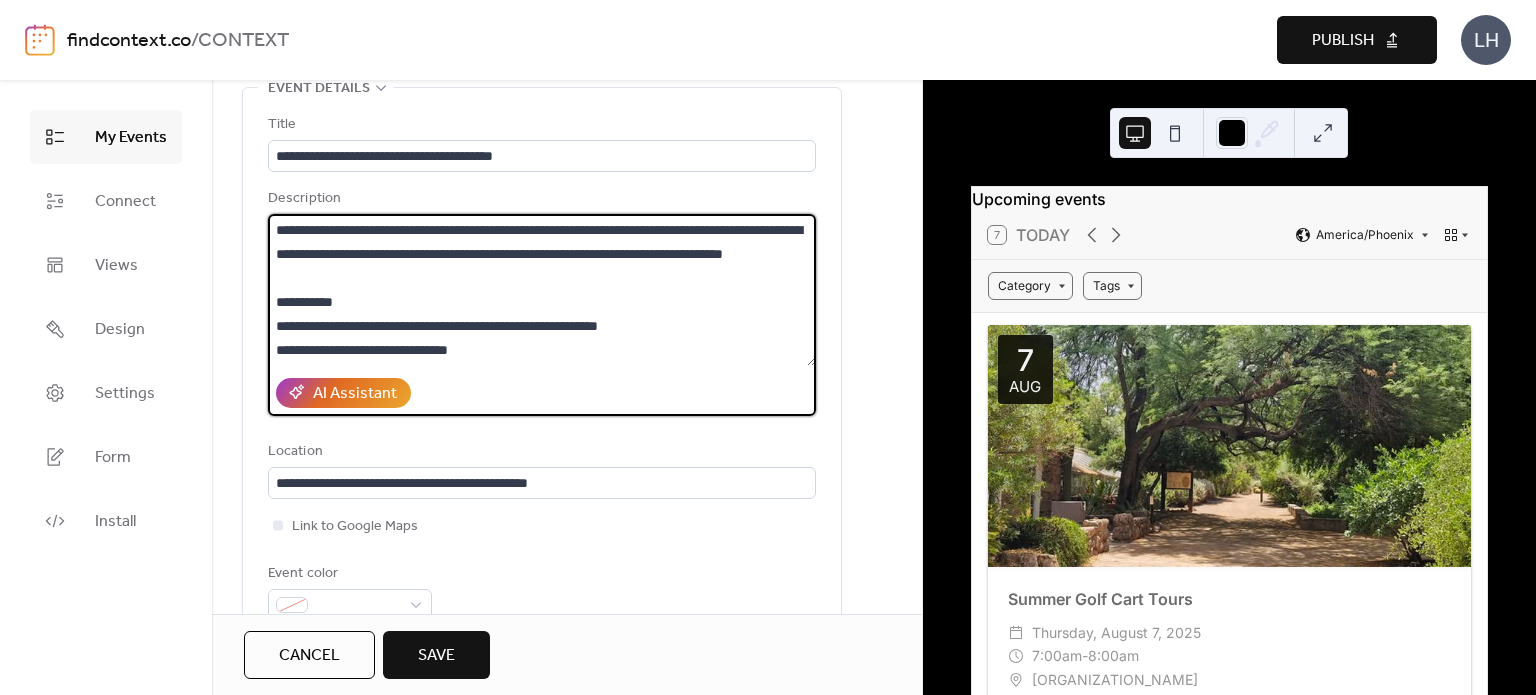 click on "Link to Google Maps" at bounding box center (542, 526) 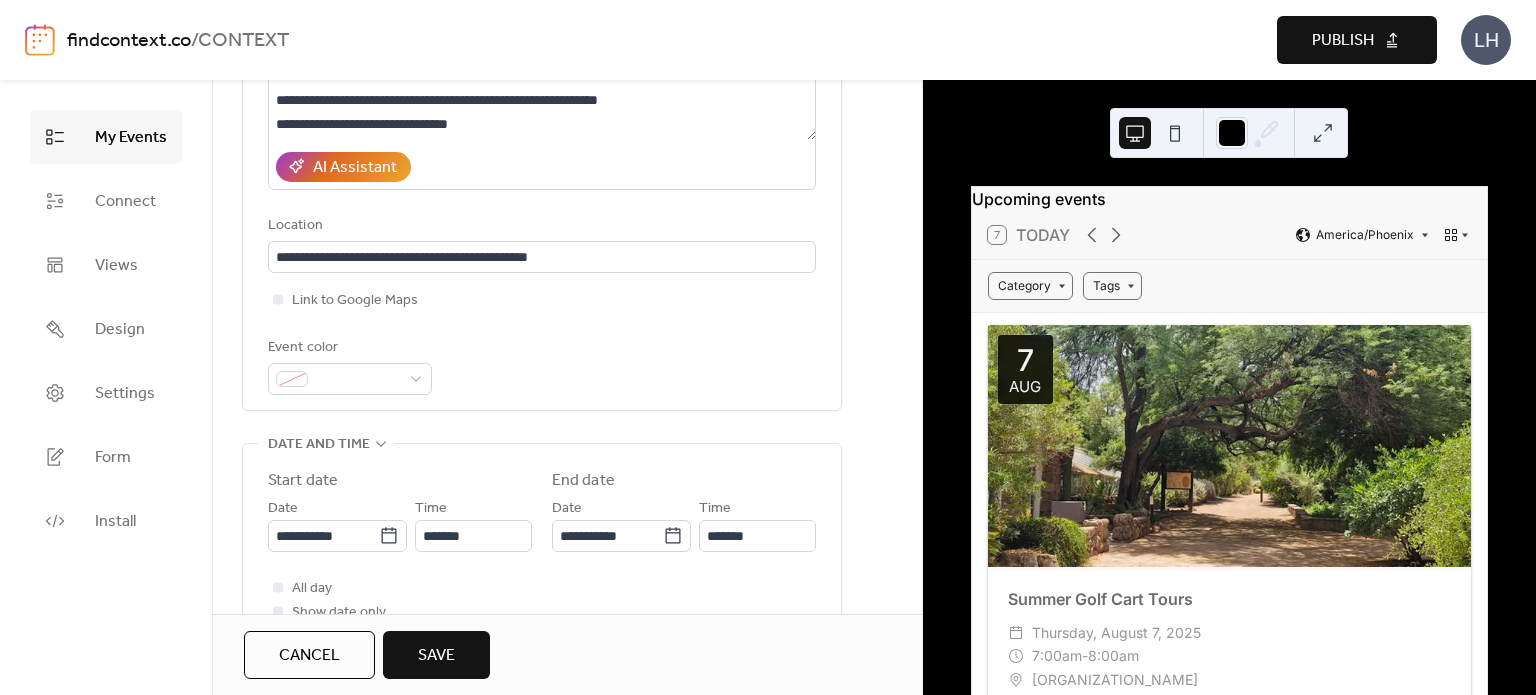 scroll, scrollTop: 332, scrollLeft: 0, axis: vertical 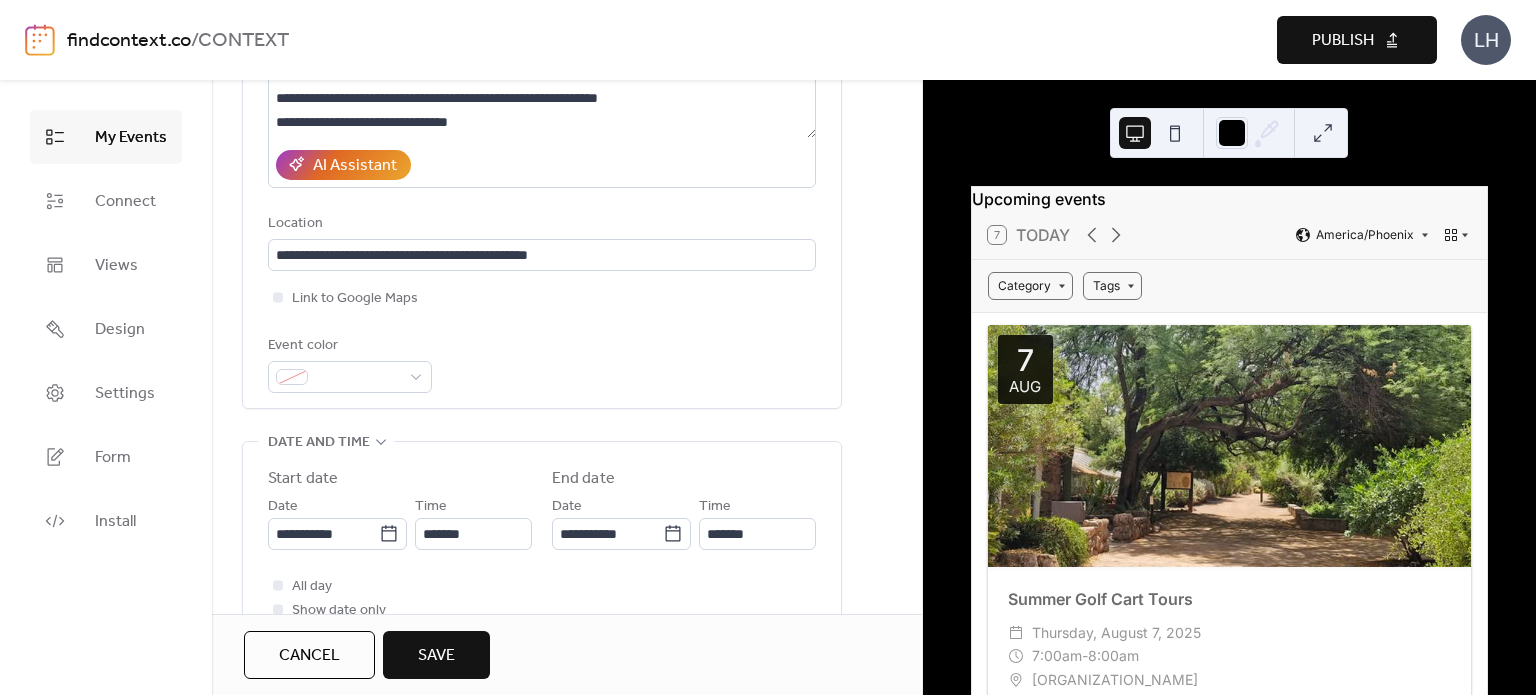 click on "**********" at bounding box center (542, 551) 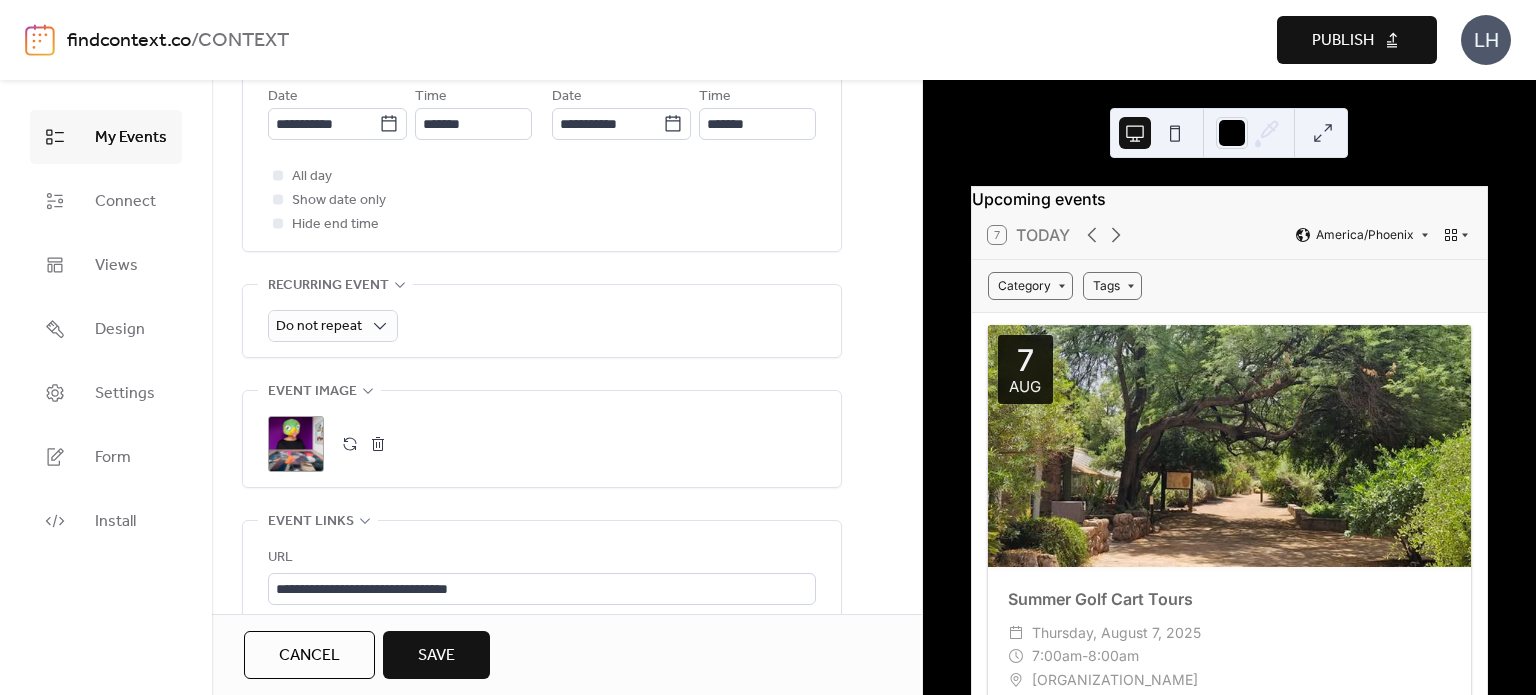 scroll, scrollTop: 764, scrollLeft: 0, axis: vertical 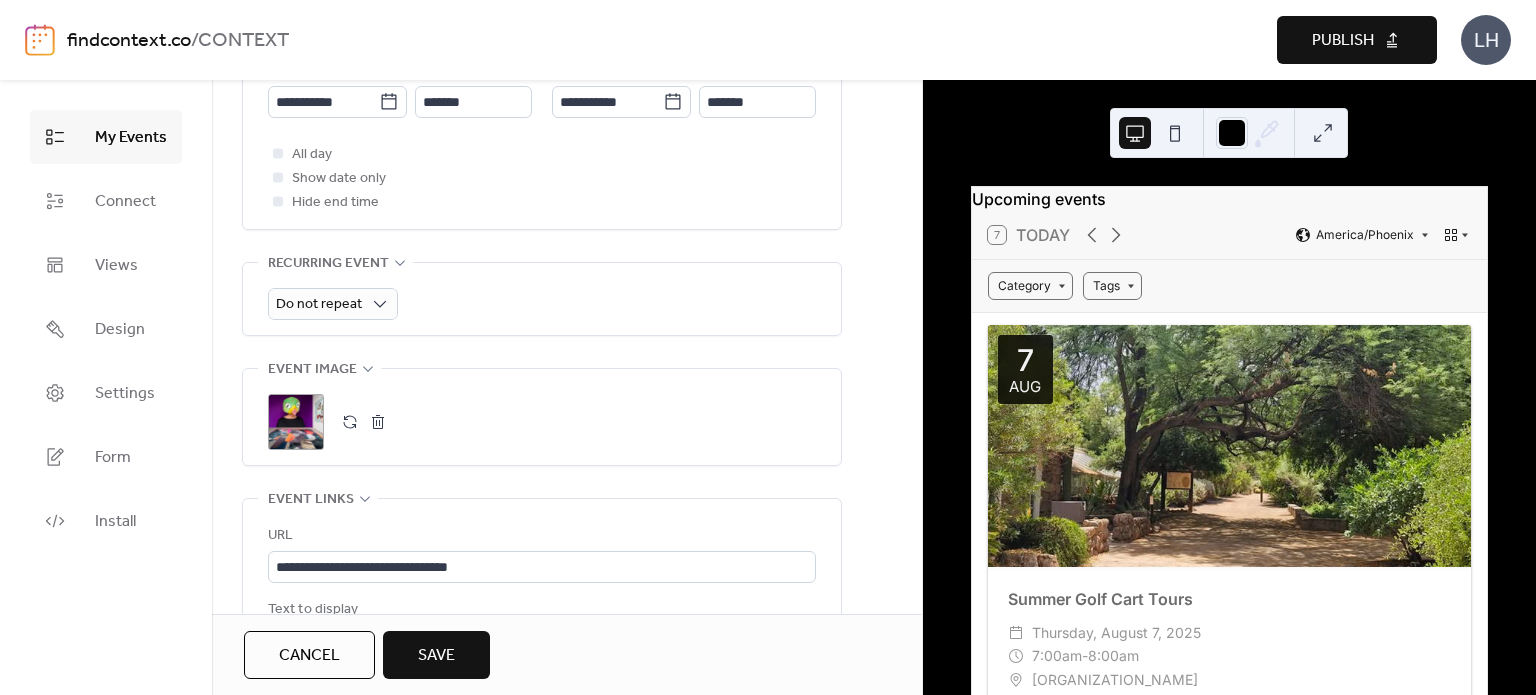 click on "URL" at bounding box center [540, 536] 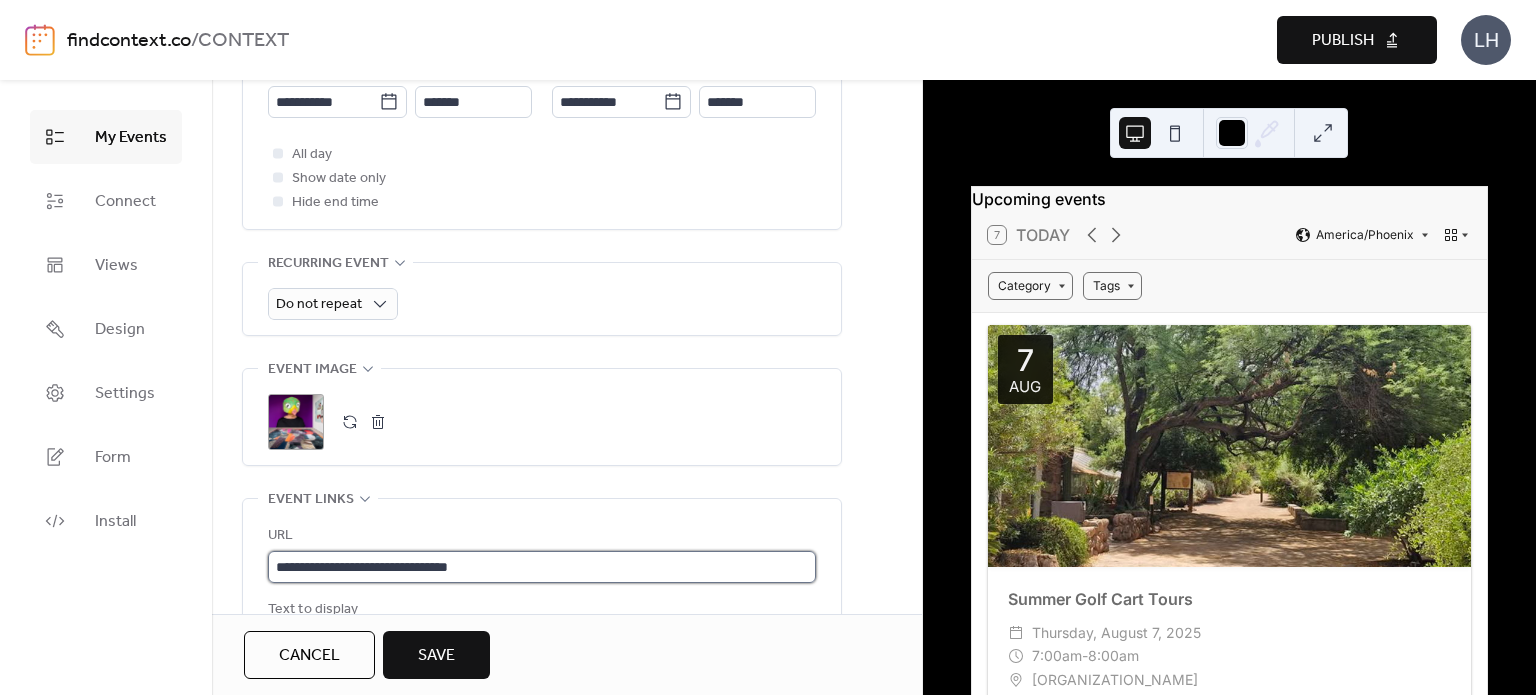click on "**********" at bounding box center [542, 567] 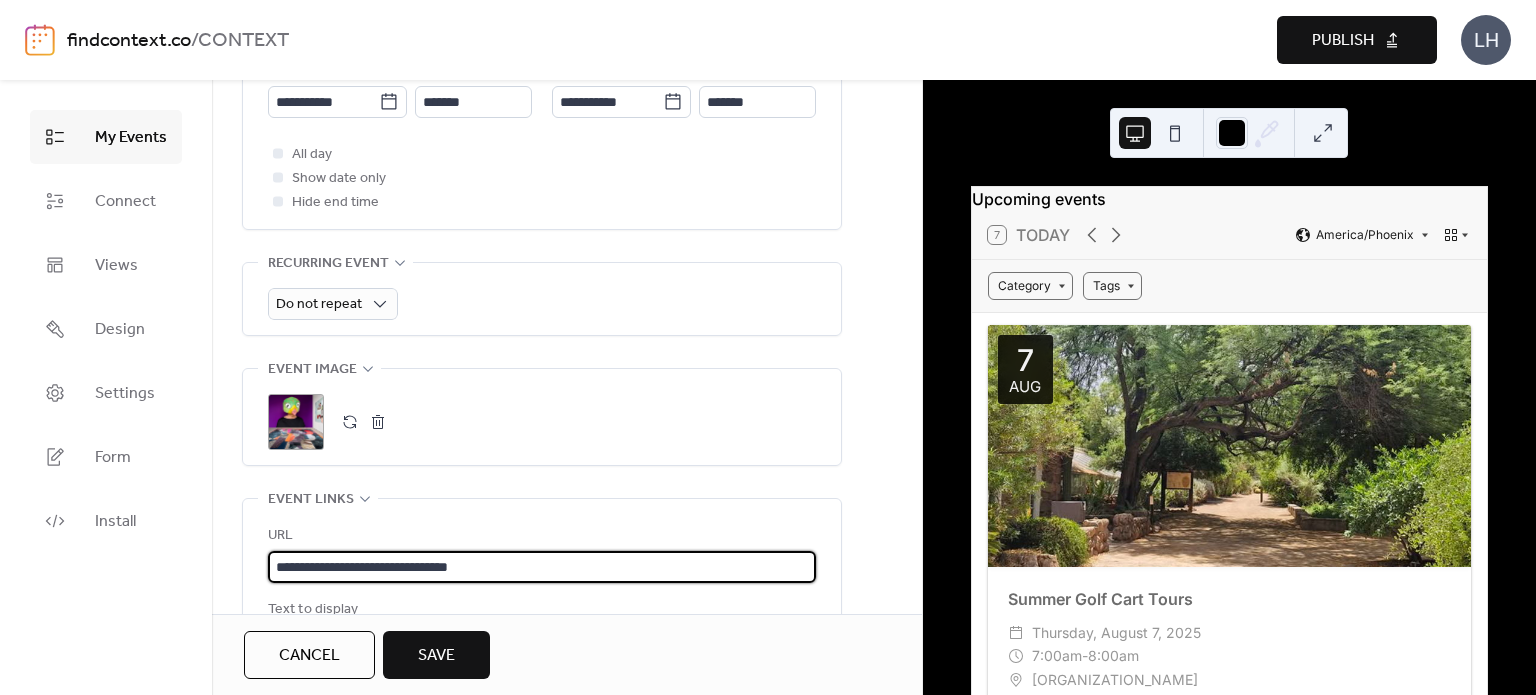 paste on "**********" 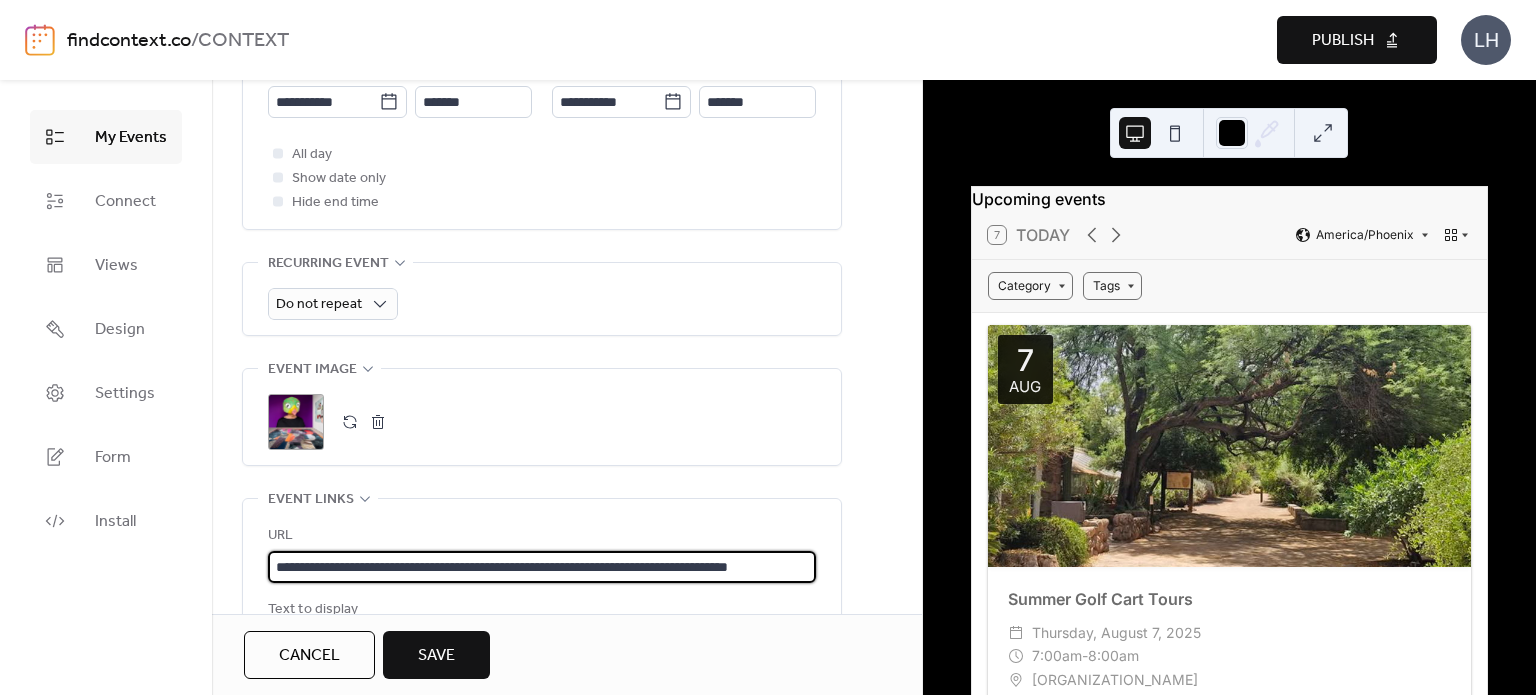scroll, scrollTop: 0, scrollLeft: 111, axis: horizontal 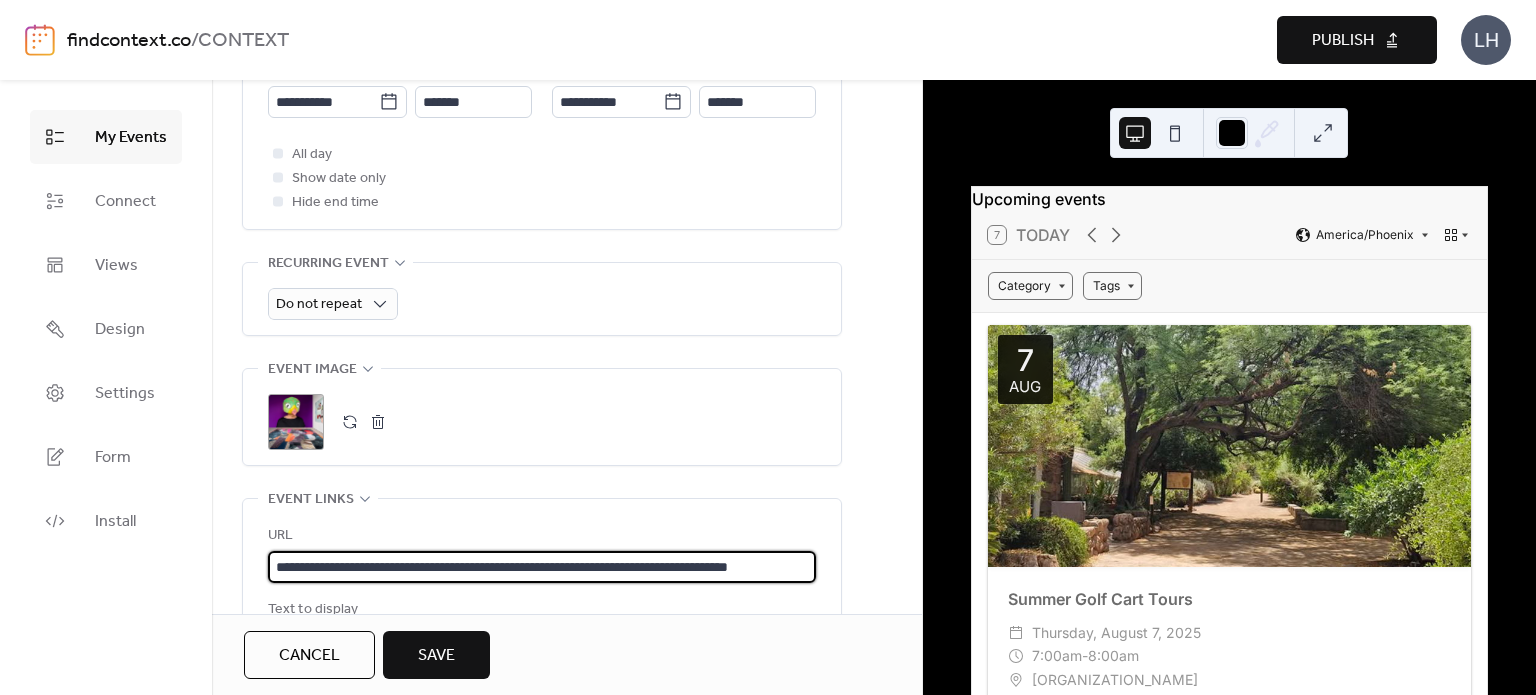 type on "**********" 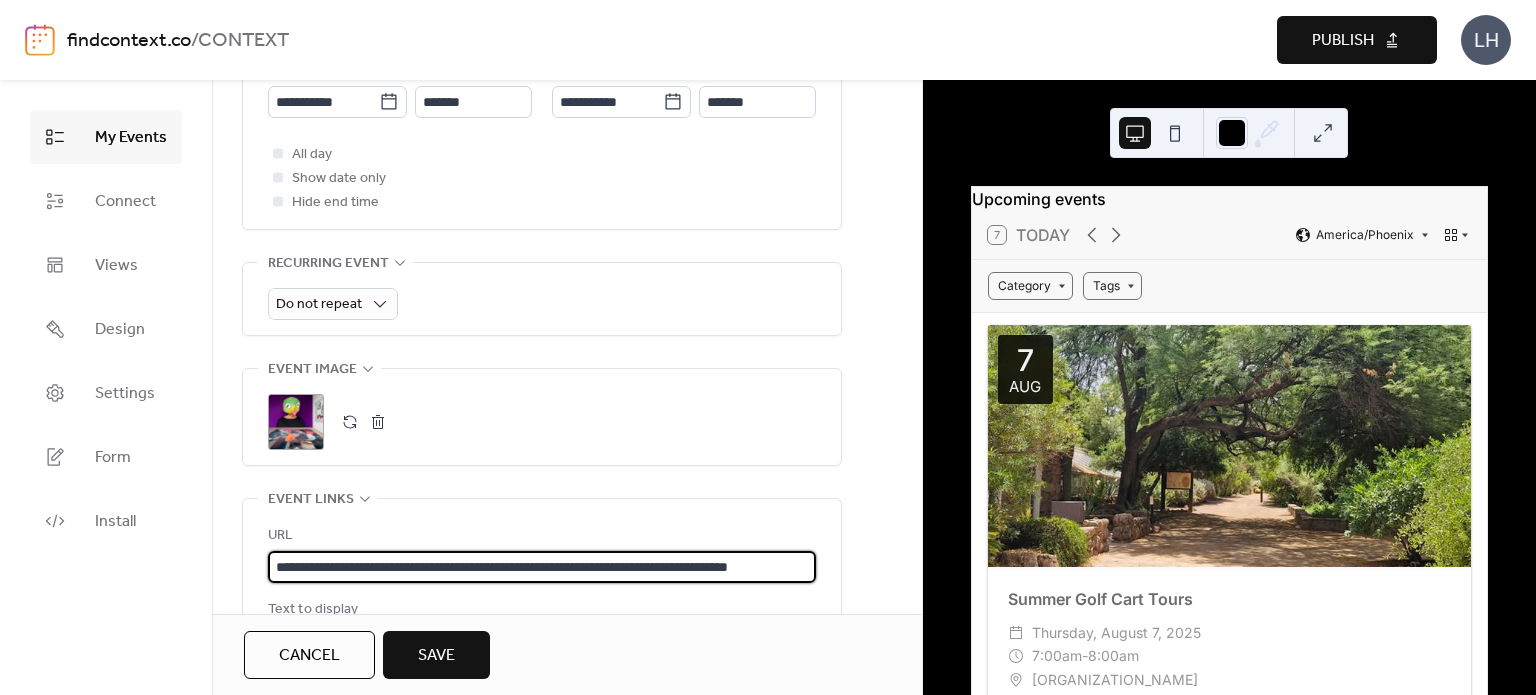 scroll, scrollTop: 0, scrollLeft: 0, axis: both 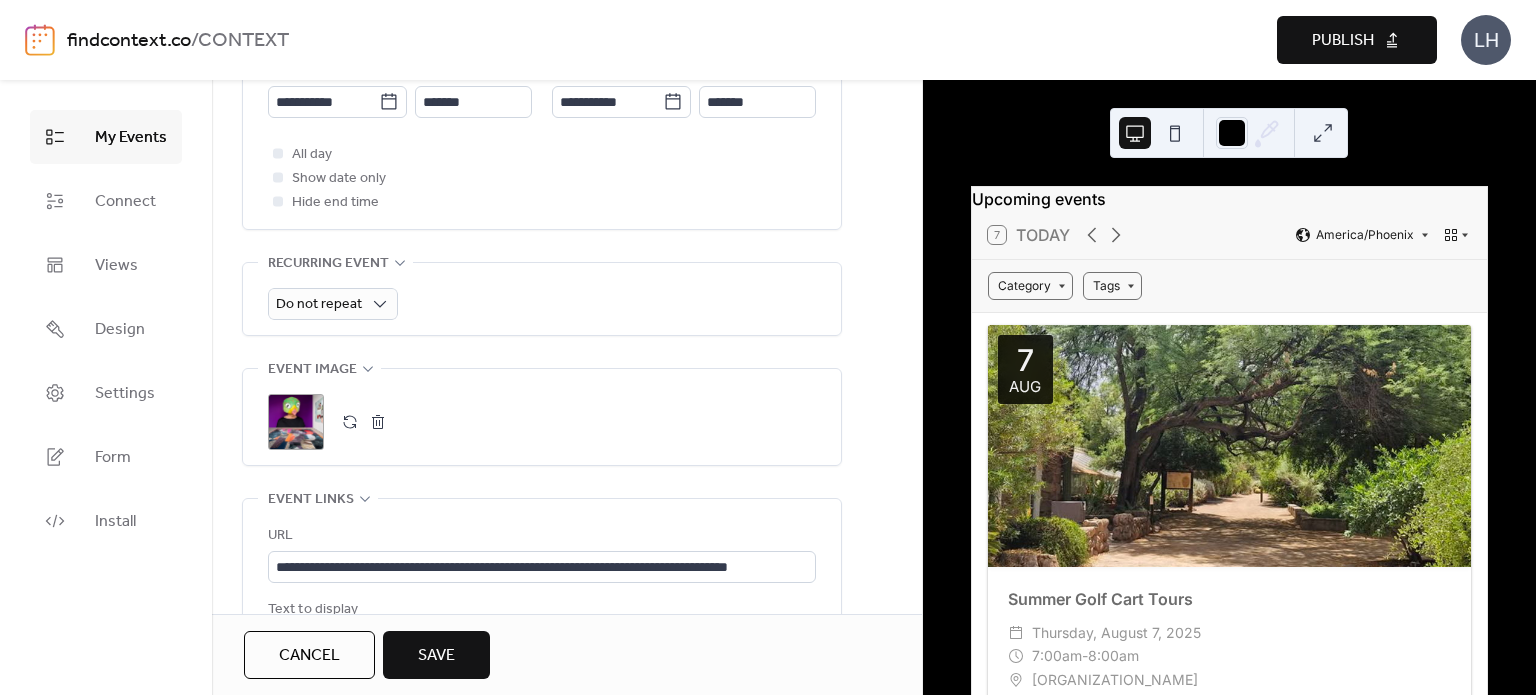 click on "**********" at bounding box center (542, 605) 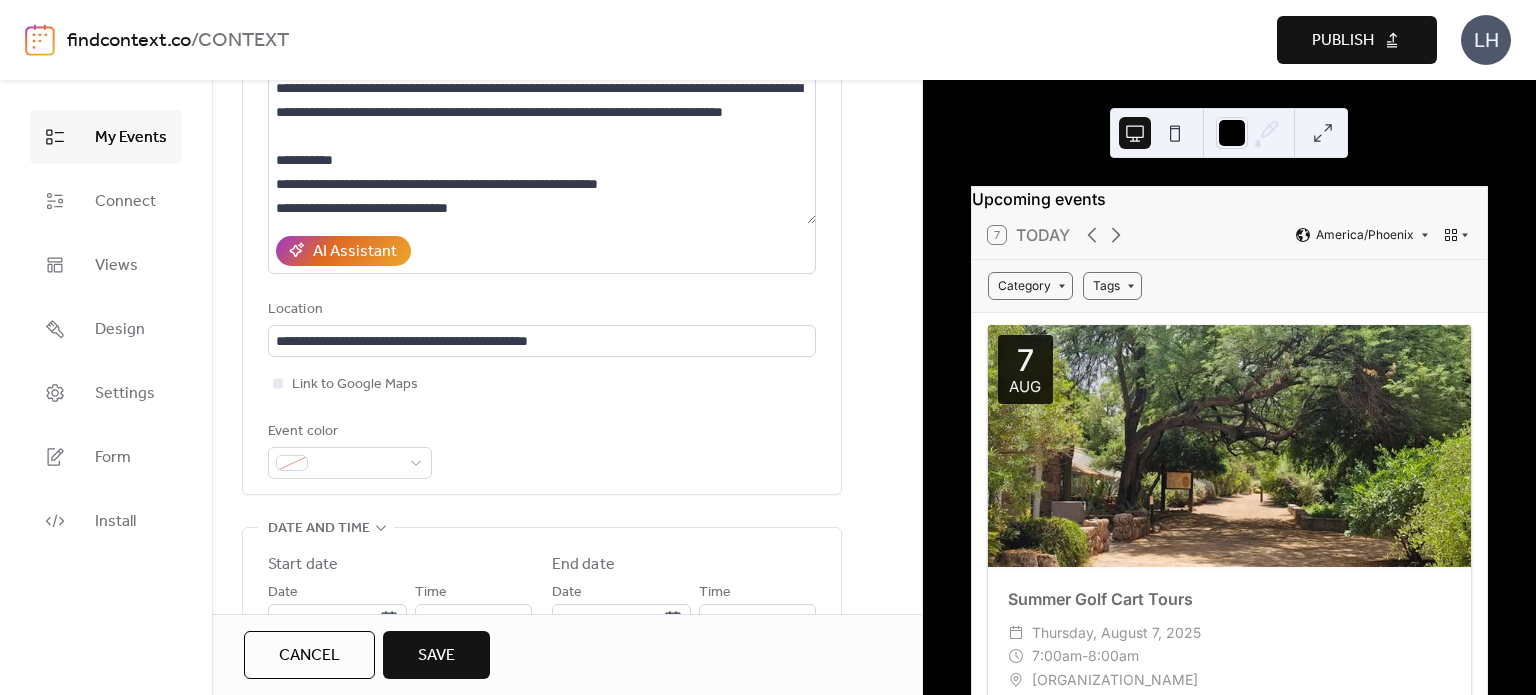 scroll, scrollTop: 223, scrollLeft: 0, axis: vertical 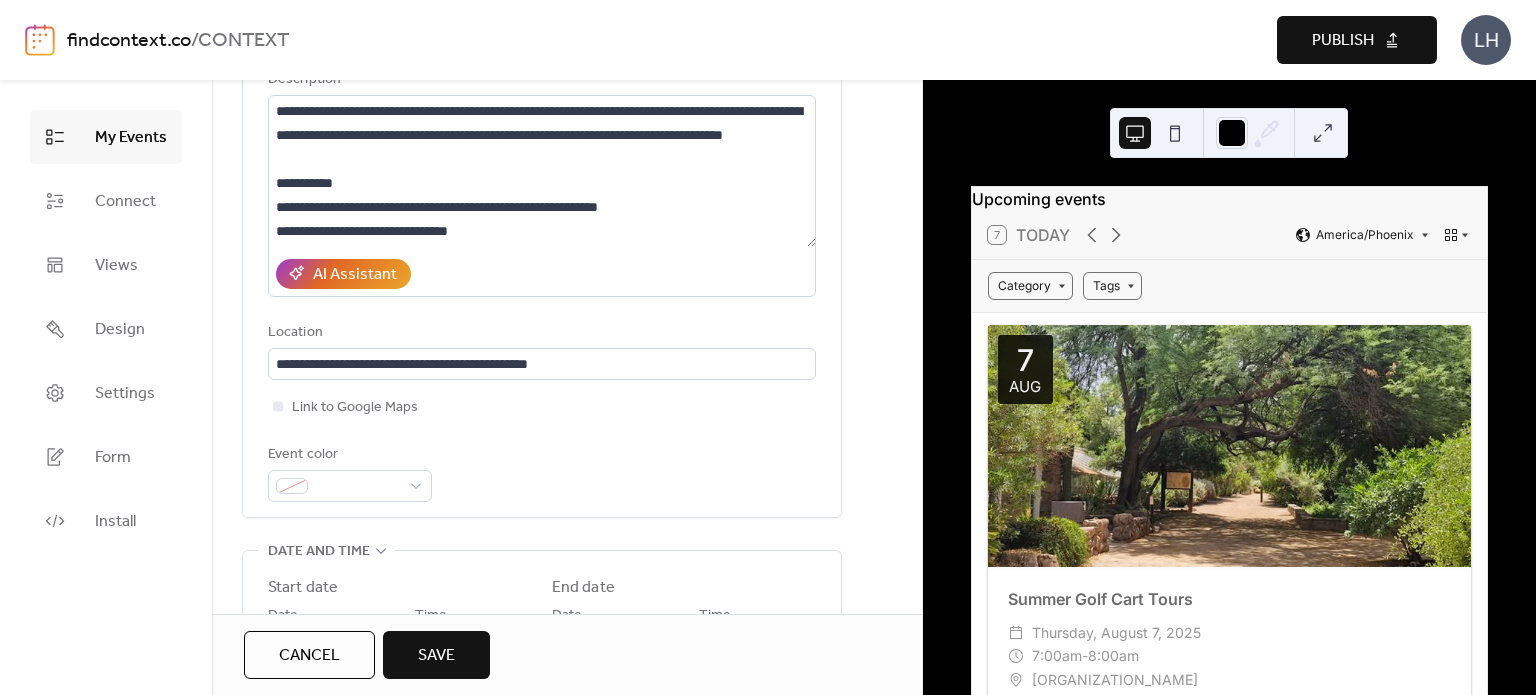click on "Save" at bounding box center (436, 655) 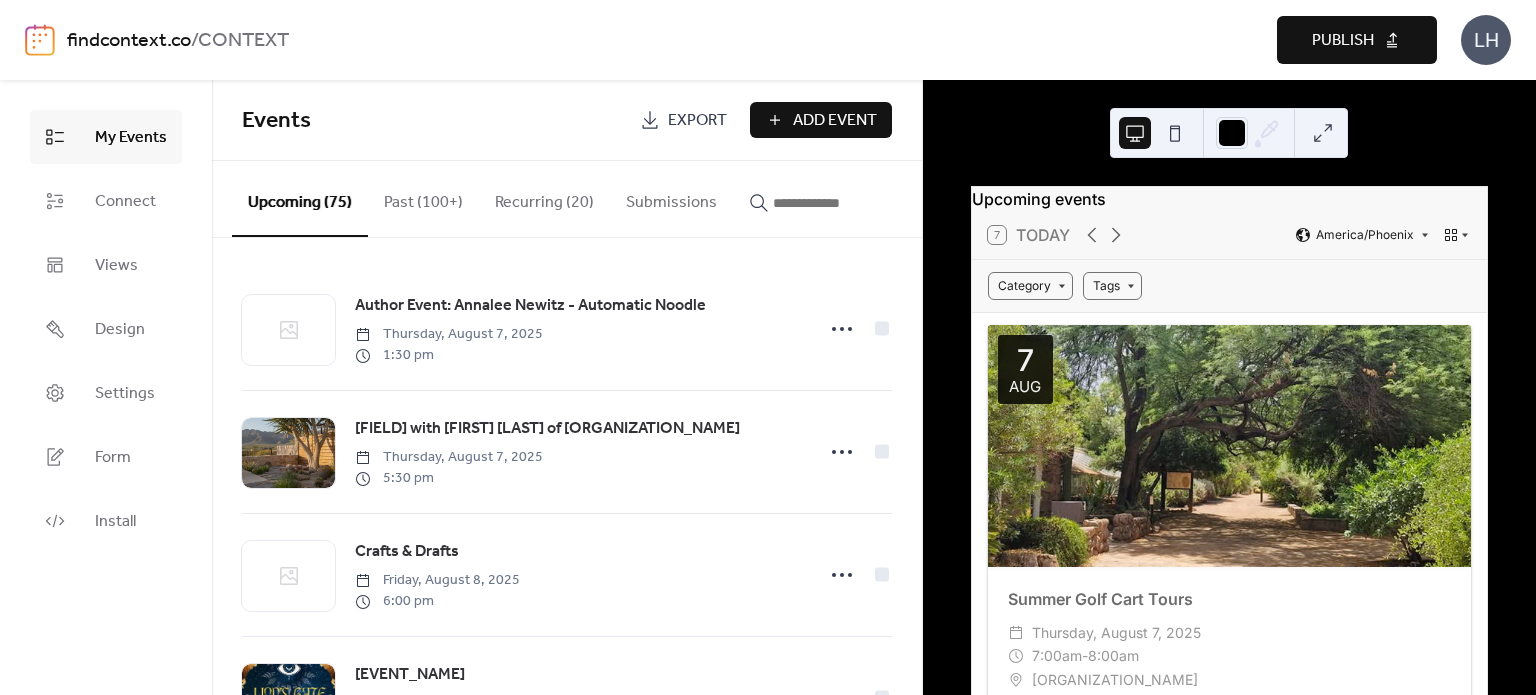 click on "Events" at bounding box center [433, 121] 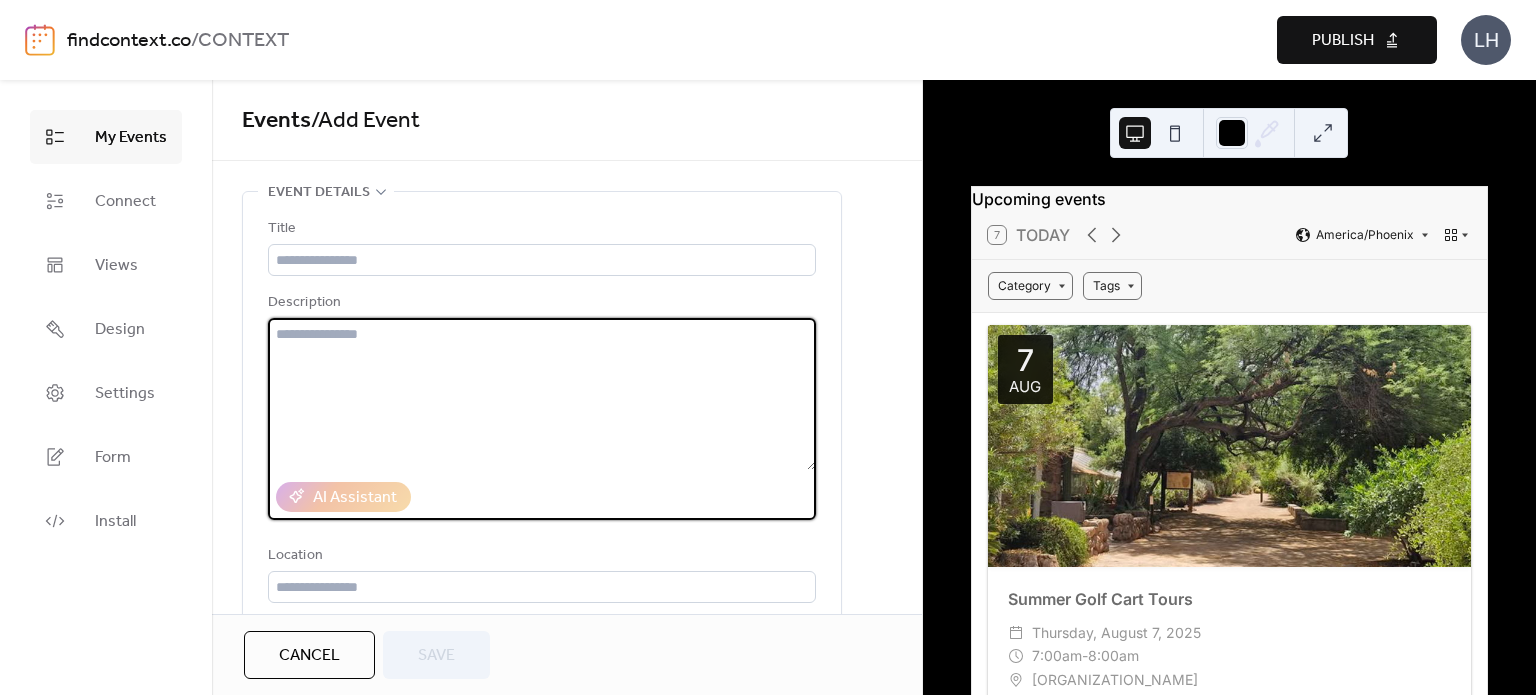click at bounding box center [542, 394] 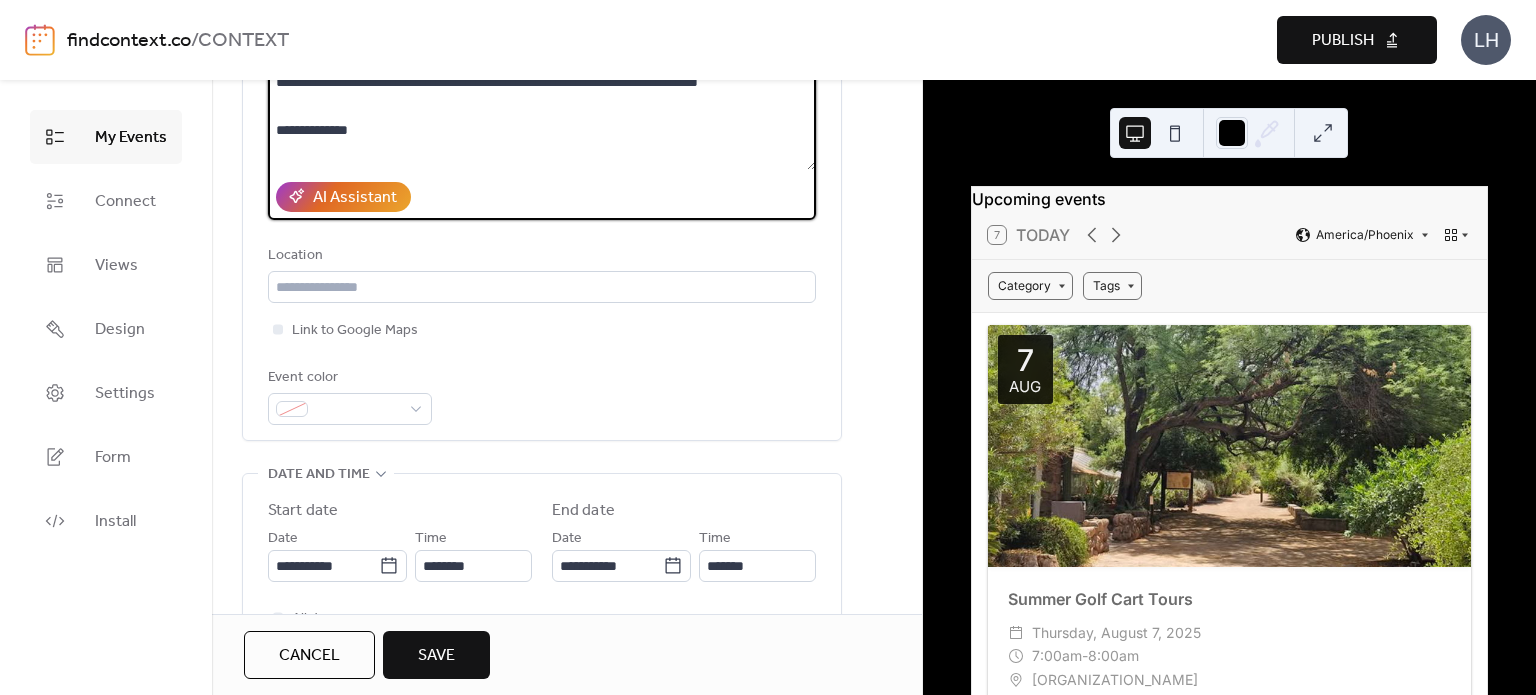 scroll, scrollTop: 308, scrollLeft: 0, axis: vertical 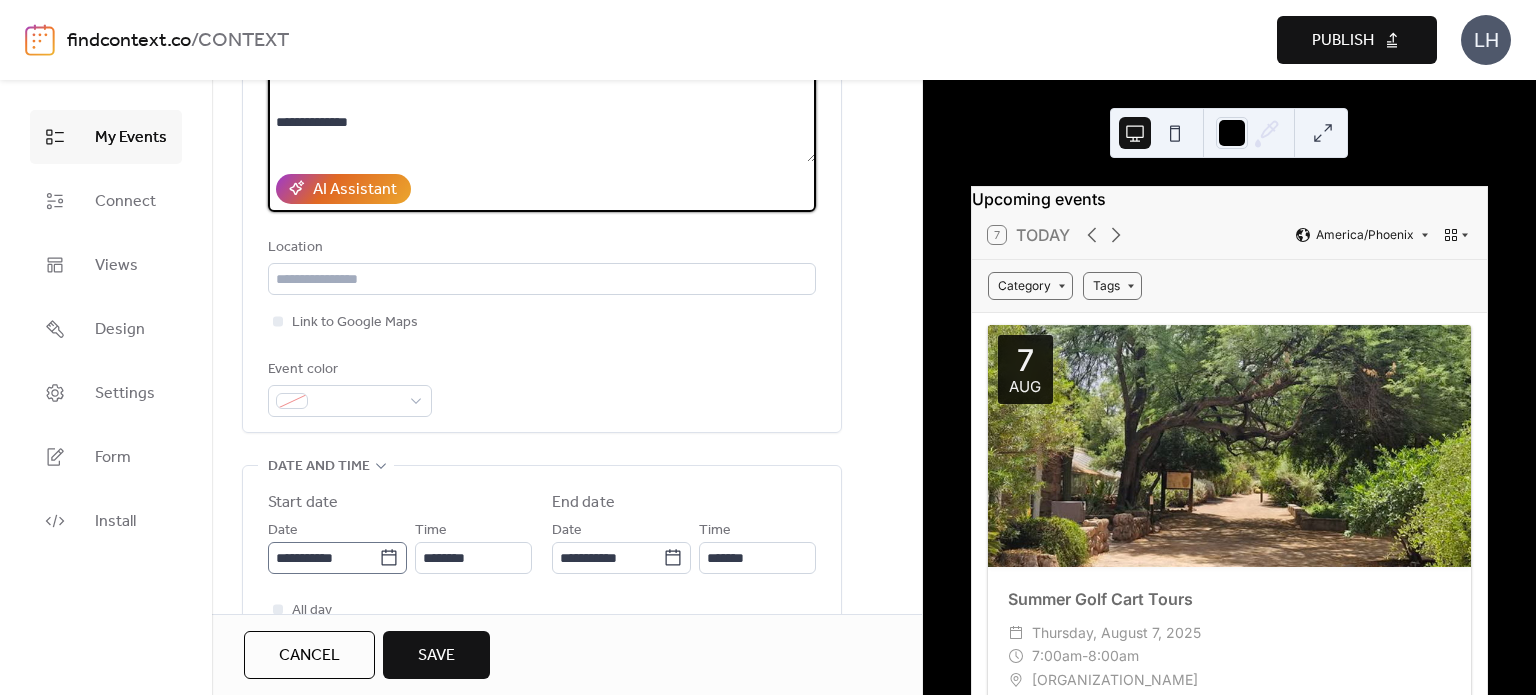 type on "**********" 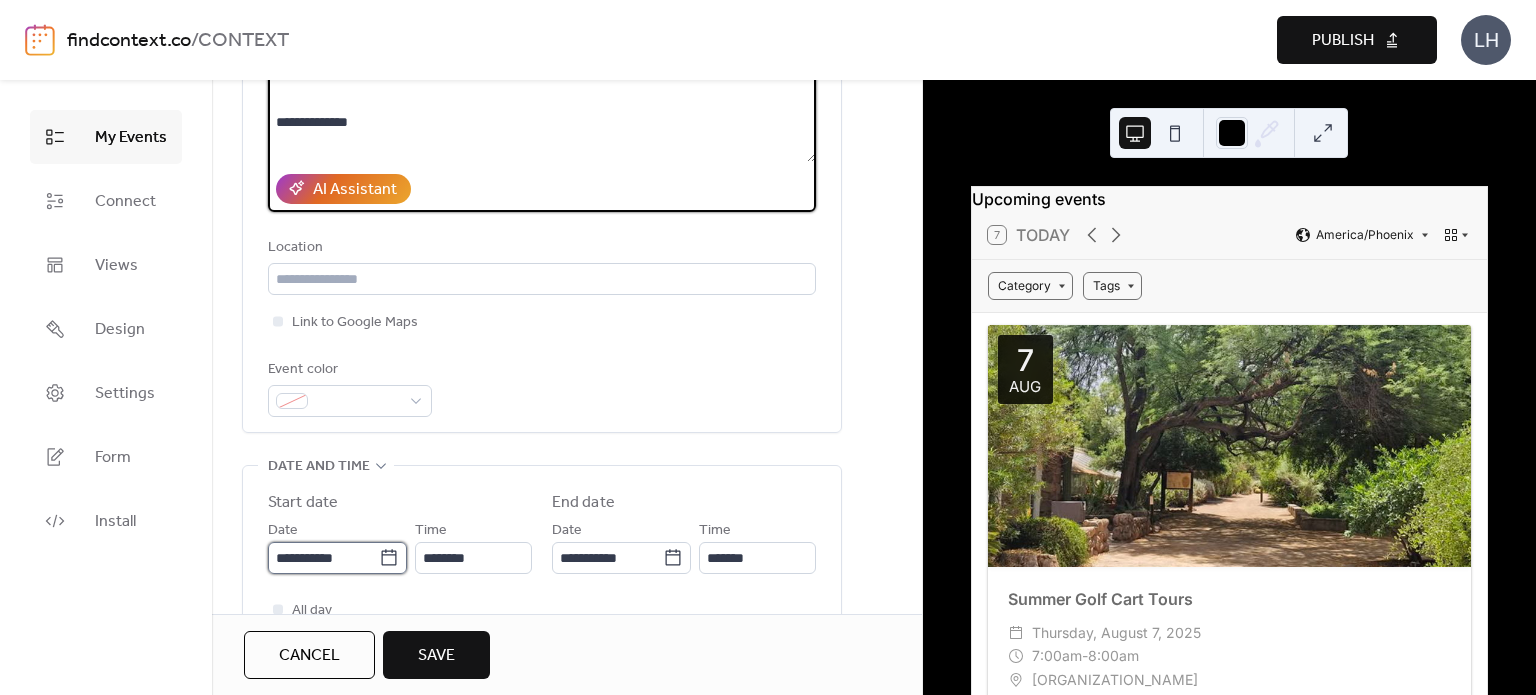 click on "**********" at bounding box center (323, 558) 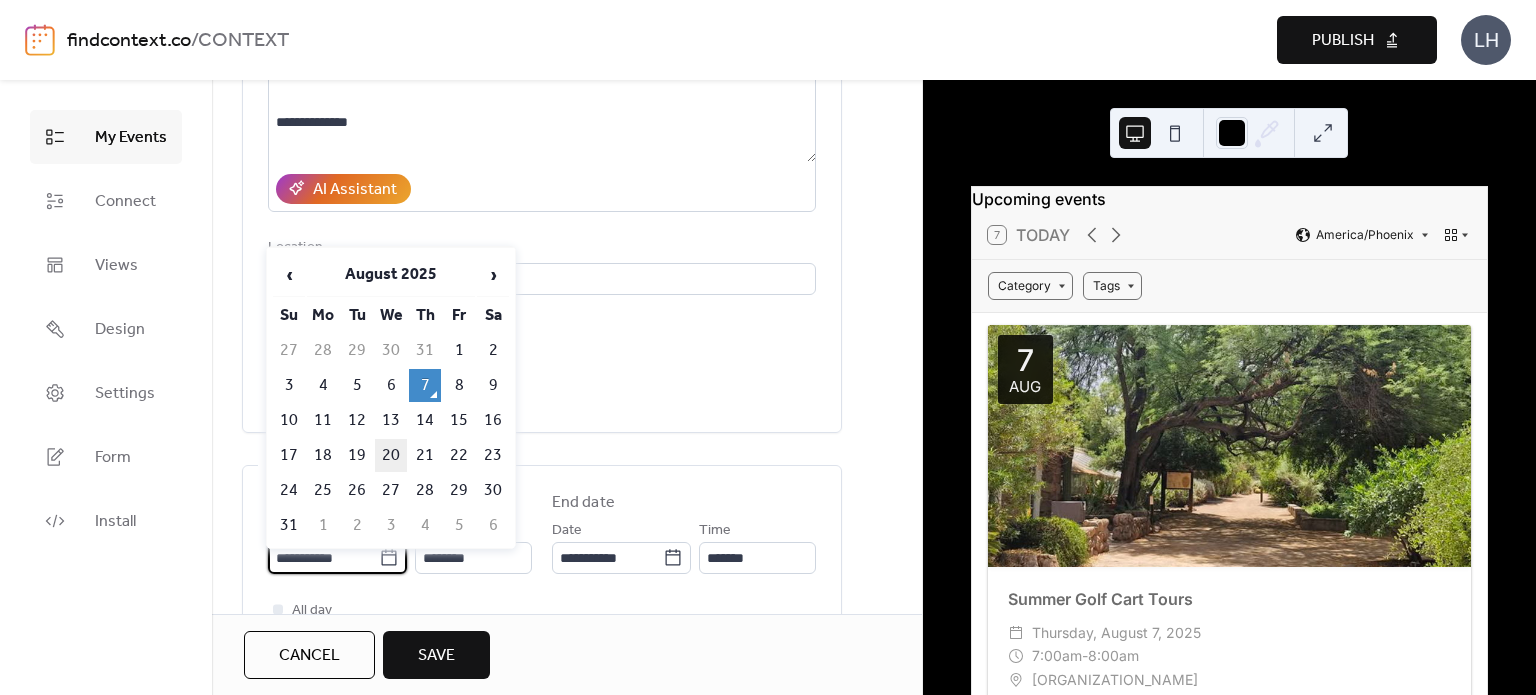 click on "20" at bounding box center (391, 455) 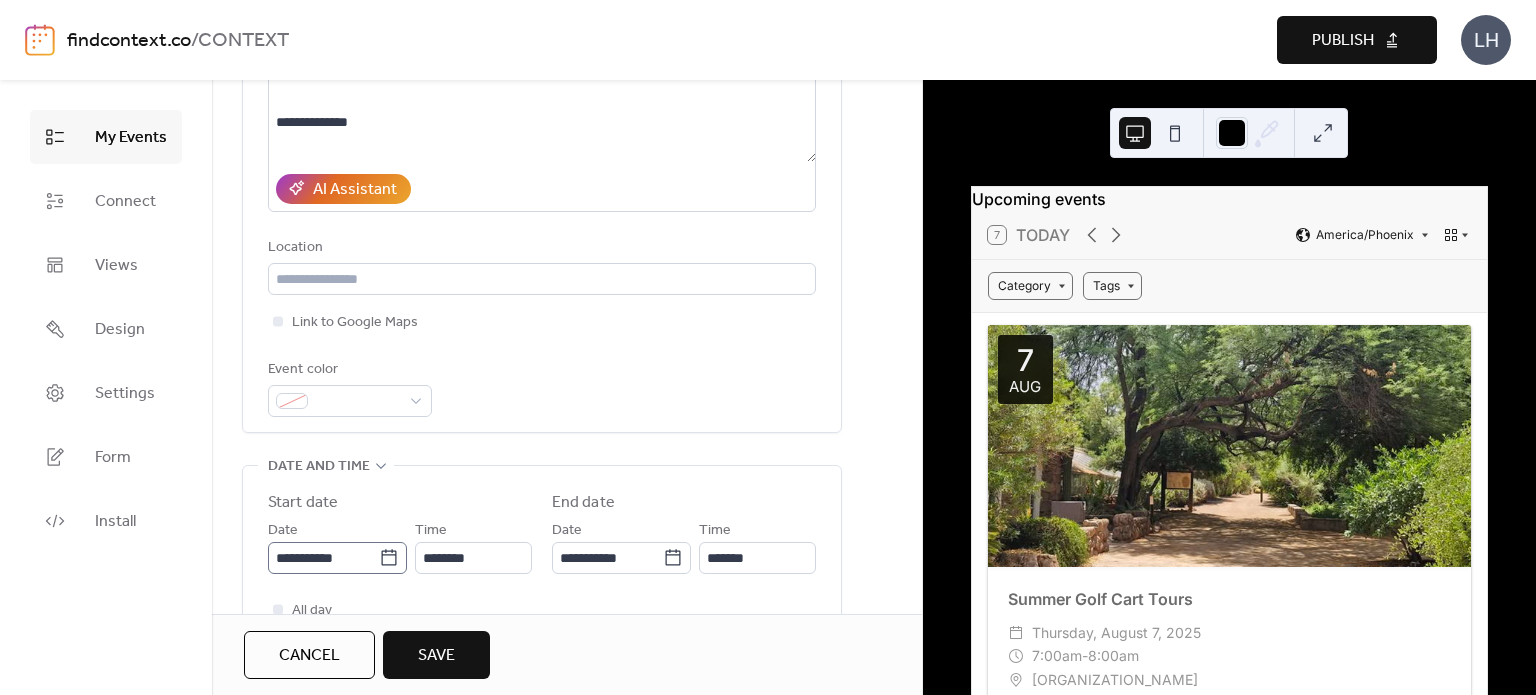 click on "**********" at bounding box center [337, 558] 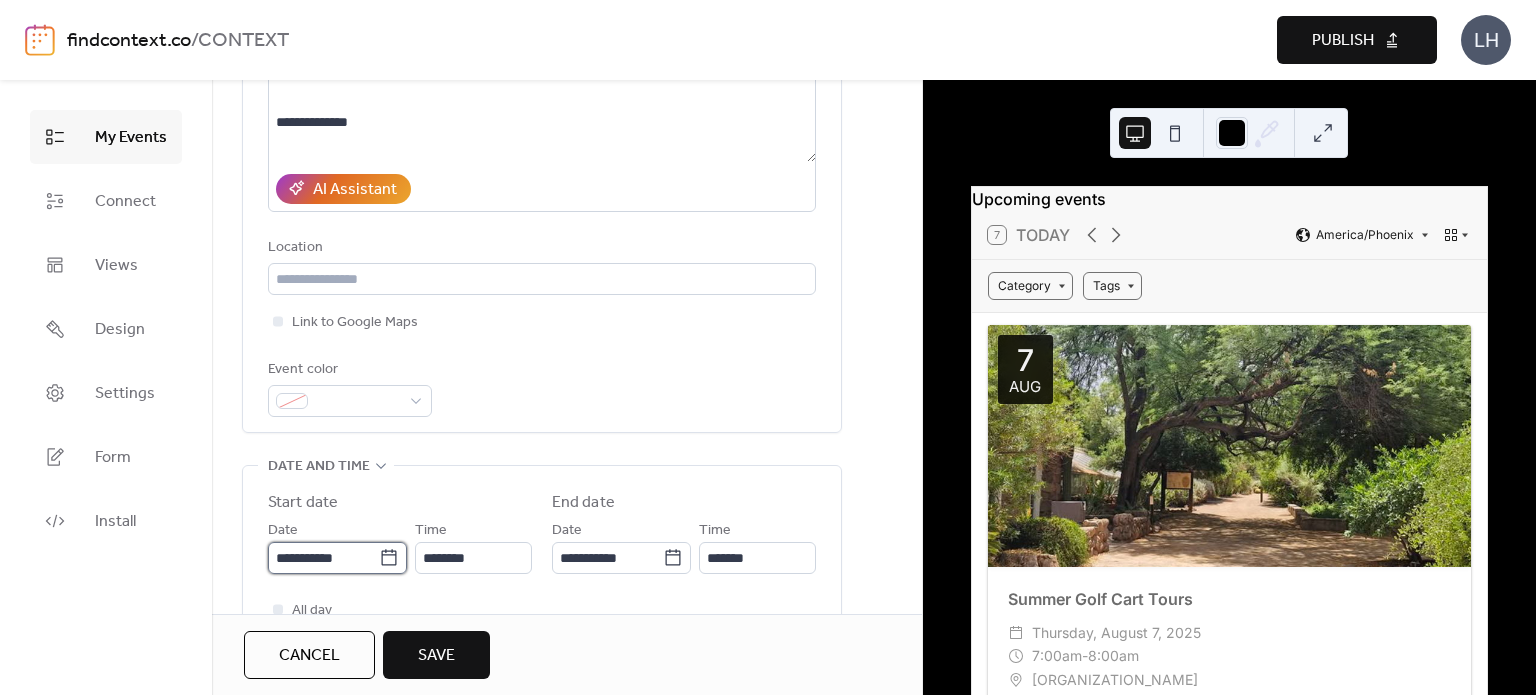 click on "**********" at bounding box center [323, 558] 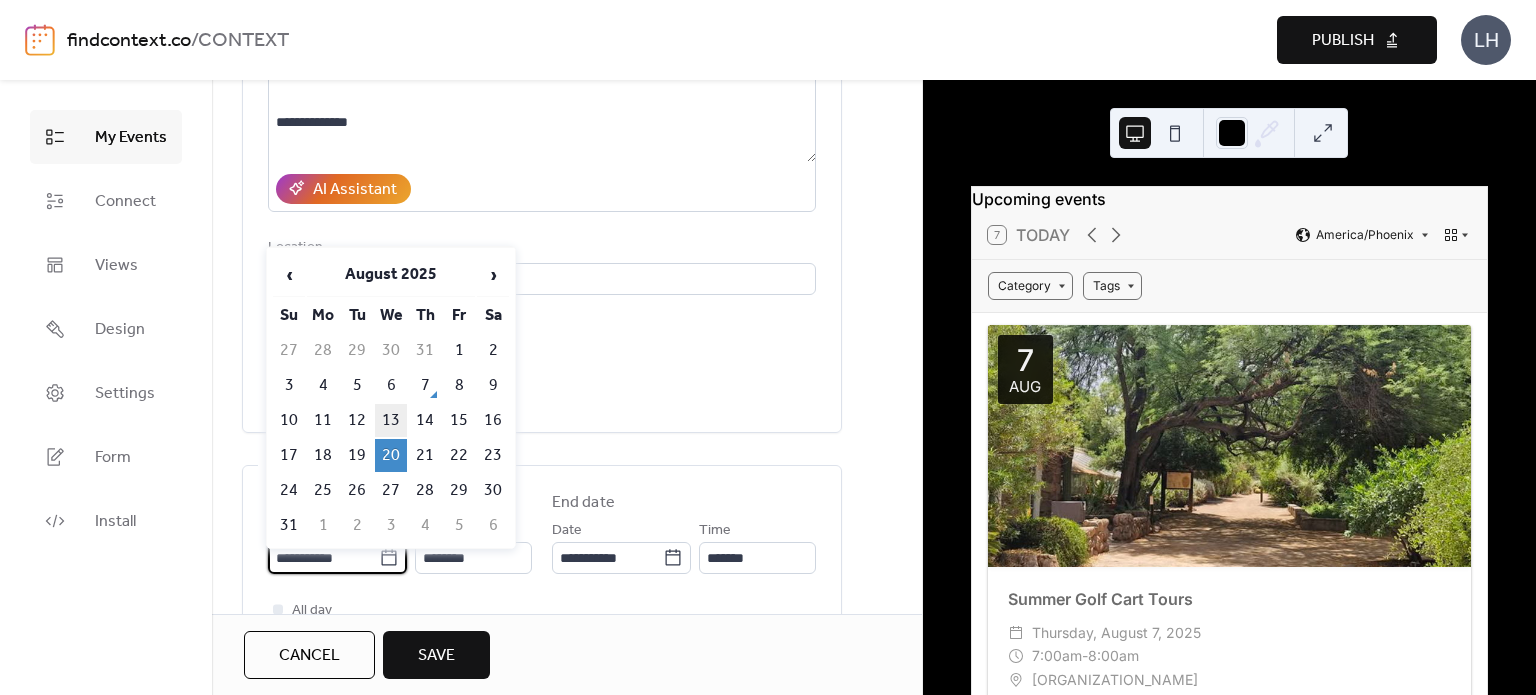 click on "13" at bounding box center (391, 420) 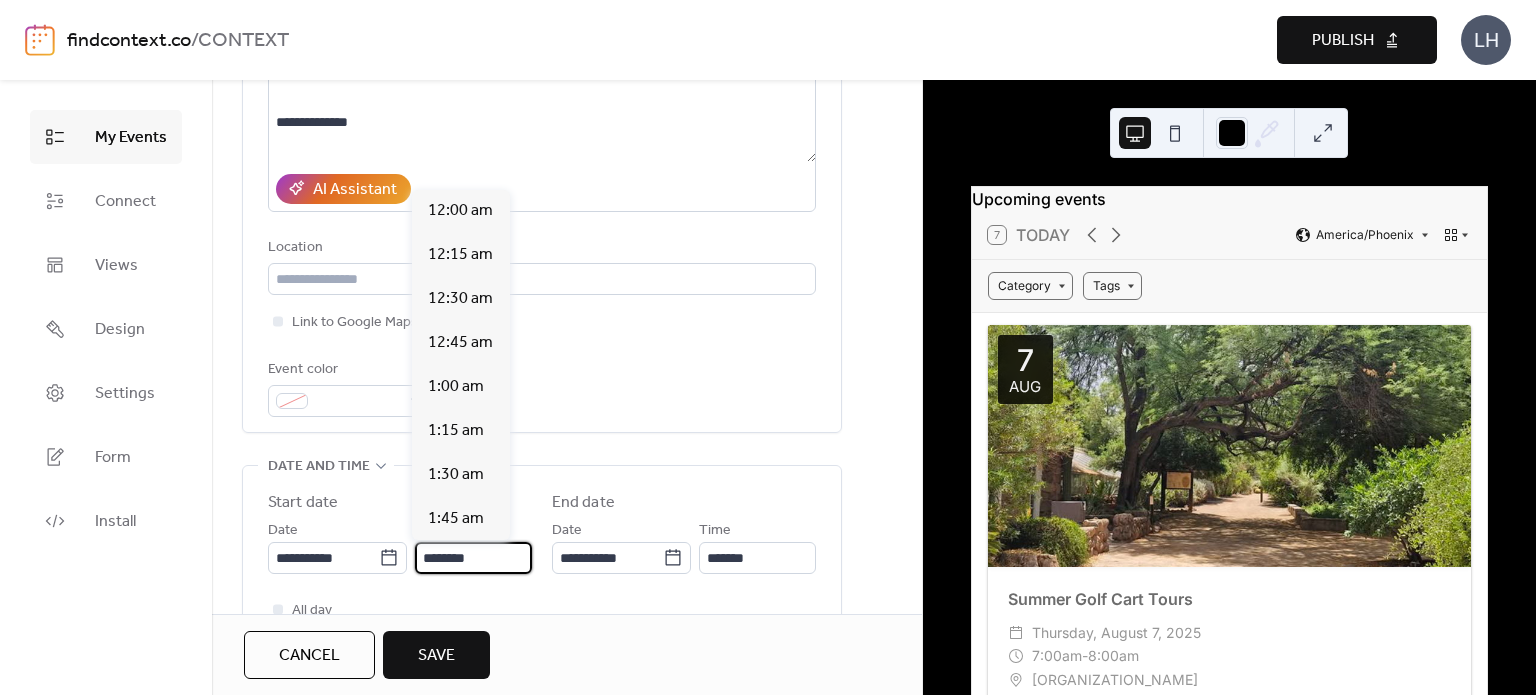 click on "********" at bounding box center (473, 558) 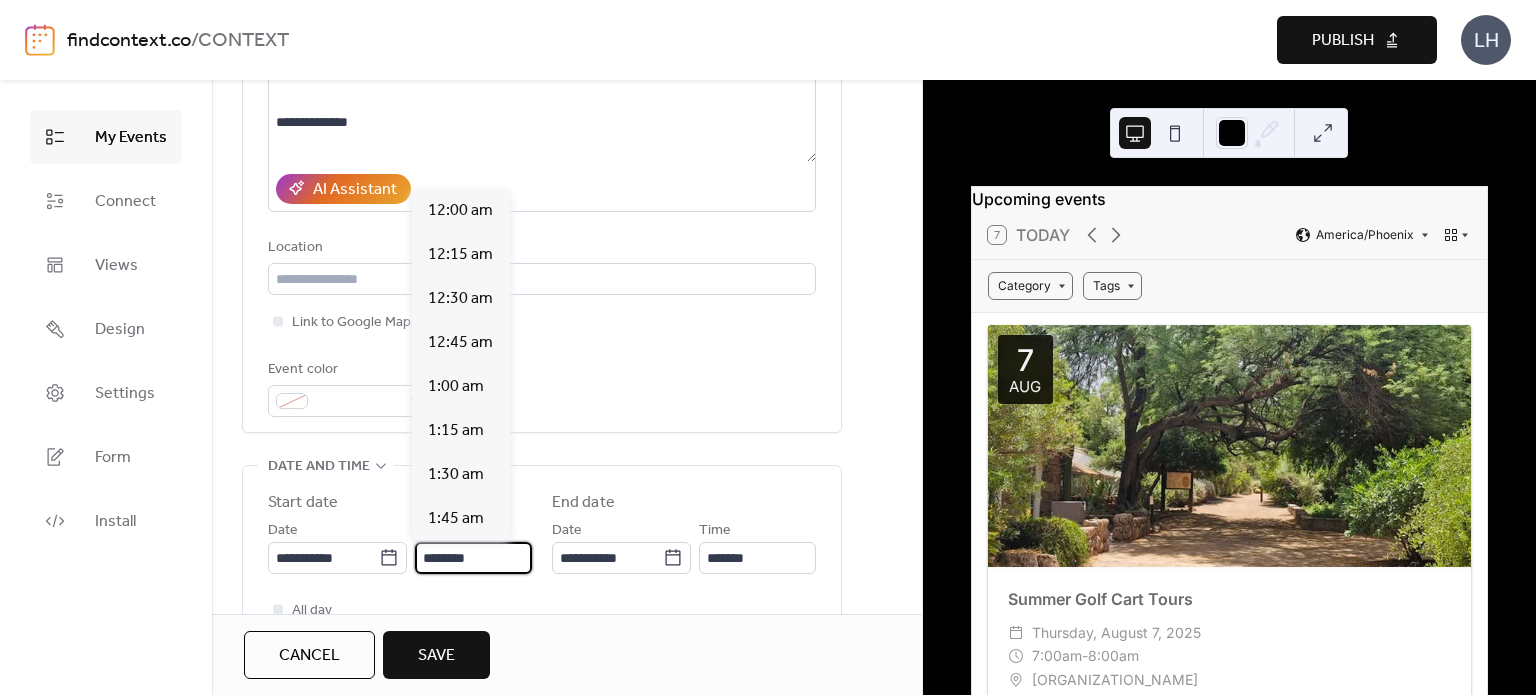 scroll, scrollTop: 2112, scrollLeft: 0, axis: vertical 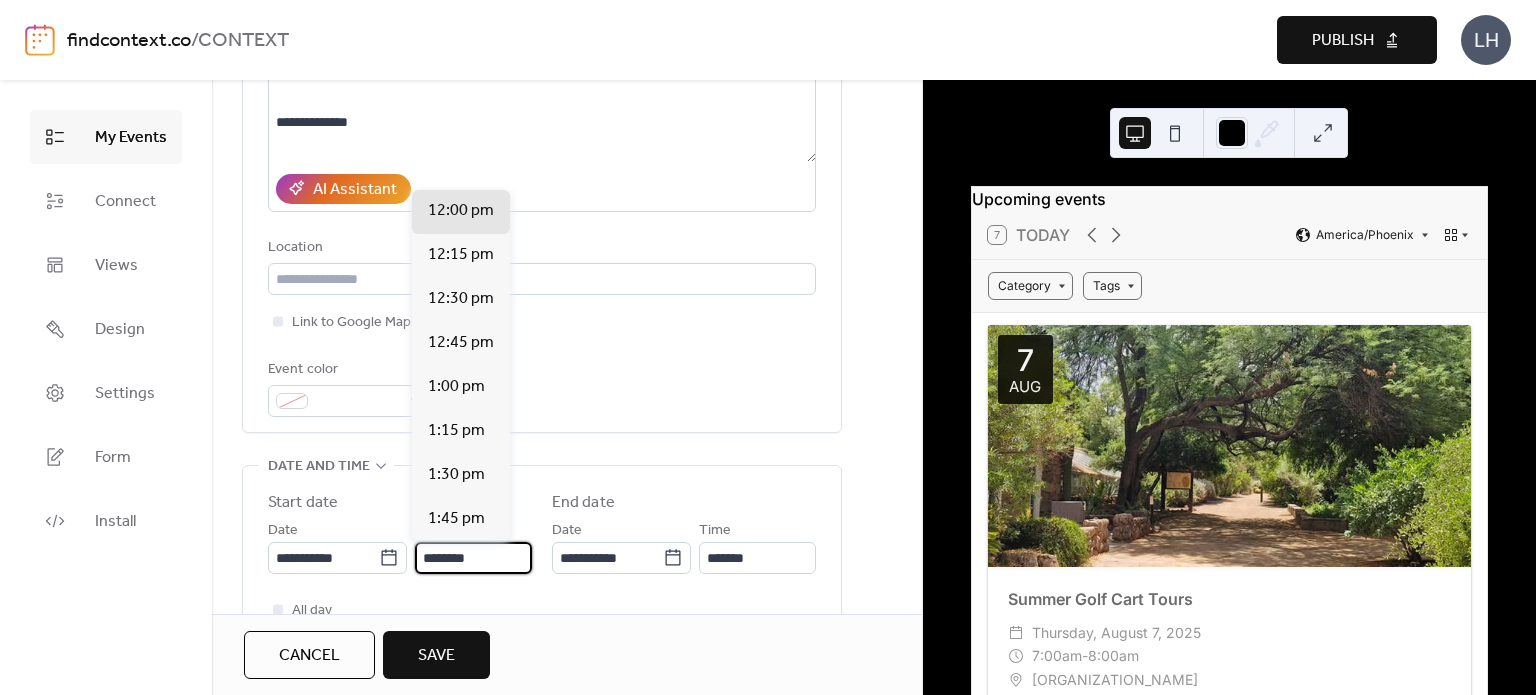 click on "********" at bounding box center [473, 558] 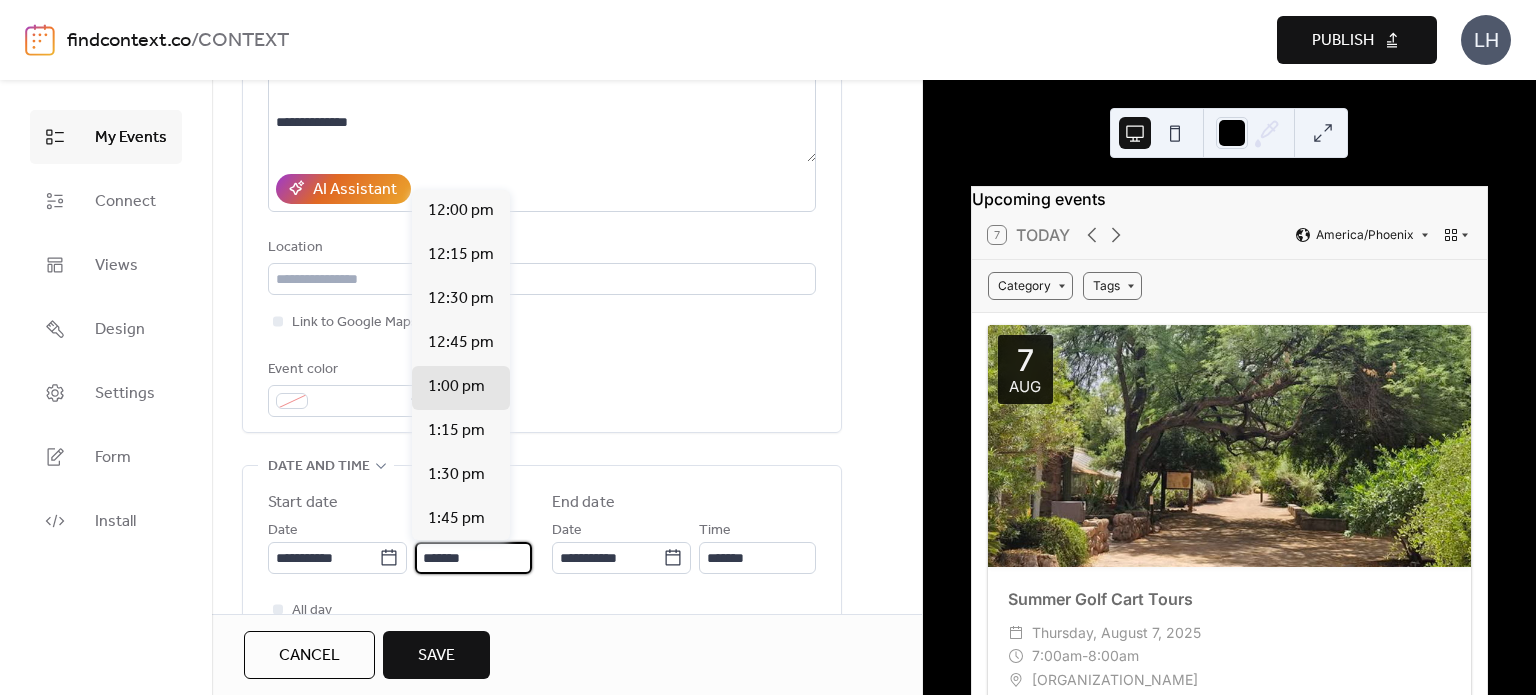 type on "*******" 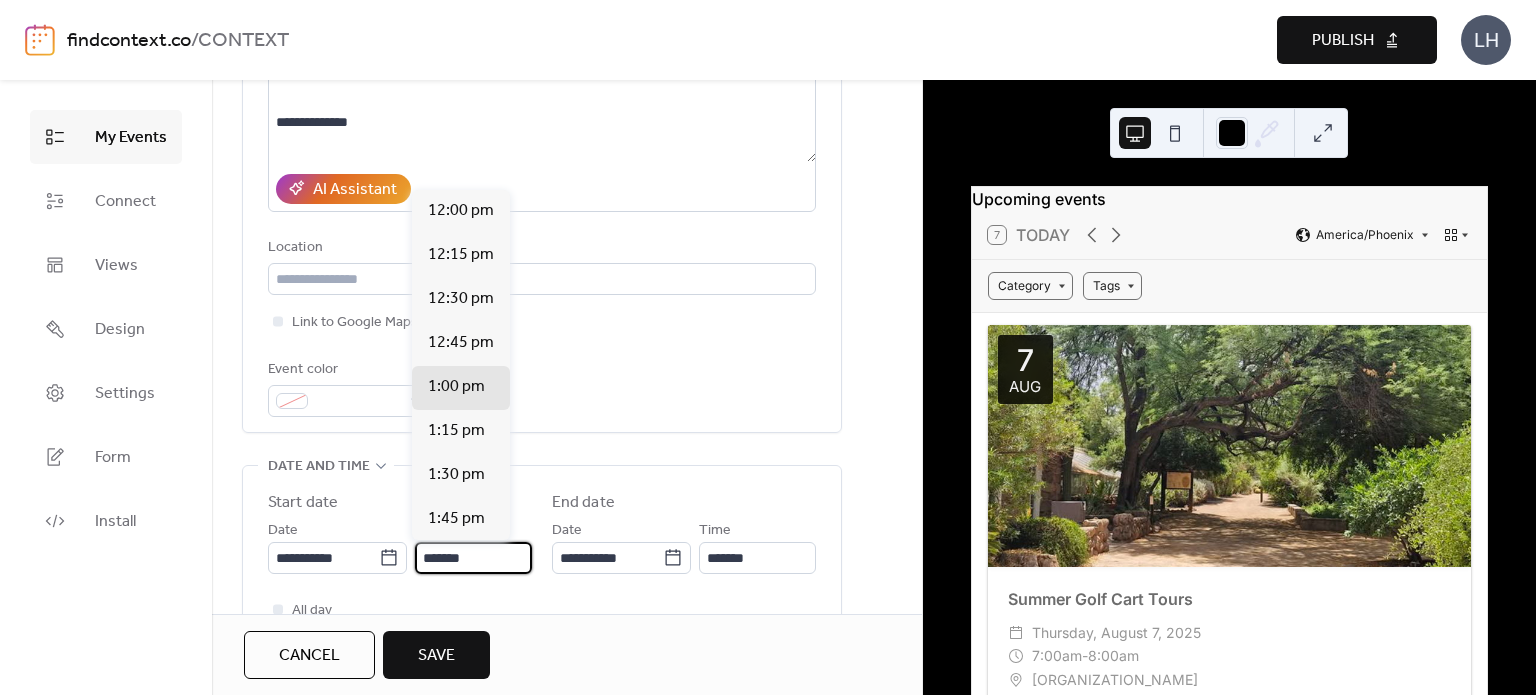 type on "*******" 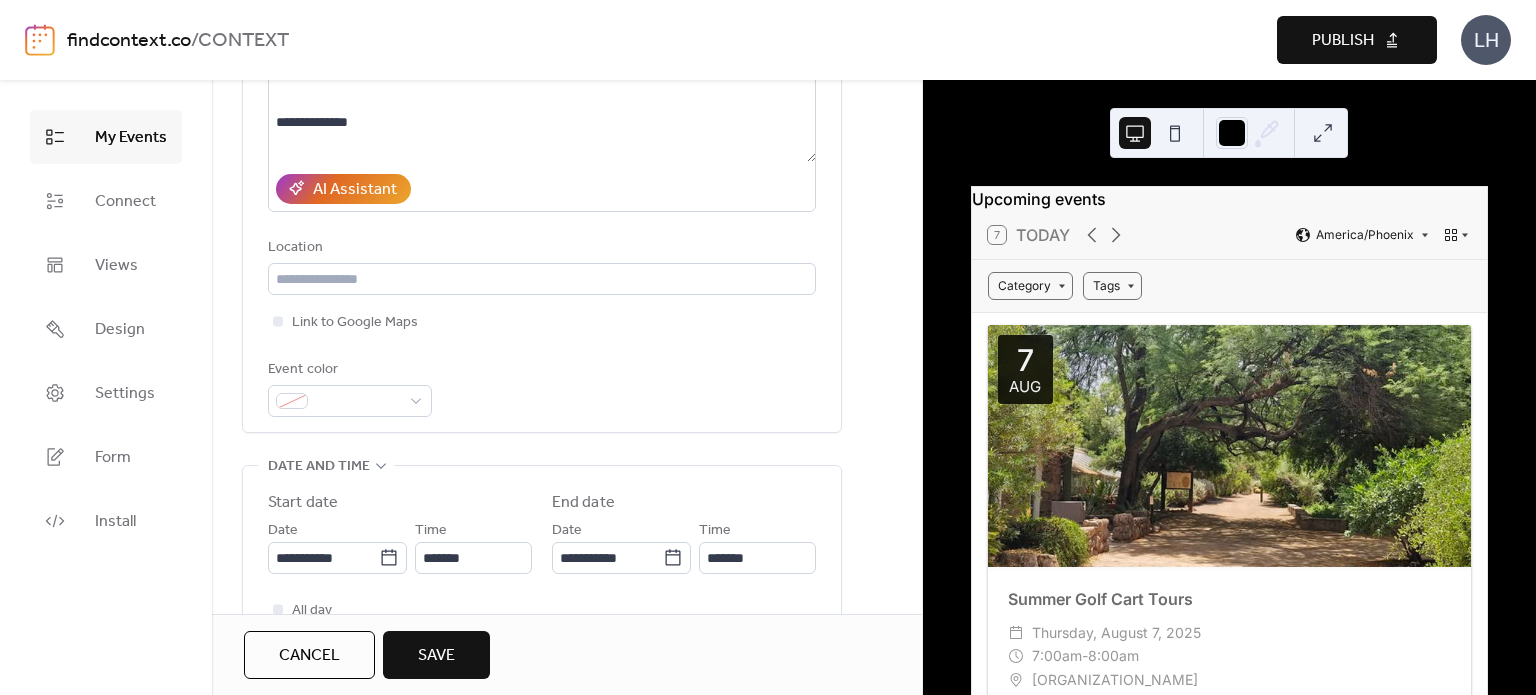 click on "All day Show date only Hide end time" at bounding box center [542, 634] 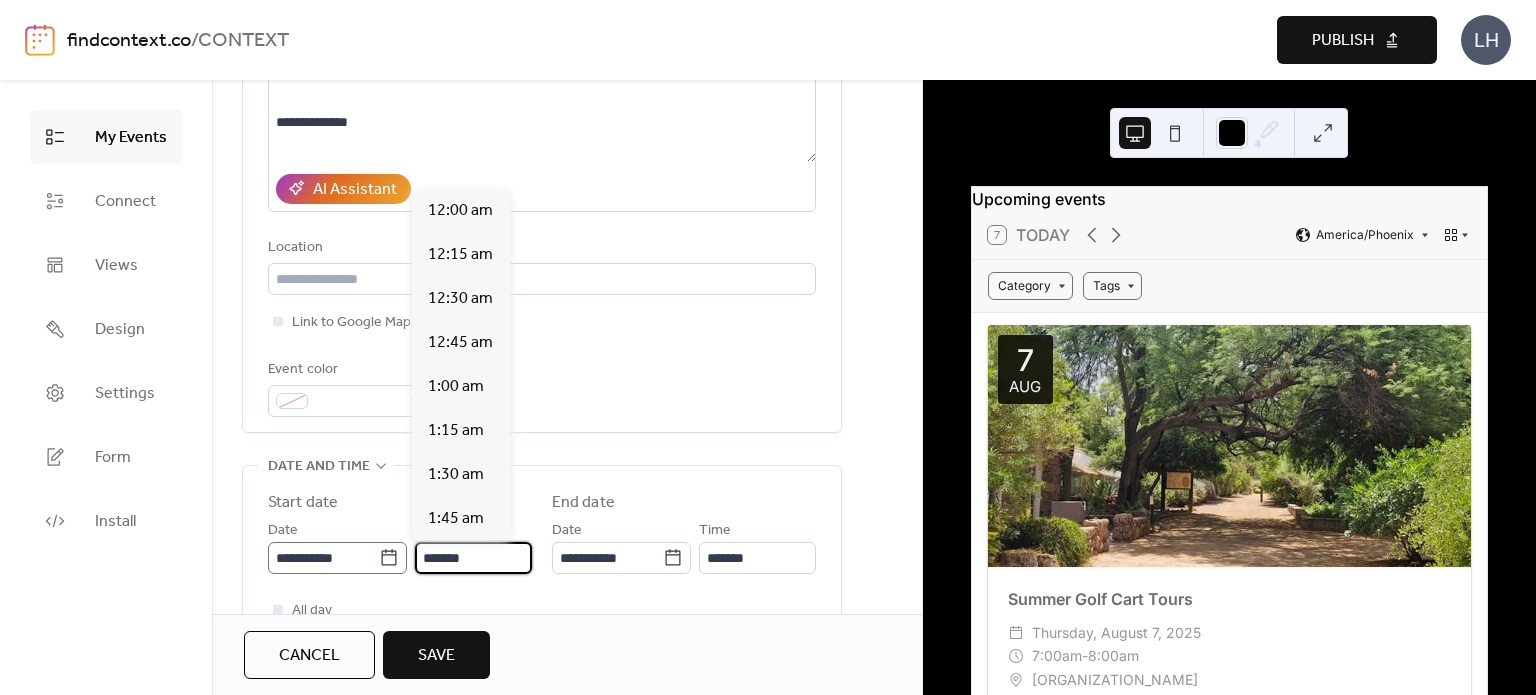 scroll, scrollTop: 0, scrollLeft: 0, axis: both 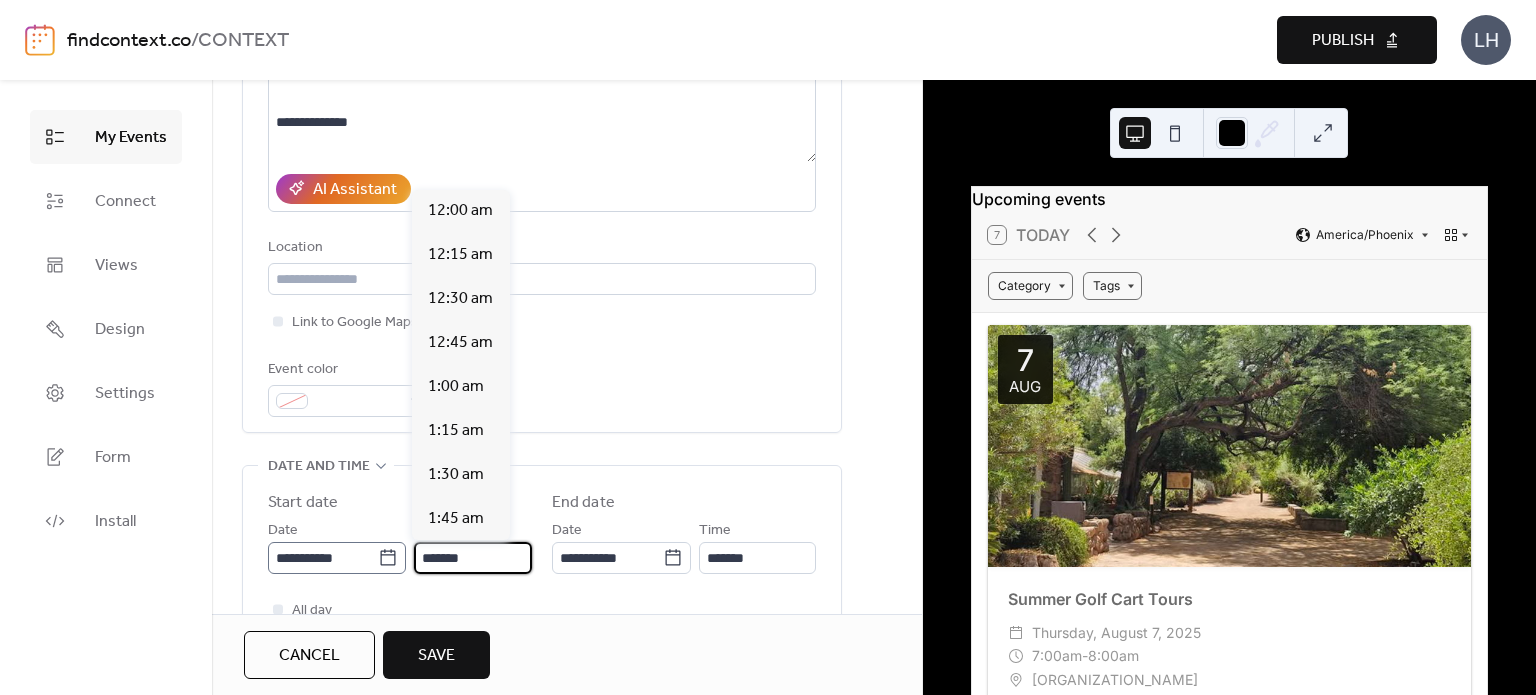 drag, startPoint x: 486, startPoint y: 560, endPoint x: 324, endPoint y: 552, distance: 162.19742 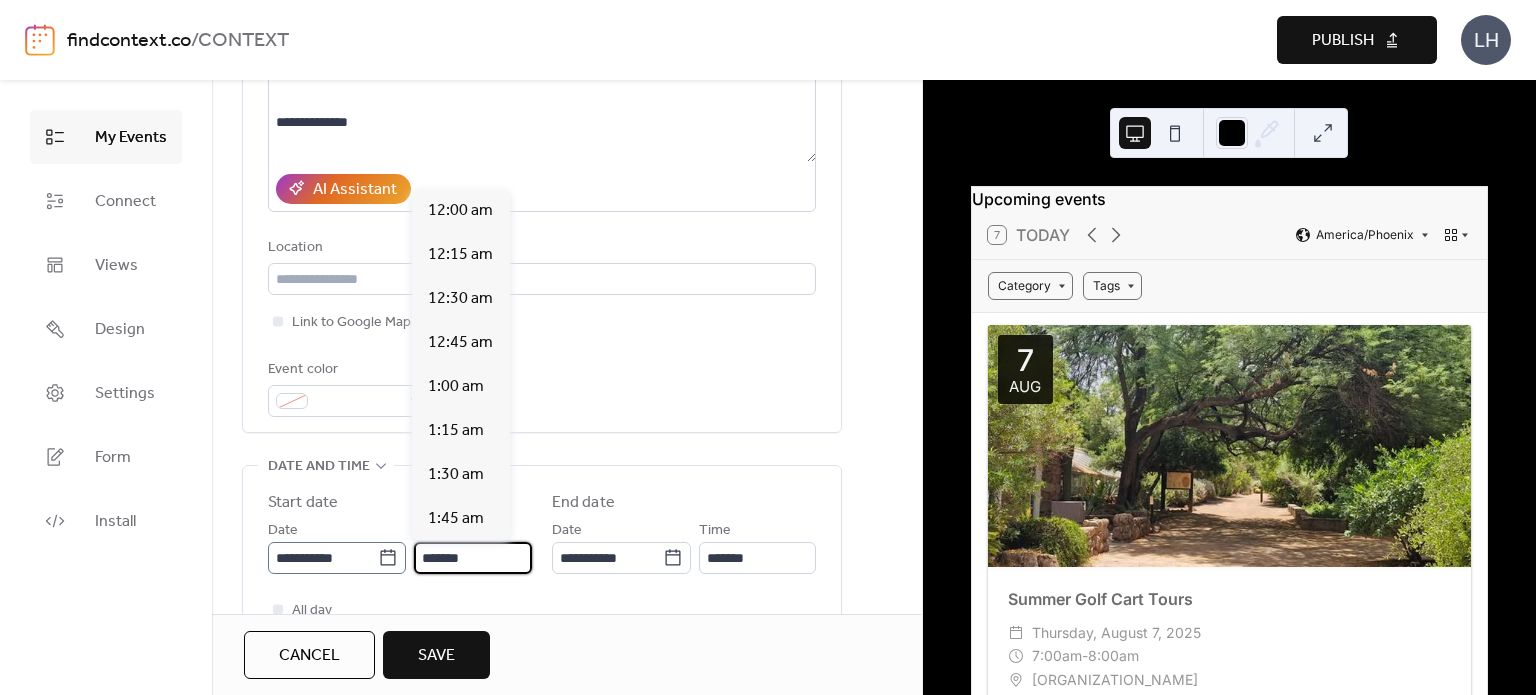 click on "**********" at bounding box center (400, 546) 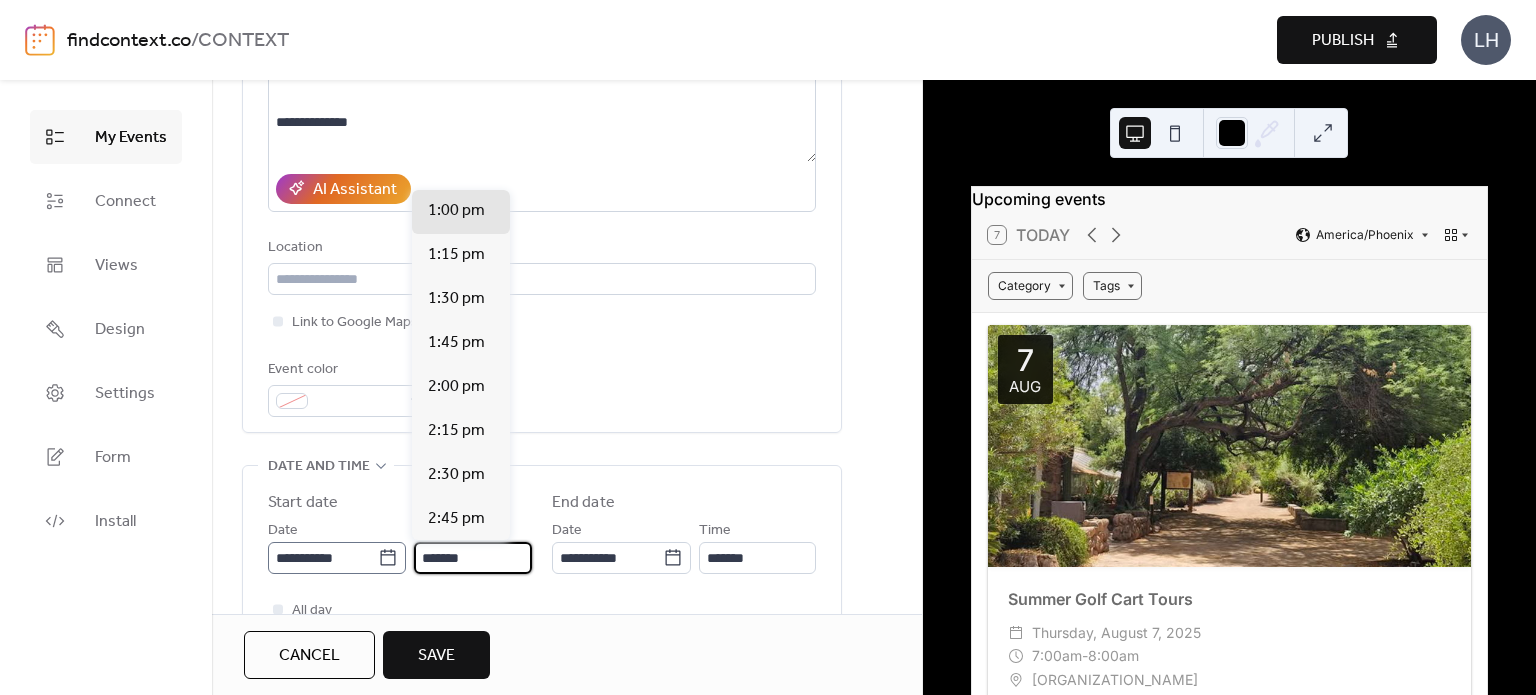 scroll, scrollTop: 0, scrollLeft: 0, axis: both 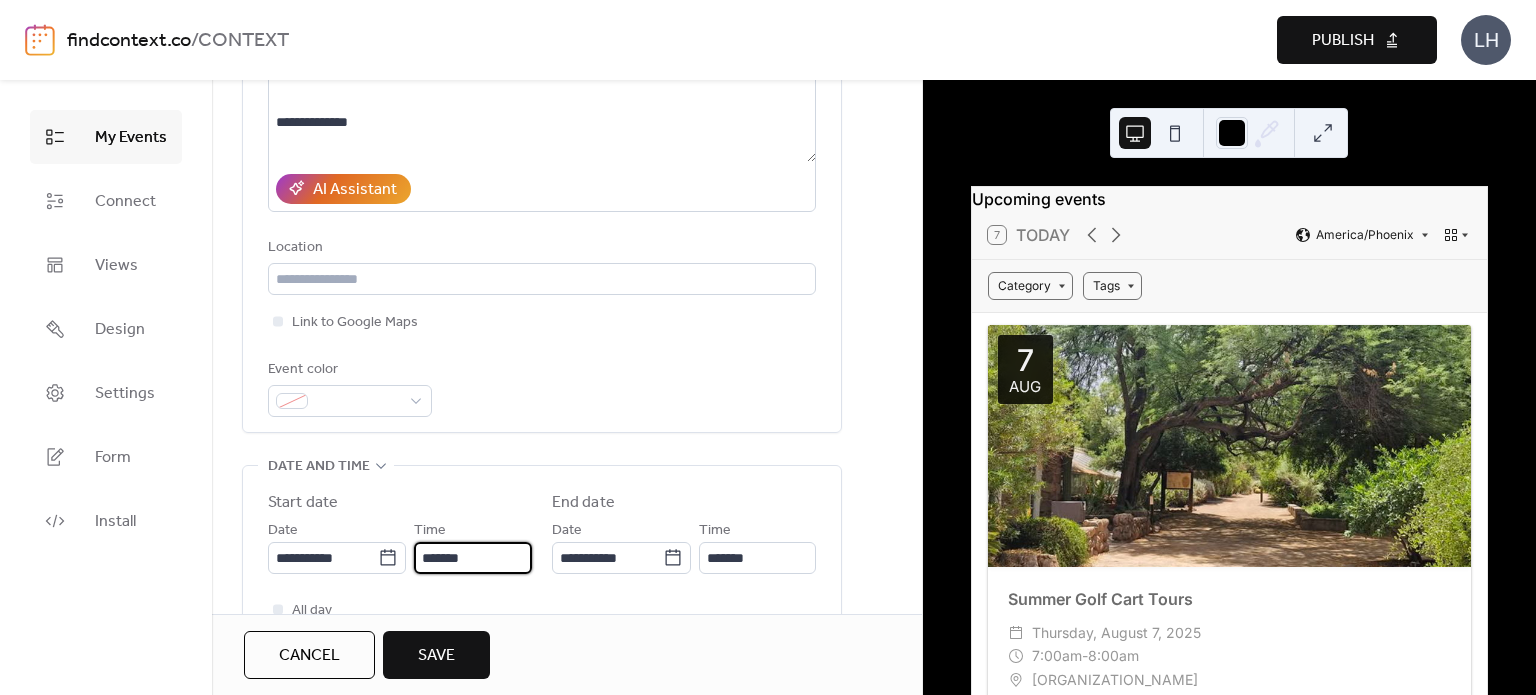 type on "*******" 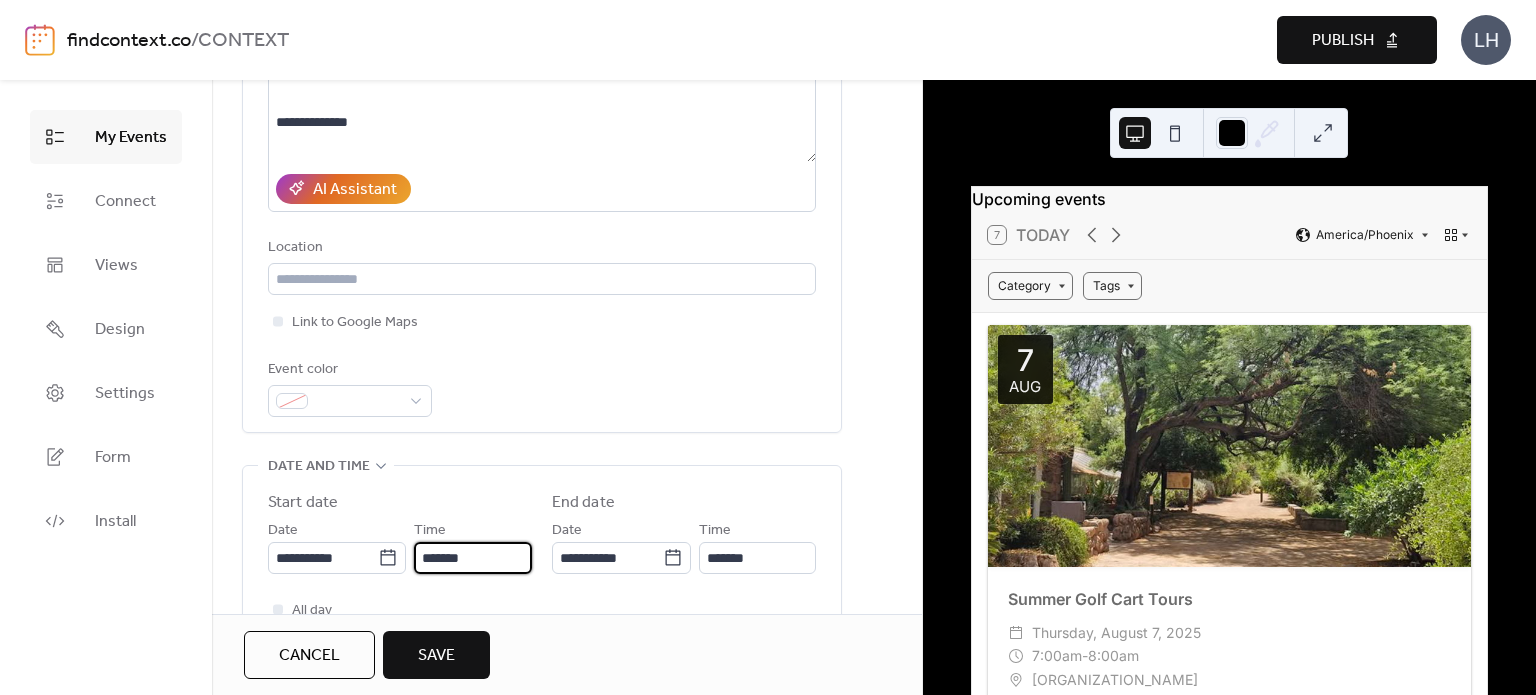 click on "**********" at bounding box center (542, 575) 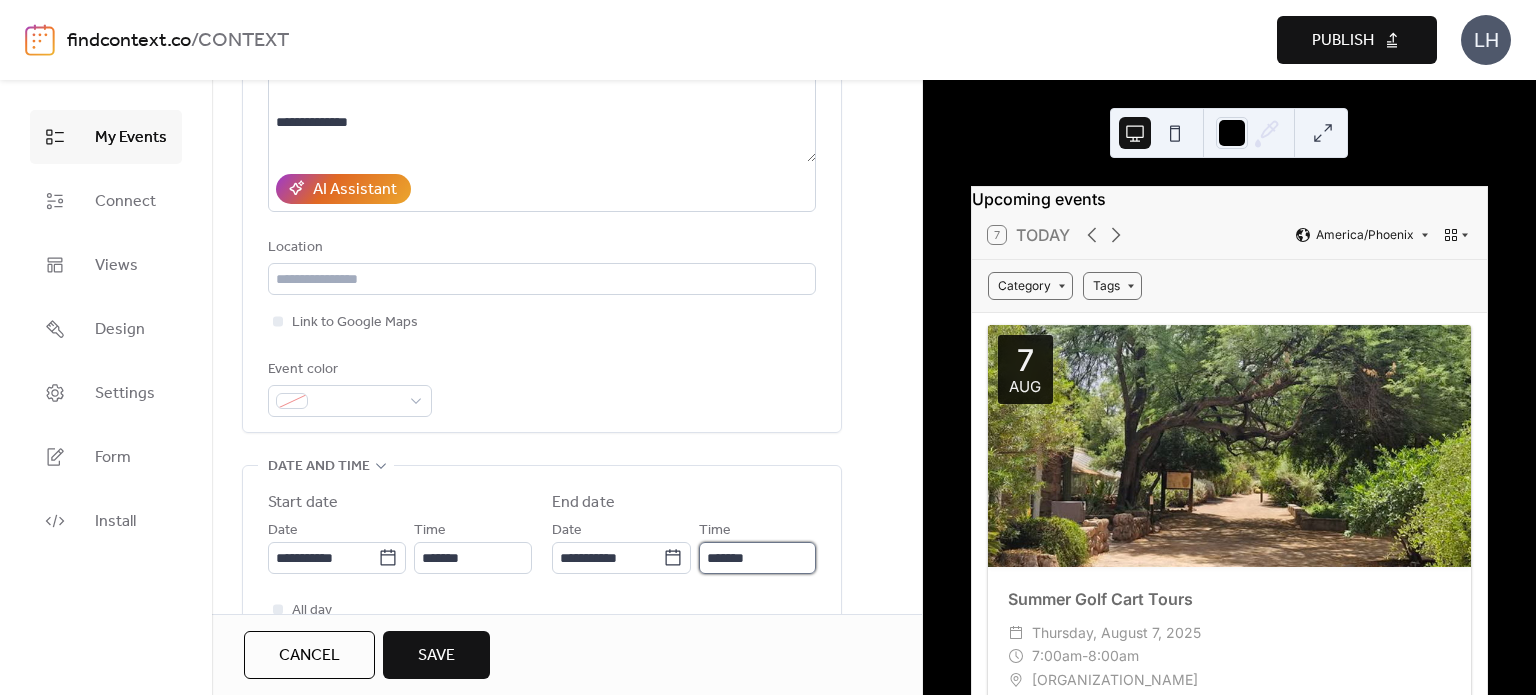 click on "*******" at bounding box center [757, 558] 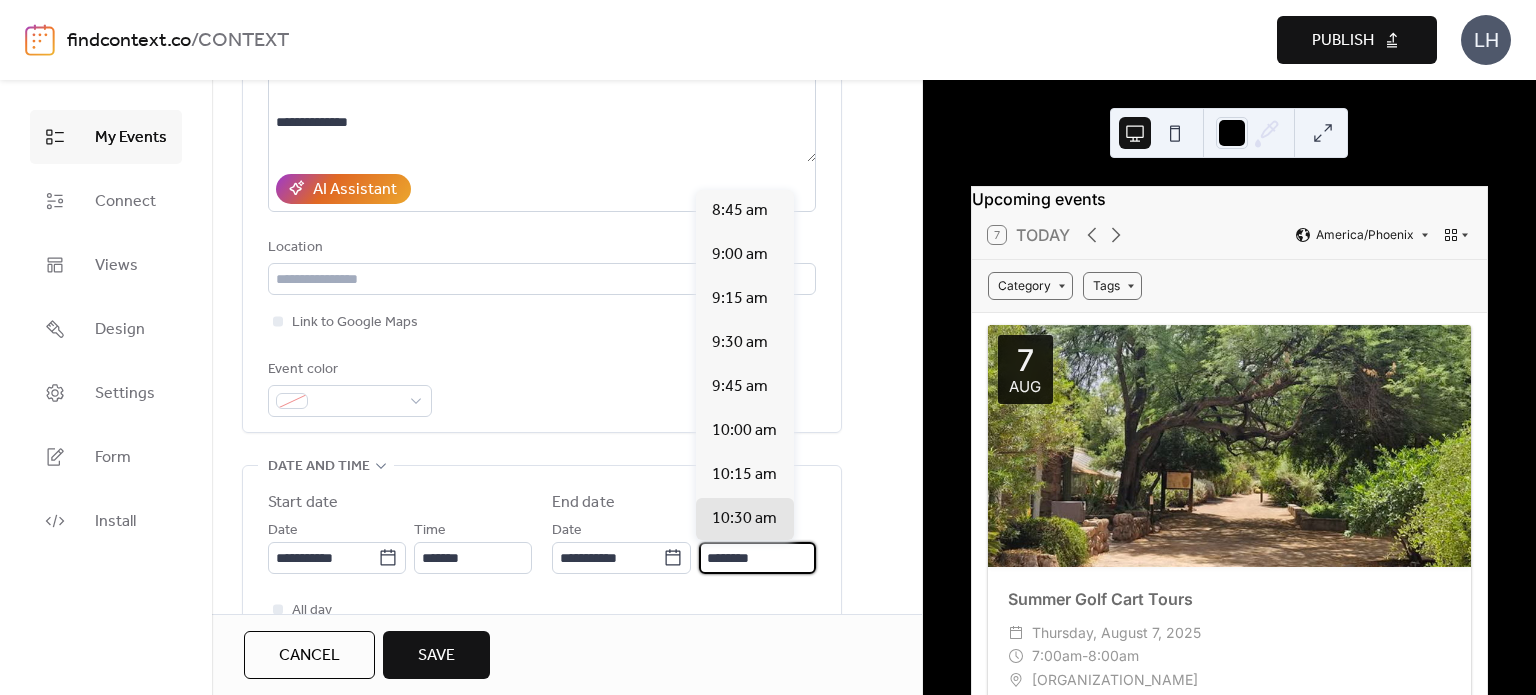 scroll, scrollTop: 308, scrollLeft: 0, axis: vertical 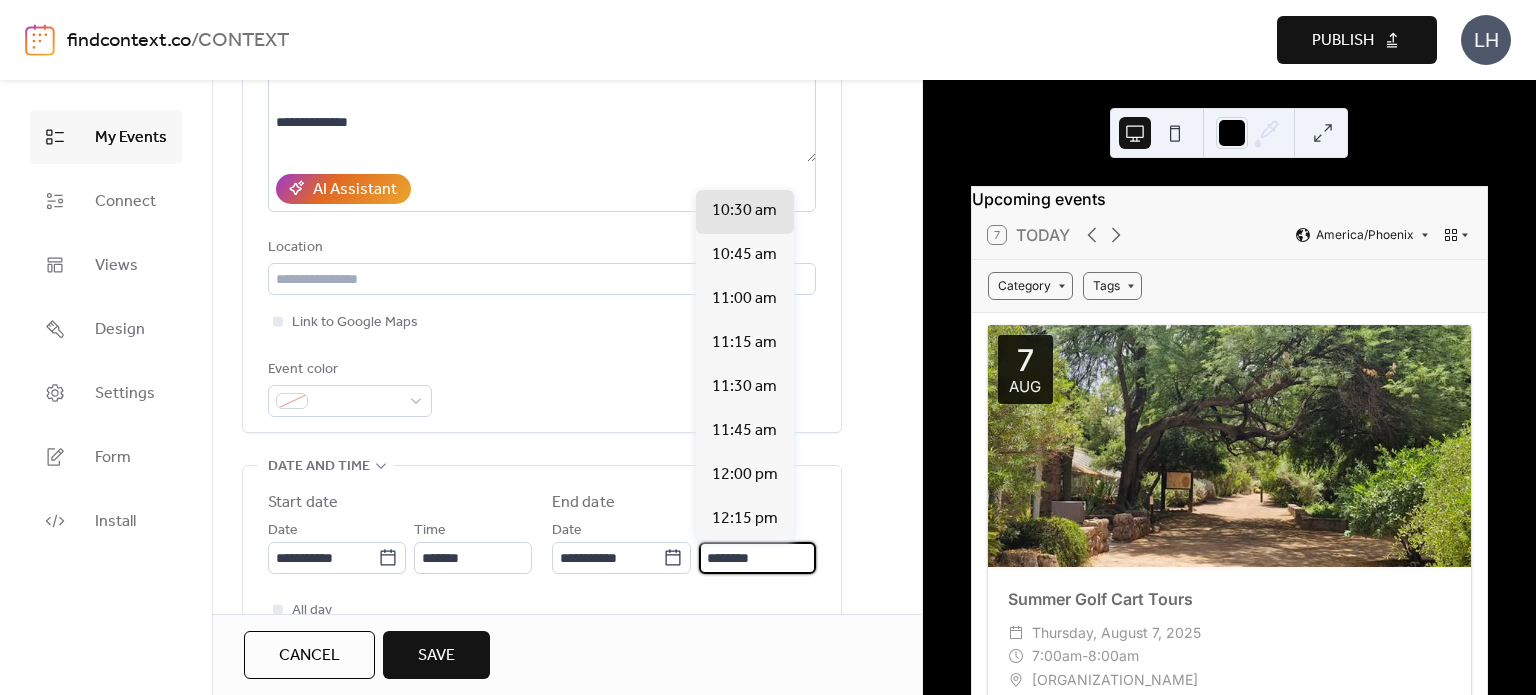 type on "********" 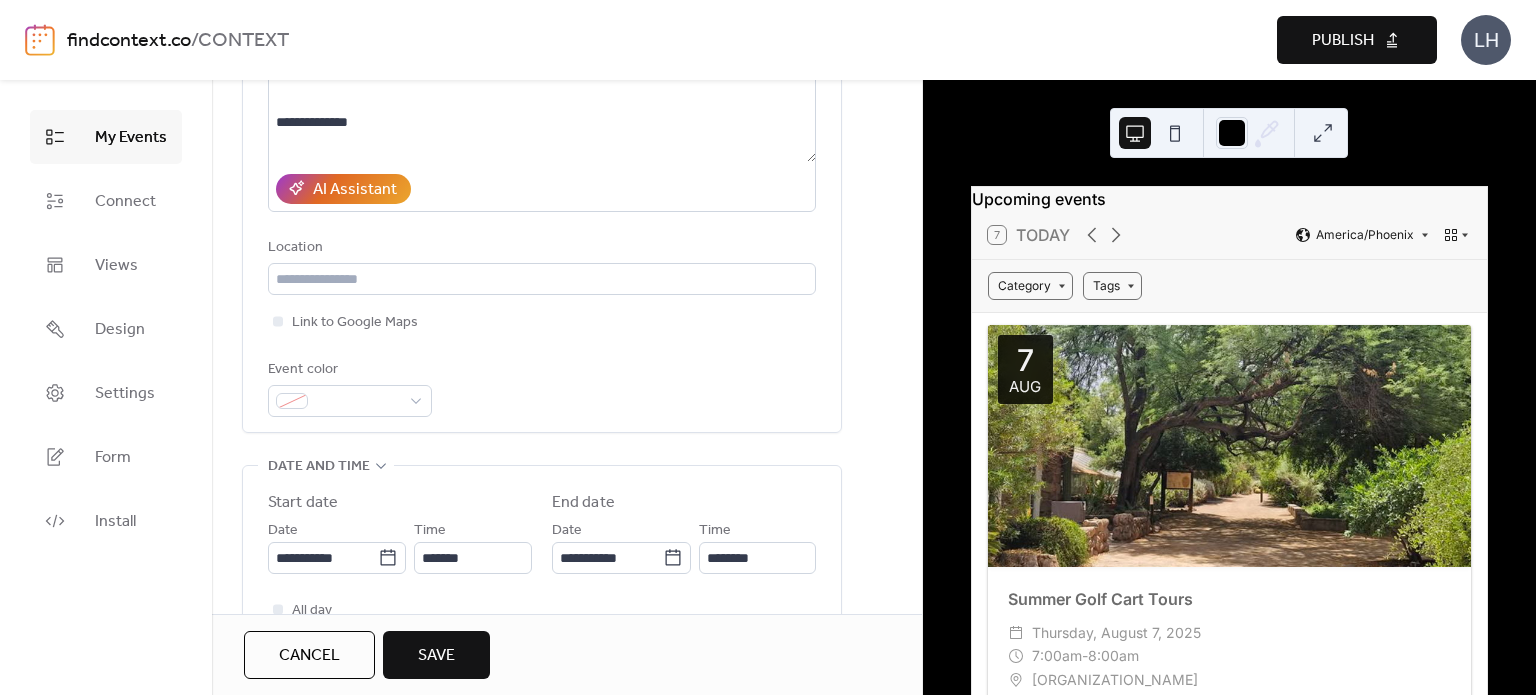 click on "**********" at bounding box center [542, 158] 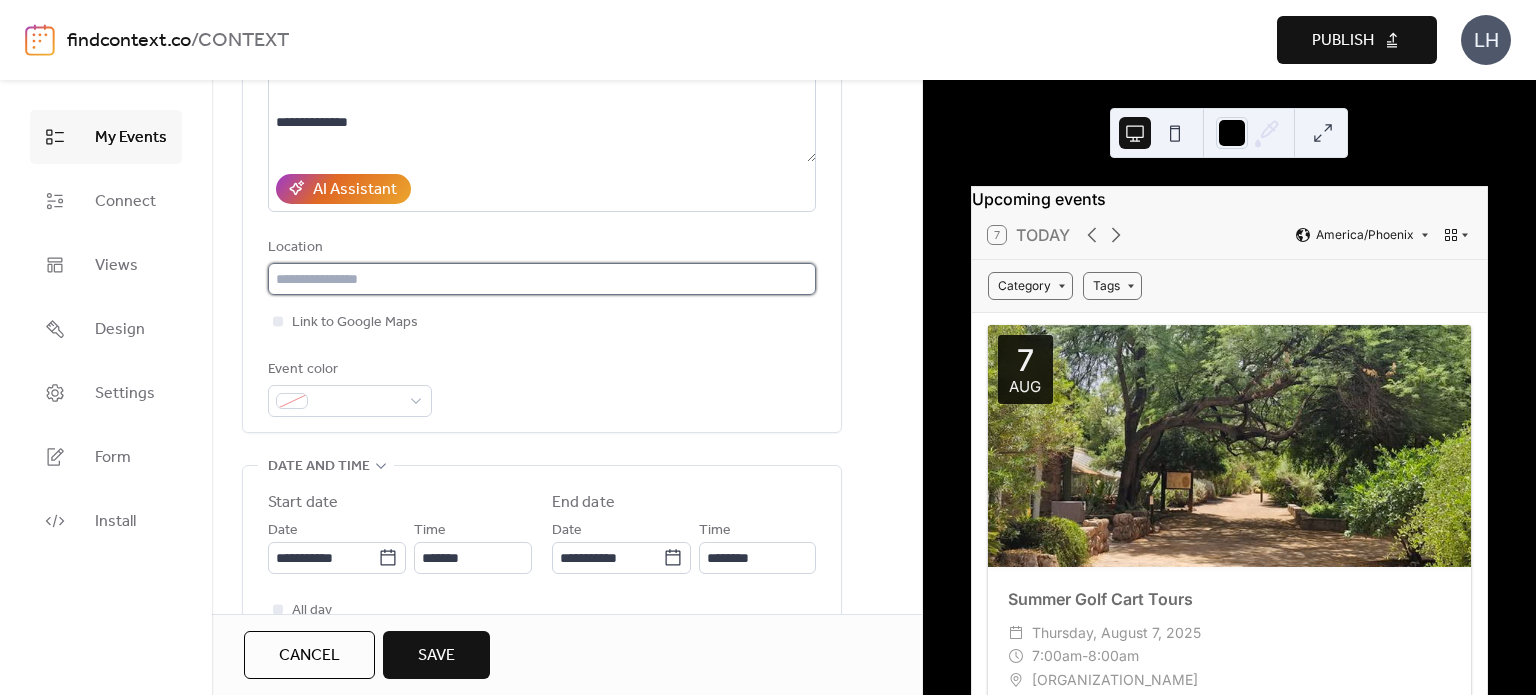 click at bounding box center [542, 279] 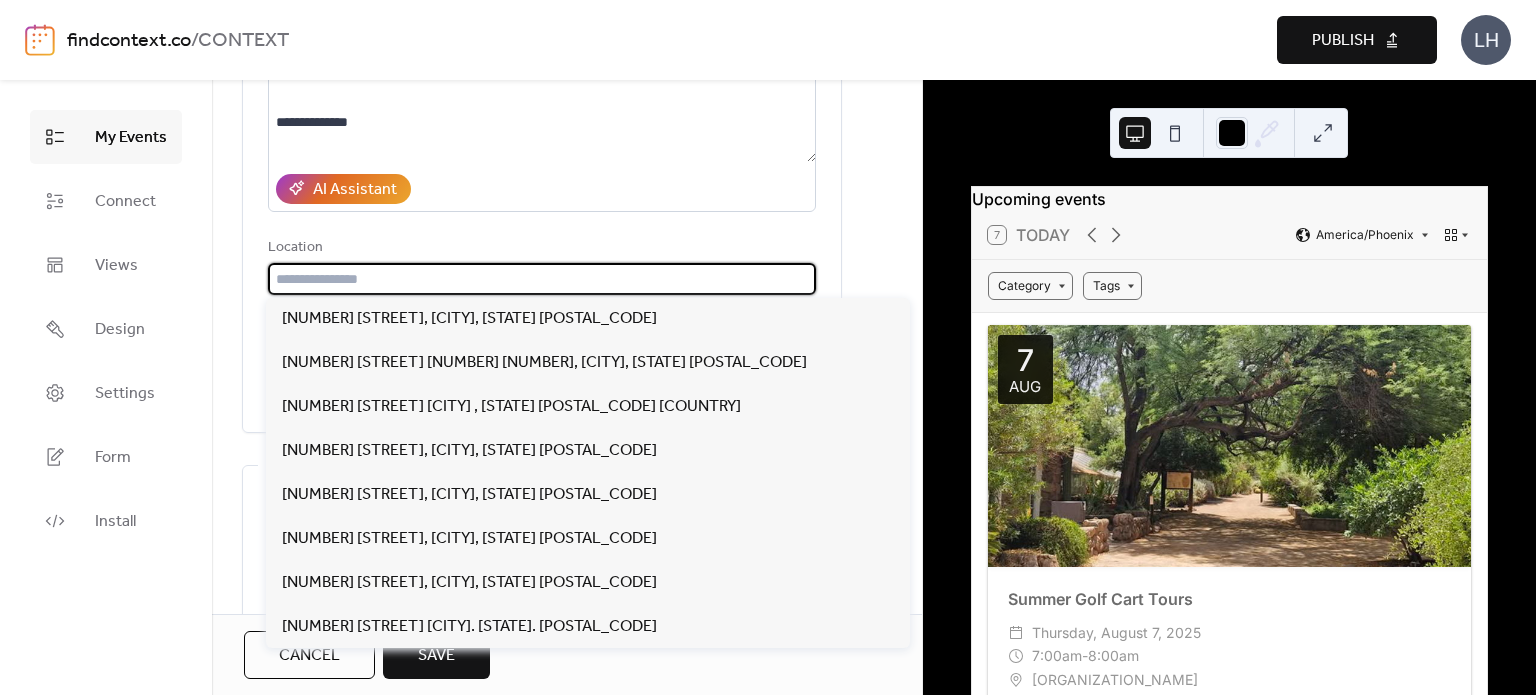 paste on "**********" 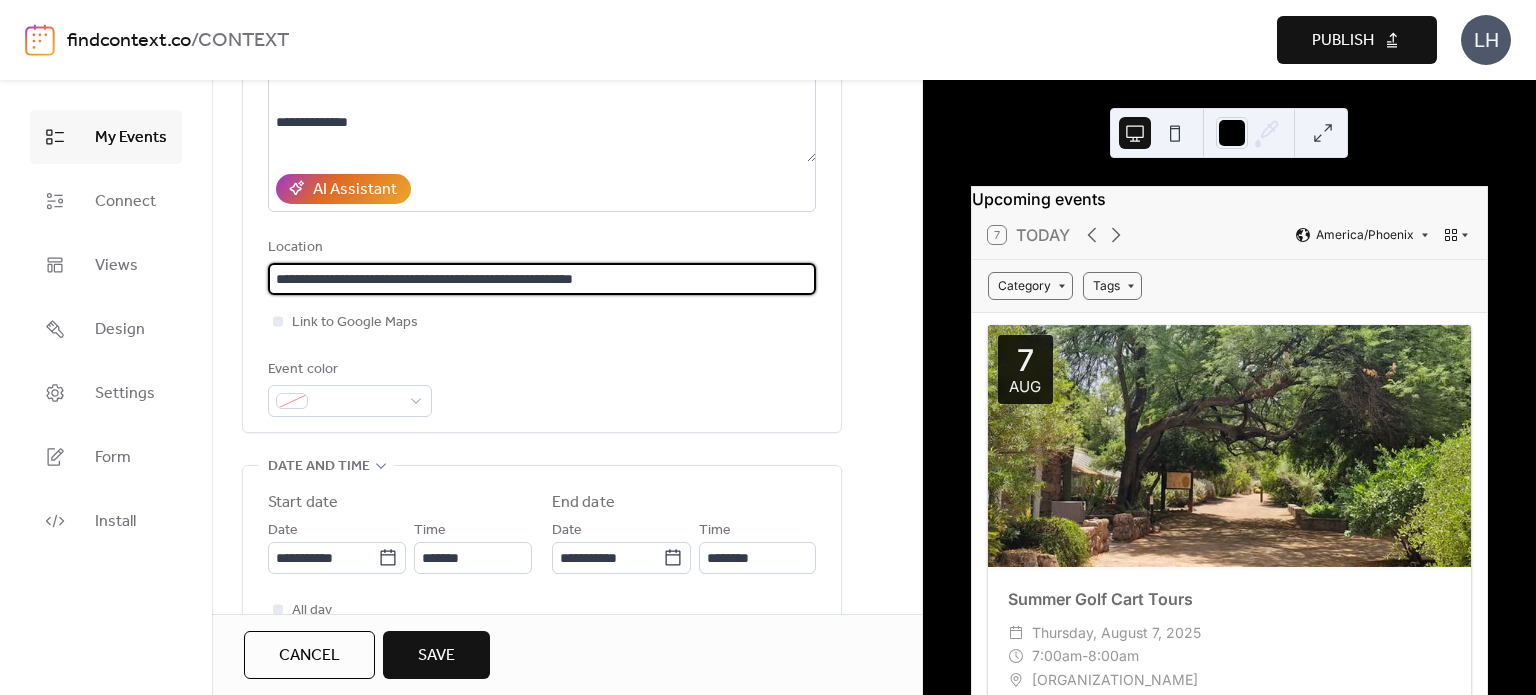 drag, startPoint x: 426, startPoint y: 275, endPoint x: 237, endPoint y: 267, distance: 189.16924 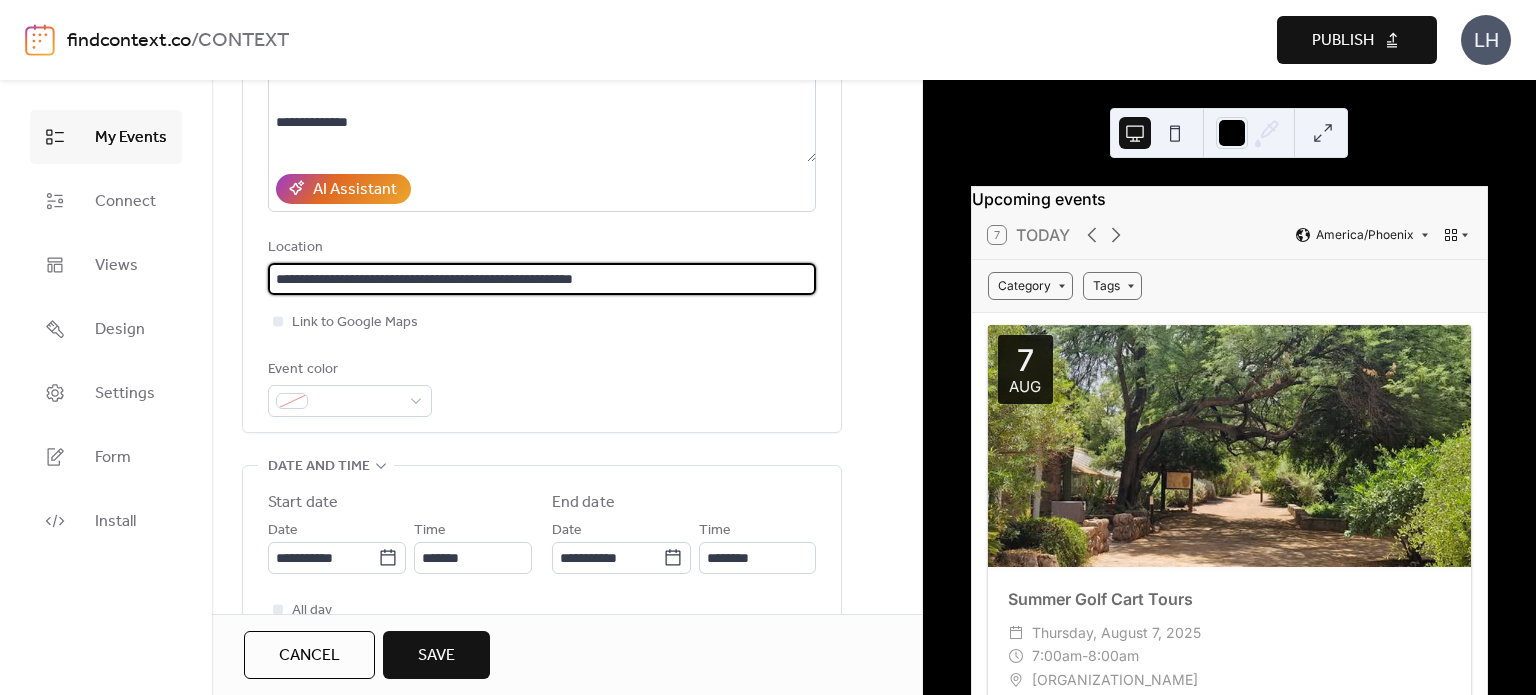 click on "**********" at bounding box center [567, 790] 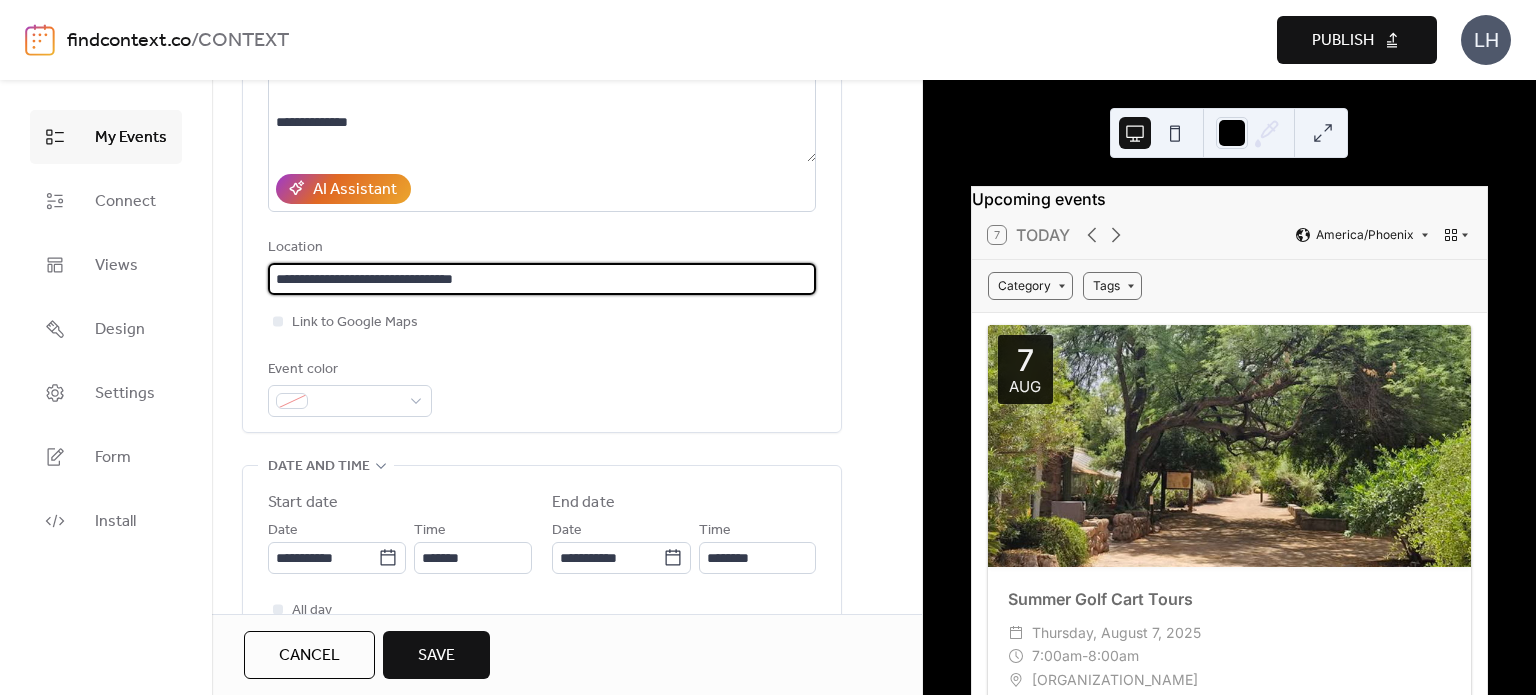 type on "**********" 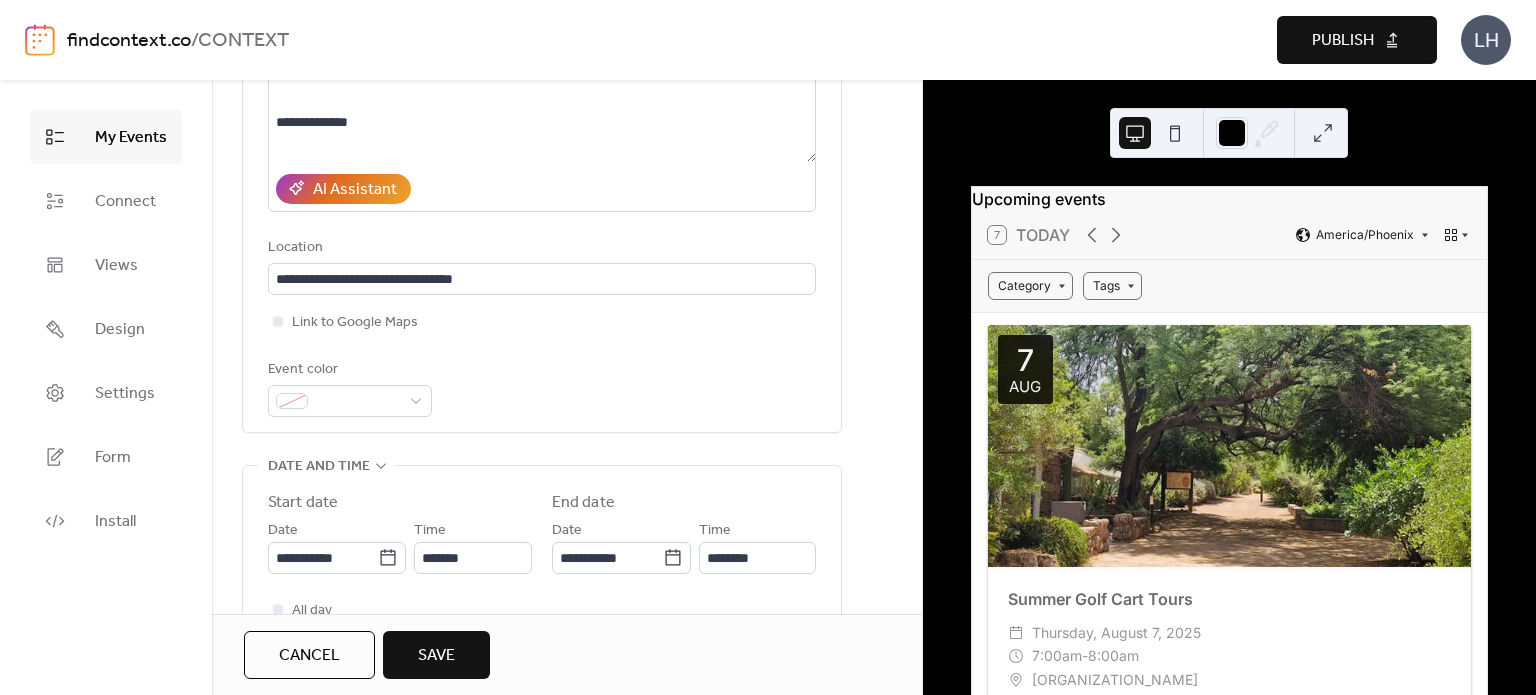 click on "Event color" at bounding box center [542, 387] 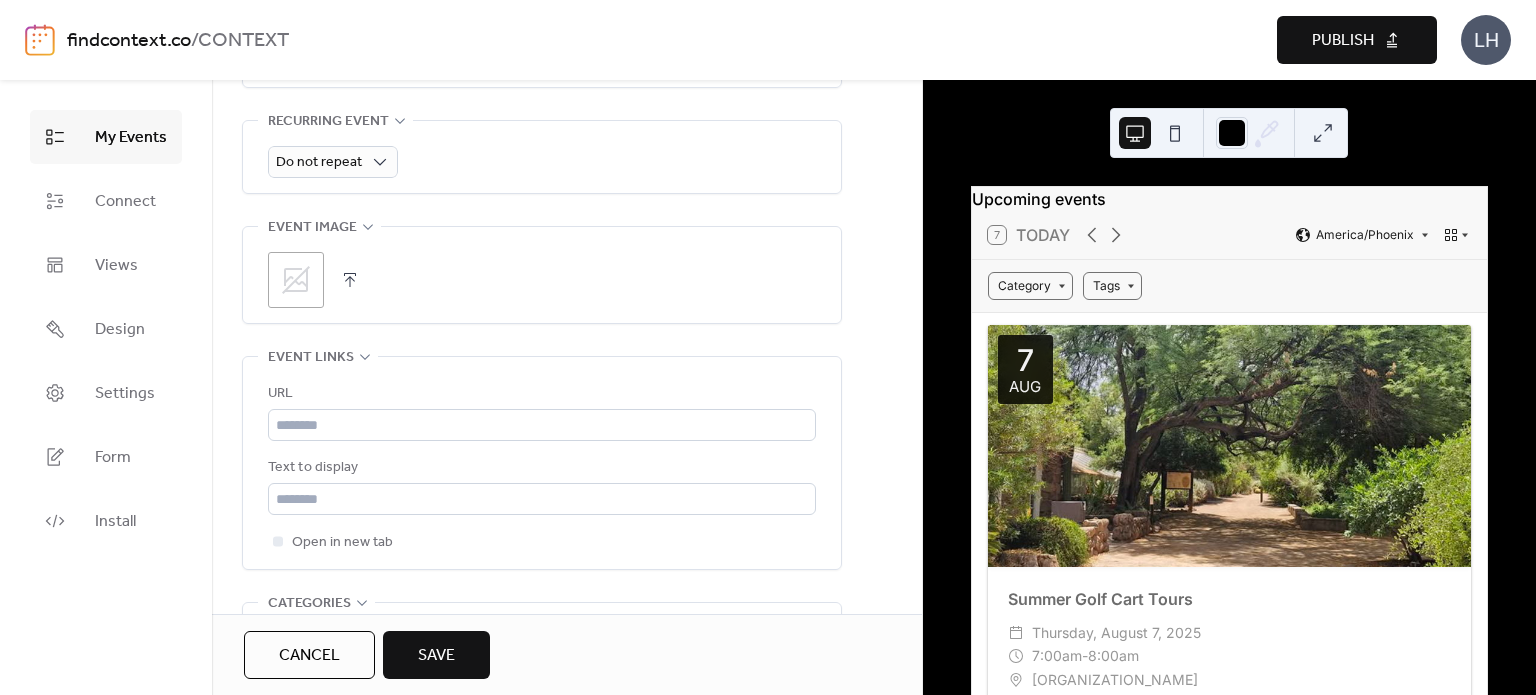 scroll, scrollTop: 908, scrollLeft: 0, axis: vertical 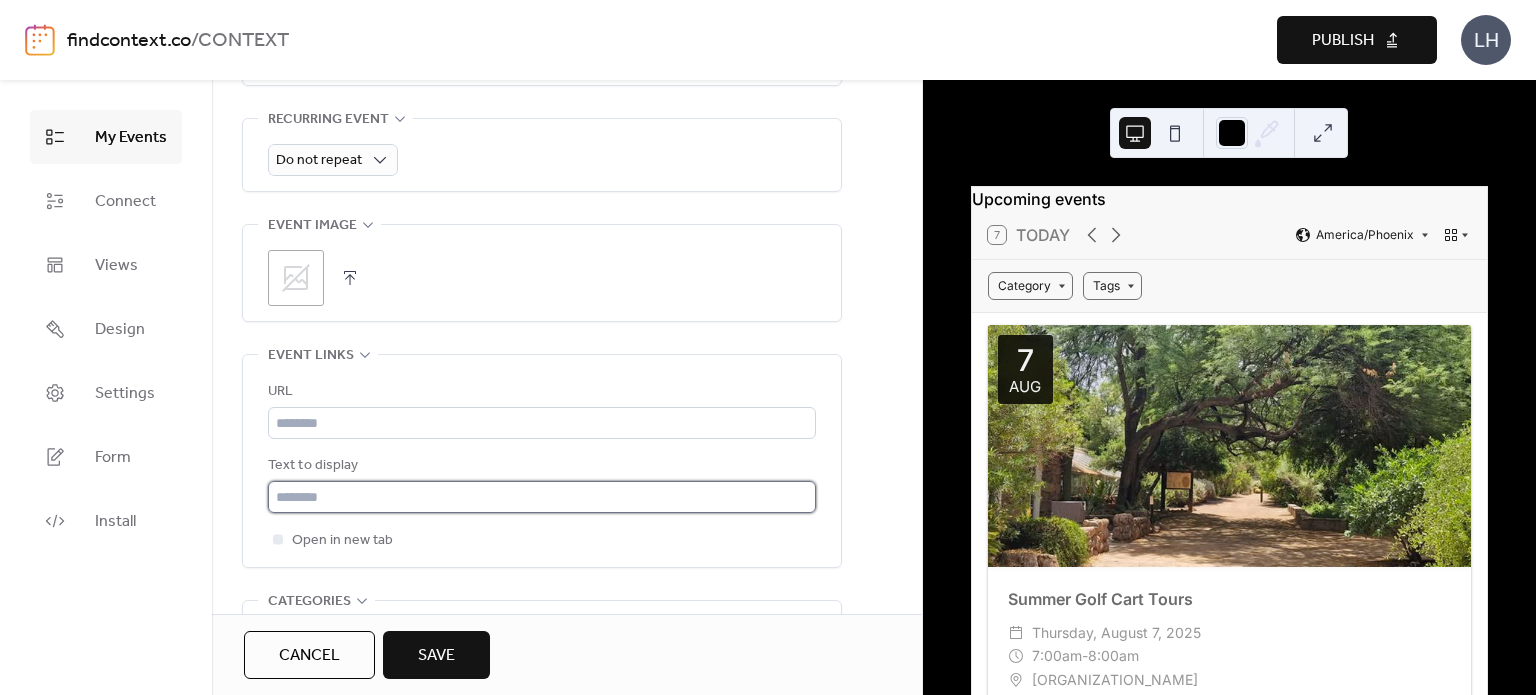 click at bounding box center (542, 497) 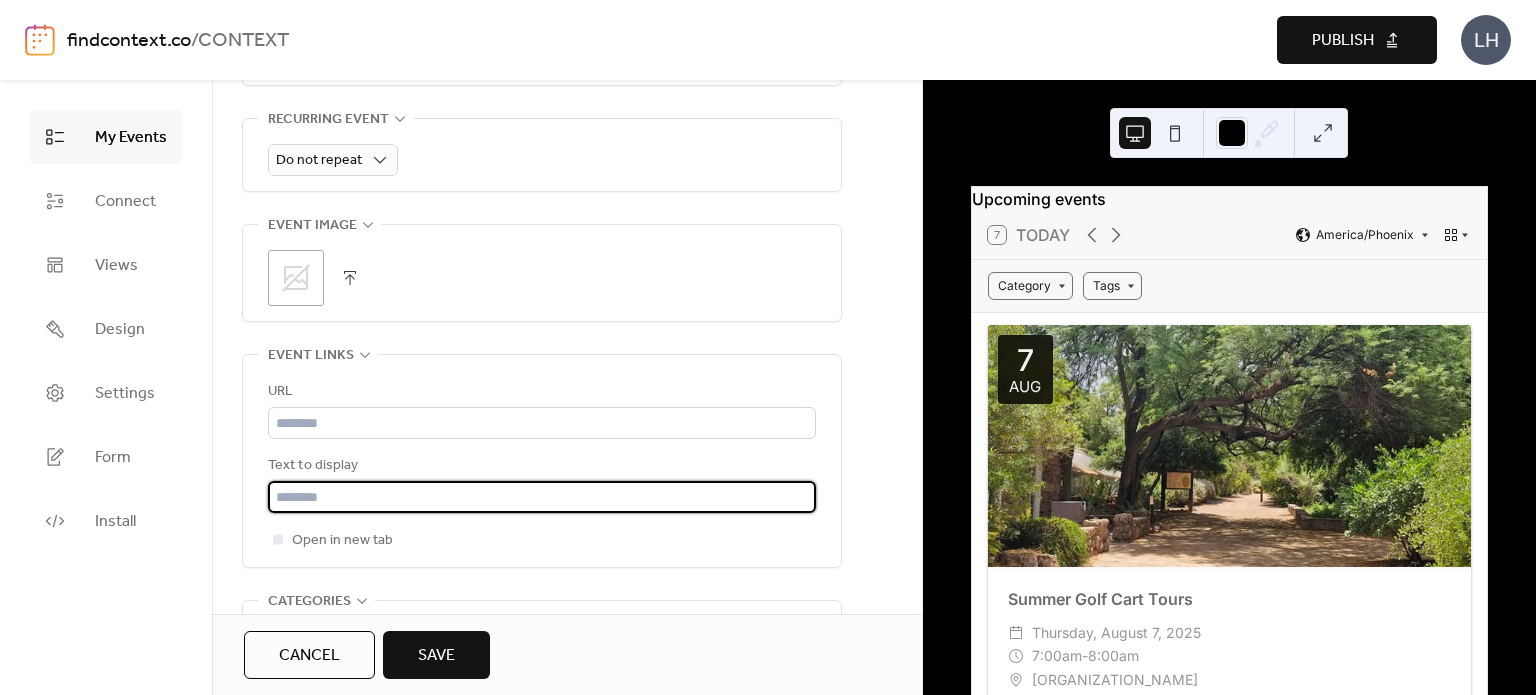 paste on "**********" 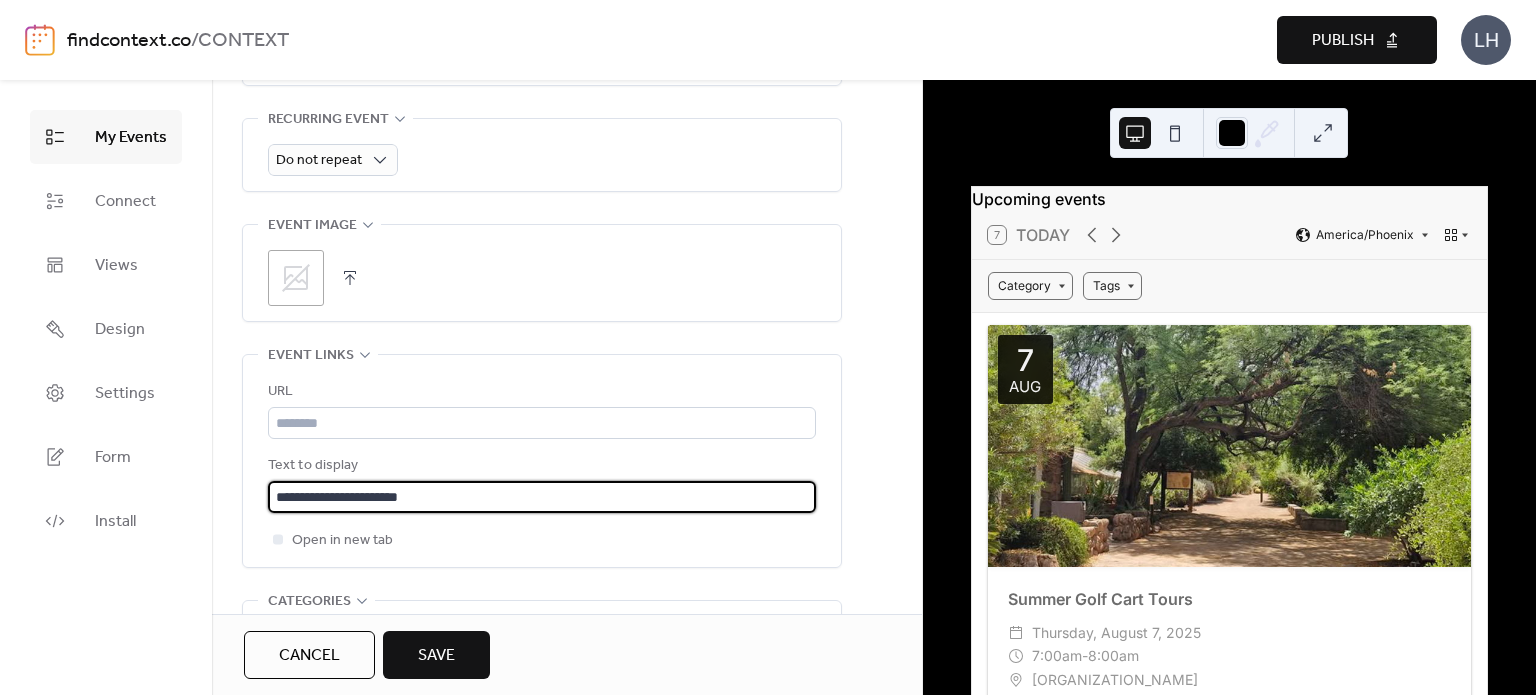 type on "**********" 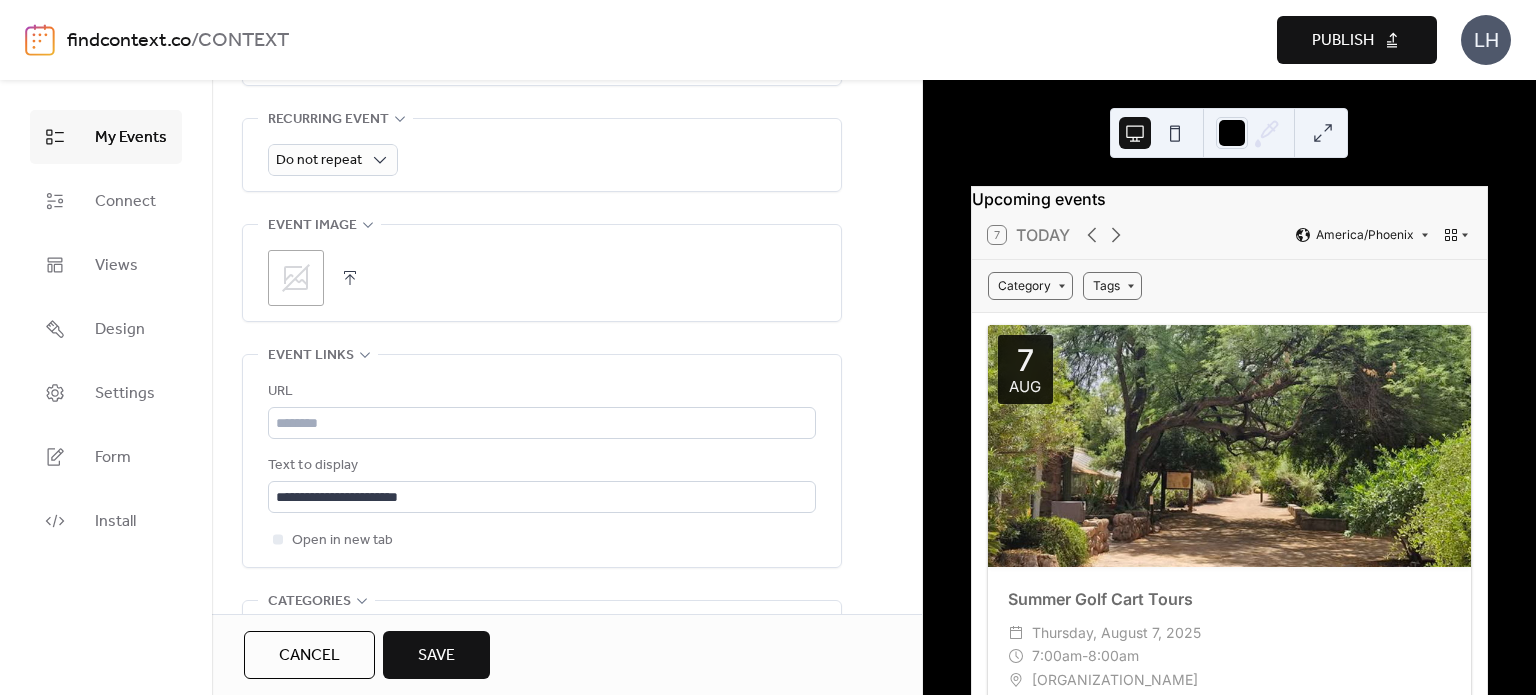 click on "Text to display" at bounding box center (540, 466) 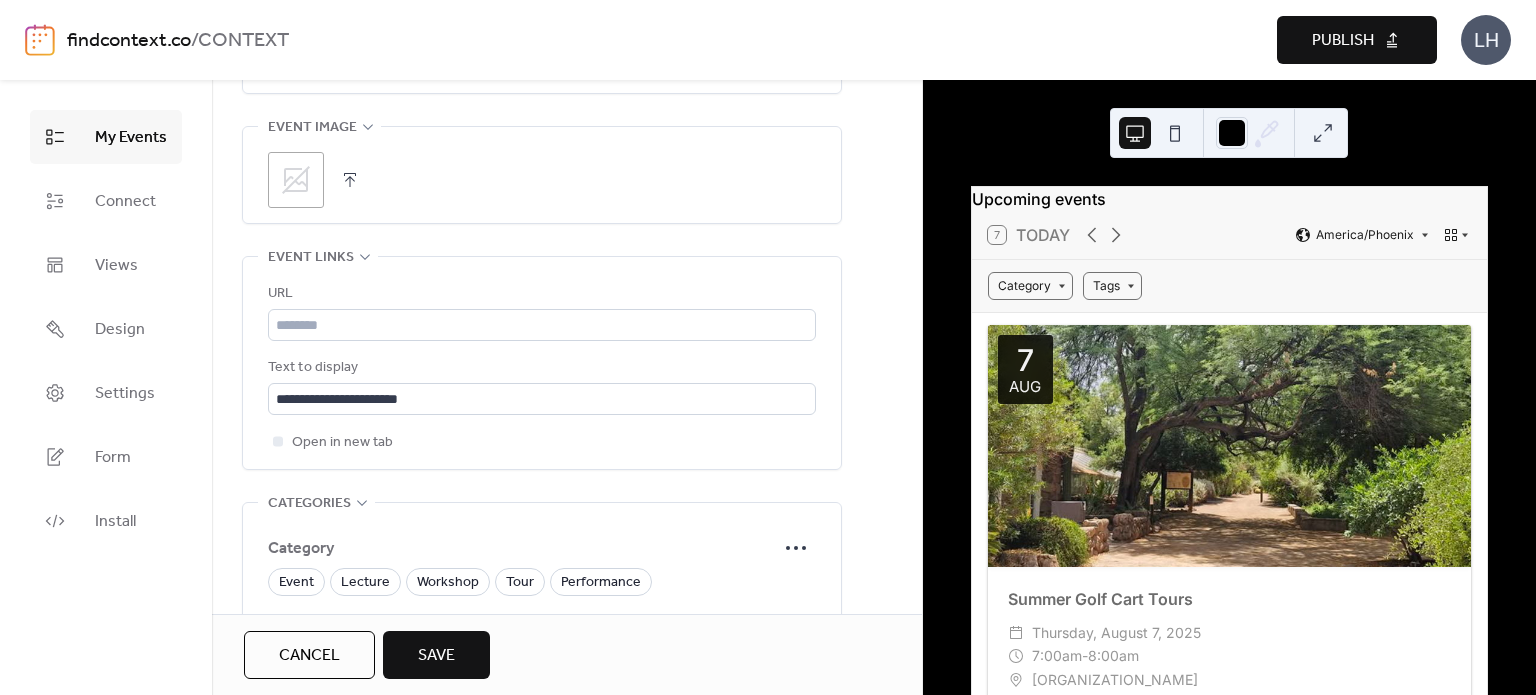 scroll, scrollTop: 1008, scrollLeft: 0, axis: vertical 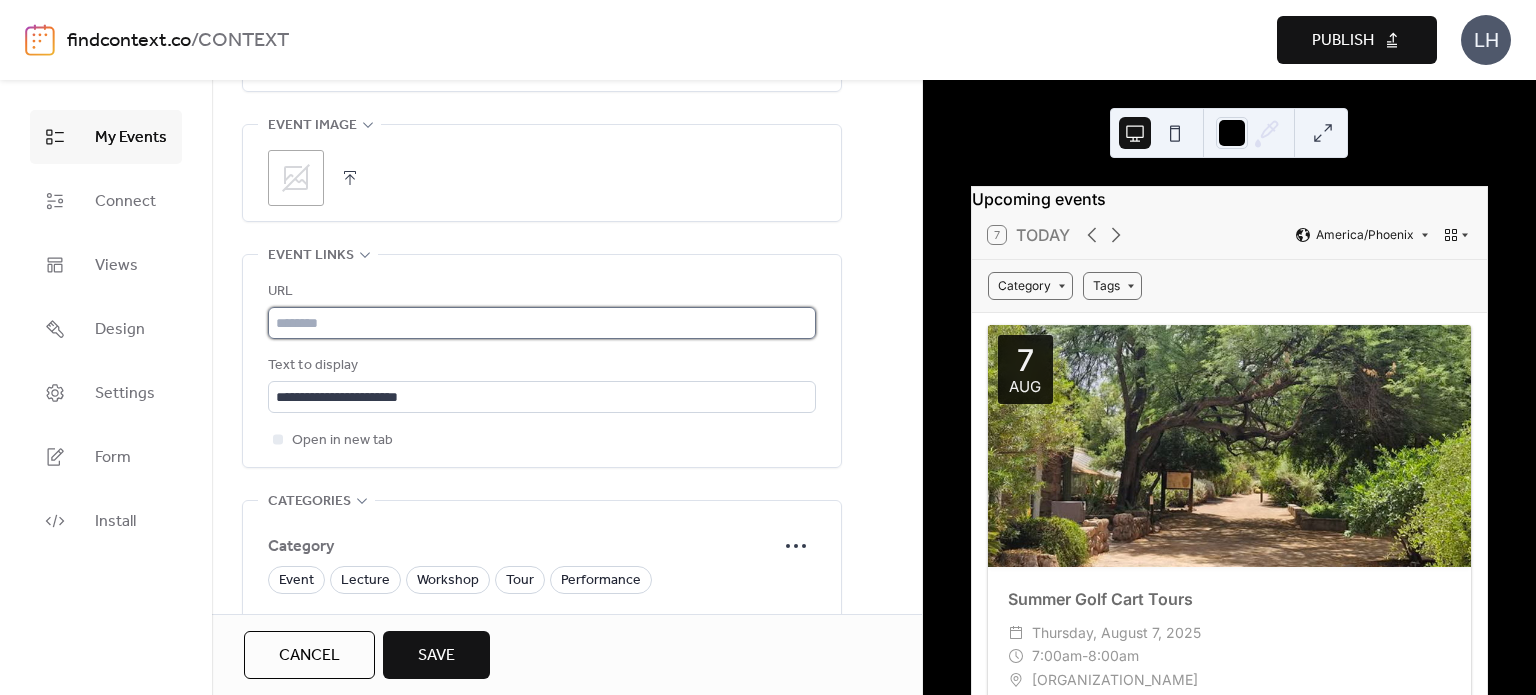click at bounding box center [542, 323] 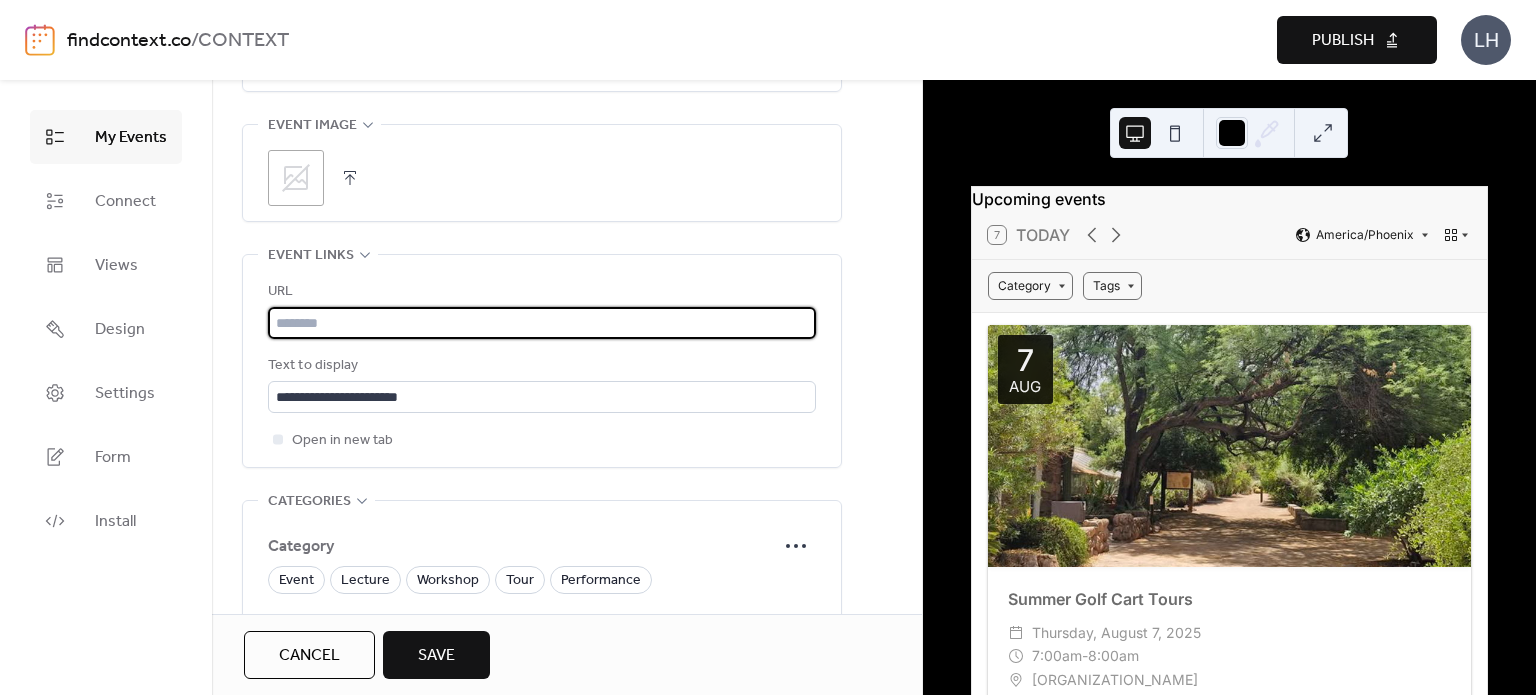 paste on "**********" 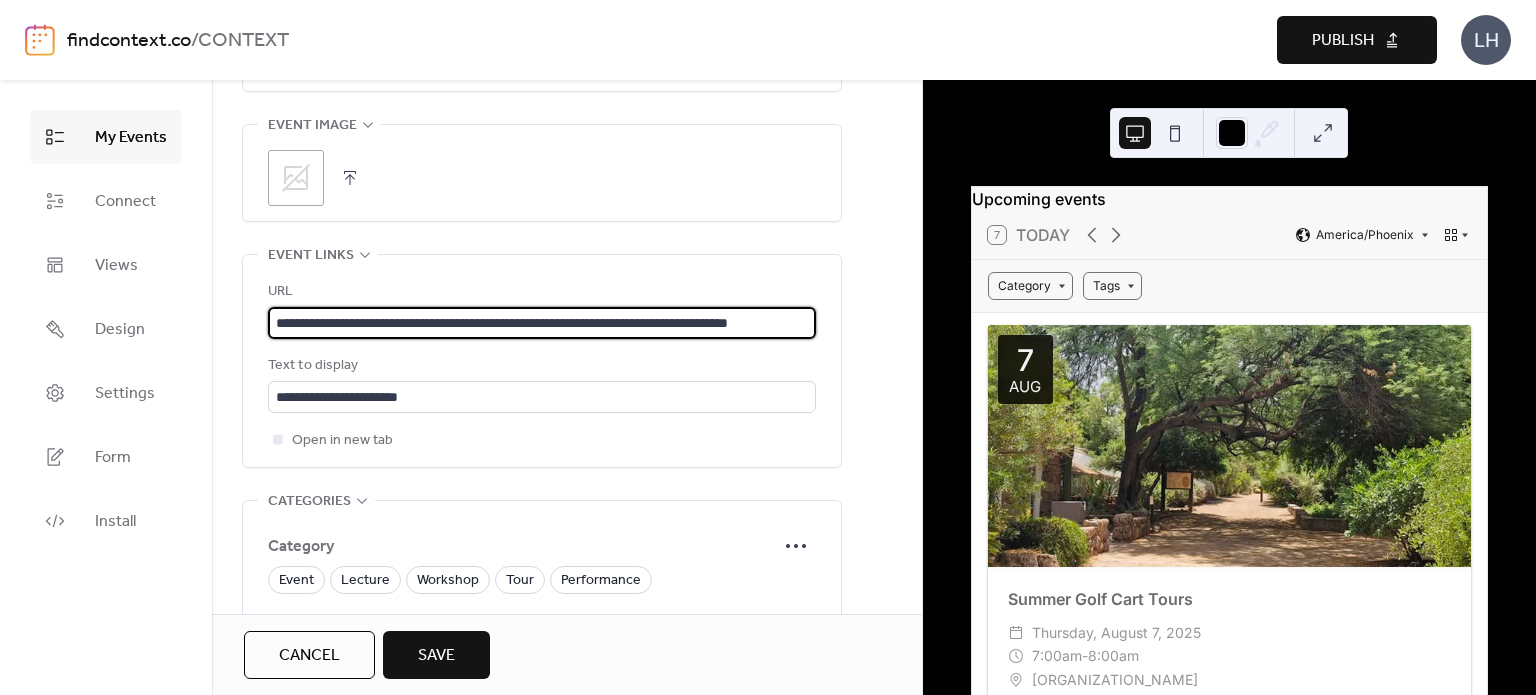 scroll, scrollTop: 0, scrollLeft: 112, axis: horizontal 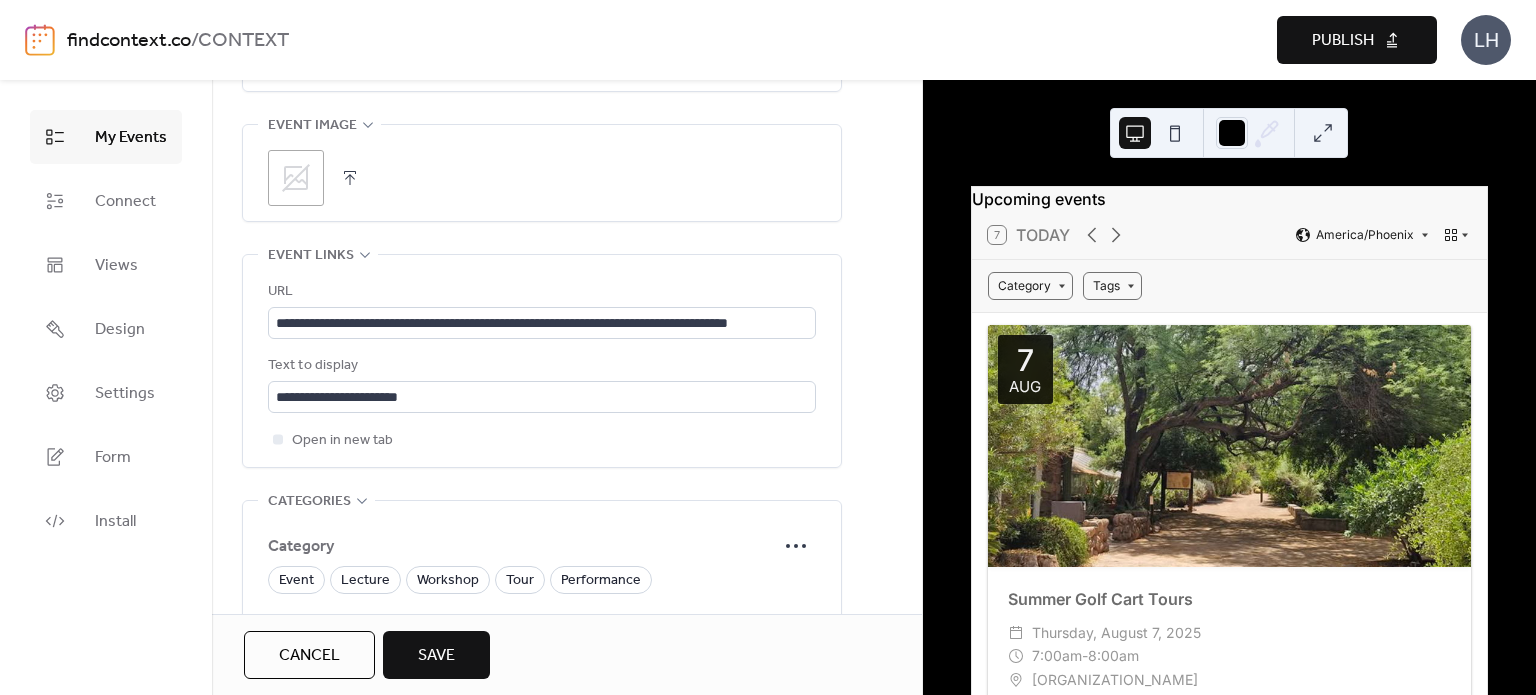 click on "**********" at bounding box center (542, 361) 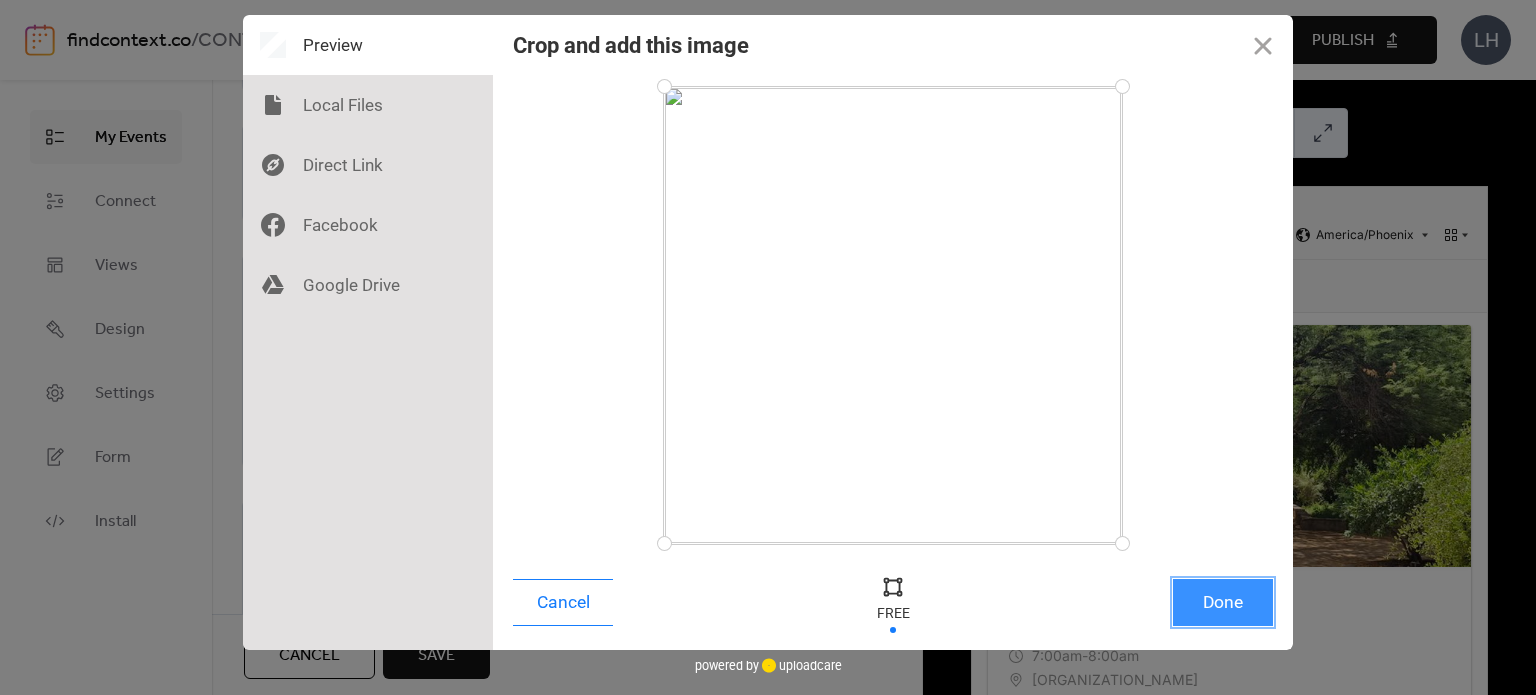 click on "Done" at bounding box center [1223, 602] 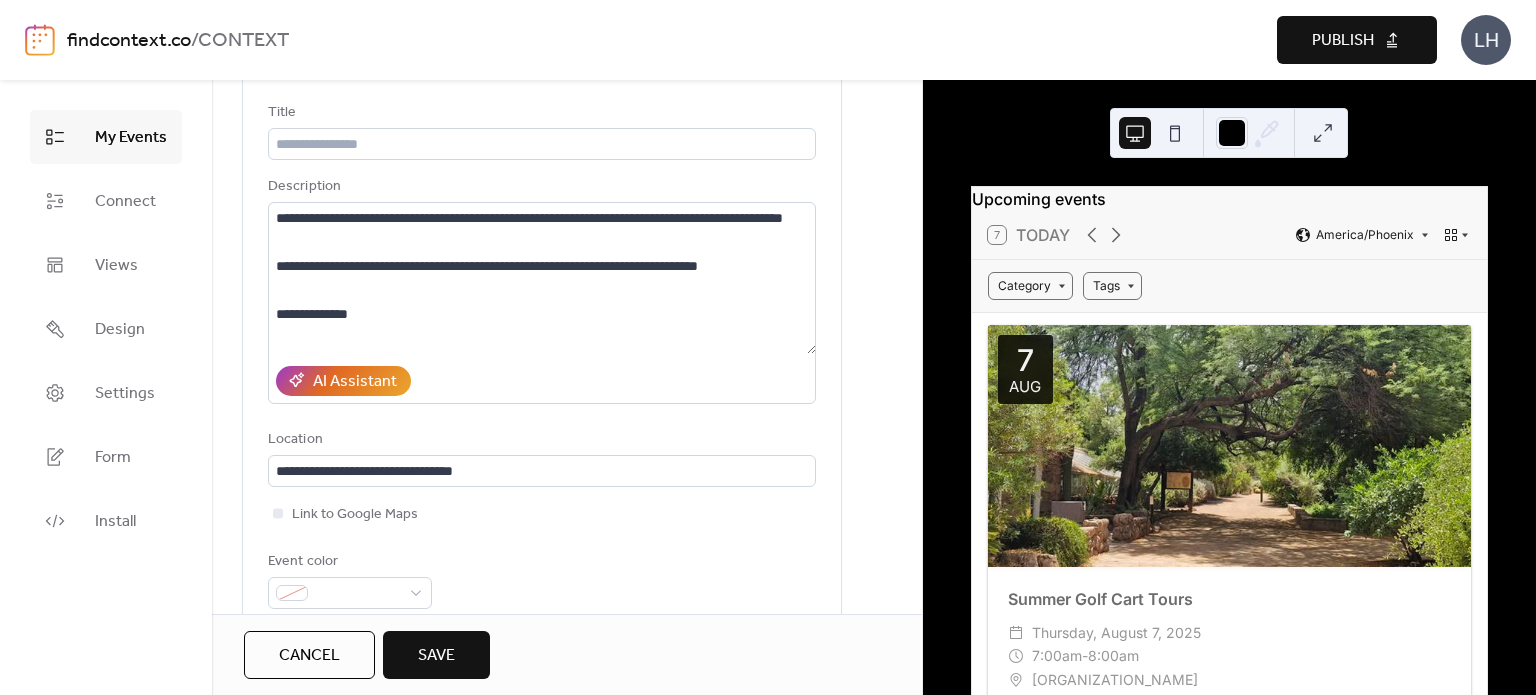 scroll, scrollTop: 116, scrollLeft: 0, axis: vertical 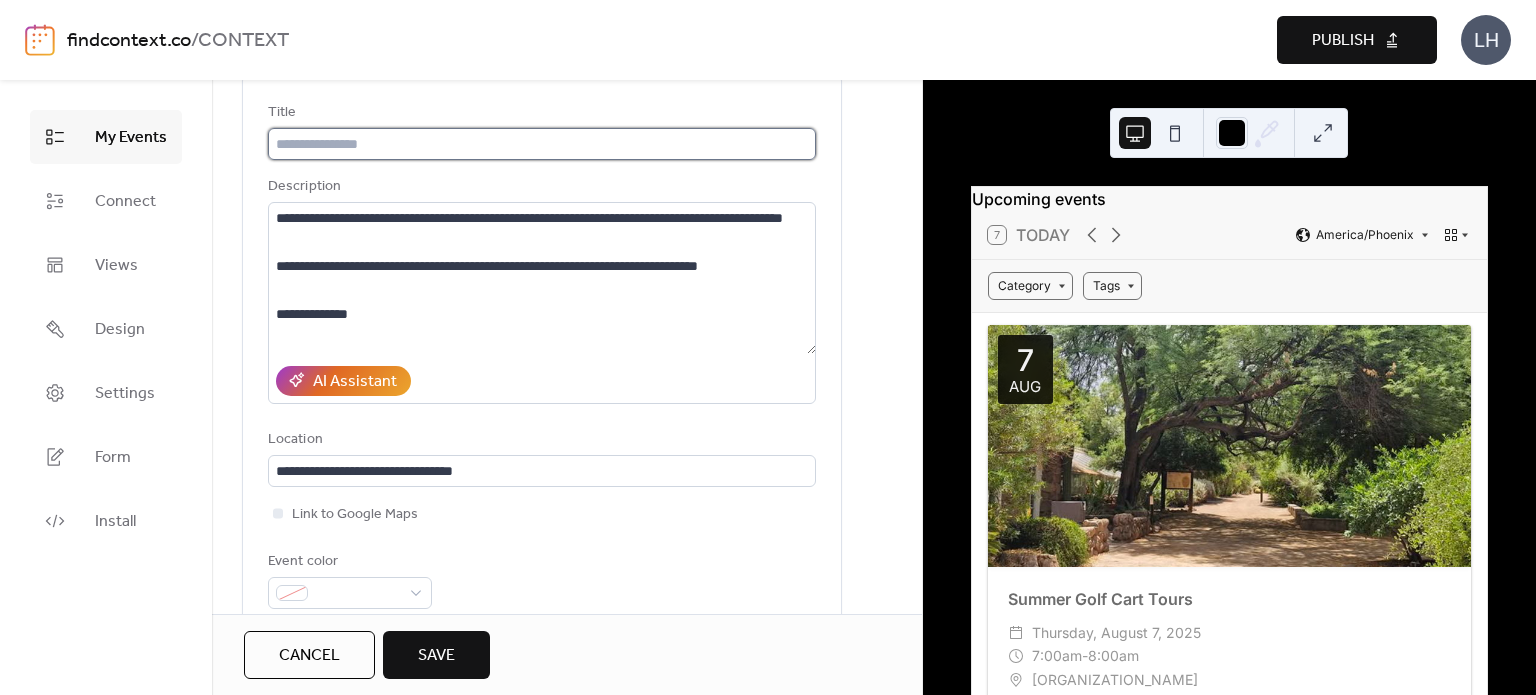 click at bounding box center (542, 144) 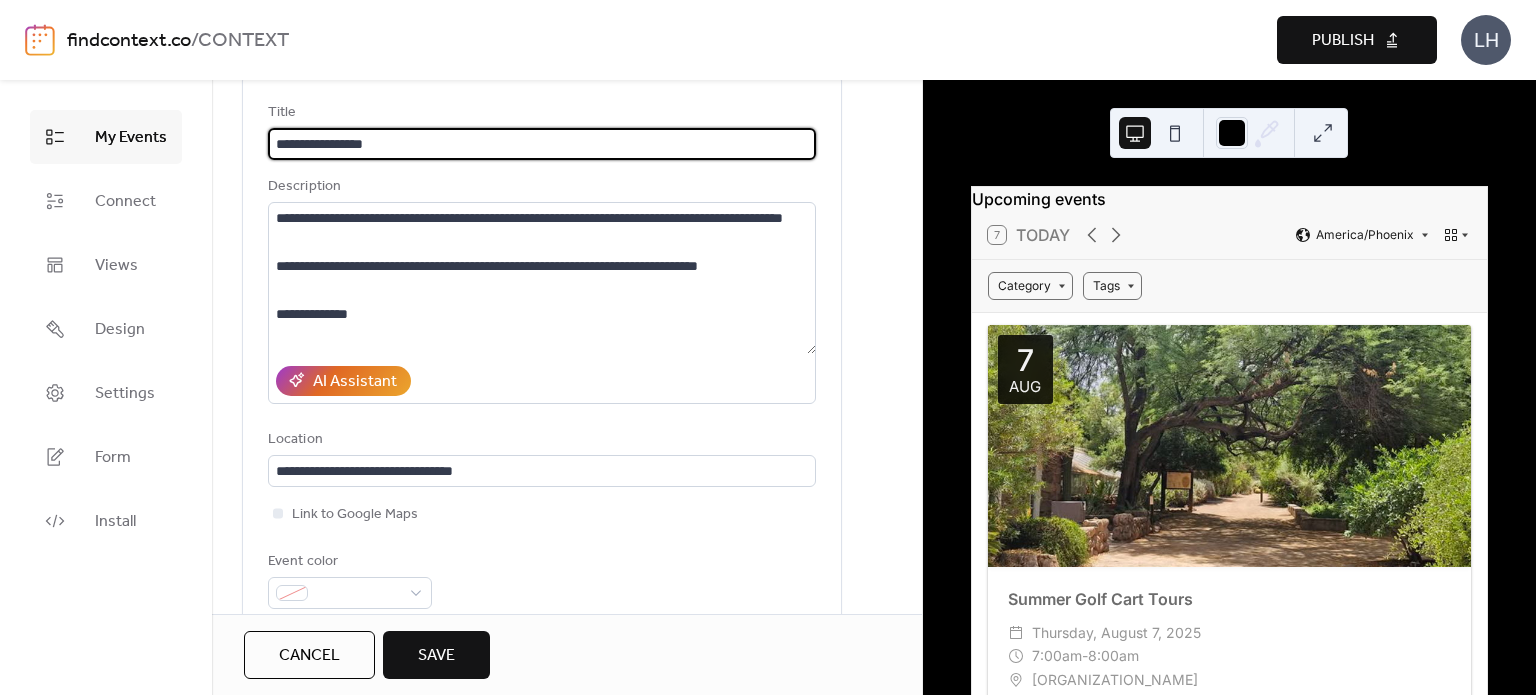 type on "**********" 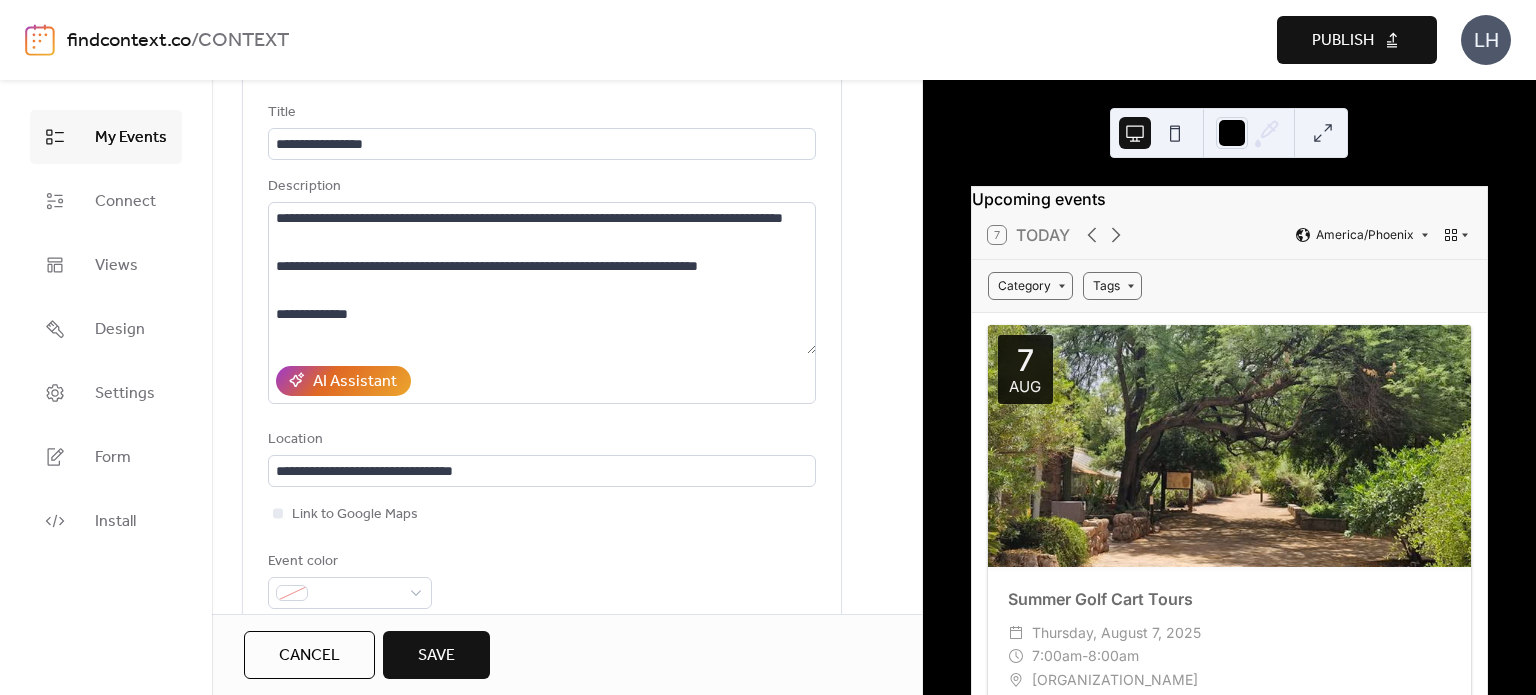 click on "Title" at bounding box center (540, 113) 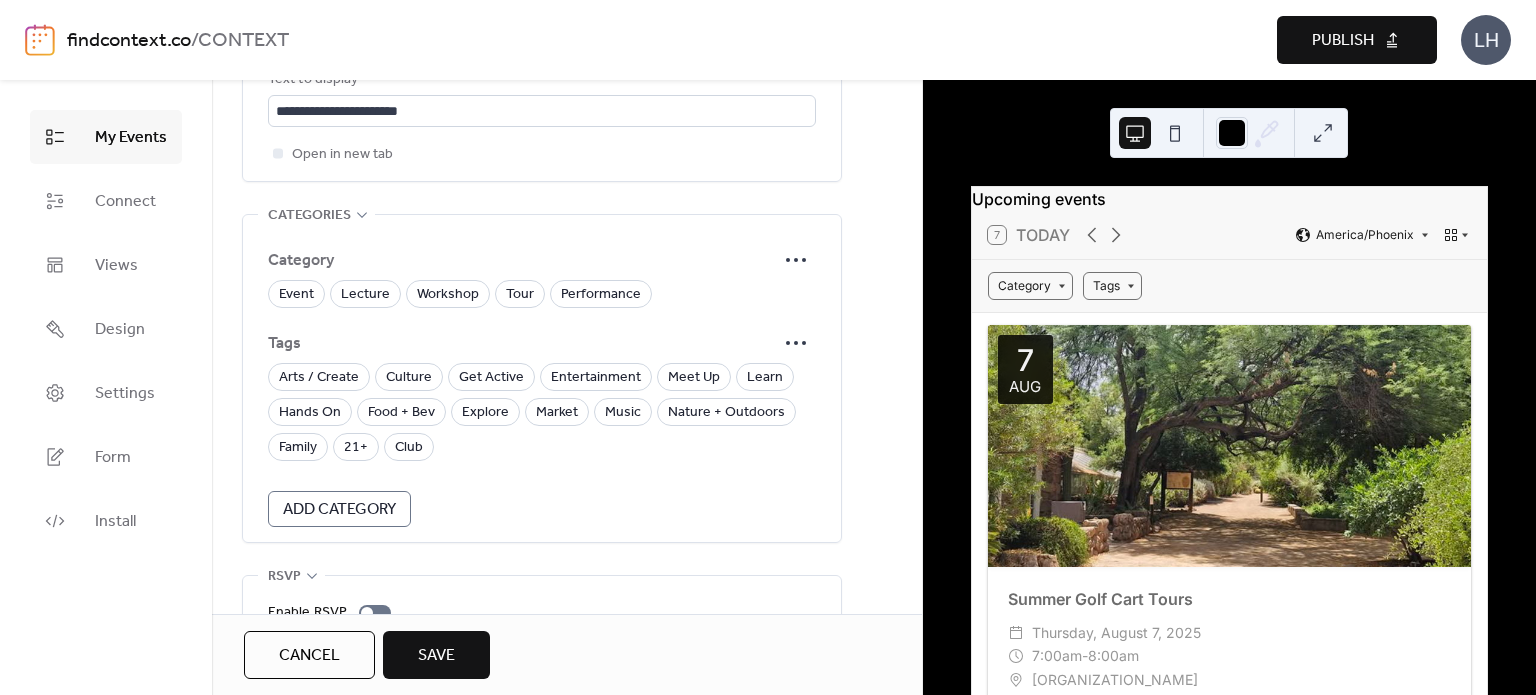 scroll, scrollTop: 1296, scrollLeft: 0, axis: vertical 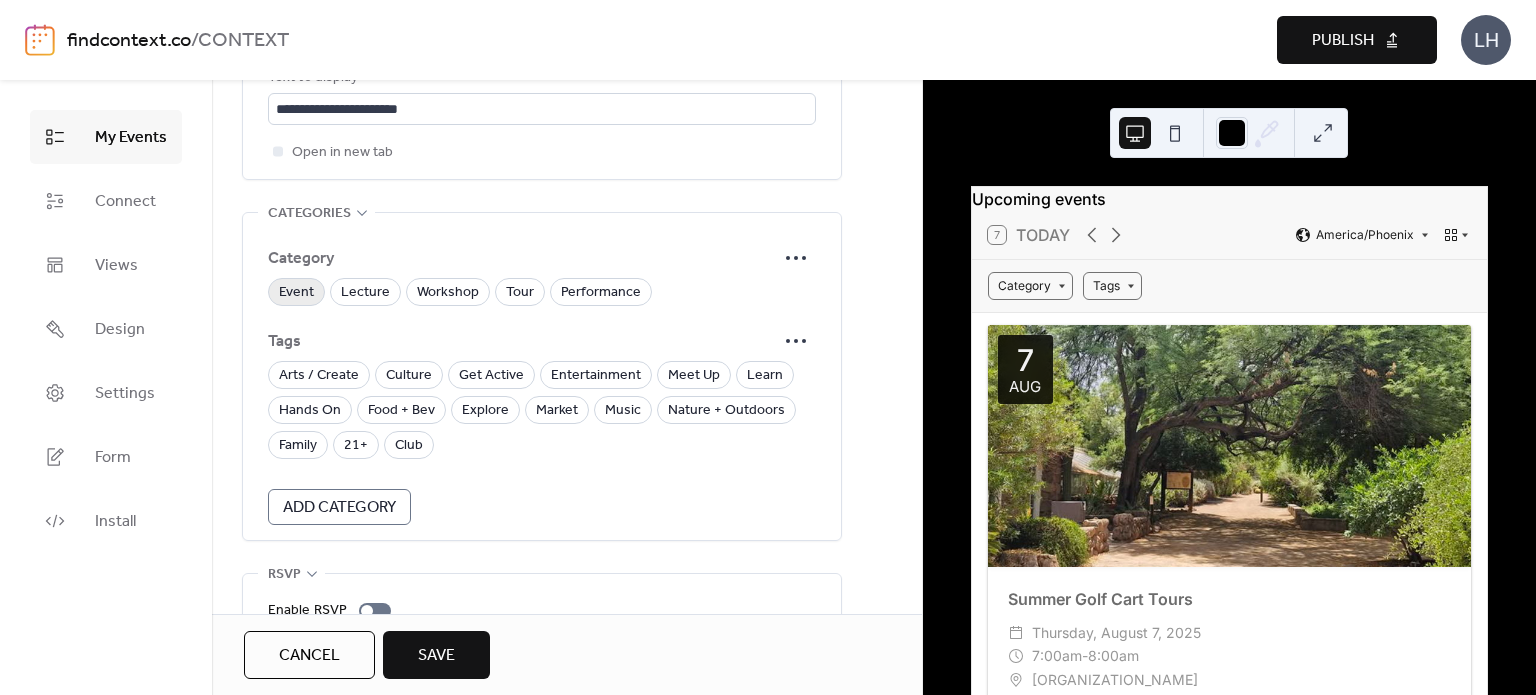 click on "Event" at bounding box center [296, 293] 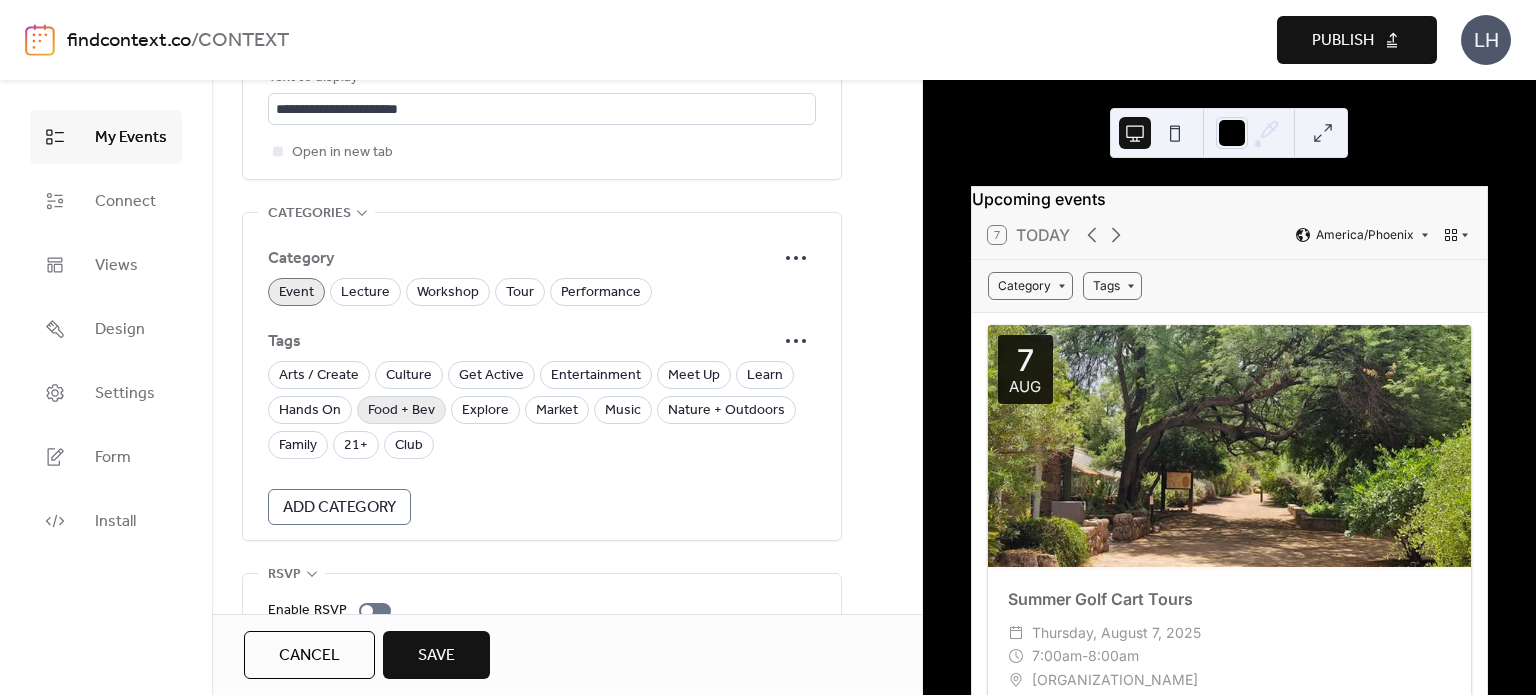 click on "Food + Bev" at bounding box center (401, 411) 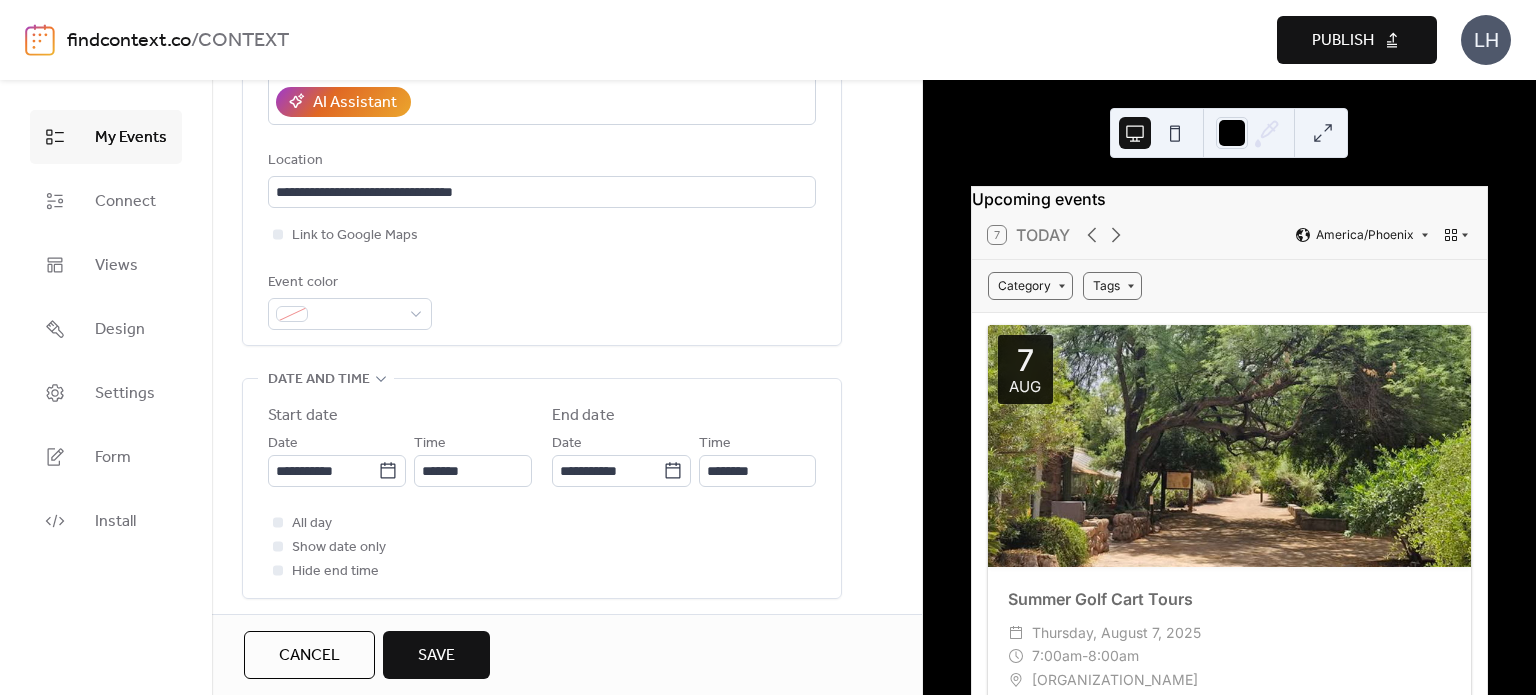 scroll, scrollTop: 394, scrollLeft: 0, axis: vertical 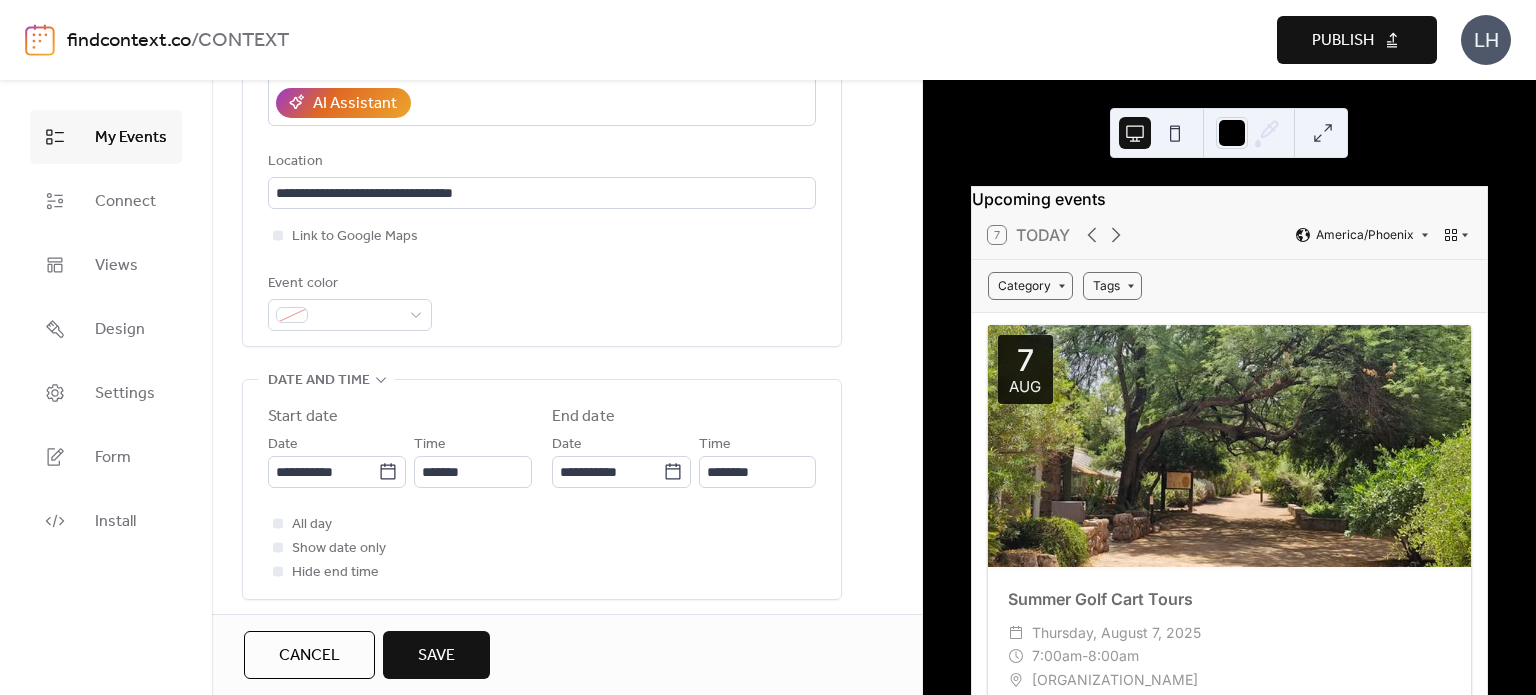 click on "Save" at bounding box center (436, 655) 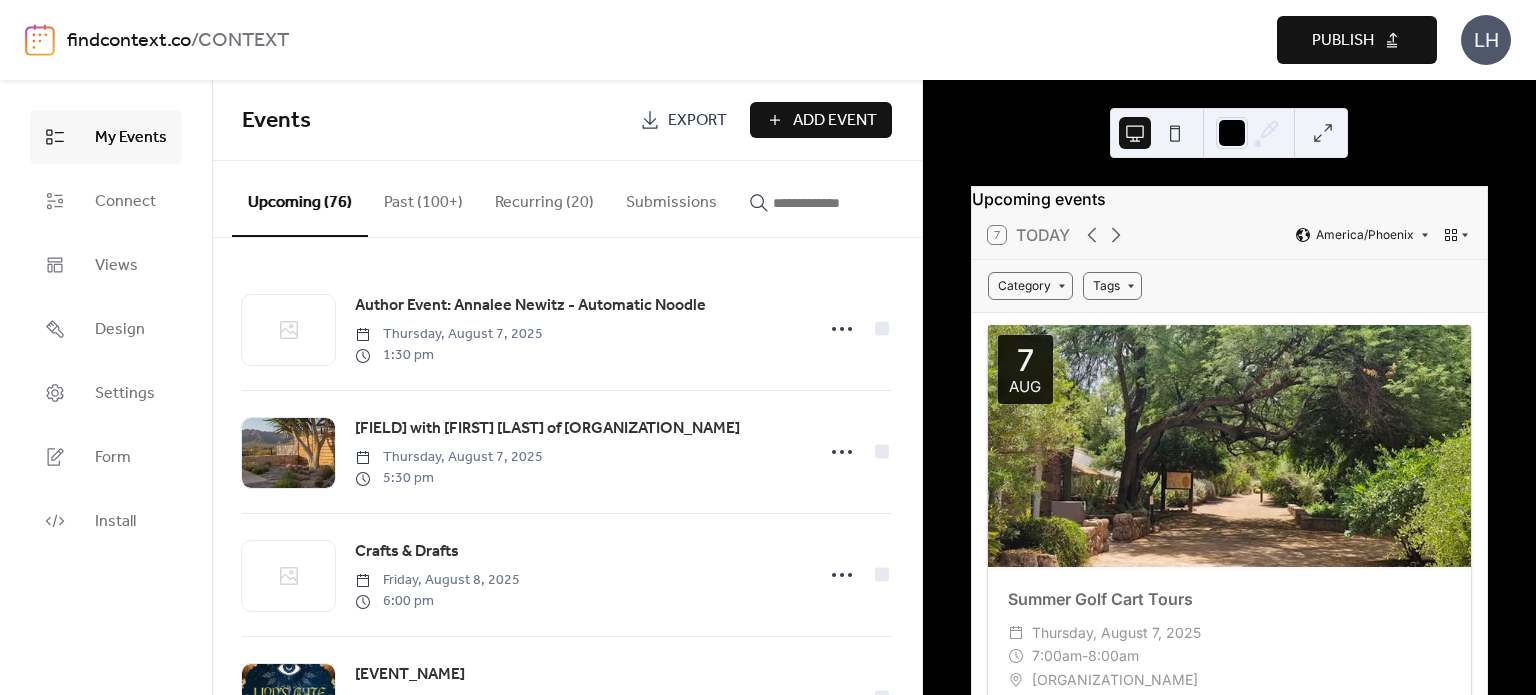 click on "Events" at bounding box center (433, 121) 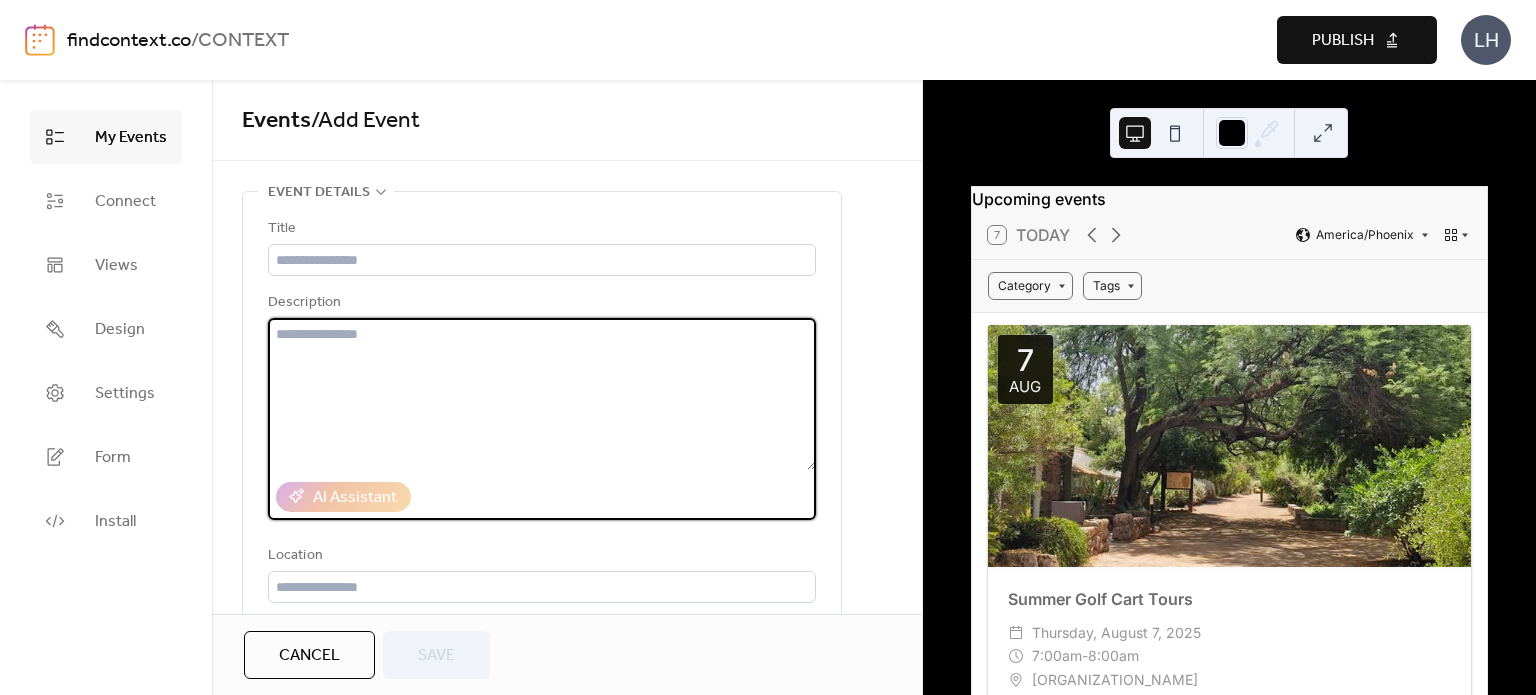 click at bounding box center (542, 394) 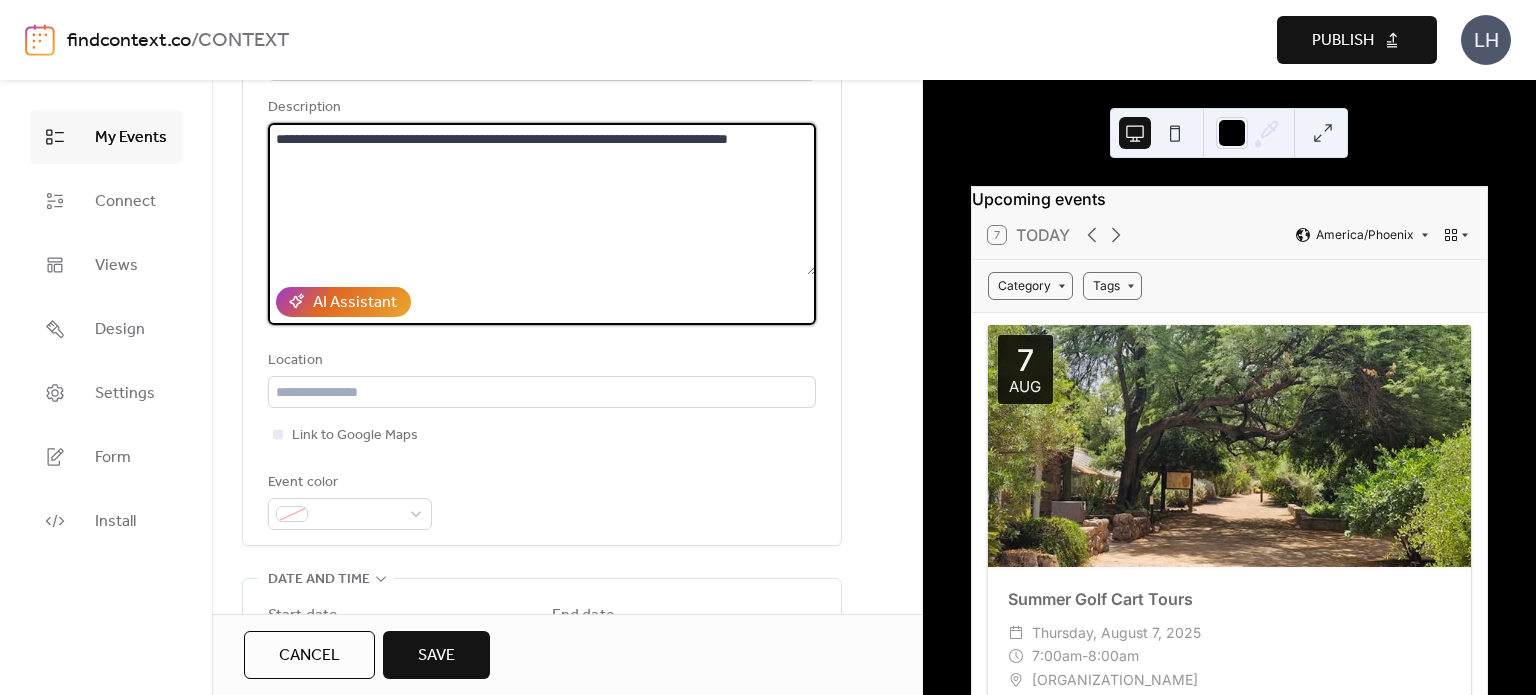 scroll, scrollTop: 68, scrollLeft: 0, axis: vertical 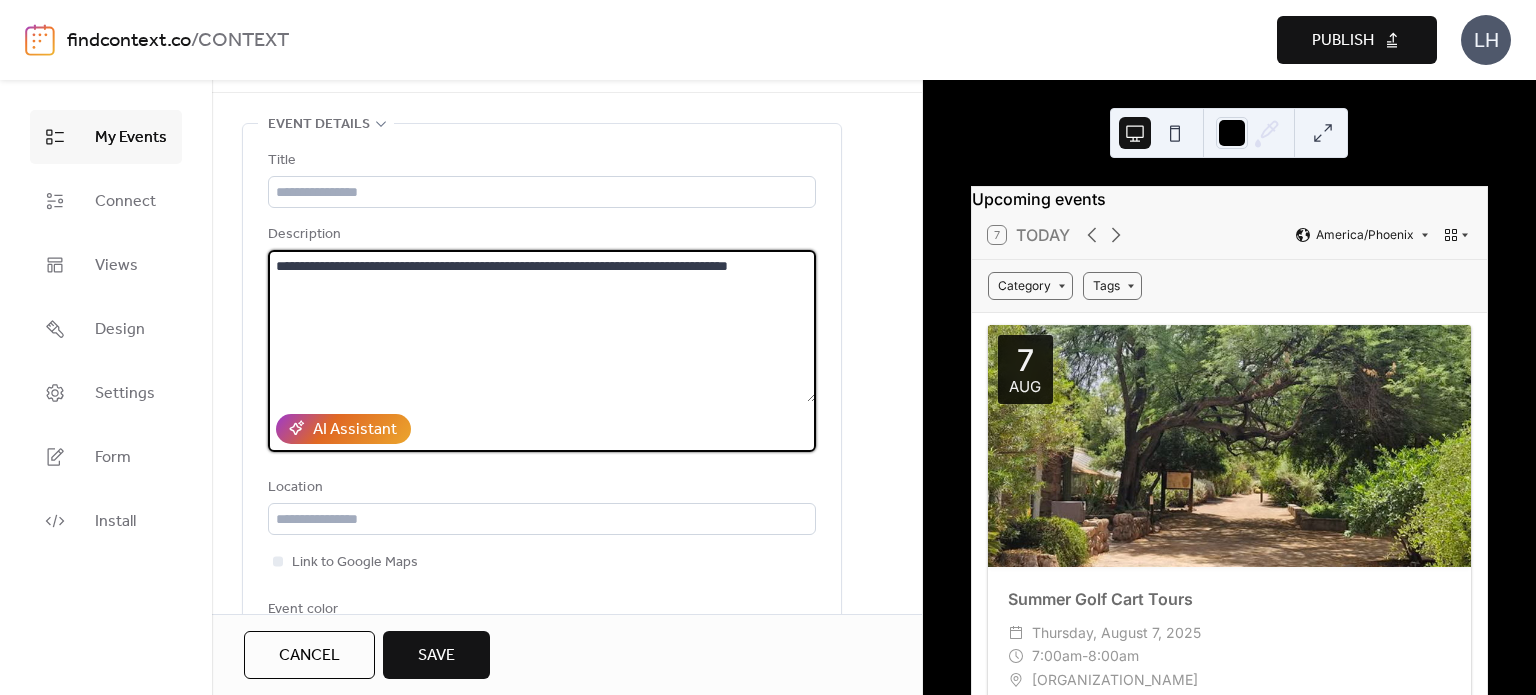 type on "**********" 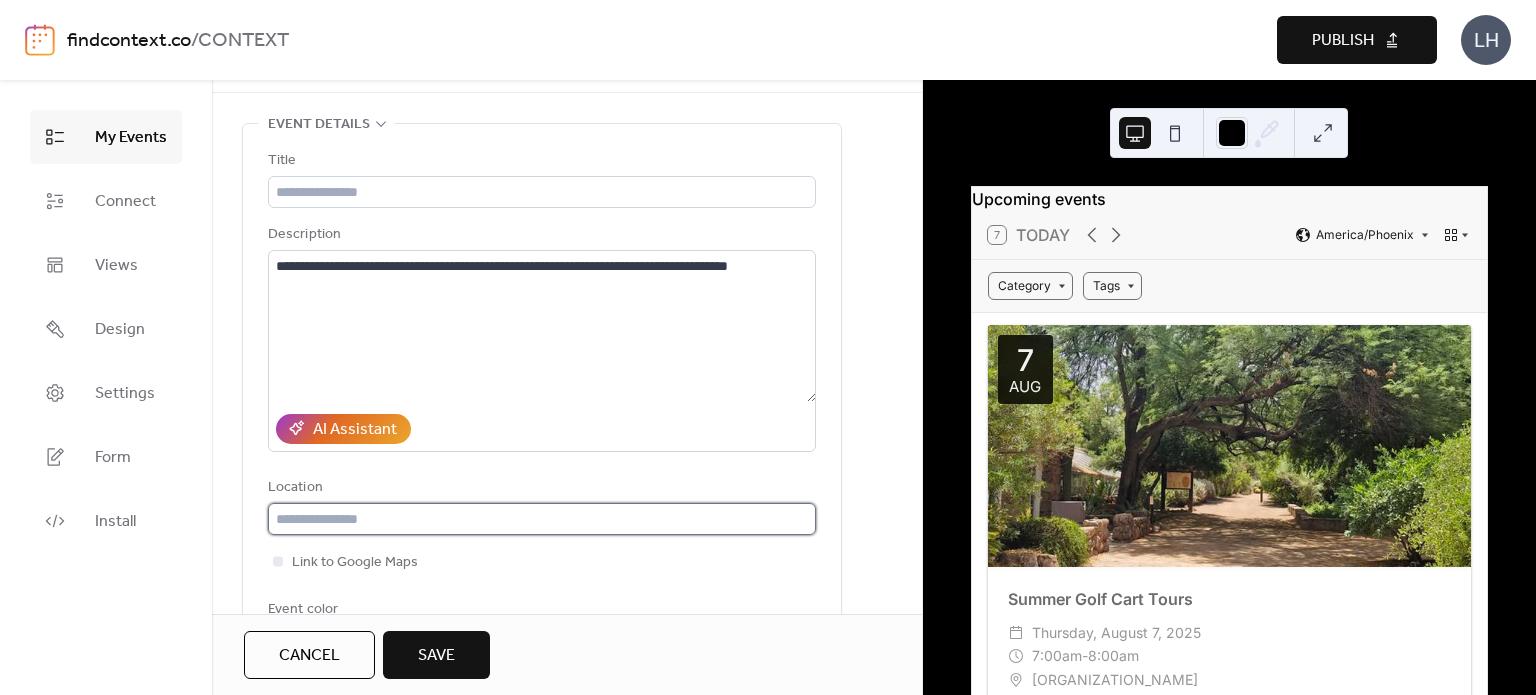 click at bounding box center (542, 519) 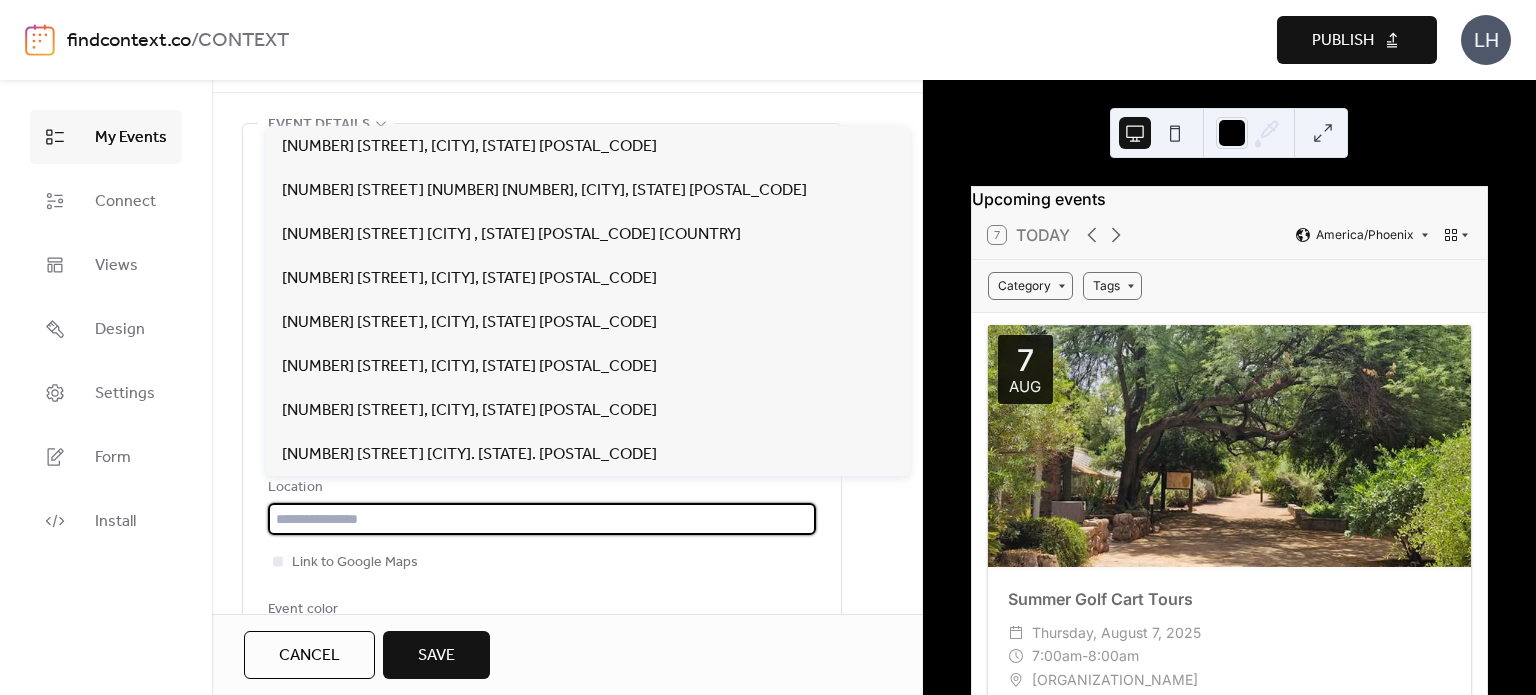 click on "Link to Google Maps" at bounding box center [542, 562] 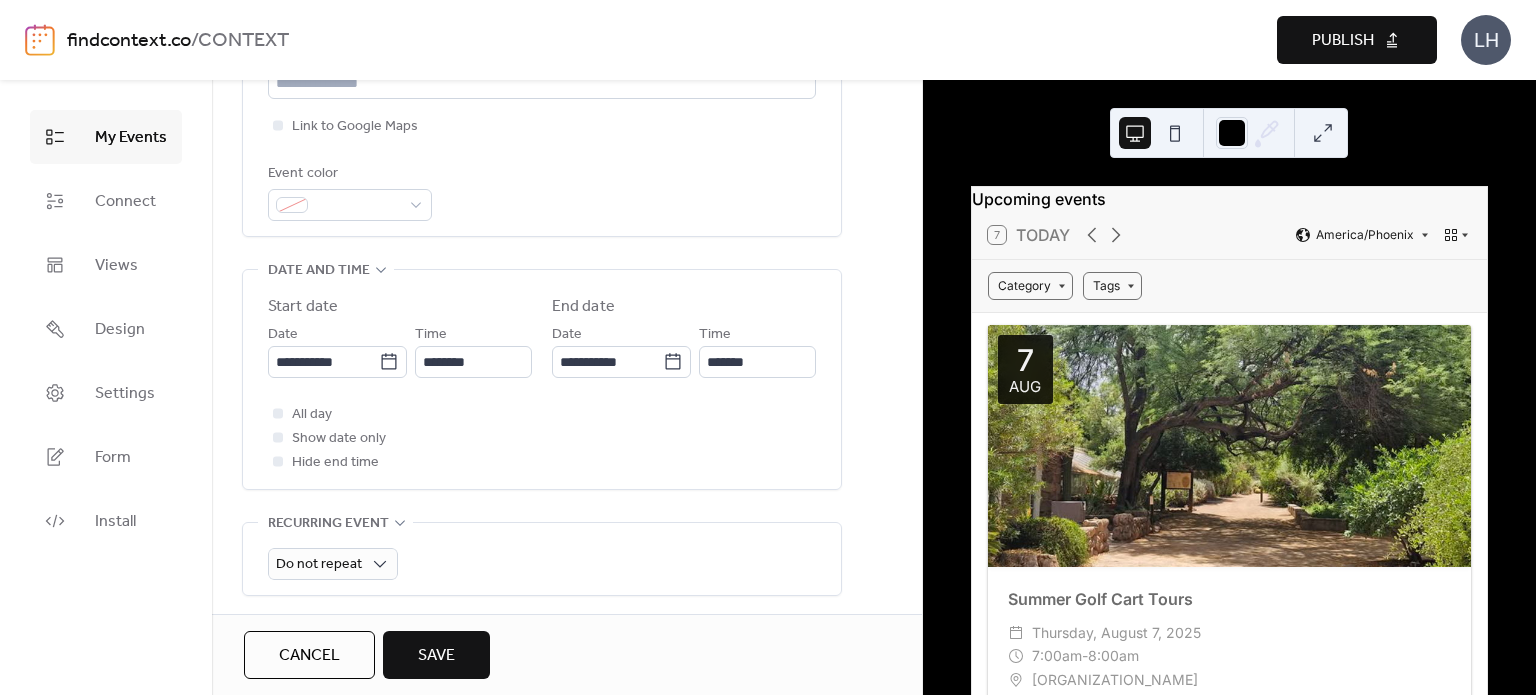 scroll, scrollTop: 507, scrollLeft: 0, axis: vertical 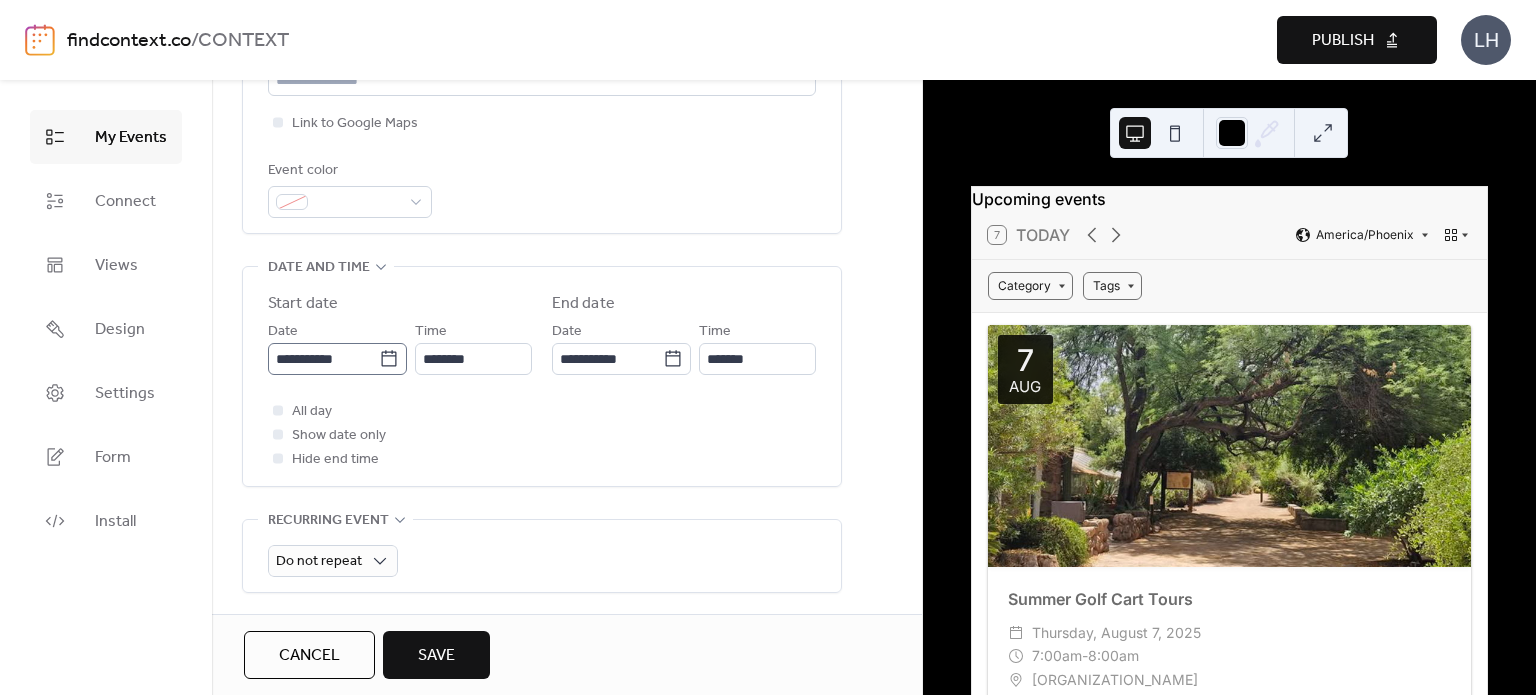 click 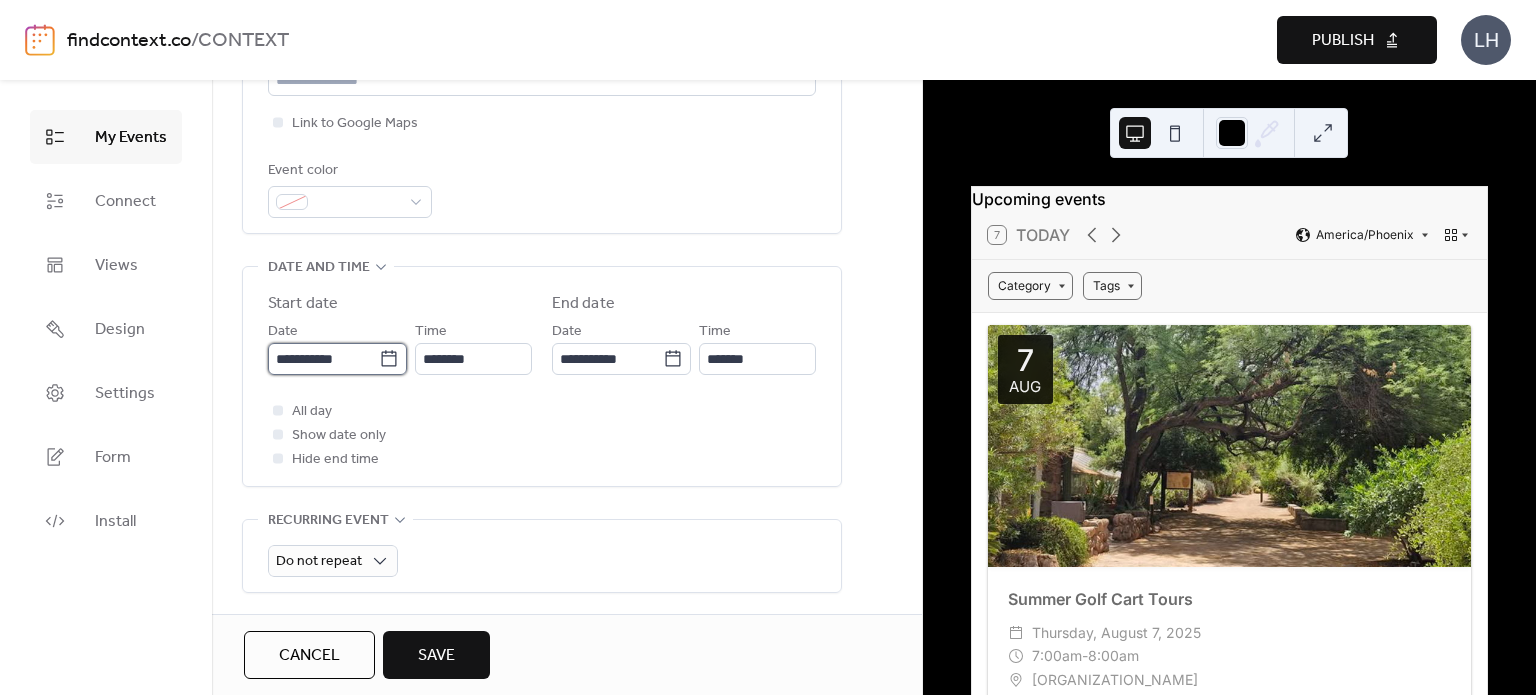 click on "**********" at bounding box center (323, 359) 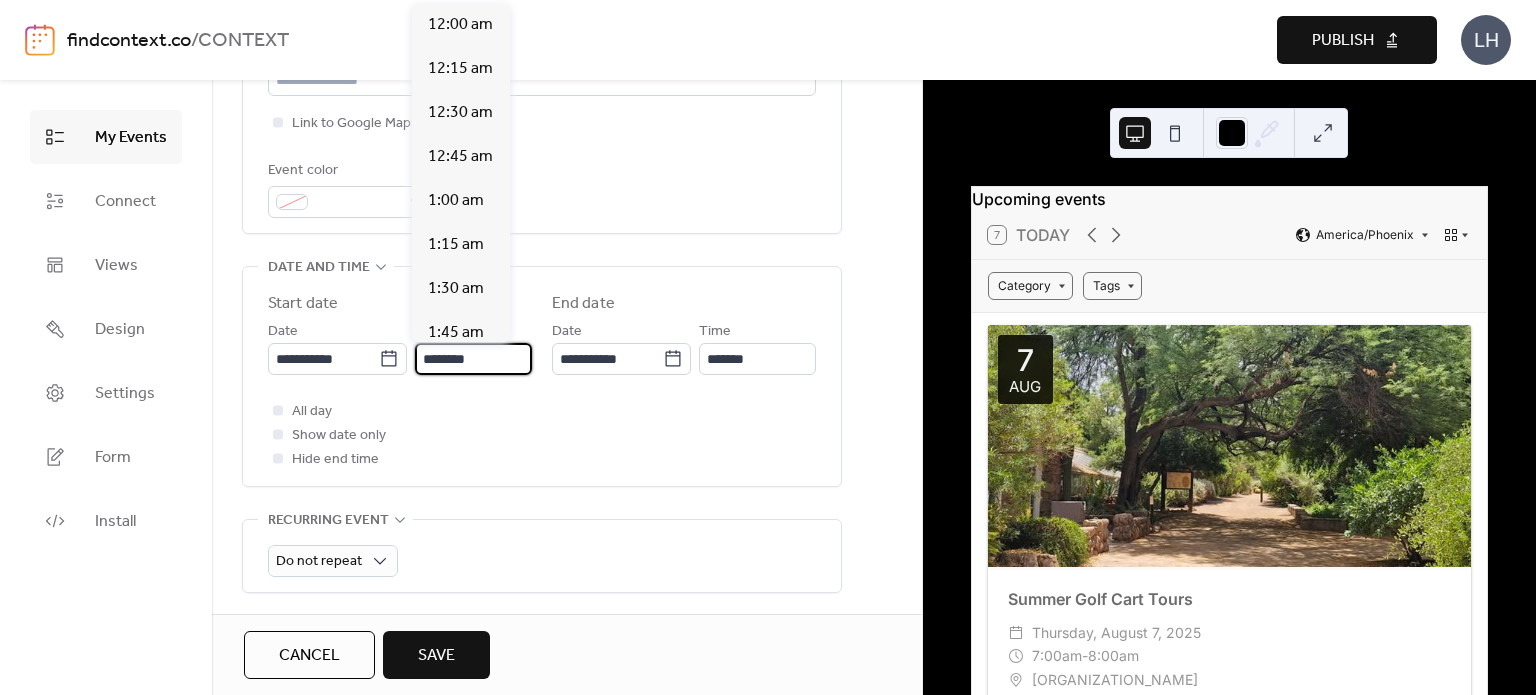 click on "********" at bounding box center (473, 359) 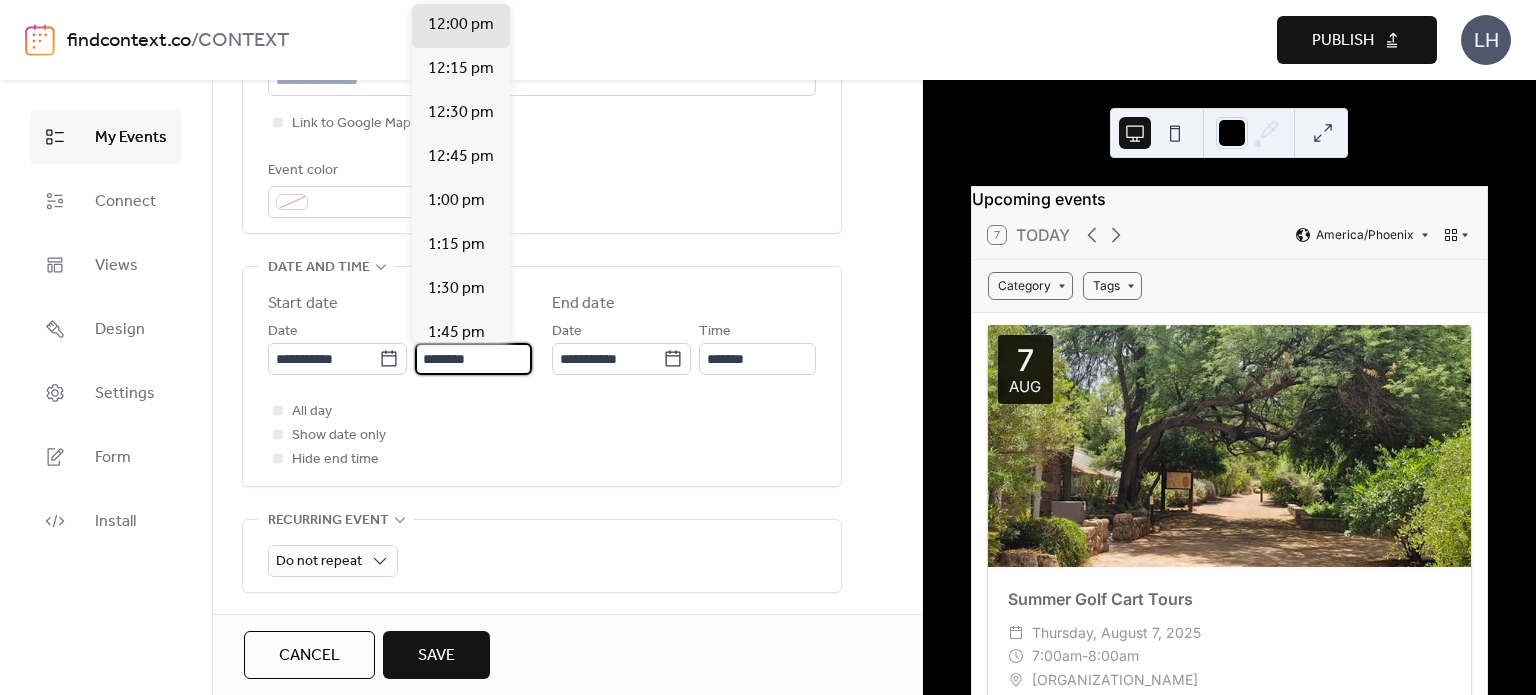 click on "********" at bounding box center (473, 359) 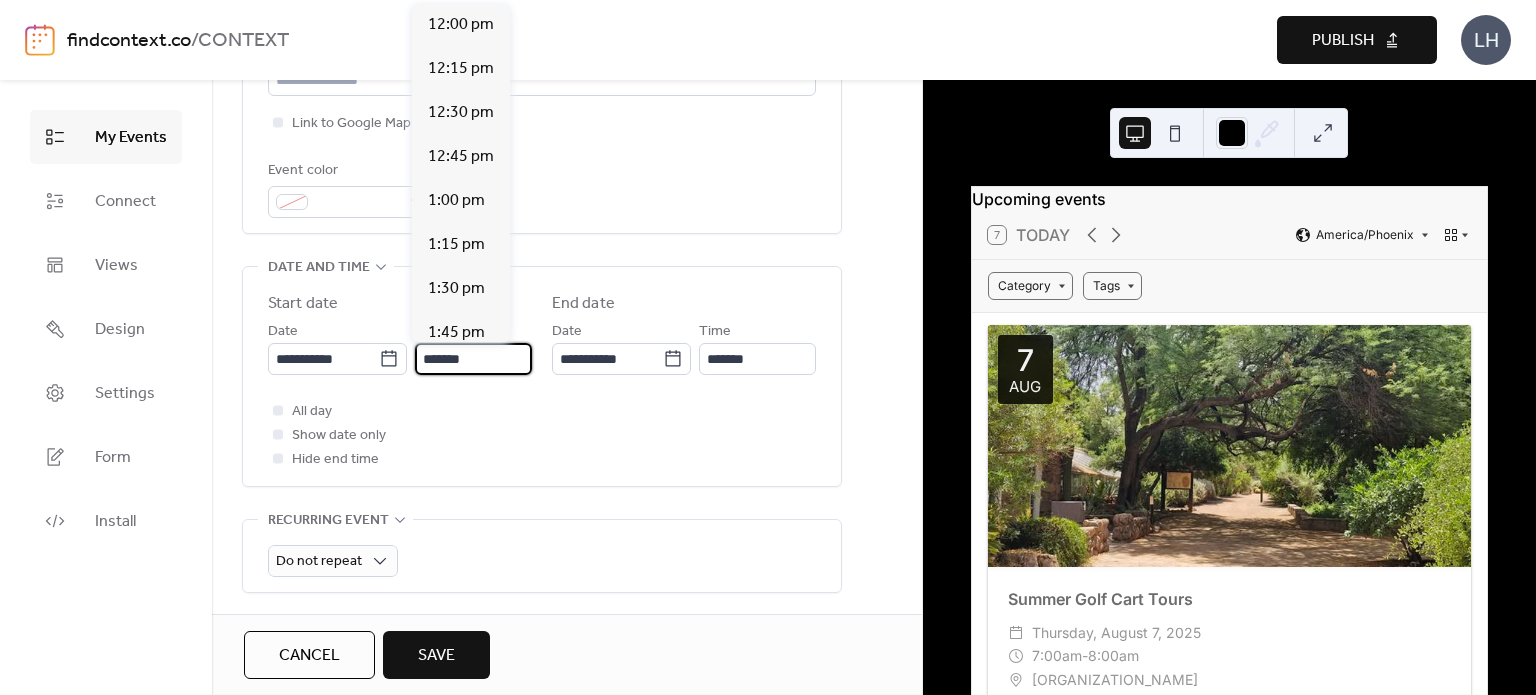 scroll, scrollTop: 3168, scrollLeft: 0, axis: vertical 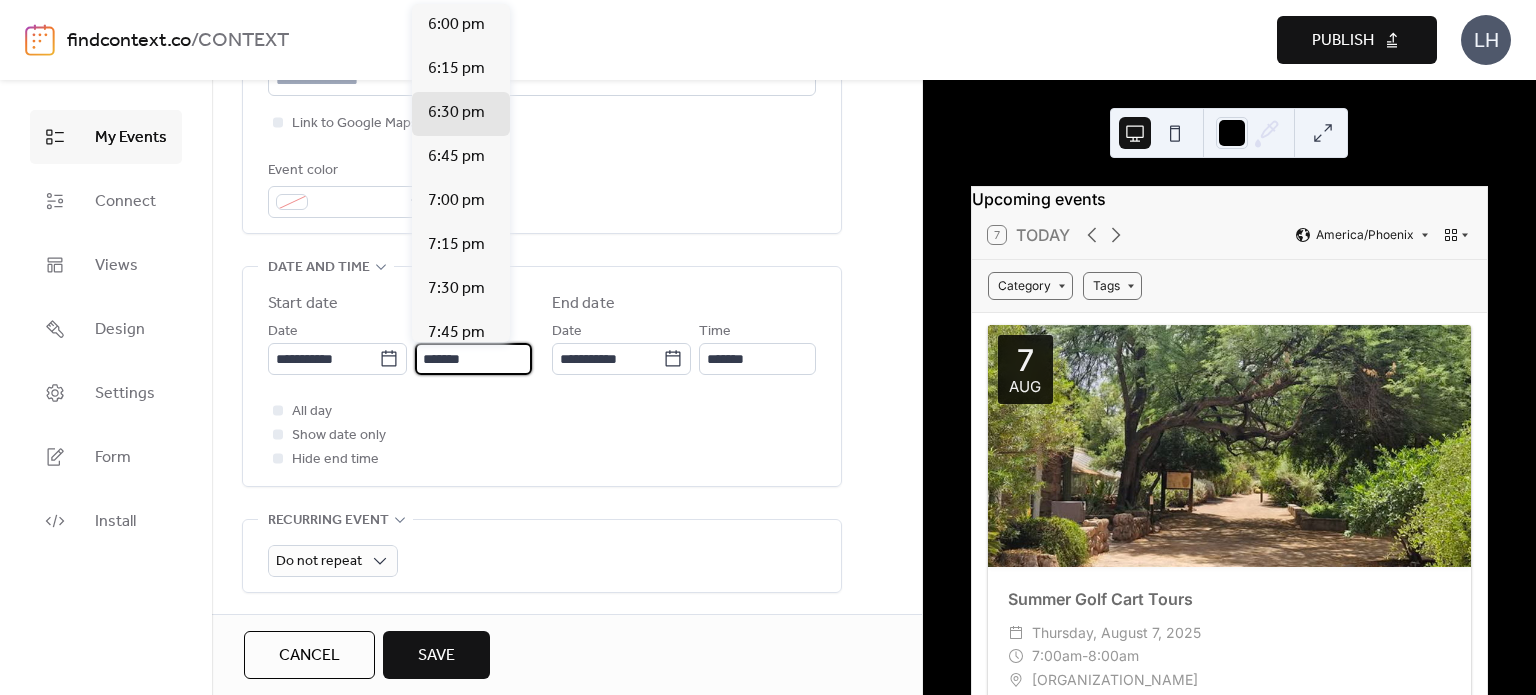 type on "*******" 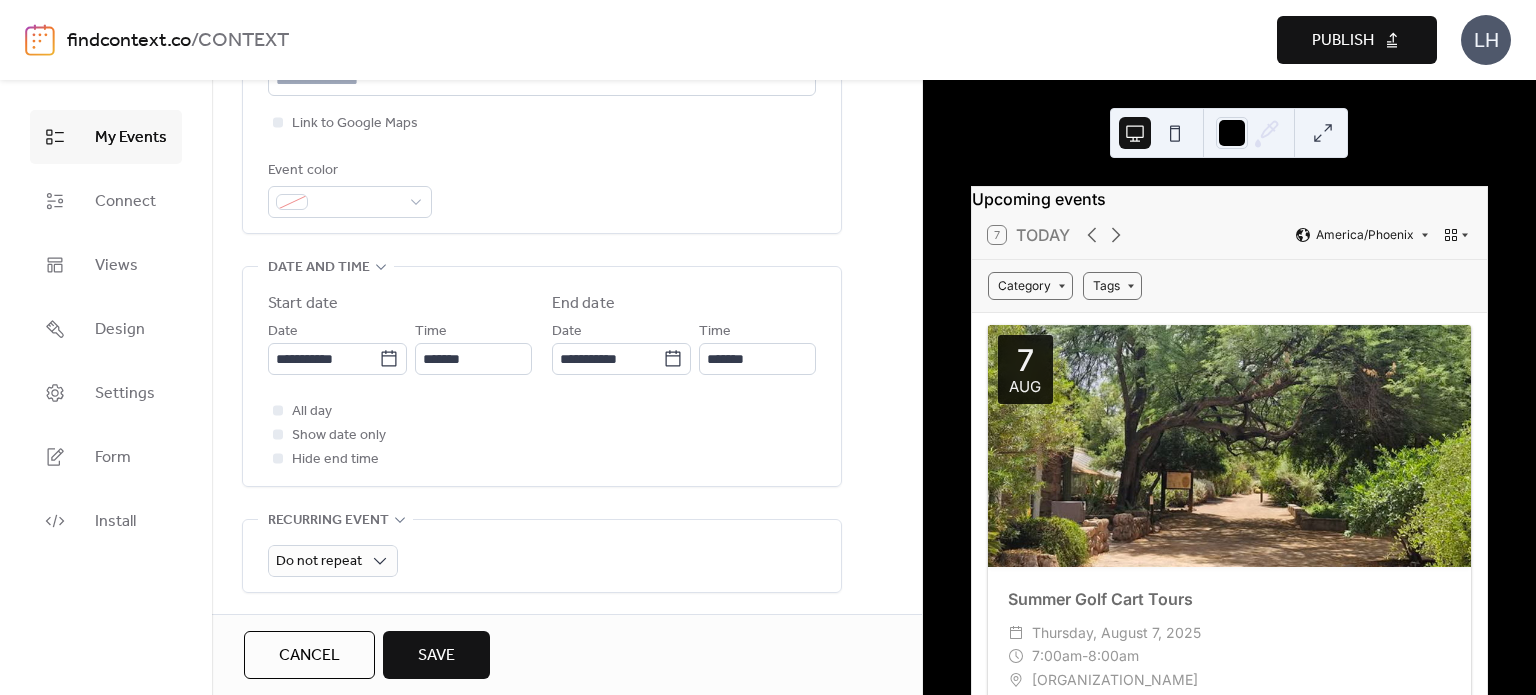click on "All day Show date only Hide end time" at bounding box center [542, 435] 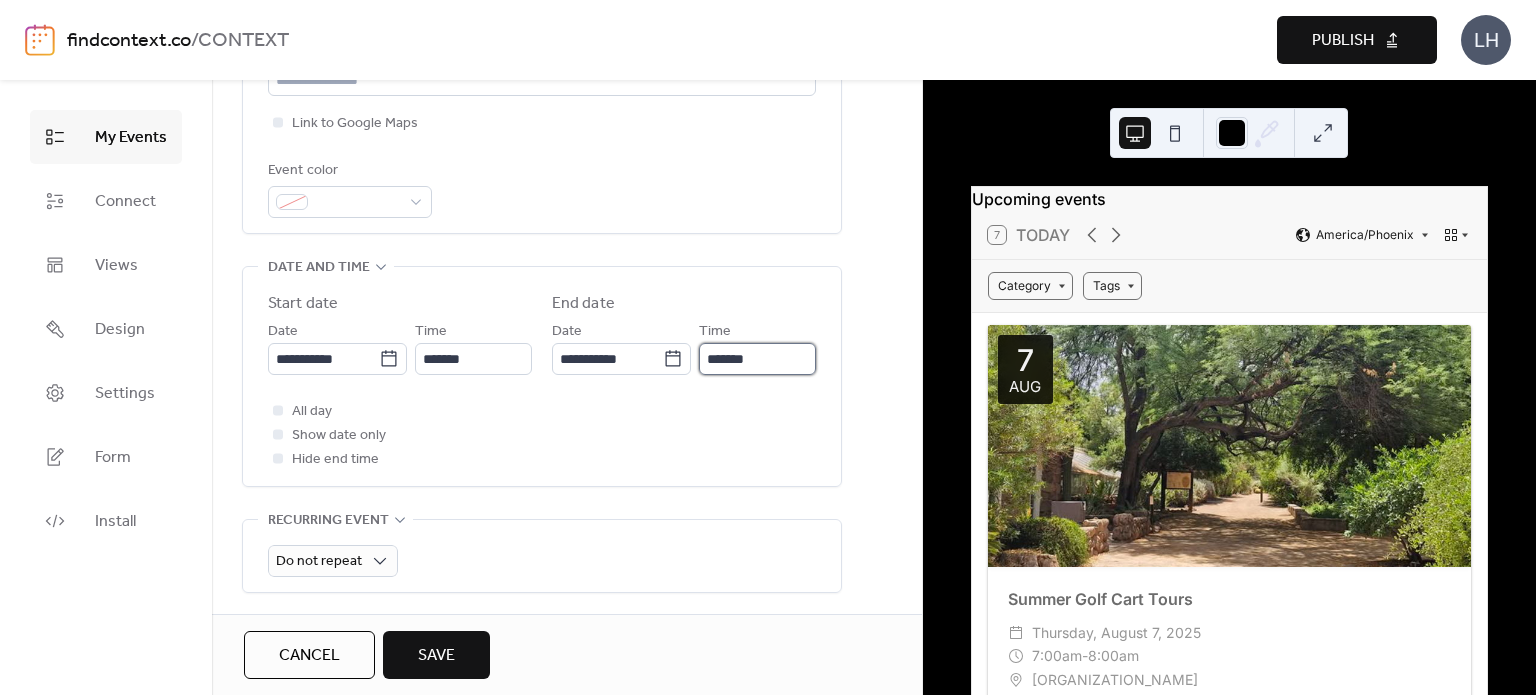click on "*******" at bounding box center [757, 359] 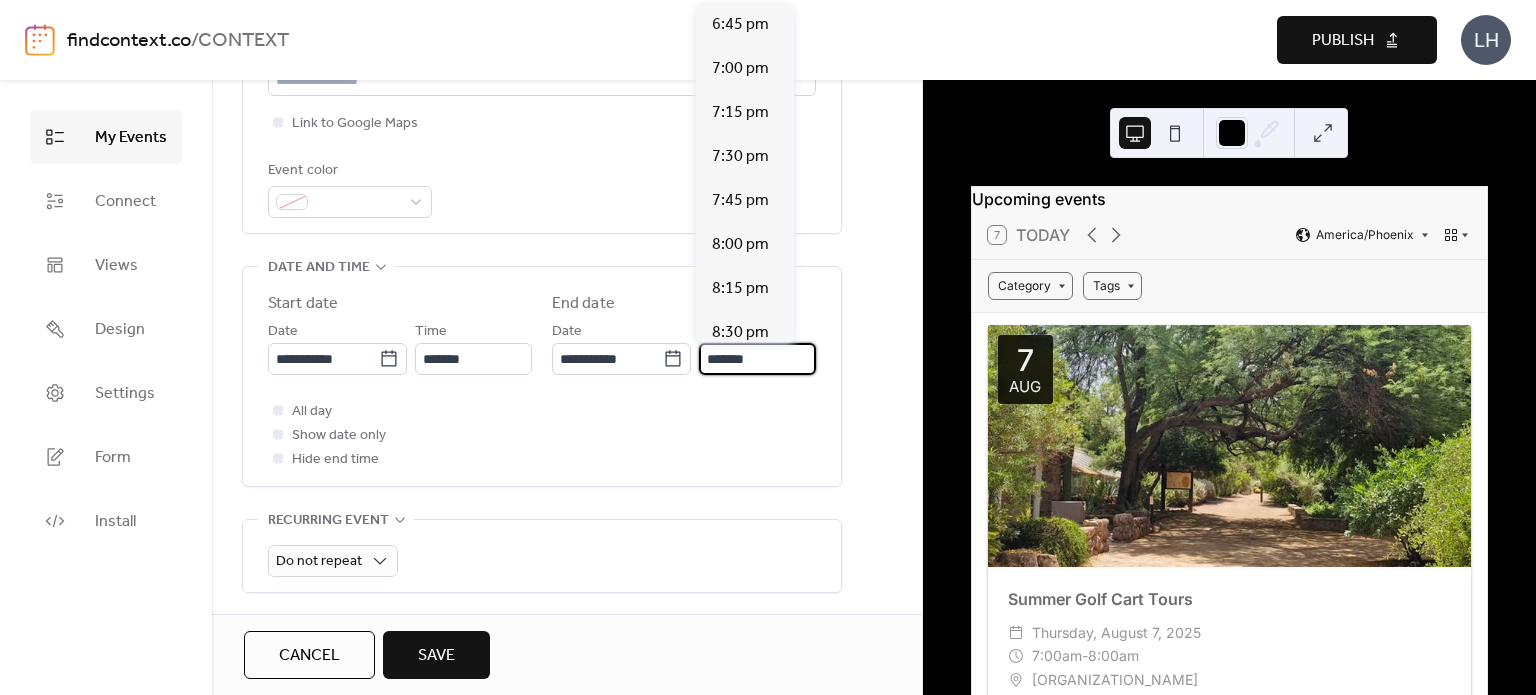 scroll, scrollTop: 484, scrollLeft: 0, axis: vertical 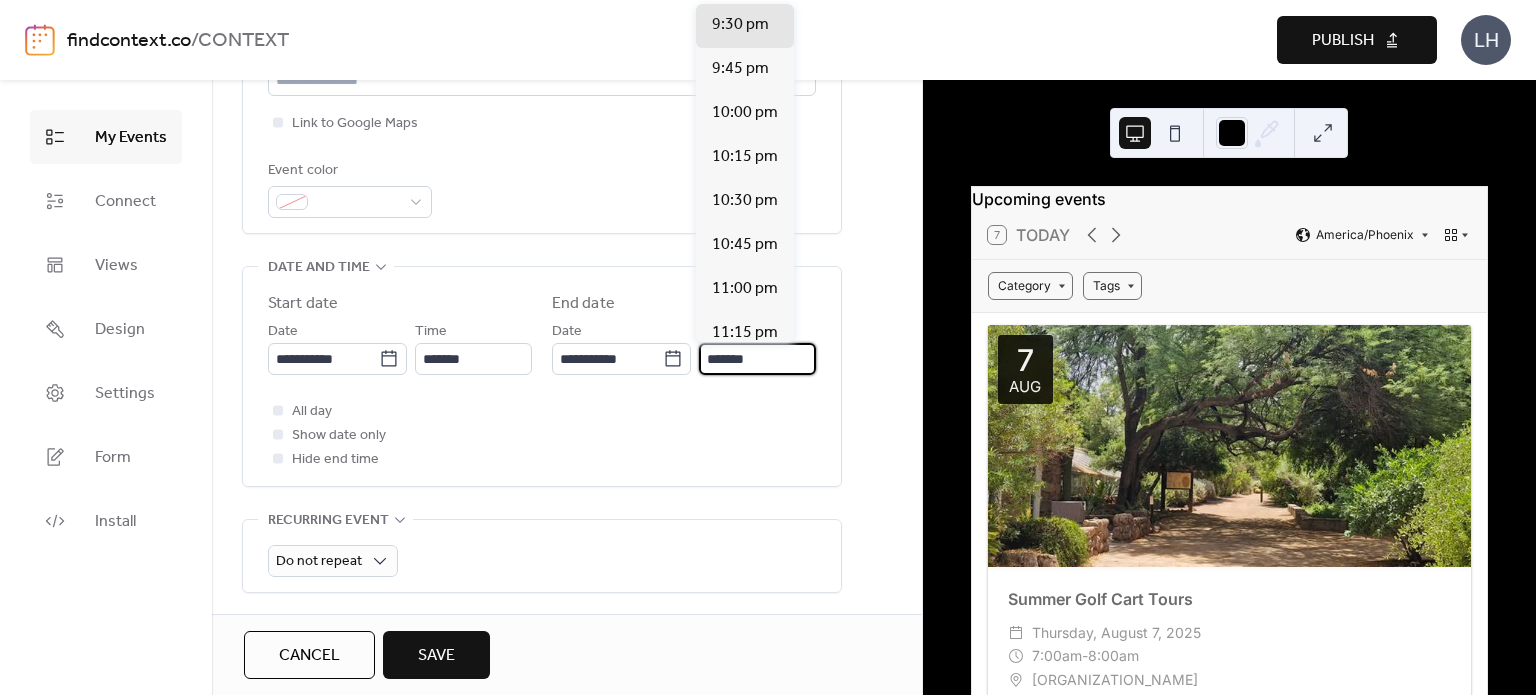 type on "*******" 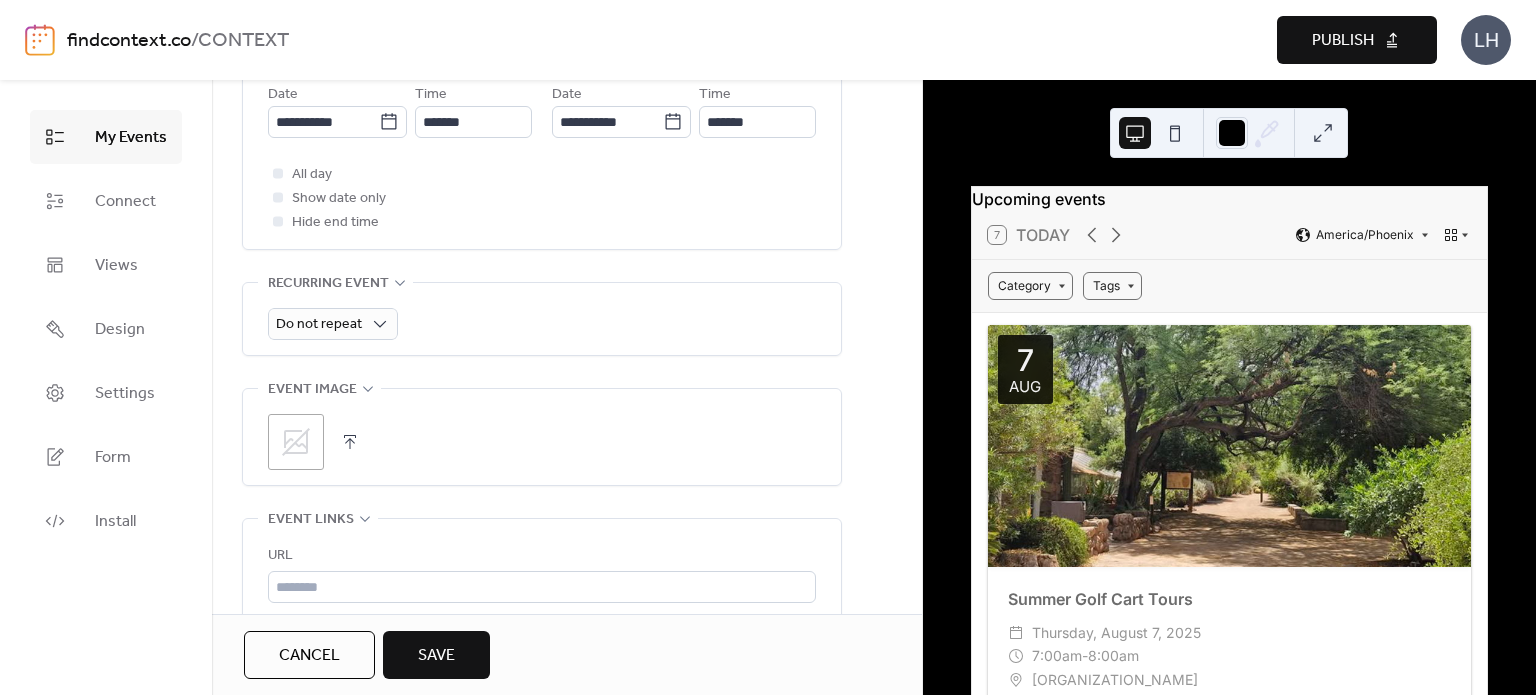 scroll, scrollTop: 748, scrollLeft: 0, axis: vertical 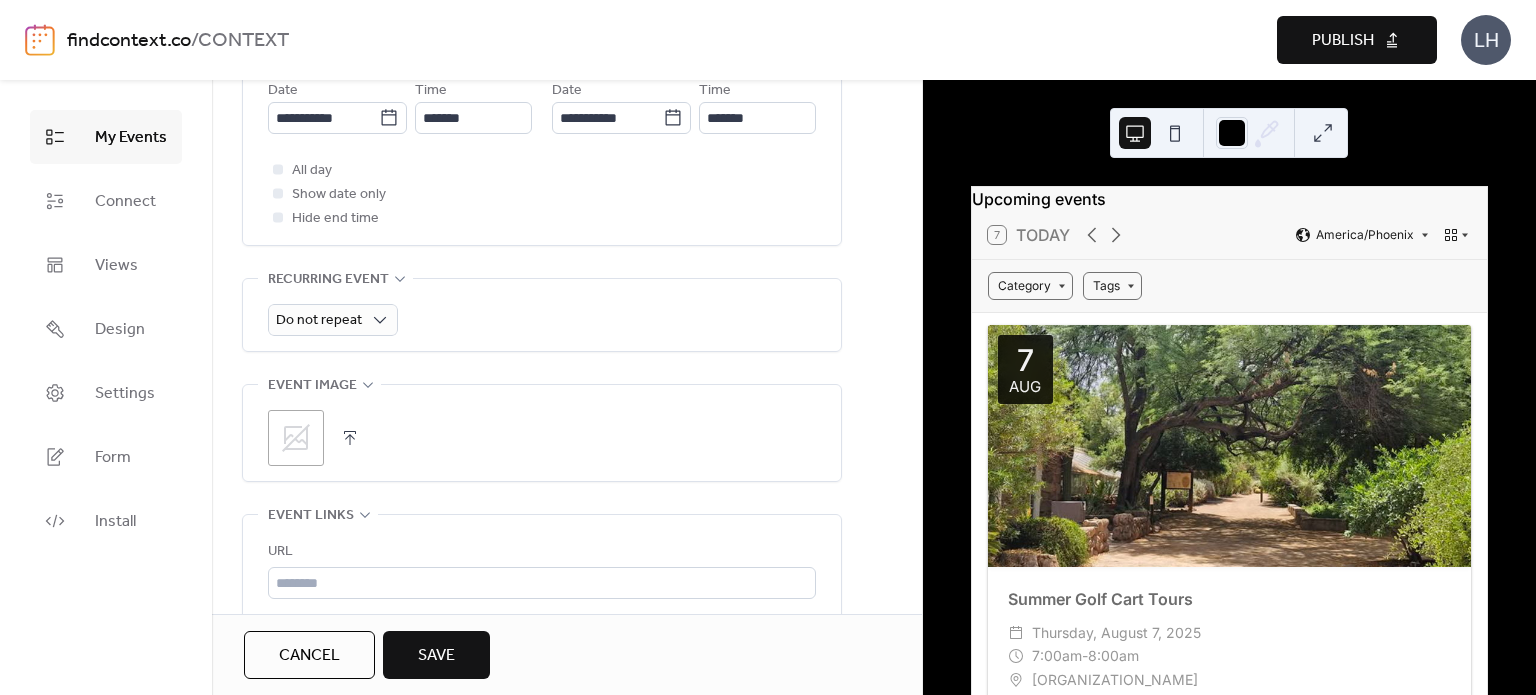 click 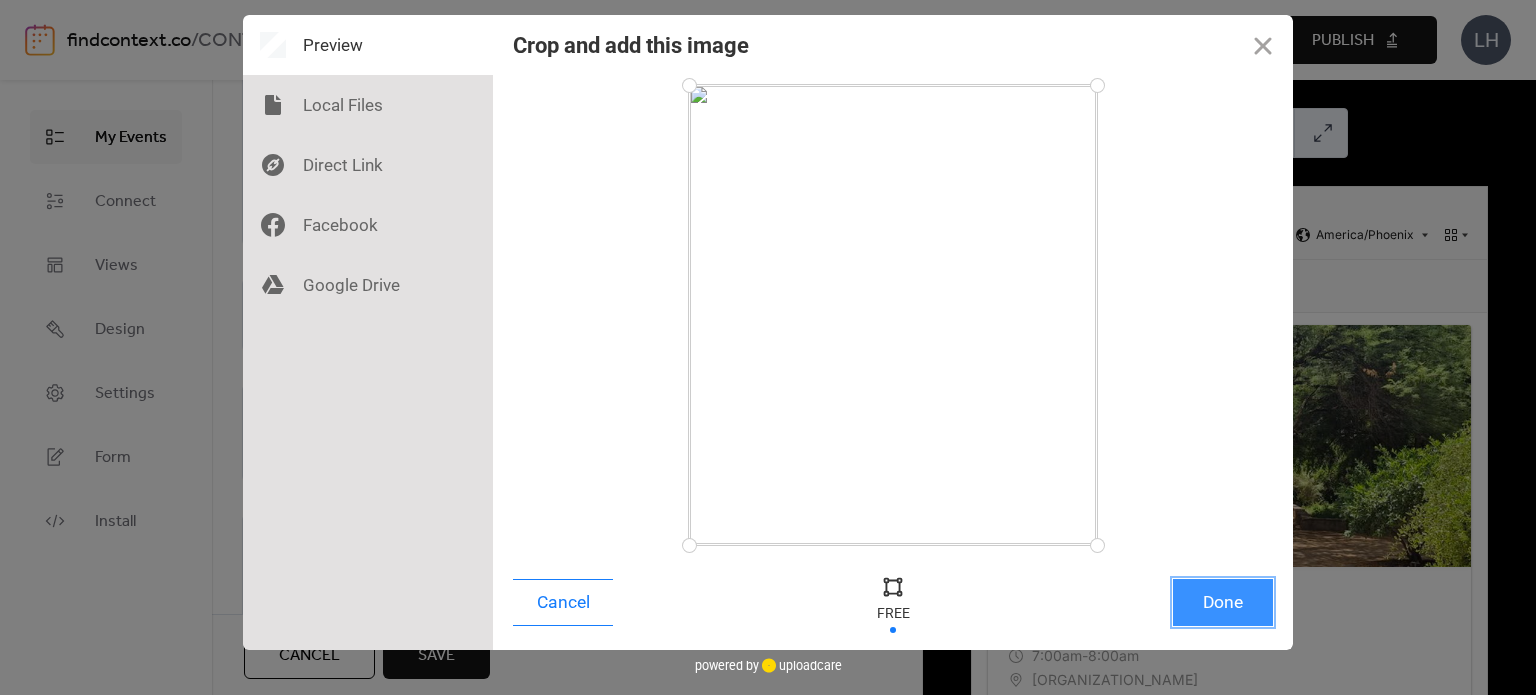 click on "Done" at bounding box center (1223, 602) 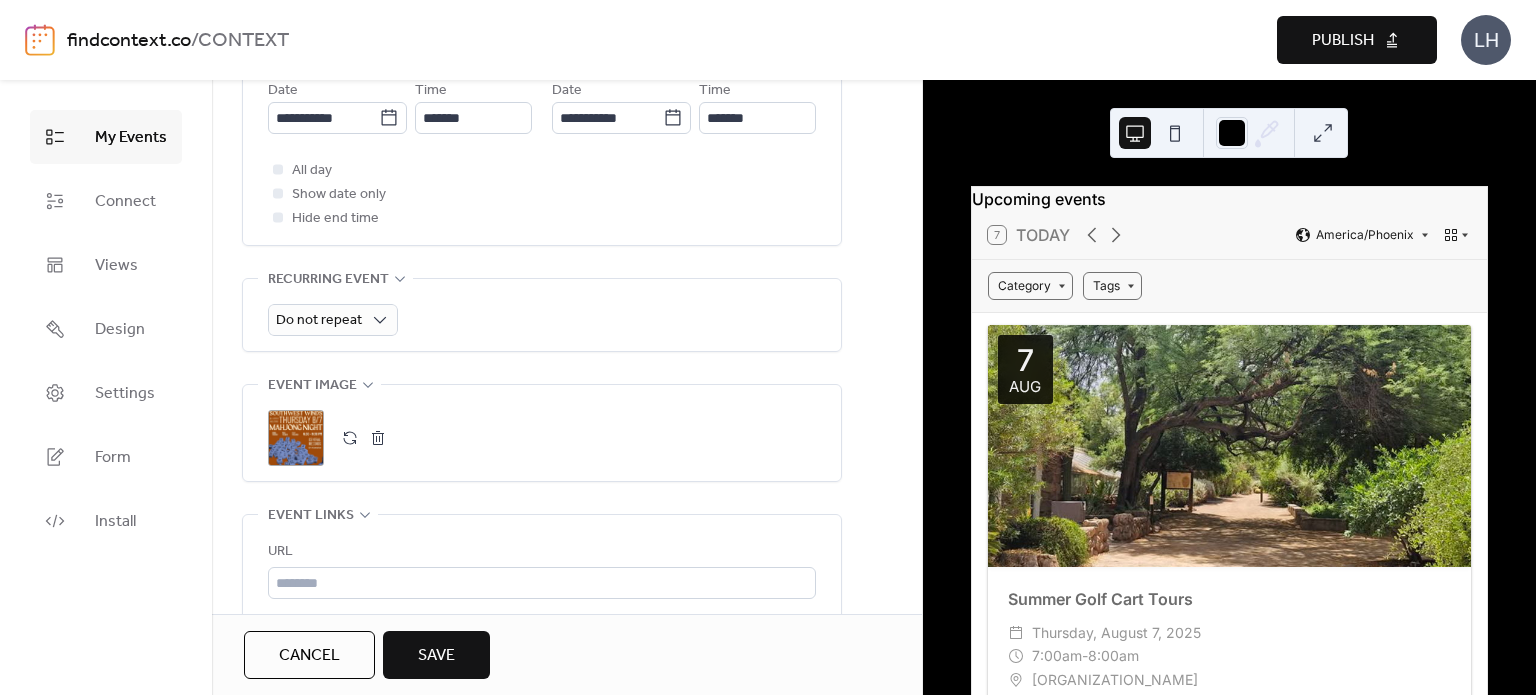 click on ";" at bounding box center [542, 438] 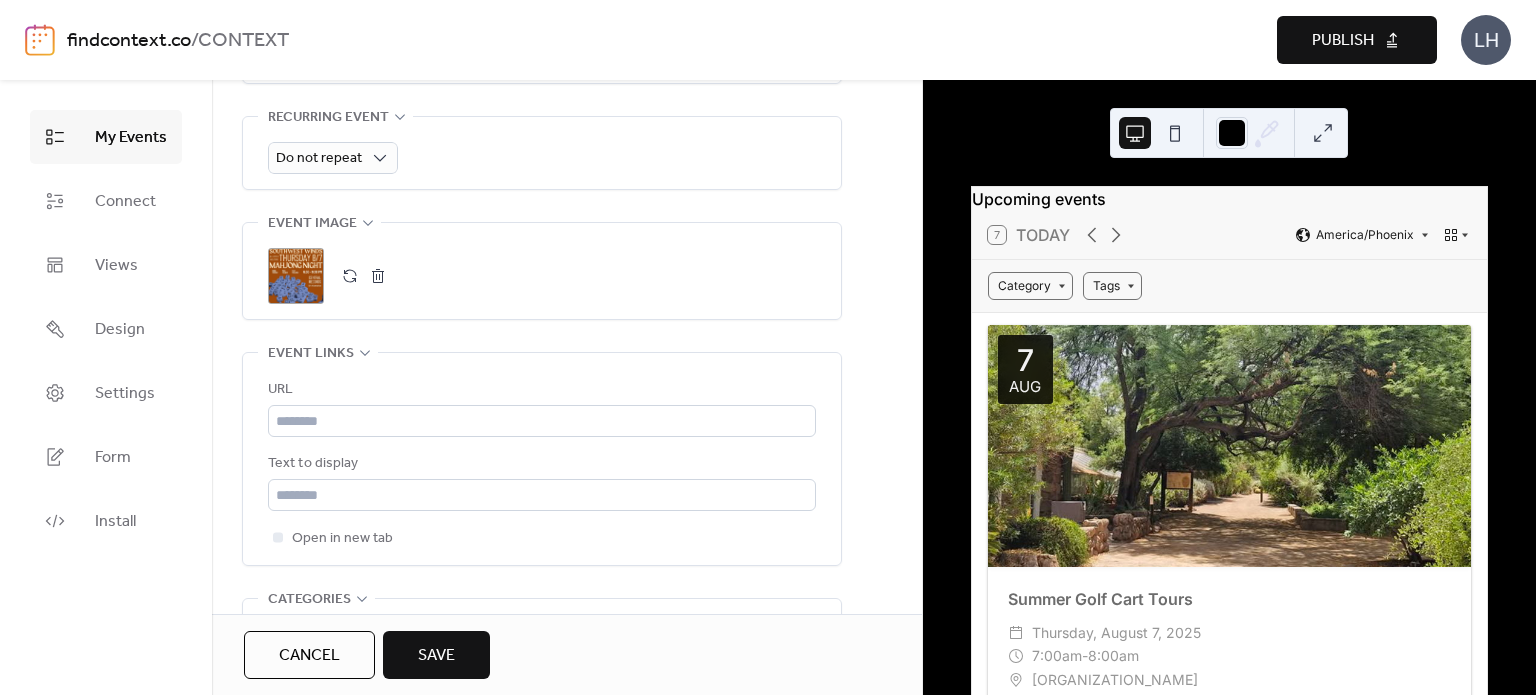 scroll, scrollTop: 911, scrollLeft: 0, axis: vertical 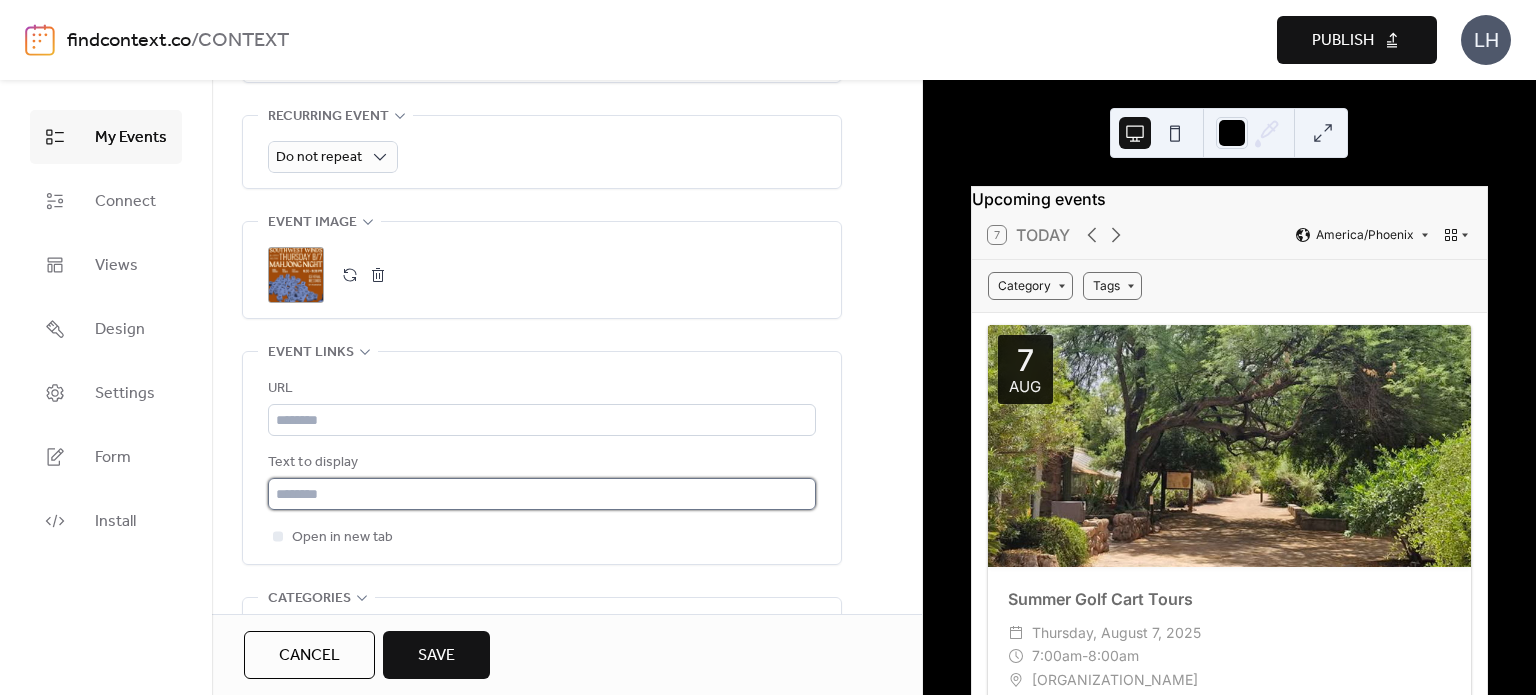 click at bounding box center (542, 494) 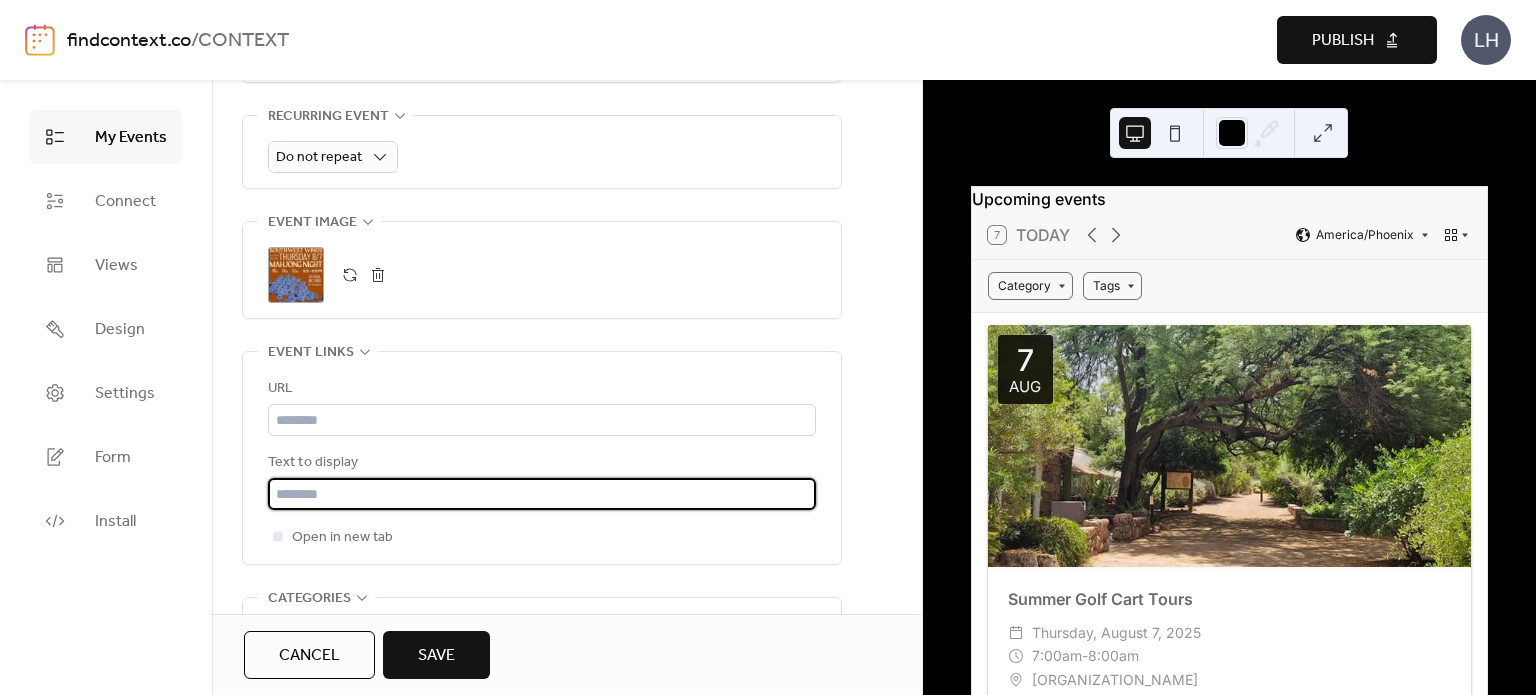 paste on "**********" 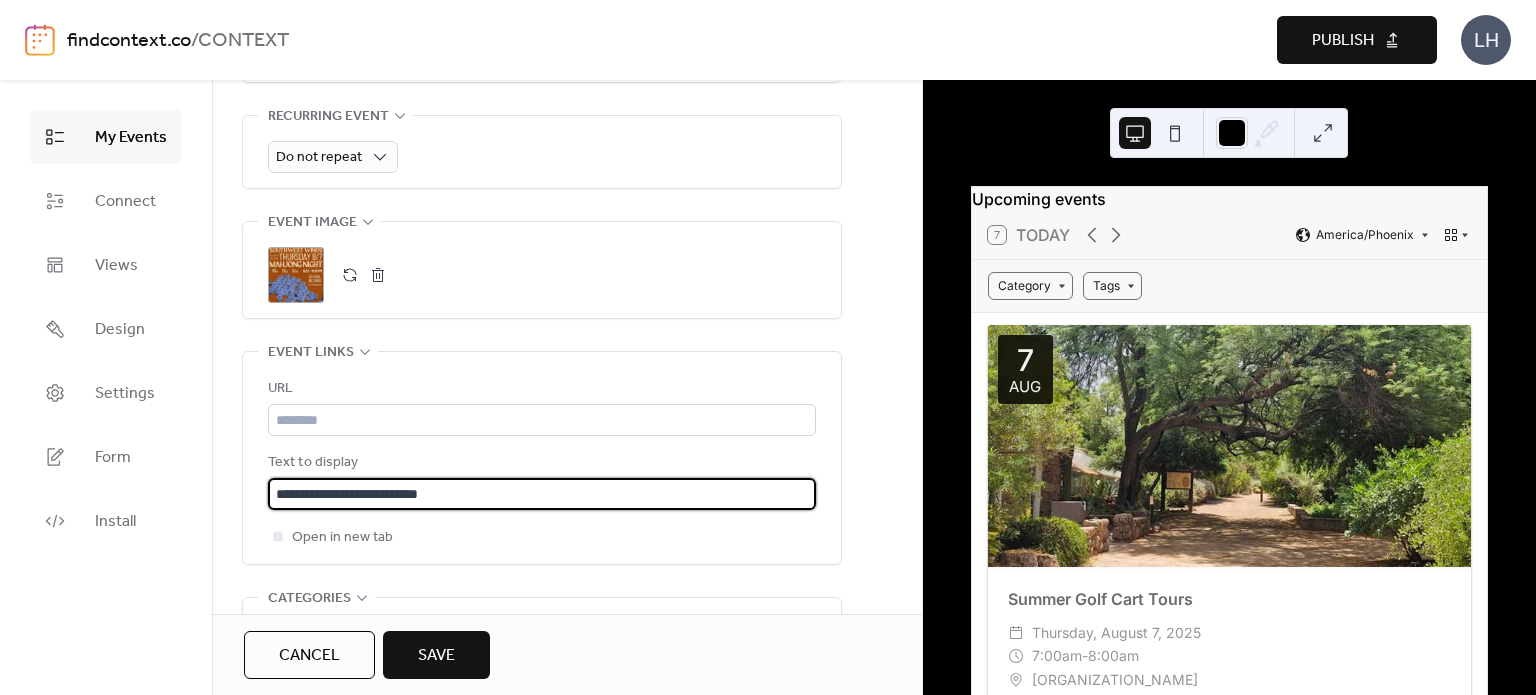 type on "**********" 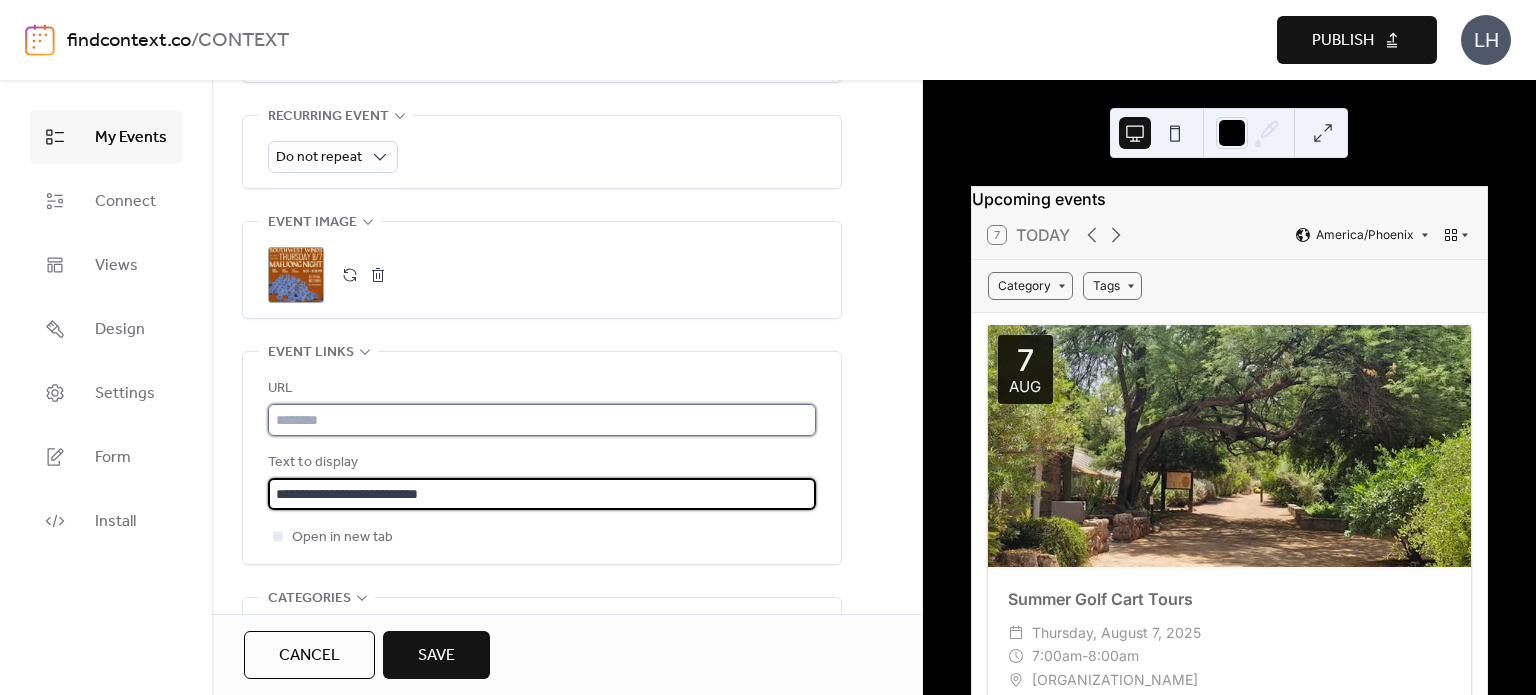 click at bounding box center (542, 420) 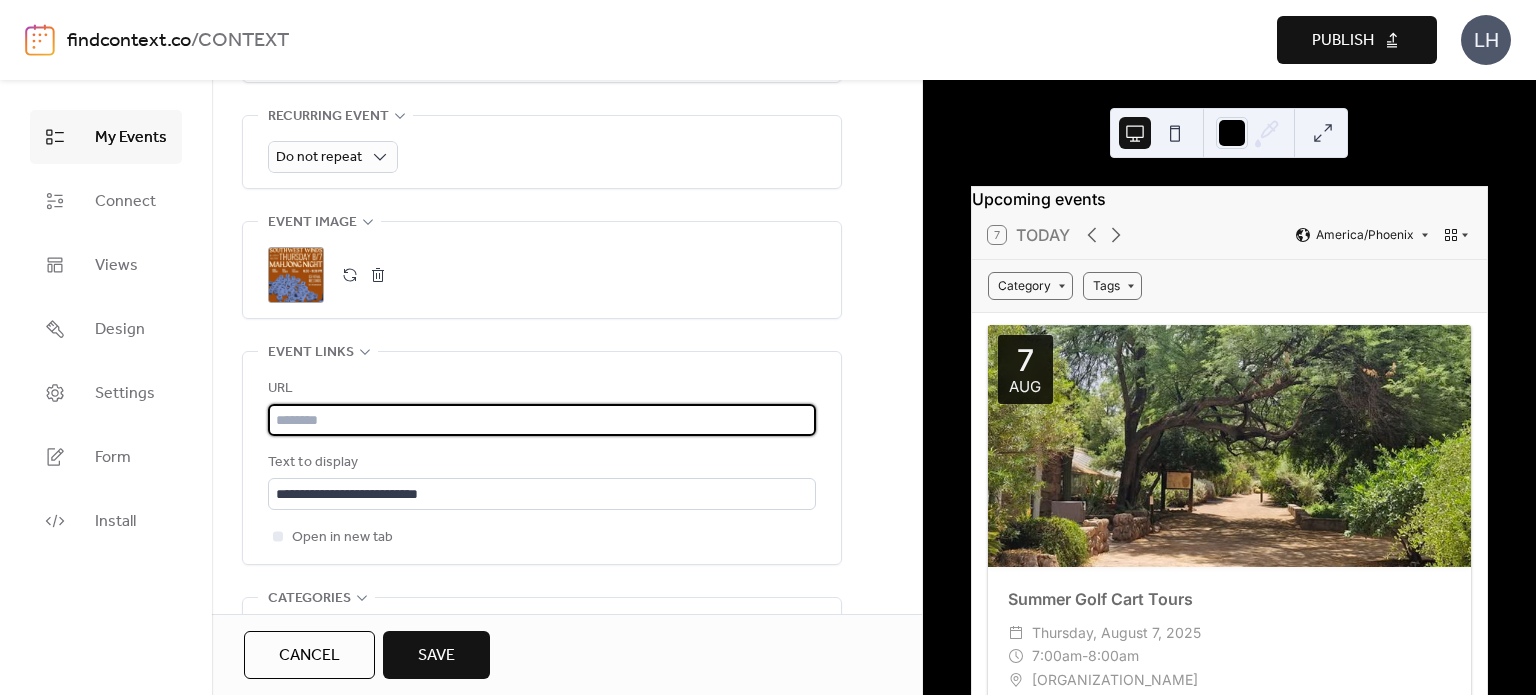 paste on "**********" 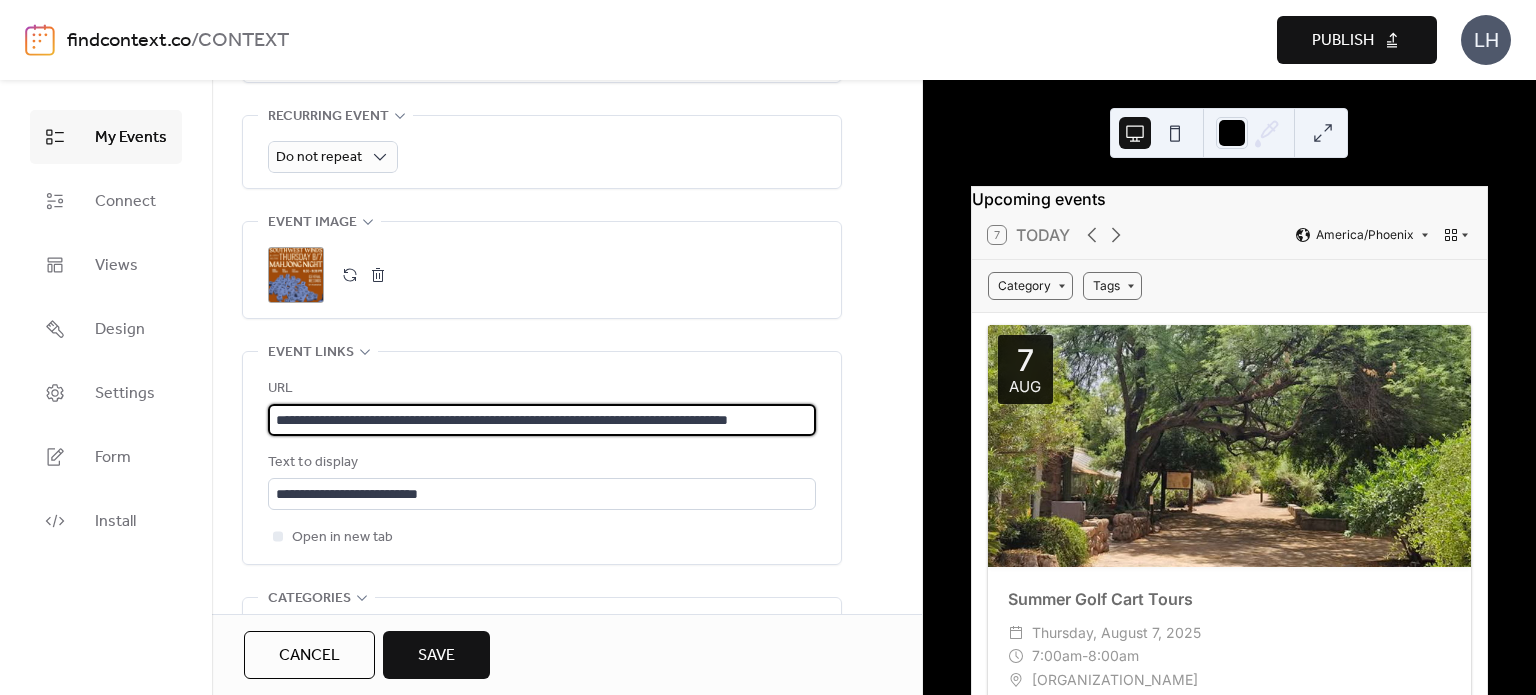 scroll, scrollTop: 0, scrollLeft: 112, axis: horizontal 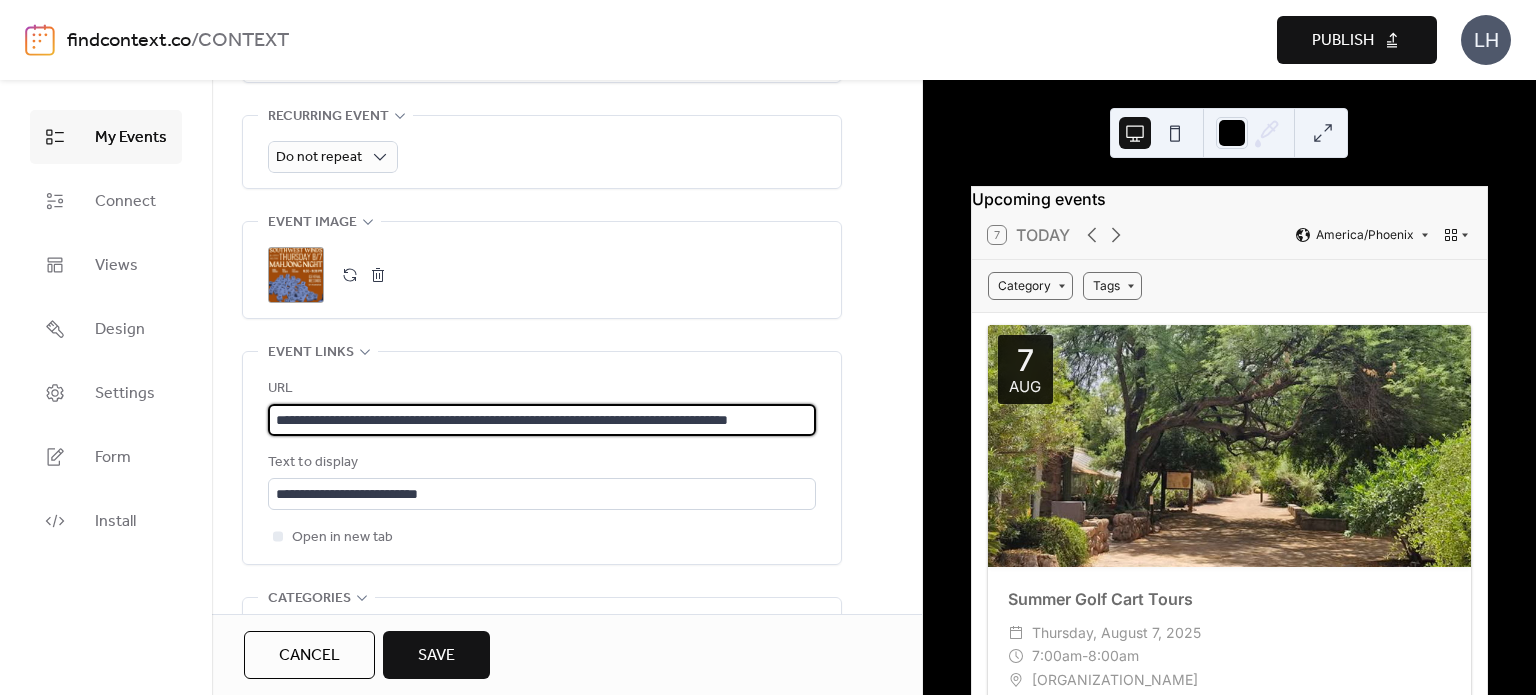 type on "**********" 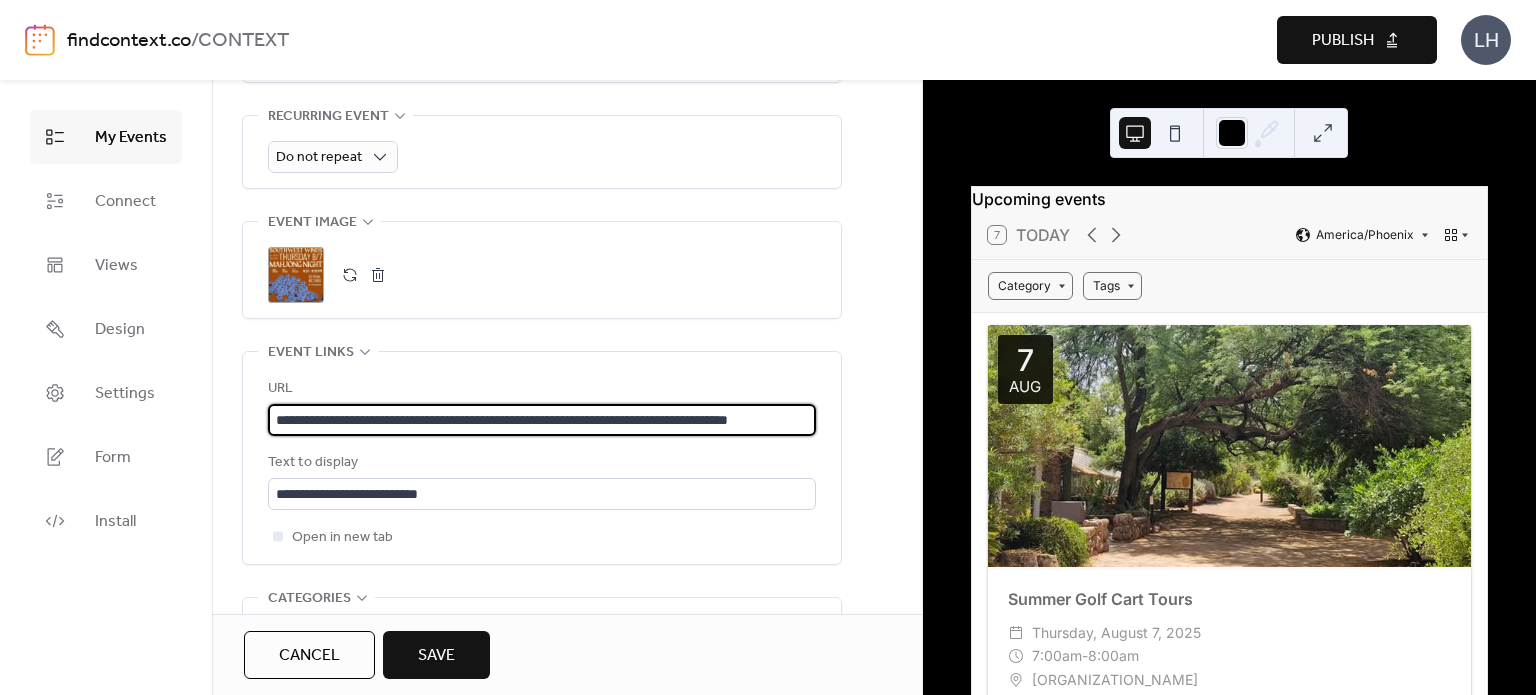scroll, scrollTop: 0, scrollLeft: 0, axis: both 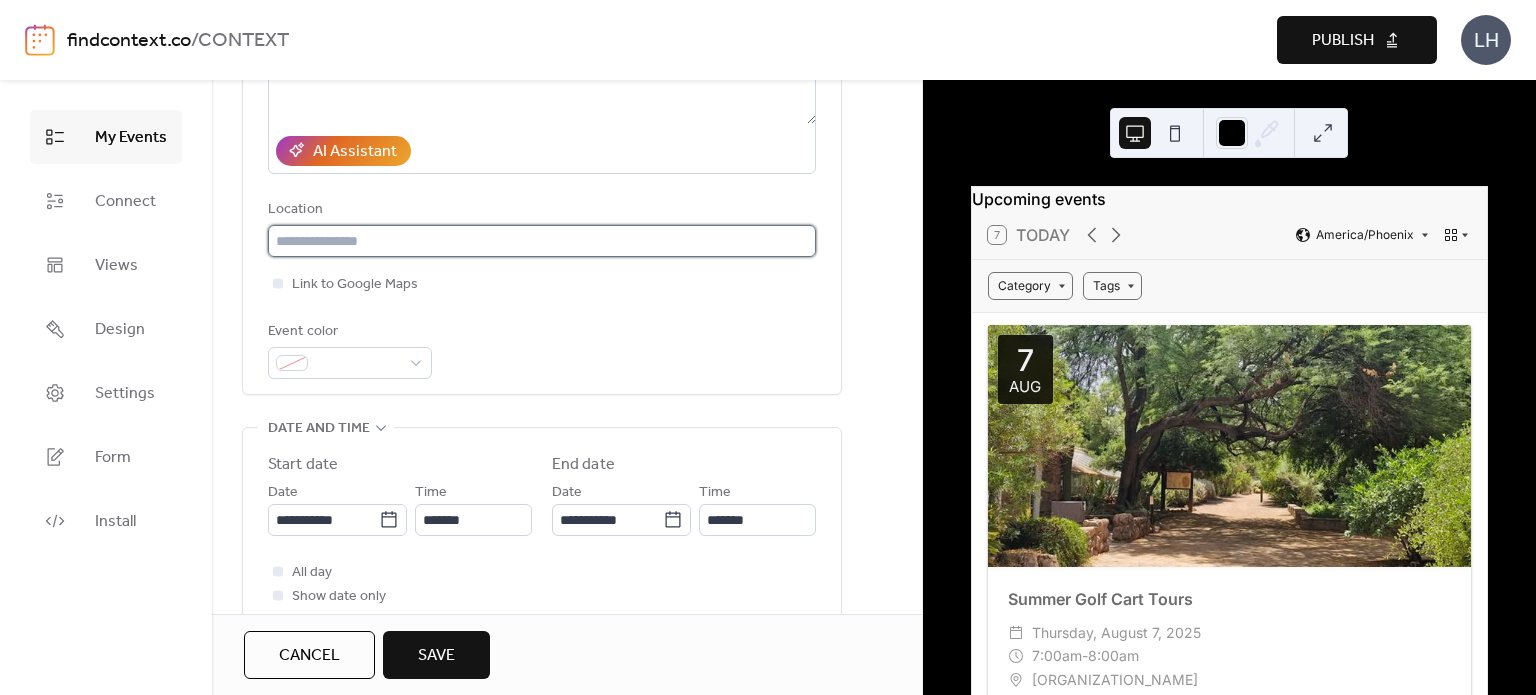 click at bounding box center (542, 241) 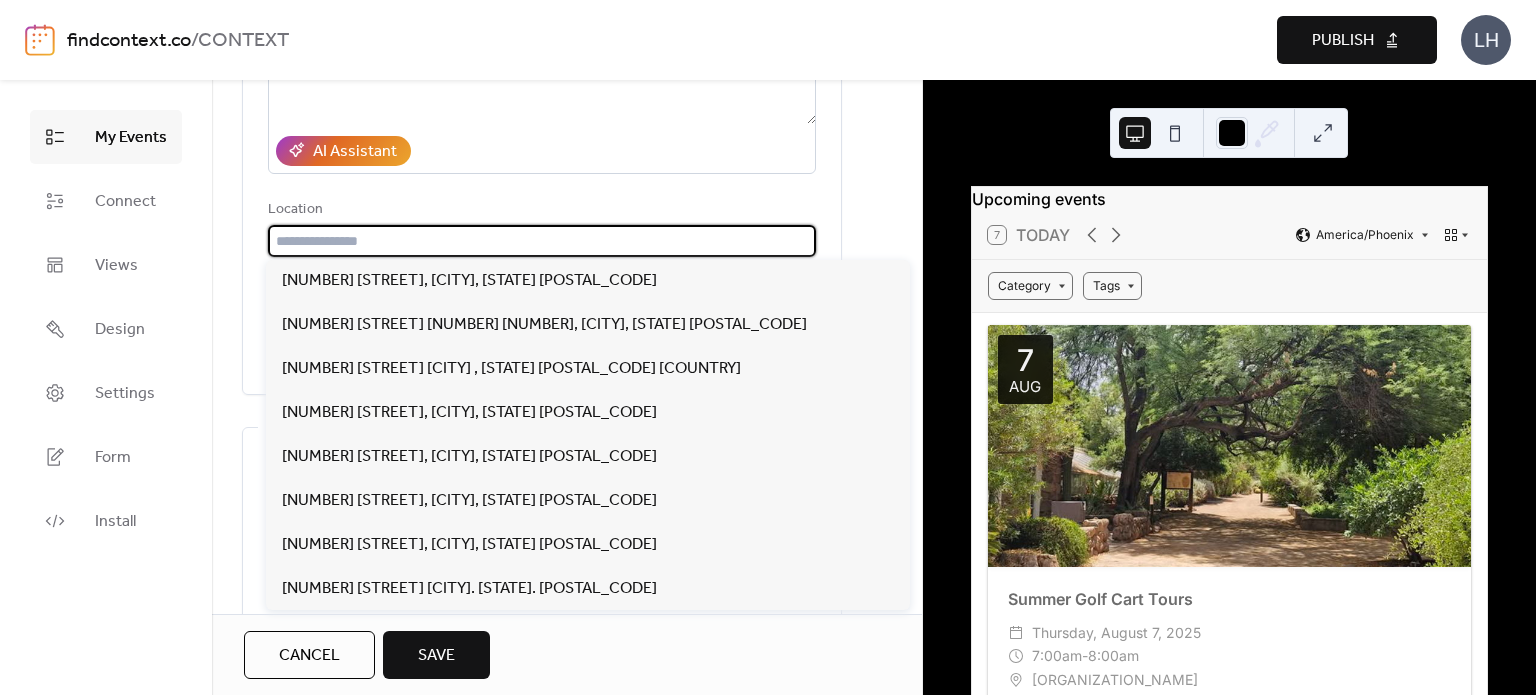 paste on "**********" 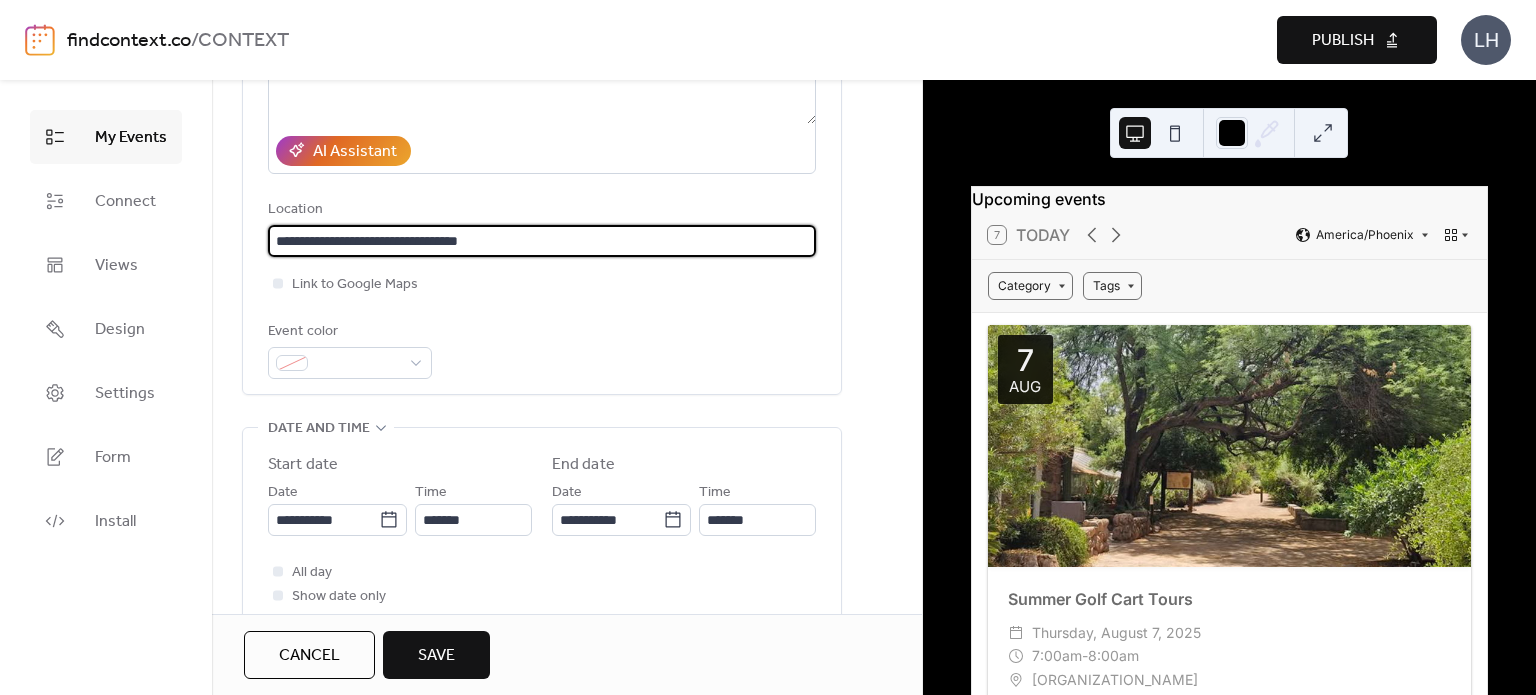 type on "**********" 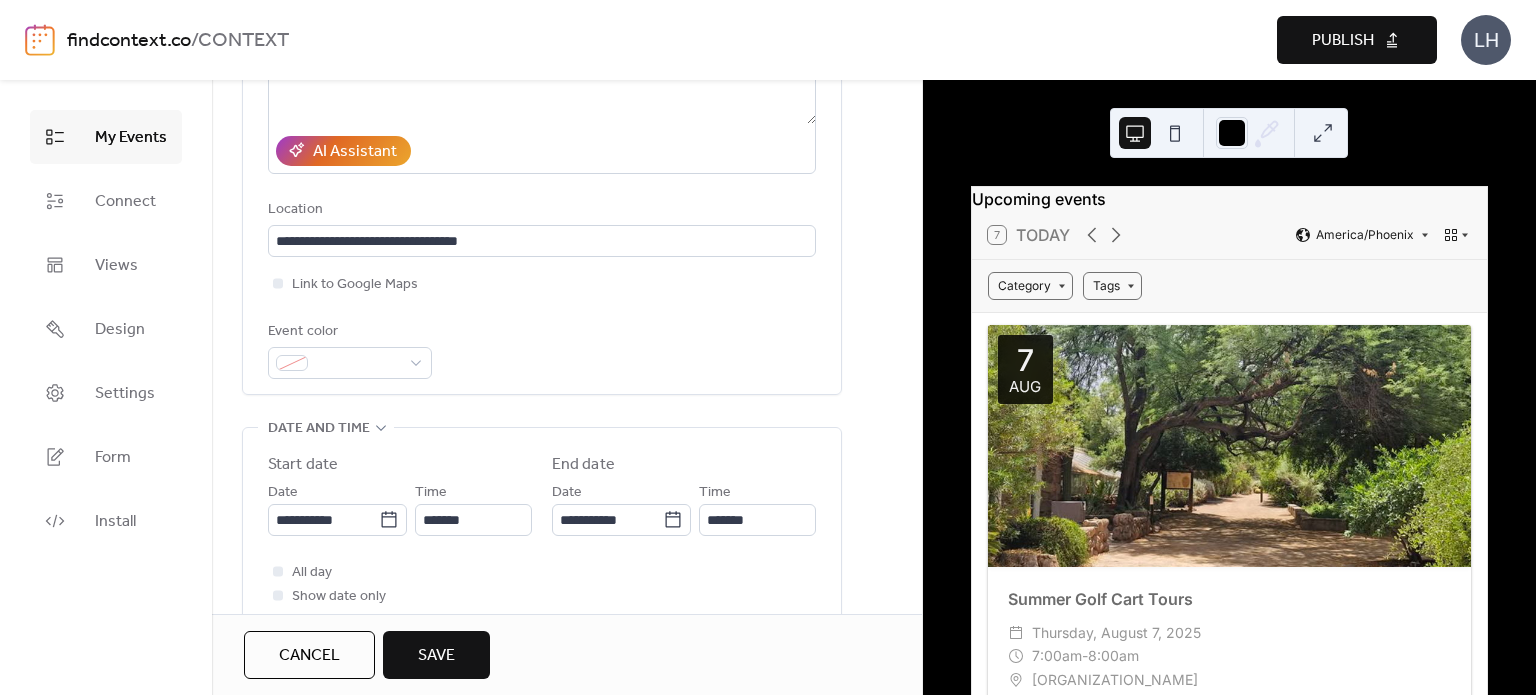 scroll, scrollTop: 0, scrollLeft: 0, axis: both 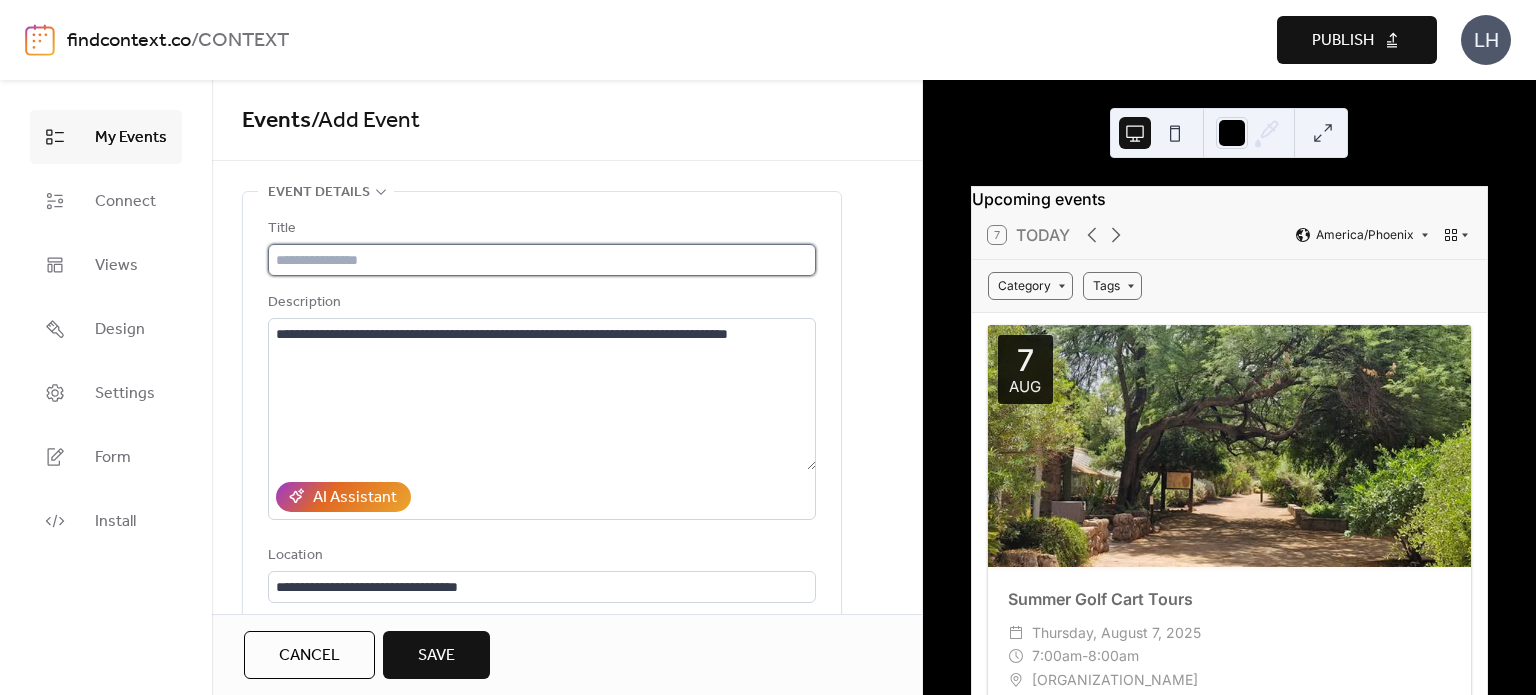 click at bounding box center (542, 260) 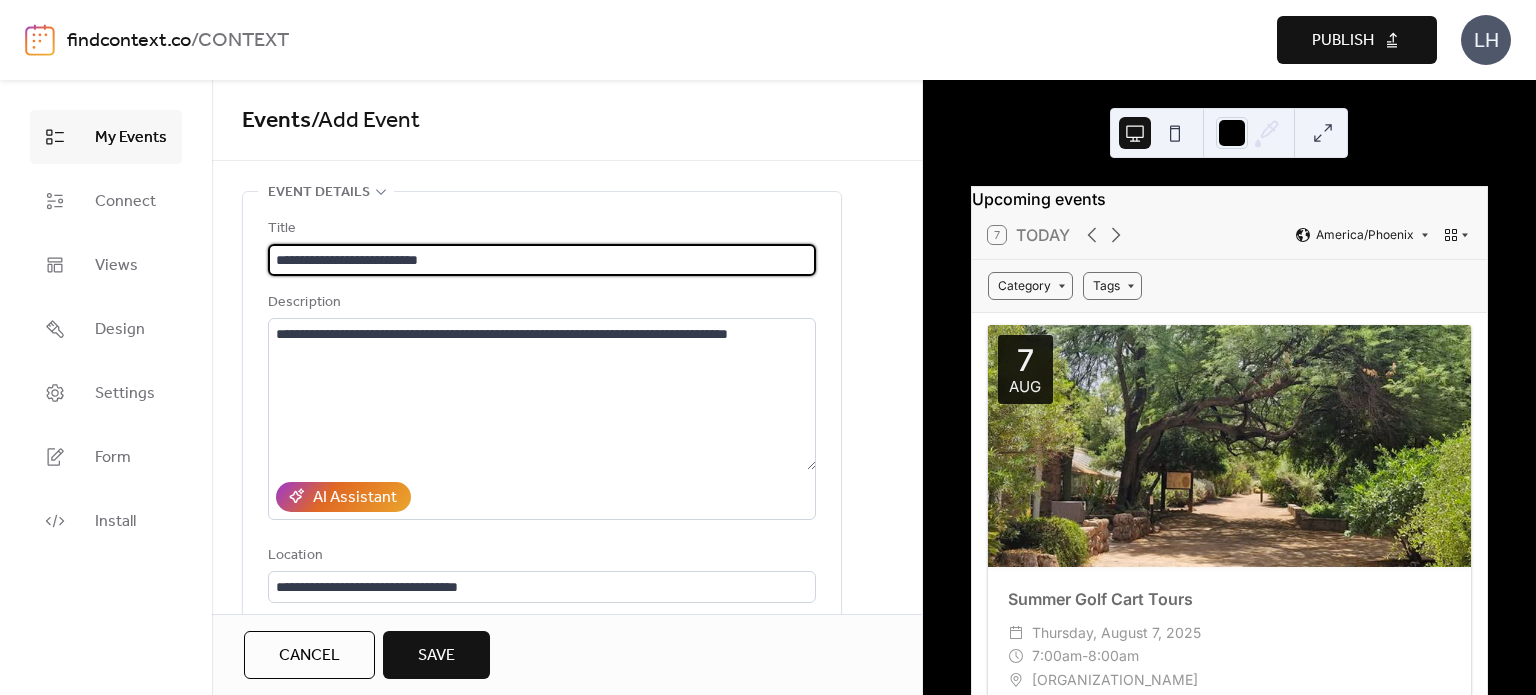 type on "**********" 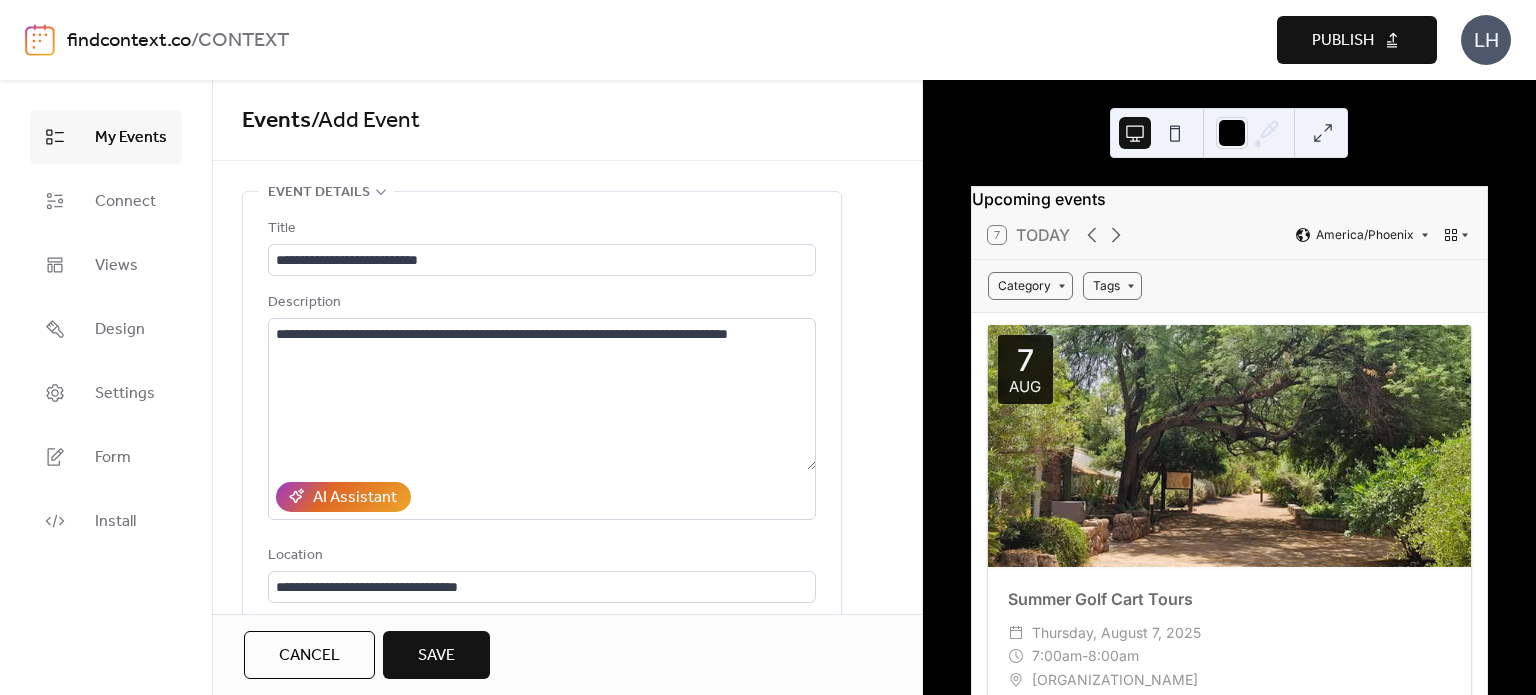 click on "Title" at bounding box center (540, 229) 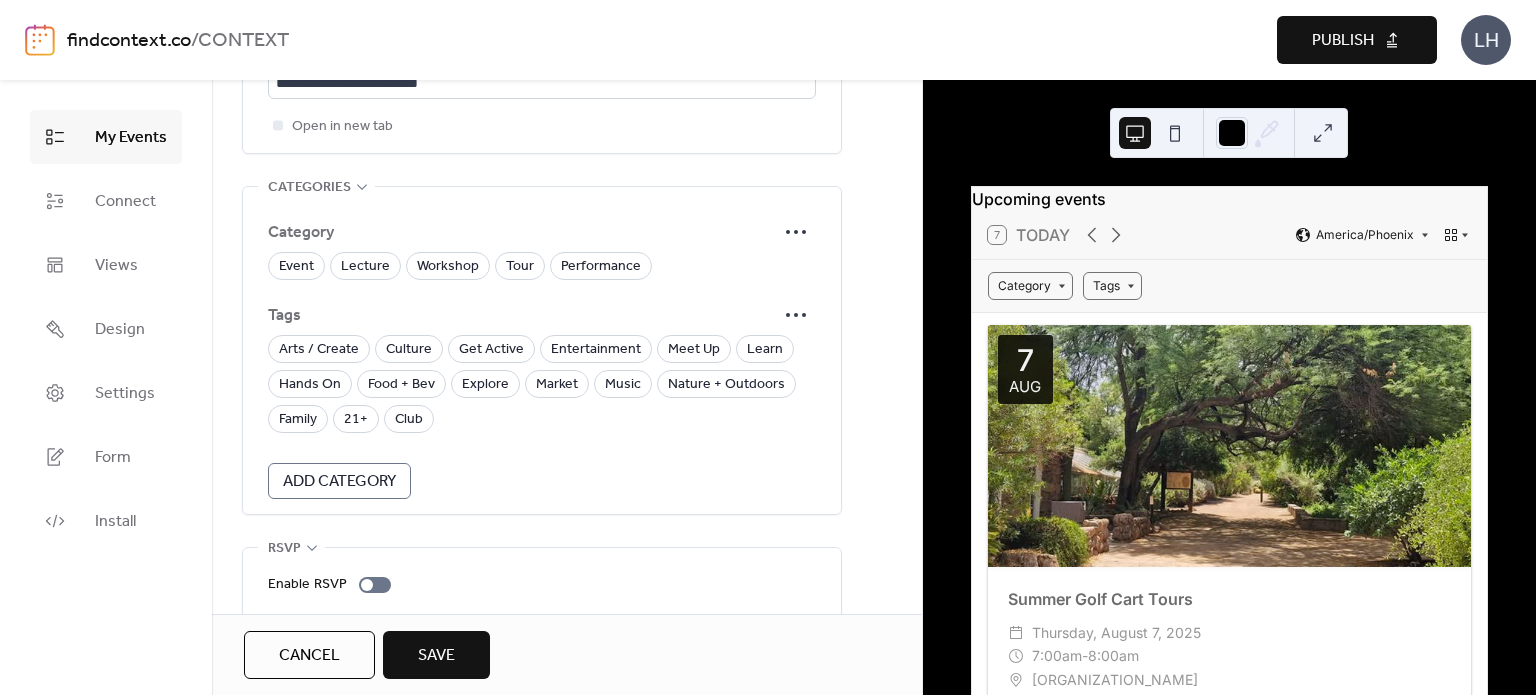 scroll, scrollTop: 1330, scrollLeft: 0, axis: vertical 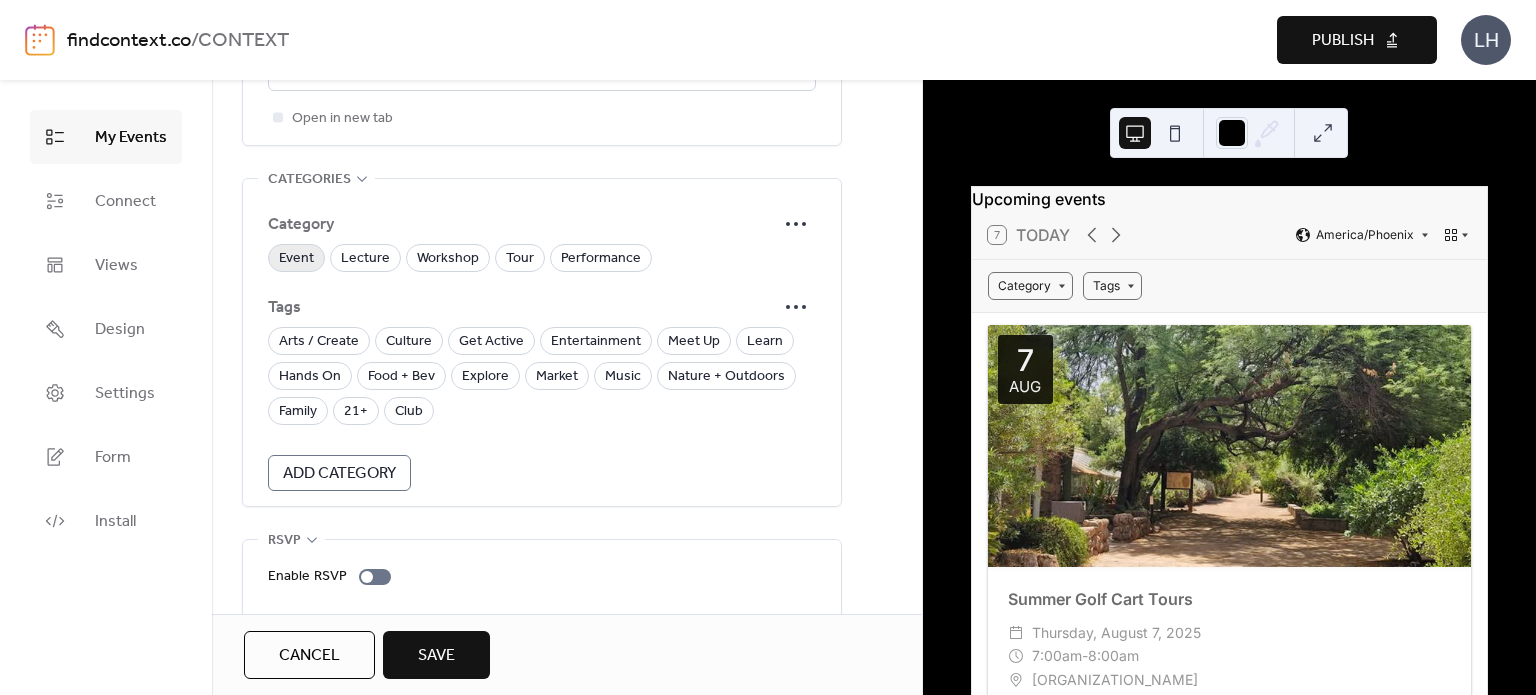click on "Event" at bounding box center [296, 259] 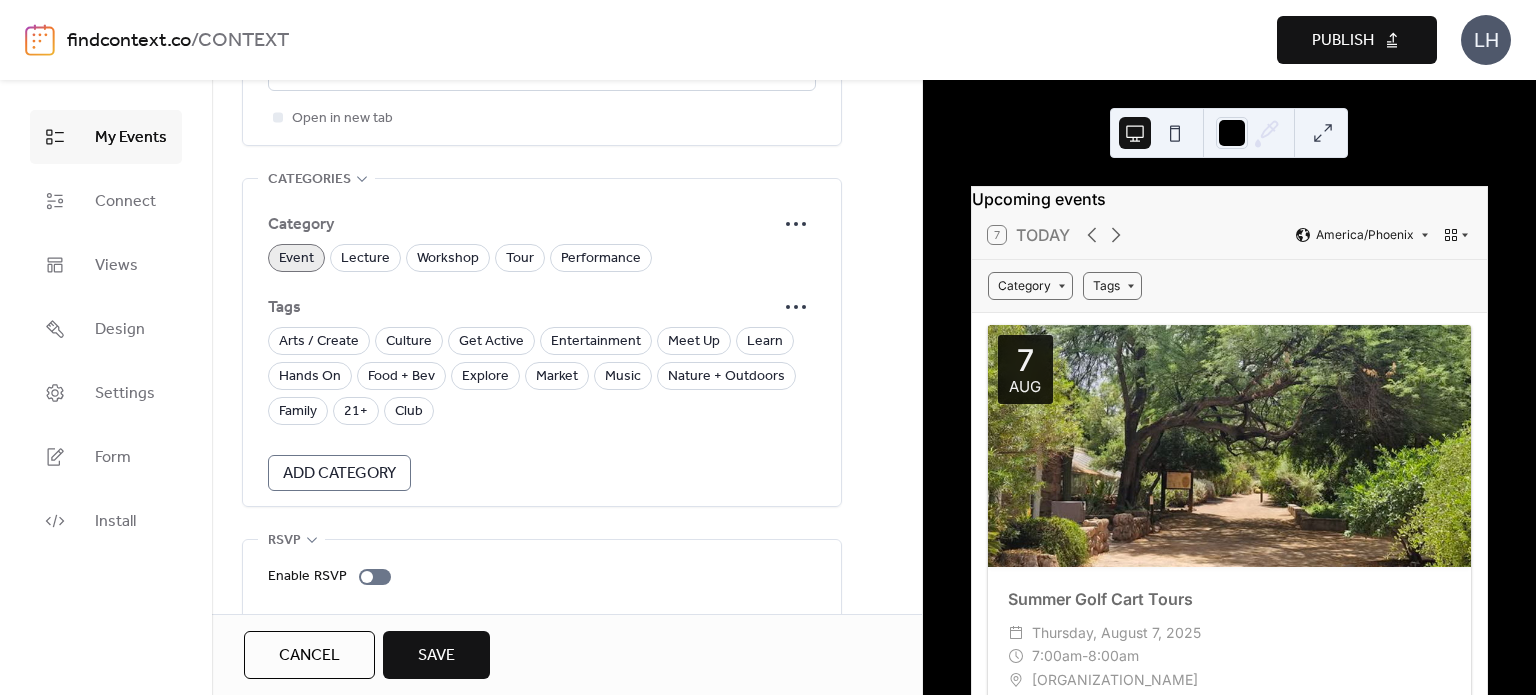 click on "Event" at bounding box center (296, 259) 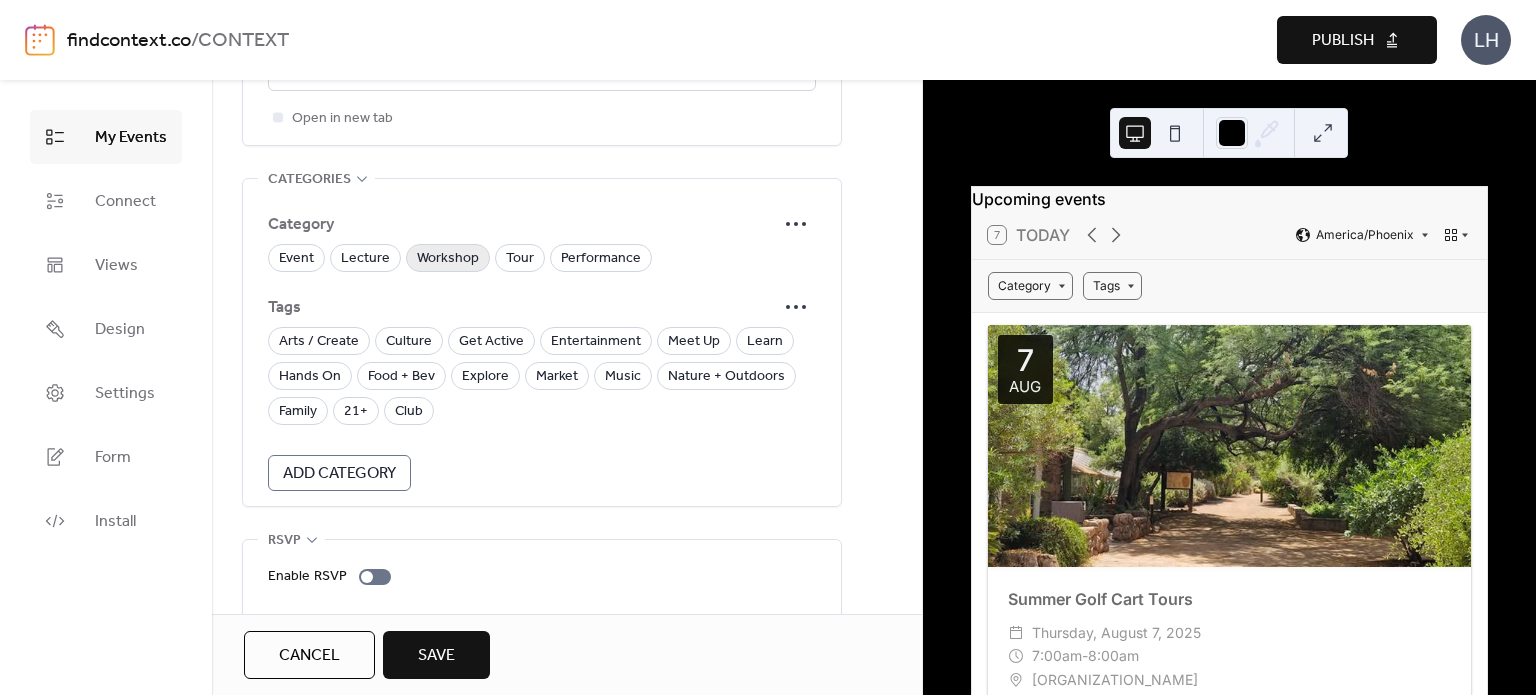 click on "Workshop" at bounding box center (448, 259) 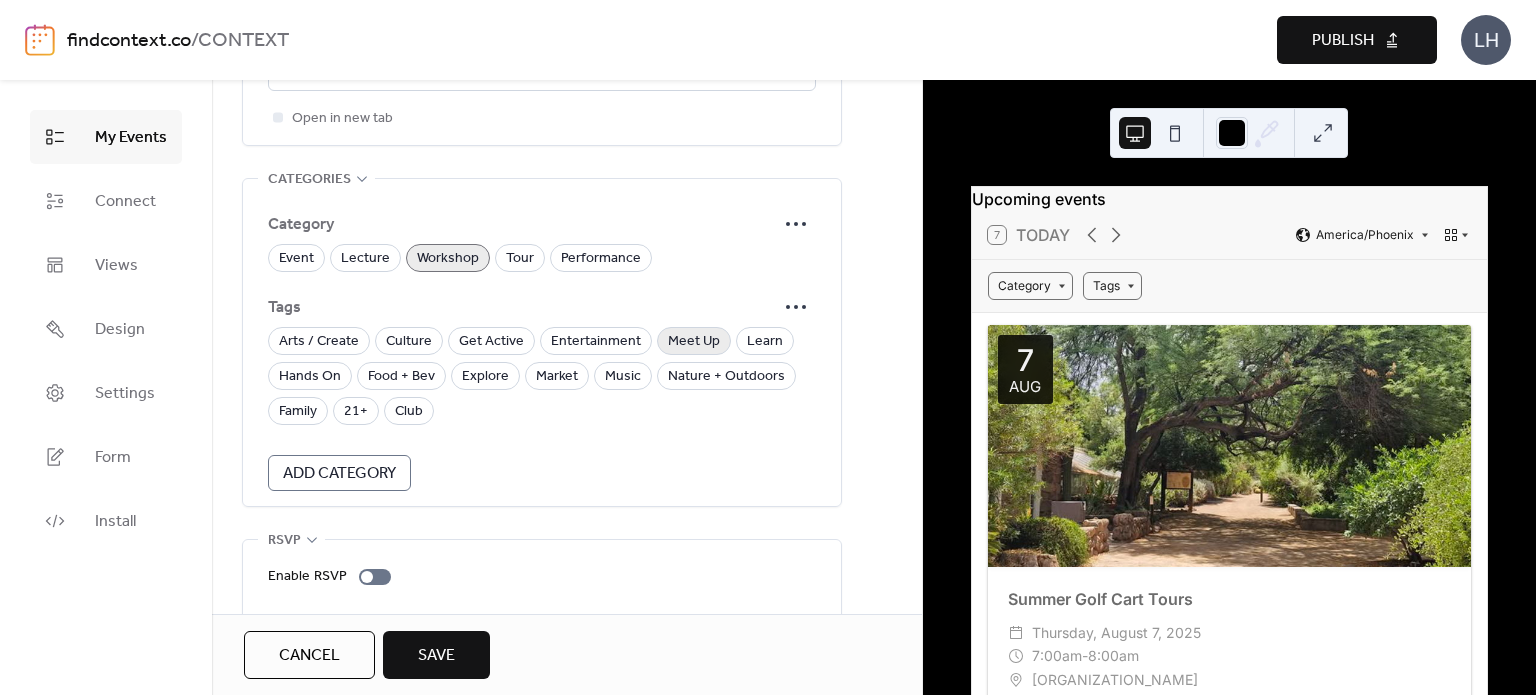 click on "Meet Up" at bounding box center (694, 342) 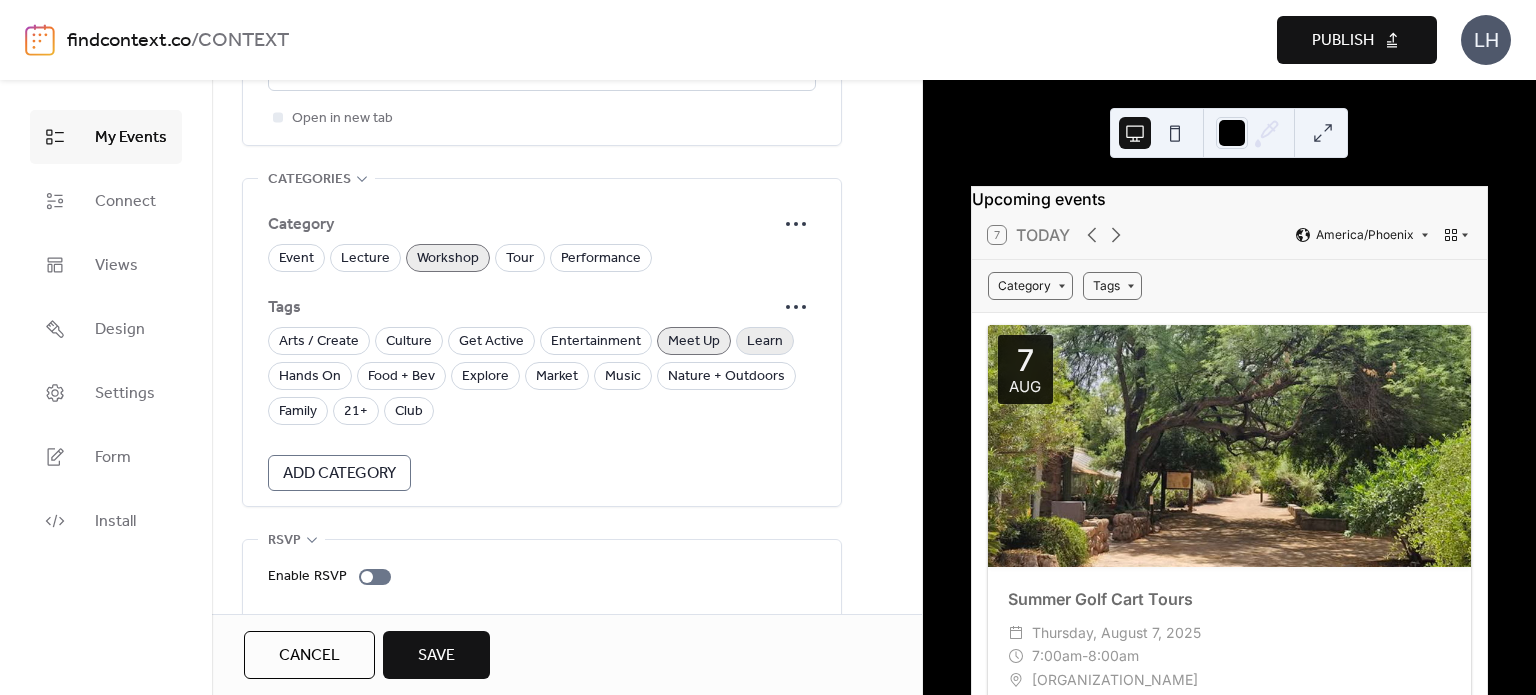 click on "Learn" at bounding box center (765, 341) 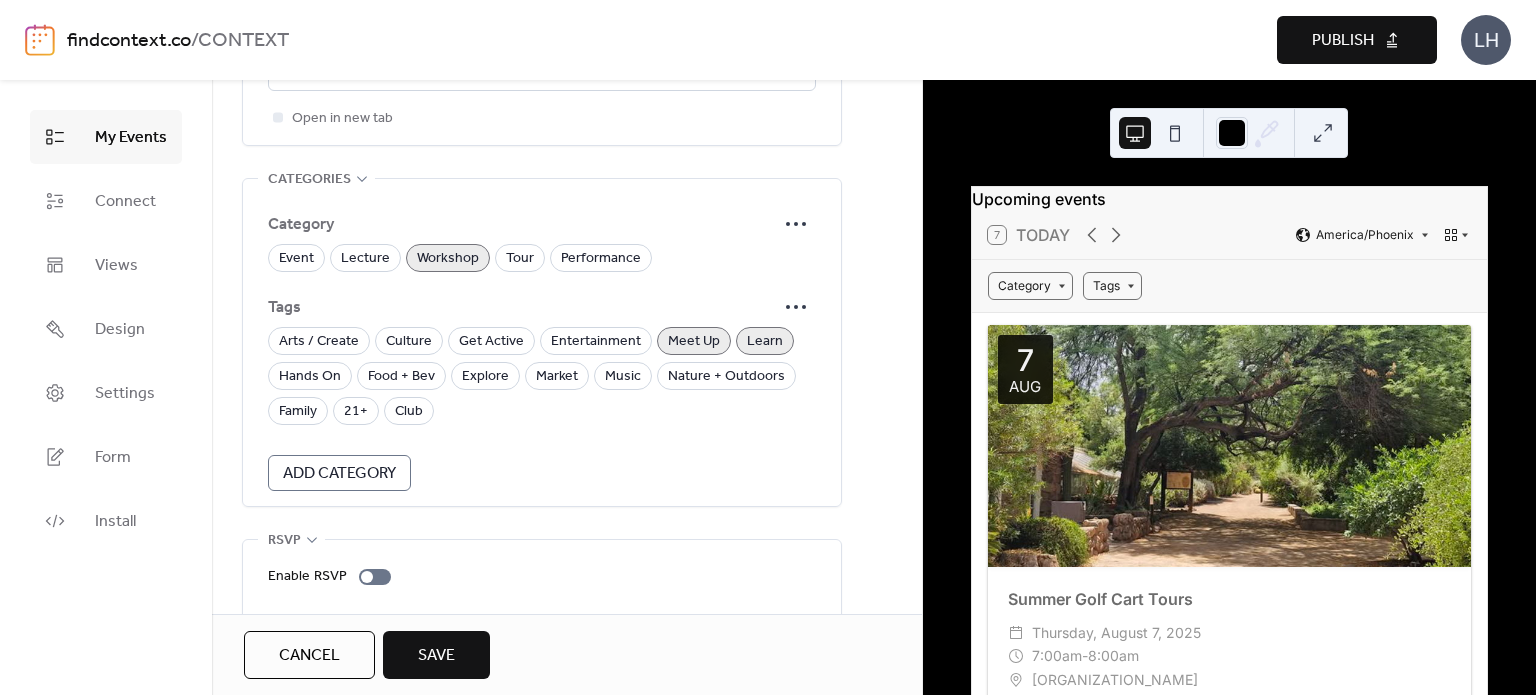 scroll, scrollTop: 1326, scrollLeft: 0, axis: vertical 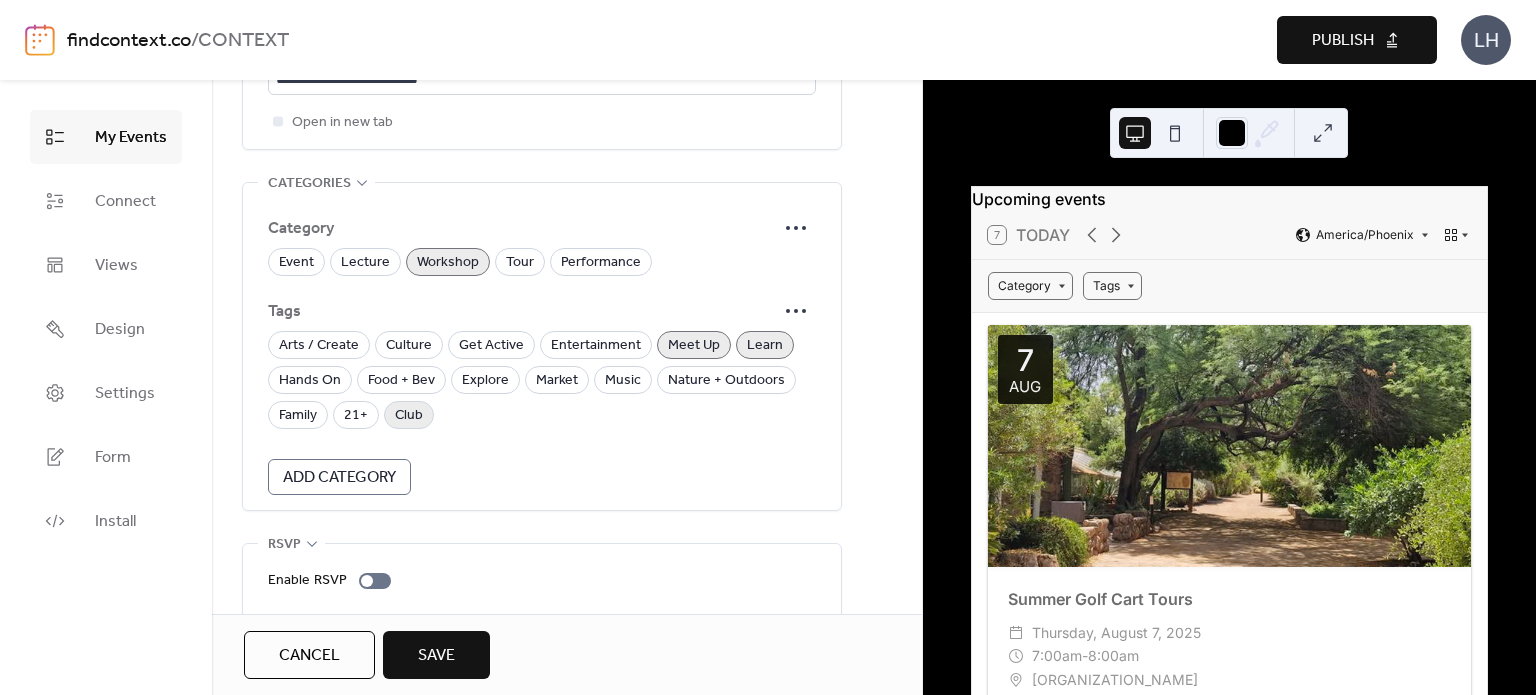 click on "Club" at bounding box center [409, 416] 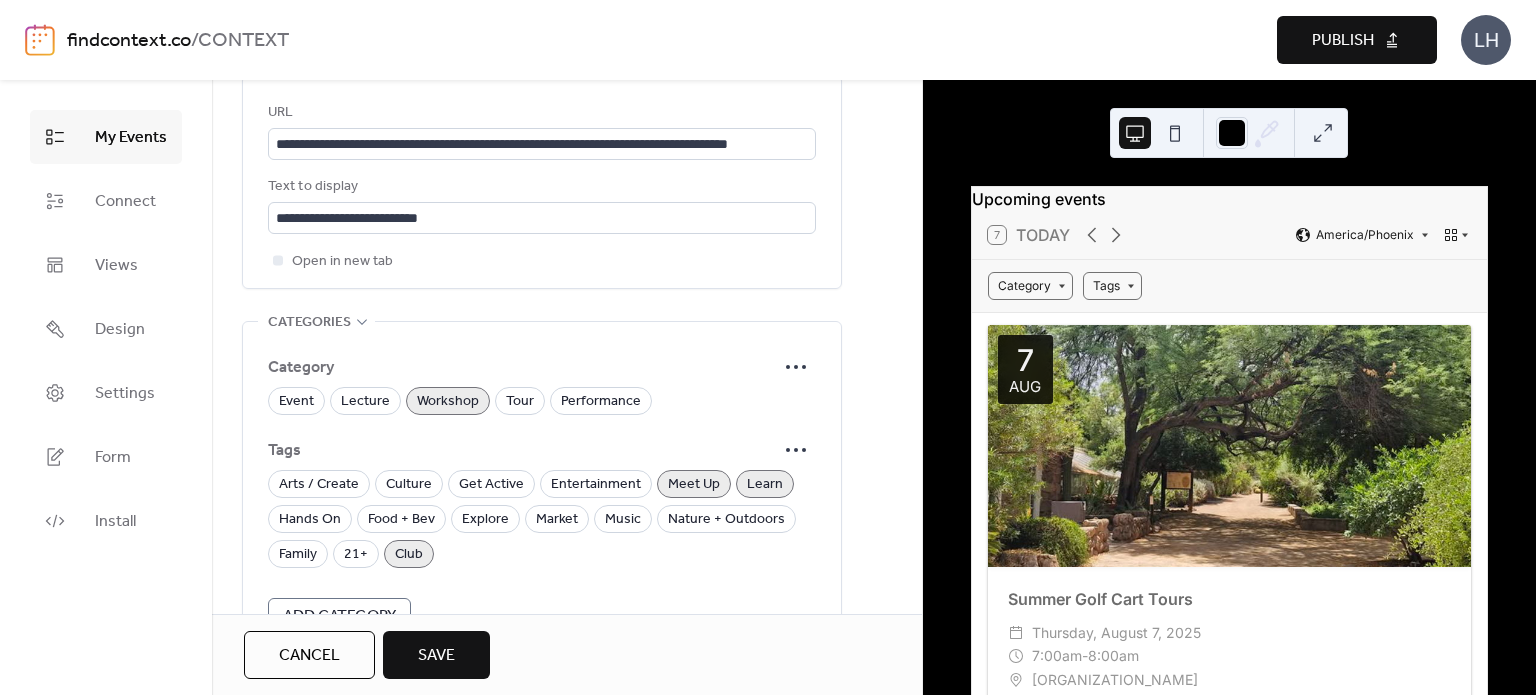 scroll, scrollTop: 1186, scrollLeft: 0, axis: vertical 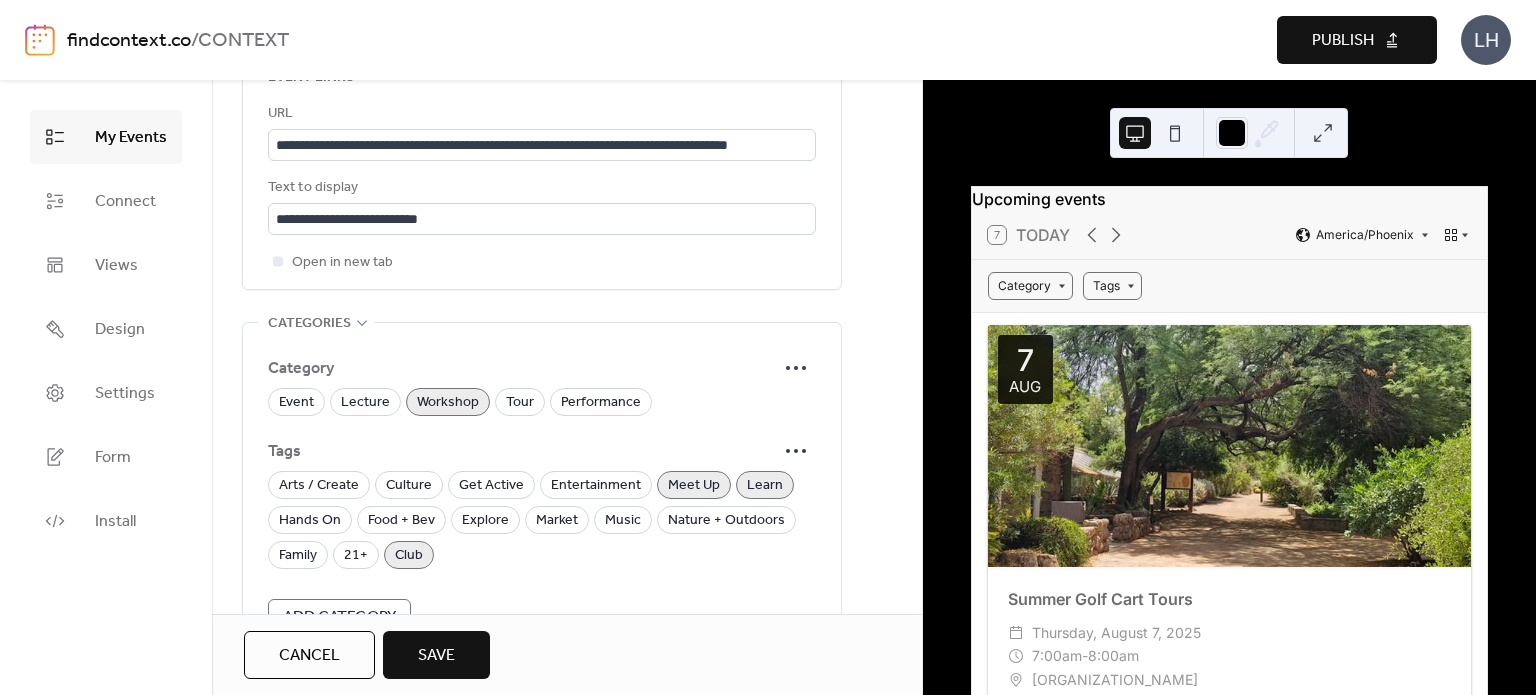 click on "Tags" at bounding box center (542, 451) 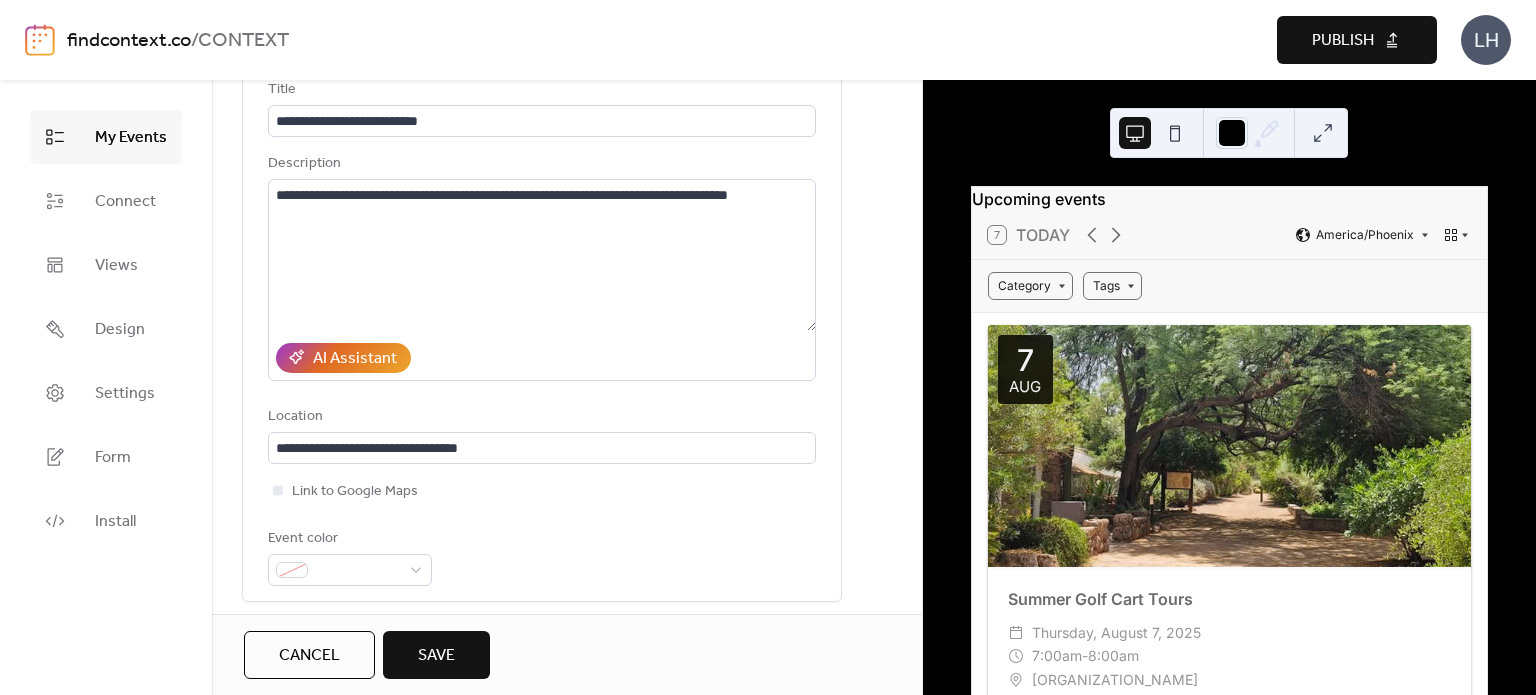 scroll, scrollTop: 0, scrollLeft: 0, axis: both 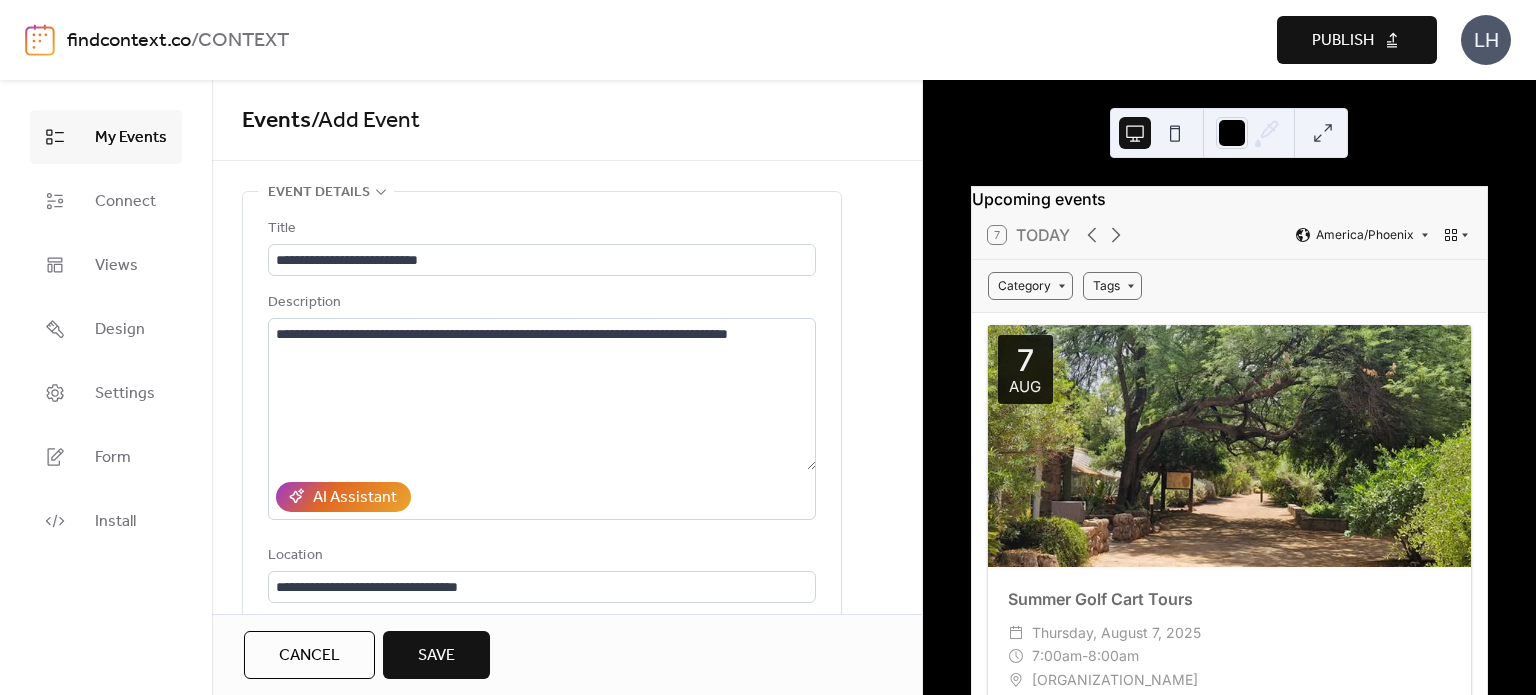 click on "Save" at bounding box center [436, 656] 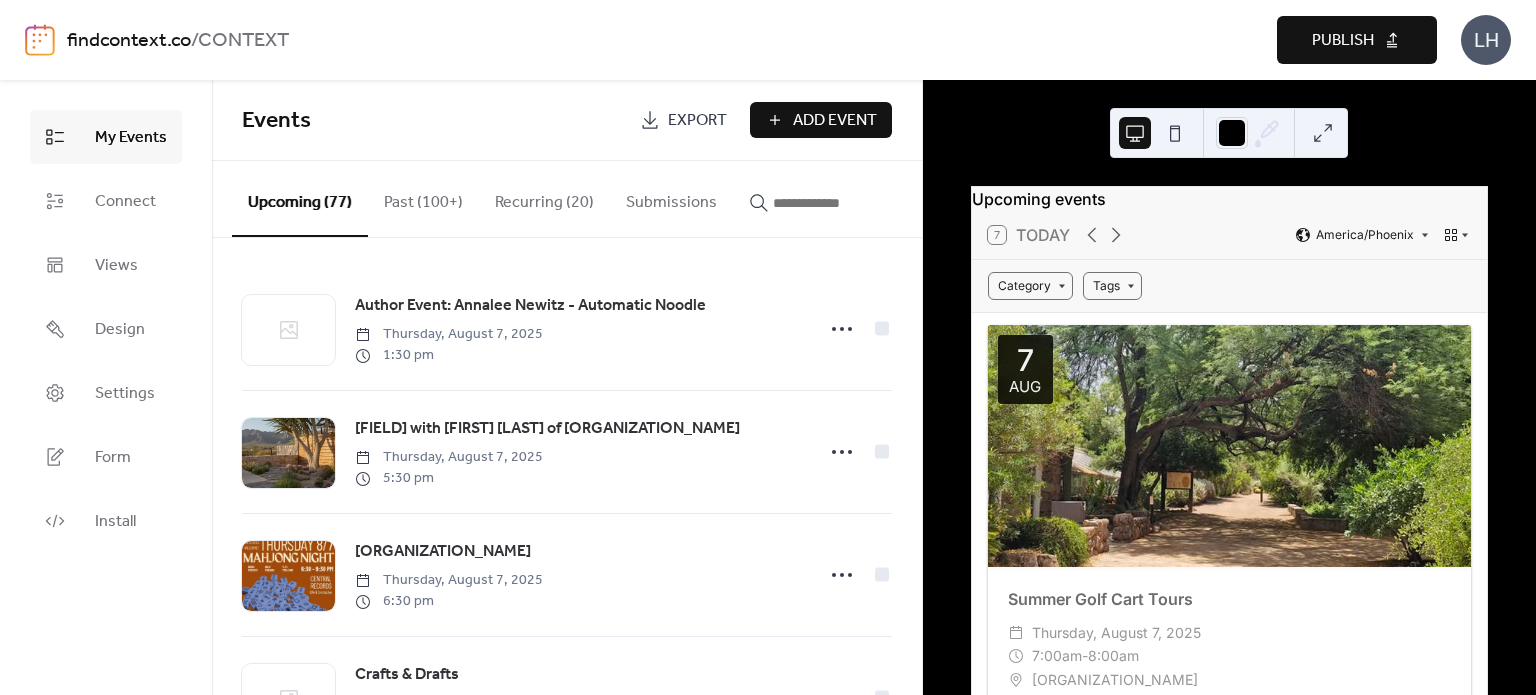 click on "Events" at bounding box center [433, 121] 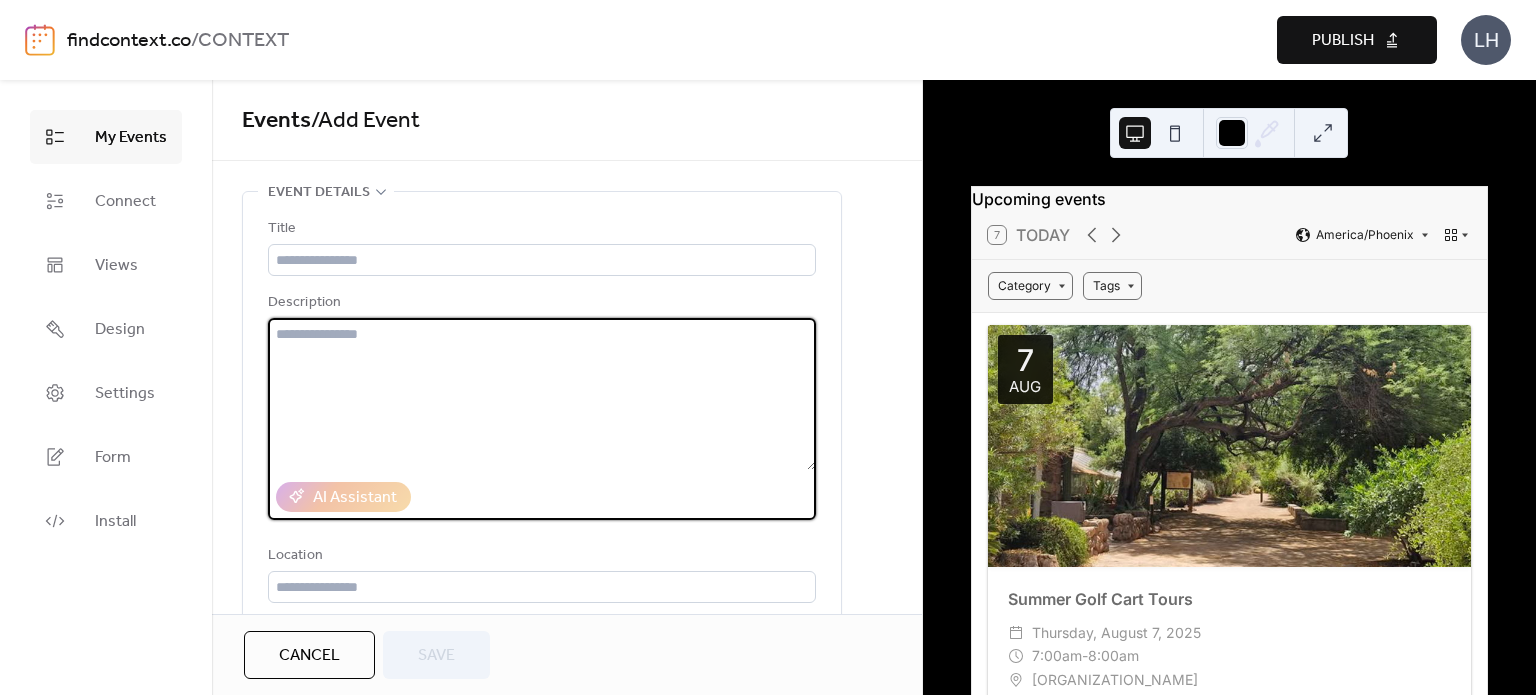 click at bounding box center (542, 394) 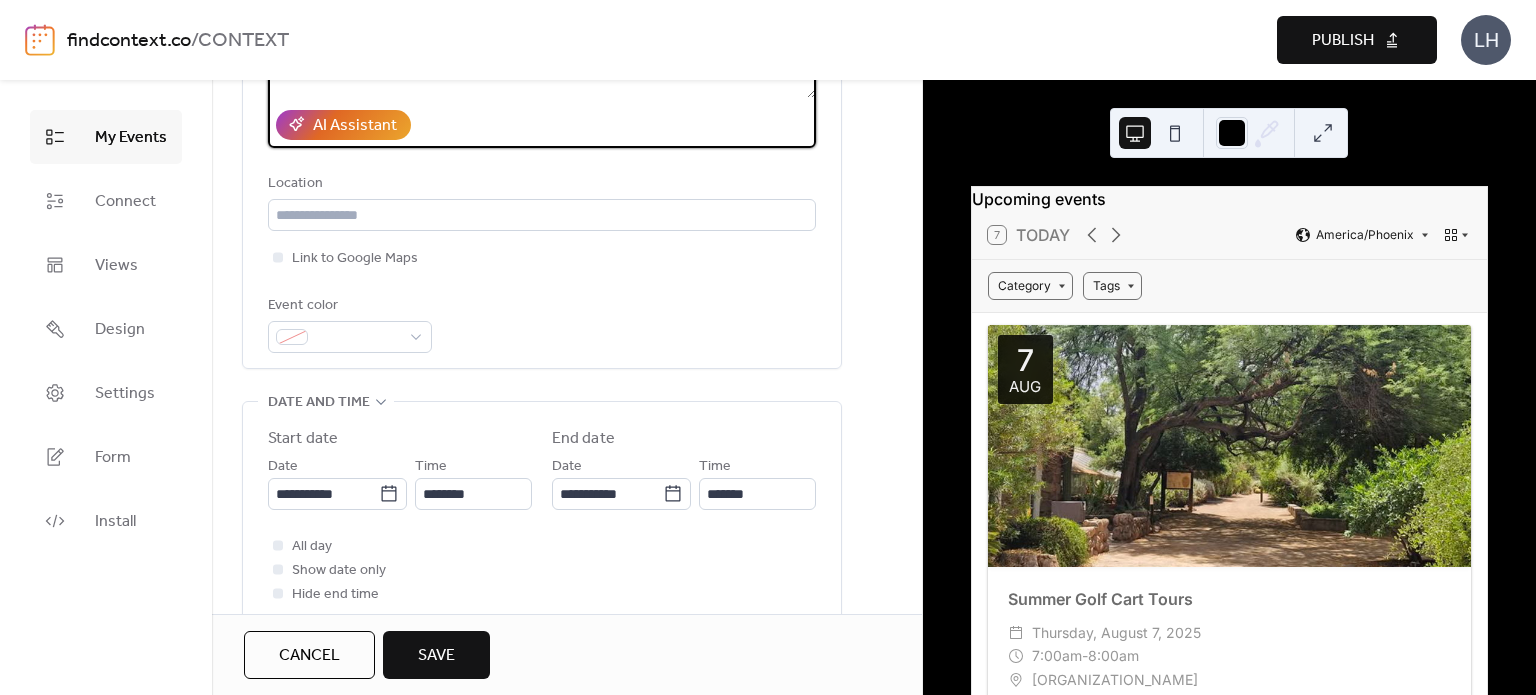 scroll, scrollTop: 375, scrollLeft: 0, axis: vertical 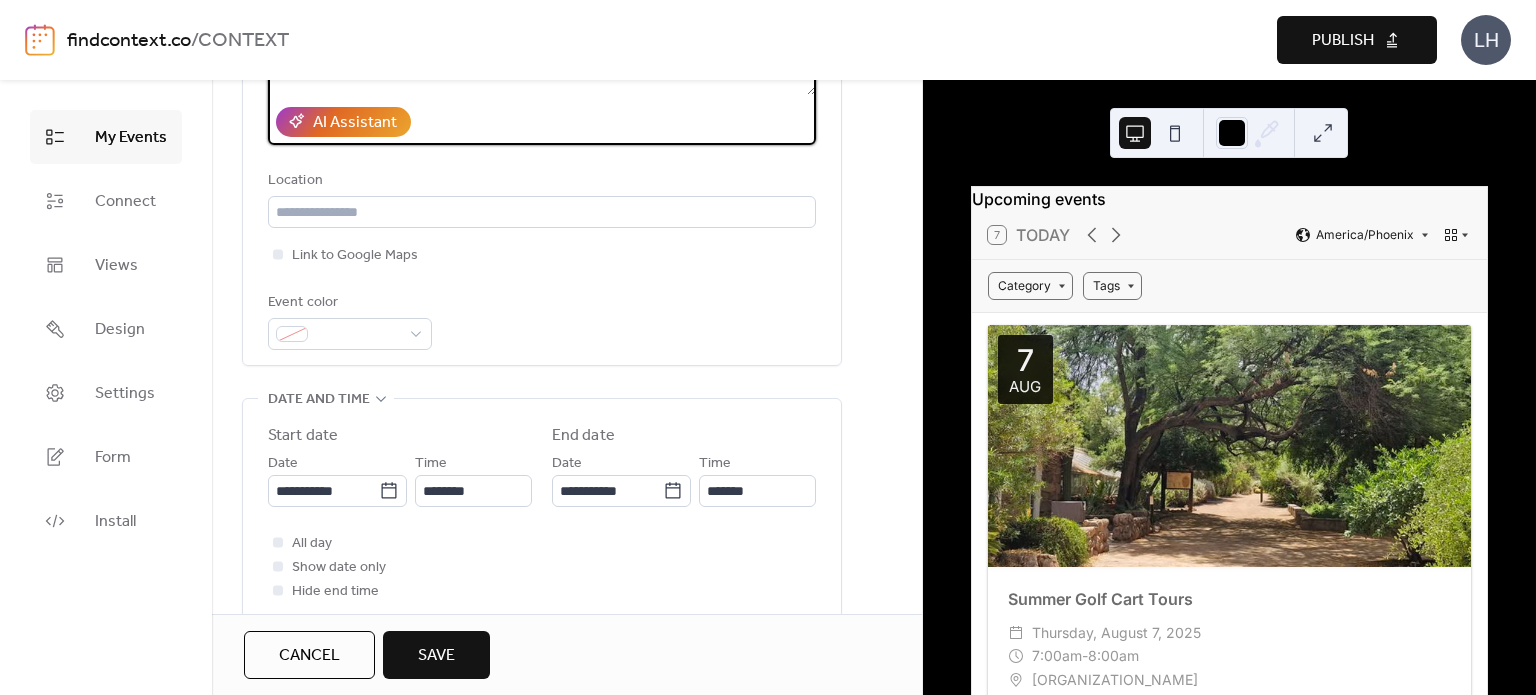 type on "**********" 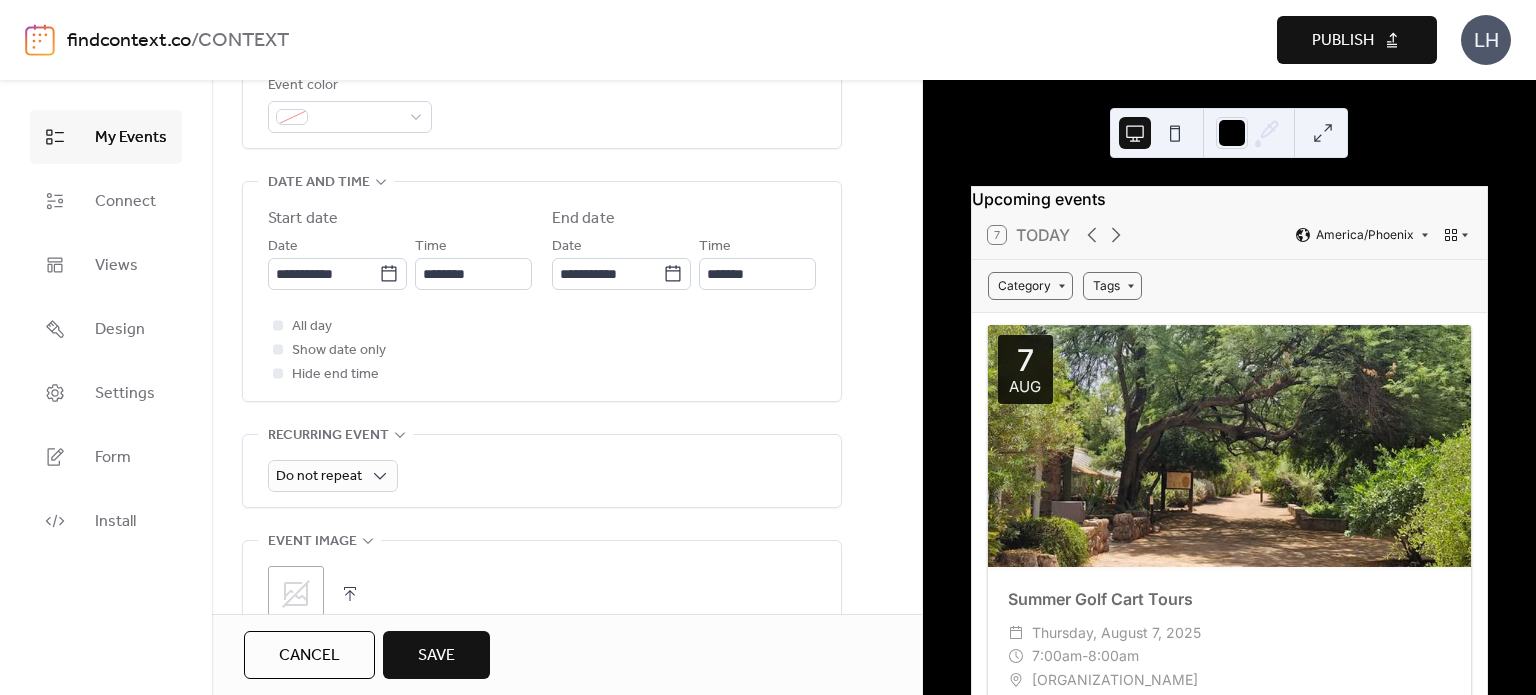 scroll, scrollTop: 868, scrollLeft: 0, axis: vertical 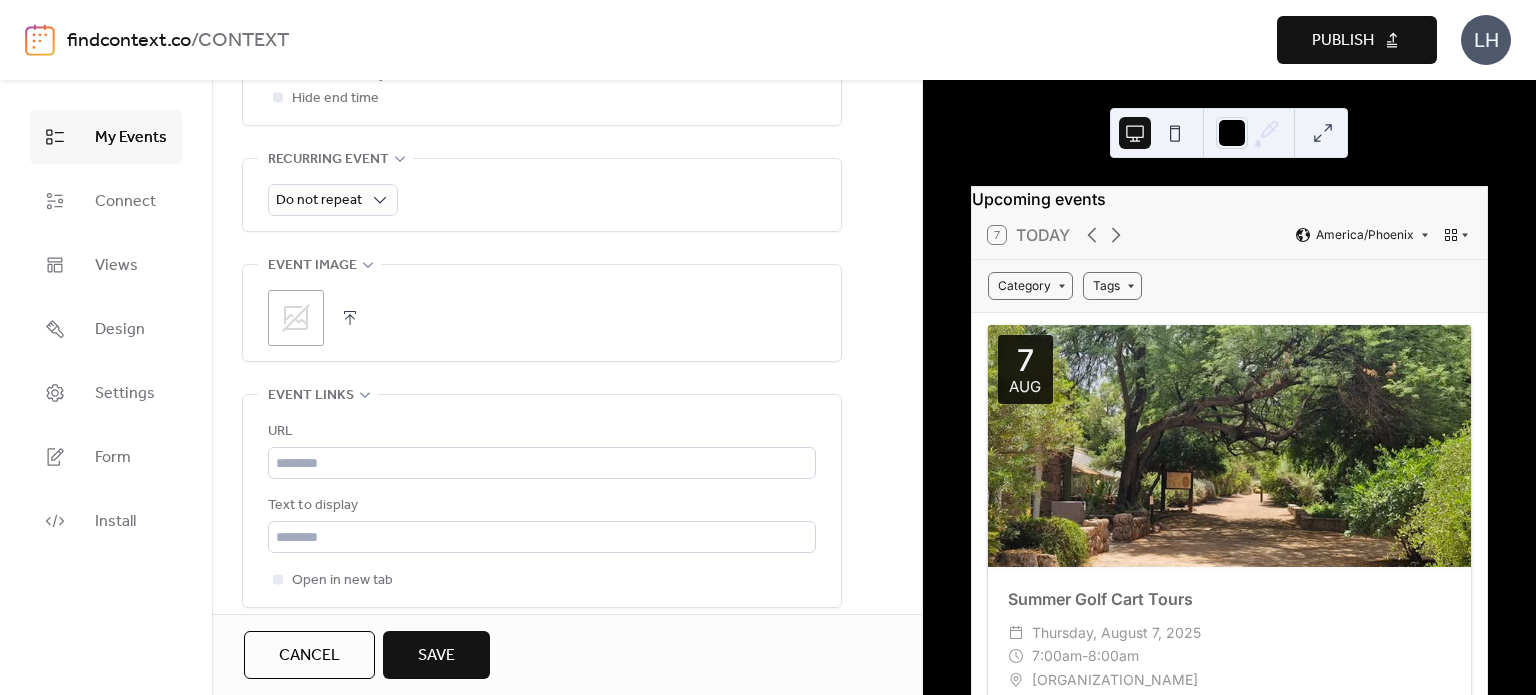 click 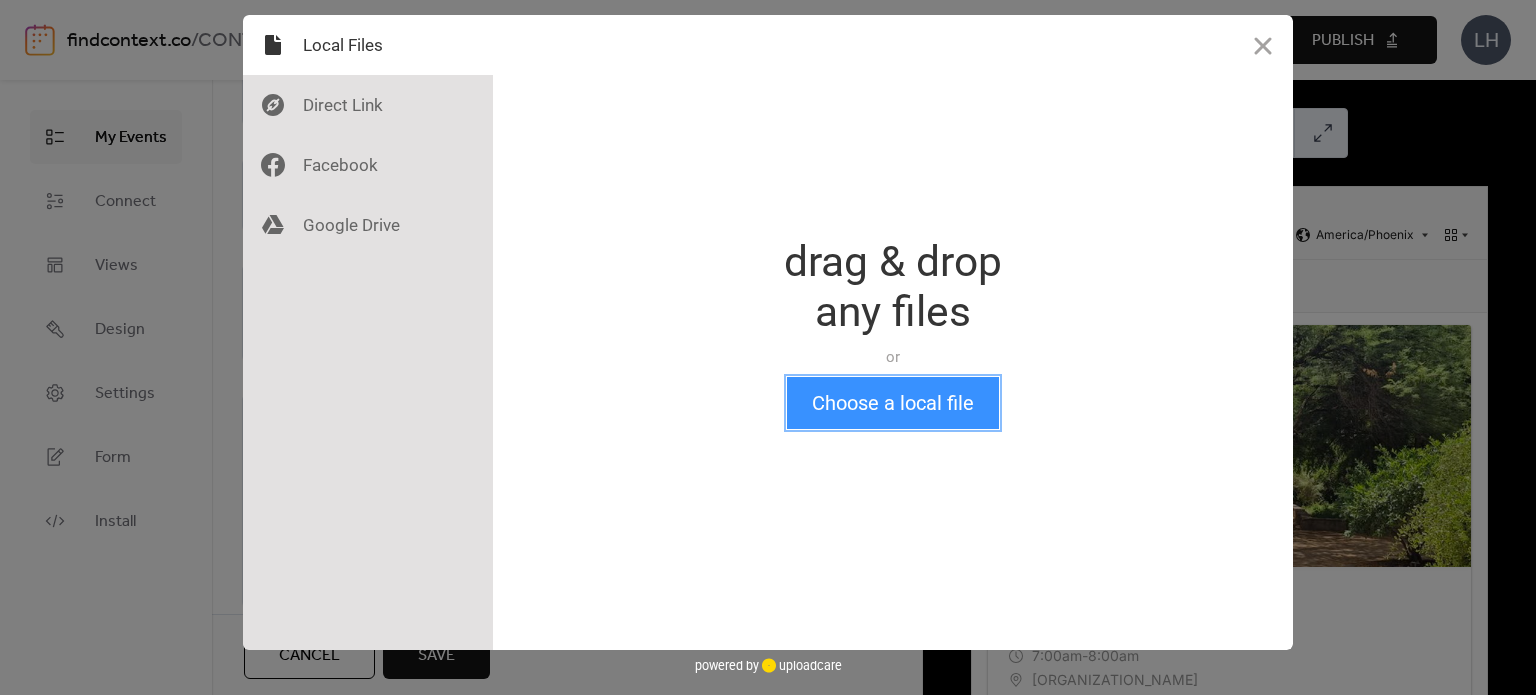 click on "Choose a local file" at bounding box center [893, 403] 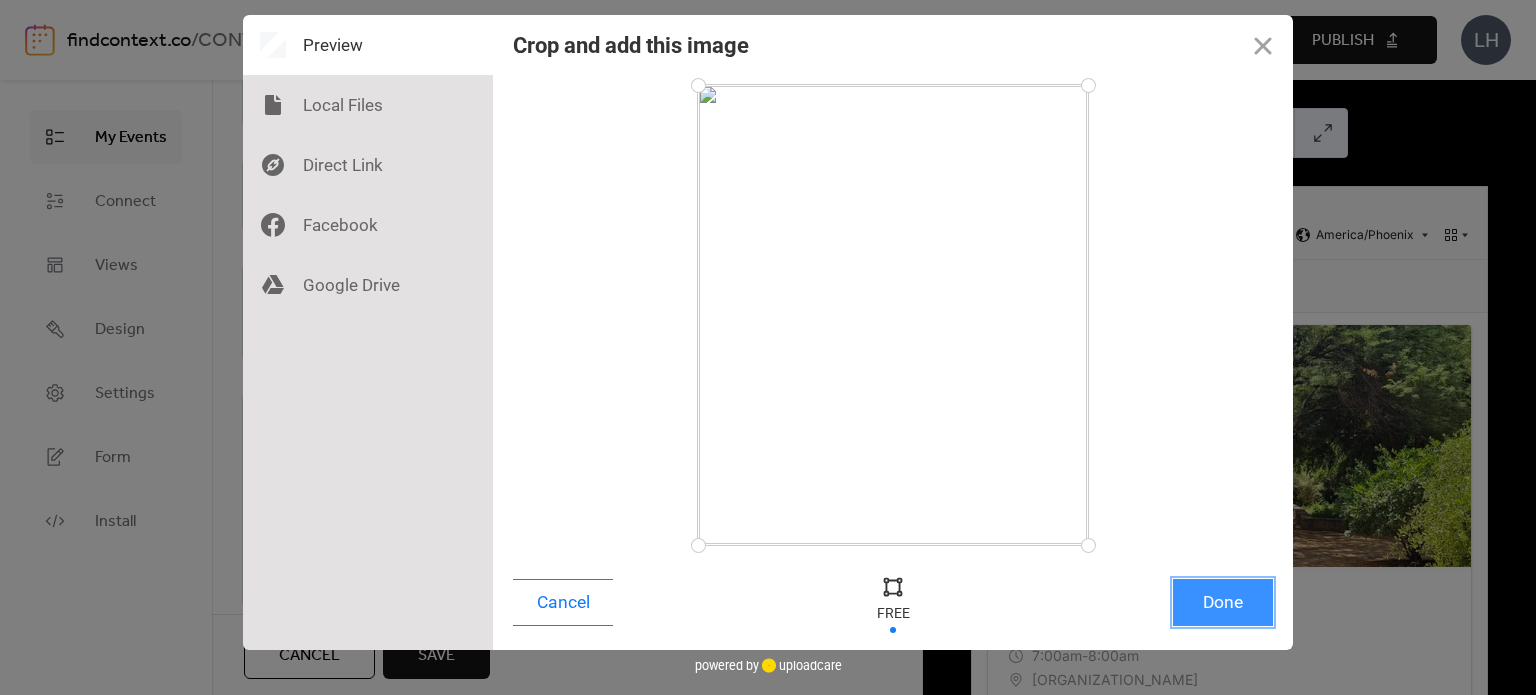 click on "Done" at bounding box center (1223, 602) 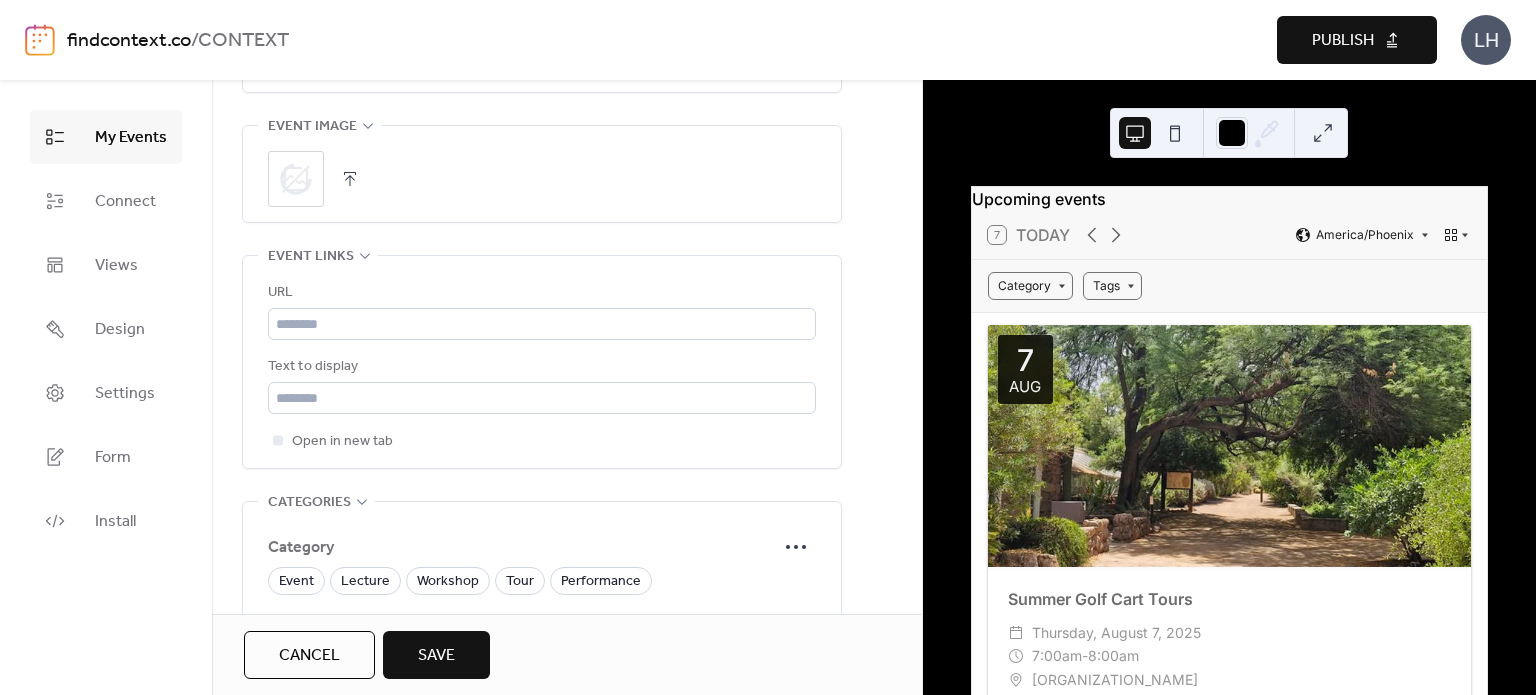 scroll, scrollTop: 1035, scrollLeft: 0, axis: vertical 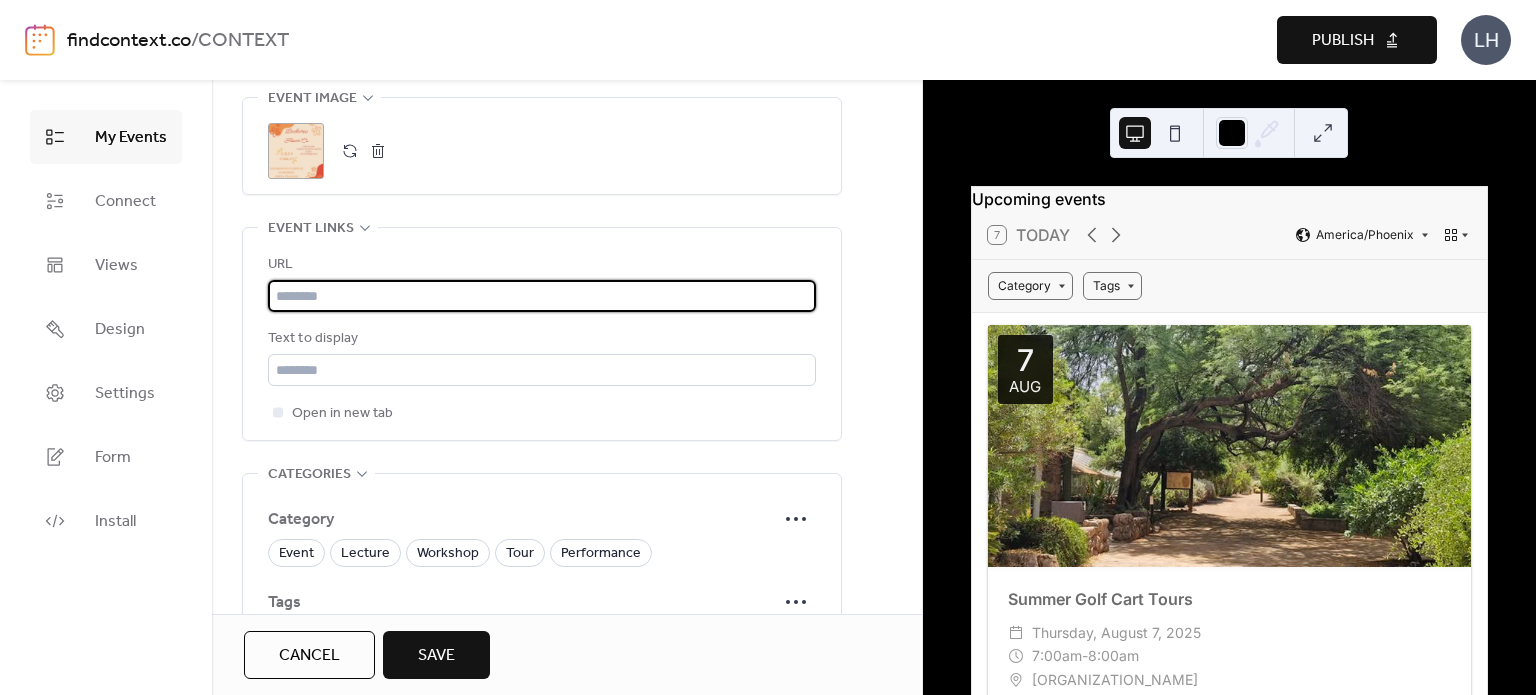 click at bounding box center (542, 296) 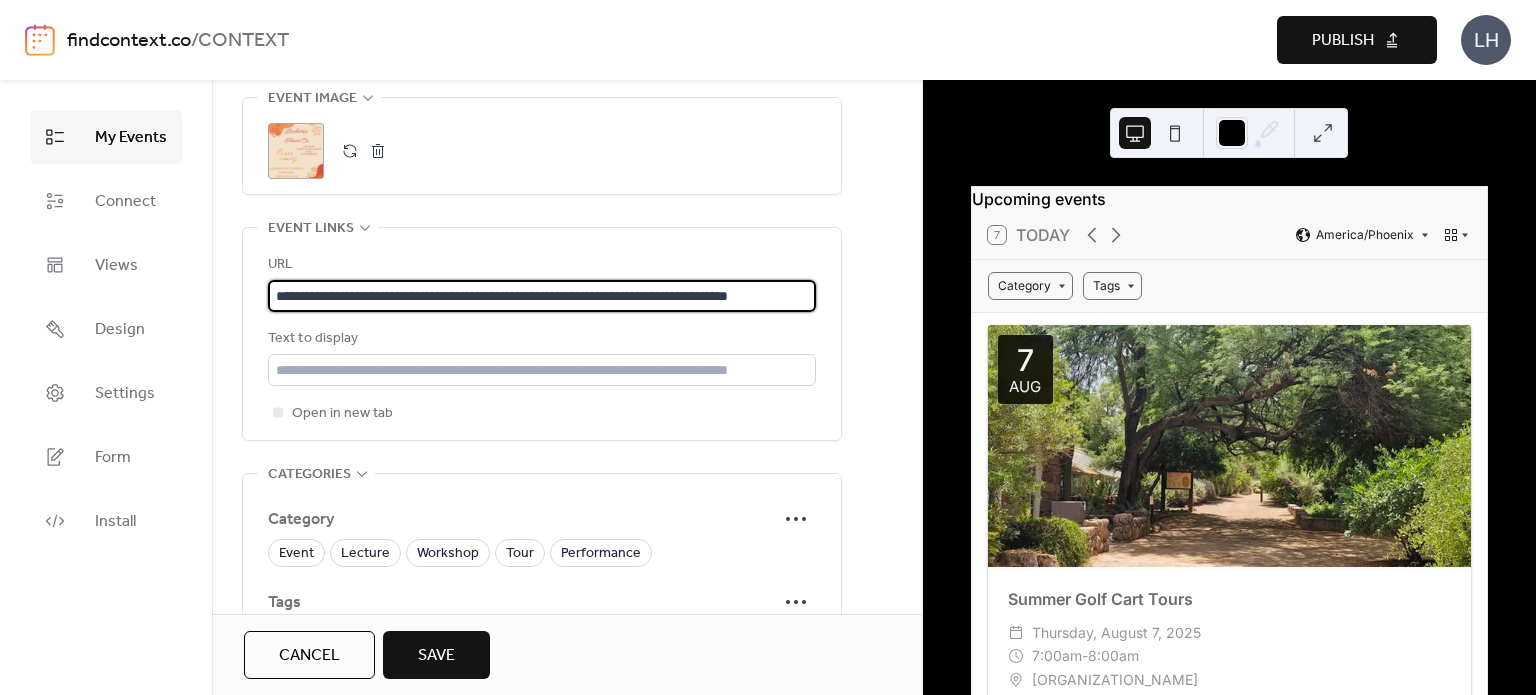 scroll, scrollTop: 0, scrollLeft: 113, axis: horizontal 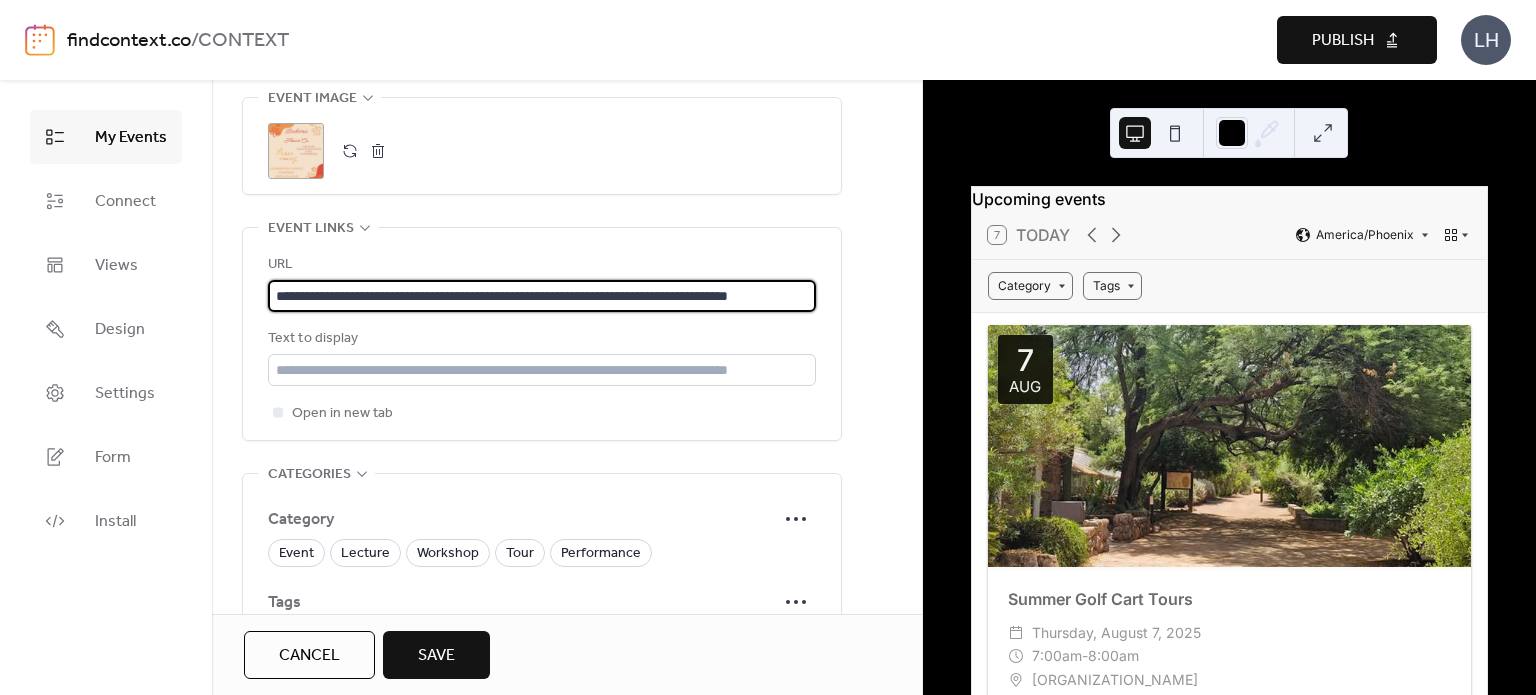 type on "**********" 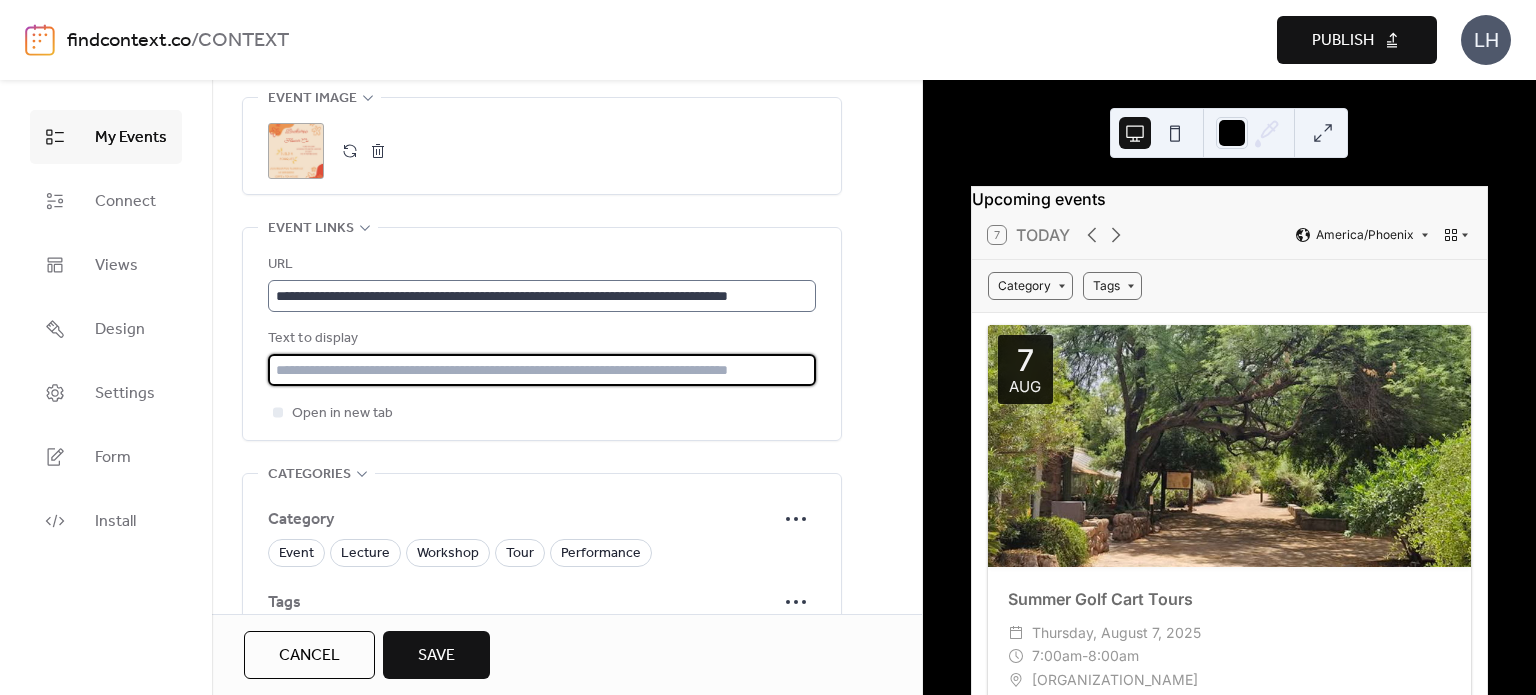 scroll, scrollTop: 0, scrollLeft: 0, axis: both 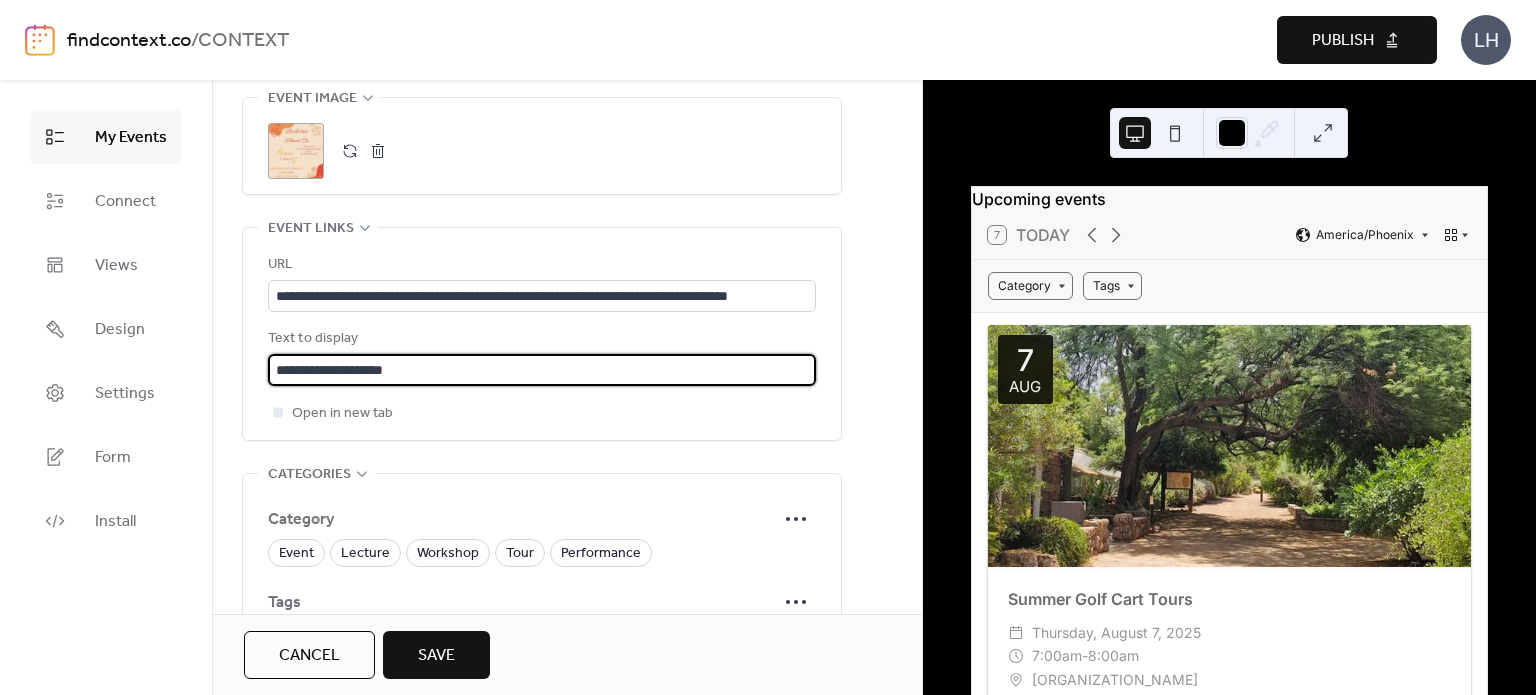 type on "**********" 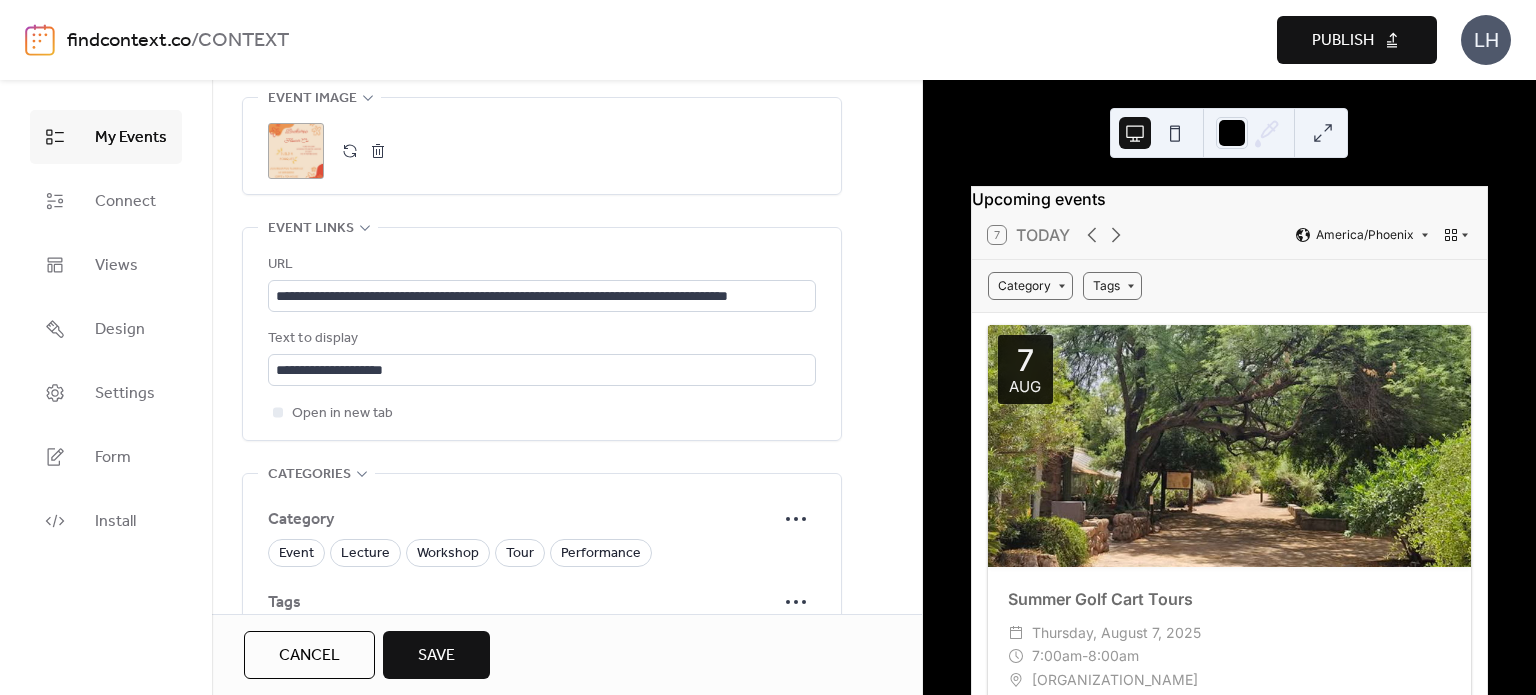 click on "Text to display" at bounding box center [540, 339] 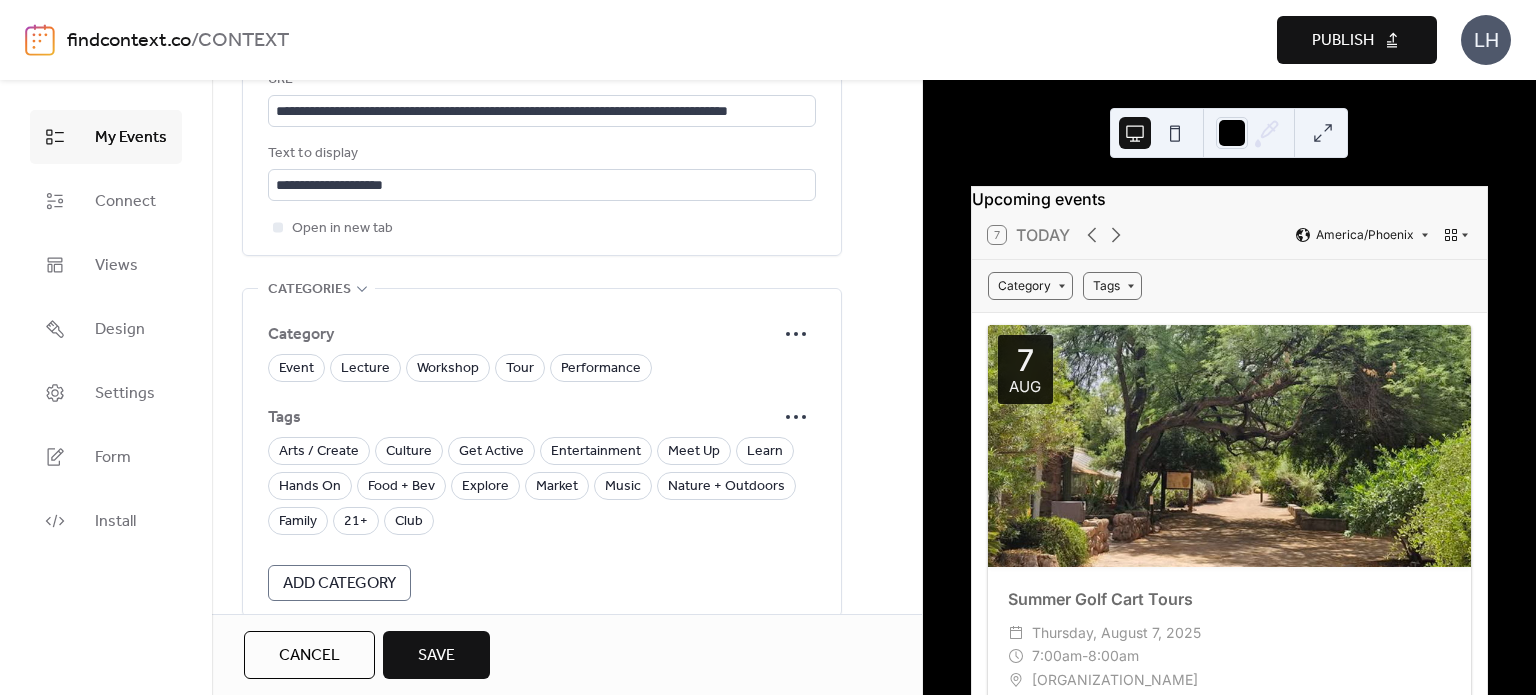 scroll, scrollTop: 1336, scrollLeft: 0, axis: vertical 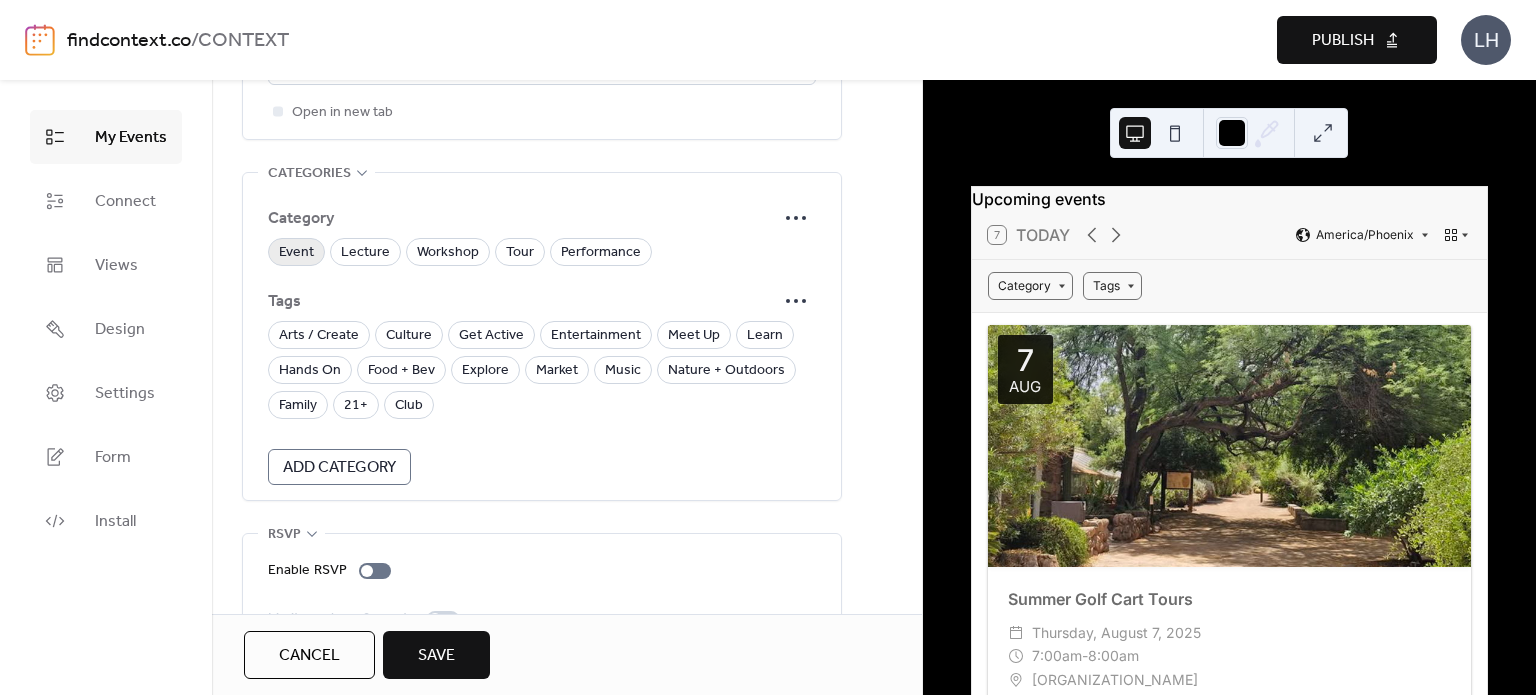 click on "Event" at bounding box center [296, 252] 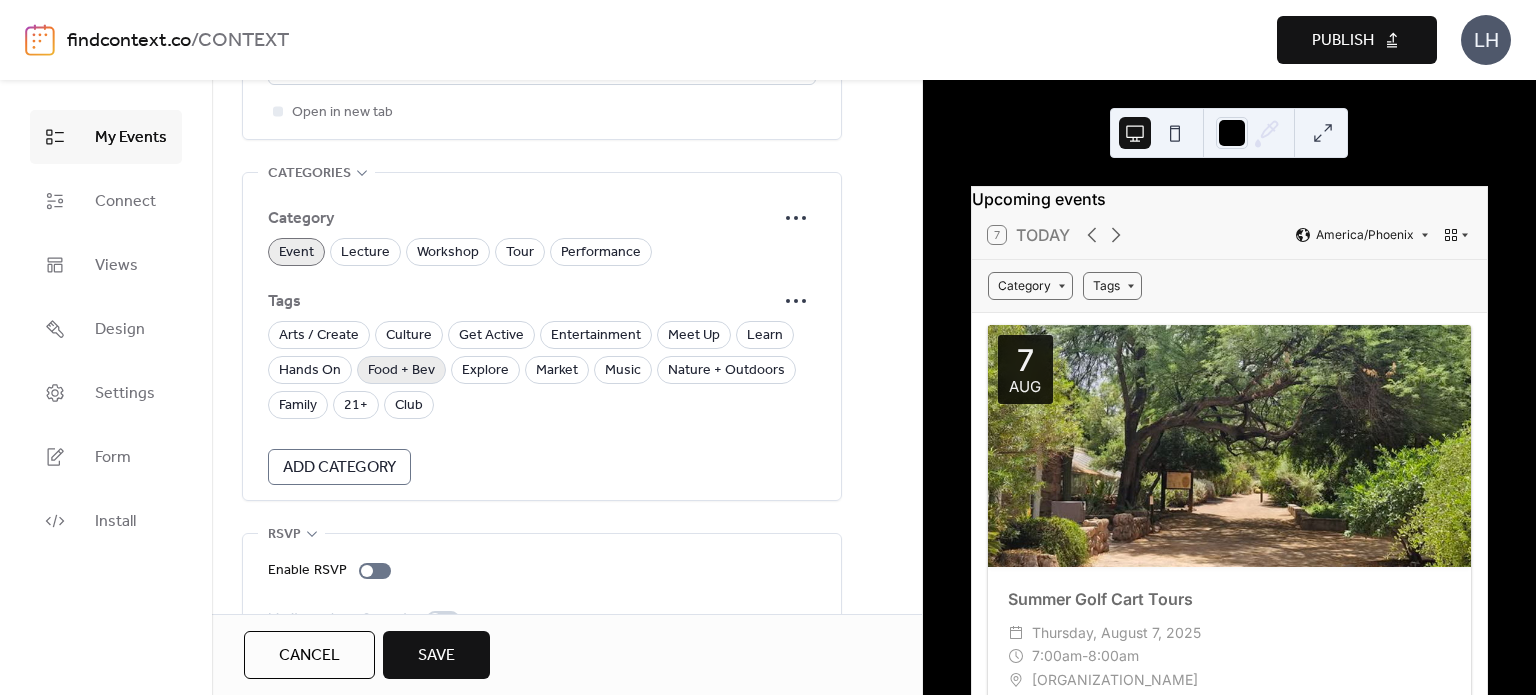 click on "Food + Bev" at bounding box center (401, 371) 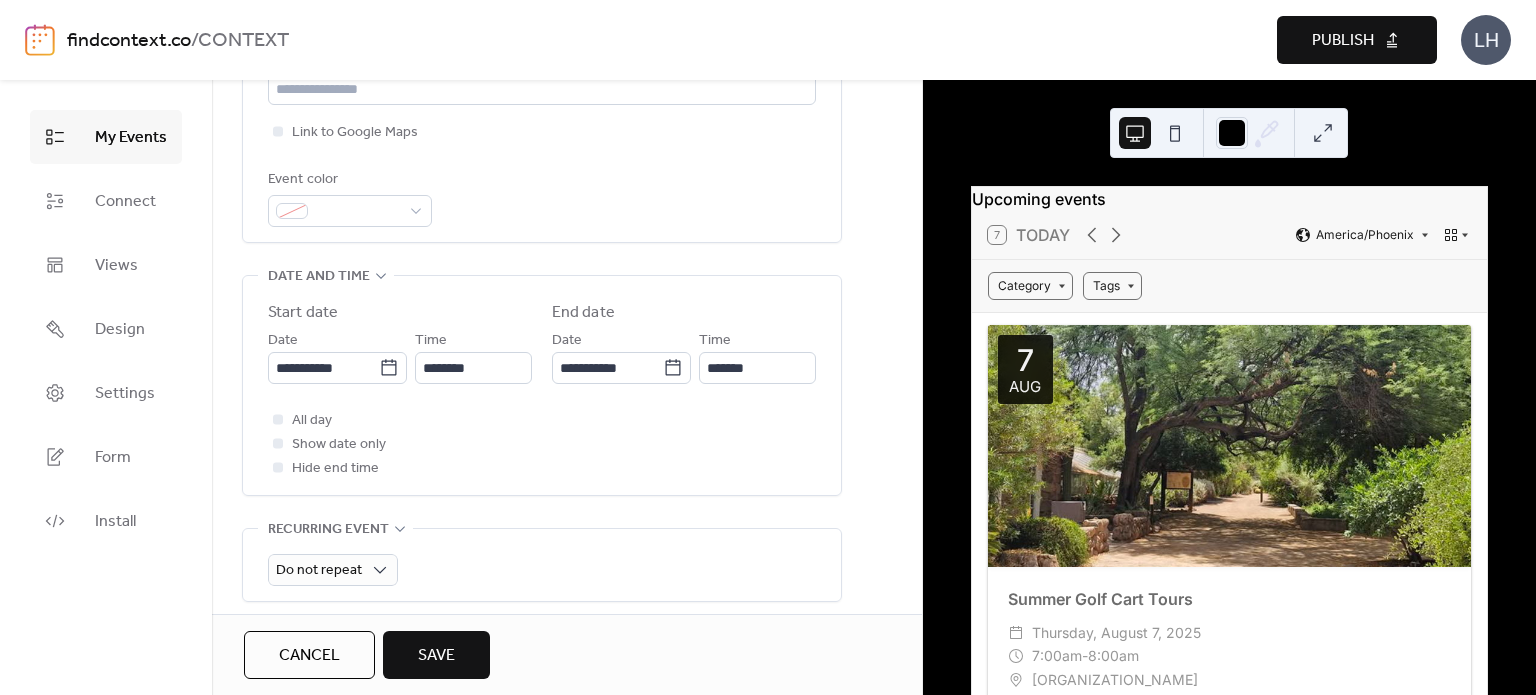 scroll, scrollTop: 496, scrollLeft: 0, axis: vertical 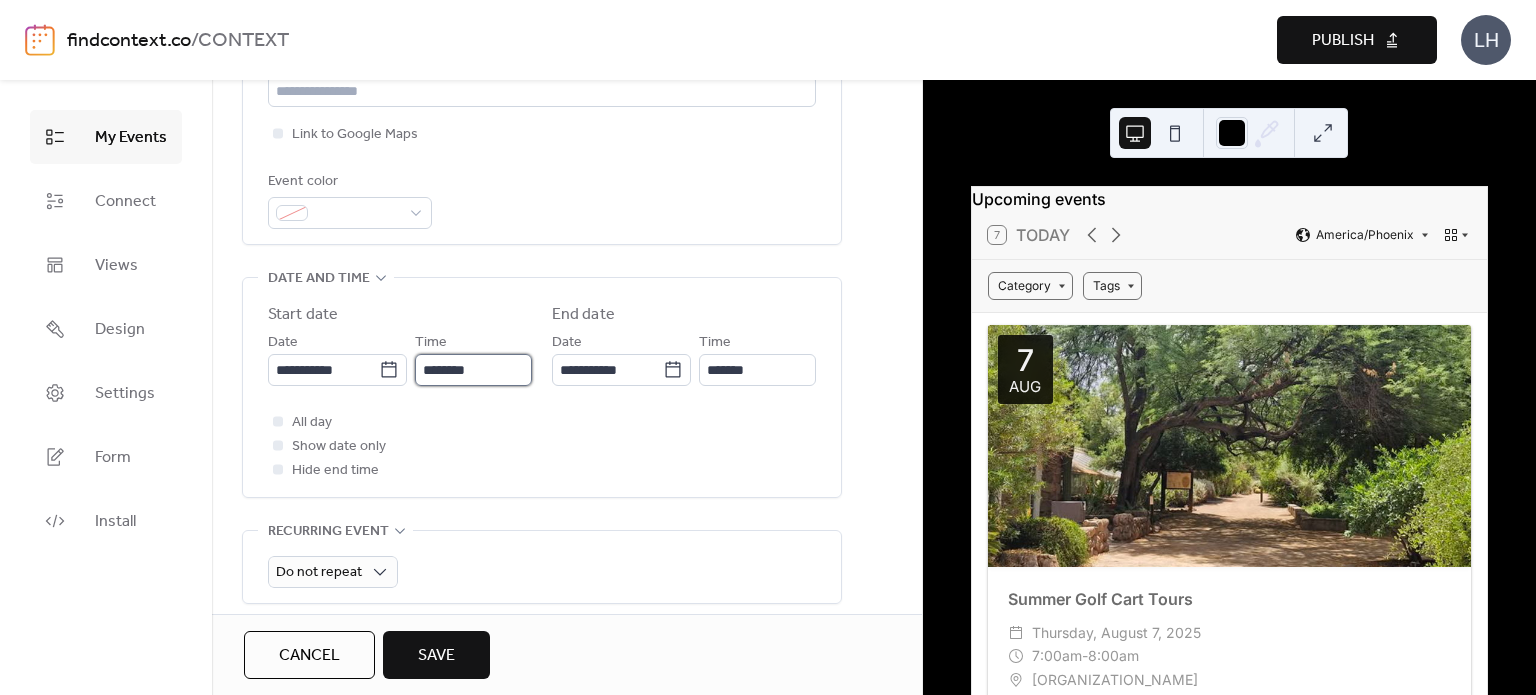 click on "********" at bounding box center (473, 370) 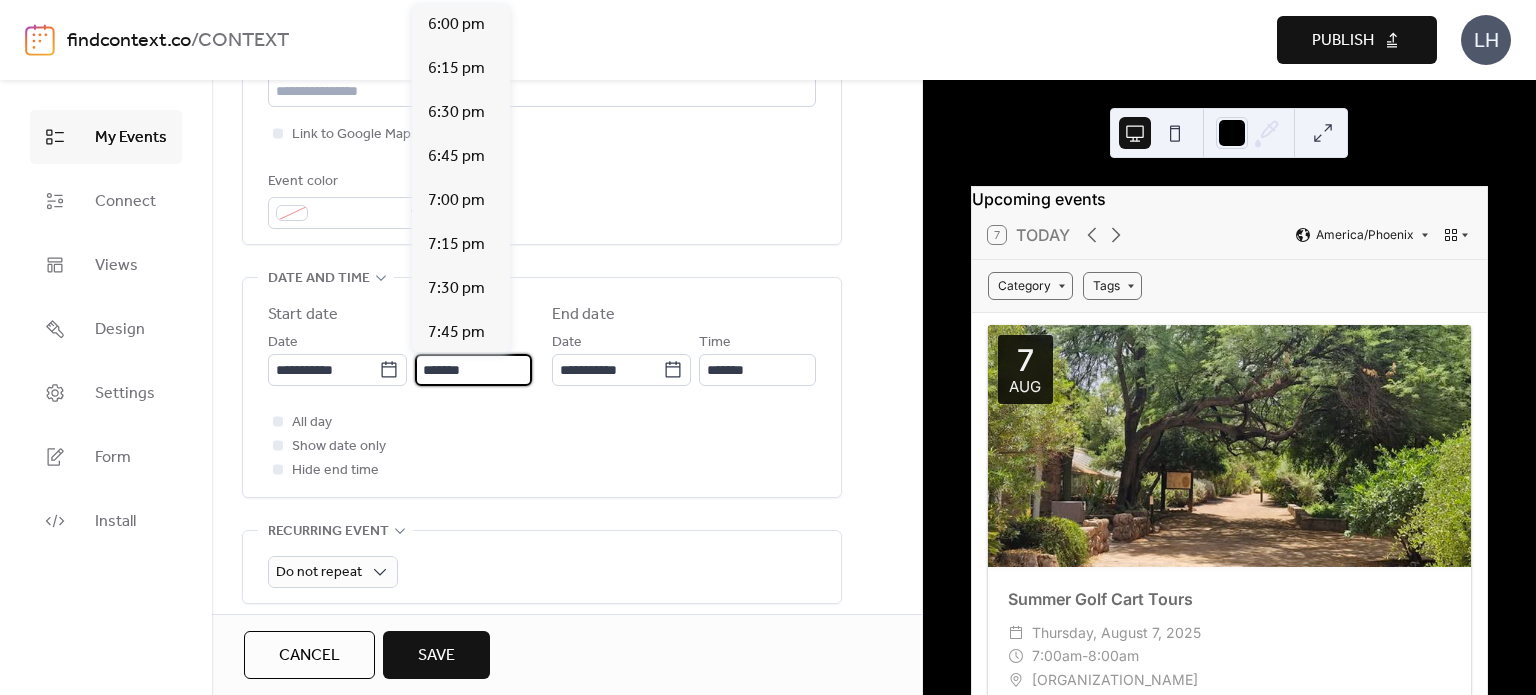 scroll, scrollTop: 2992, scrollLeft: 0, axis: vertical 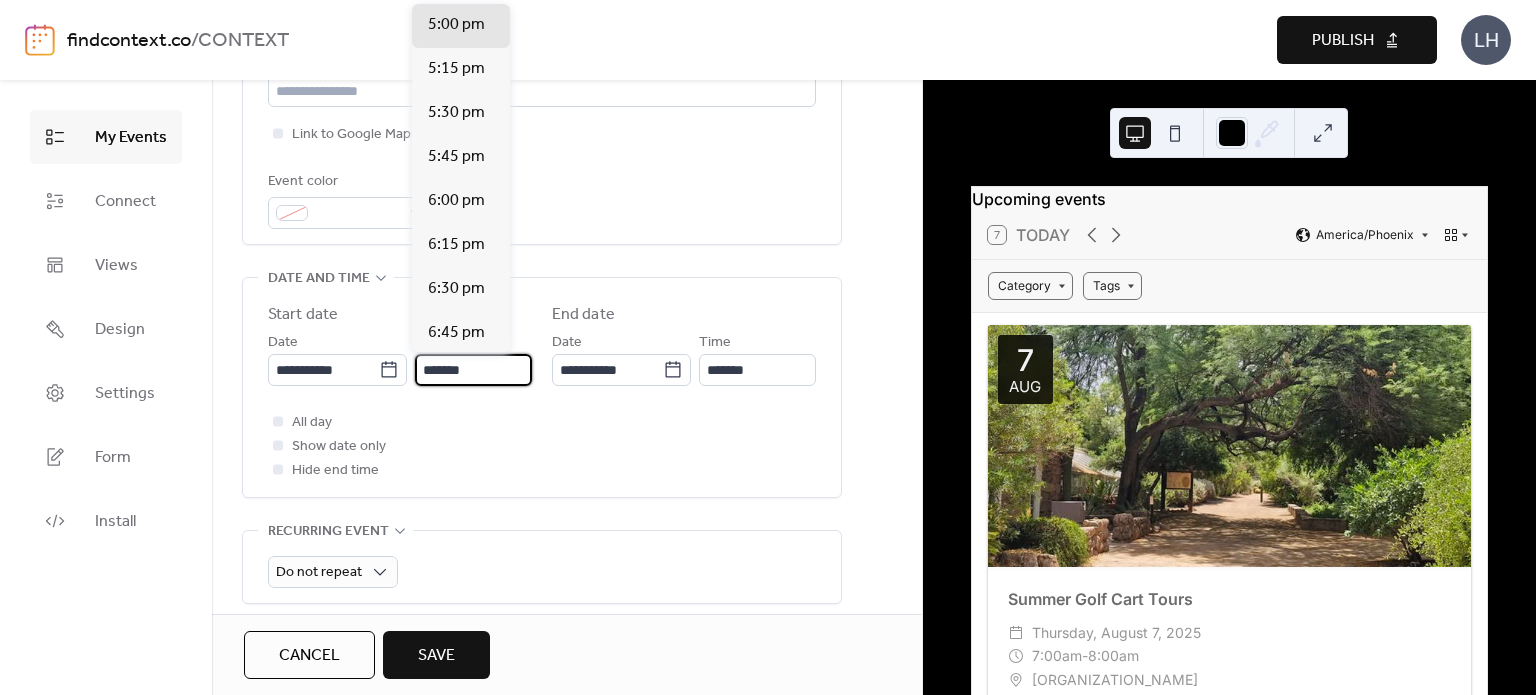 type on "*******" 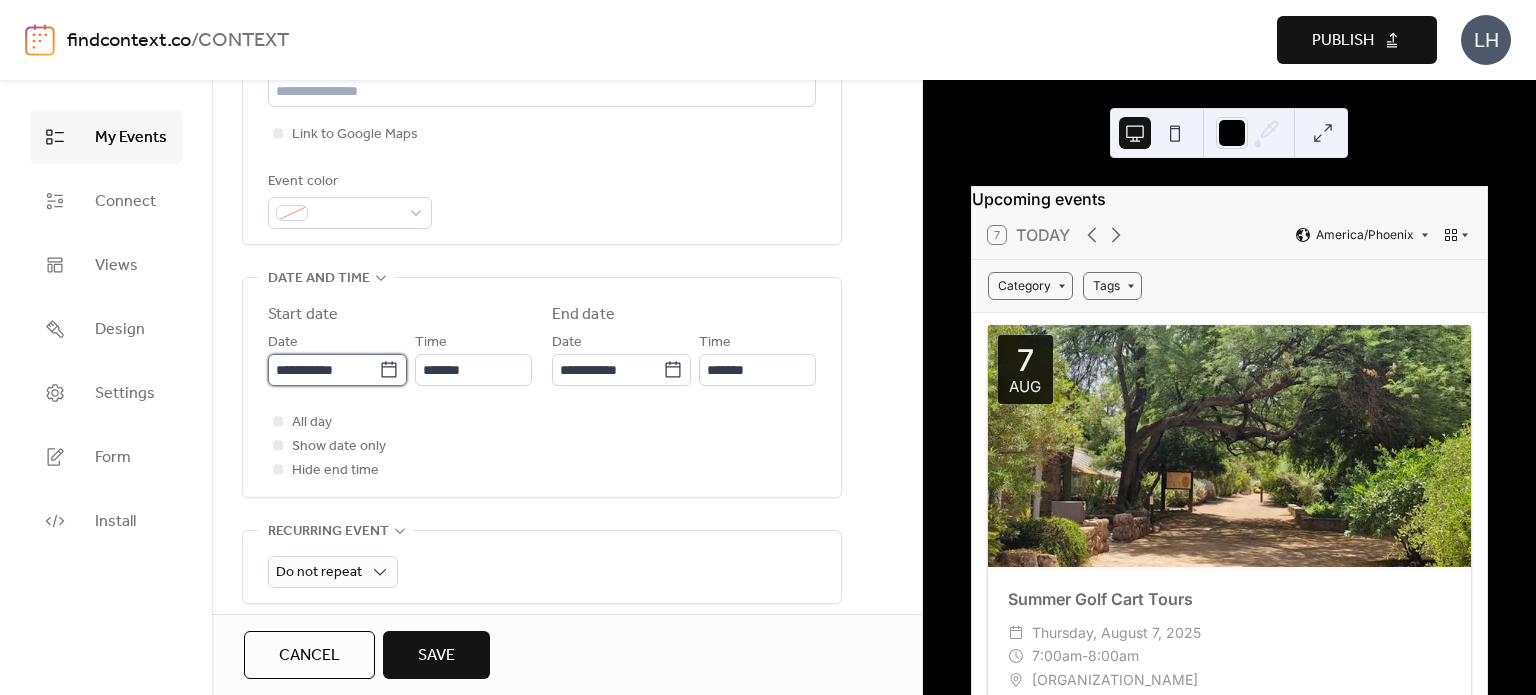 click on "**********" at bounding box center (323, 370) 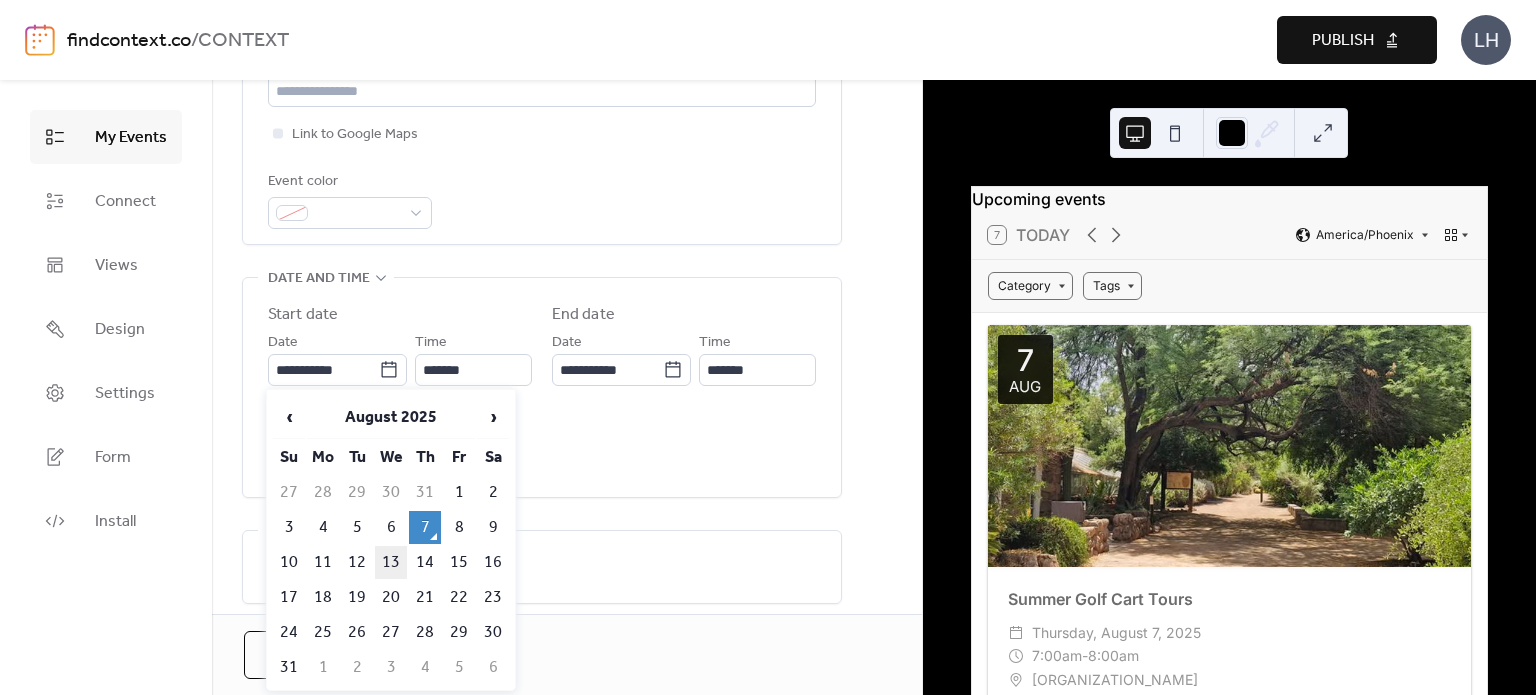 click on "13" at bounding box center [391, 562] 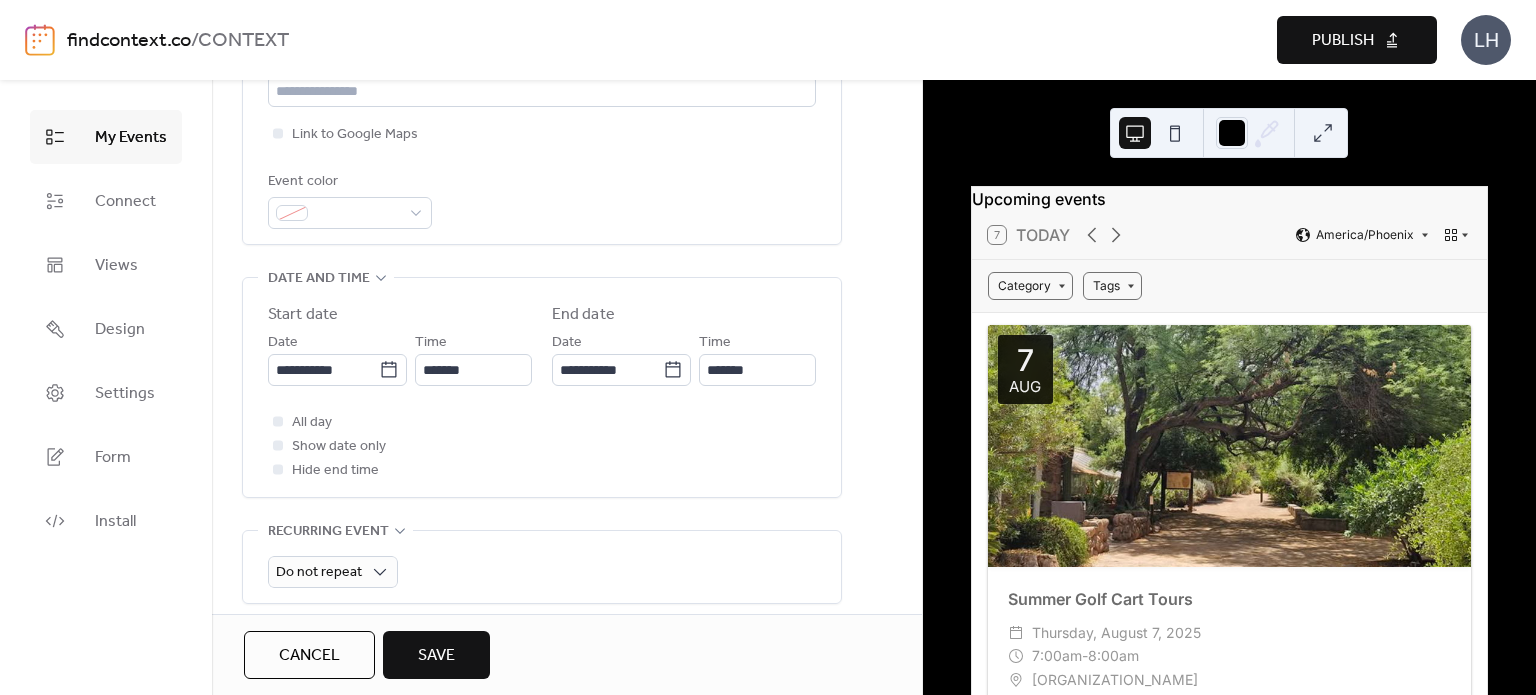 click on "**********" at bounding box center (542, 387) 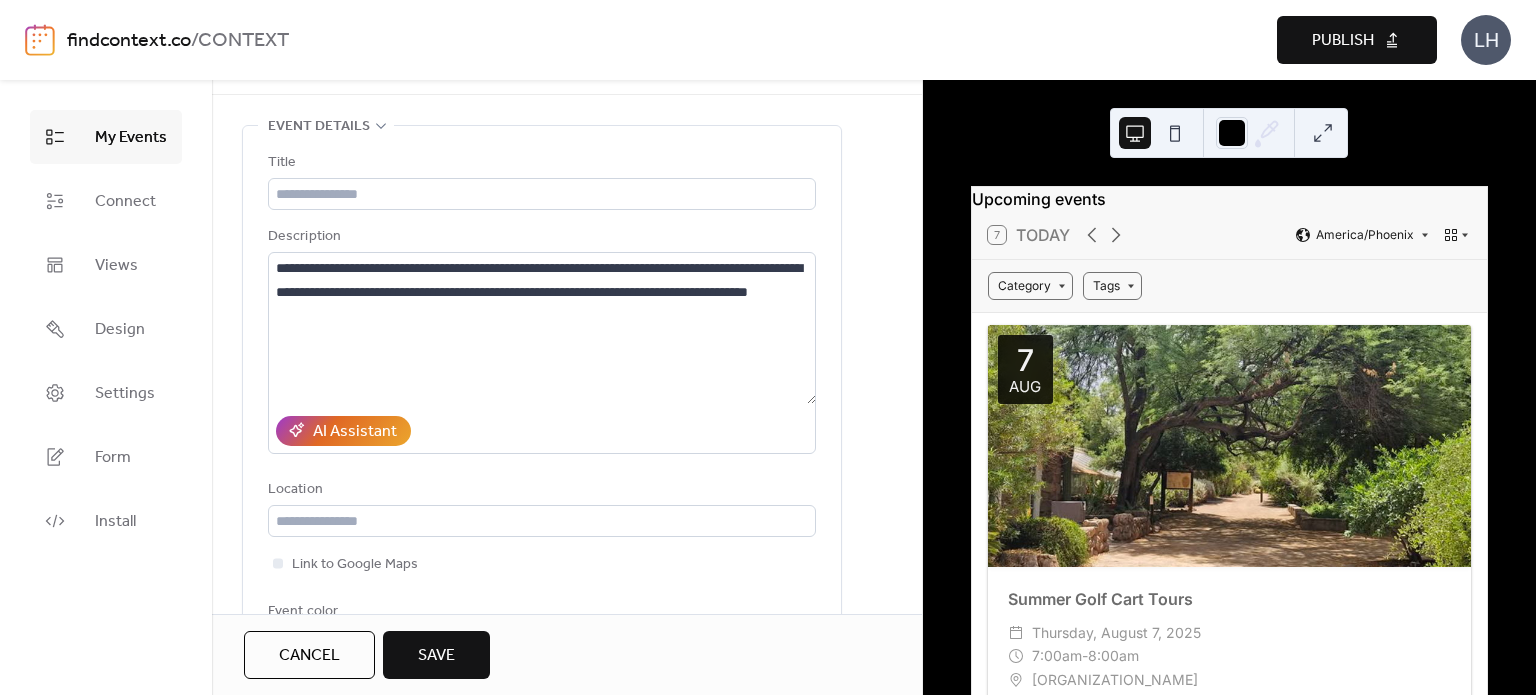 scroll, scrollTop: 0, scrollLeft: 0, axis: both 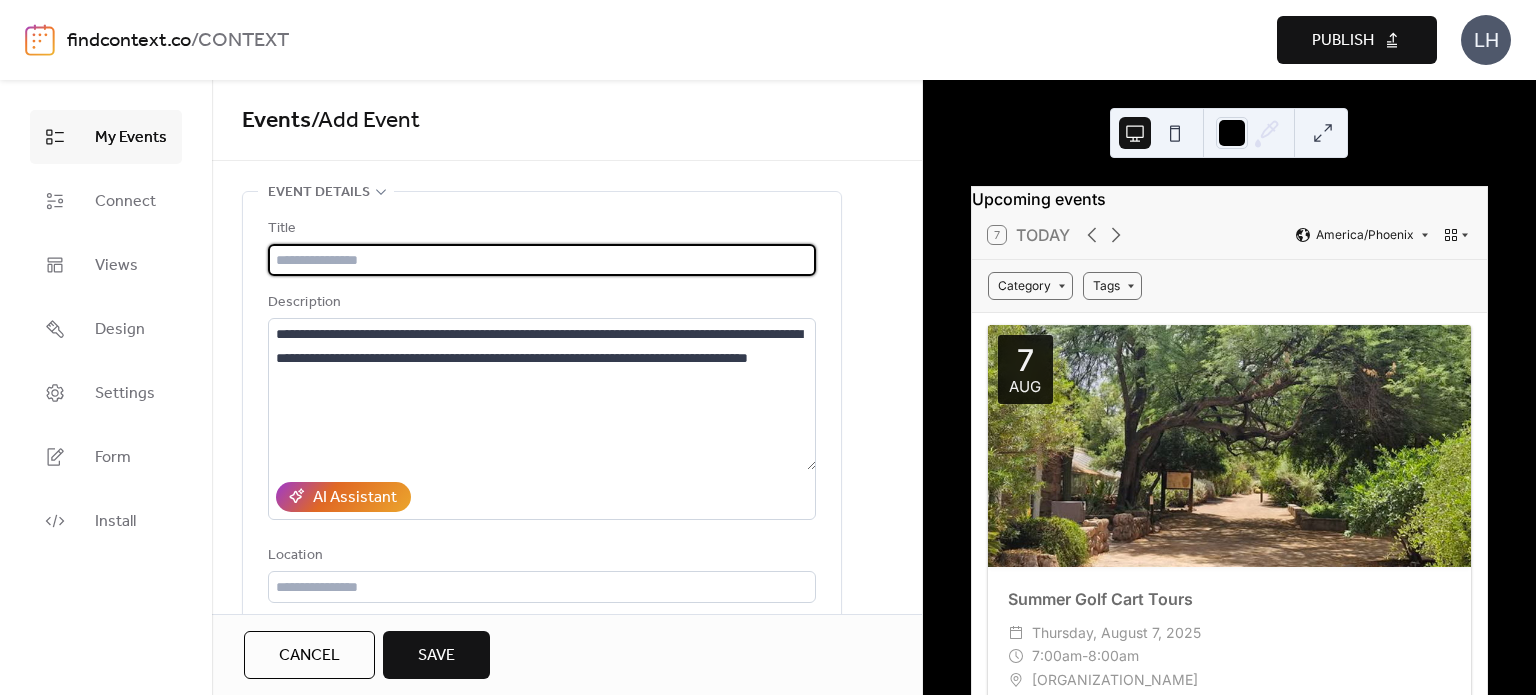 click at bounding box center (542, 260) 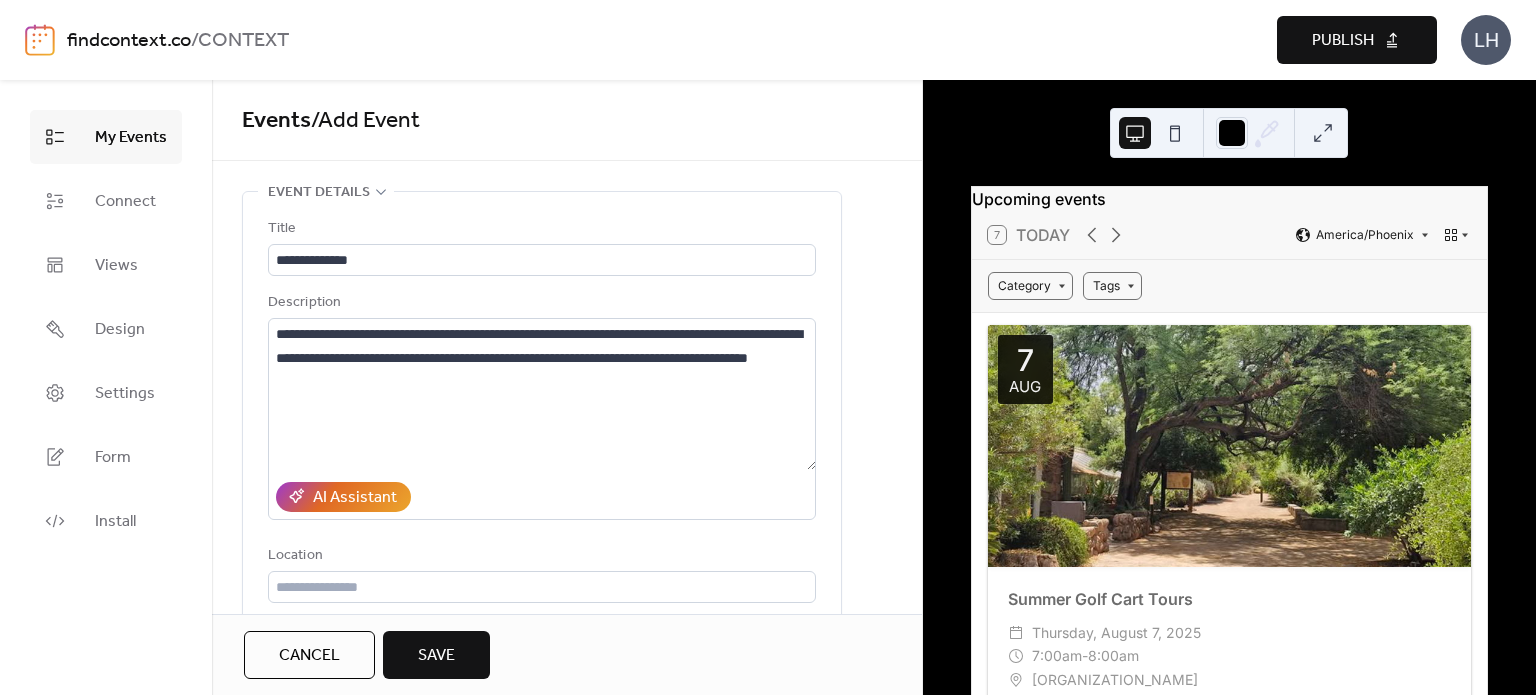 click on "**********" at bounding box center (542, 466) 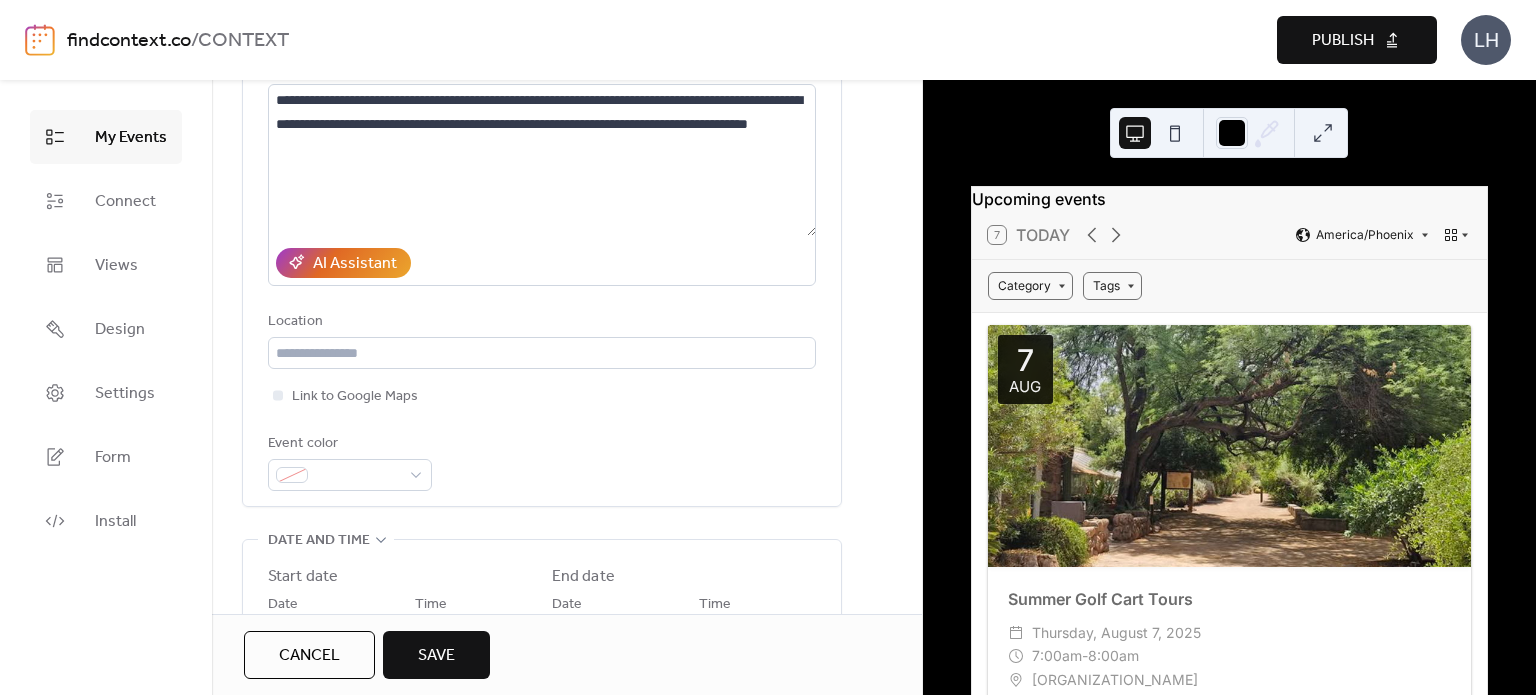 scroll, scrollTop: 0, scrollLeft: 0, axis: both 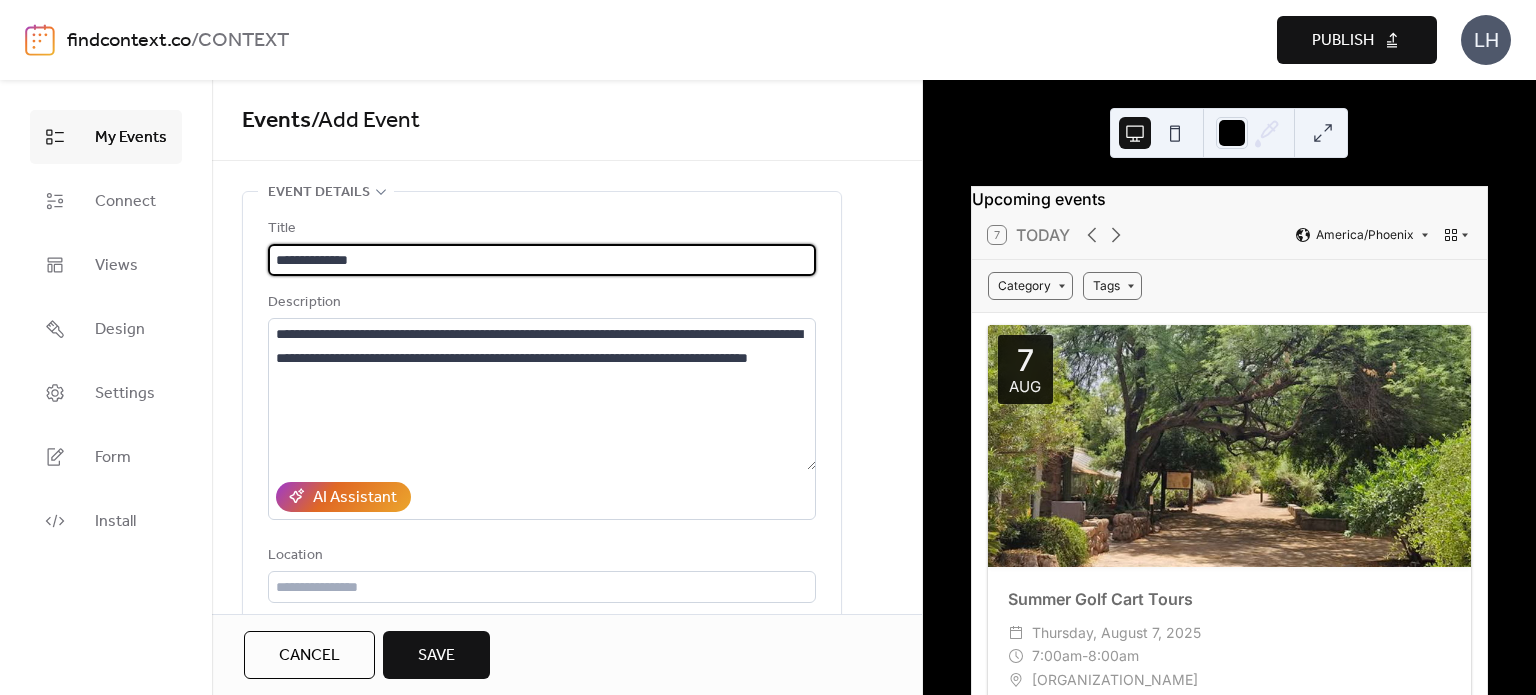 click on "**********" at bounding box center (542, 260) 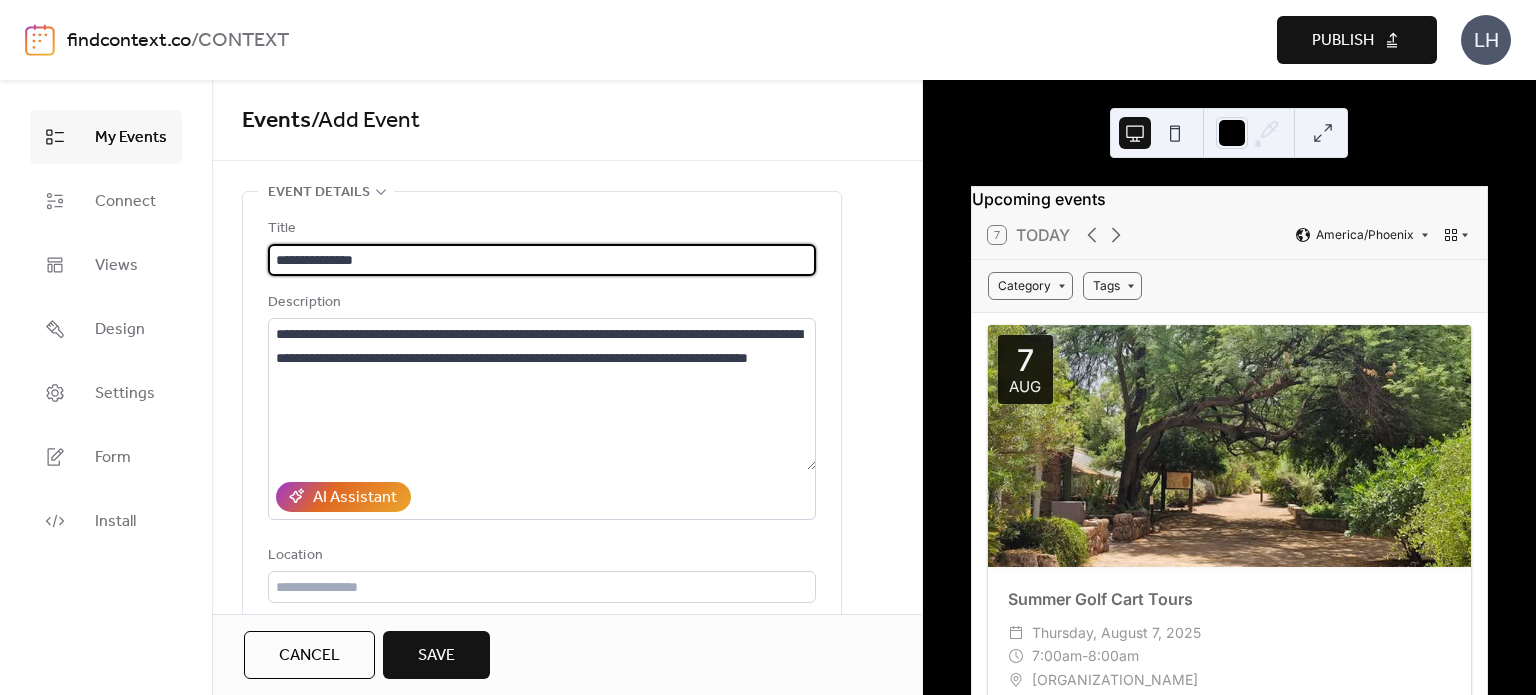 type on "**********" 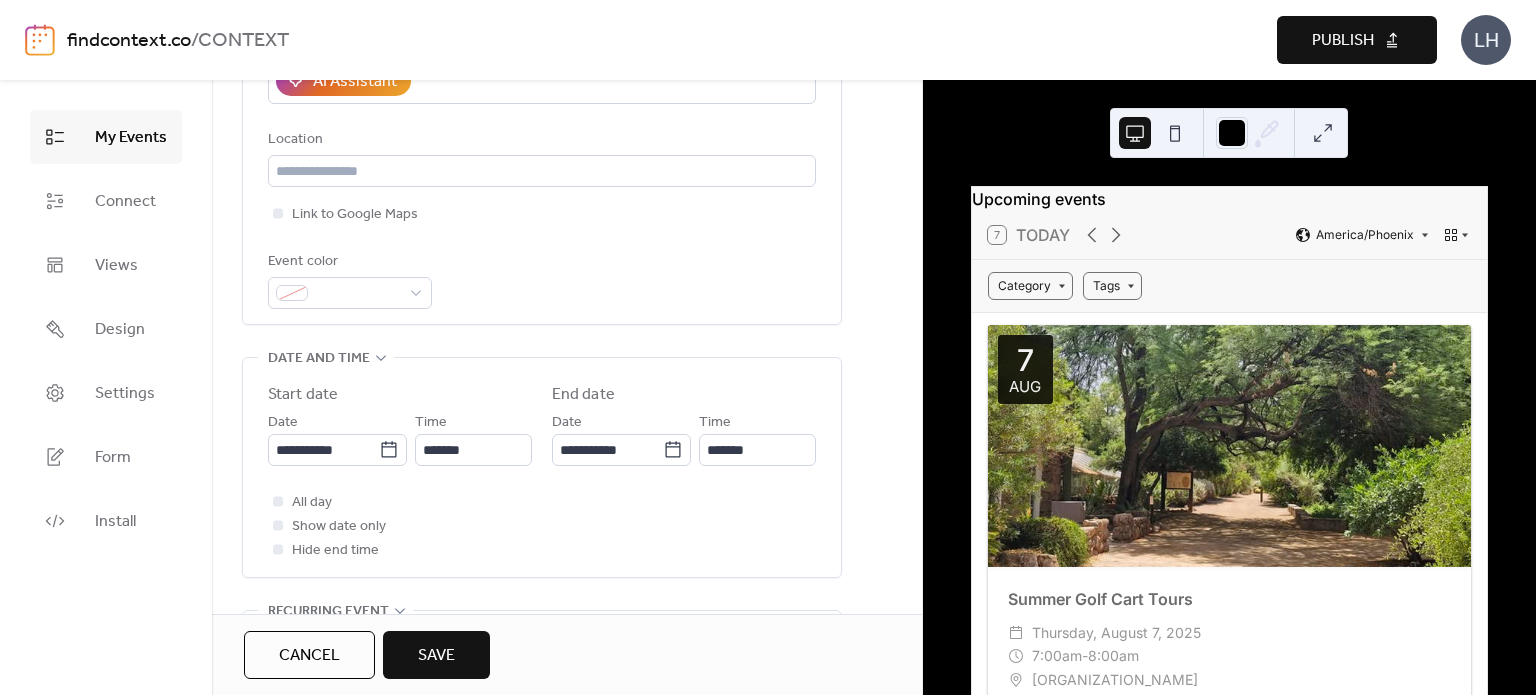 scroll, scrollTop: 415, scrollLeft: 0, axis: vertical 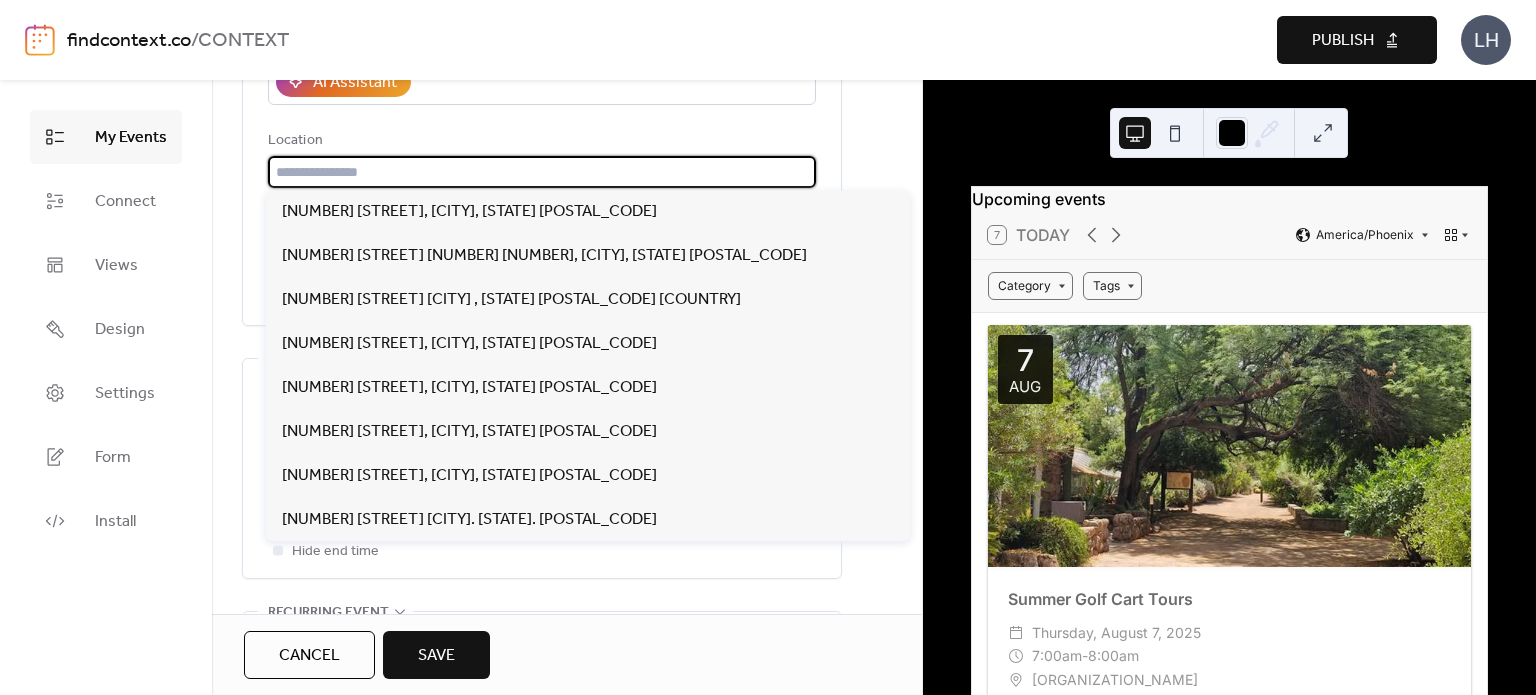 click at bounding box center (542, 172) 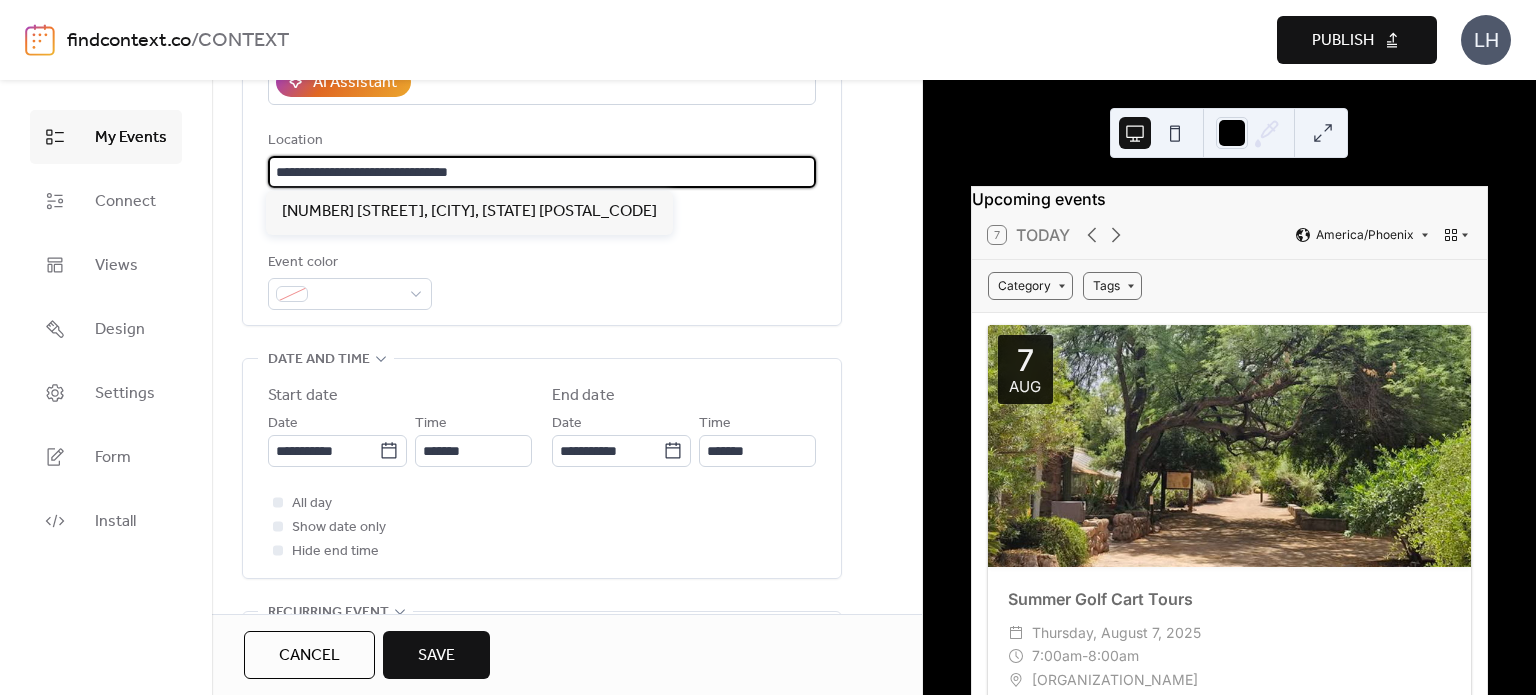 click on "Location" at bounding box center (540, 141) 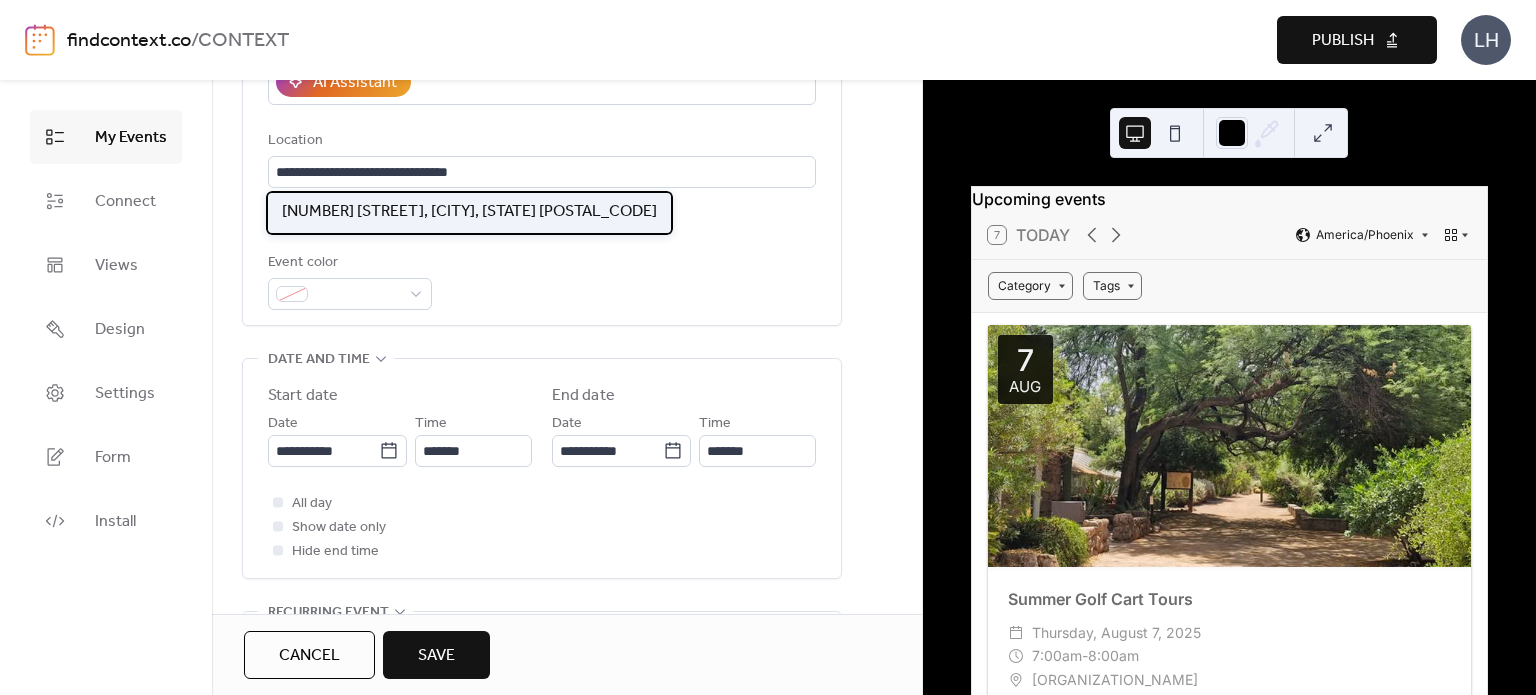 click on "[NUMBER] [STREET], [CITY], [STATE] [POSTAL_CODE]" at bounding box center [469, 212] 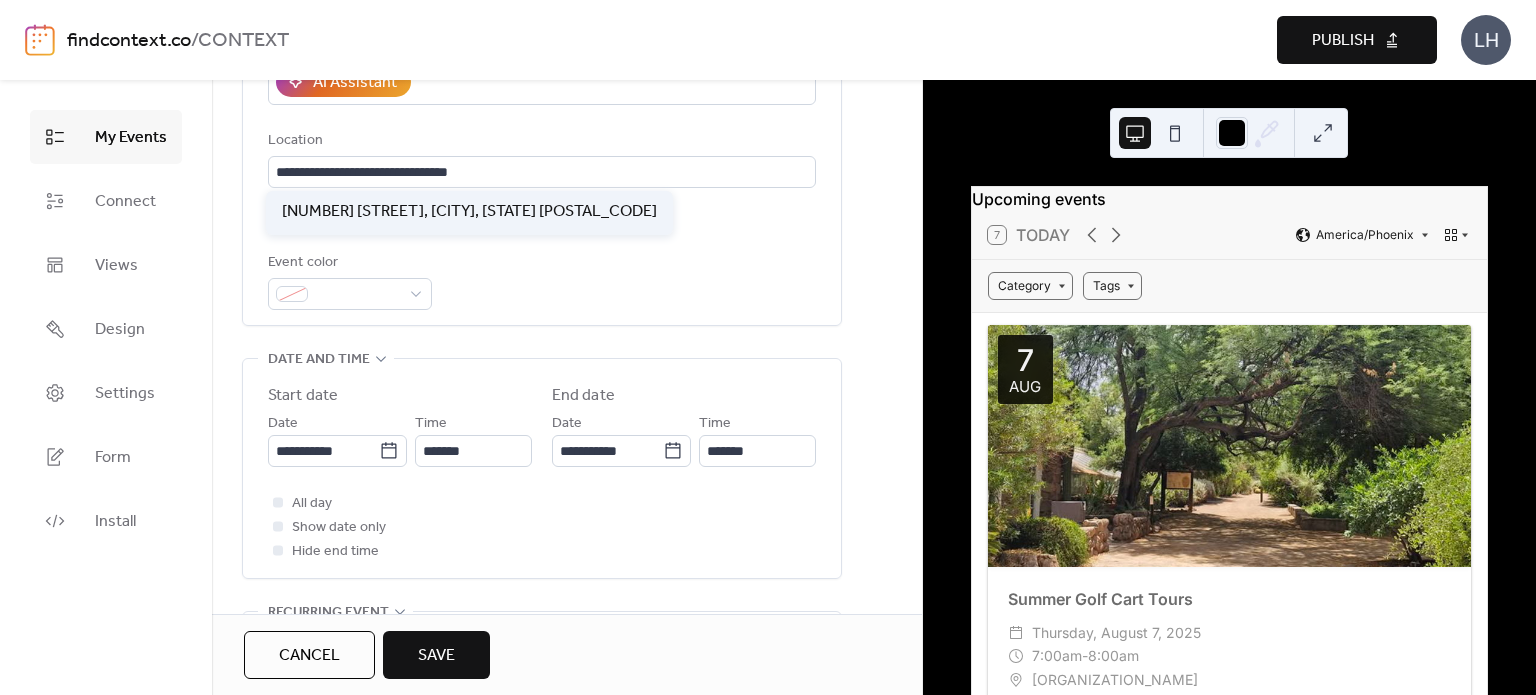 type on "**********" 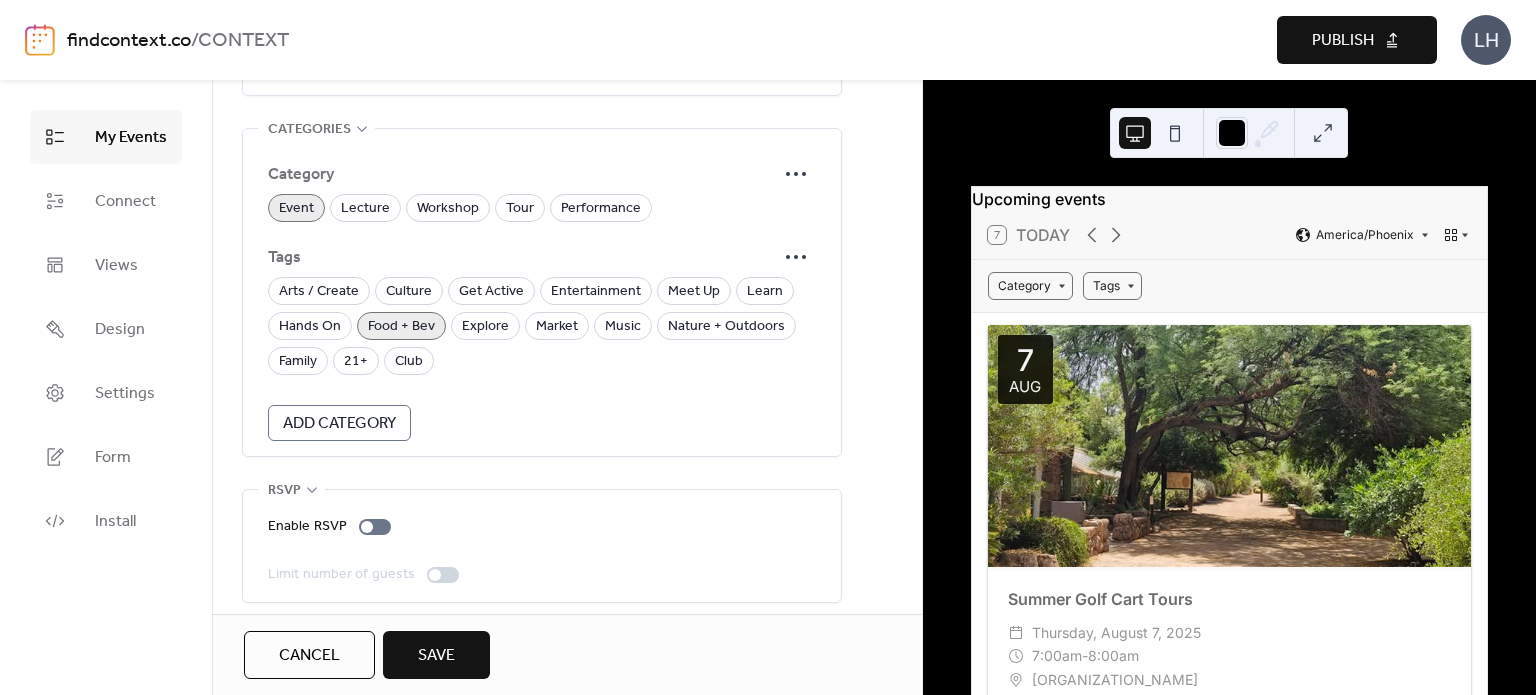 scroll, scrollTop: 1388, scrollLeft: 0, axis: vertical 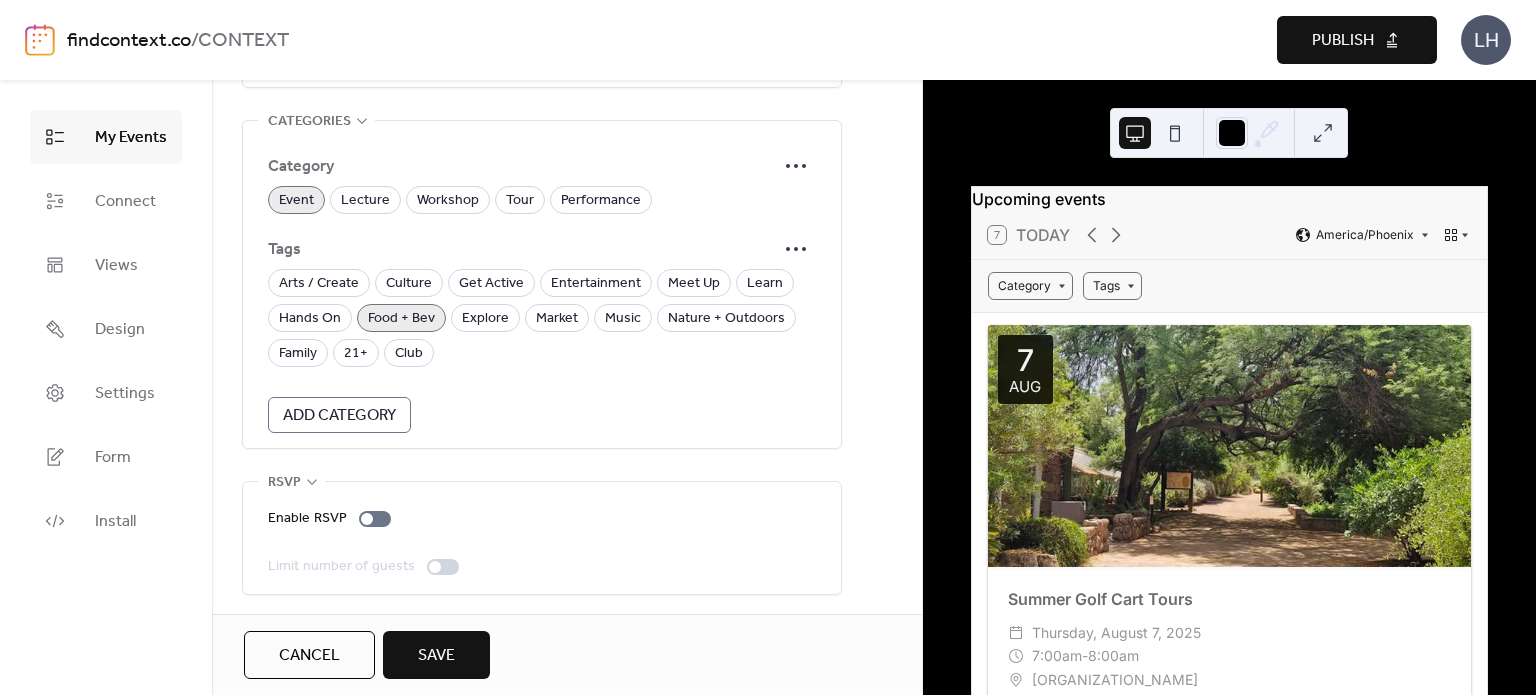 click on "Save" at bounding box center [436, 655] 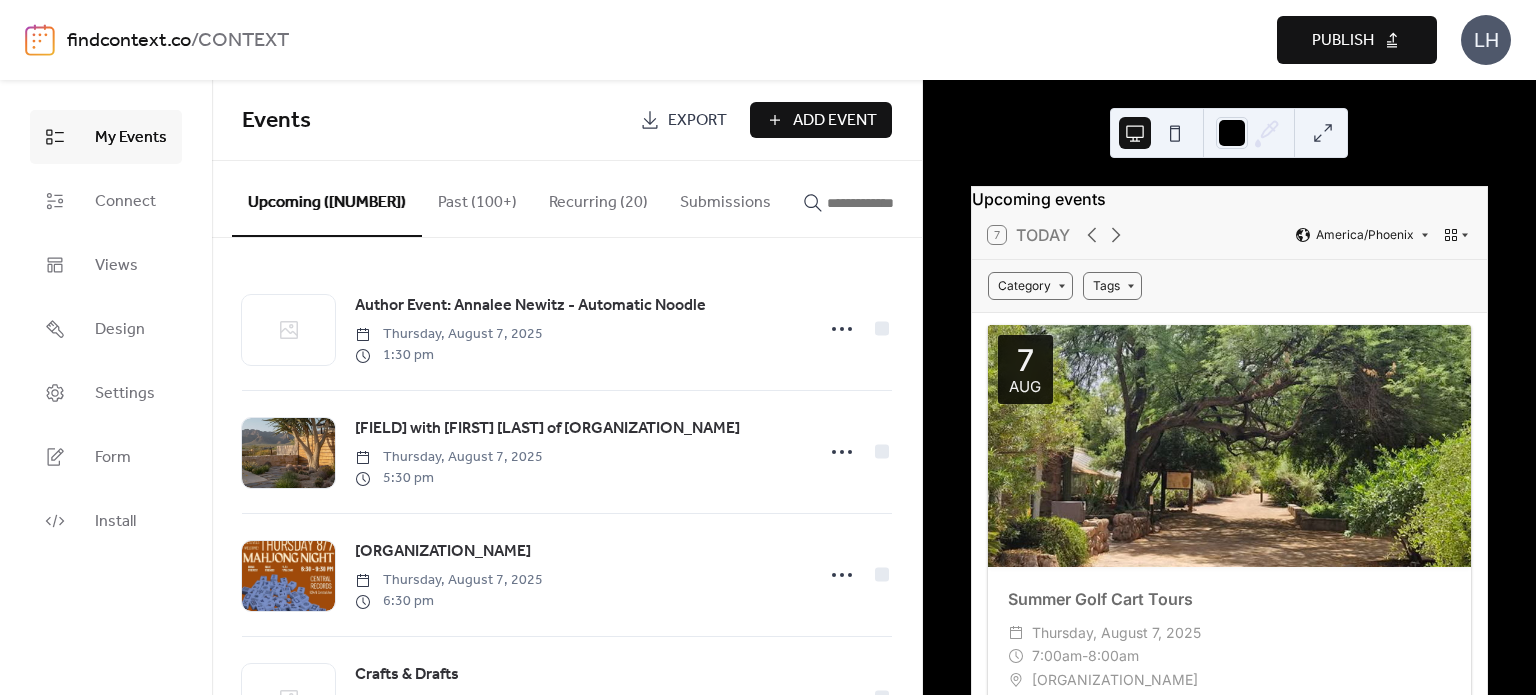 click on "Events" at bounding box center (433, 121) 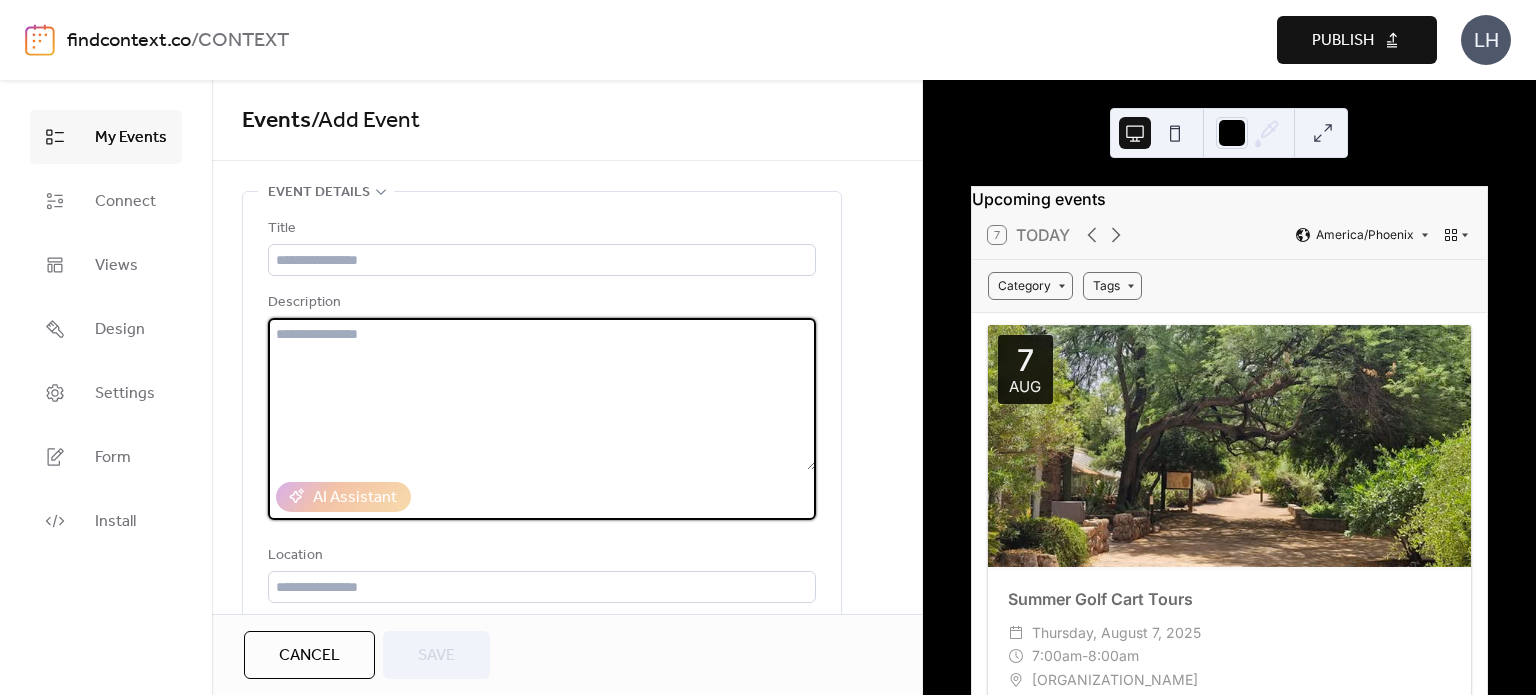 click at bounding box center (542, 394) 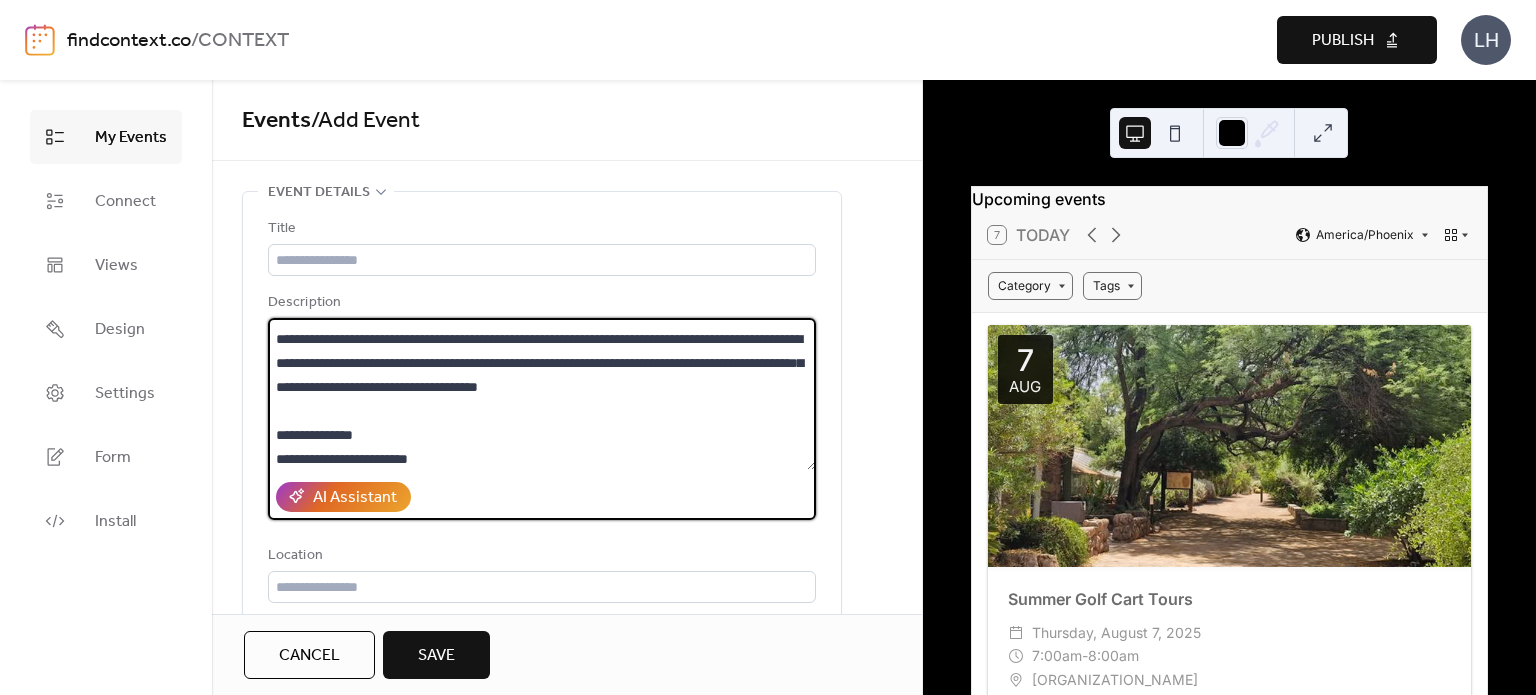 scroll, scrollTop: 0, scrollLeft: 0, axis: both 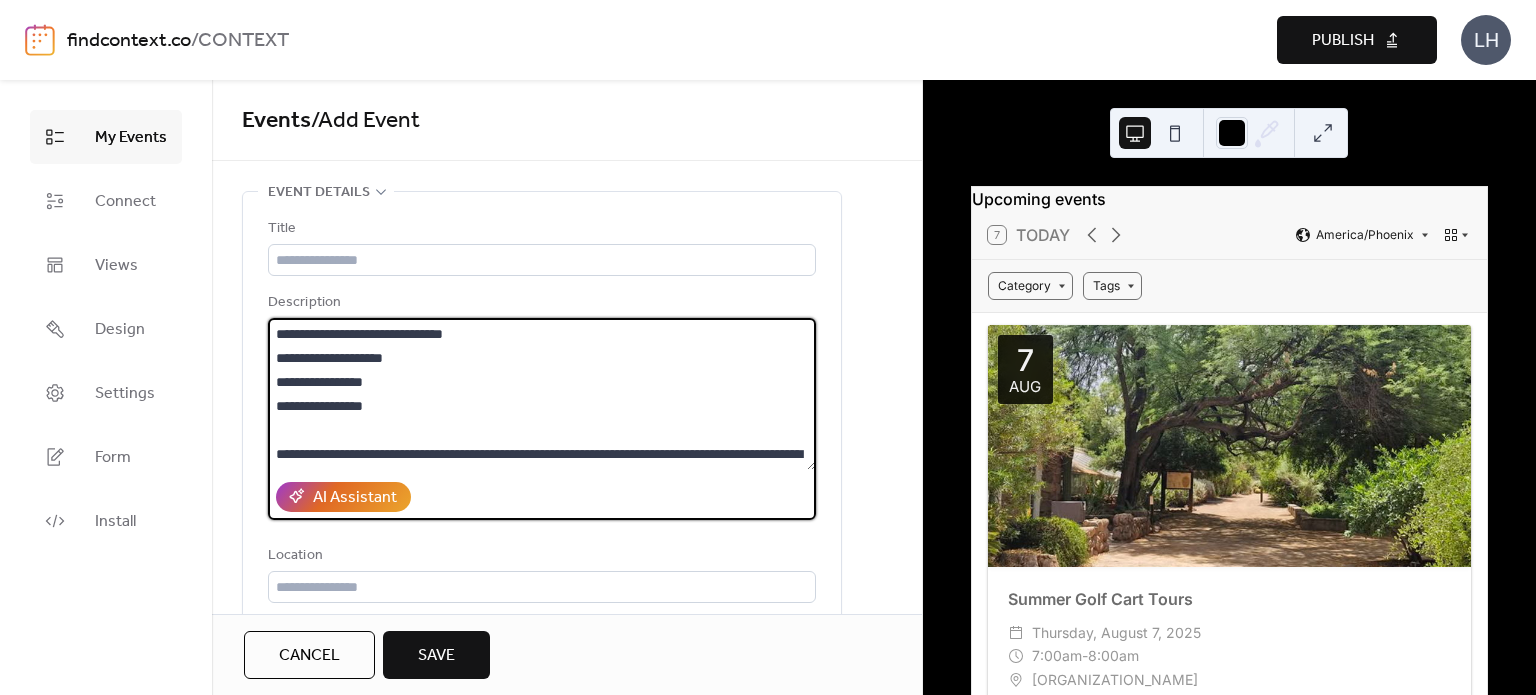 drag, startPoint x: 482, startPoint y: 335, endPoint x: 266, endPoint y: 309, distance: 217.55919 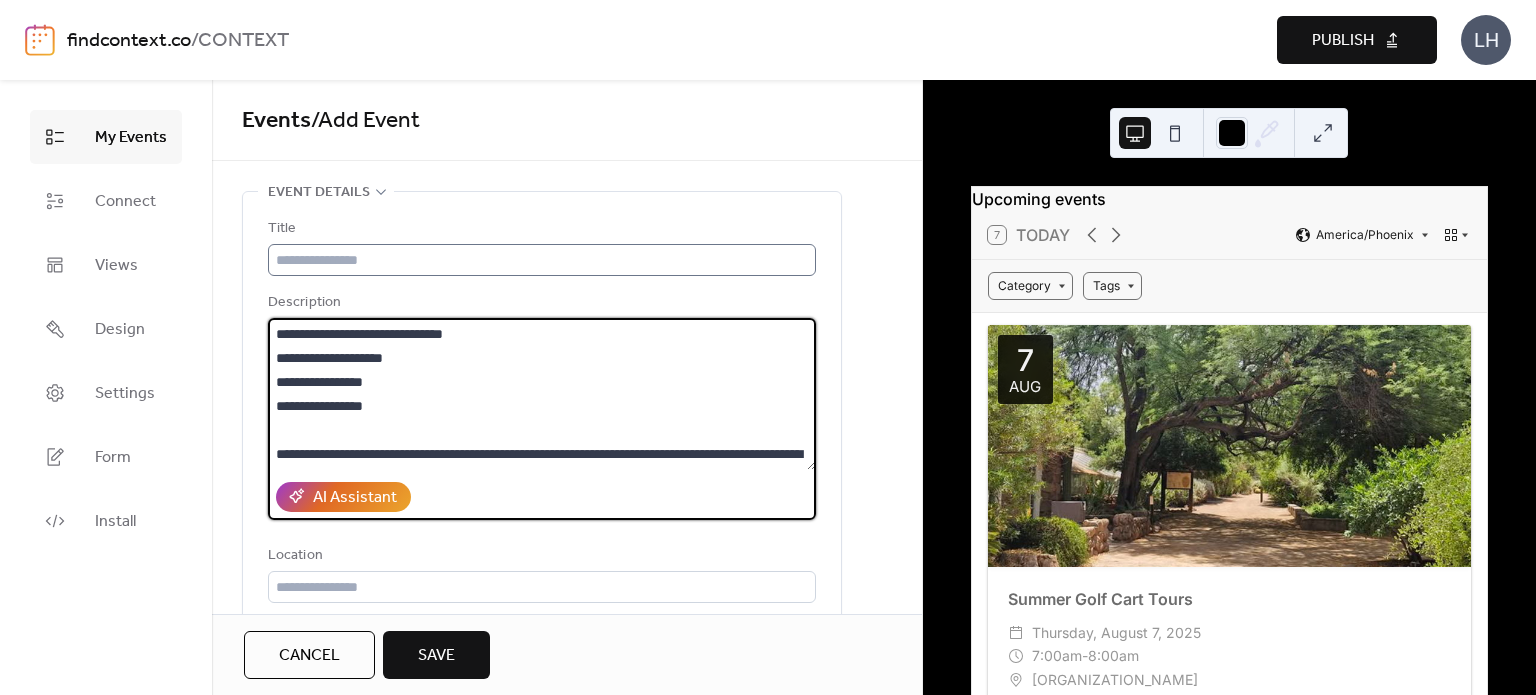 type on "**********" 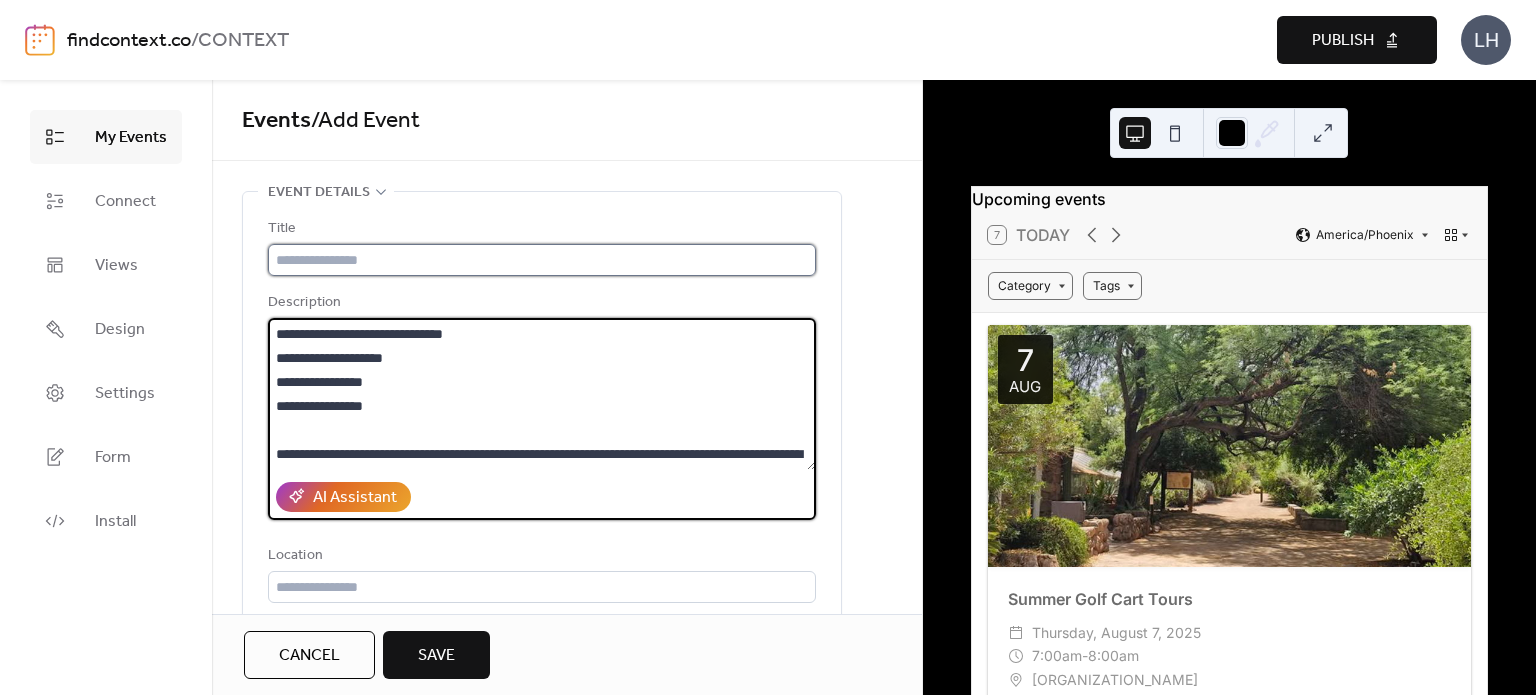 click at bounding box center [542, 260] 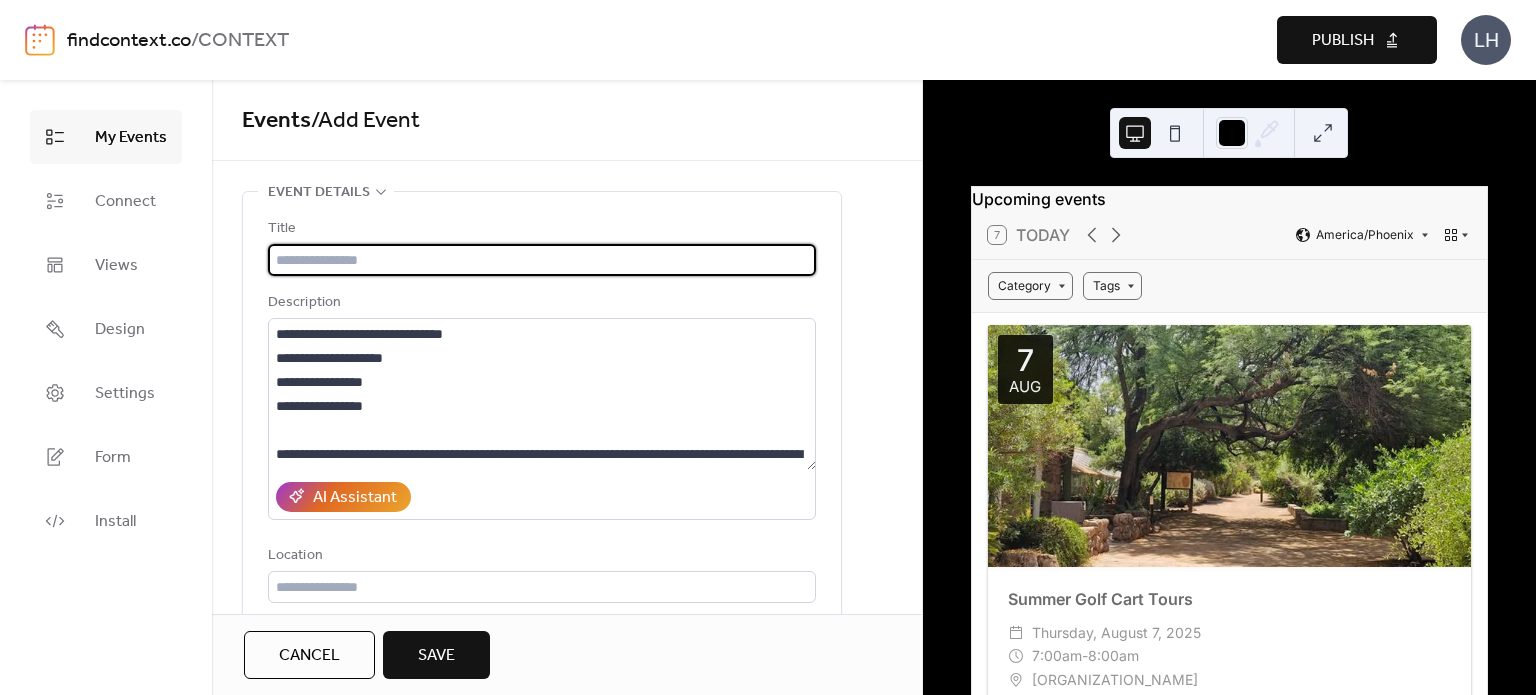 paste on "**********" 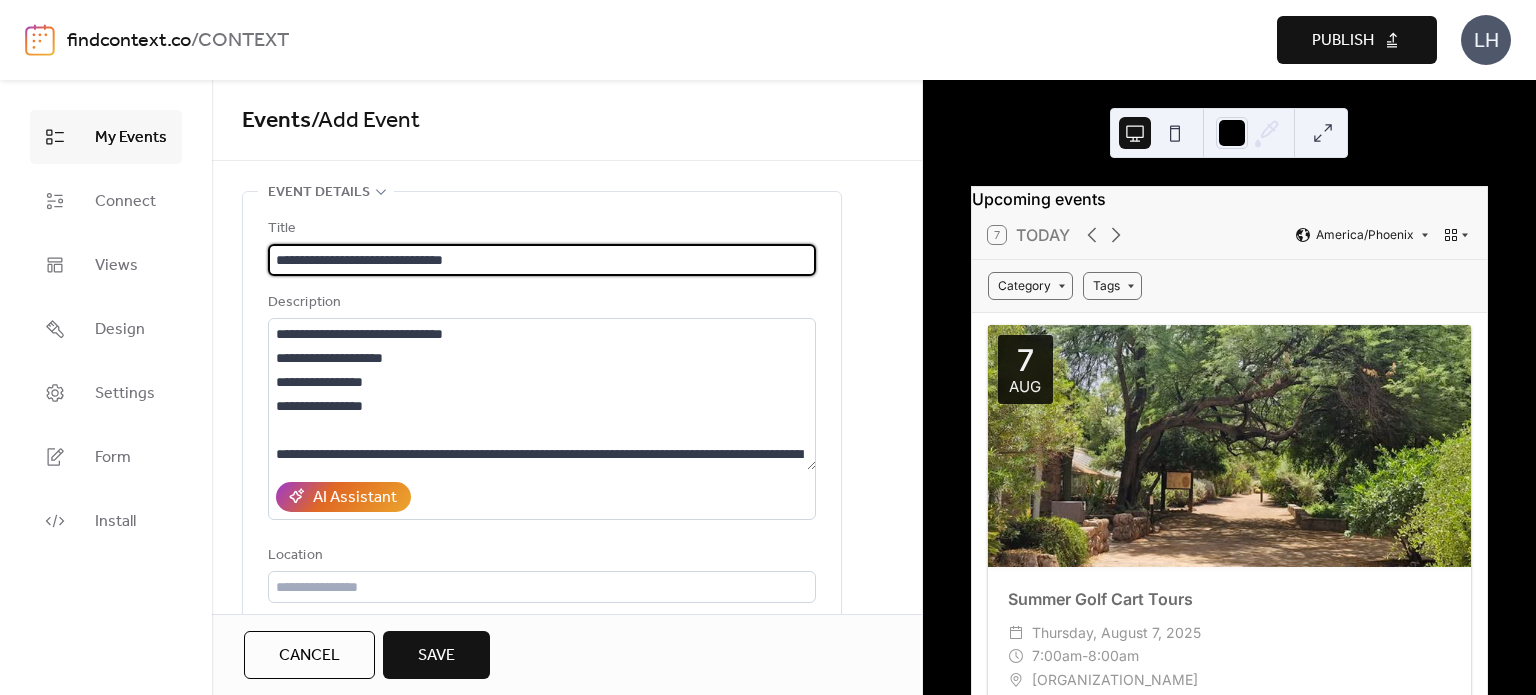 type on "**********" 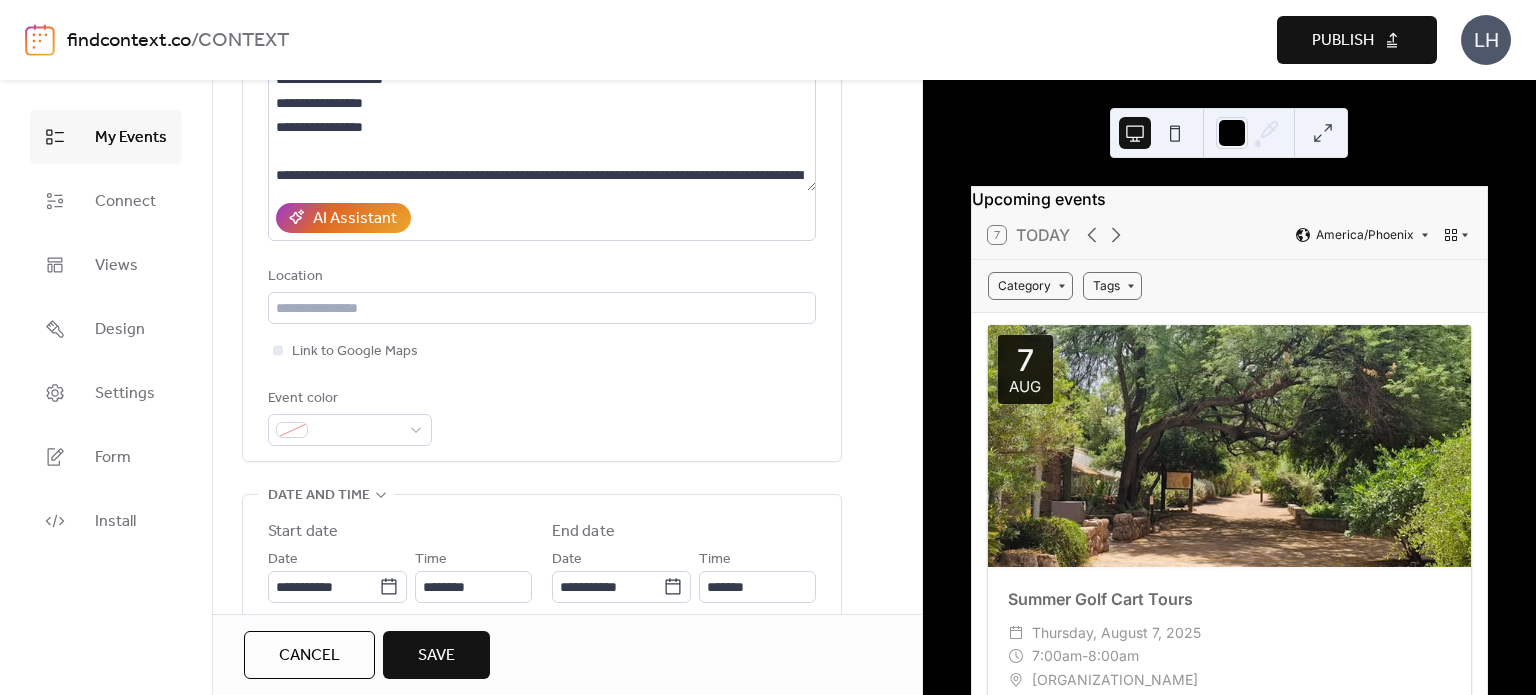 scroll, scrollTop: 368, scrollLeft: 0, axis: vertical 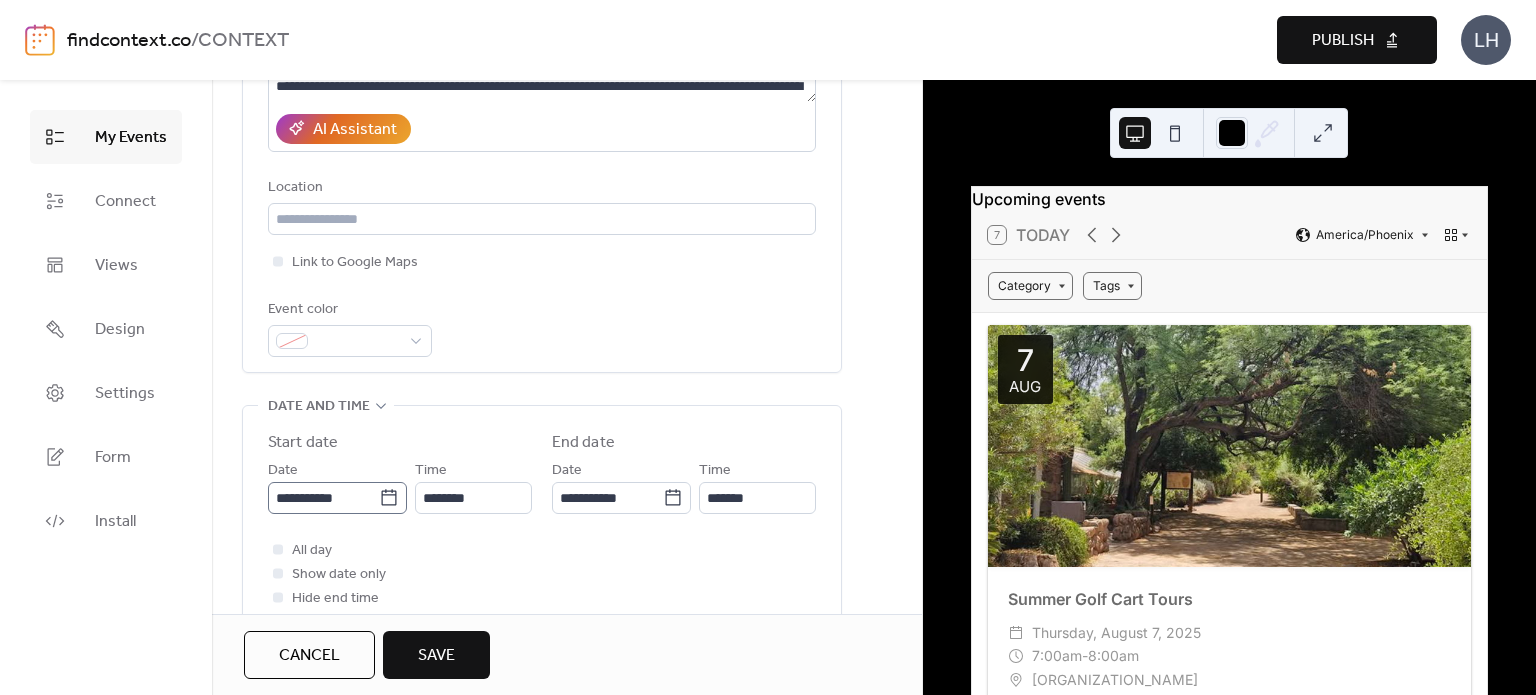 click on "**********" at bounding box center (337, 498) 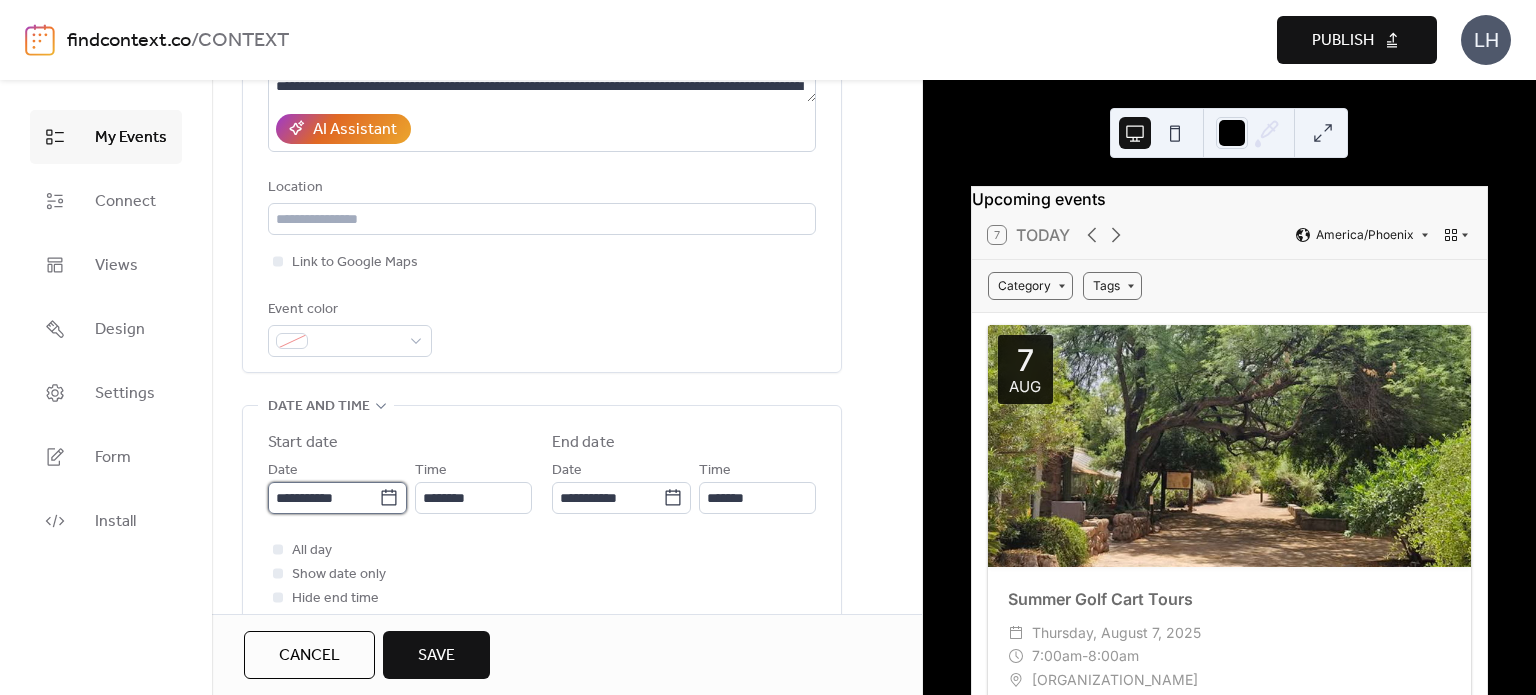 click on "**********" at bounding box center (323, 498) 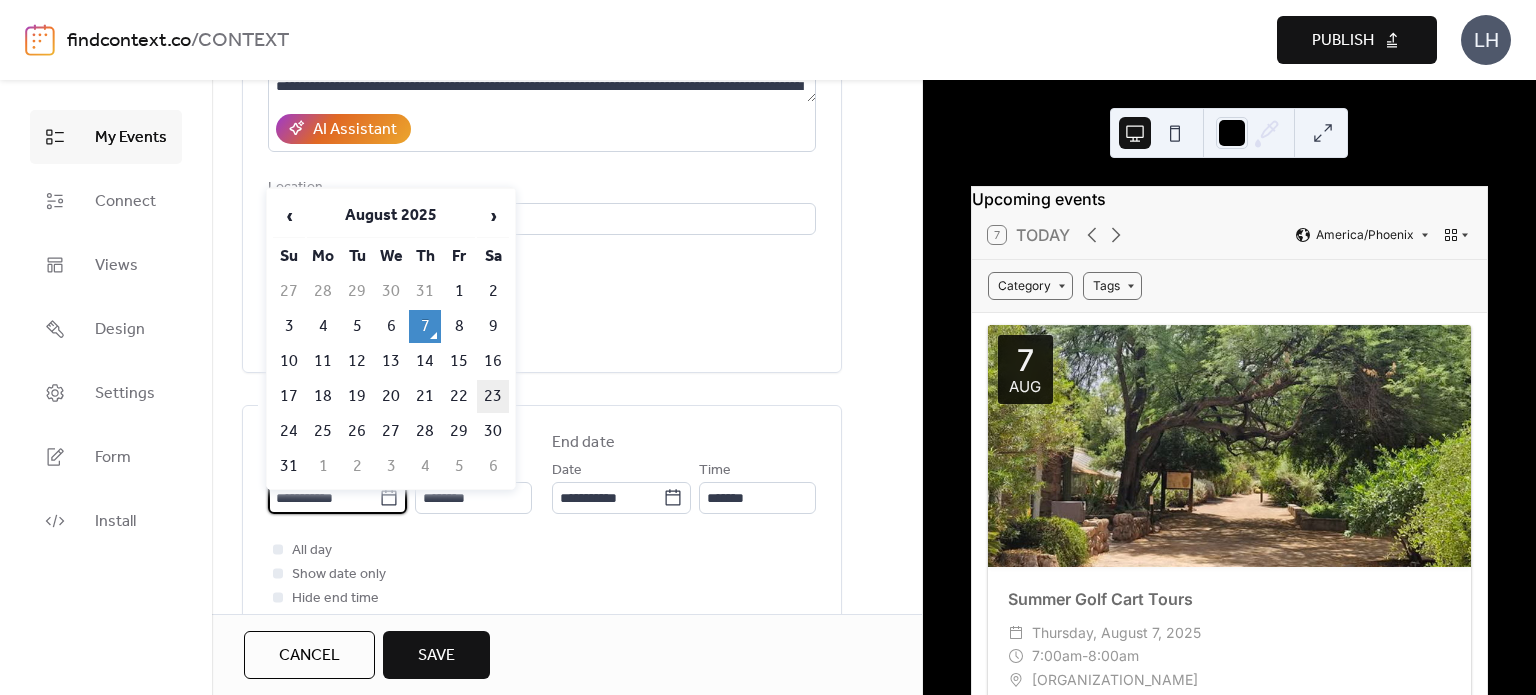 click on "23" at bounding box center (493, 396) 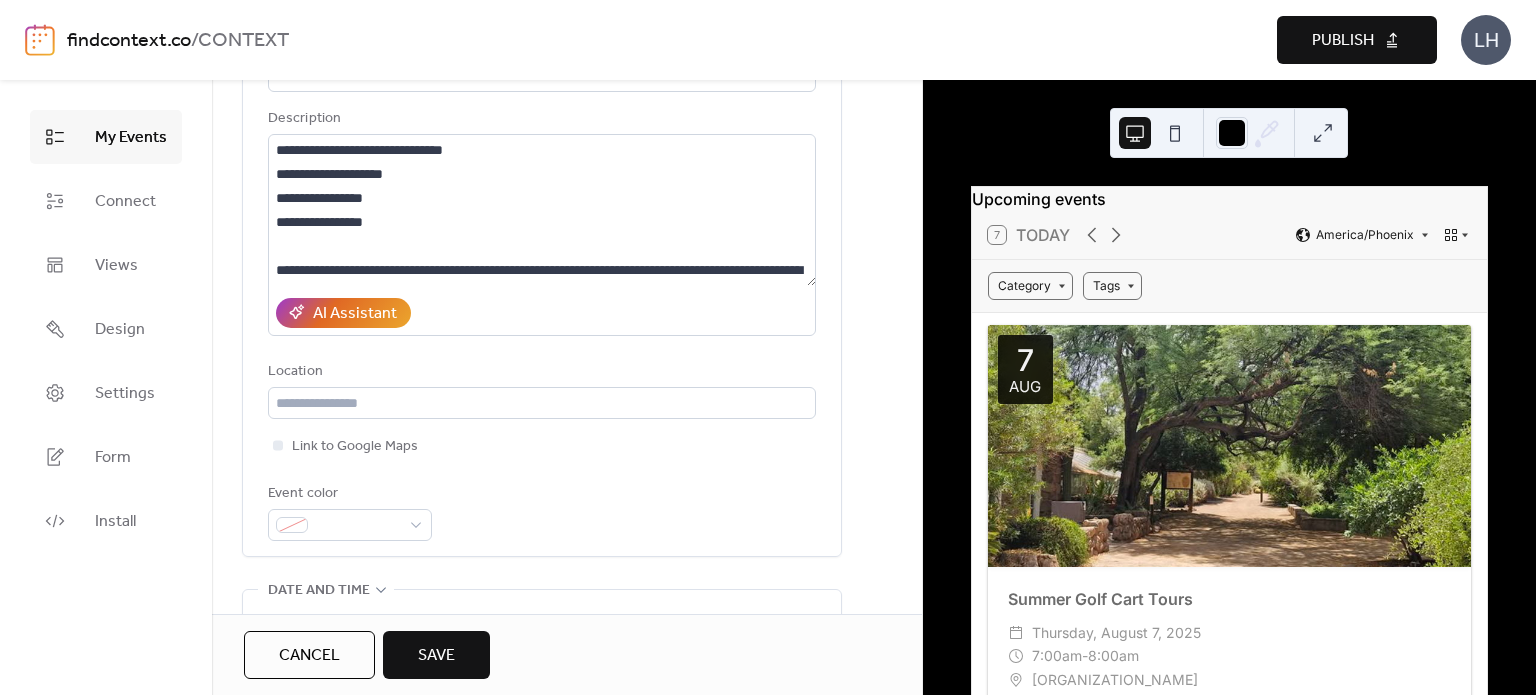 scroll, scrollTop: 186, scrollLeft: 0, axis: vertical 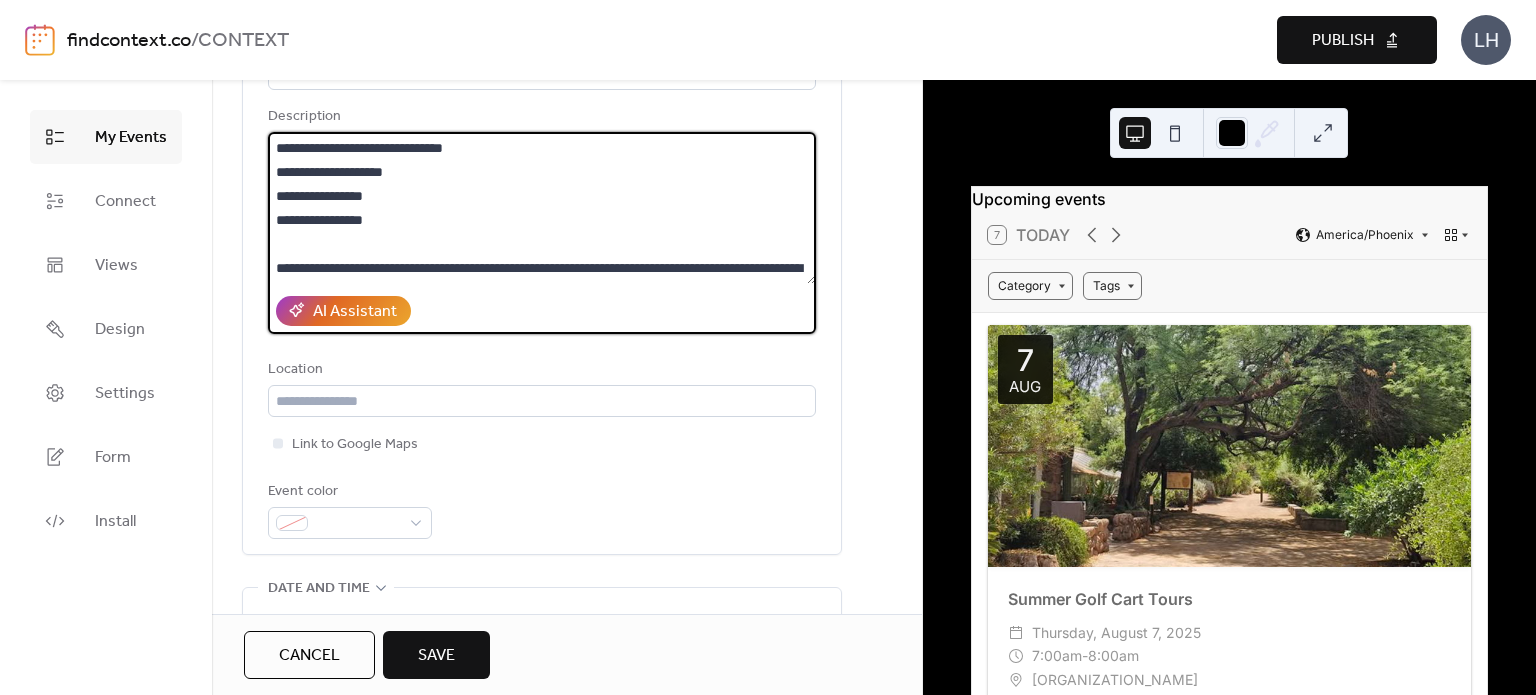 drag, startPoint x: 506, startPoint y: 147, endPoint x: 276, endPoint y: 121, distance: 231.4649 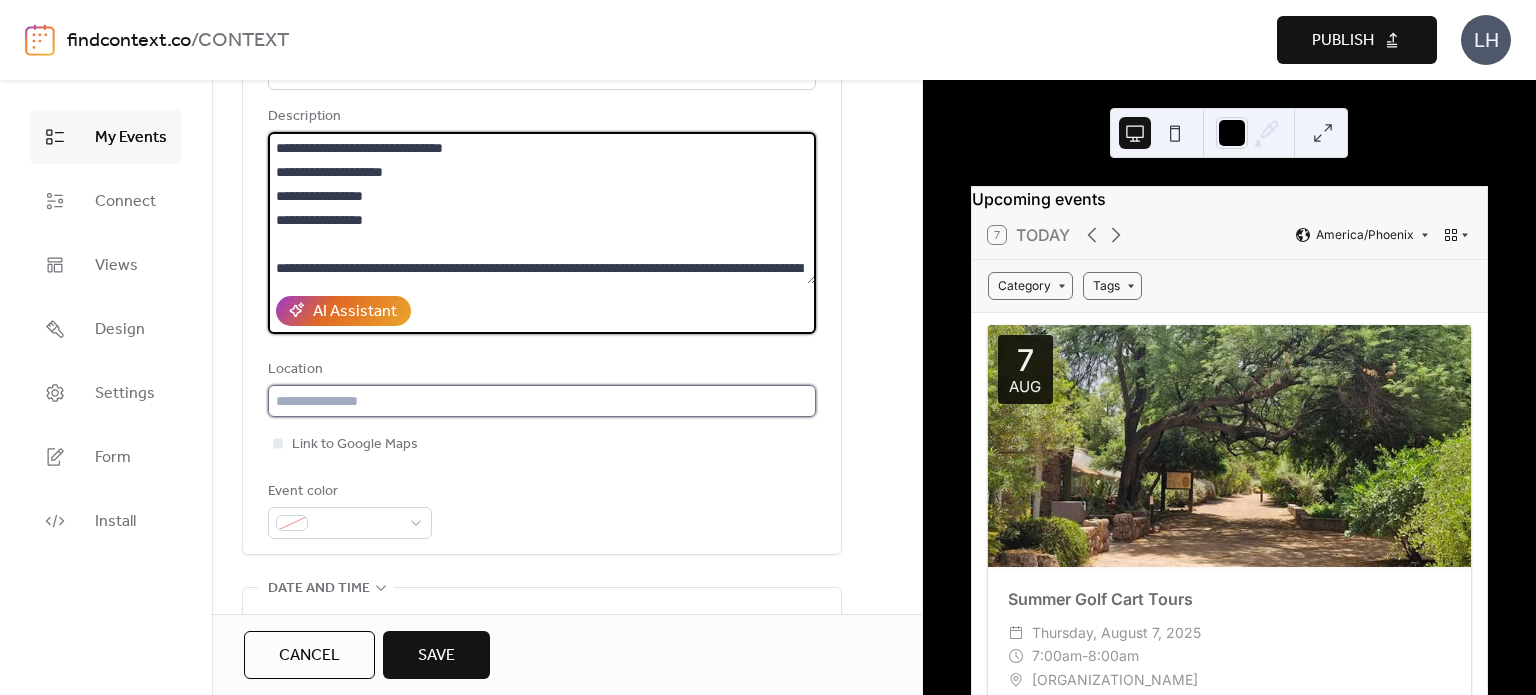 click at bounding box center [542, 401] 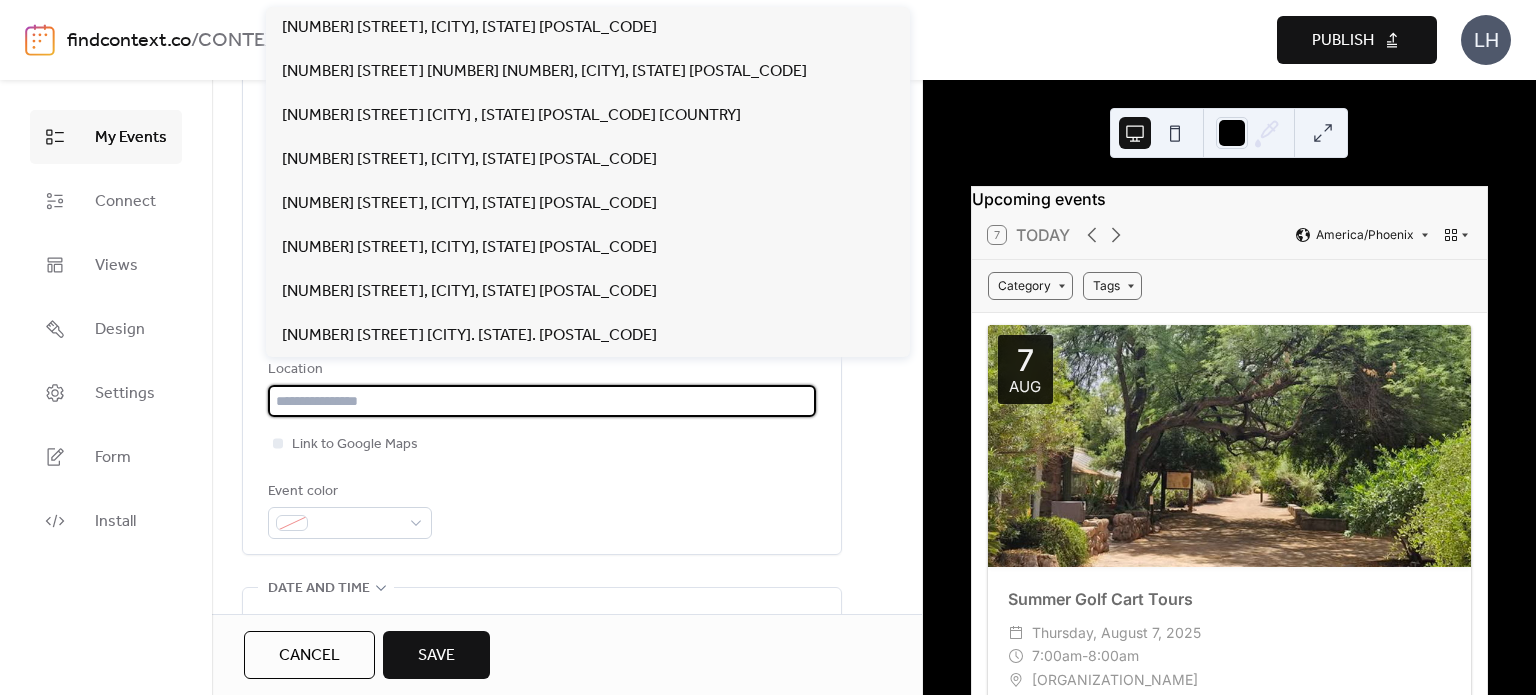 paste on "**********" 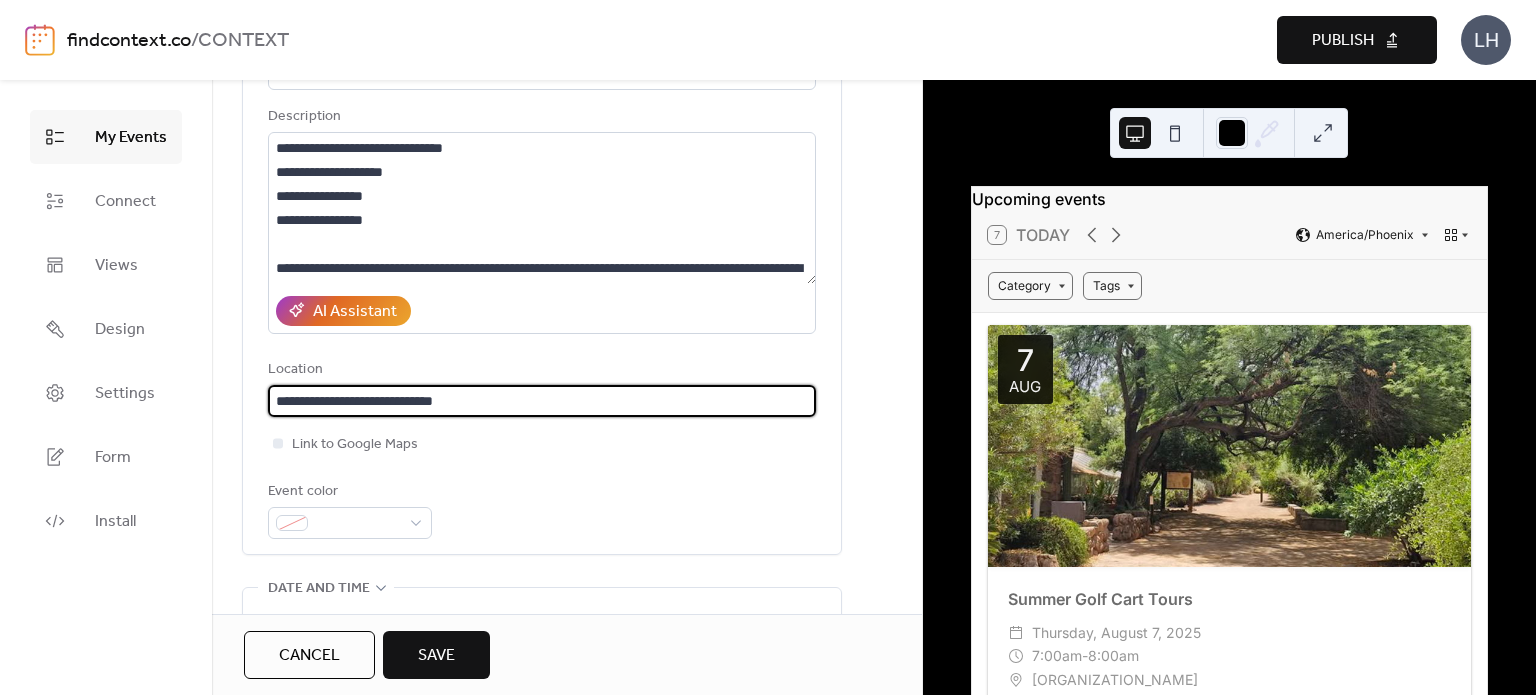 type on "**********" 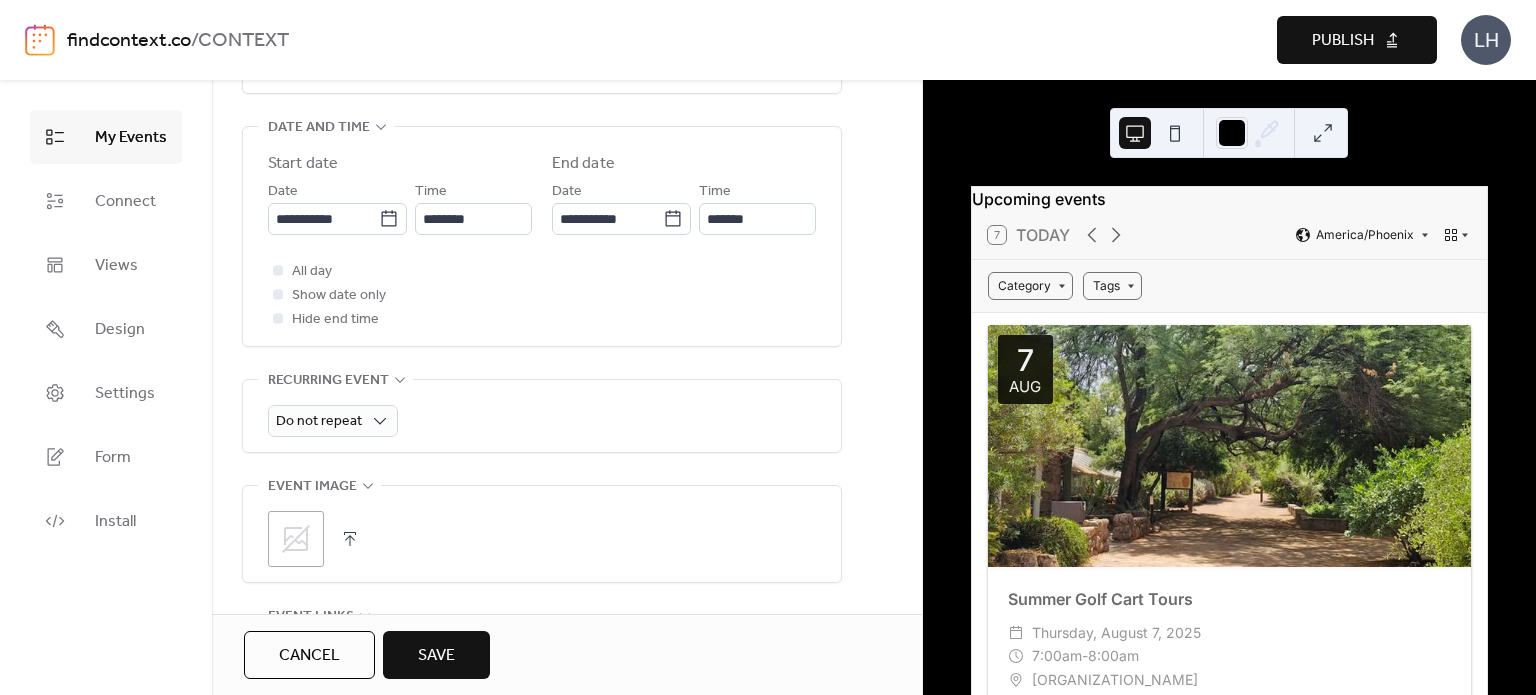 scroll, scrollTop: 648, scrollLeft: 0, axis: vertical 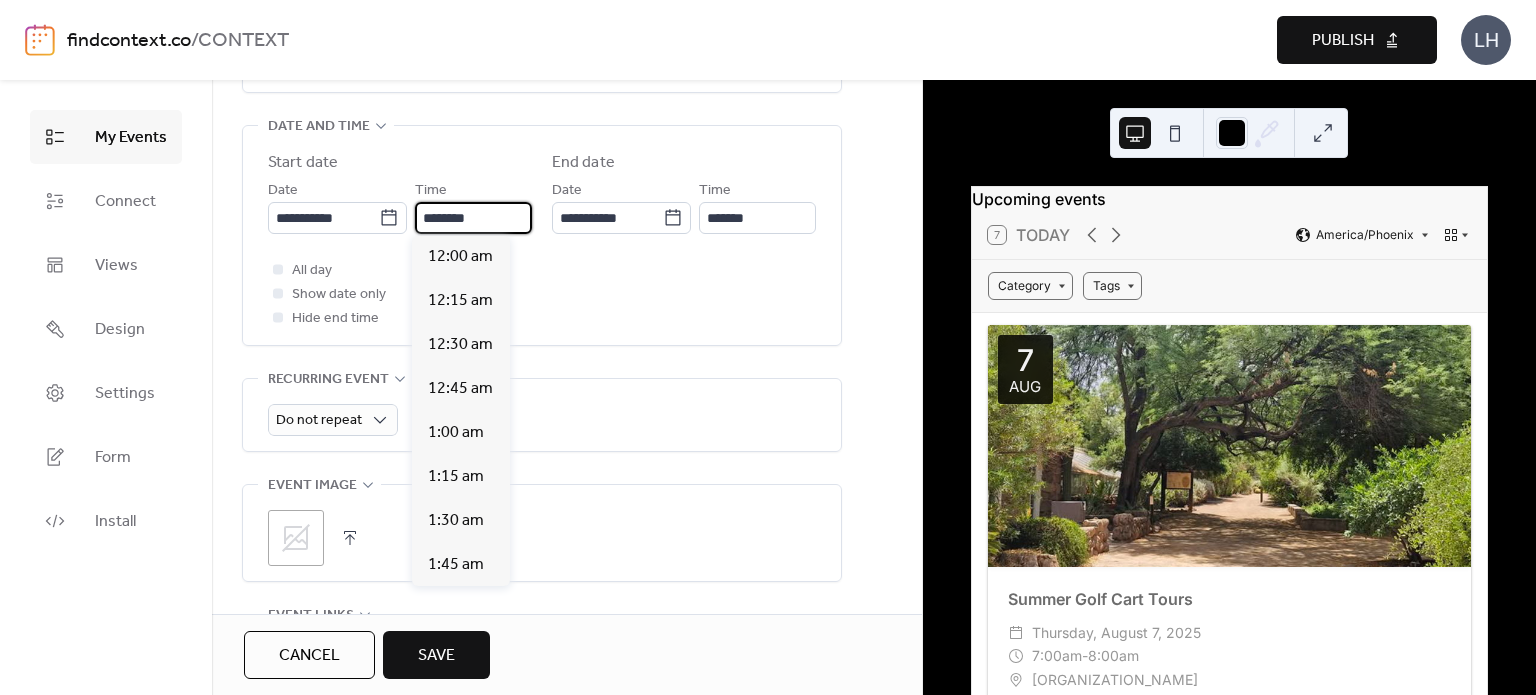 click on "********" at bounding box center [473, 218] 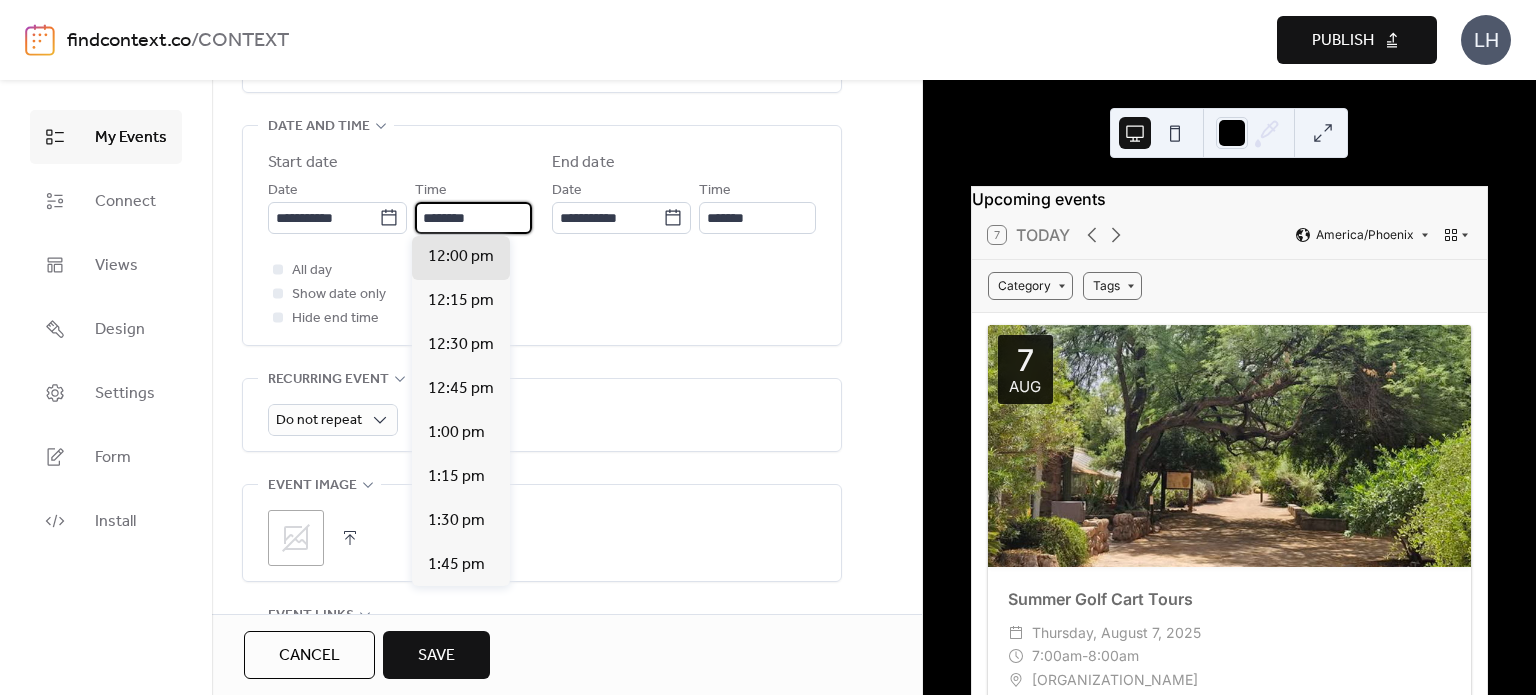 click on "********" at bounding box center (473, 218) 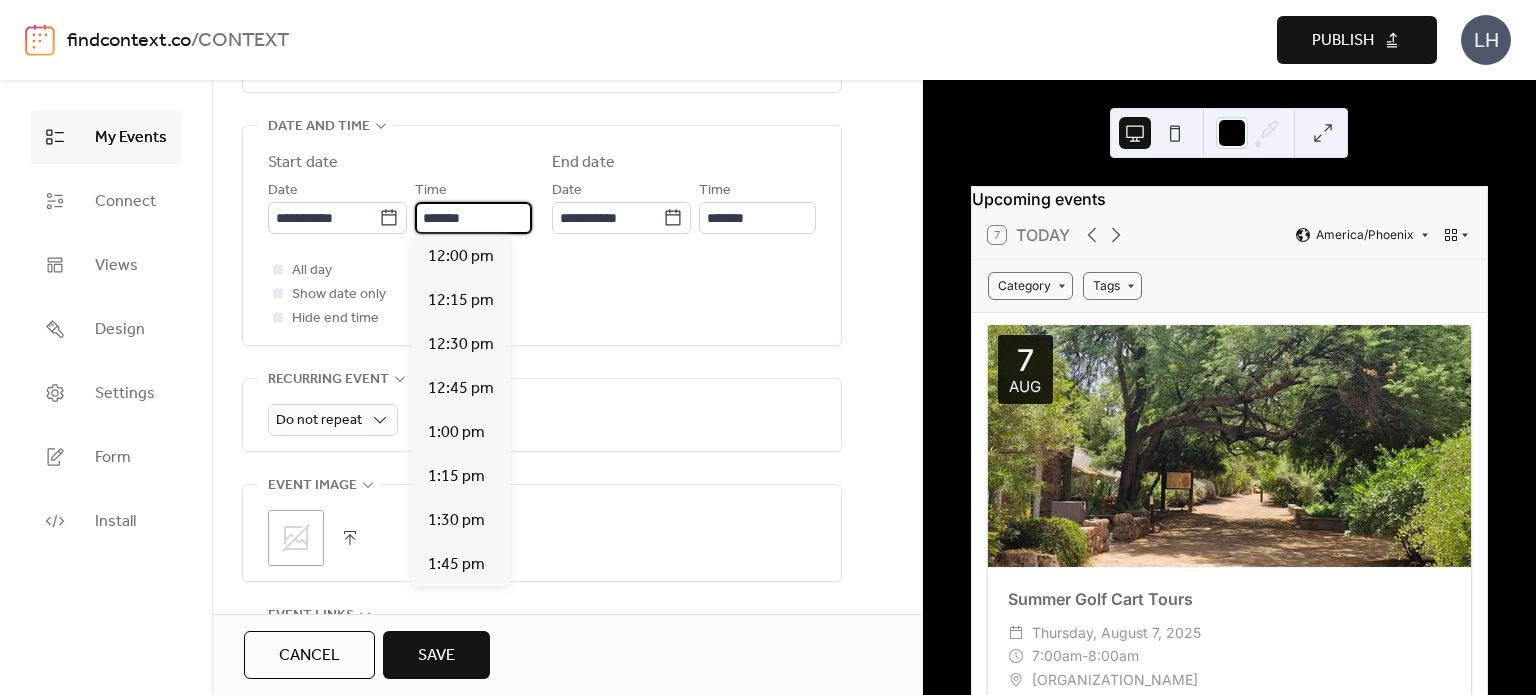 scroll, scrollTop: 3344, scrollLeft: 0, axis: vertical 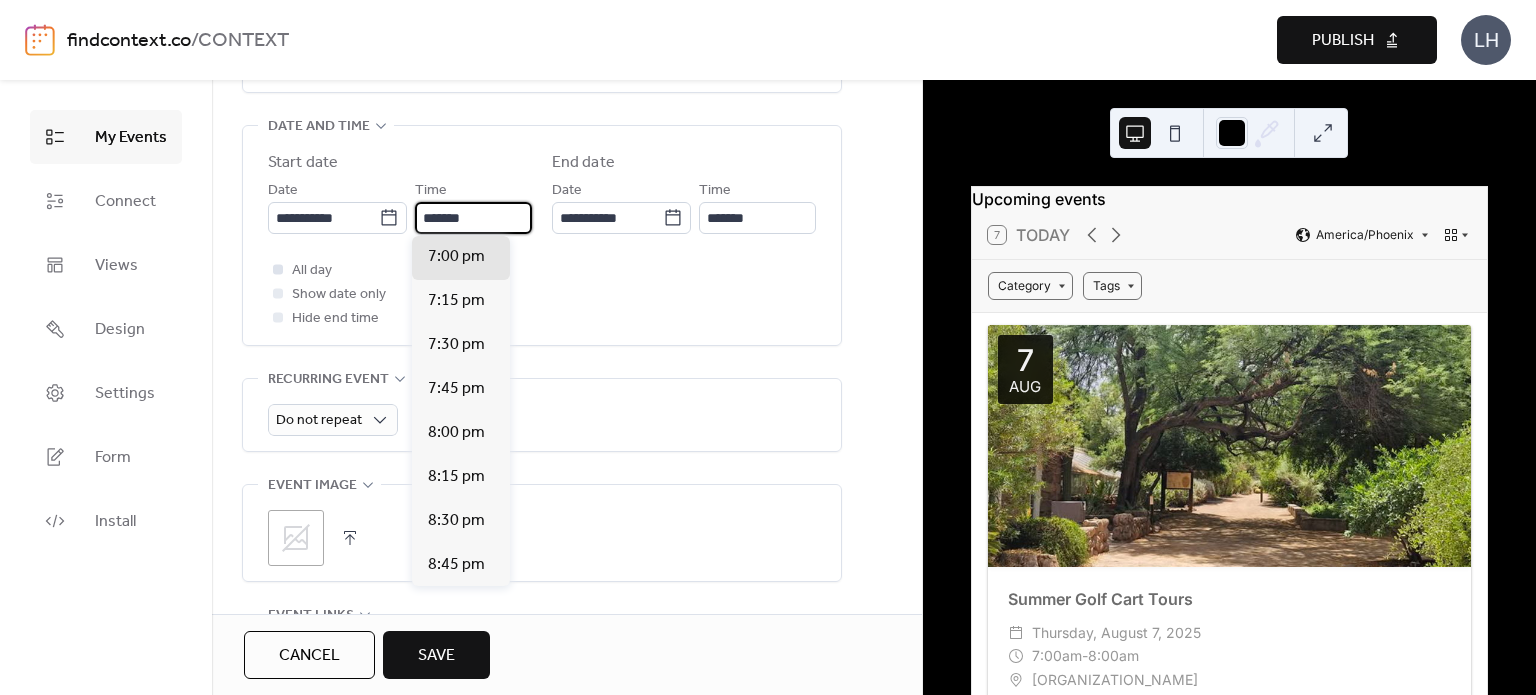 type on "*******" 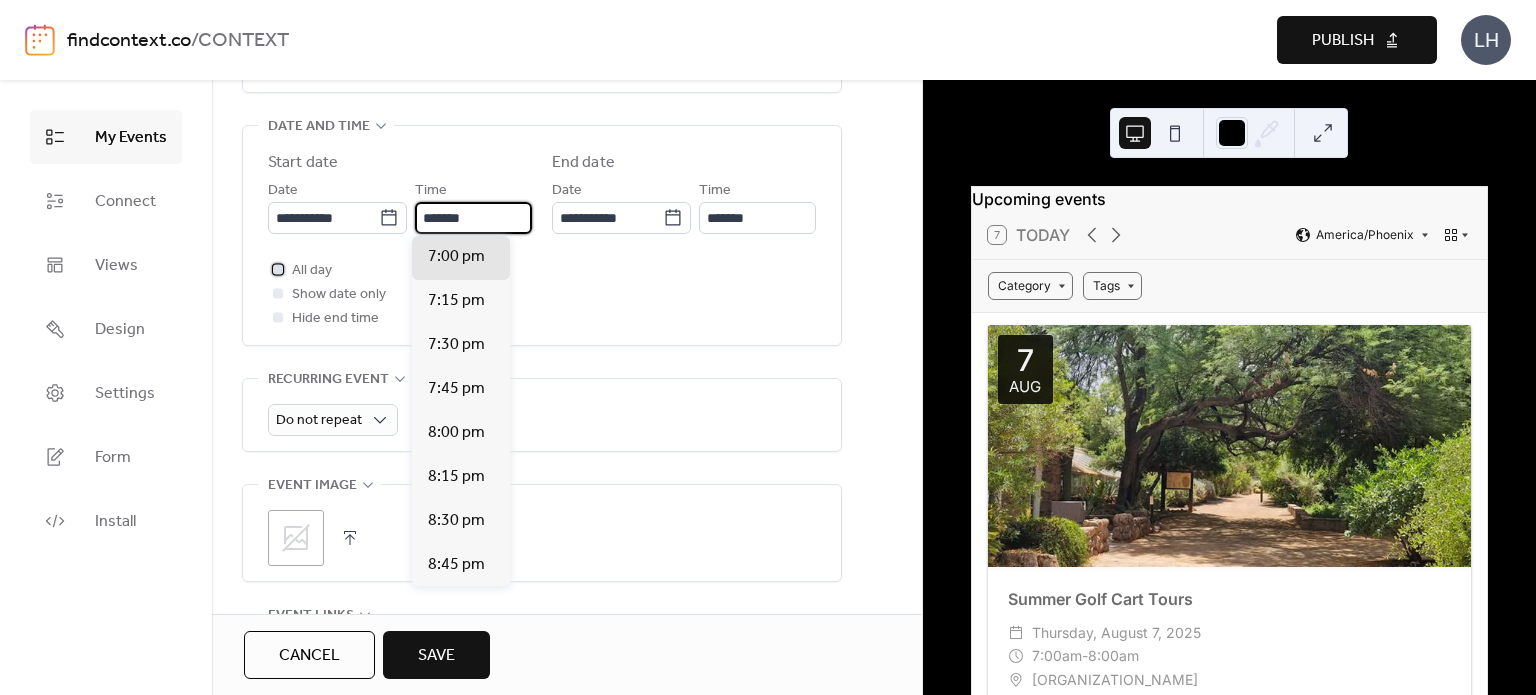 type on "*******" 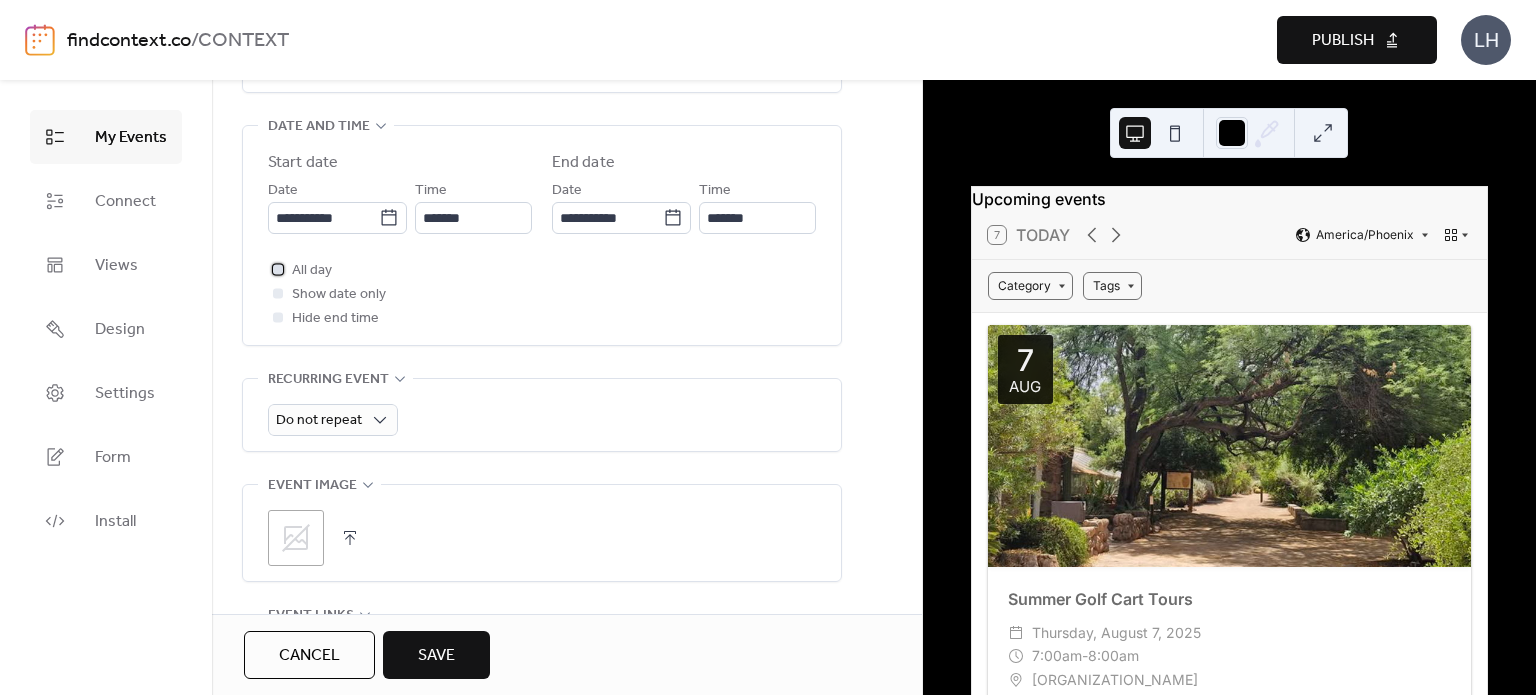 click on "All day" at bounding box center (312, 271) 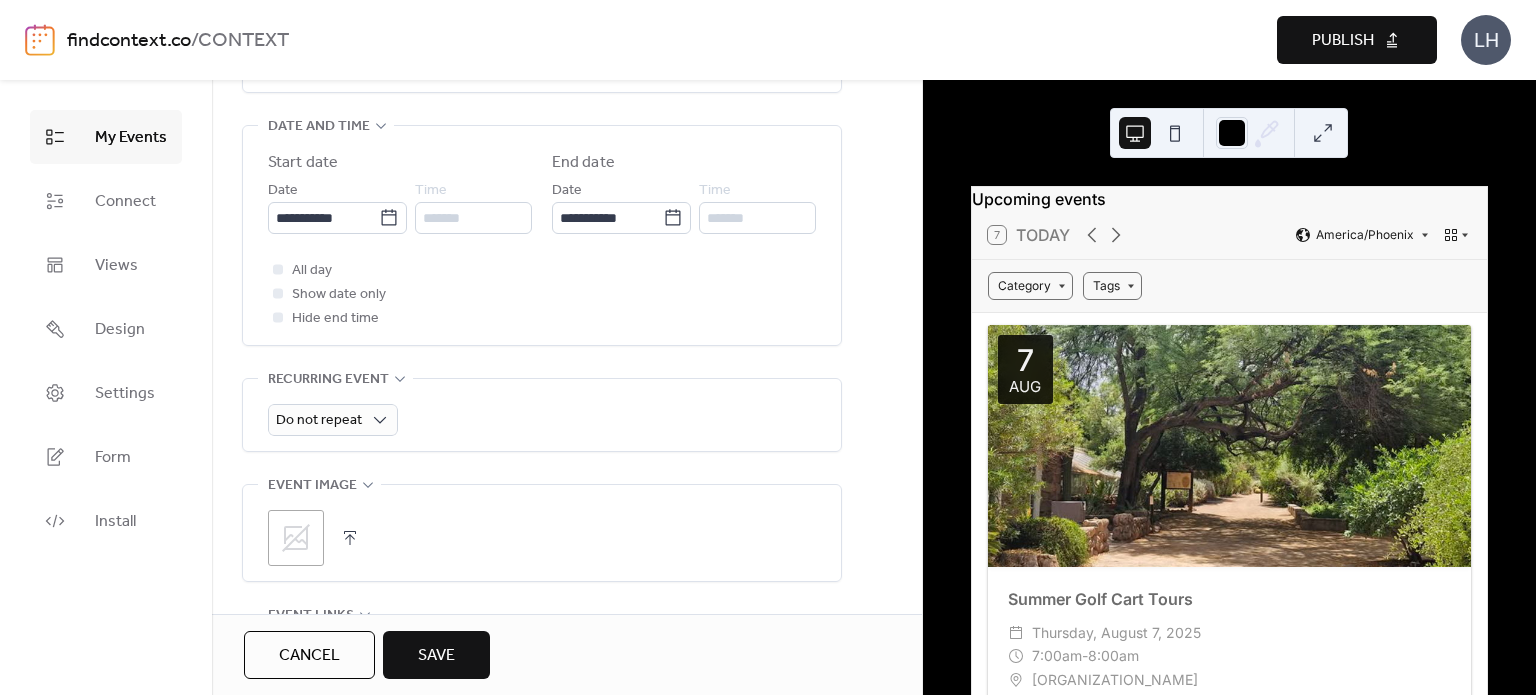 click on "Hide end time" at bounding box center (335, 319) 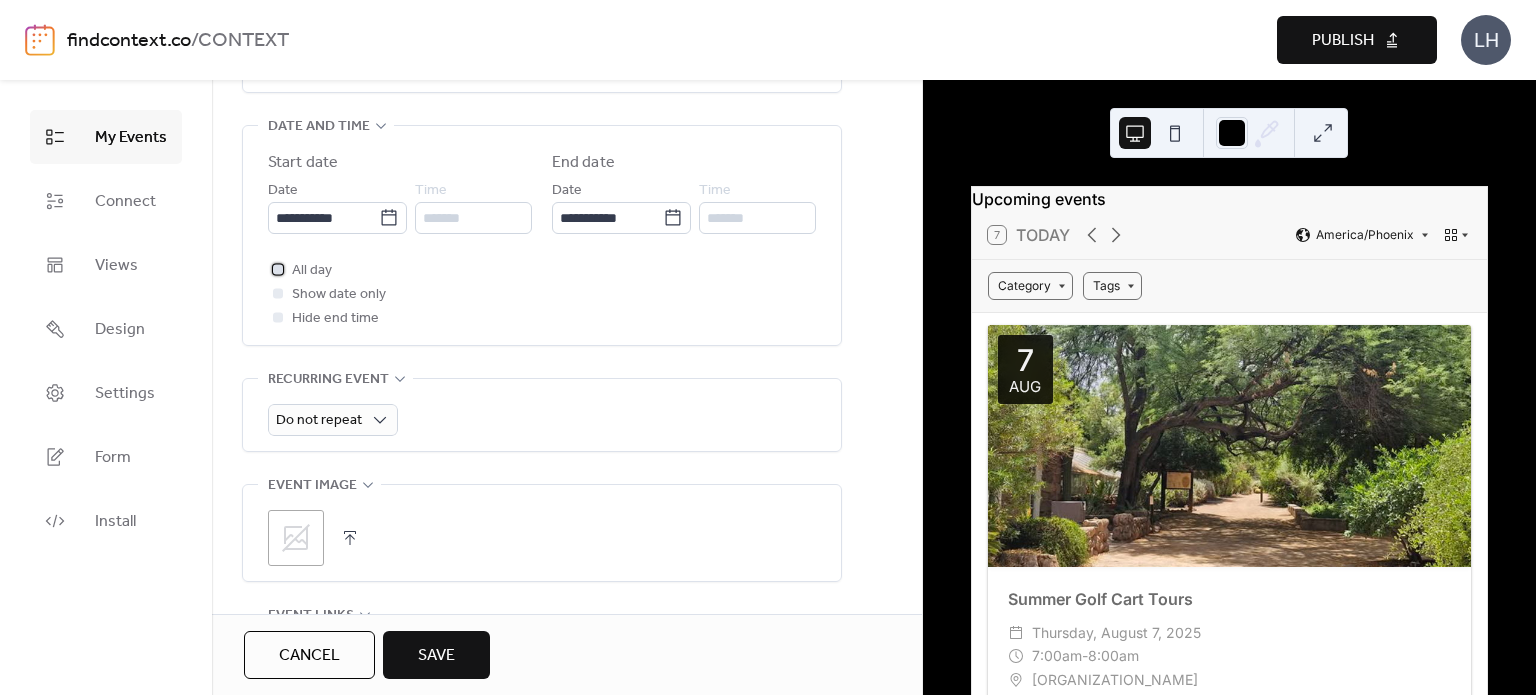click on "All day" at bounding box center [312, 271] 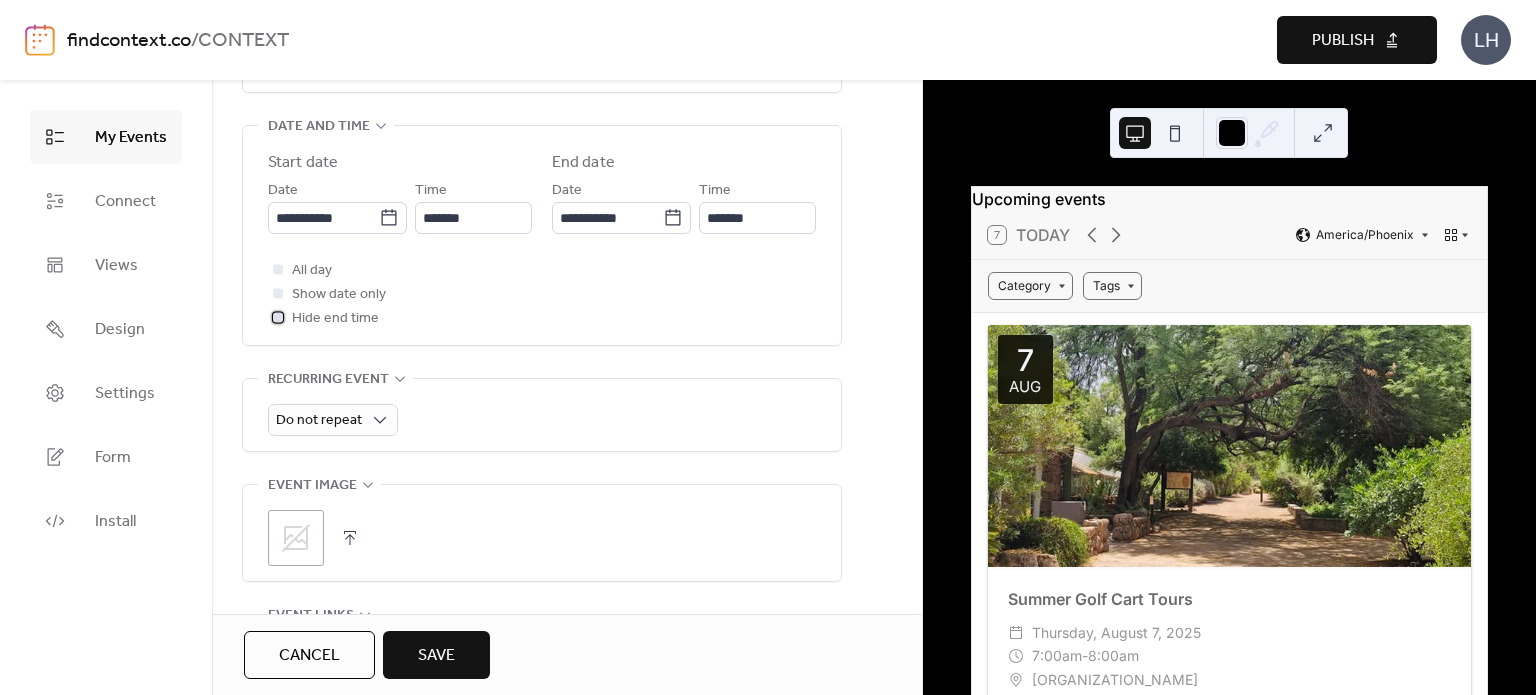 click on "Hide end time" at bounding box center (335, 319) 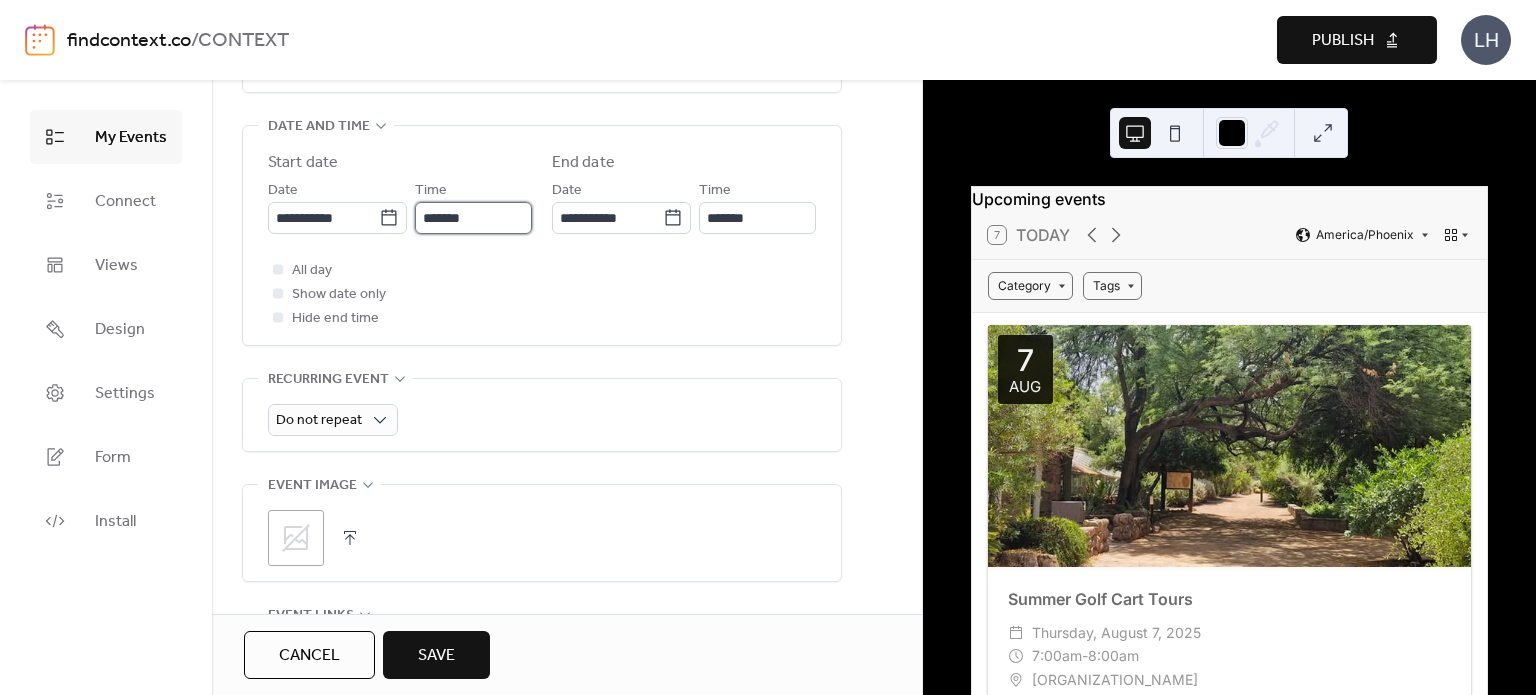 click on "*******" at bounding box center (473, 218) 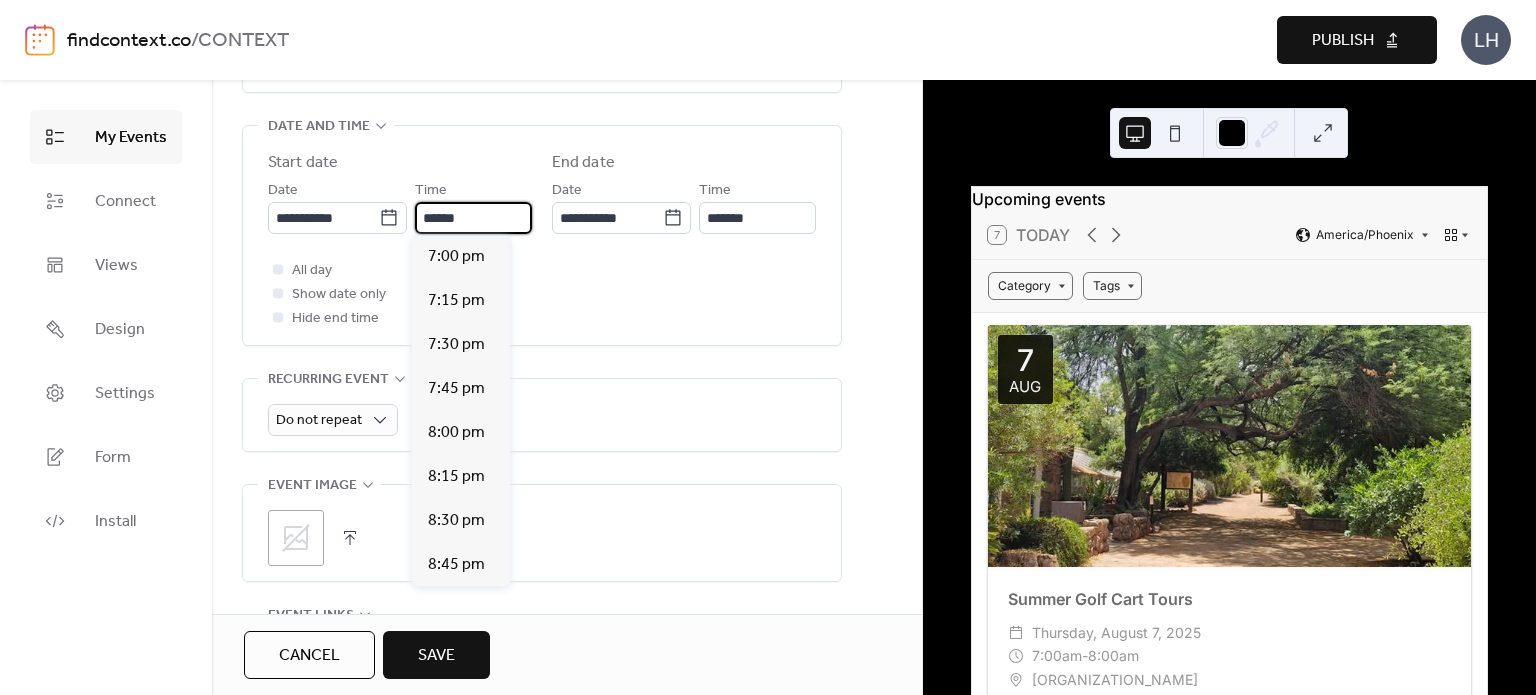 scroll, scrollTop: 1232, scrollLeft: 0, axis: vertical 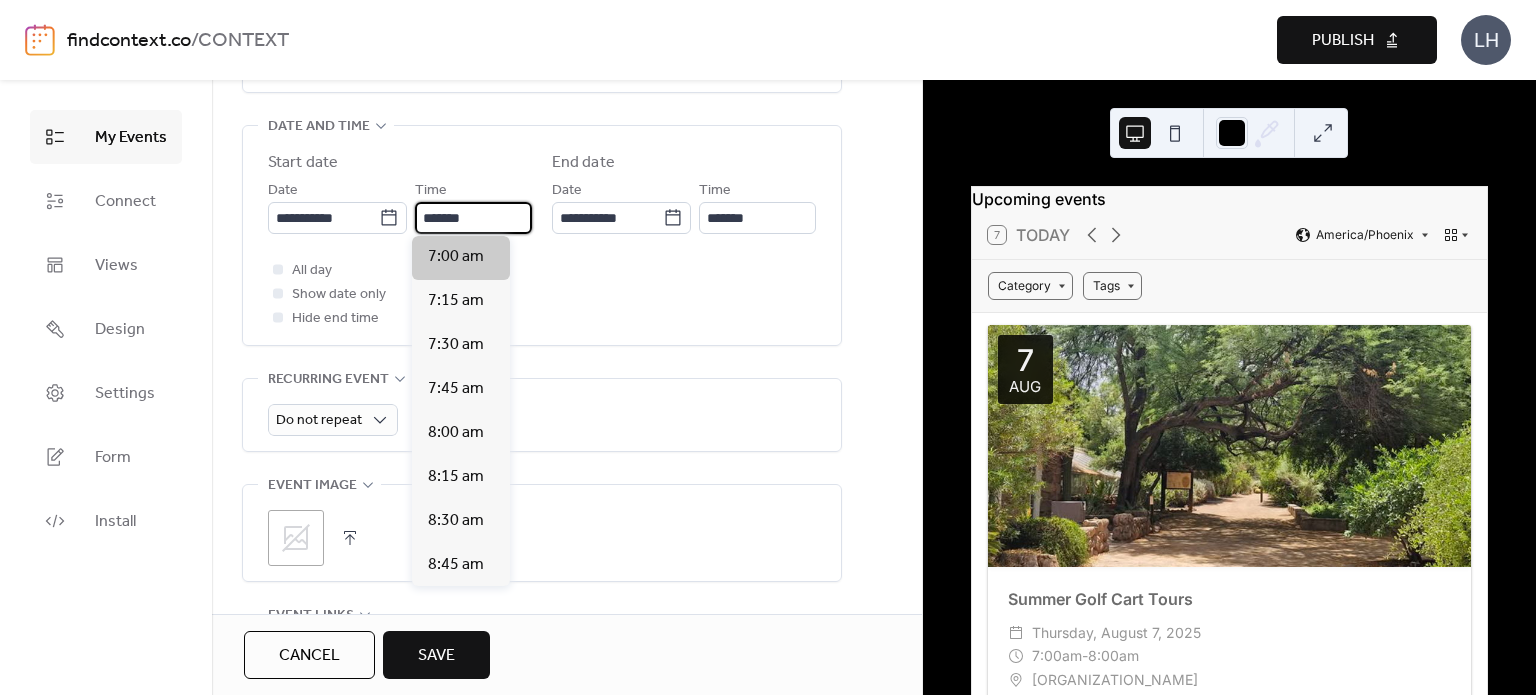 type on "*******" 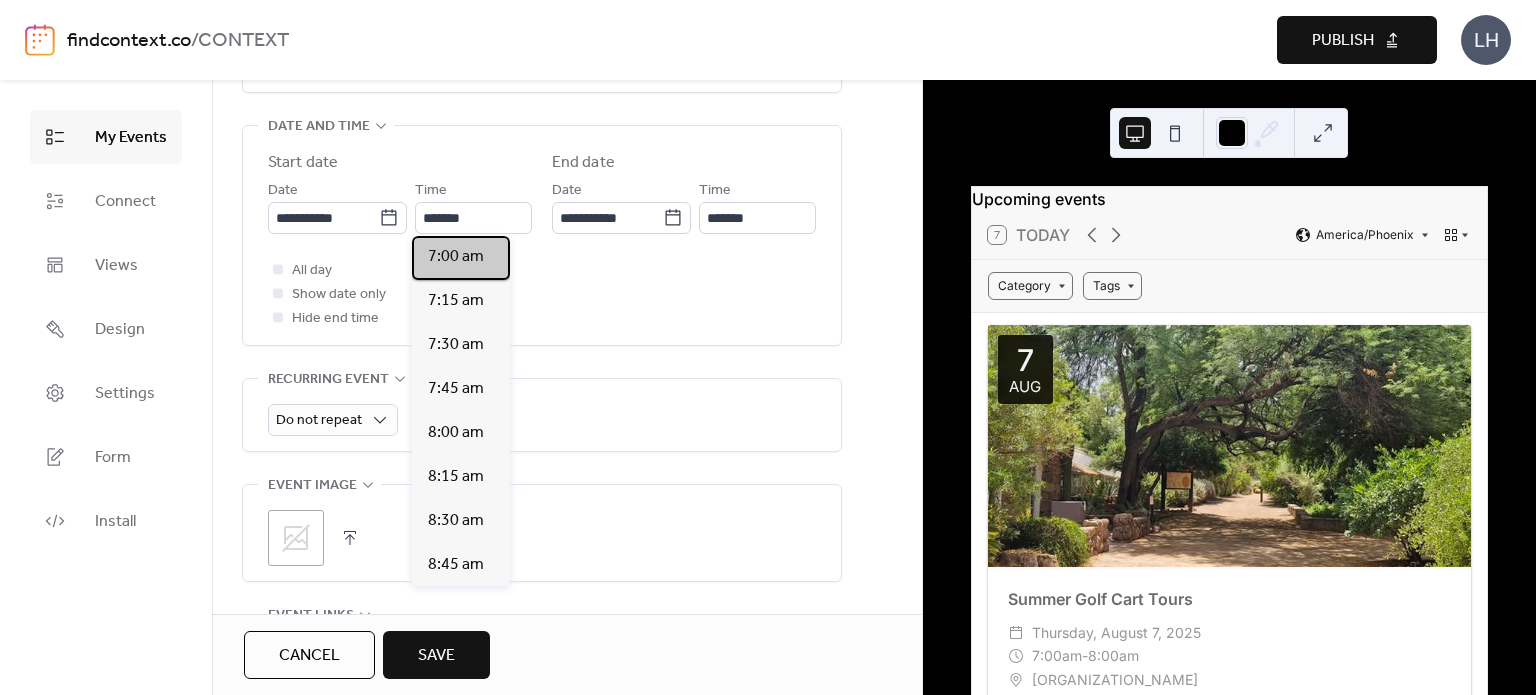 click on "7:00 am" at bounding box center (461, 258) 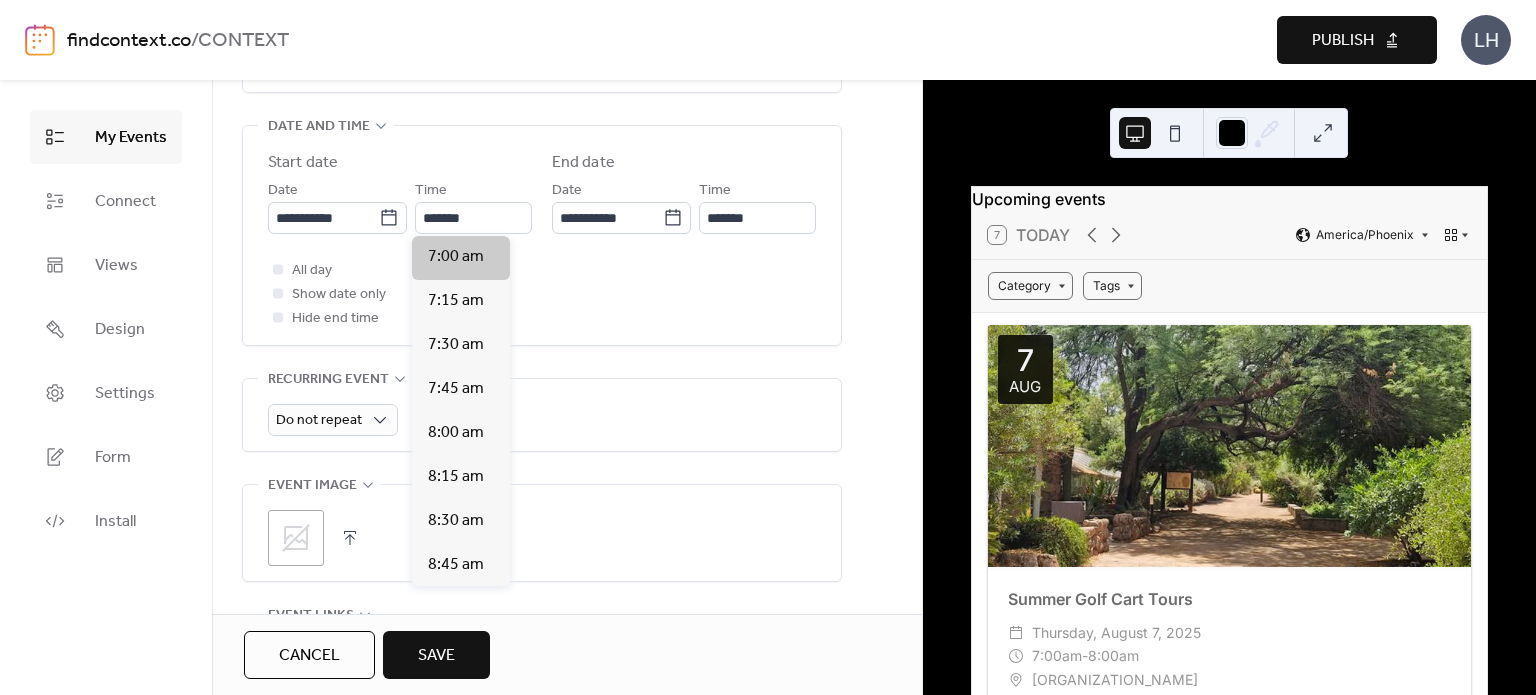 type on "*******" 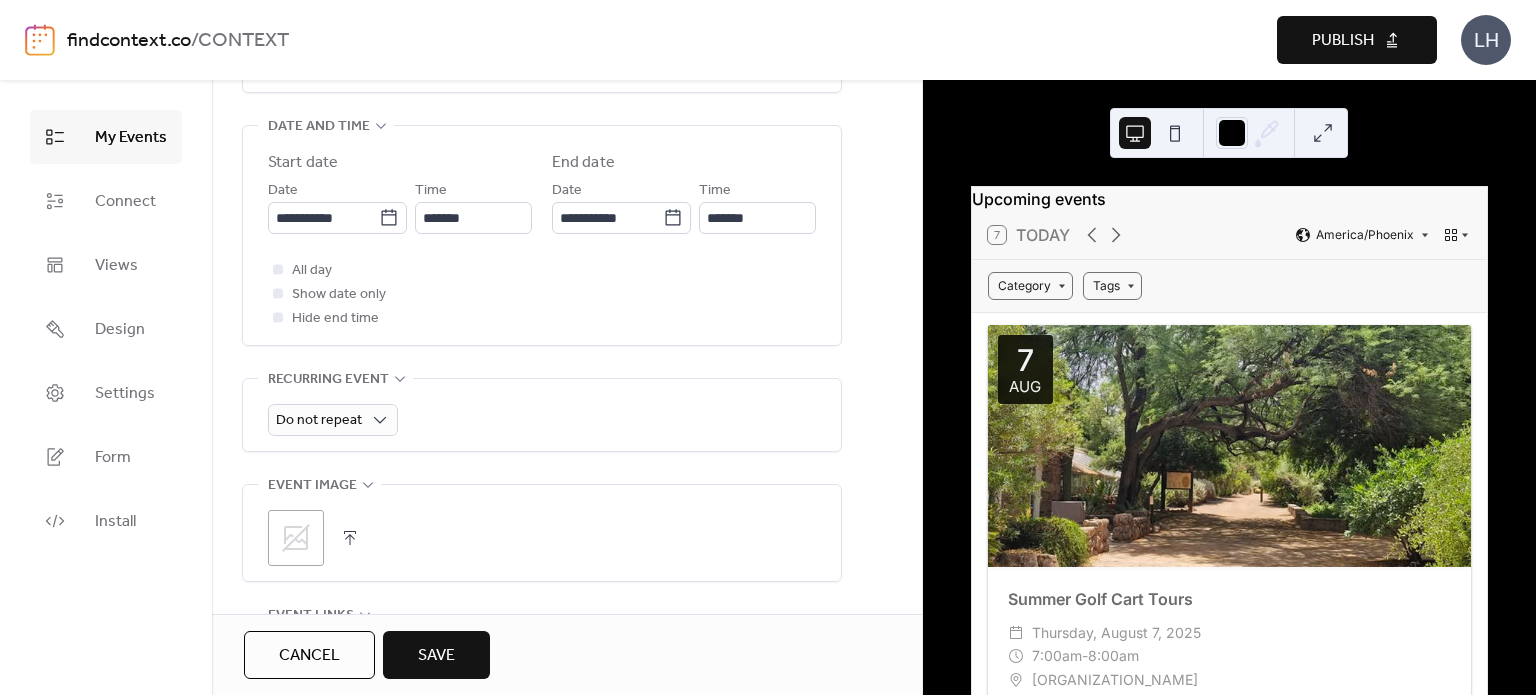 click on ";" at bounding box center [542, 538] 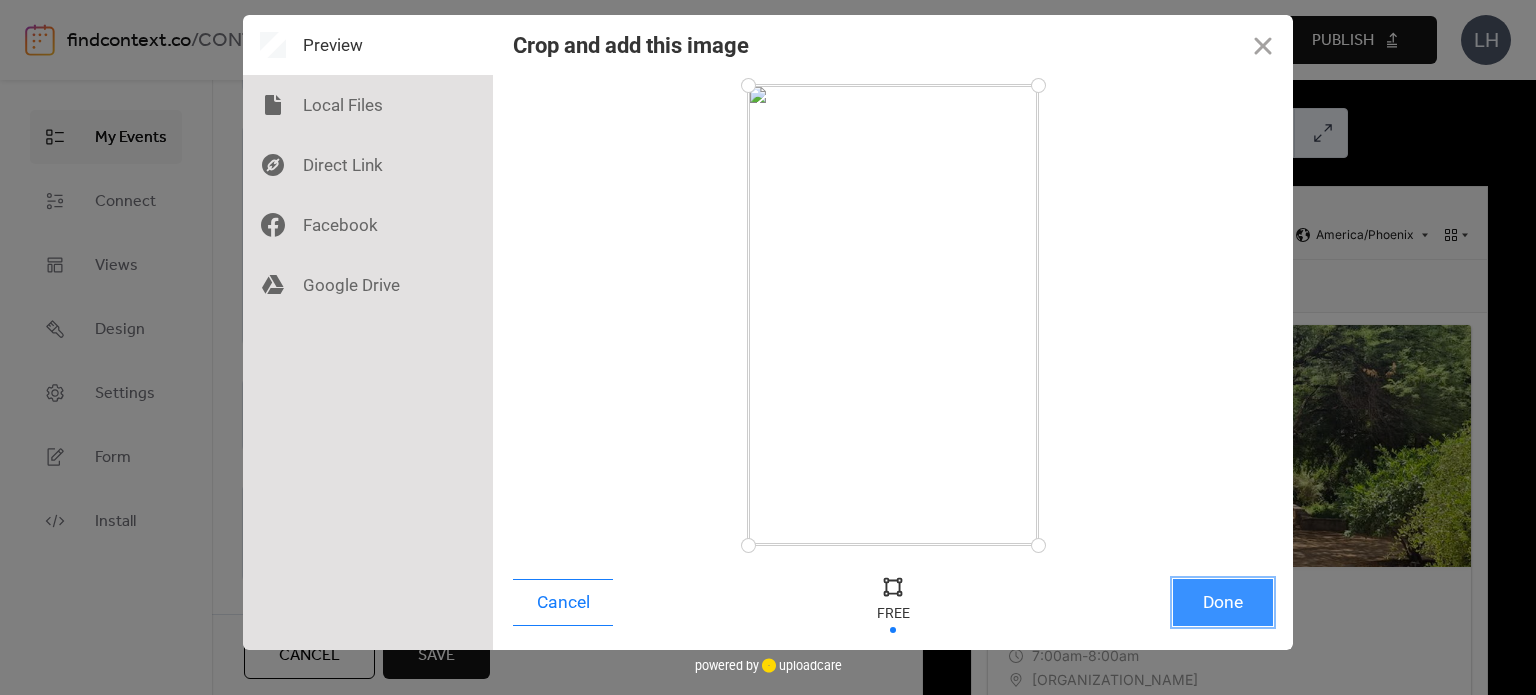 click on "Done" at bounding box center [1223, 602] 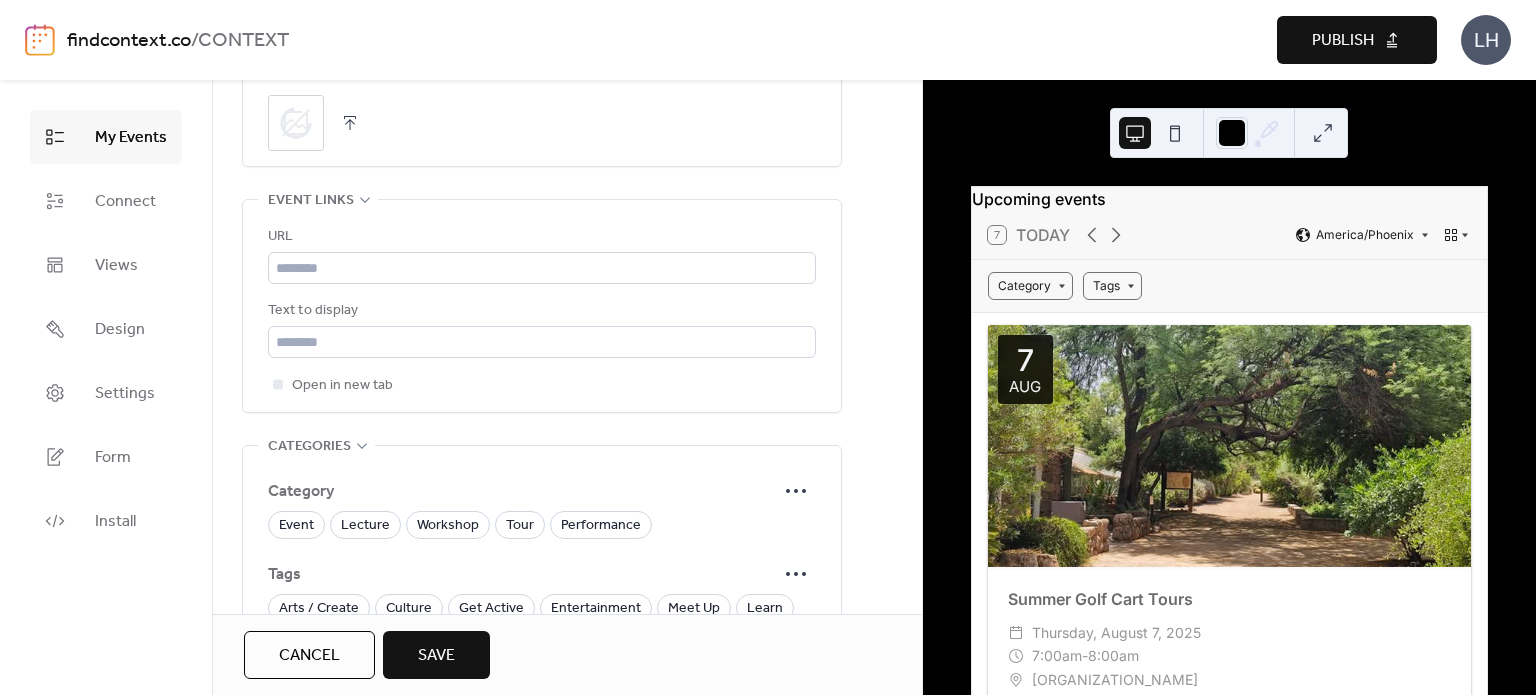 scroll, scrollTop: 1067, scrollLeft: 0, axis: vertical 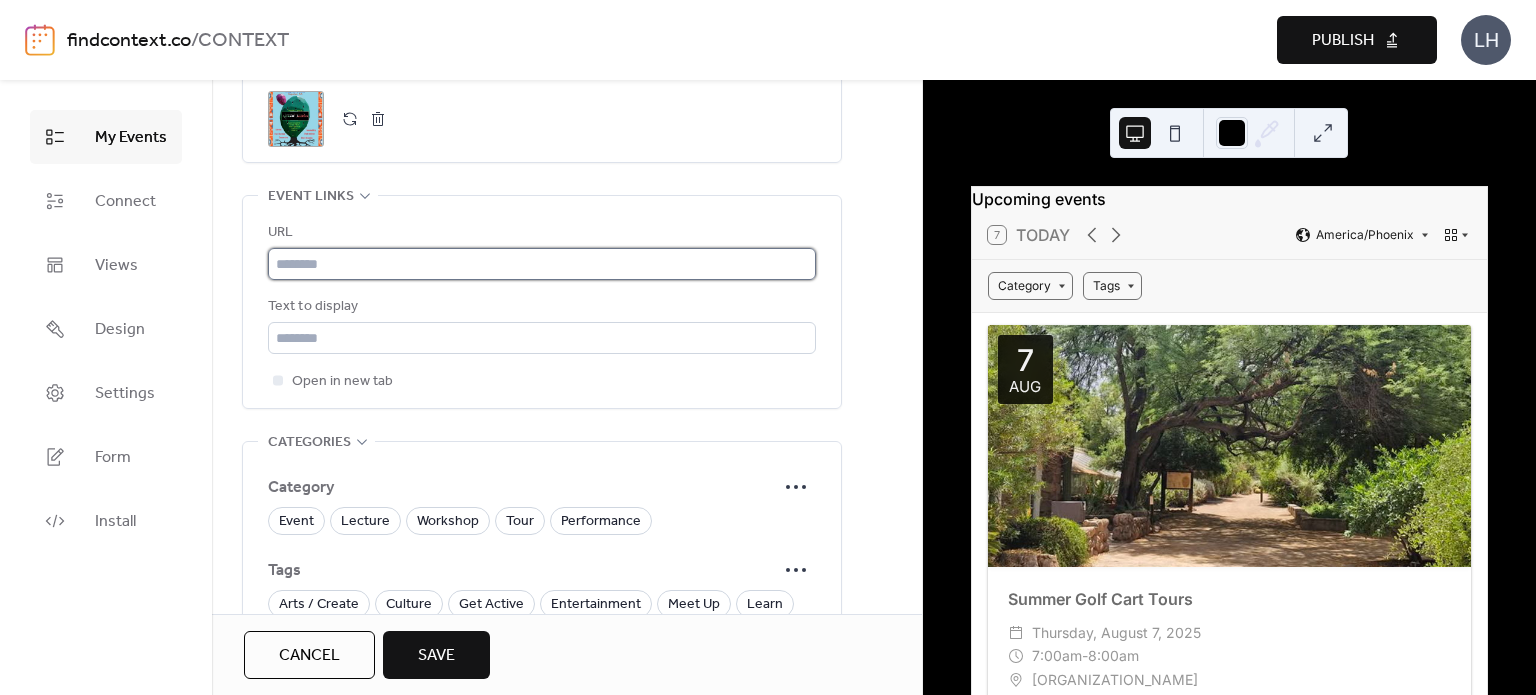 click at bounding box center [542, 264] 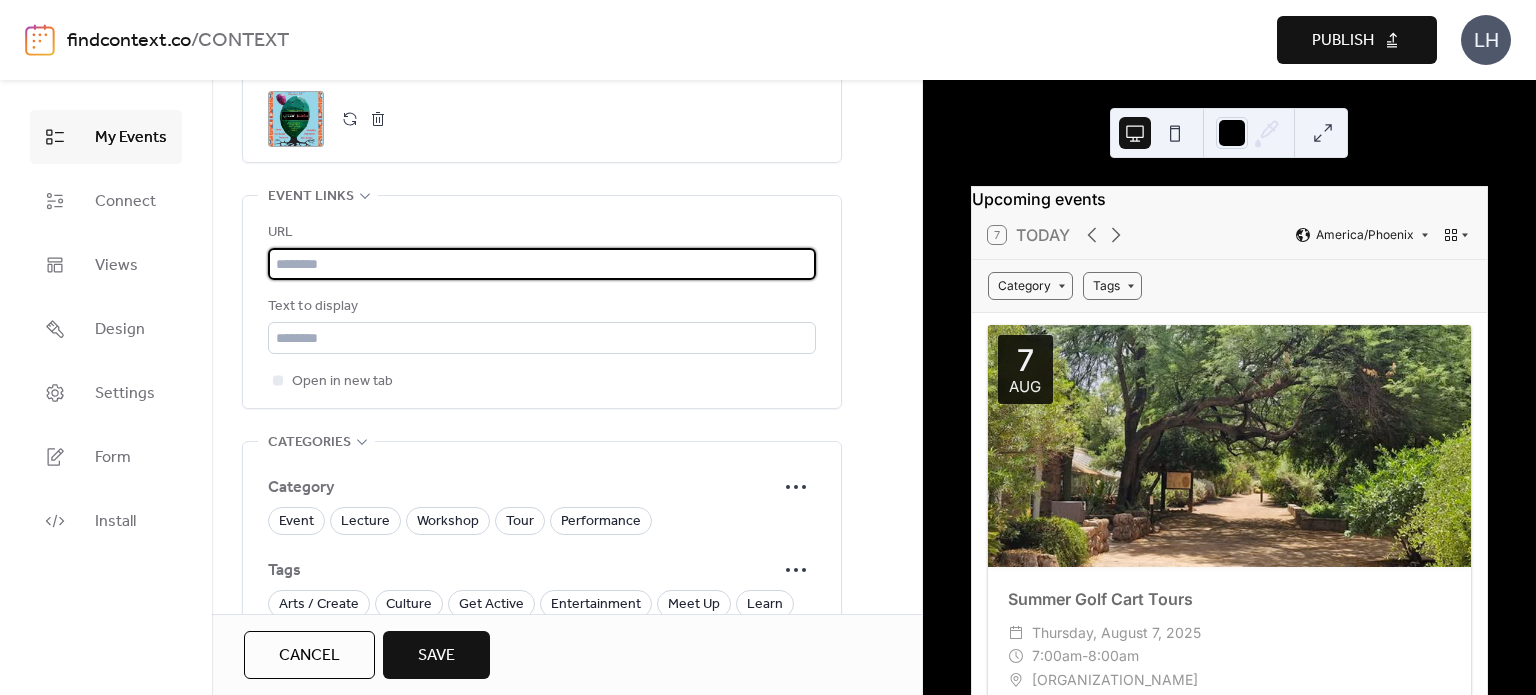 paste on "**********" 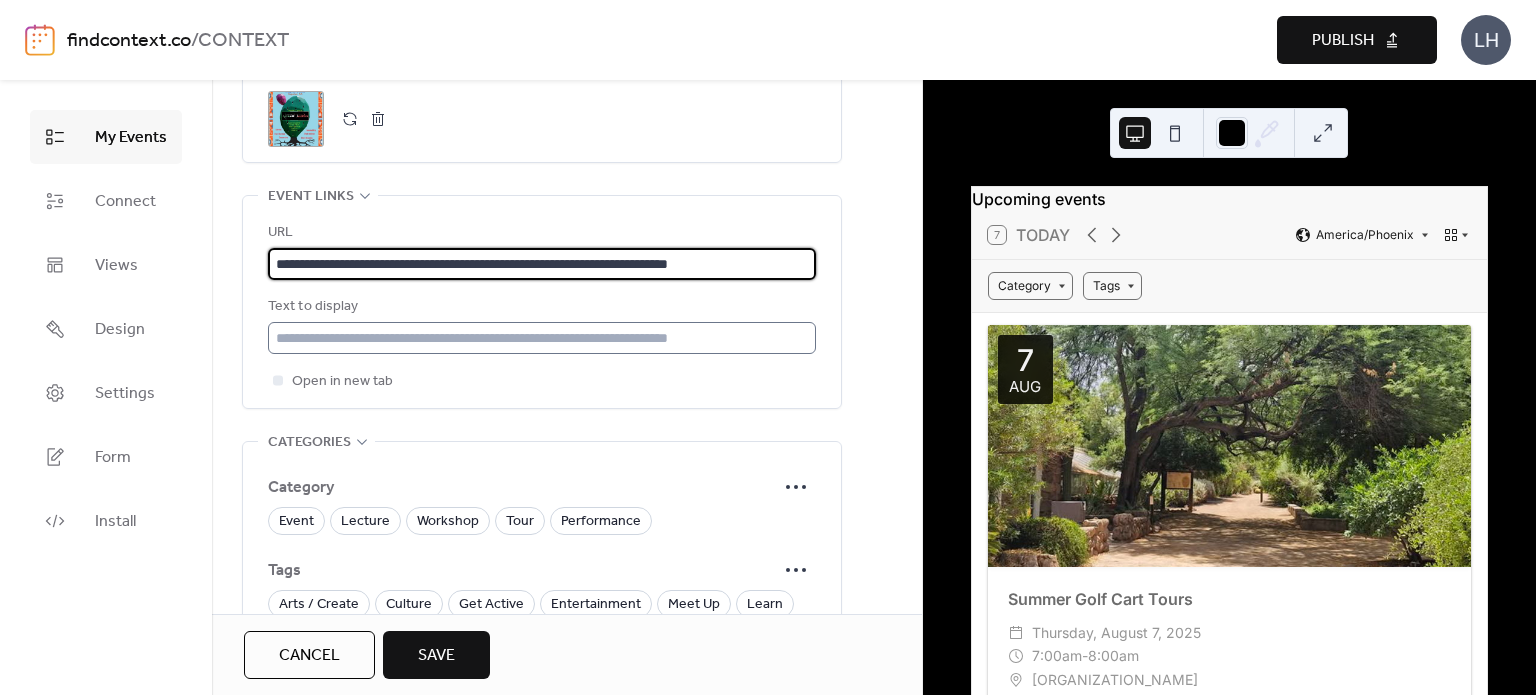 type on "**********" 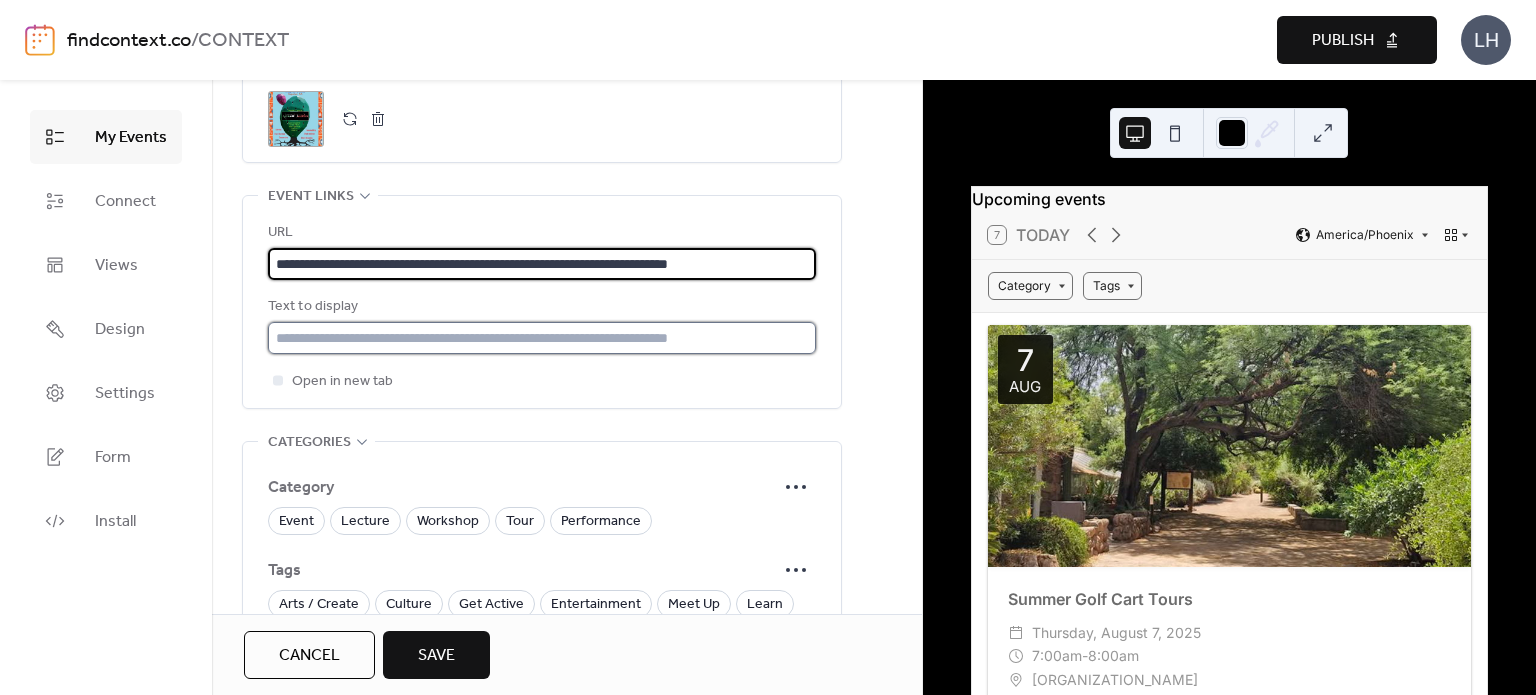 click at bounding box center [542, 338] 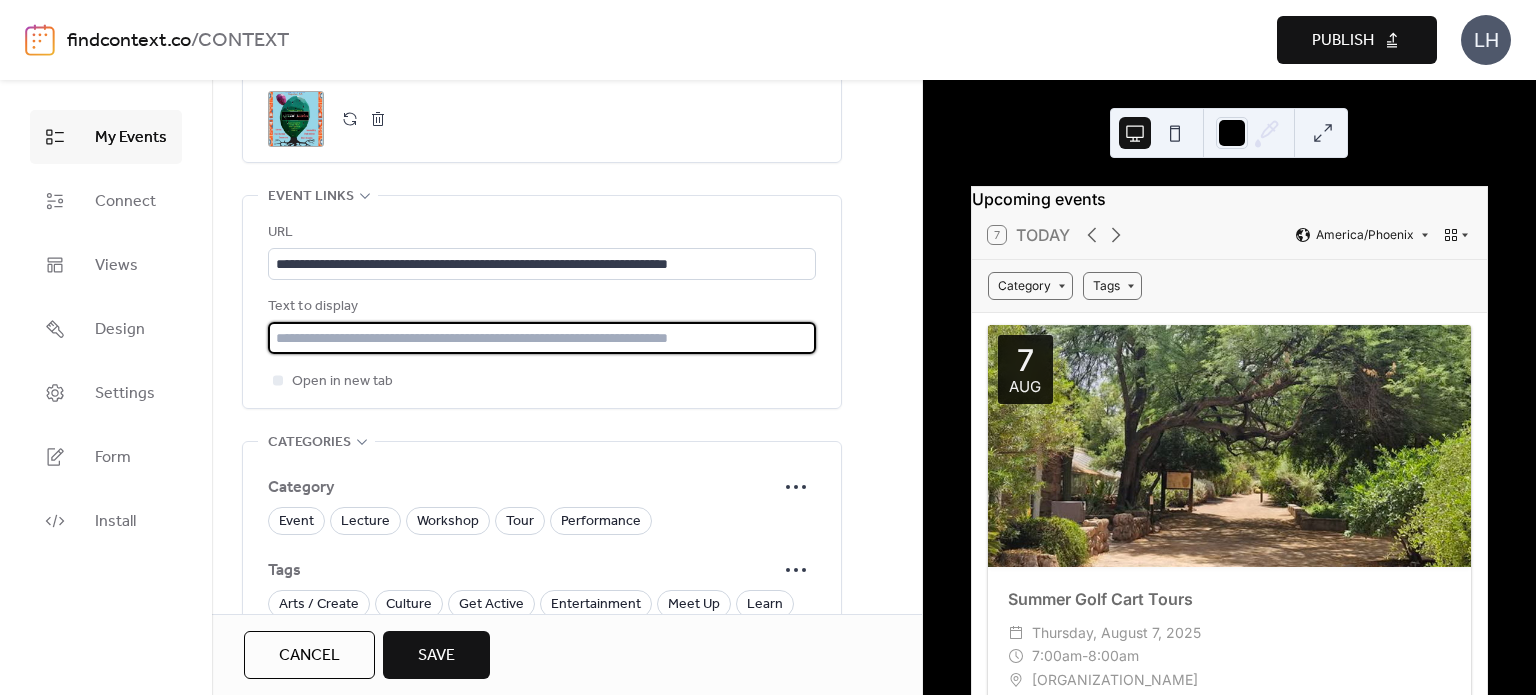 click at bounding box center (542, 338) 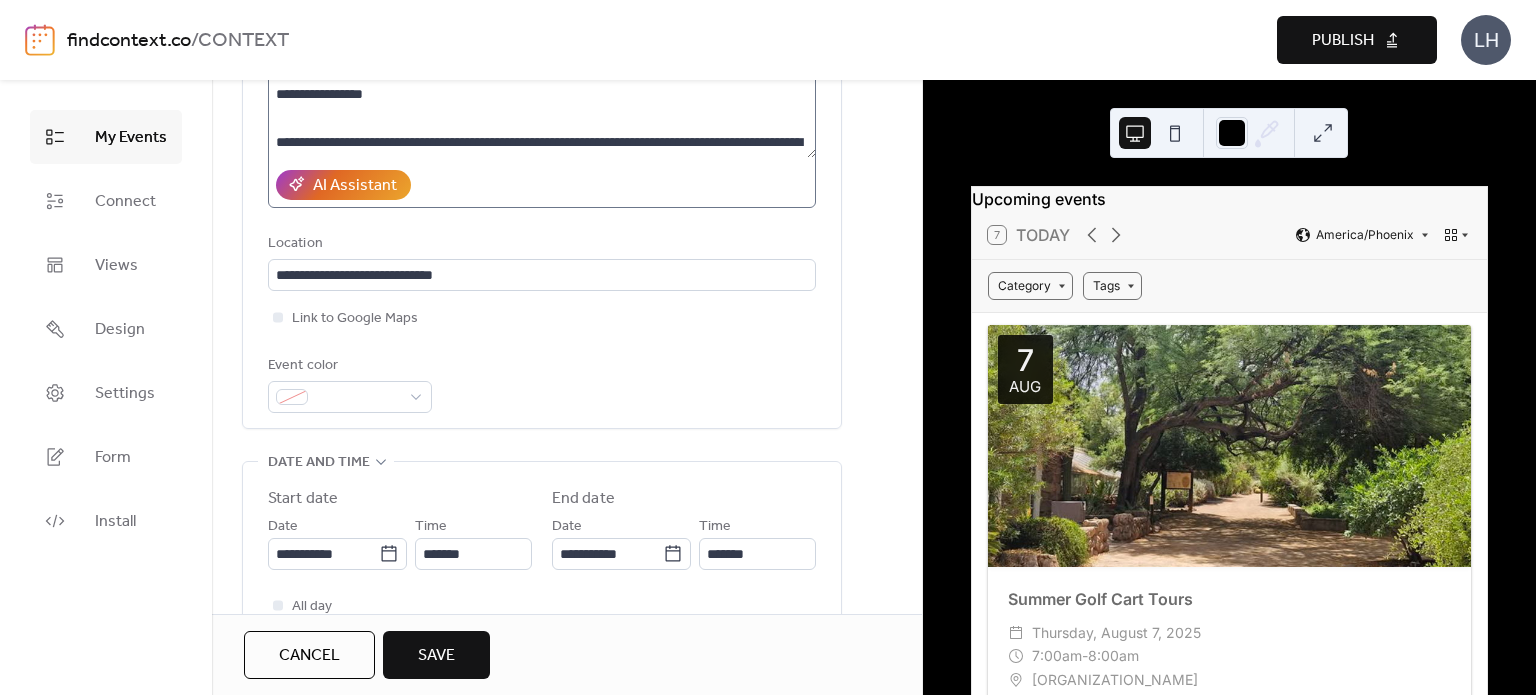 scroll, scrollTop: 0, scrollLeft: 0, axis: both 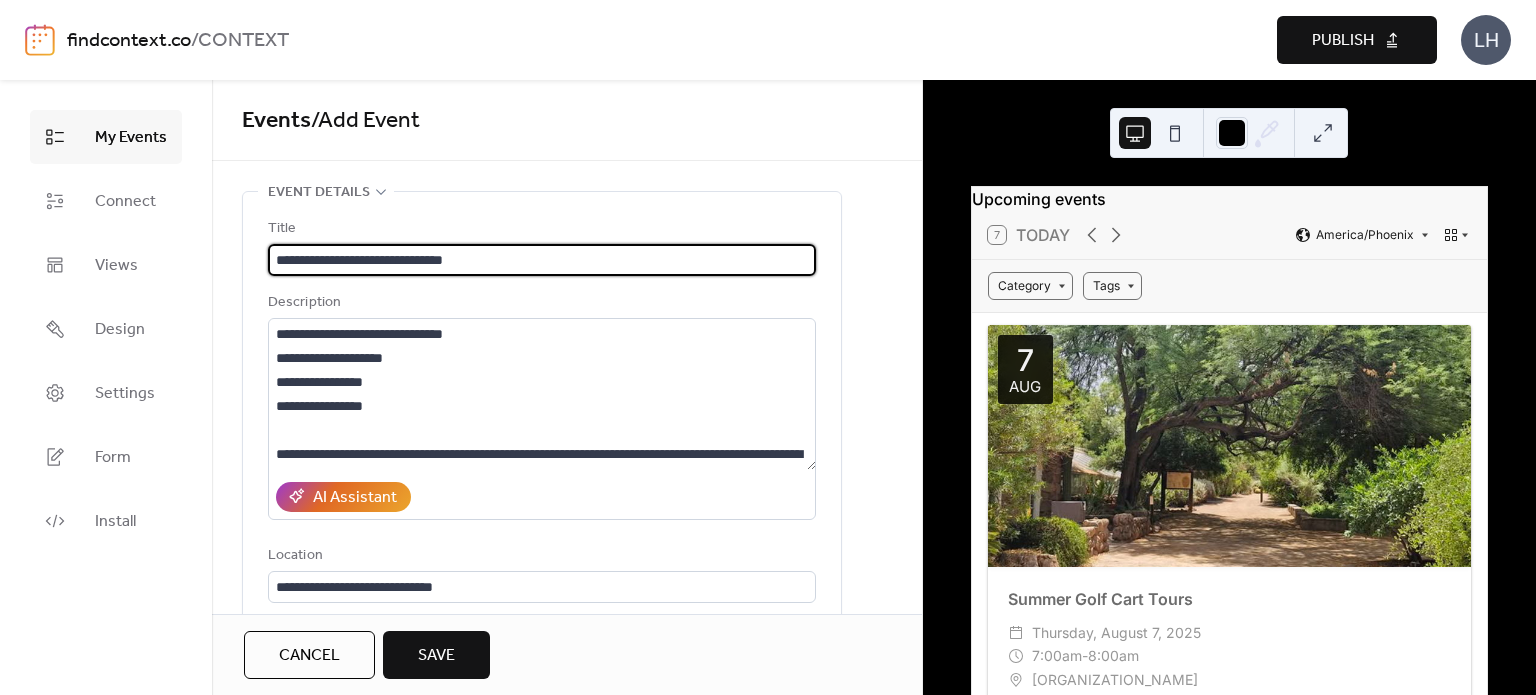 drag, startPoint x: 471, startPoint y: 262, endPoint x: 349, endPoint y: 251, distance: 122.494896 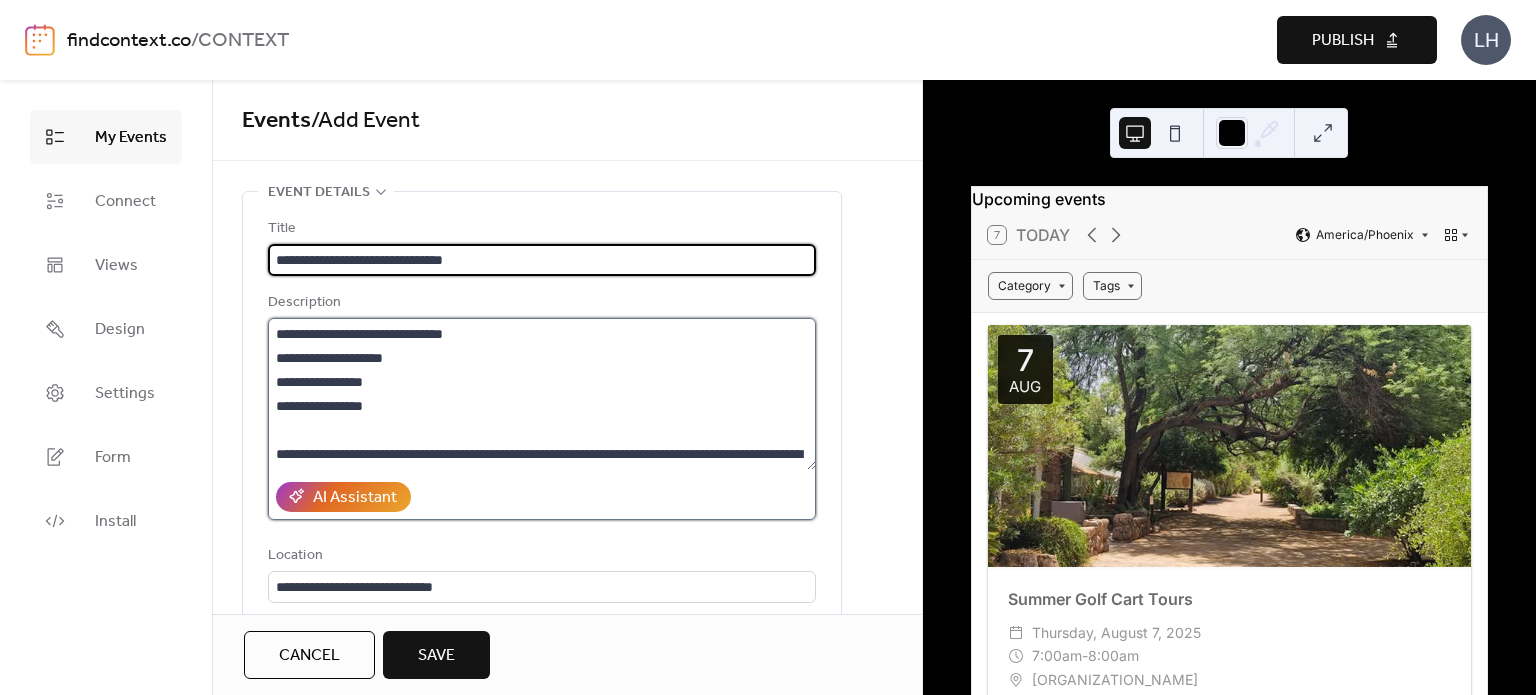scroll, scrollTop: 0, scrollLeft: 0, axis: both 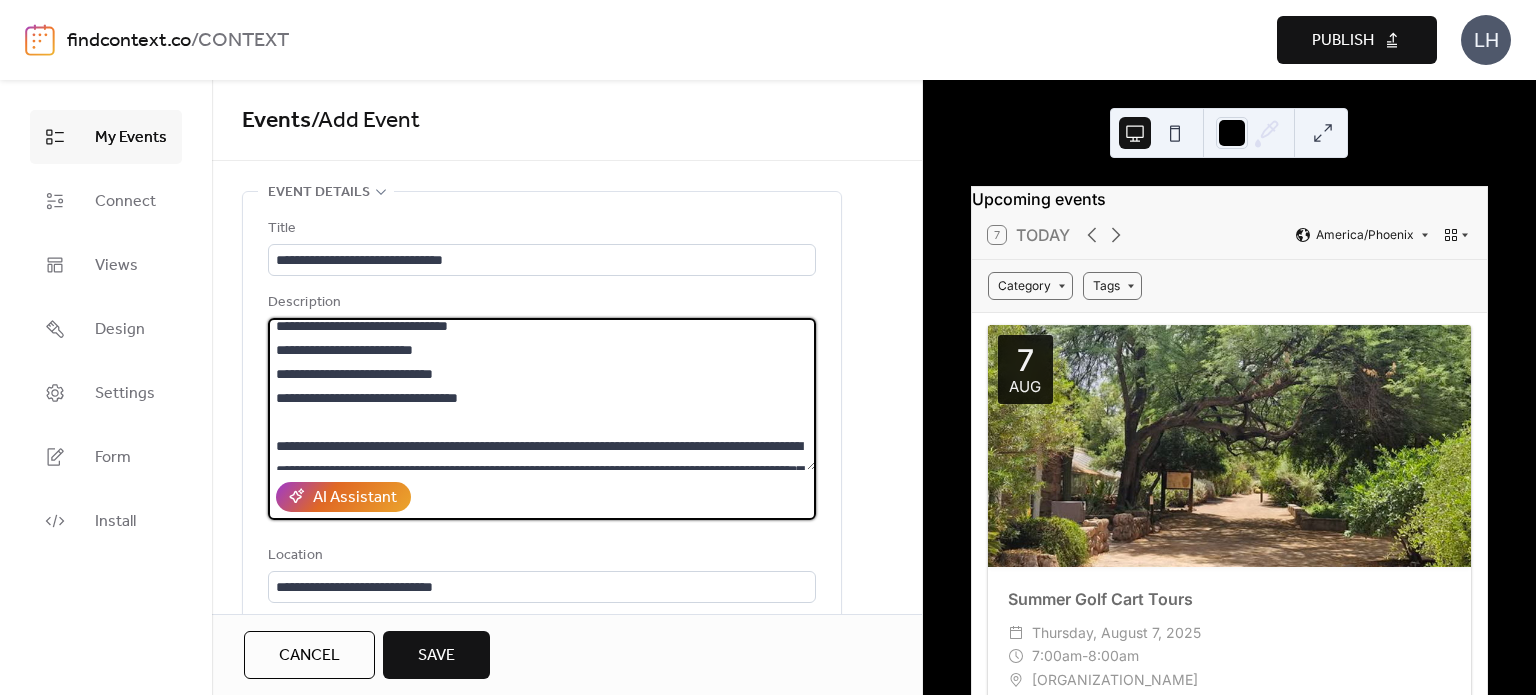 click on "Description" at bounding box center [540, 303] 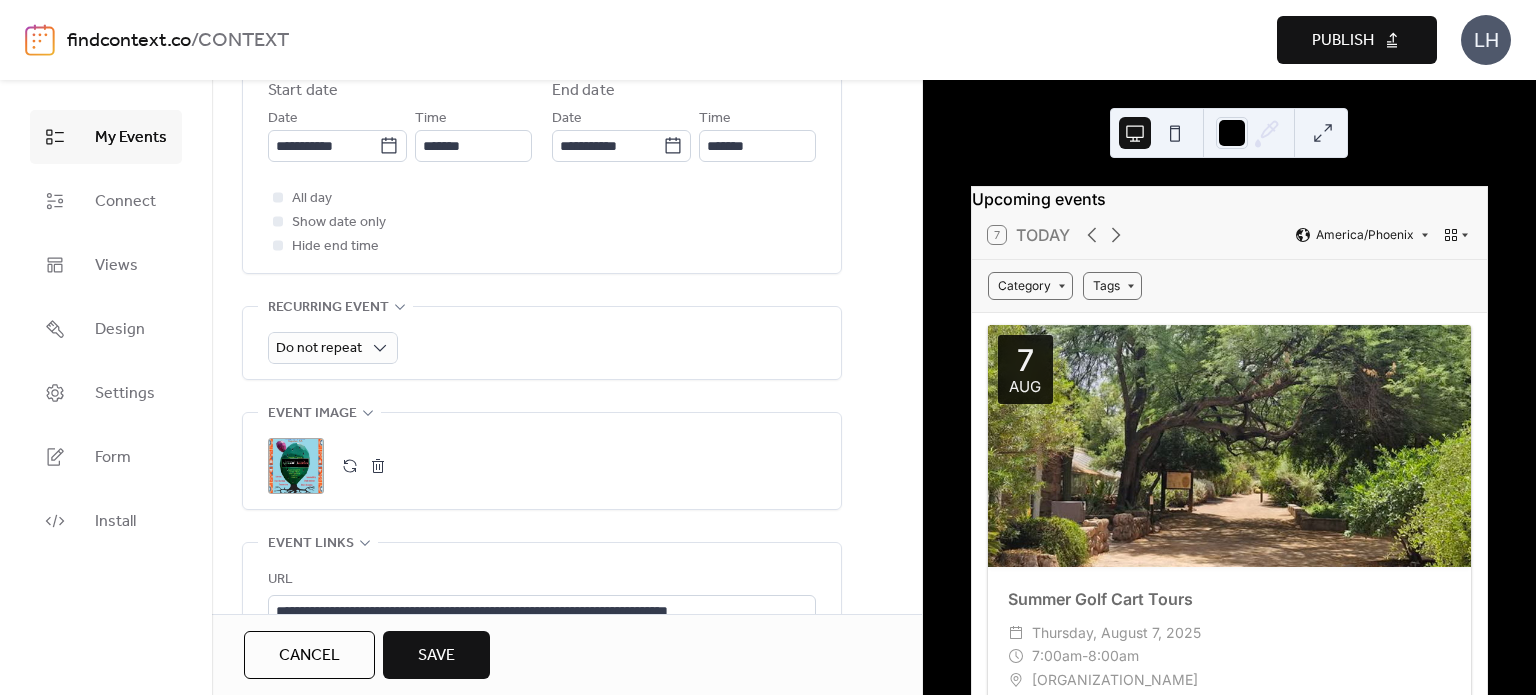 scroll, scrollTop: 750, scrollLeft: 0, axis: vertical 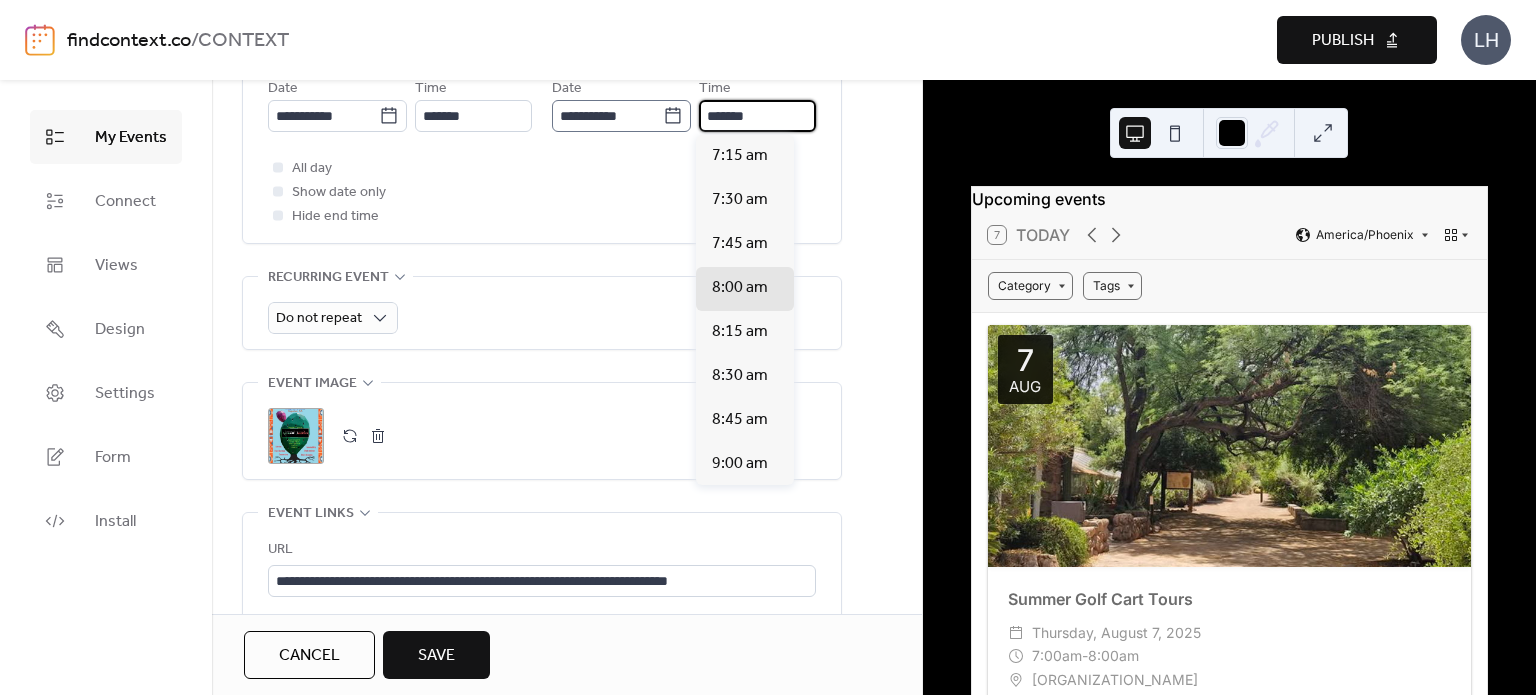 drag, startPoint x: 759, startPoint y: 113, endPoint x: 651, endPoint y: 110, distance: 108.04166 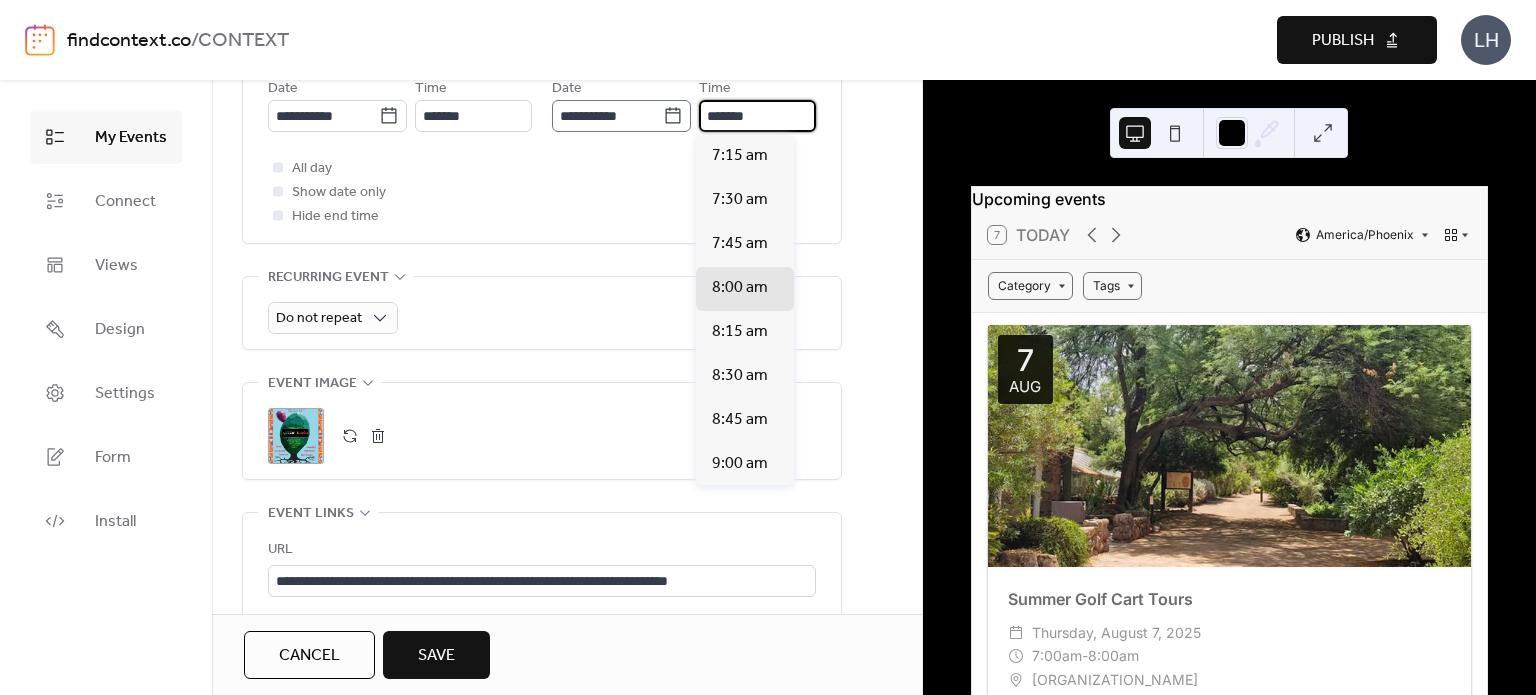 click on "**********" at bounding box center (684, 104) 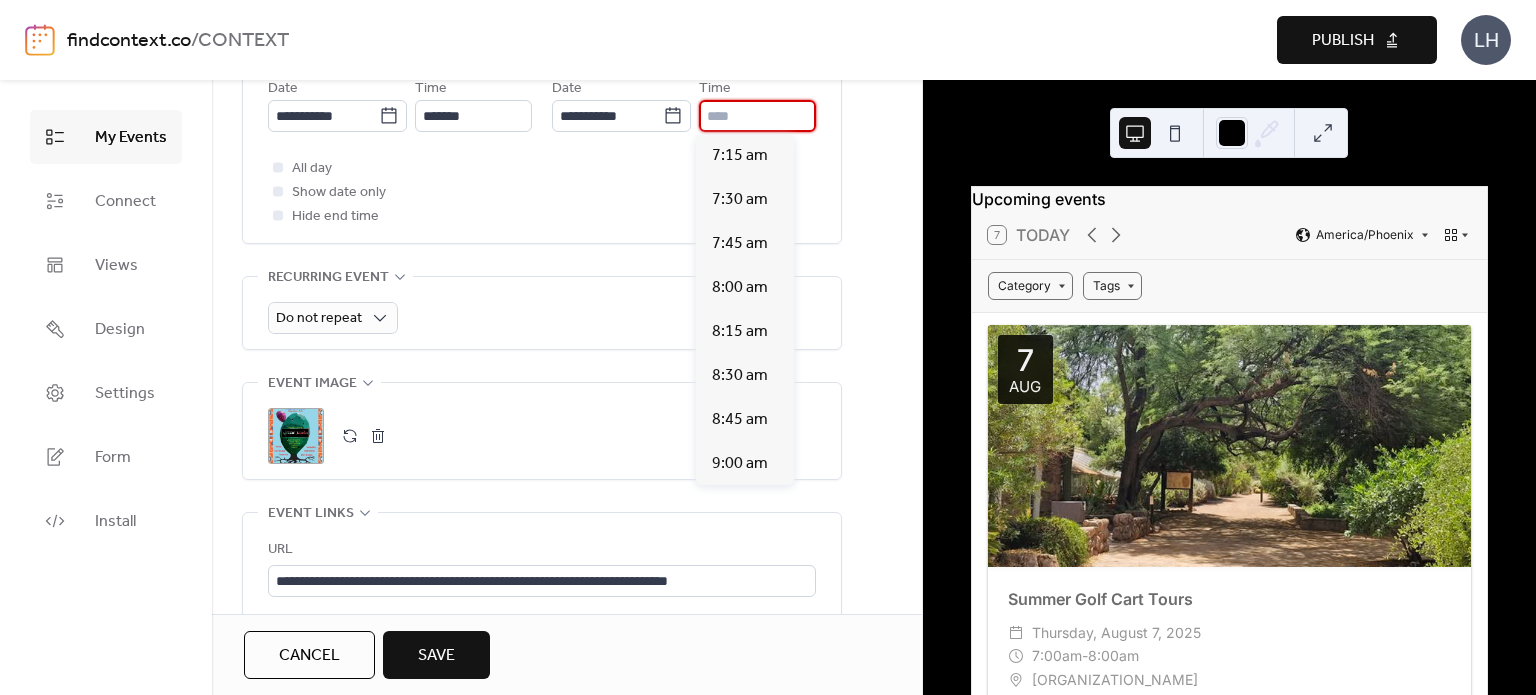 type on "*******" 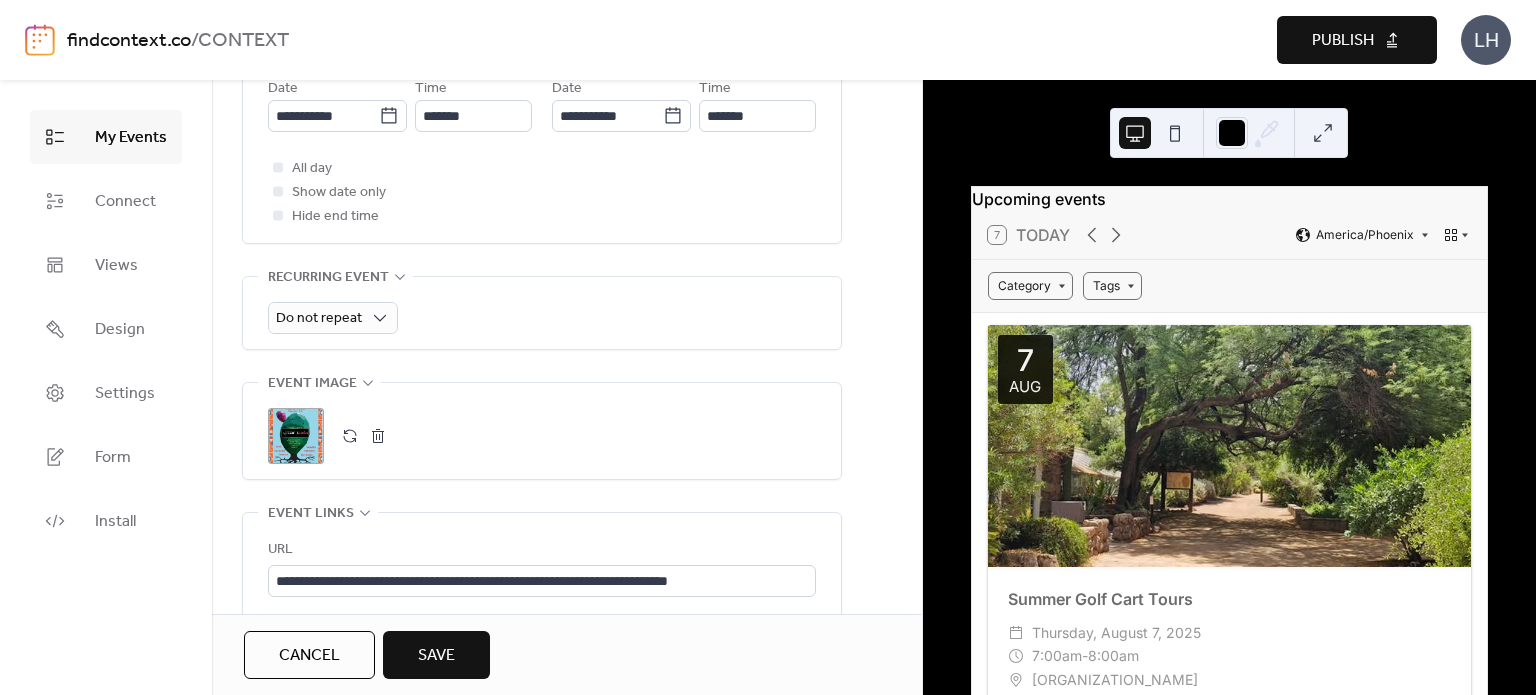 click on "All day Show date only Hide end time" at bounding box center [542, 192] 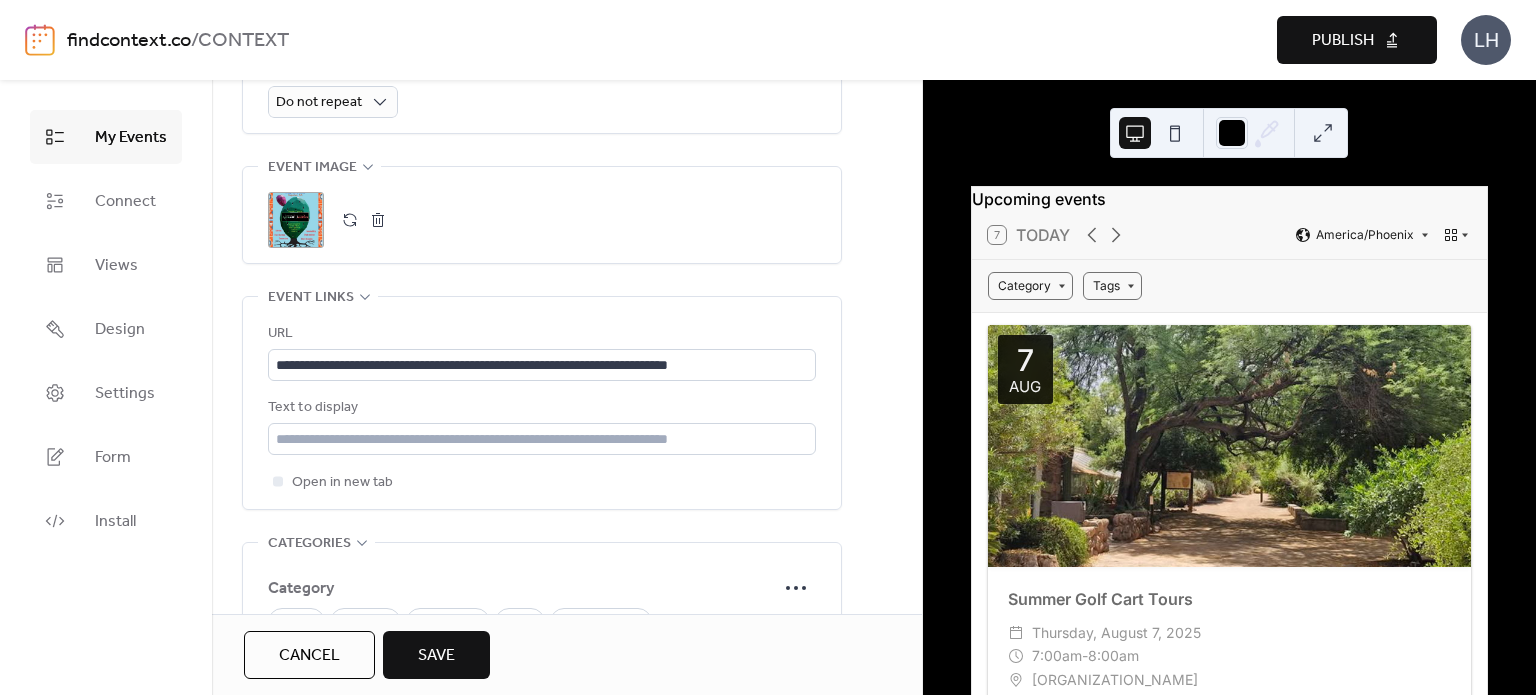 scroll, scrollTop: 1099, scrollLeft: 0, axis: vertical 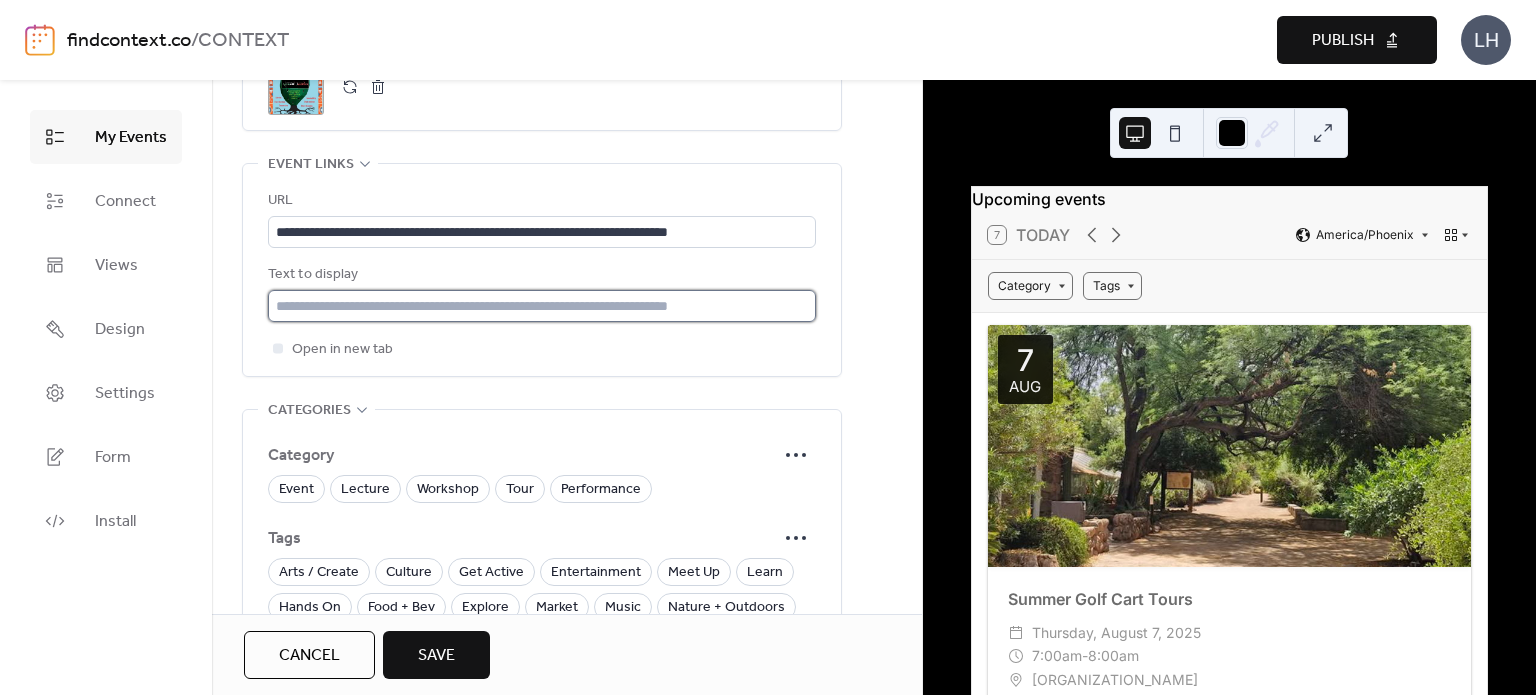 click at bounding box center [542, 306] 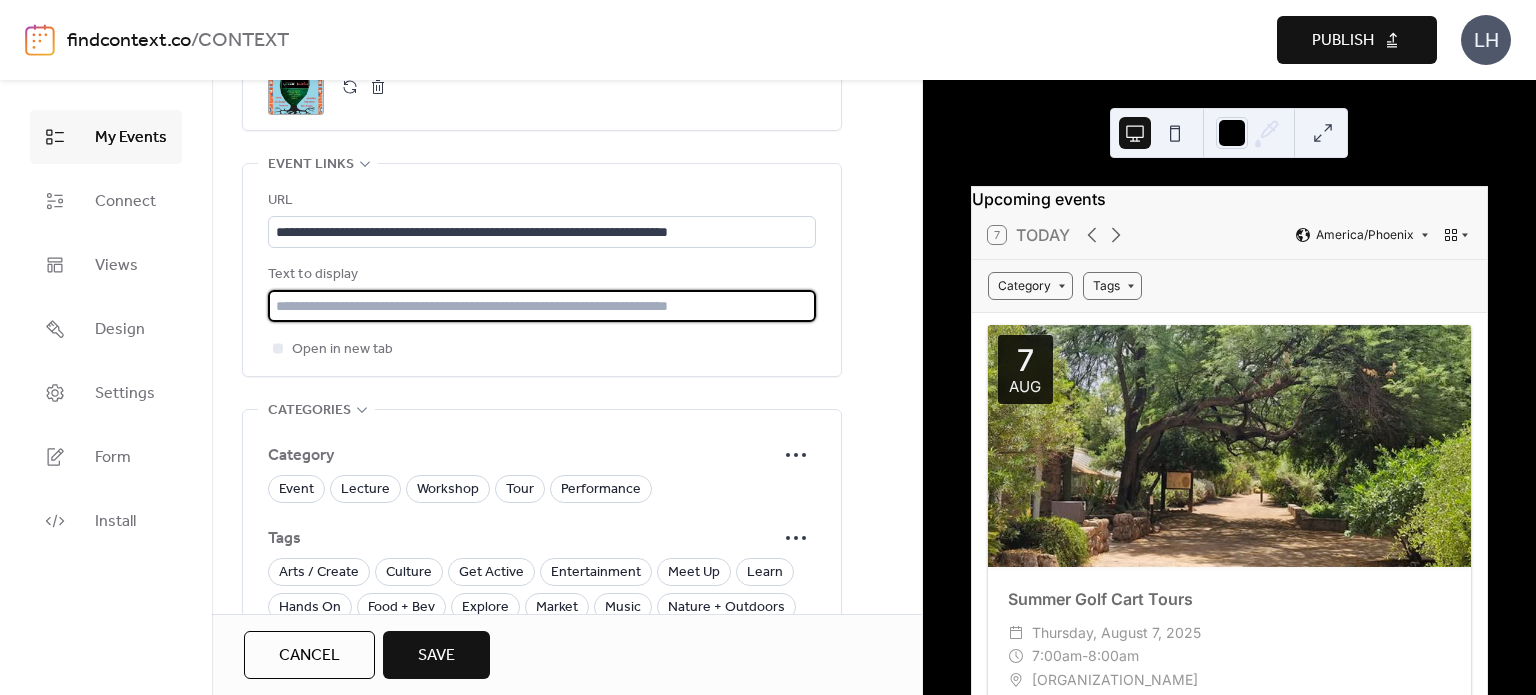 paste on "**********" 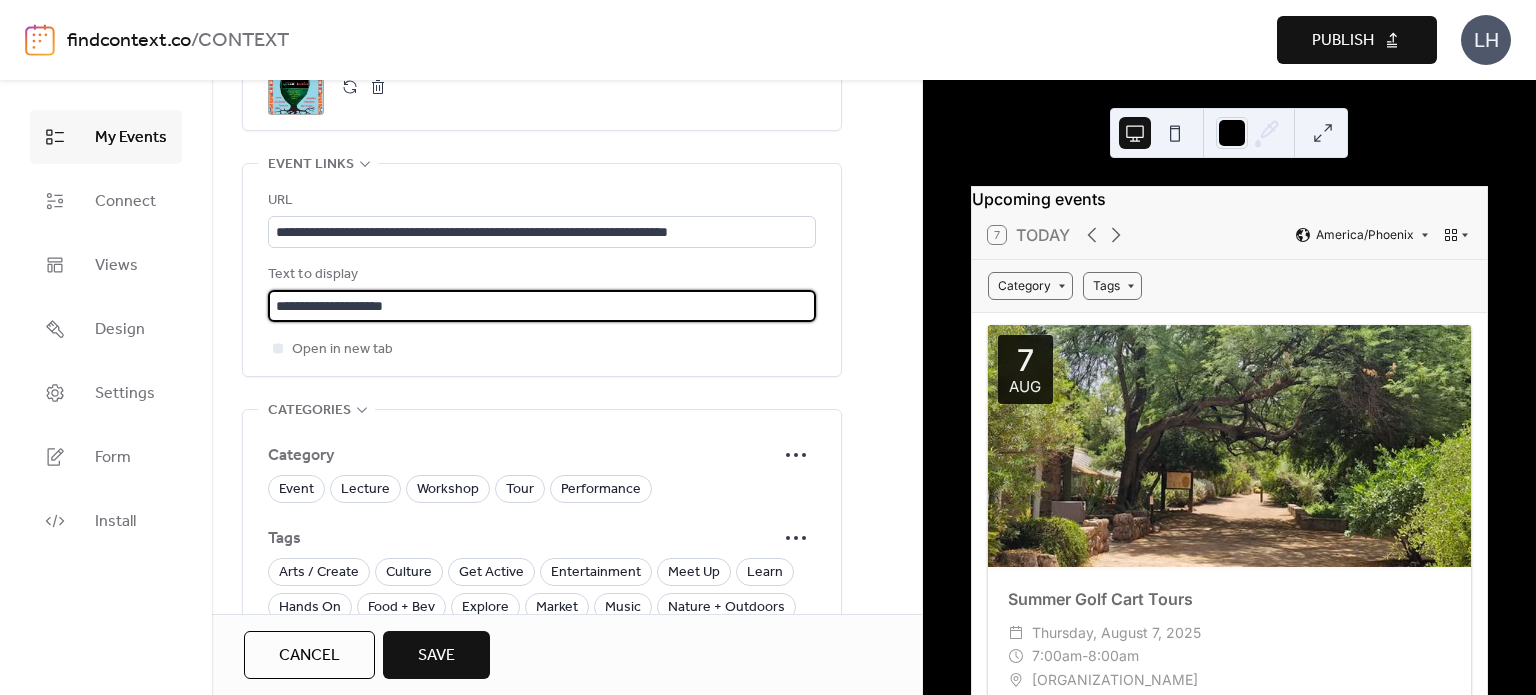 click on "**********" at bounding box center [542, 306] 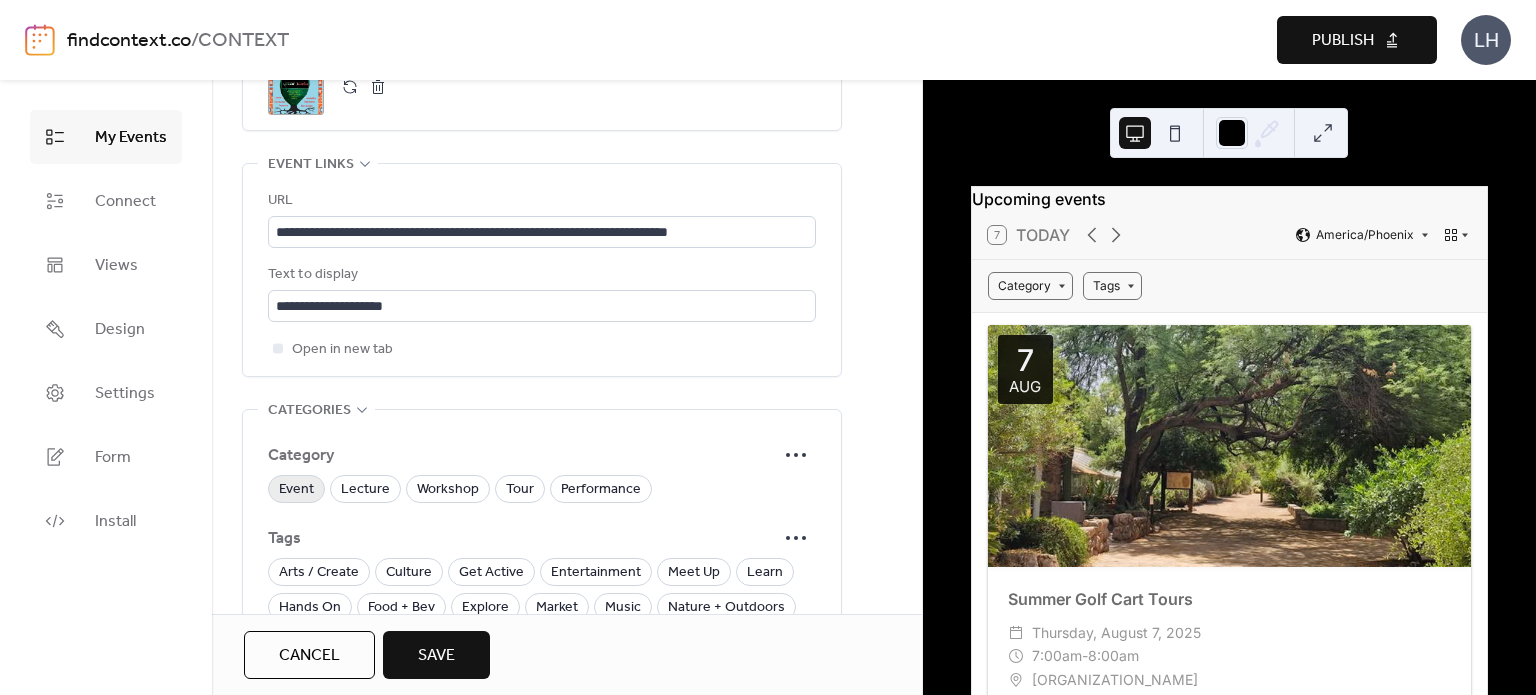 click on "Event" at bounding box center [296, 490] 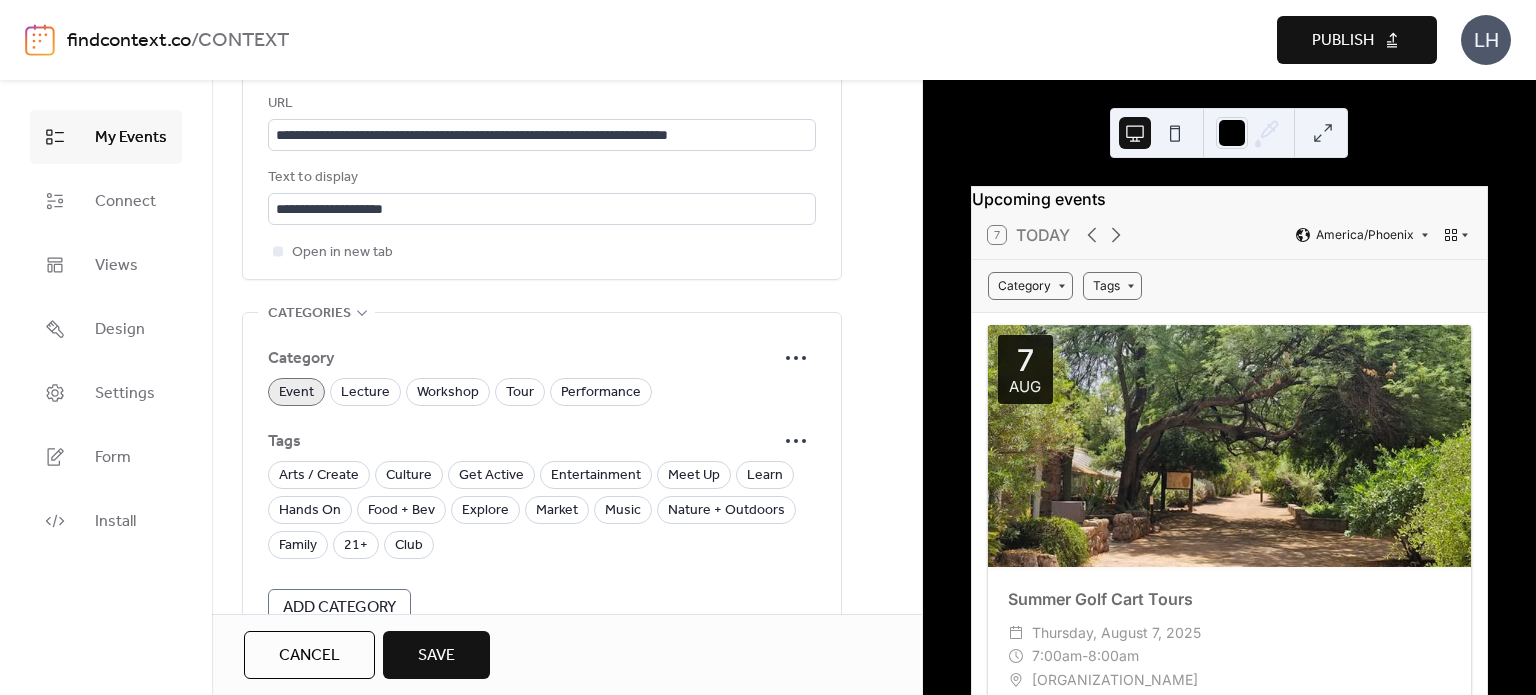 scroll, scrollTop: 1206, scrollLeft: 0, axis: vertical 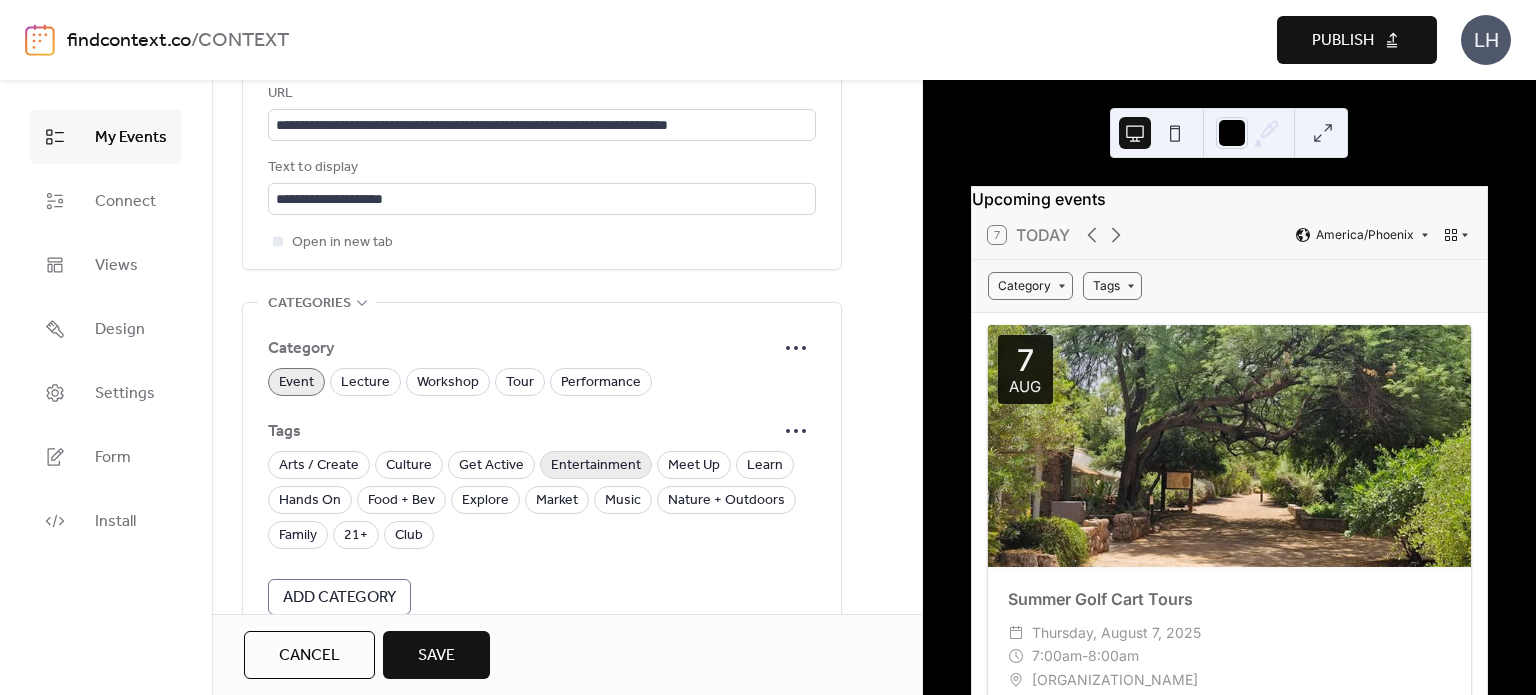 click on "Tags" at bounding box center [542, 431] 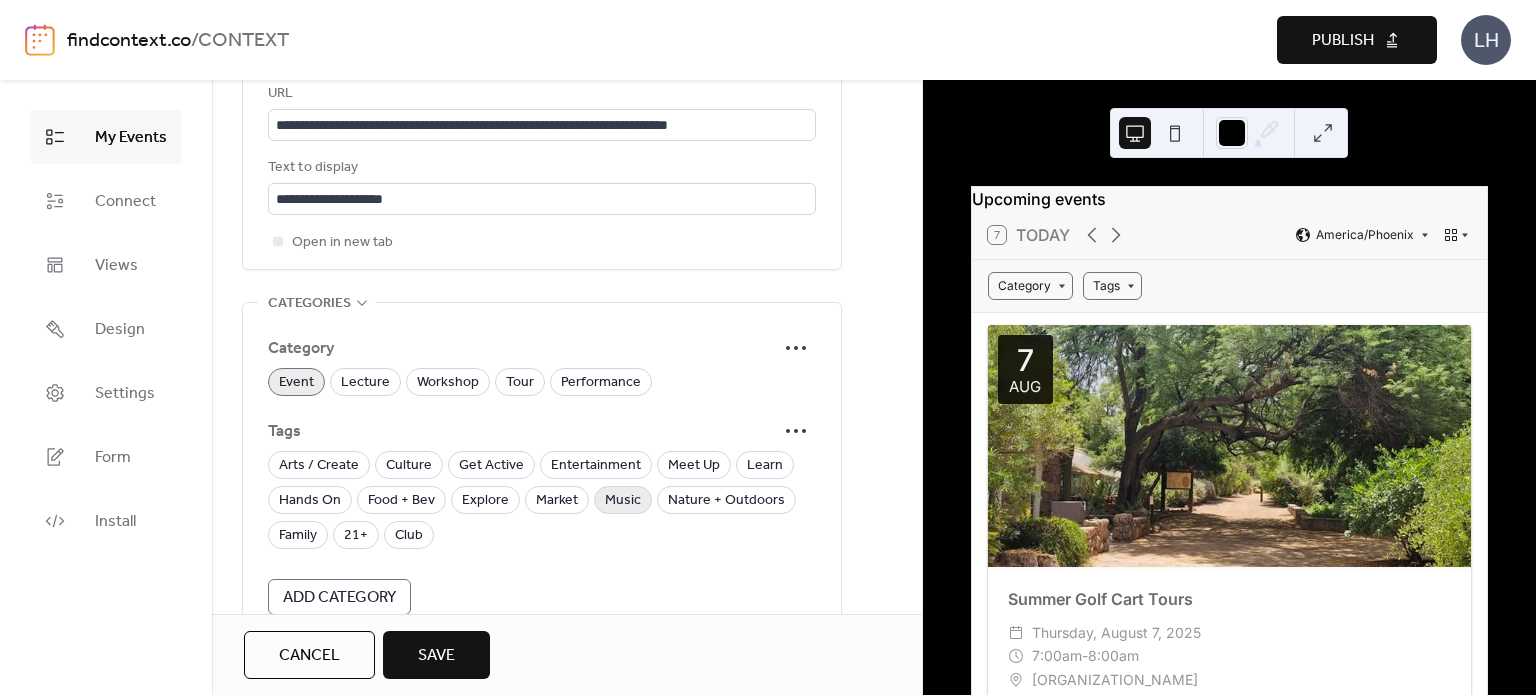 click on "Music" at bounding box center (623, 501) 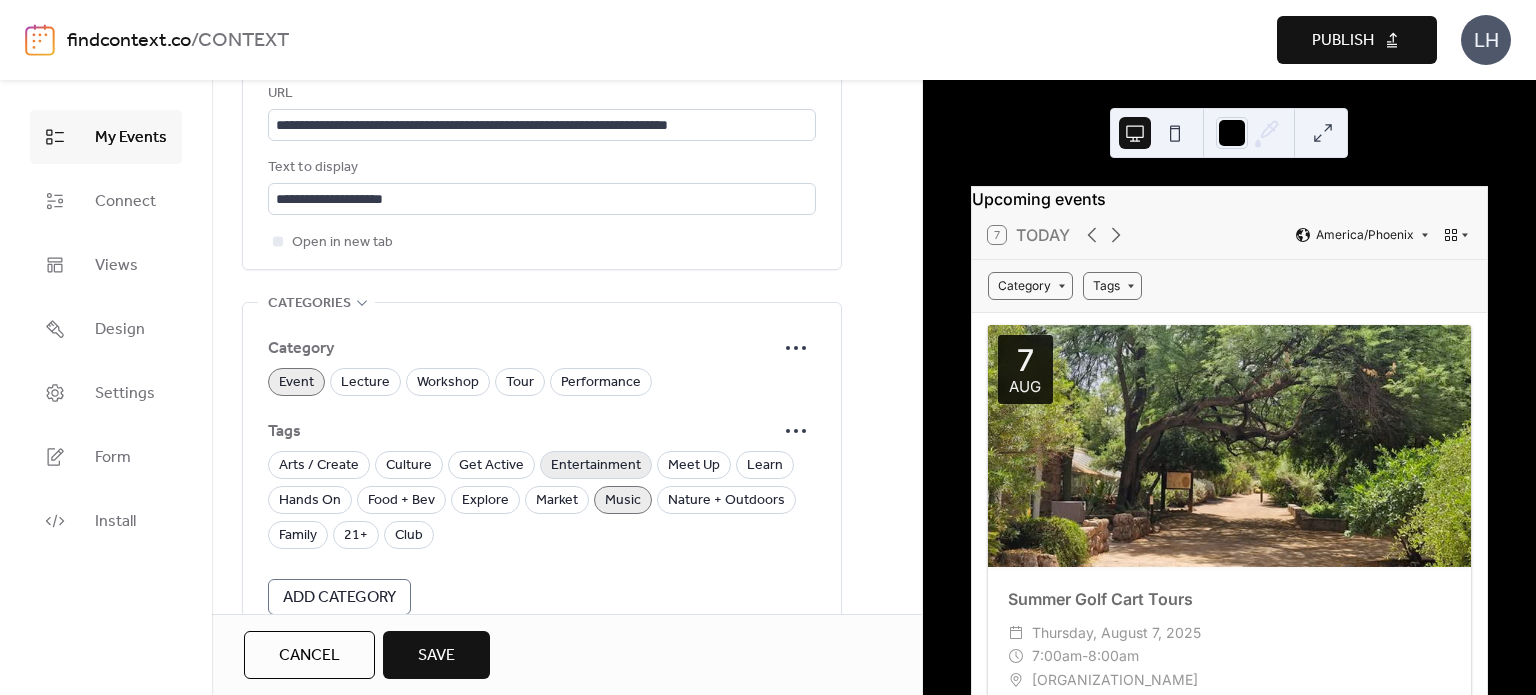 click on "Entertainment" at bounding box center [596, 466] 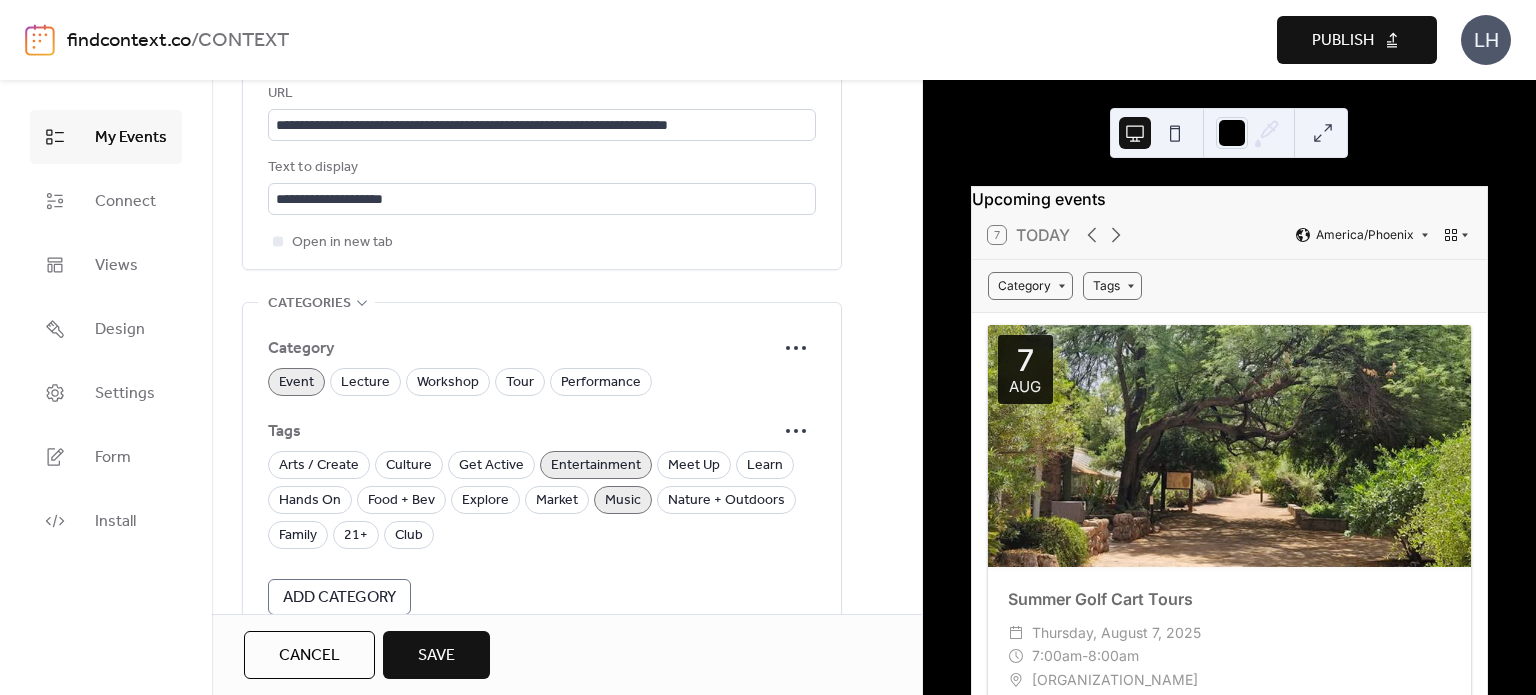 click on "Arts / Create Culture Get Active Entertainment Meet Up Learn Hands On Food + Bev Explore Market Music Nature + Outdoors Family 21+ Club" at bounding box center [542, 500] 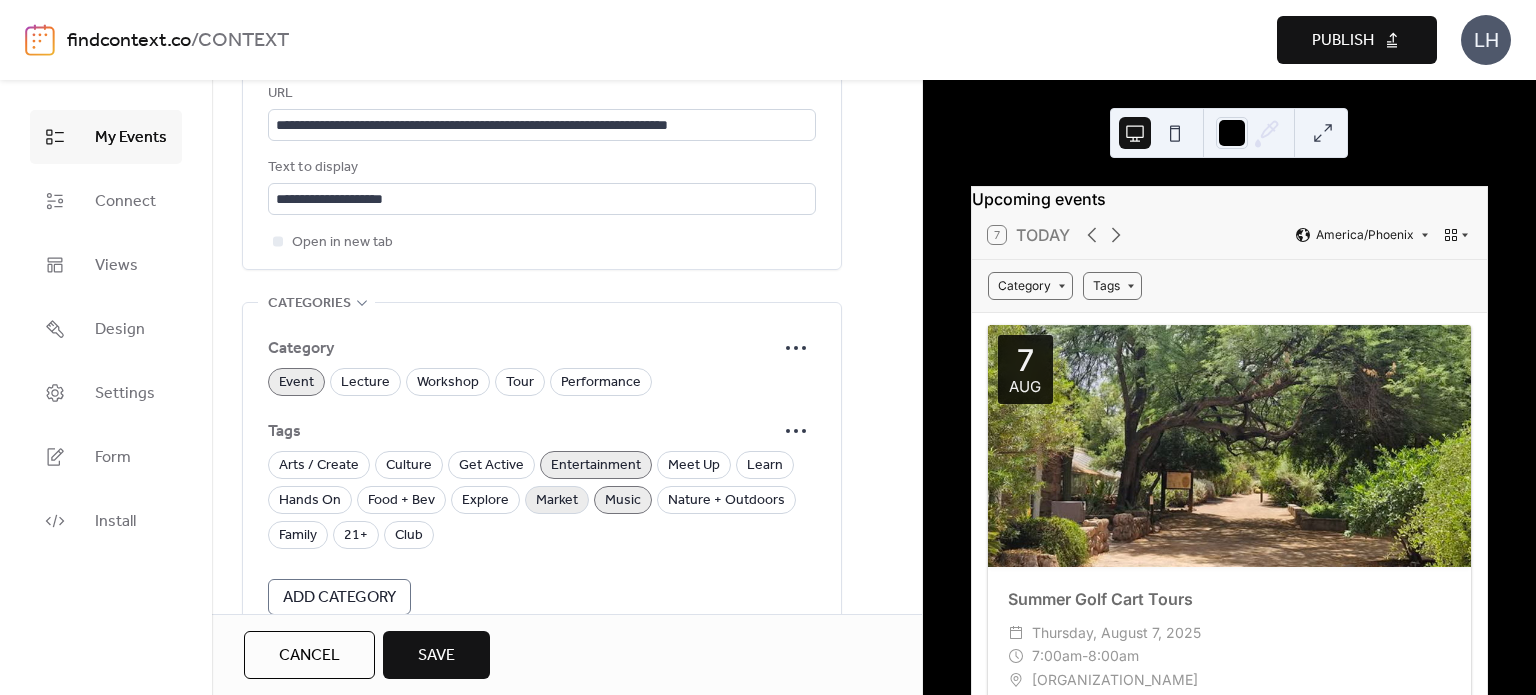 click on "Market" at bounding box center [557, 501] 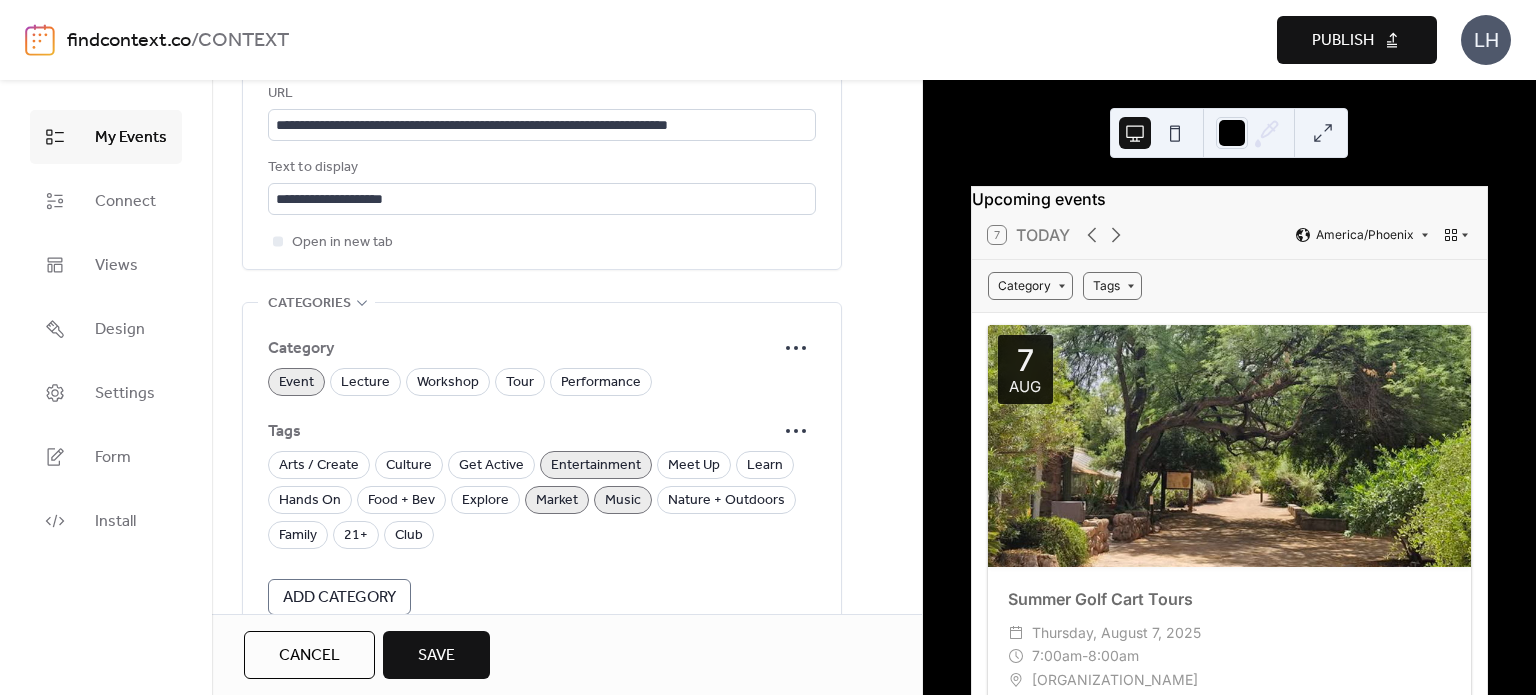 click on "Save" at bounding box center [436, 655] 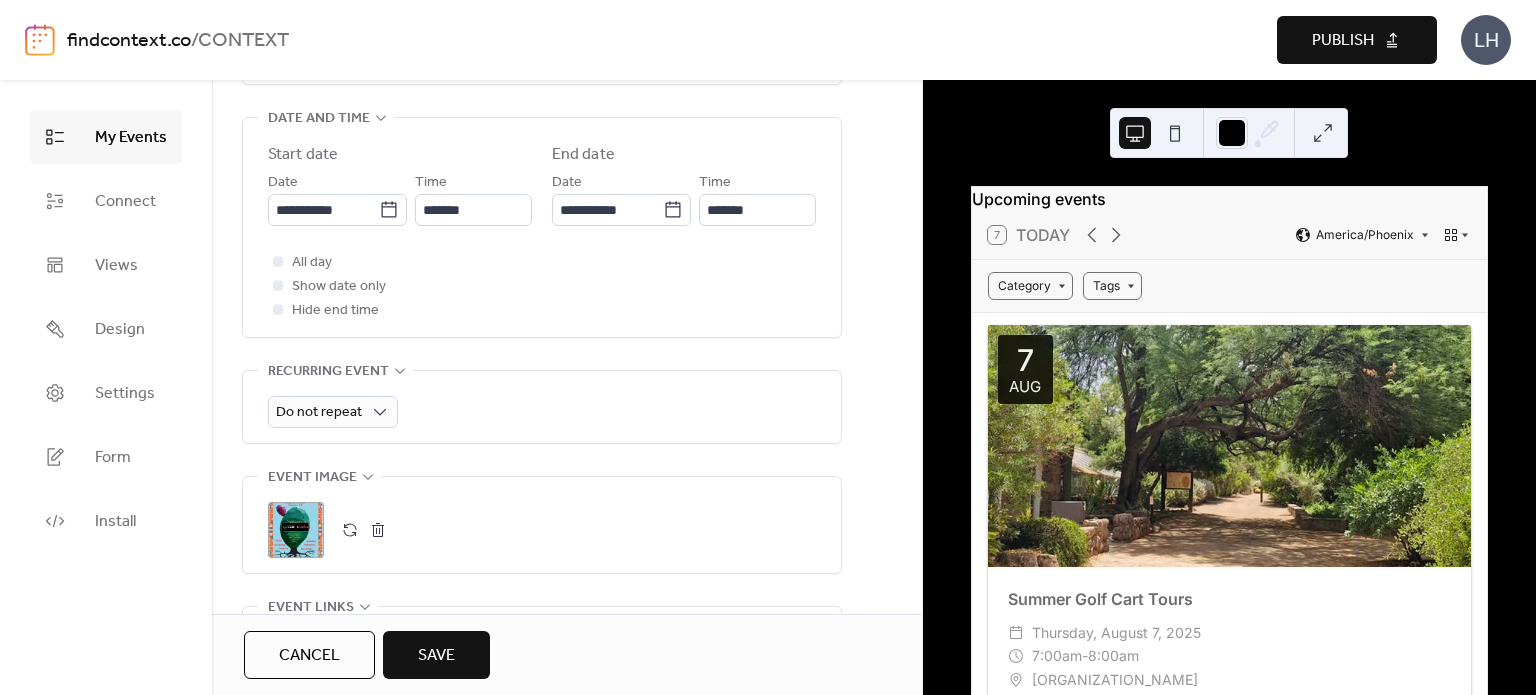 scroll, scrollTop: 623, scrollLeft: 0, axis: vertical 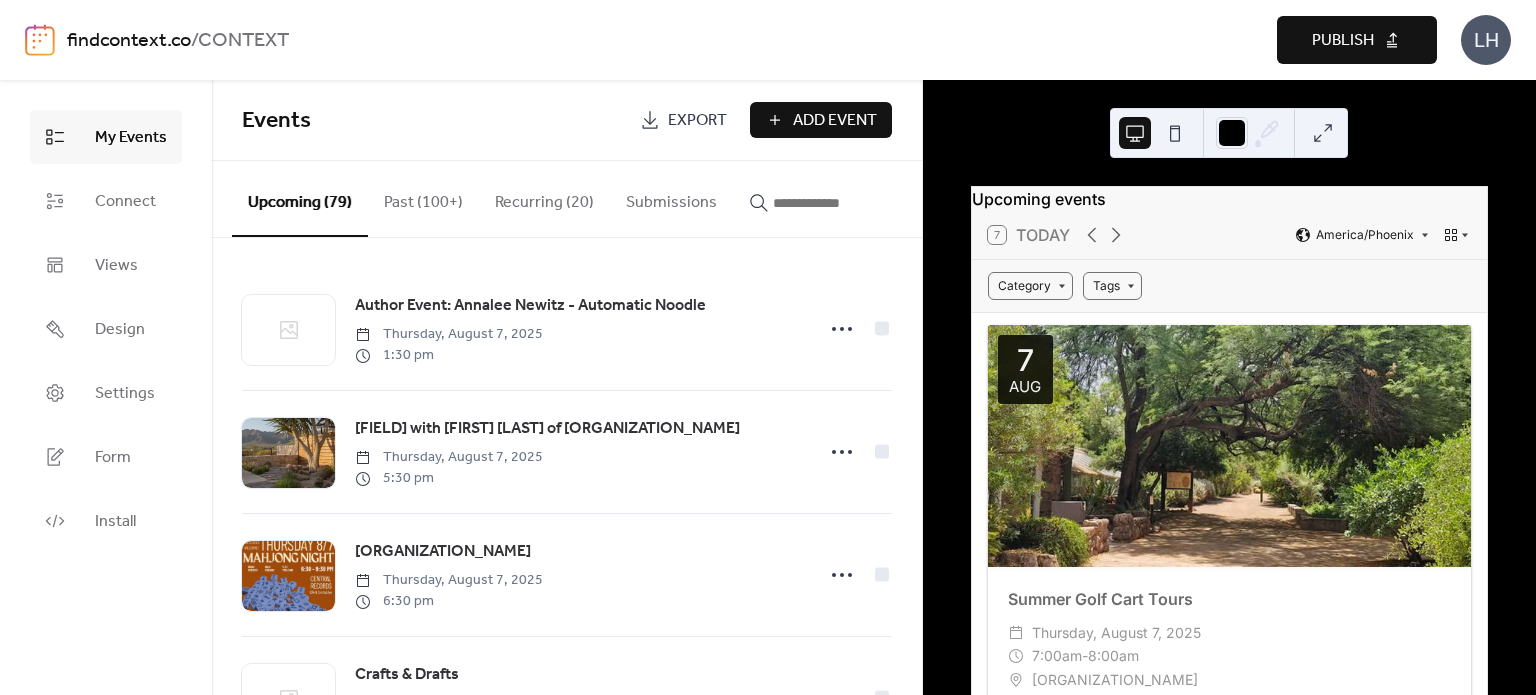 click on "Events" at bounding box center [433, 121] 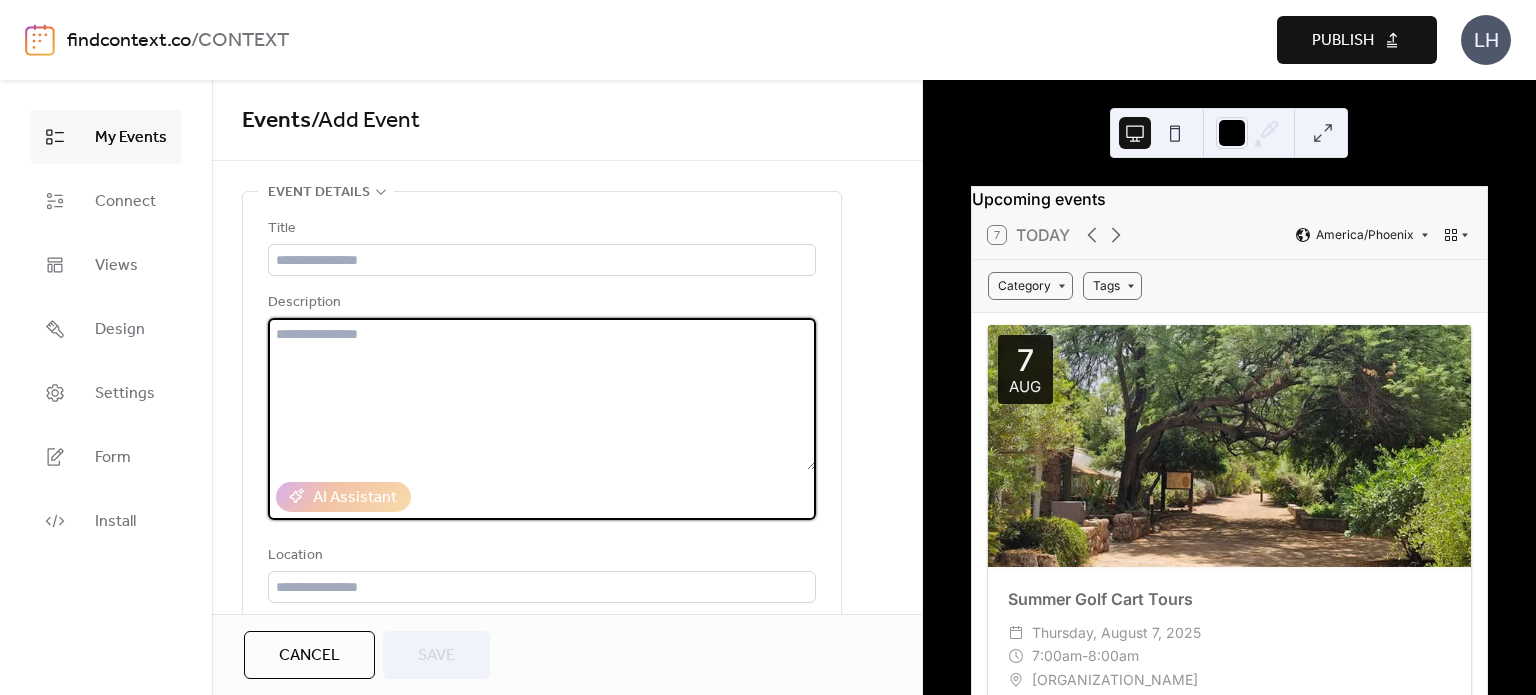 click at bounding box center (542, 394) 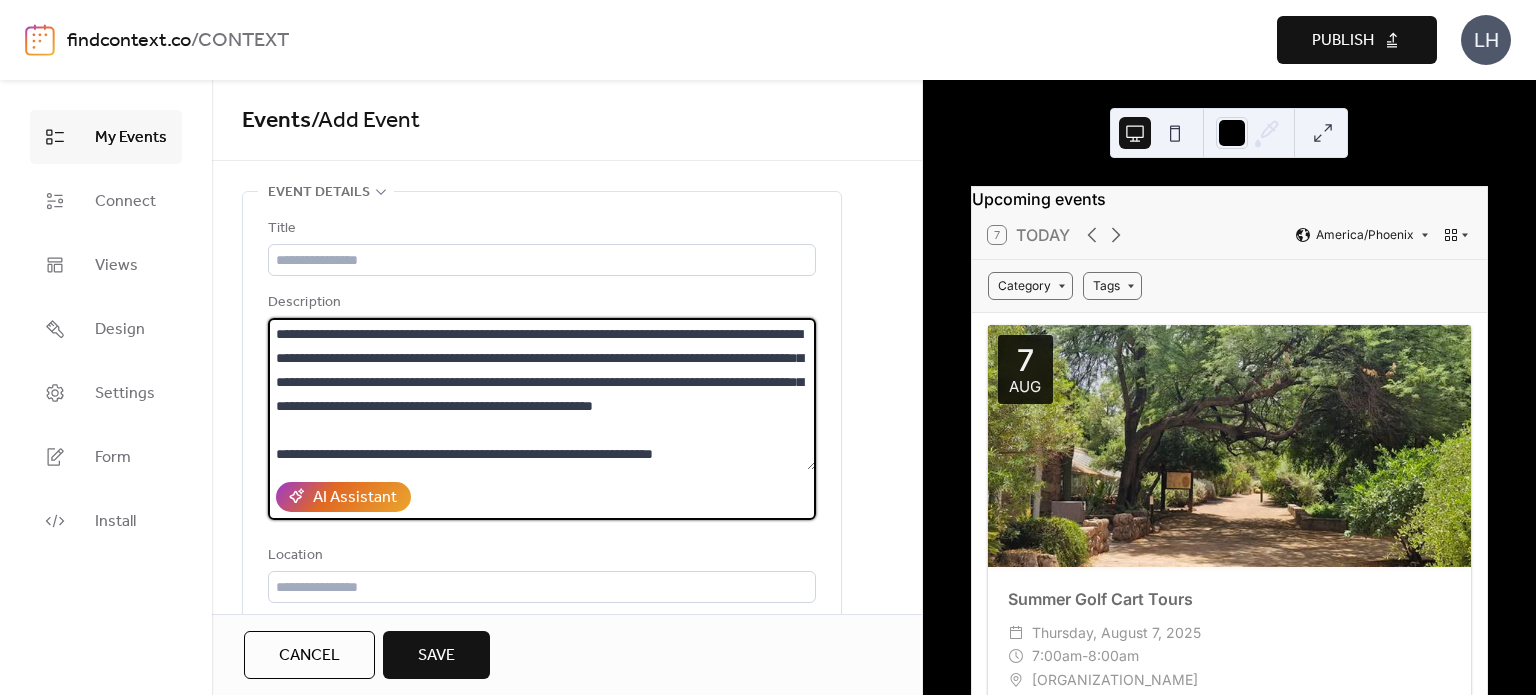 scroll, scrollTop: 0, scrollLeft: 0, axis: both 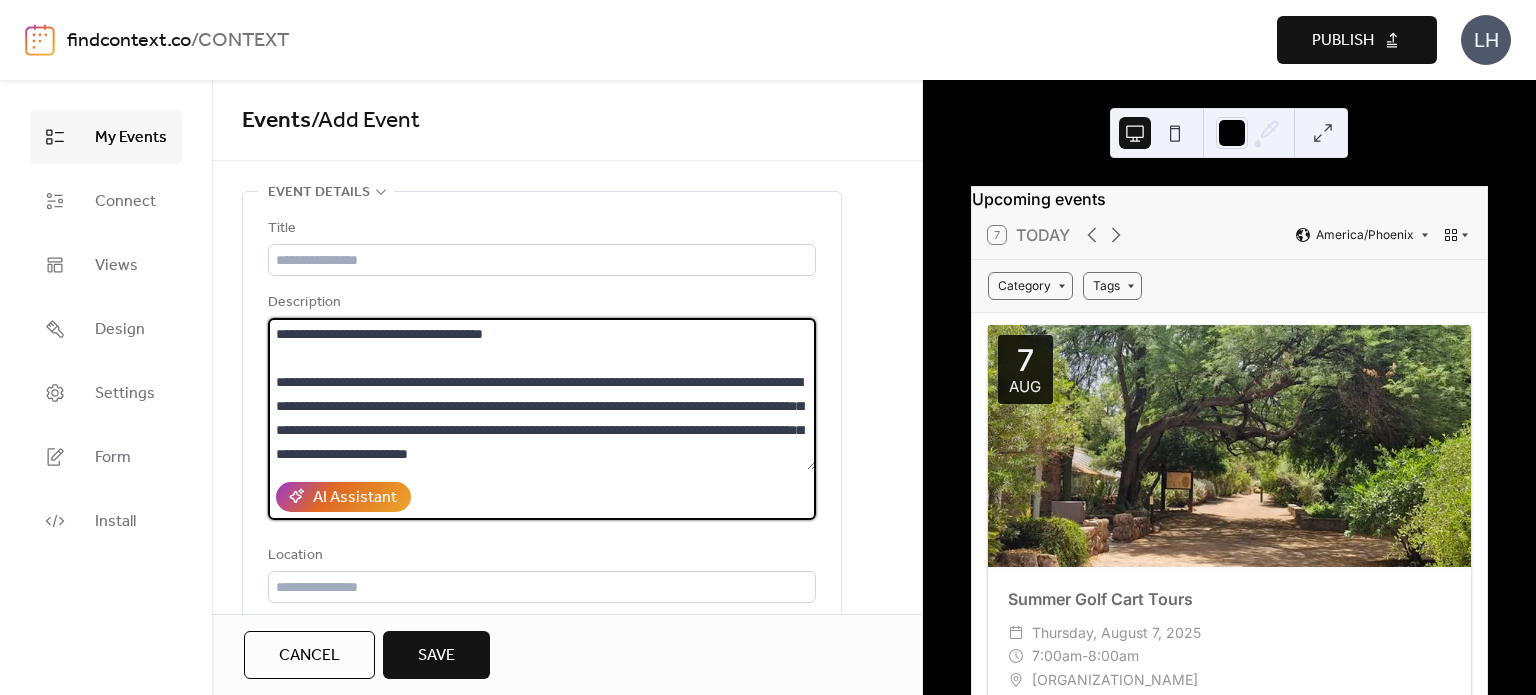 drag, startPoint x: 561, startPoint y: 334, endPoint x: 415, endPoint y: 329, distance: 146.08559 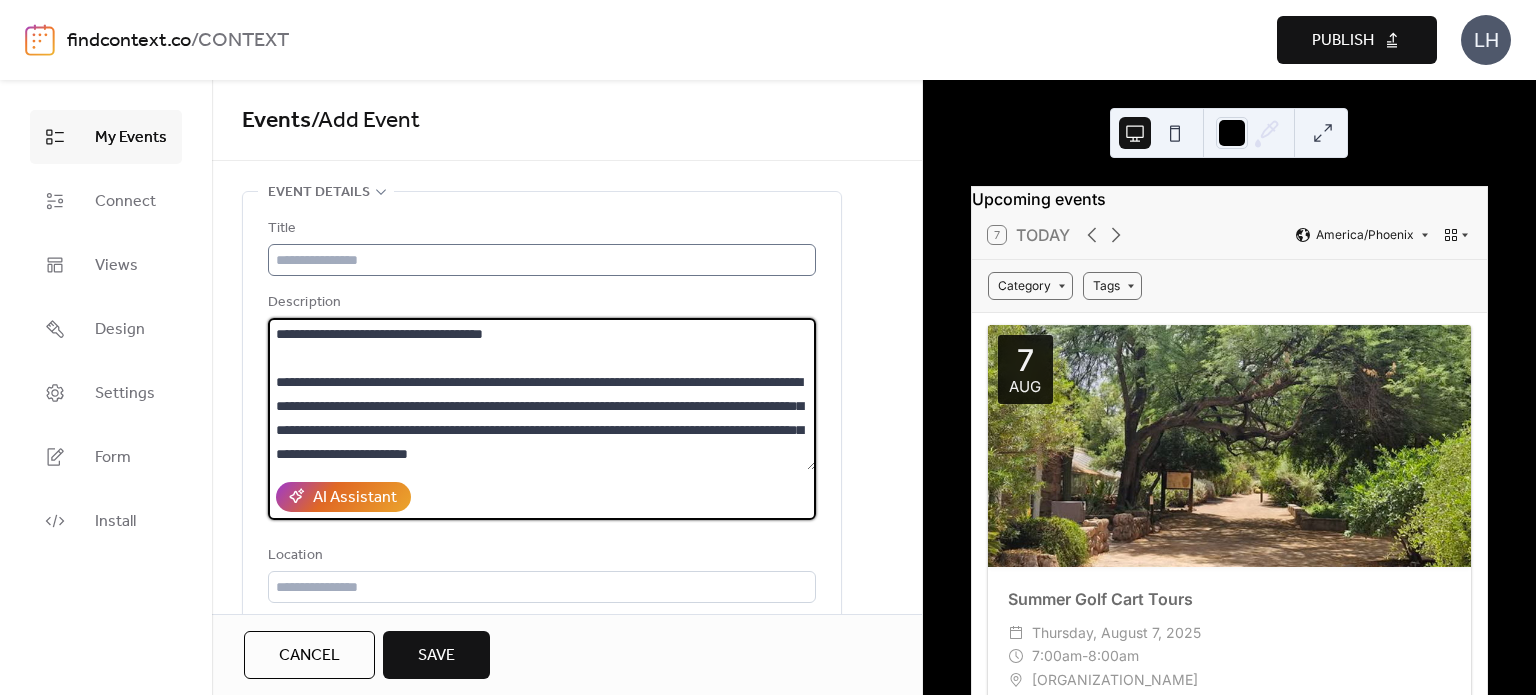 type on "**********" 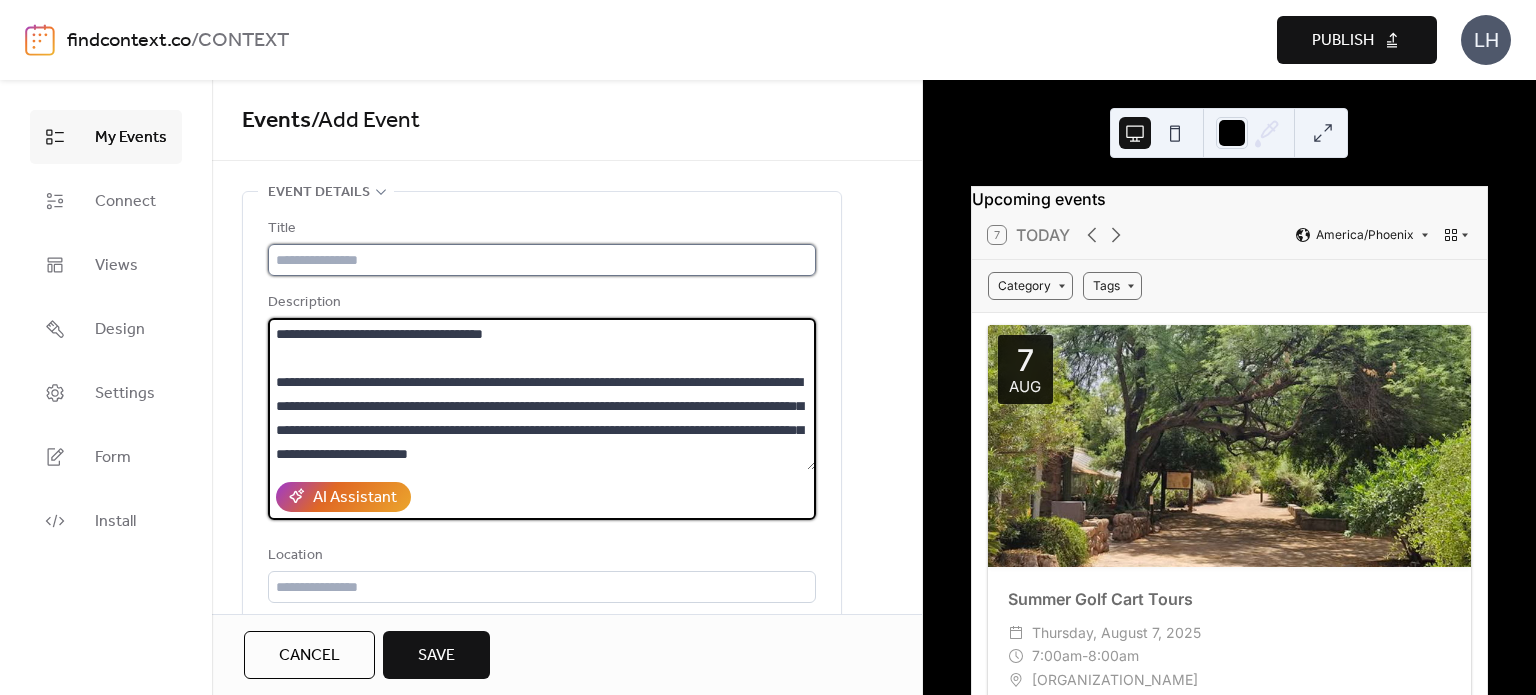 click at bounding box center (542, 260) 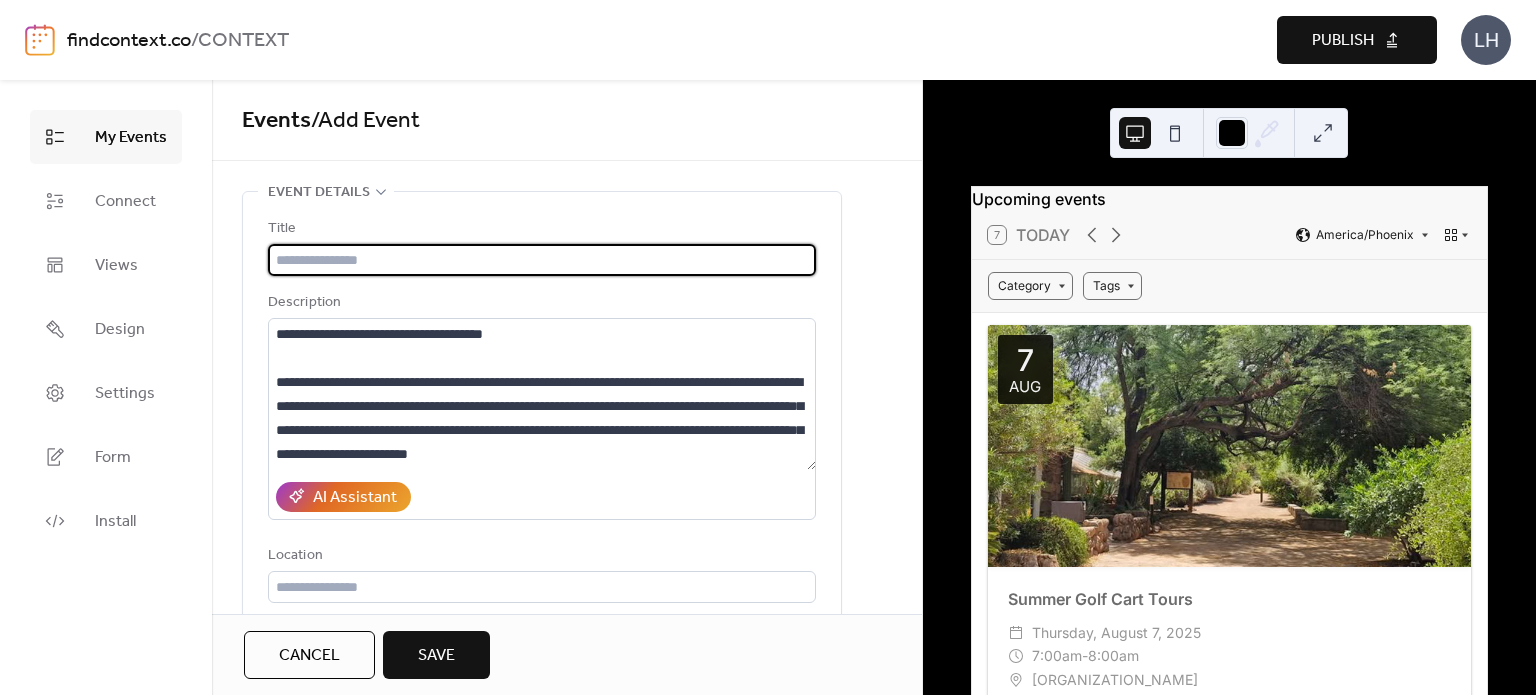 paste on "**********" 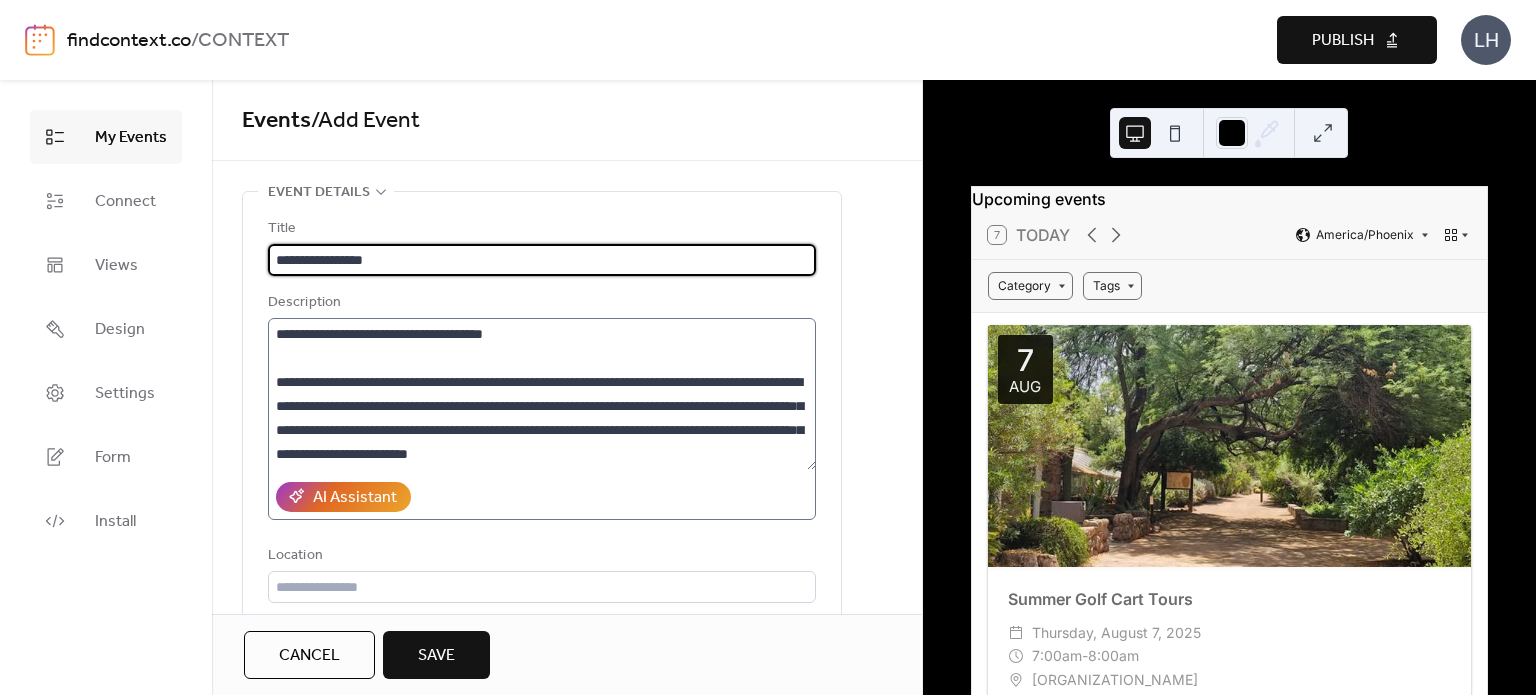 type on "**********" 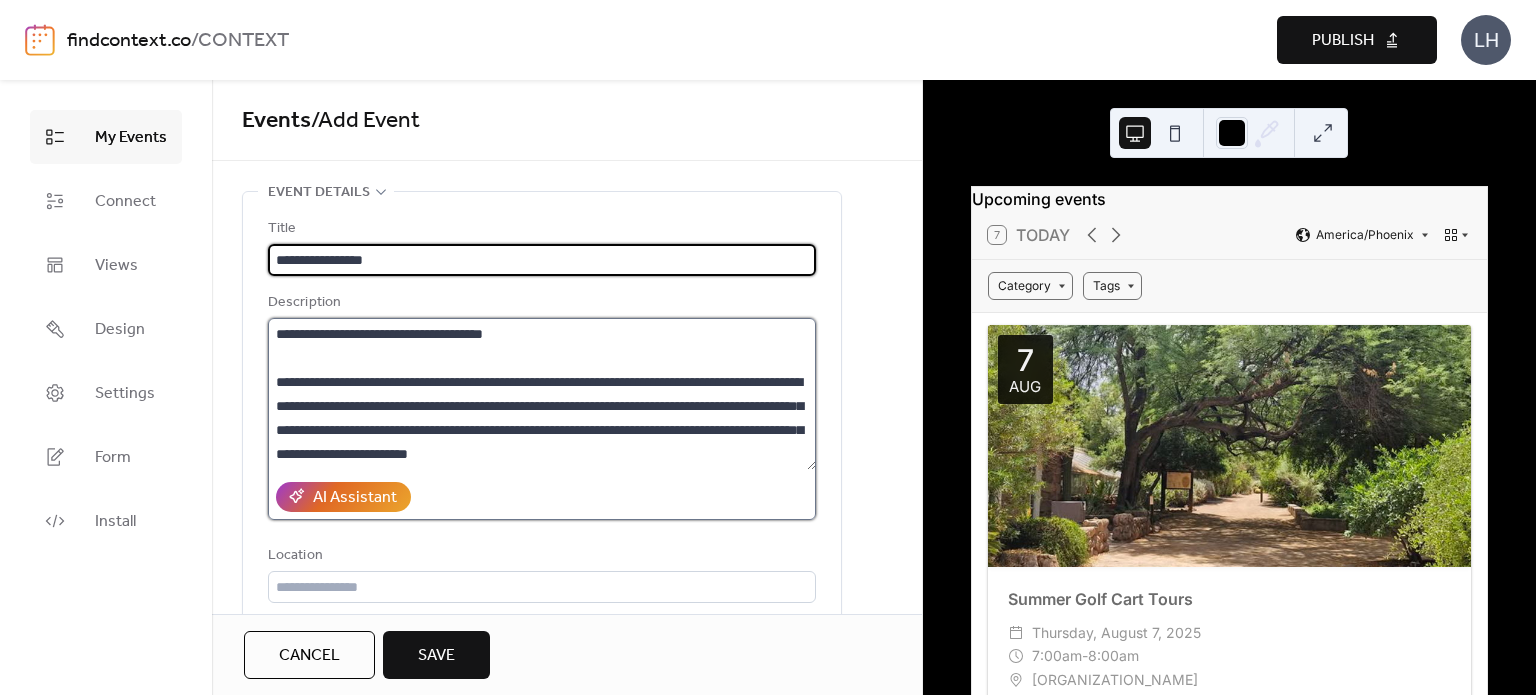 click on "**********" at bounding box center (542, 394) 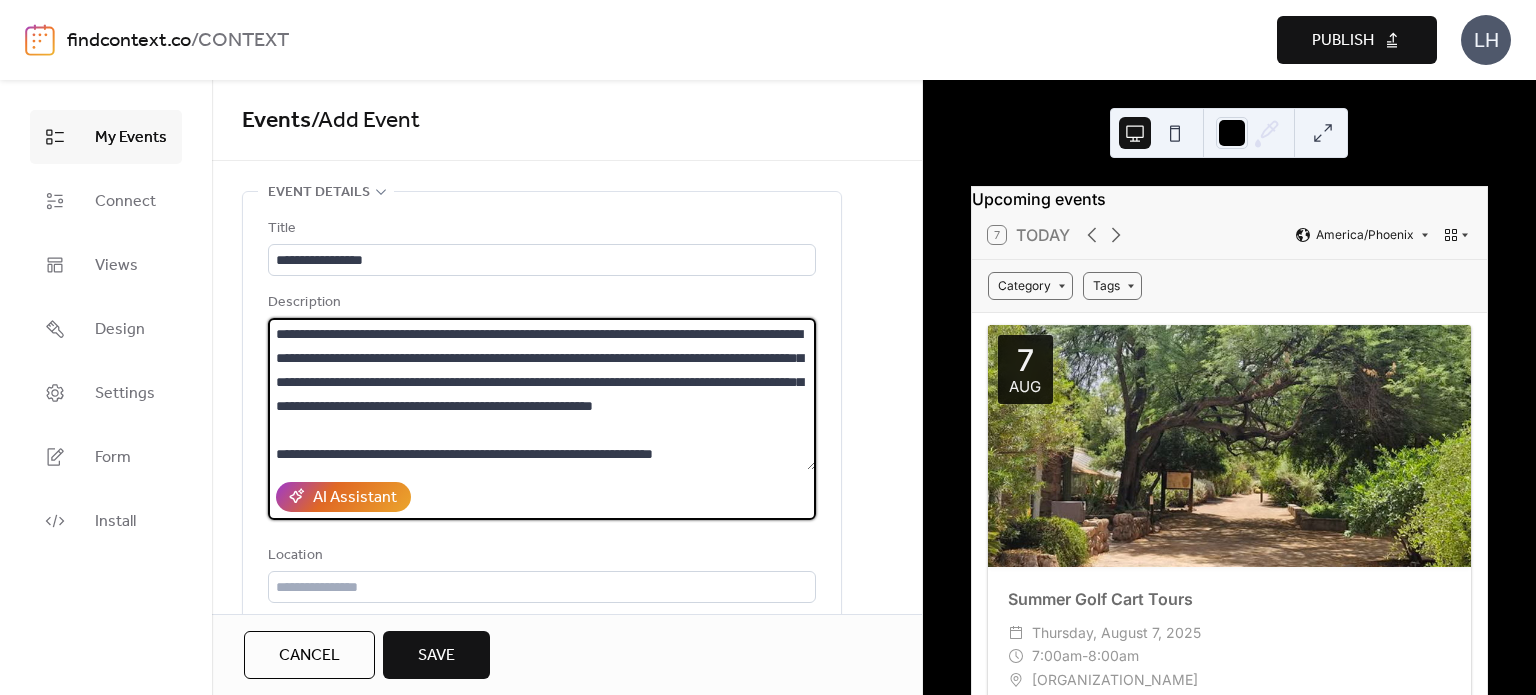 scroll, scrollTop: 271, scrollLeft: 0, axis: vertical 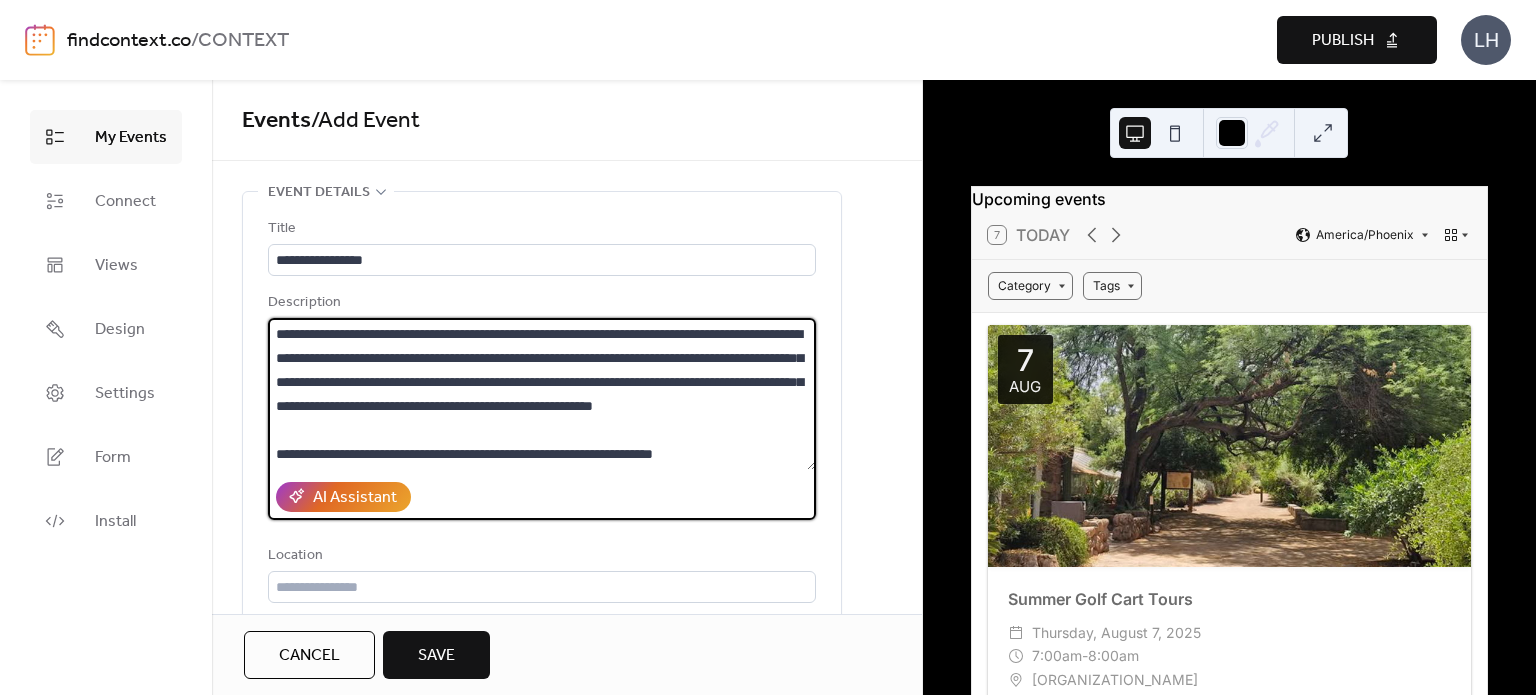 click on "Description" at bounding box center [540, 303] 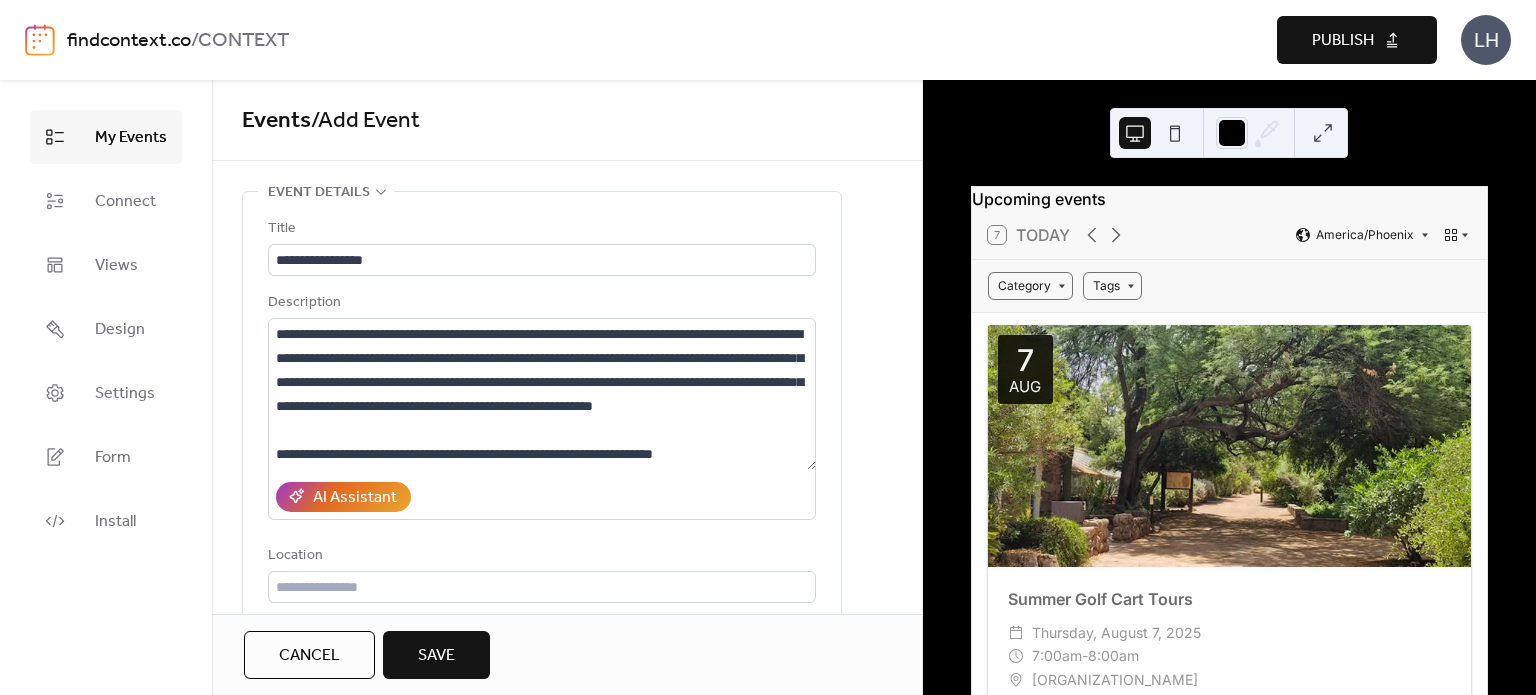 click on "**********" at bounding box center (542, 471) 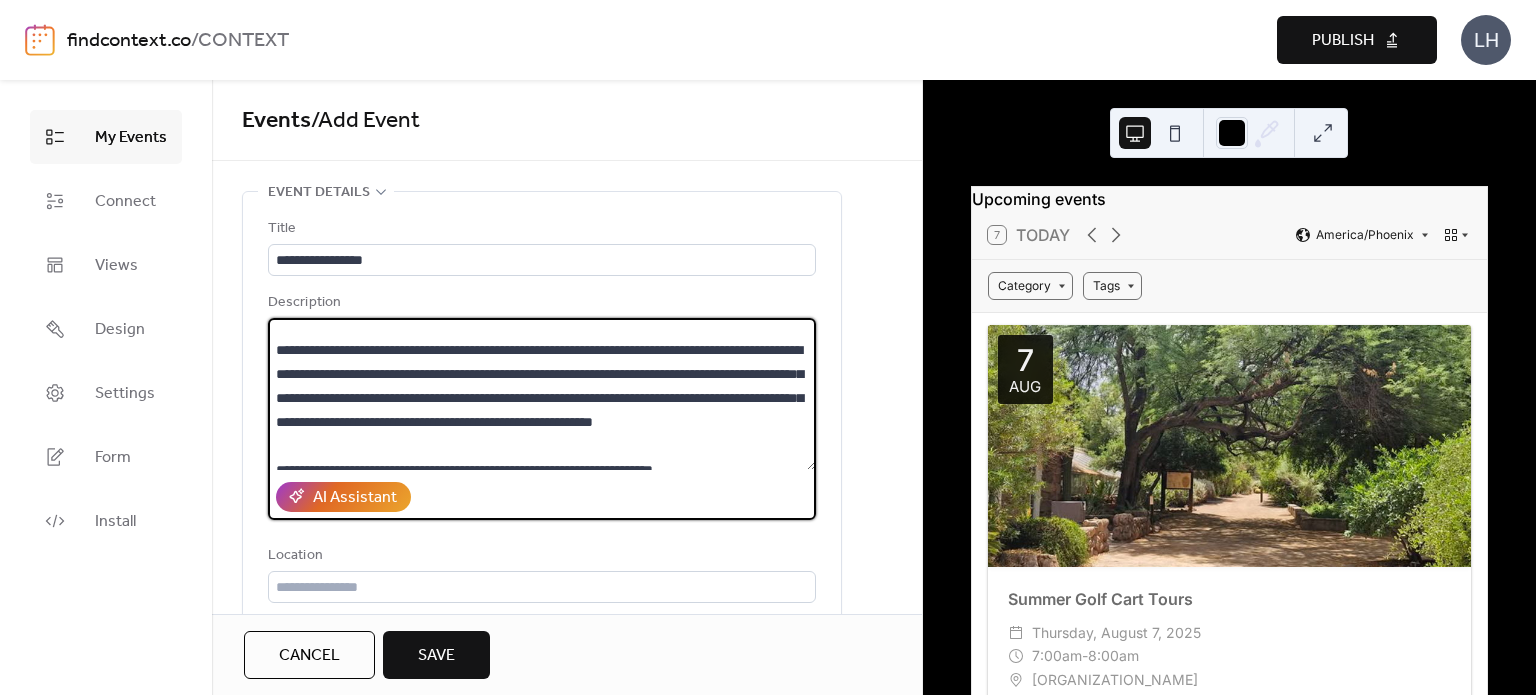 scroll, scrollTop: 226, scrollLeft: 0, axis: vertical 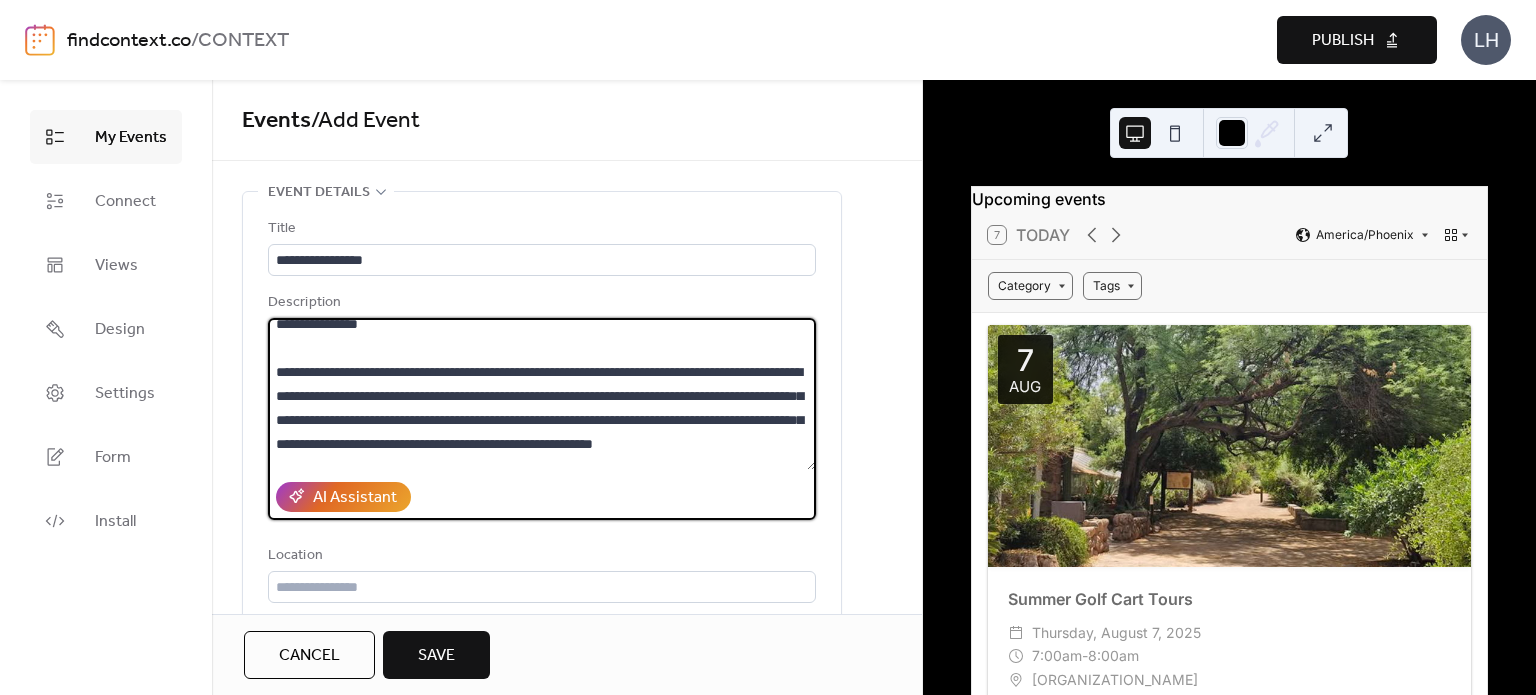 drag, startPoint x: 526, startPoint y: 322, endPoint x: 632, endPoint y: 364, distance: 114.01754 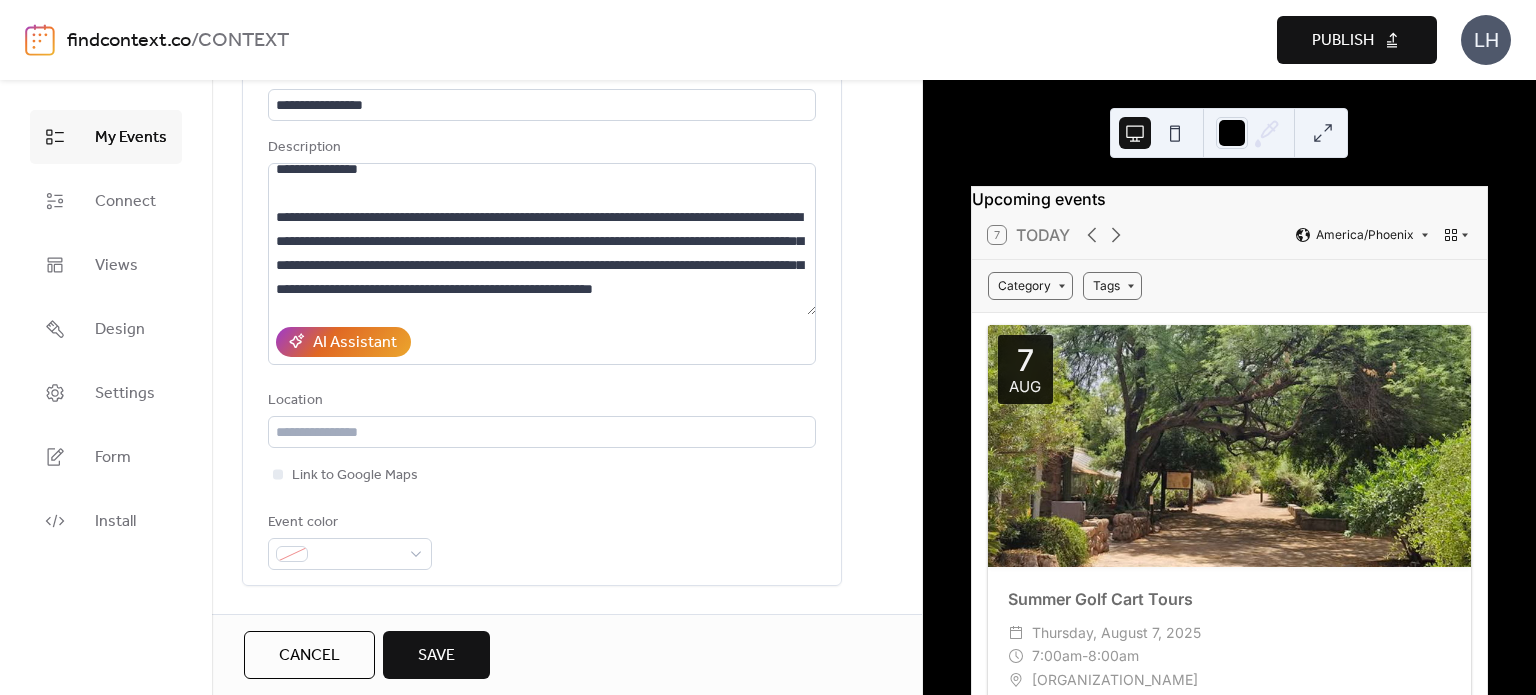 scroll, scrollTop: 168, scrollLeft: 0, axis: vertical 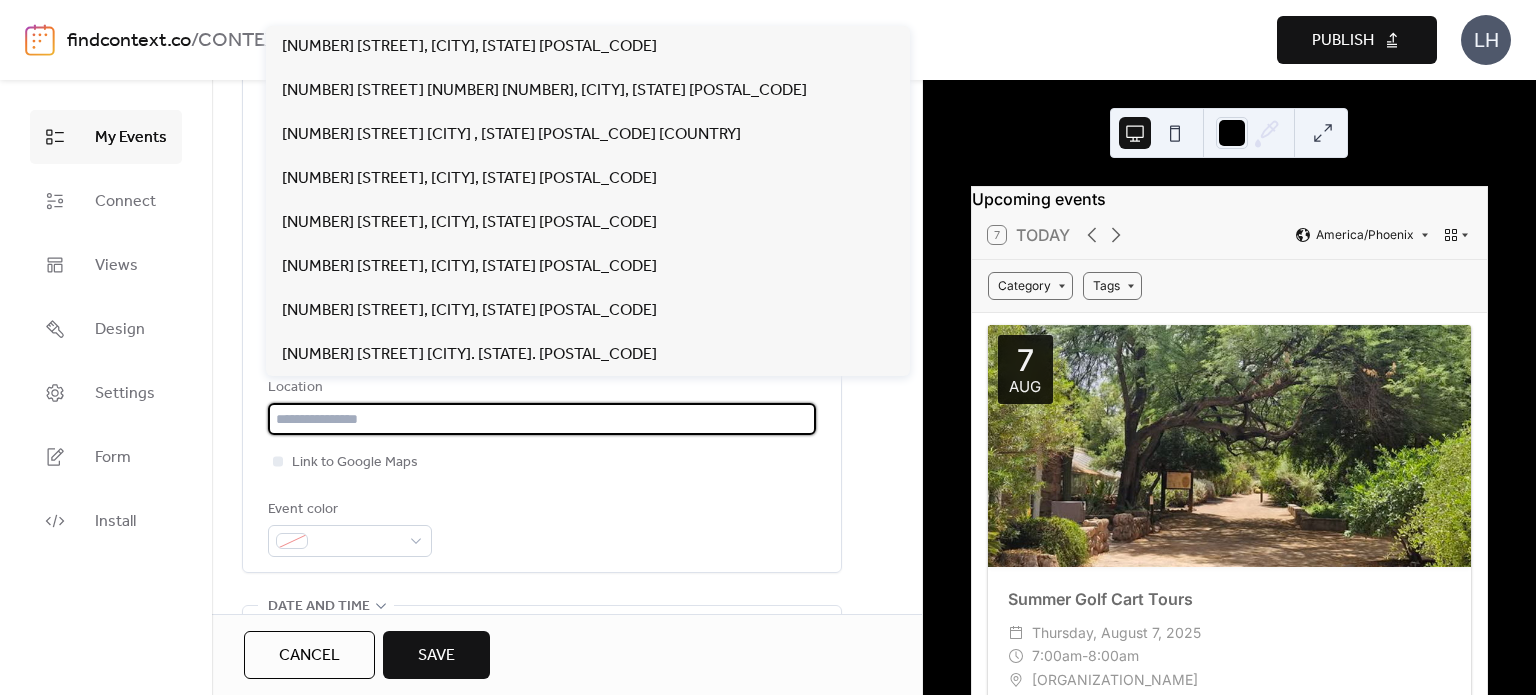 click at bounding box center [542, 419] 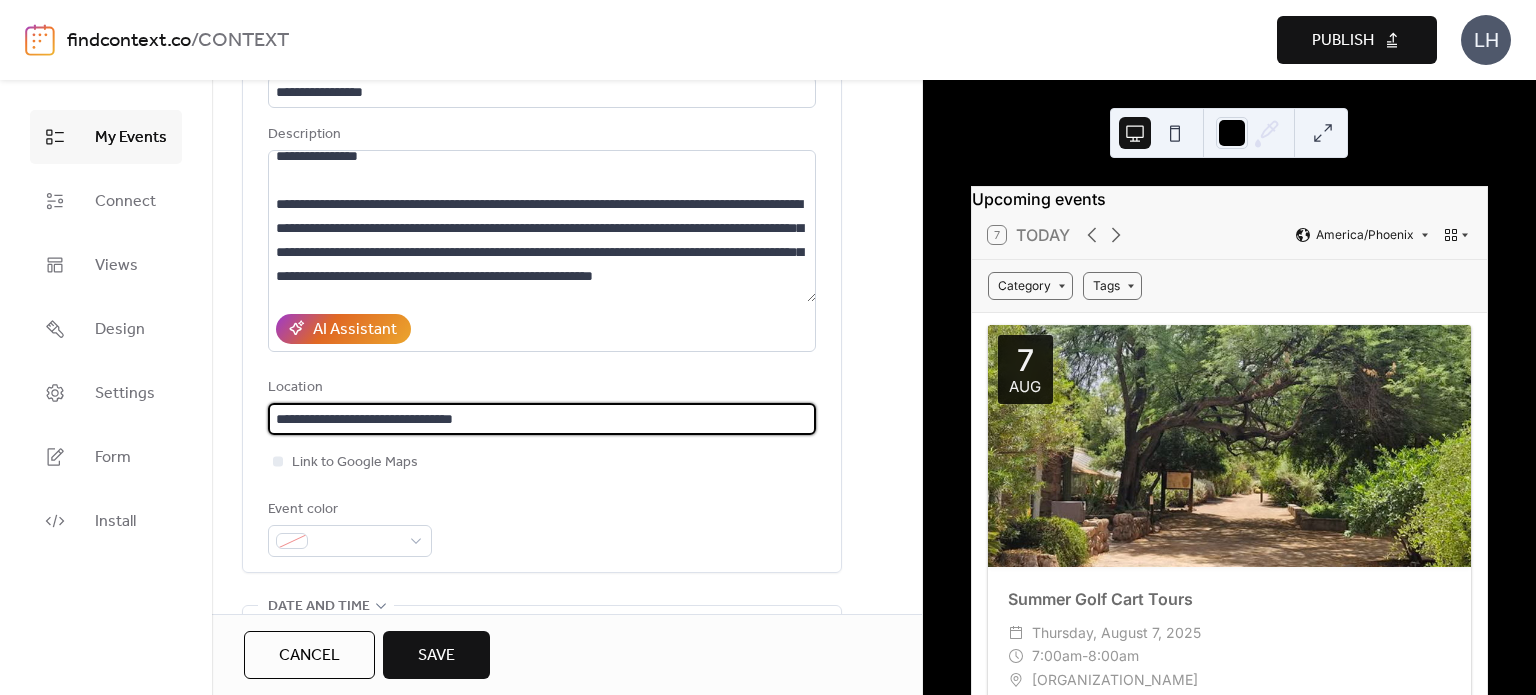 type on "**********" 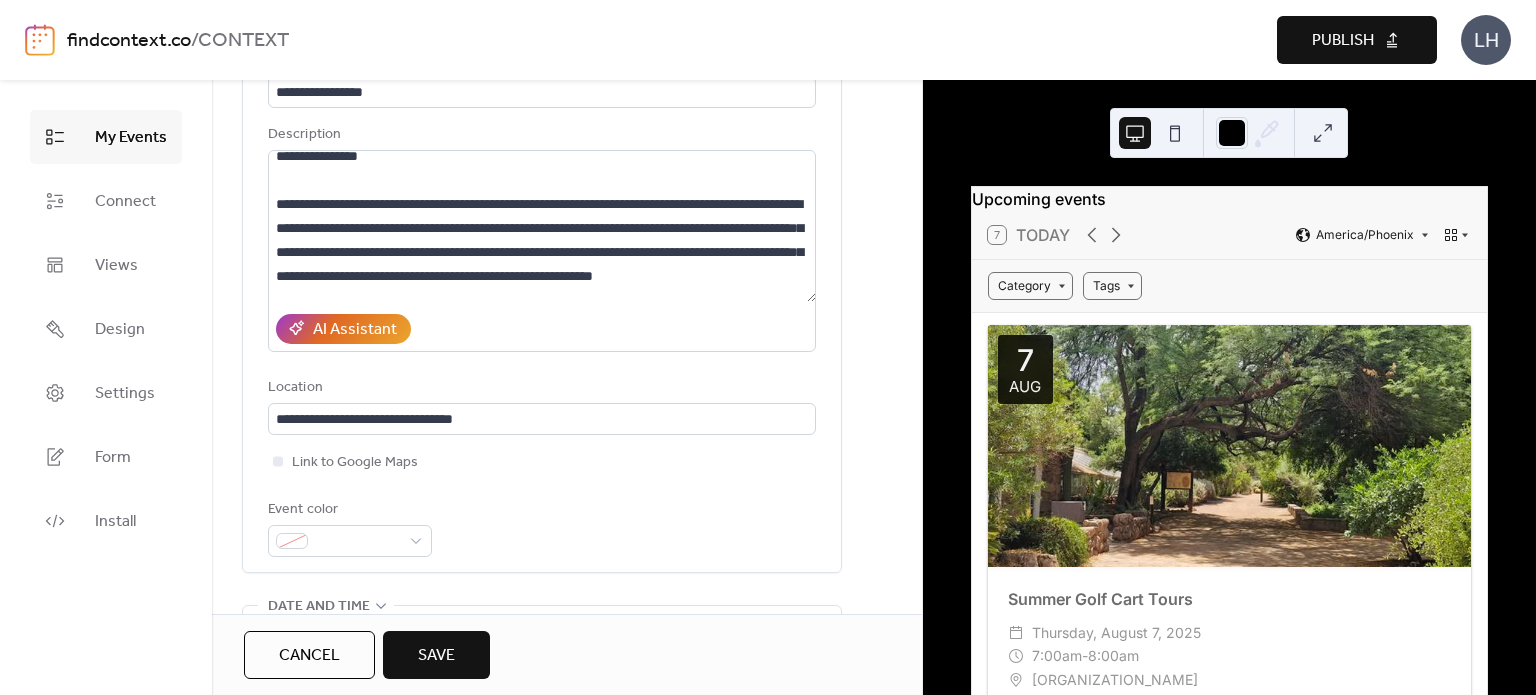 click on "Link to Google Maps" at bounding box center (542, 462) 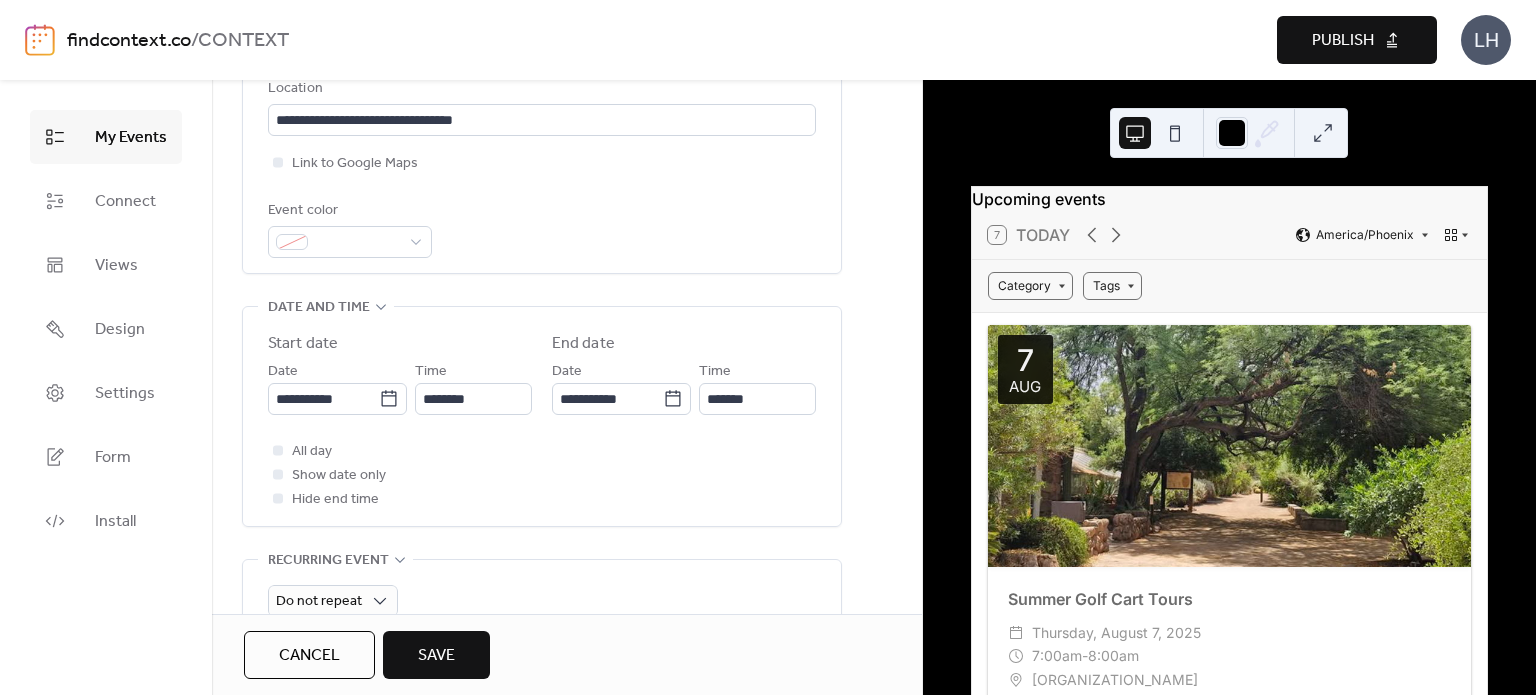 scroll, scrollTop: 480, scrollLeft: 0, axis: vertical 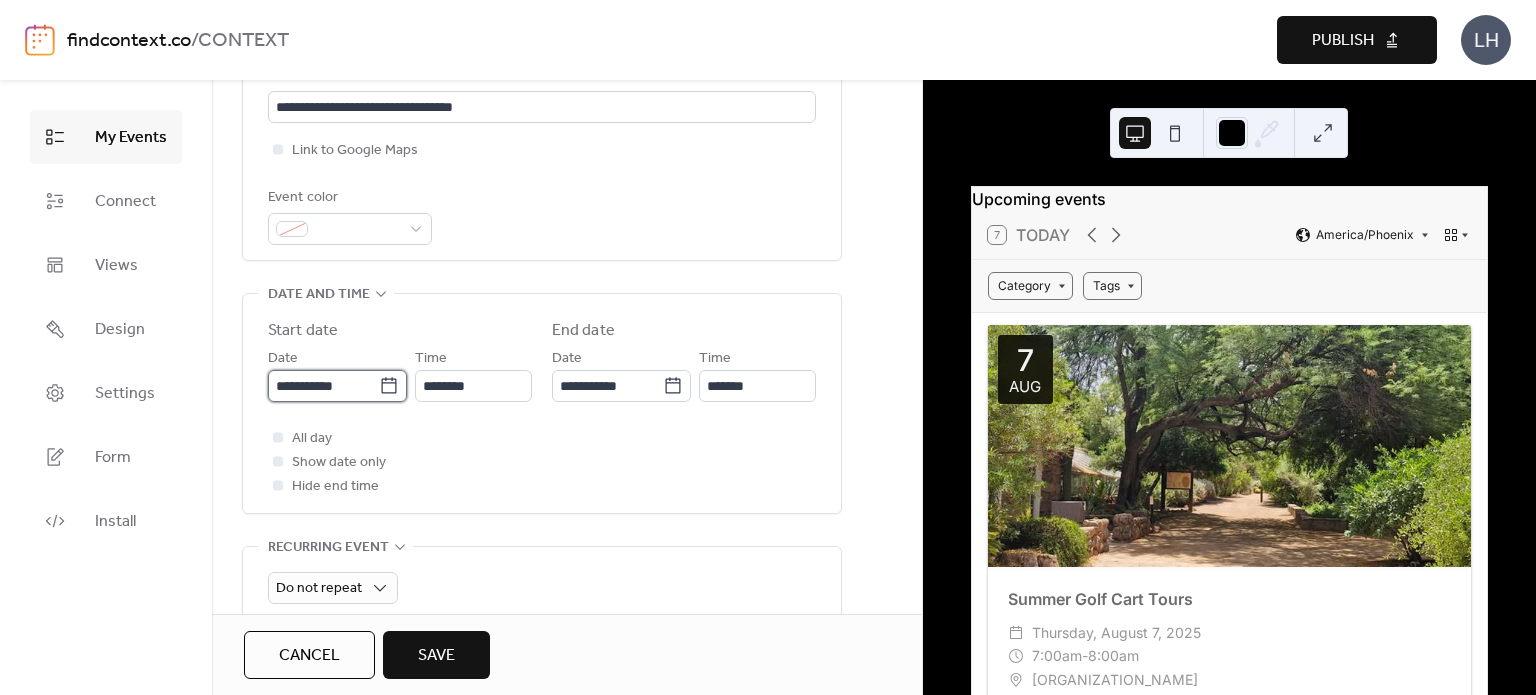 click on "**********" at bounding box center [323, 386] 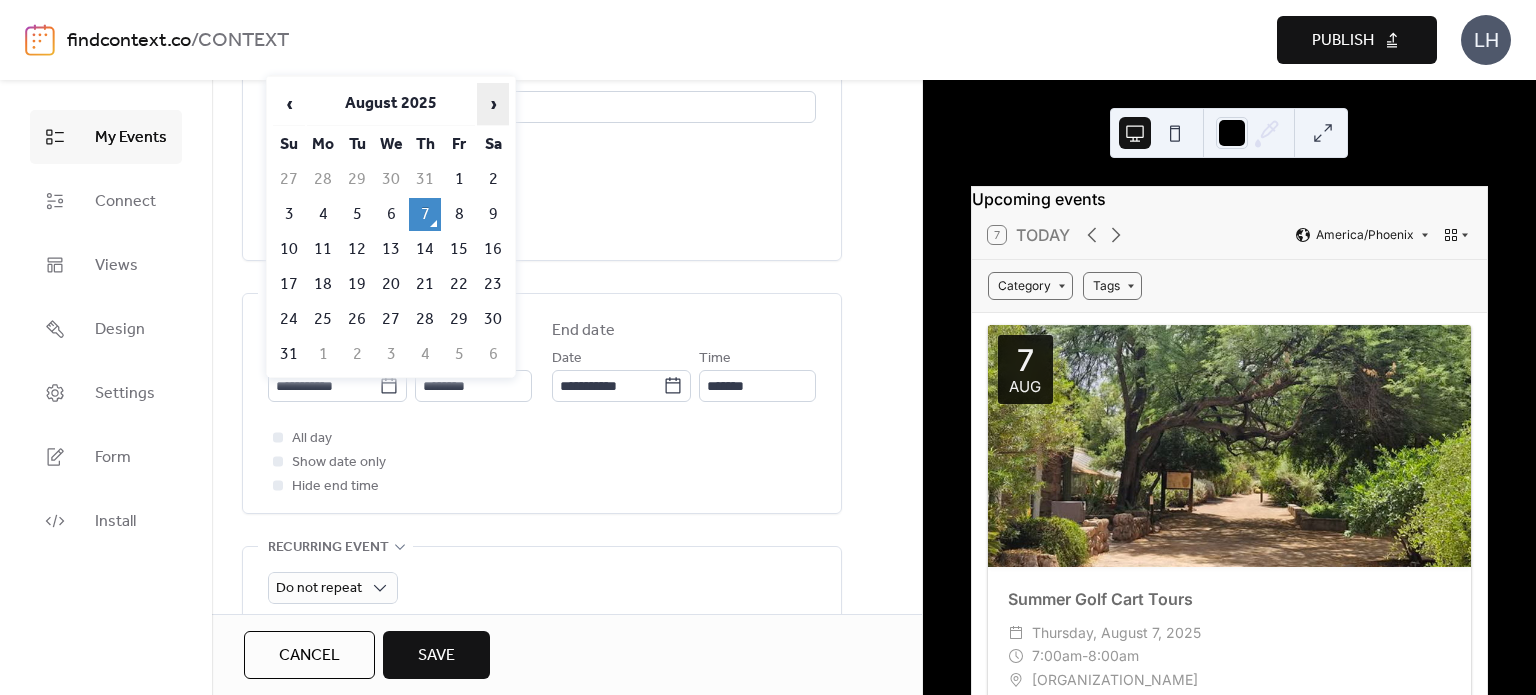 click on "›" at bounding box center [493, 104] 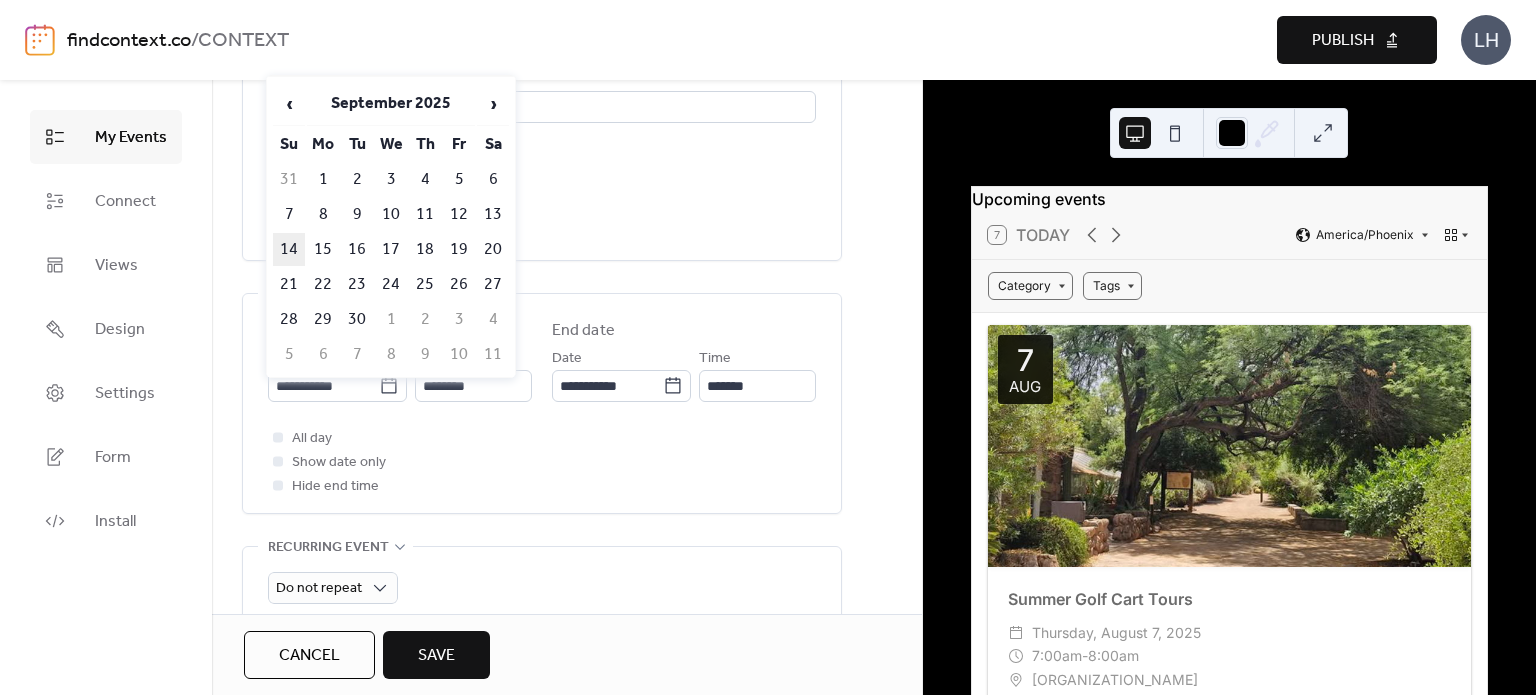 click on "14" at bounding box center [289, 249] 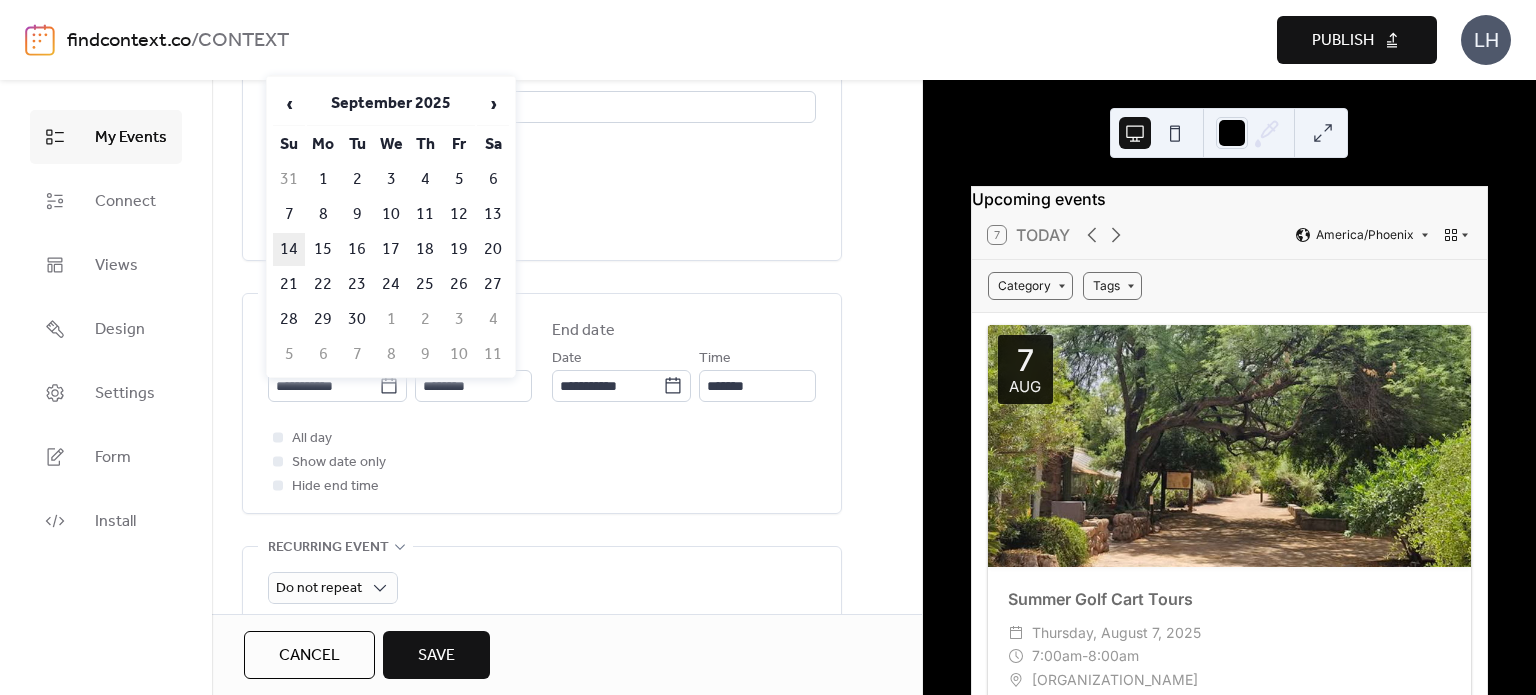 type on "**********" 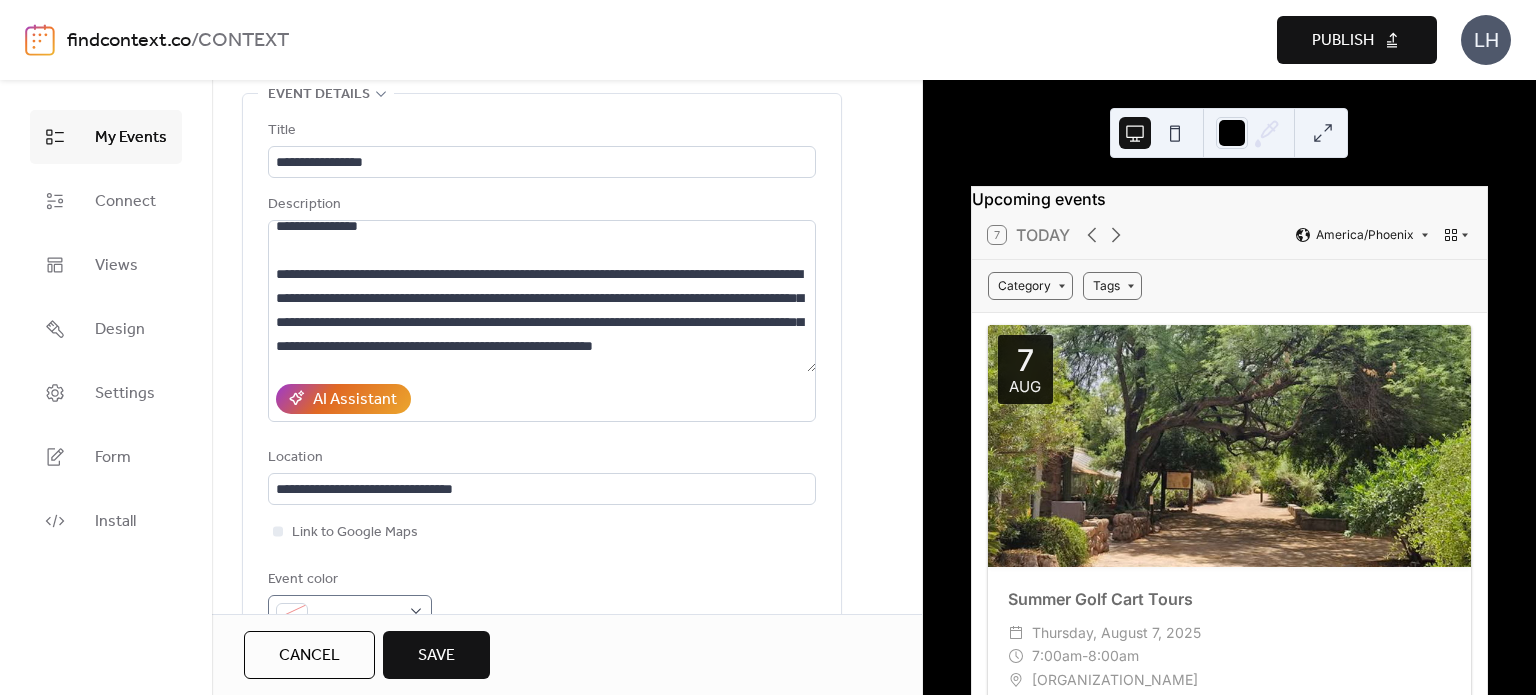 scroll, scrollTop: 94, scrollLeft: 0, axis: vertical 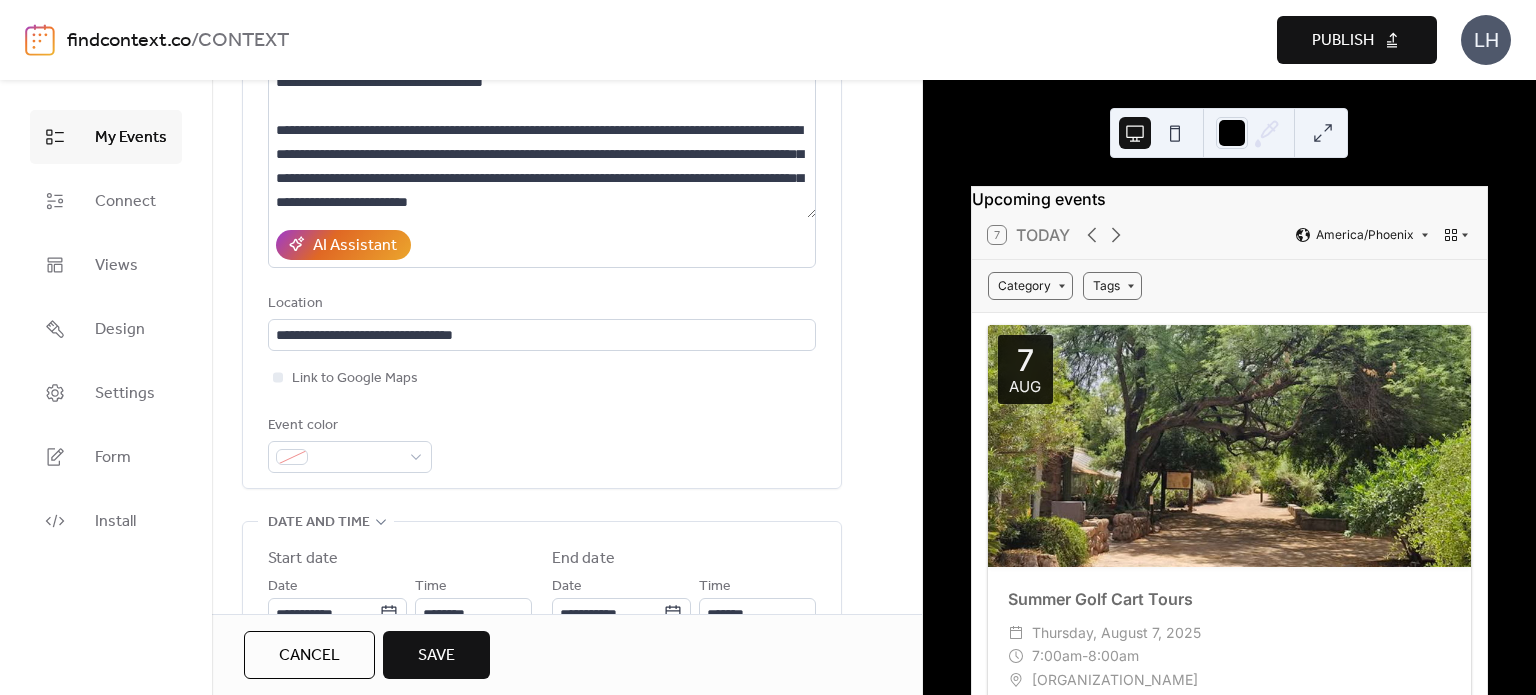 click on "**********" at bounding box center (542, 219) 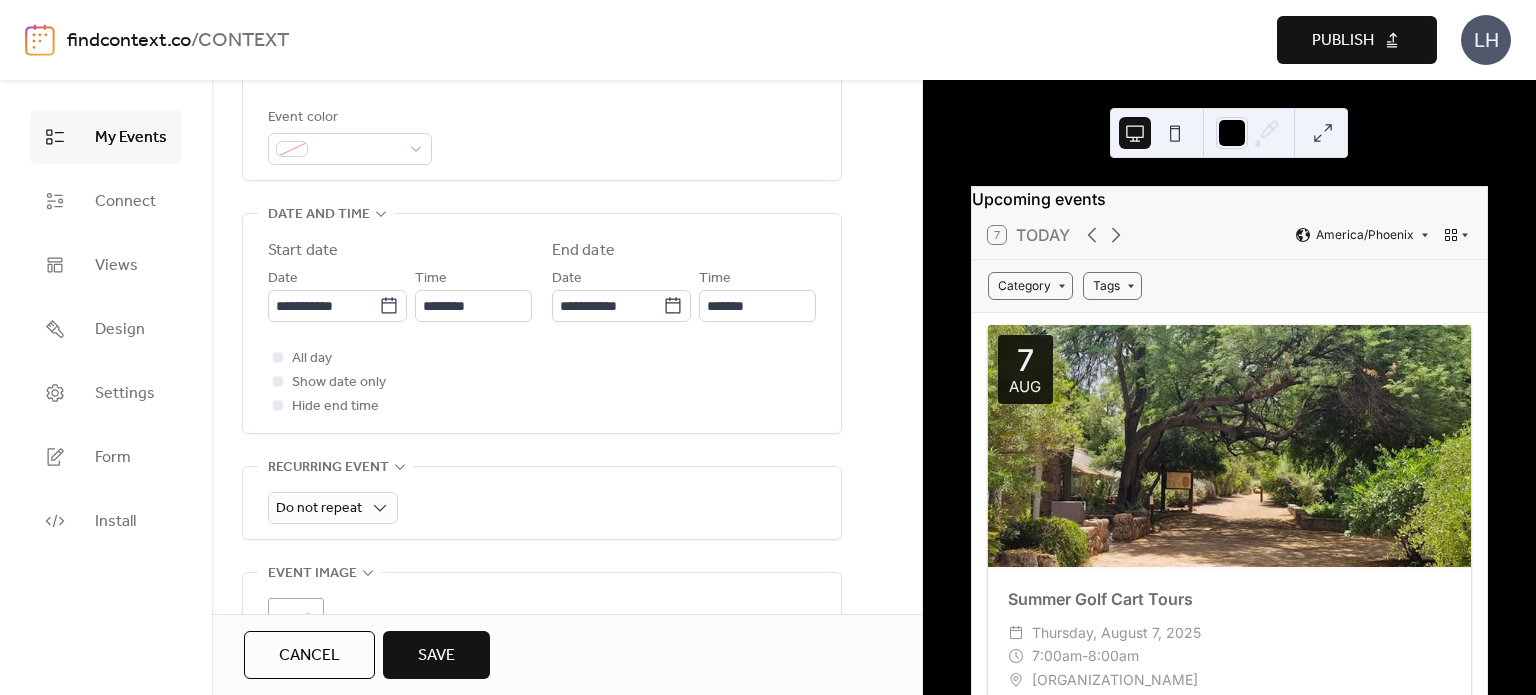 scroll, scrollTop: 579, scrollLeft: 0, axis: vertical 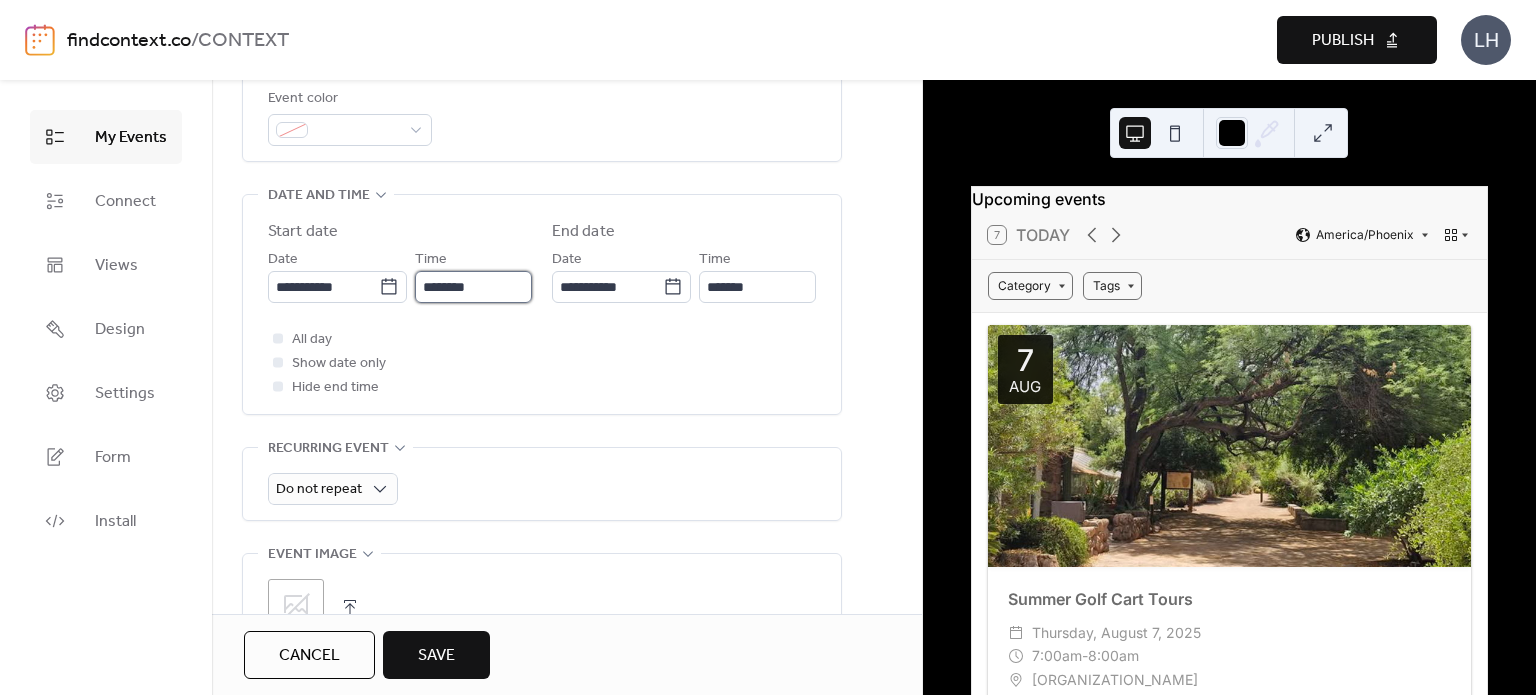 click on "********" at bounding box center [473, 287] 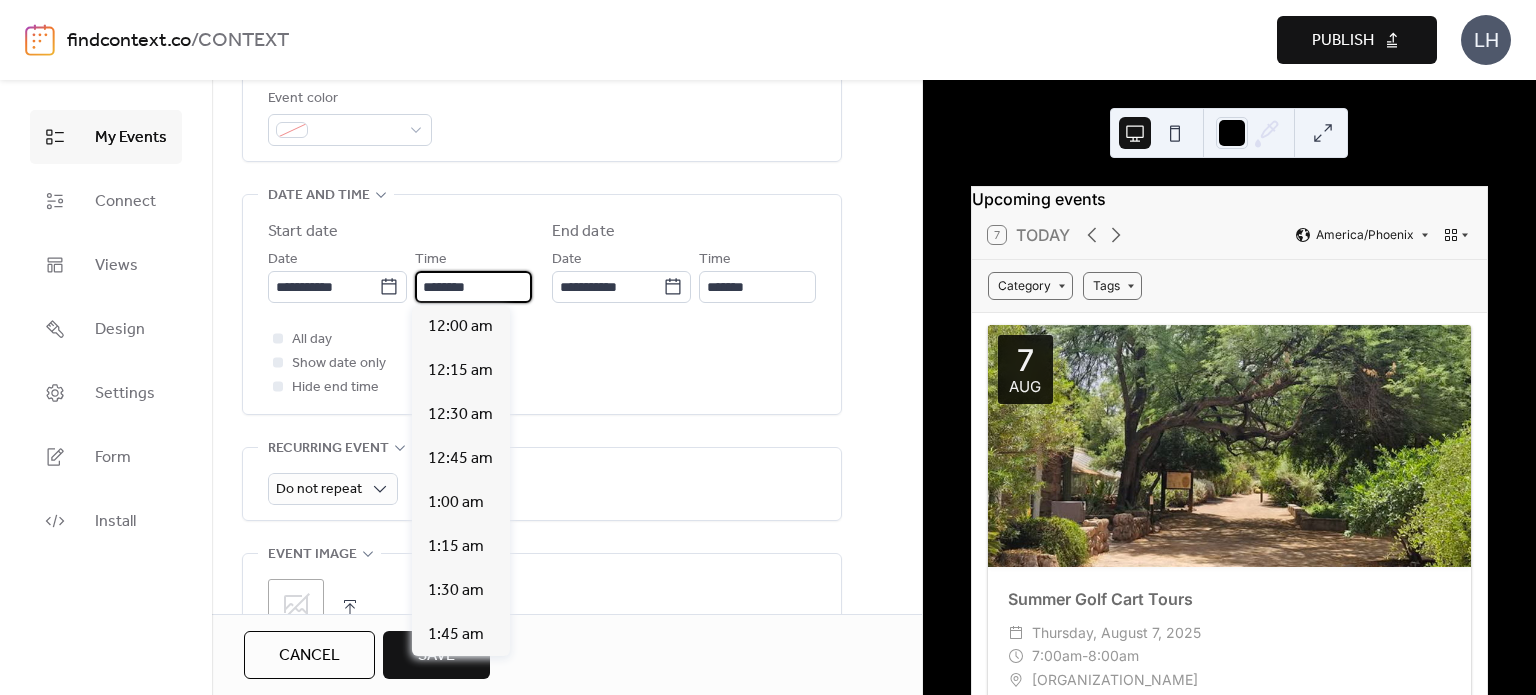 click on "********" at bounding box center (473, 287) 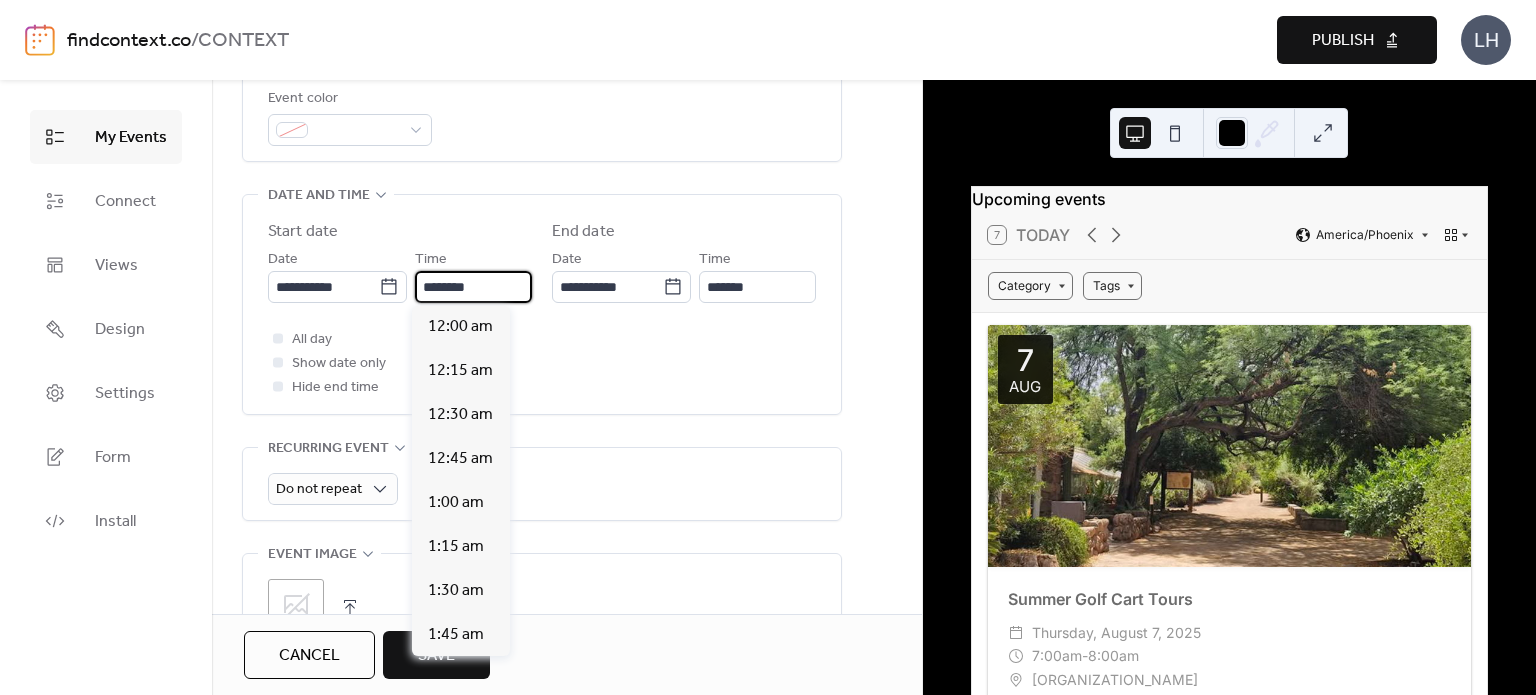 scroll, scrollTop: 2112, scrollLeft: 0, axis: vertical 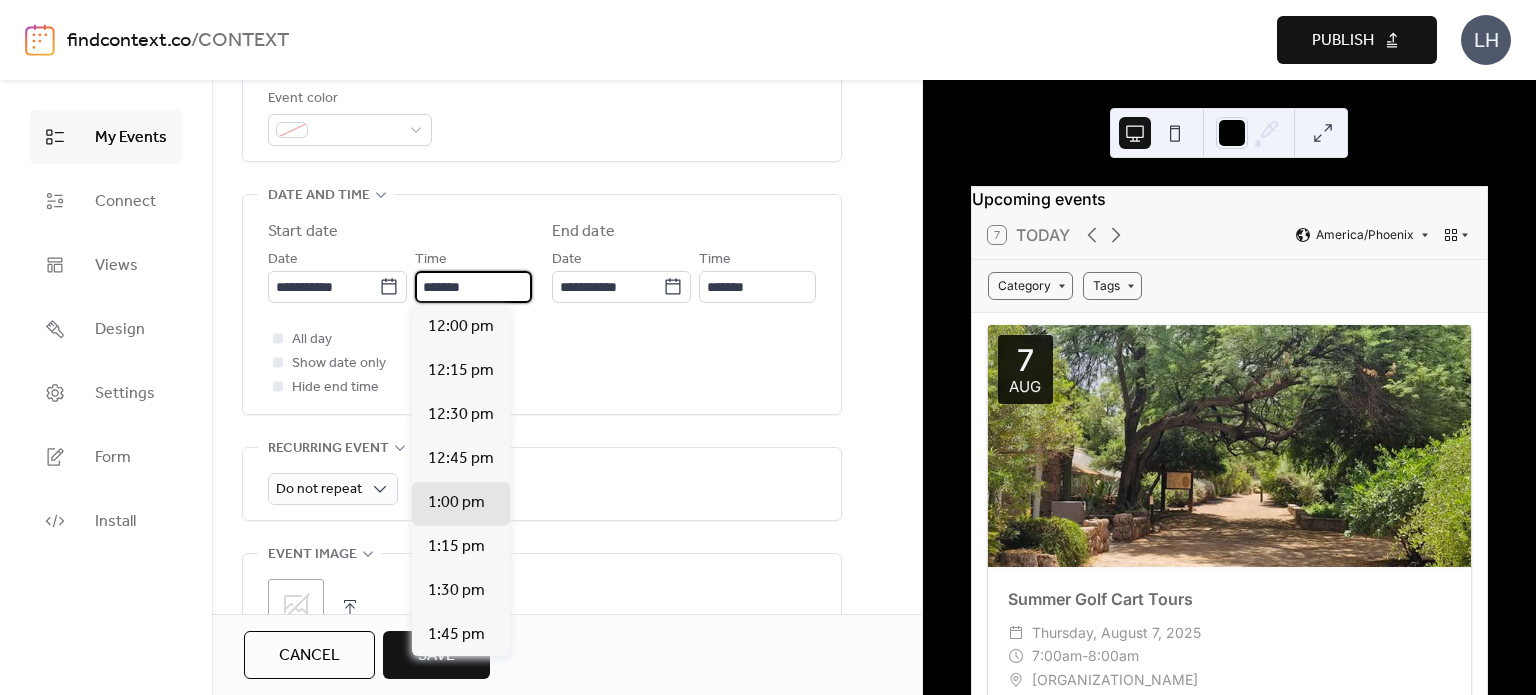 type on "*******" 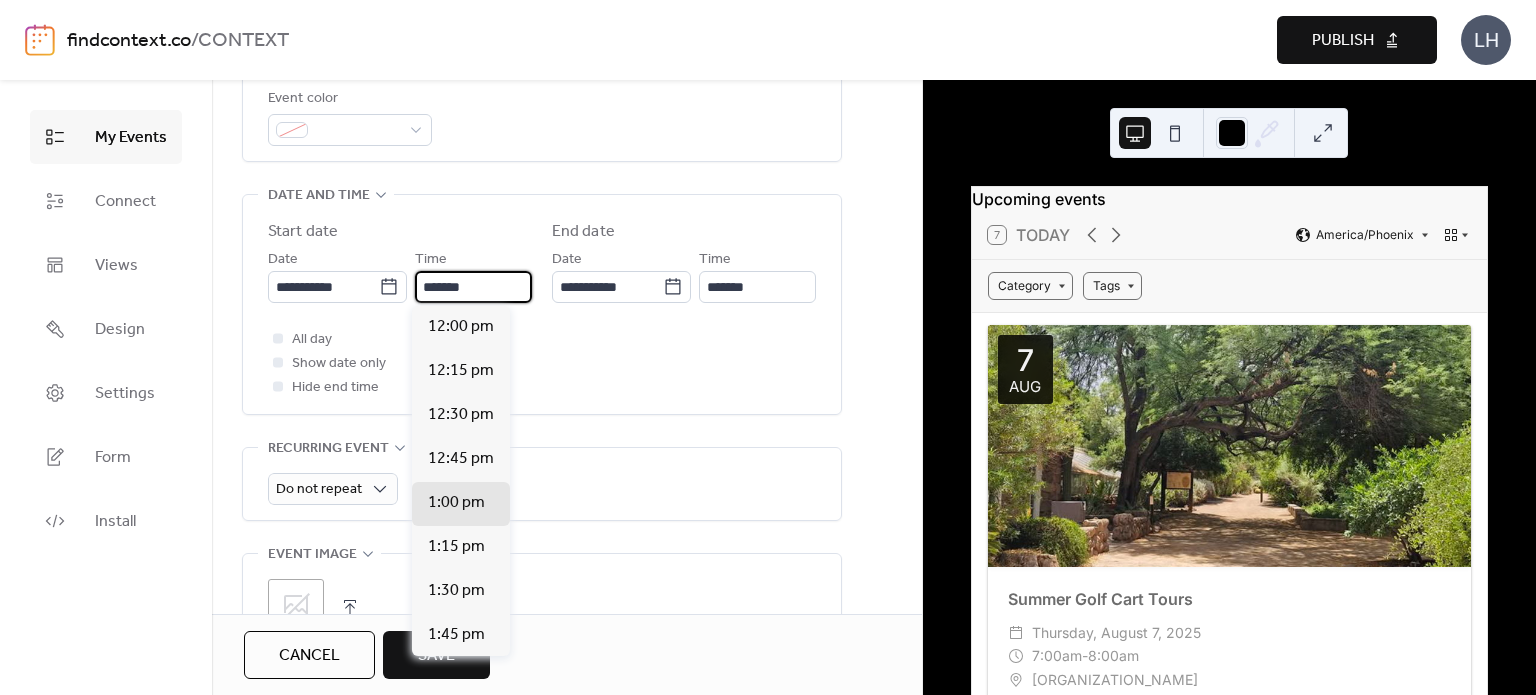 click on "All day Show date only Hide end time" at bounding box center [542, 363] 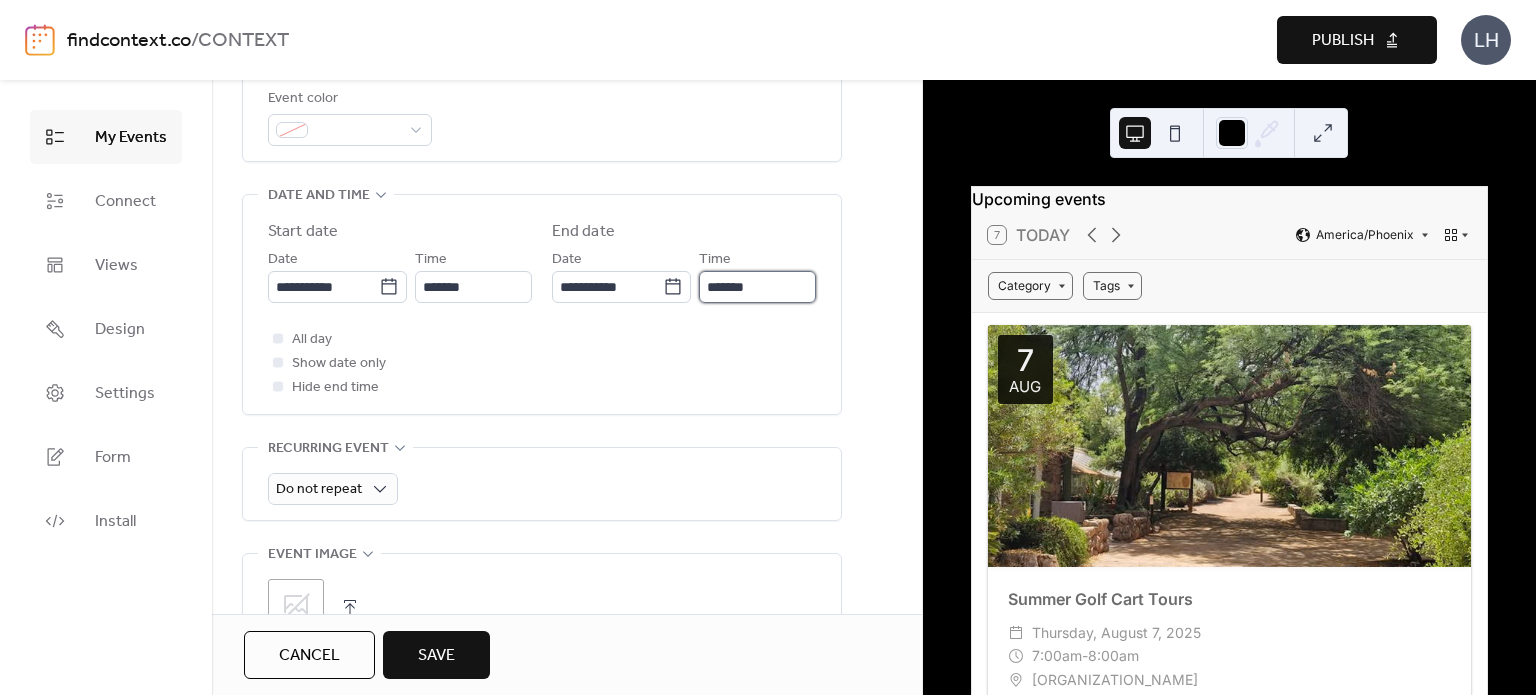 click on "*******" at bounding box center [757, 287] 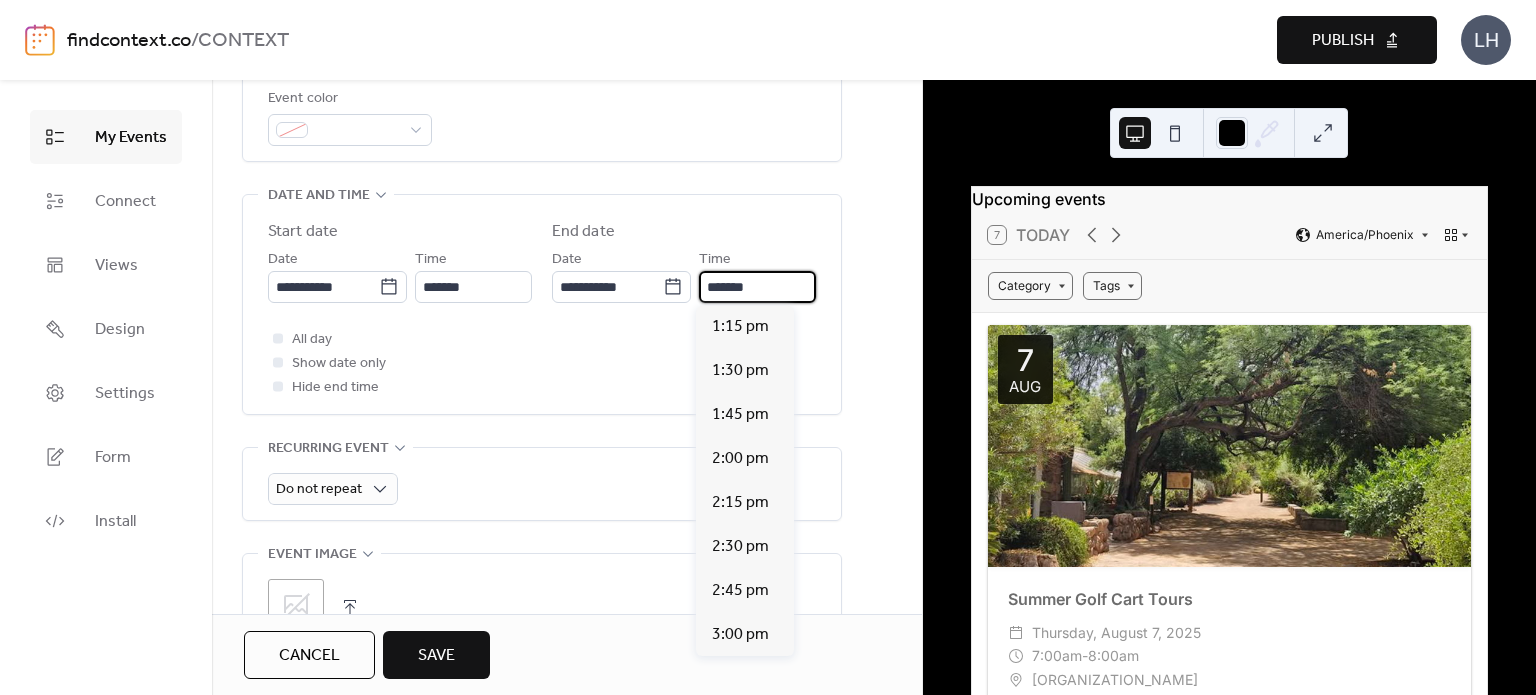 scroll, scrollTop: 308, scrollLeft: 0, axis: vertical 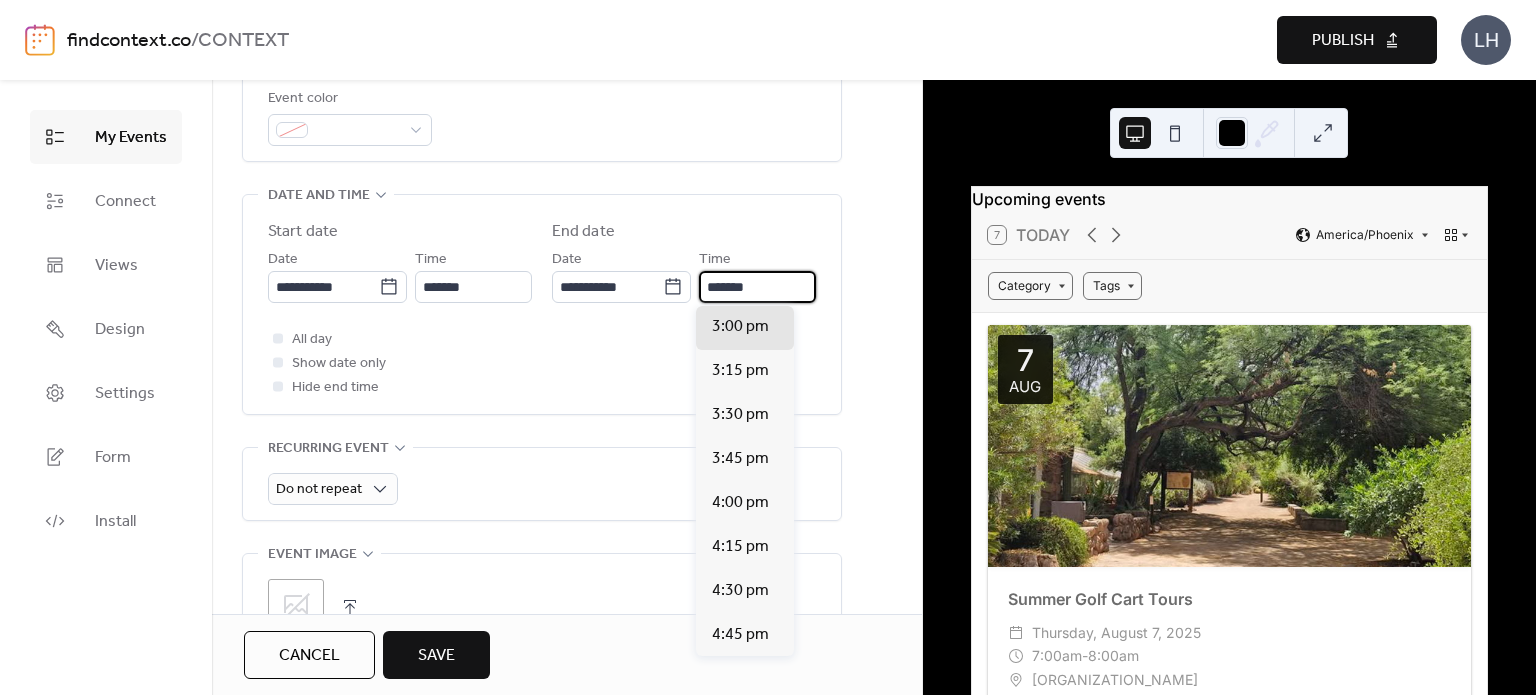 type on "*******" 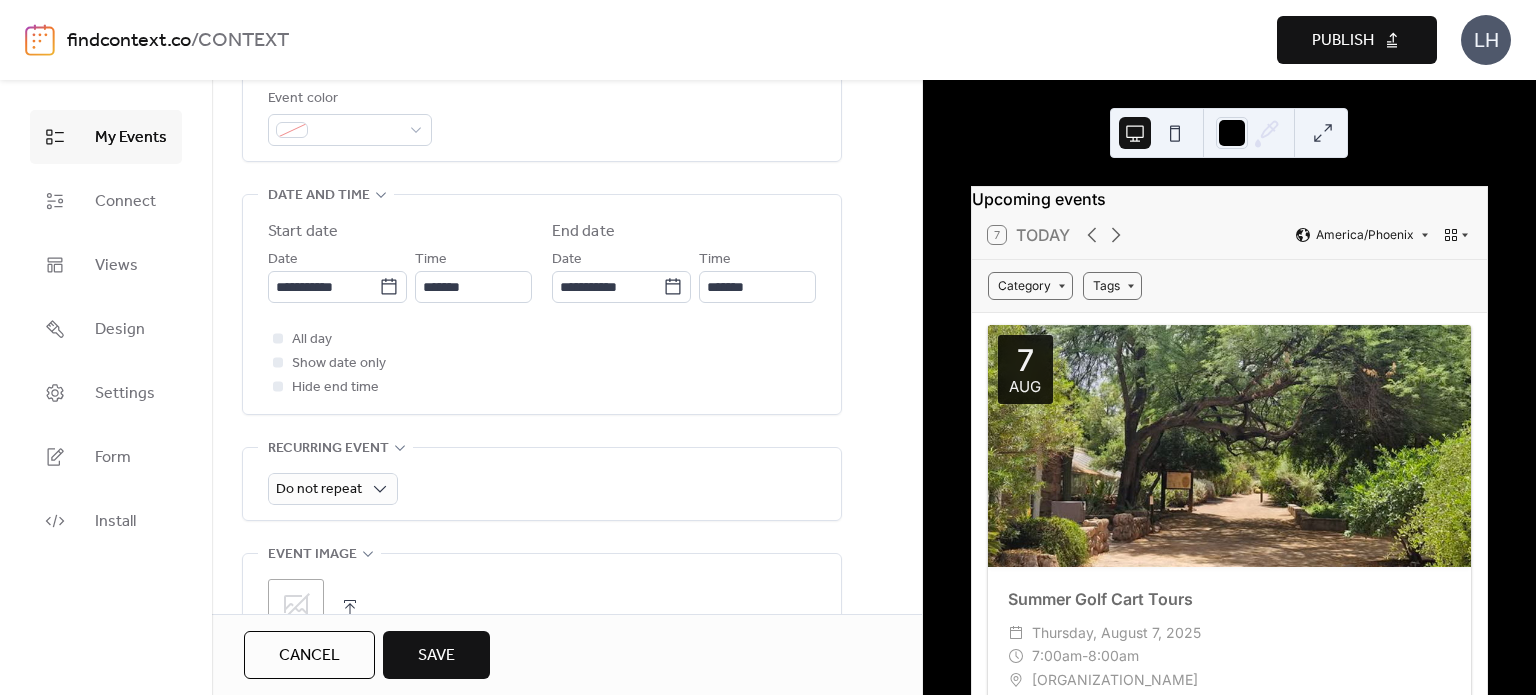 click on "All day Show date only Hide end time" at bounding box center (542, 363) 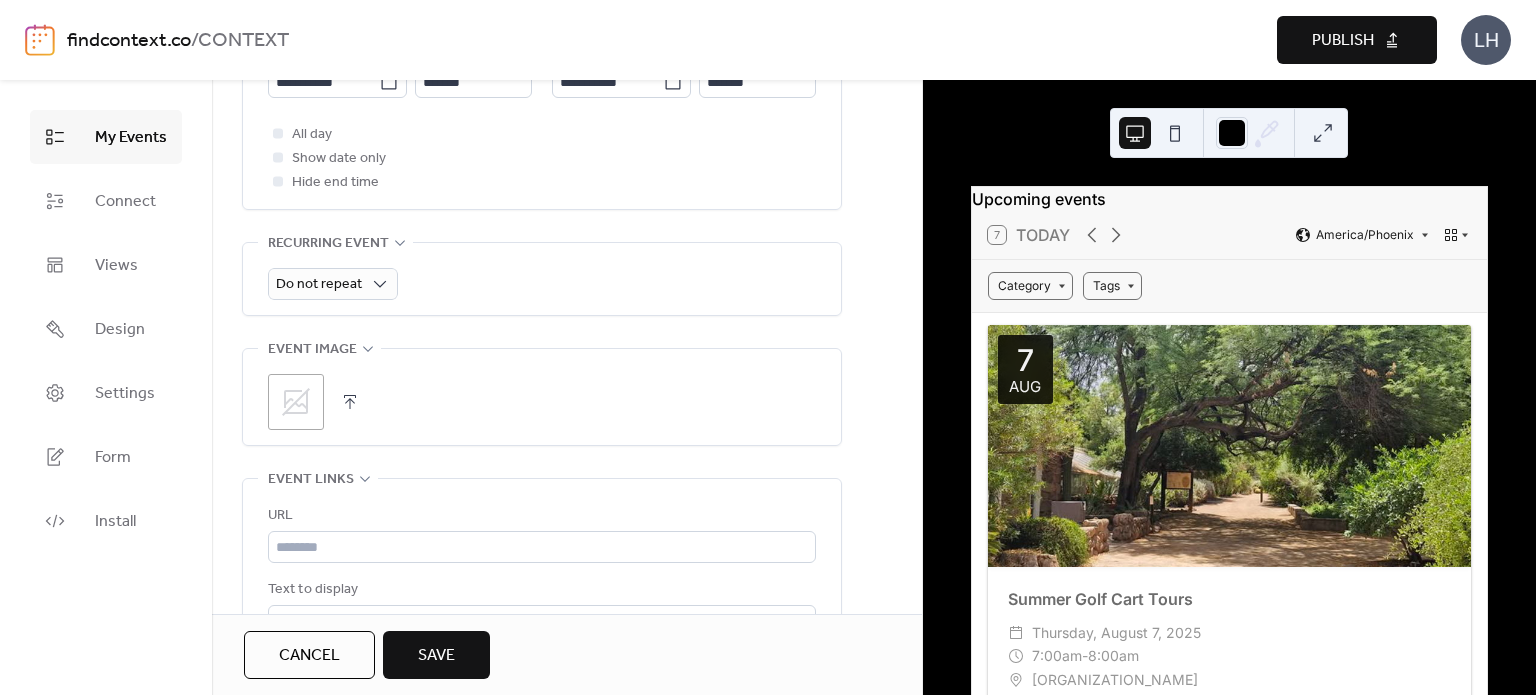scroll, scrollTop: 786, scrollLeft: 0, axis: vertical 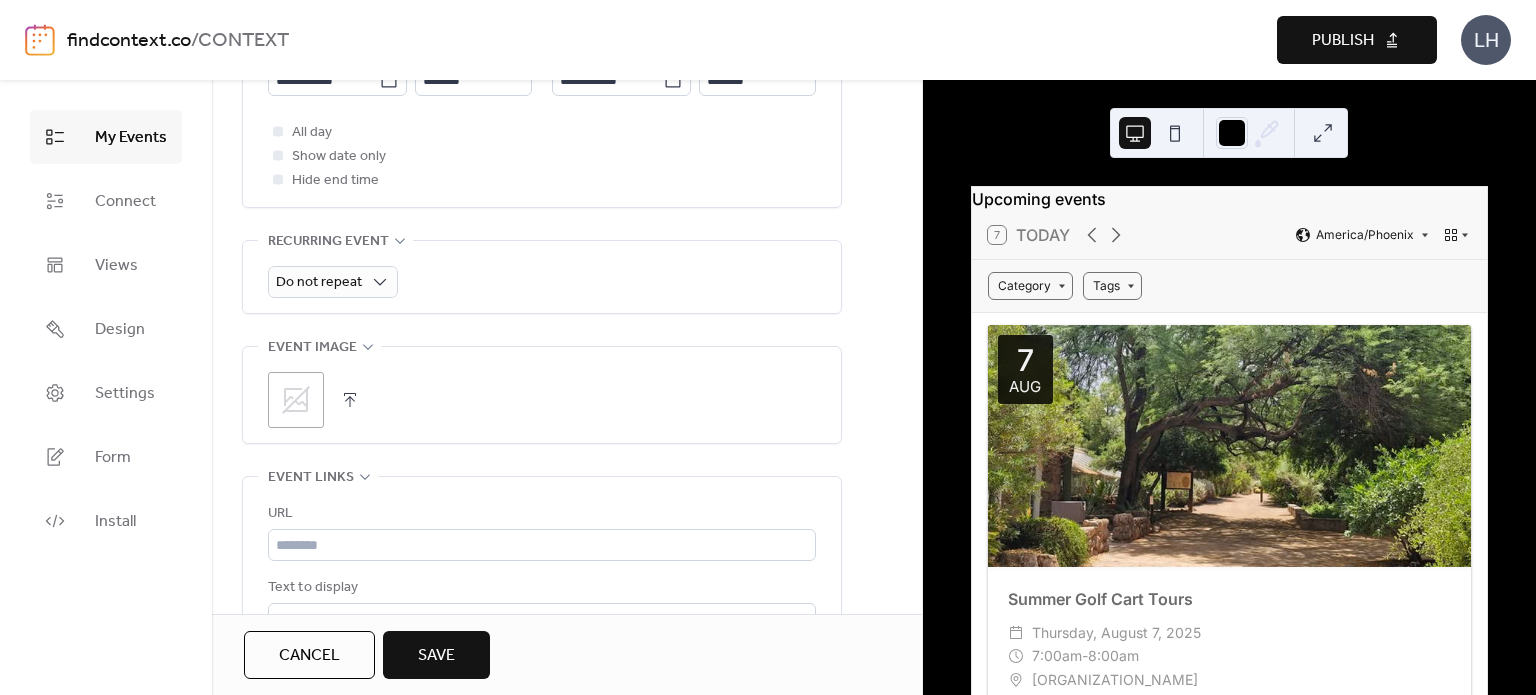 click on ";" at bounding box center [296, 400] 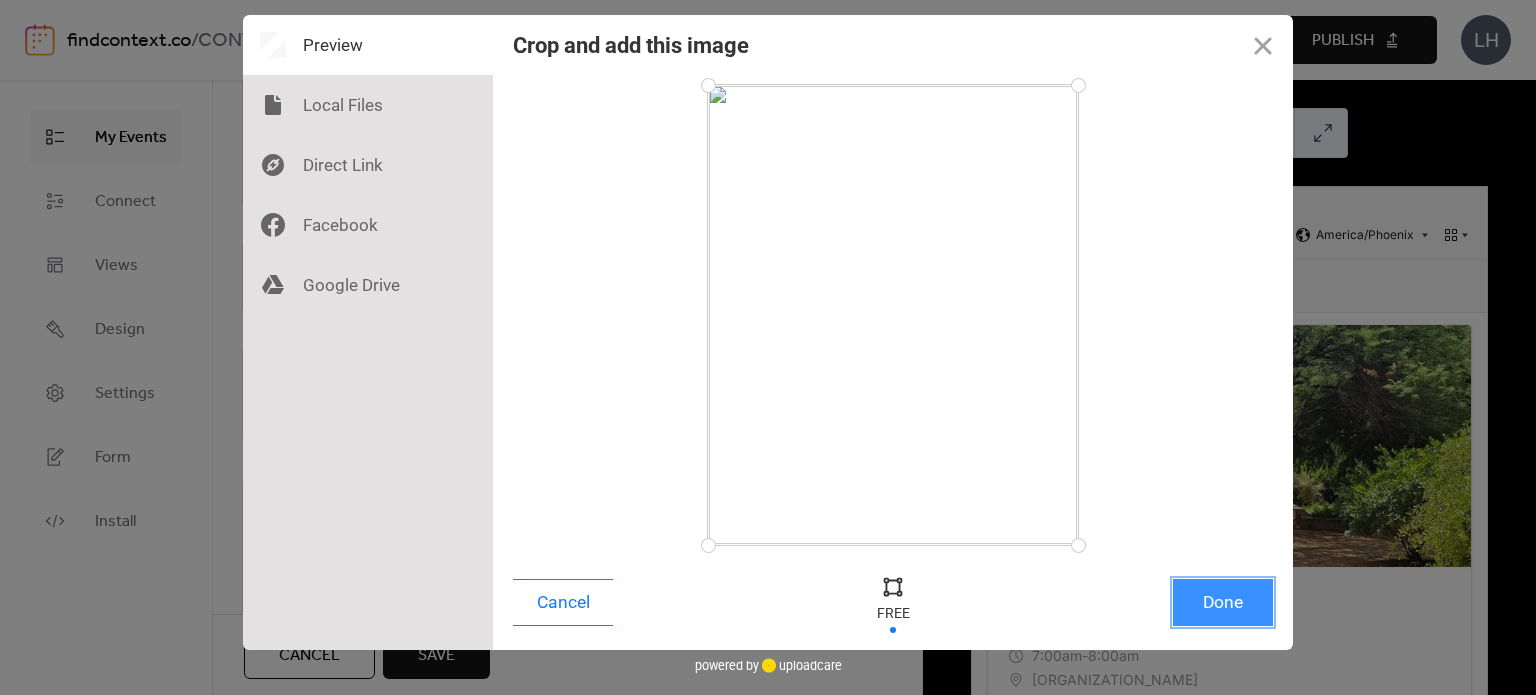 click on "Done" at bounding box center [1223, 602] 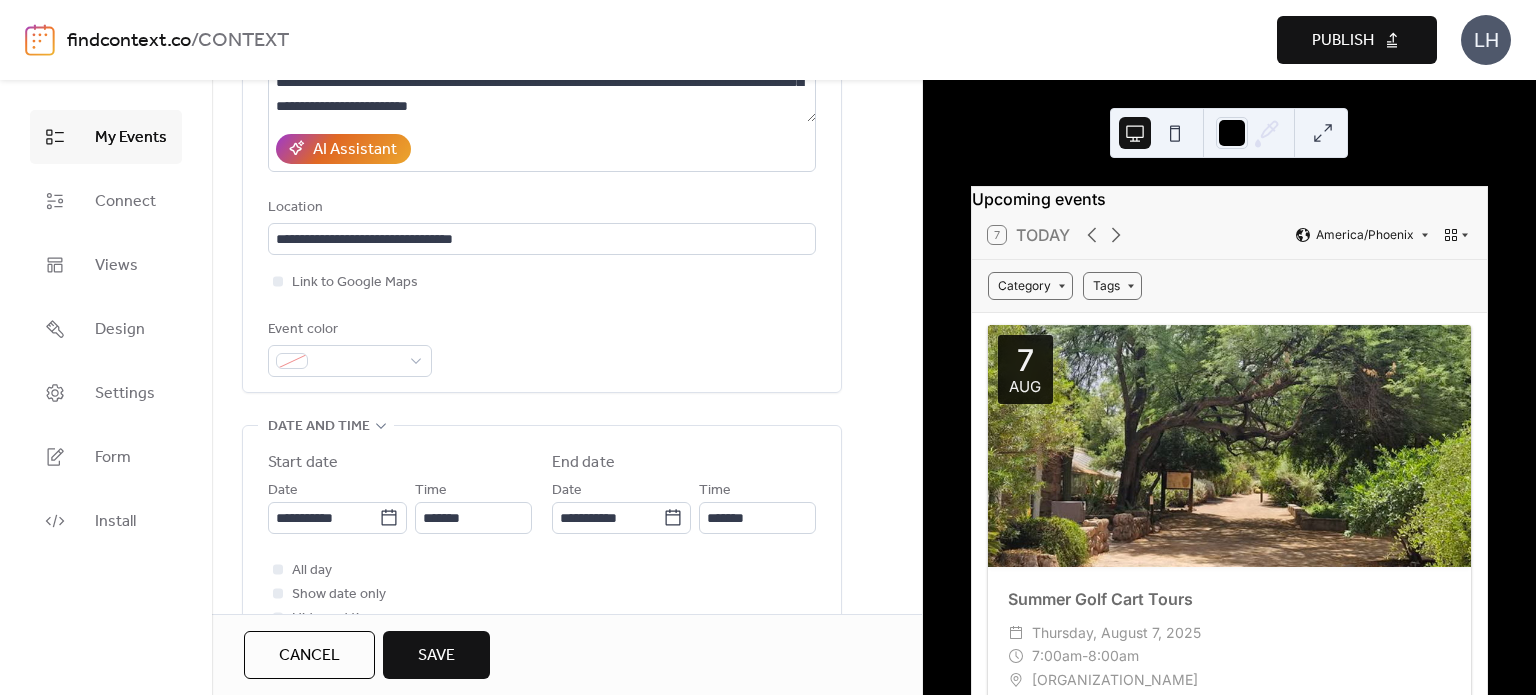 scroll, scrollTop: 350, scrollLeft: 0, axis: vertical 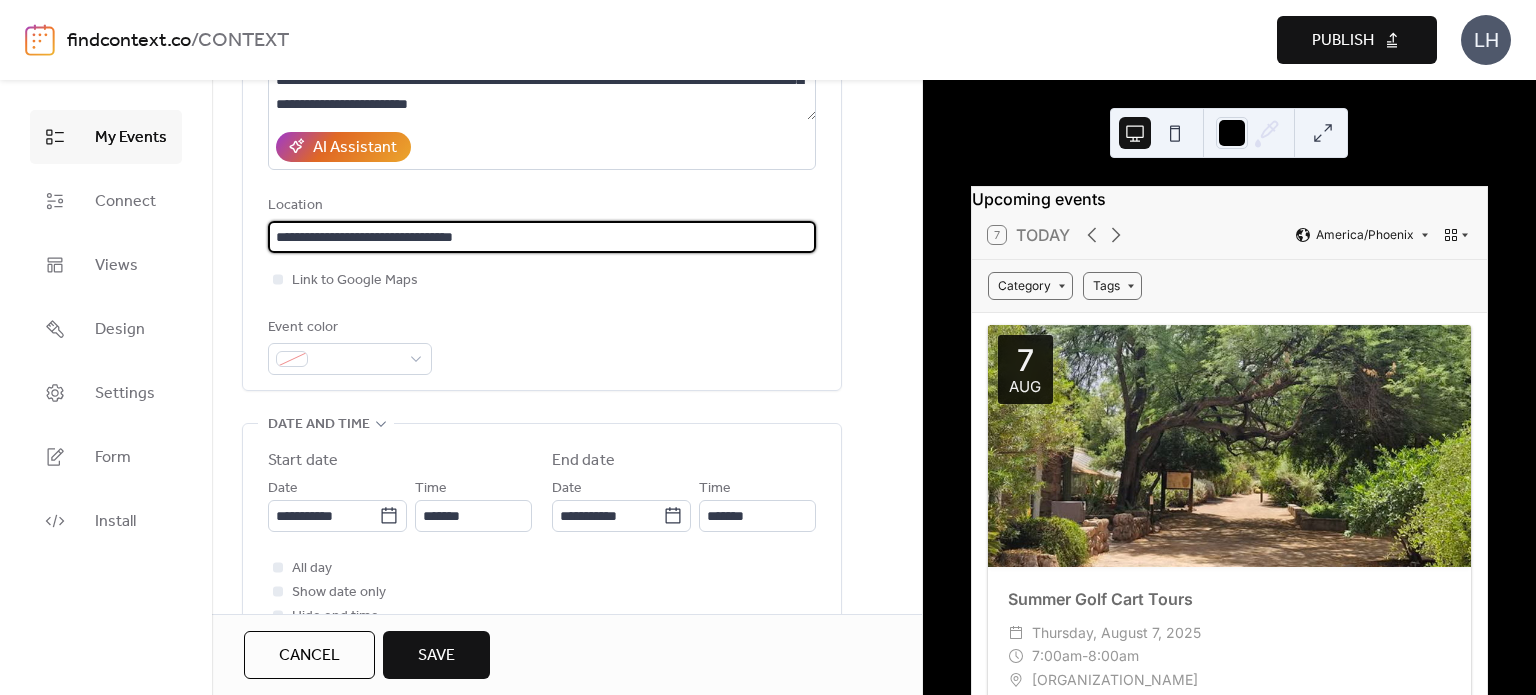 click on "**********" at bounding box center [542, 237] 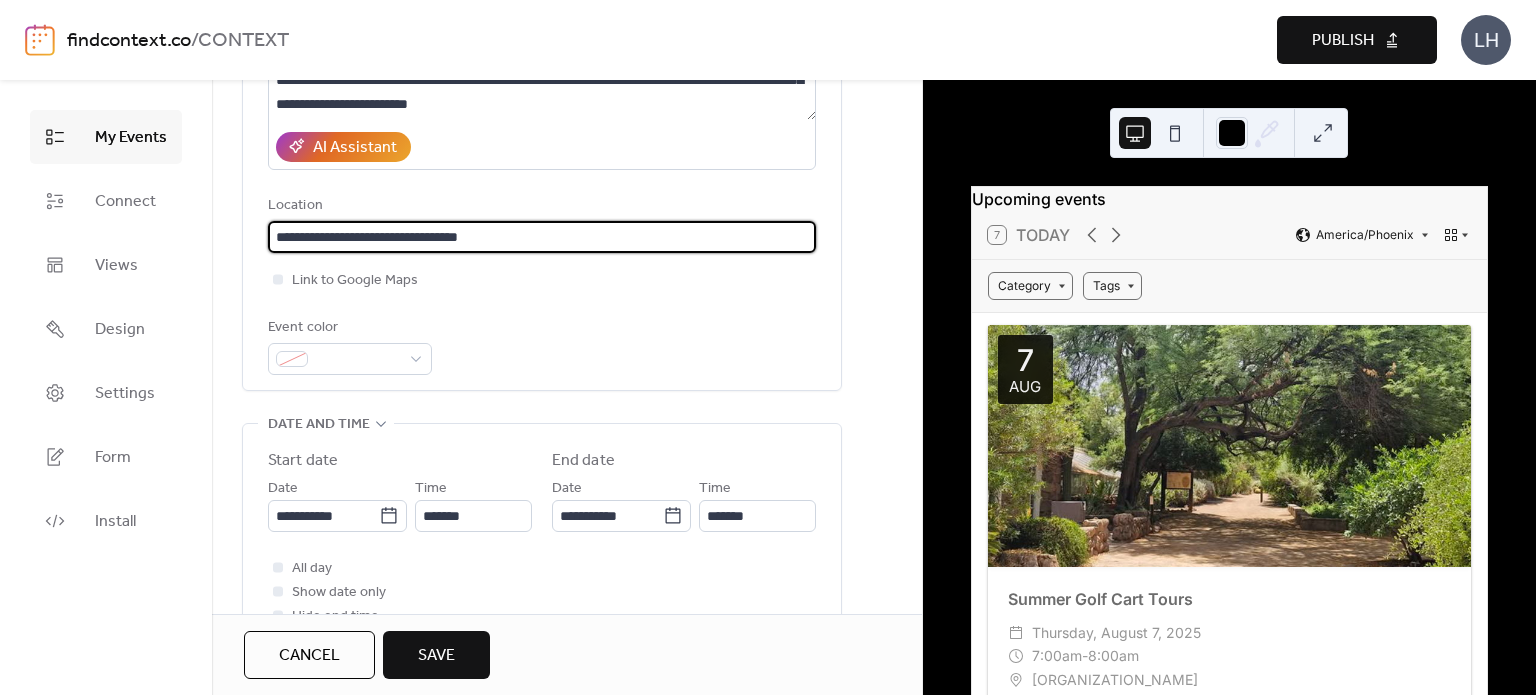click on "**********" at bounding box center (542, 237) 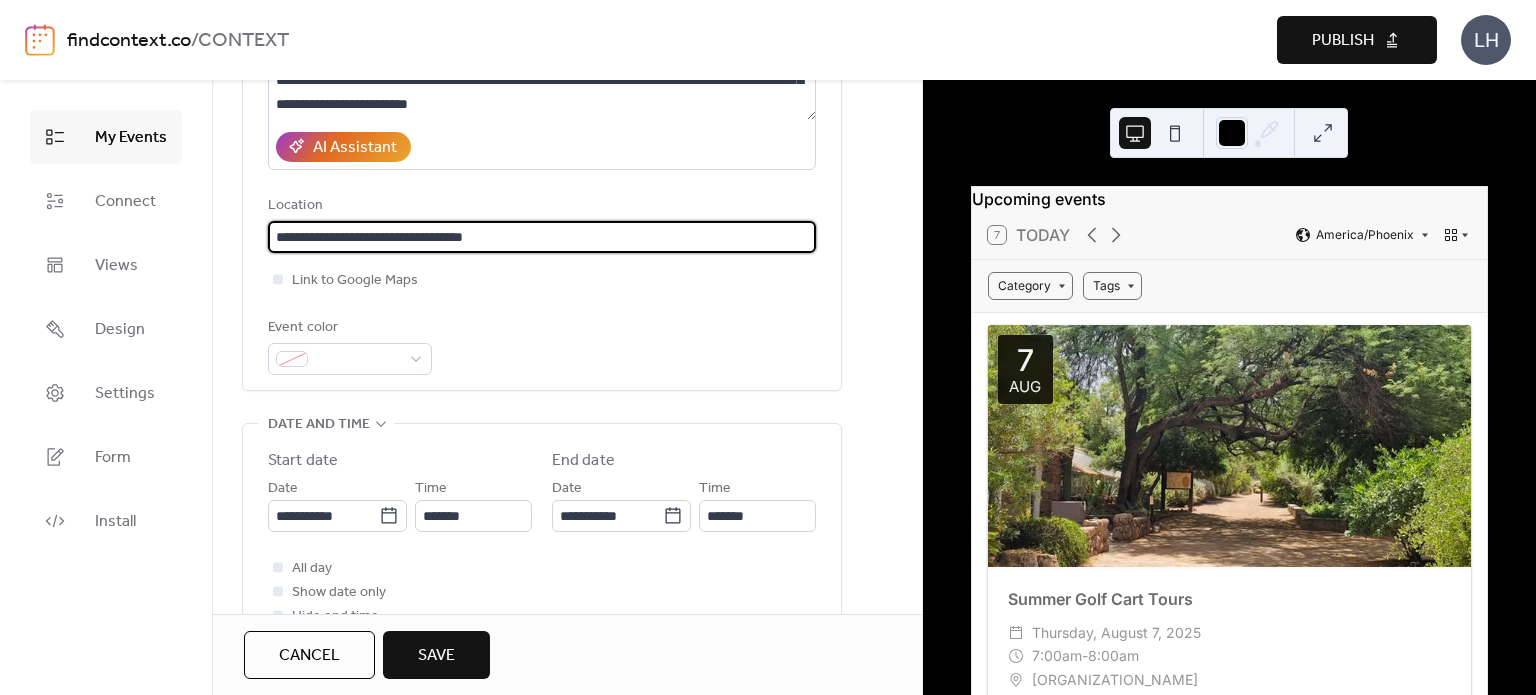 type on "**********" 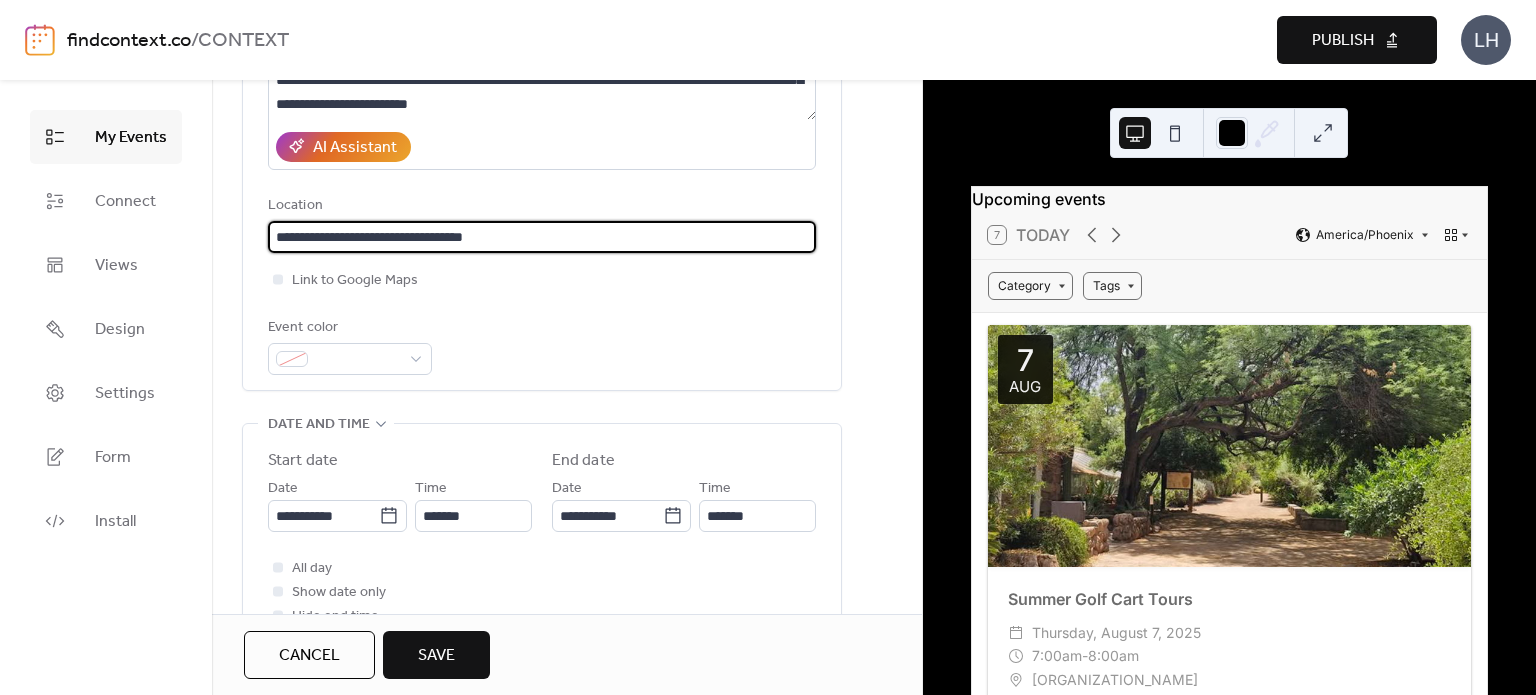 click on "Link to Google Maps" at bounding box center [542, 280] 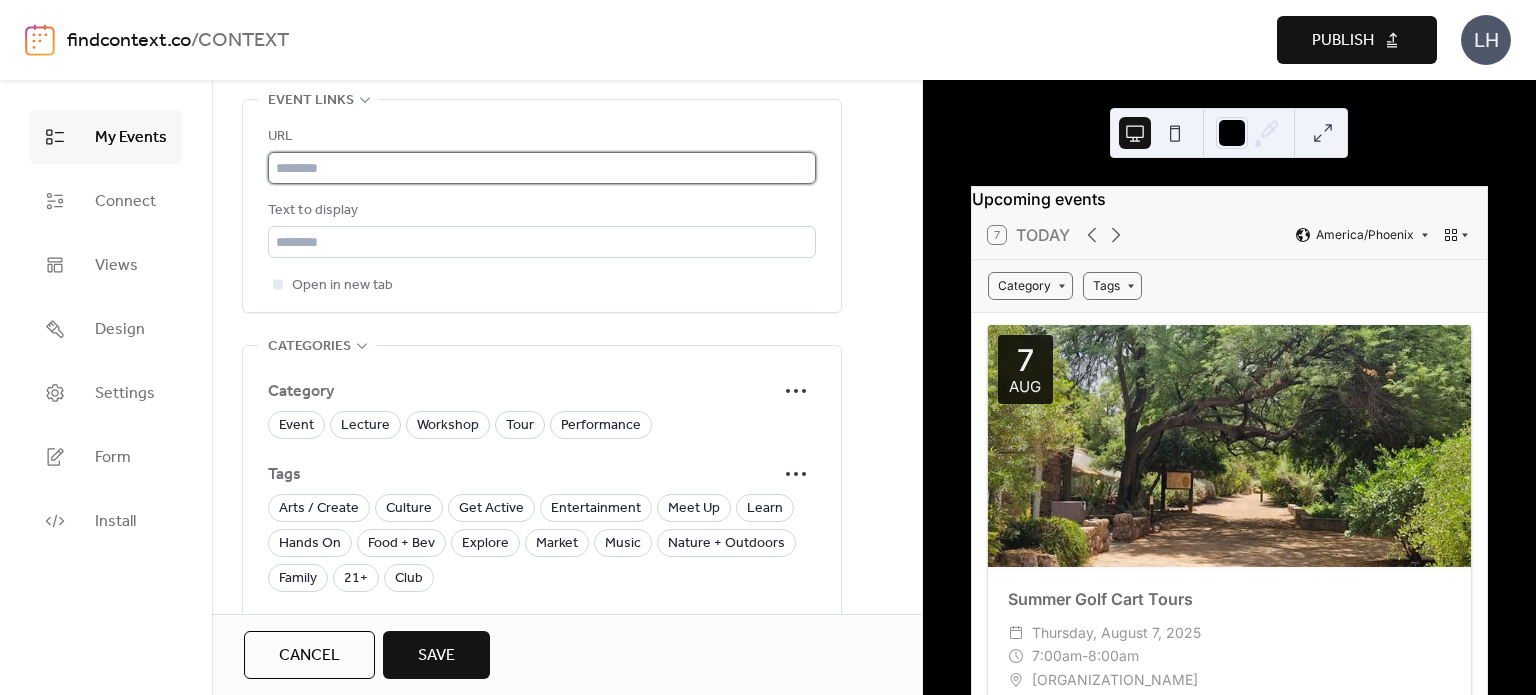 click at bounding box center [542, 168] 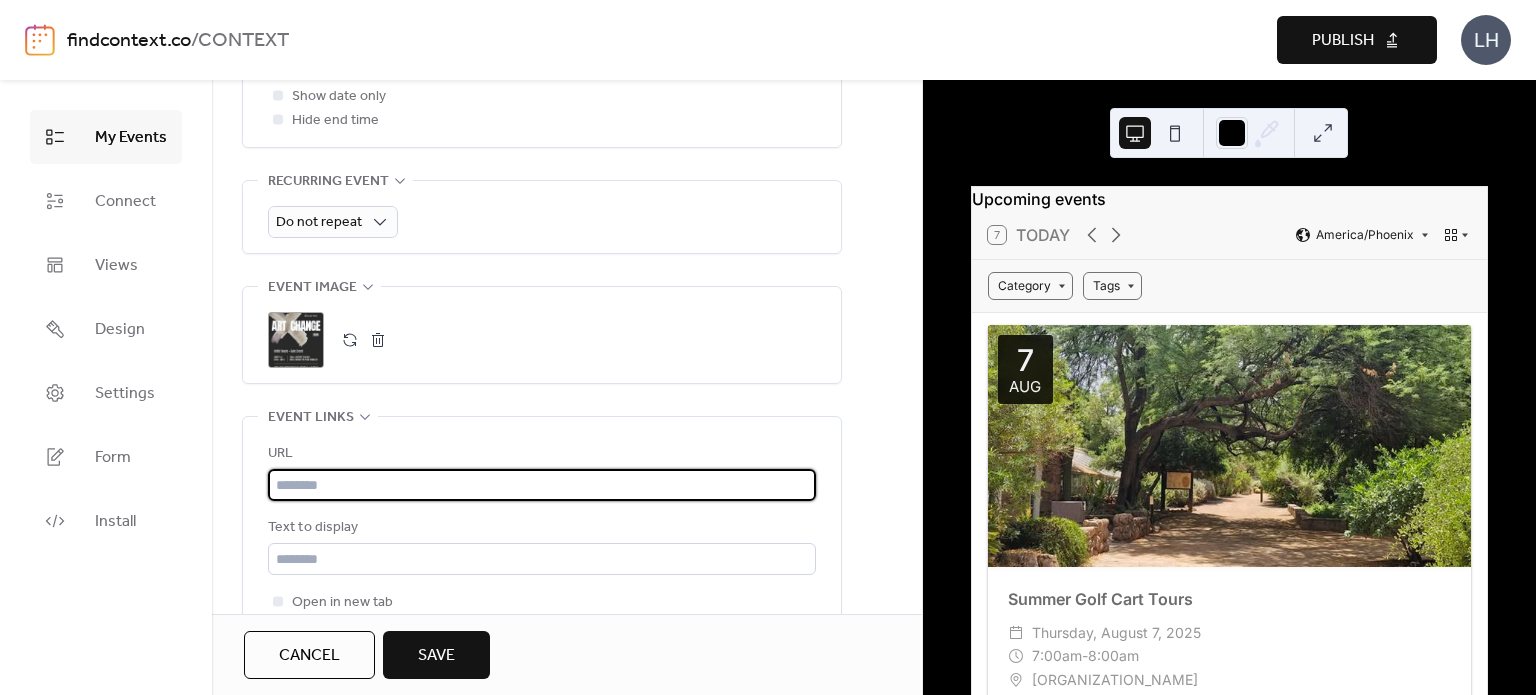scroll, scrollTop: 855, scrollLeft: 0, axis: vertical 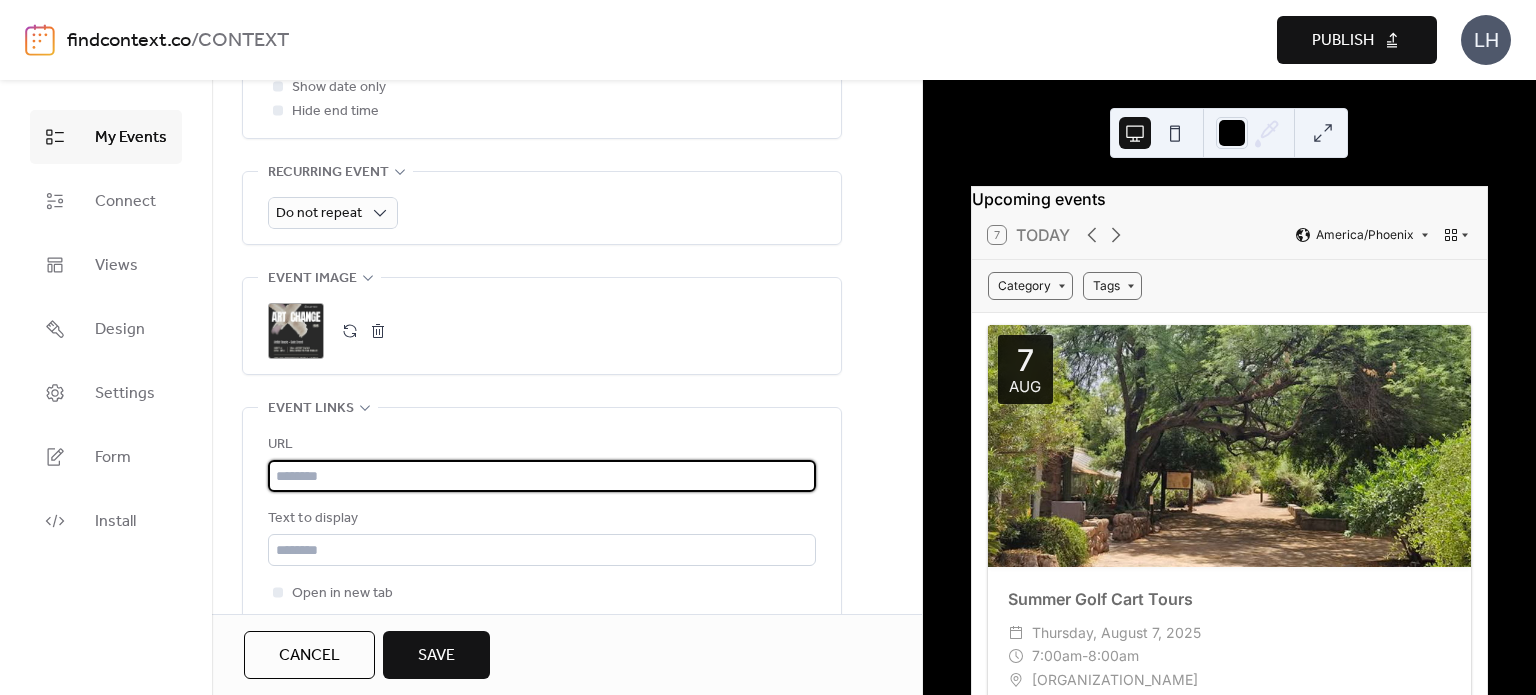 click at bounding box center [542, 476] 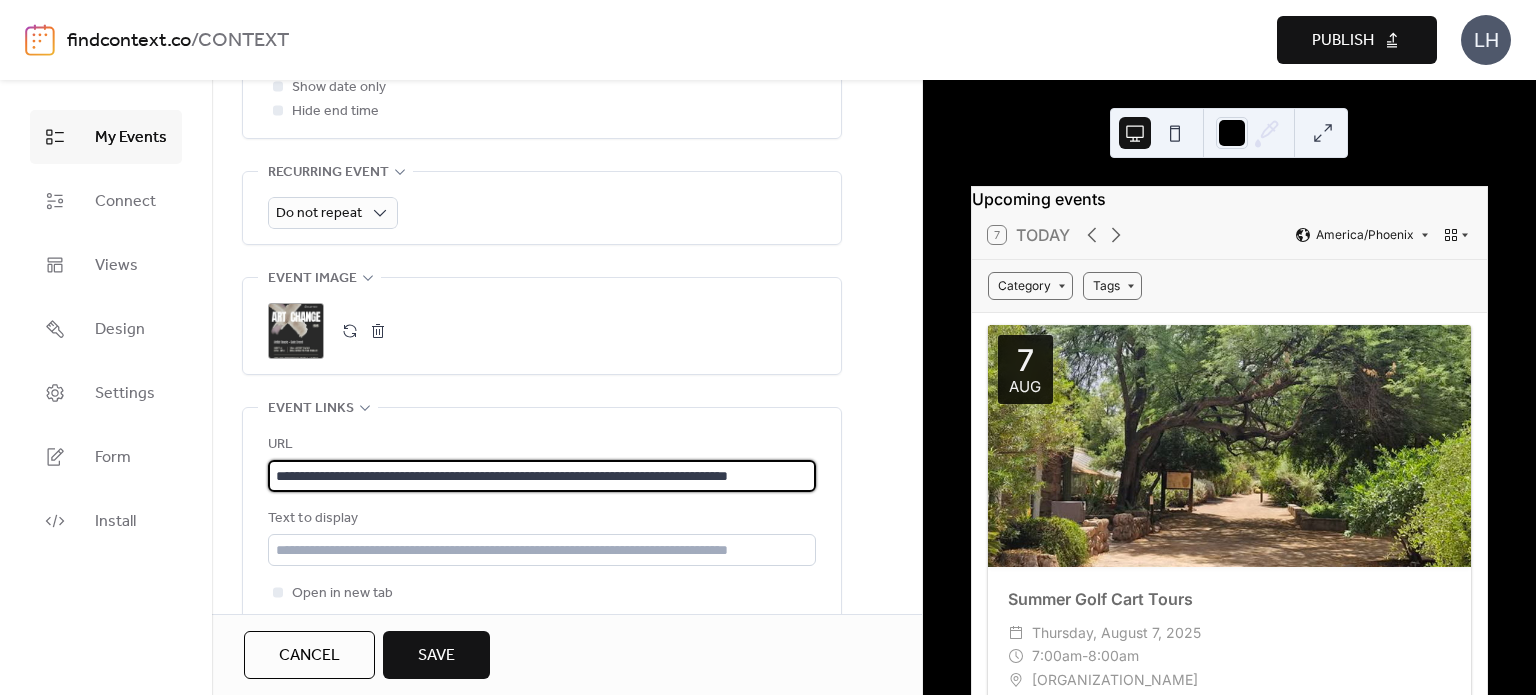 scroll, scrollTop: 0, scrollLeft: 108, axis: horizontal 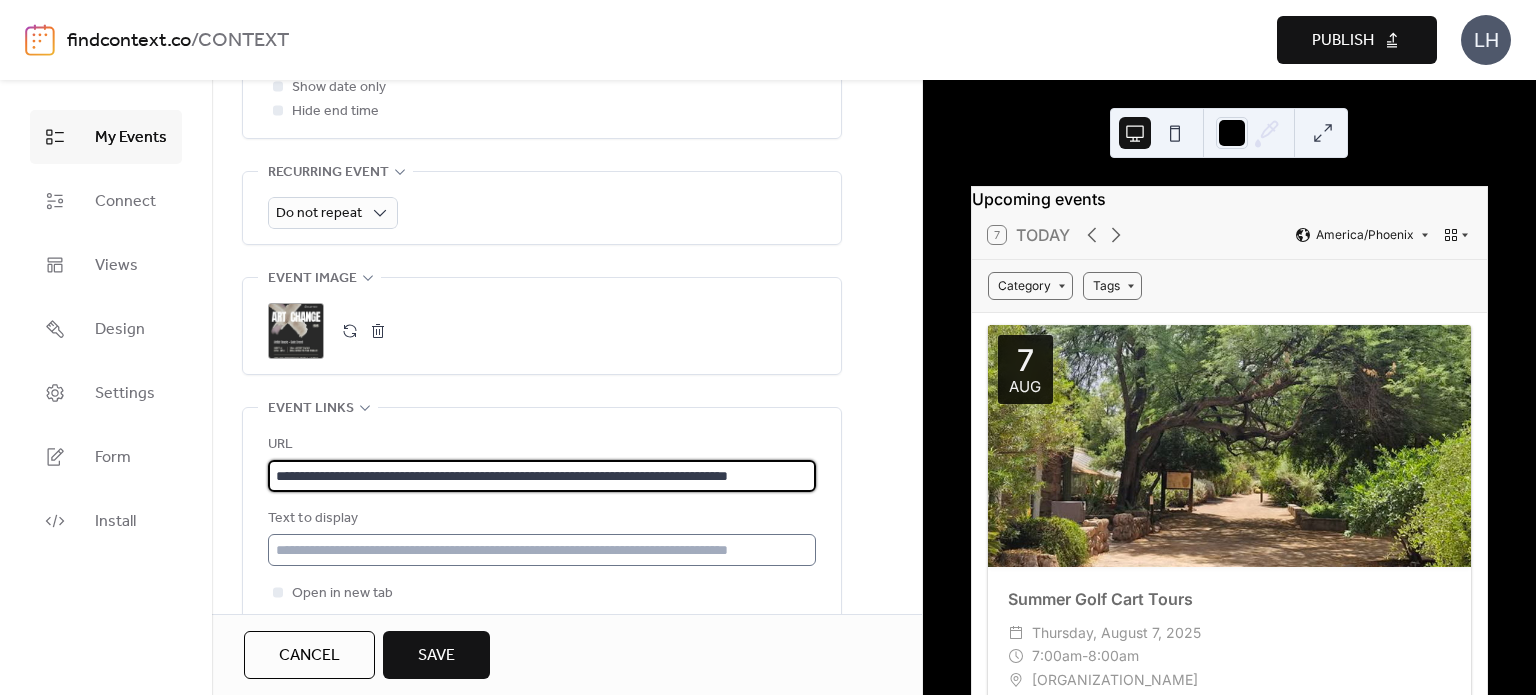 type on "**********" 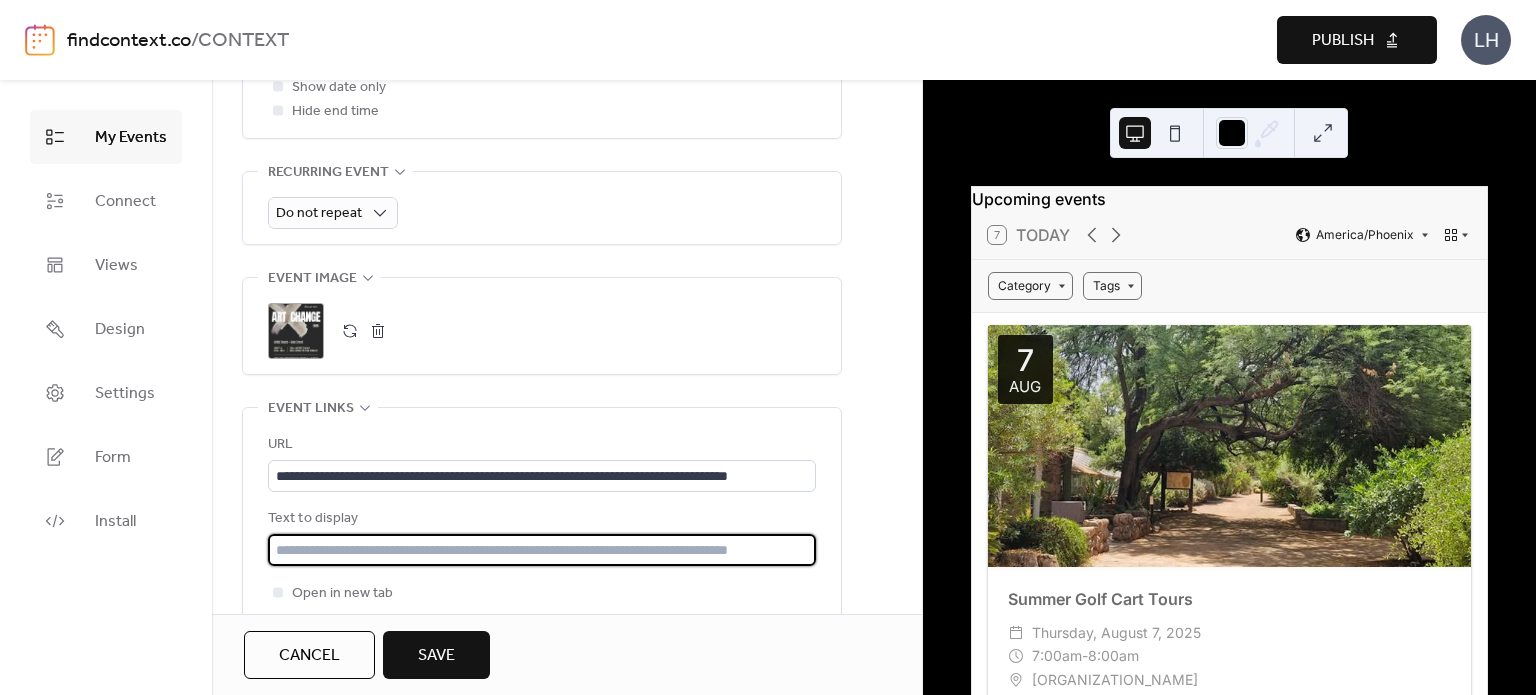 click at bounding box center [542, 550] 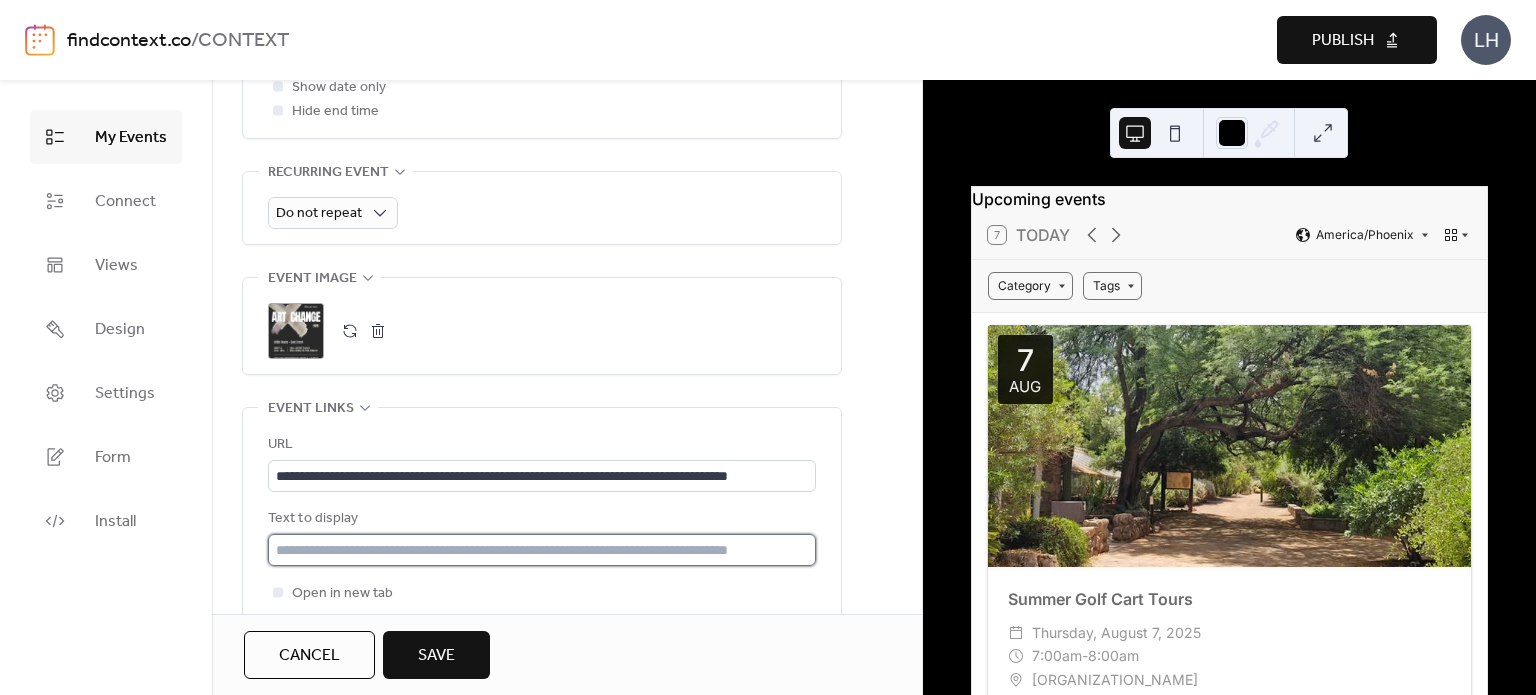 click at bounding box center [542, 550] 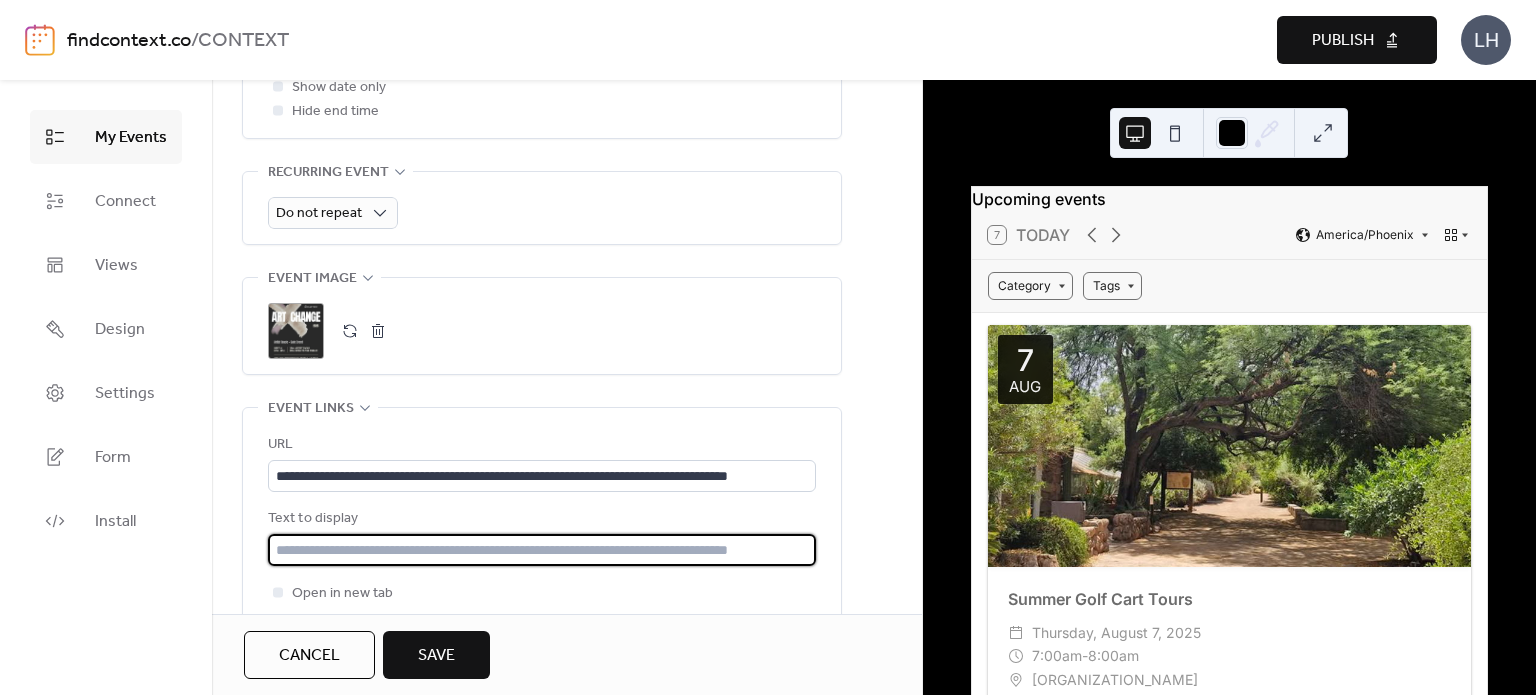 paste on "**********" 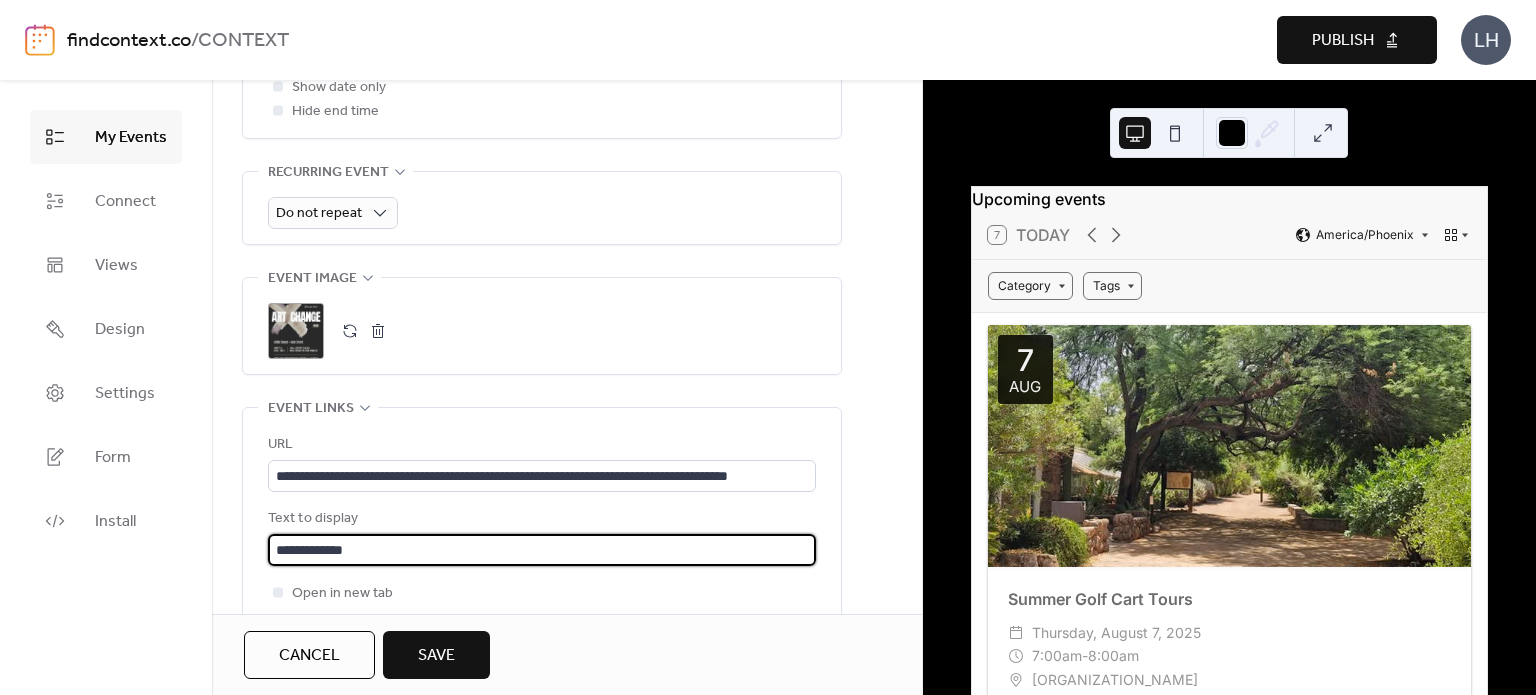 type on "**********" 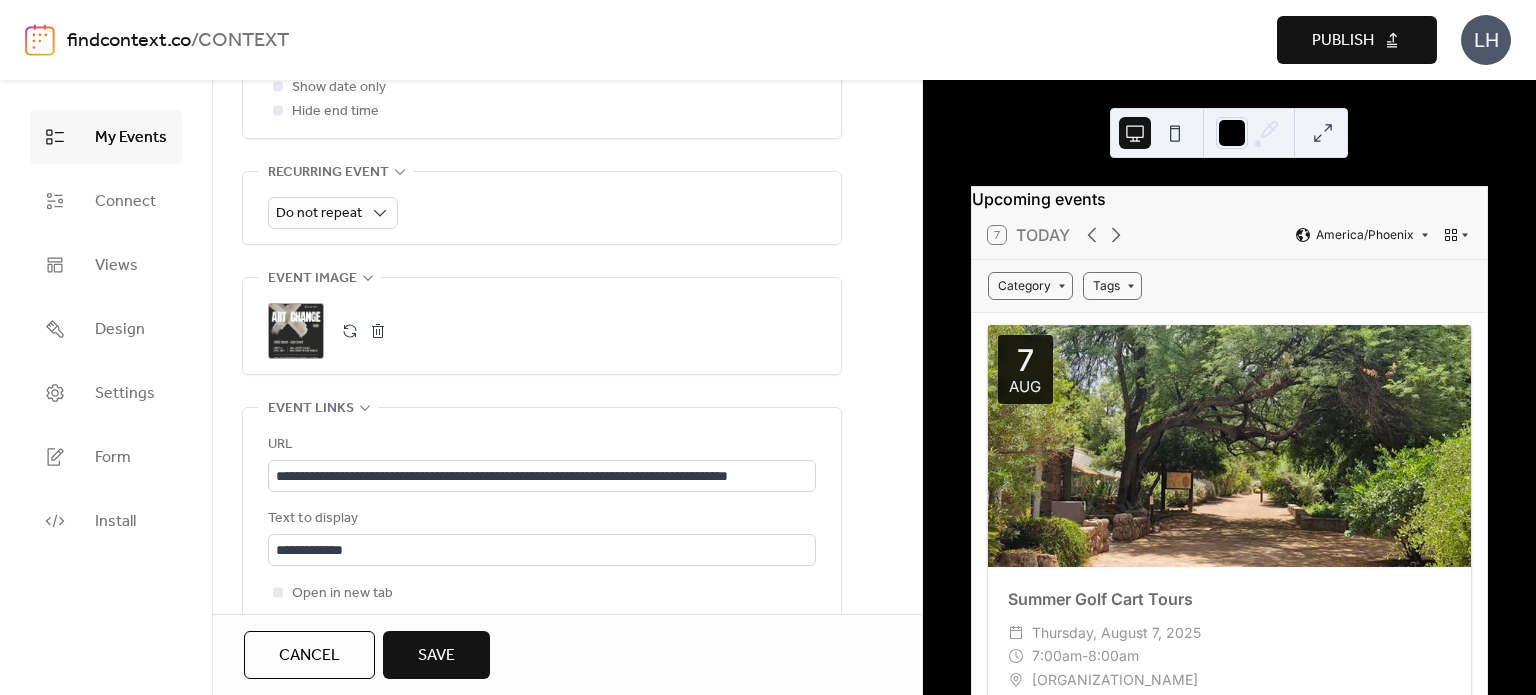 click on "**********" at bounding box center [542, 519] 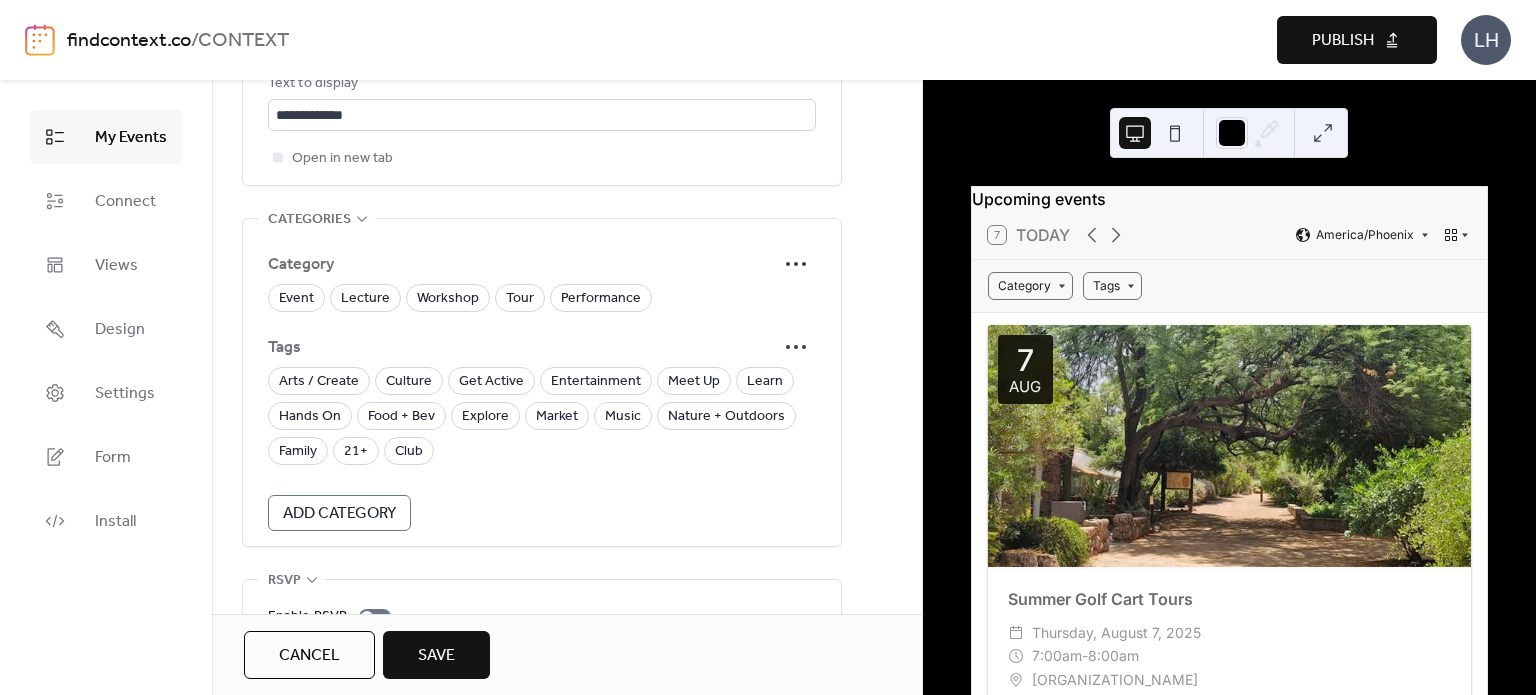 scroll, scrollTop: 1292, scrollLeft: 0, axis: vertical 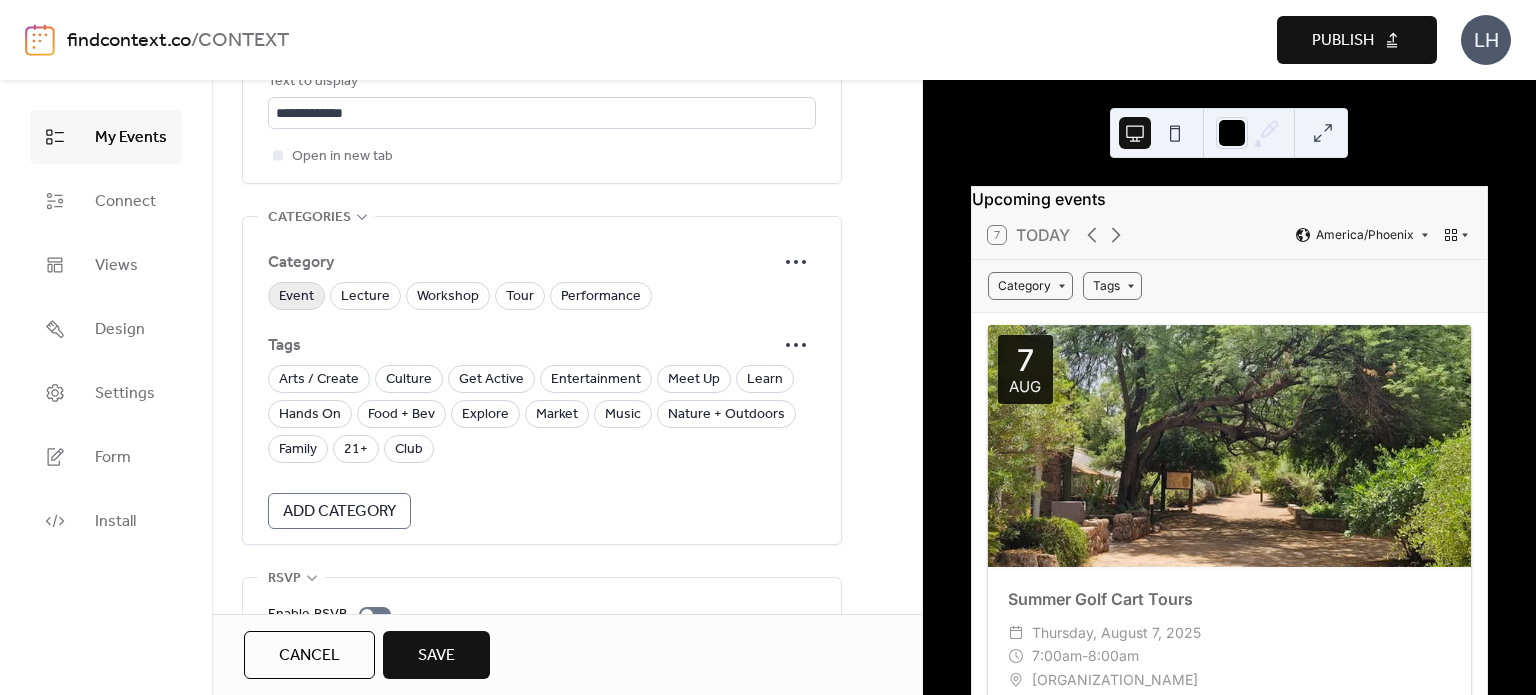 click on "Event" at bounding box center (296, 297) 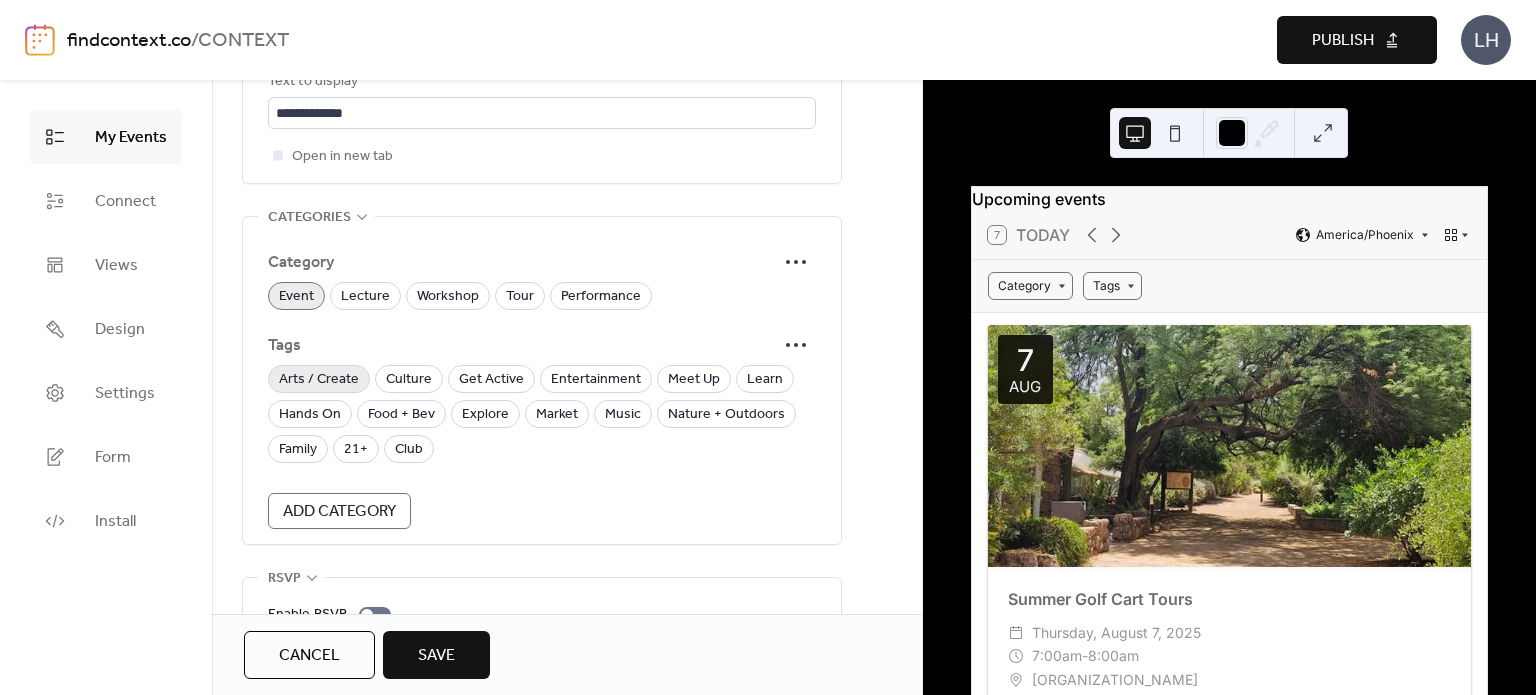 click on "Arts / Create" at bounding box center [319, 380] 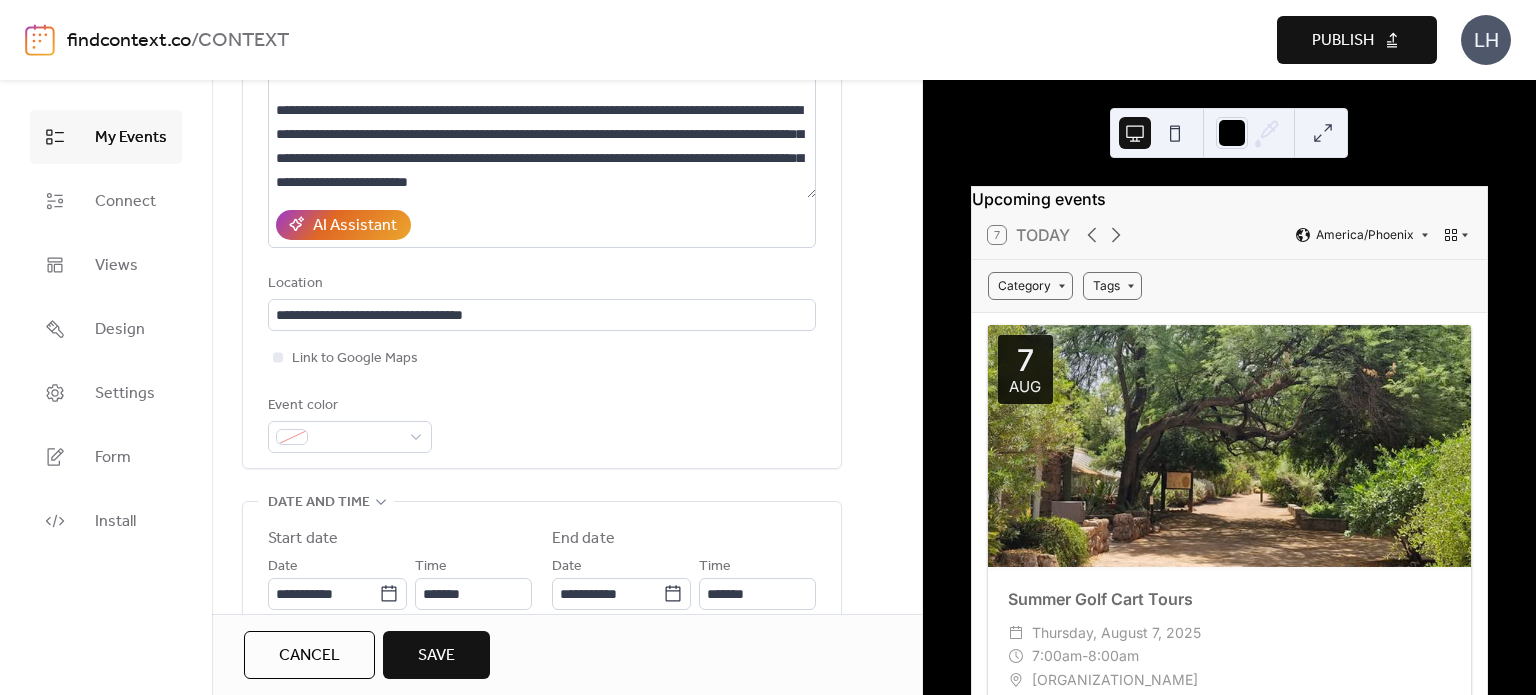 scroll, scrollTop: 0, scrollLeft: 0, axis: both 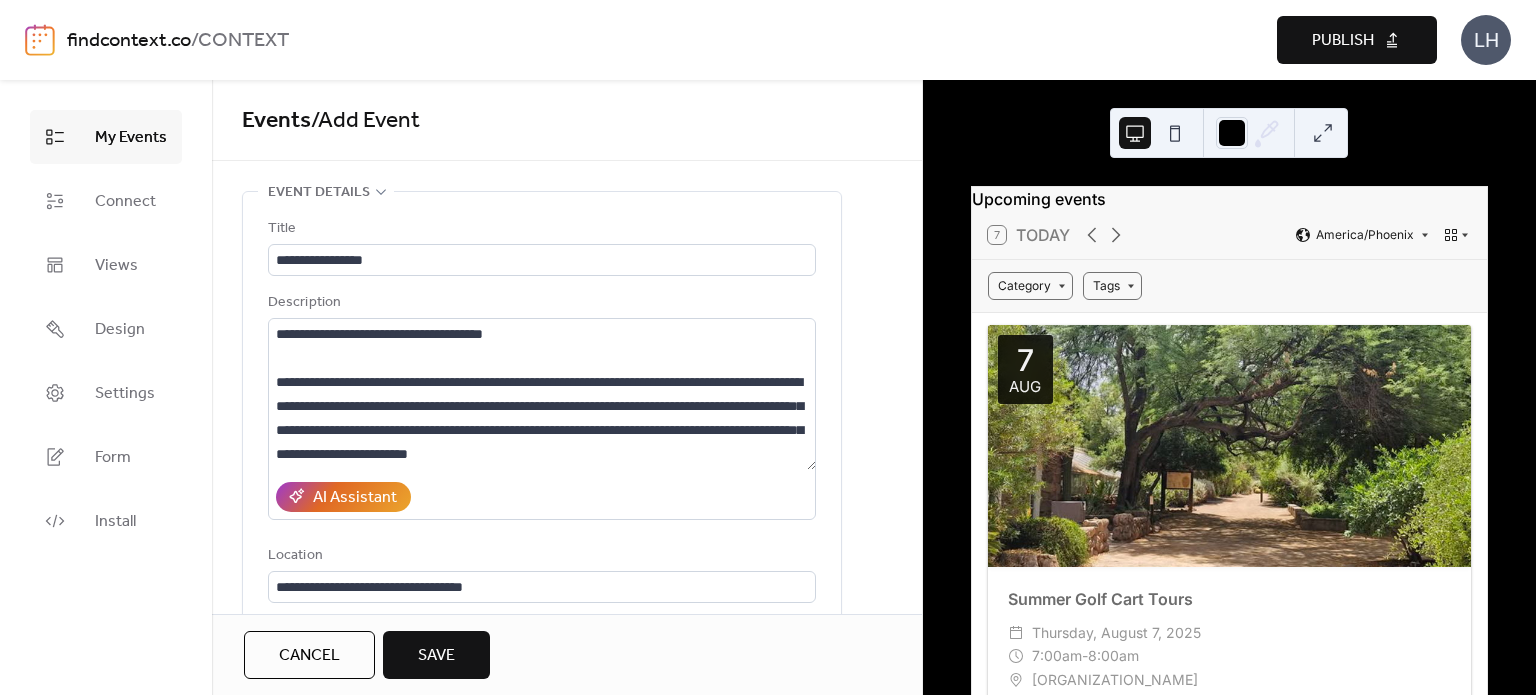 click on "Save" at bounding box center (436, 655) 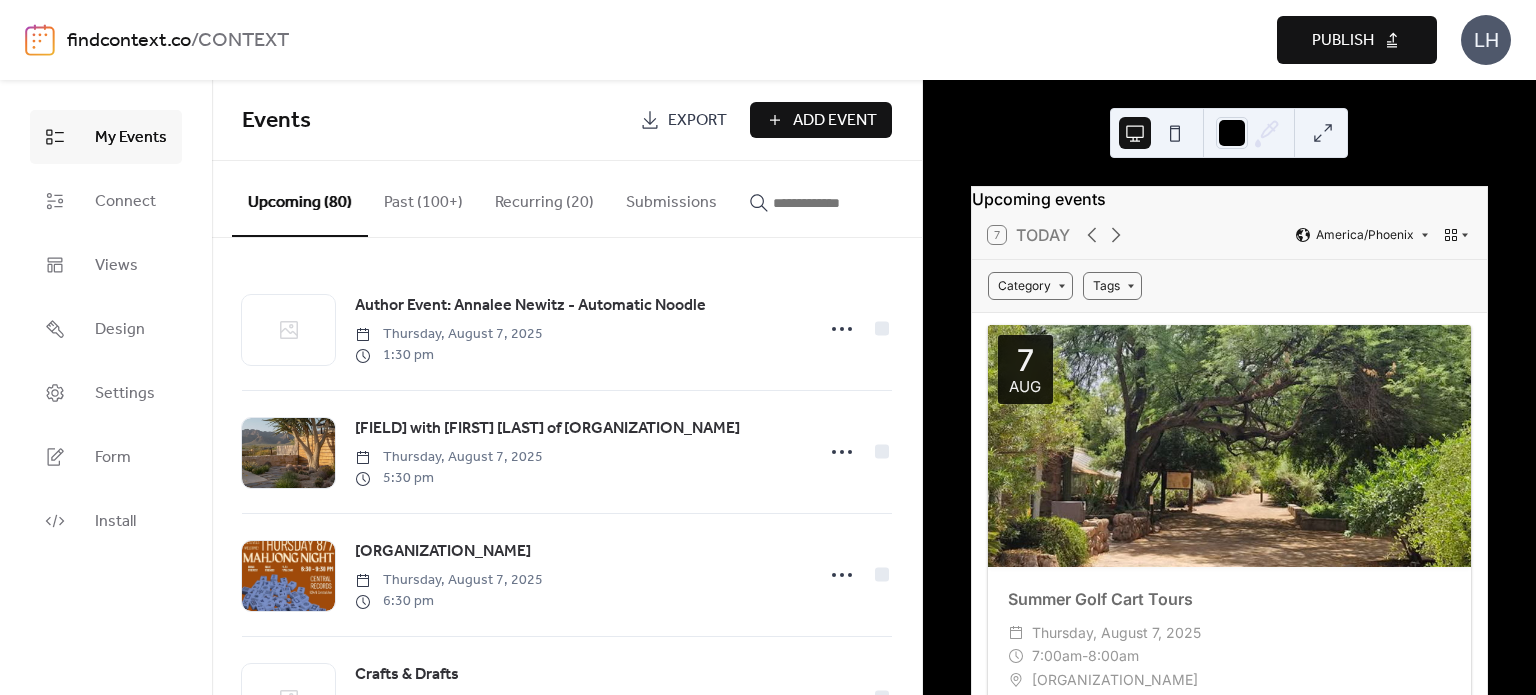 click on "Events Export Add Event" at bounding box center (567, 120) 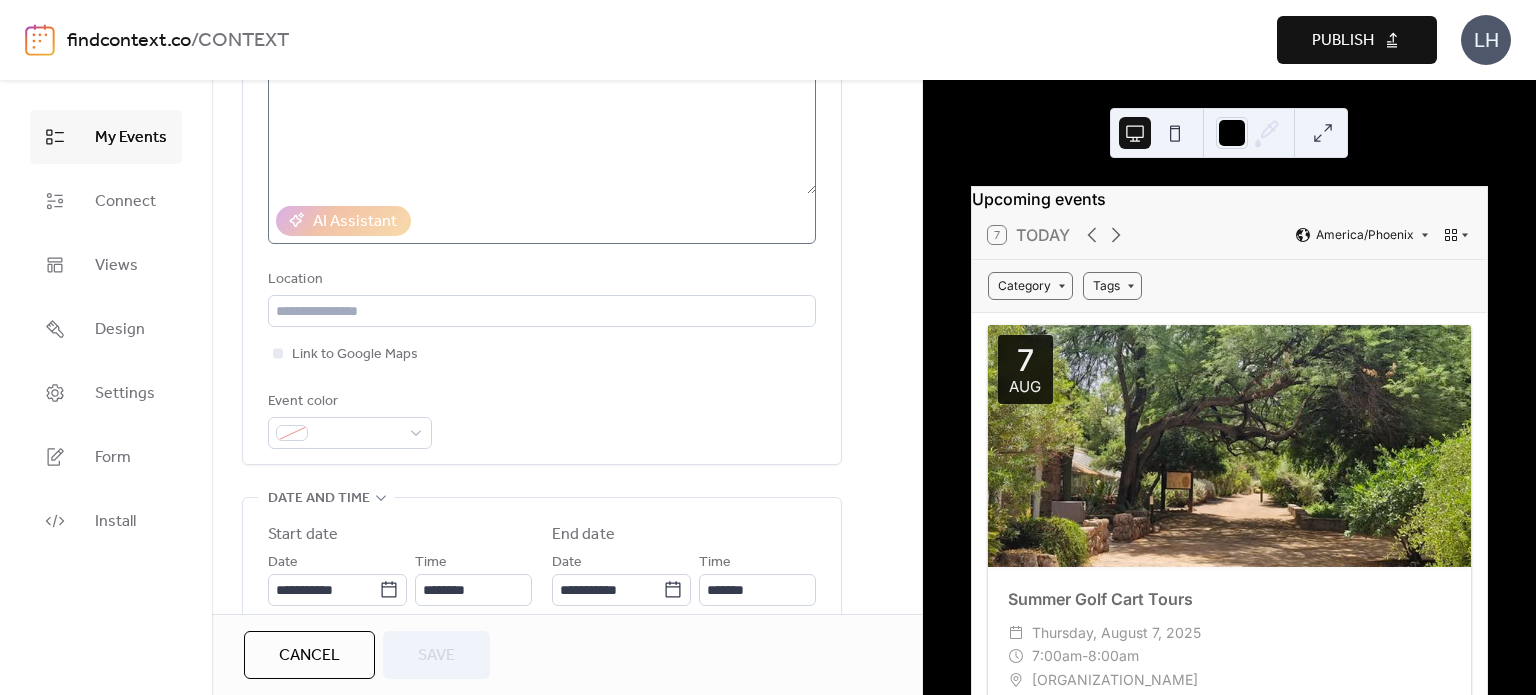 scroll, scrollTop: 280, scrollLeft: 0, axis: vertical 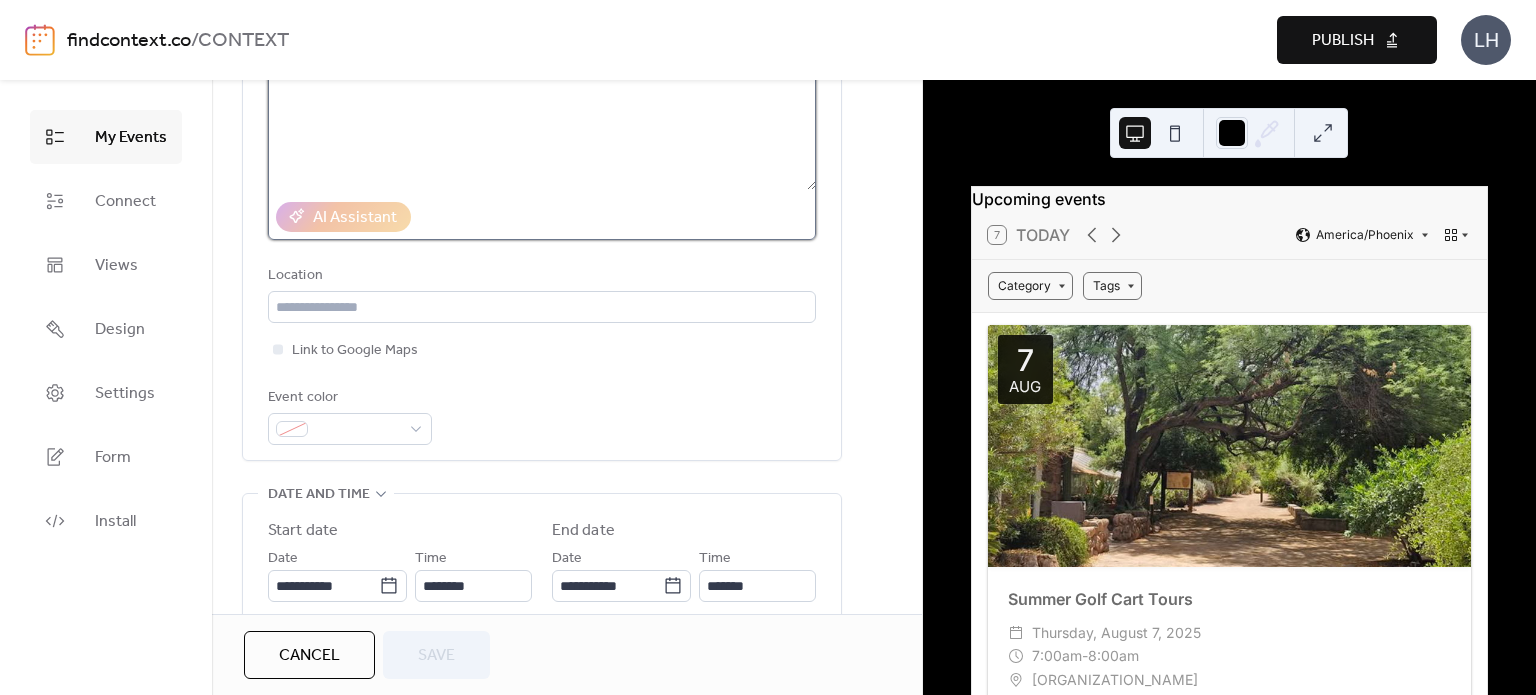click at bounding box center (542, 114) 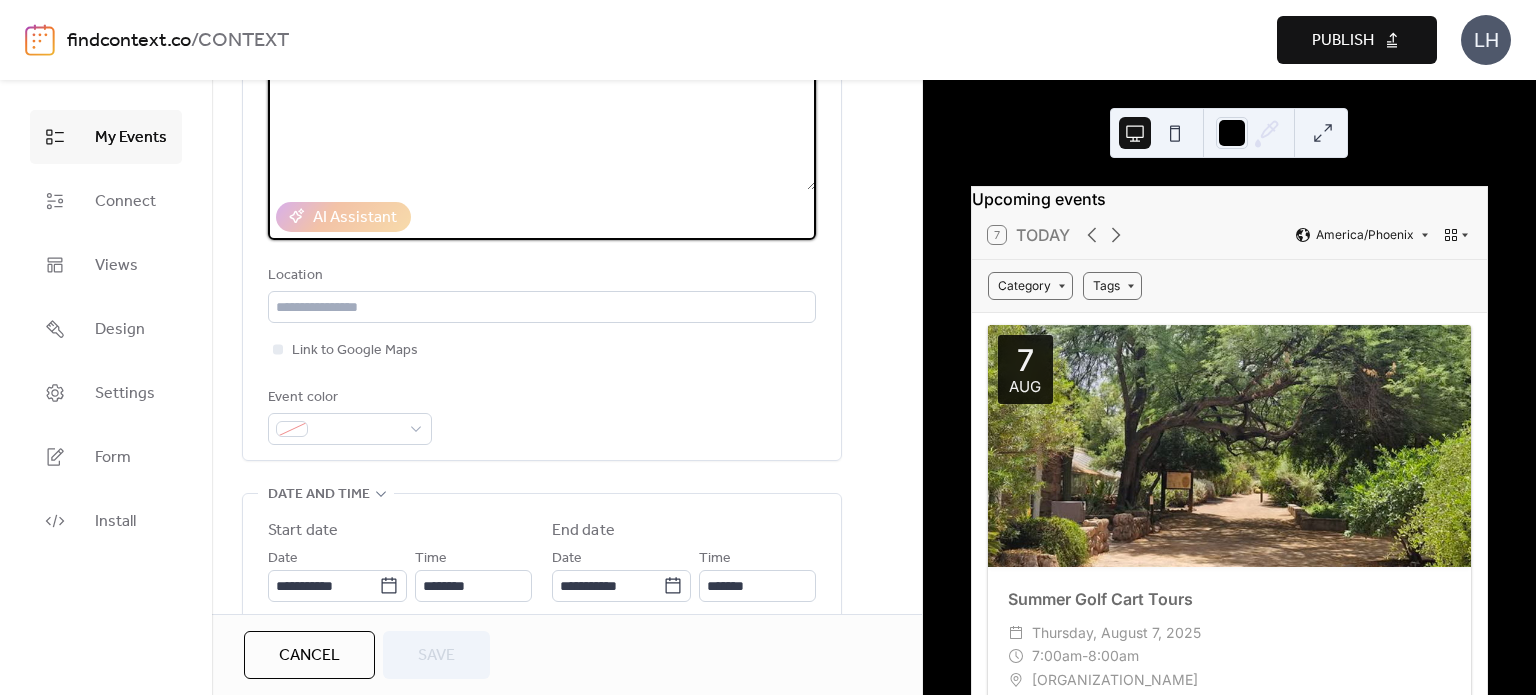 paste on "**********" 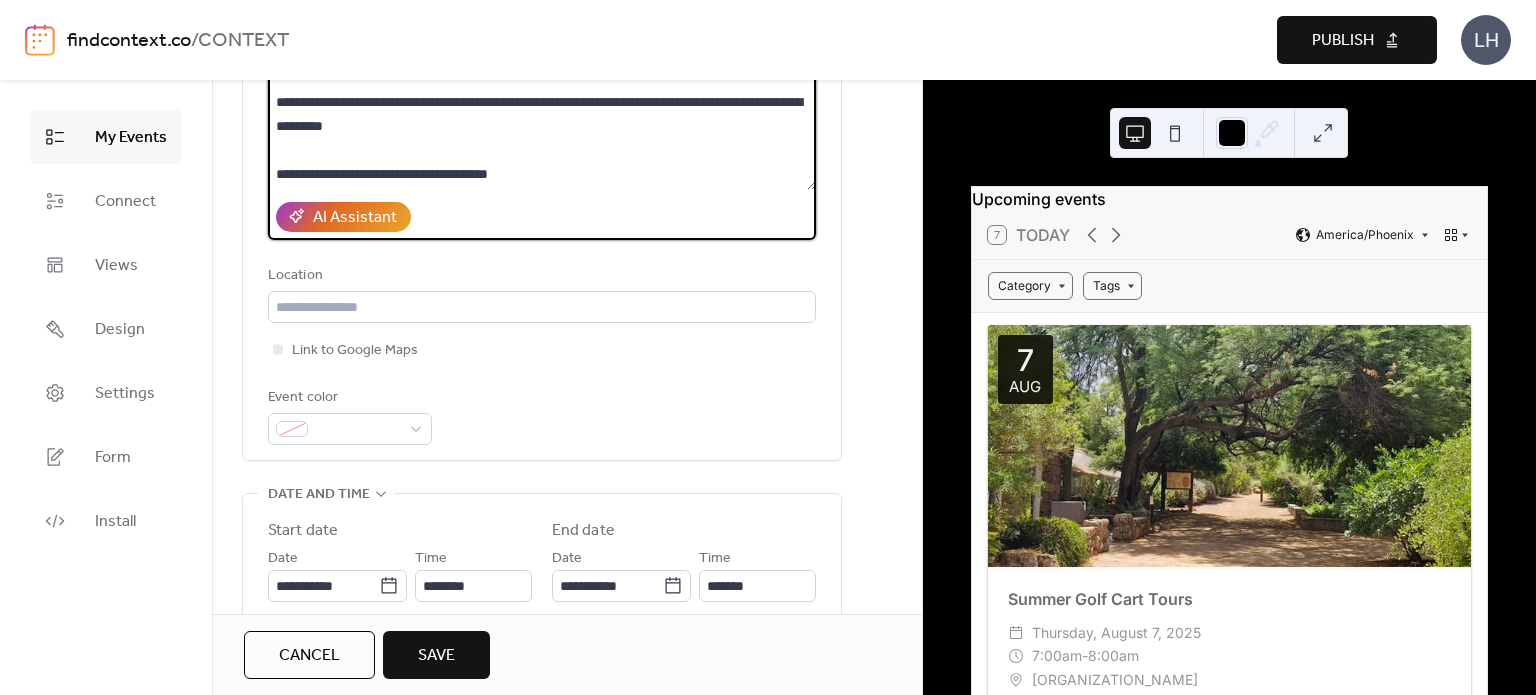scroll, scrollTop: 452, scrollLeft: 0, axis: vertical 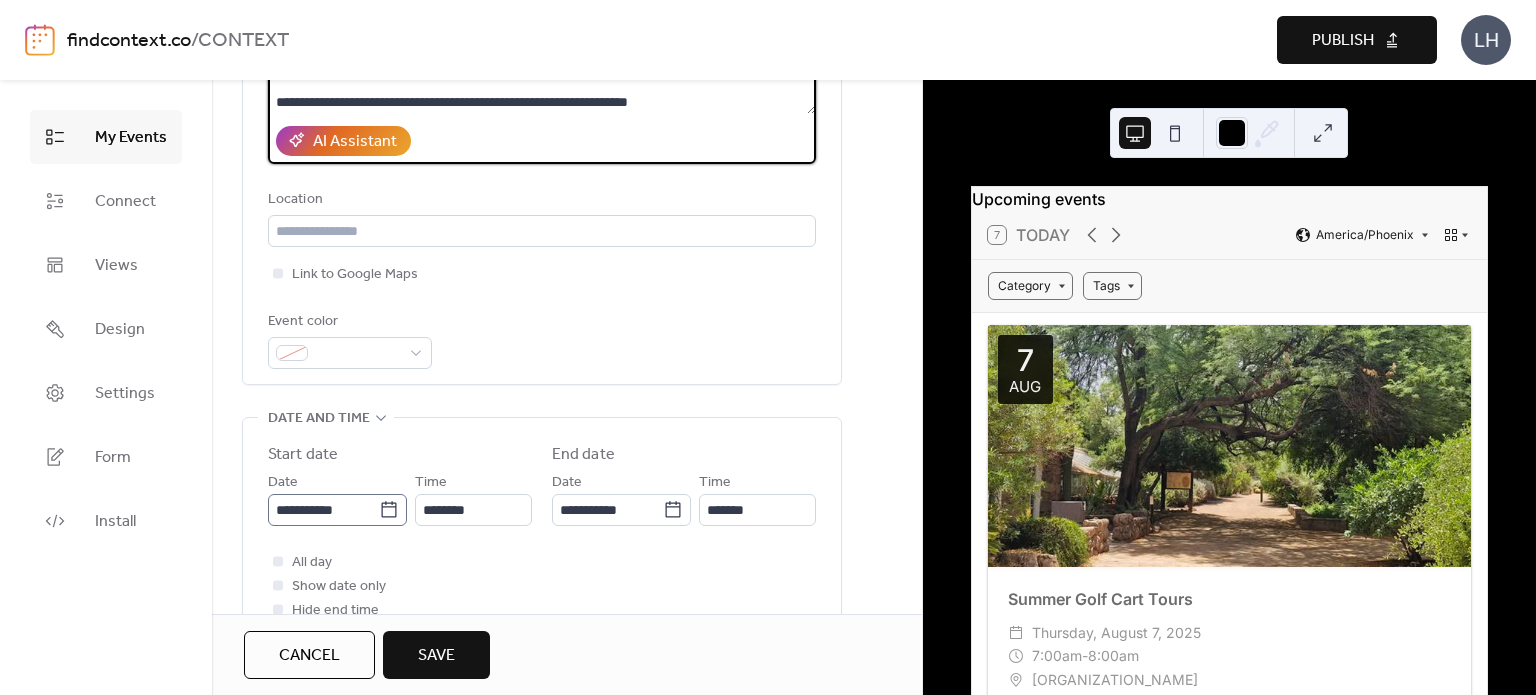 type on "**********" 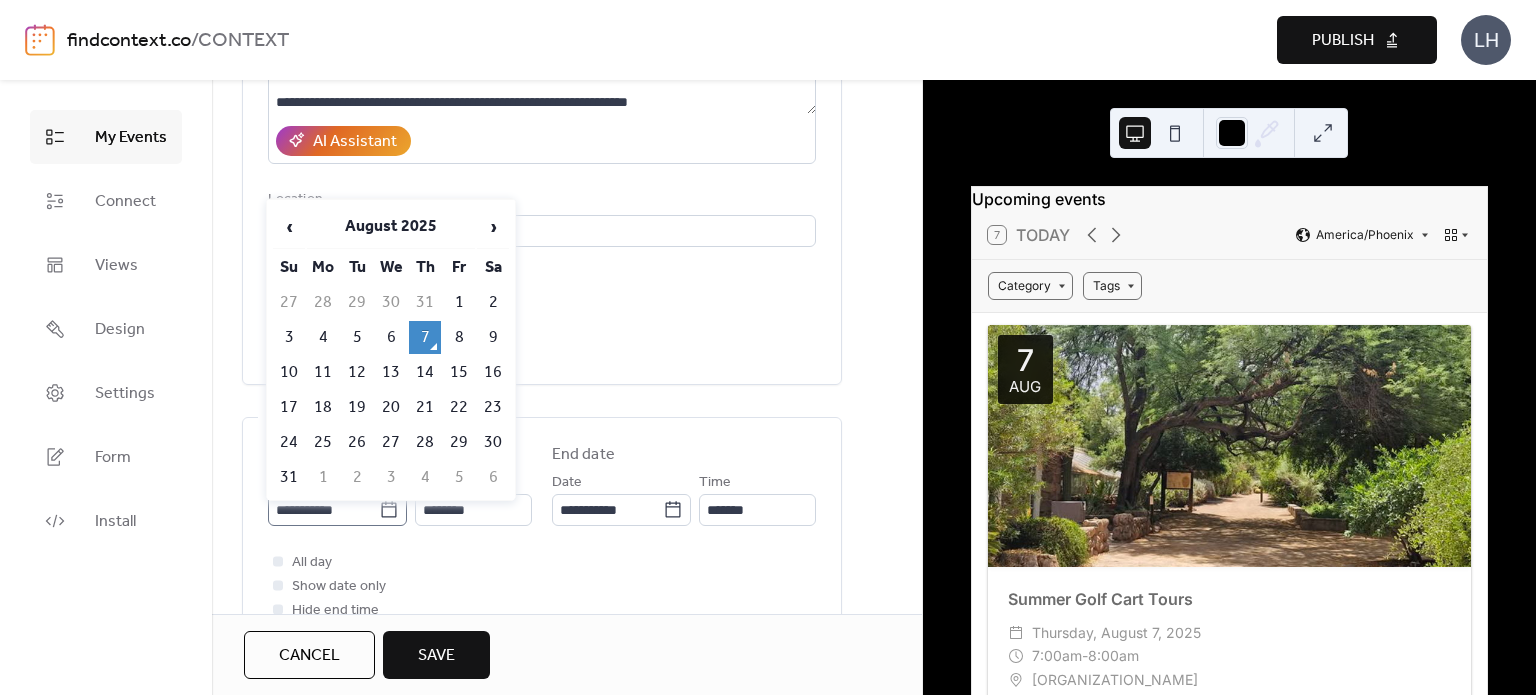 click 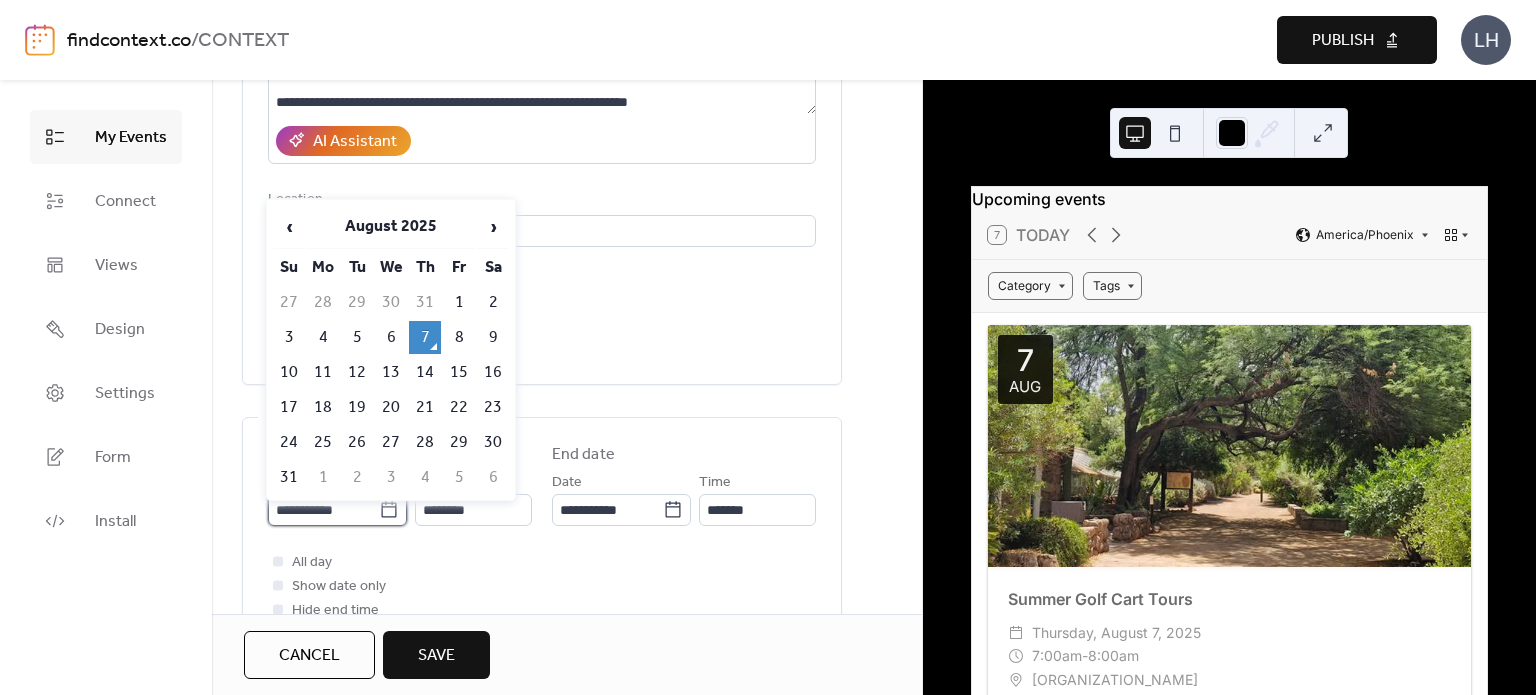 click on "**********" at bounding box center [323, 510] 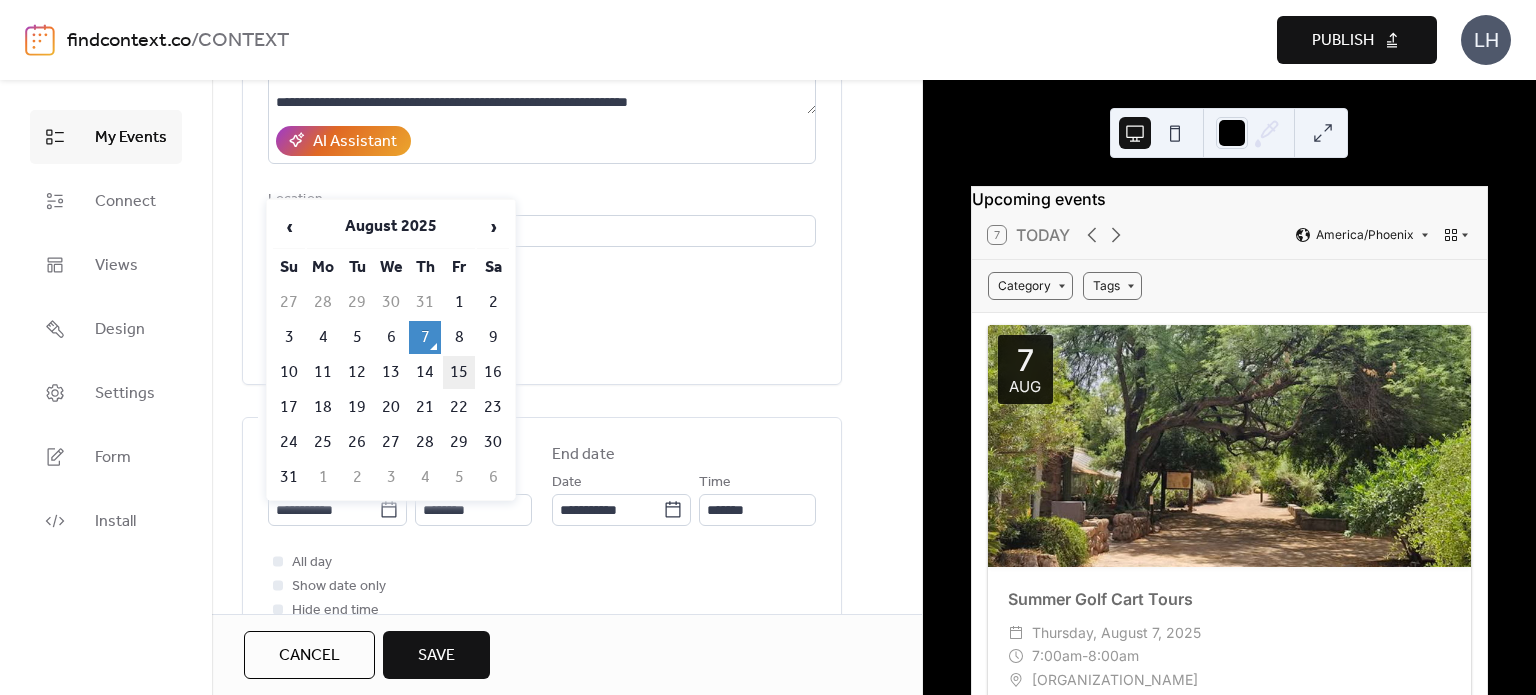 click on "15" at bounding box center [459, 372] 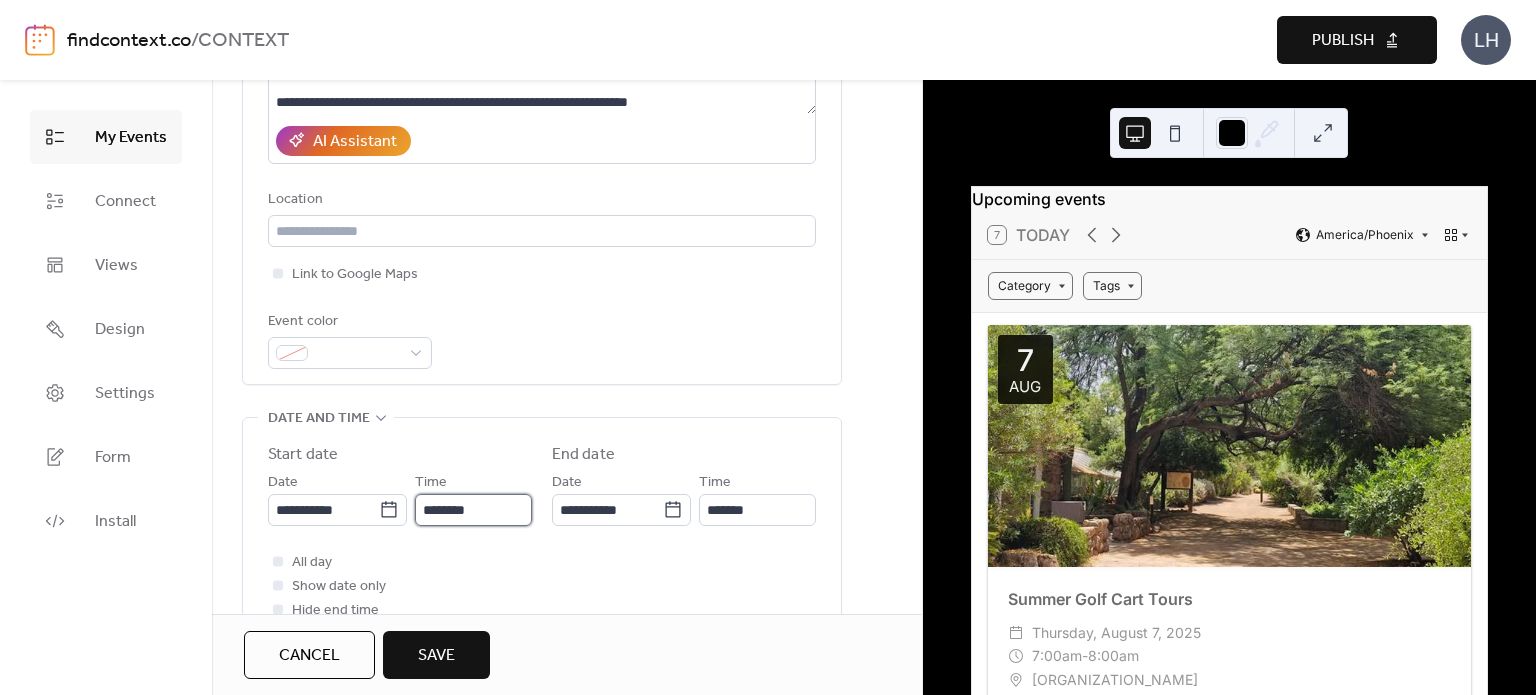 click on "********" at bounding box center (473, 510) 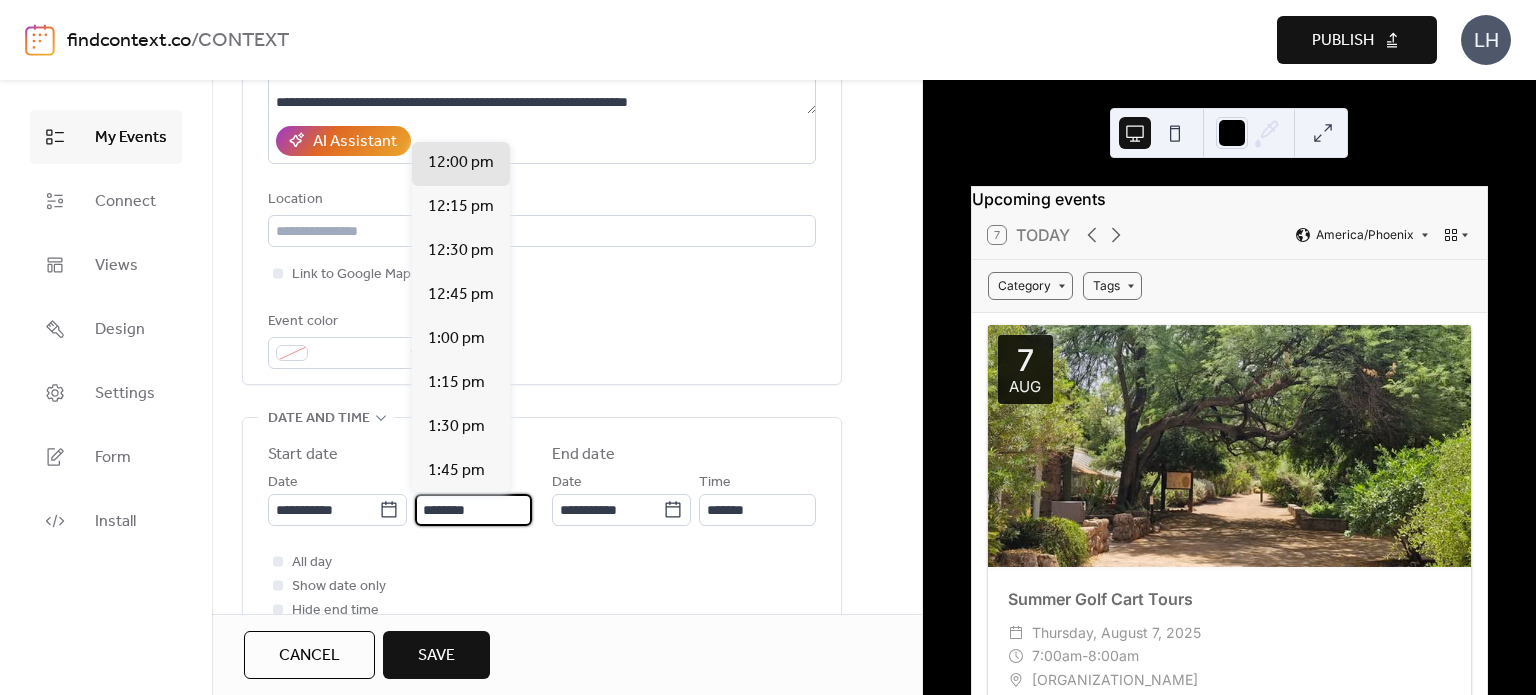 click on "********" at bounding box center (473, 510) 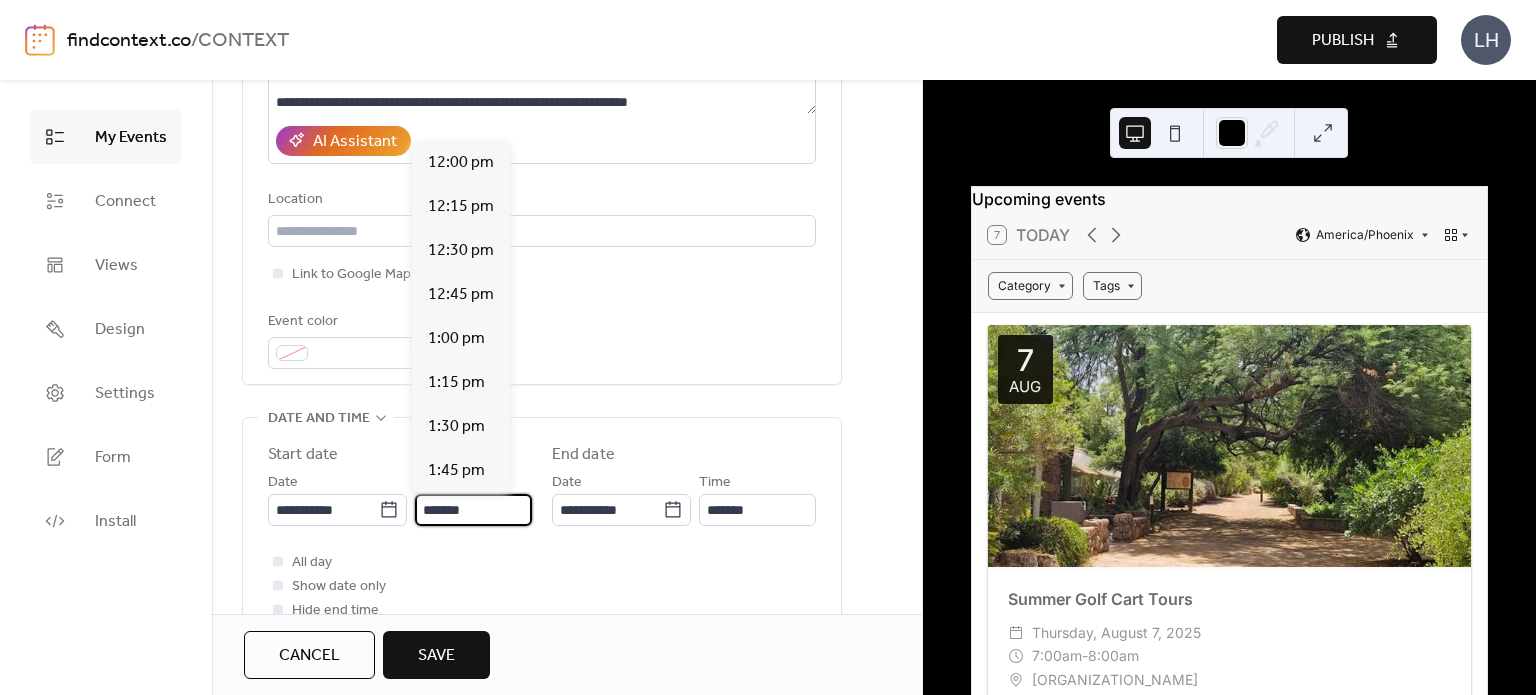 scroll, scrollTop: 3344, scrollLeft: 0, axis: vertical 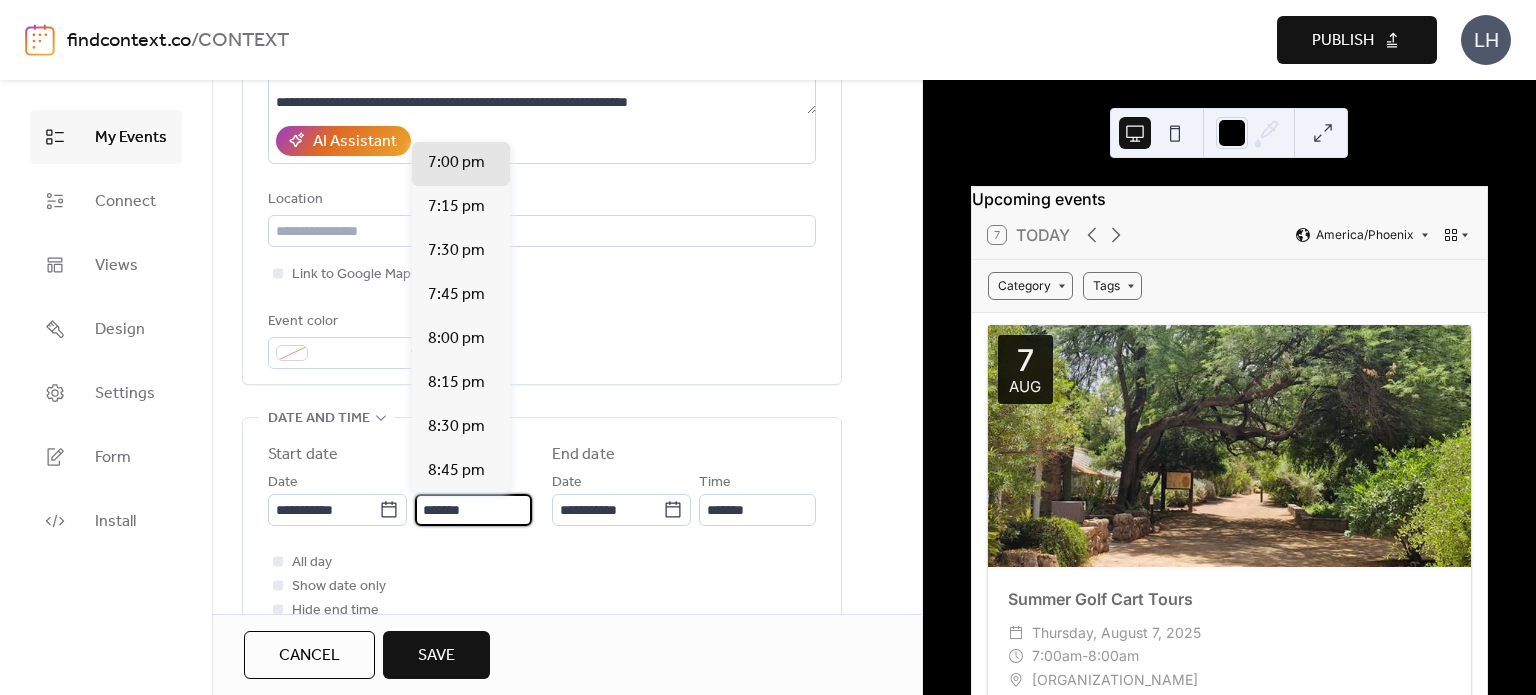 type on "*******" 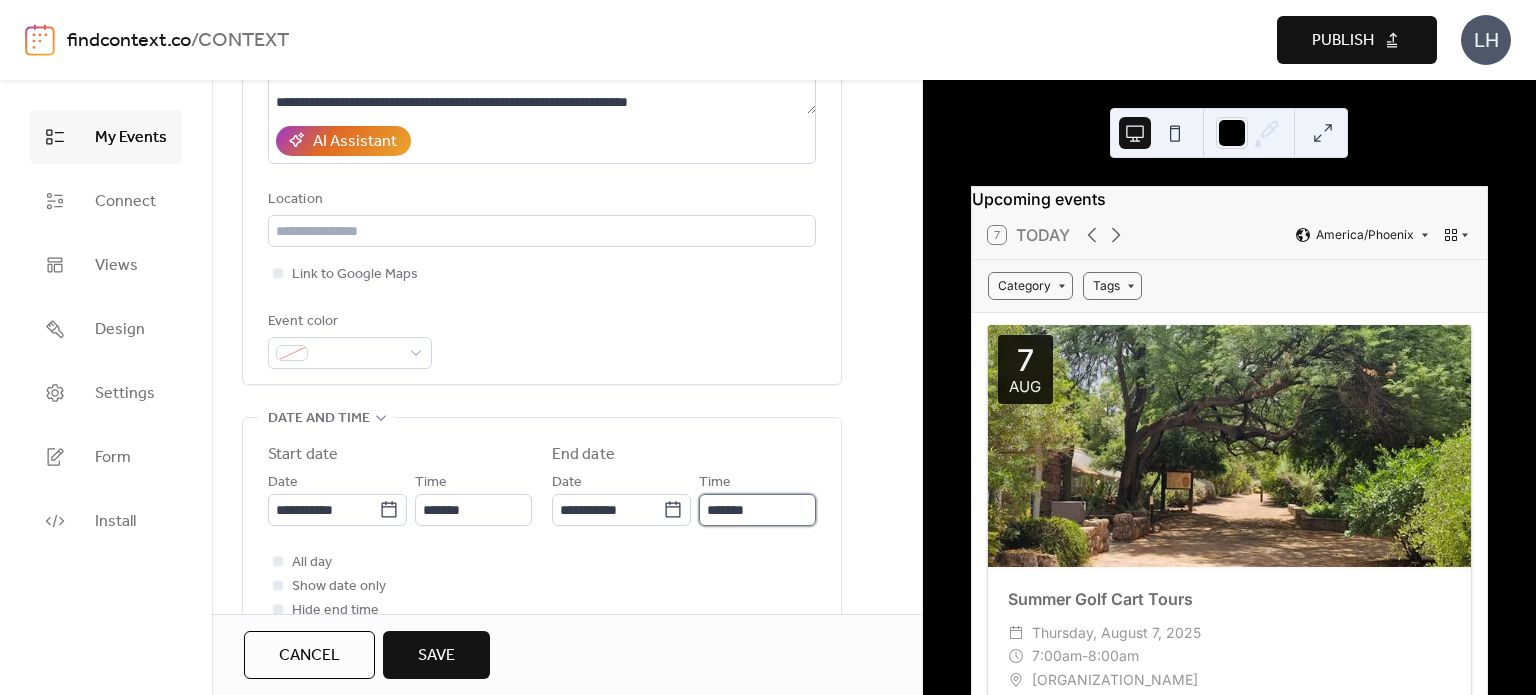 click on "*******" at bounding box center [757, 510] 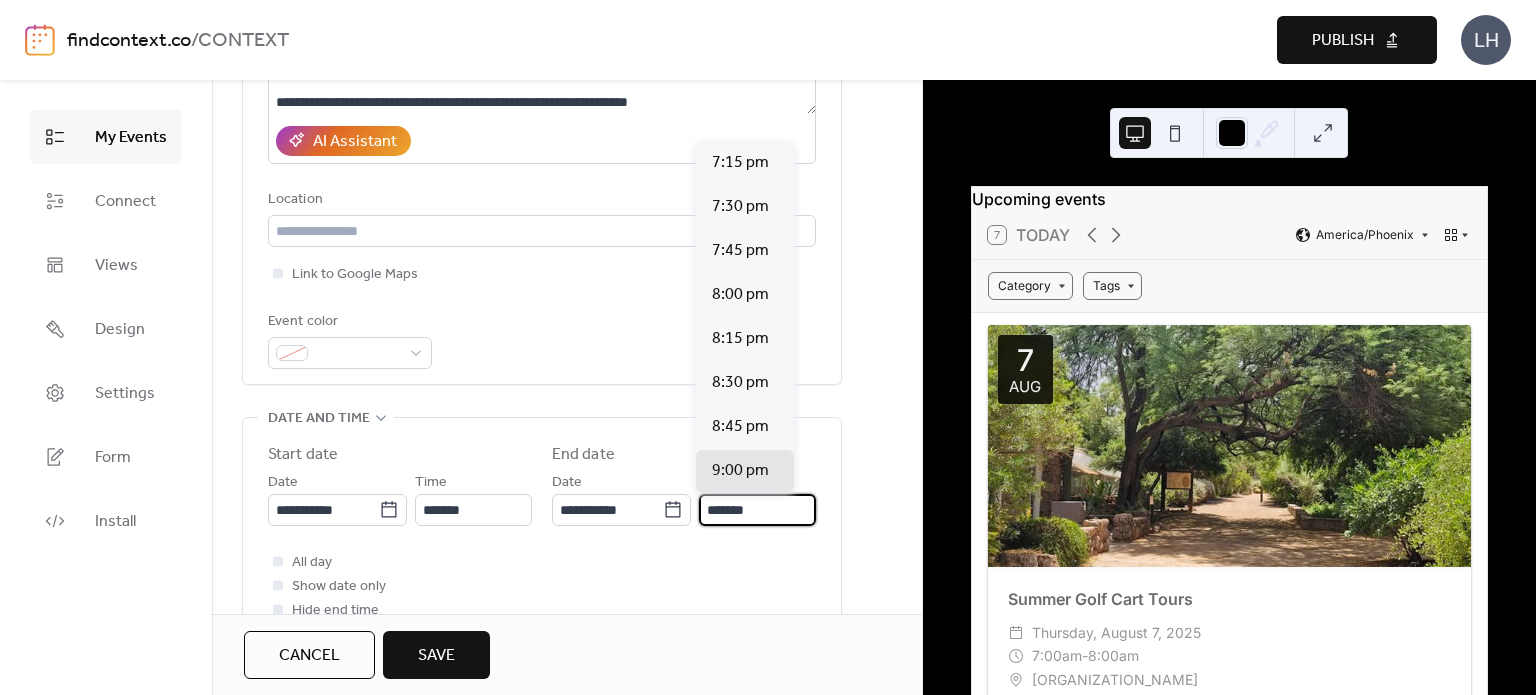 scroll, scrollTop: 308, scrollLeft: 0, axis: vertical 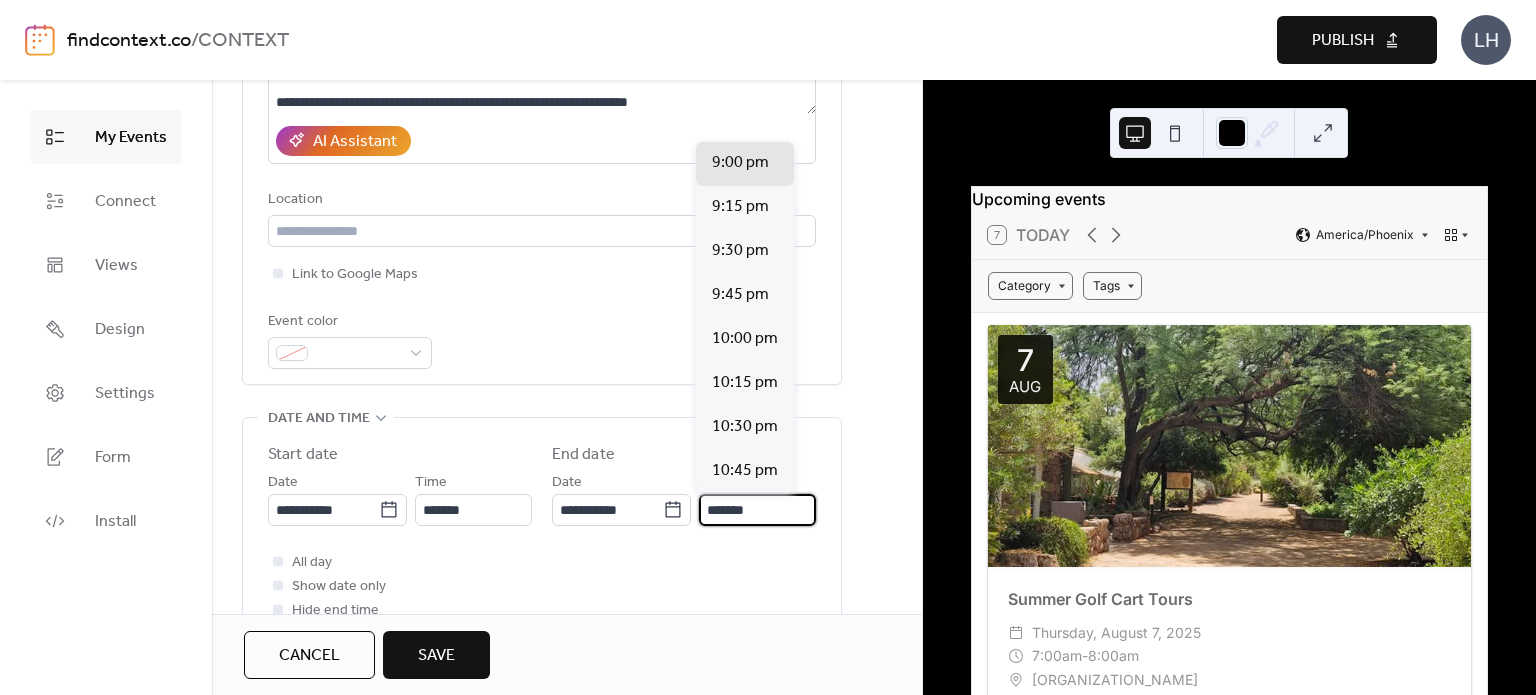 type on "*******" 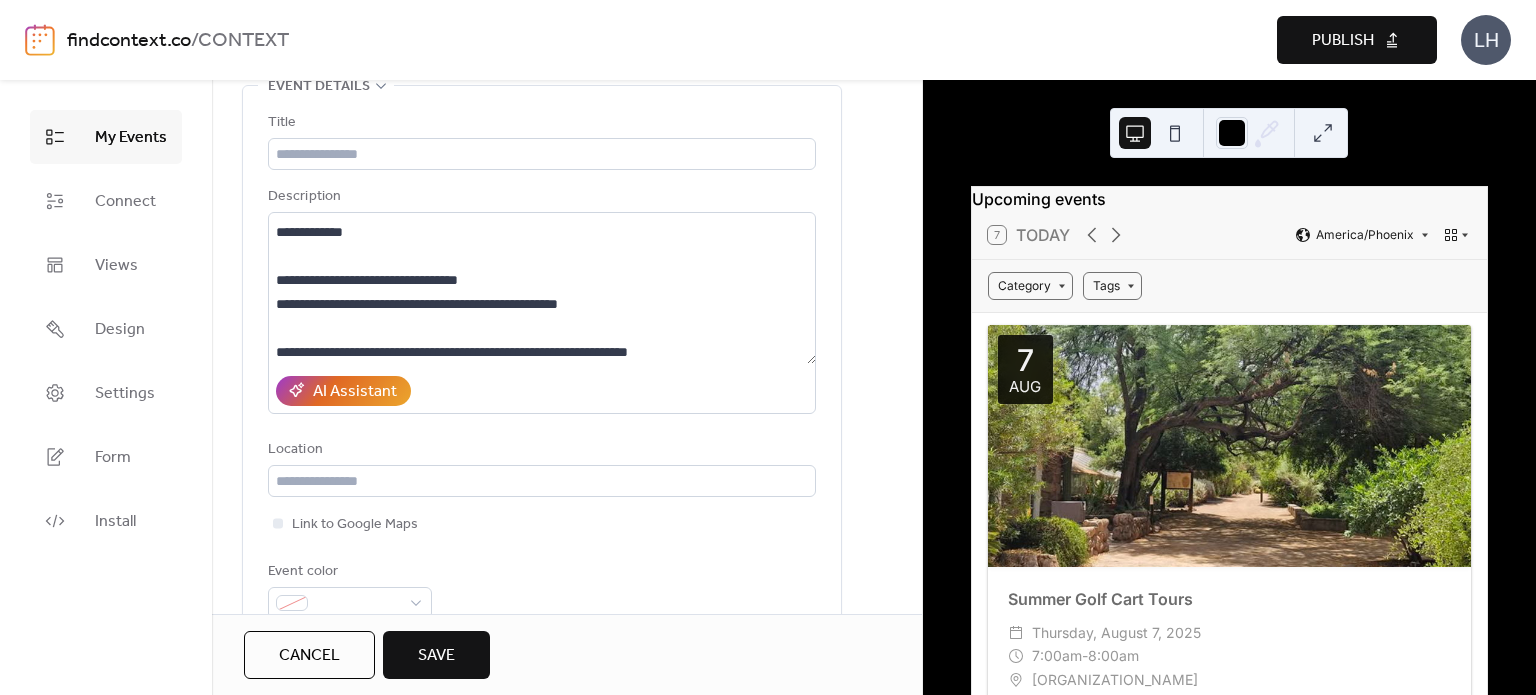 scroll, scrollTop: 16, scrollLeft: 0, axis: vertical 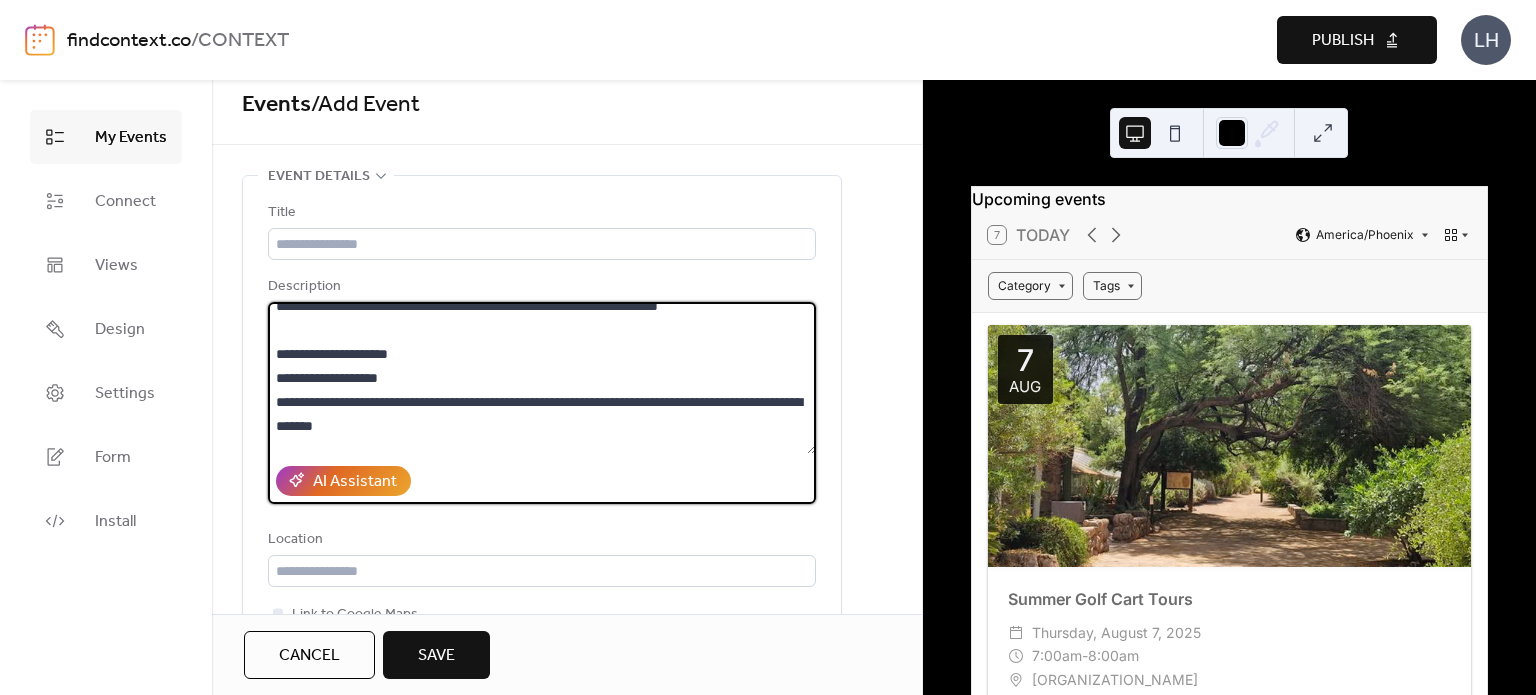drag, startPoint x: 276, startPoint y: 346, endPoint x: 443, endPoint y: 426, distance: 185.1729 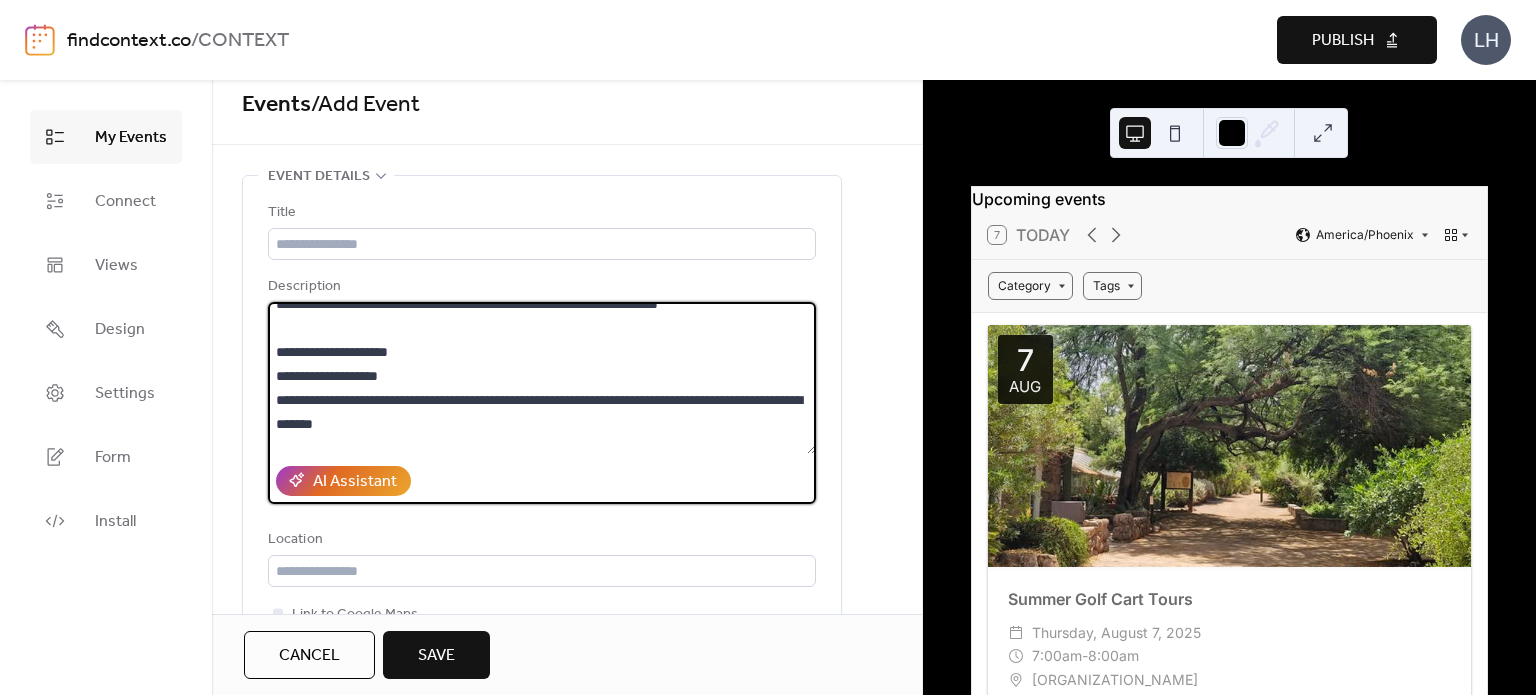 scroll, scrollTop: 251, scrollLeft: 0, axis: vertical 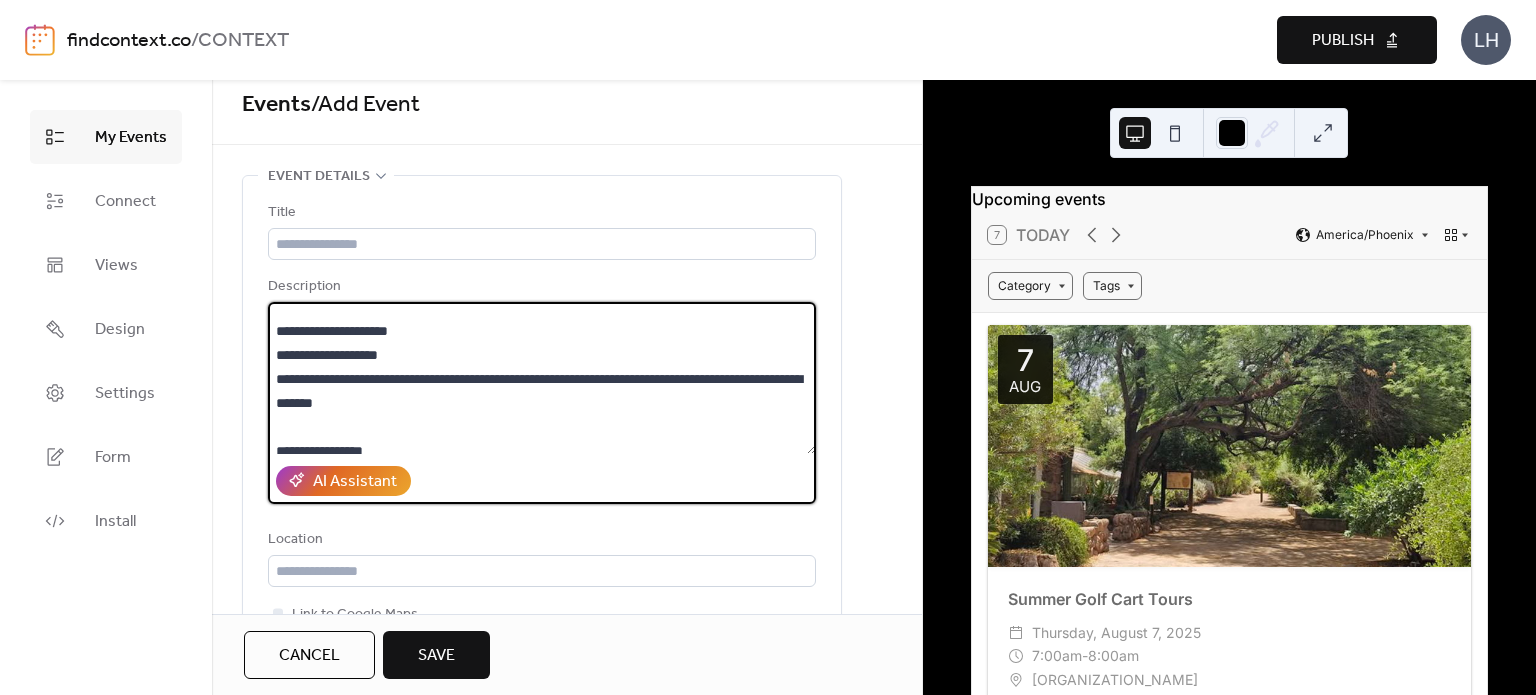 click on "**********" at bounding box center (542, 378) 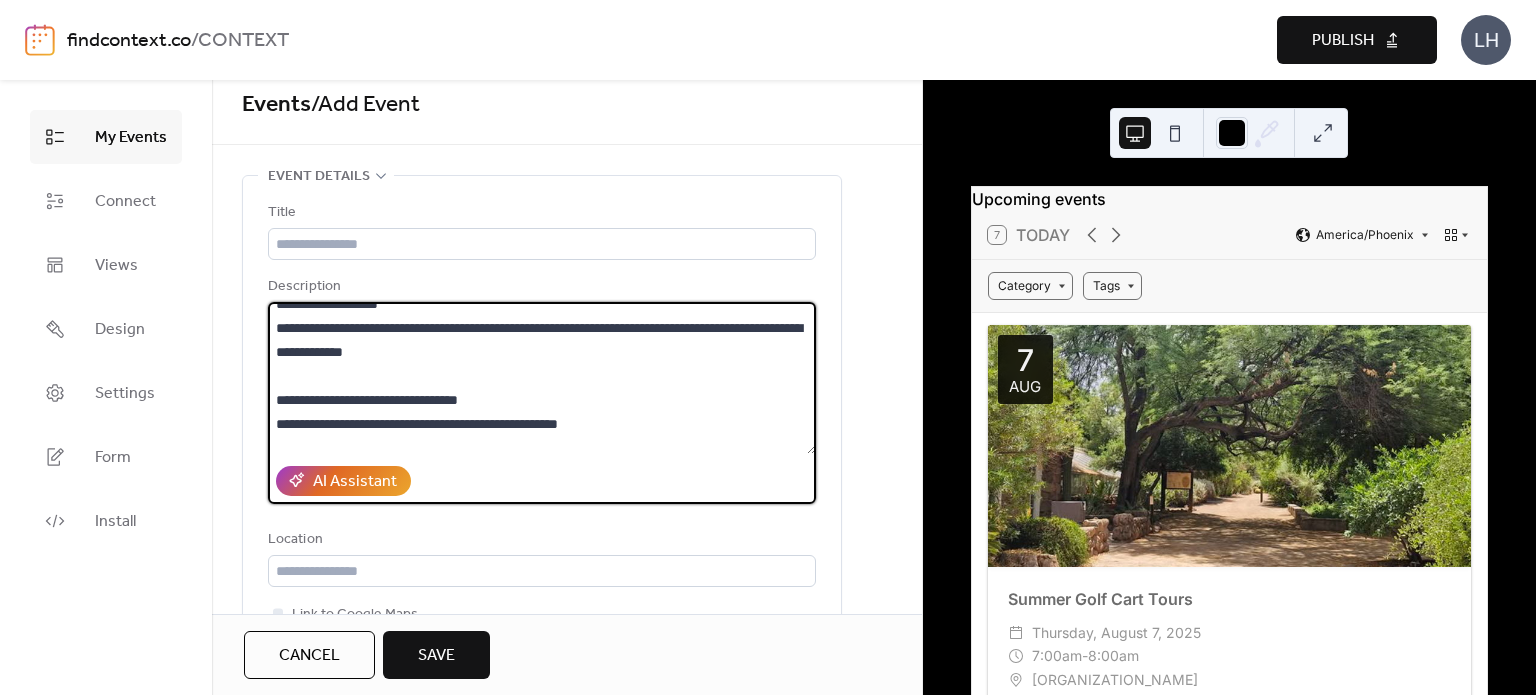 scroll, scrollTop: 348, scrollLeft: 0, axis: vertical 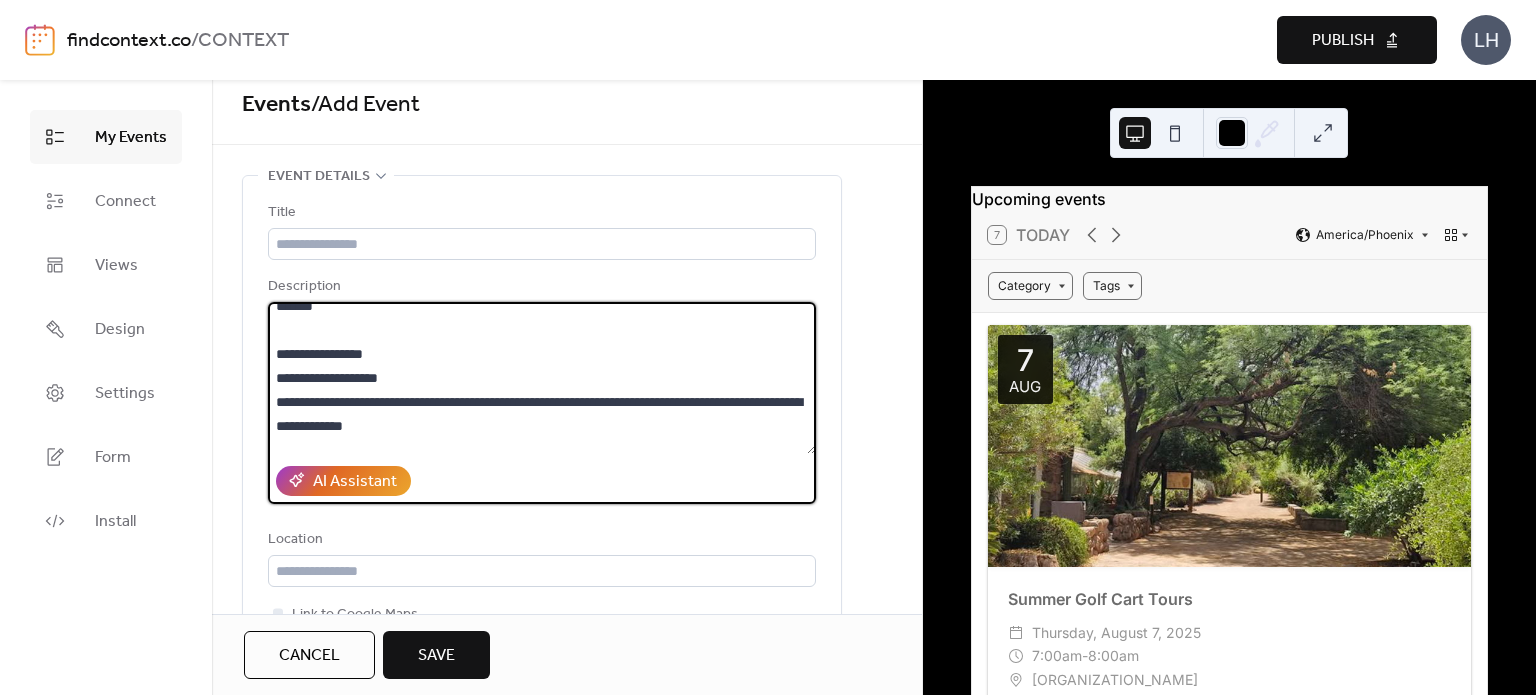 drag, startPoint x: 282, startPoint y: 323, endPoint x: 568, endPoint y: 421, distance: 302.32434 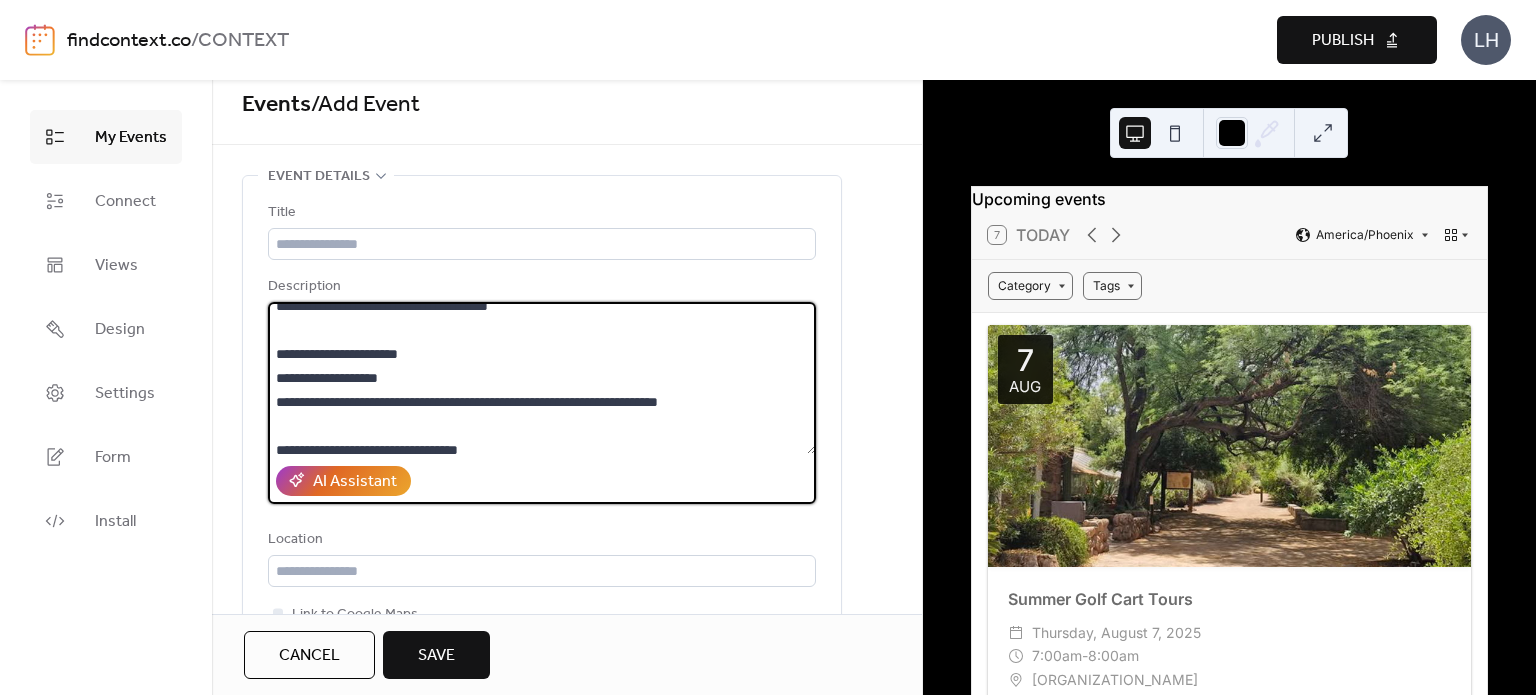 scroll, scrollTop: 216, scrollLeft: 0, axis: vertical 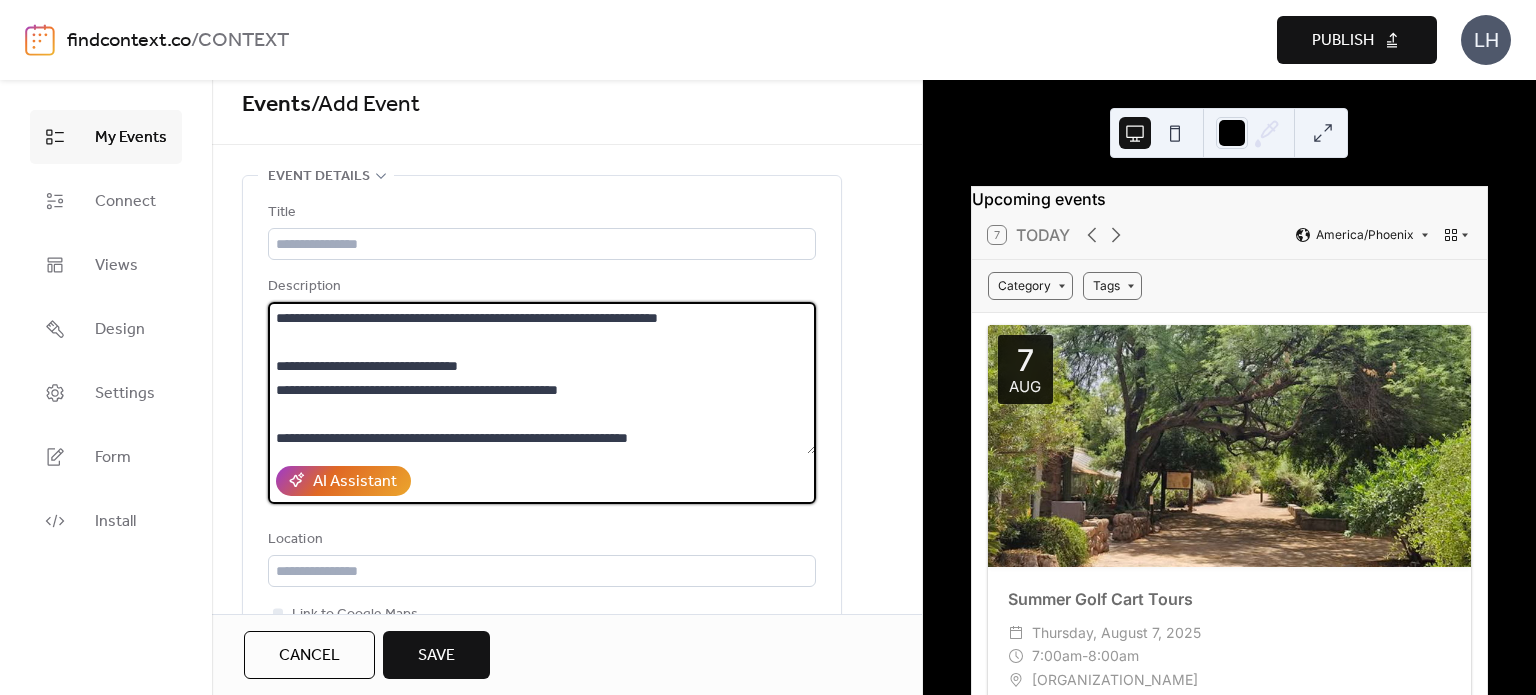 type on "**********" 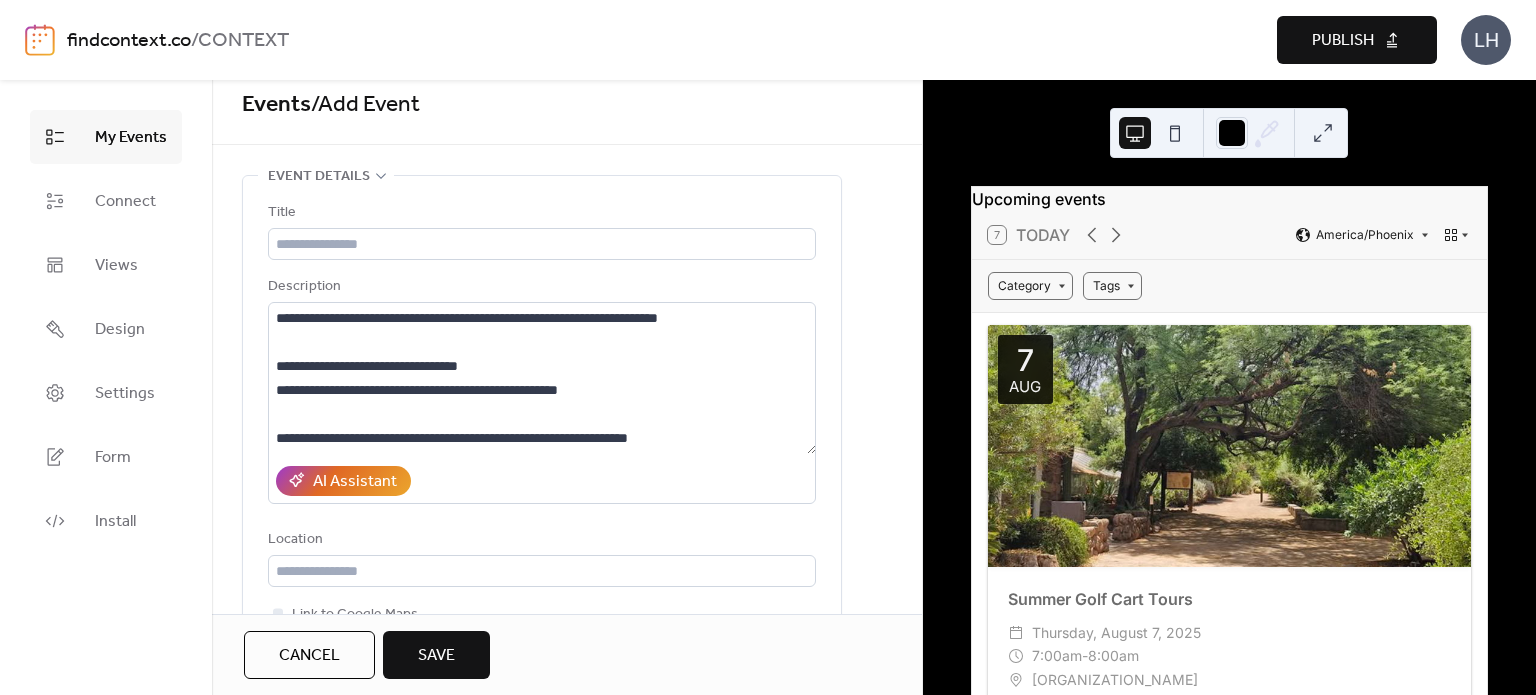 click on "Title" at bounding box center [540, 213] 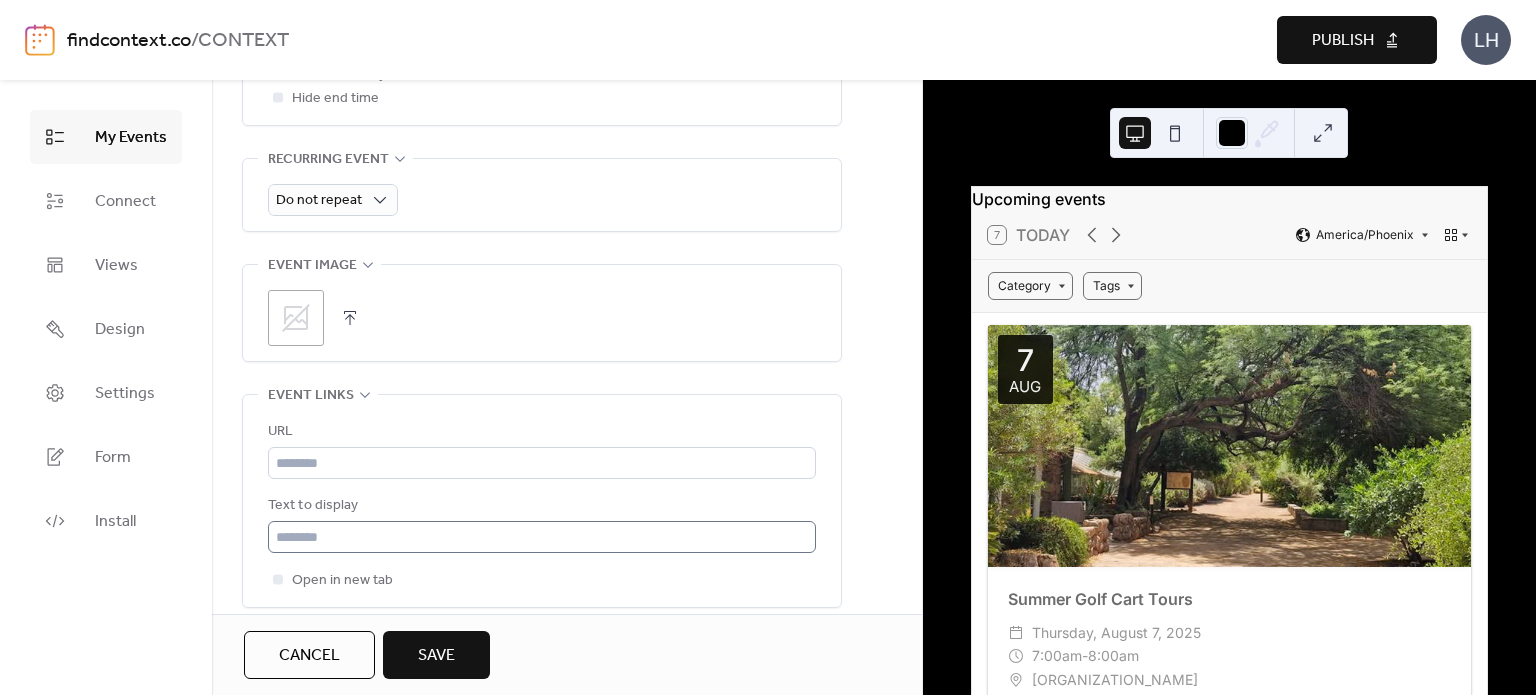 scroll, scrollTop: 868, scrollLeft: 0, axis: vertical 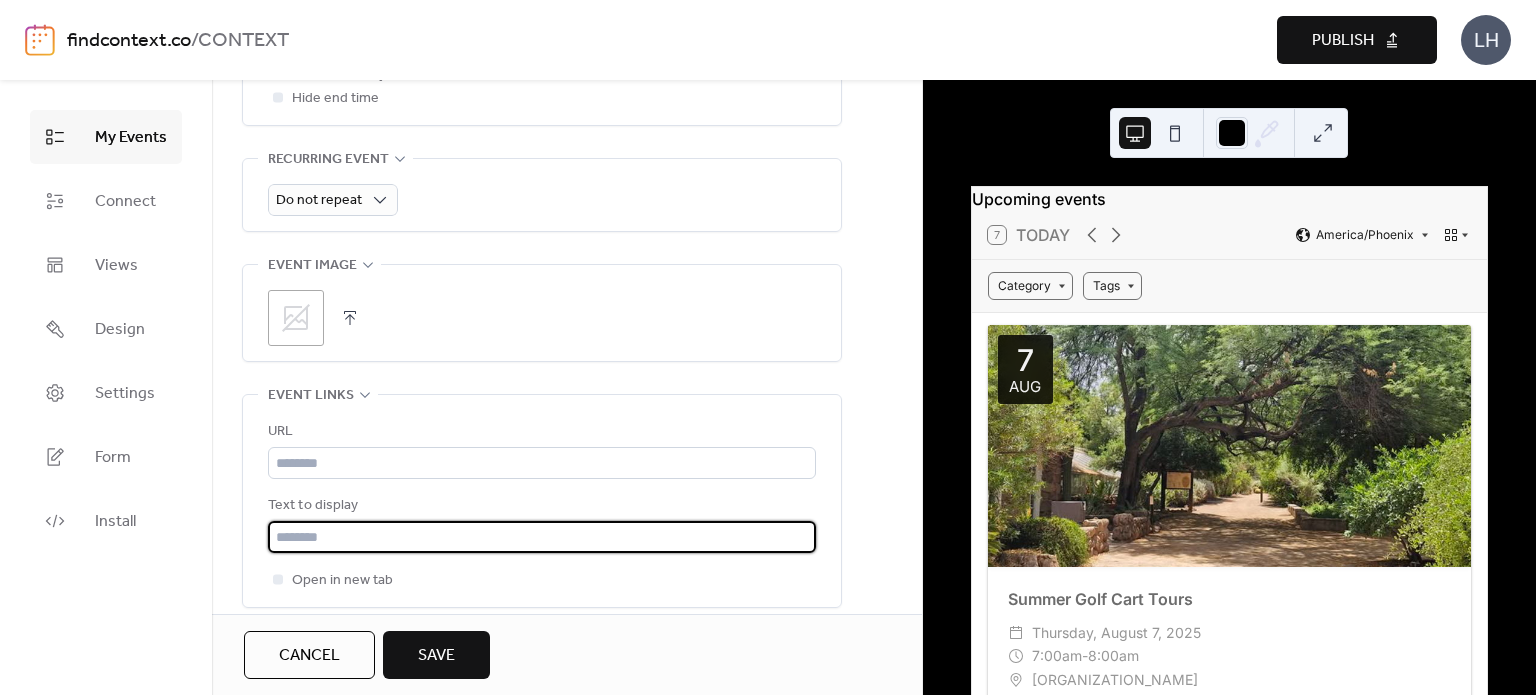 click at bounding box center [542, 537] 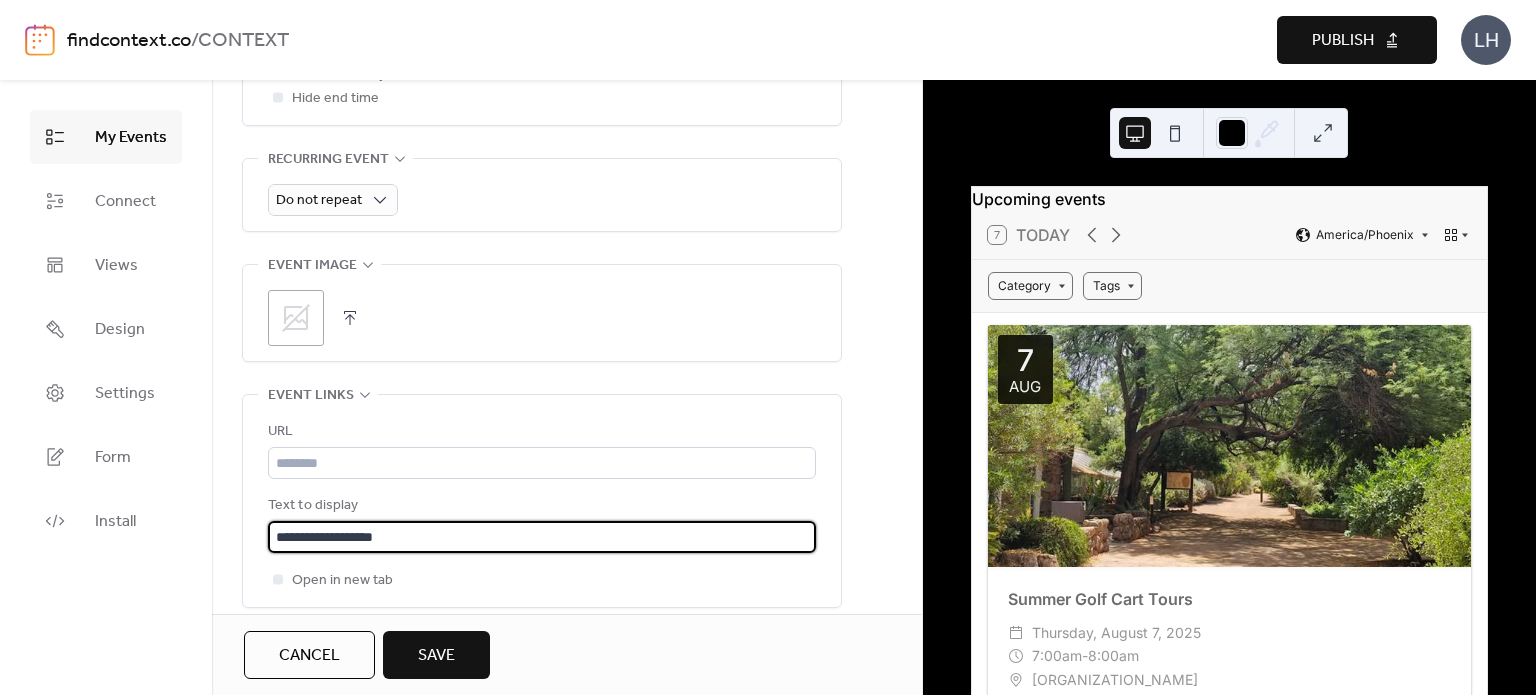 type on "**********" 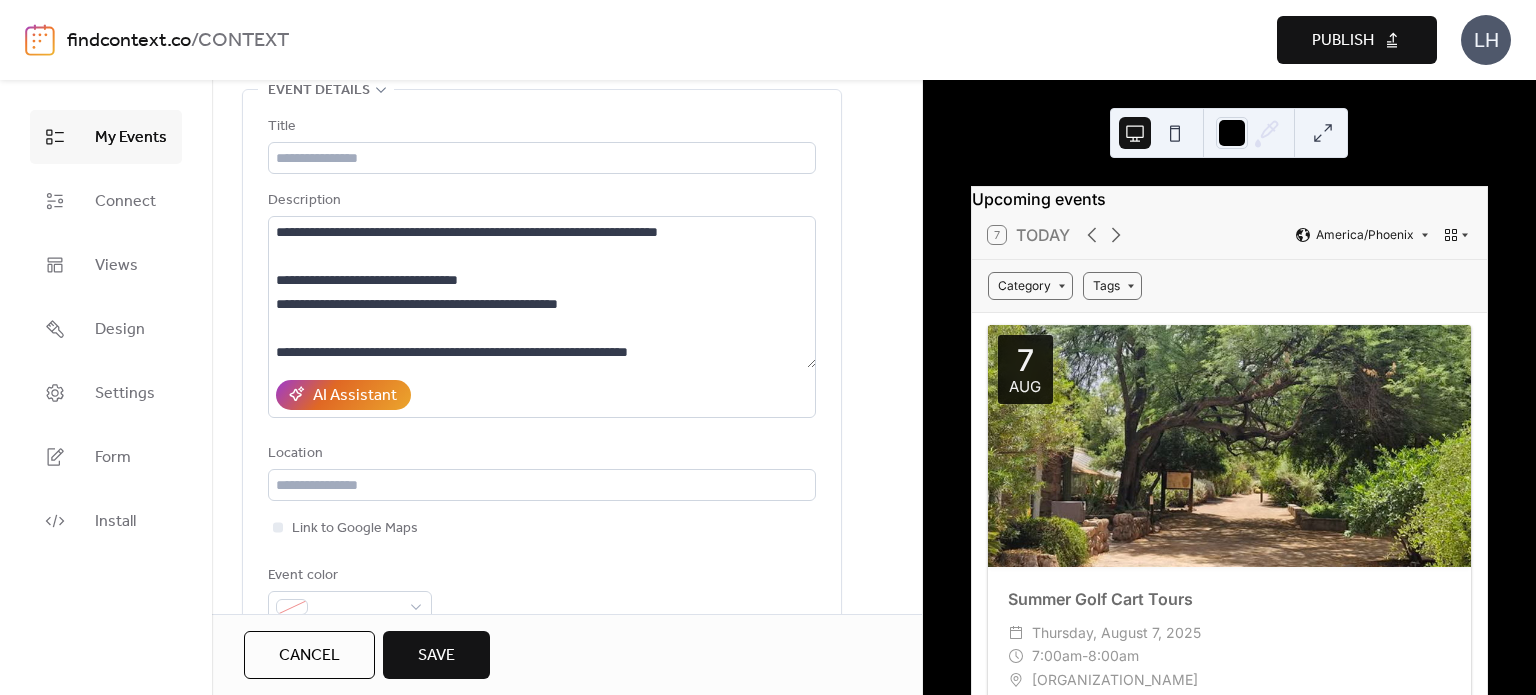 scroll, scrollTop: 88, scrollLeft: 0, axis: vertical 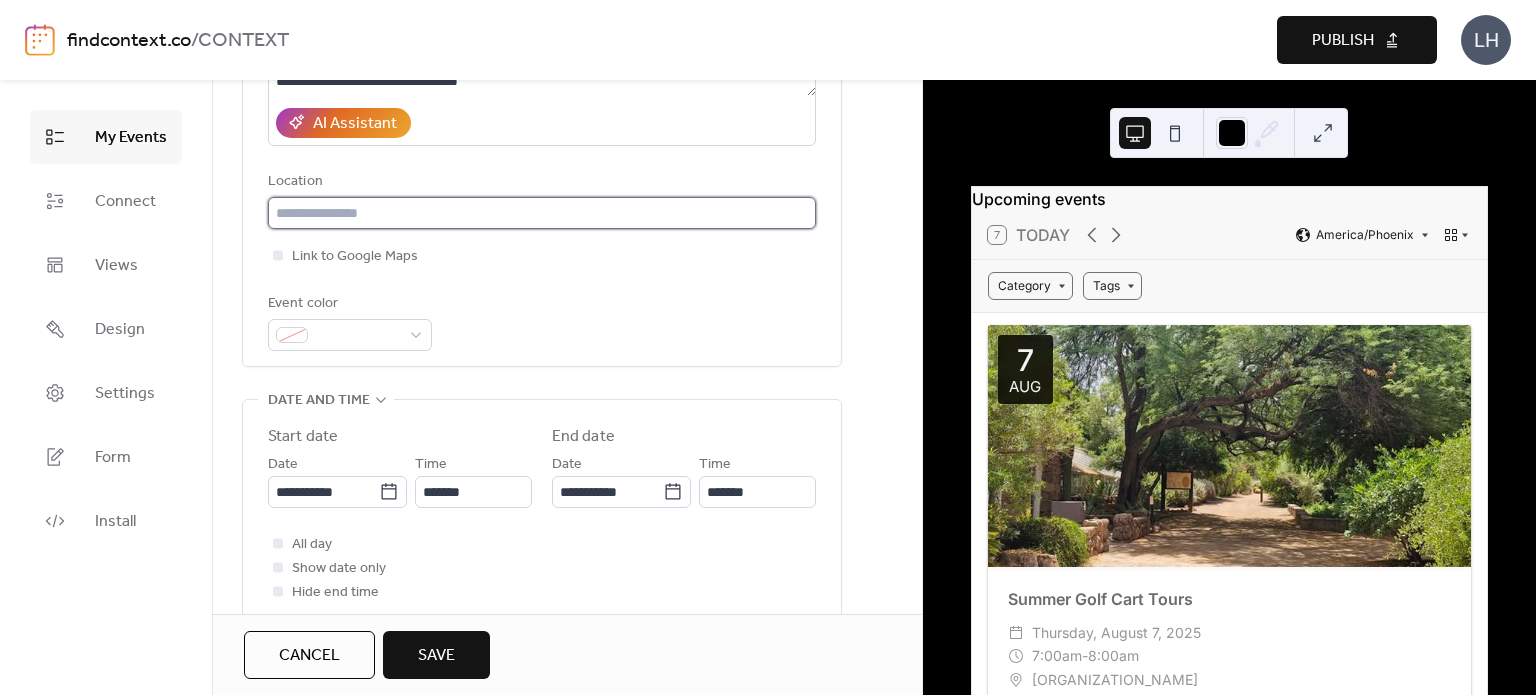 click at bounding box center [542, 213] 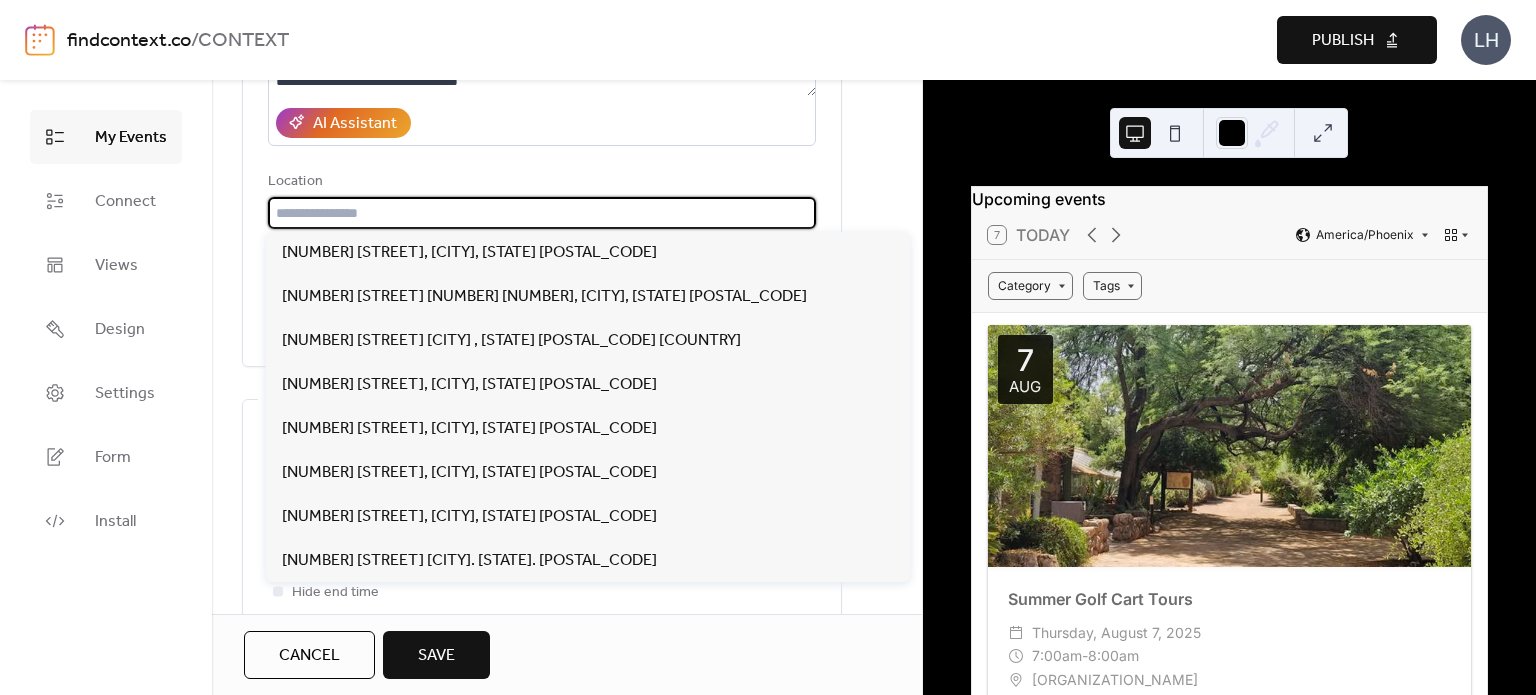 paste on "**********" 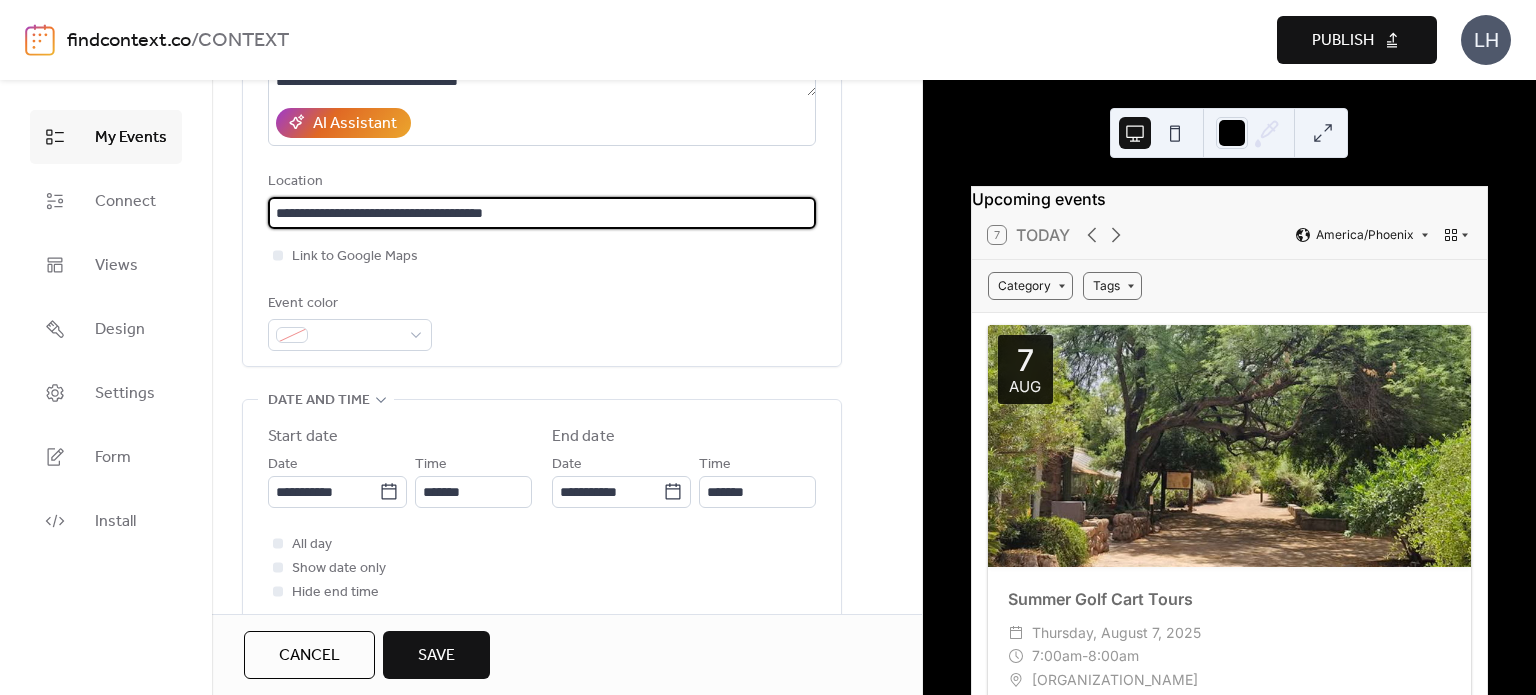 click on "**********" at bounding box center [542, 213] 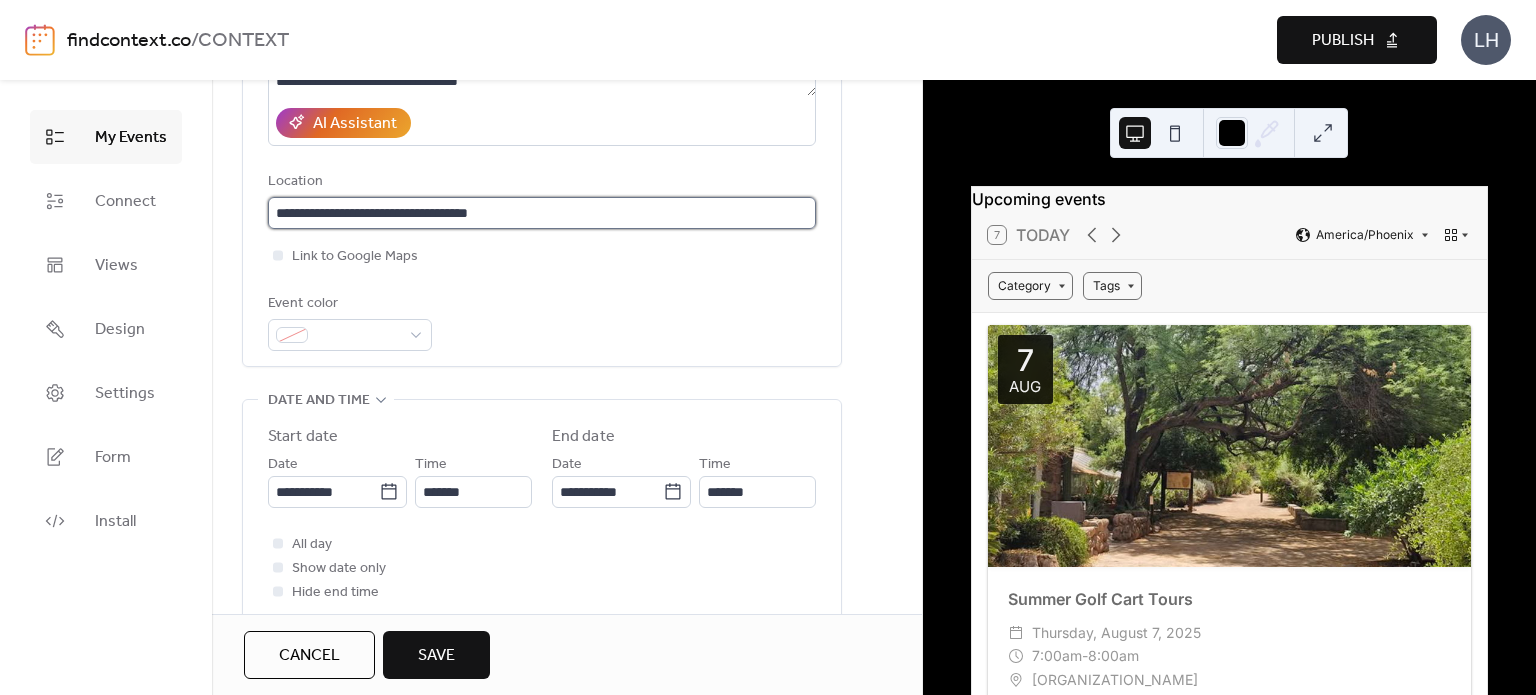 drag, startPoint x: 466, startPoint y: 223, endPoint x: 446, endPoint y: 209, distance: 24.41311 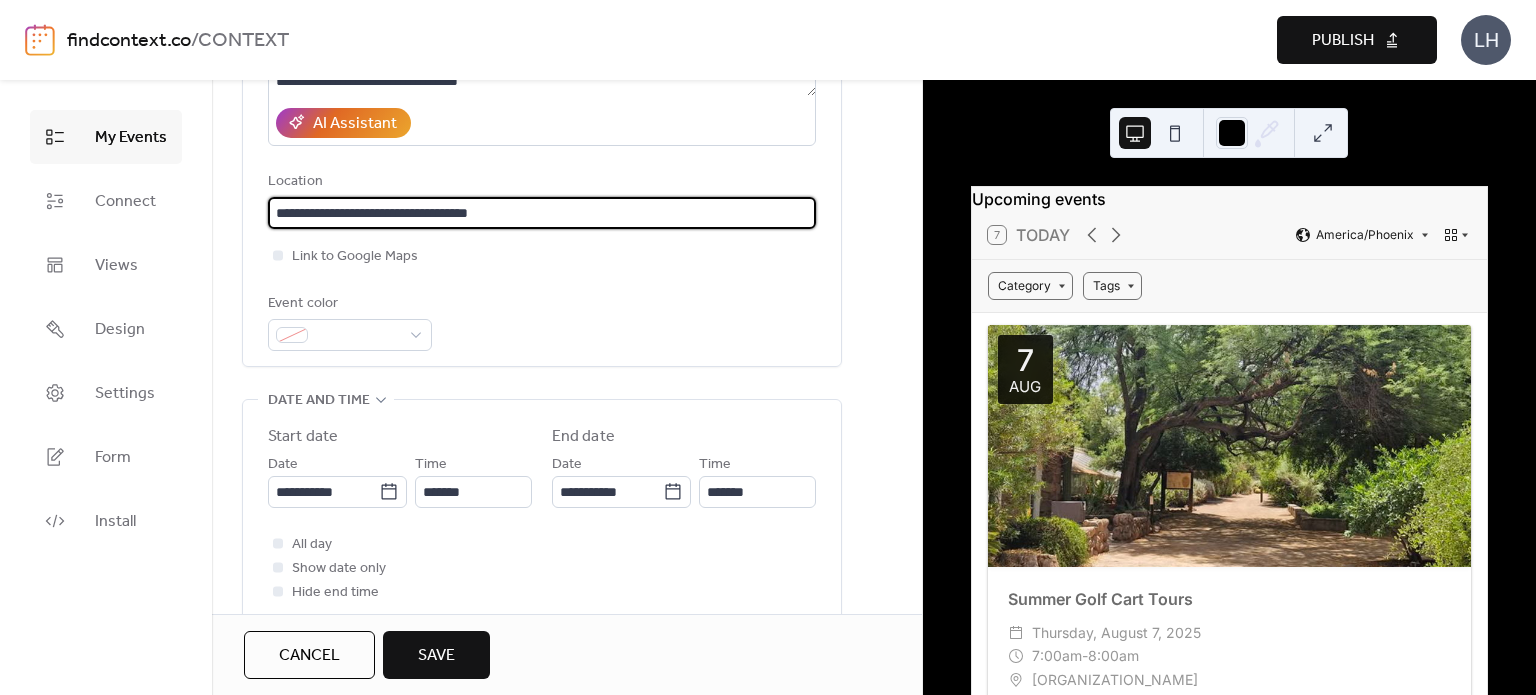 click on "**********" at bounding box center [542, 213] 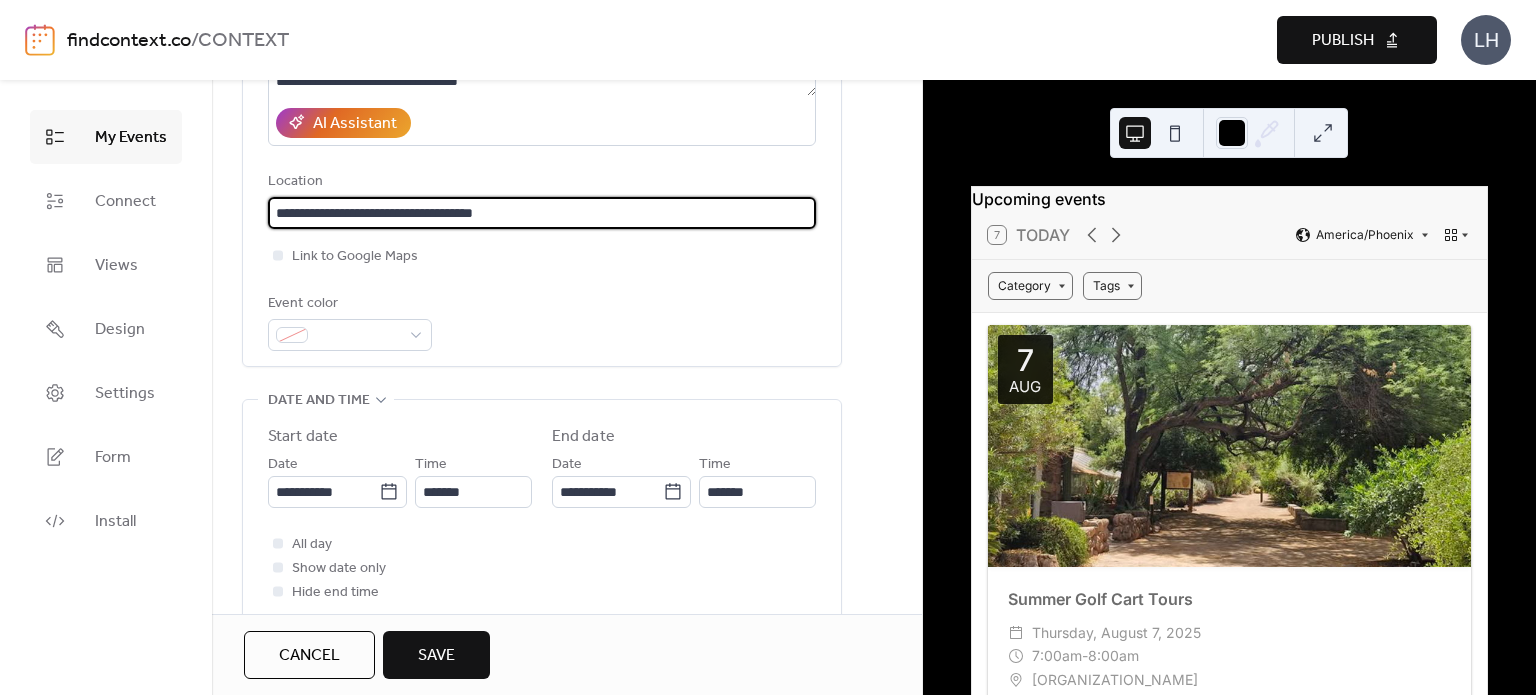 type on "**********" 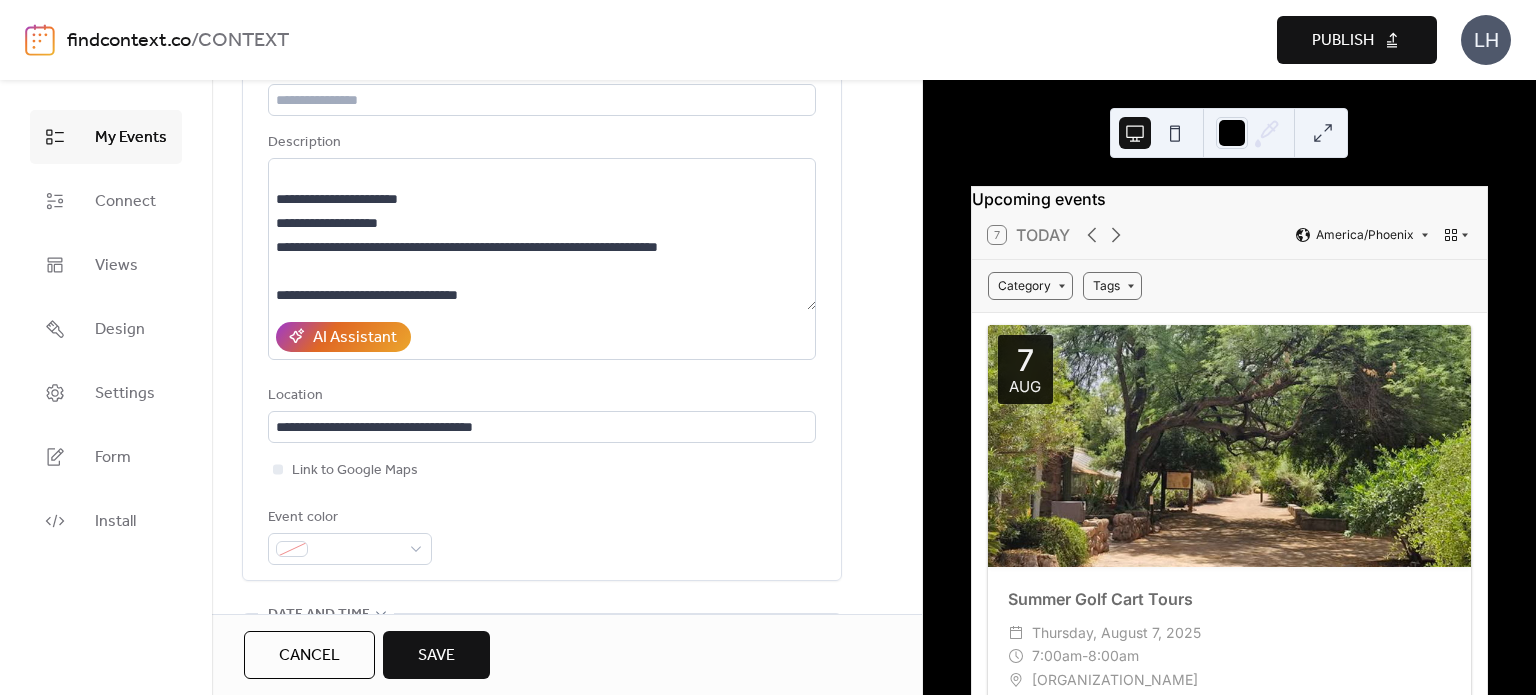 scroll, scrollTop: 147, scrollLeft: 0, axis: vertical 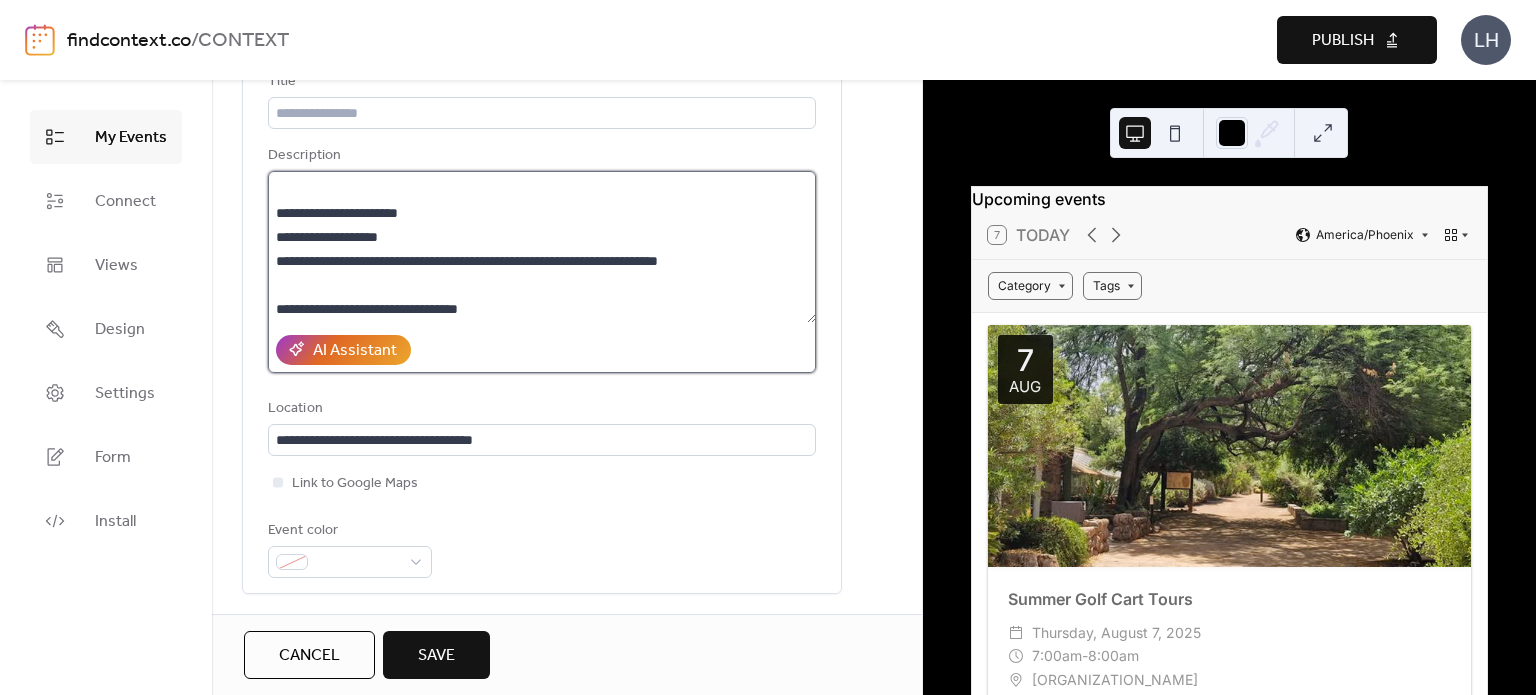 type 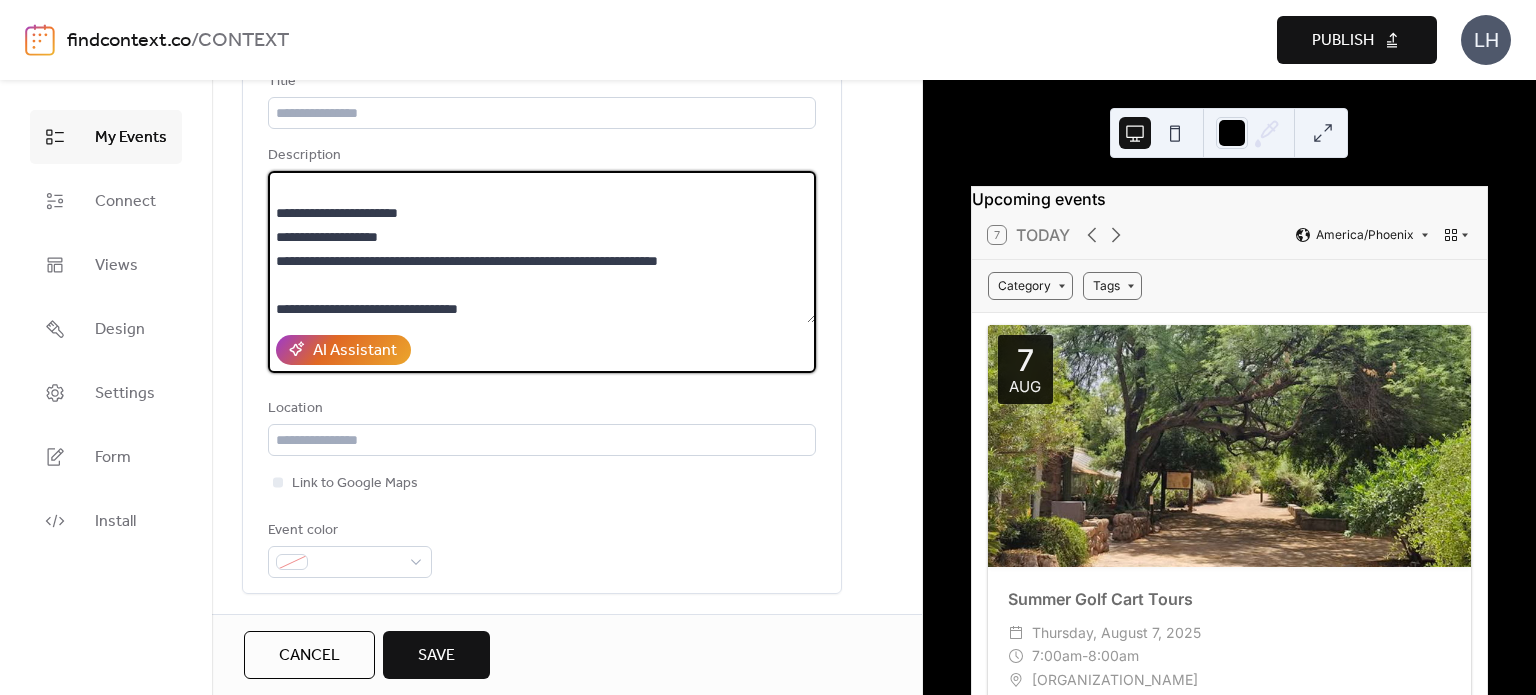 click on "**********" at bounding box center [542, 247] 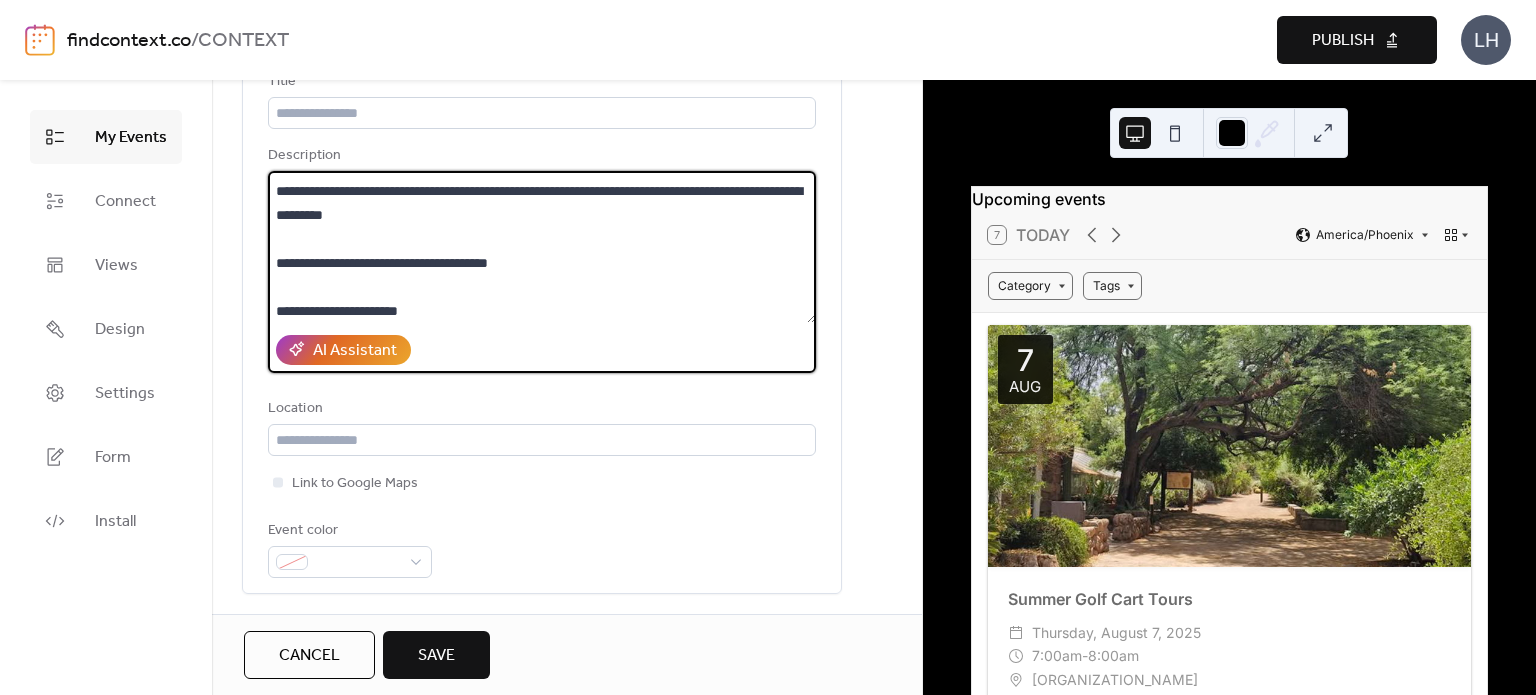 scroll, scrollTop: 43, scrollLeft: 0, axis: vertical 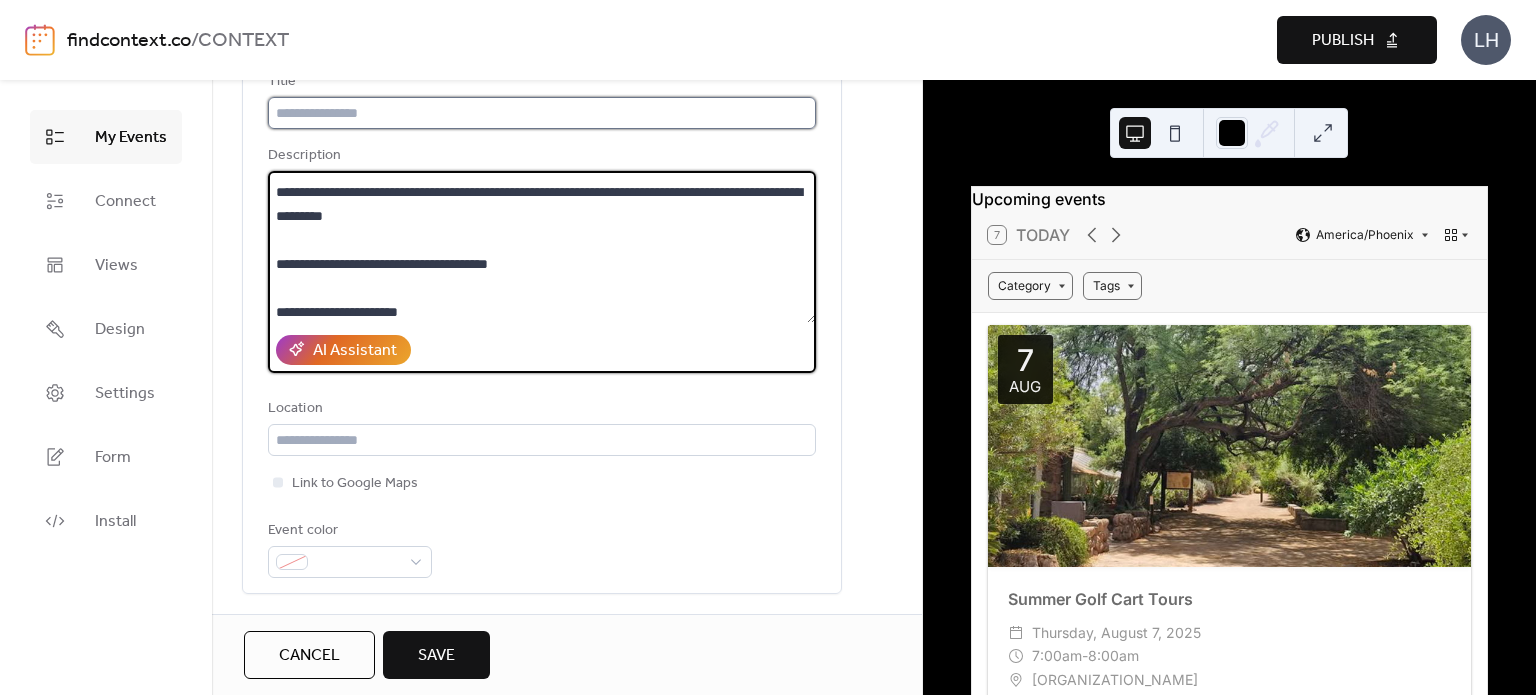 click at bounding box center (542, 113) 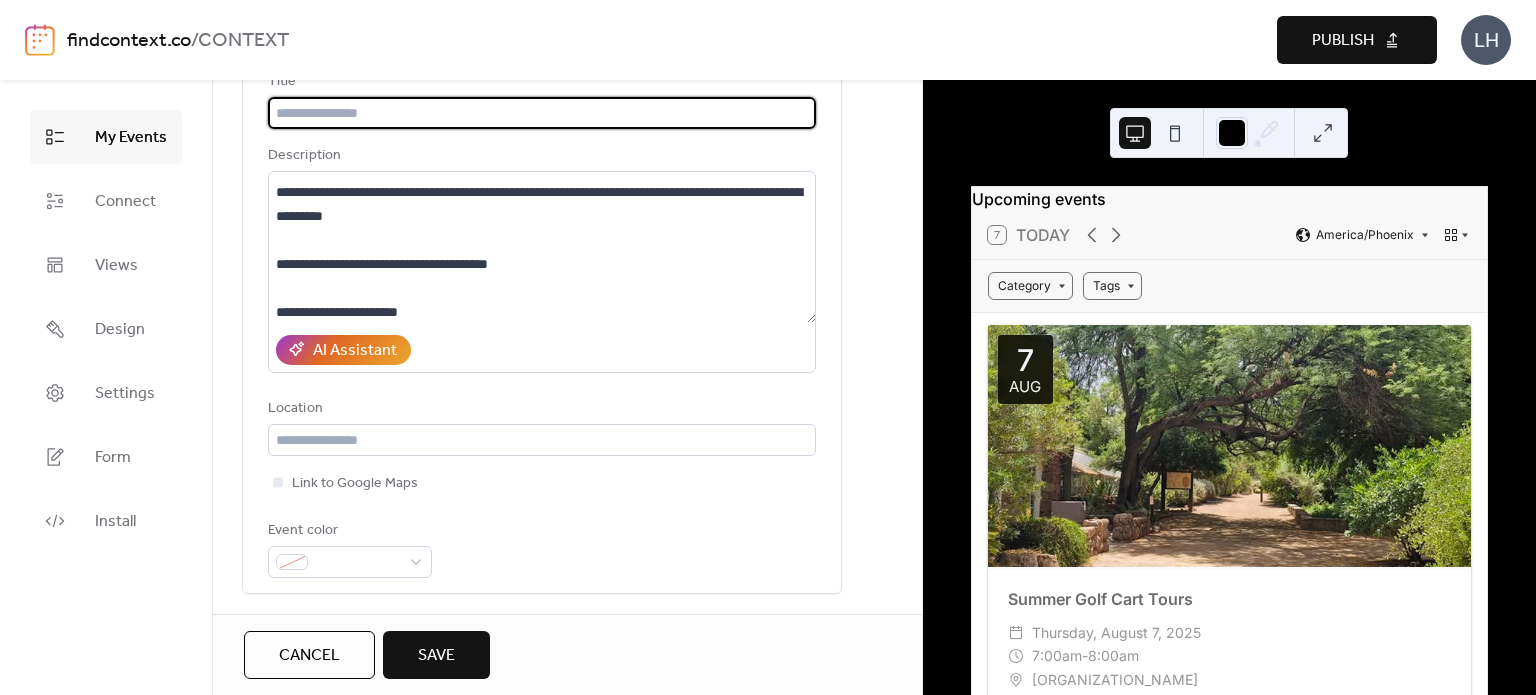 paste on "**********" 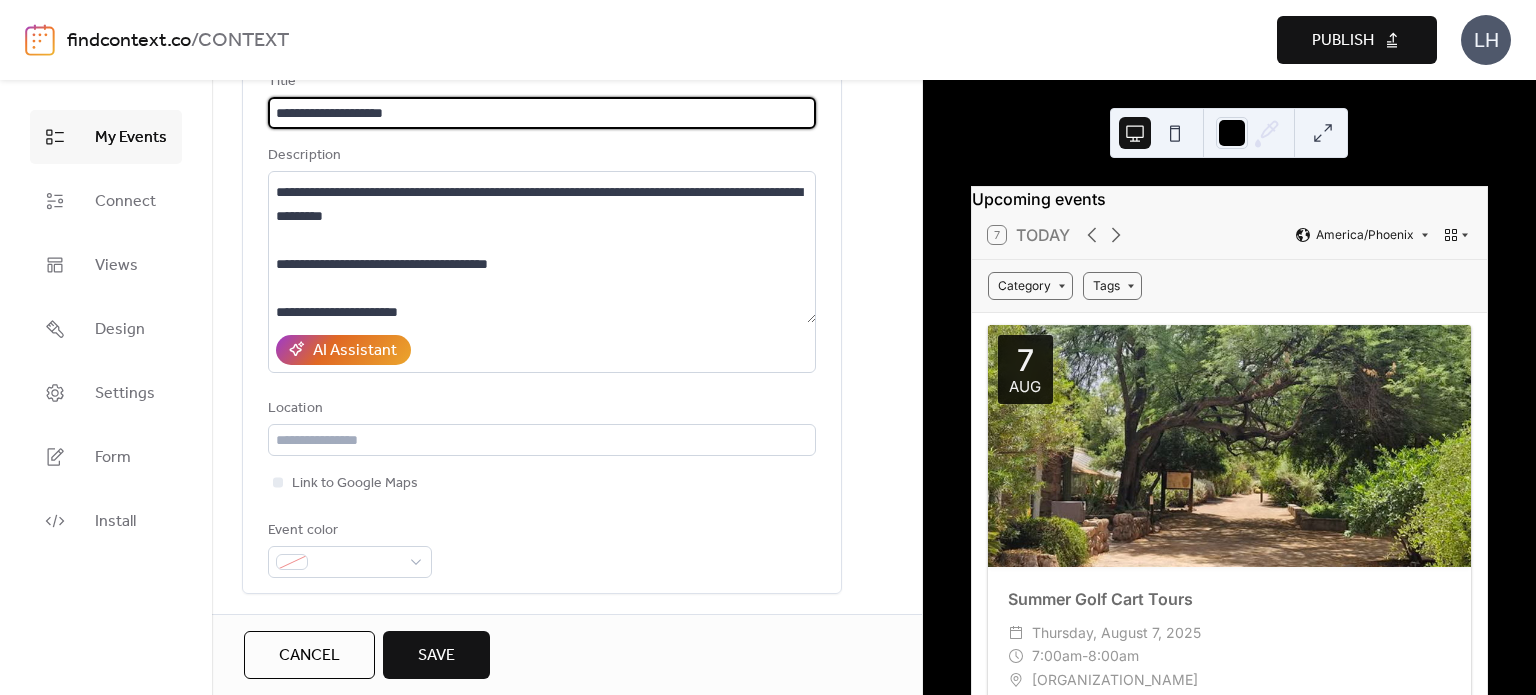 type on "**********" 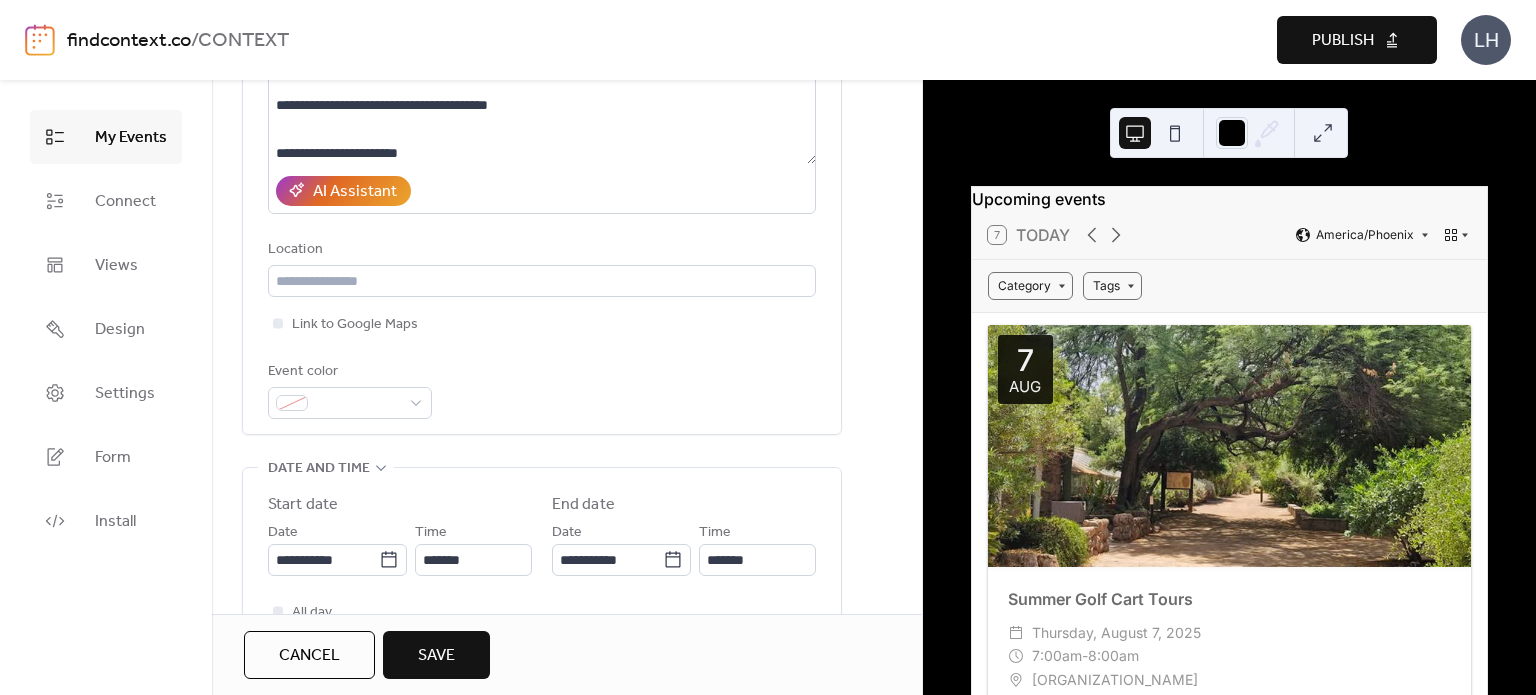 scroll, scrollTop: 314, scrollLeft: 0, axis: vertical 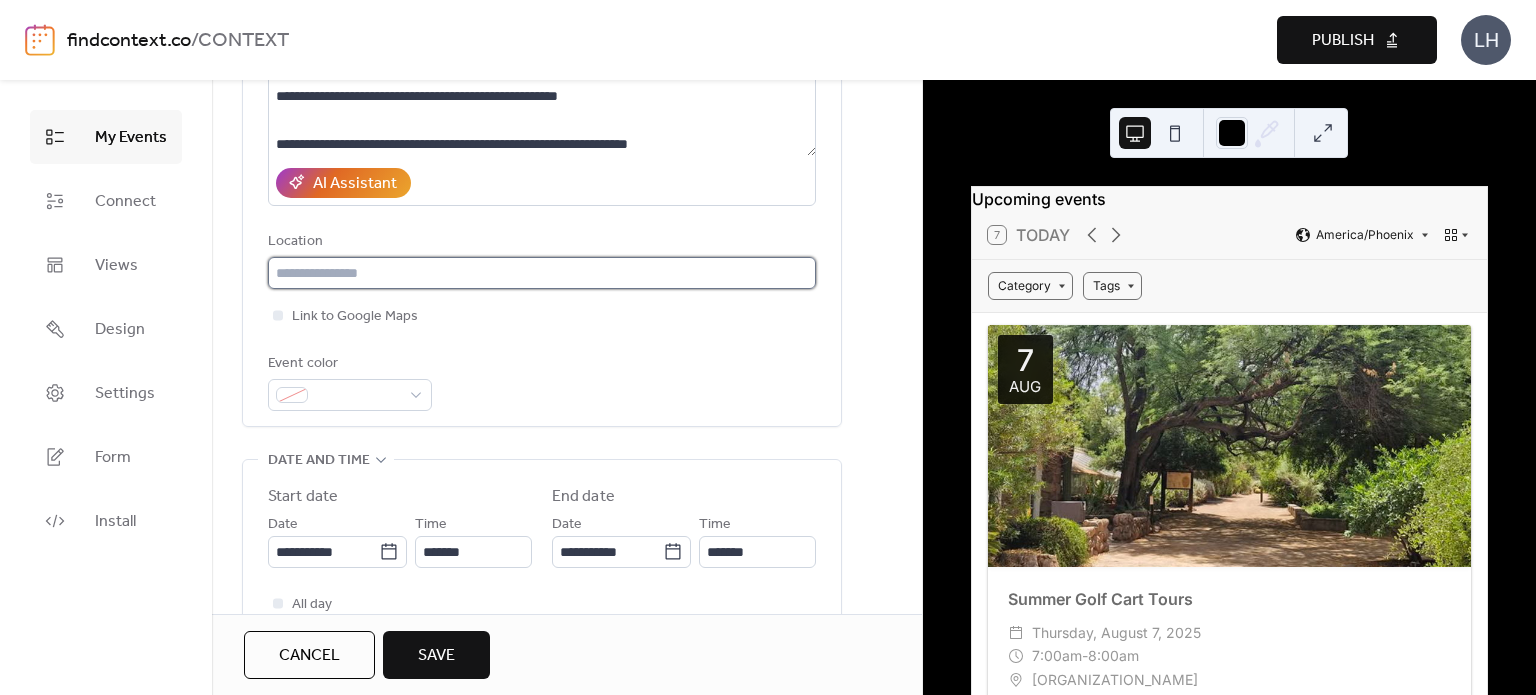 click at bounding box center (542, 273) 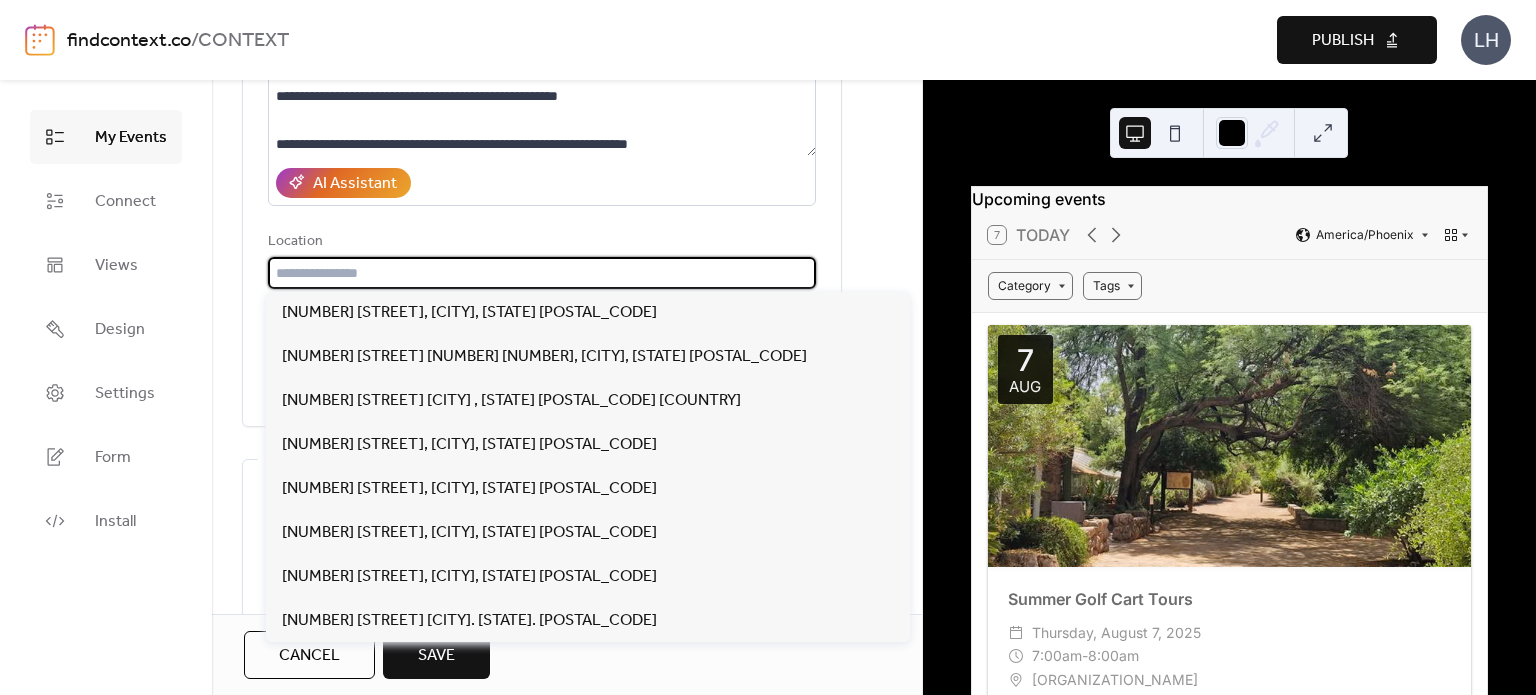 paste on "**********" 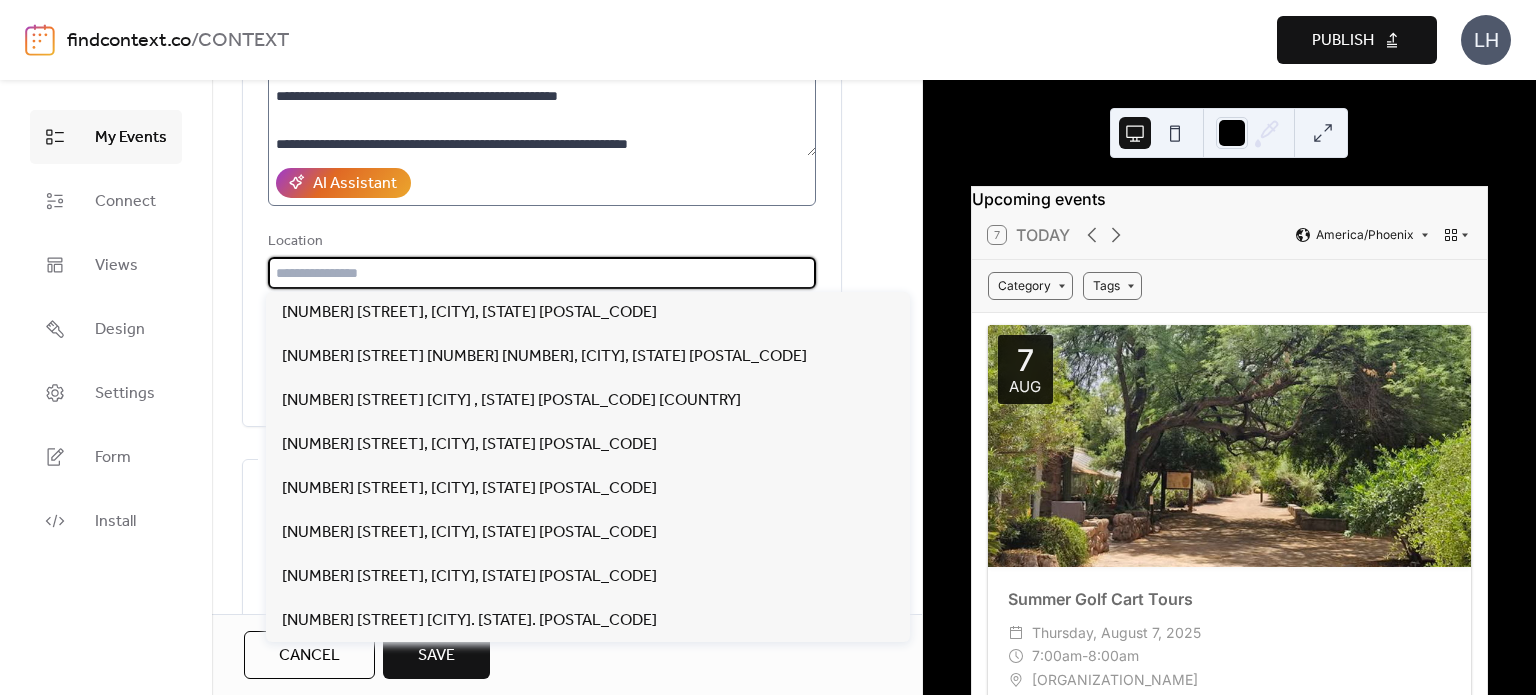 paste on "**********" 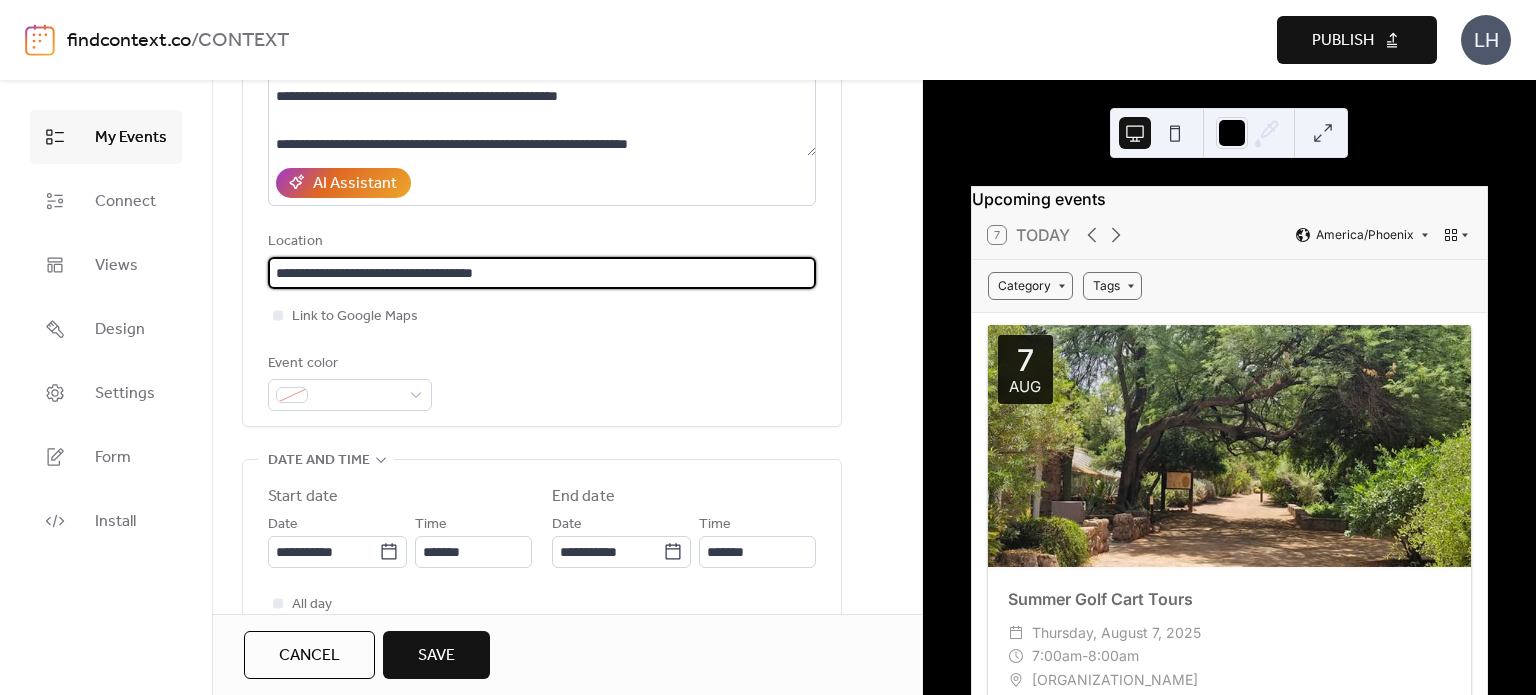type on "**********" 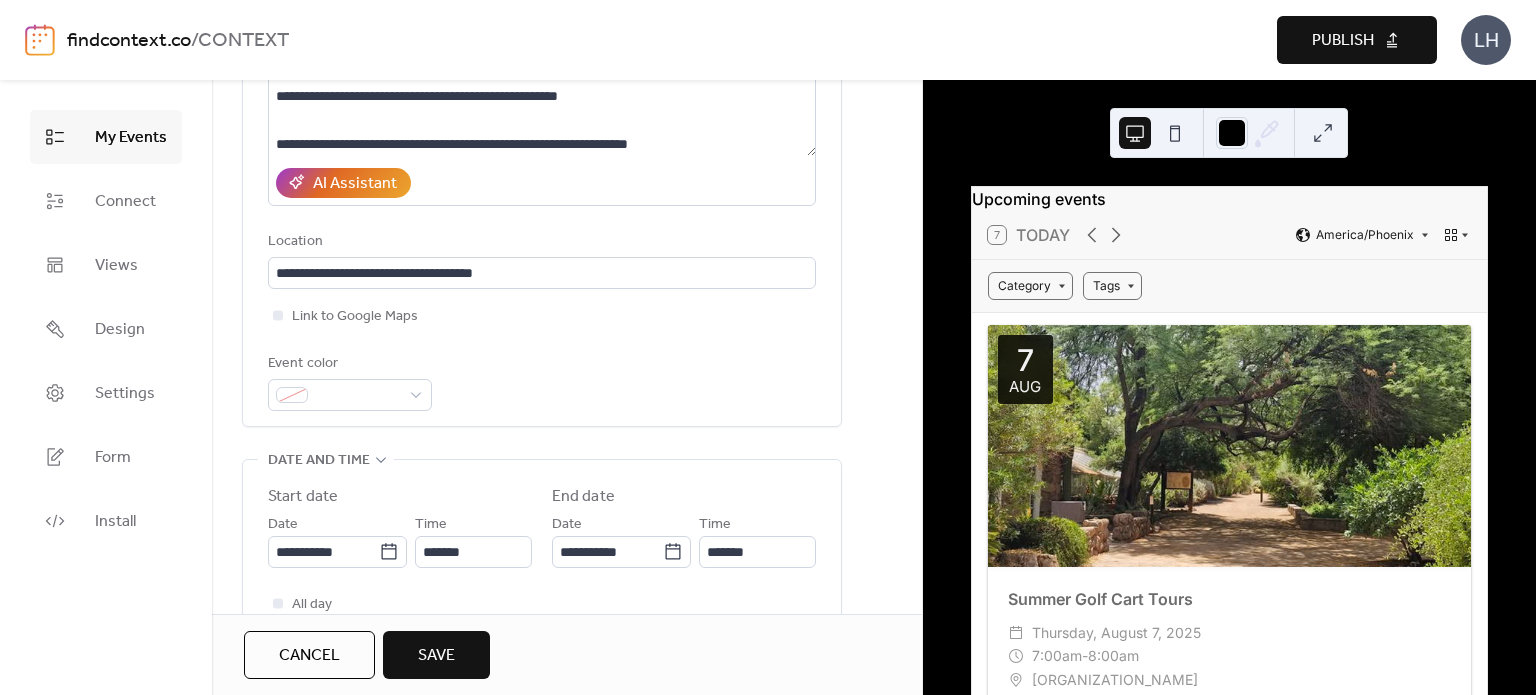 click on "**********" at bounding box center [542, 157] 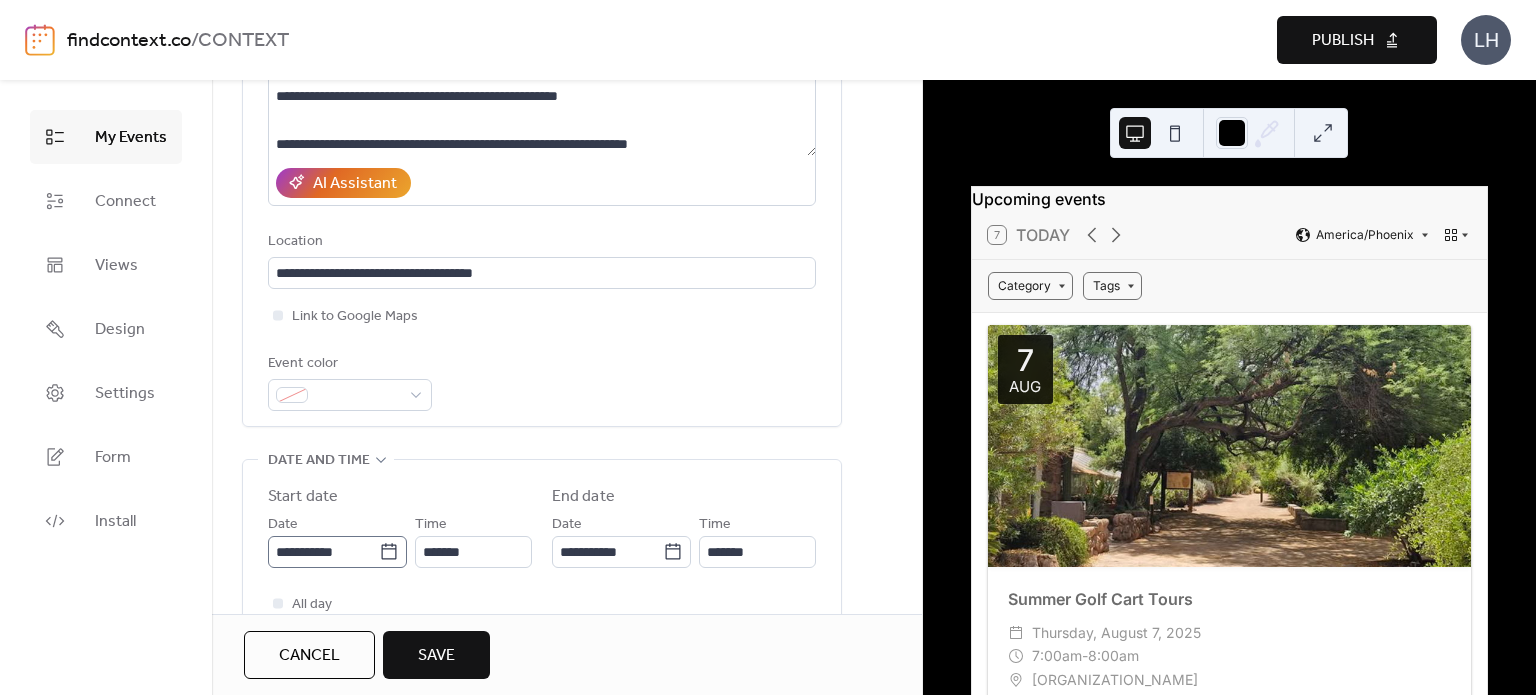 click on "**********" at bounding box center [337, 552] 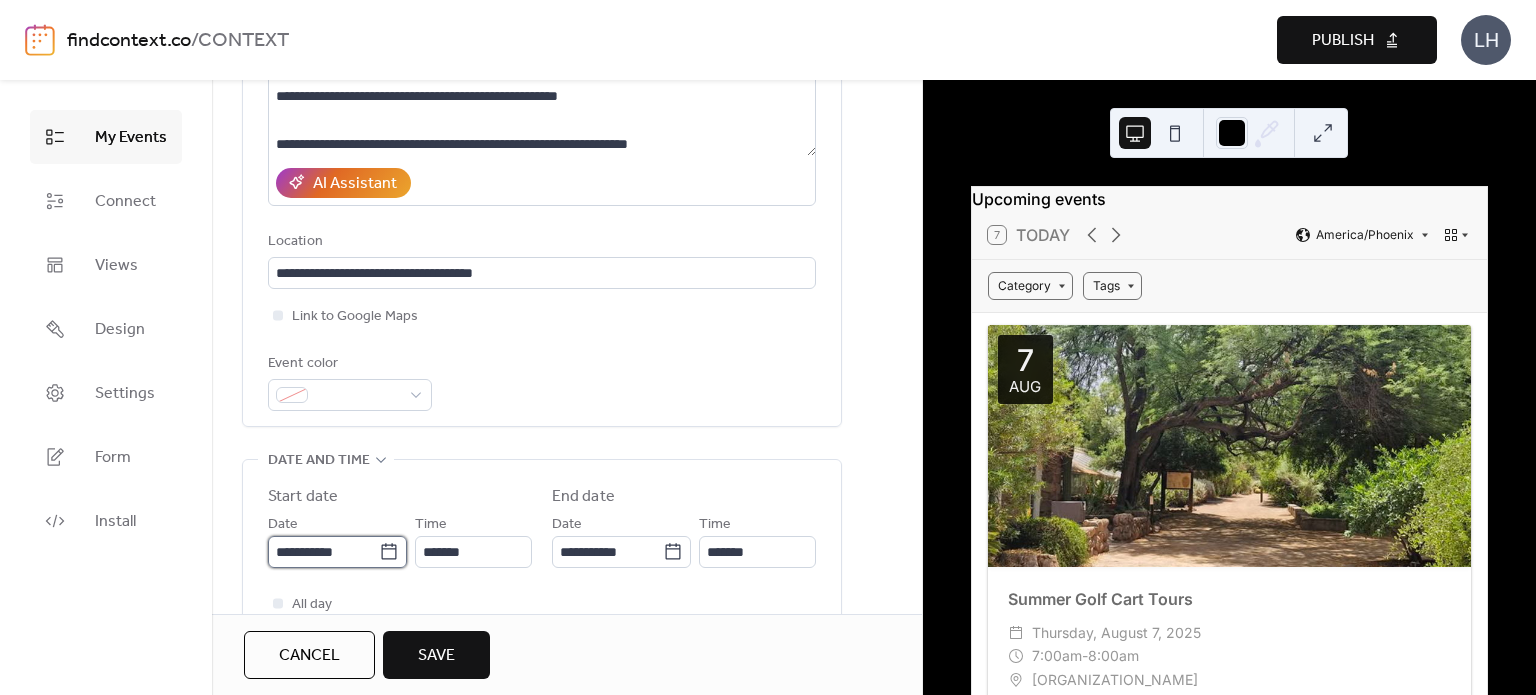 click on "**********" at bounding box center (323, 552) 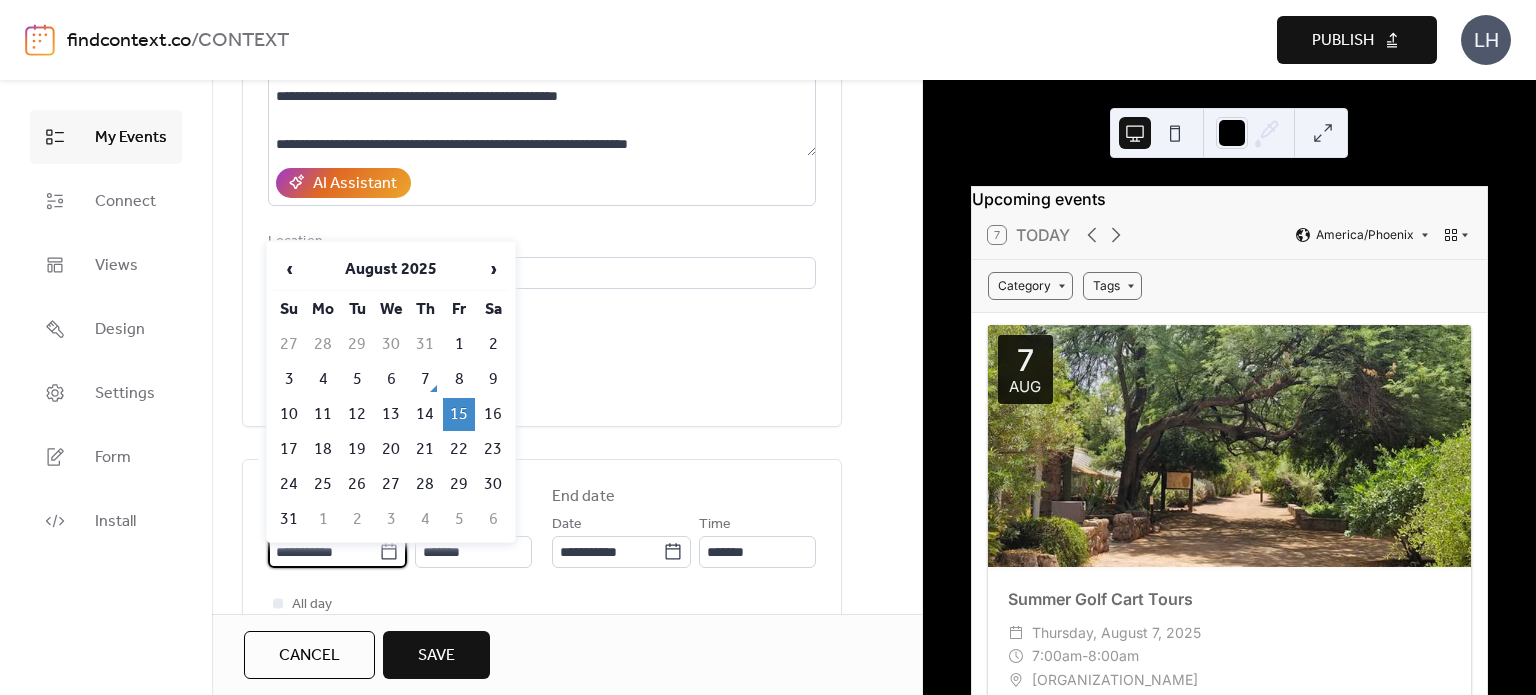 click on "**********" at bounding box center [337, 552] 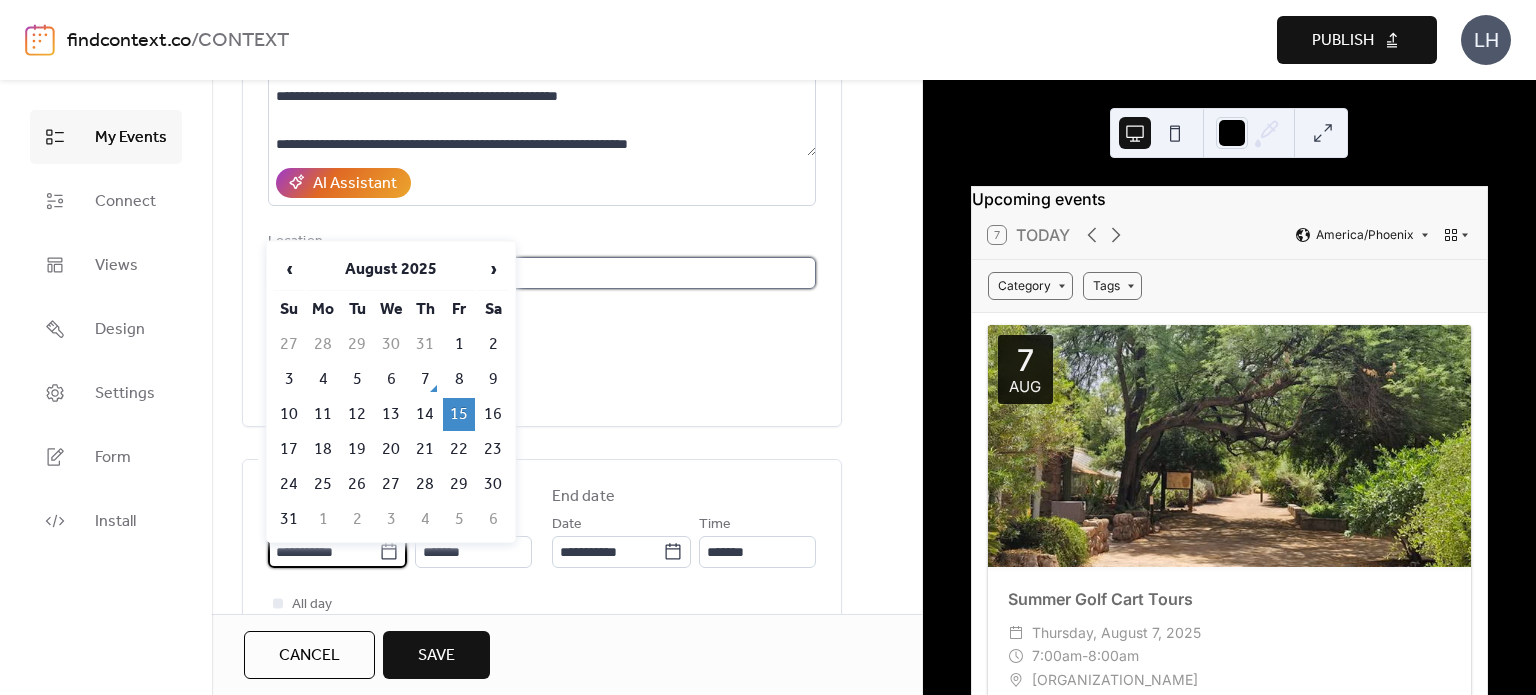 click on "**********" at bounding box center [542, 273] 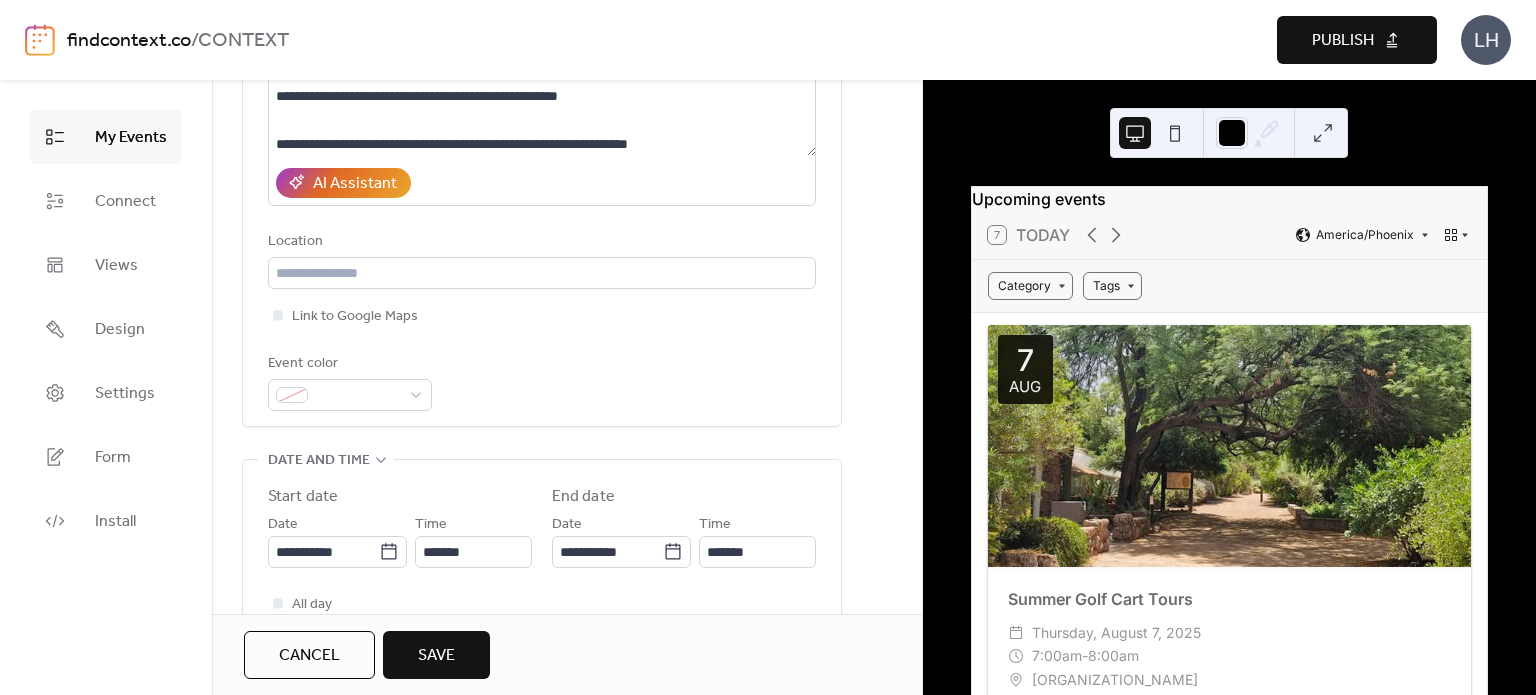 click on "**********" at bounding box center [542, 157] 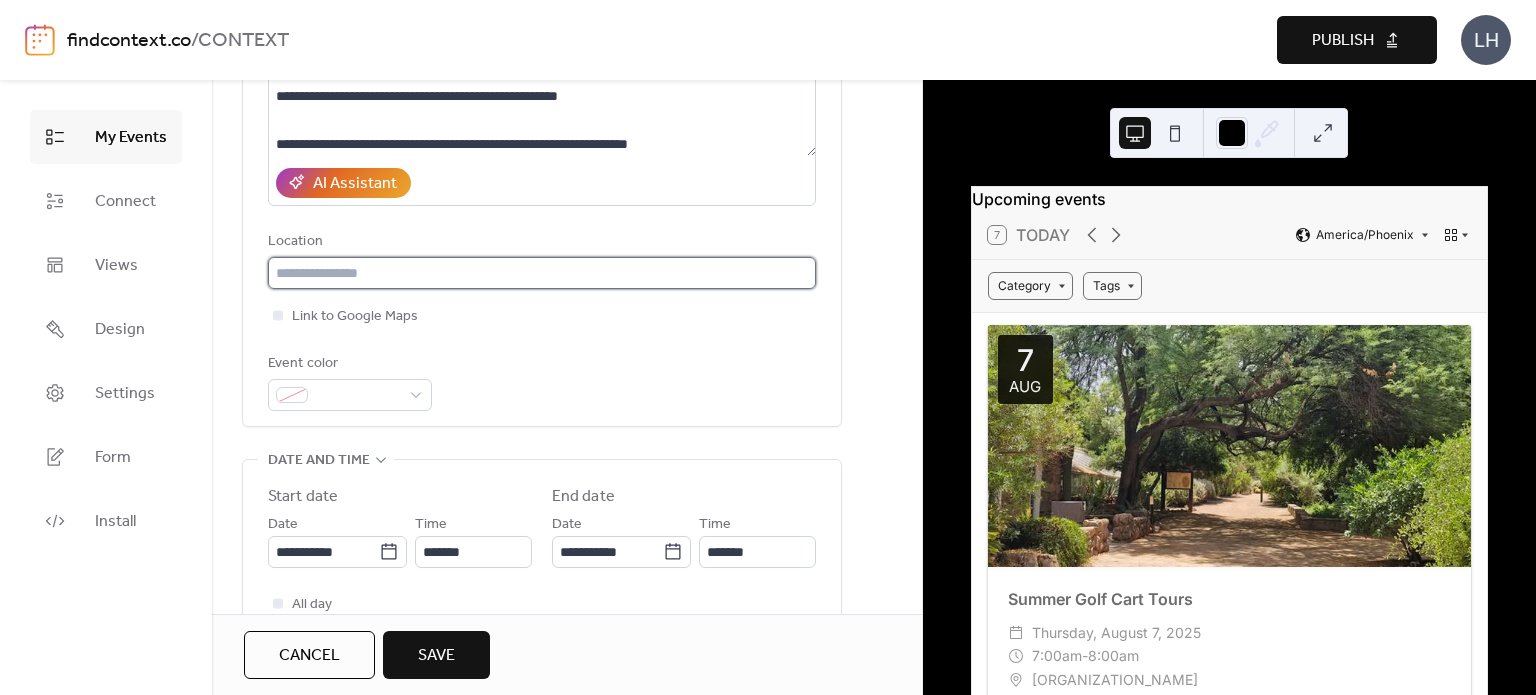 click at bounding box center (542, 273) 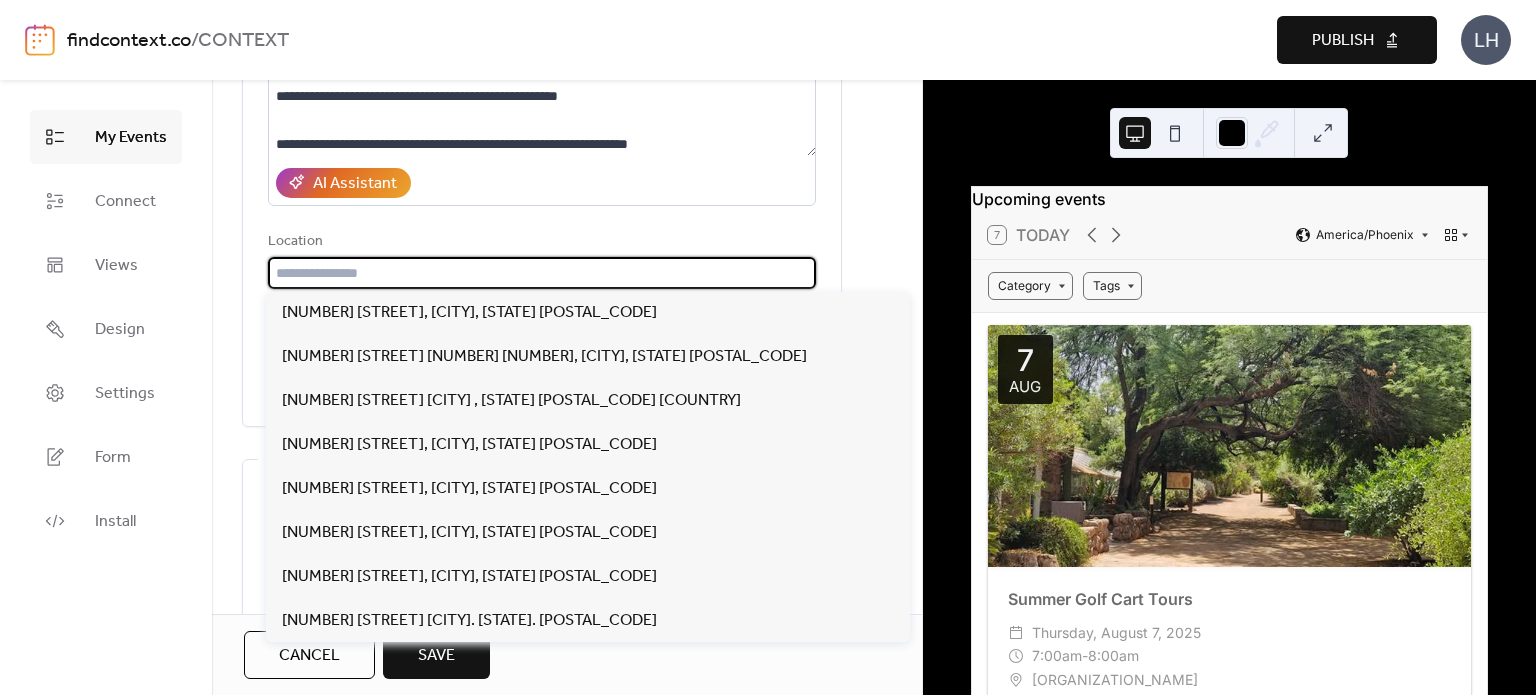 paste on "**********" 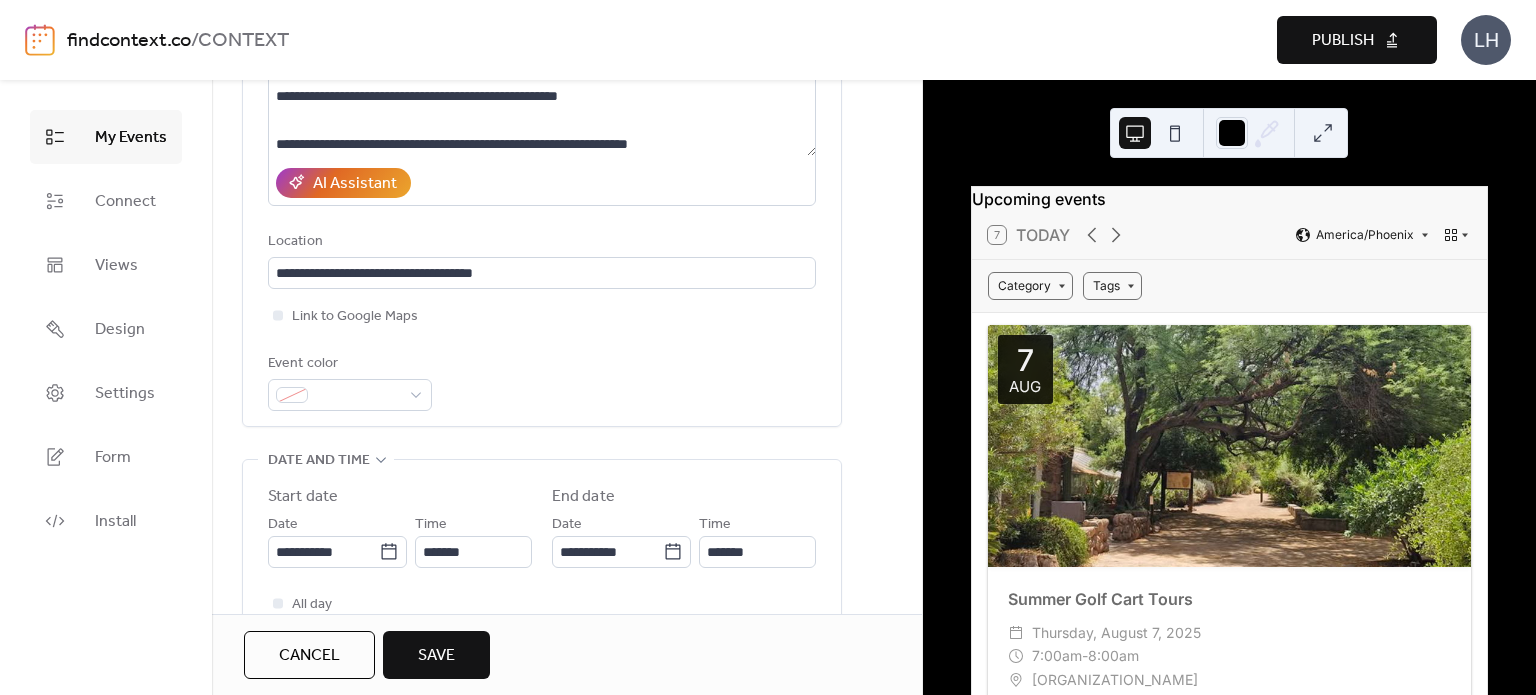click on "**********" at bounding box center [542, 157] 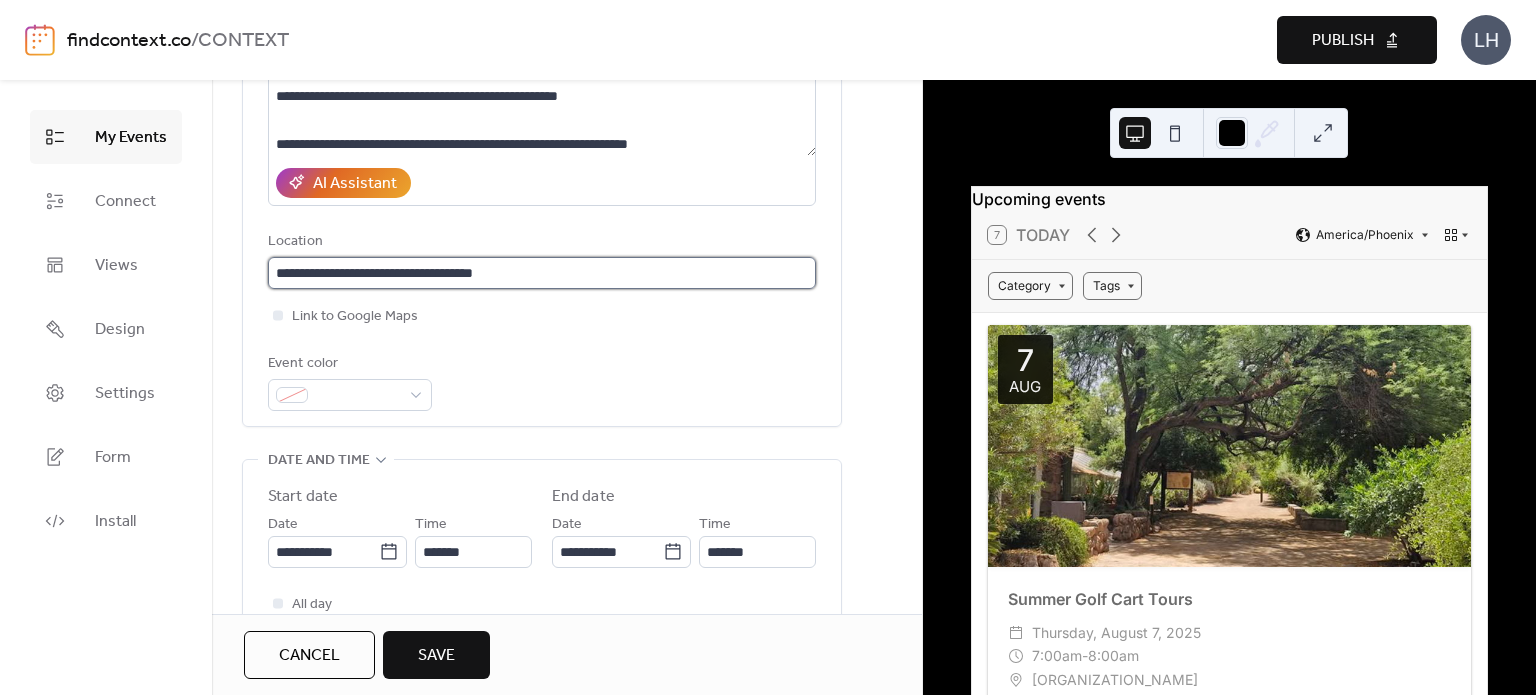 click on "**********" at bounding box center (542, 273) 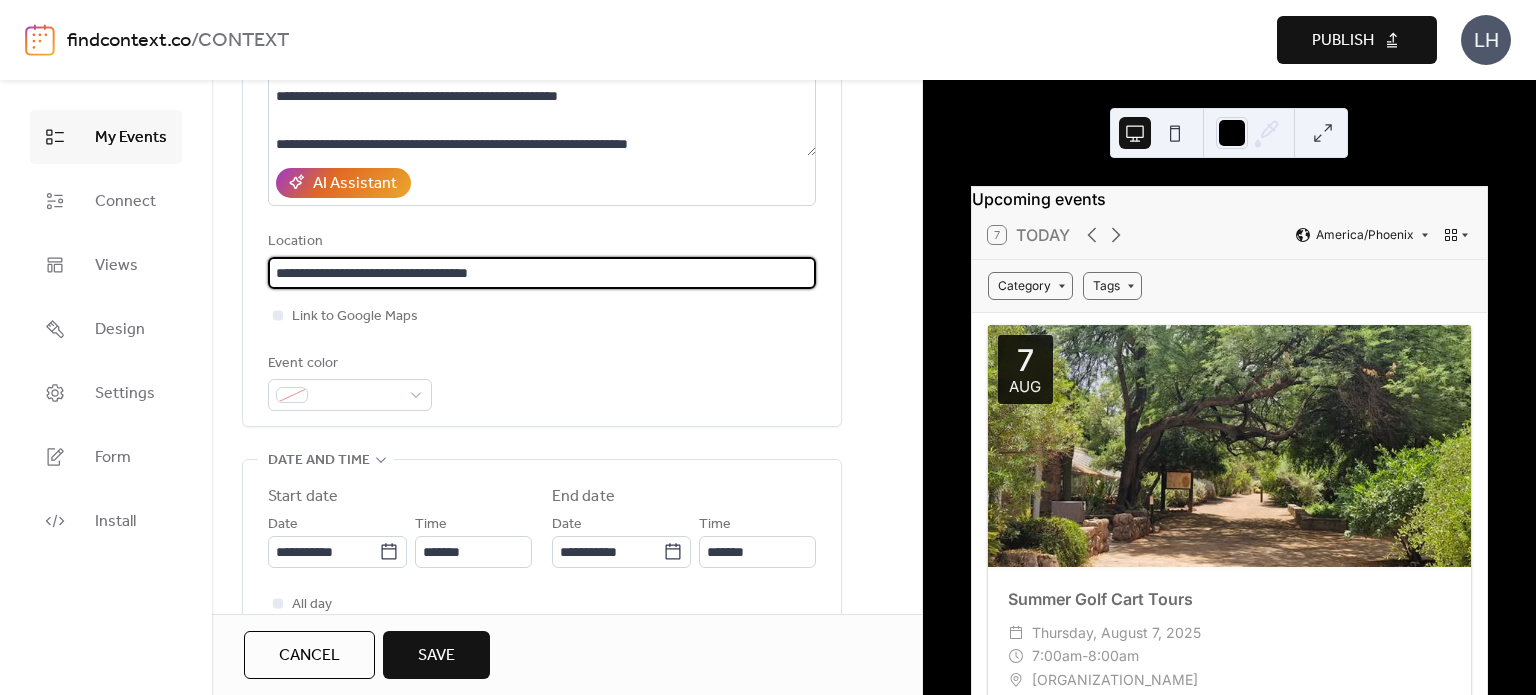 click on "**********" at bounding box center [542, 157] 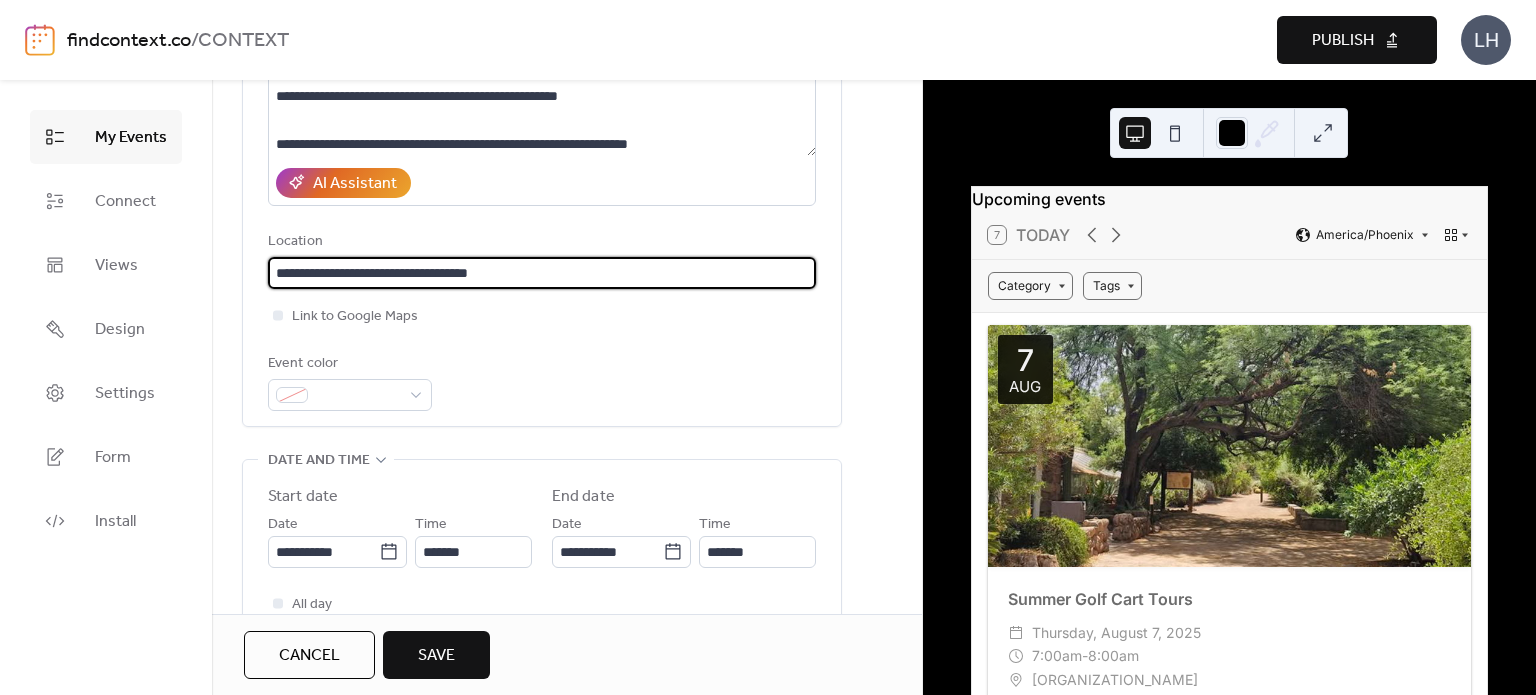 click on "**********" at bounding box center [542, 273] 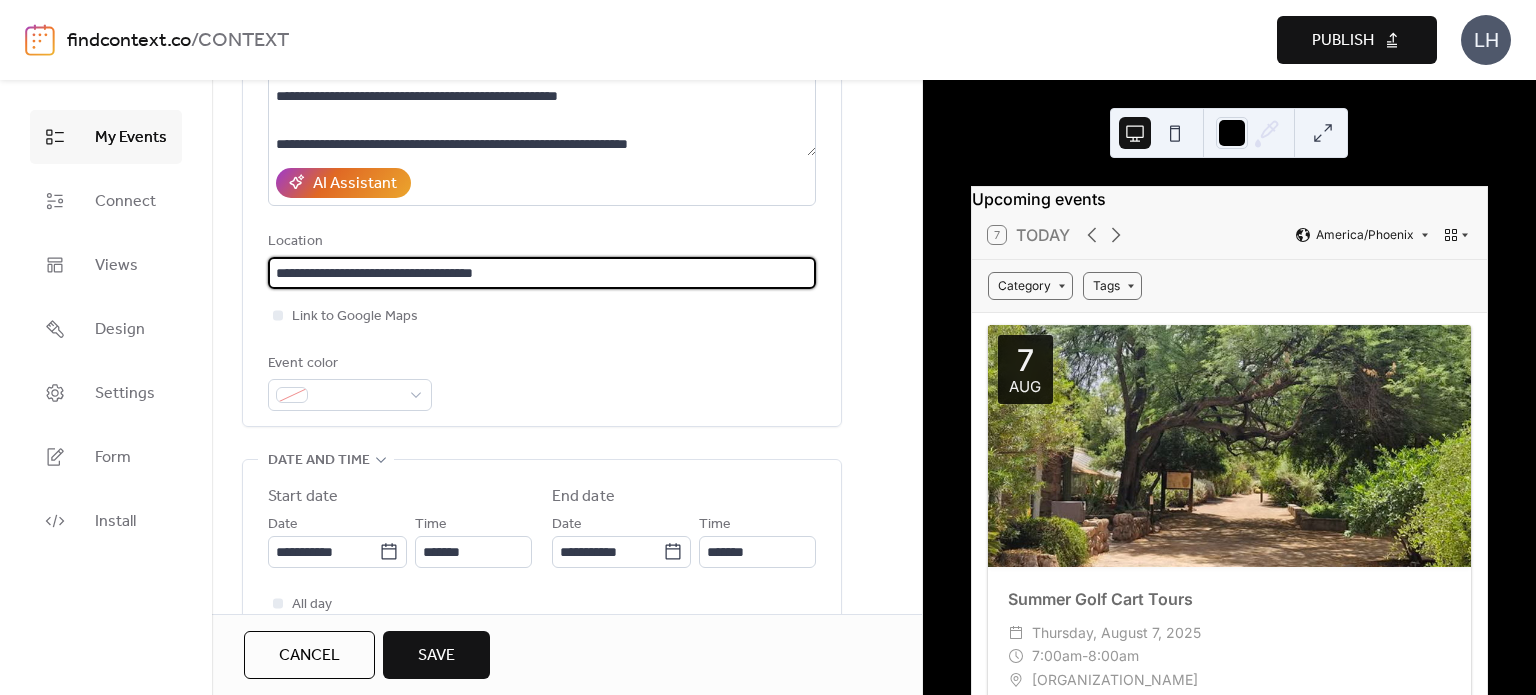 click on "**********" at bounding box center (542, 273) 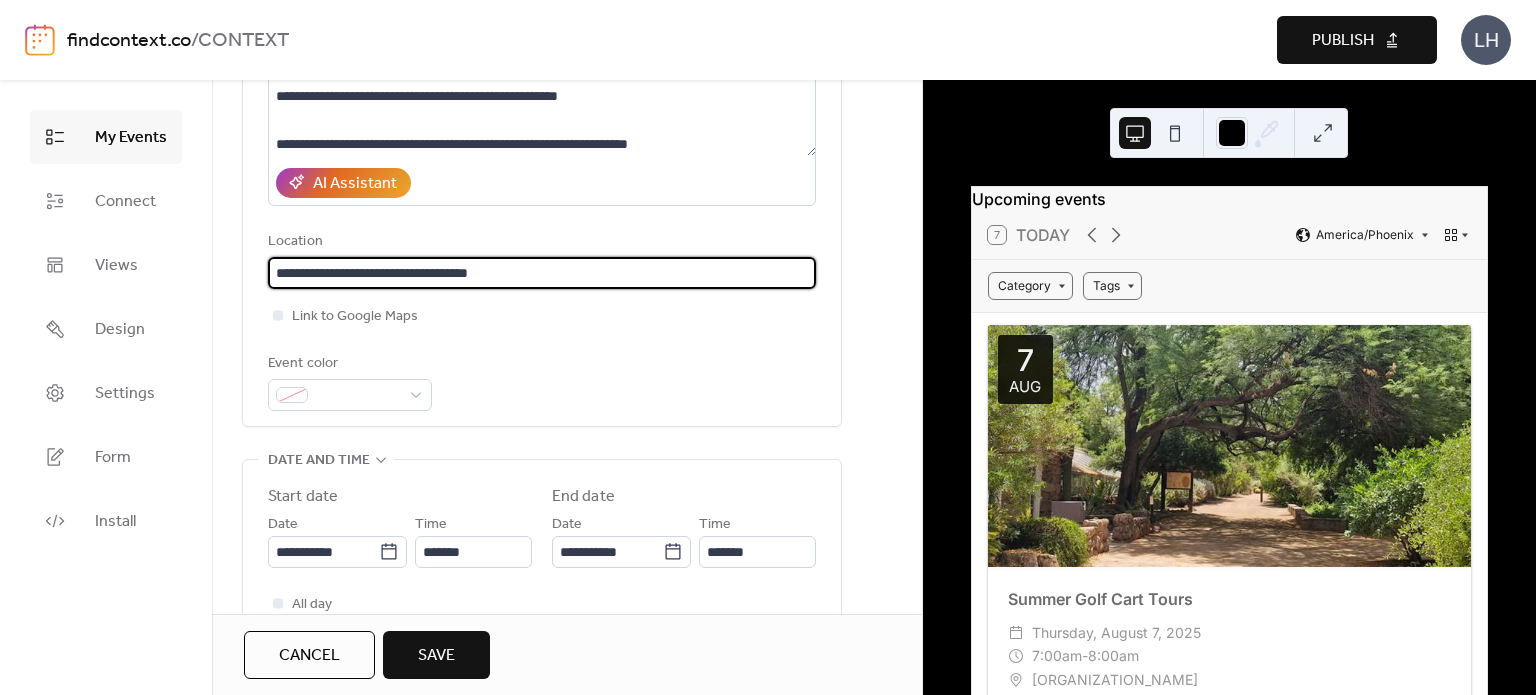 type on "**********" 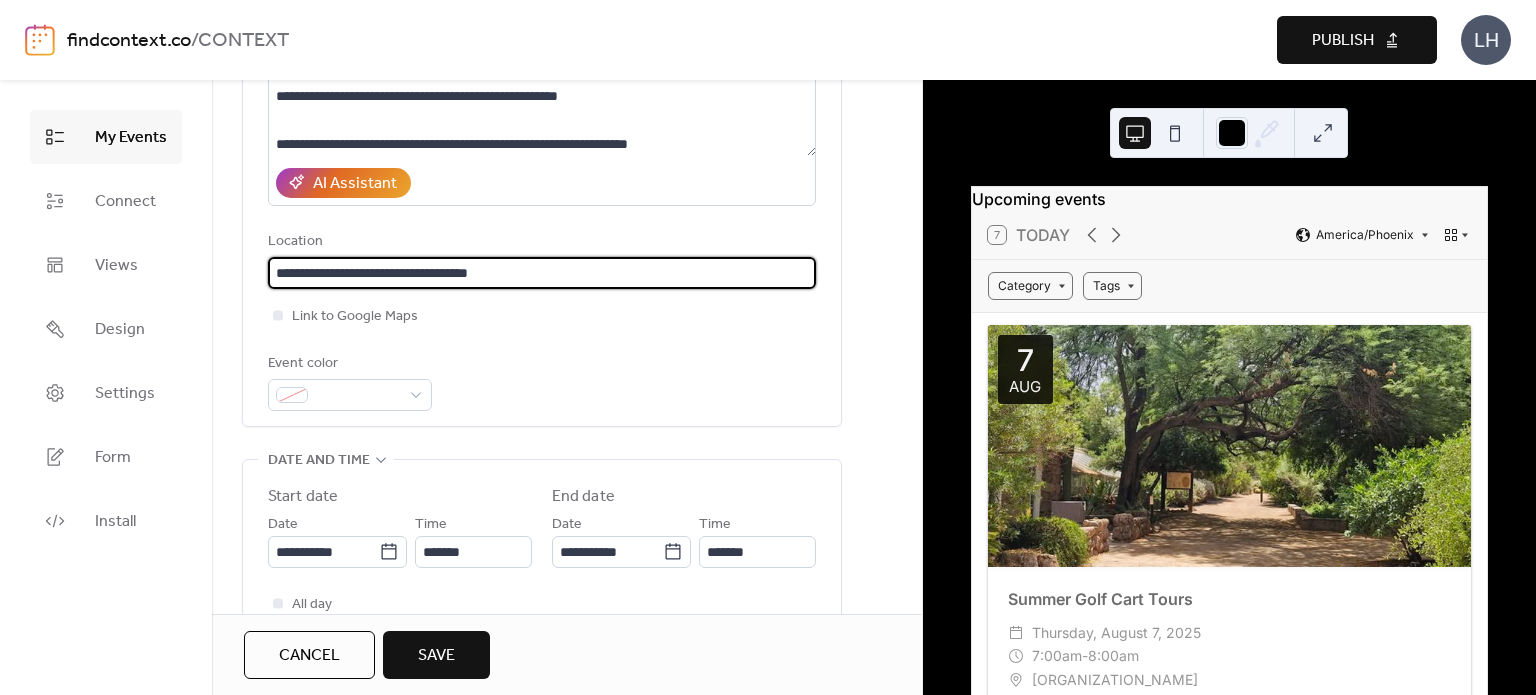 click on "**********" at bounding box center [542, 157] 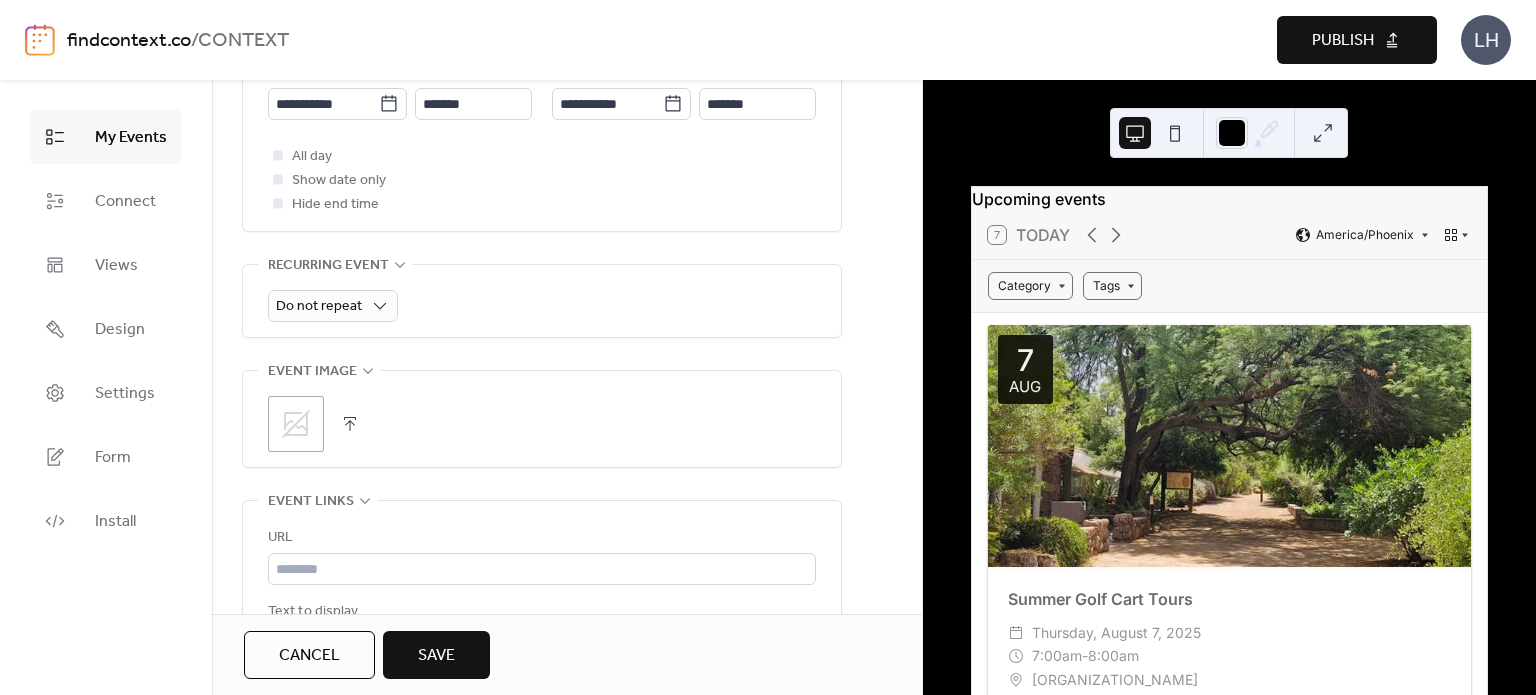 scroll, scrollTop: 764, scrollLeft: 0, axis: vertical 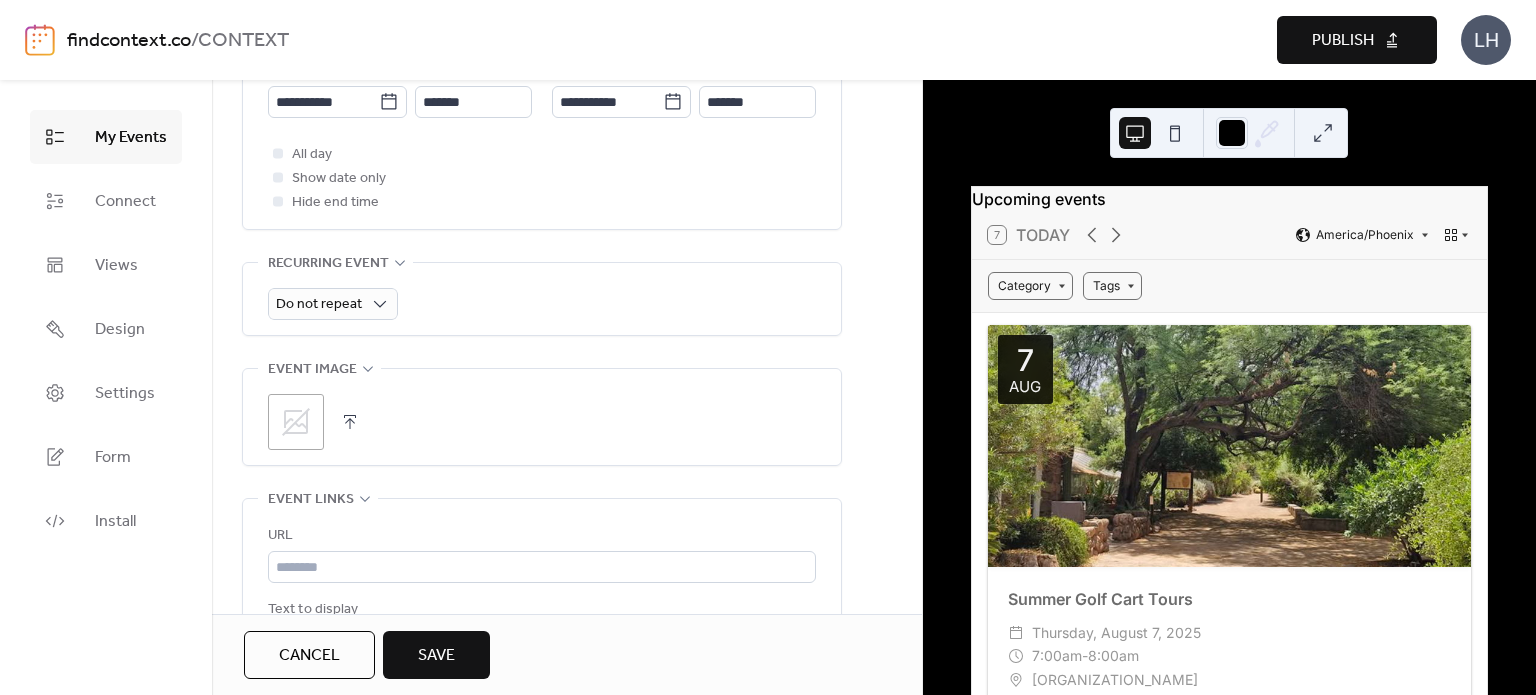 click 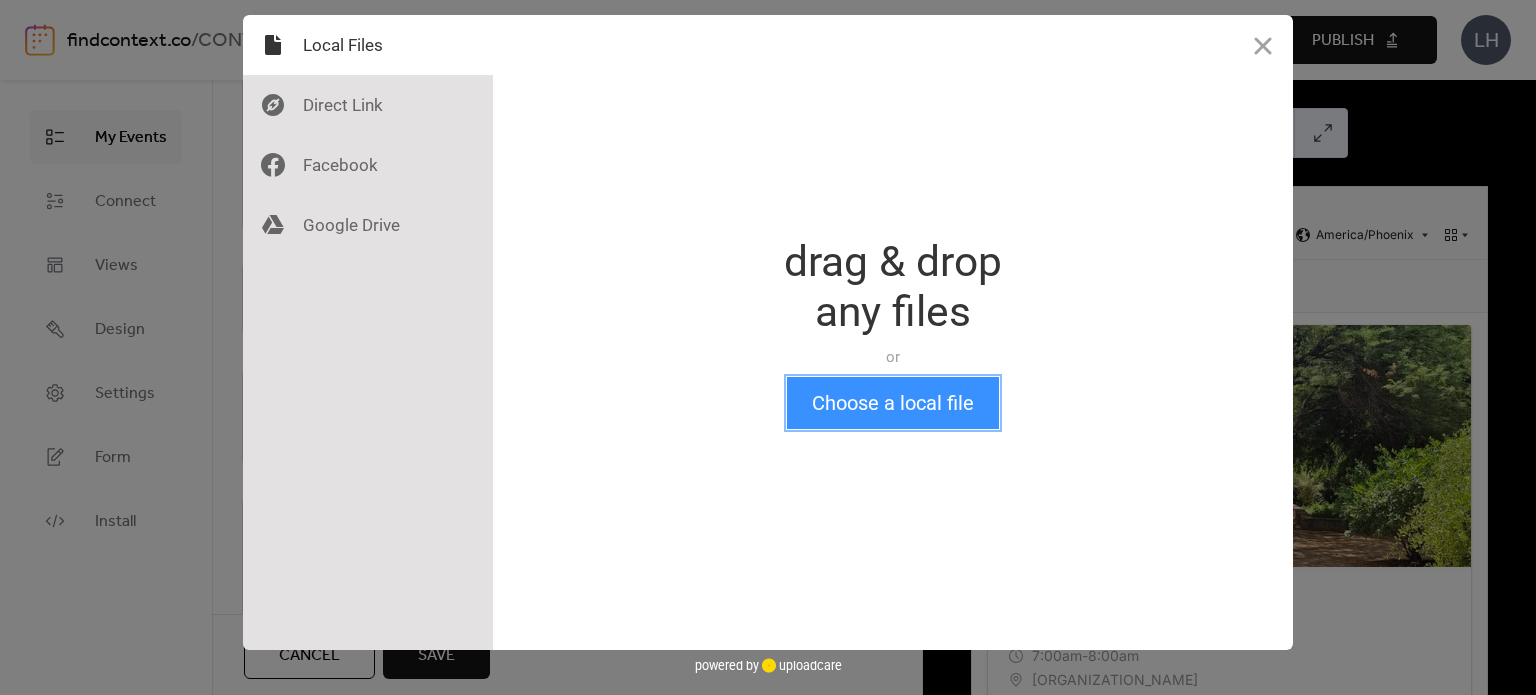 click on "Choose a local file" at bounding box center (893, 403) 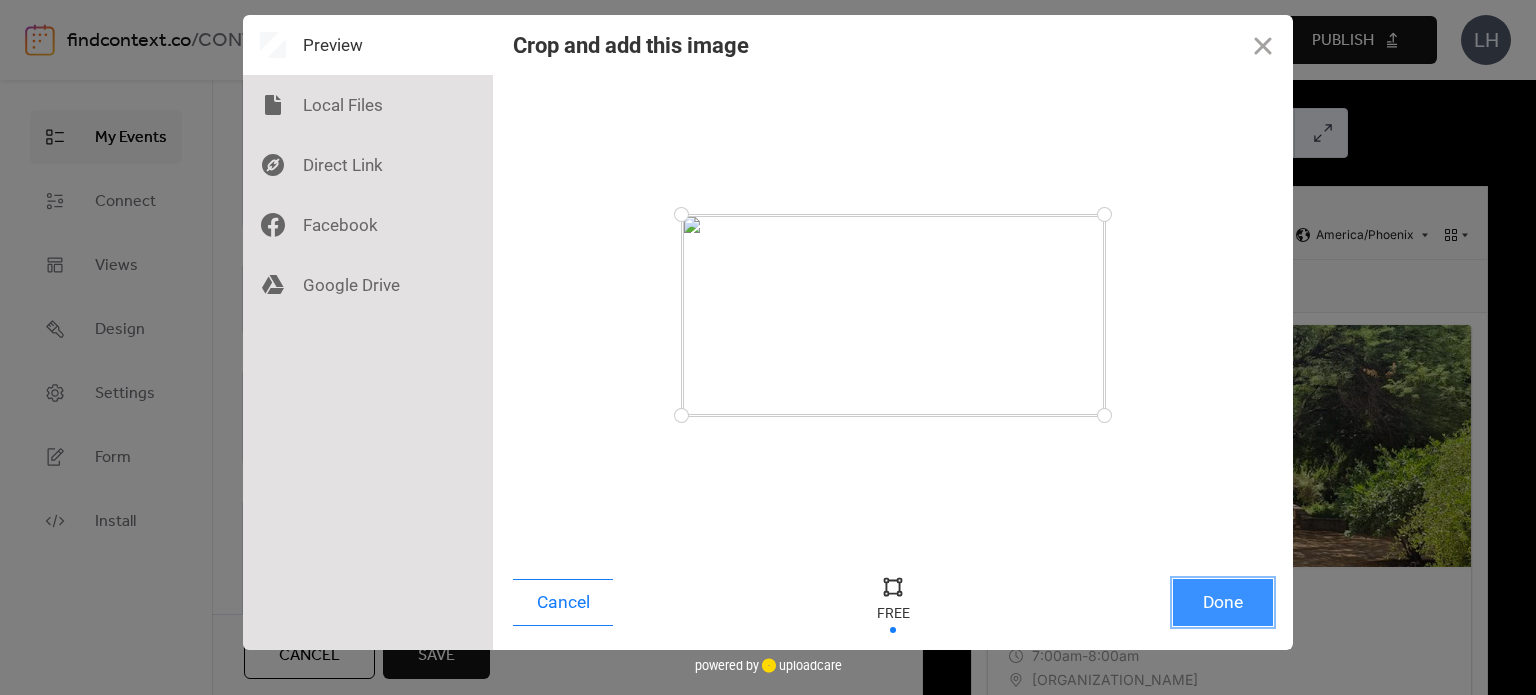 click on "Done" at bounding box center [1223, 602] 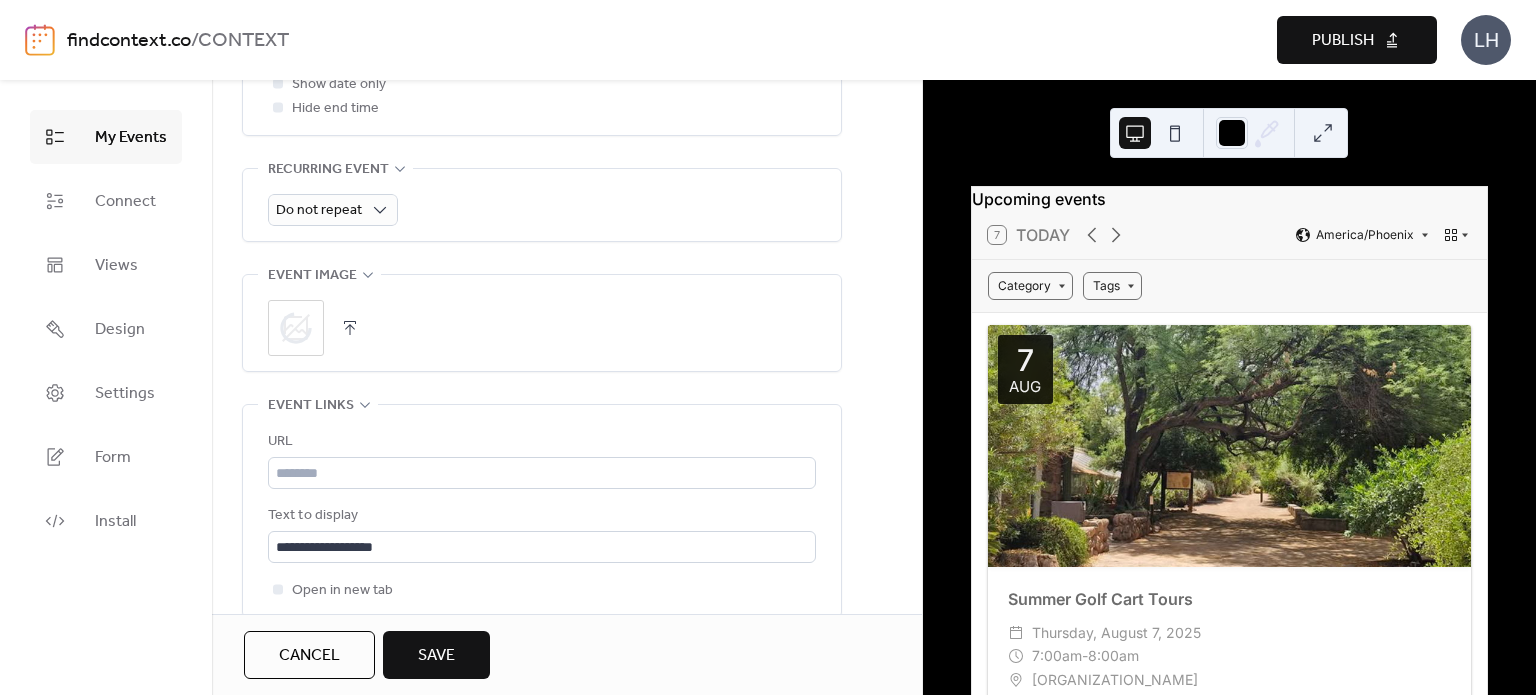 scroll, scrollTop: 867, scrollLeft: 0, axis: vertical 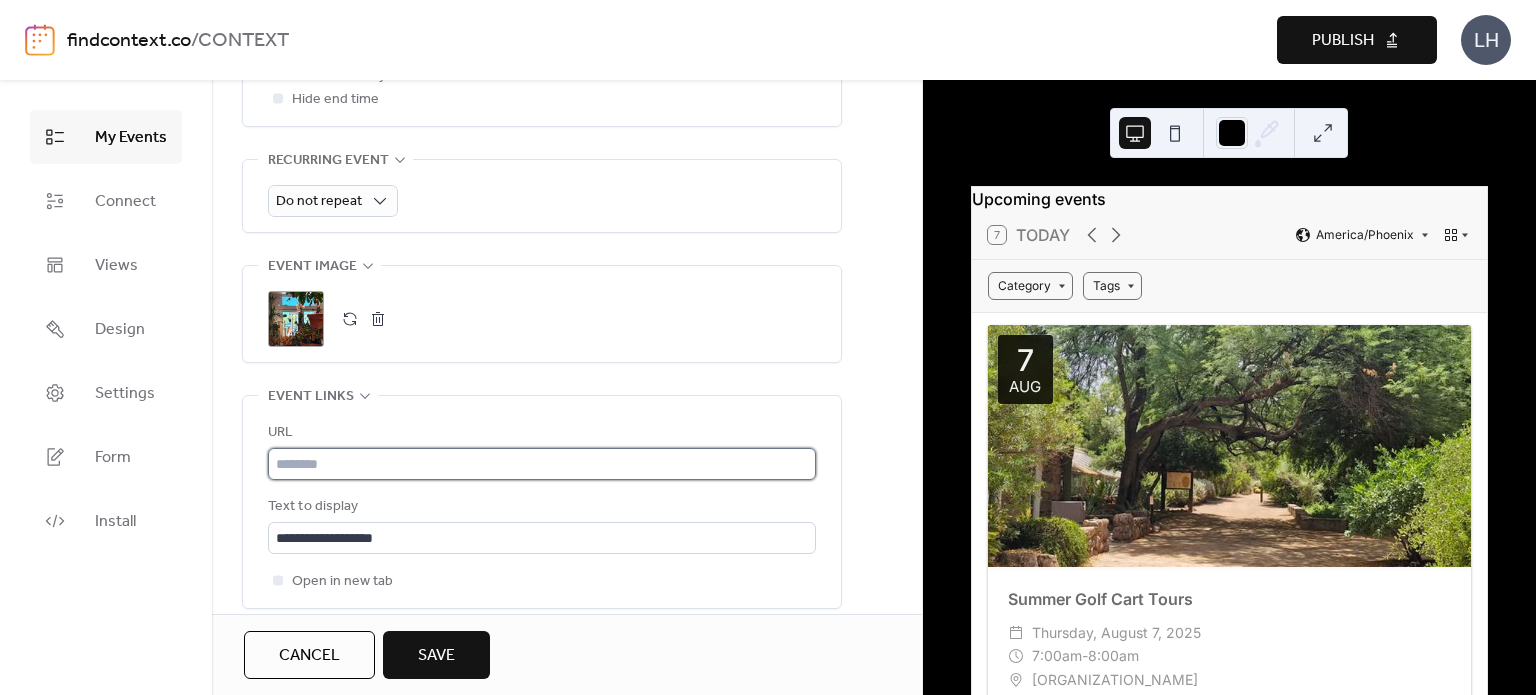 click at bounding box center (542, 464) 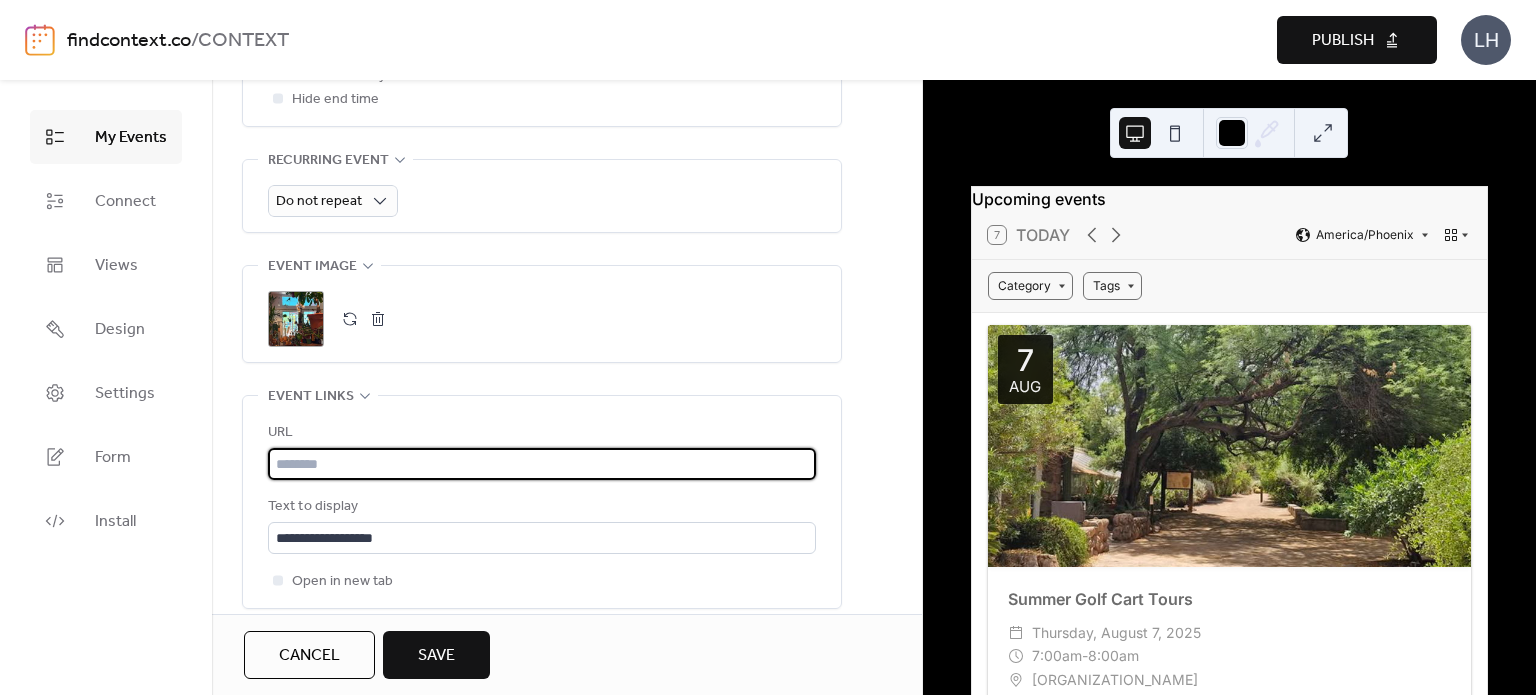 paste on "**********" 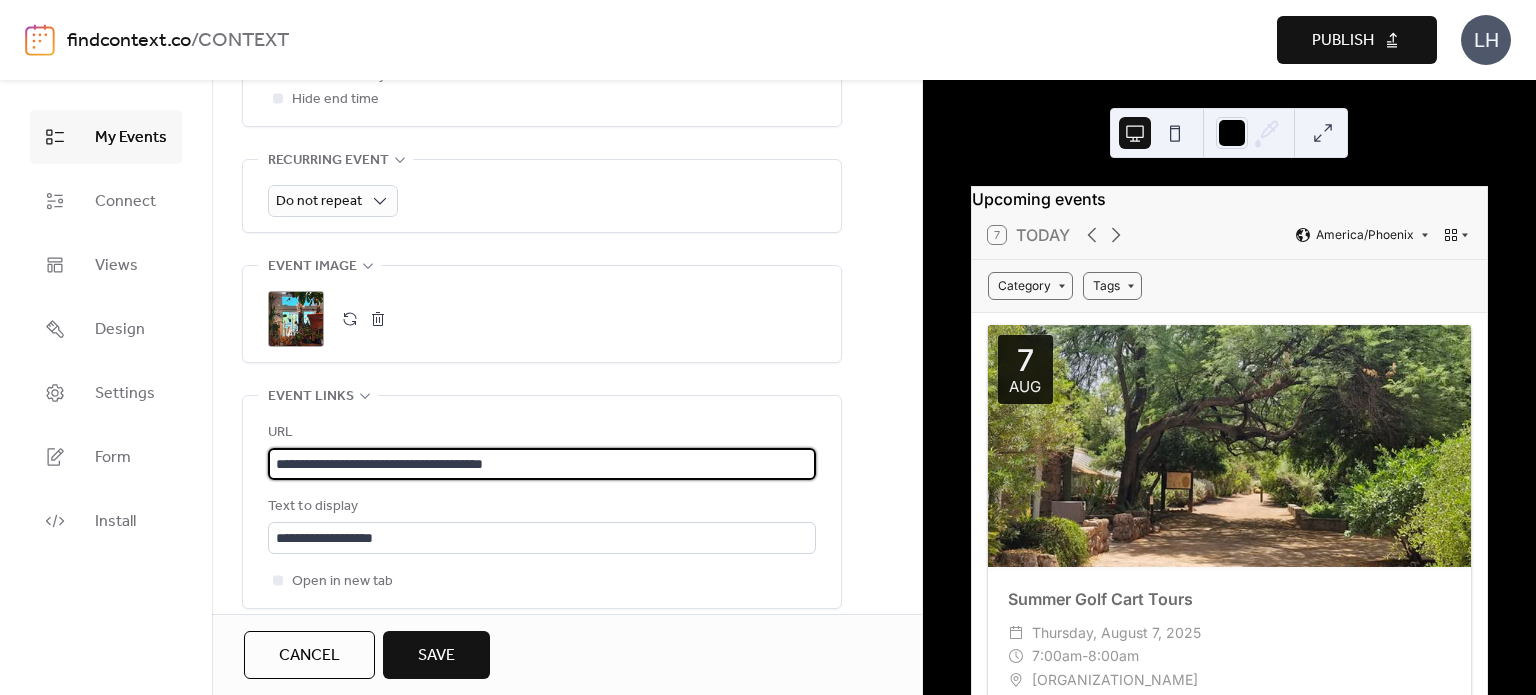 type on "**********" 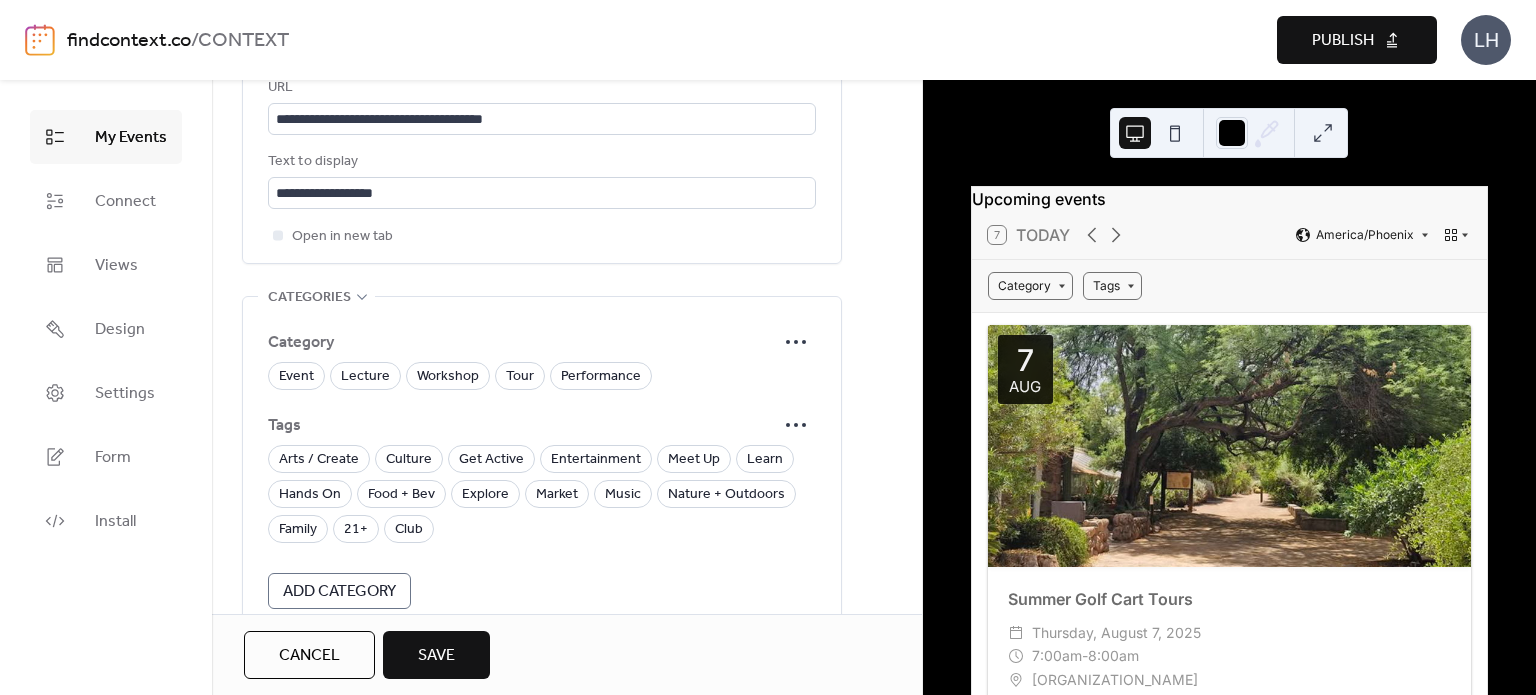 scroll, scrollTop: 1215, scrollLeft: 0, axis: vertical 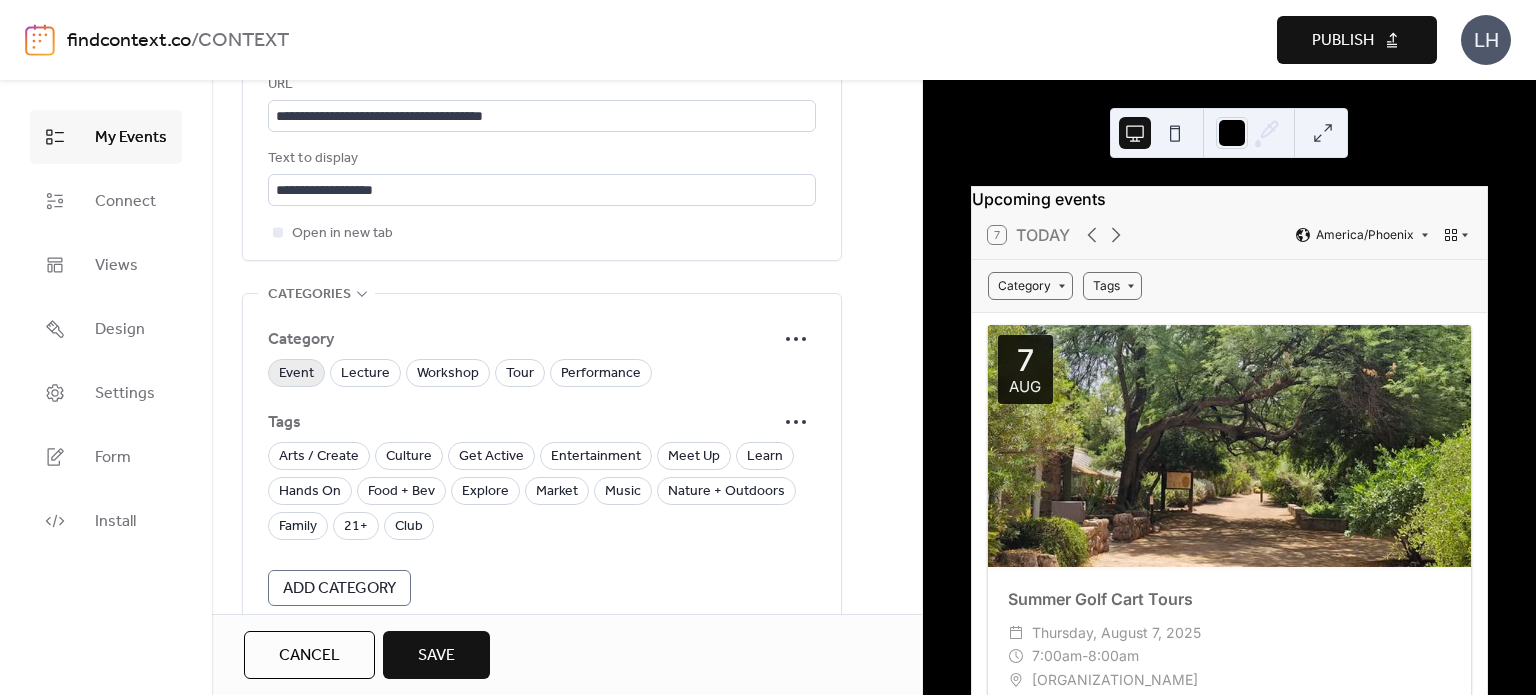 click on "Event" at bounding box center [296, 374] 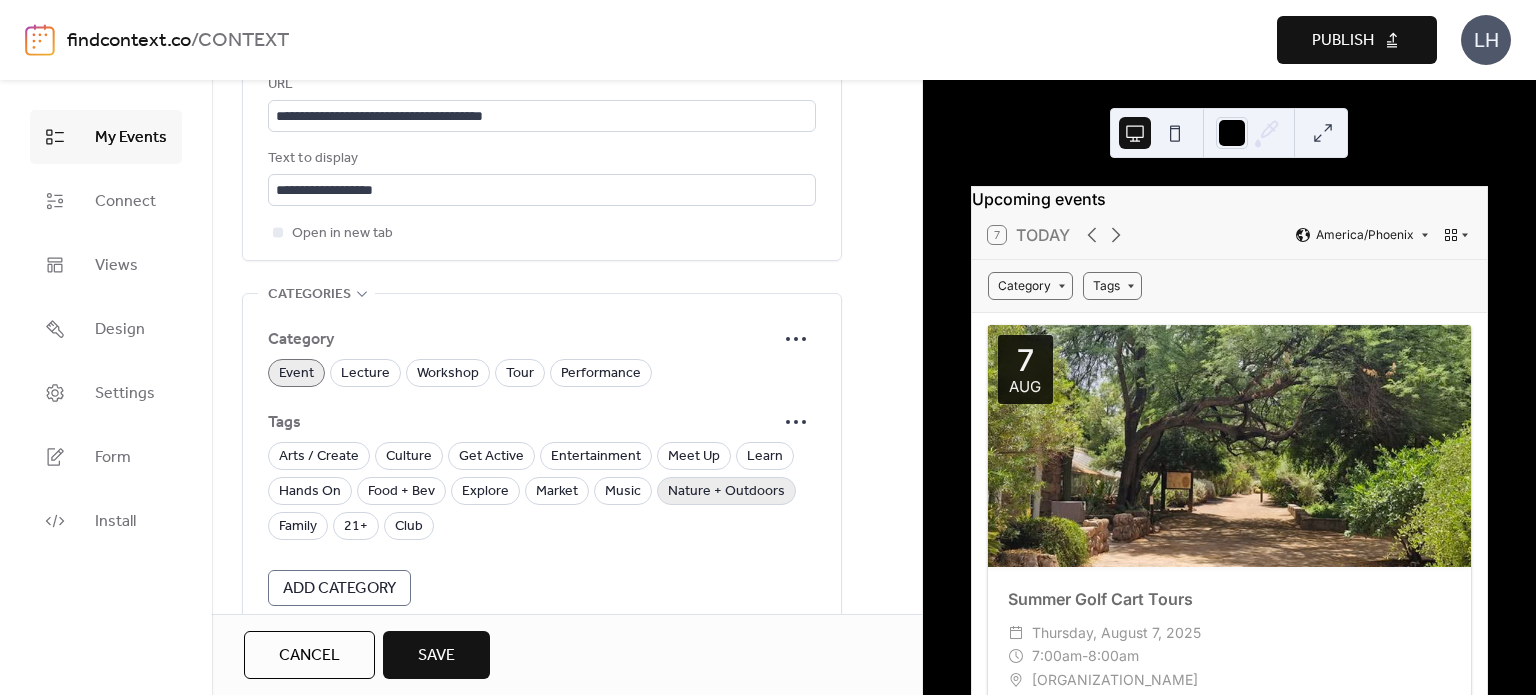 click on "Nature + Outdoors" at bounding box center (726, 492) 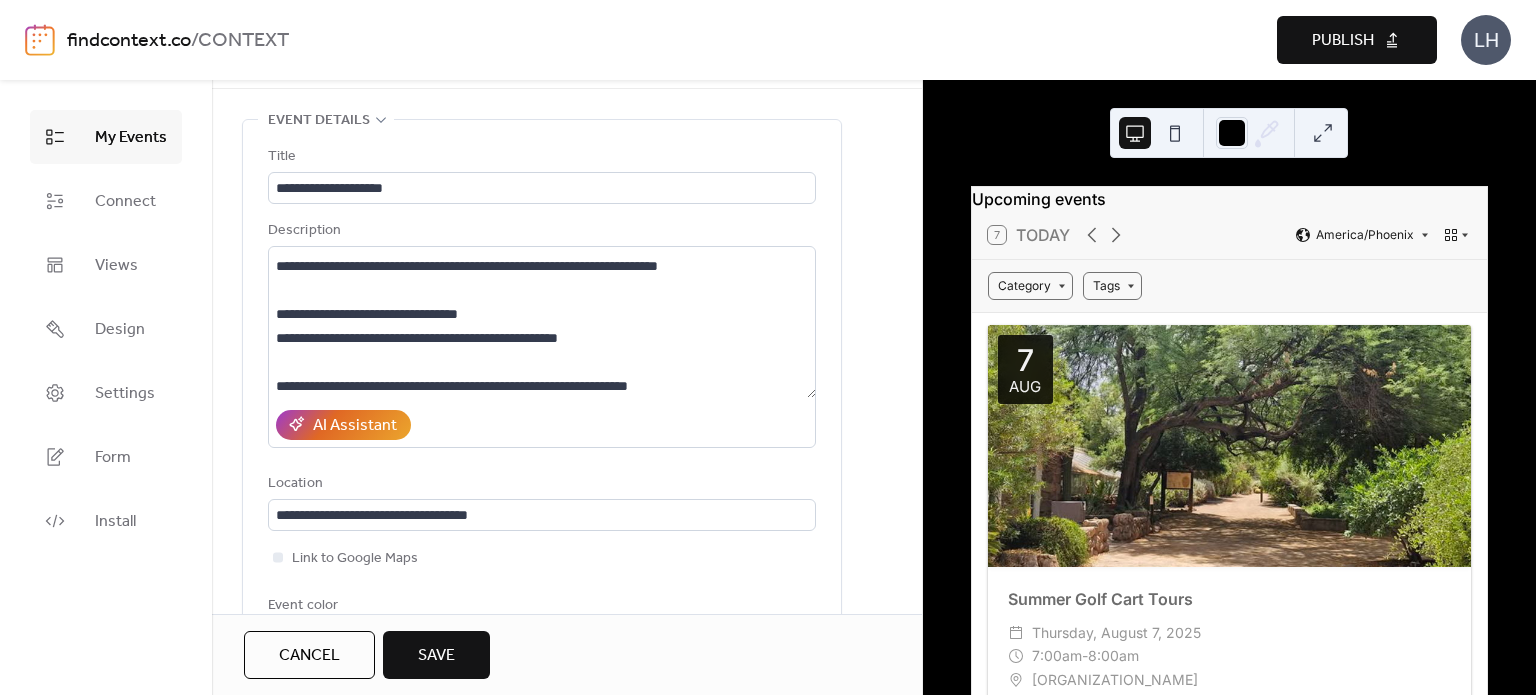 scroll, scrollTop: 0, scrollLeft: 0, axis: both 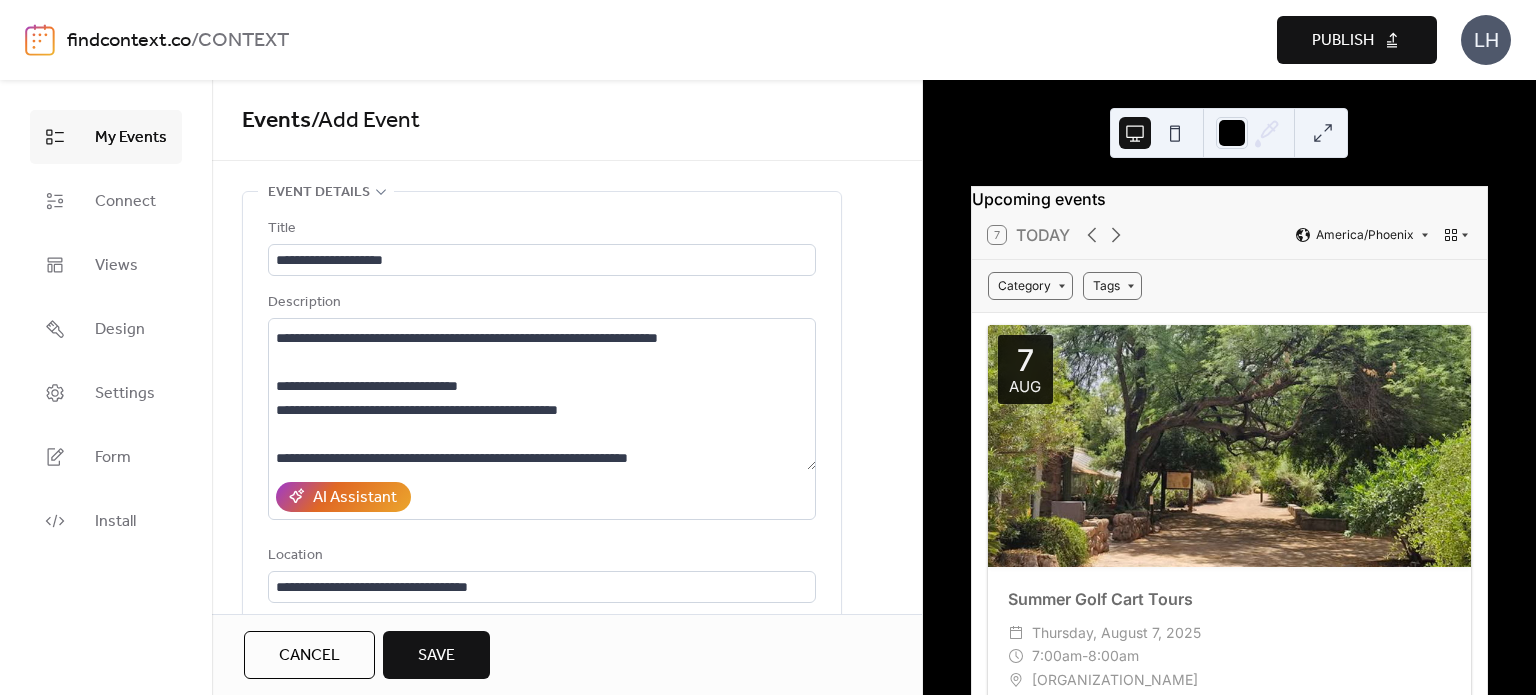 click on "Save" at bounding box center (436, 656) 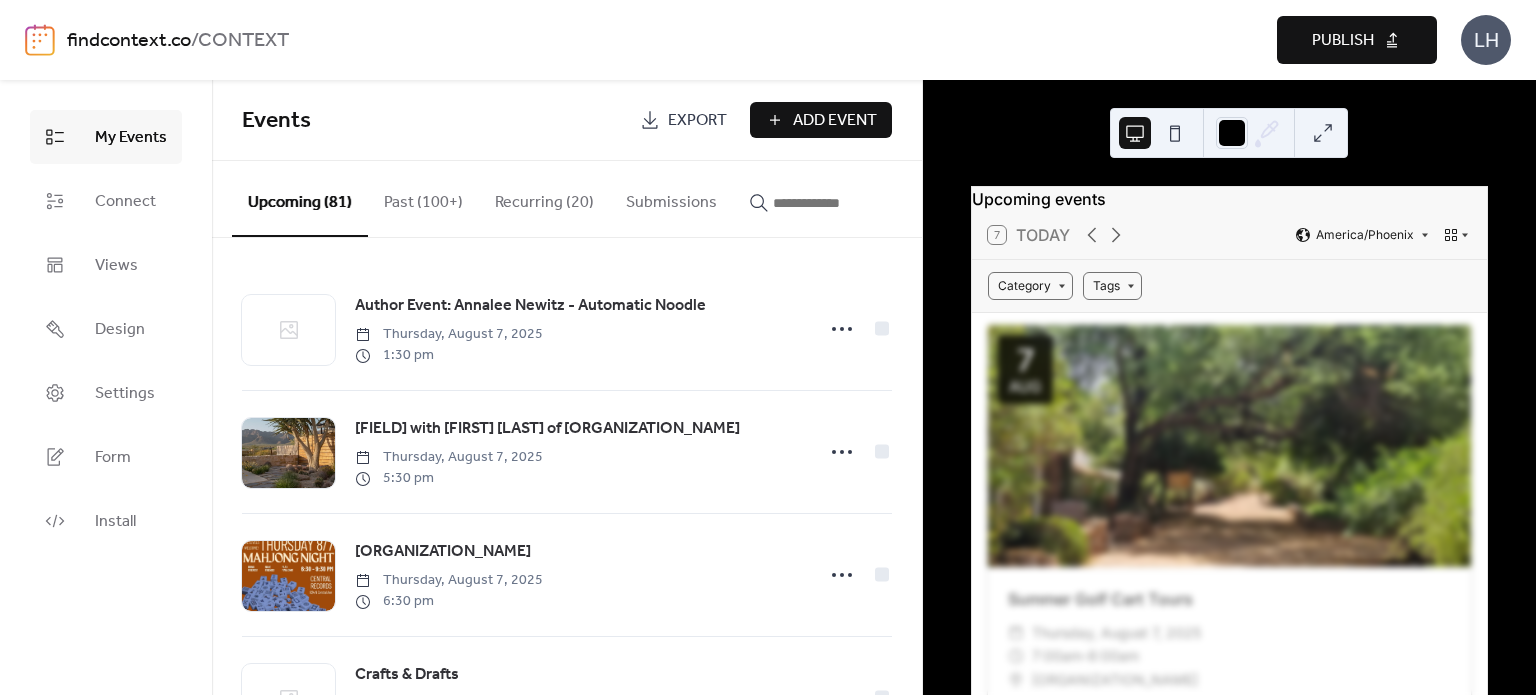 click at bounding box center (833, 203) 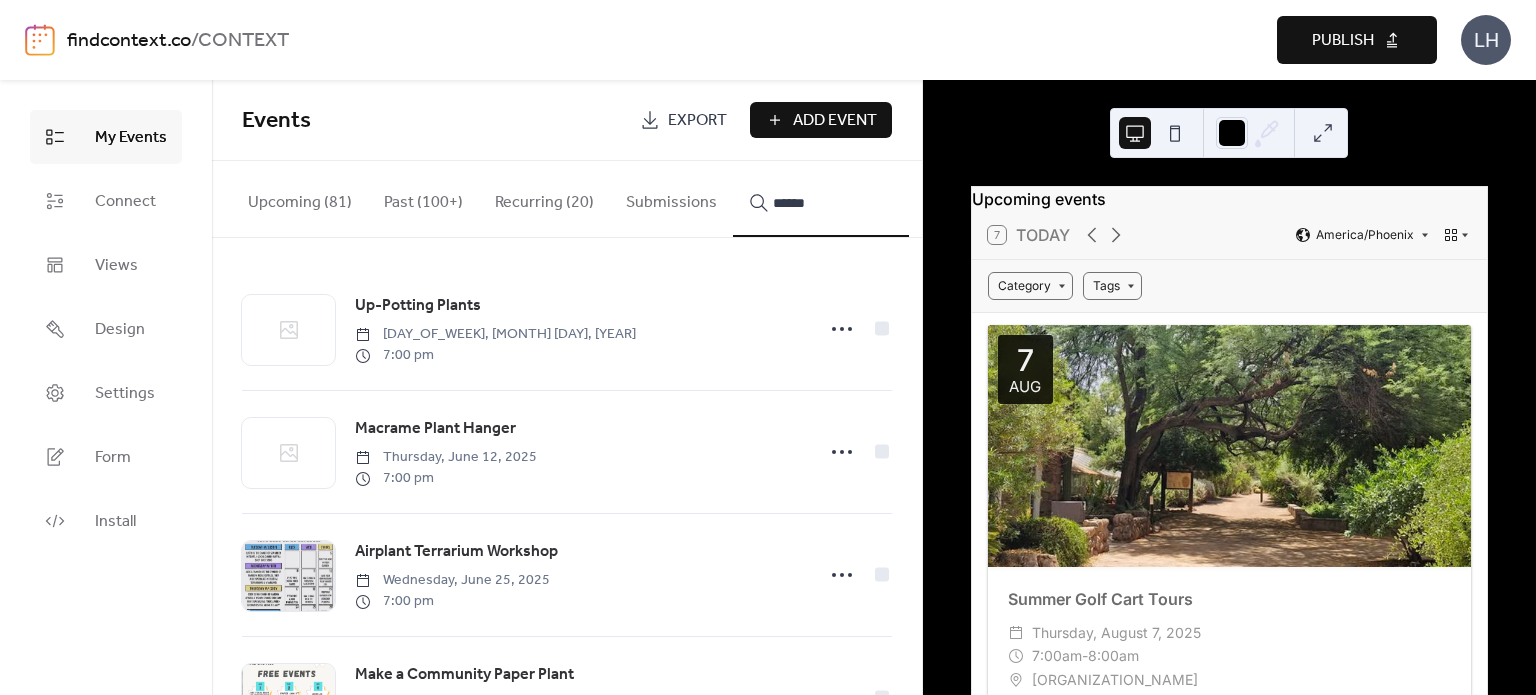 click on "*****" at bounding box center (821, 199) 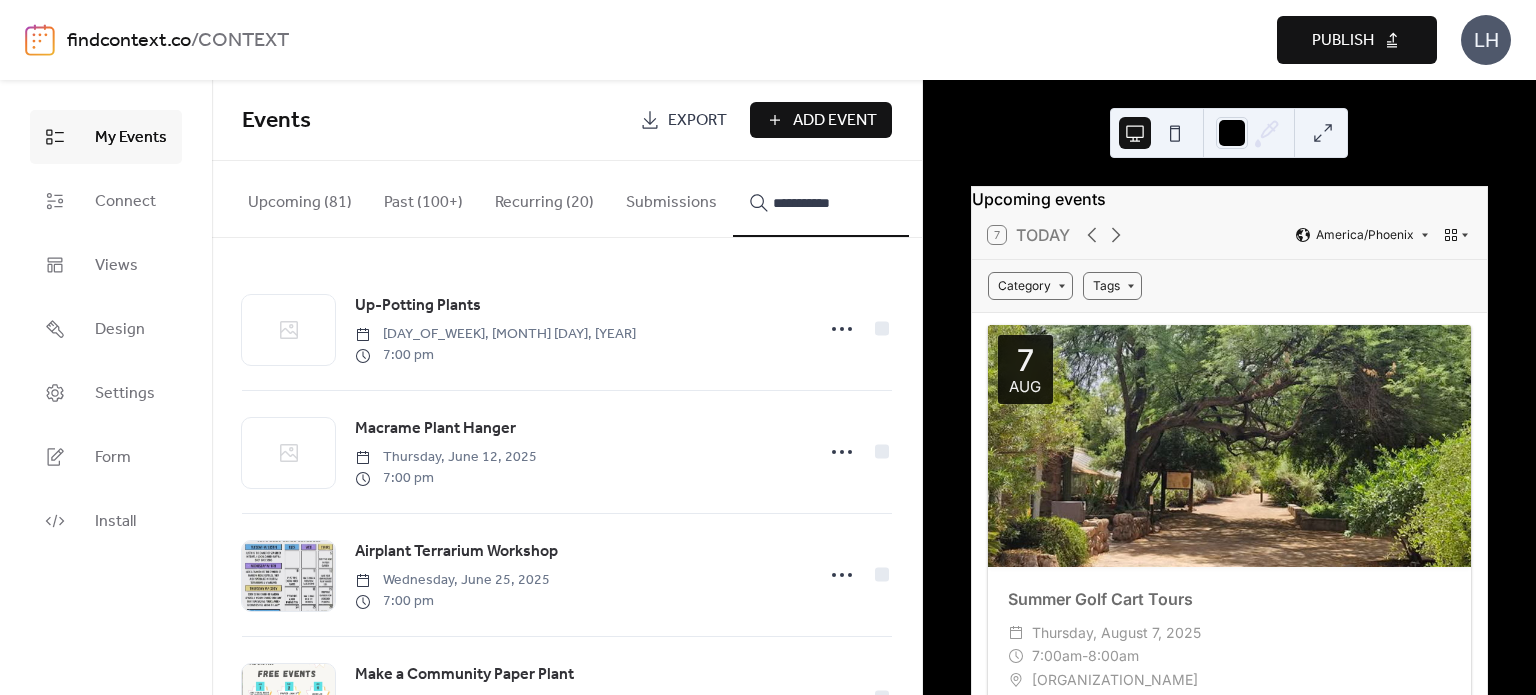 click on "**********" at bounding box center [821, 199] 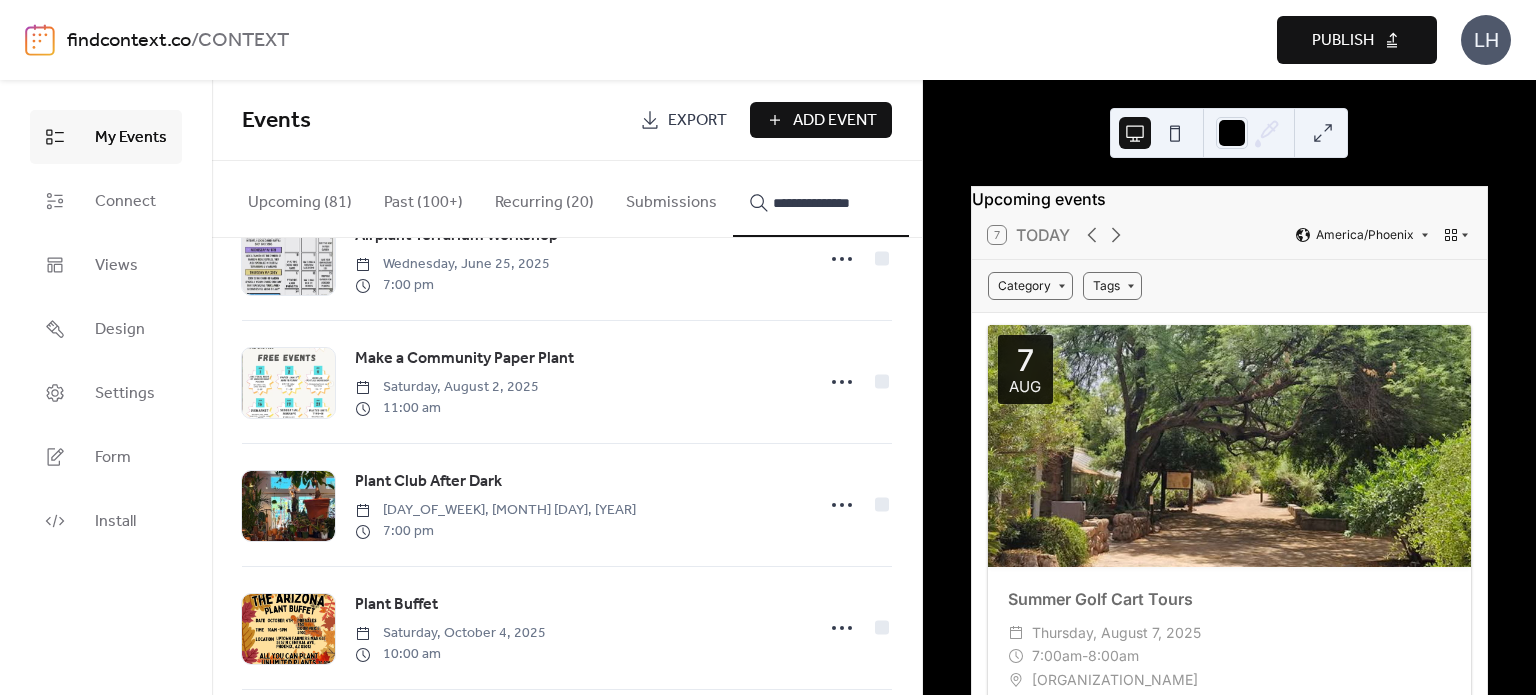 scroll, scrollTop: 328, scrollLeft: 0, axis: vertical 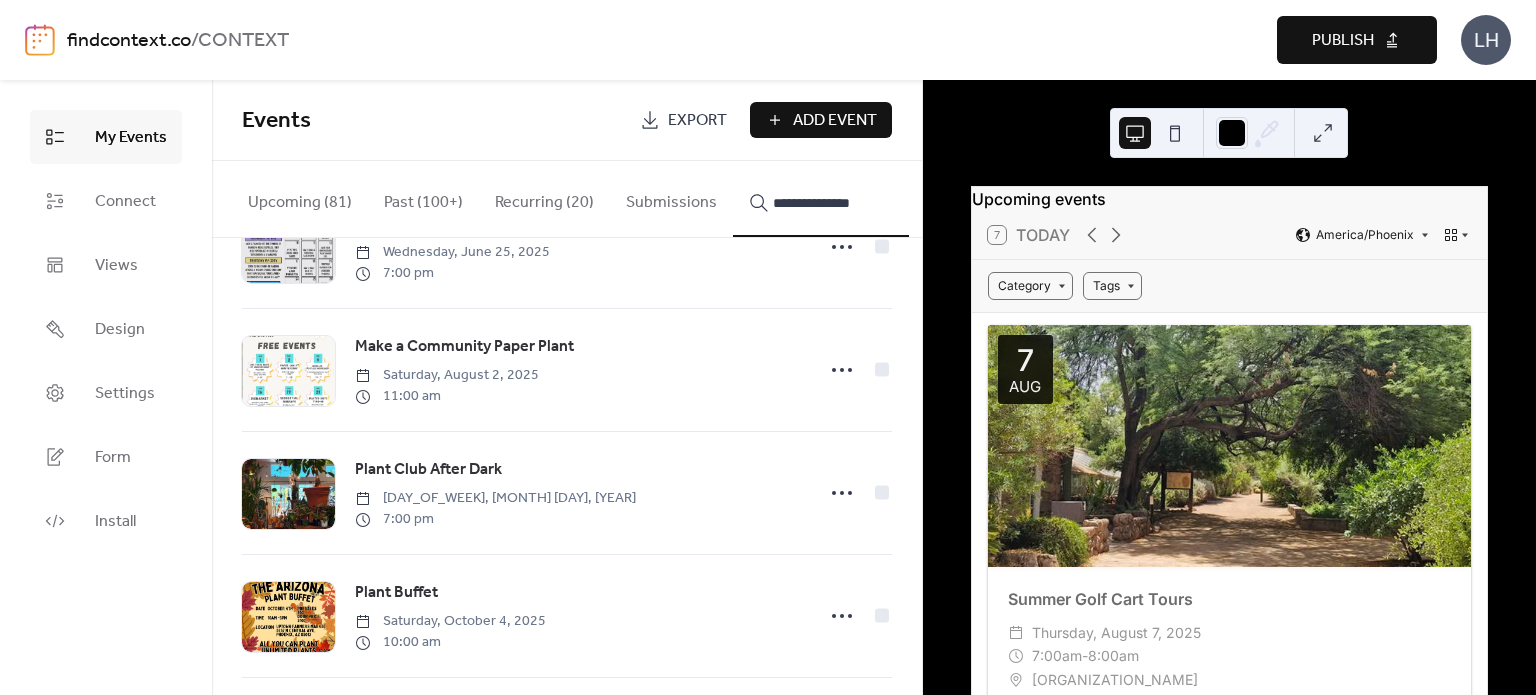 type on "**********" 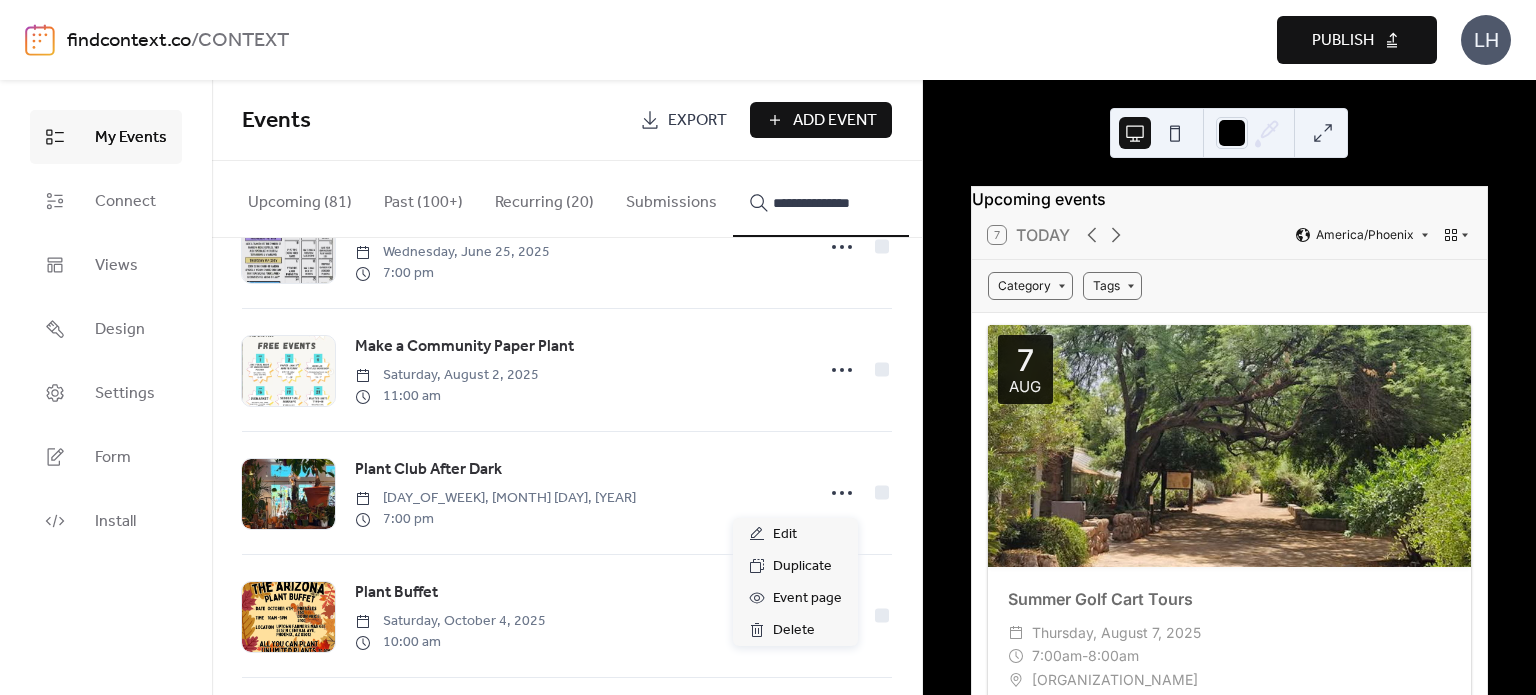 click 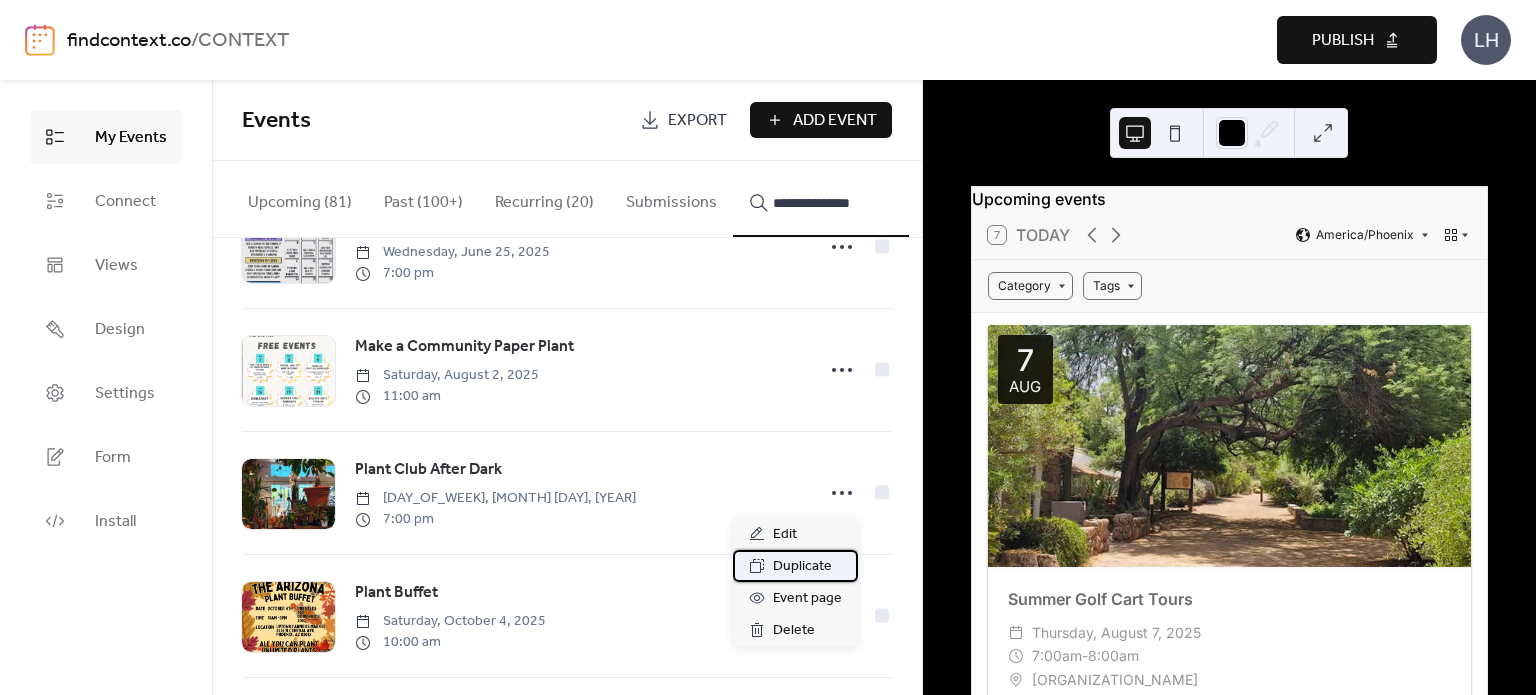 click on "Duplicate" at bounding box center (802, 567) 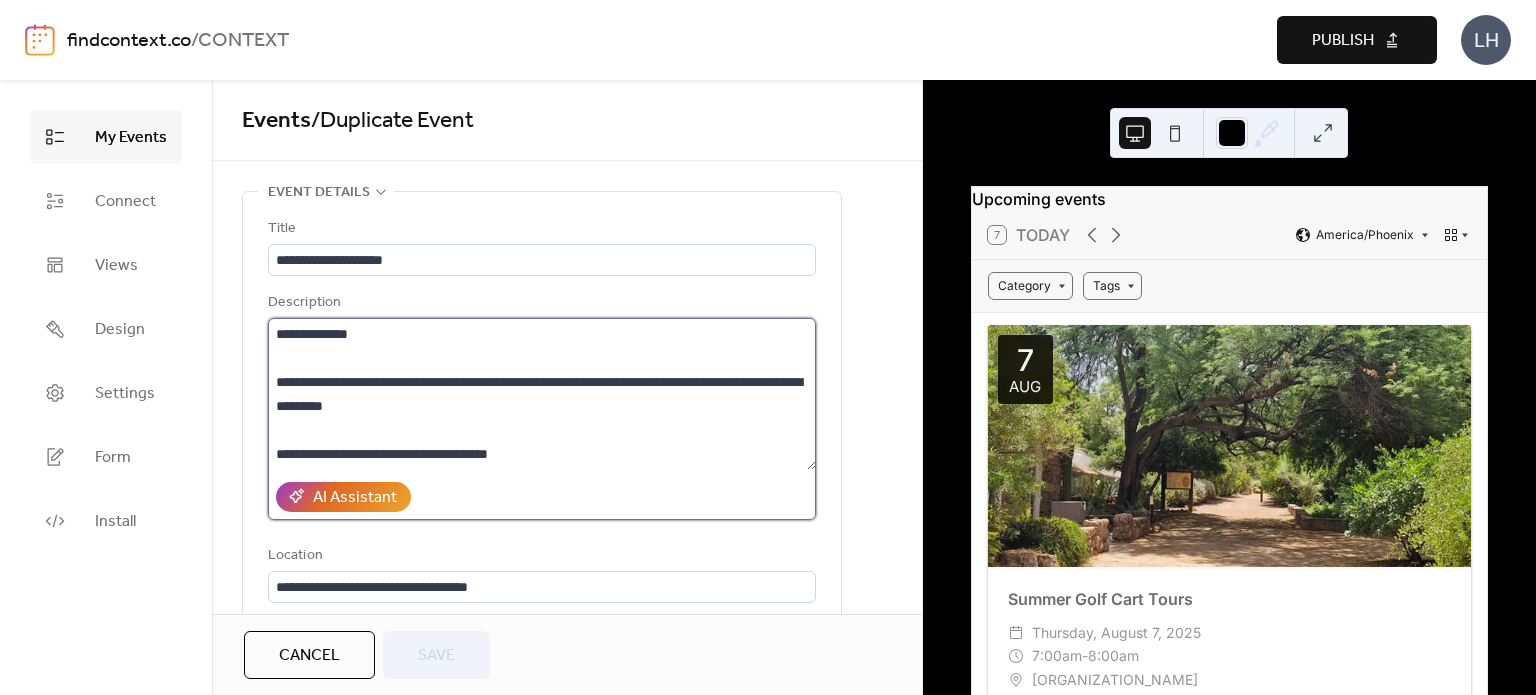 click on "**********" at bounding box center [542, 394] 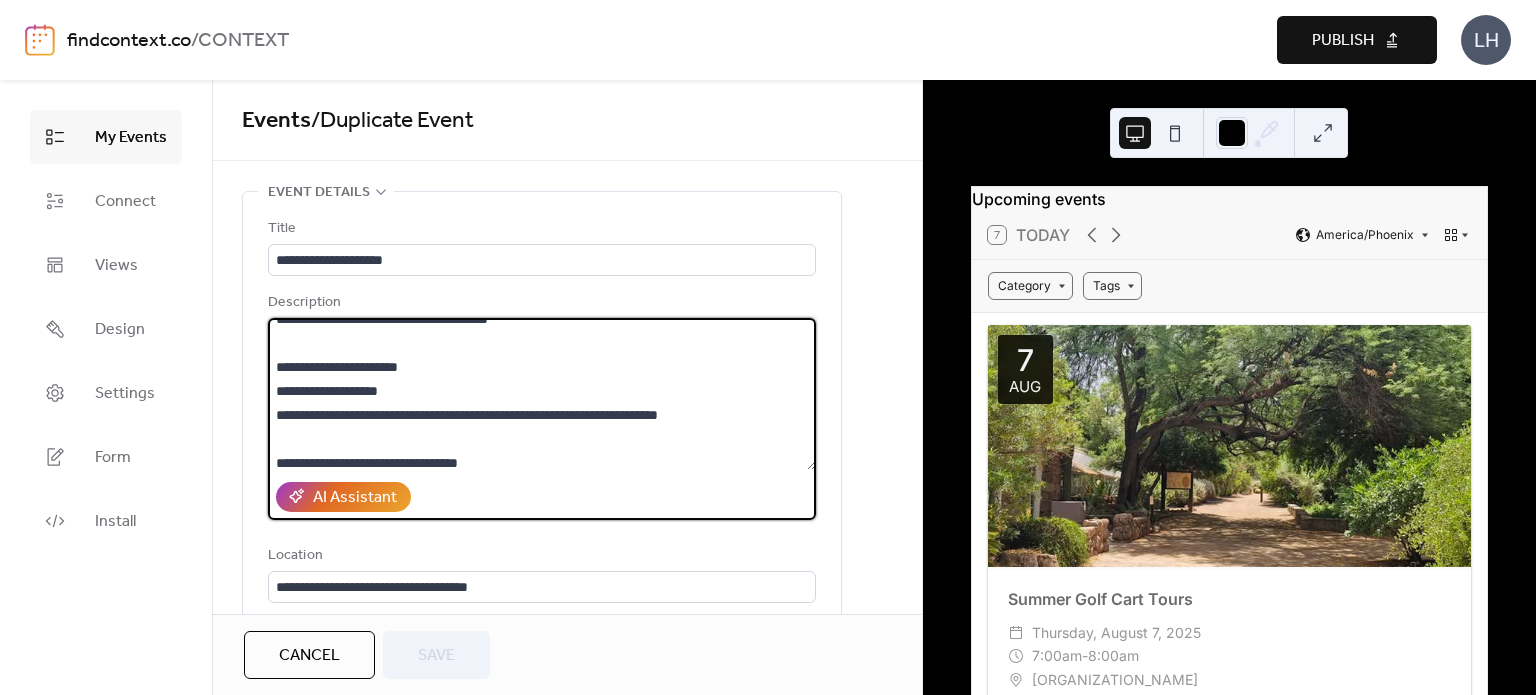 scroll, scrollTop: 168, scrollLeft: 0, axis: vertical 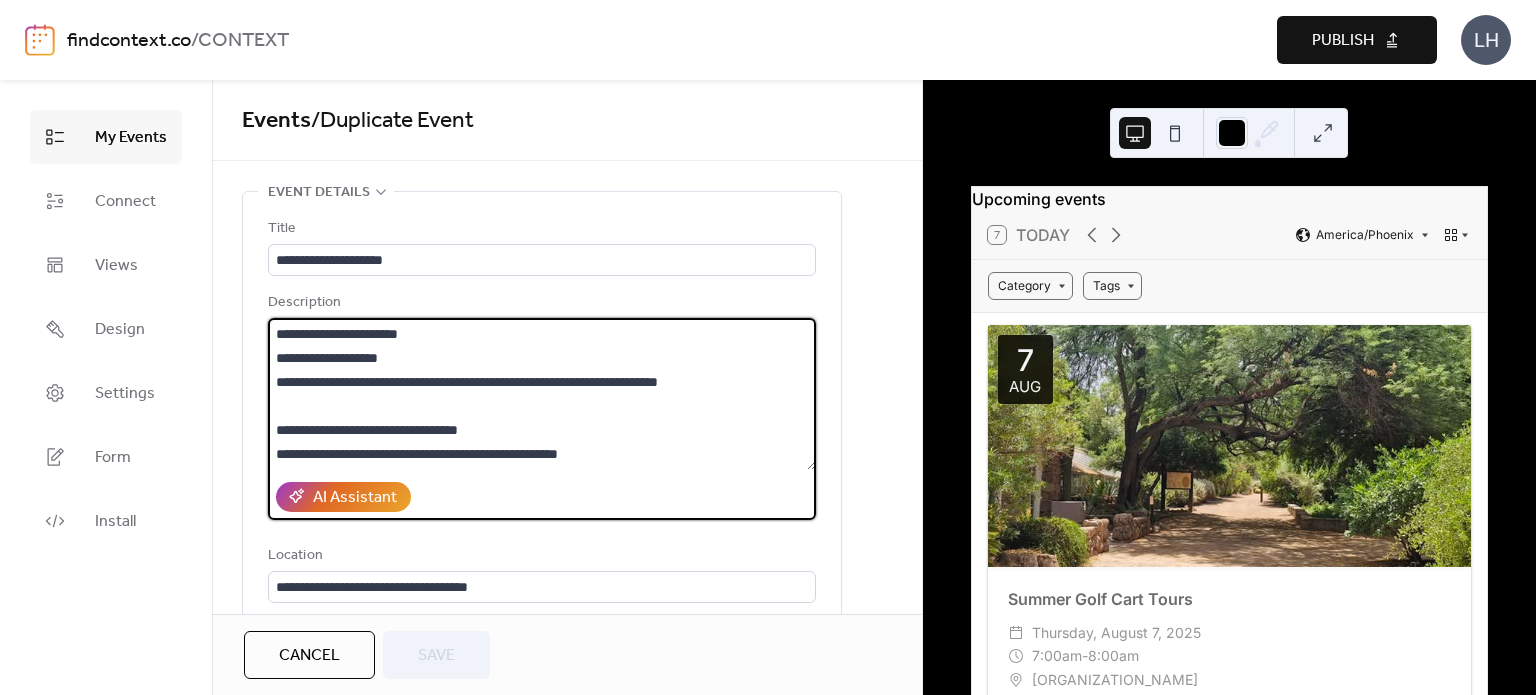 drag, startPoint x: 724, startPoint y: 371, endPoint x: 224, endPoint y: 343, distance: 500.7834 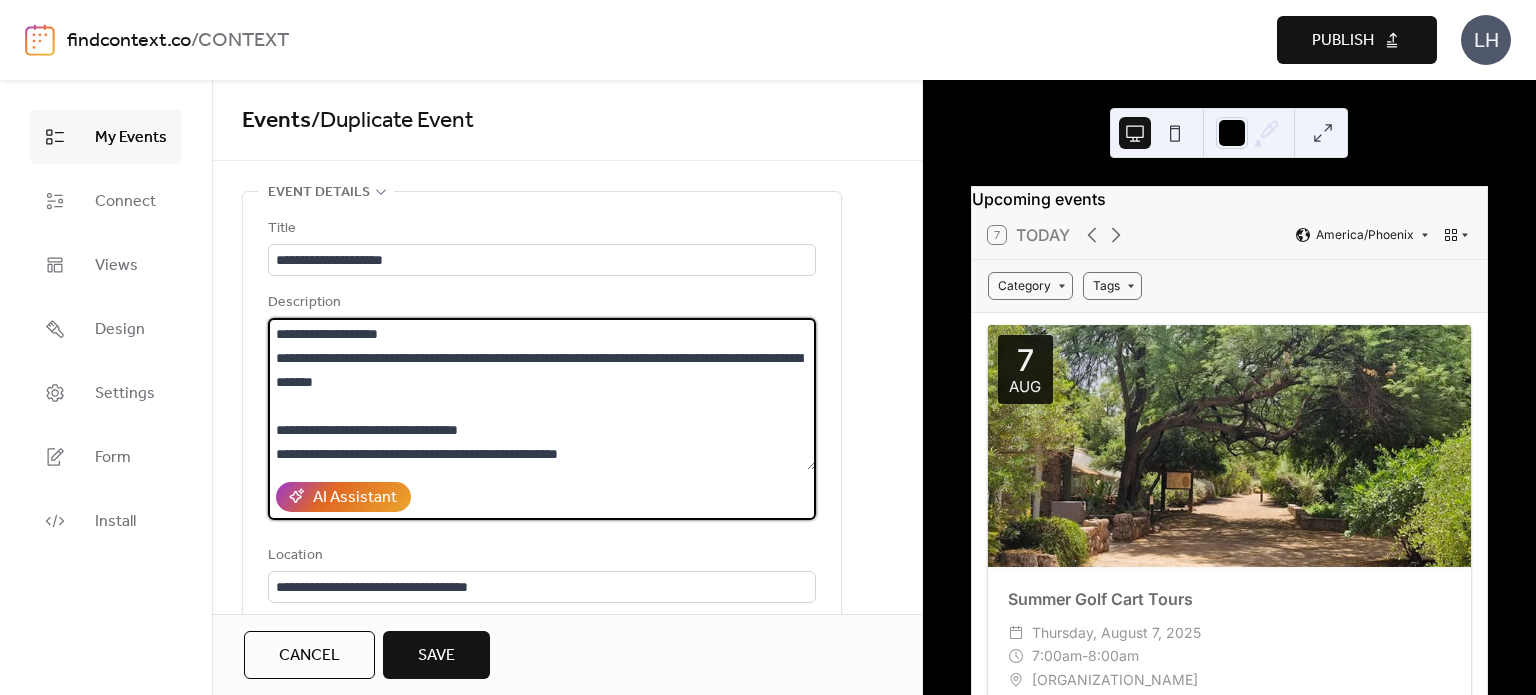 scroll, scrollTop: 131, scrollLeft: 0, axis: vertical 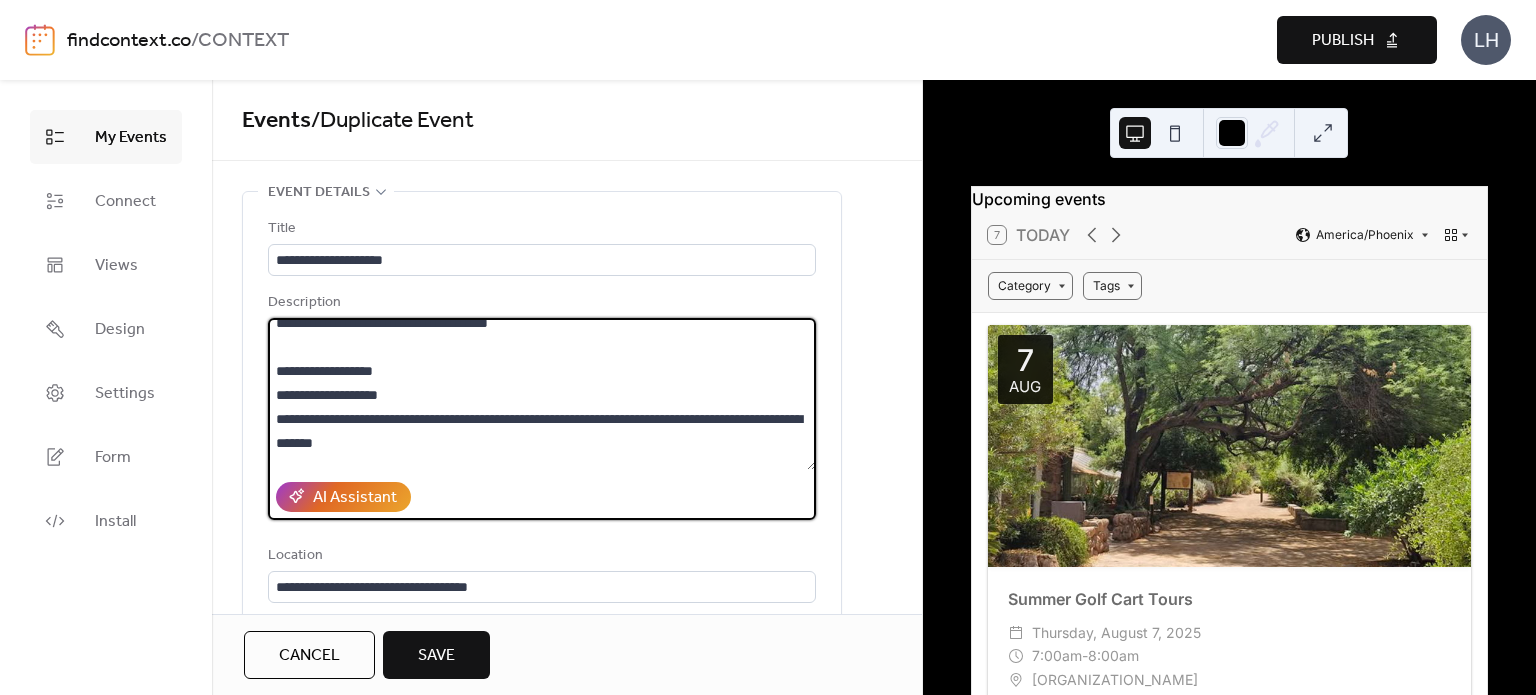 drag, startPoint x: 404, startPoint y: 363, endPoint x: 257, endPoint y: 361, distance: 147.01361 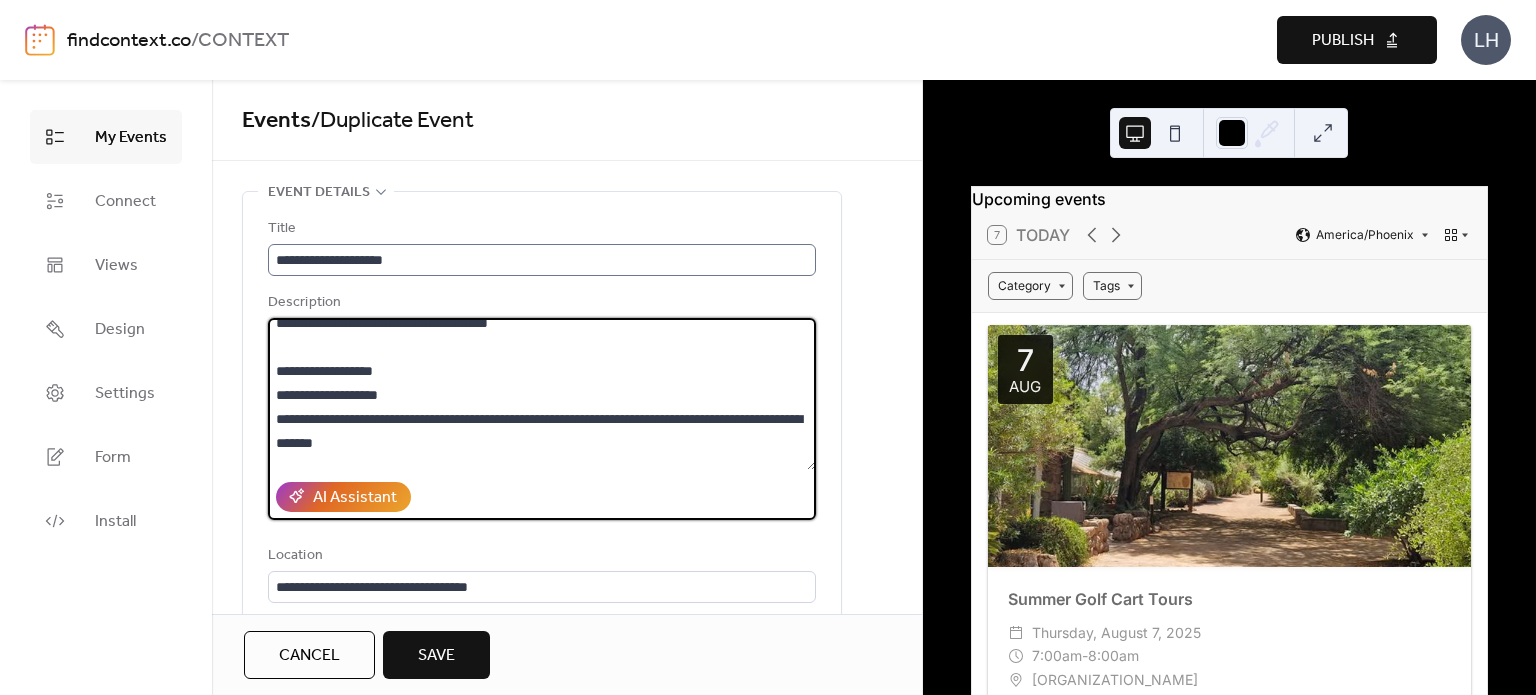 type on "**********" 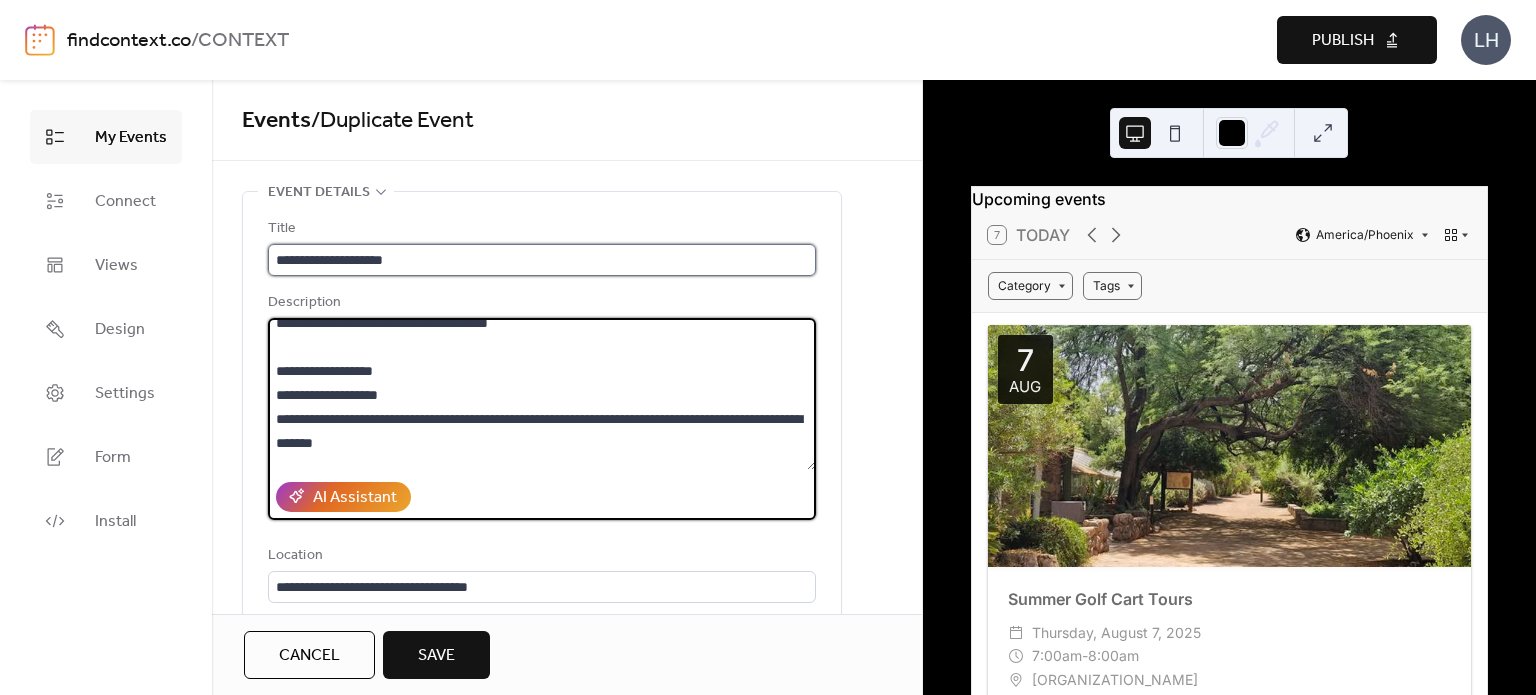 click on "**********" at bounding box center [542, 260] 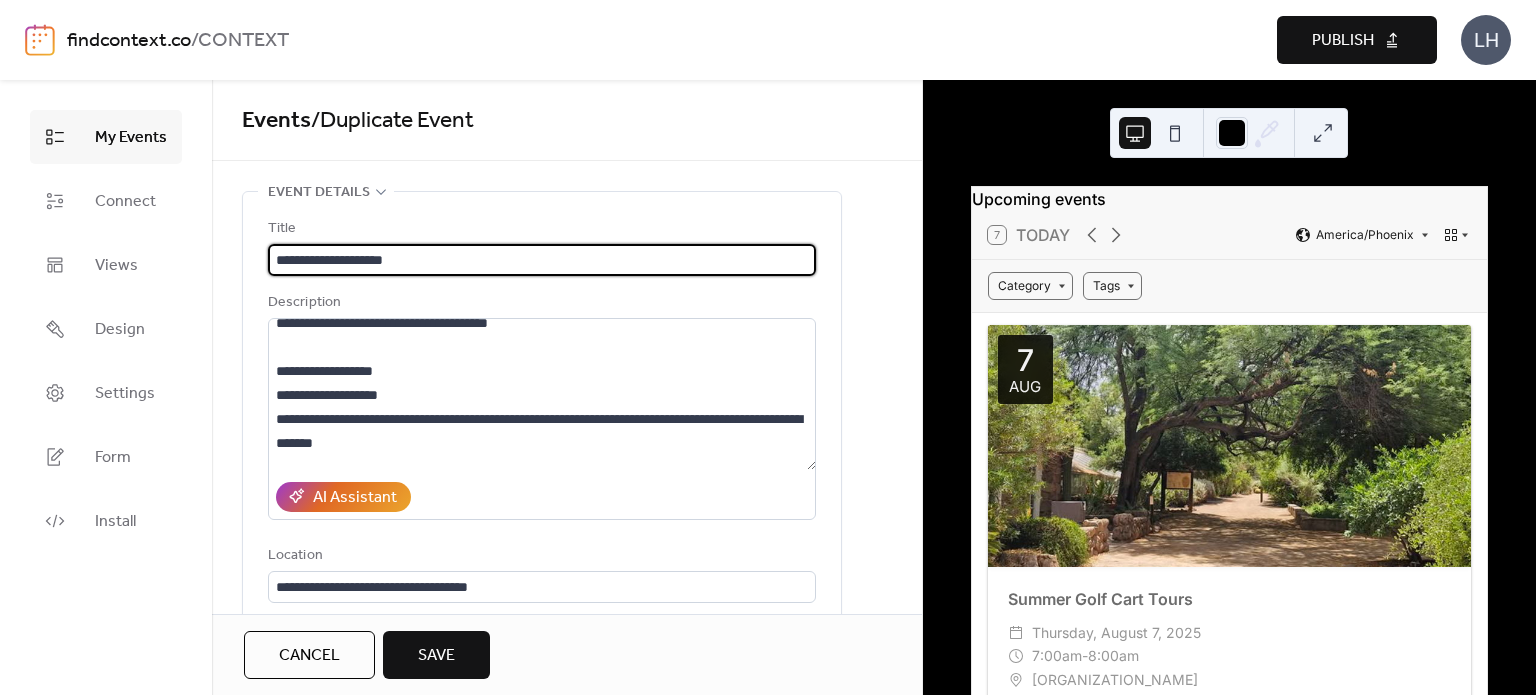 click on "**********" at bounding box center (542, 260) 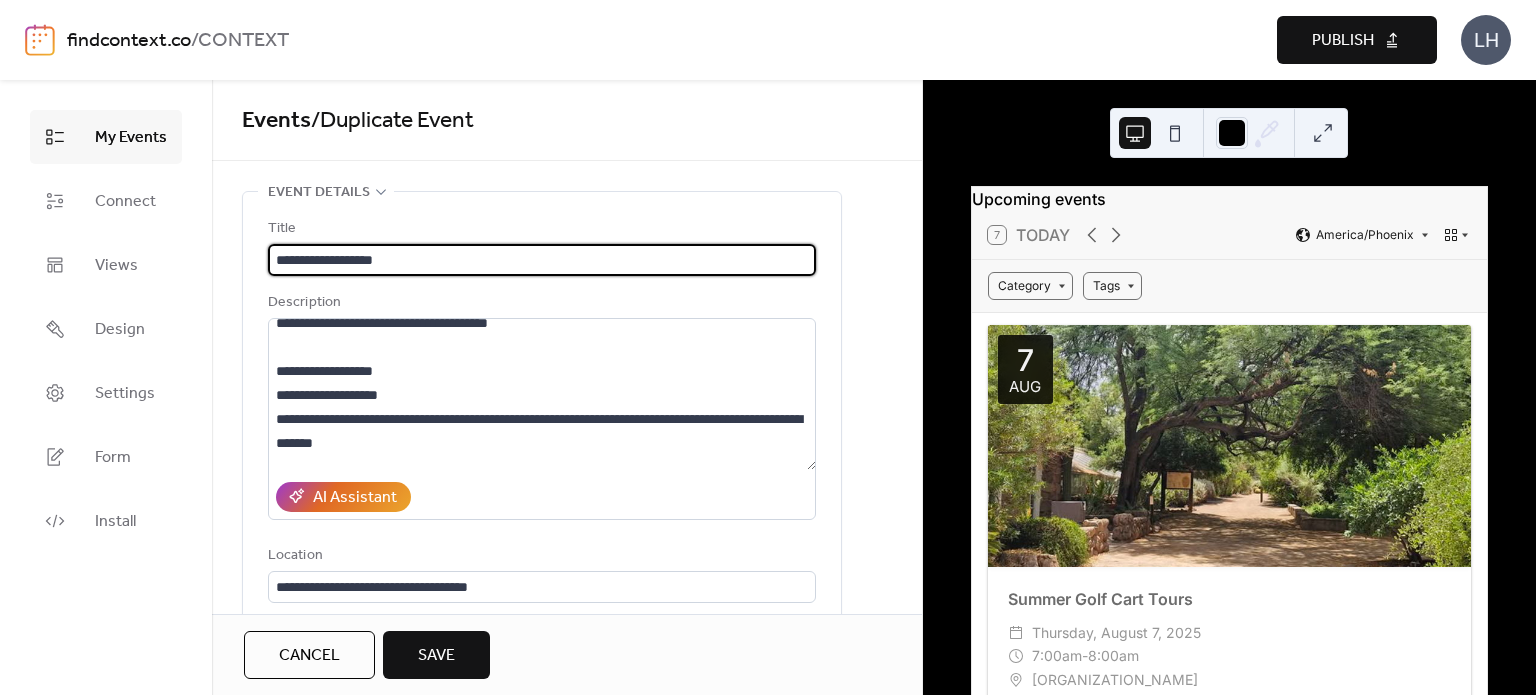 type on "**********" 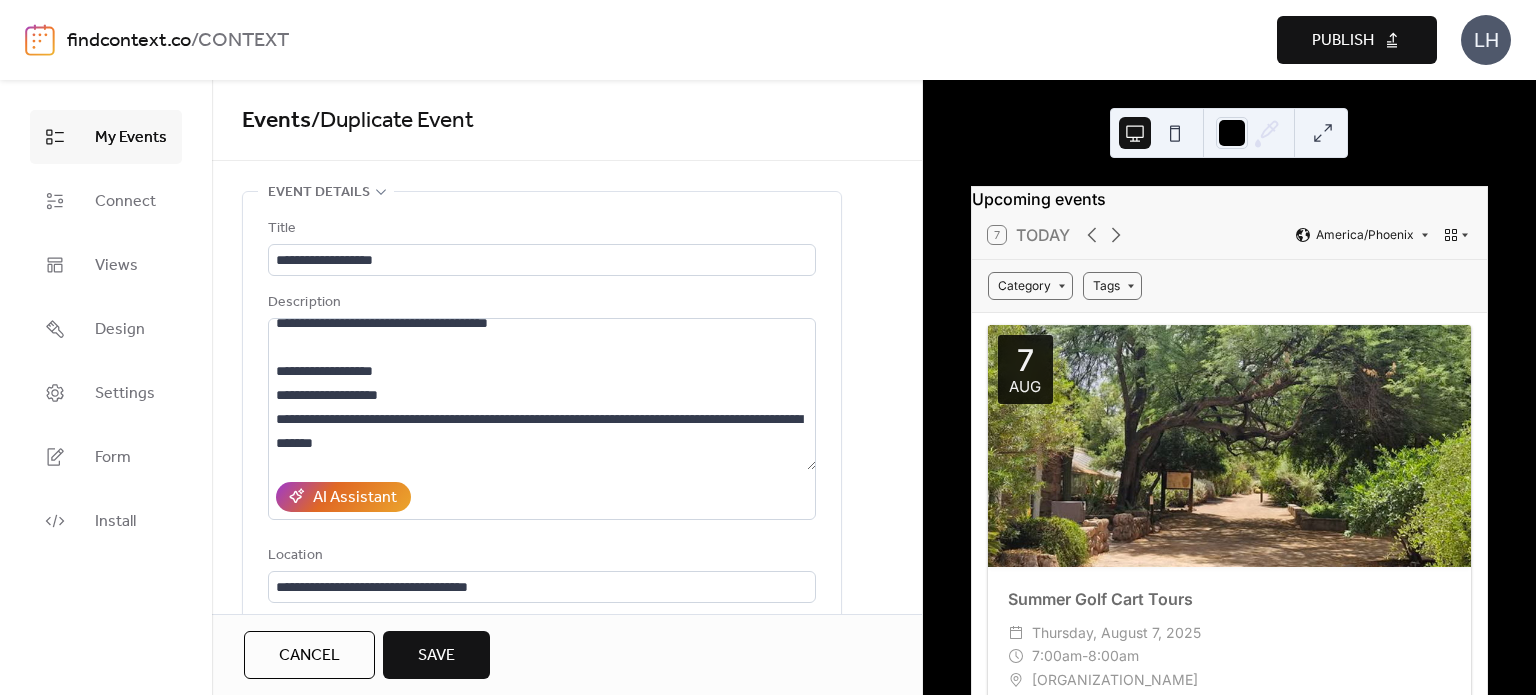 click on "**********" at bounding box center (542, 471) 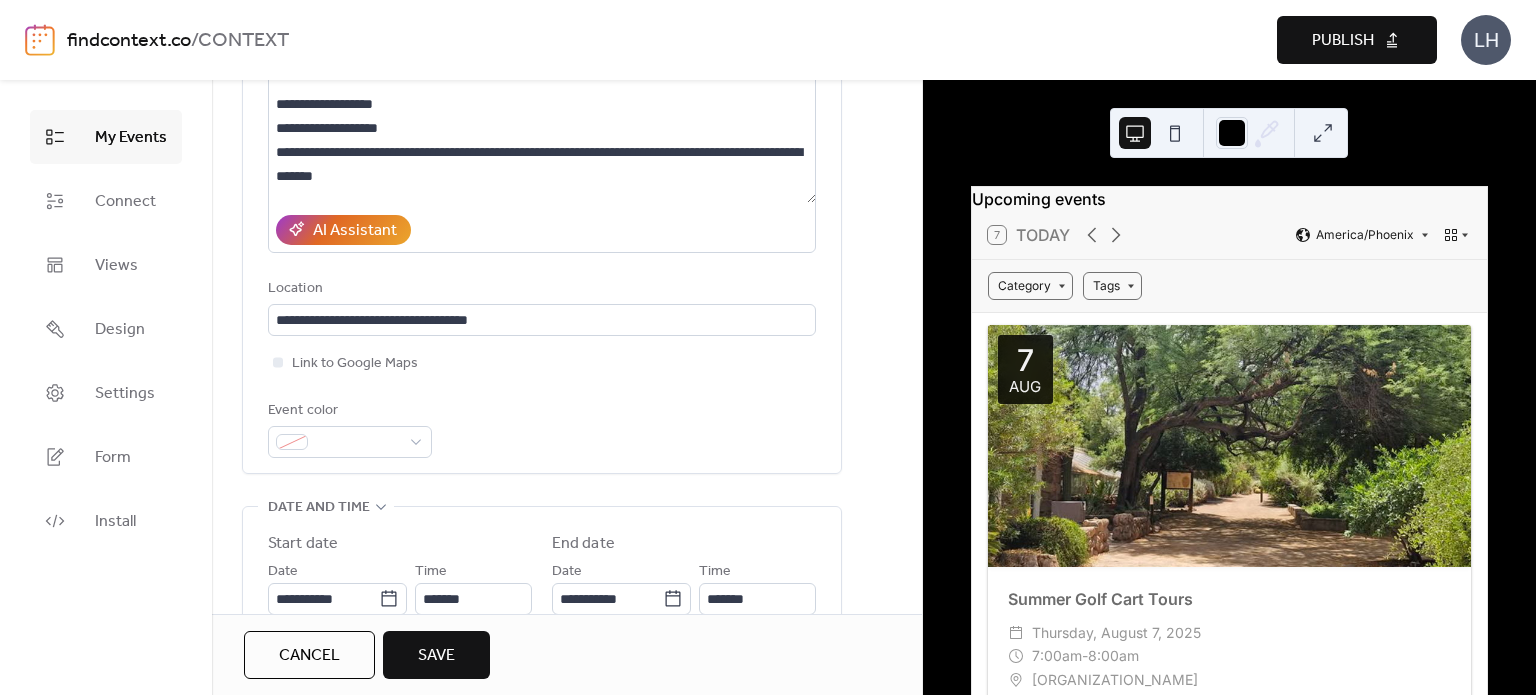 scroll, scrollTop: 288, scrollLeft: 0, axis: vertical 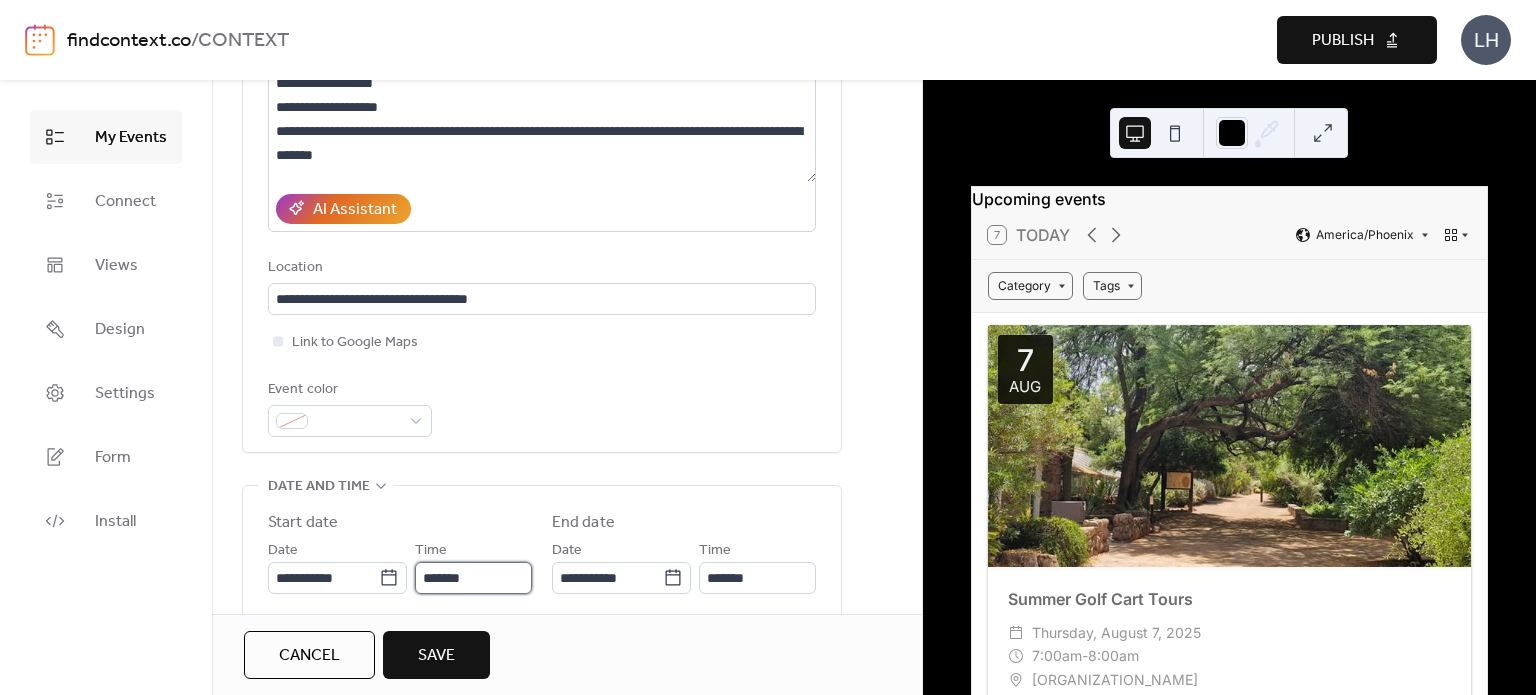 click on "*******" at bounding box center (473, 578) 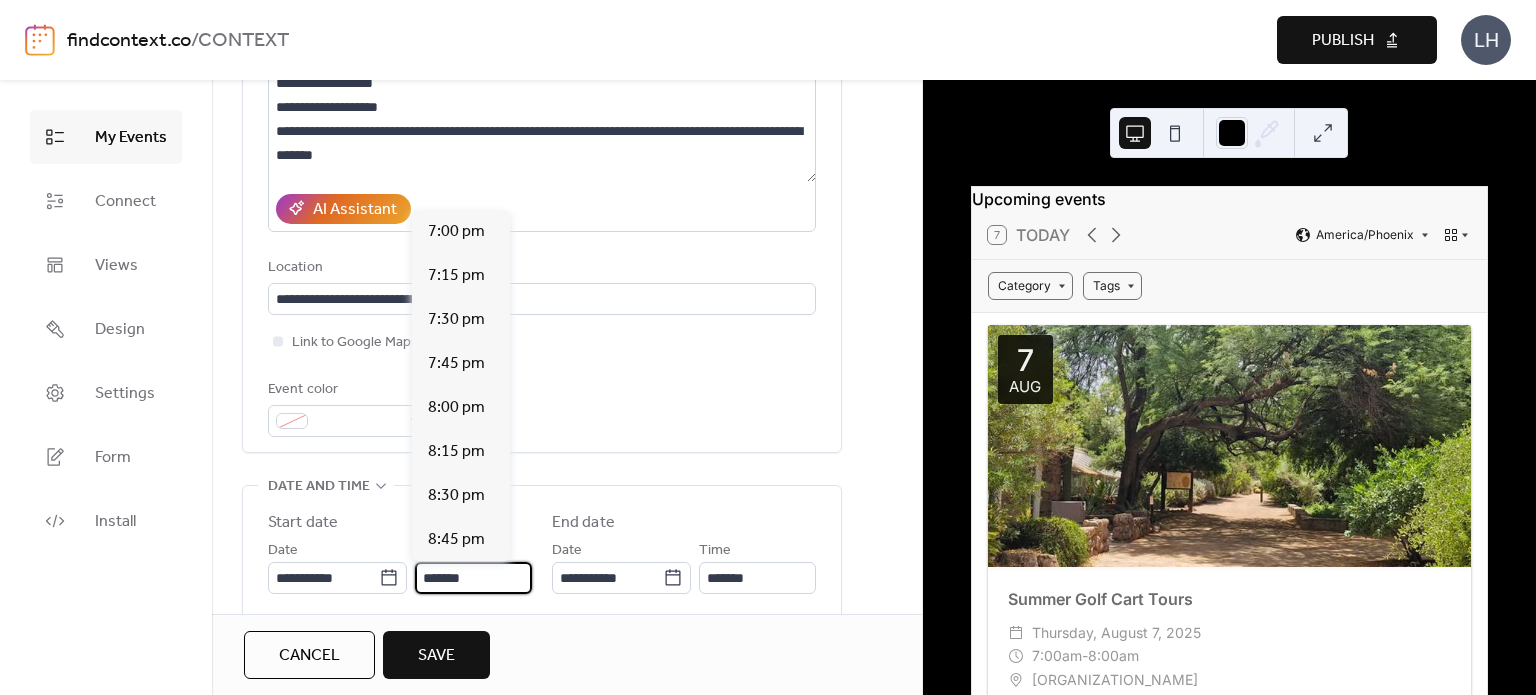 scroll, scrollTop: 3168, scrollLeft: 0, axis: vertical 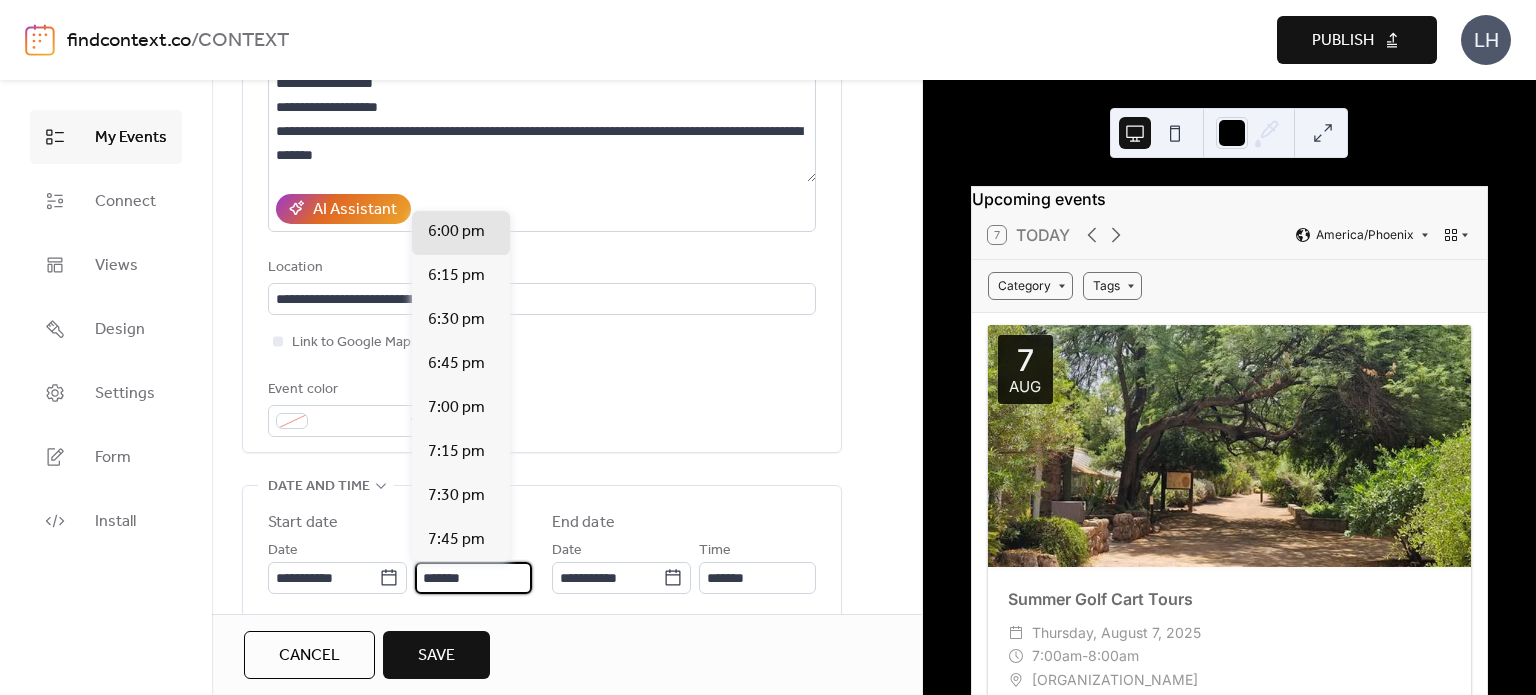 type on "*******" 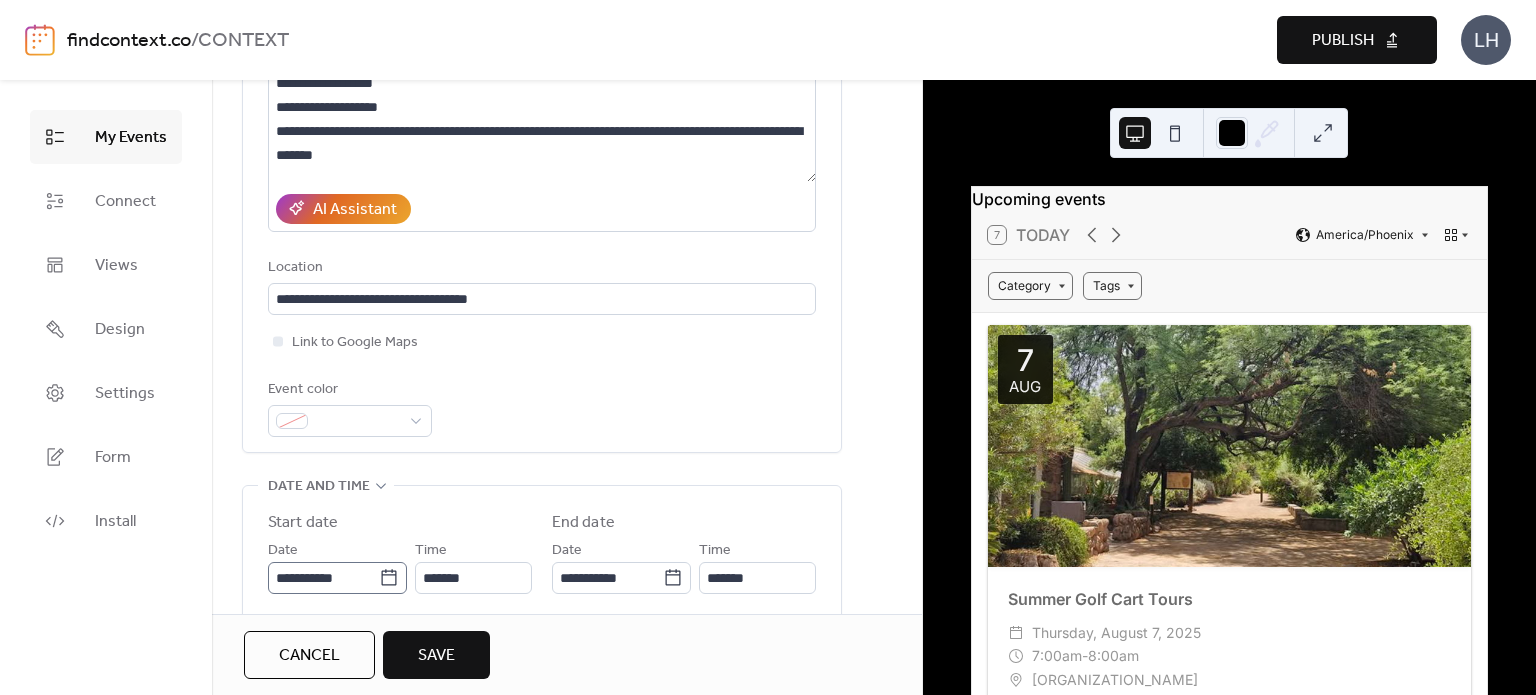 click 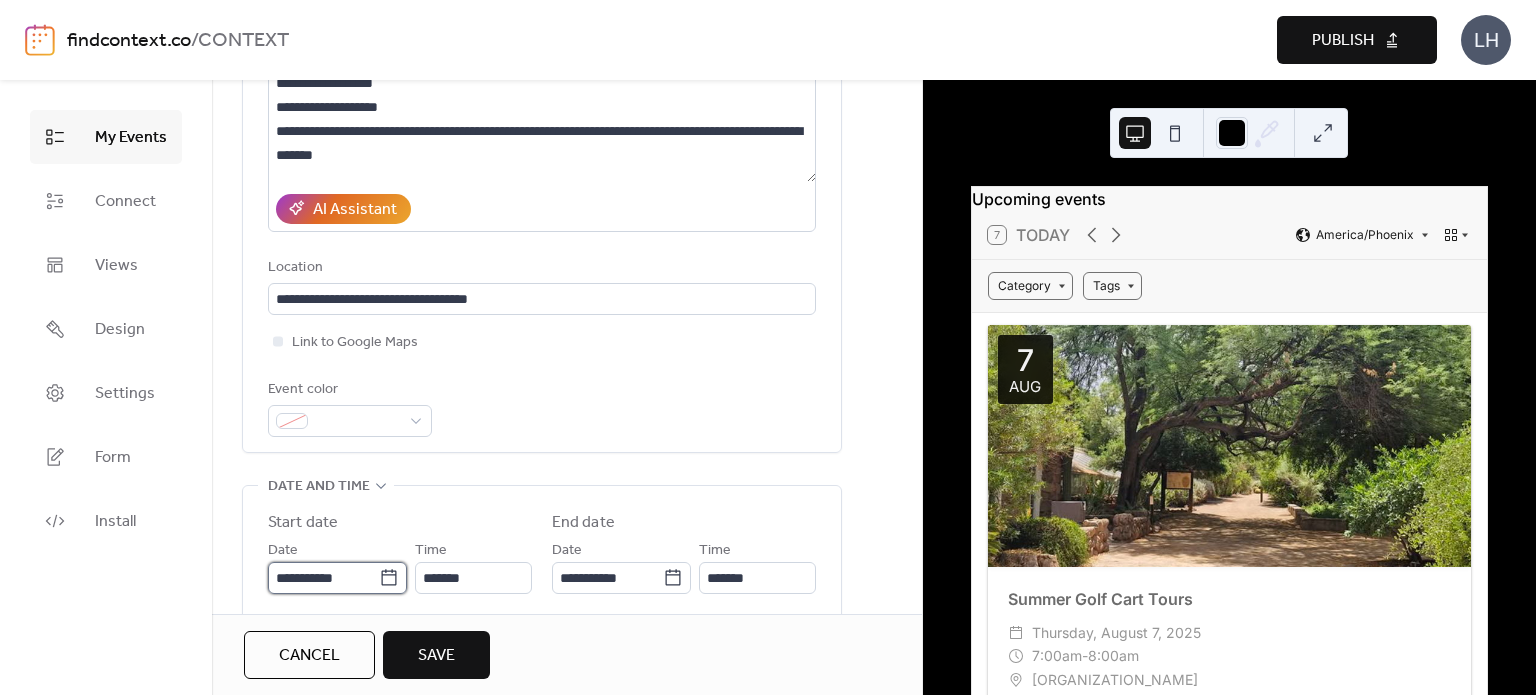 click on "**********" at bounding box center (323, 578) 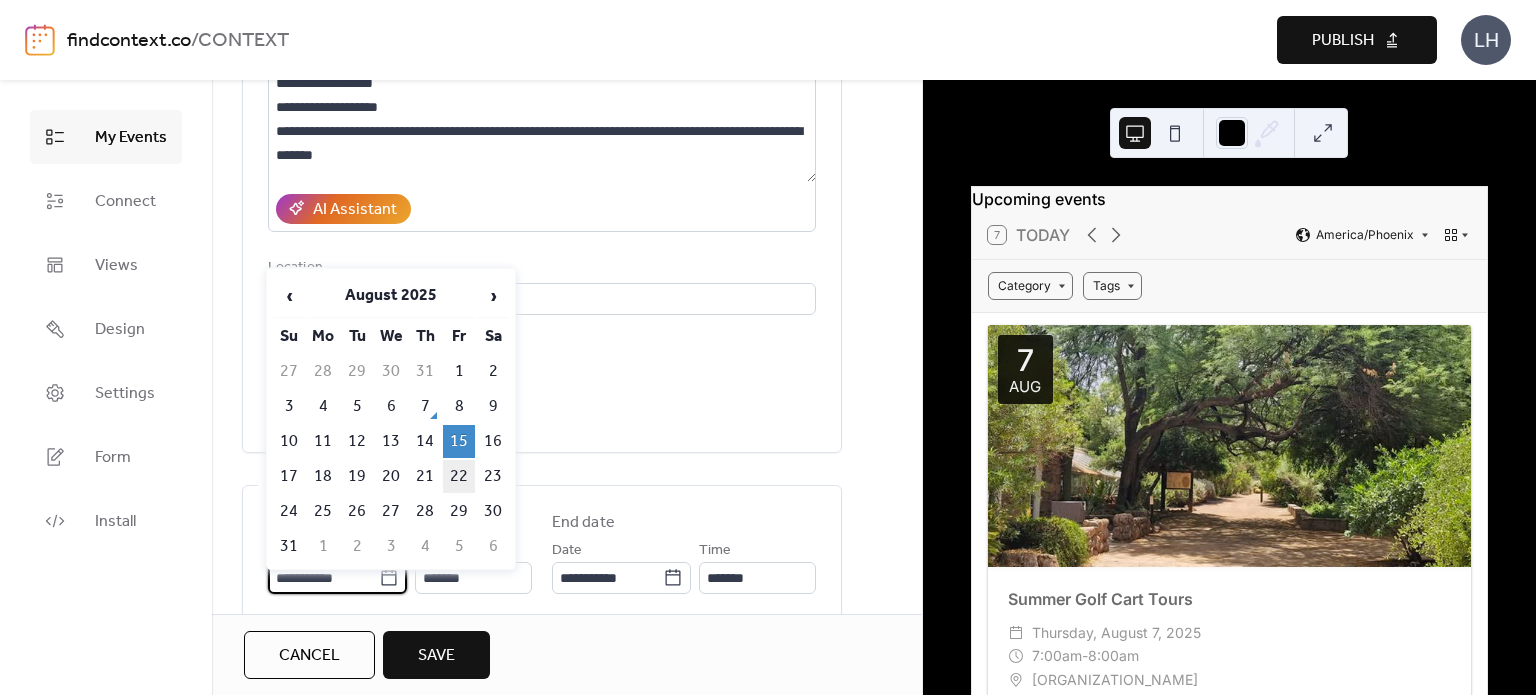 click on "22" at bounding box center (459, 476) 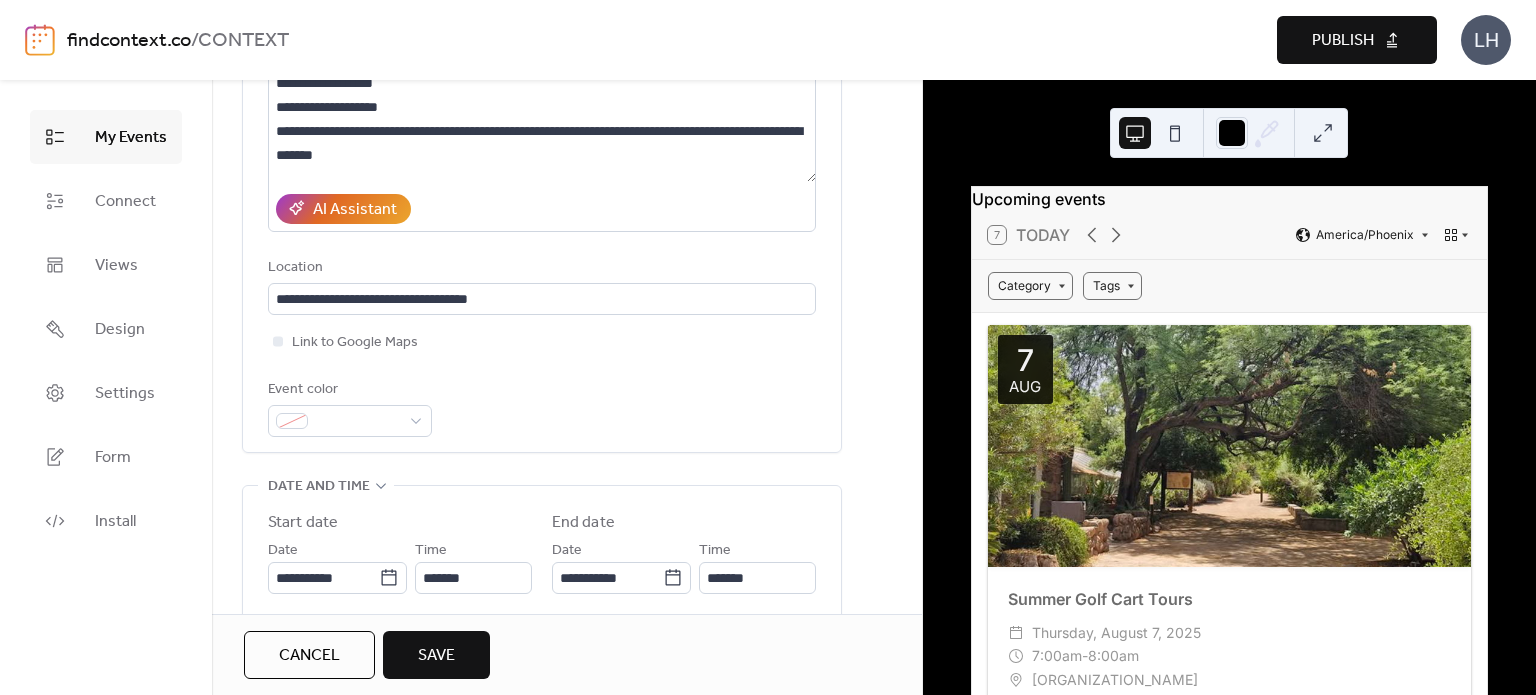 click on "Event color" at bounding box center [542, 407] 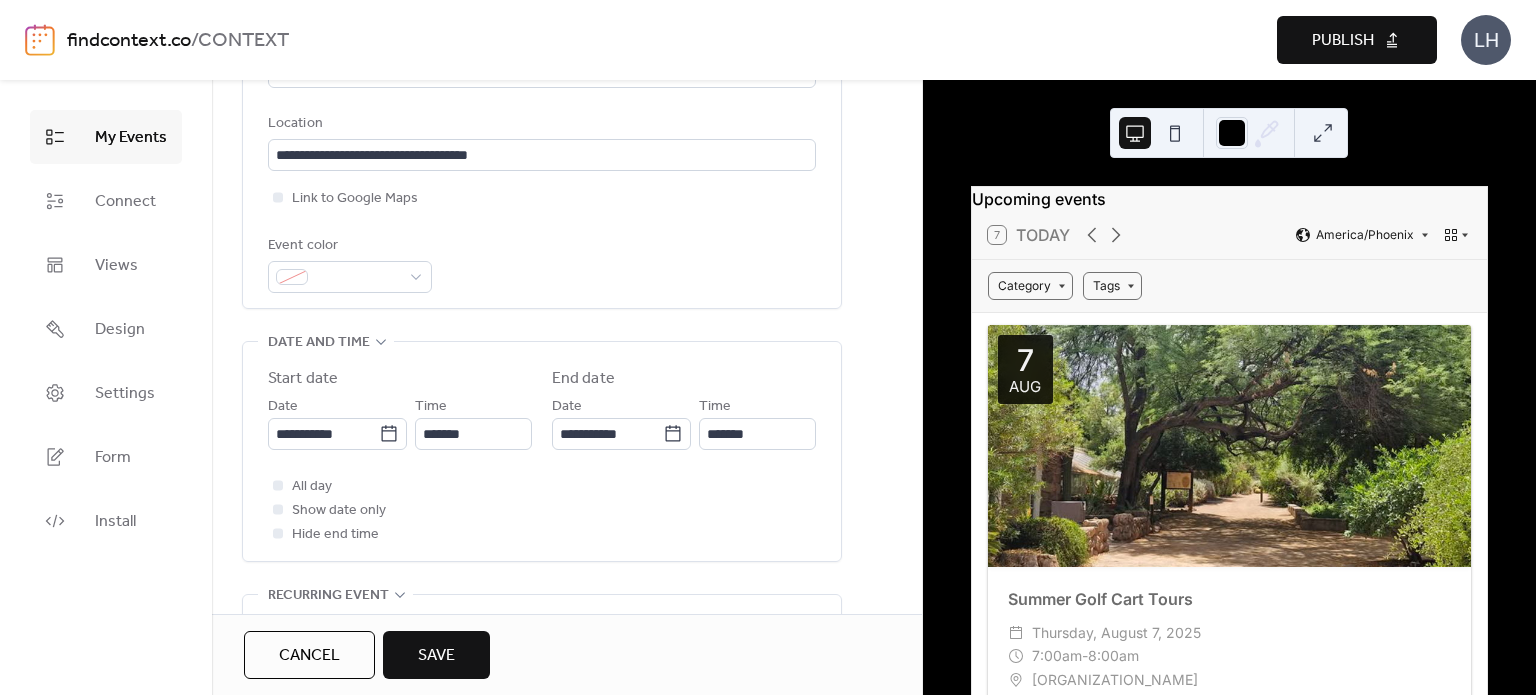 scroll, scrollTop: 432, scrollLeft: 0, axis: vertical 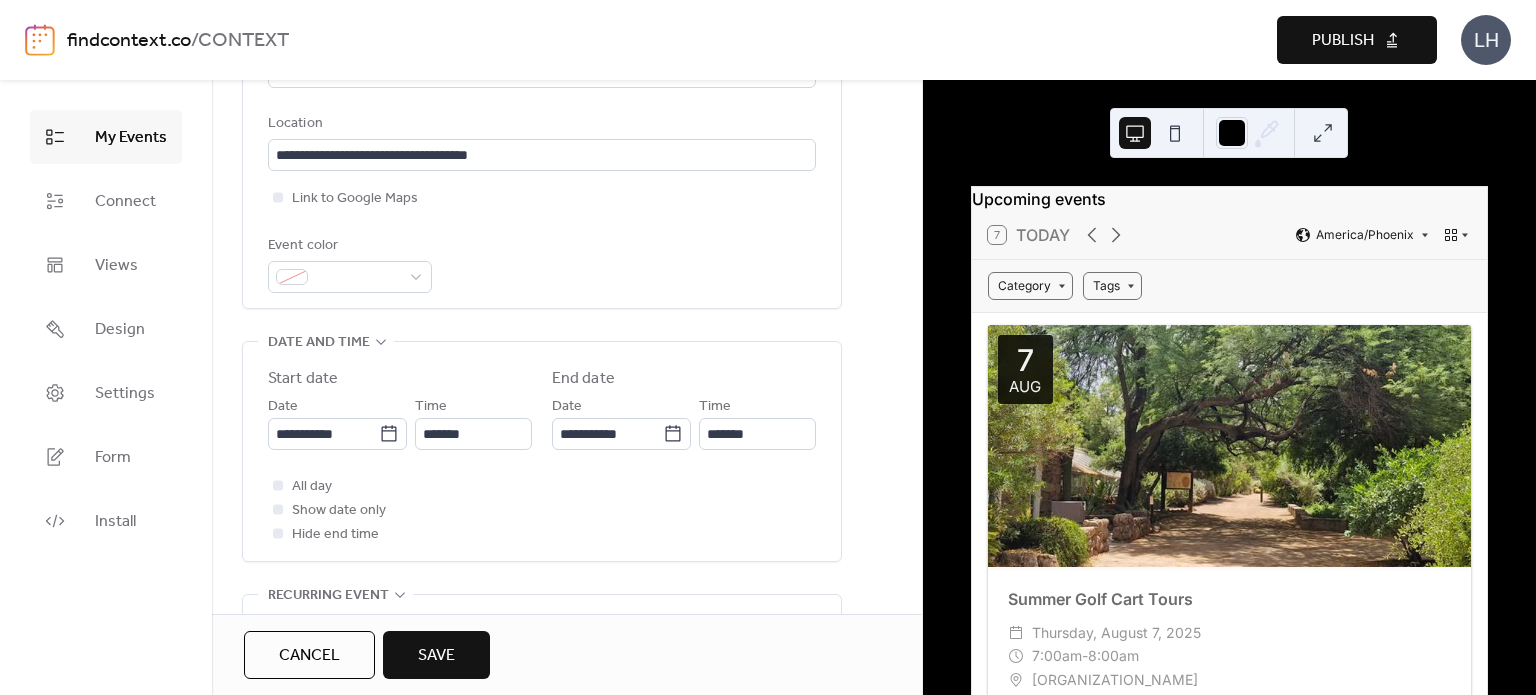 click on "Save" at bounding box center [436, 655] 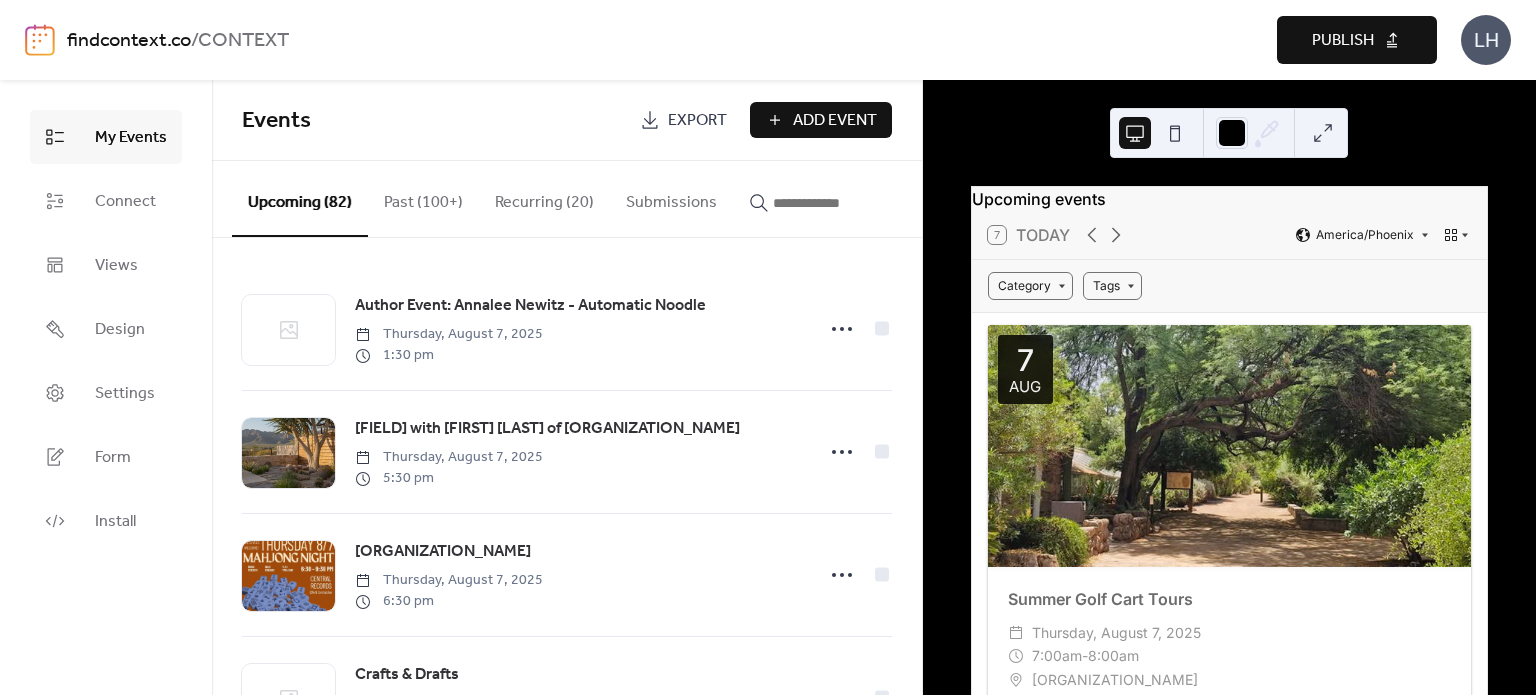 click at bounding box center (833, 203) 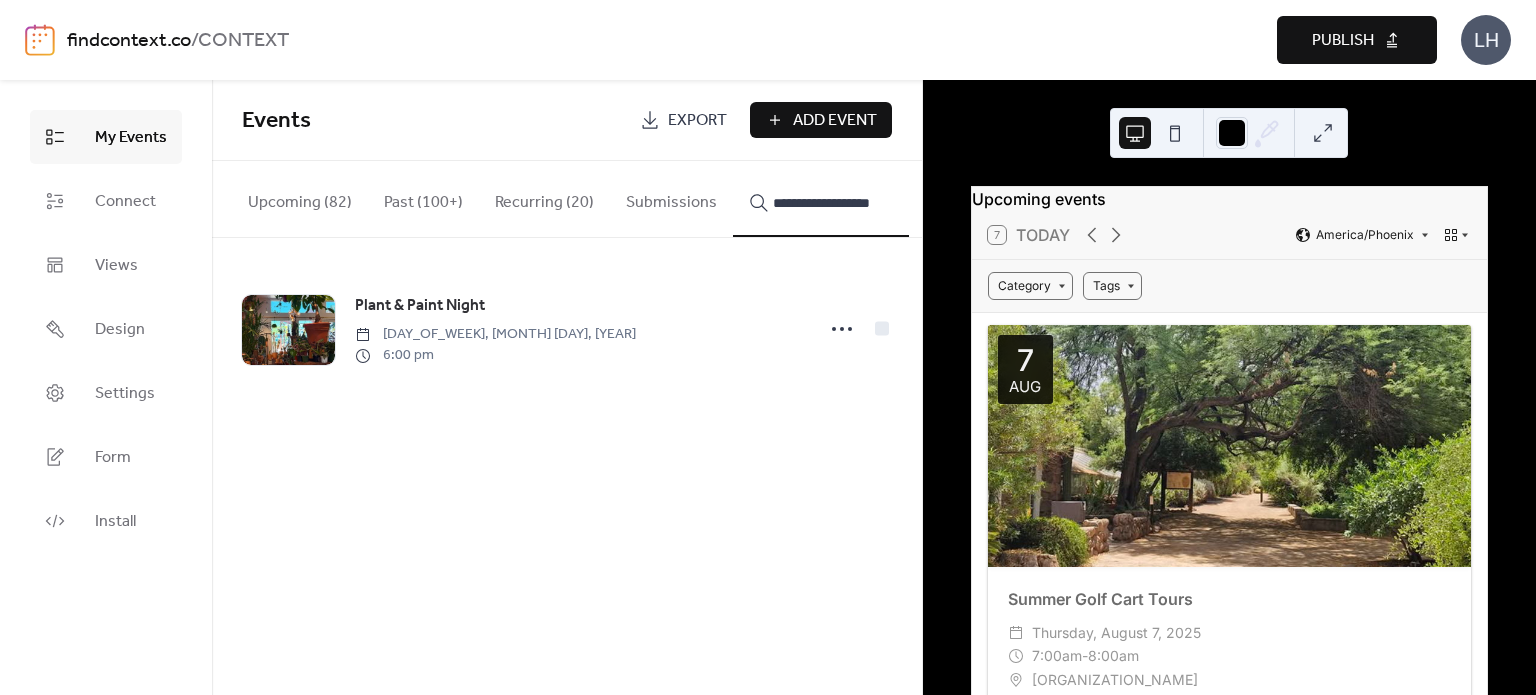 type on "**********" 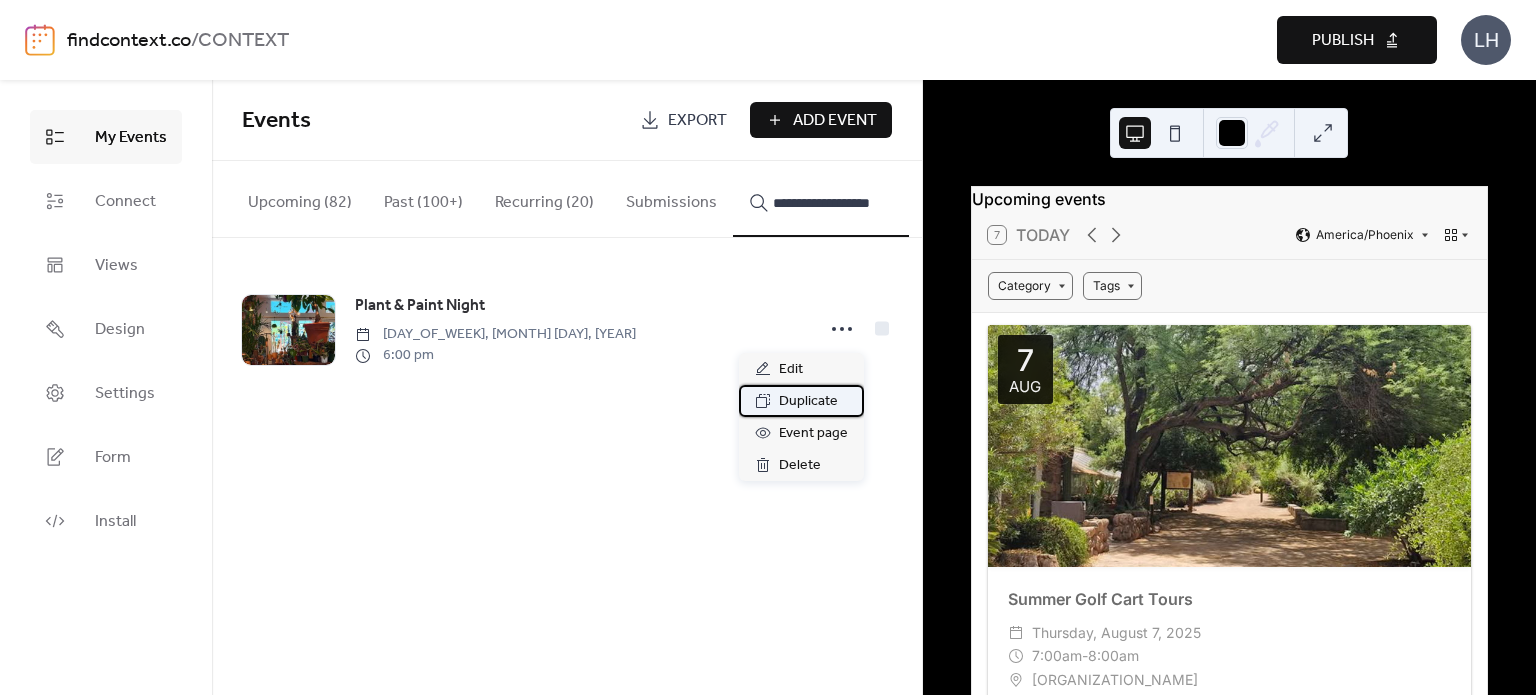 click on "Duplicate" at bounding box center [808, 402] 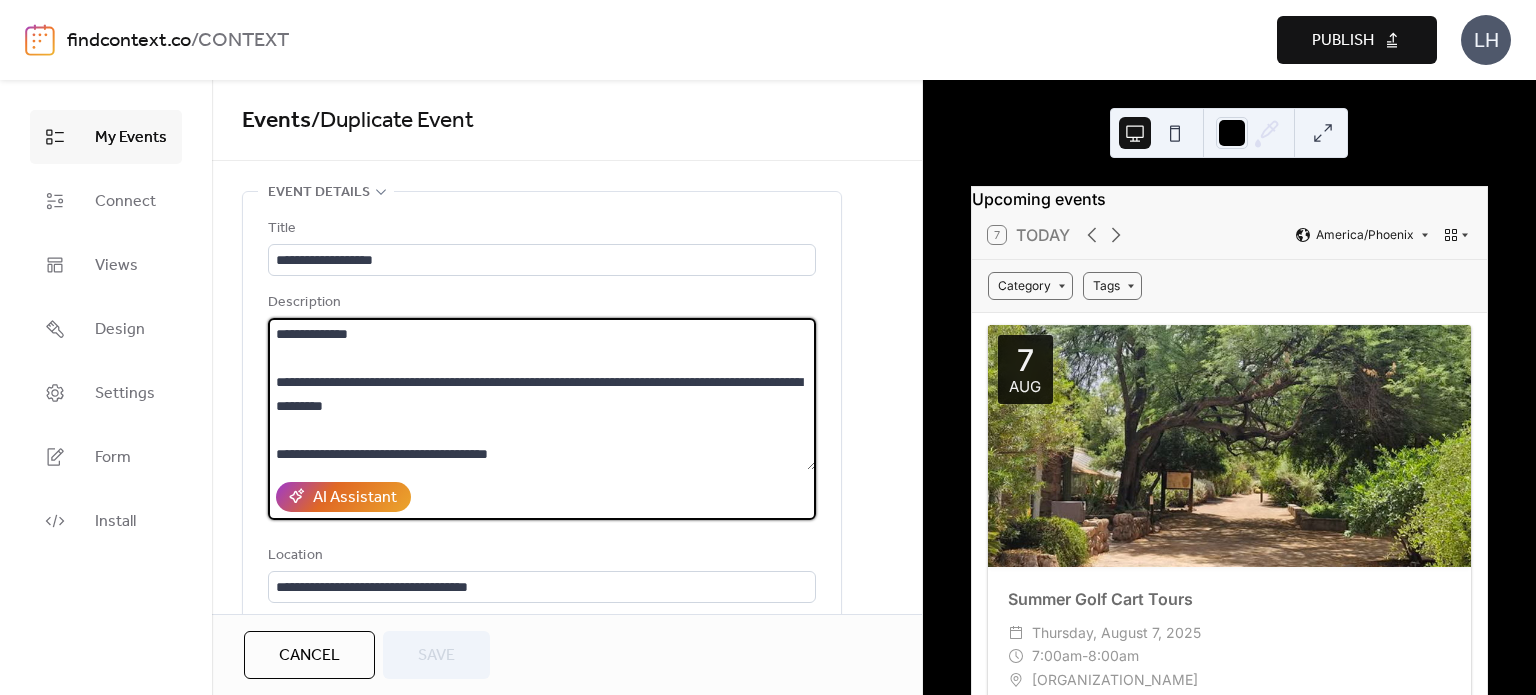 click on "**********" at bounding box center (542, 394) 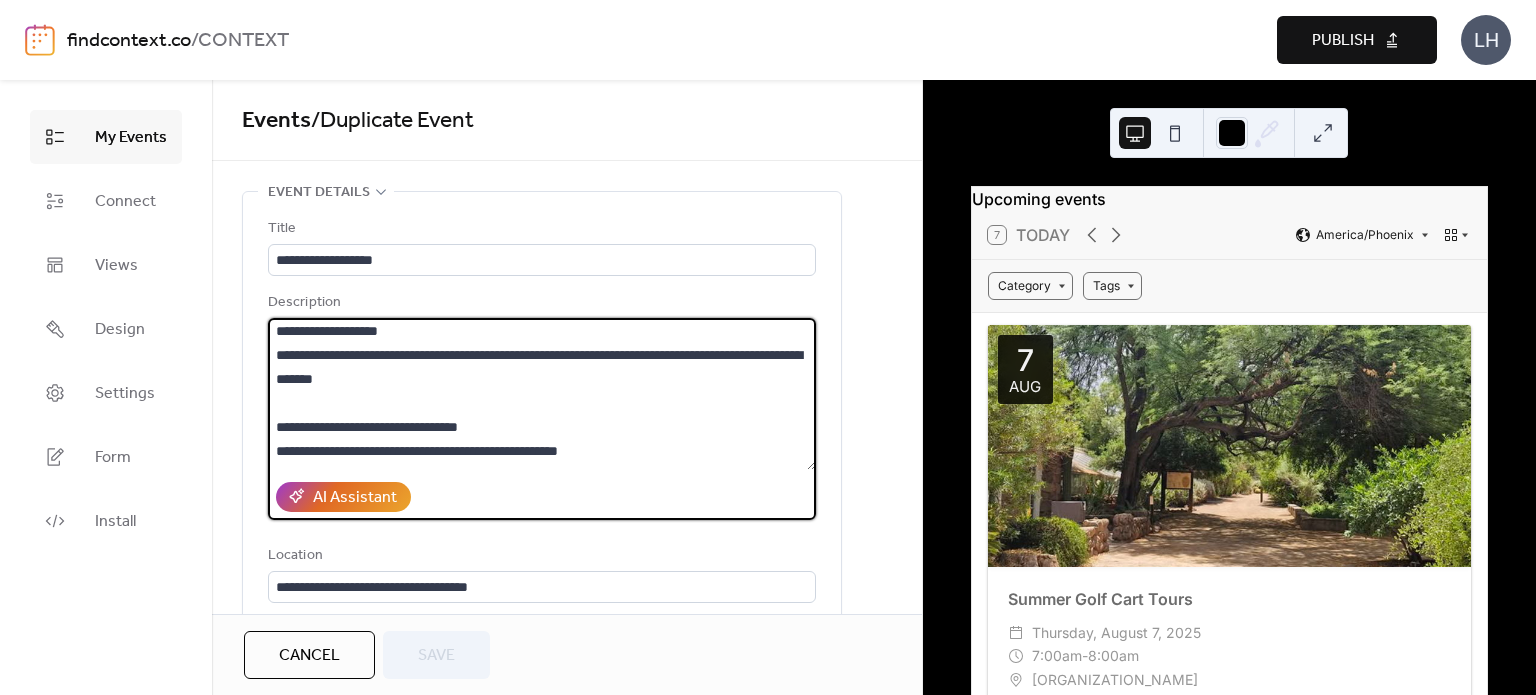 scroll, scrollTop: 204, scrollLeft: 0, axis: vertical 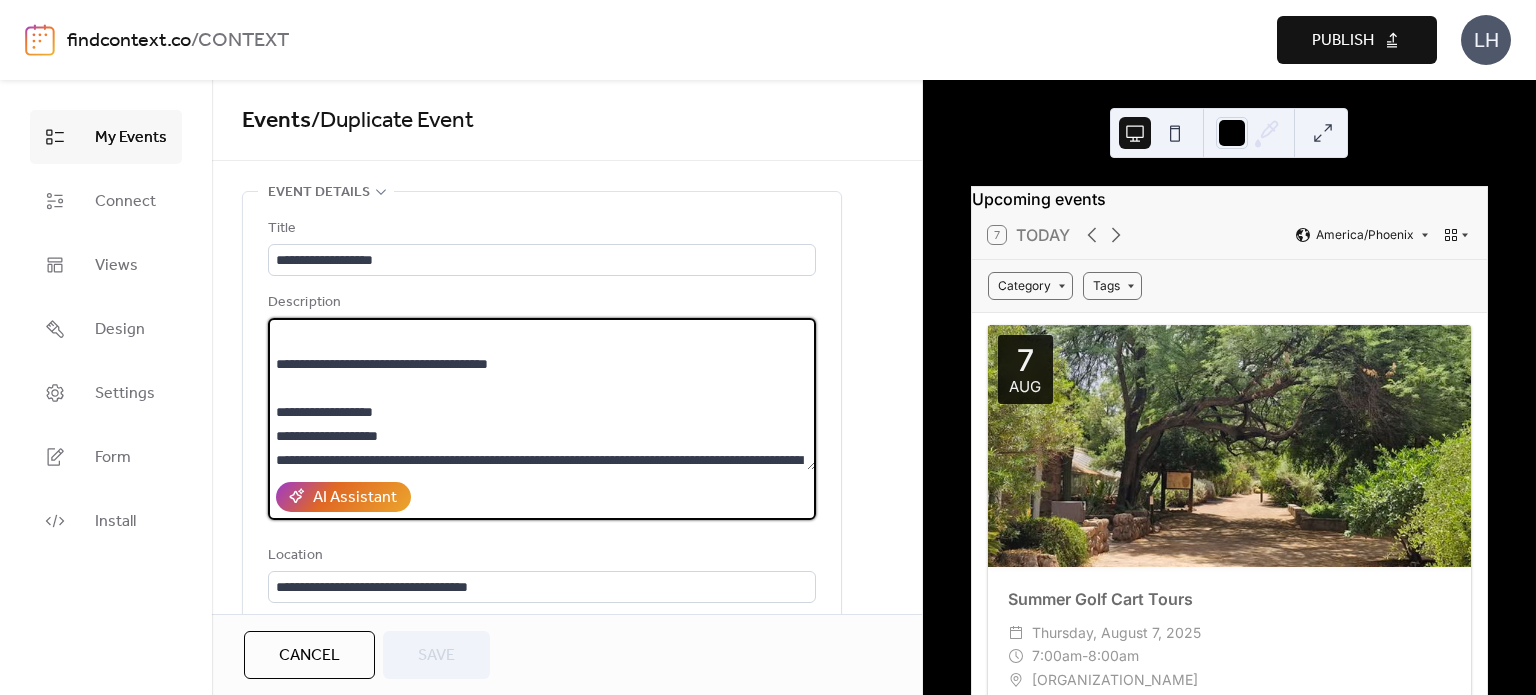 drag, startPoint x: 414, startPoint y: 362, endPoint x: 270, endPoint y: 411, distance: 152.10852 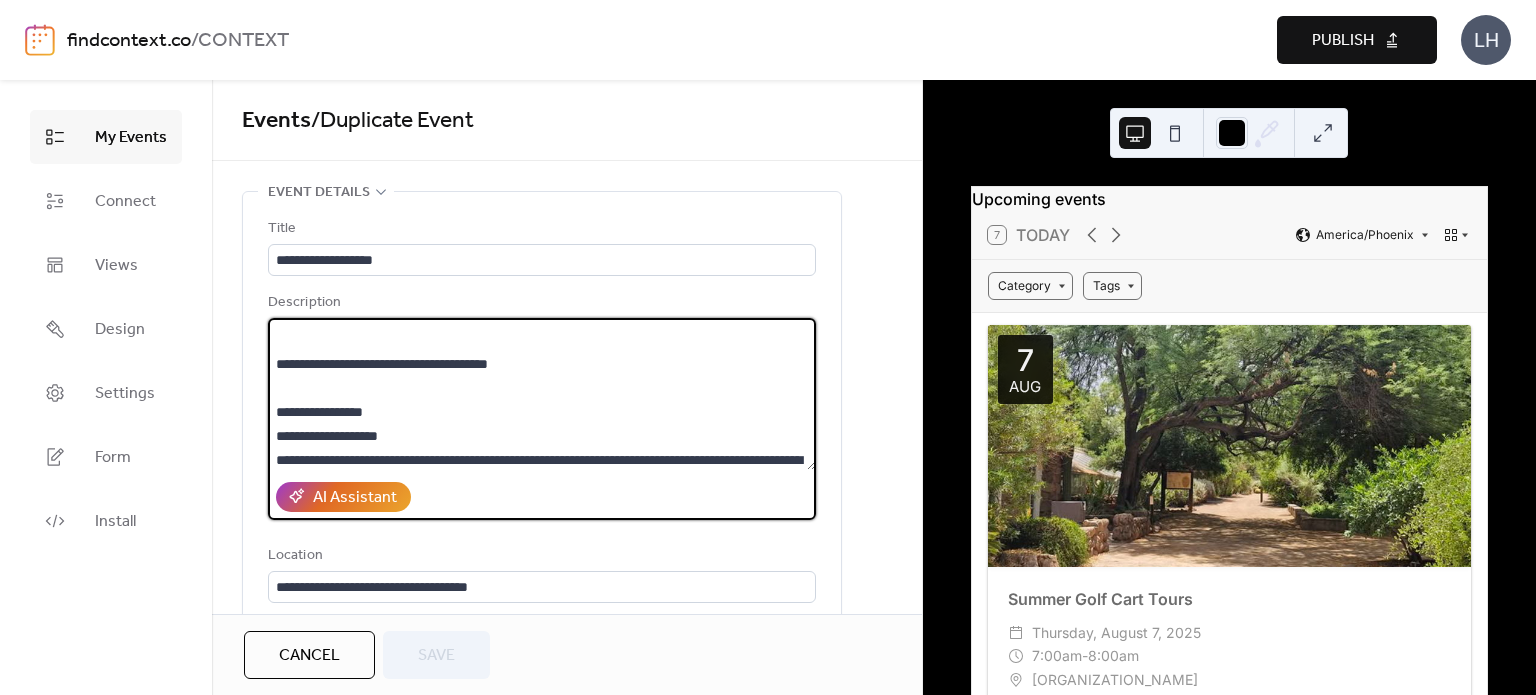 scroll, scrollTop: 140, scrollLeft: 0, axis: vertical 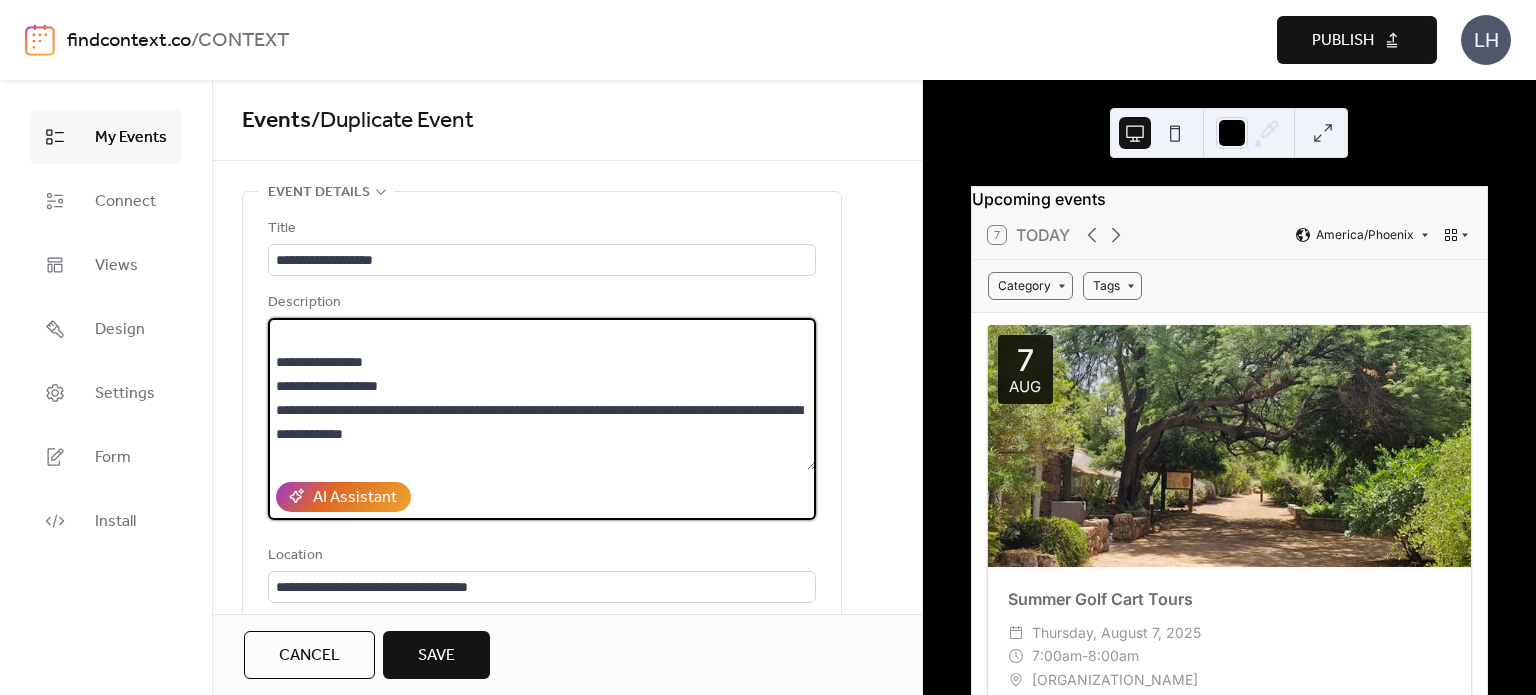 drag, startPoint x: 296, startPoint y: 363, endPoint x: 404, endPoint y: 371, distance: 108.29589 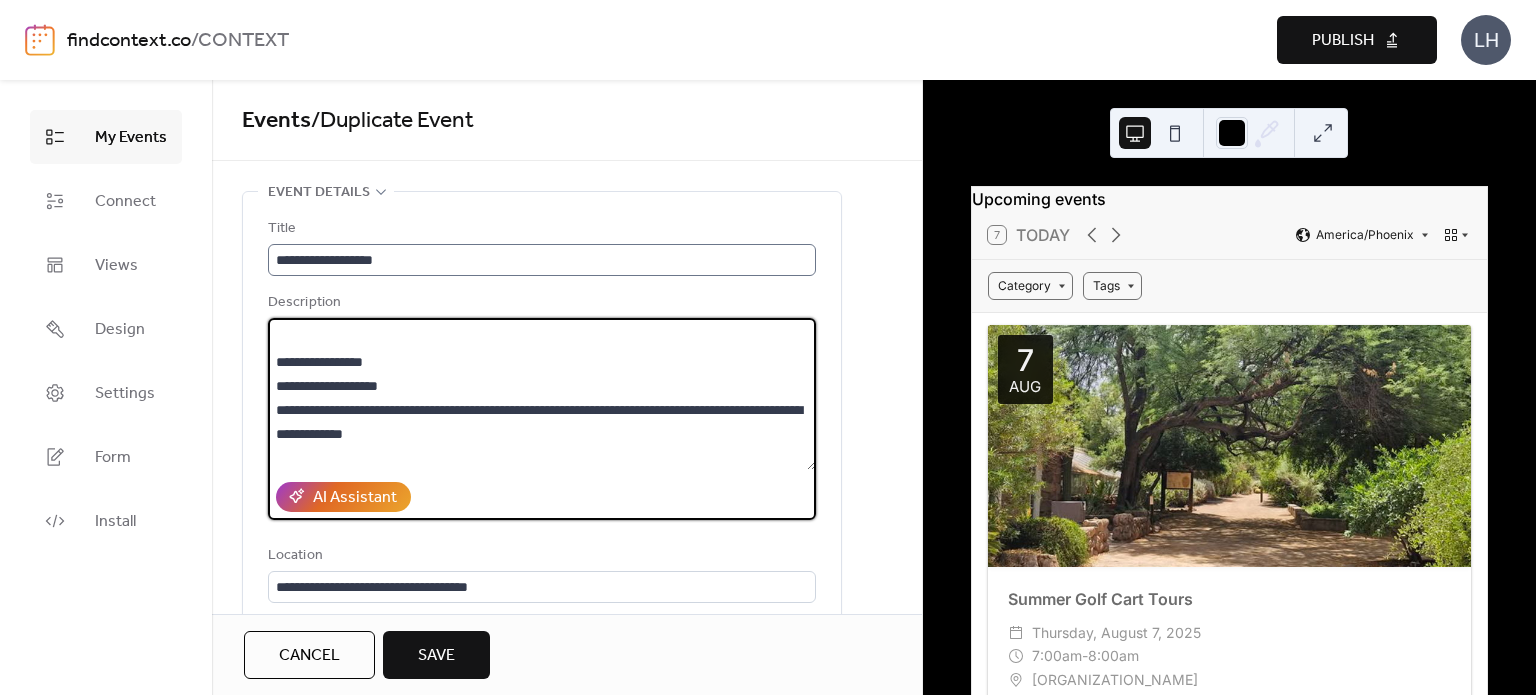 type on "**********" 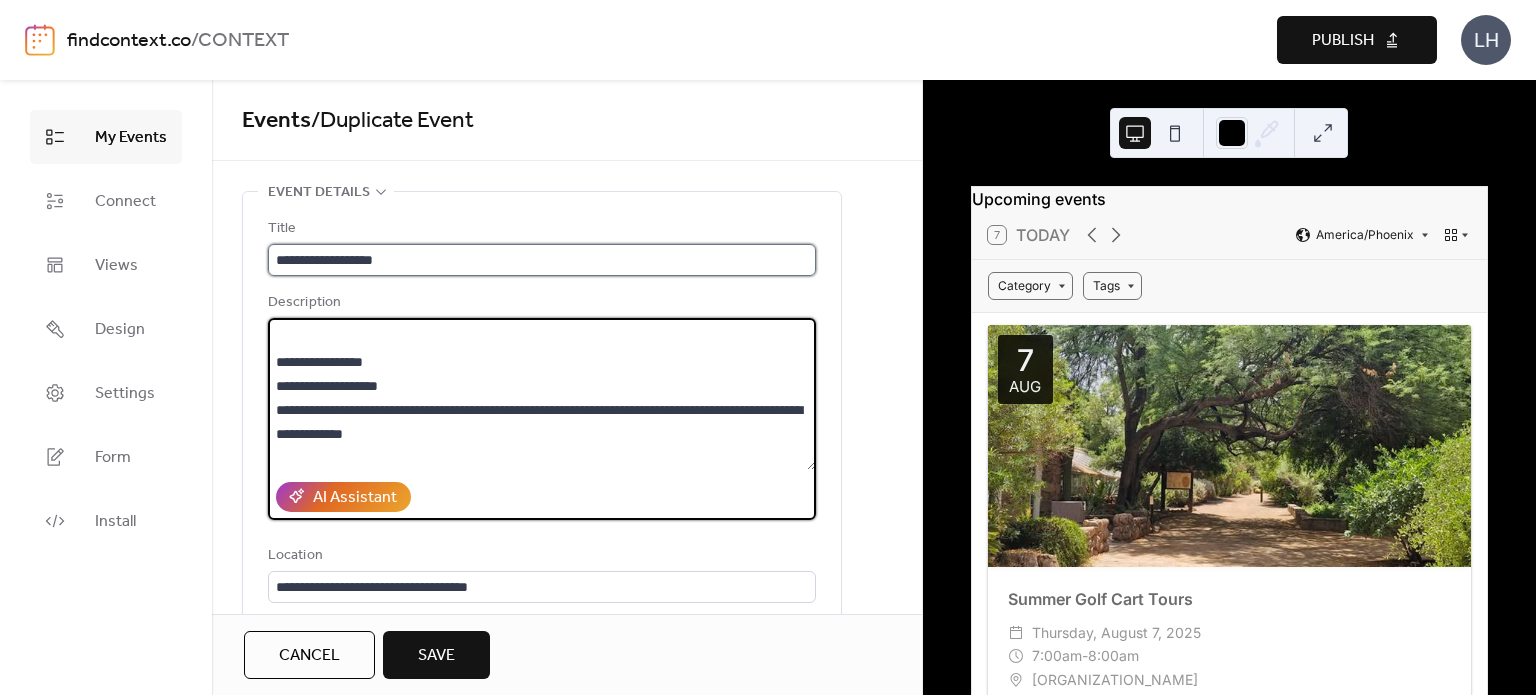 click on "**********" at bounding box center [542, 260] 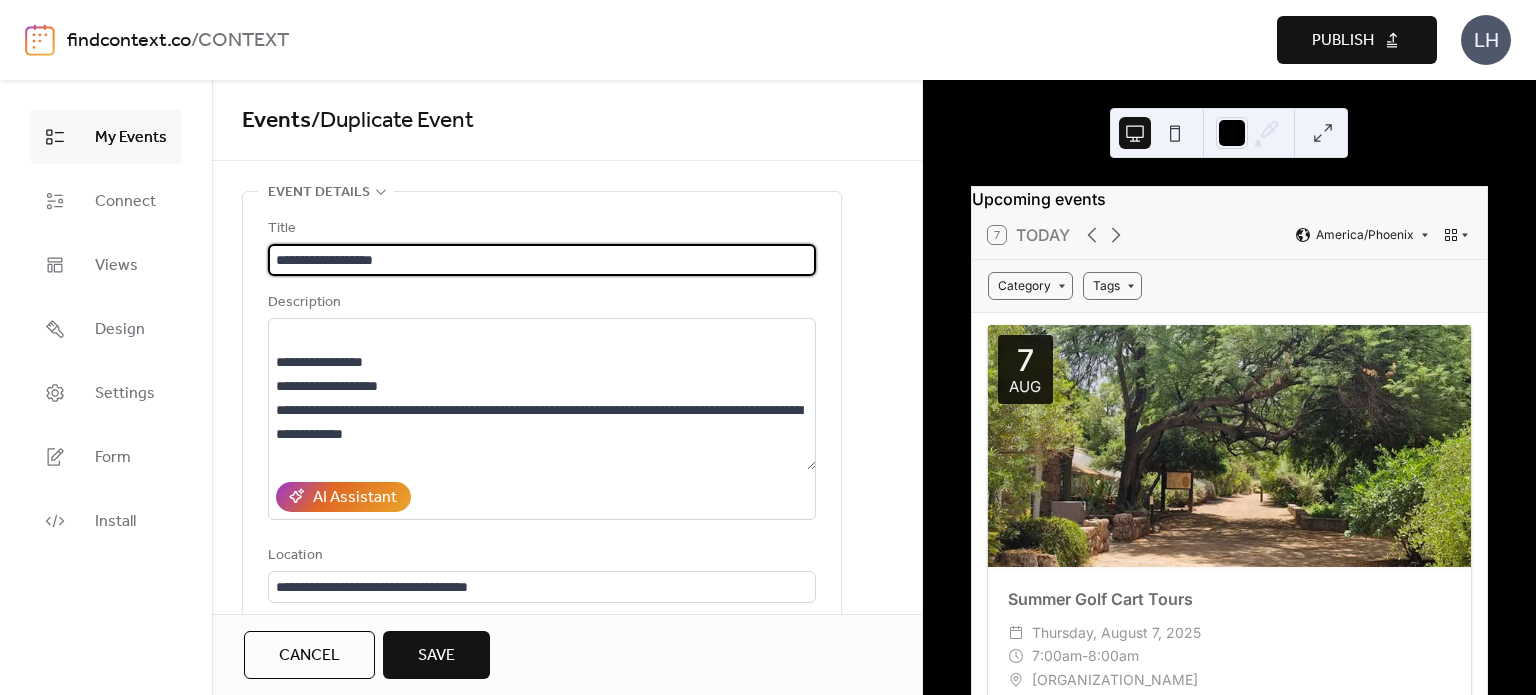 paste 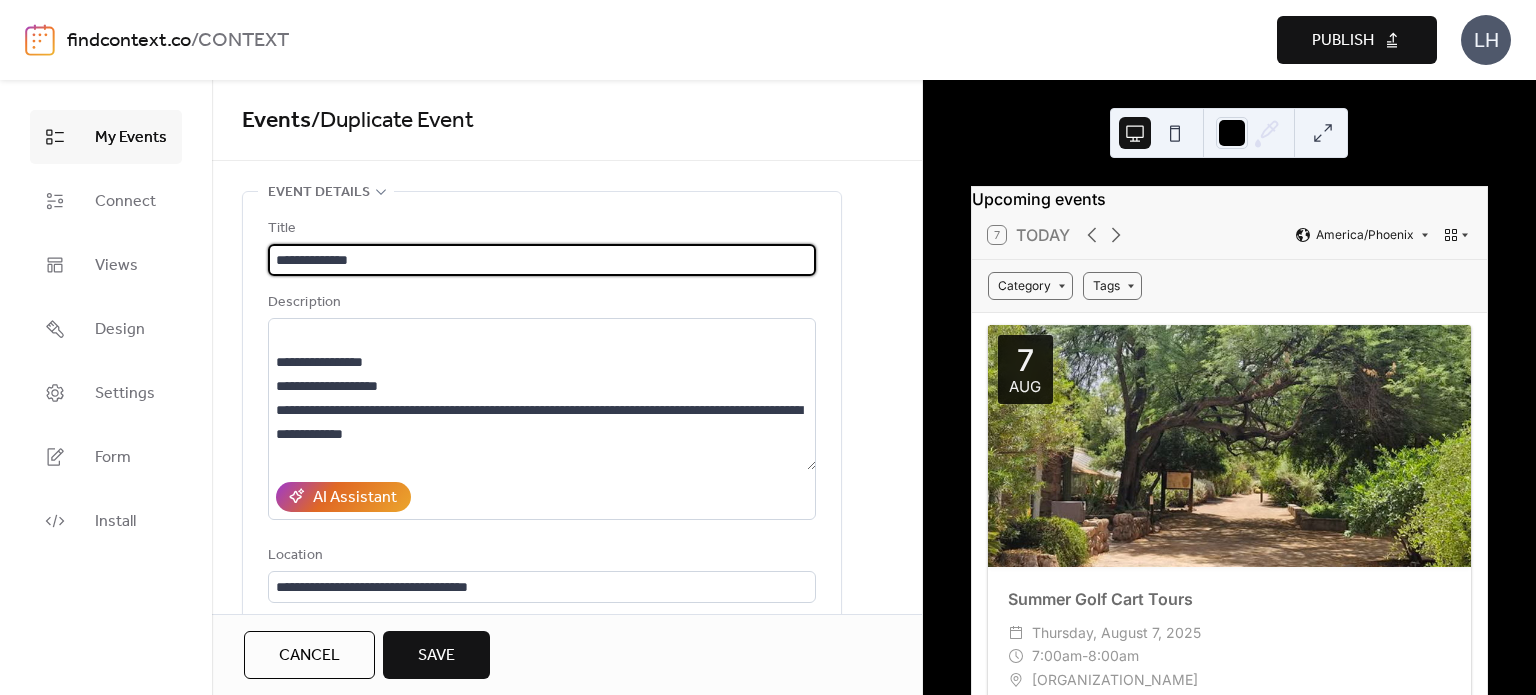 type on "**********" 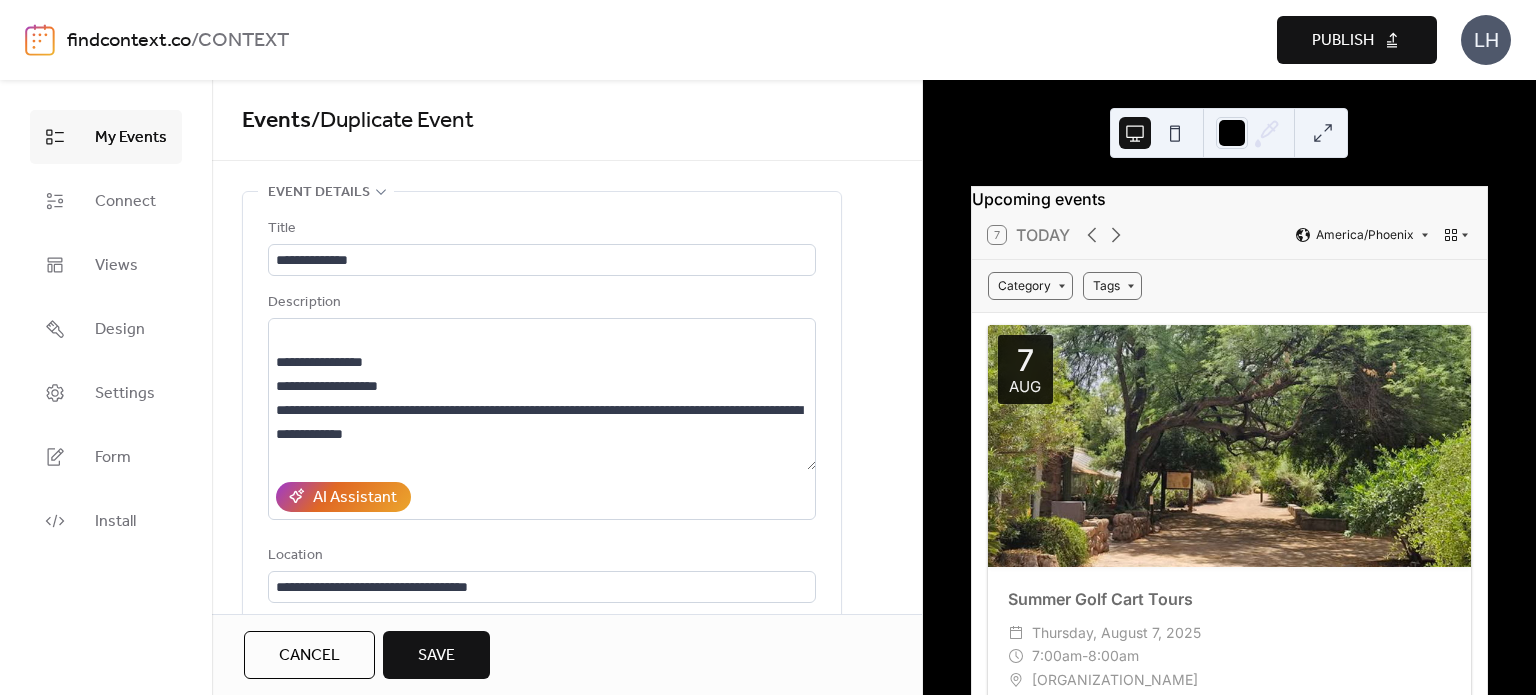 click on "**********" at bounding box center (542, 471) 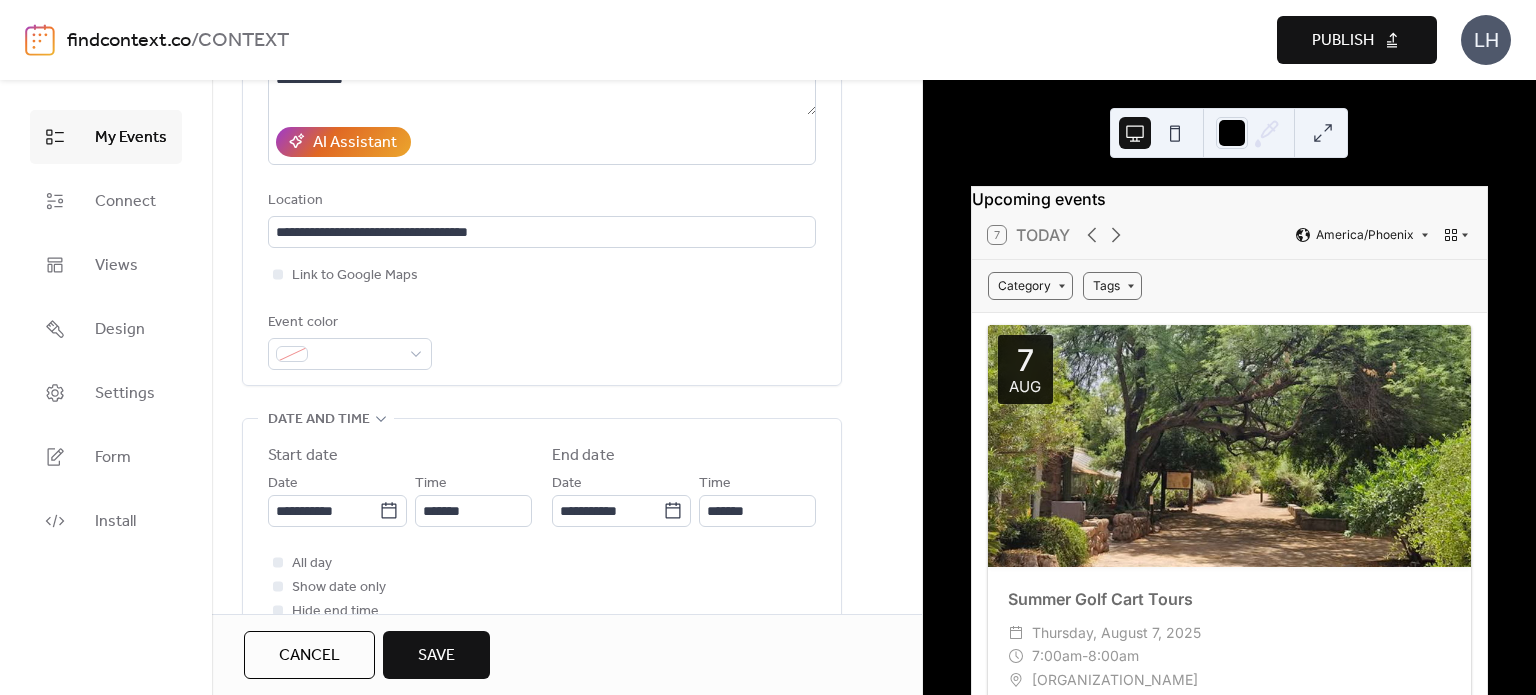 scroll, scrollTop: 371, scrollLeft: 0, axis: vertical 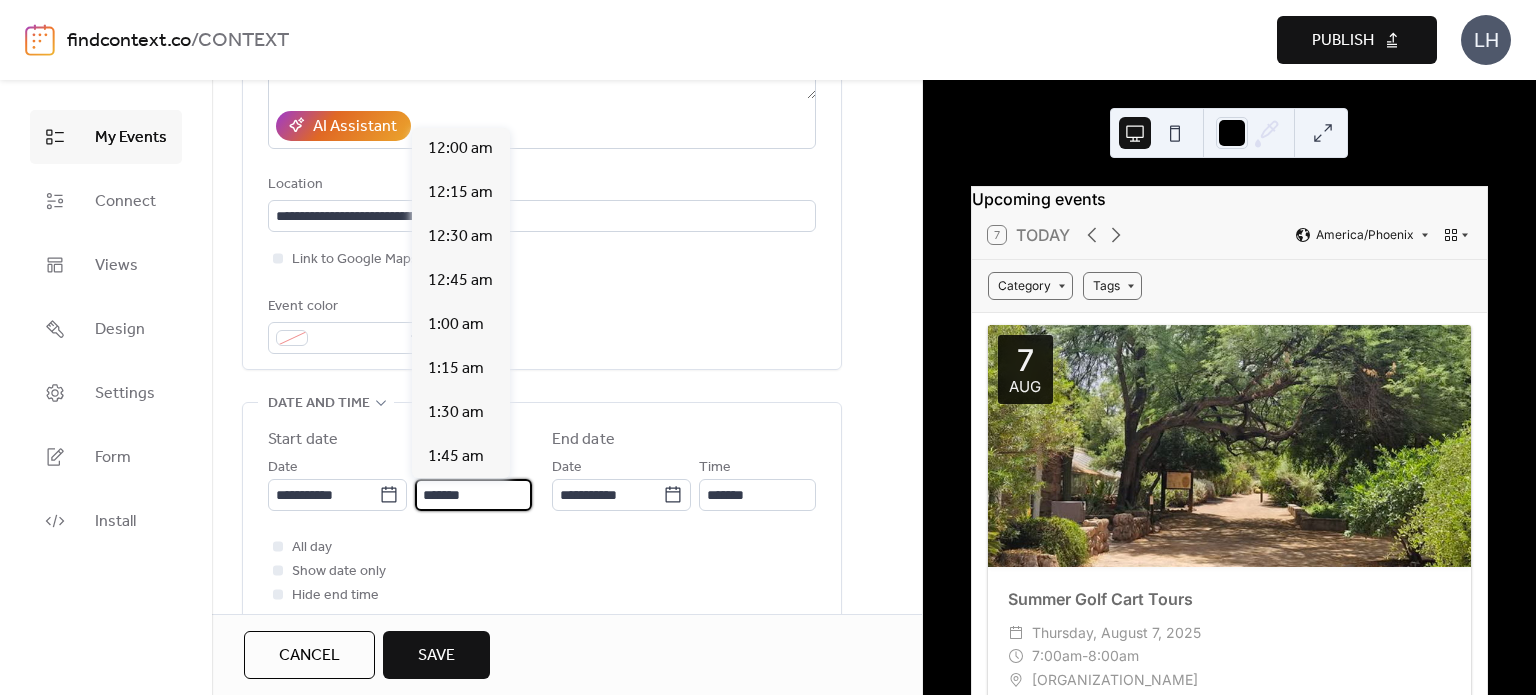 click on "*******" at bounding box center (473, 495) 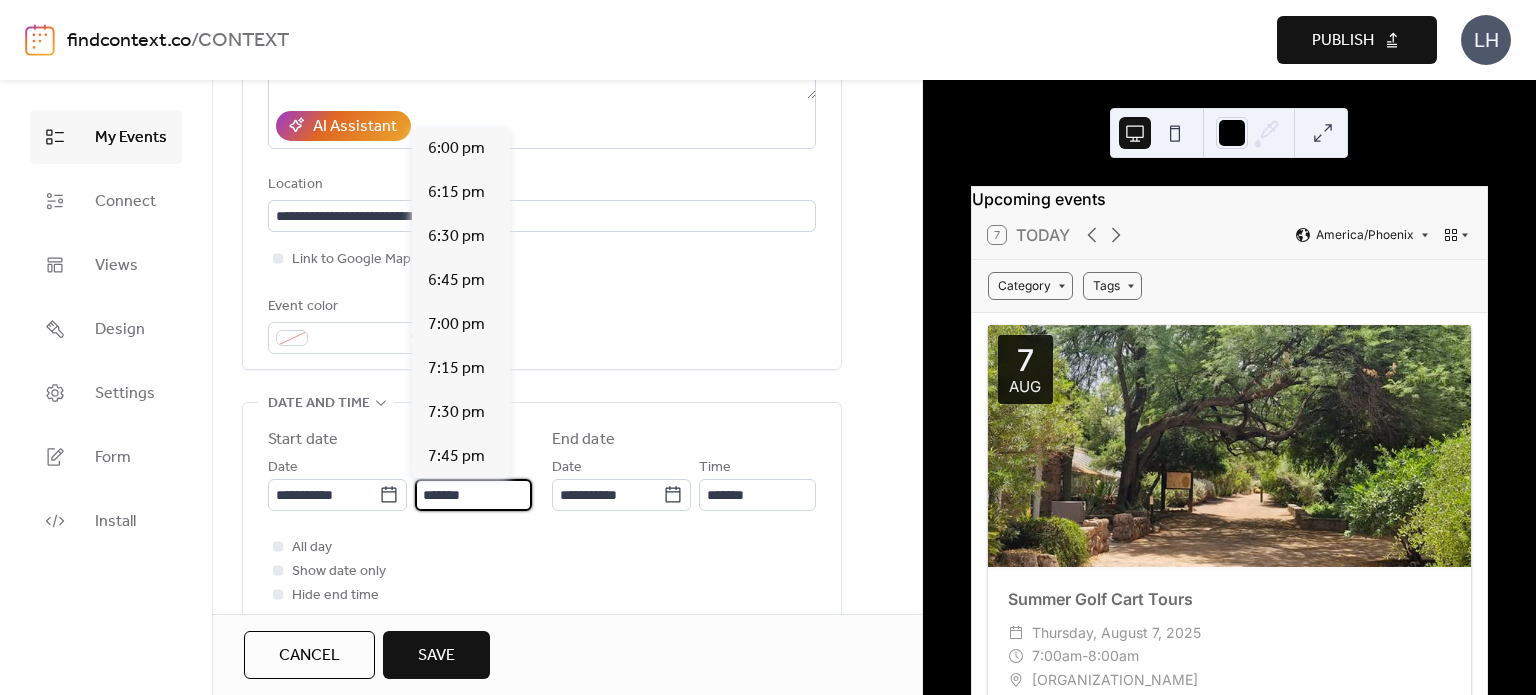 scroll, scrollTop: 2992, scrollLeft: 0, axis: vertical 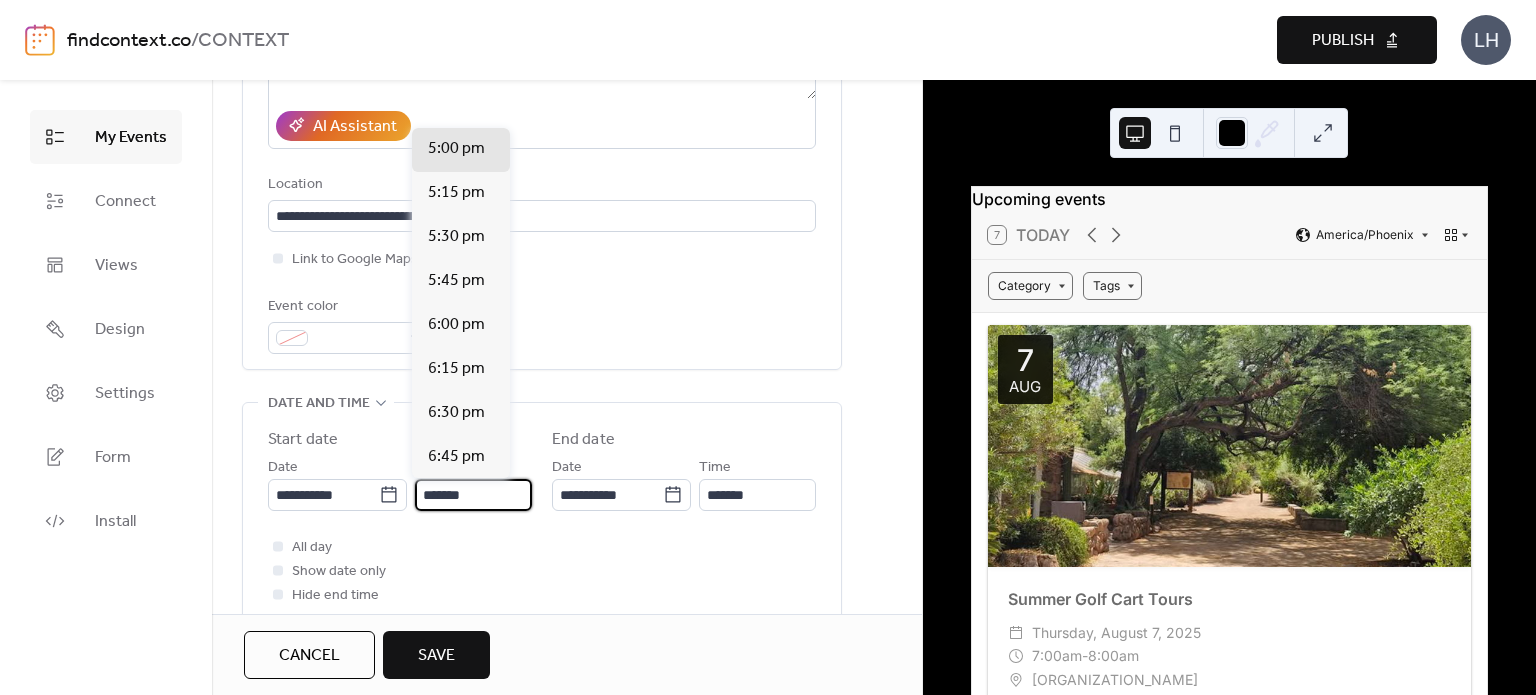 type on "*******" 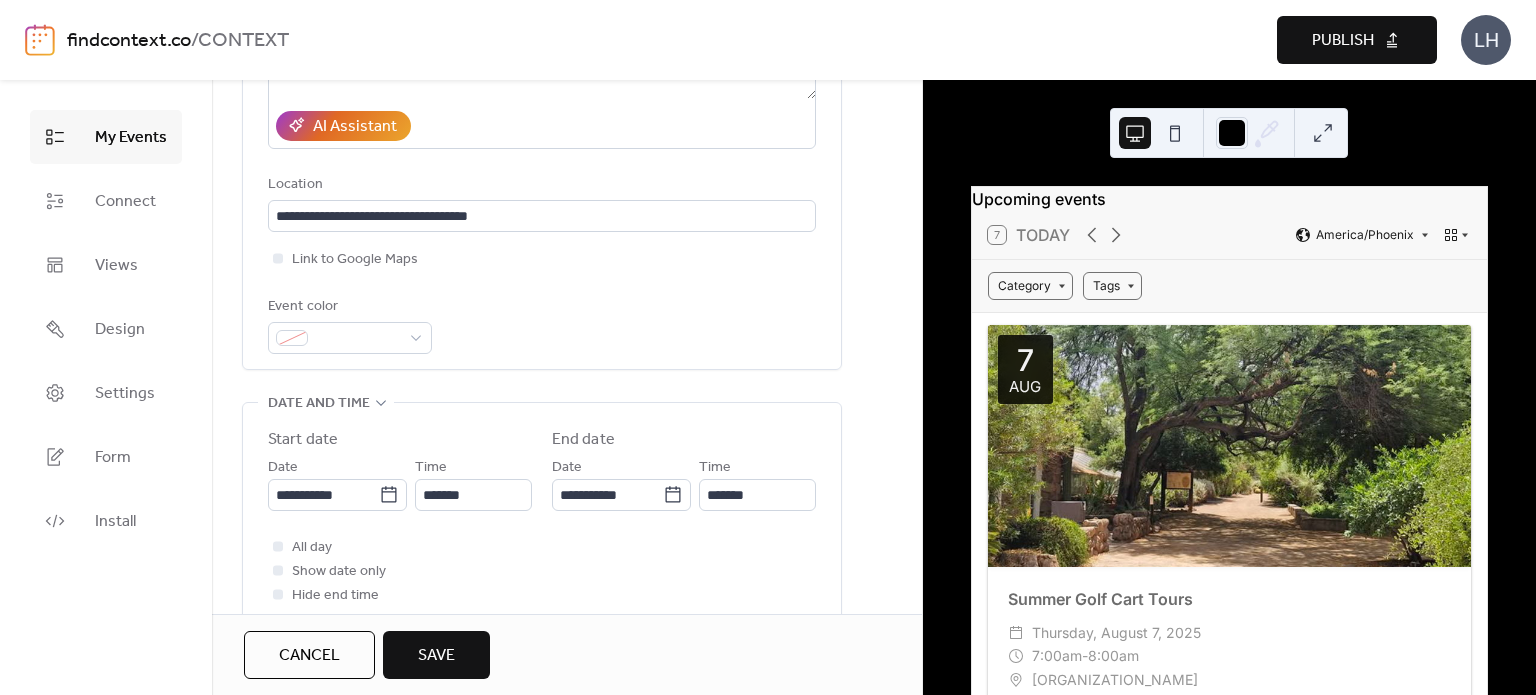 click on "**********" at bounding box center (542, 716) 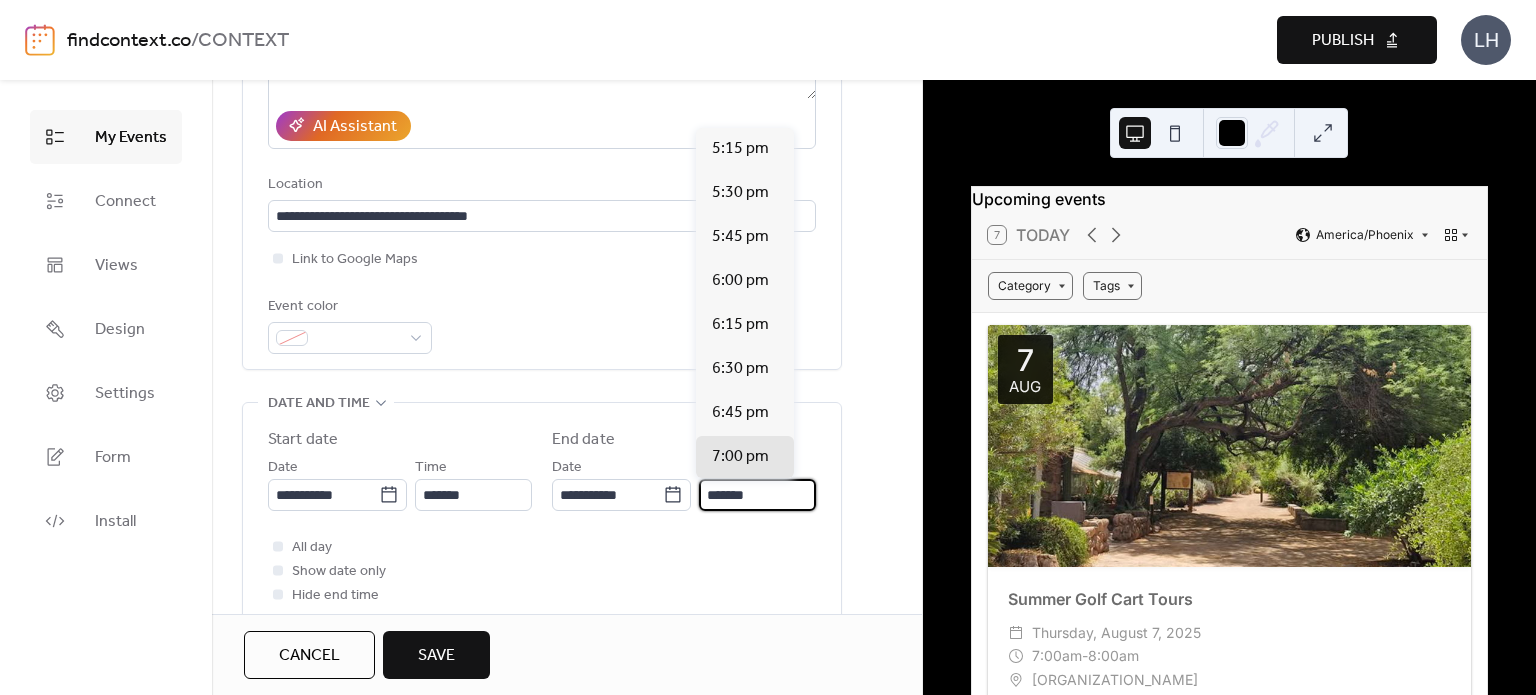 click on "*******" at bounding box center (757, 495) 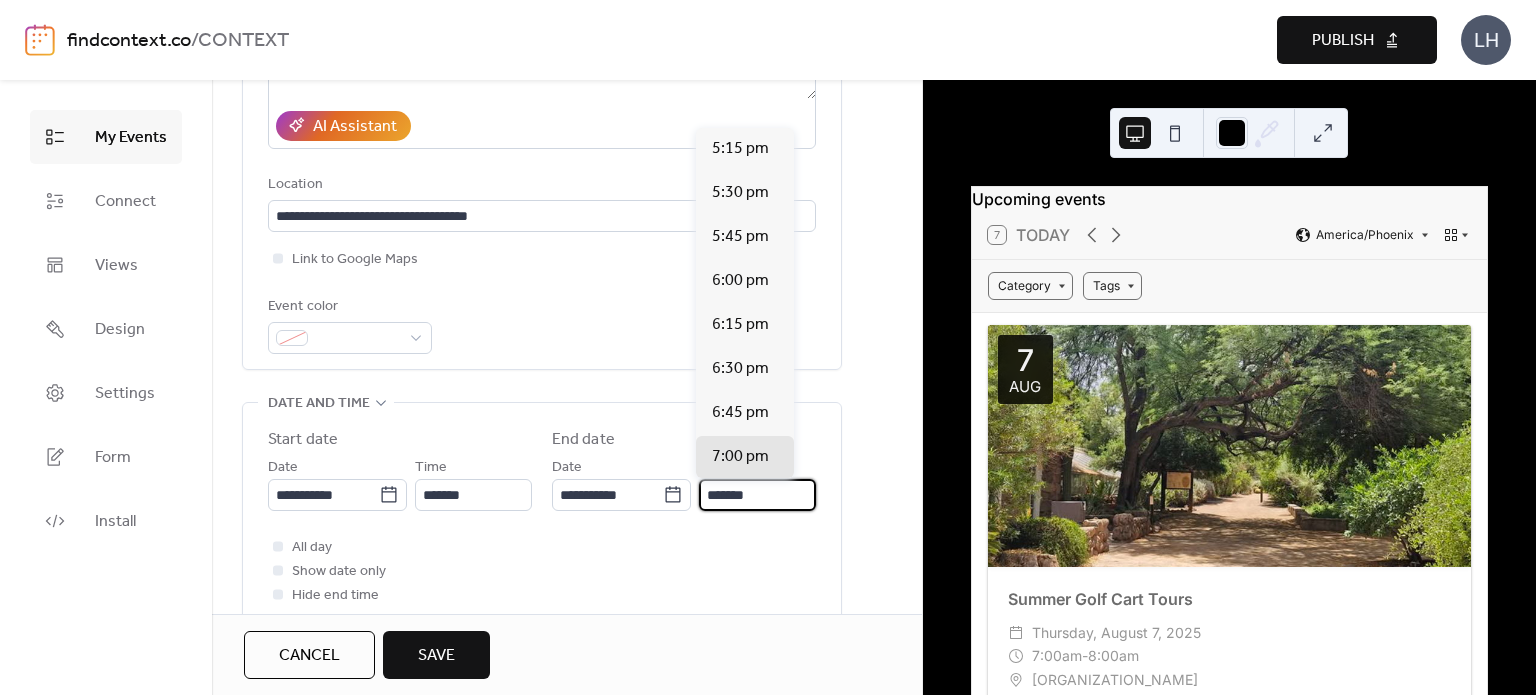 scroll, scrollTop: 308, scrollLeft: 0, axis: vertical 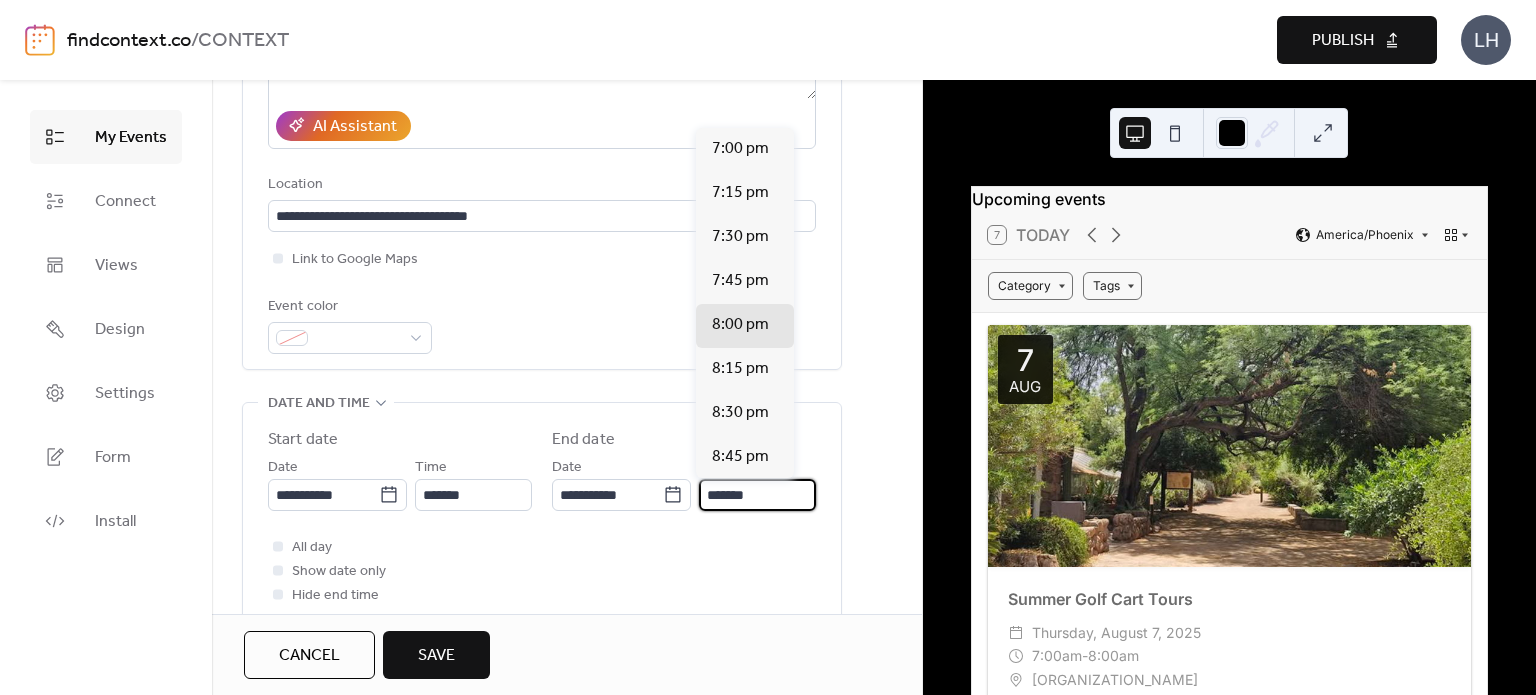 type on "*******" 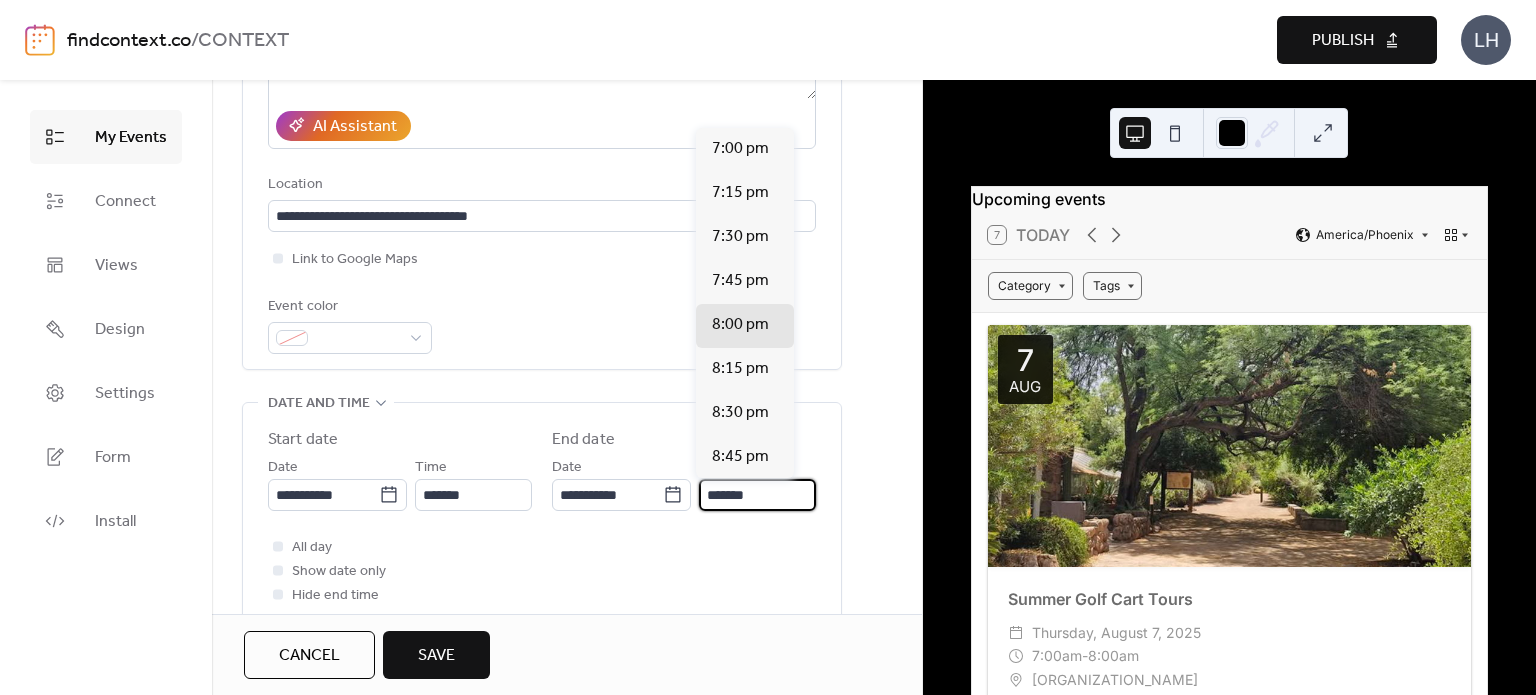 click on "End date" at bounding box center (684, 440) 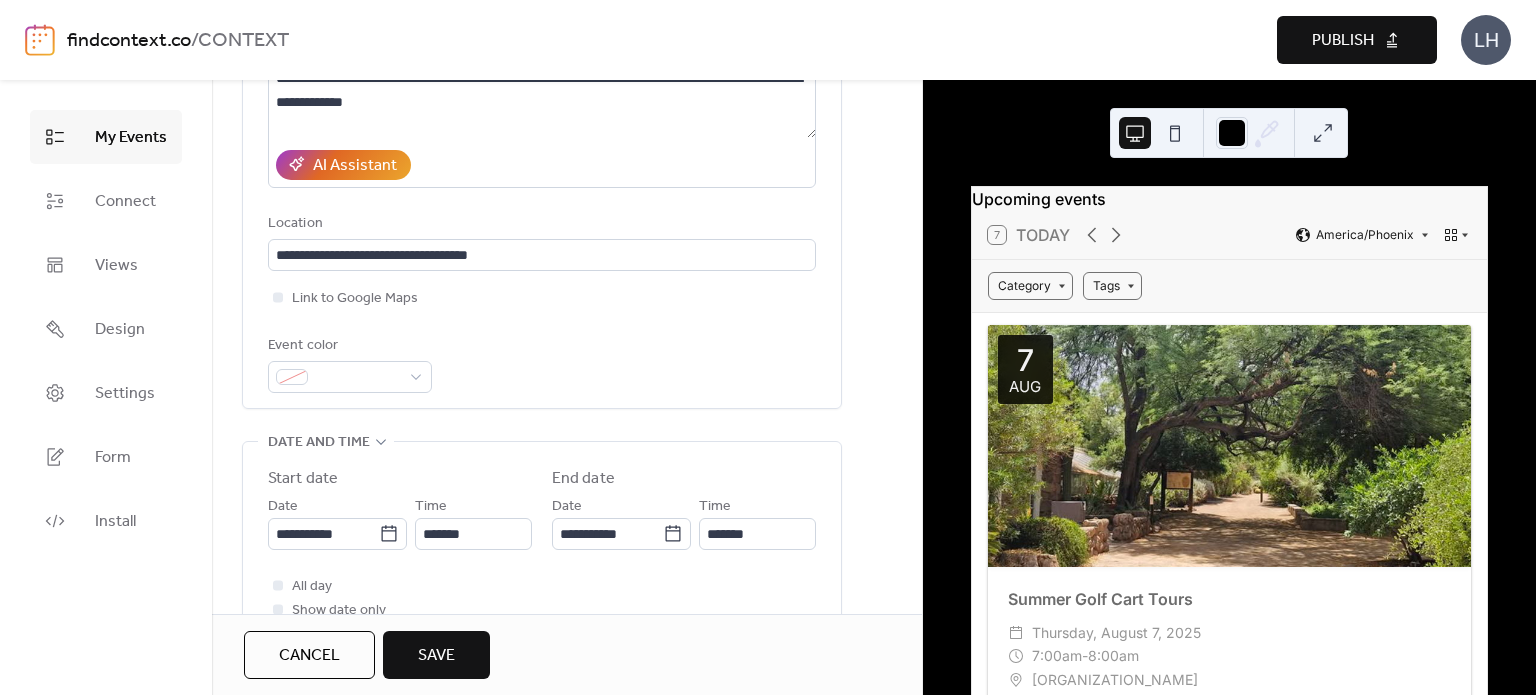 scroll, scrollTop: 344, scrollLeft: 0, axis: vertical 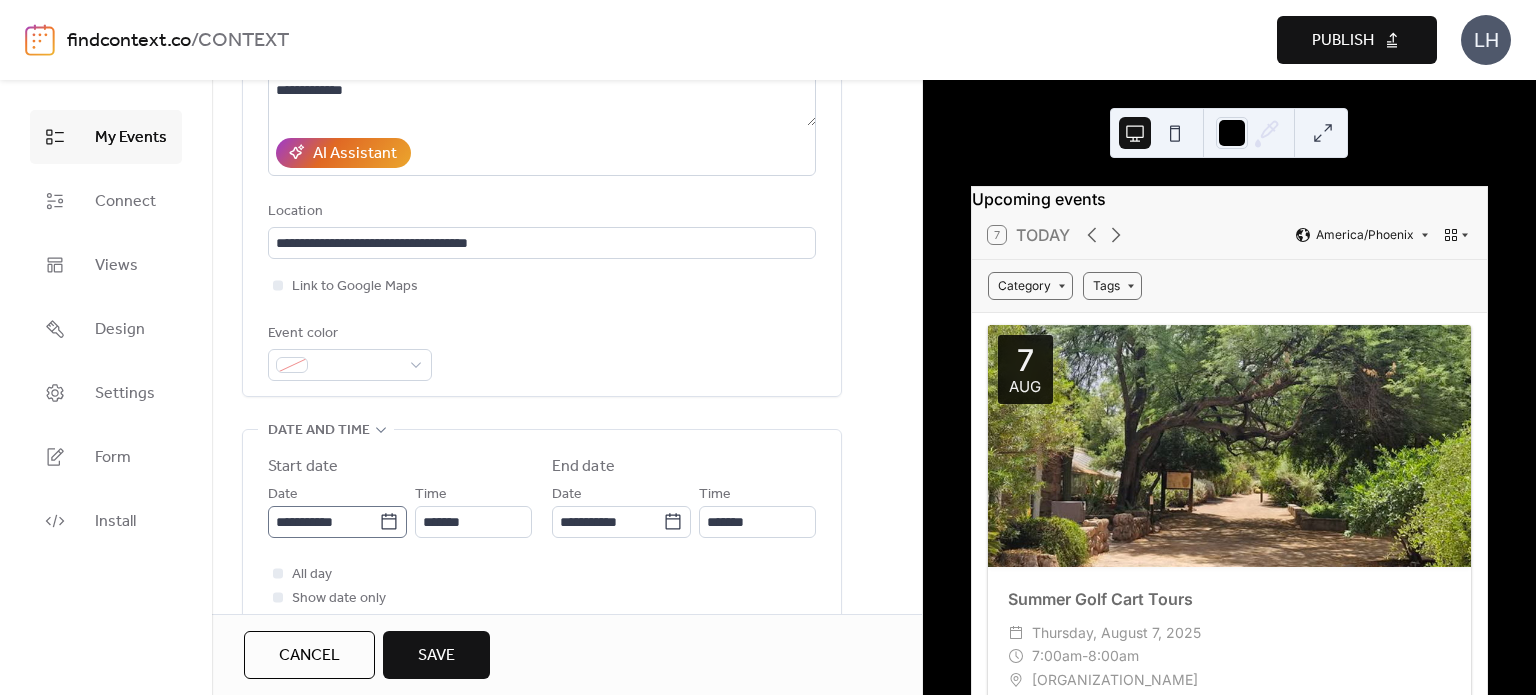 click 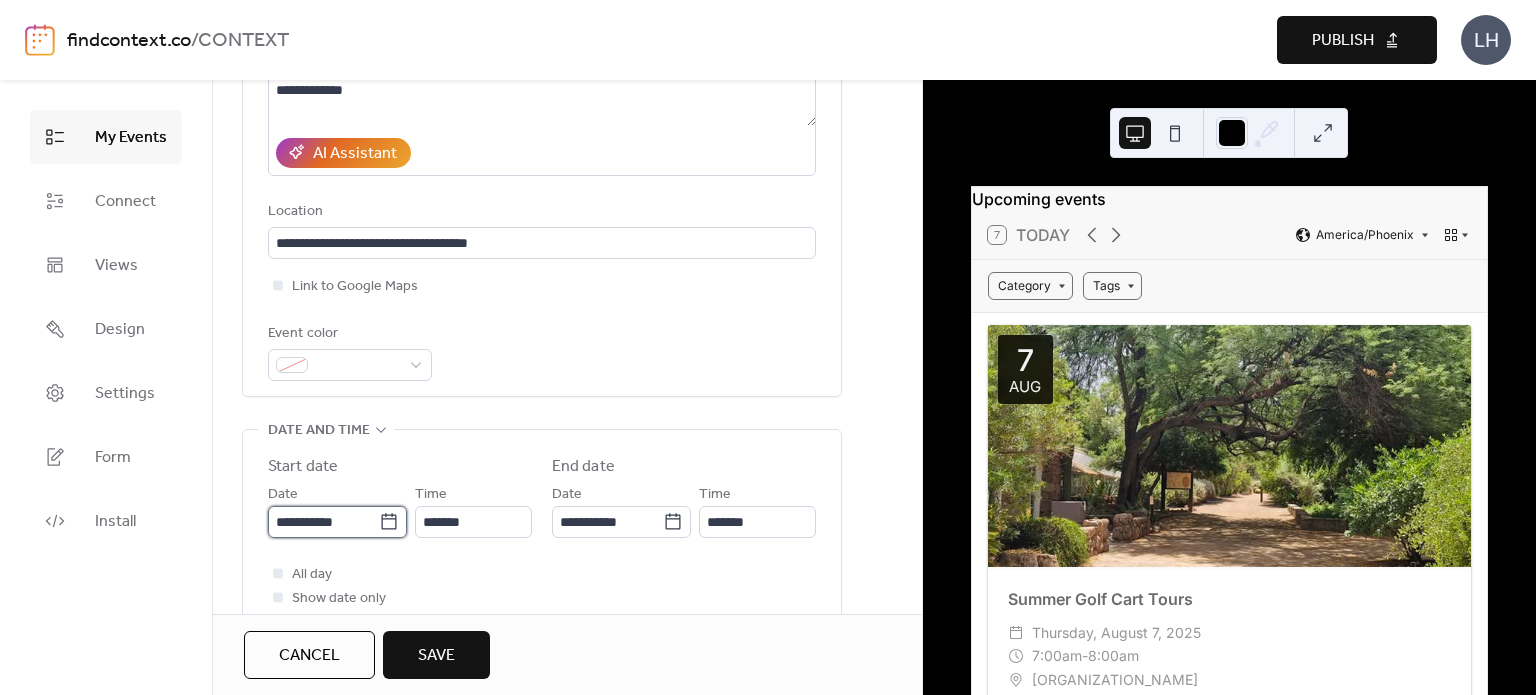 click on "**********" at bounding box center (323, 522) 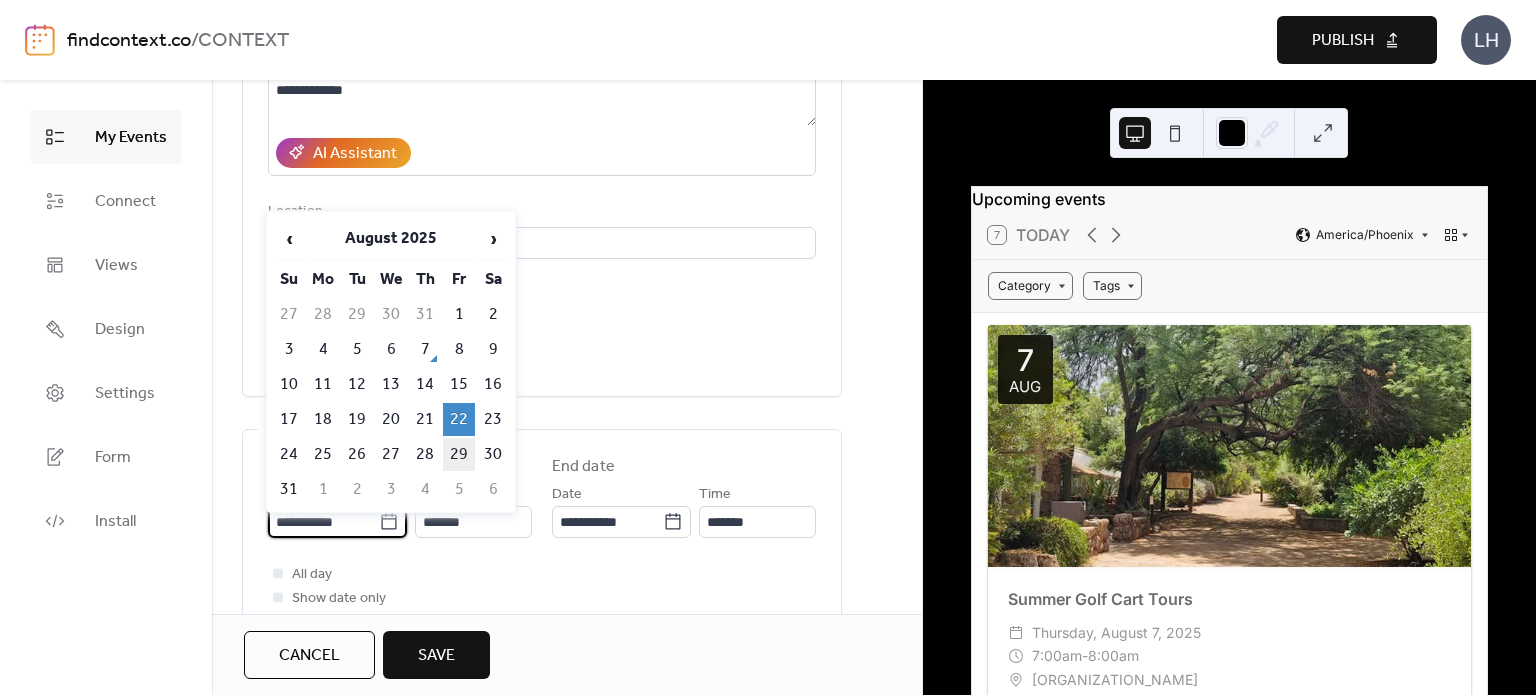 click on "29" at bounding box center [459, 454] 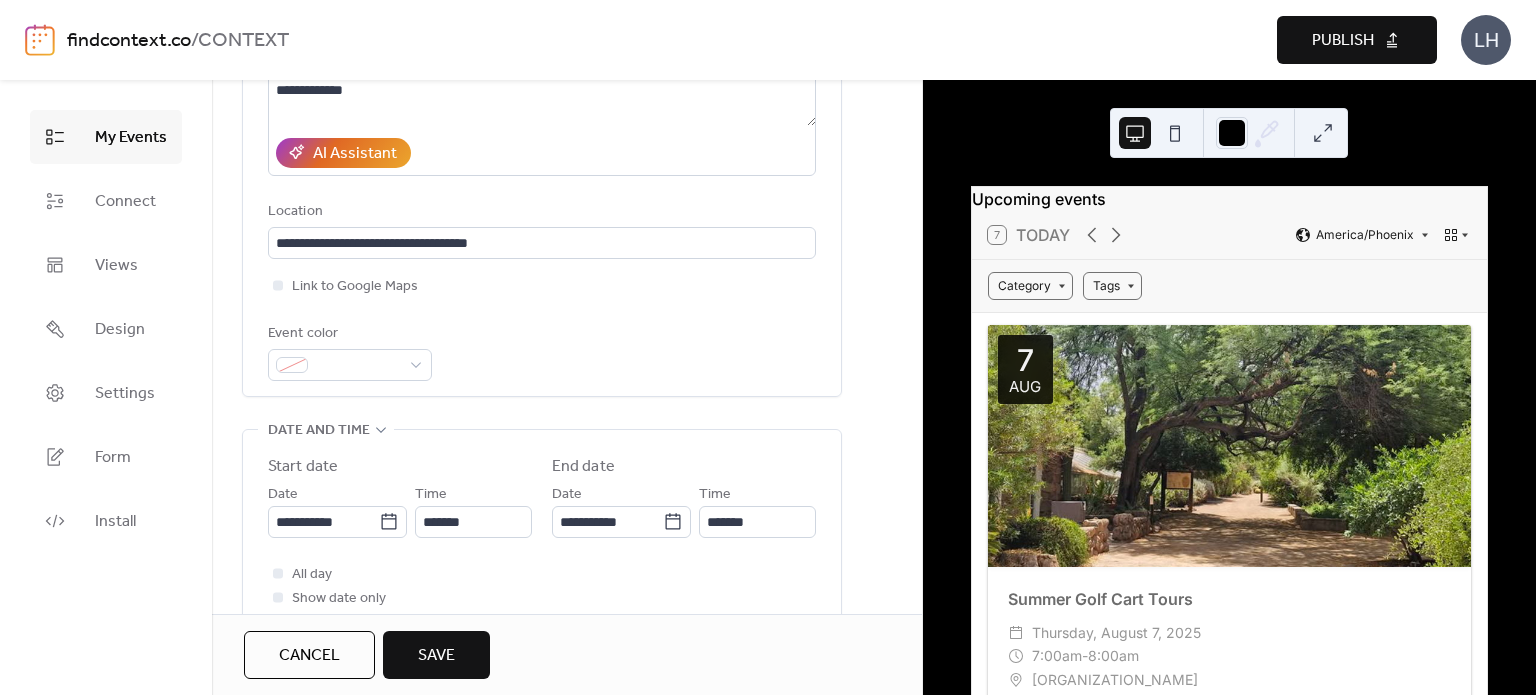 click on "Event color" at bounding box center (542, 351) 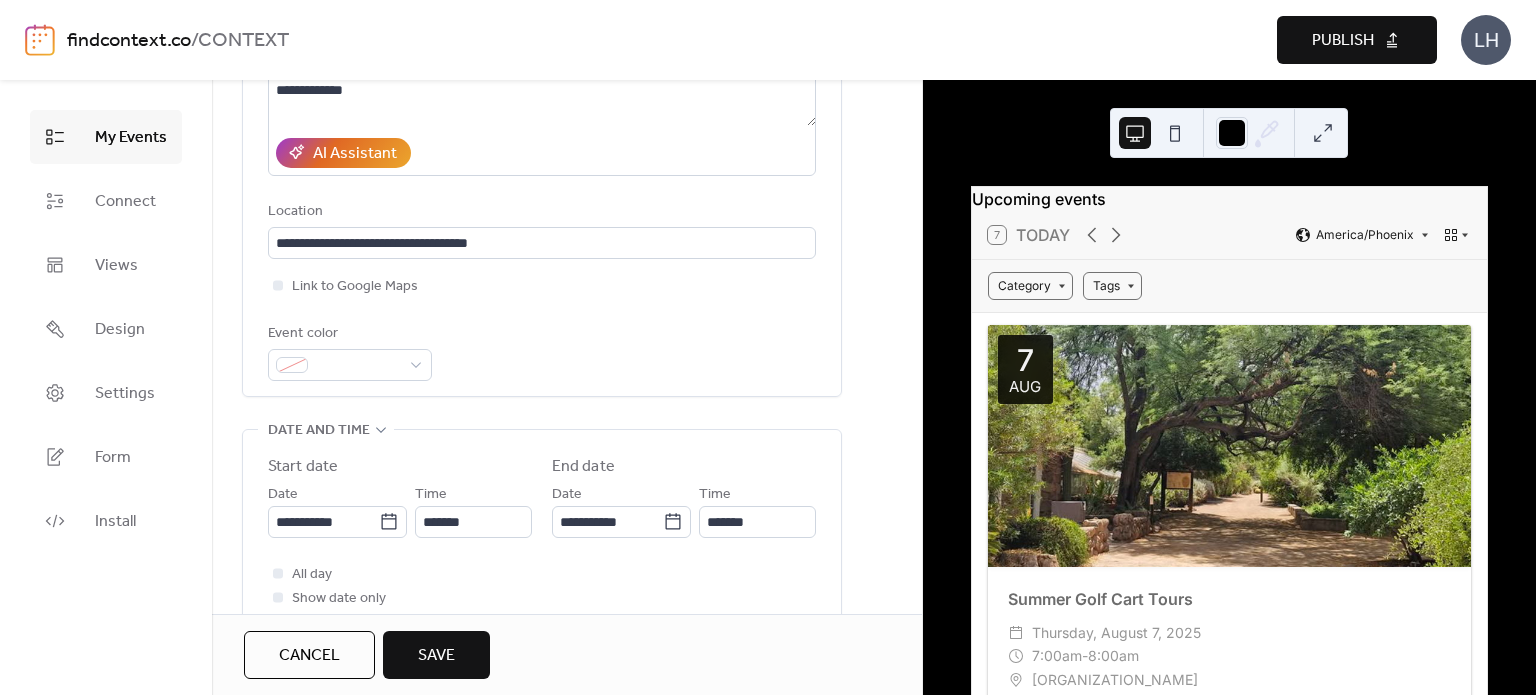 click on "Save" at bounding box center (436, 656) 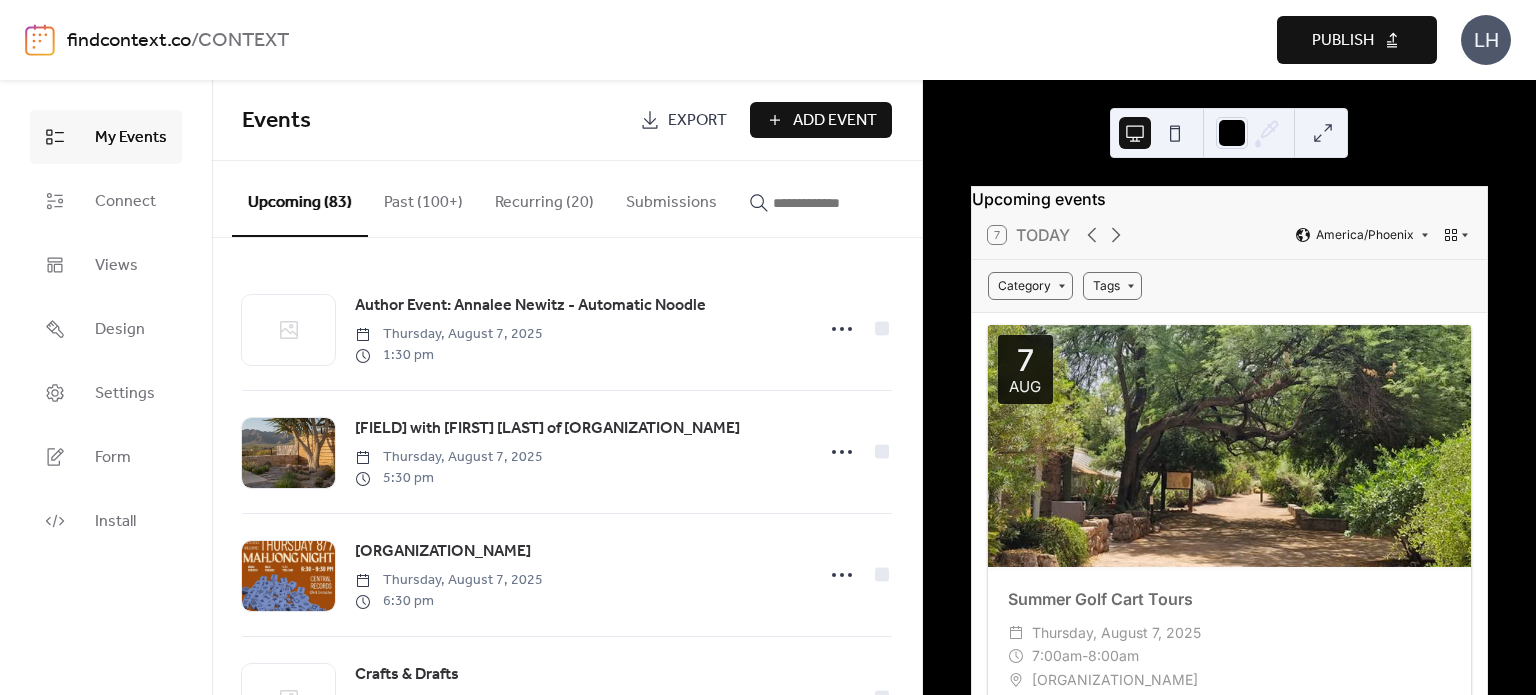 click on "Events Export Add Event" at bounding box center [567, 120] 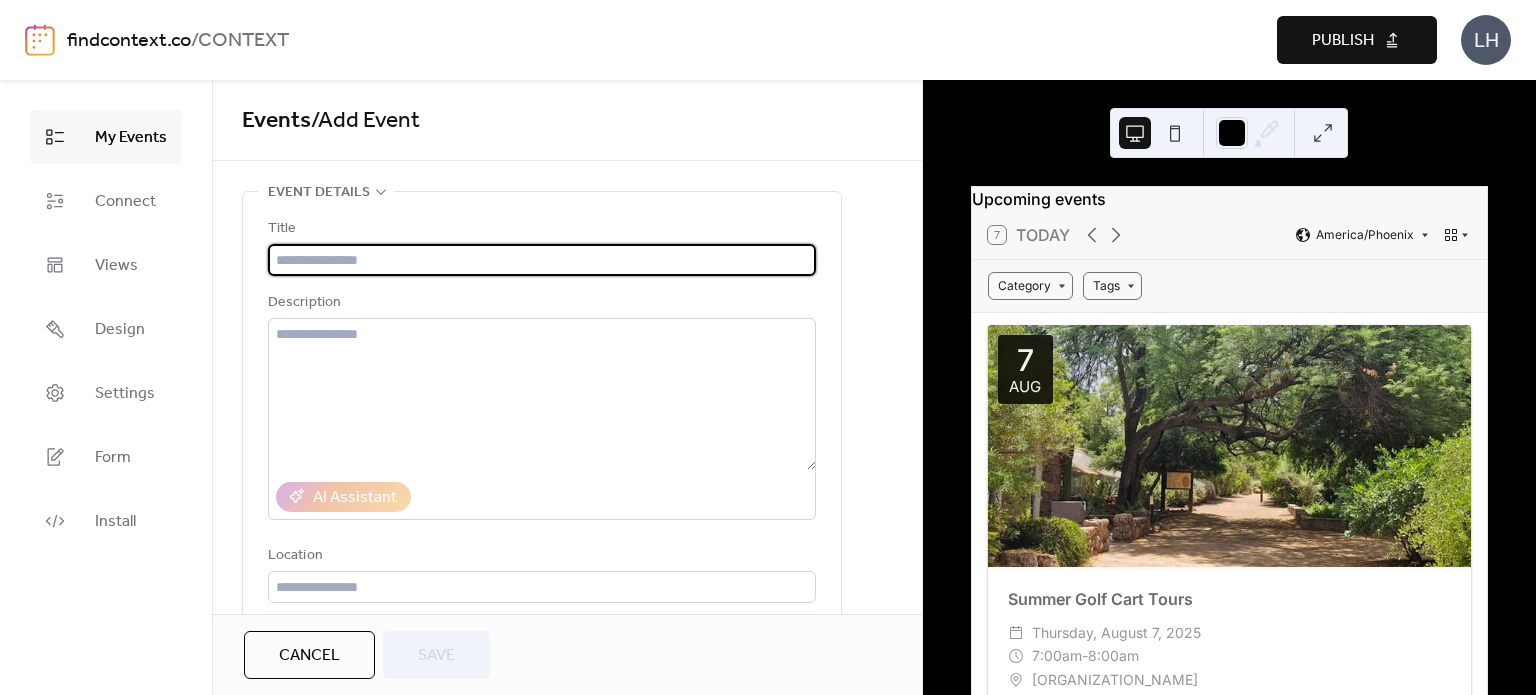 click on "Description" at bounding box center (540, 303) 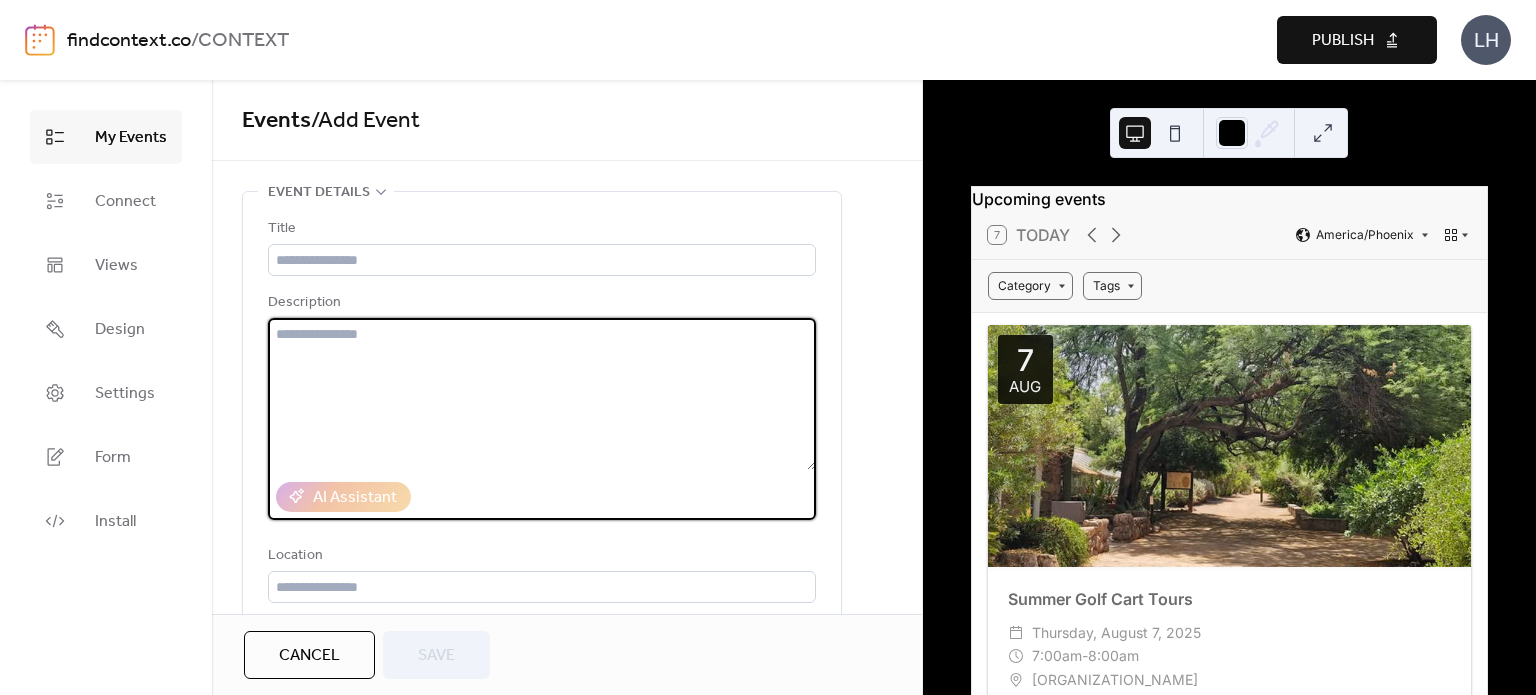 click at bounding box center [542, 394] 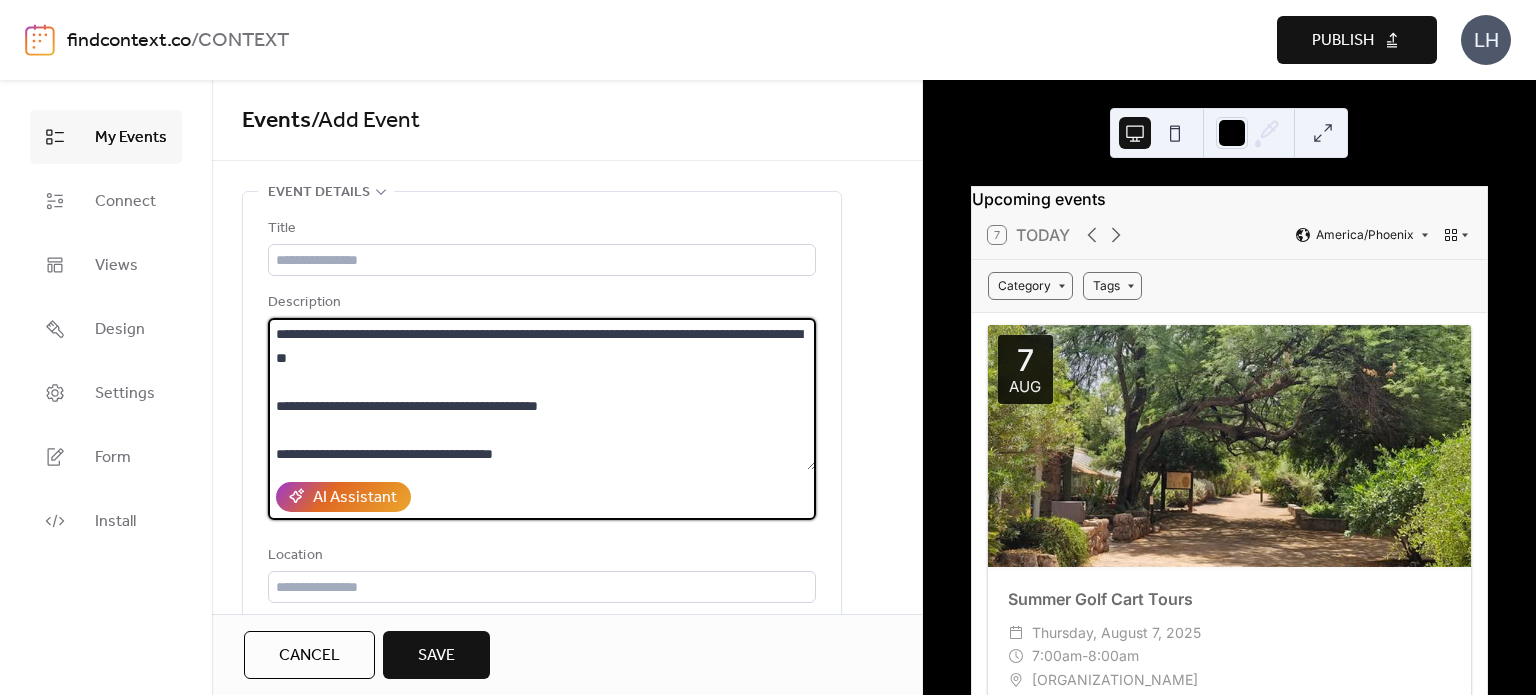 drag, startPoint x: 489, startPoint y: 335, endPoint x: 569, endPoint y: 340, distance: 80.1561 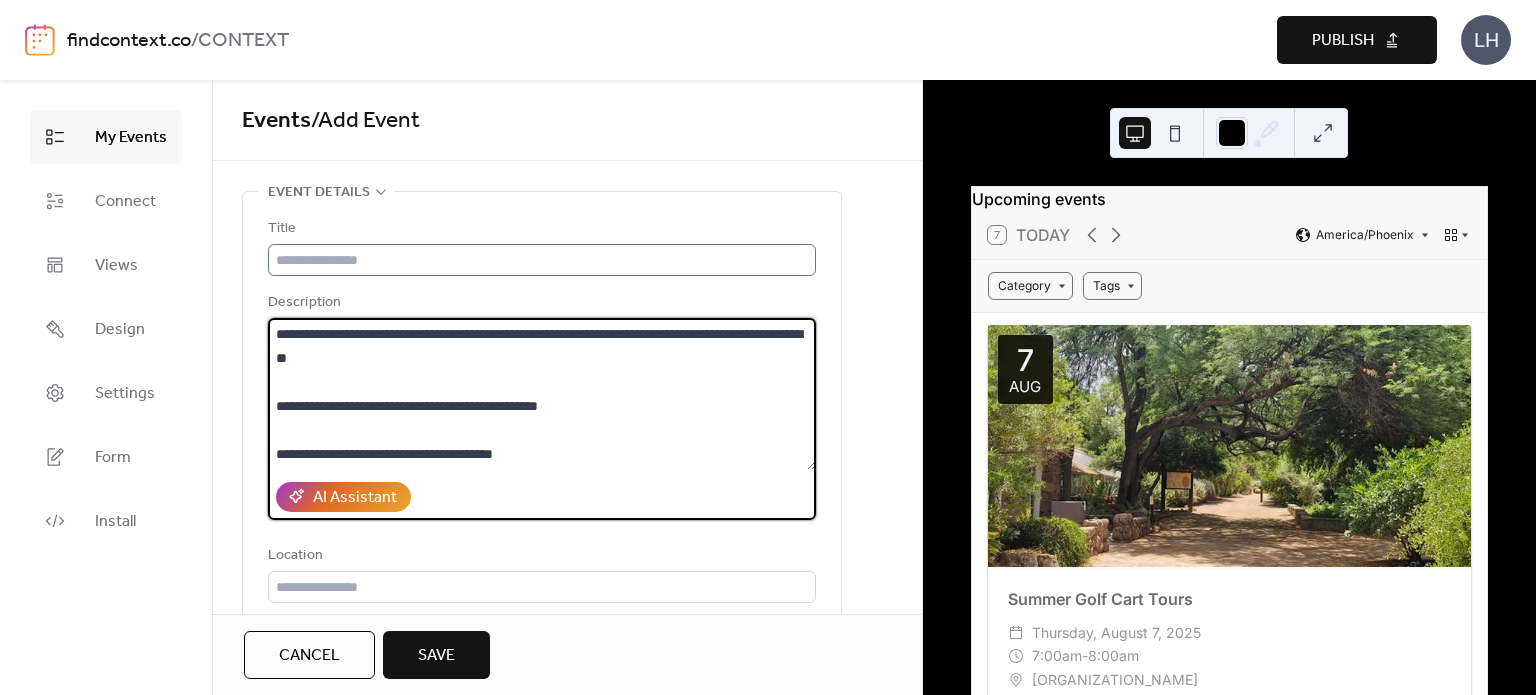 type on "**********" 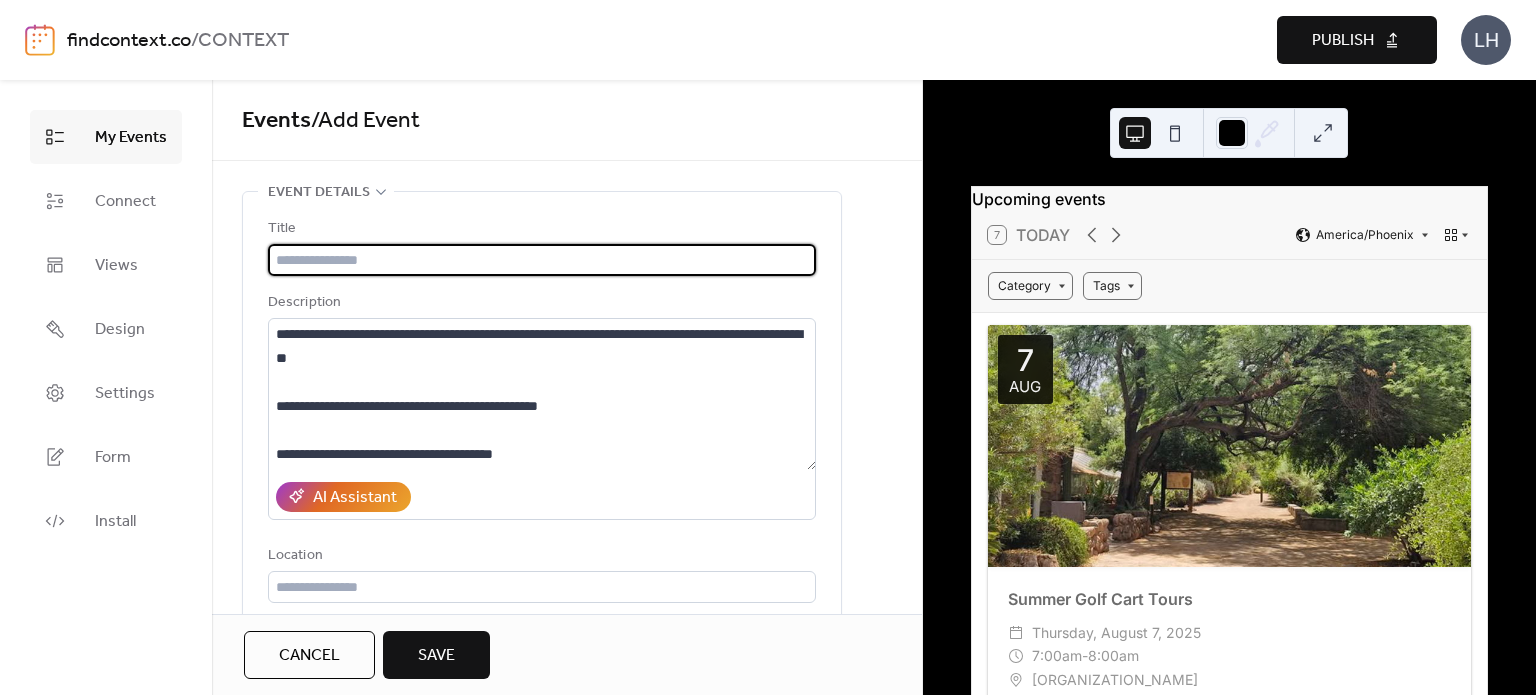 click at bounding box center (542, 260) 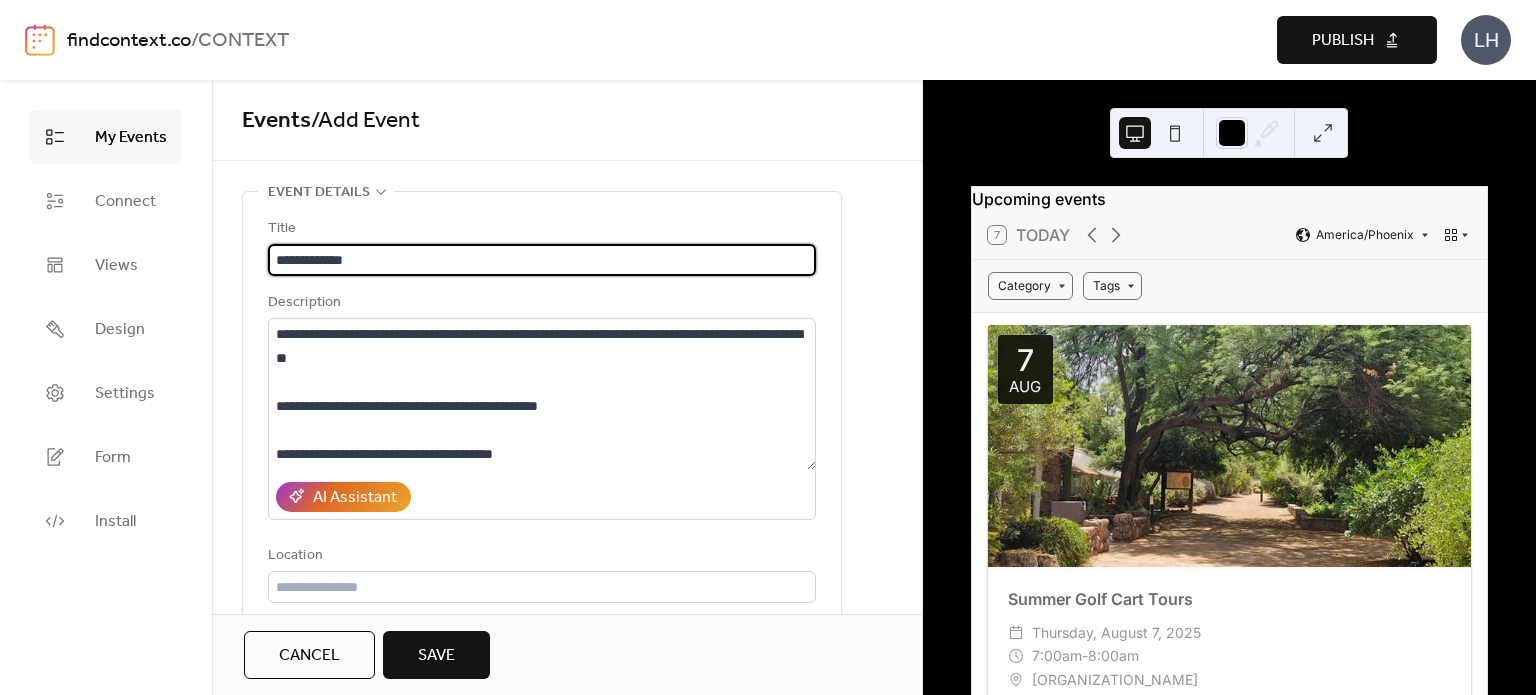 type on "**********" 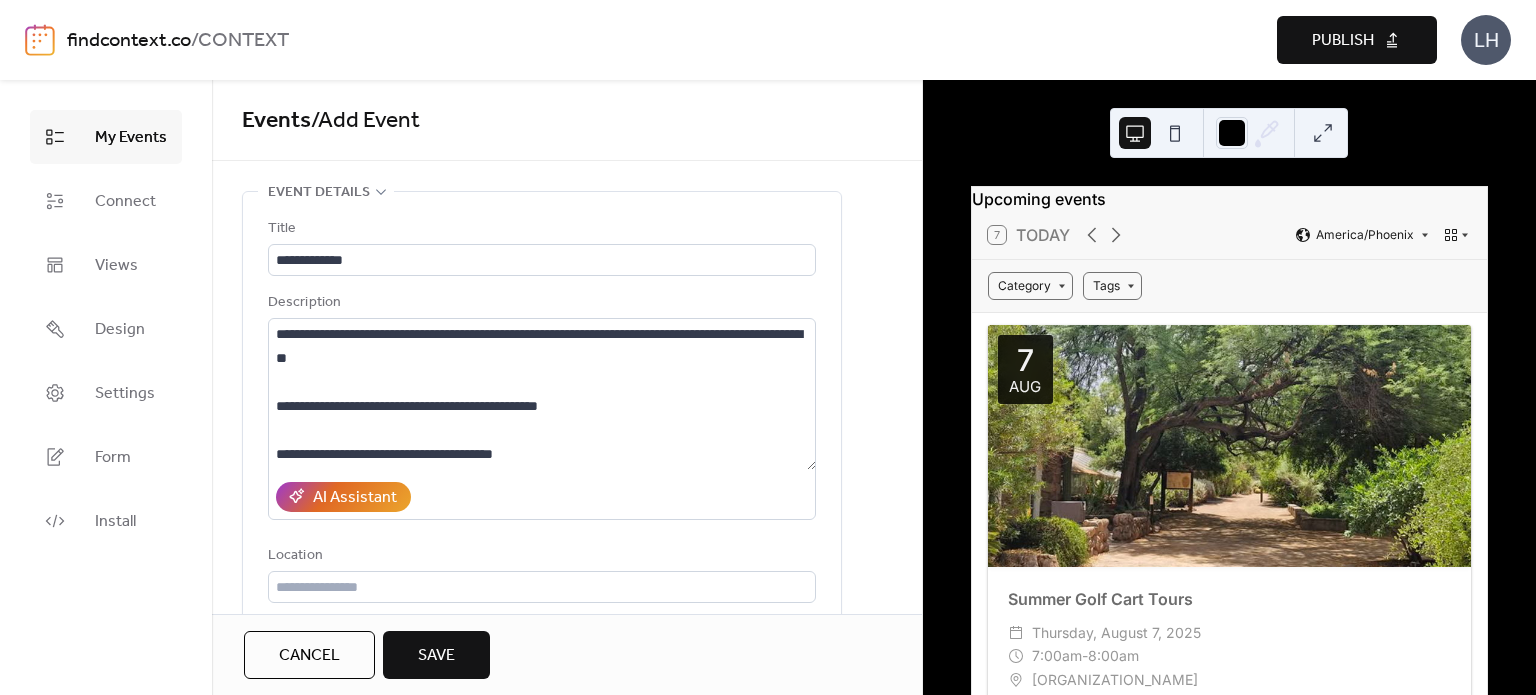 click on "Title" at bounding box center [540, 229] 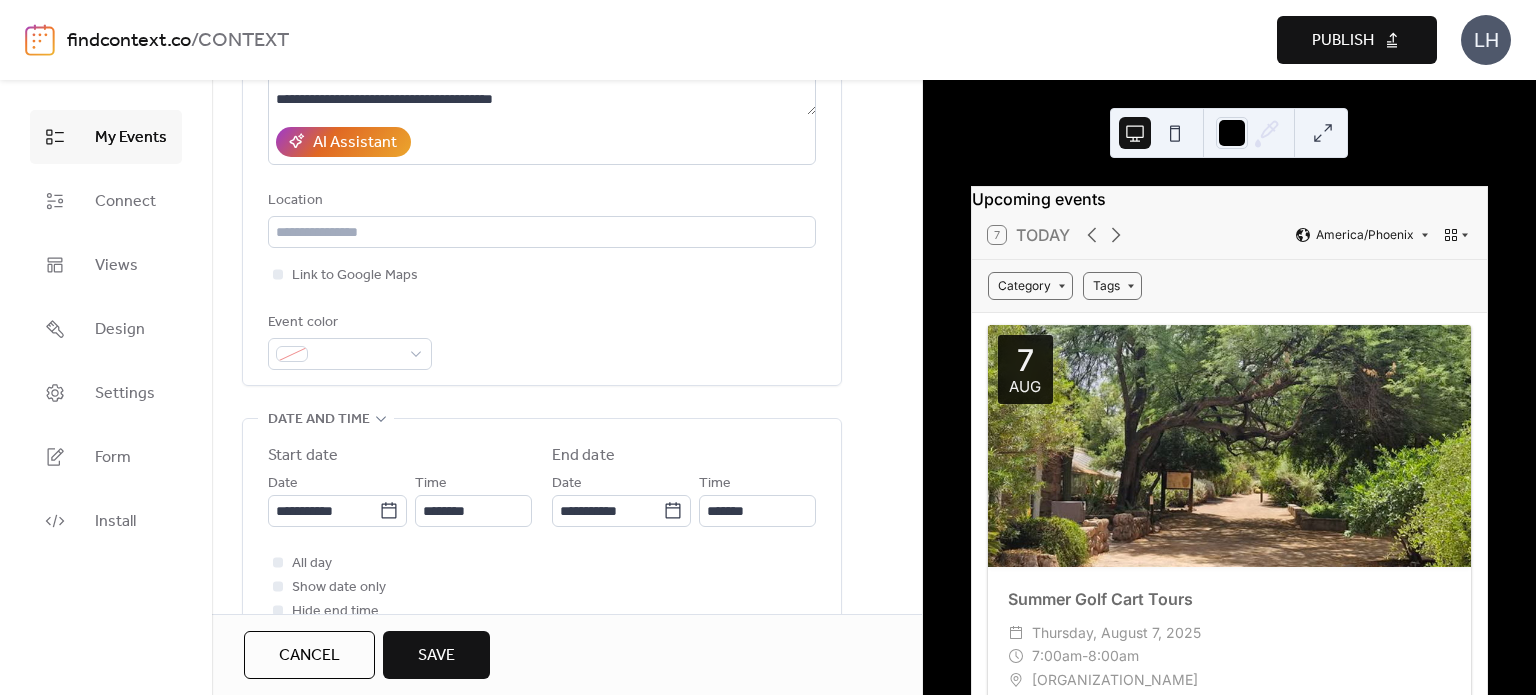 scroll, scrollTop: 356, scrollLeft: 0, axis: vertical 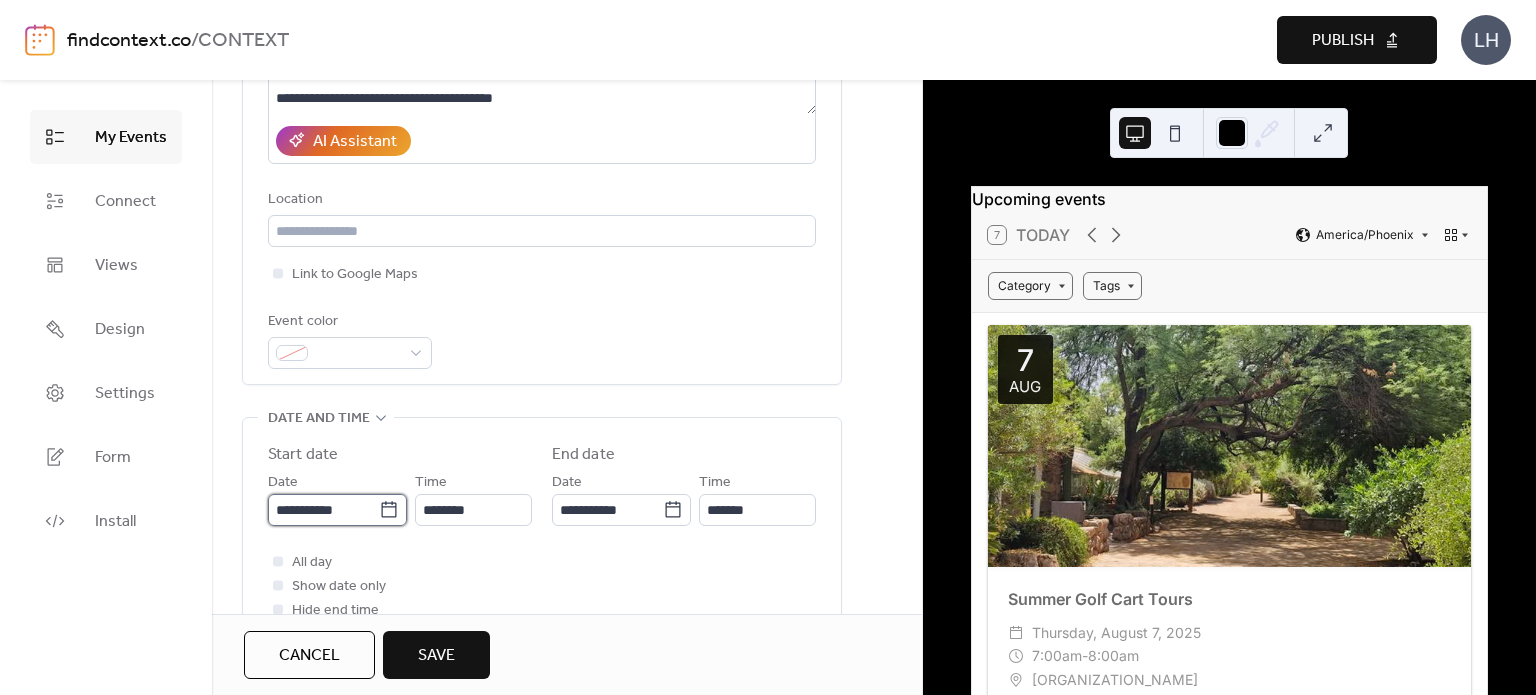 click on "**********" at bounding box center (323, 510) 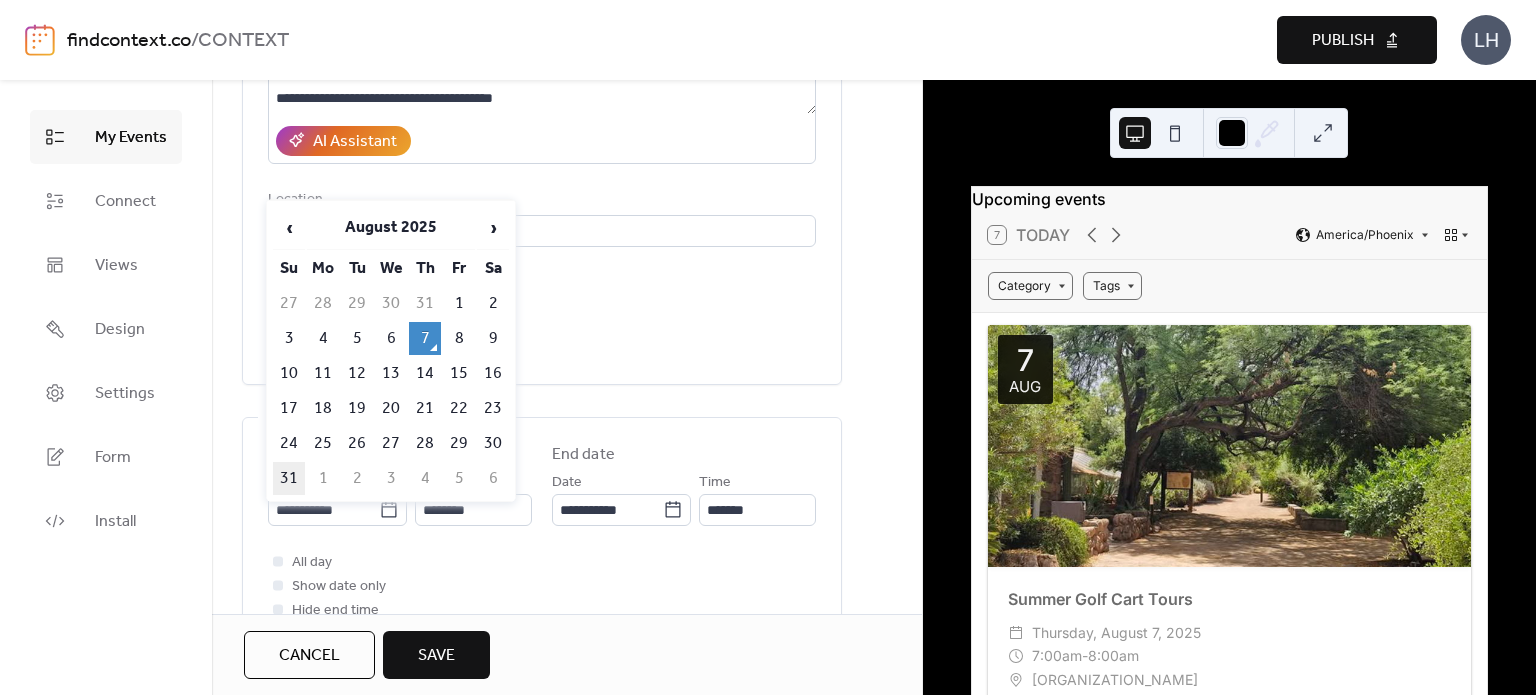 click on "31" at bounding box center (289, 478) 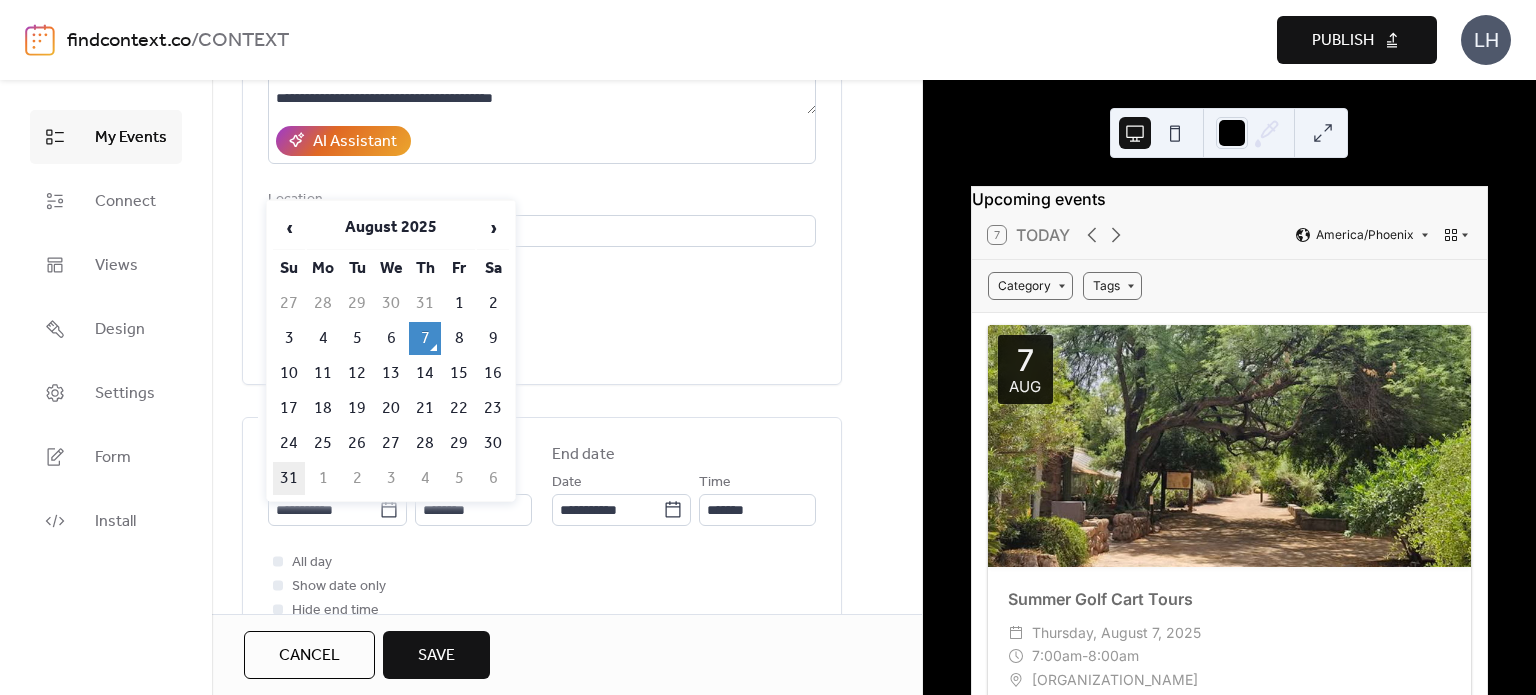 type on "**********" 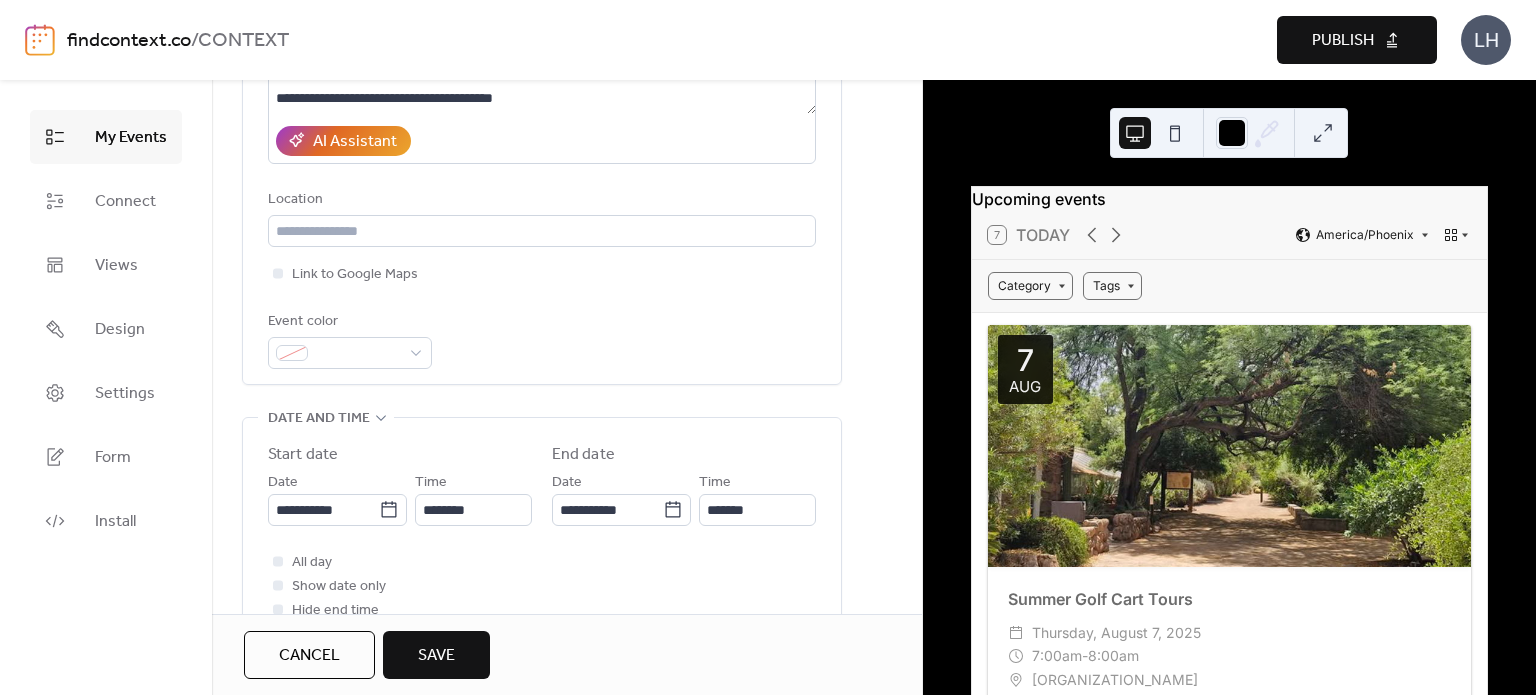 click on "Event color" at bounding box center (542, 339) 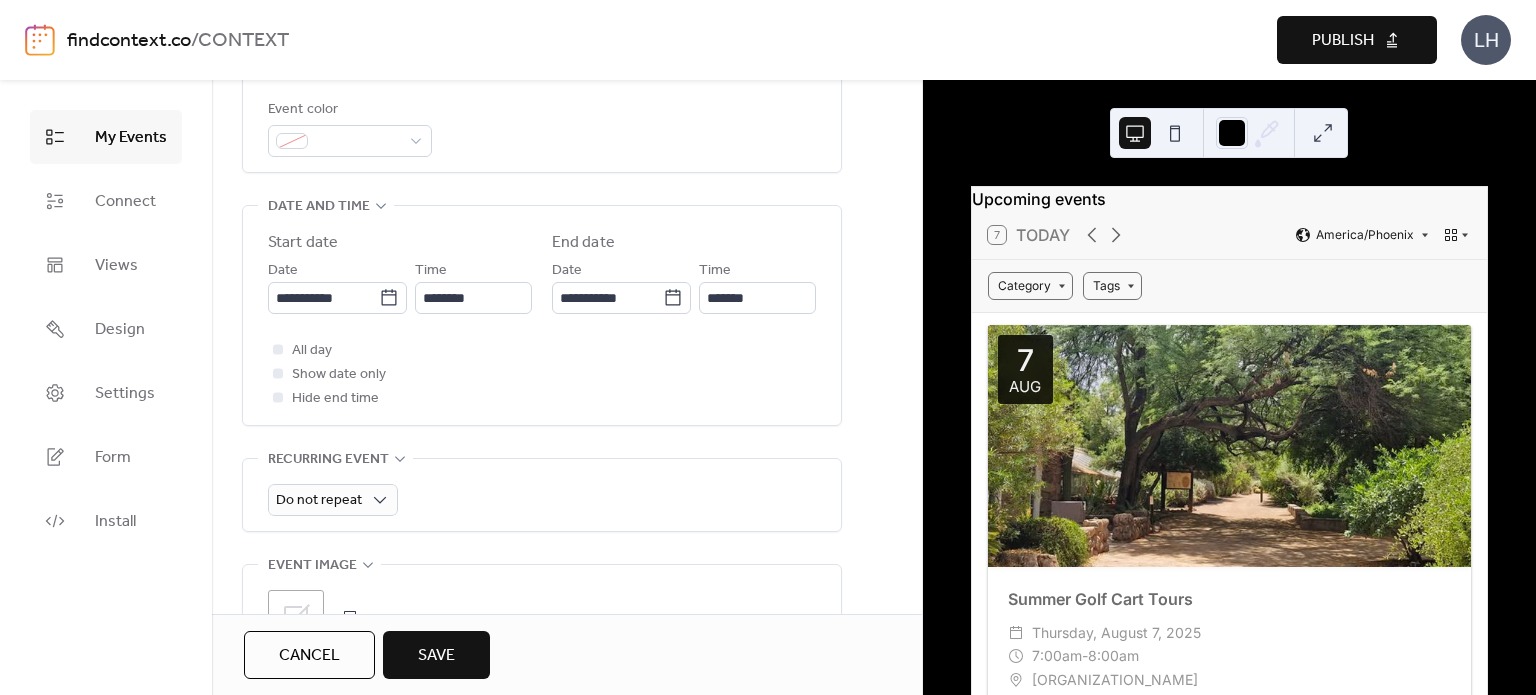 scroll, scrollTop: 571, scrollLeft: 0, axis: vertical 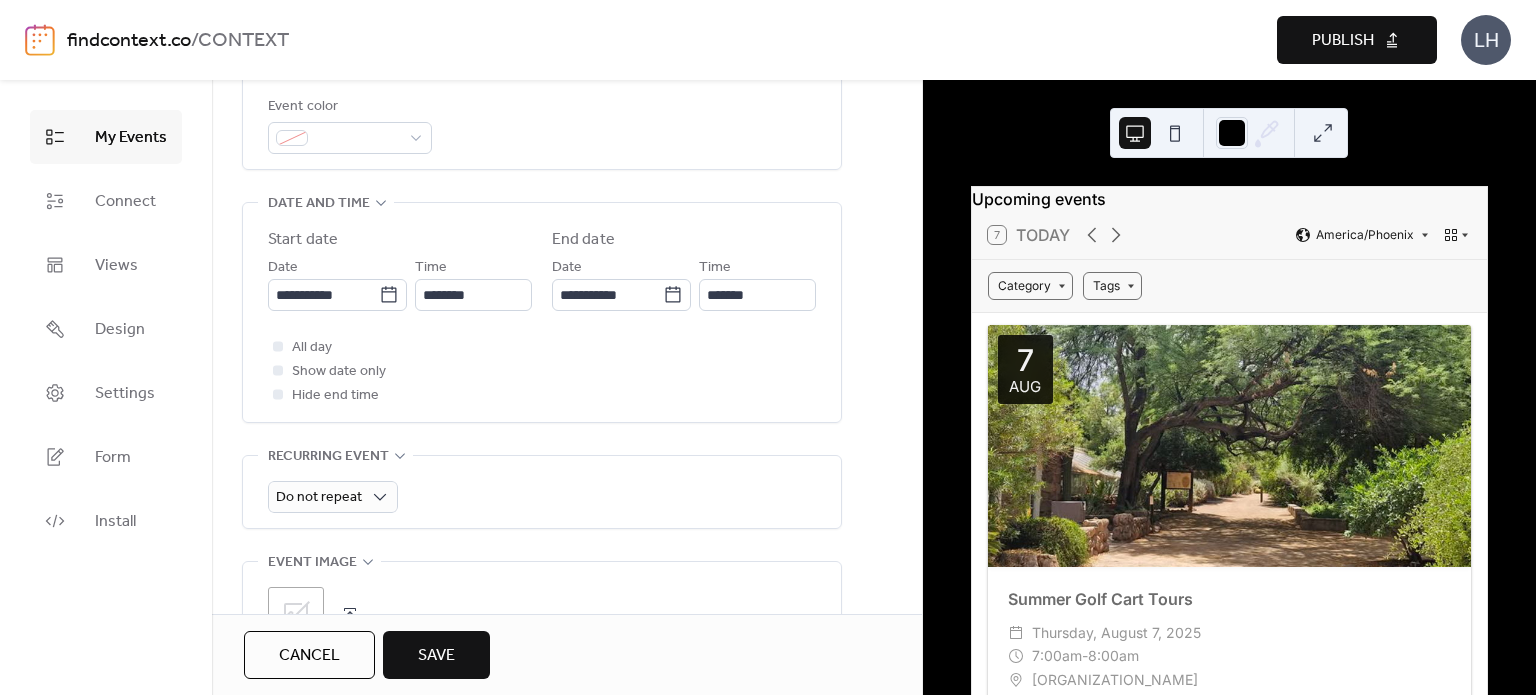 click on "Do not repeat" at bounding box center [542, 492] 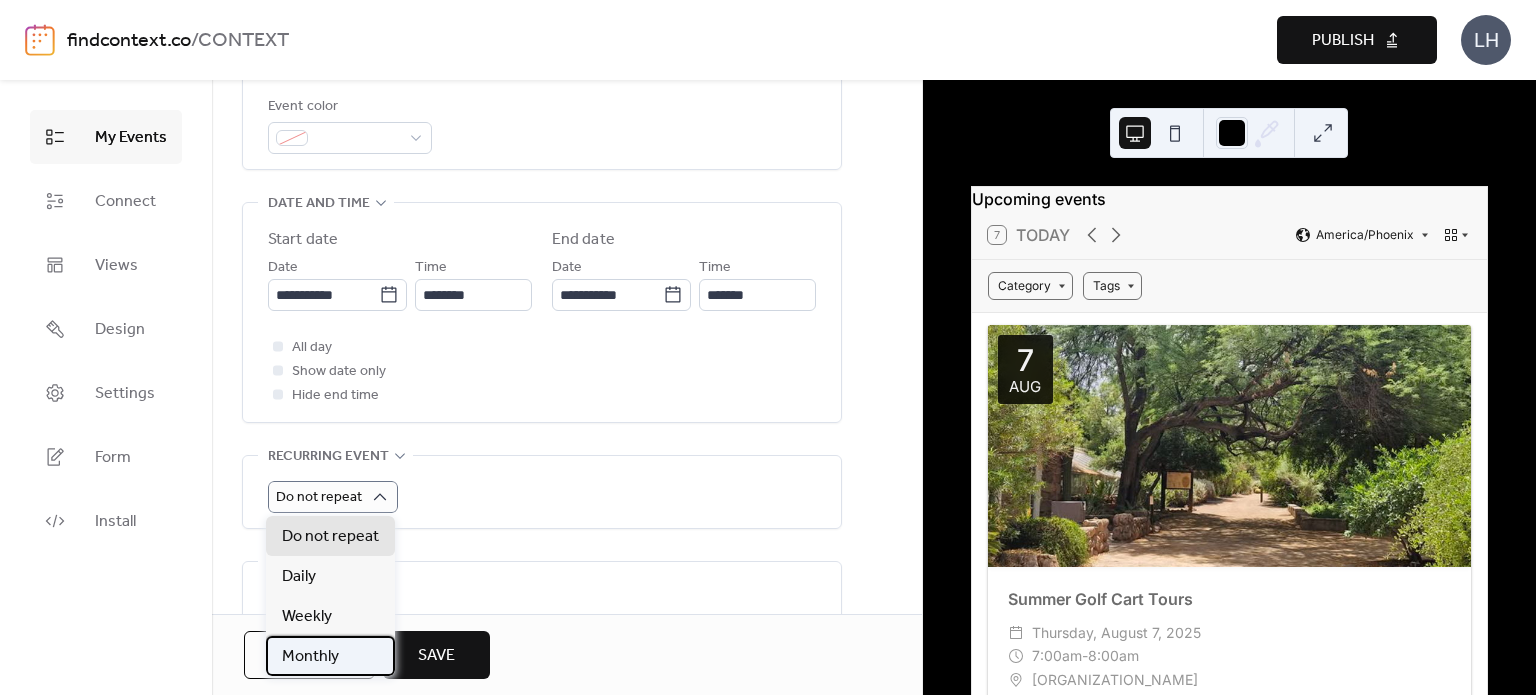 click on "Monthly" at bounding box center [330, 656] 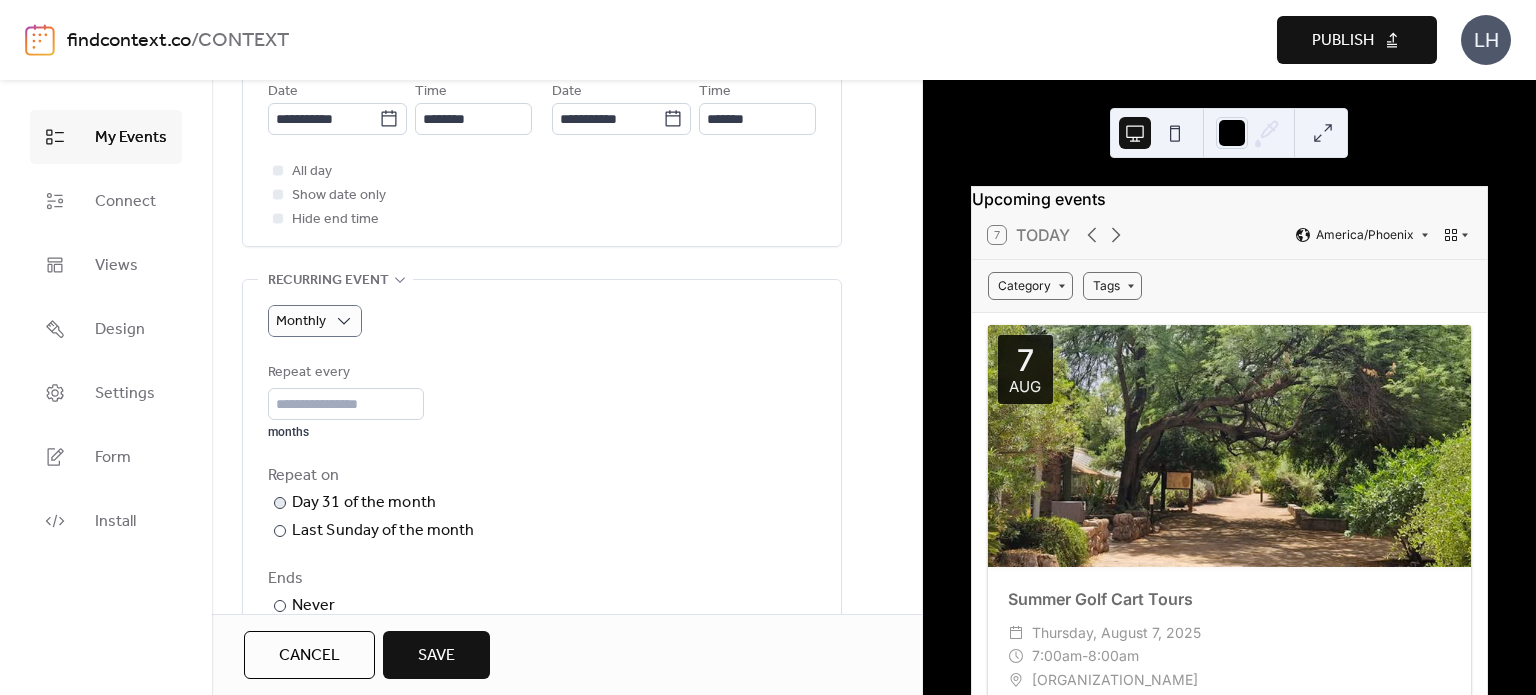 scroll, scrollTop: 752, scrollLeft: 0, axis: vertical 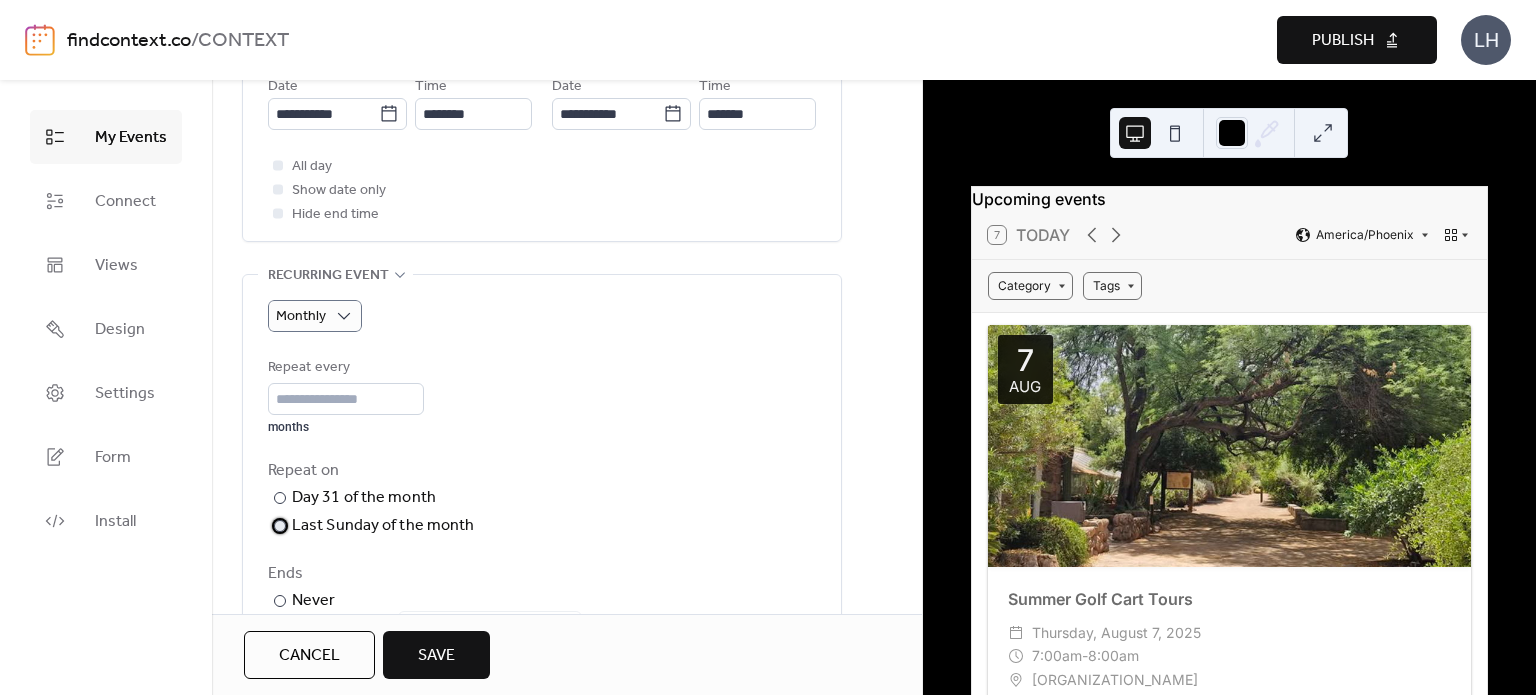 click on "Last Sunday of the month" at bounding box center (383, 526) 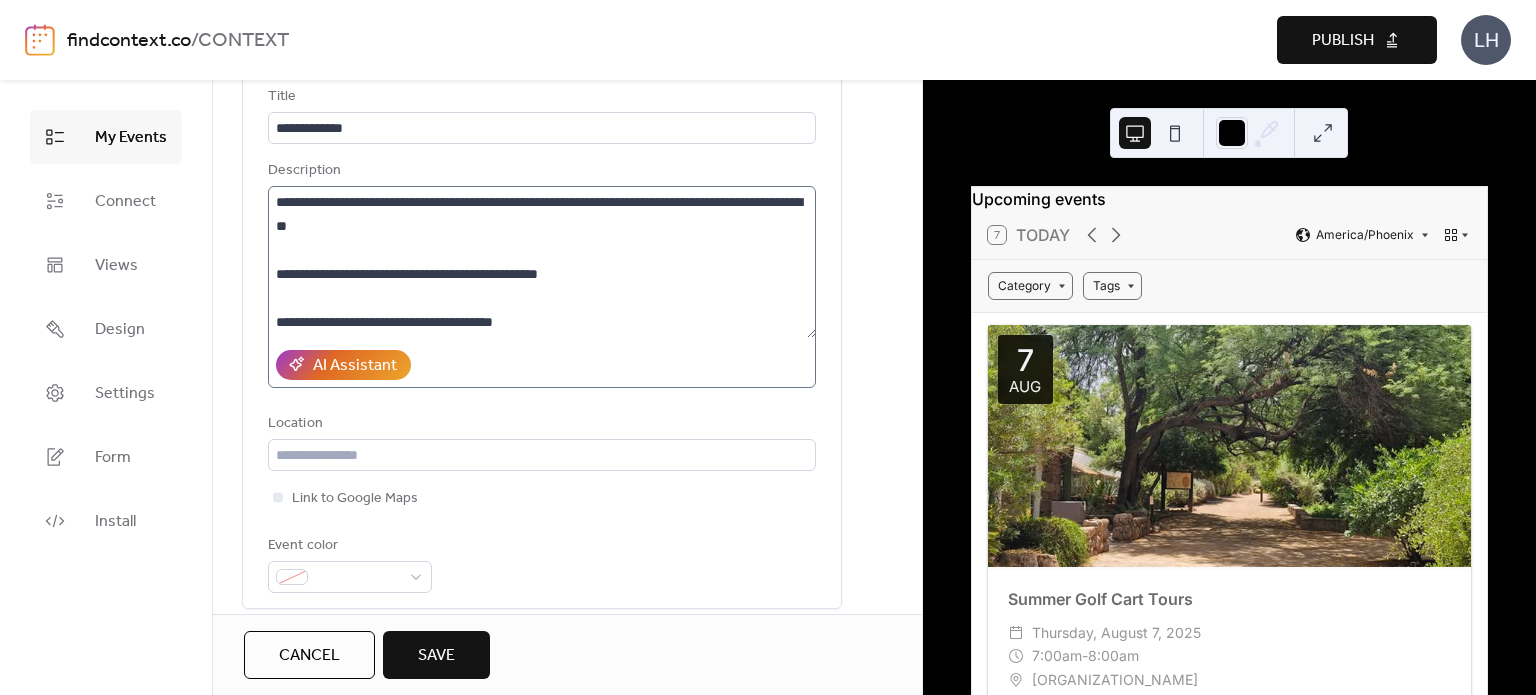 scroll, scrollTop: 142, scrollLeft: 0, axis: vertical 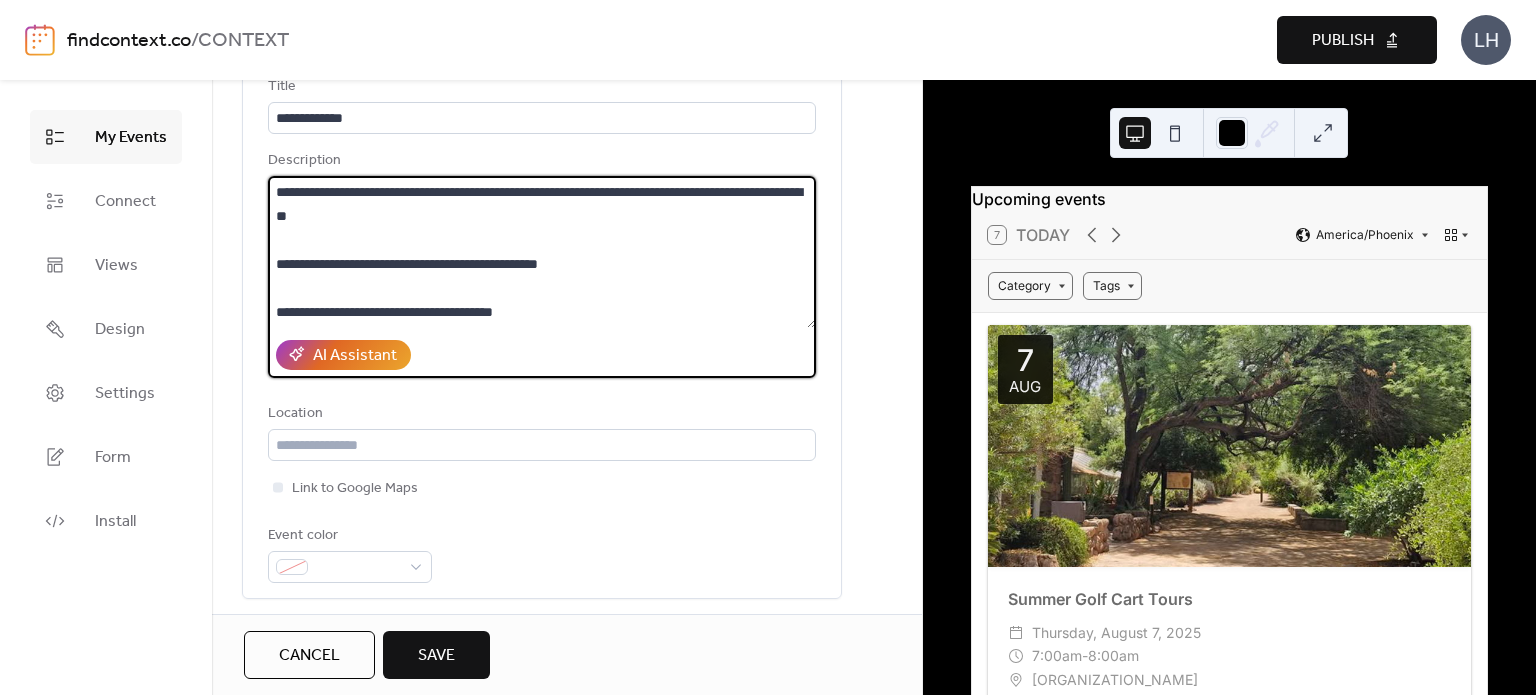 drag, startPoint x: 616, startPoint y: 190, endPoint x: 682, endPoint y: 195, distance: 66.189125 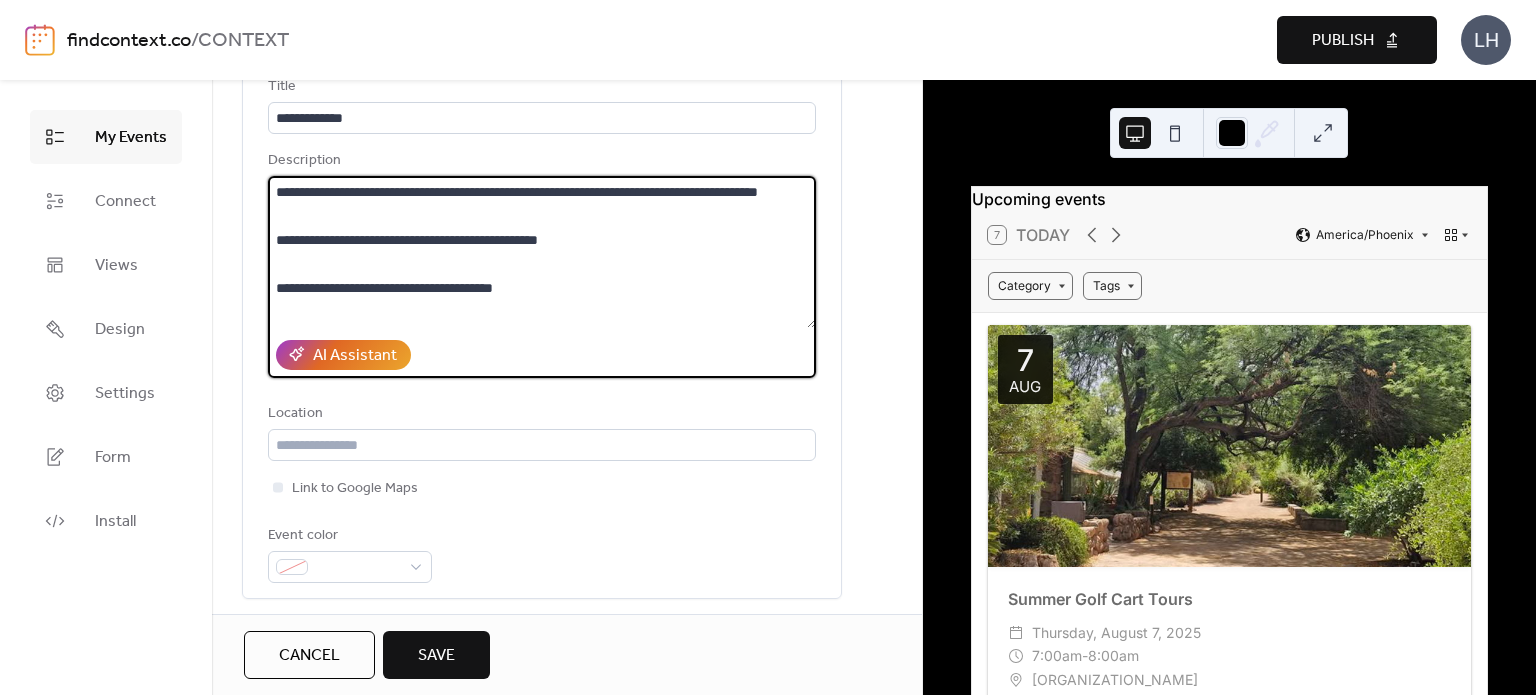 type on "**********" 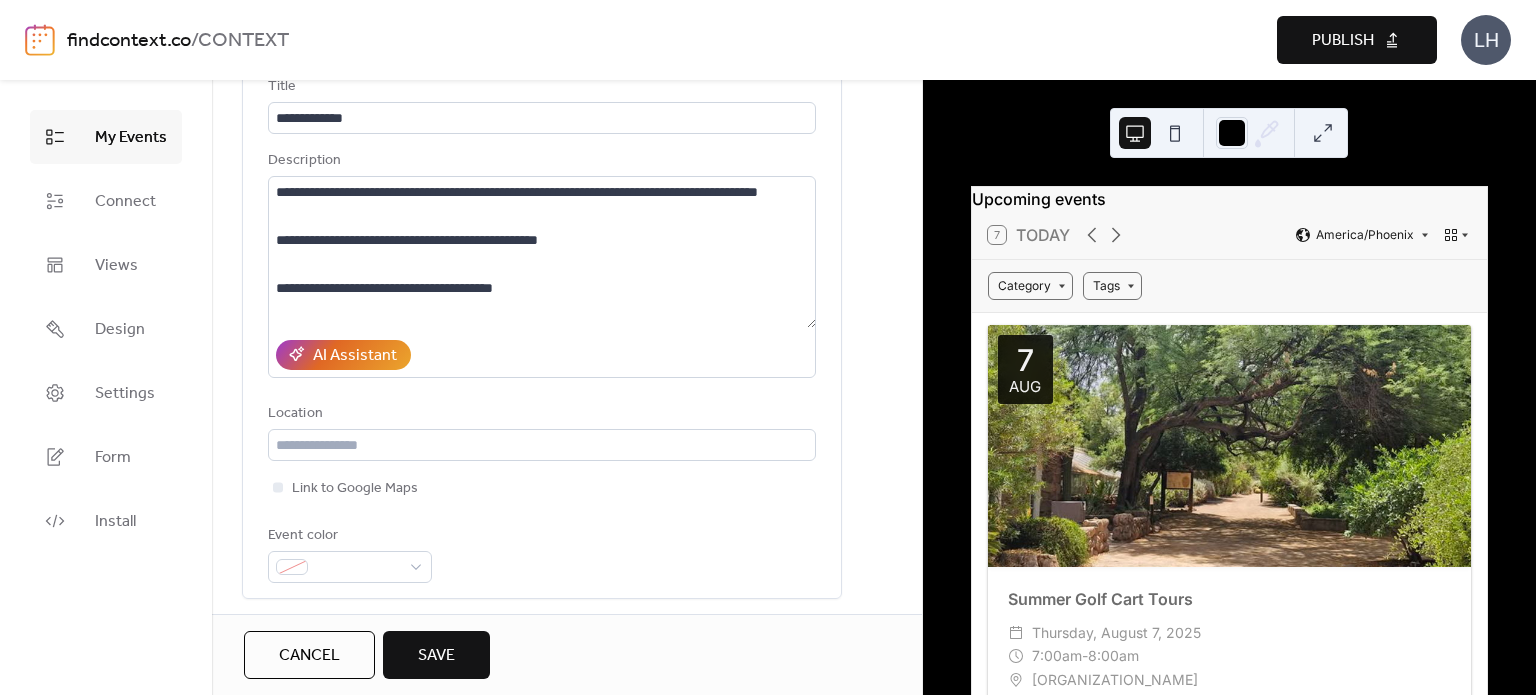 click on "**********" at bounding box center [542, 329] 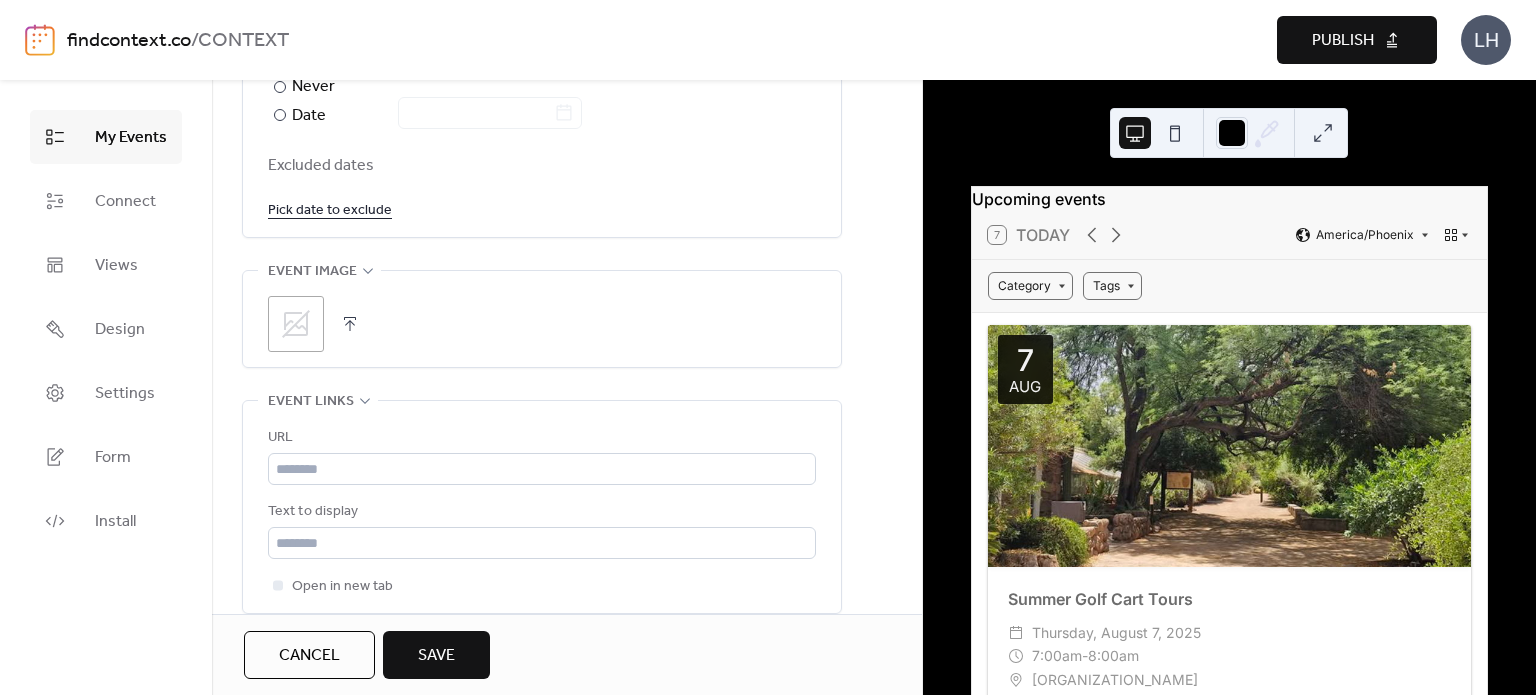 scroll, scrollTop: 1303, scrollLeft: 0, axis: vertical 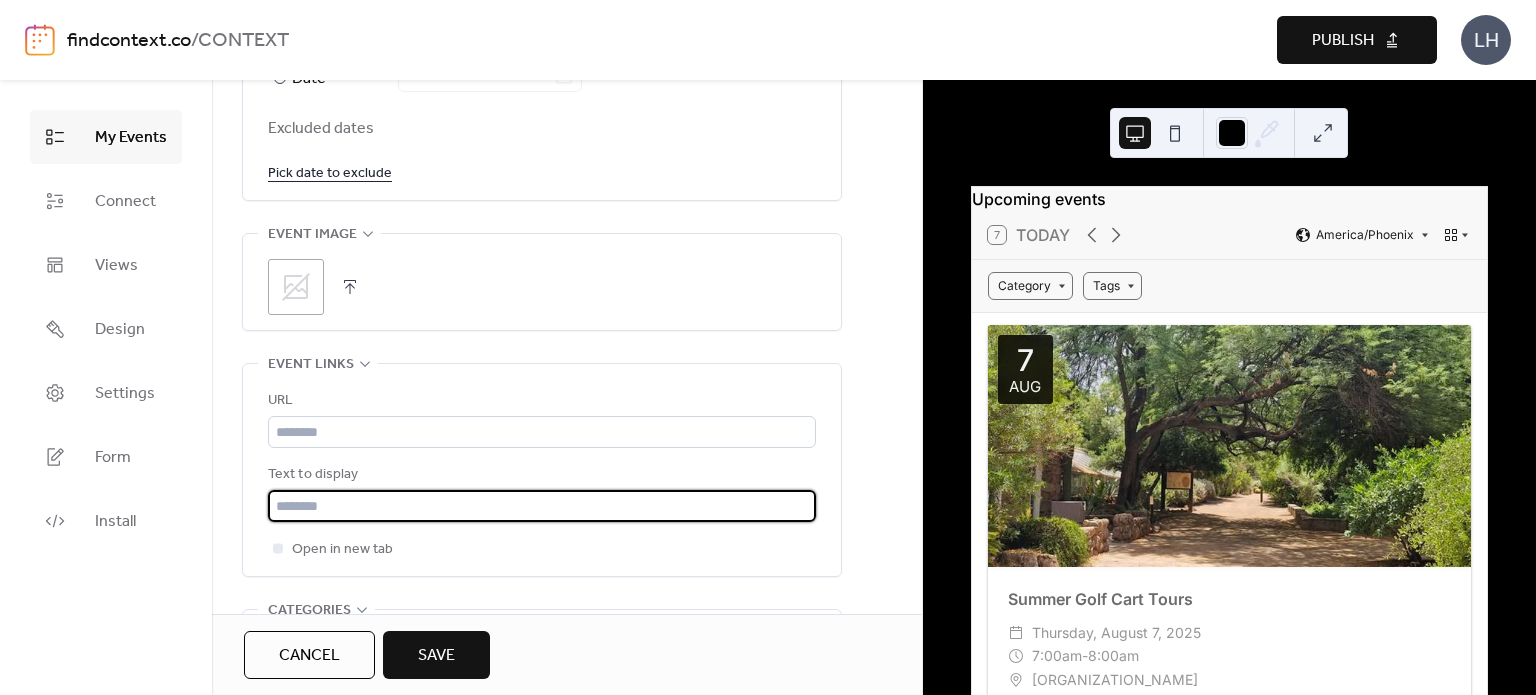click at bounding box center (542, 506) 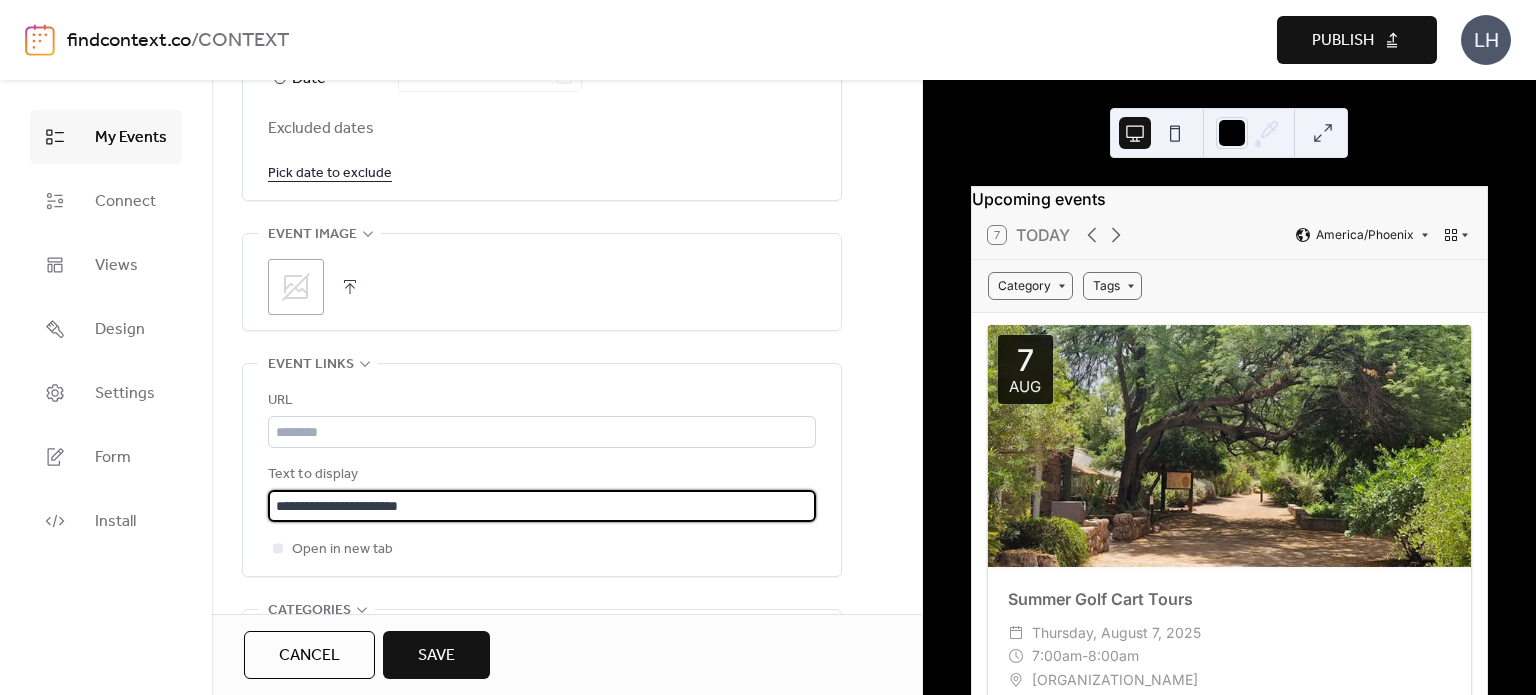type on "**********" 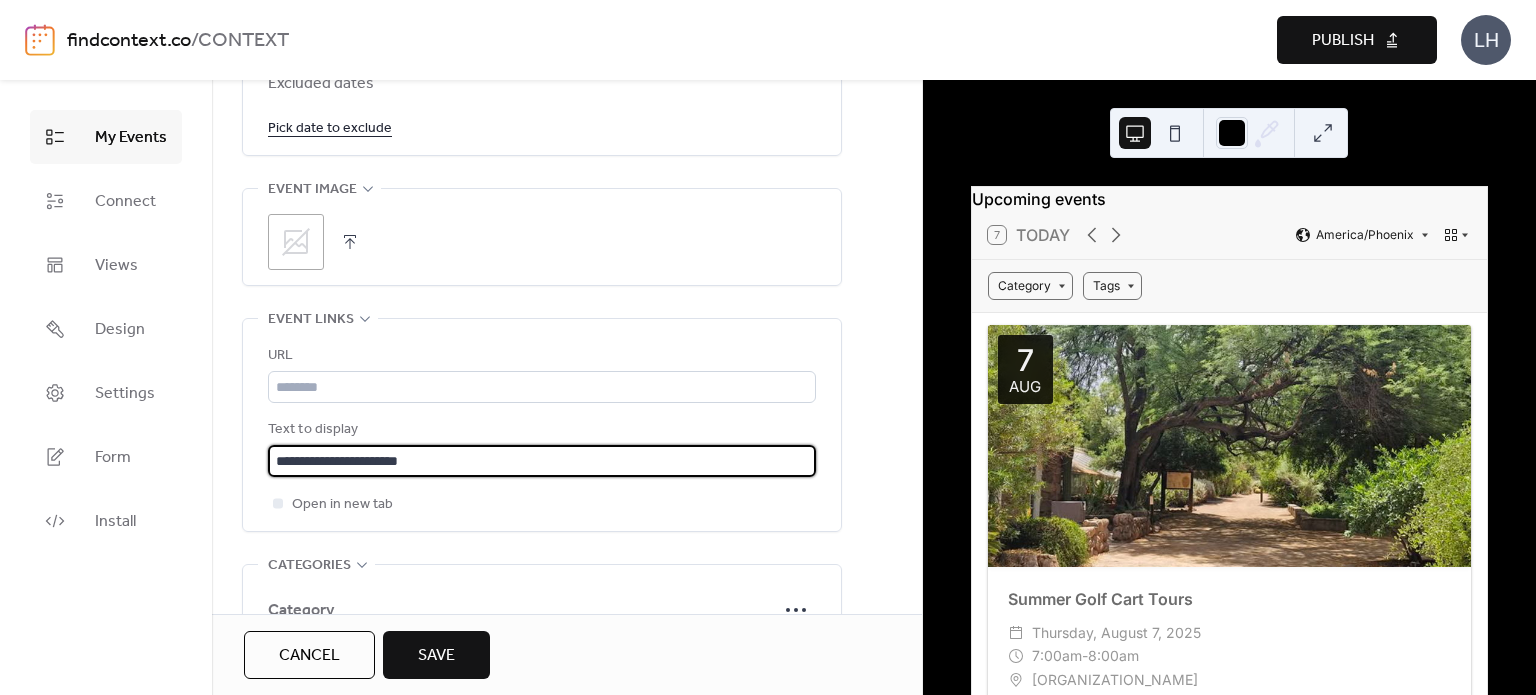 click on "**********" at bounding box center [542, 430] 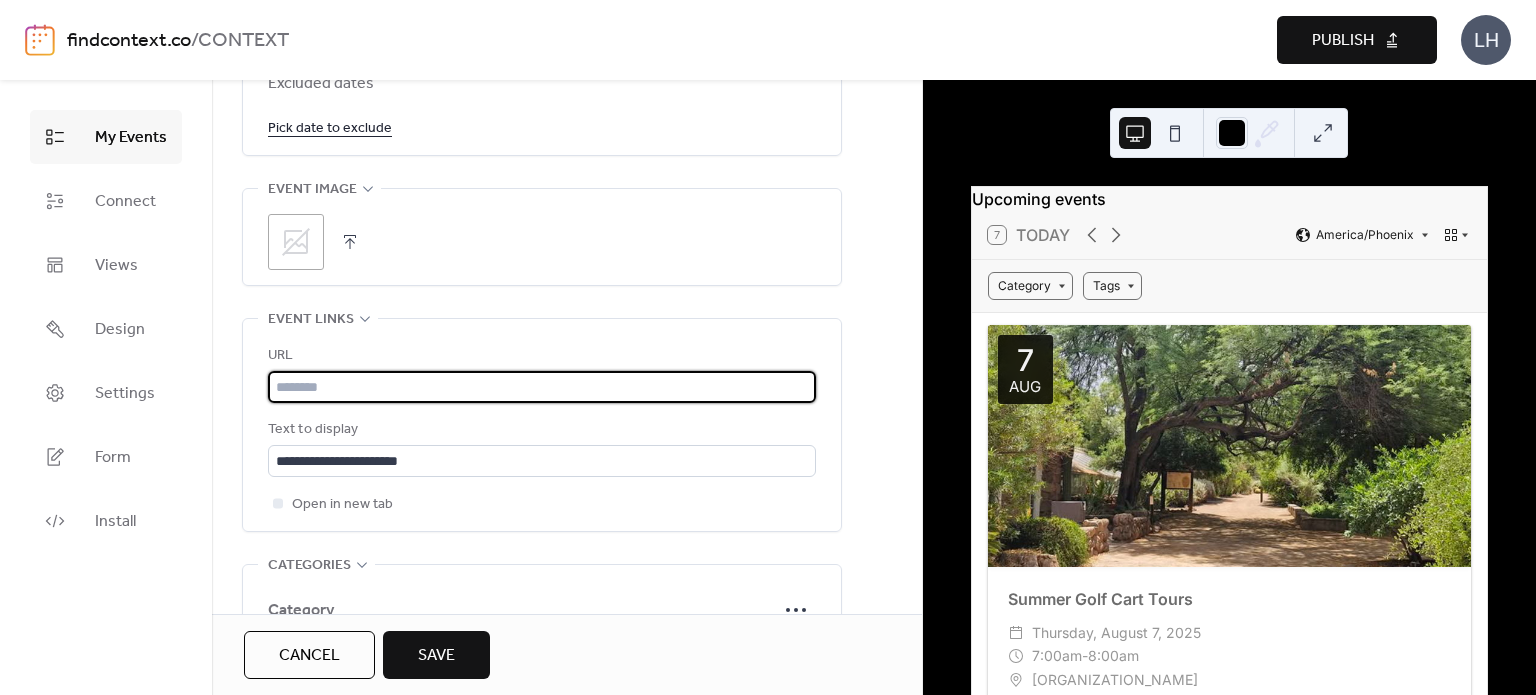 click at bounding box center (542, 387) 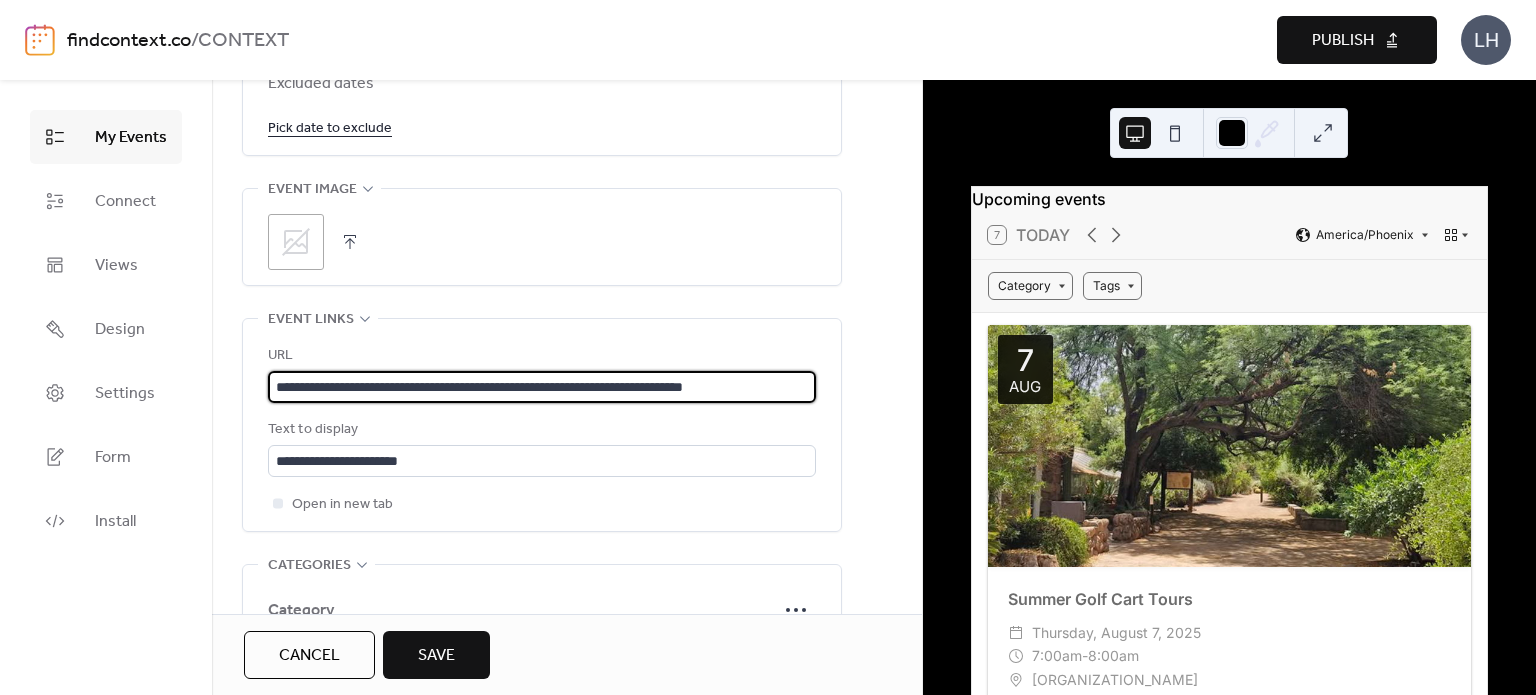 type on "**********" 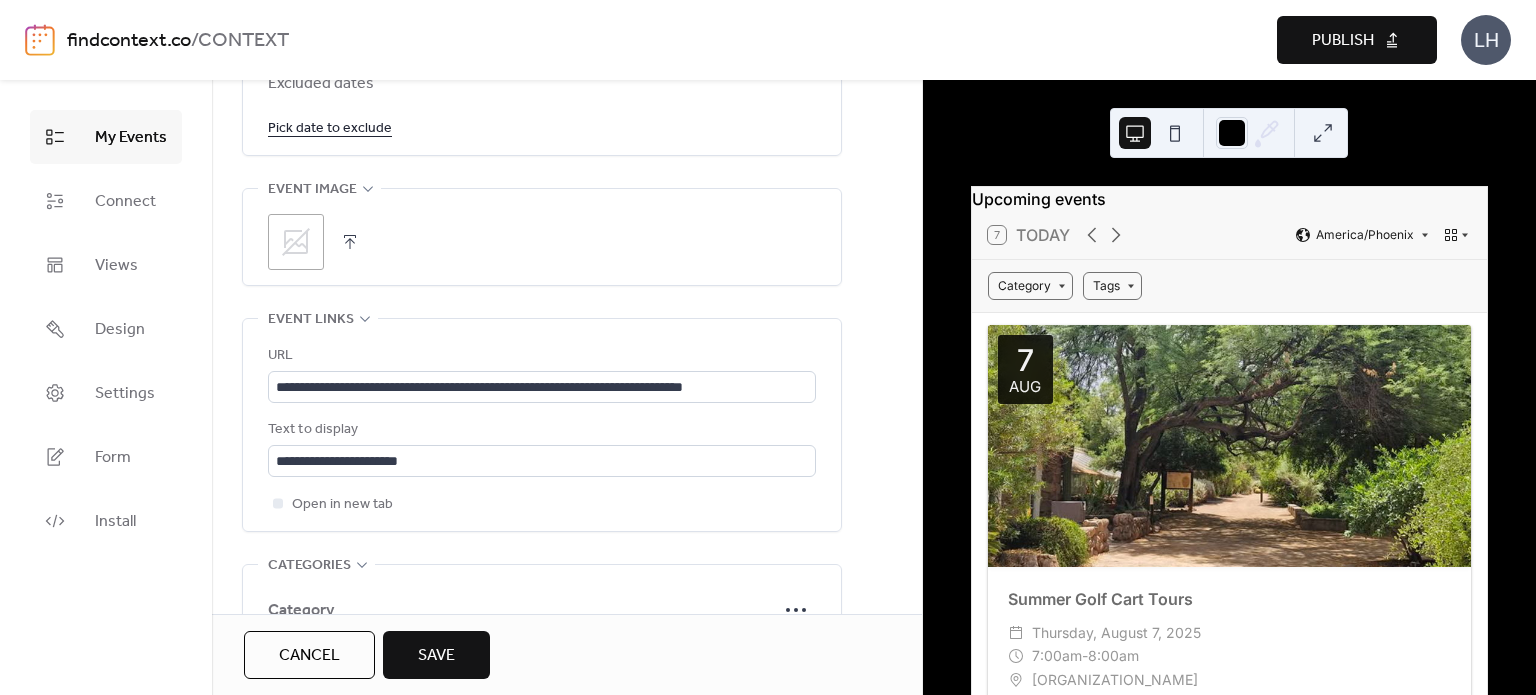 click on ";" at bounding box center (296, 242) 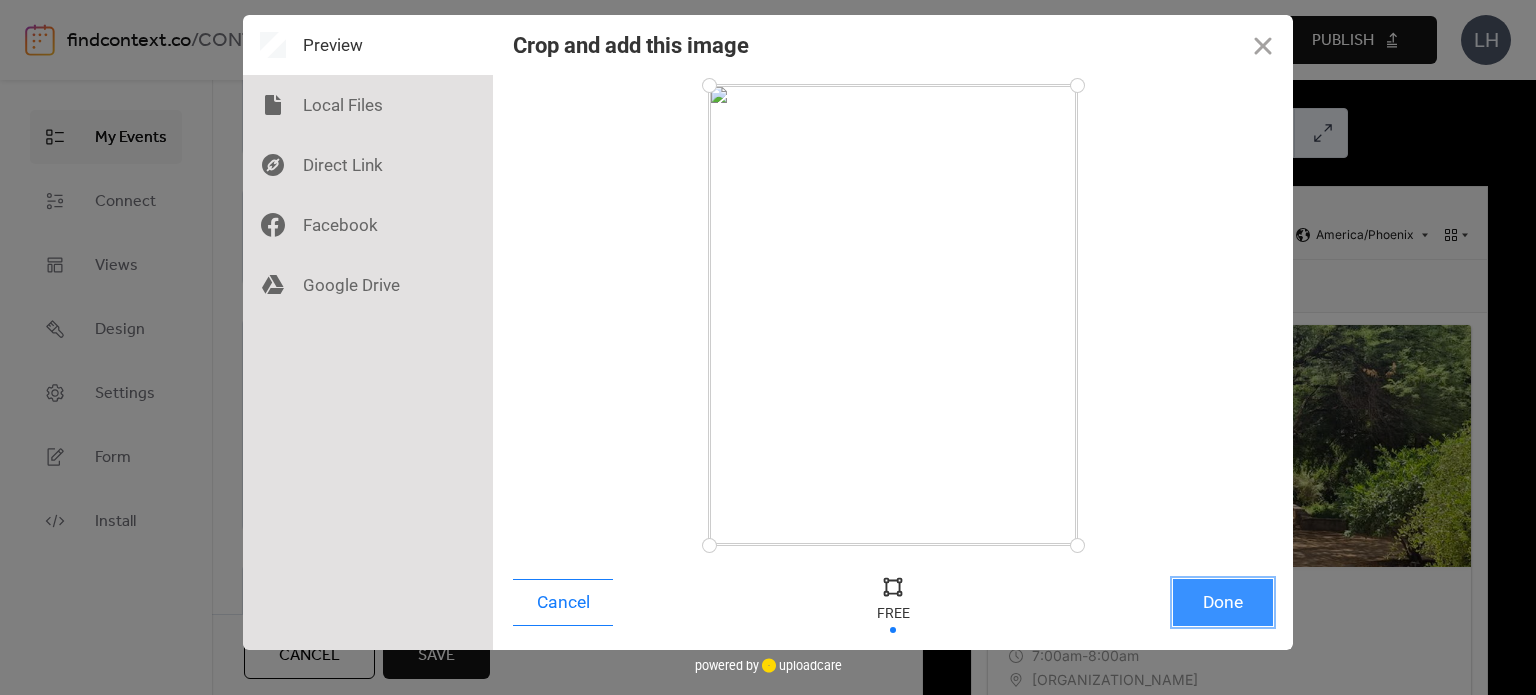 click on "Done" at bounding box center (1223, 602) 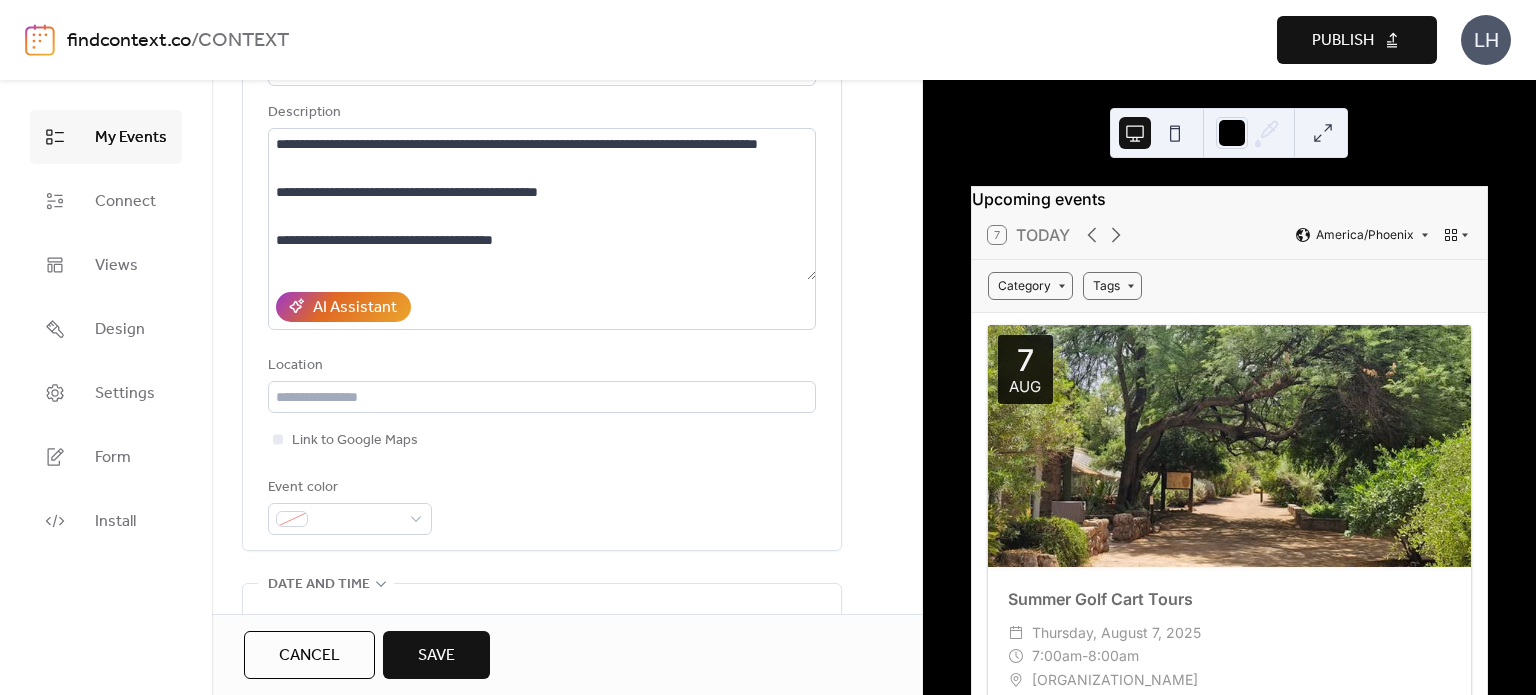 scroll, scrollTop: 188, scrollLeft: 0, axis: vertical 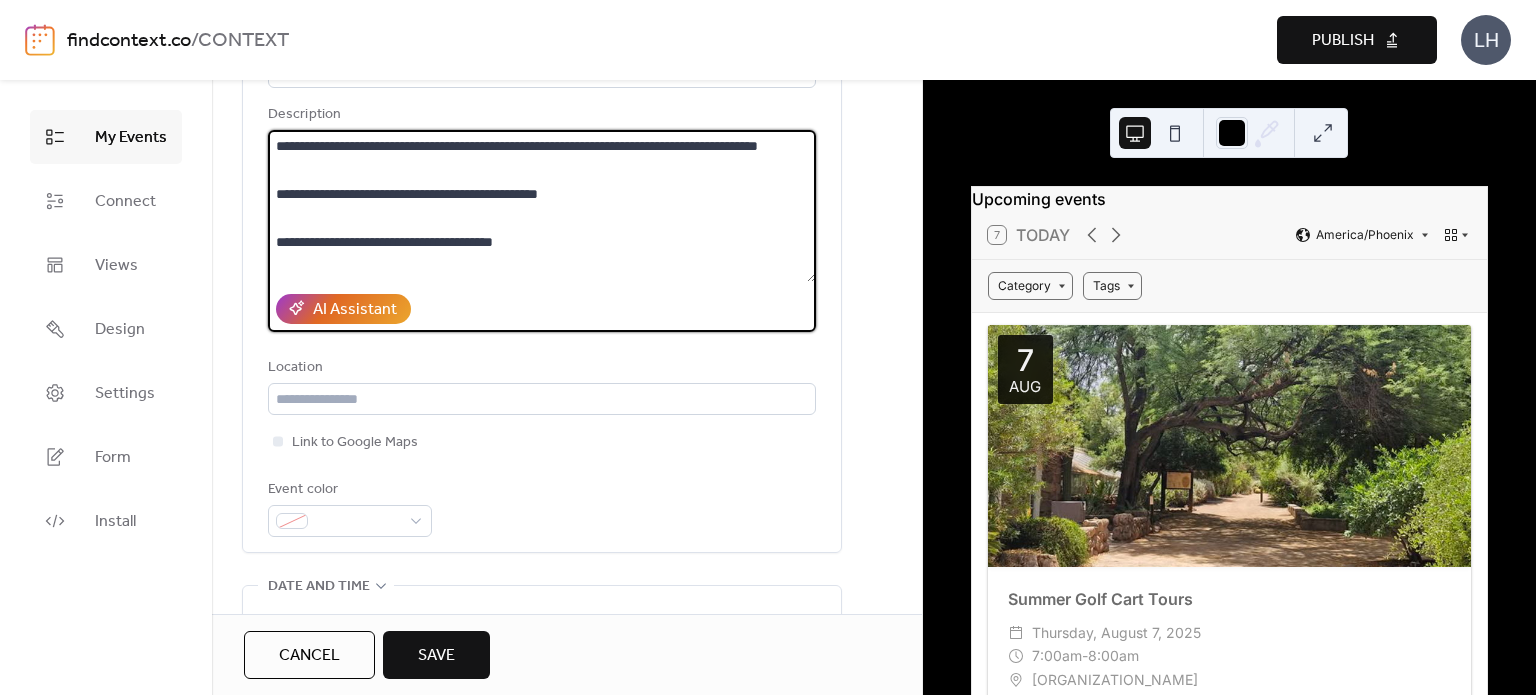 click on "**********" at bounding box center (542, 206) 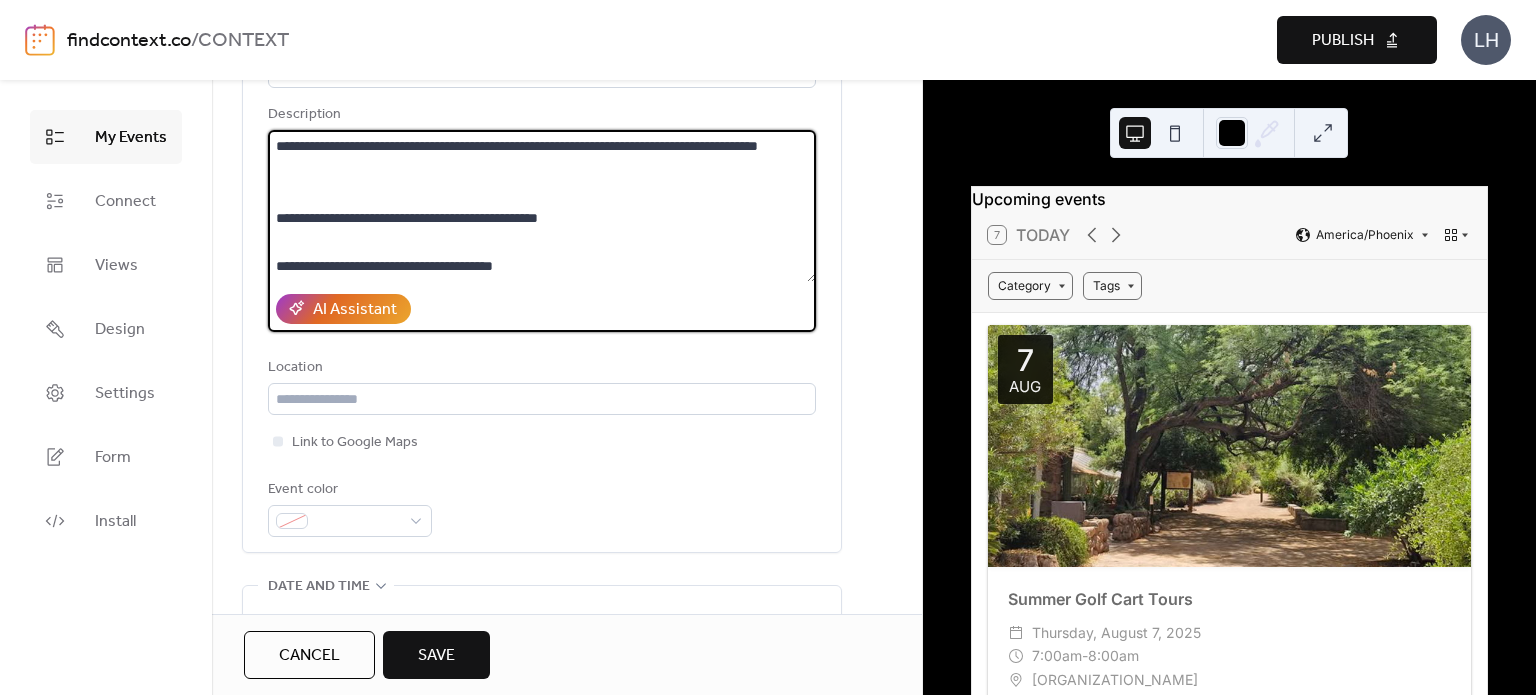 paste on "**********" 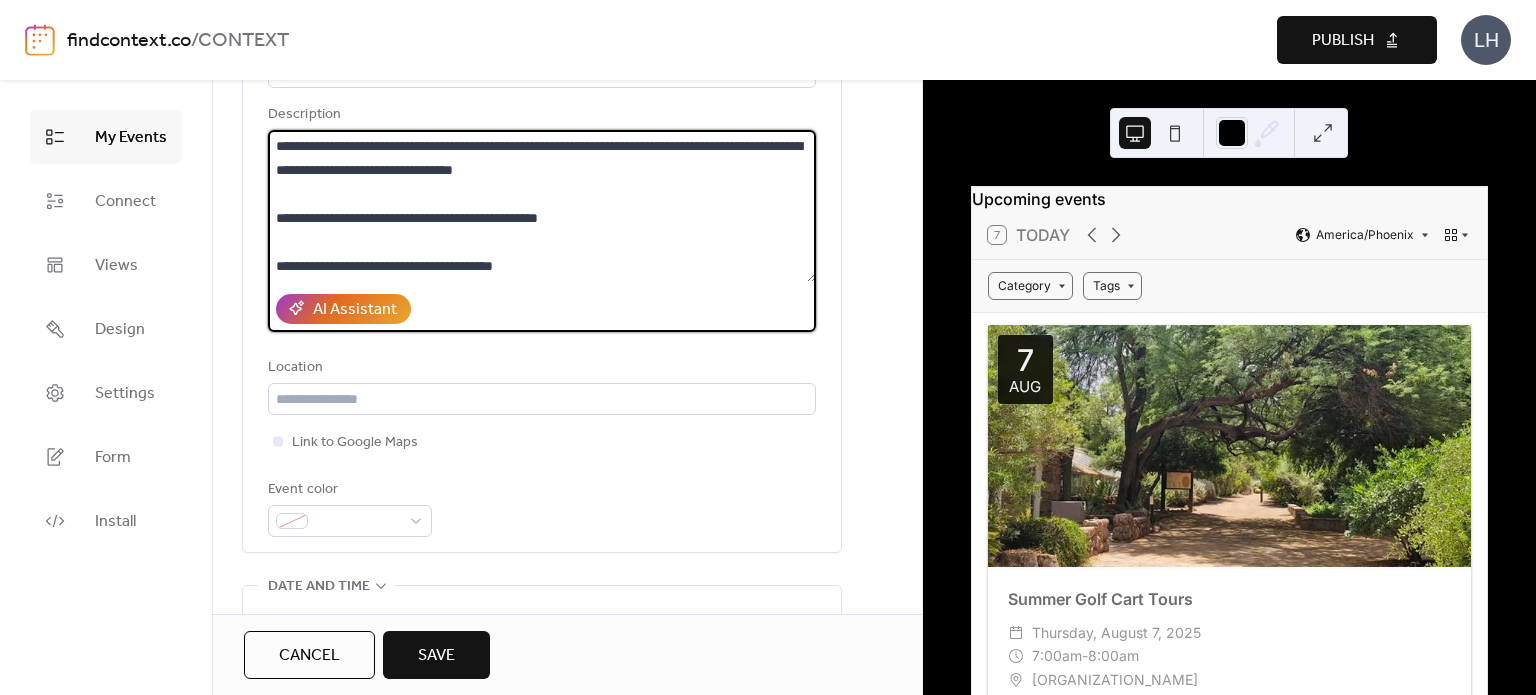 scroll, scrollTop: 44, scrollLeft: 0, axis: vertical 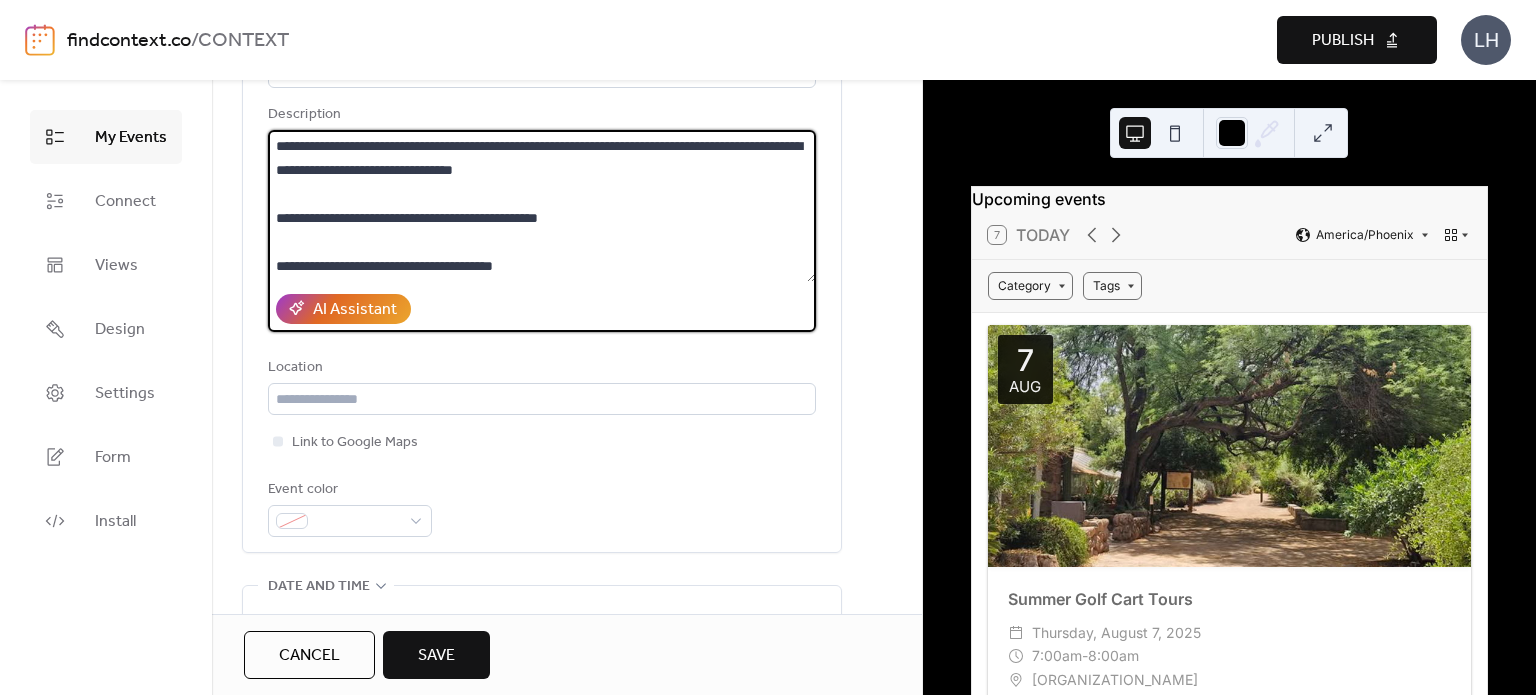 drag, startPoint x: 462, startPoint y: 205, endPoint x: 586, endPoint y: 275, distance: 142.39381 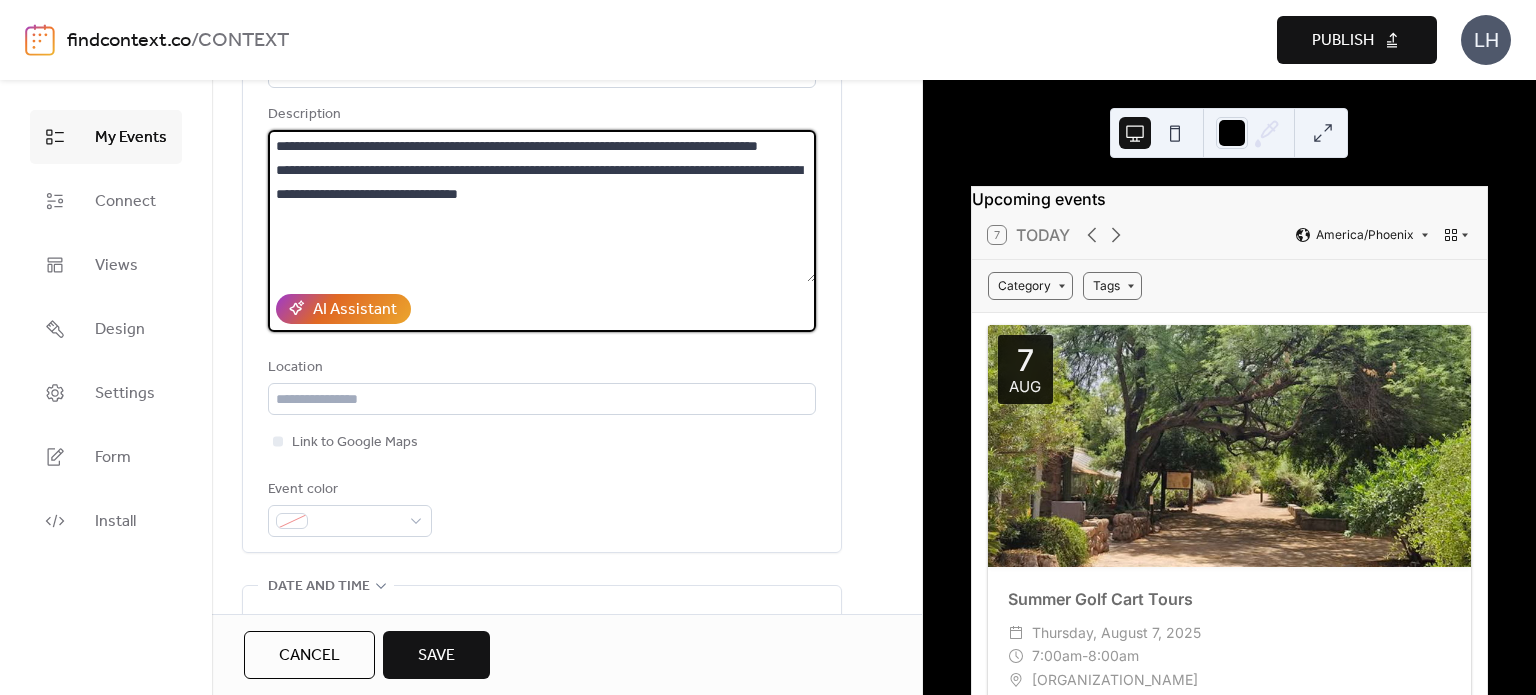 scroll, scrollTop: 0, scrollLeft: 0, axis: both 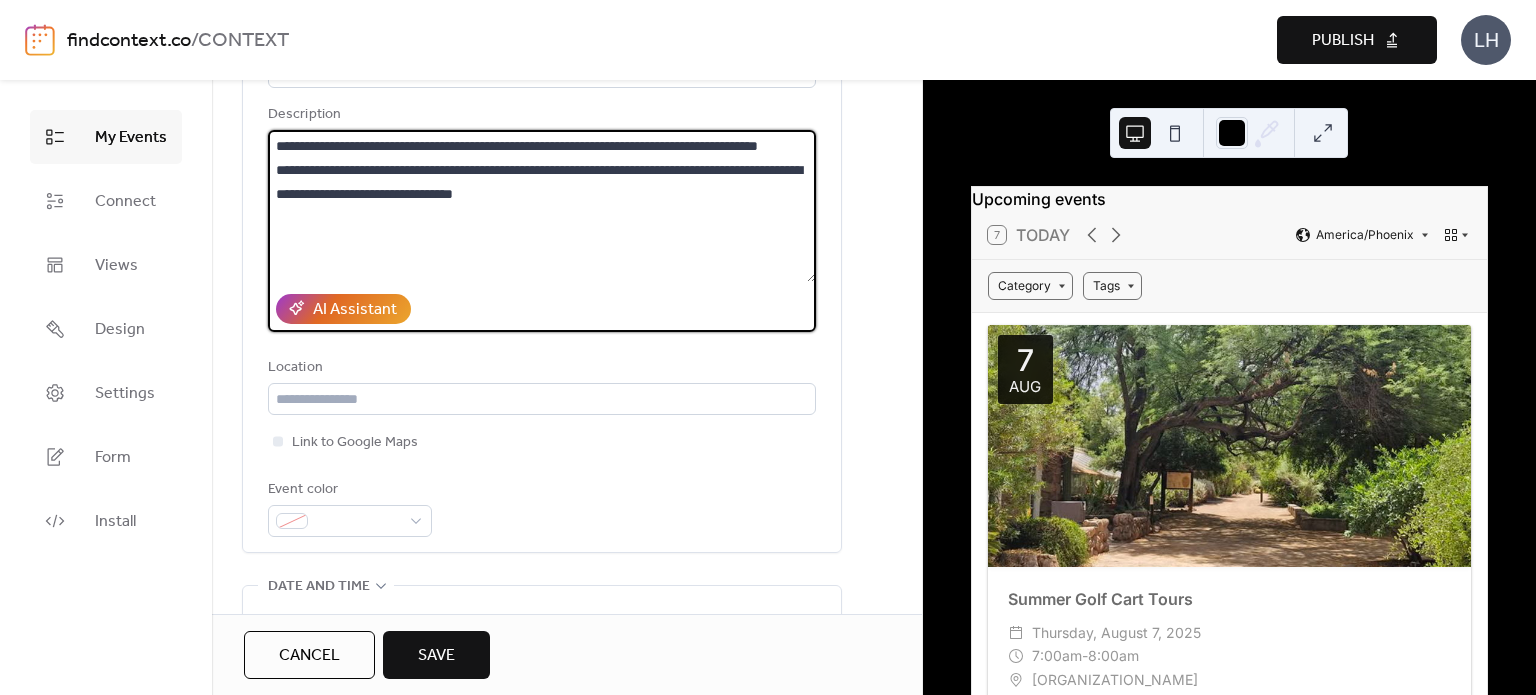 type on "**********" 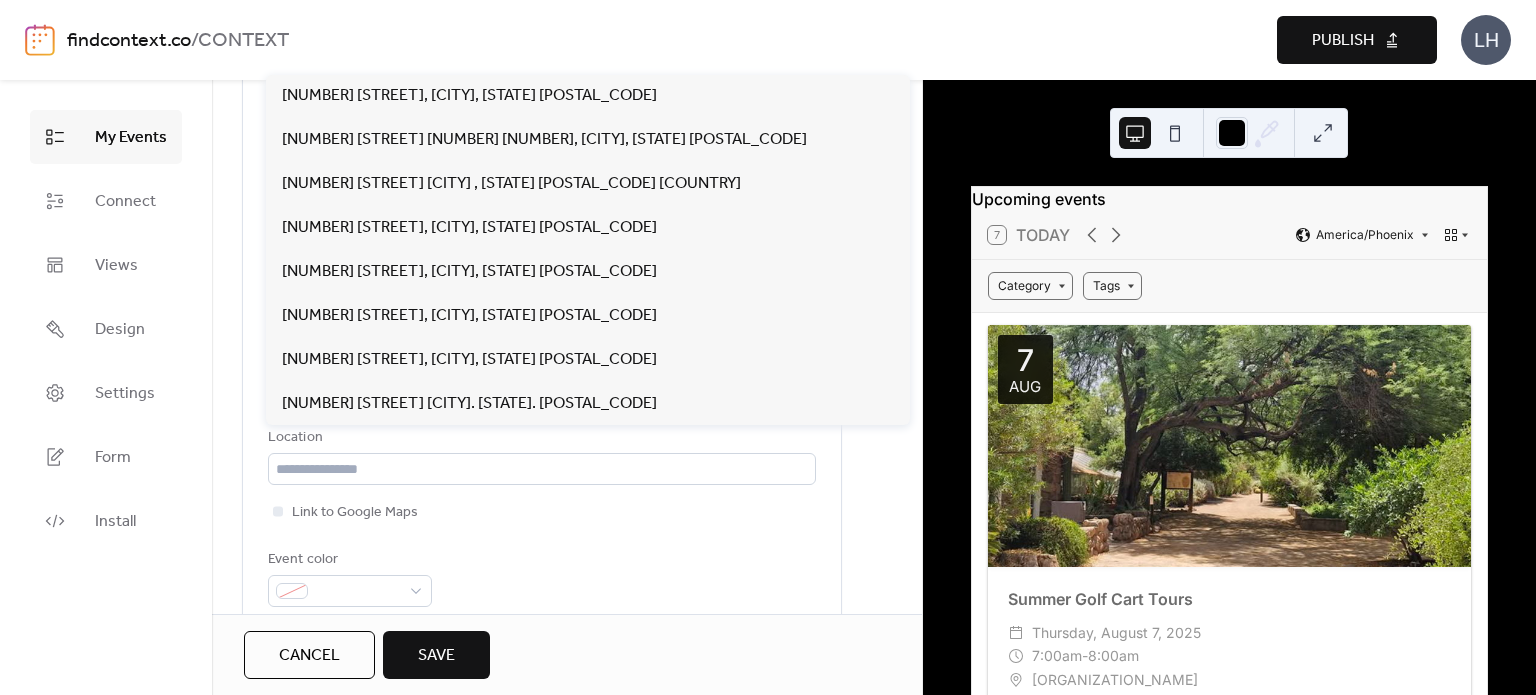 scroll, scrollTop: 116, scrollLeft: 0, axis: vertical 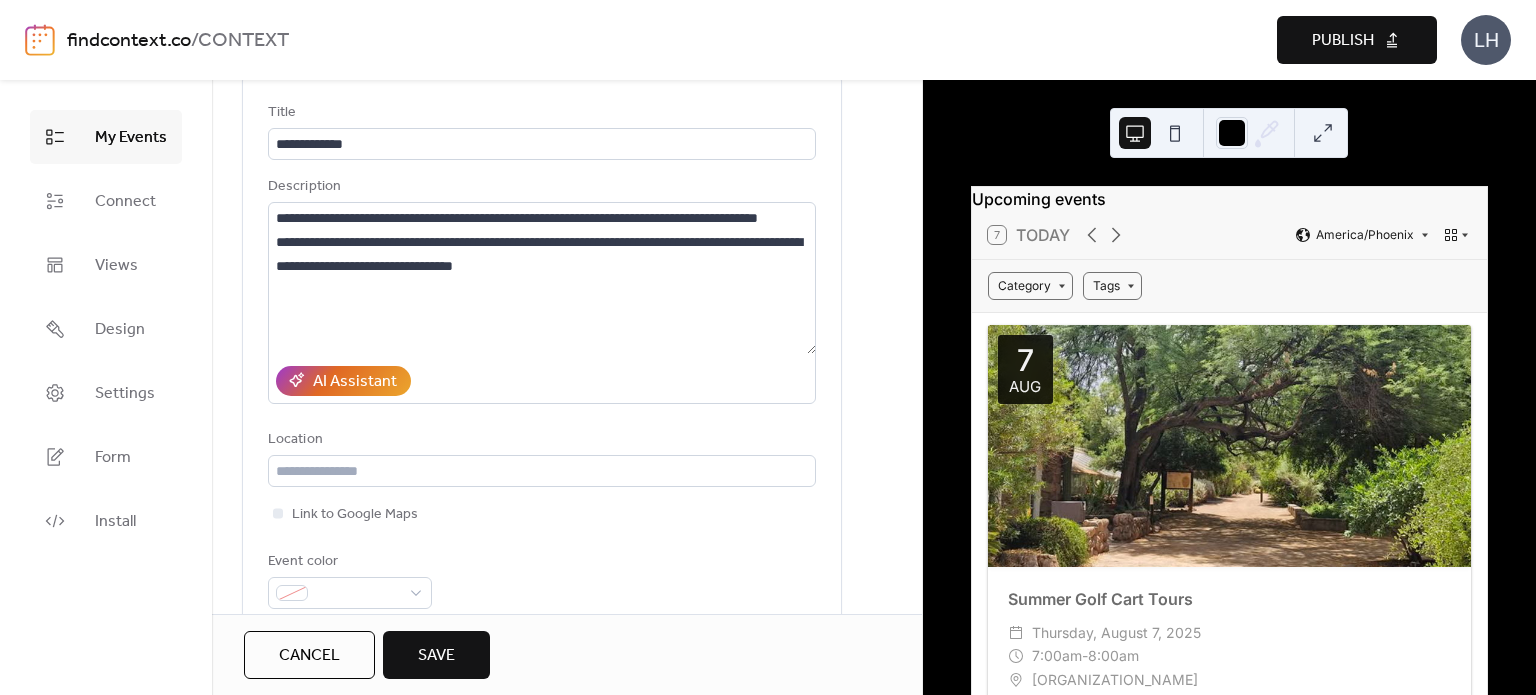 click on "**********" at bounding box center (567, 1184) 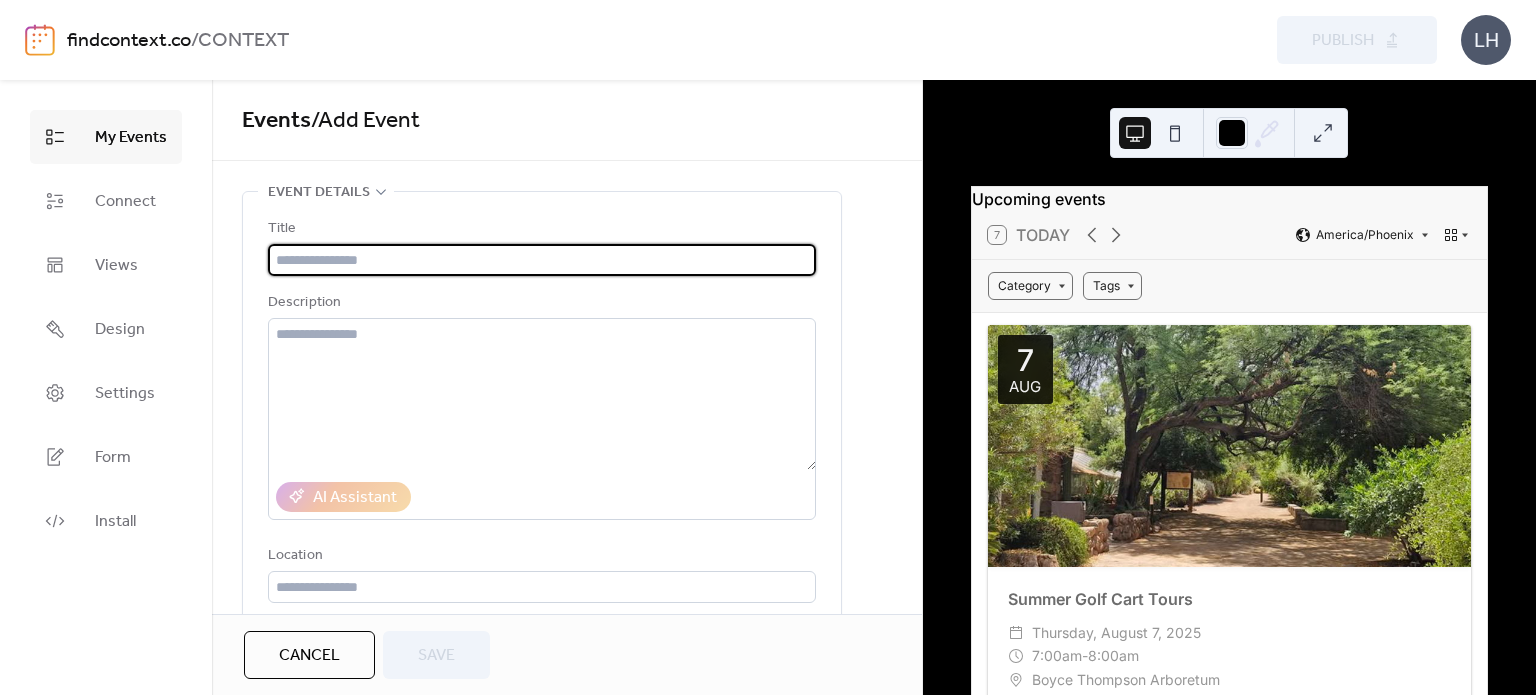 scroll, scrollTop: 0, scrollLeft: 0, axis: both 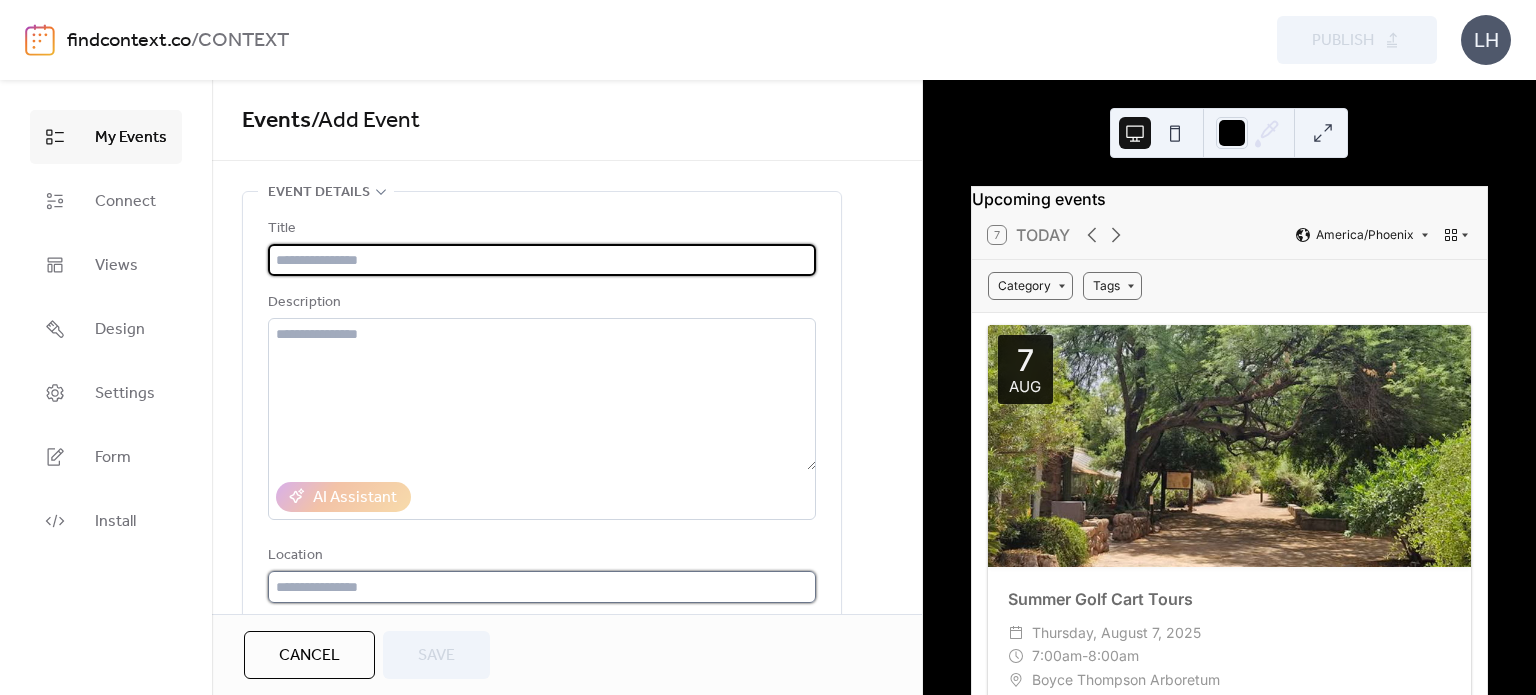 click at bounding box center (542, 587) 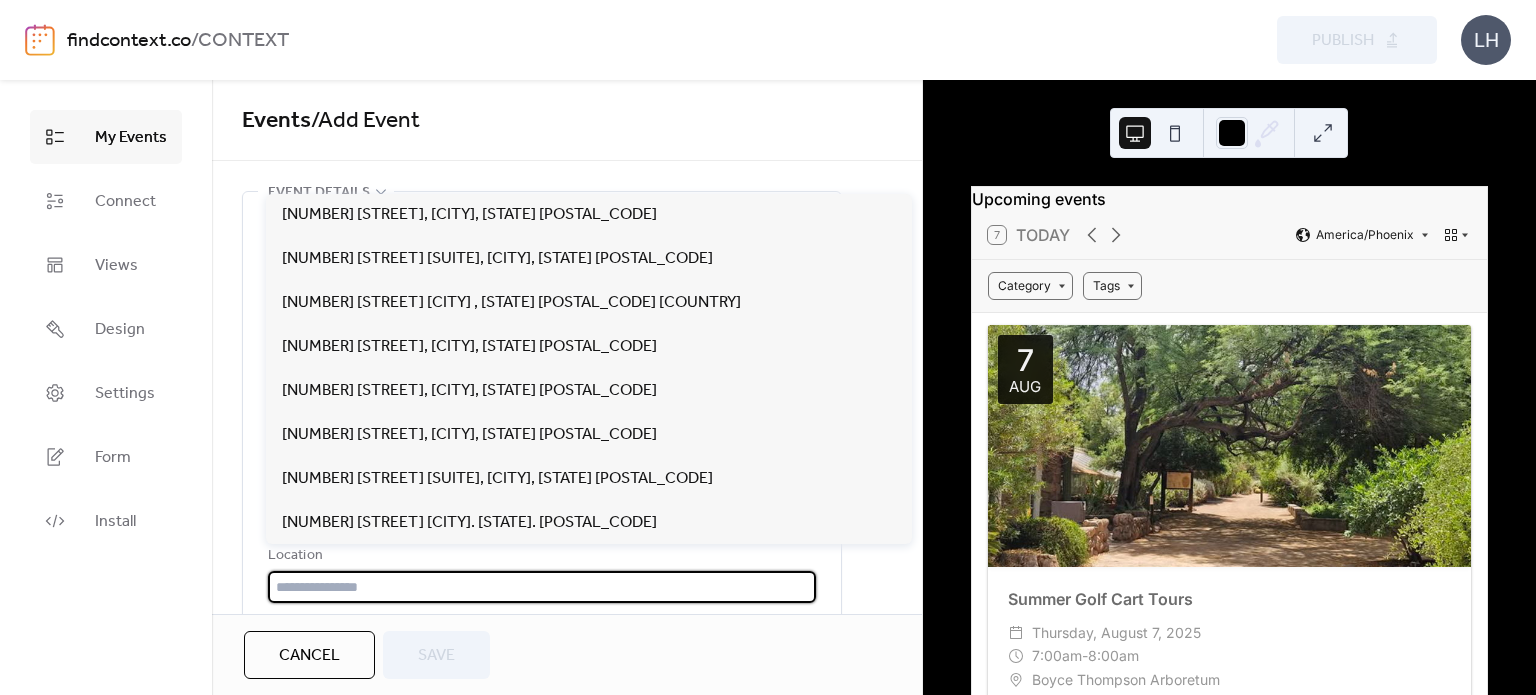 paste on "**********" 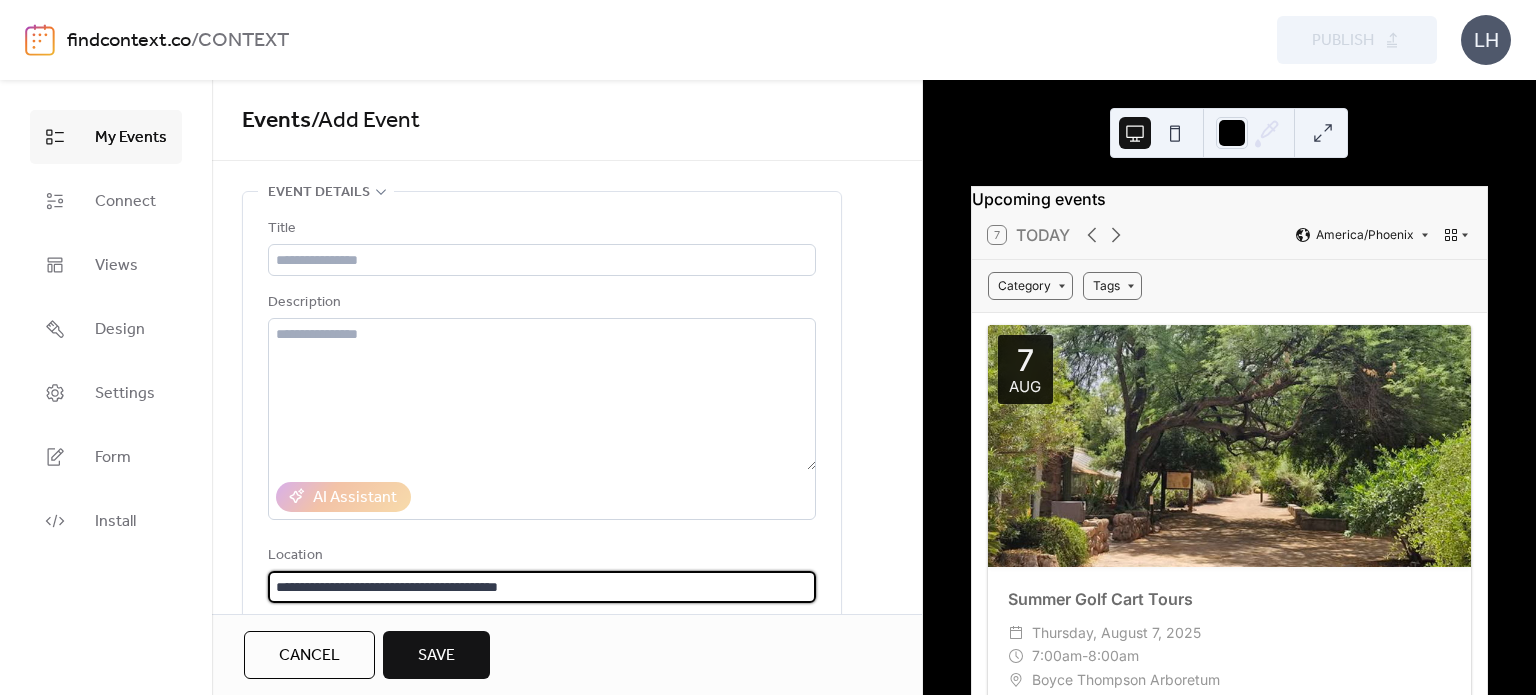 click on "**********" at bounding box center [542, 587] 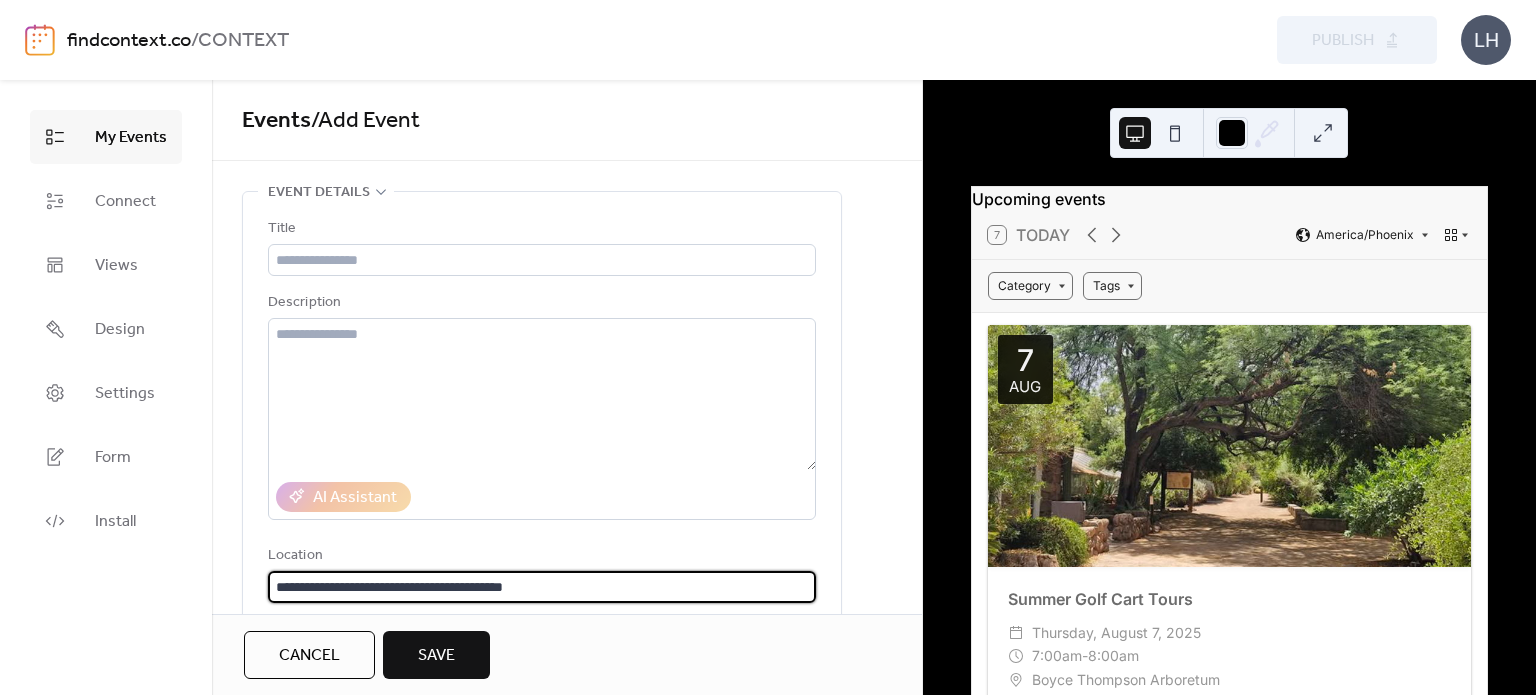 type on "**********" 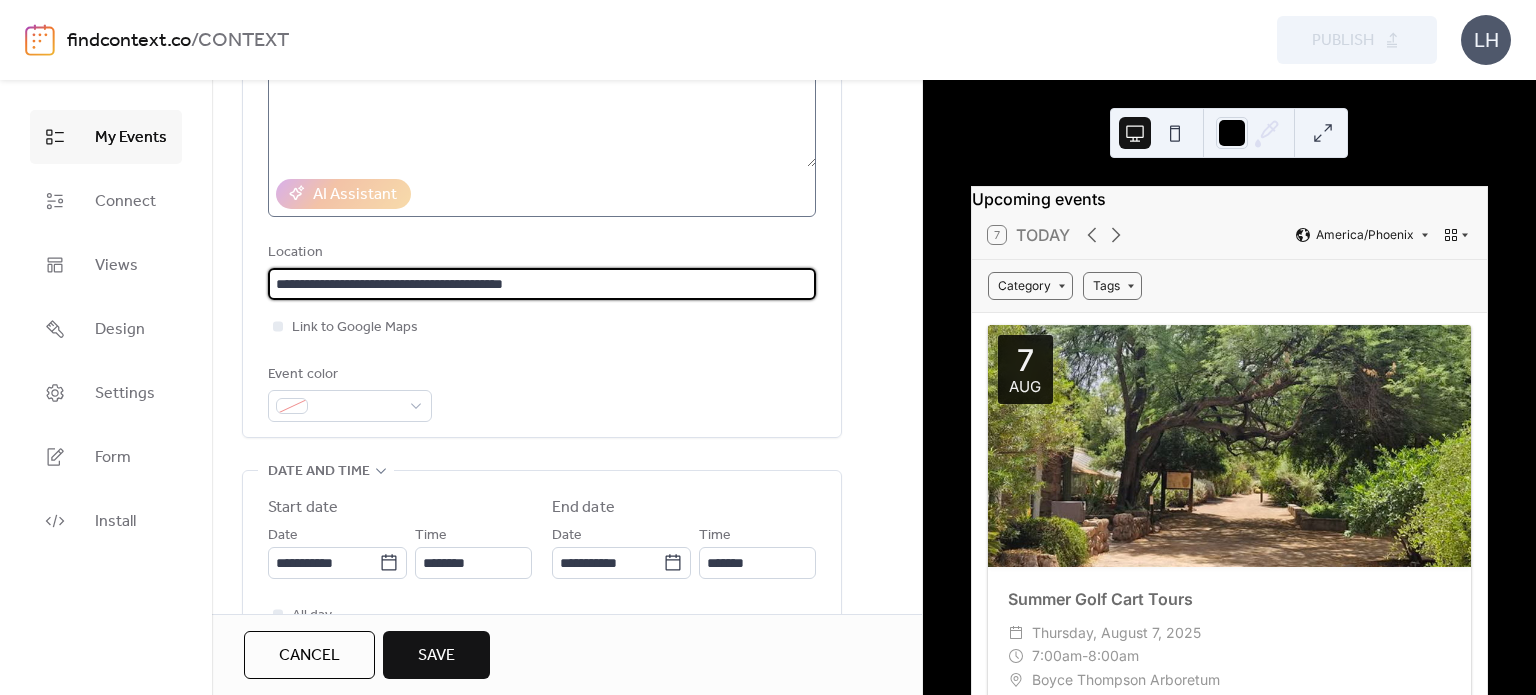 scroll, scrollTop: 304, scrollLeft: 0, axis: vertical 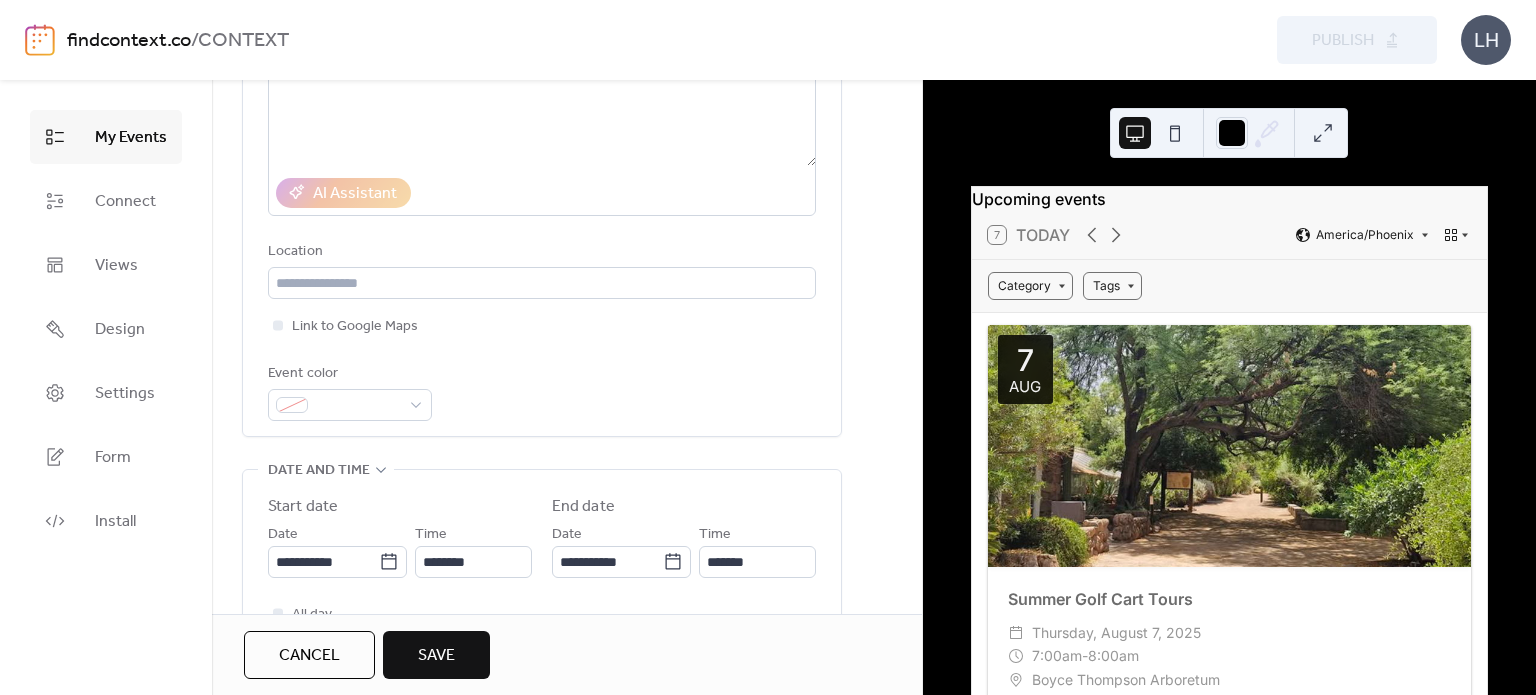 click on "Link to Google Maps" at bounding box center [542, 326] 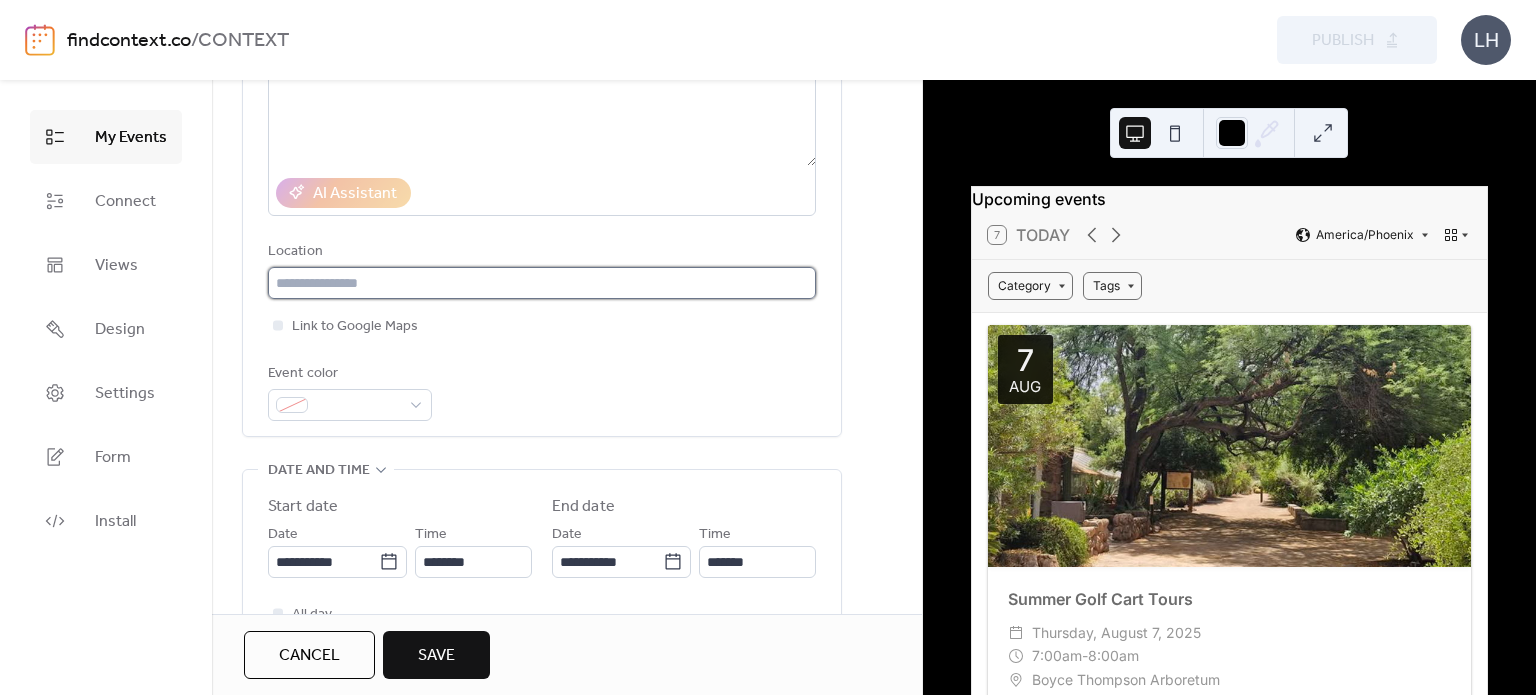 click at bounding box center [542, 283] 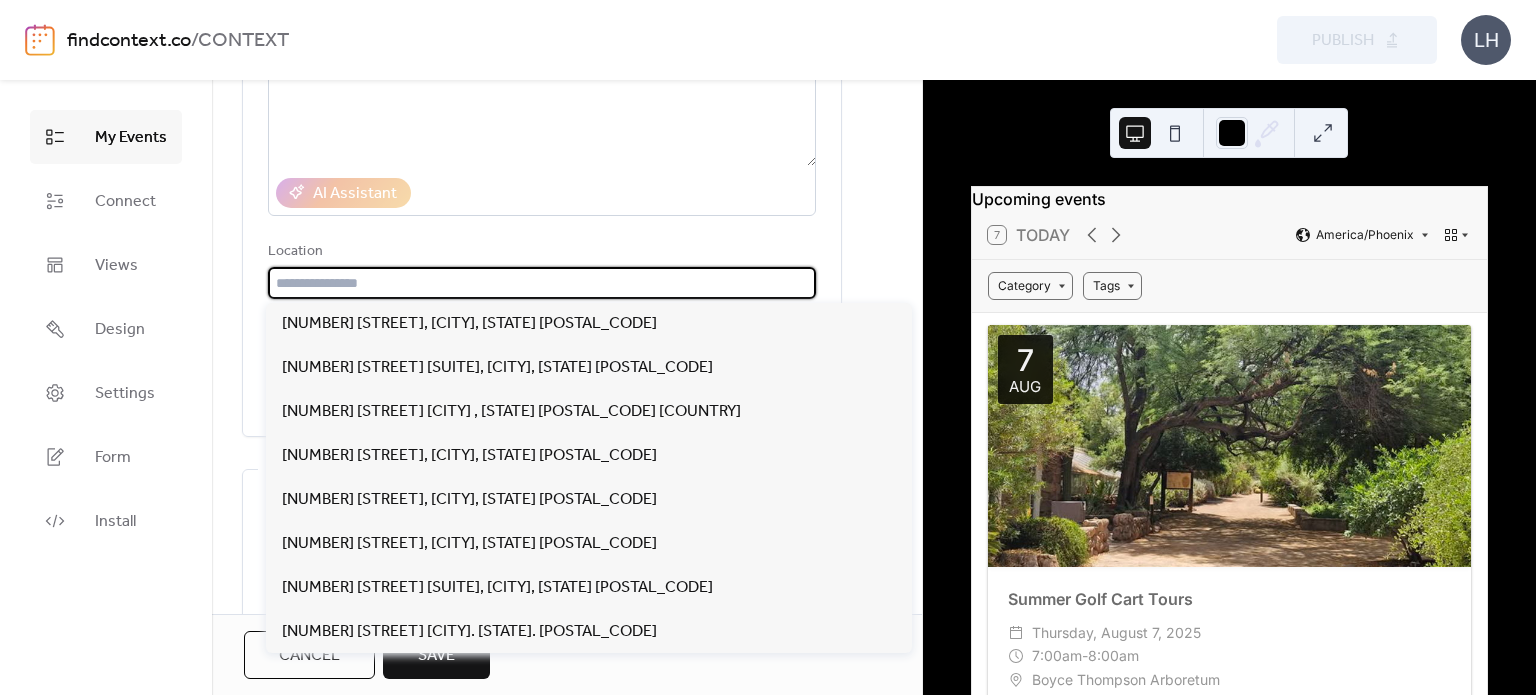 paste on "**********" 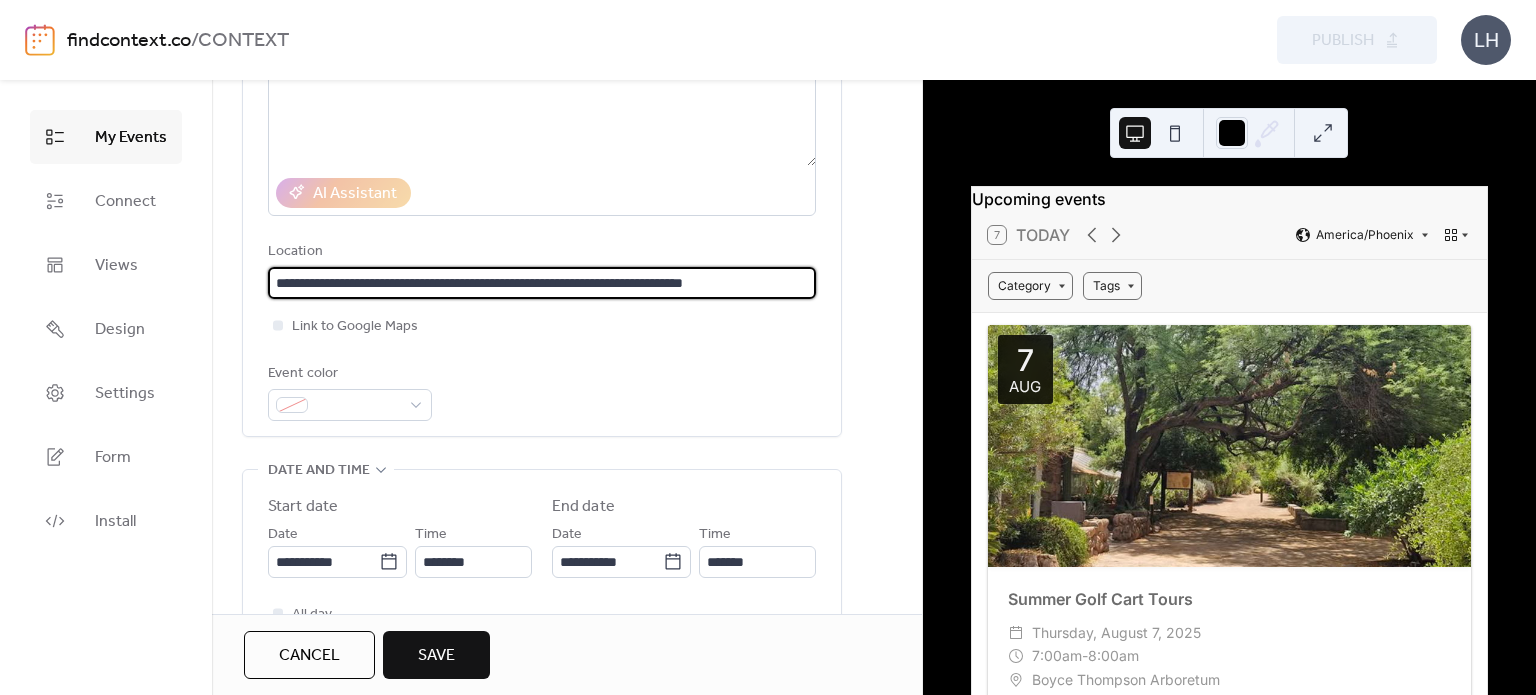 type 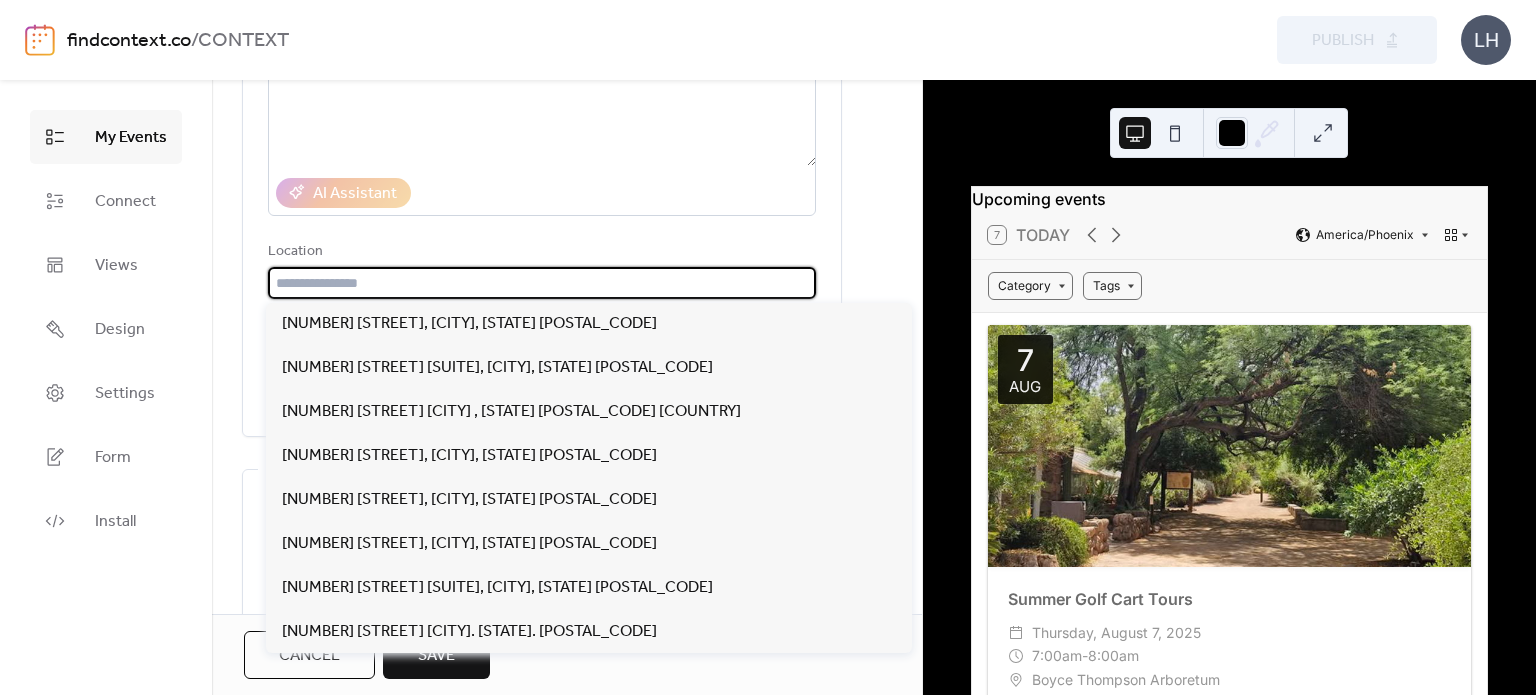 click on "Location" at bounding box center (540, 252) 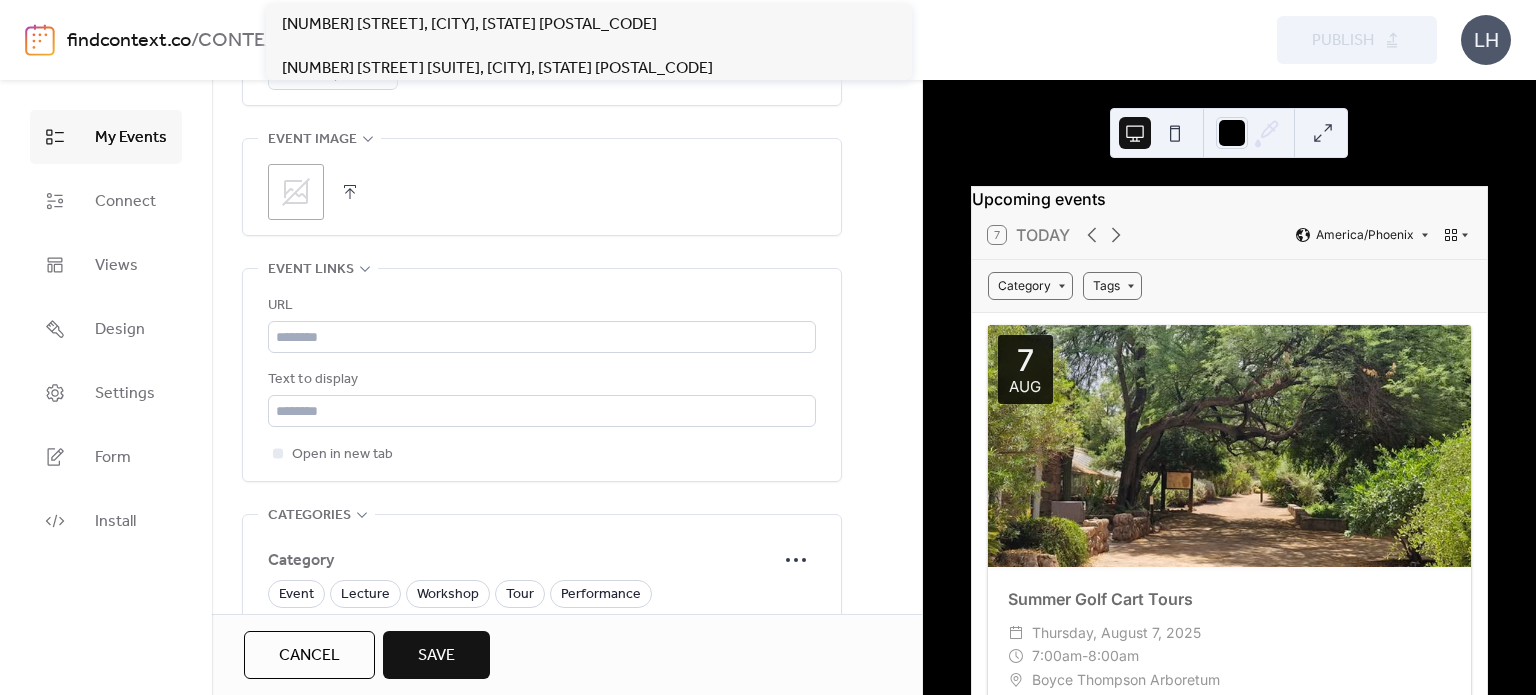 scroll, scrollTop: 1040, scrollLeft: 0, axis: vertical 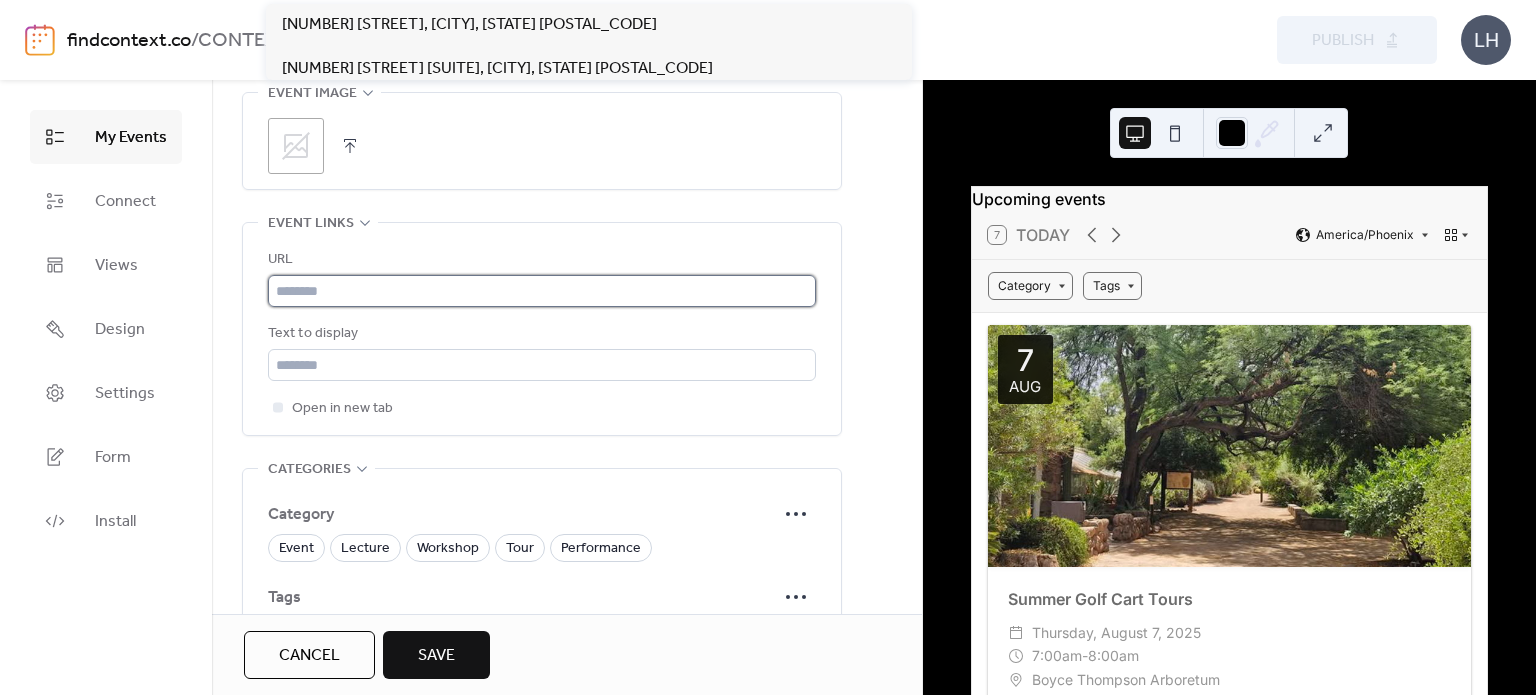 click at bounding box center (542, 291) 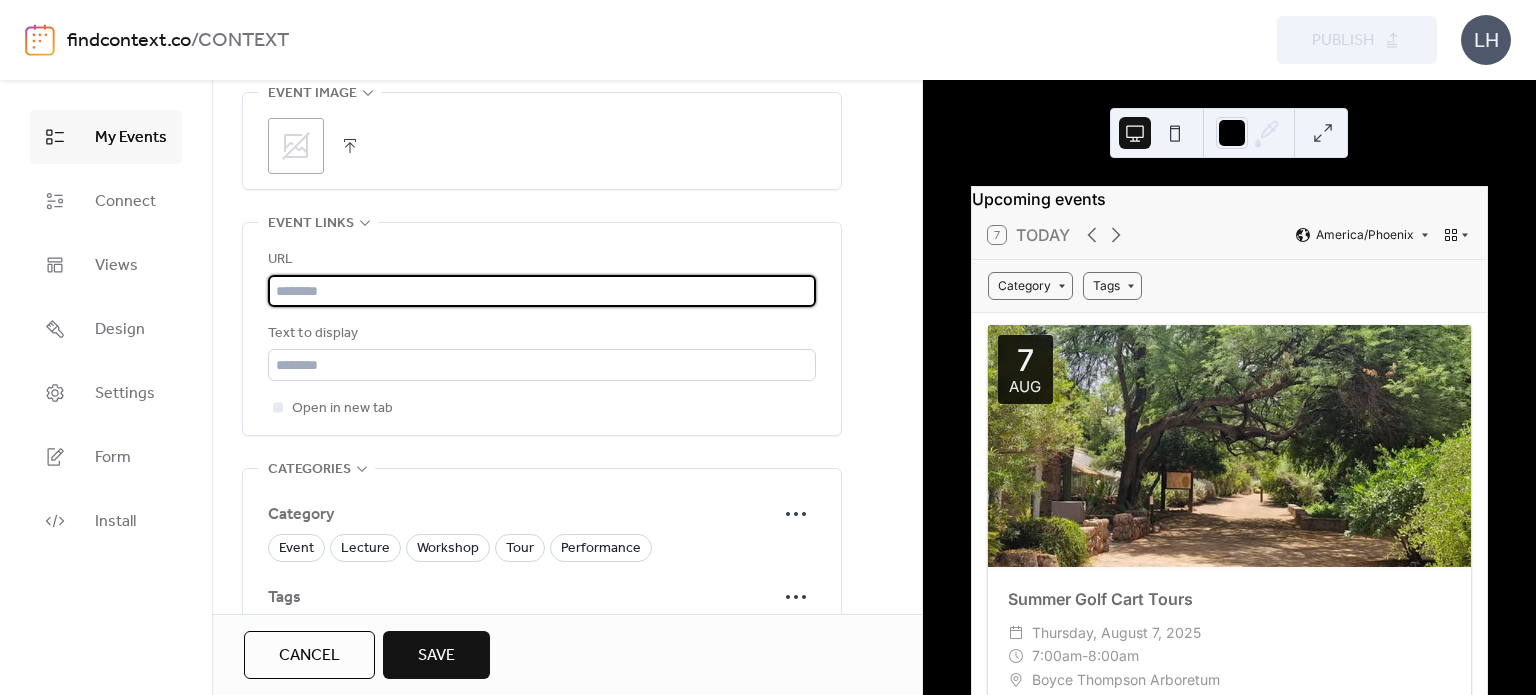 paste on "**********" 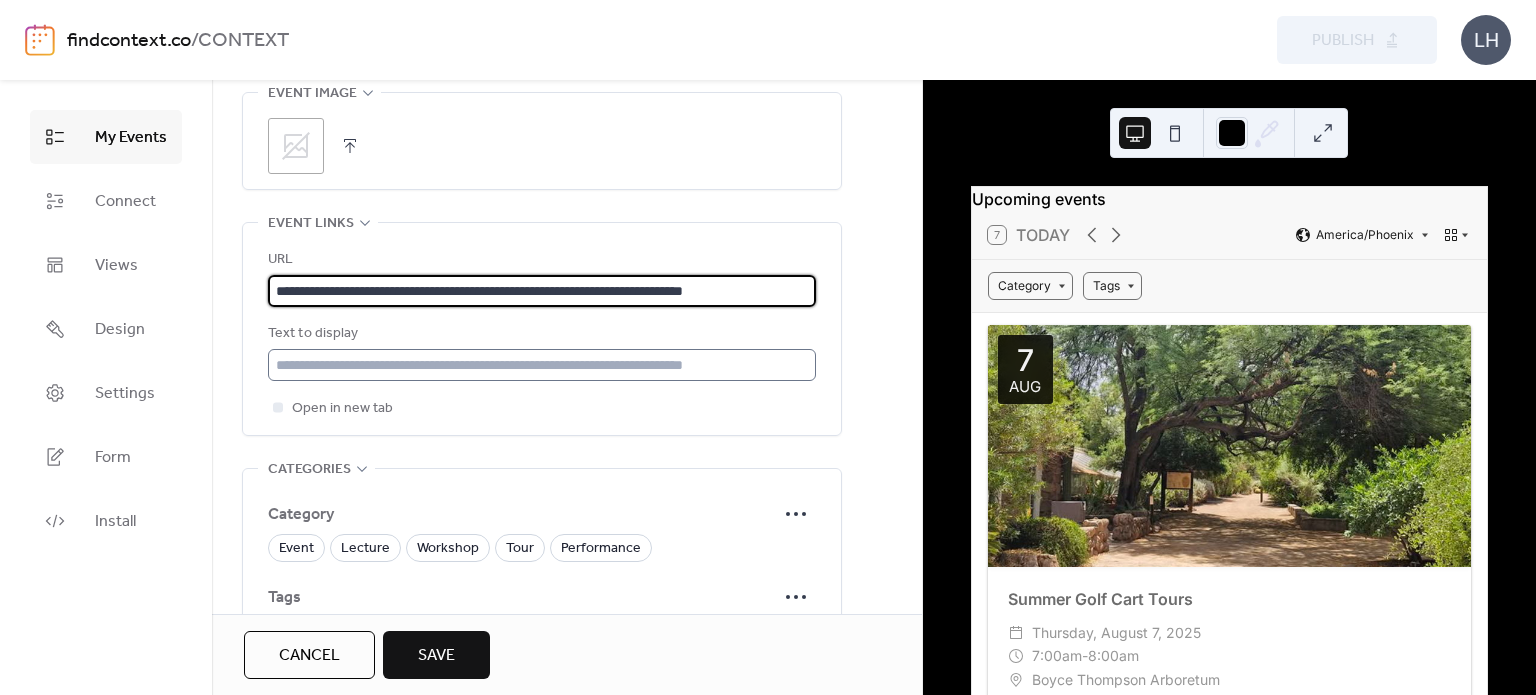 type on "**********" 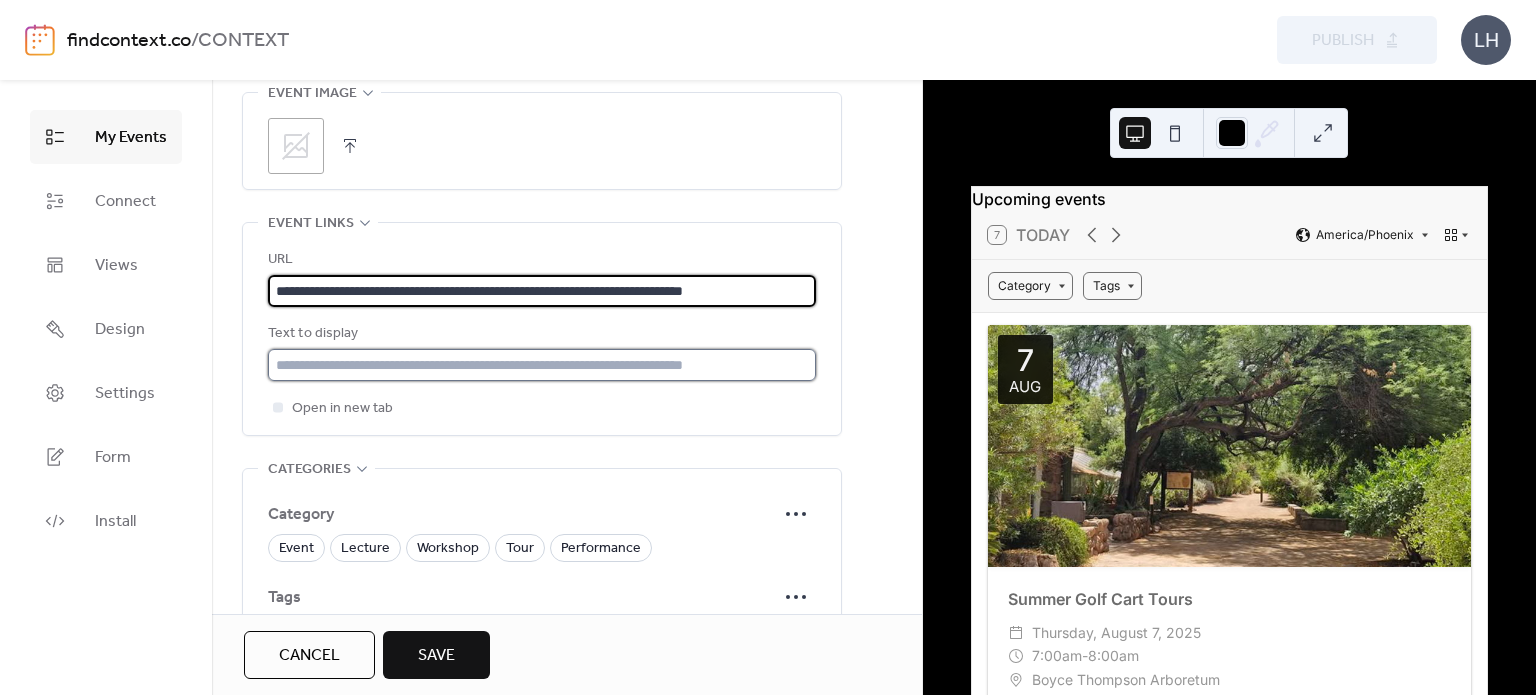 click at bounding box center (542, 365) 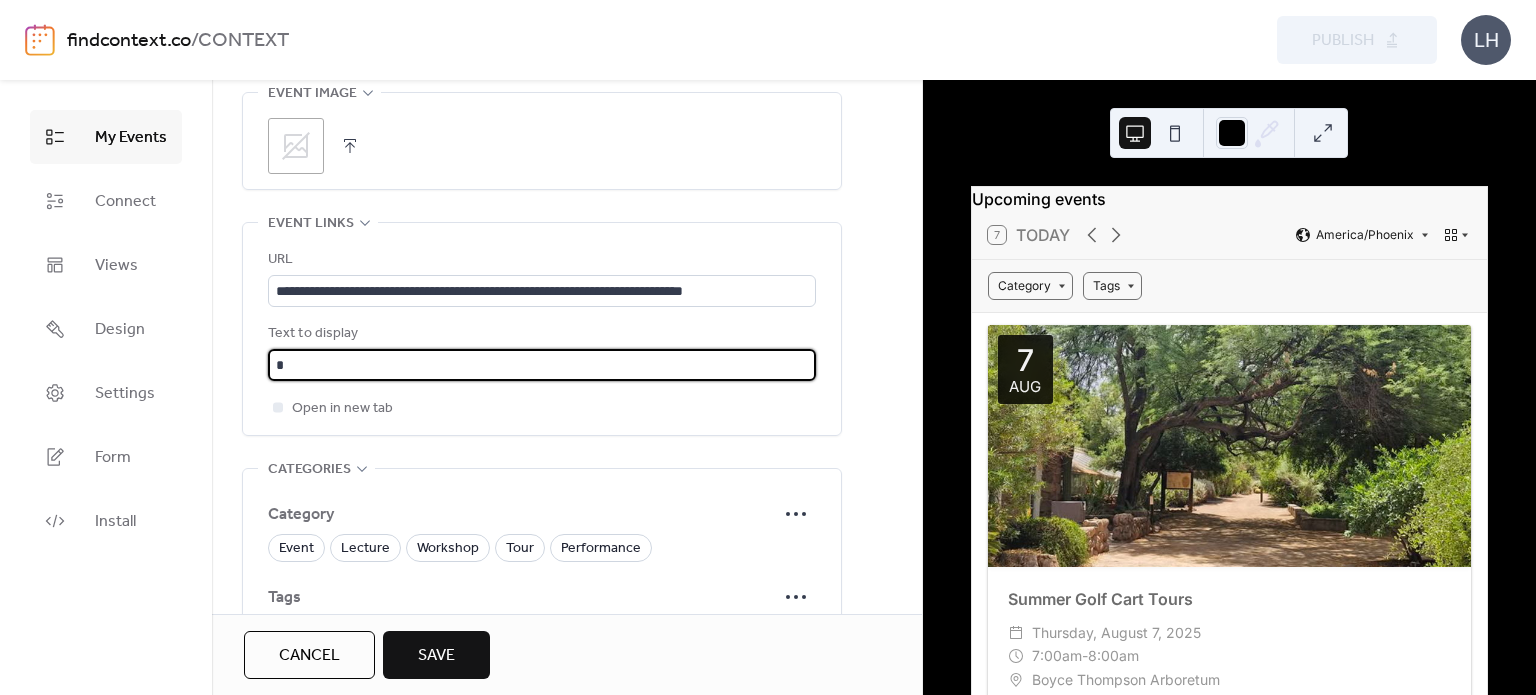 paste on "**********" 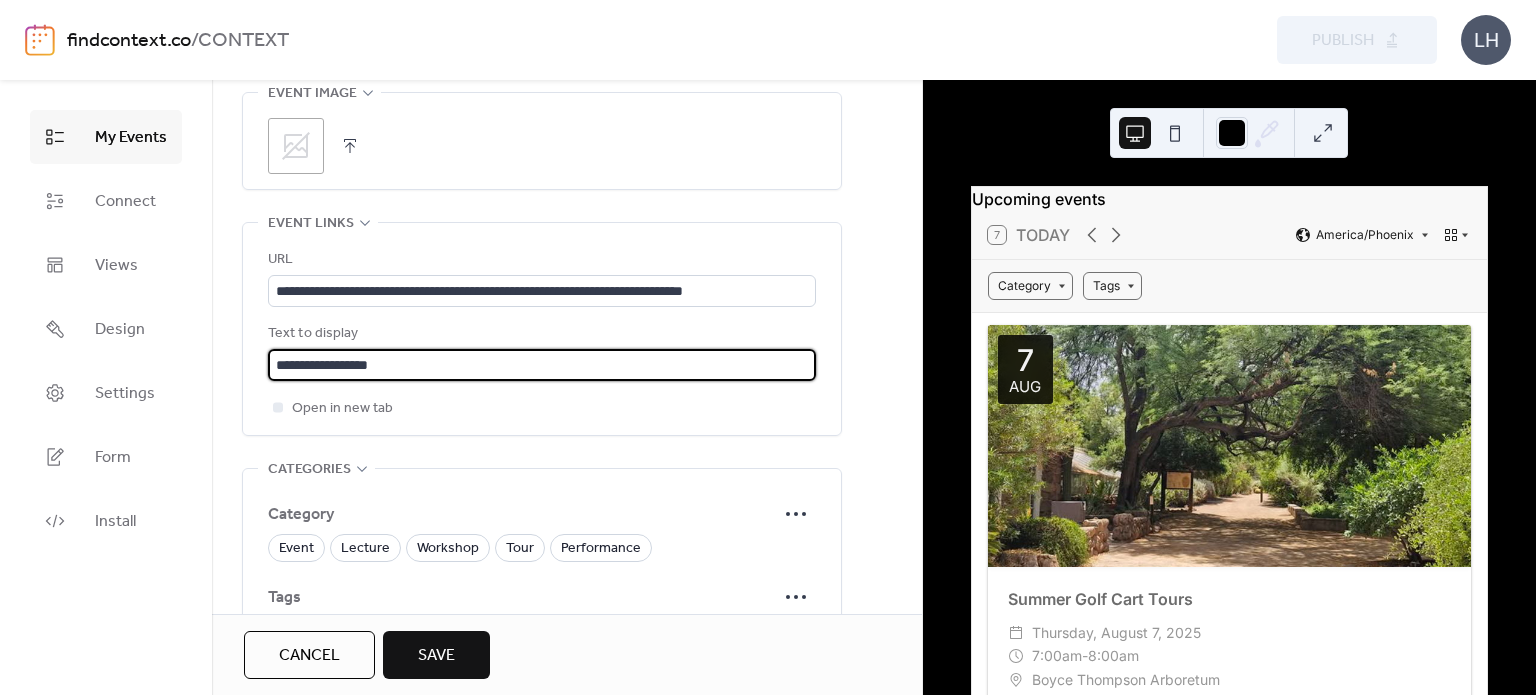 click on "**********" at bounding box center [542, 365] 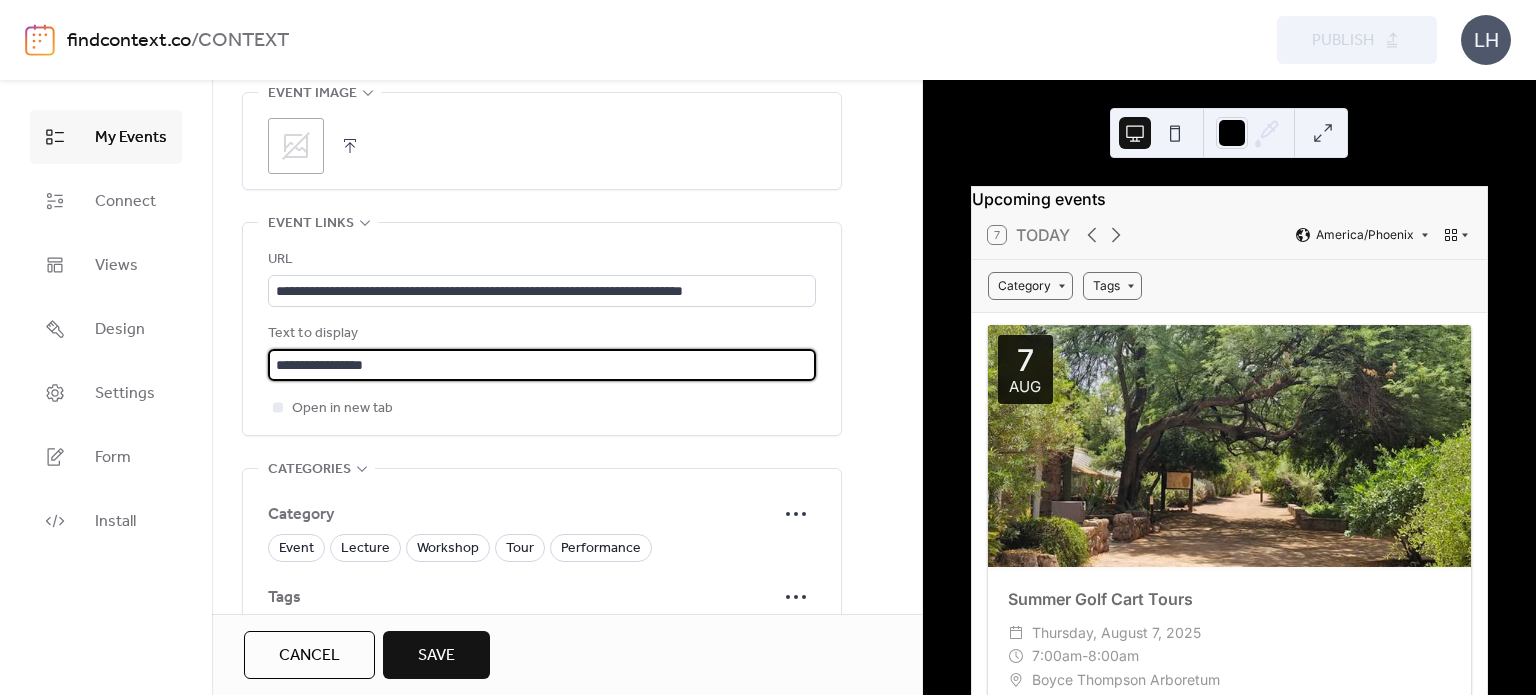 type on "**********" 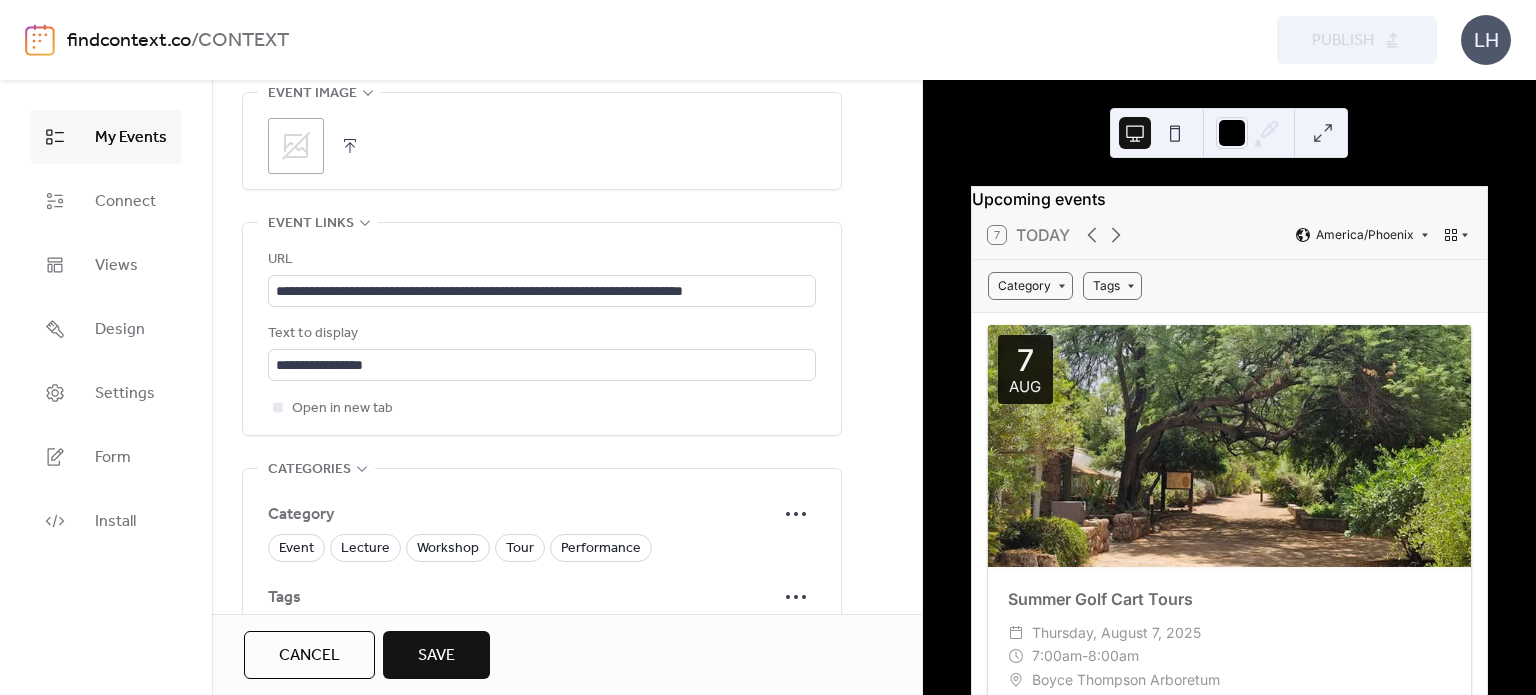 click on "Open in new tab" at bounding box center [542, 408] 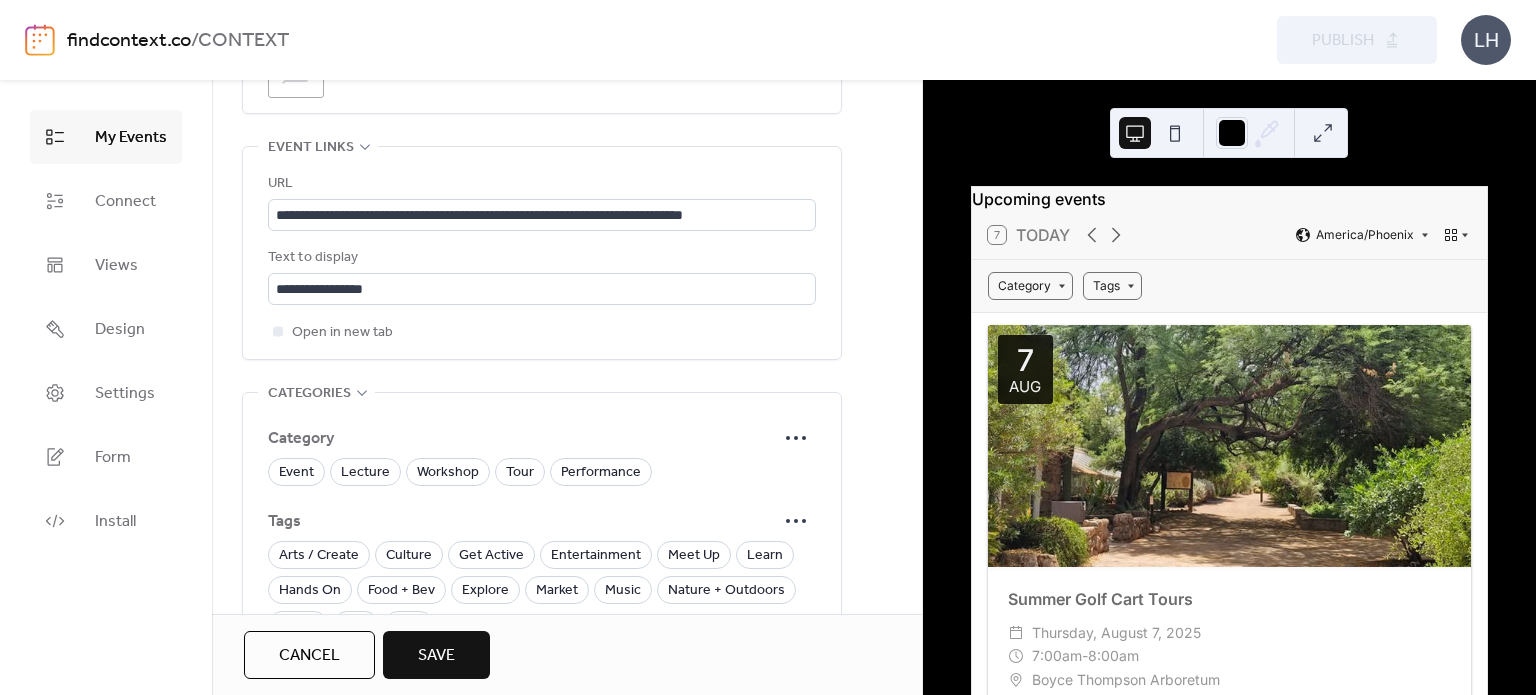scroll, scrollTop: 1200, scrollLeft: 0, axis: vertical 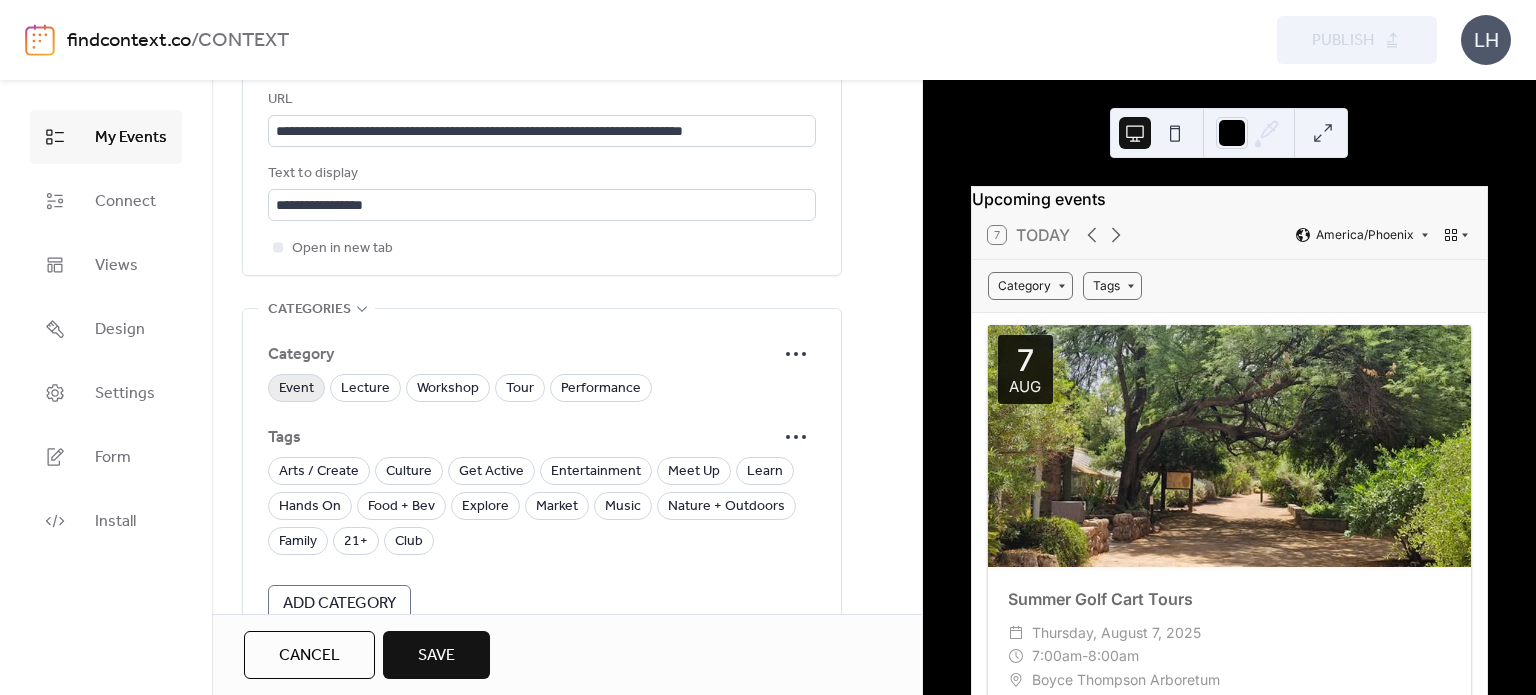 click on "Event" at bounding box center (296, 389) 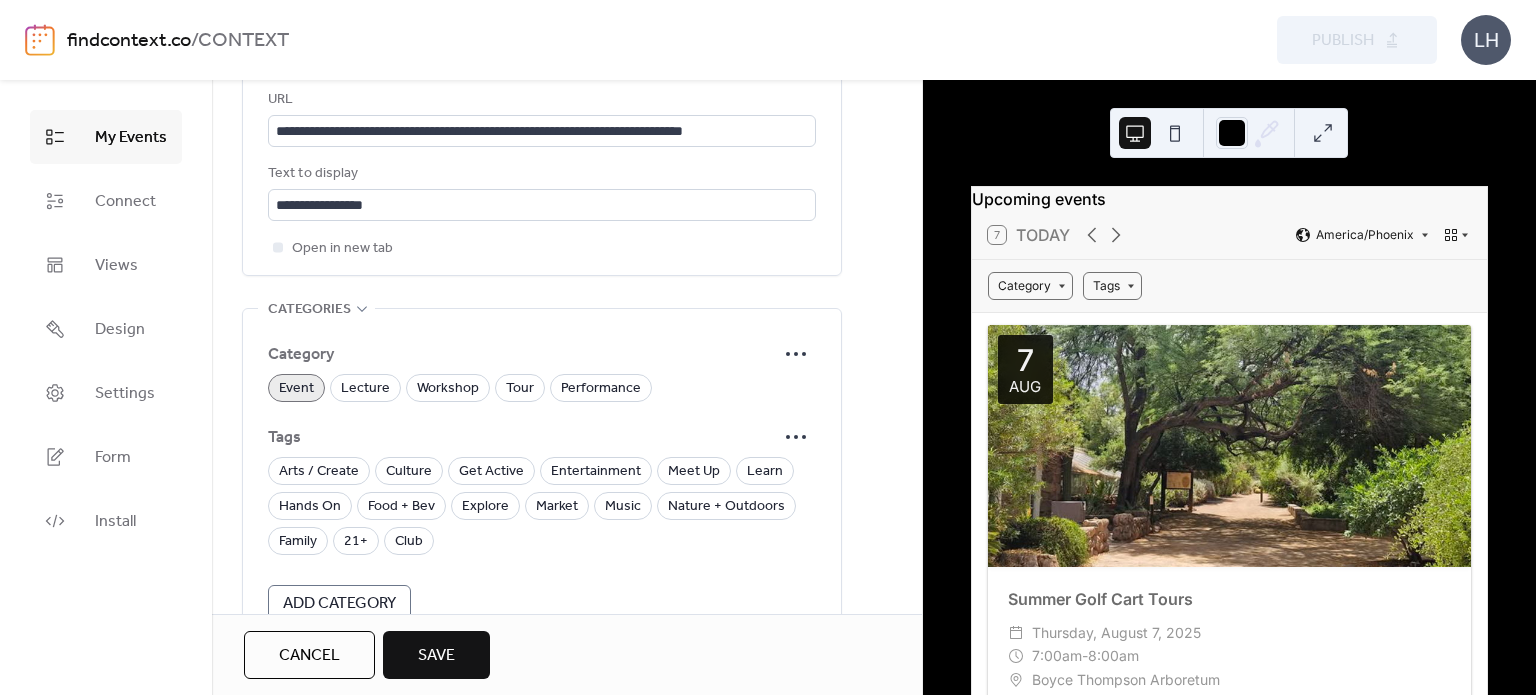click on "Event" at bounding box center (296, 389) 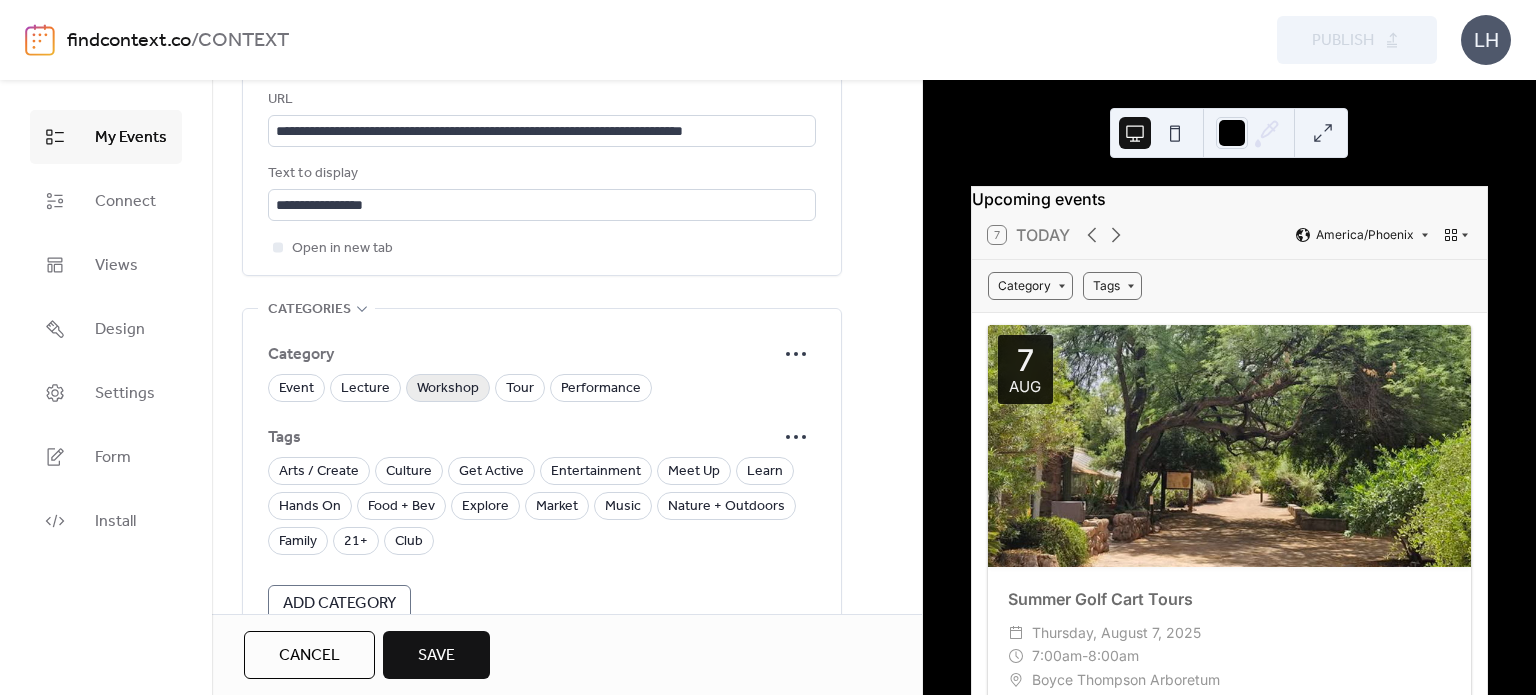 click on "Workshop" at bounding box center [448, 389] 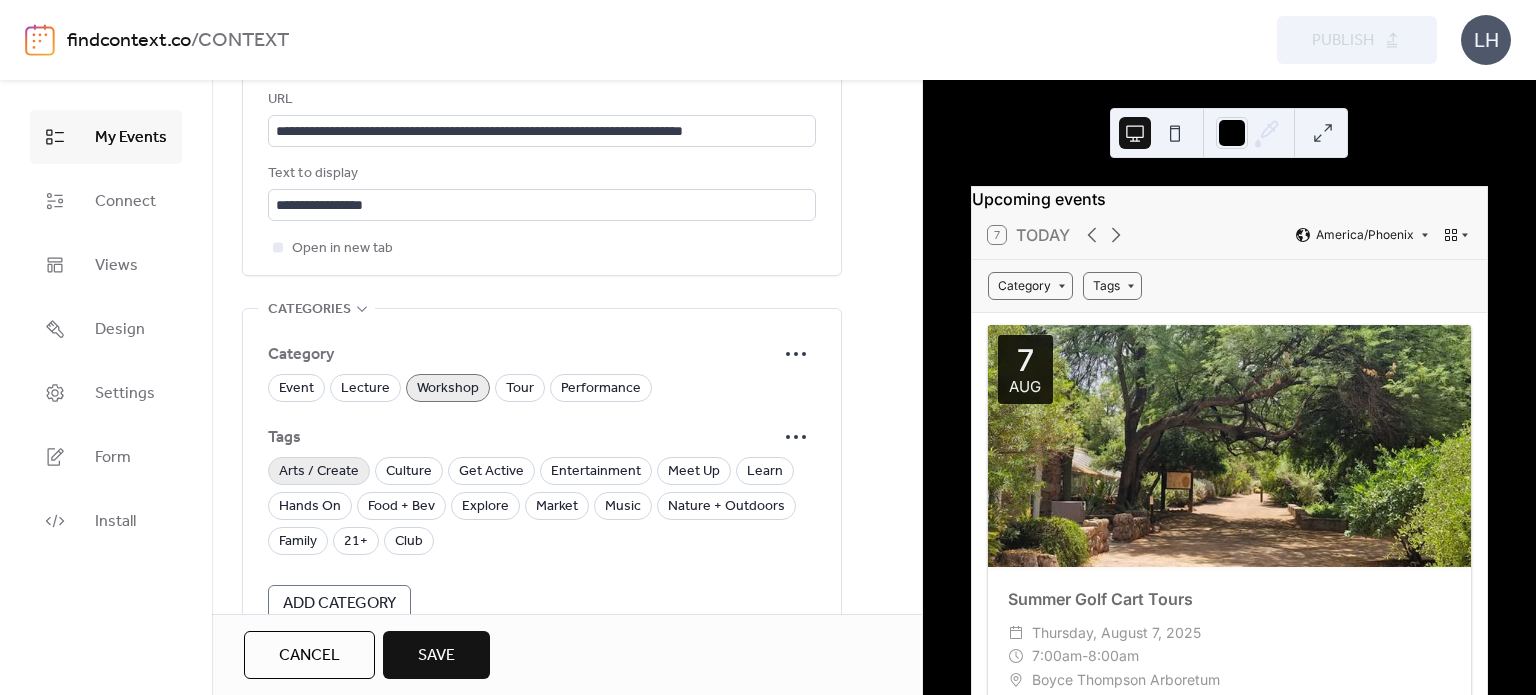 click on "Arts / Create" at bounding box center [319, 472] 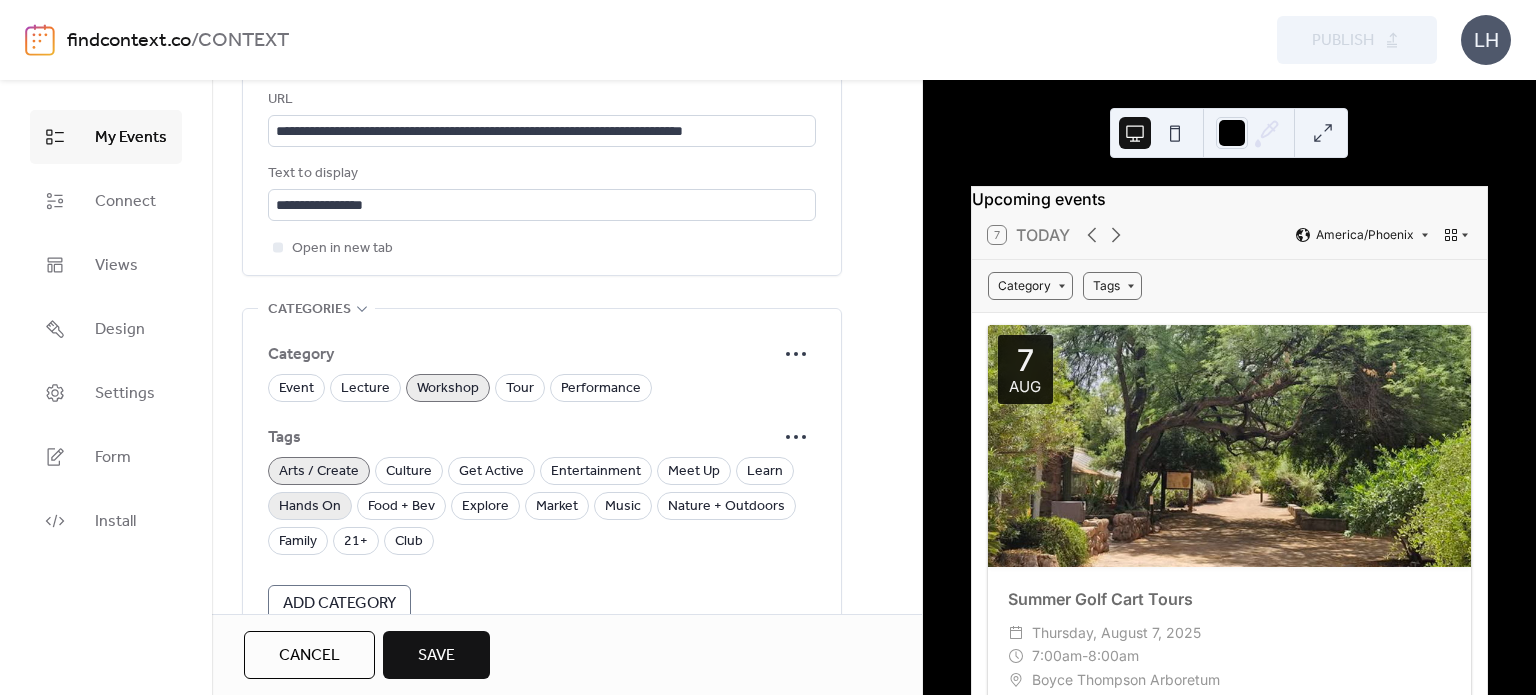 click on "Hands On" at bounding box center [310, 507] 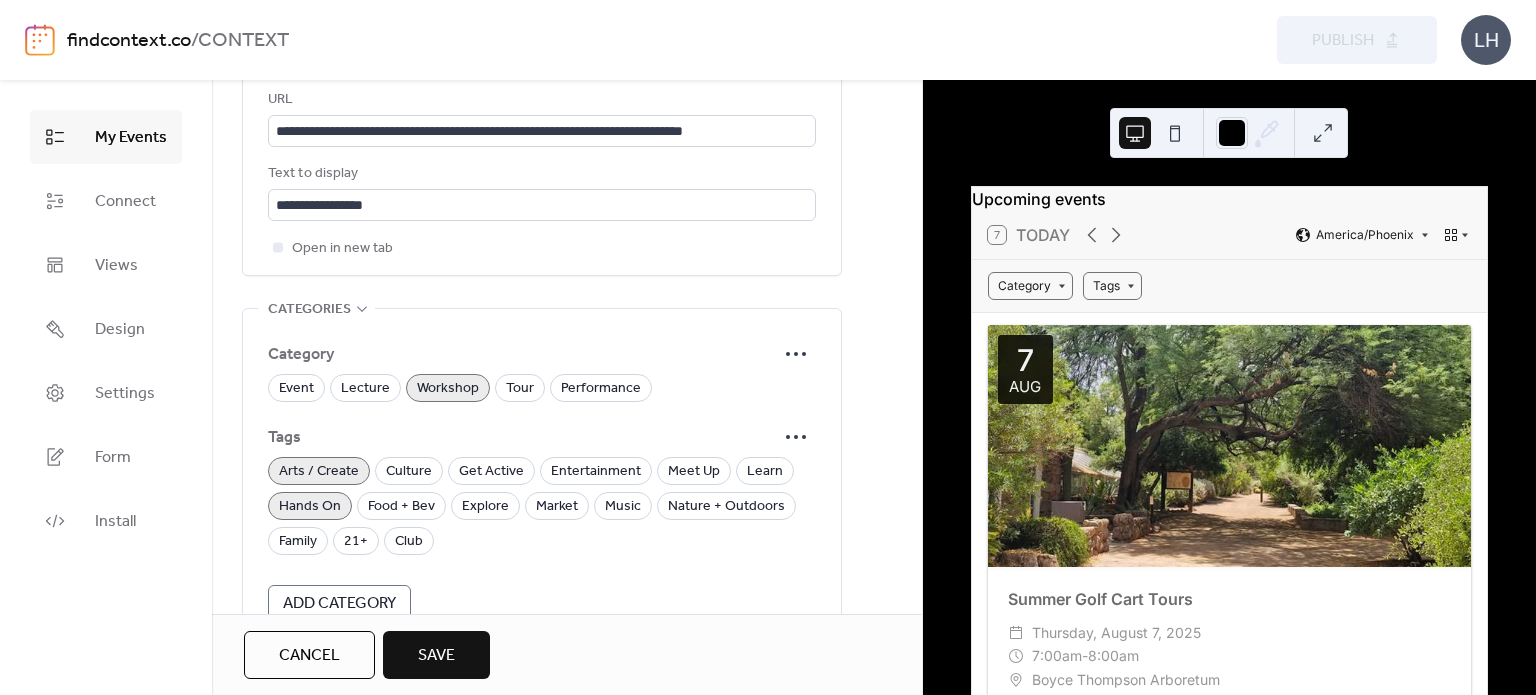 scroll, scrollTop: 1184, scrollLeft: 0, axis: vertical 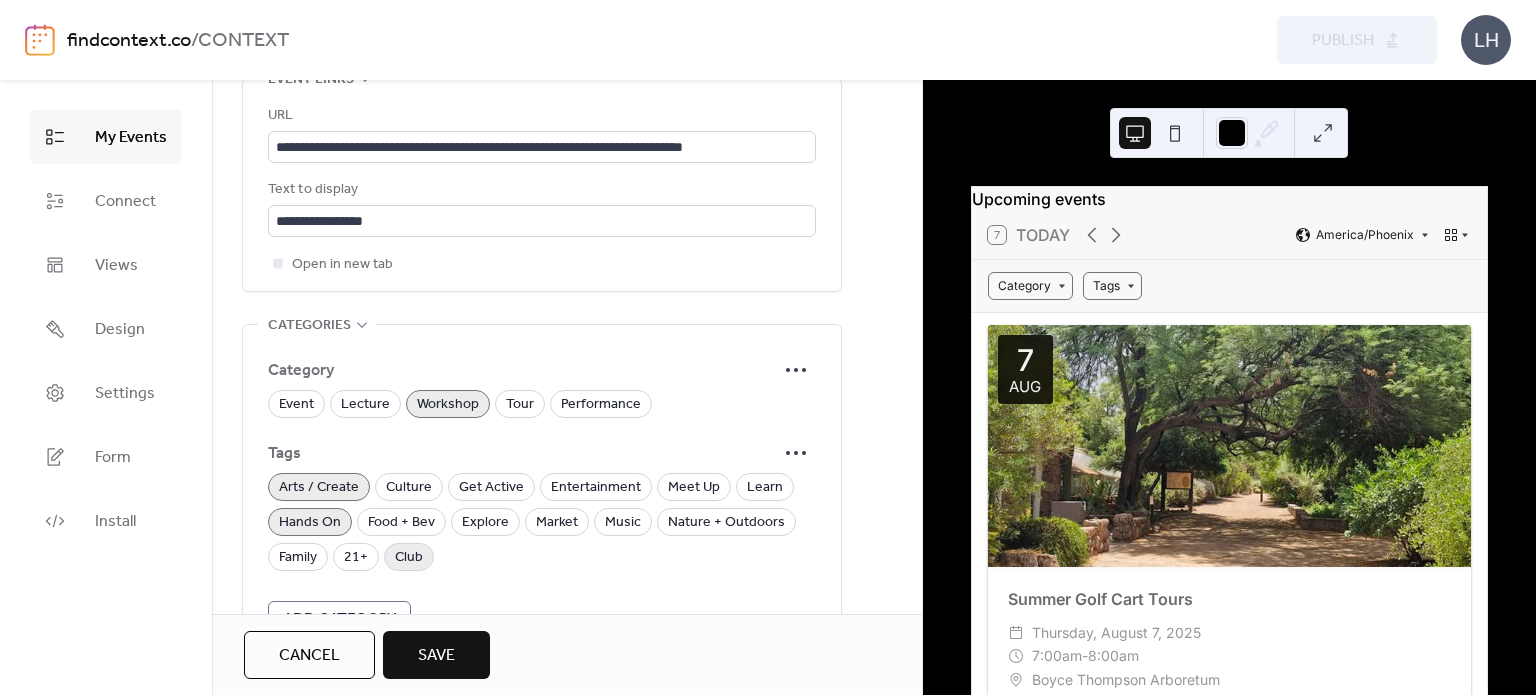 click on "Club" at bounding box center (409, 557) 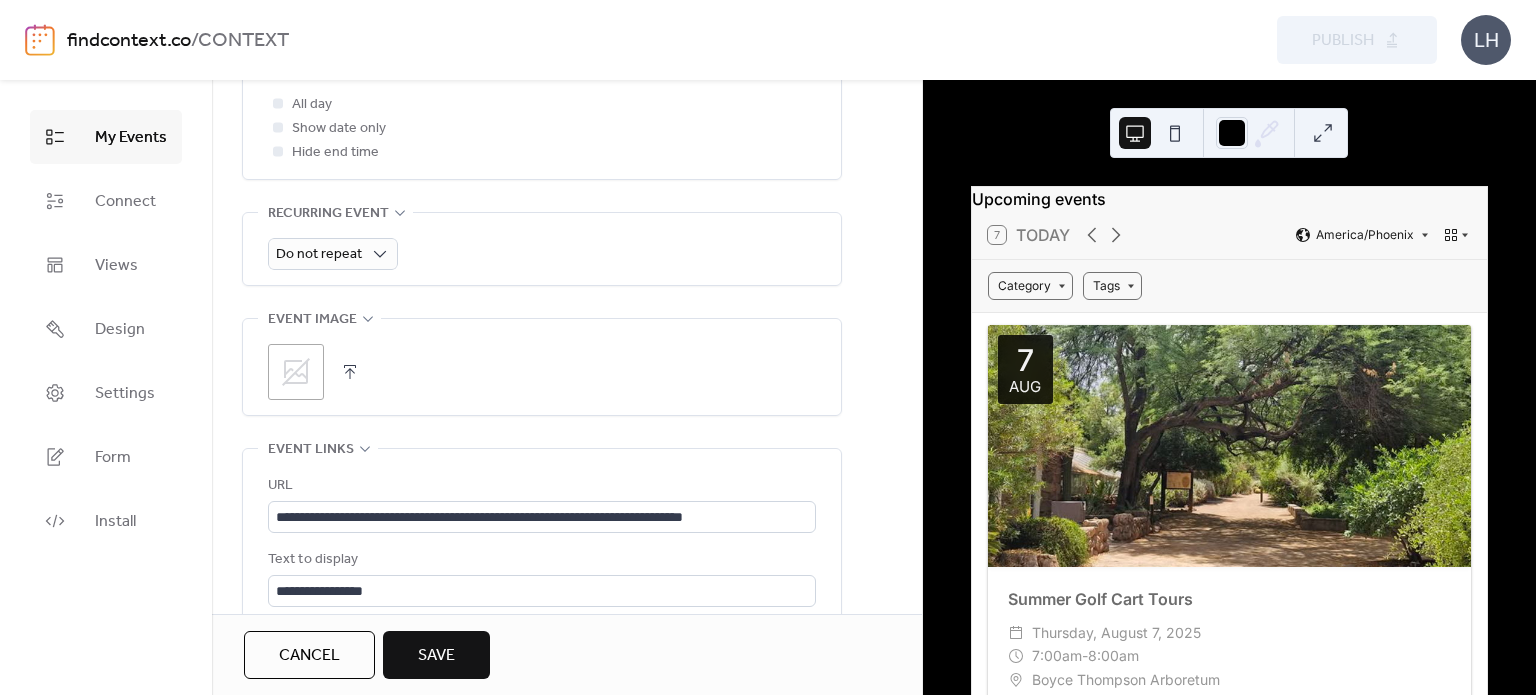 scroll, scrollTop: 804, scrollLeft: 0, axis: vertical 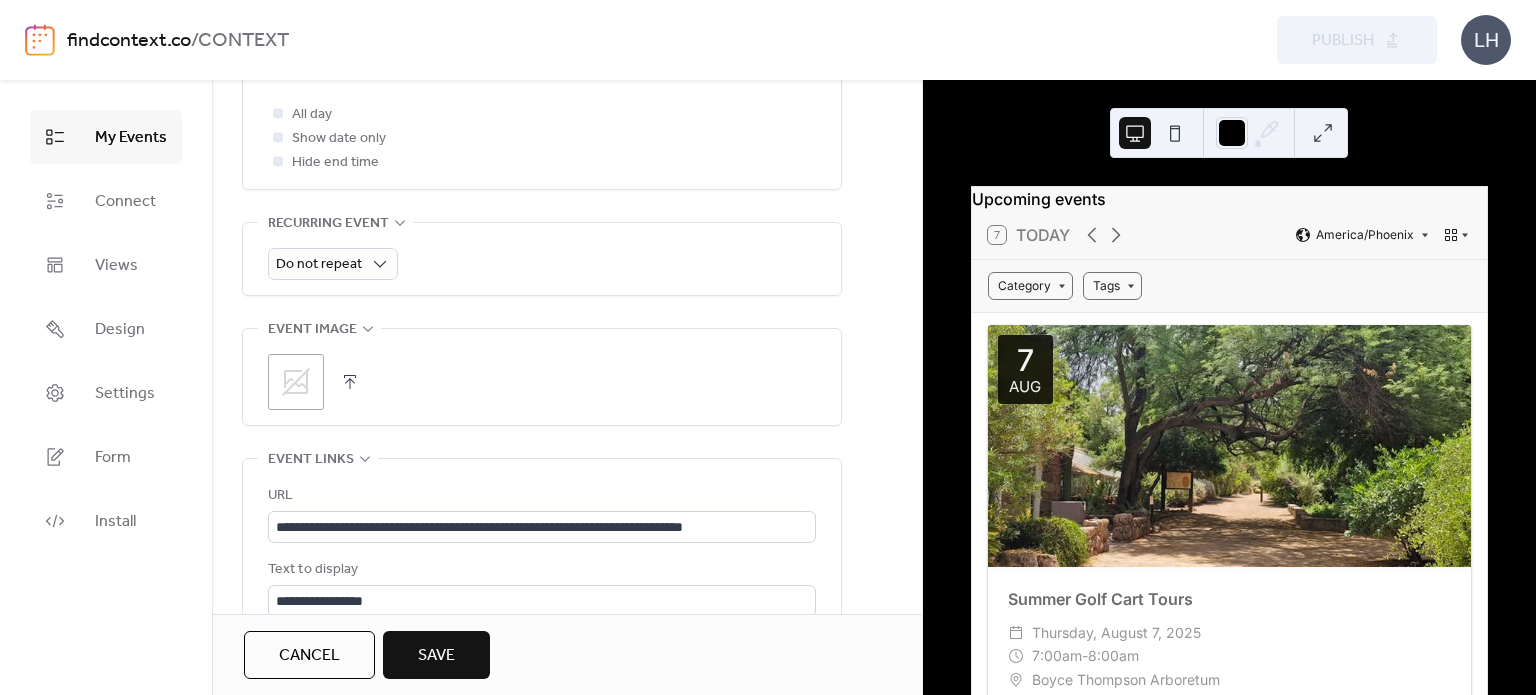 click on ";" at bounding box center (296, 382) 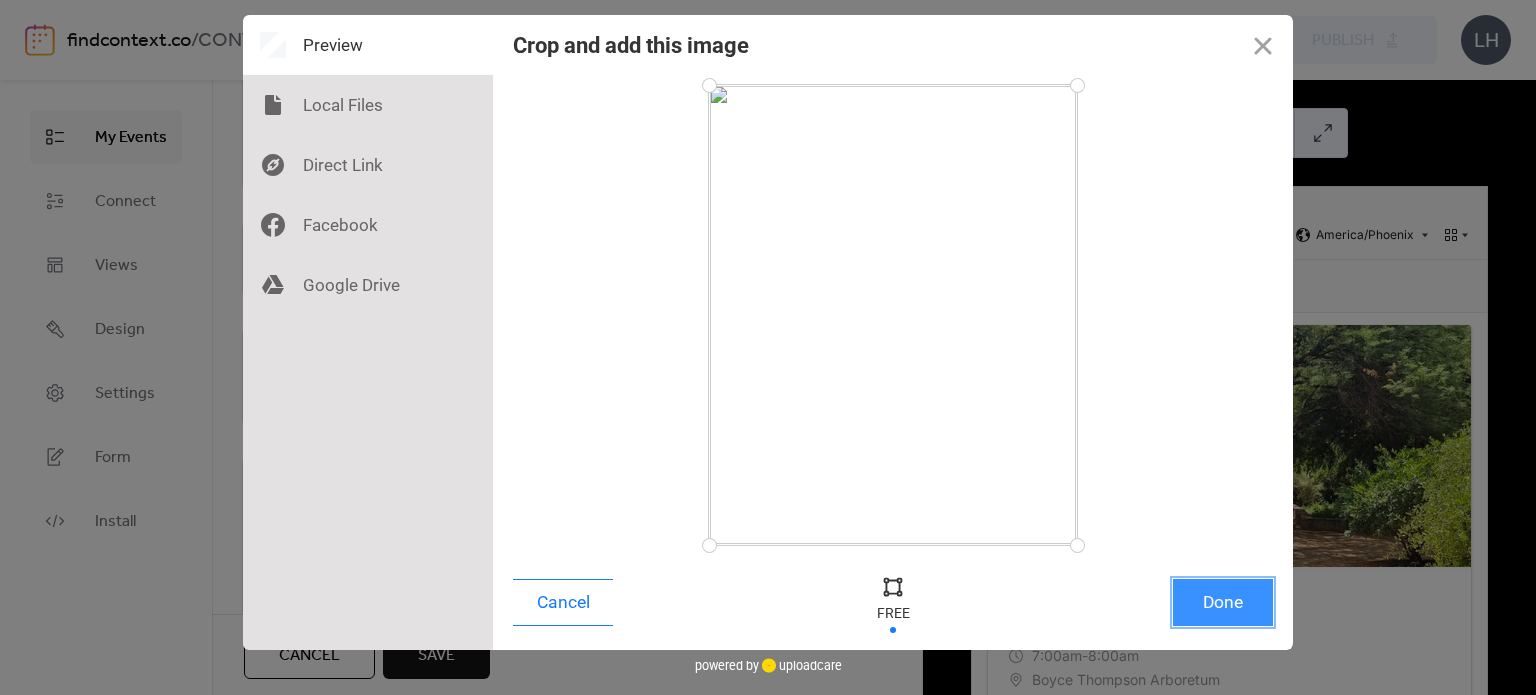 click on "Done" at bounding box center (1223, 602) 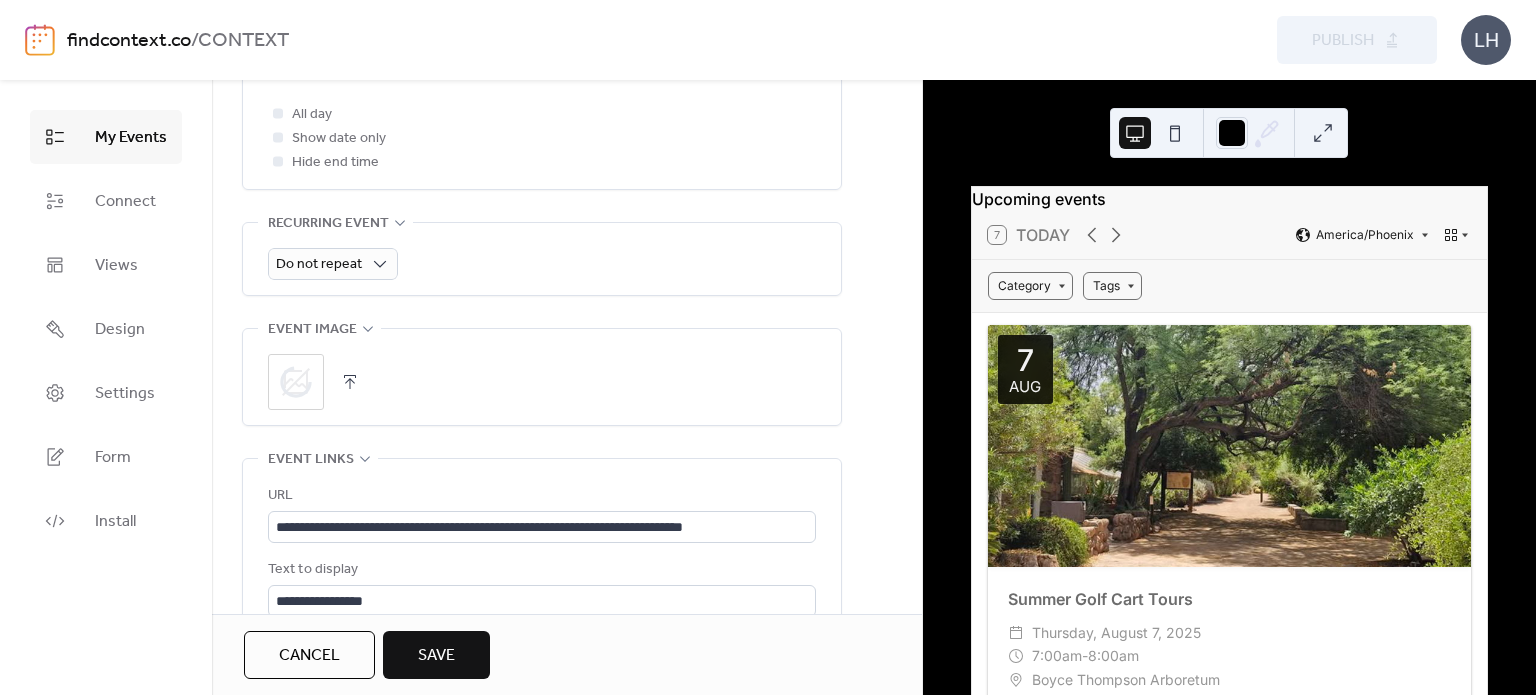 click on "Summer Golf Cart Tours" at bounding box center [1229, 599] 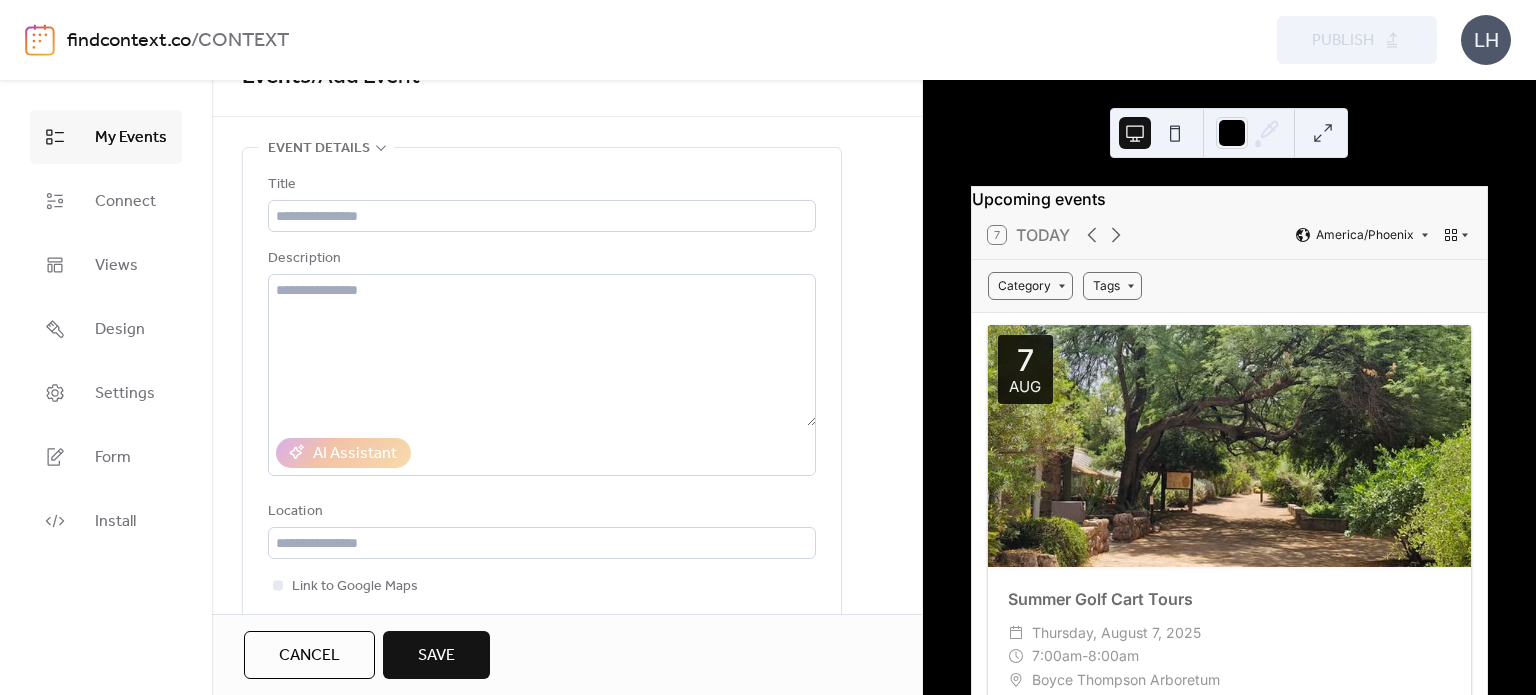 scroll, scrollTop: 42, scrollLeft: 0, axis: vertical 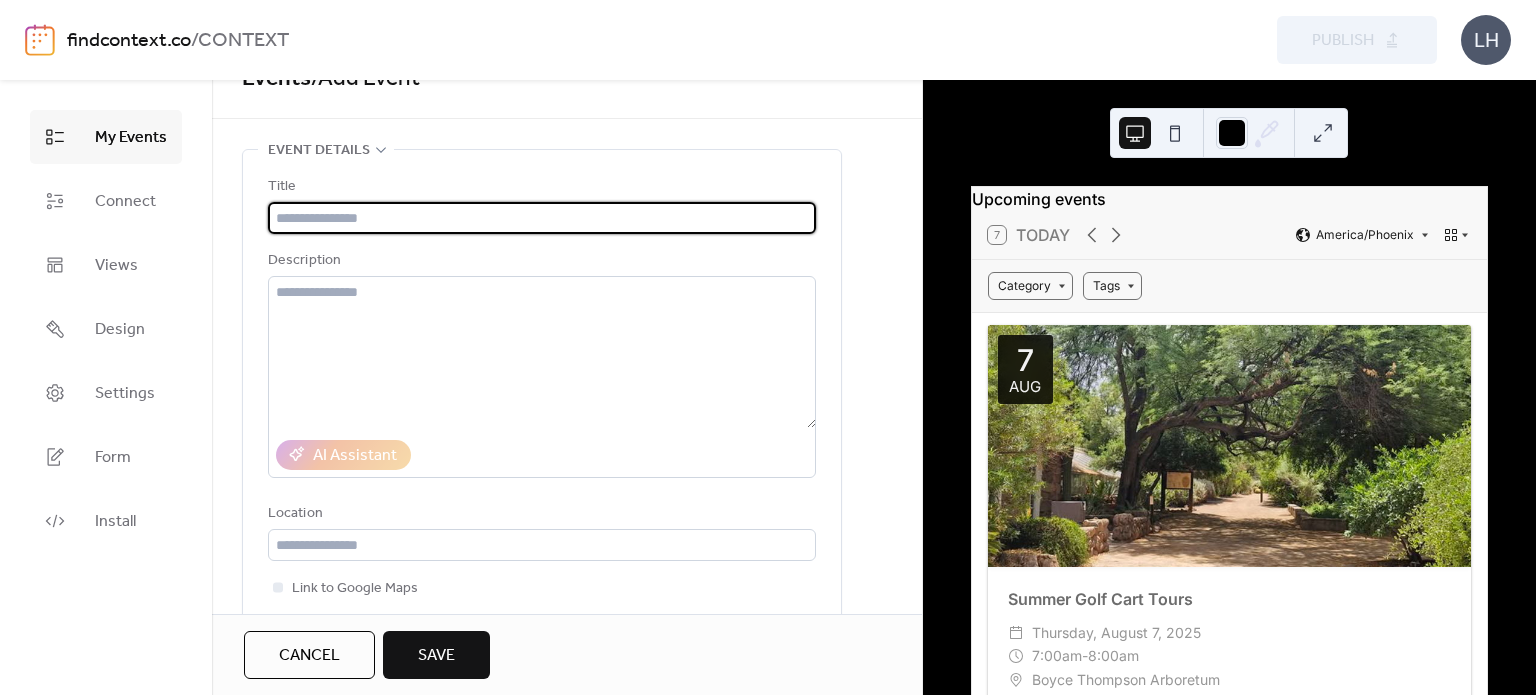 click at bounding box center (542, 218) 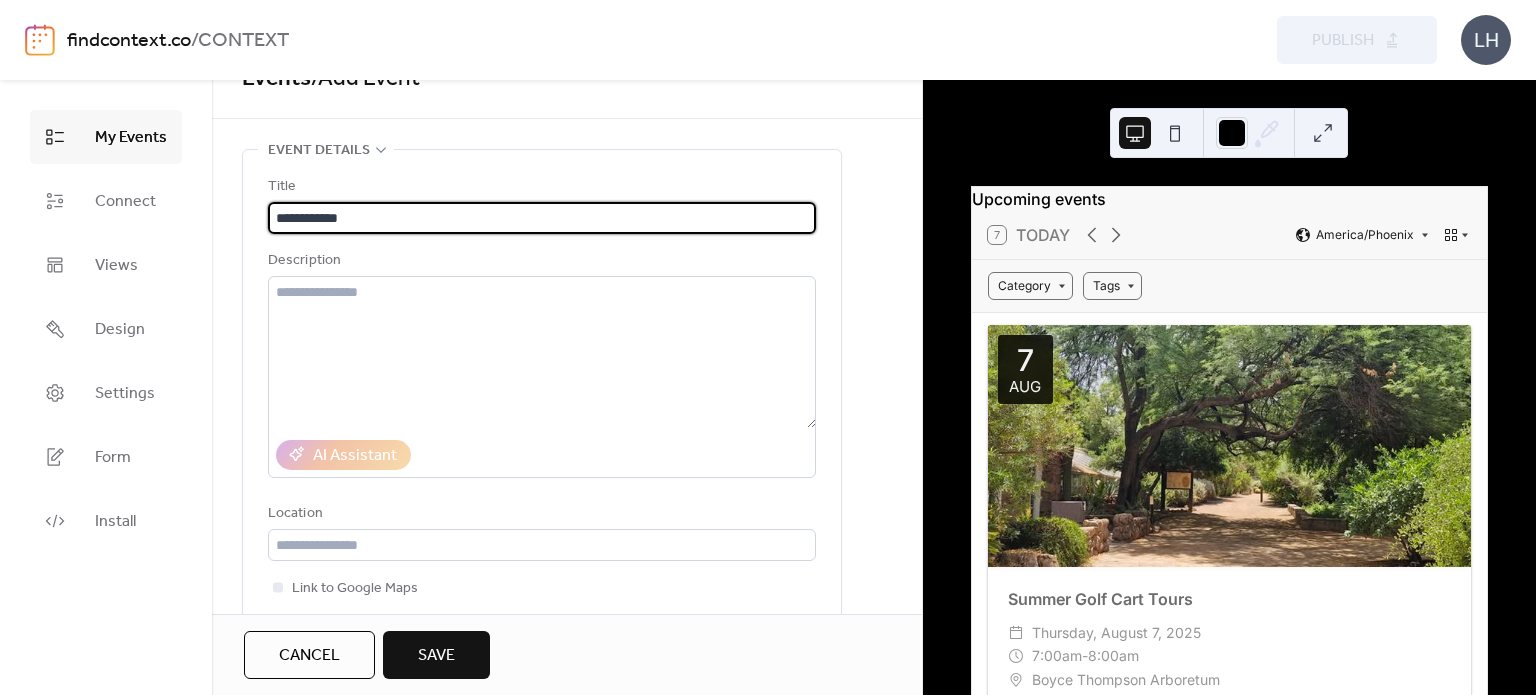 type on "**********" 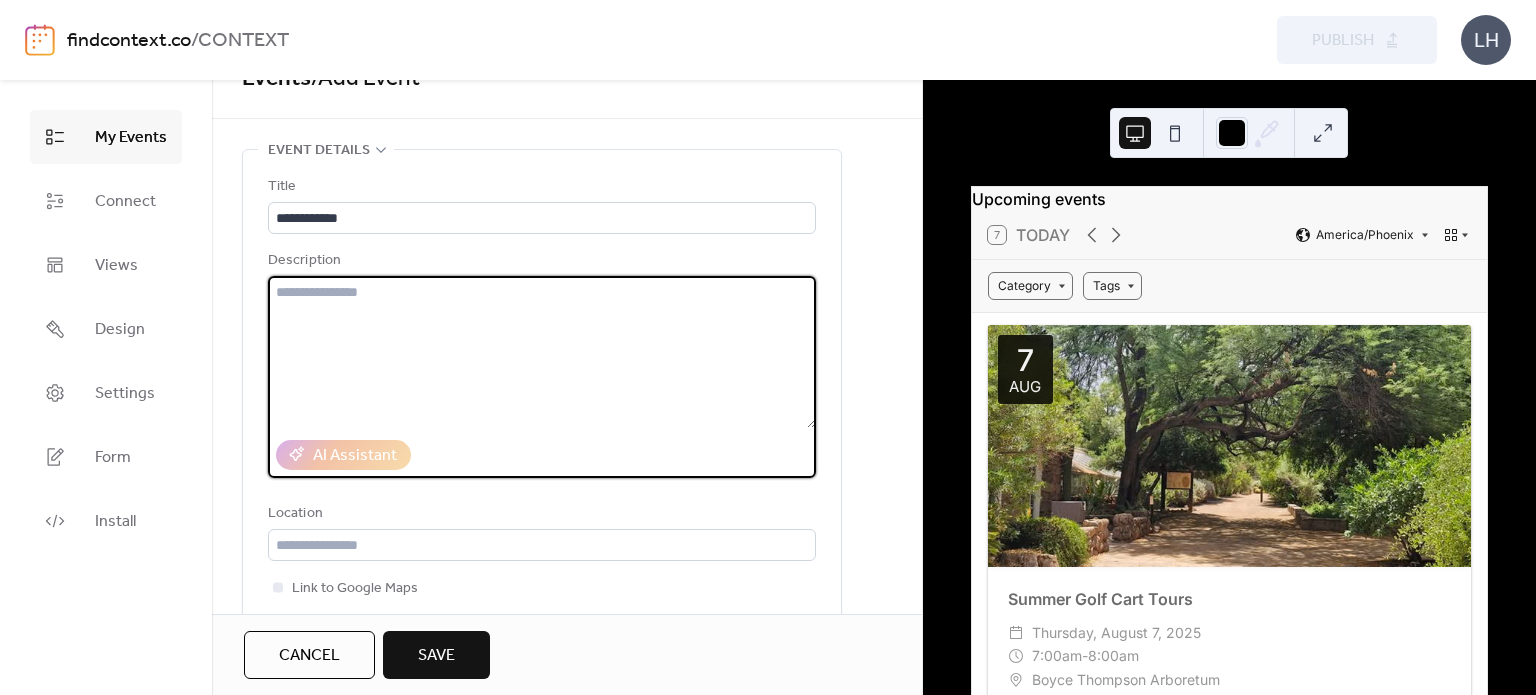click at bounding box center [542, 352] 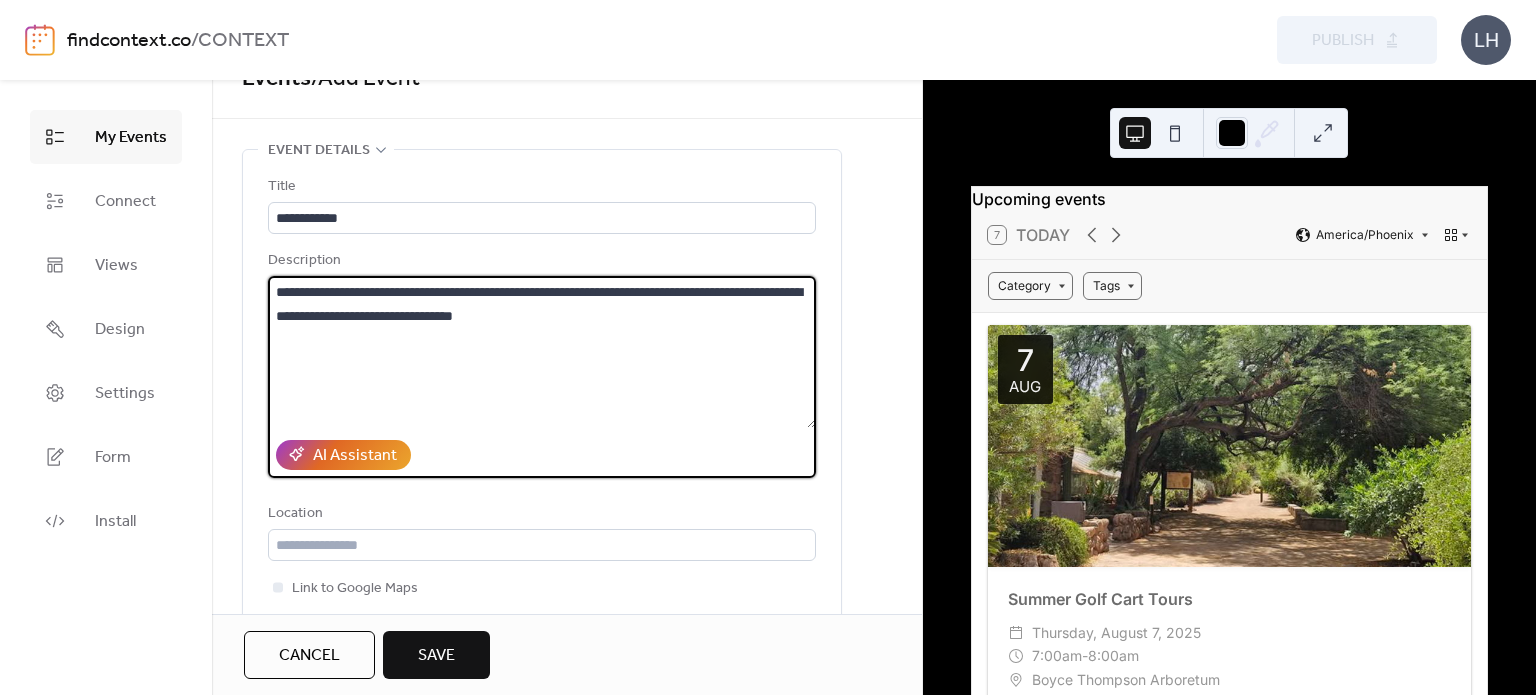 type on "**********" 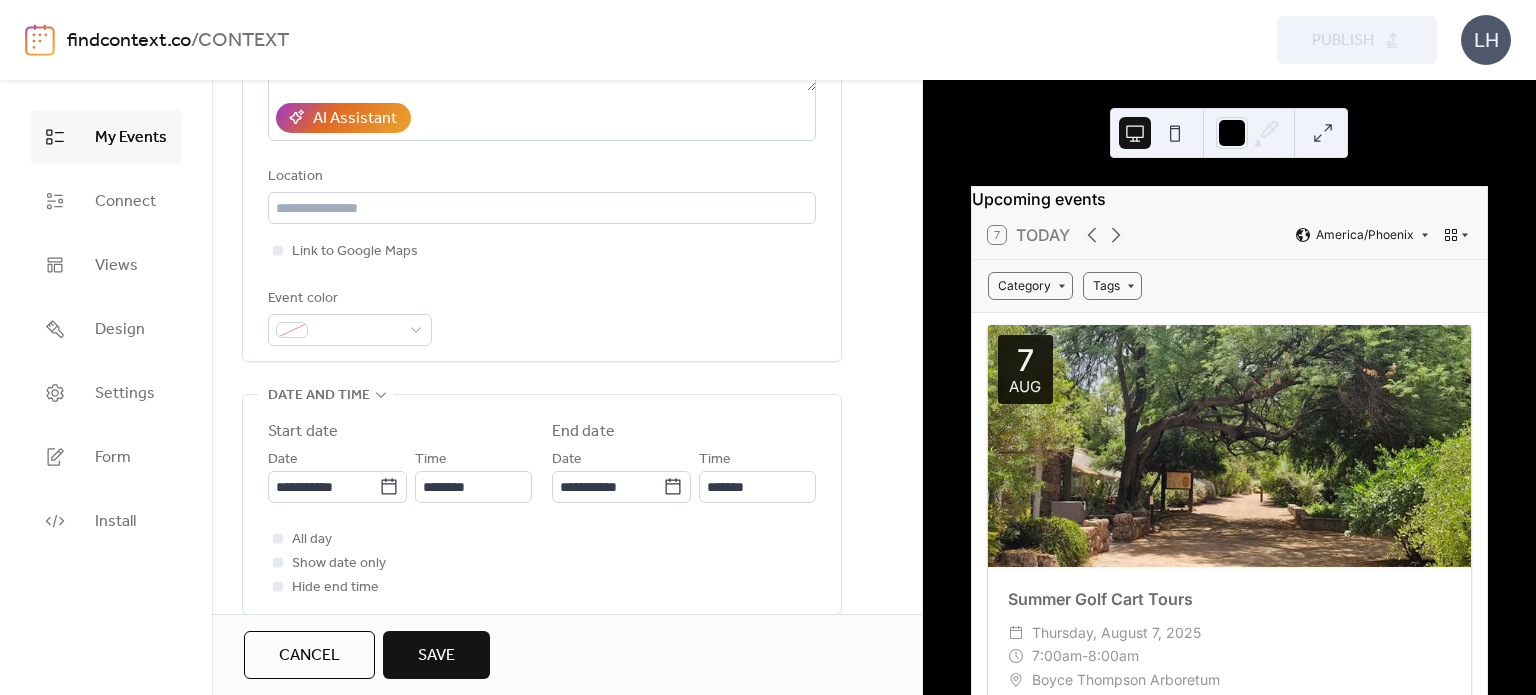 scroll, scrollTop: 390, scrollLeft: 0, axis: vertical 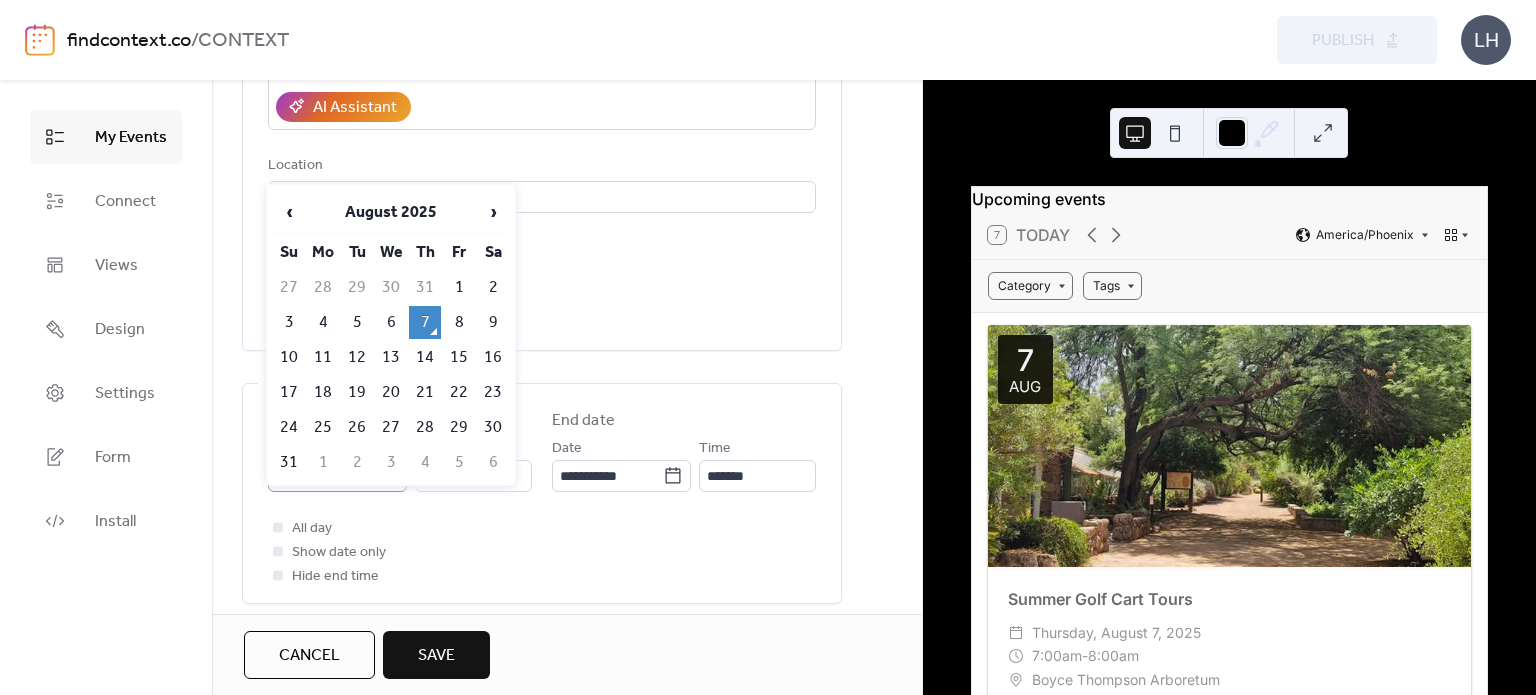click 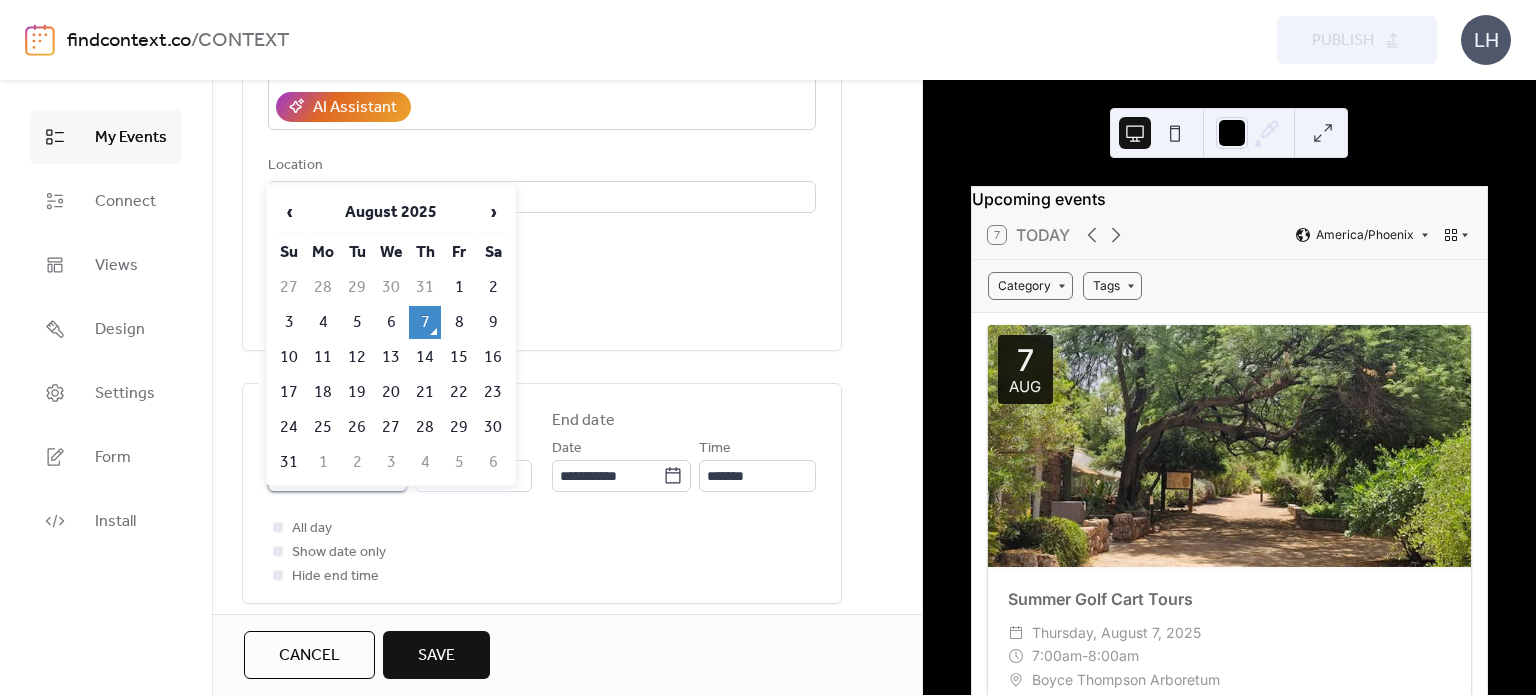 click on "**********" at bounding box center (323, 476) 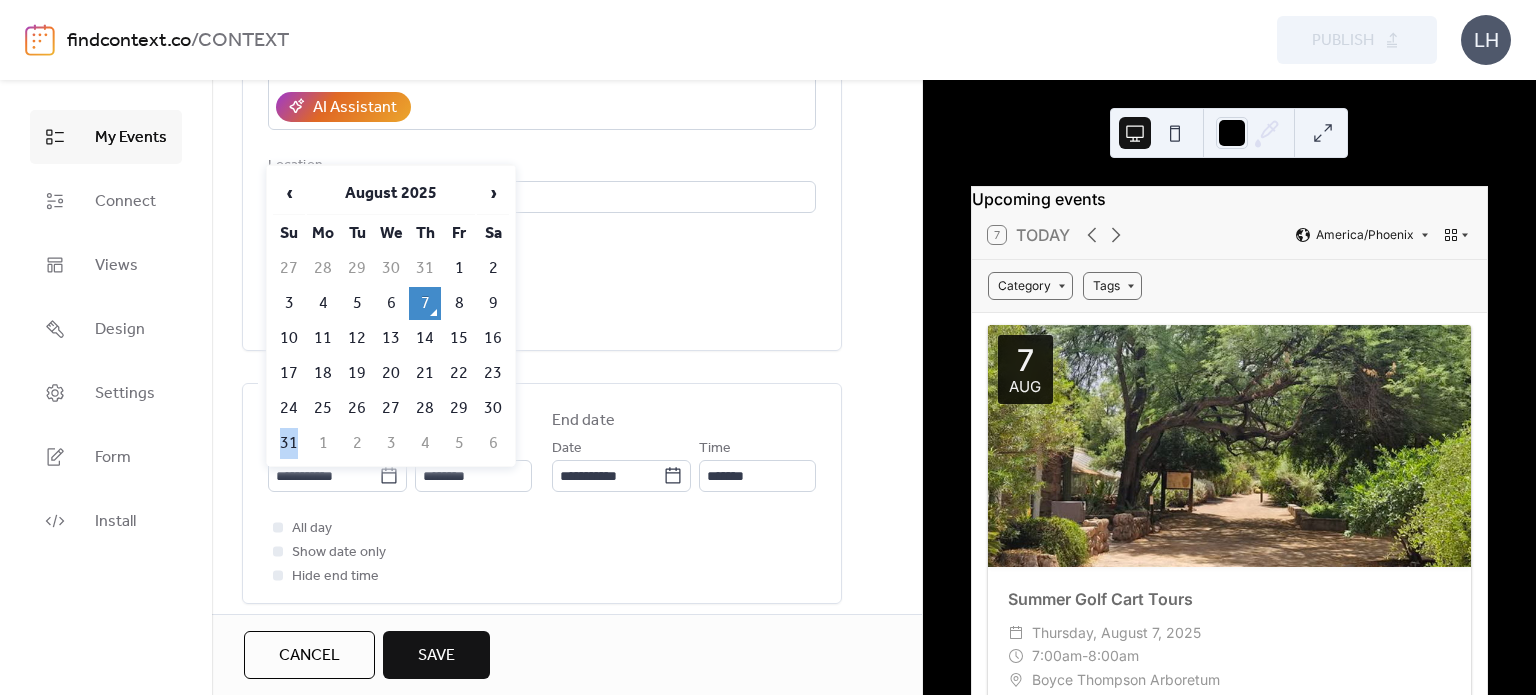 drag, startPoint x: 277, startPoint y: 435, endPoint x: 293, endPoint y: 432, distance: 16.27882 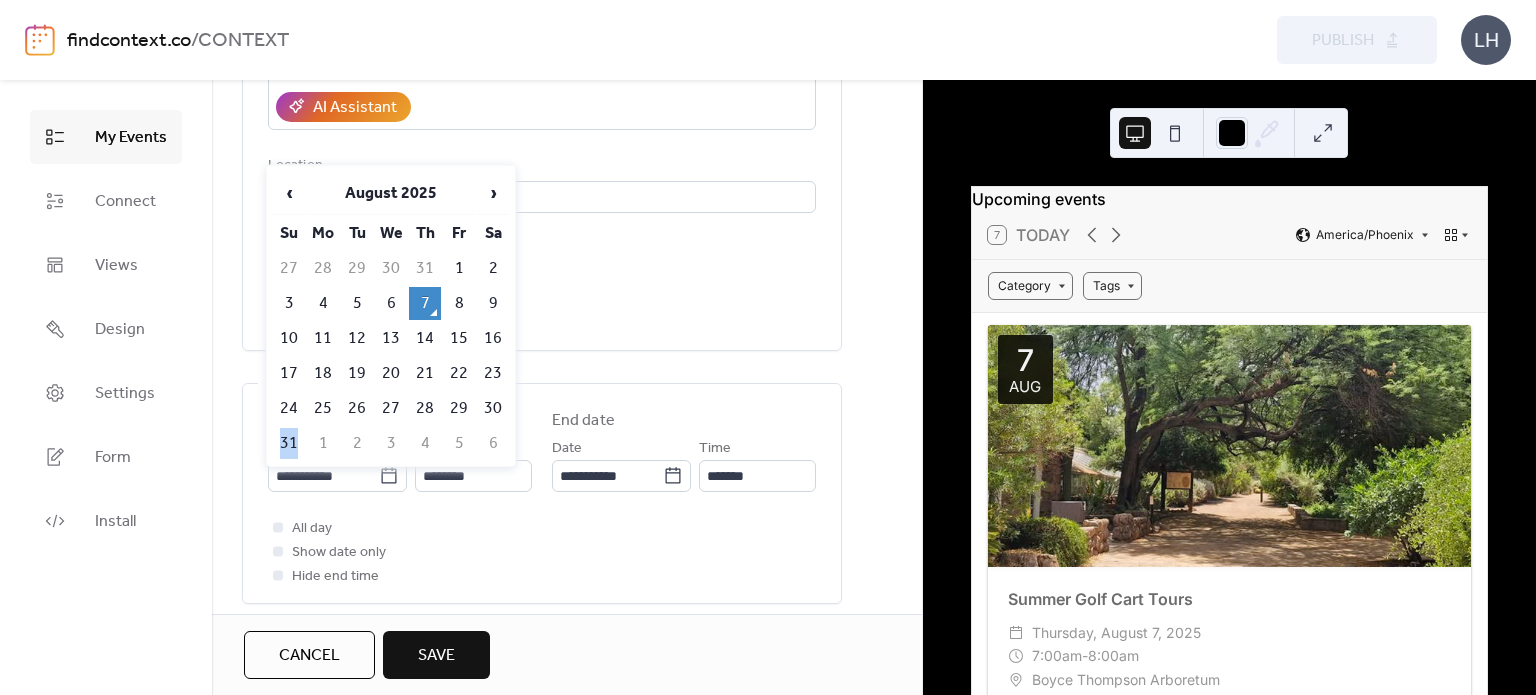 click on "31" at bounding box center (289, 443) 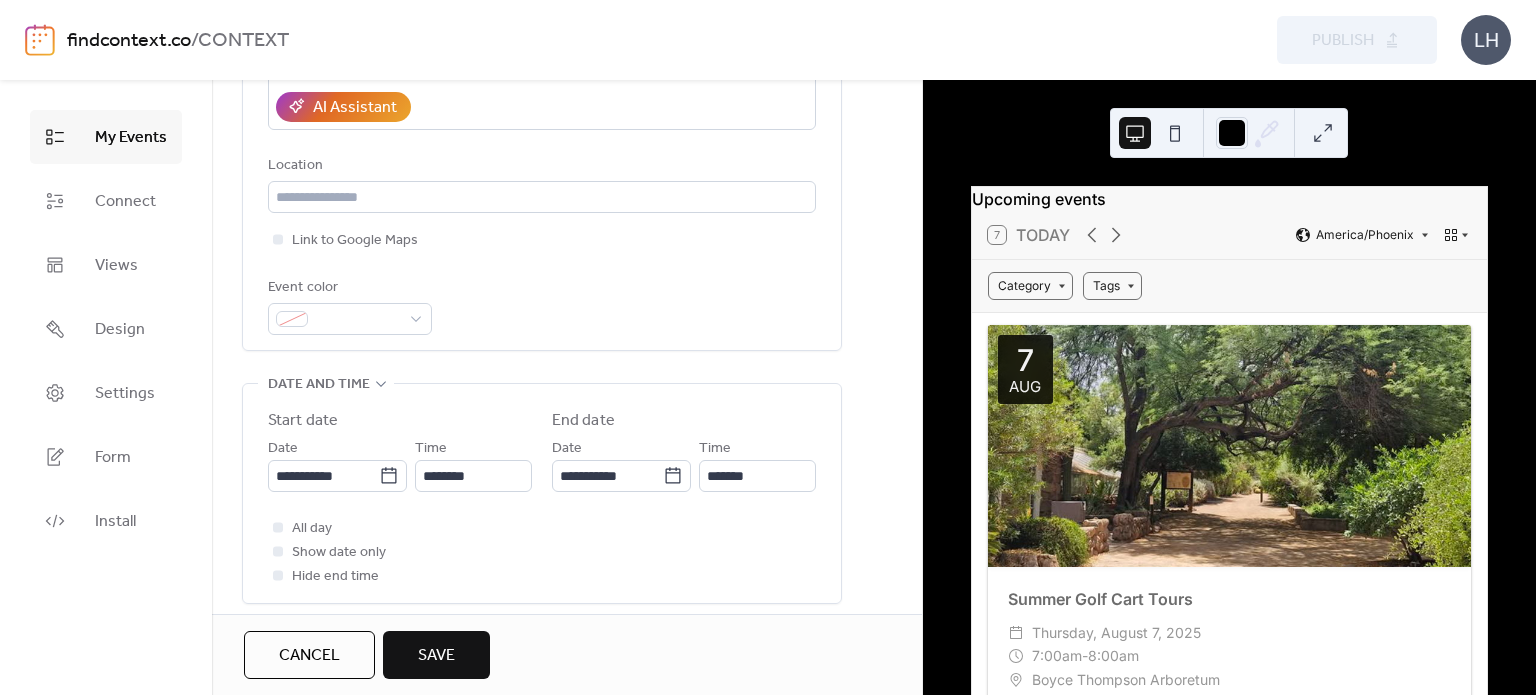 click on "Start date" at bounding box center (303, 421) 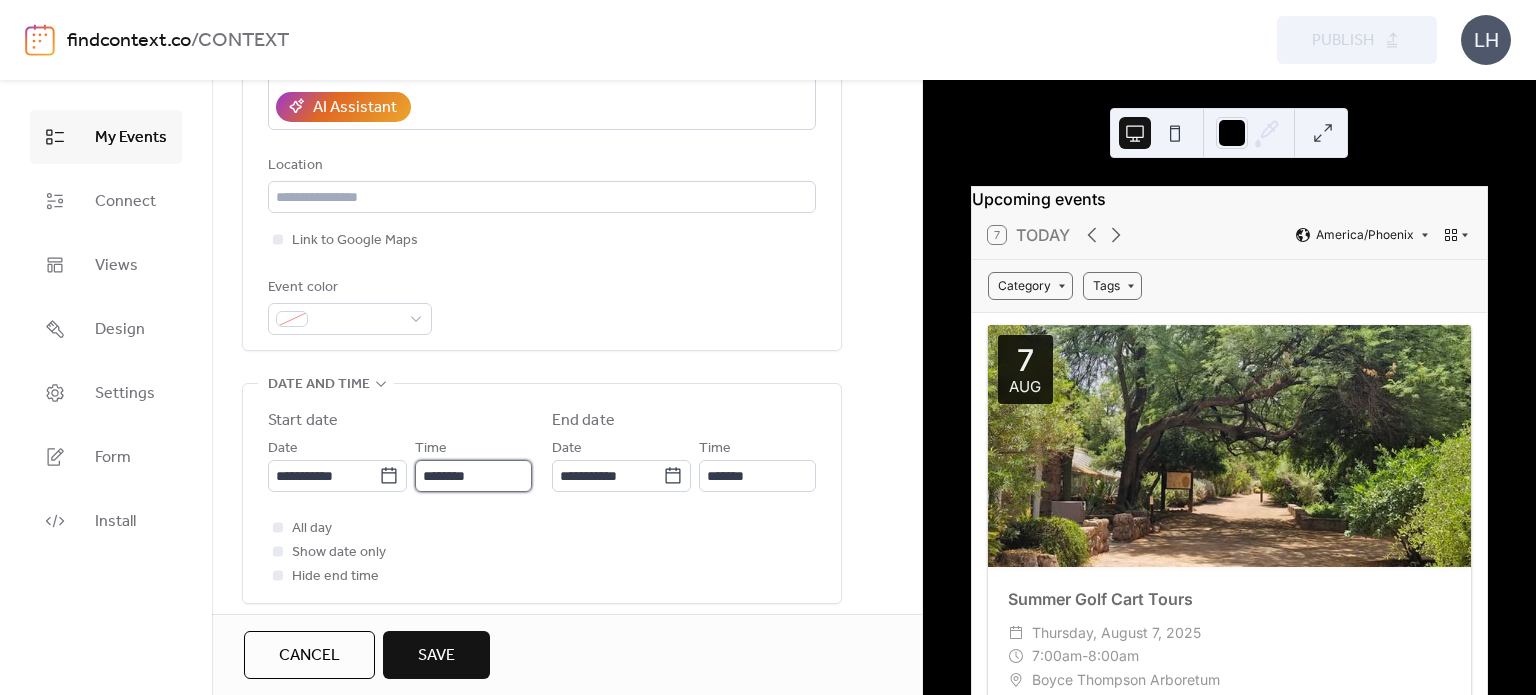 click on "********" at bounding box center [473, 476] 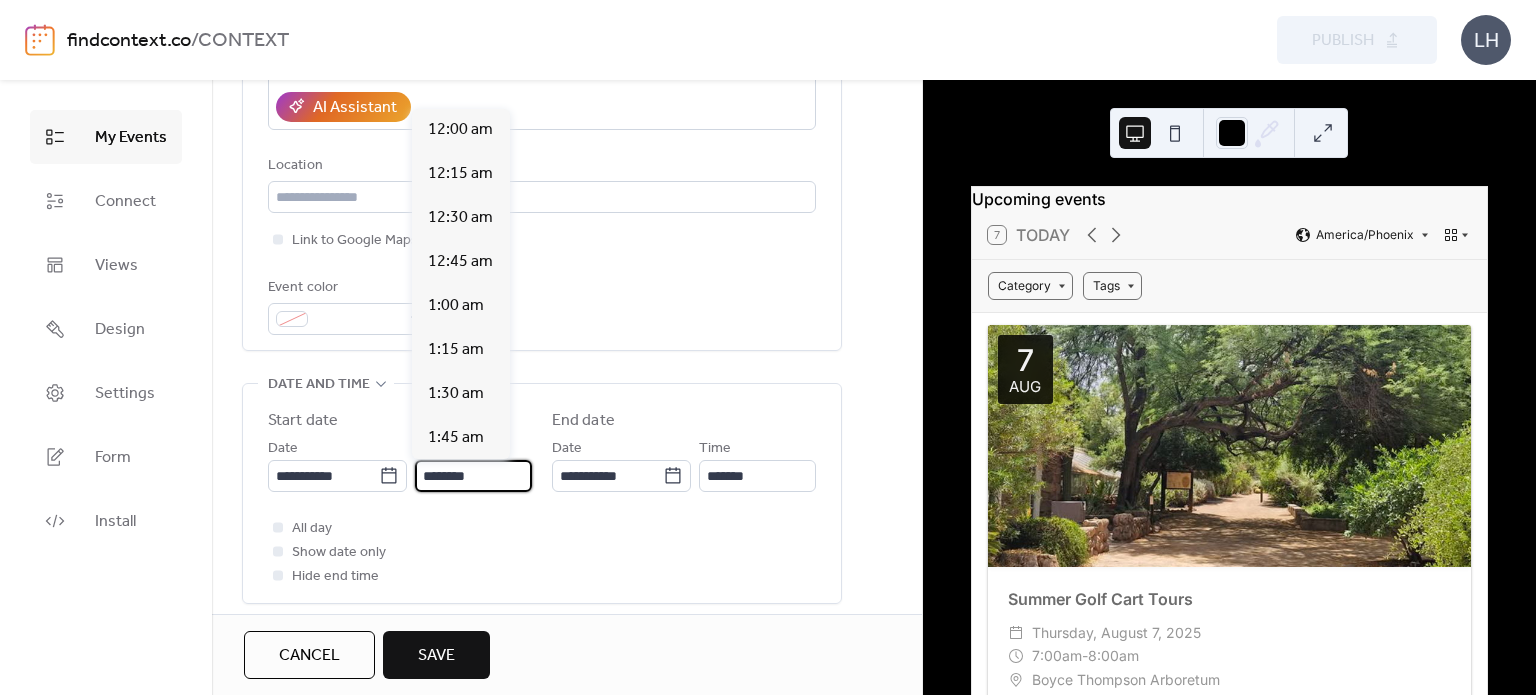click on "********" at bounding box center (473, 476) 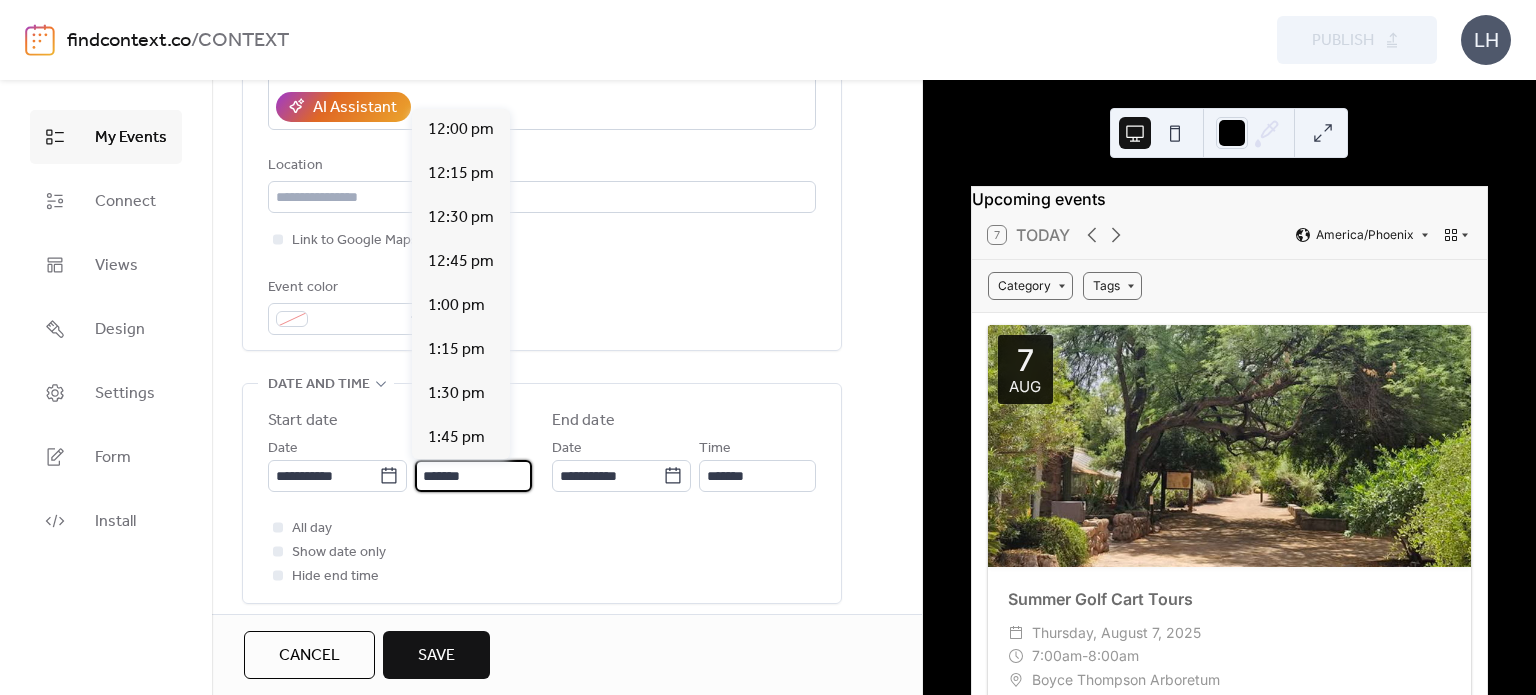 scroll, scrollTop: 3168, scrollLeft: 0, axis: vertical 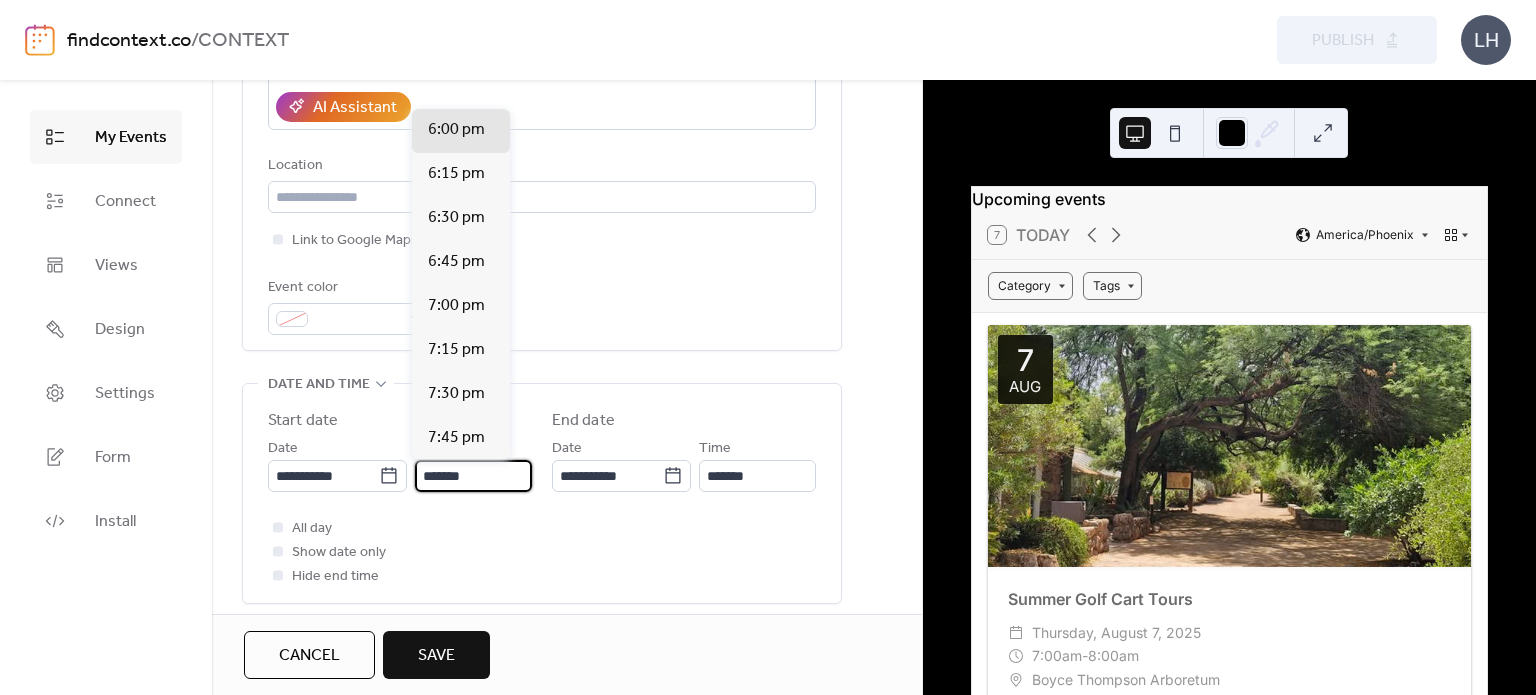 type on "*******" 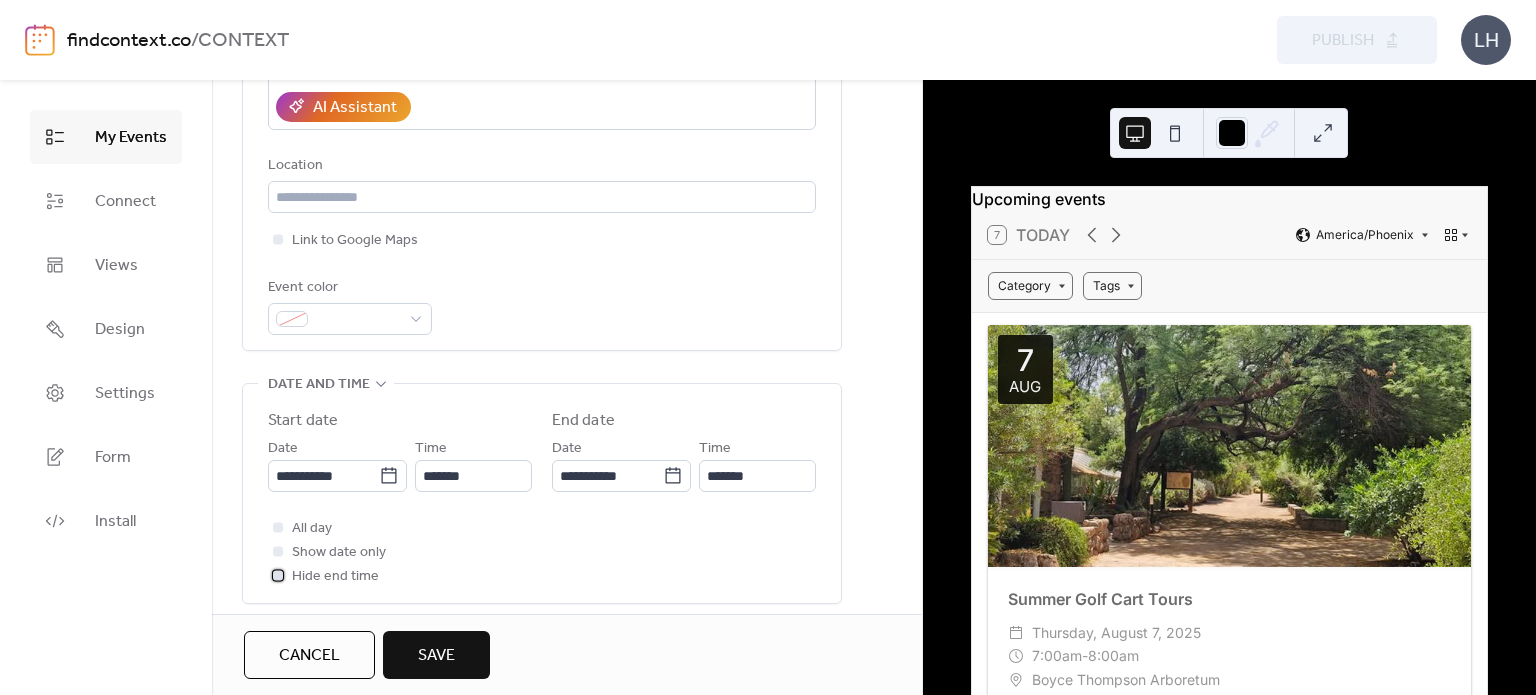 click on "Hide end time" at bounding box center [335, 577] 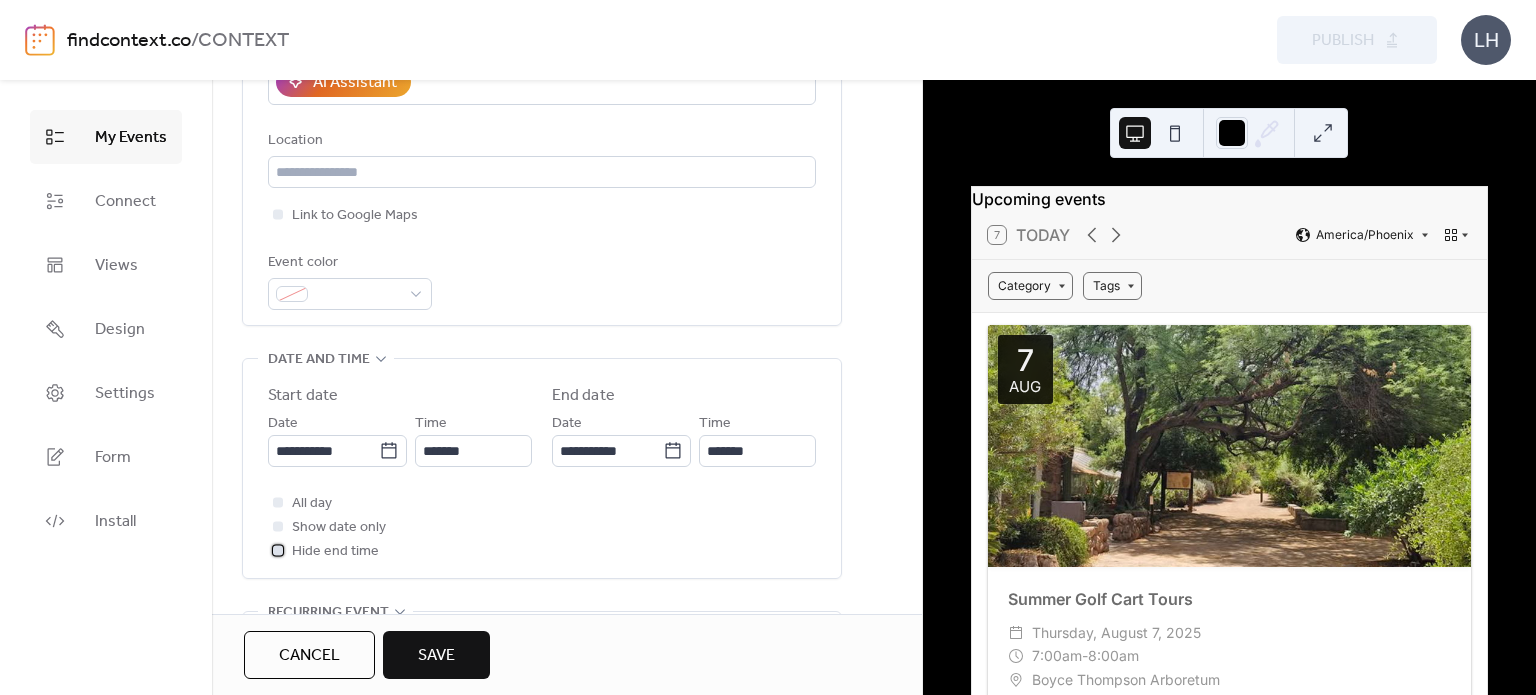 scroll, scrollTop: 416, scrollLeft: 0, axis: vertical 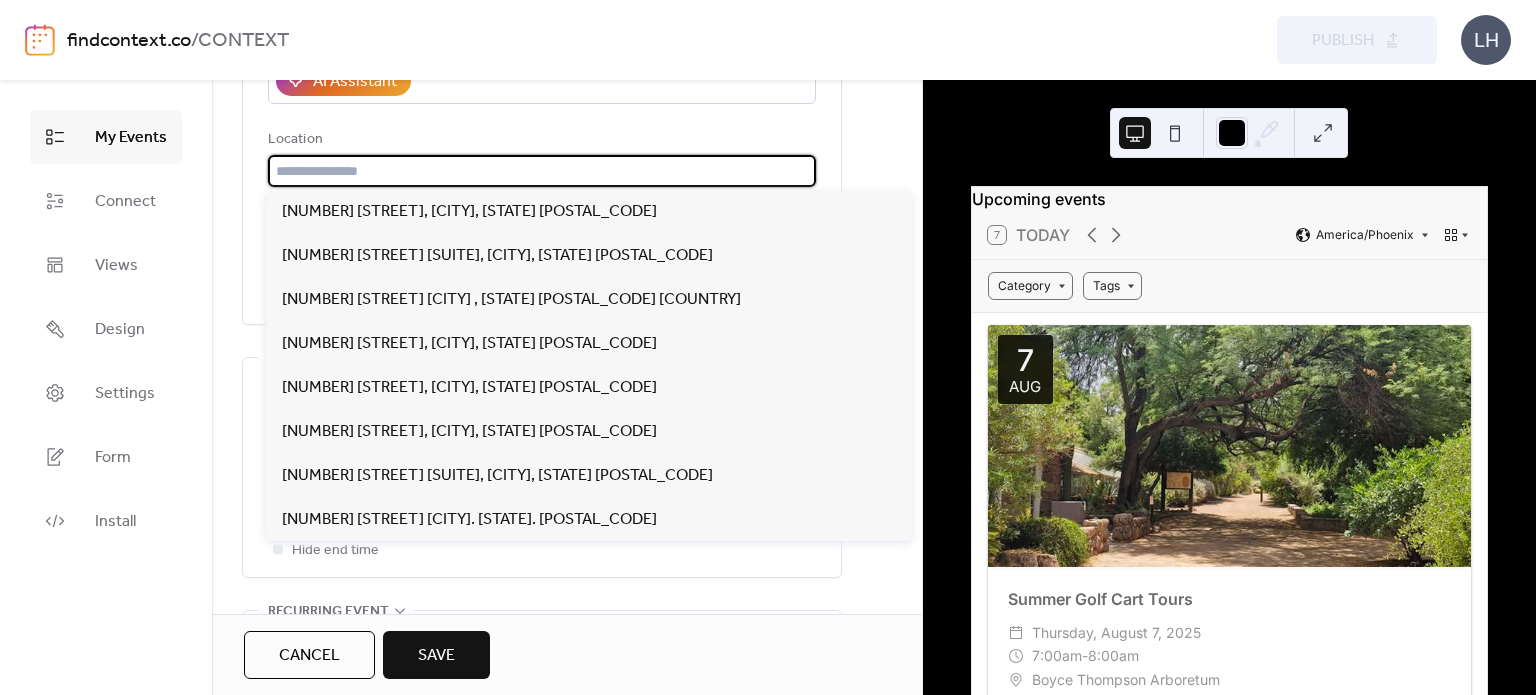 click at bounding box center [542, 171] 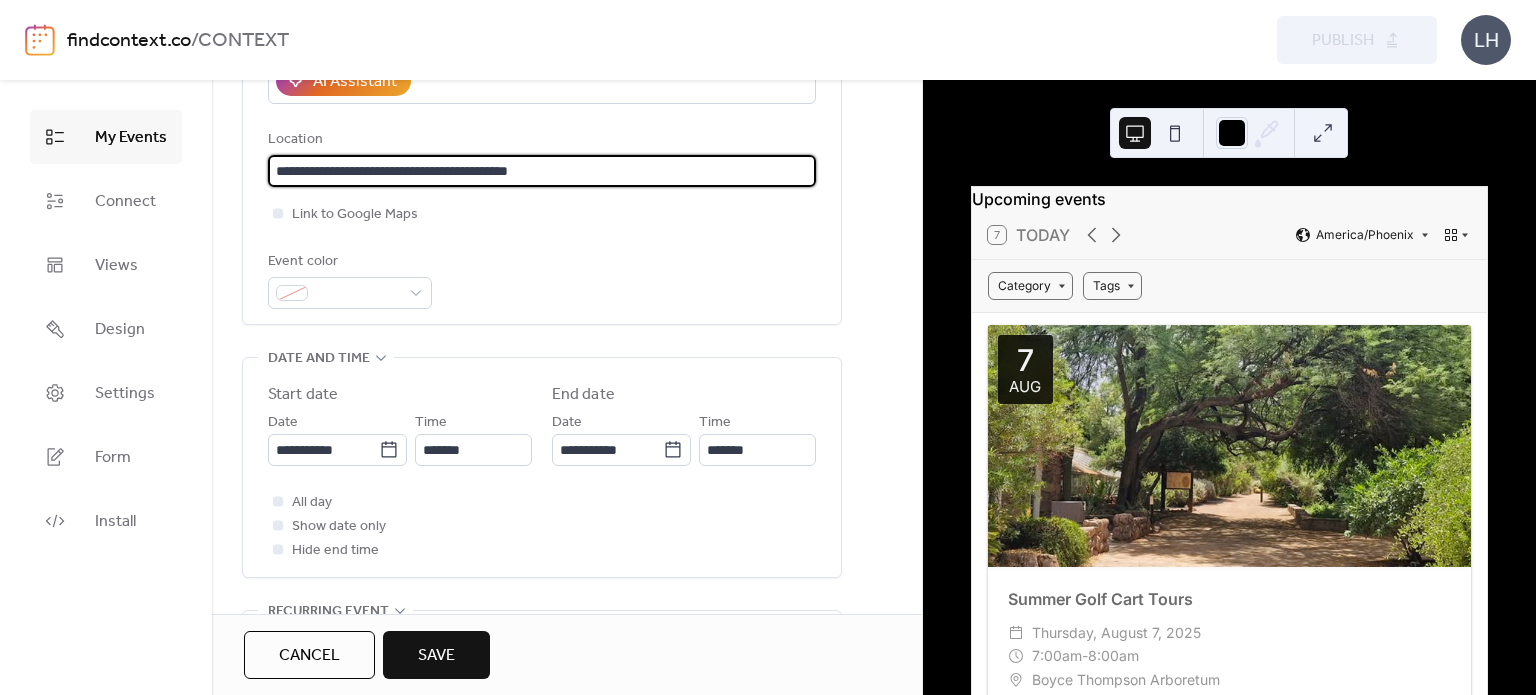 type on "**********" 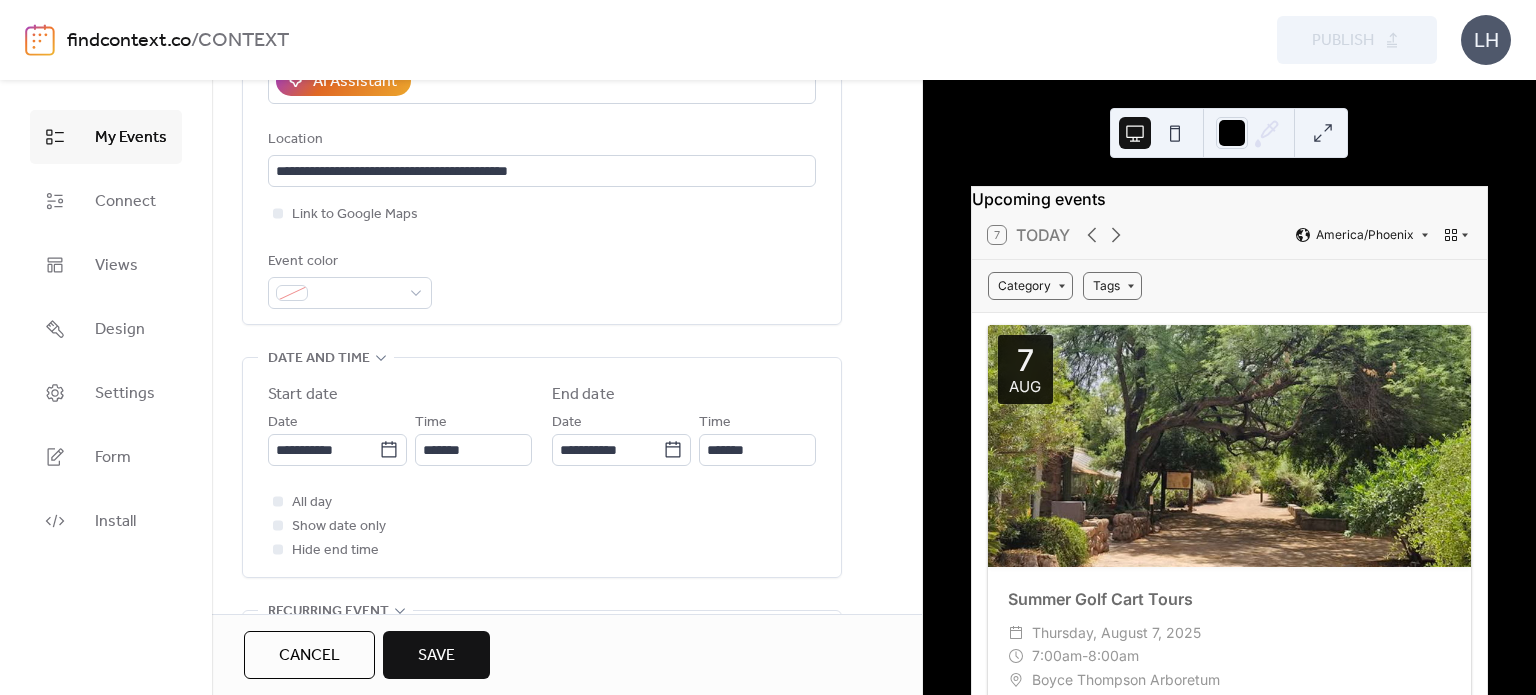 click on "**********" at bounding box center [542, 55] 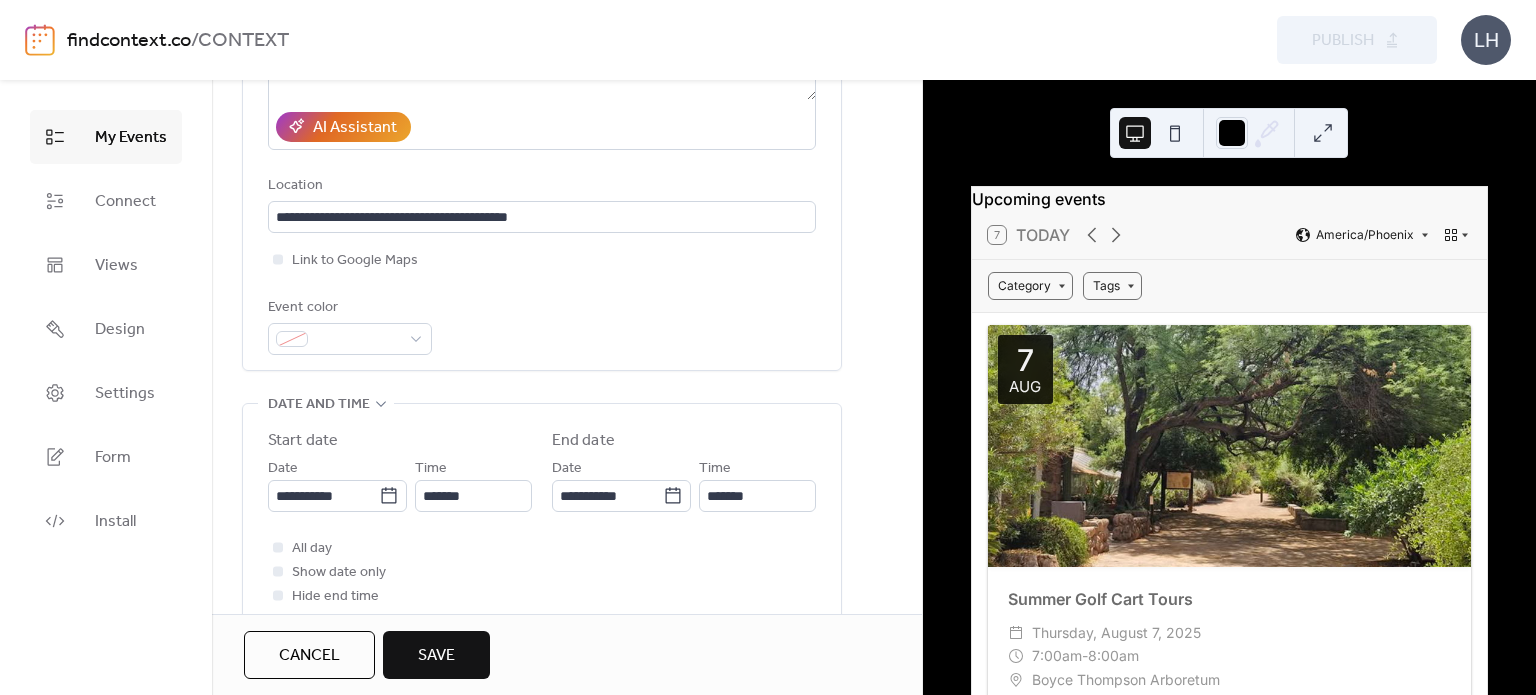 scroll, scrollTop: 338, scrollLeft: 0, axis: vertical 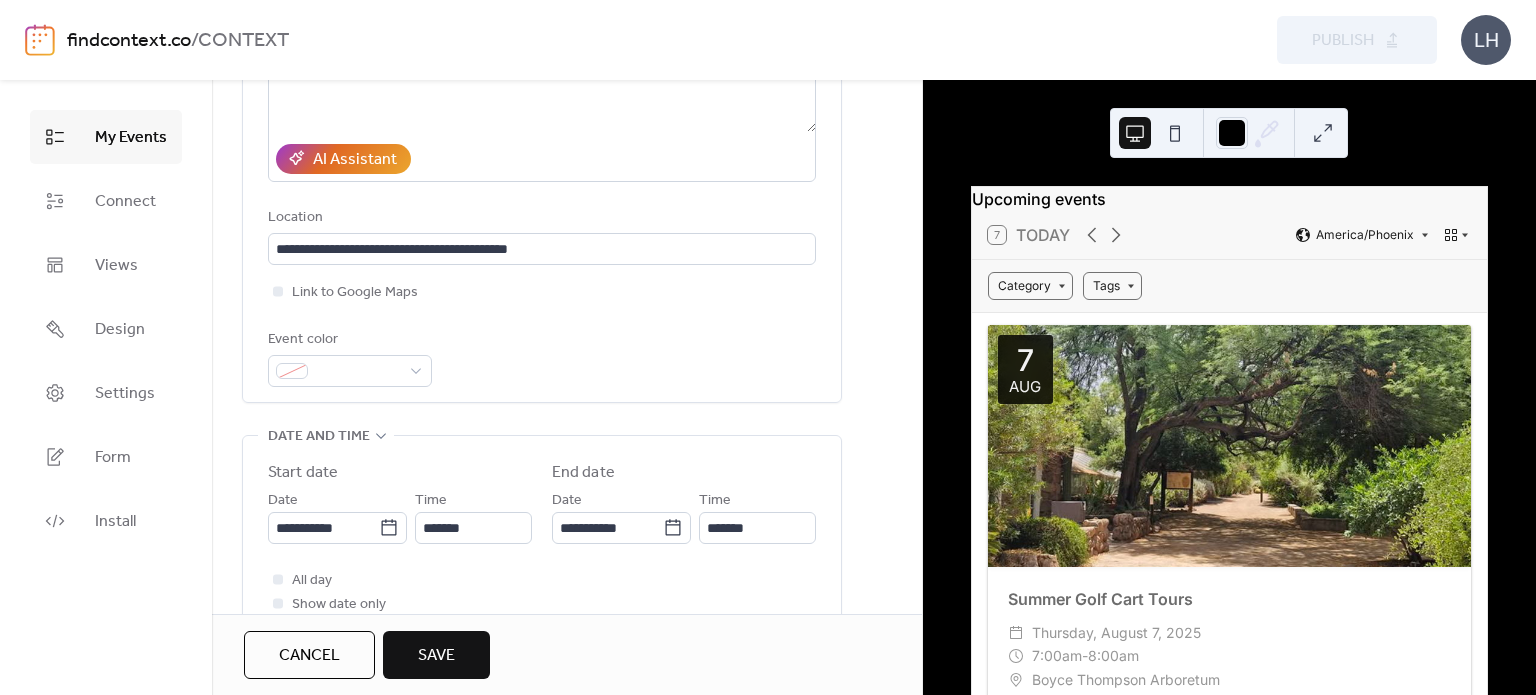 click on "Save" at bounding box center [436, 656] 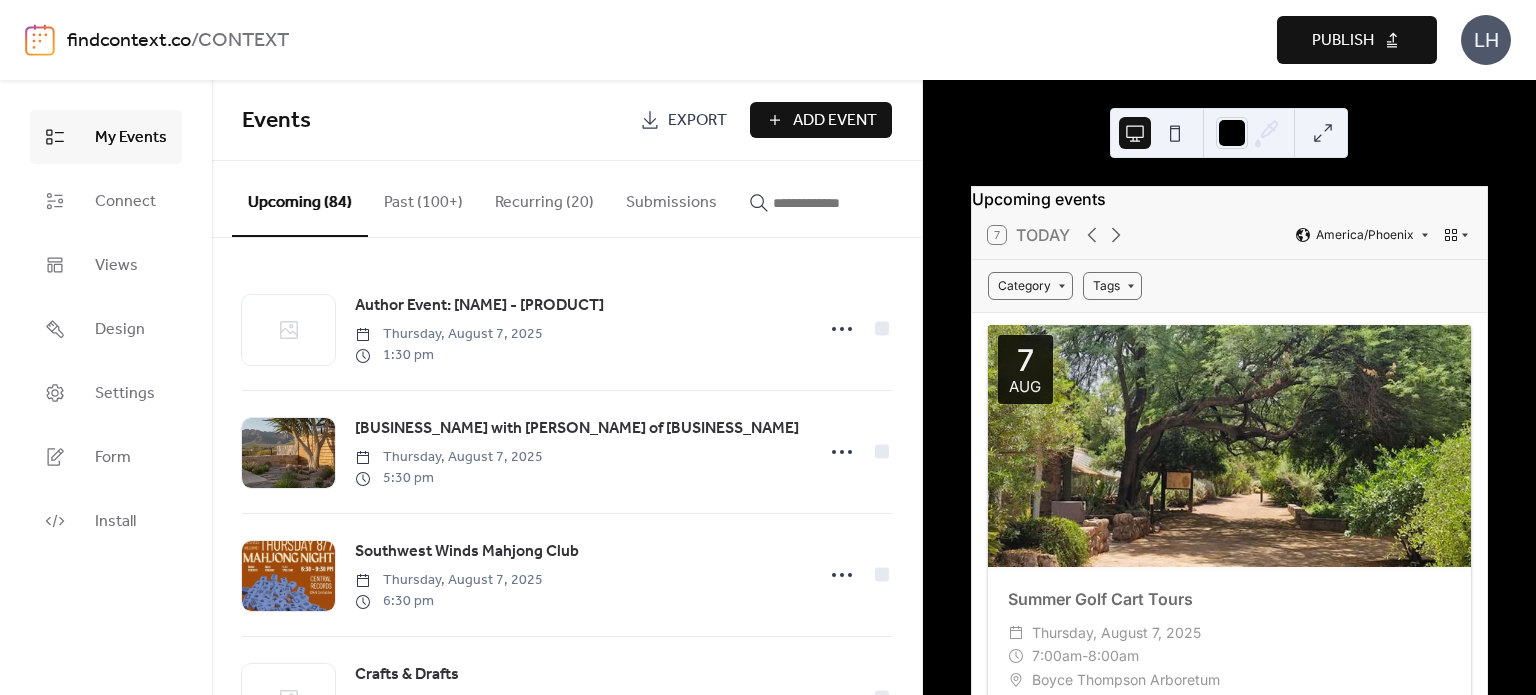 click at bounding box center (833, 203) 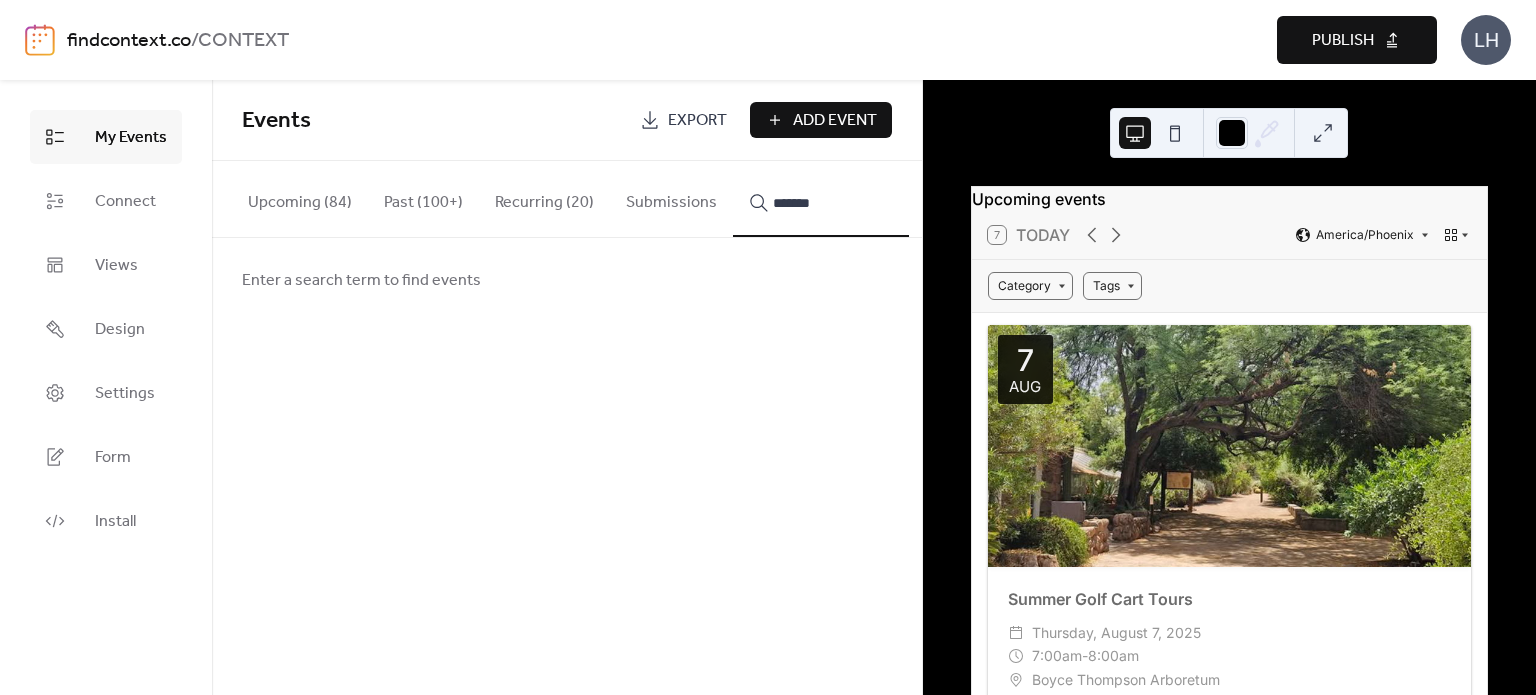 click on "******" at bounding box center [821, 199] 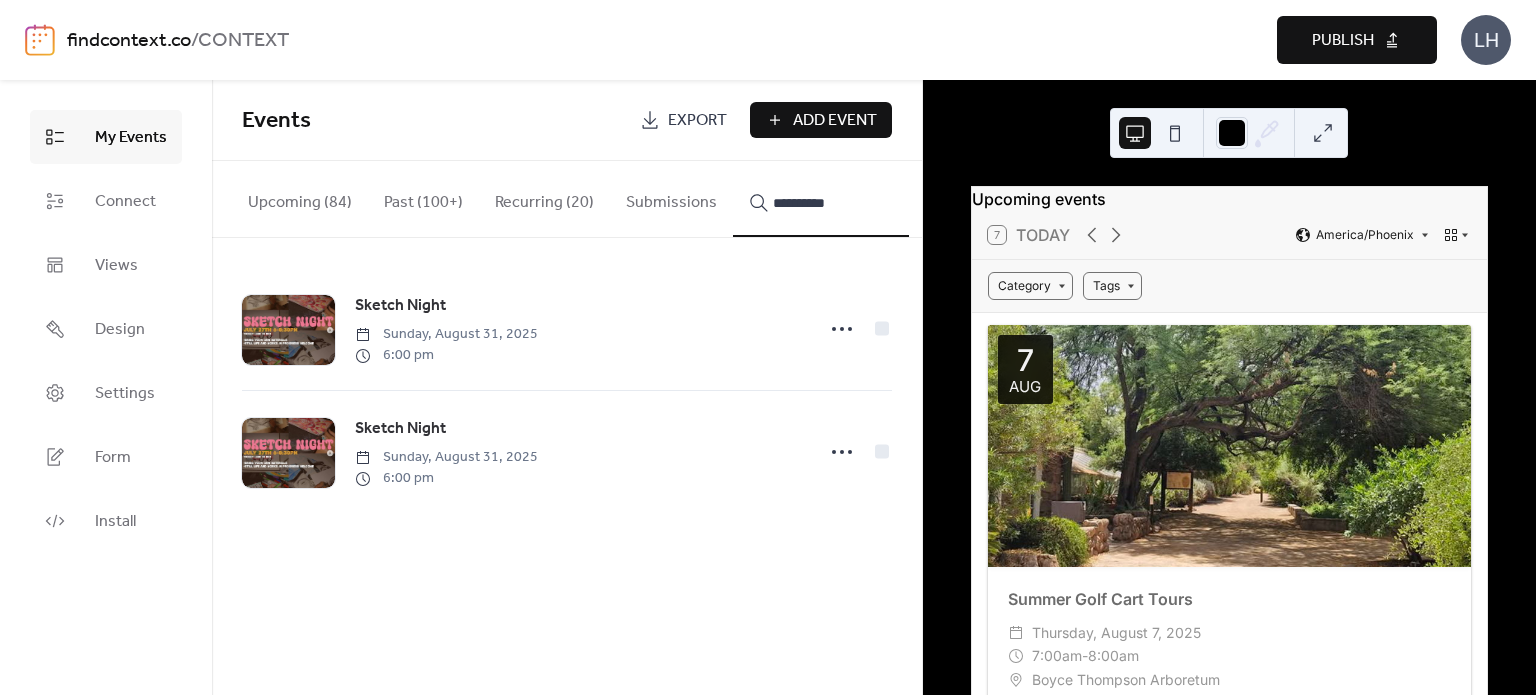 type on "**********" 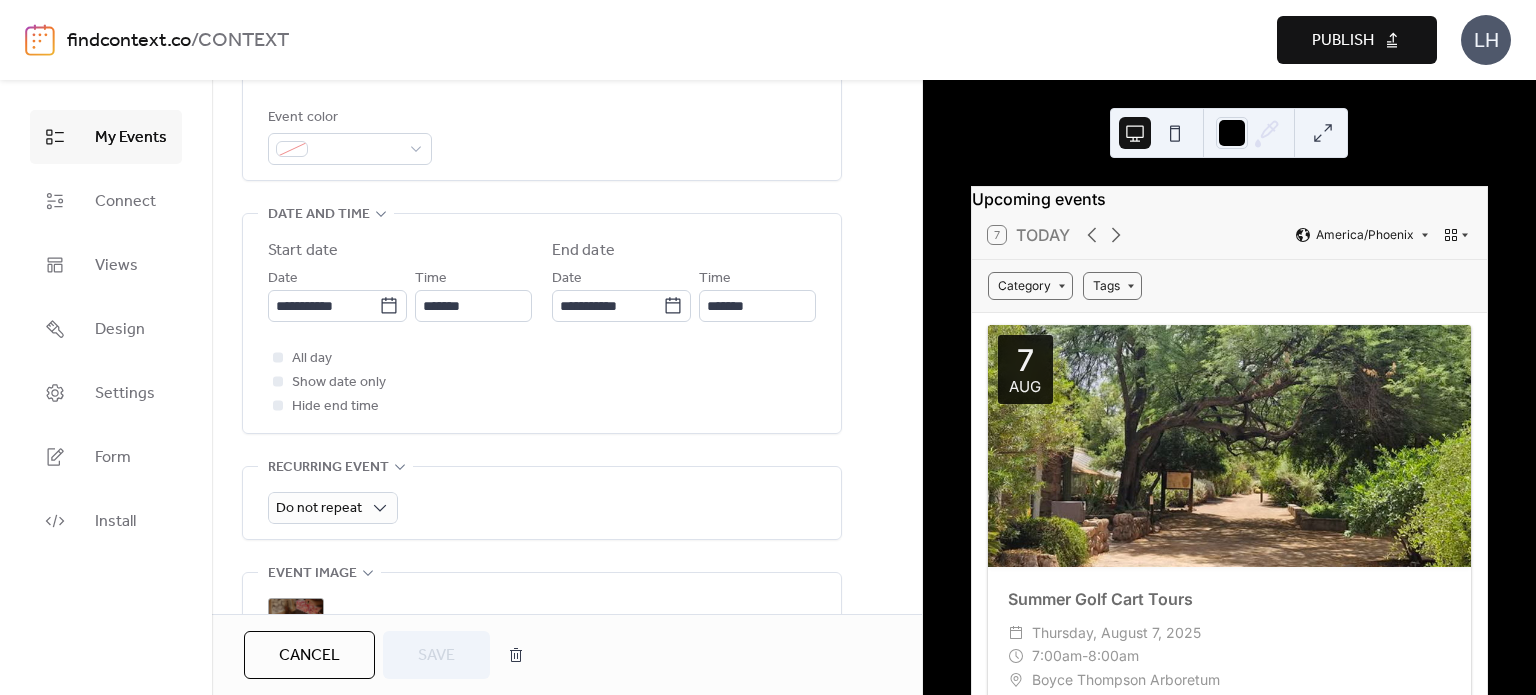scroll, scrollTop: 564, scrollLeft: 0, axis: vertical 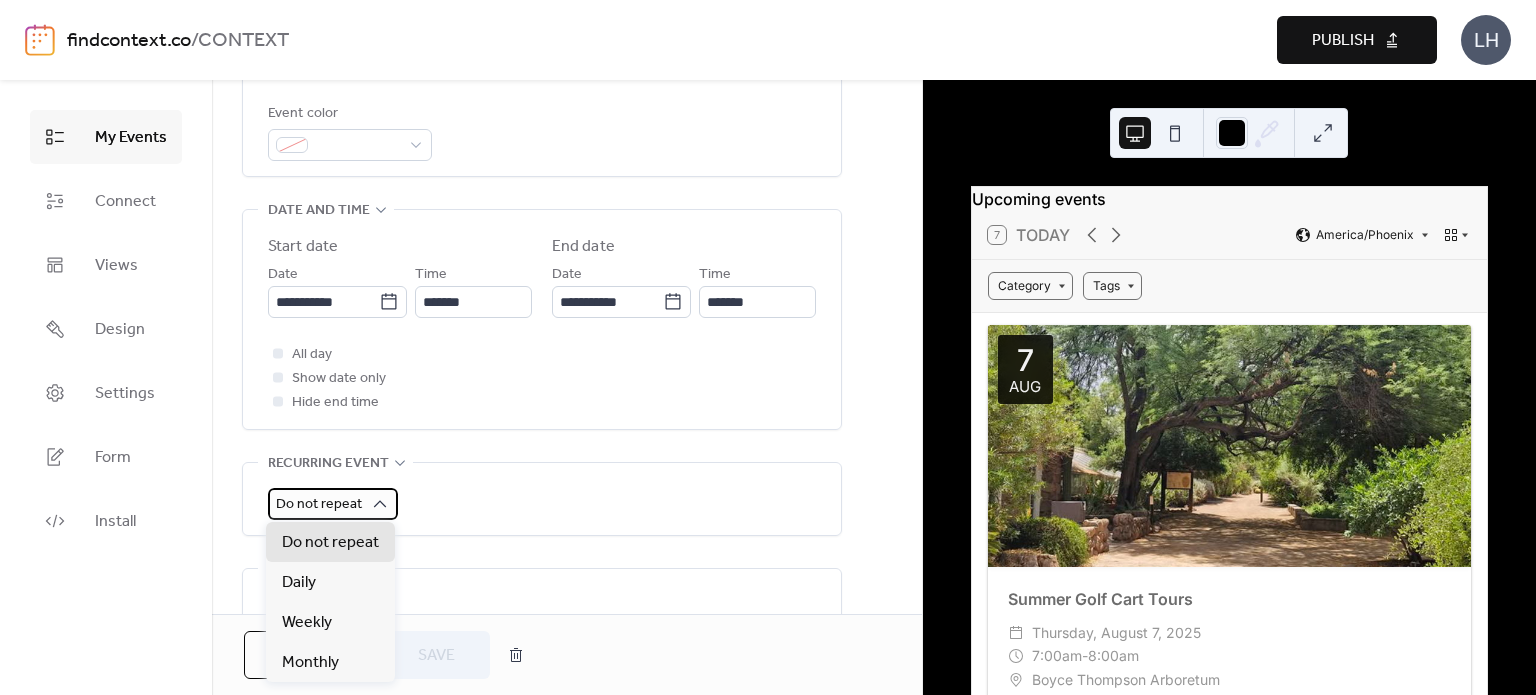 click on "Do not repeat" at bounding box center [319, 504] 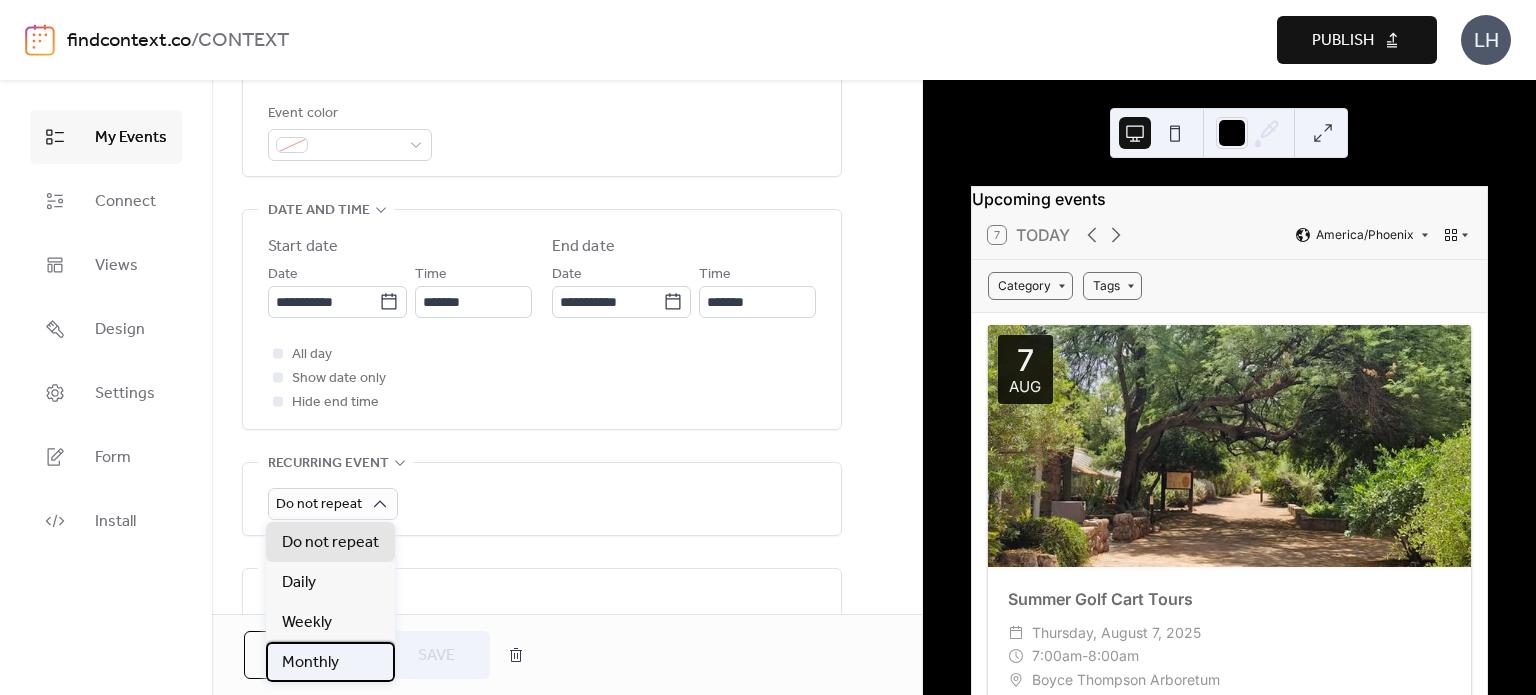 click on "Monthly" at bounding box center (330, 662) 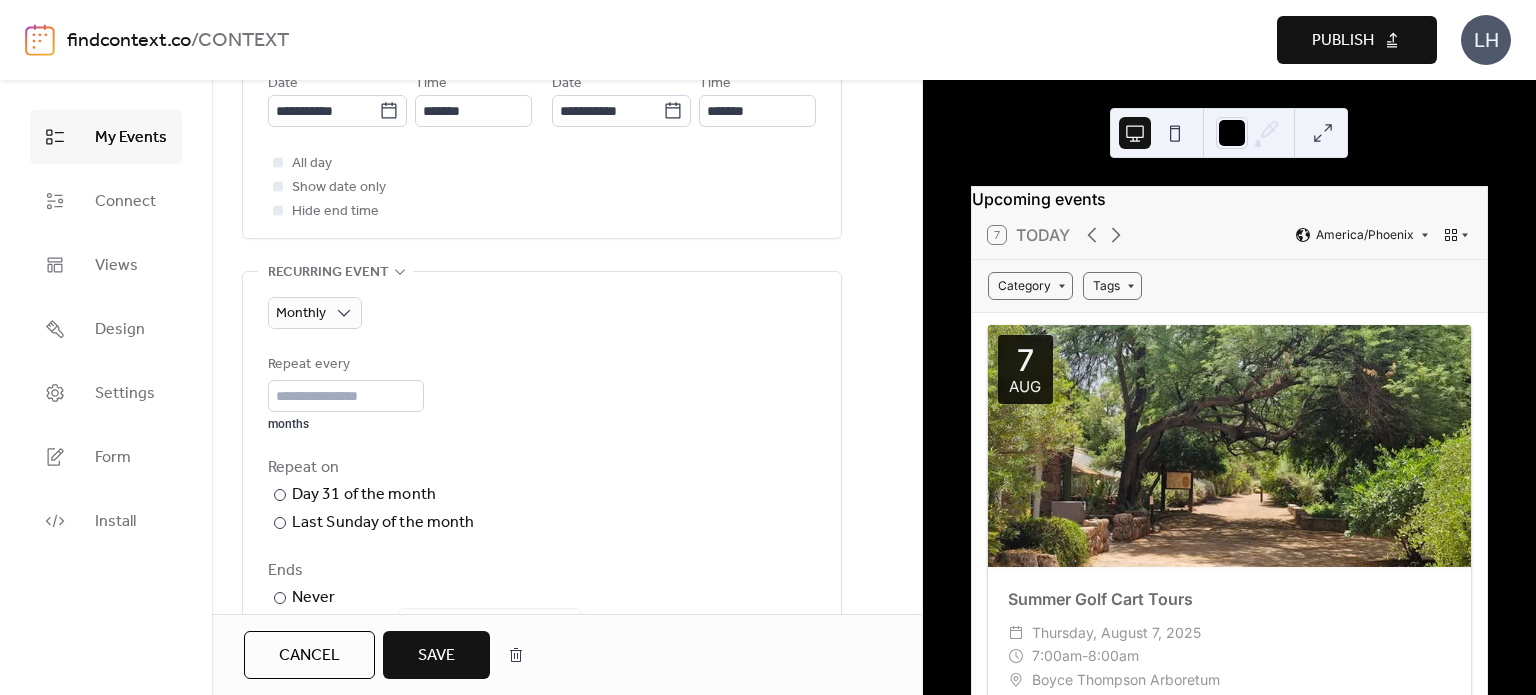 scroll, scrollTop: 795, scrollLeft: 0, axis: vertical 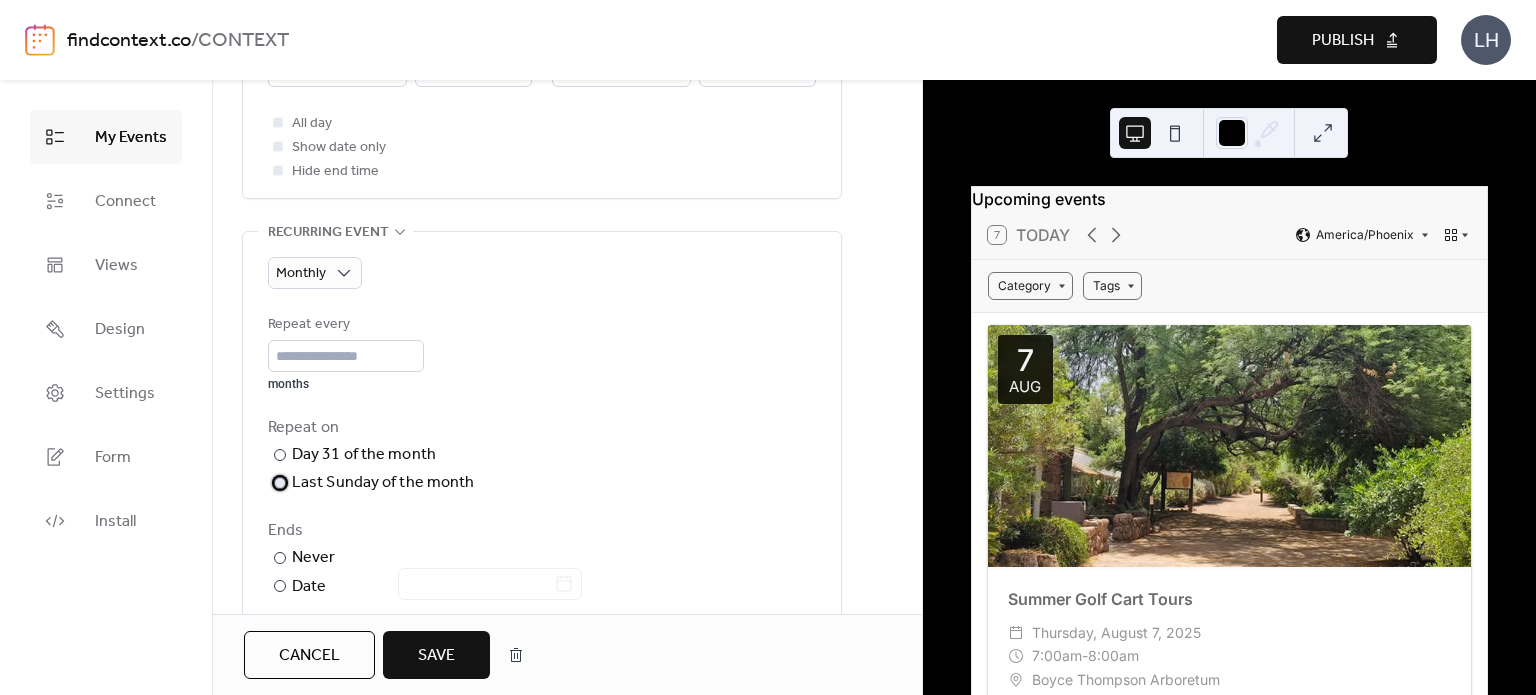 click on "Last Sunday of the month" at bounding box center (383, 483) 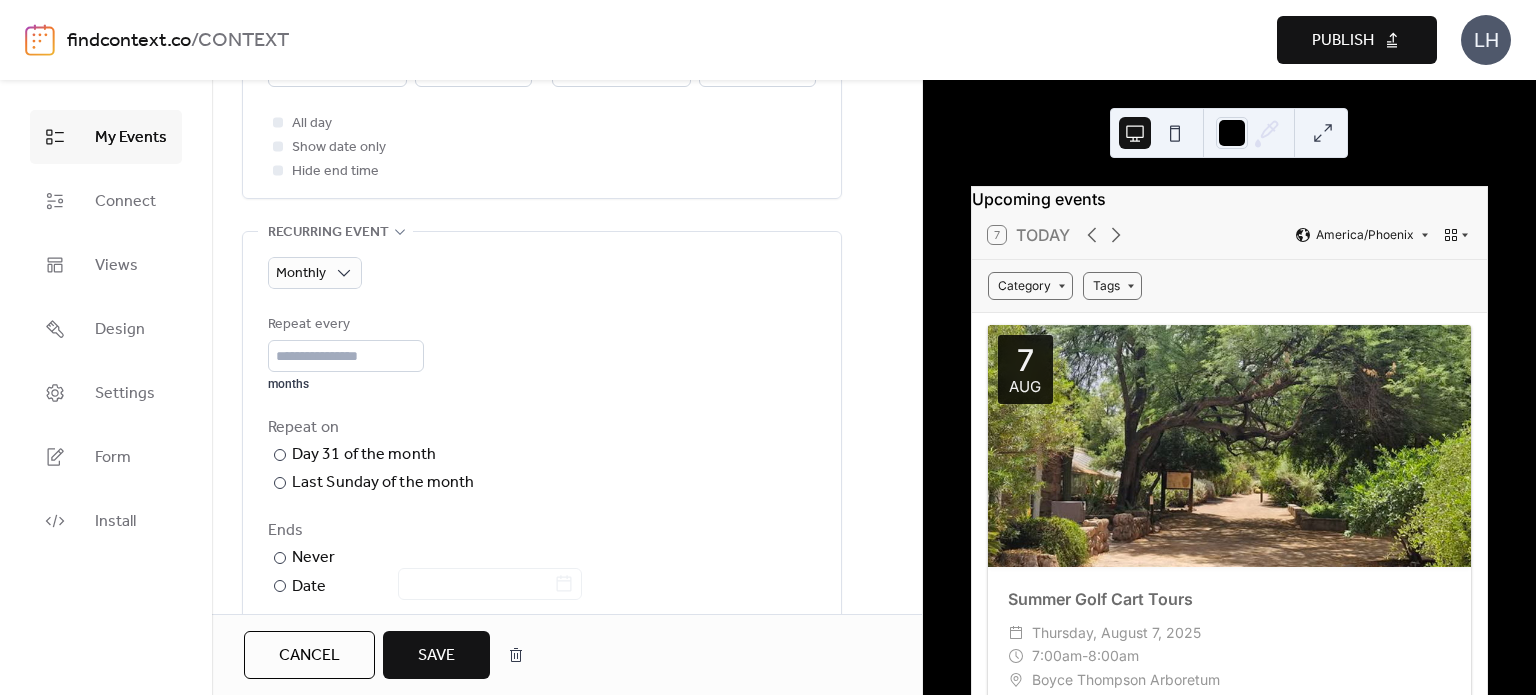 click on "Save" at bounding box center (436, 656) 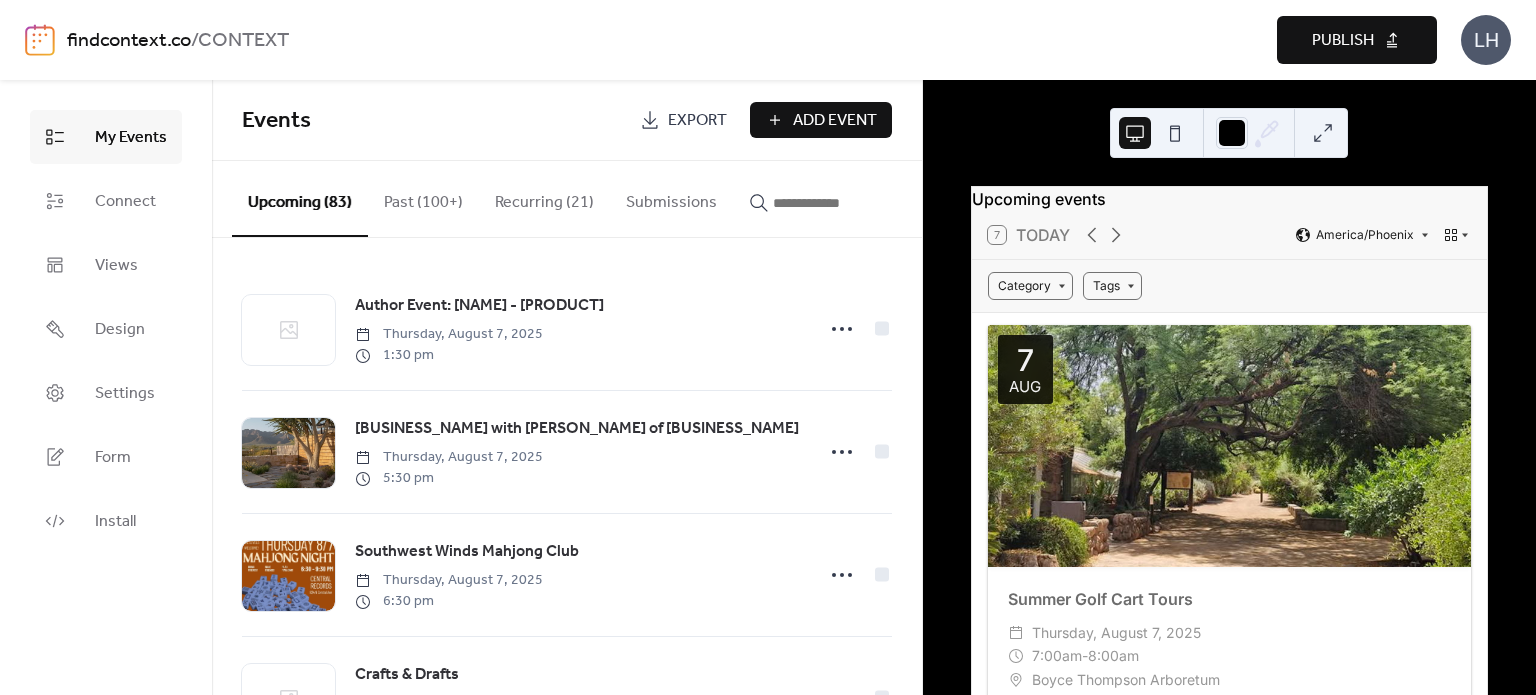 click on "findcontext.co  /  CONTEXT Preview Publish   LH" at bounding box center (768, 40) 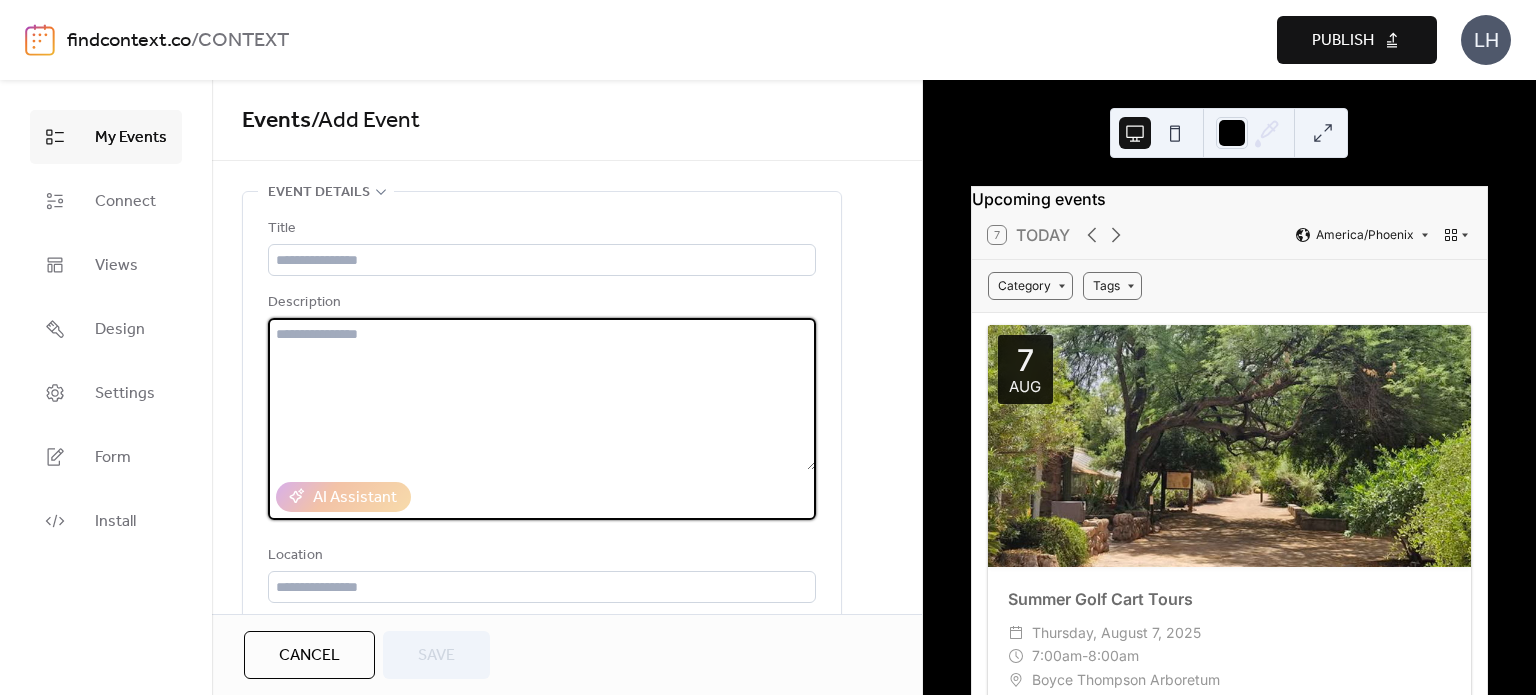 click at bounding box center (542, 394) 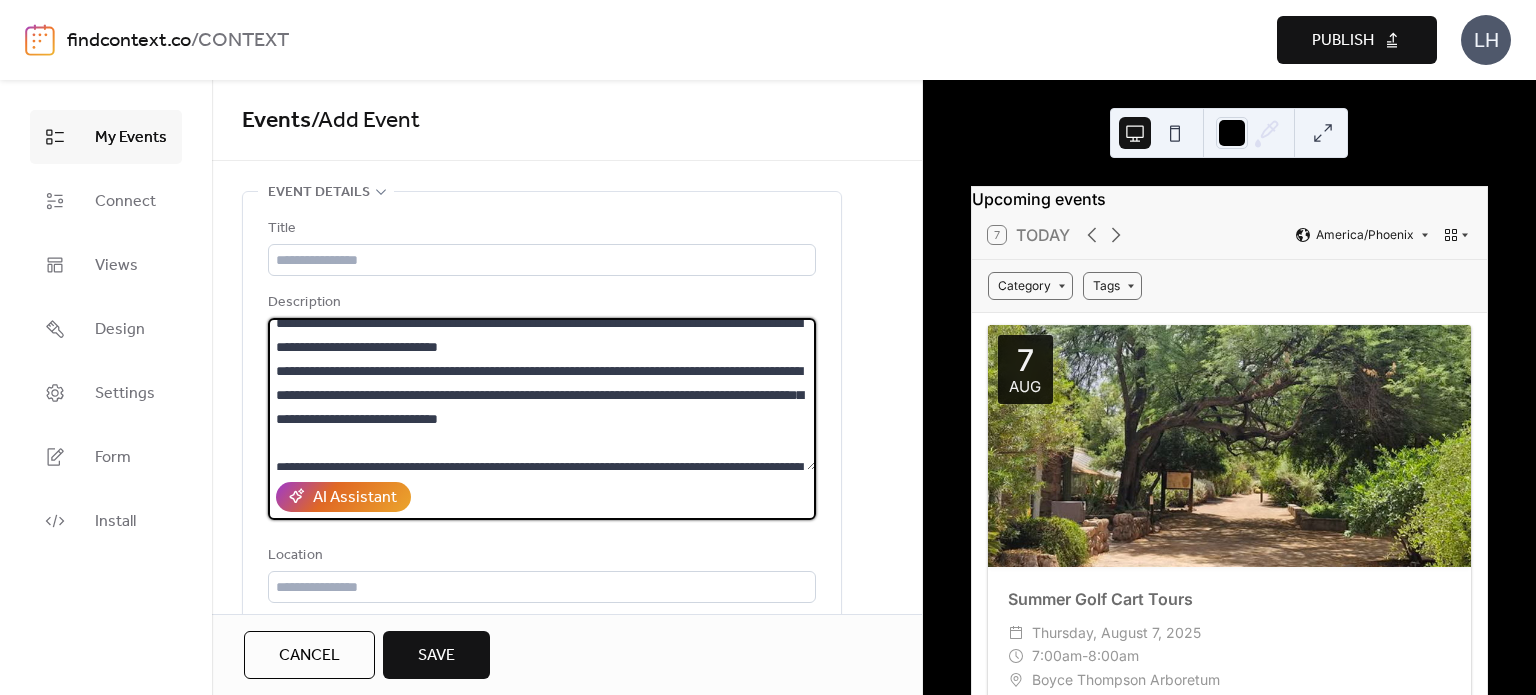 scroll, scrollTop: 0, scrollLeft: 0, axis: both 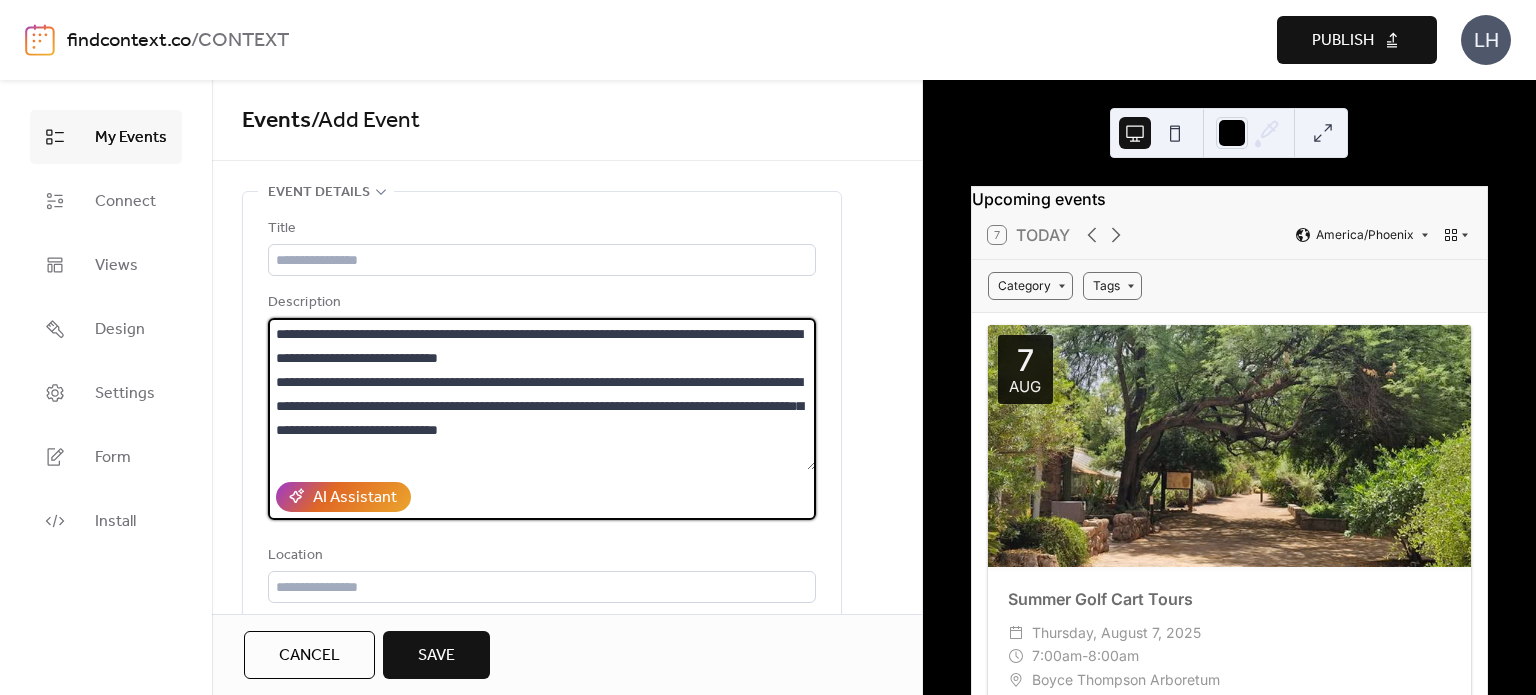 drag, startPoint x: 526, startPoint y: 330, endPoint x: 638, endPoint y: 333, distance: 112.04017 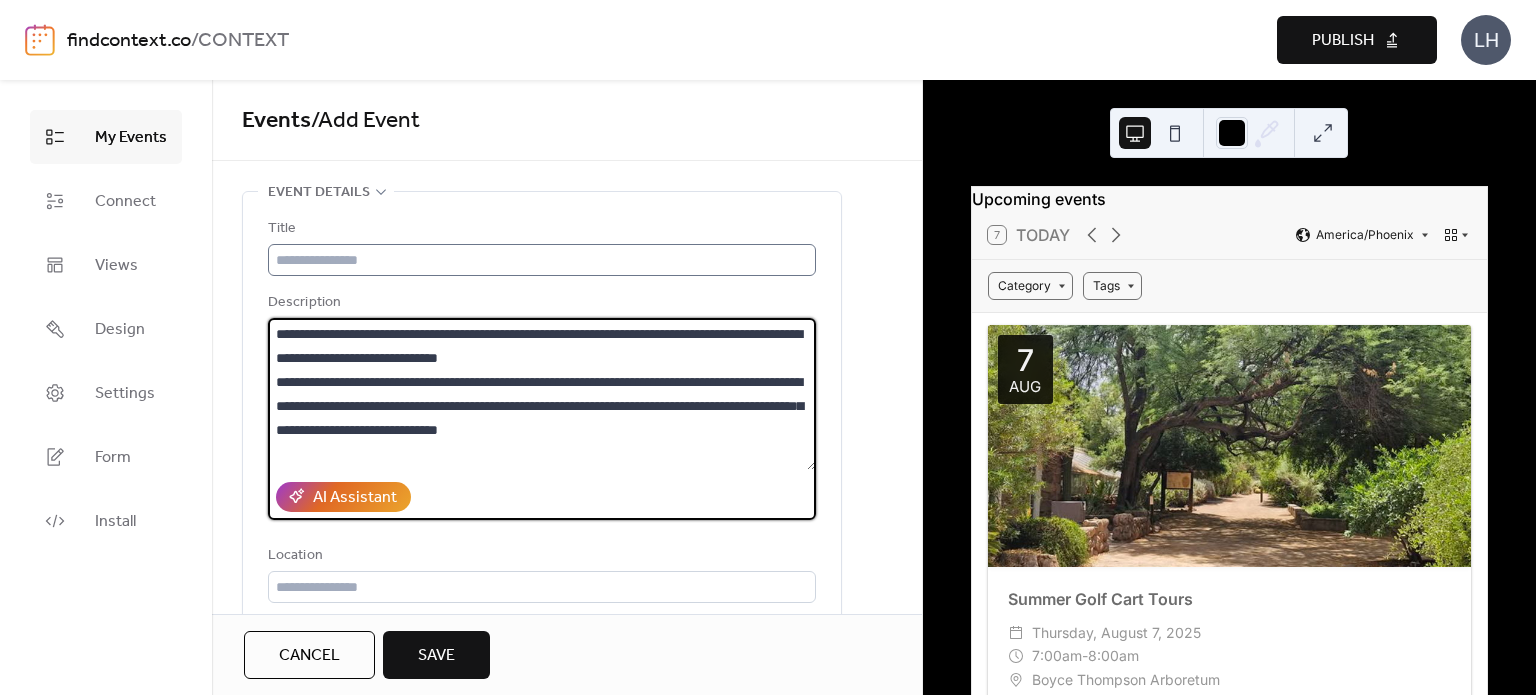 type on "**********" 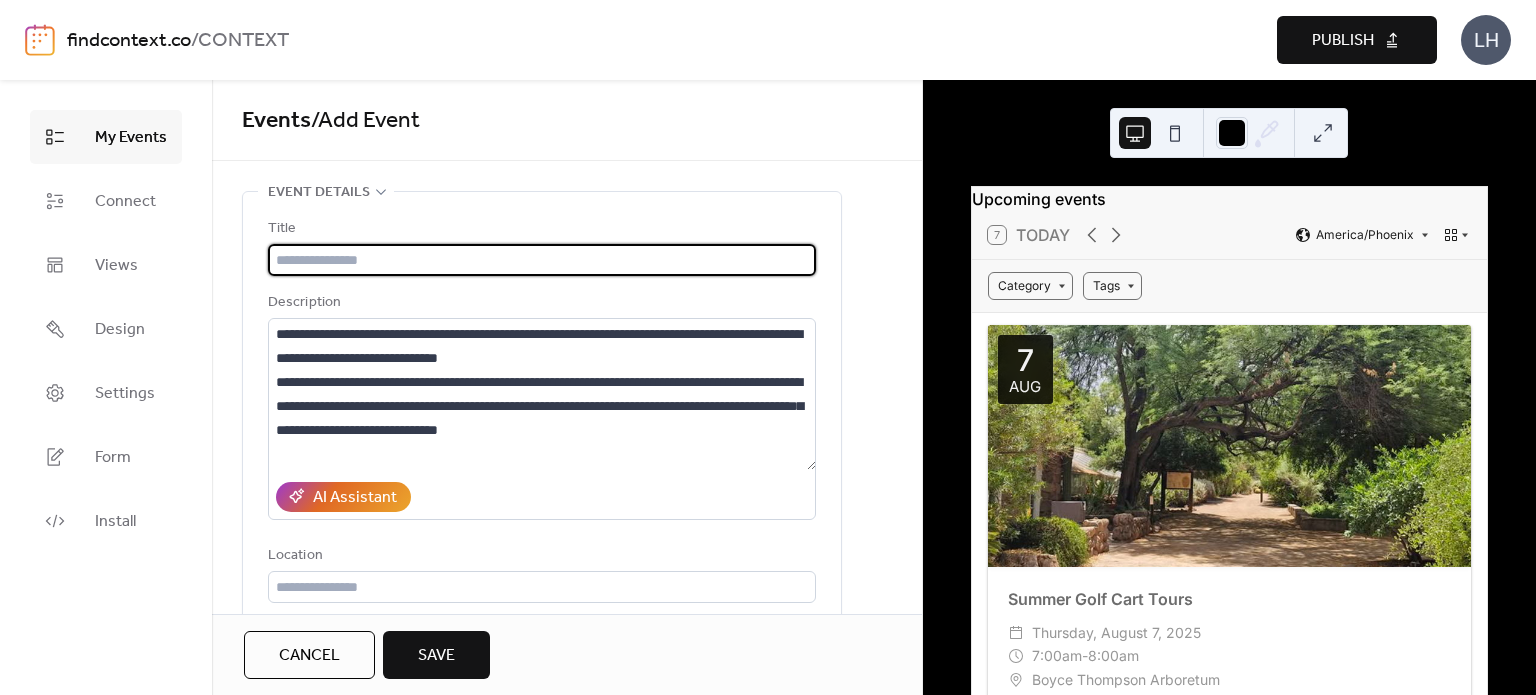 click at bounding box center [542, 260] 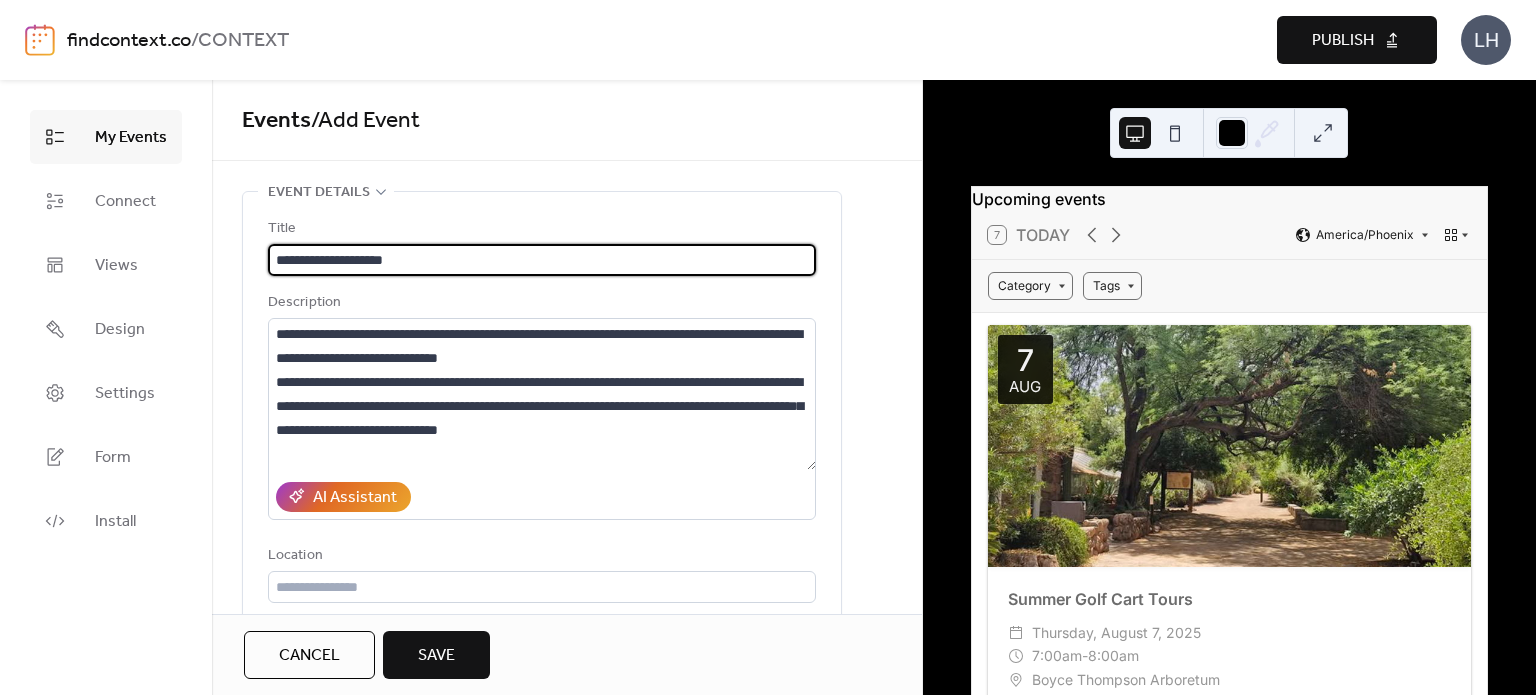 type on "**********" 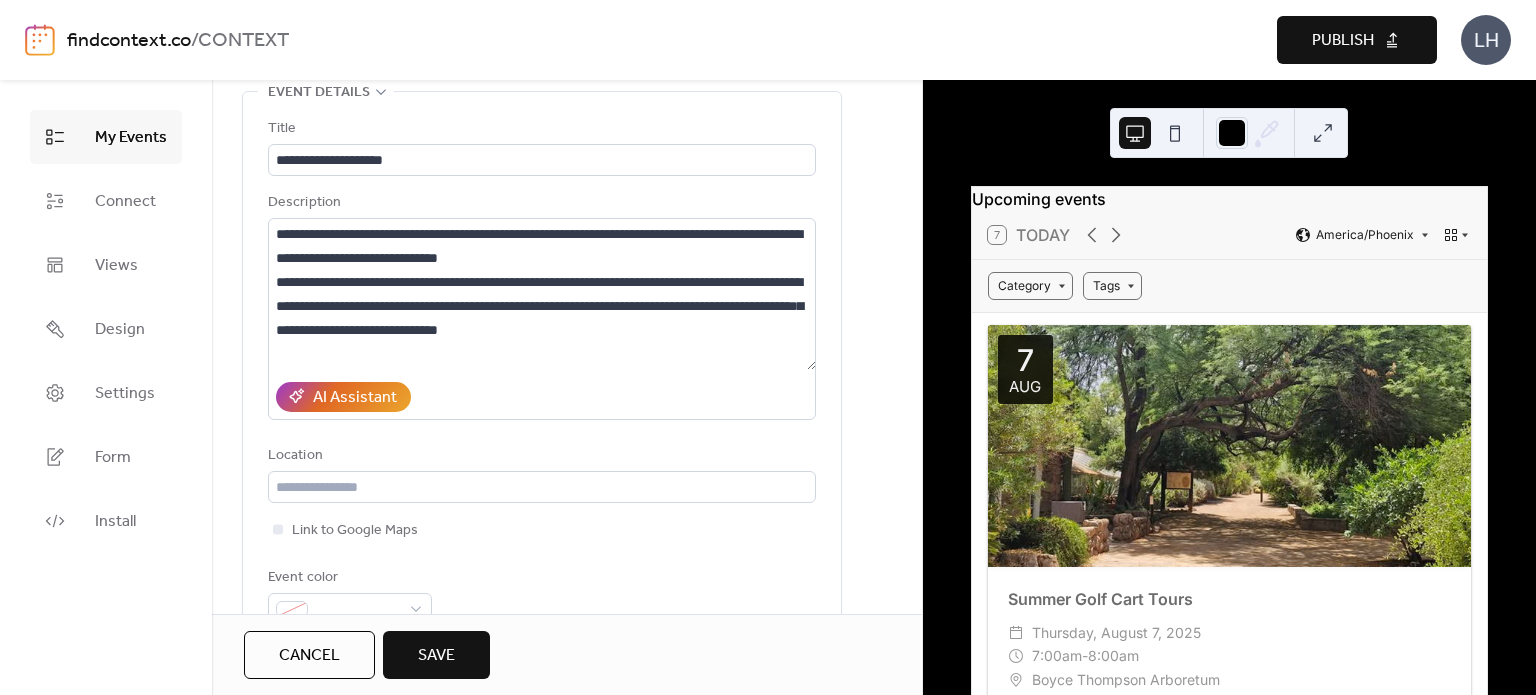 scroll, scrollTop: 124, scrollLeft: 0, axis: vertical 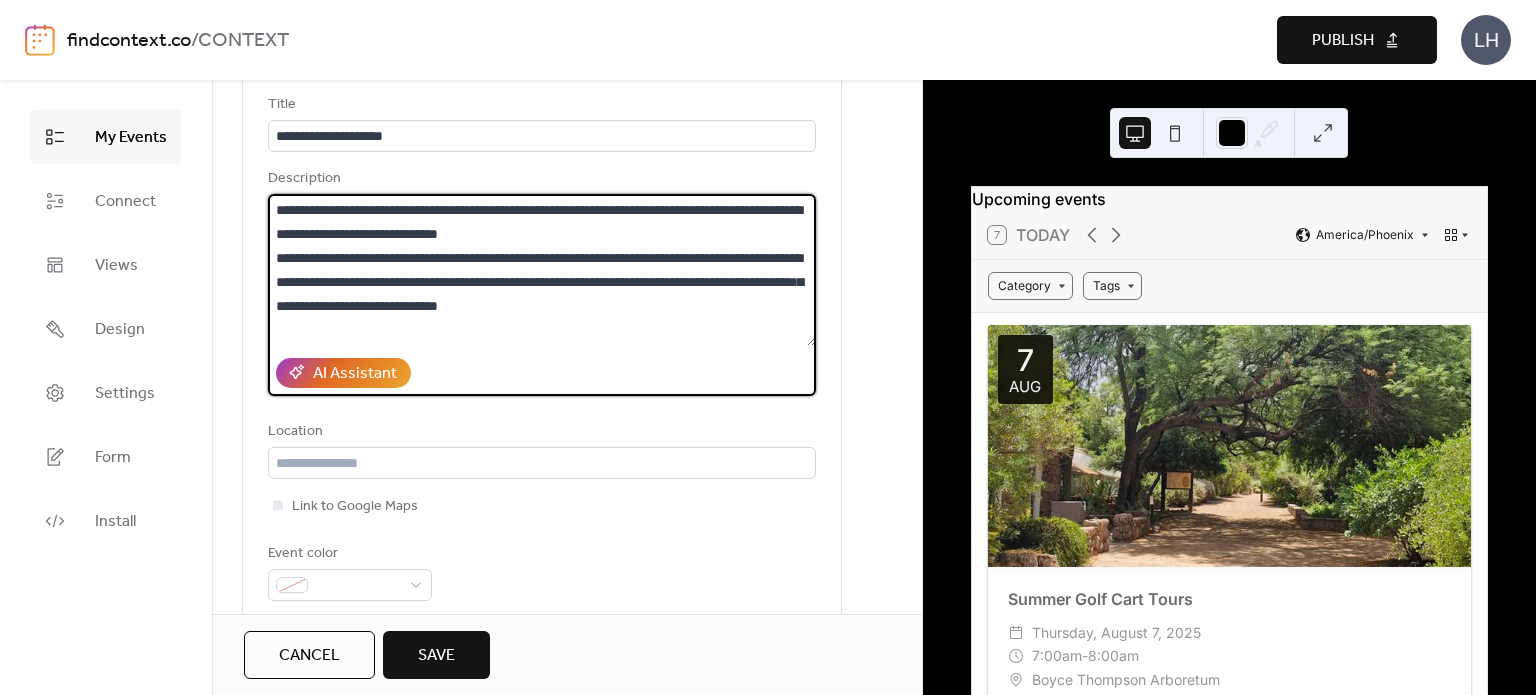 drag, startPoint x: 472, startPoint y: 235, endPoint x: 591, endPoint y: 230, distance: 119.104996 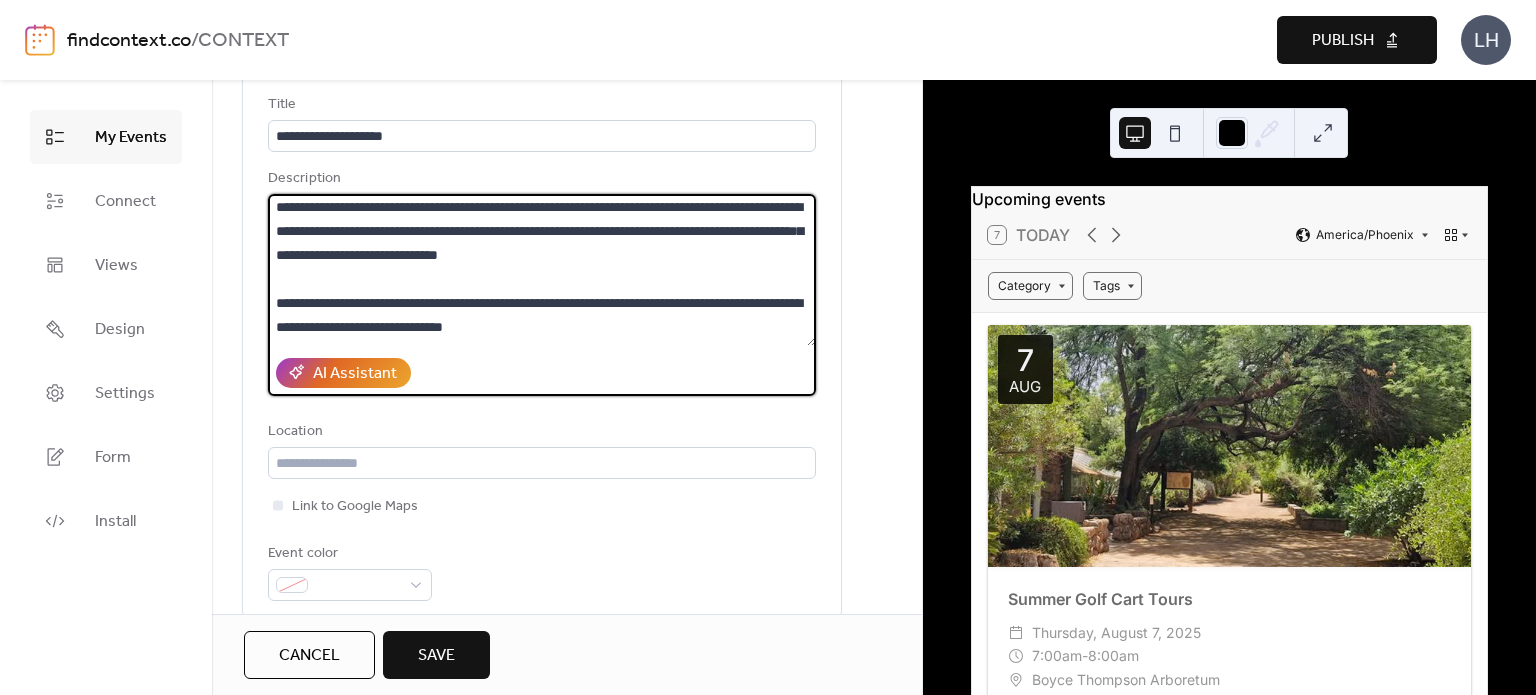scroll, scrollTop: 52, scrollLeft: 0, axis: vertical 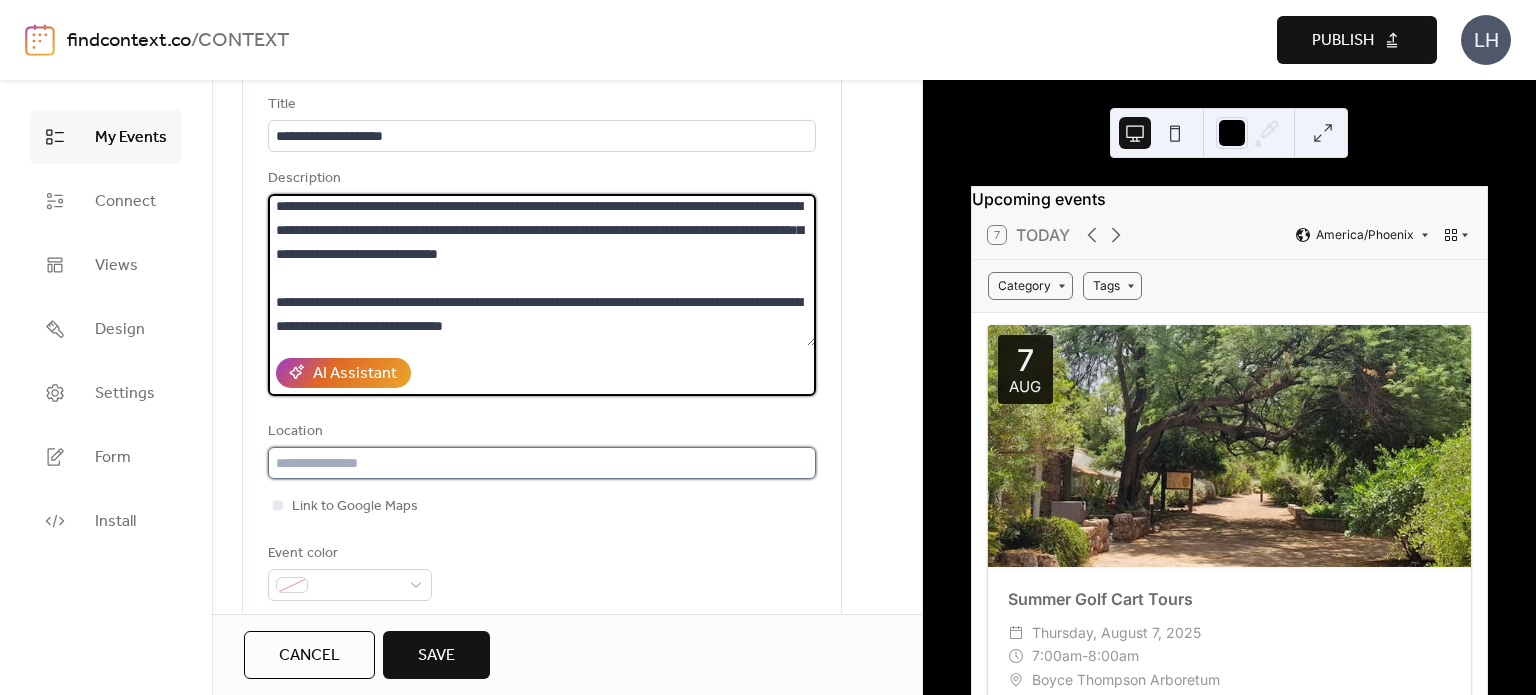 click at bounding box center [542, 463] 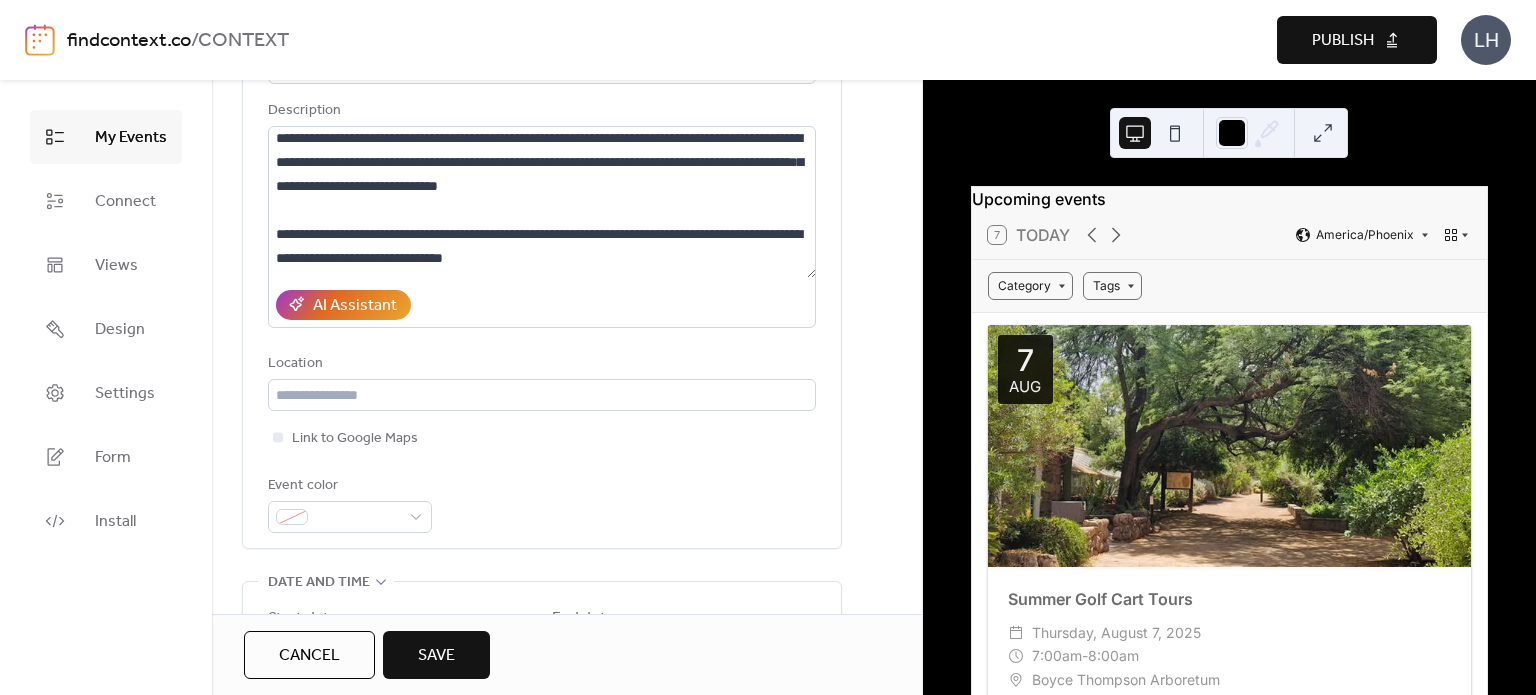 click on "Link to Google Maps" at bounding box center (542, 438) 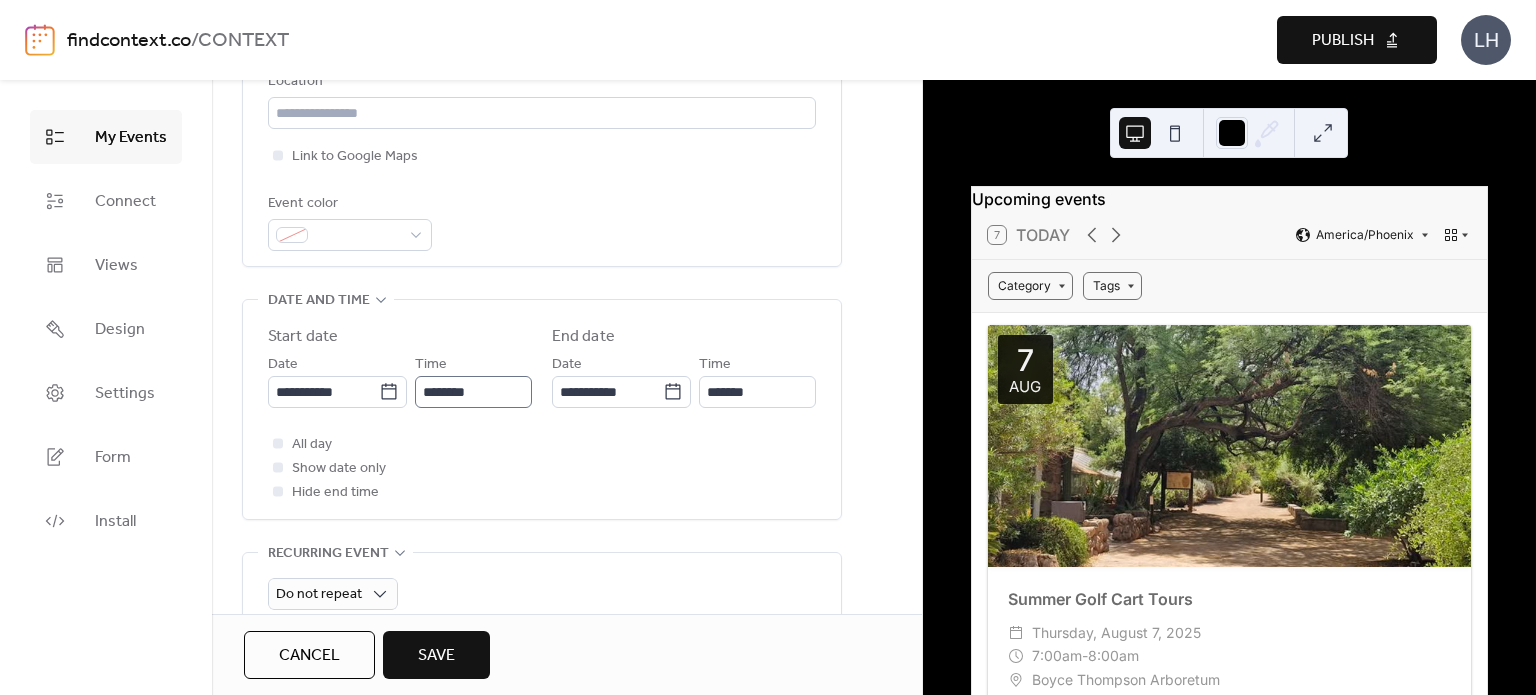 scroll, scrollTop: 475, scrollLeft: 0, axis: vertical 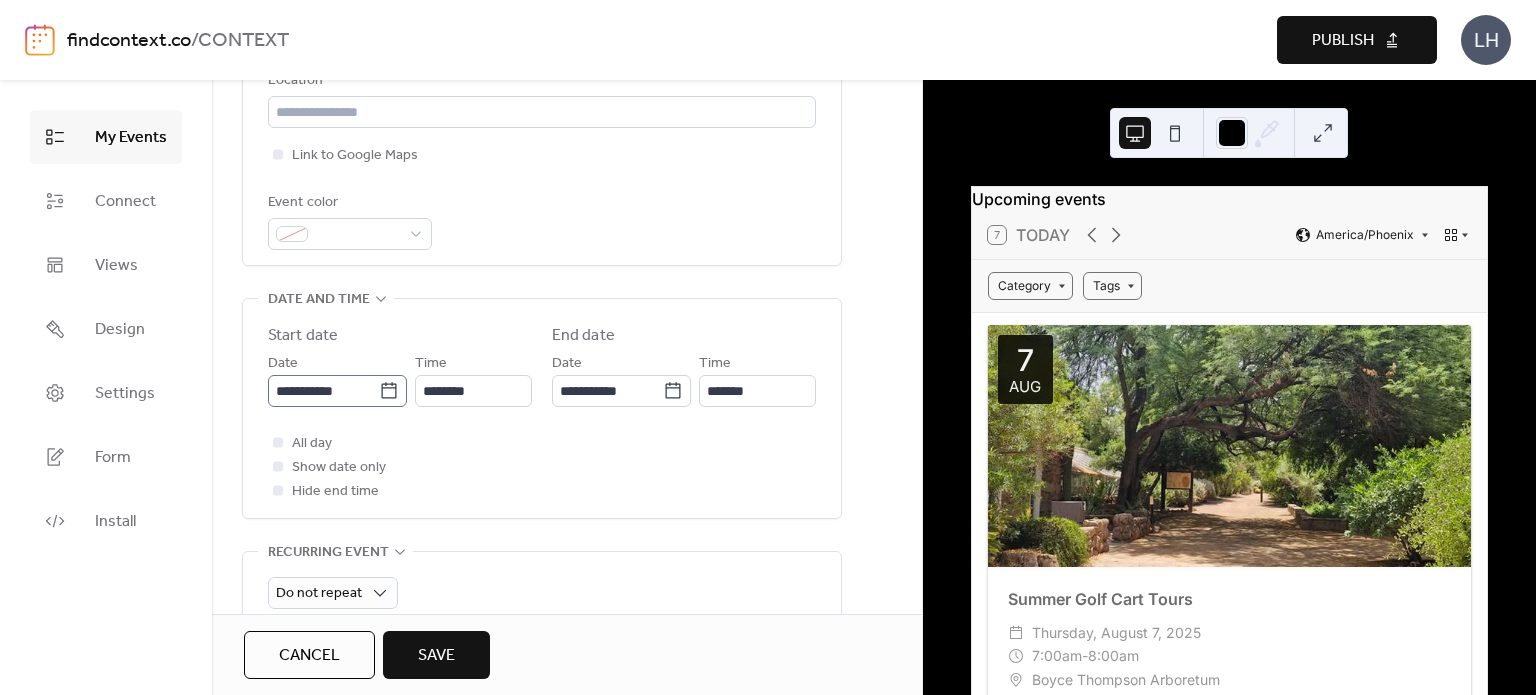 click 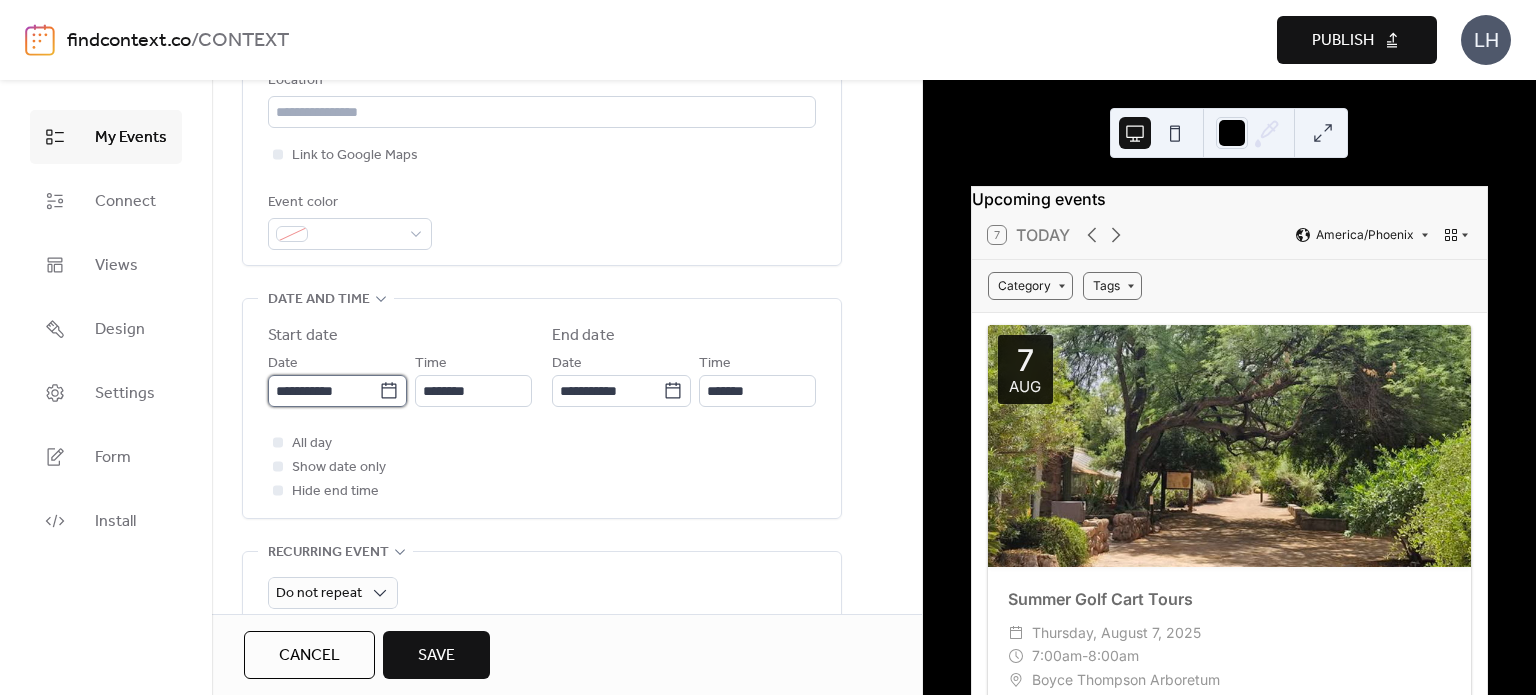 click on "**********" at bounding box center [323, 391] 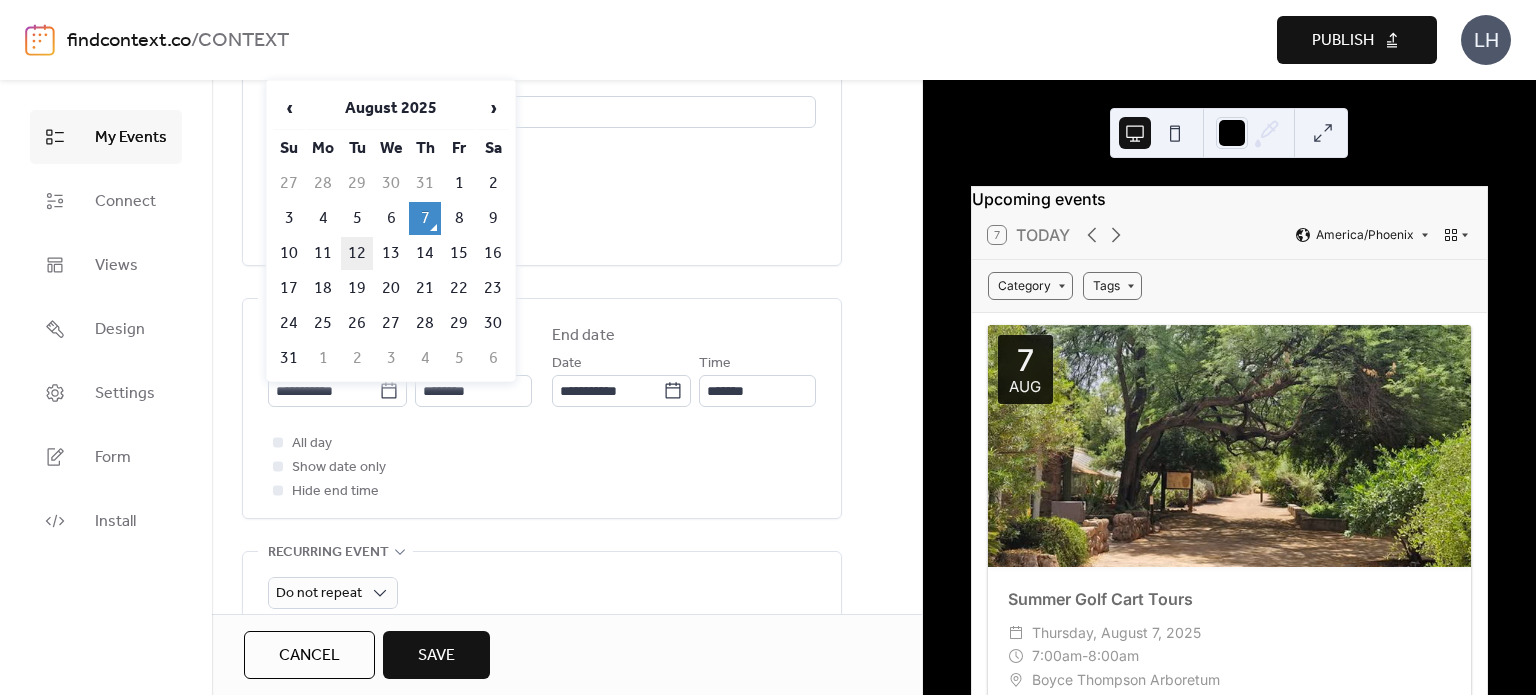 click on "12" at bounding box center (357, 253) 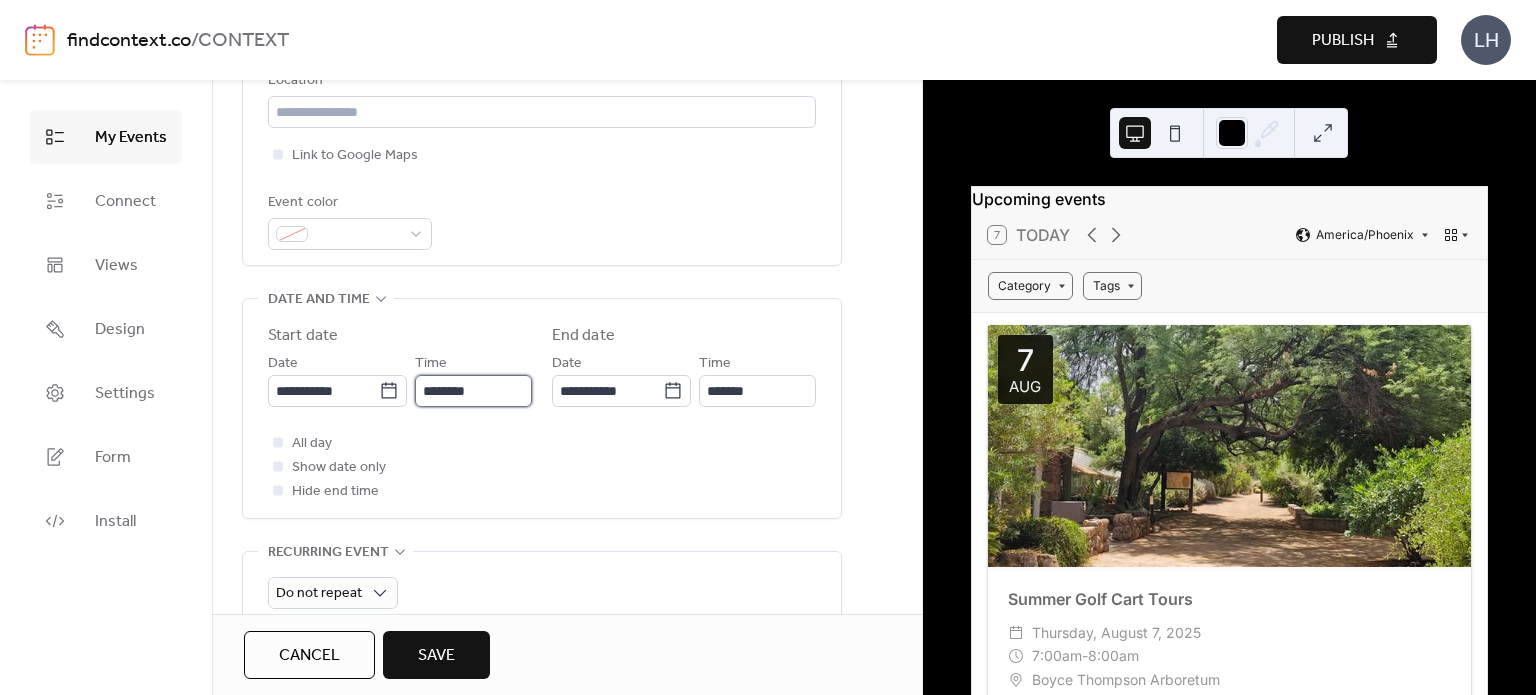 click on "********" at bounding box center (473, 391) 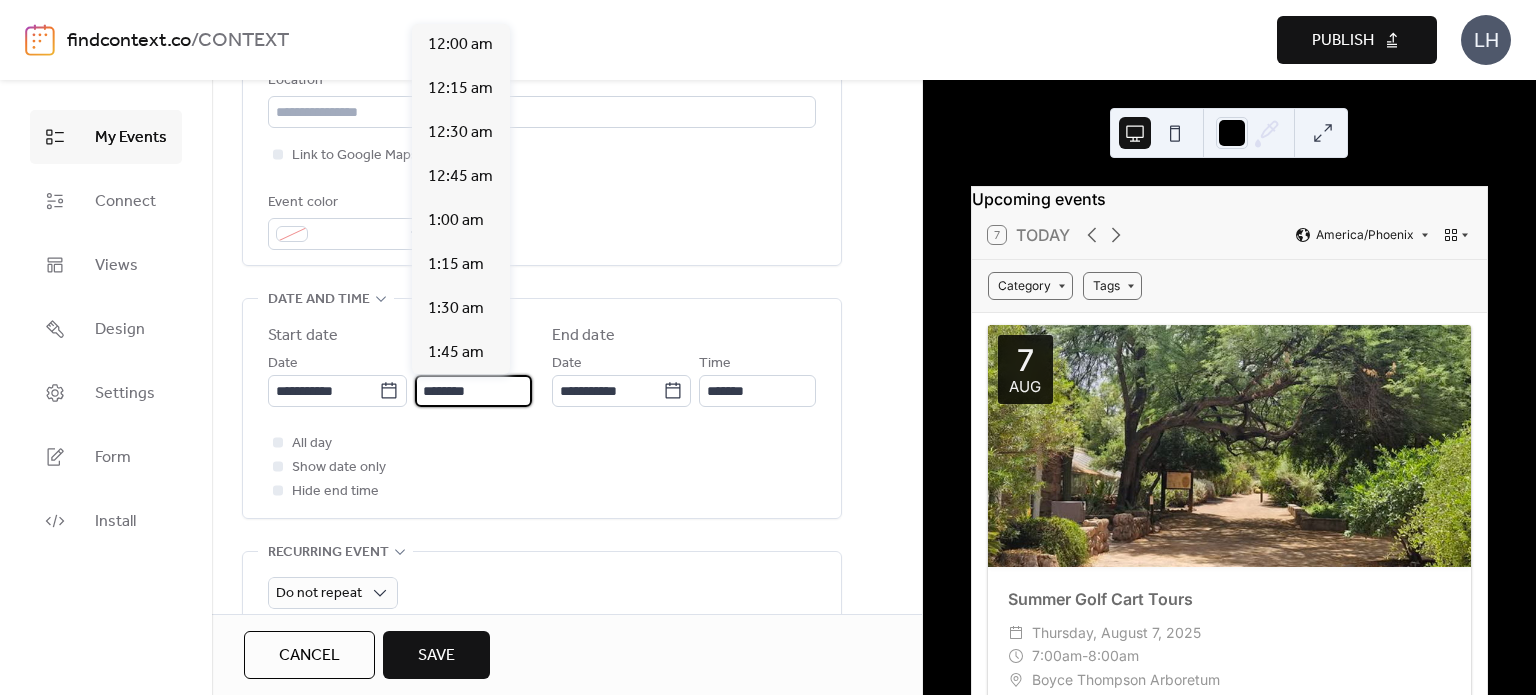 click on "********" at bounding box center (473, 391) 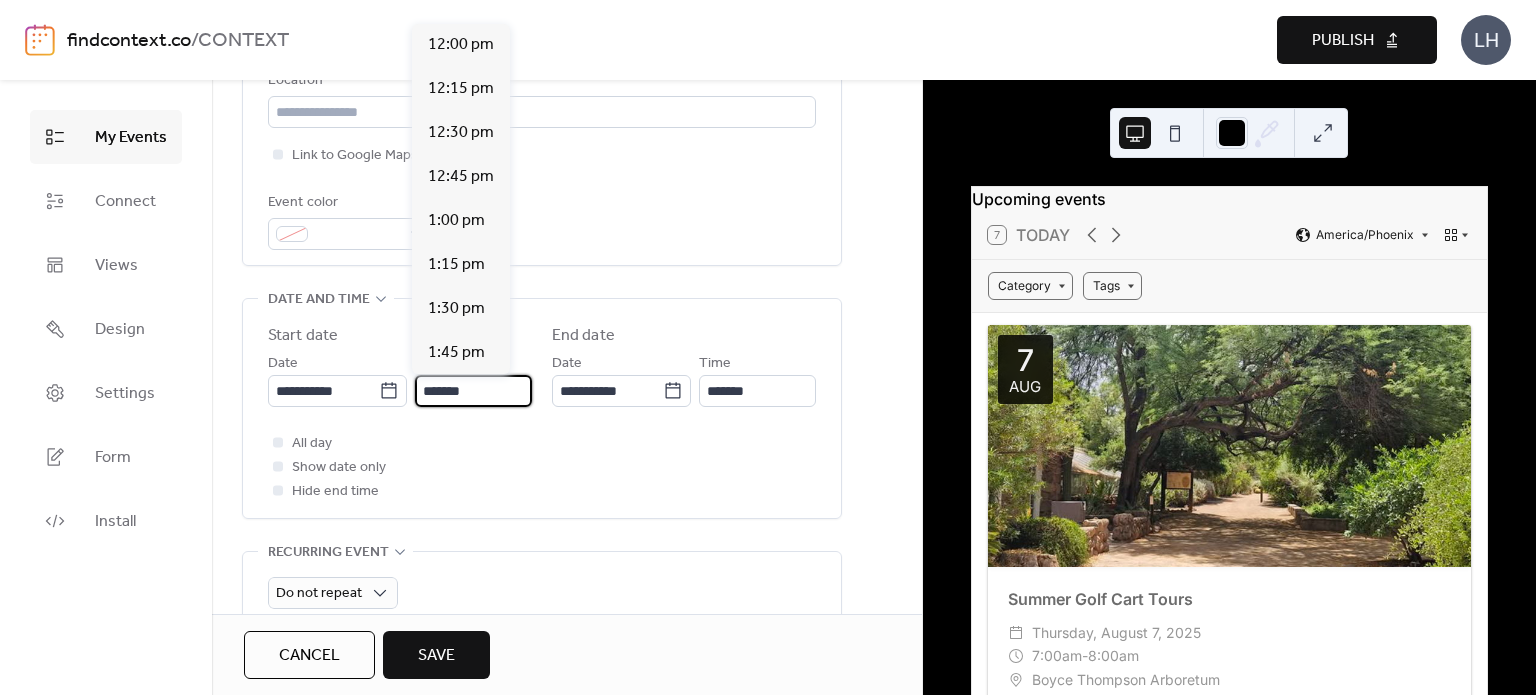 scroll, scrollTop: 3168, scrollLeft: 0, axis: vertical 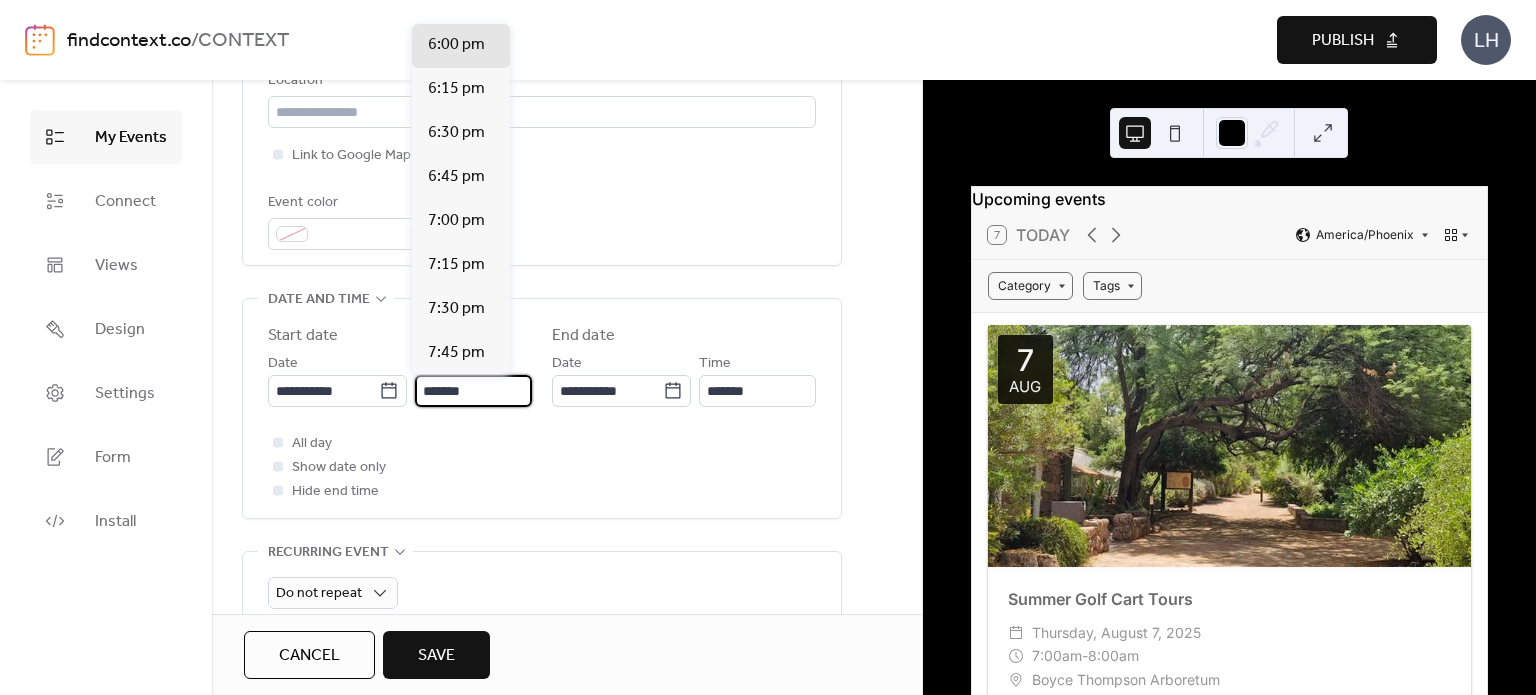 type on "*******" 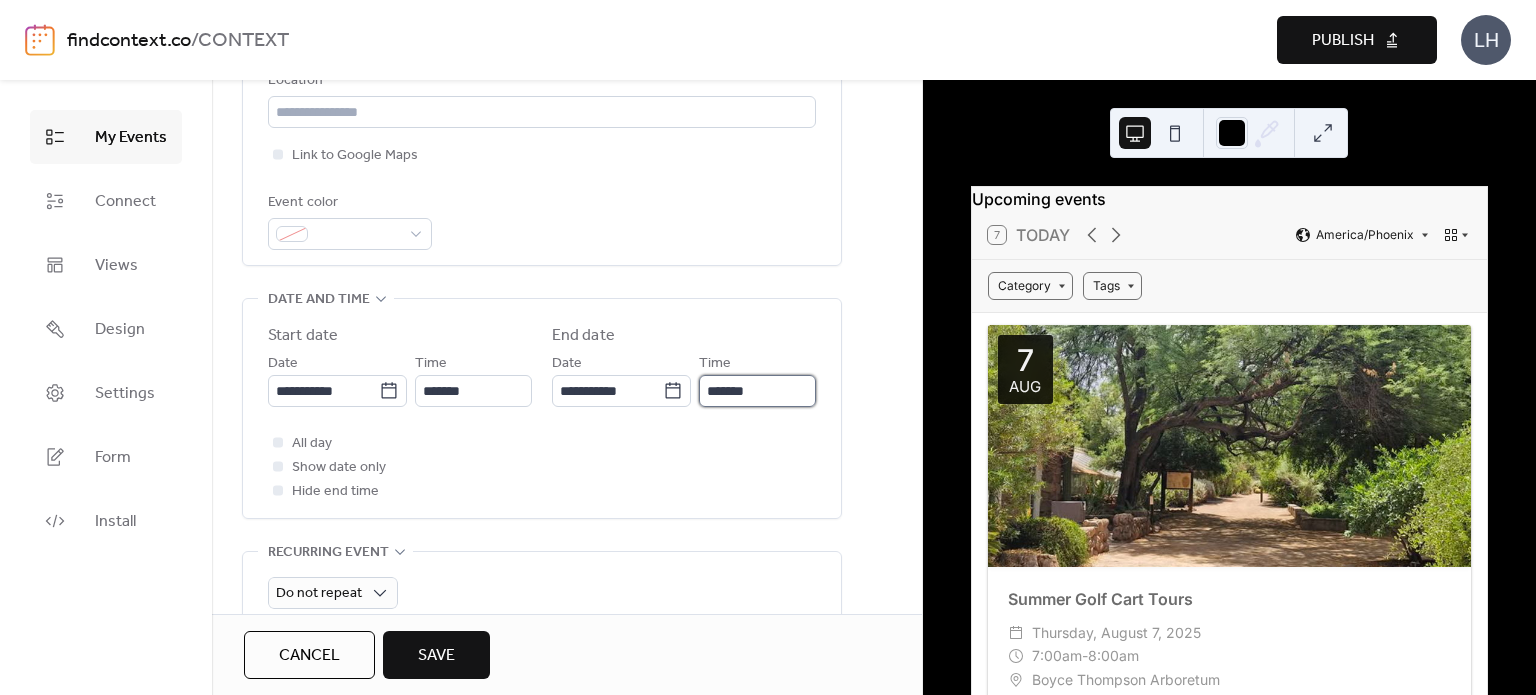 click on "*******" at bounding box center [757, 391] 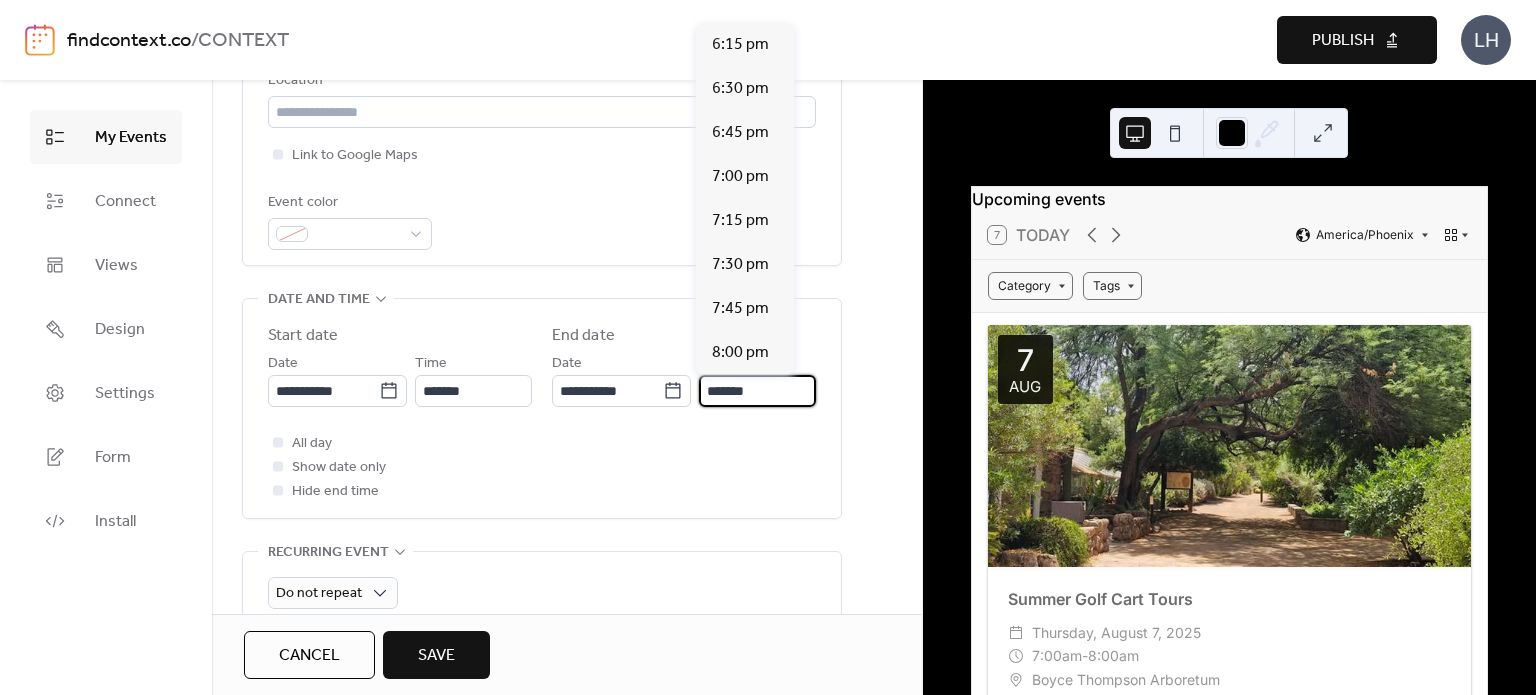 scroll, scrollTop: 484, scrollLeft: 0, axis: vertical 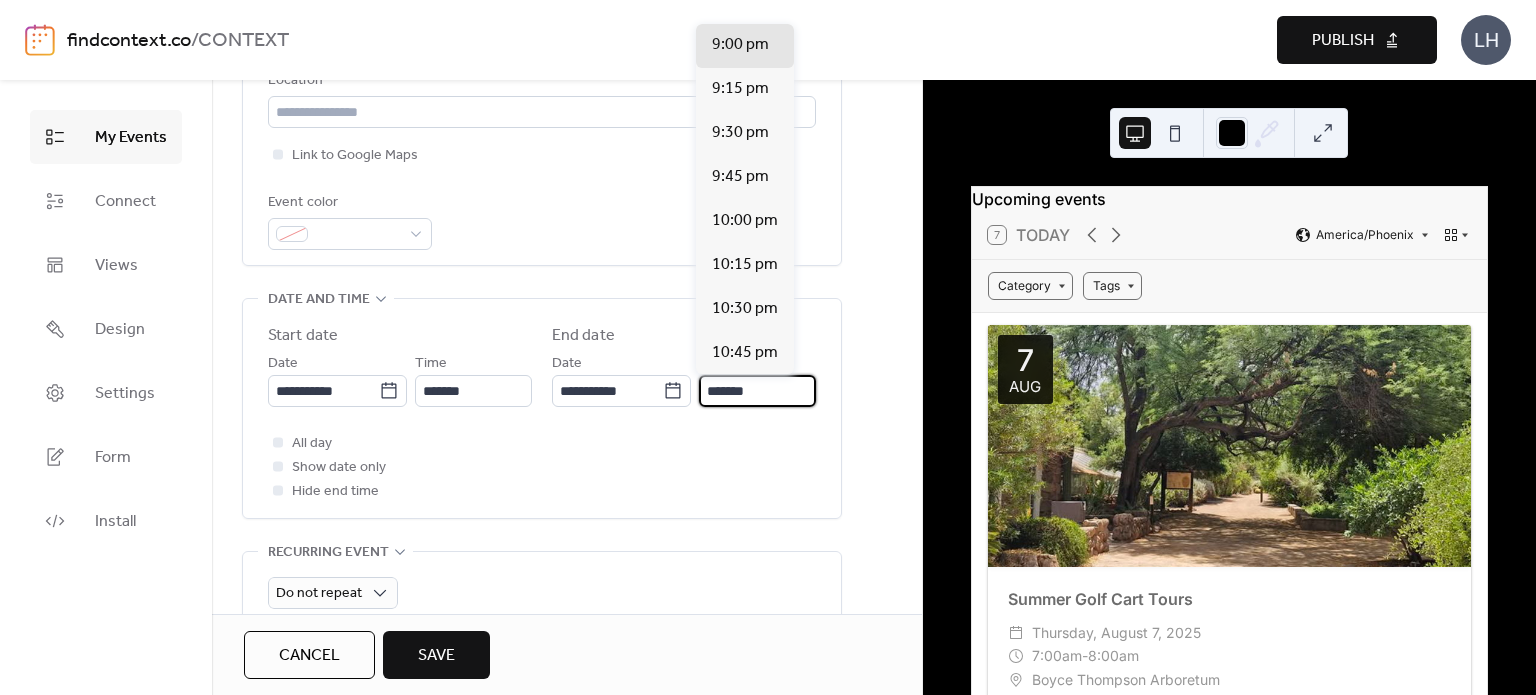 type on "*******" 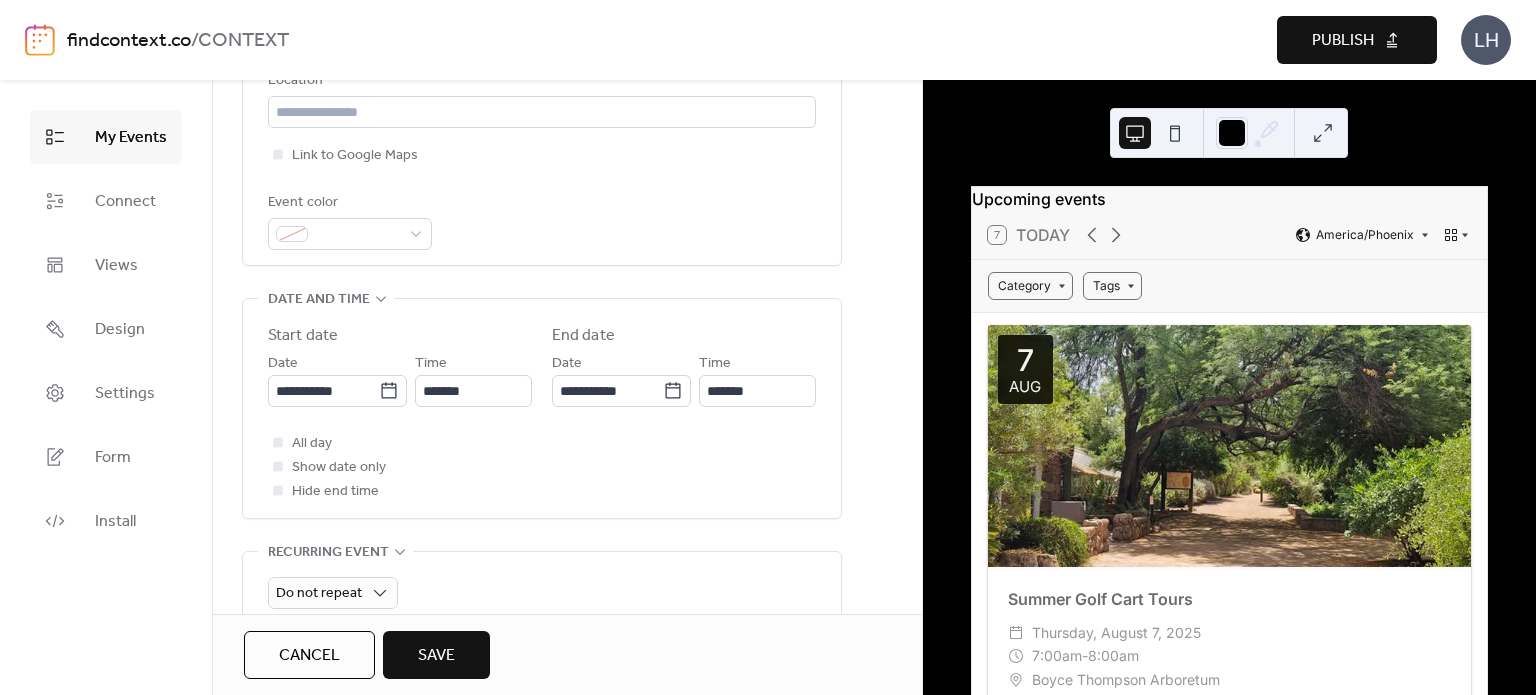click on "All day Show date only Hide end time" at bounding box center [542, 467] 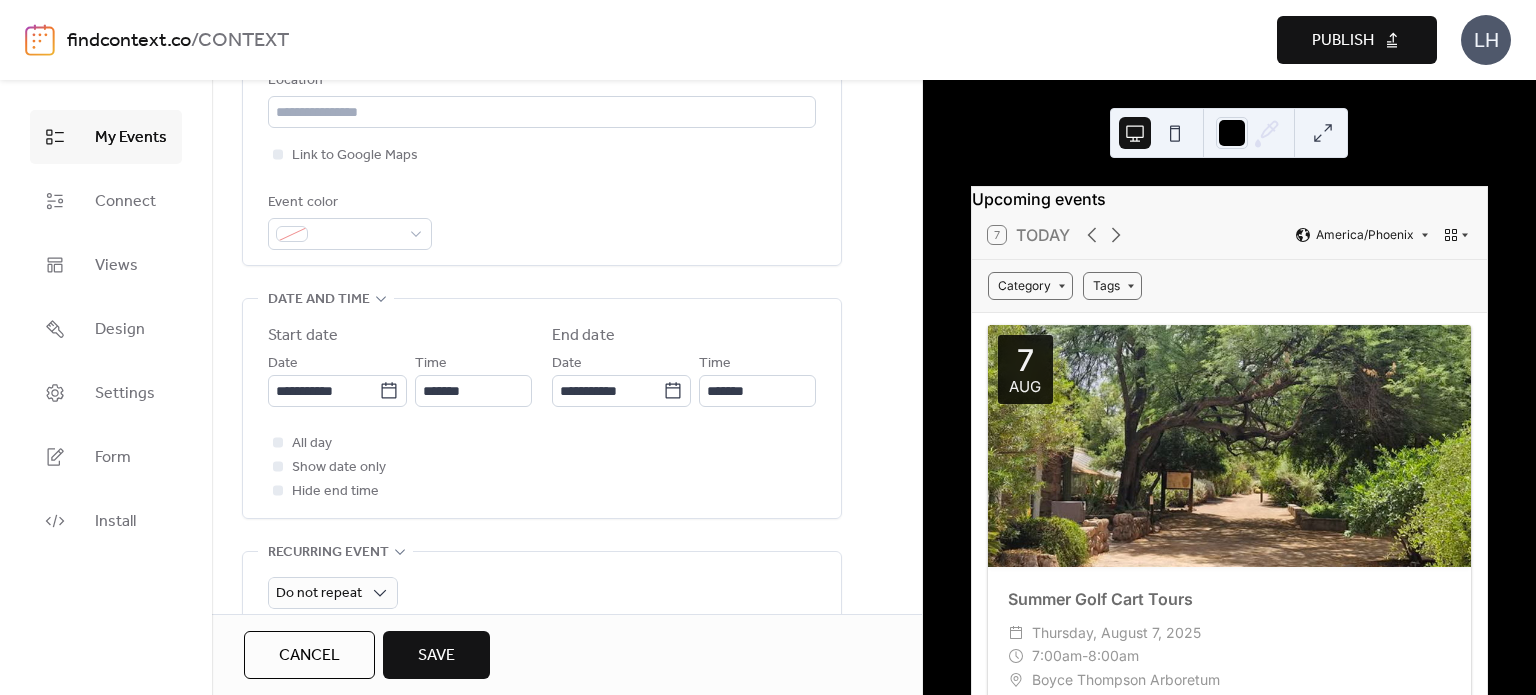 scroll, scrollTop: 287, scrollLeft: 0, axis: vertical 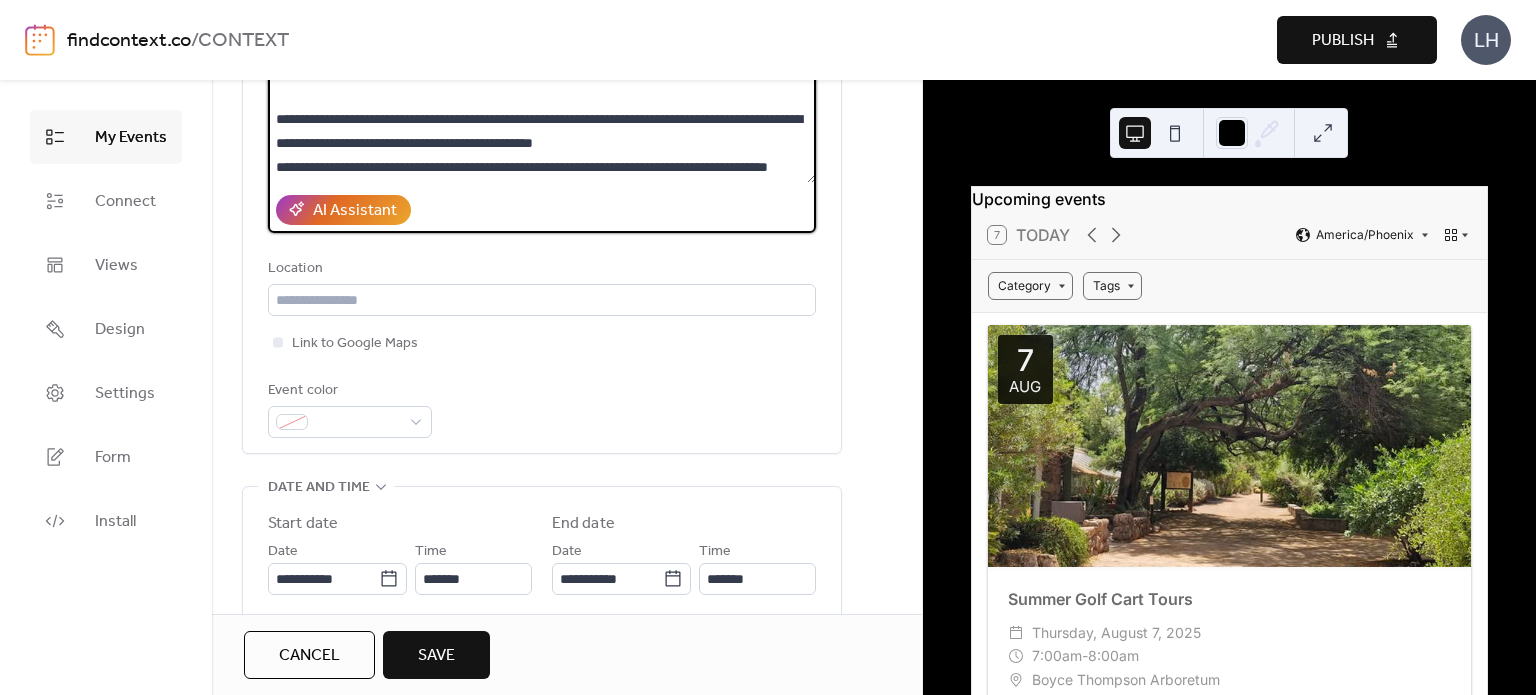 drag, startPoint x: 355, startPoint y: 151, endPoint x: 595, endPoint y: 149, distance: 240.00833 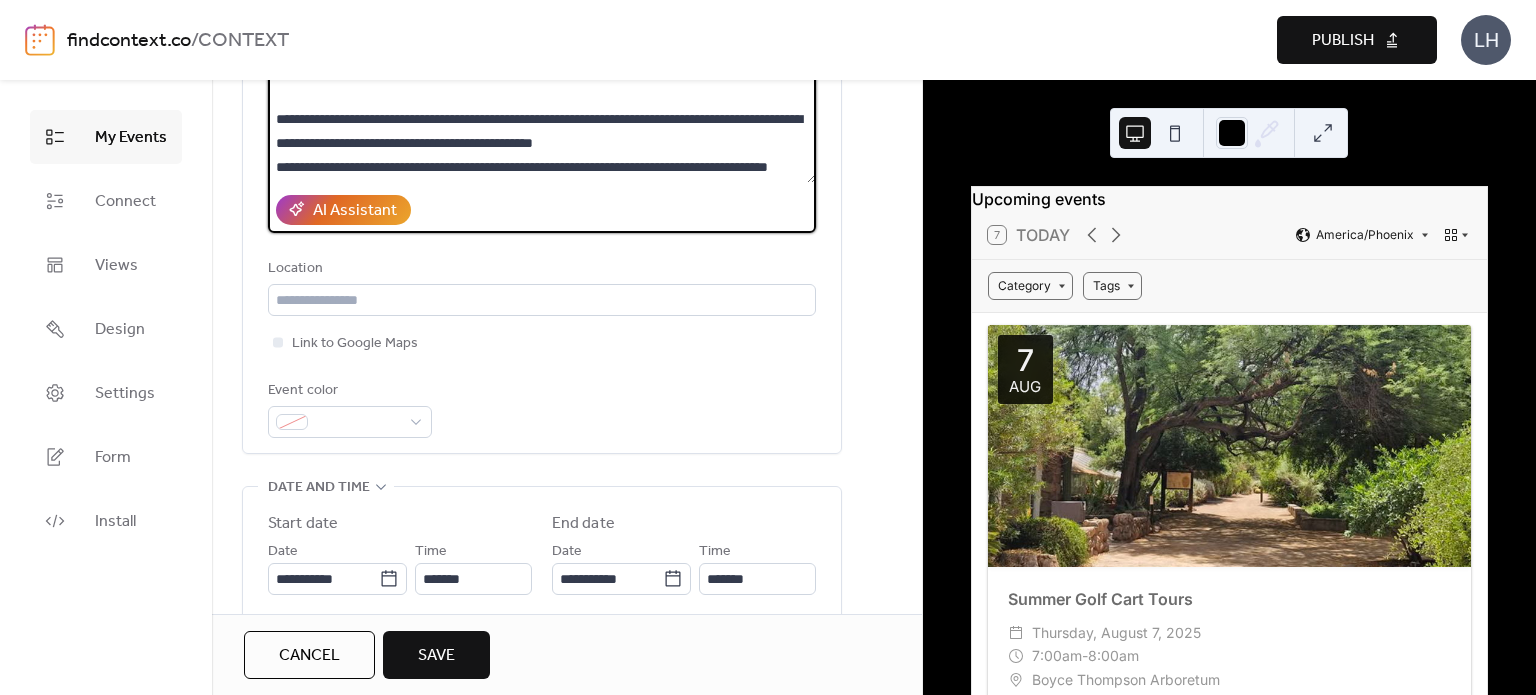 click at bounding box center (542, 107) 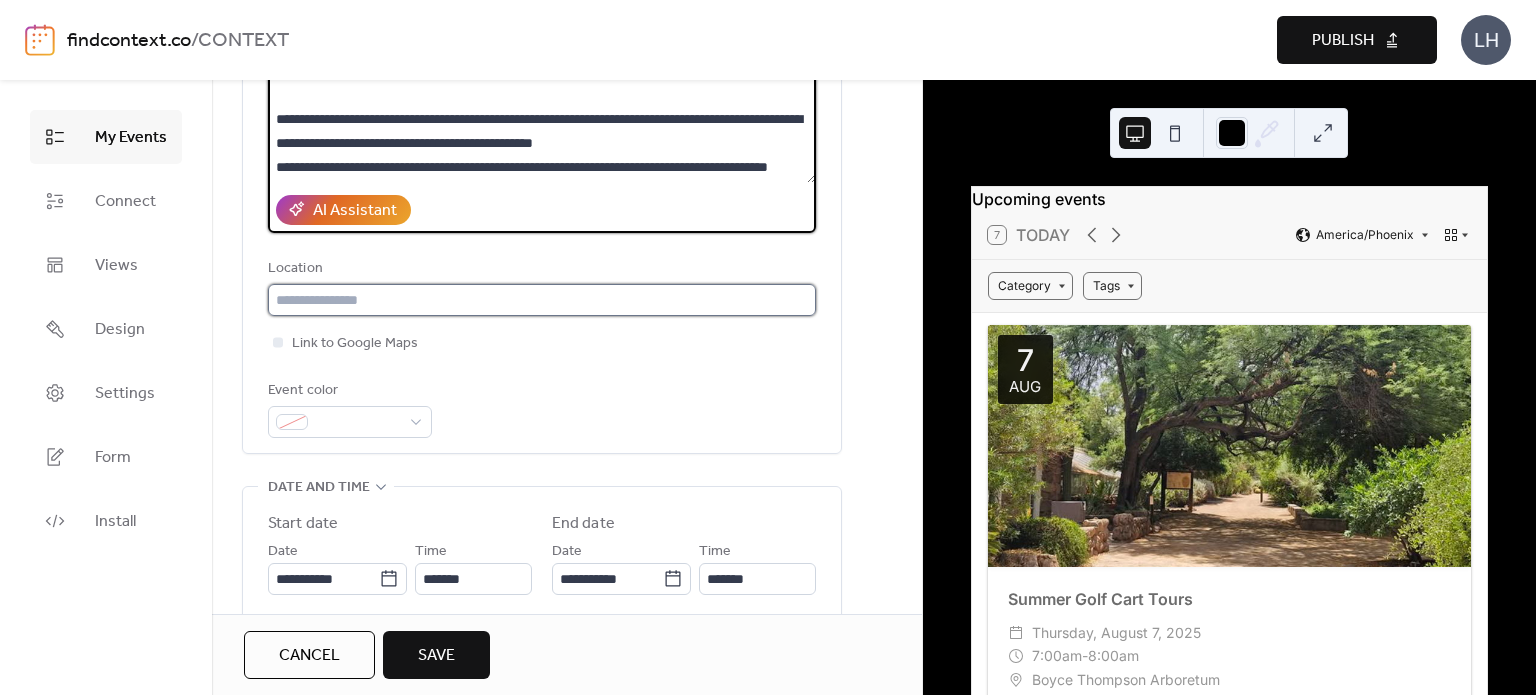 click at bounding box center [542, 300] 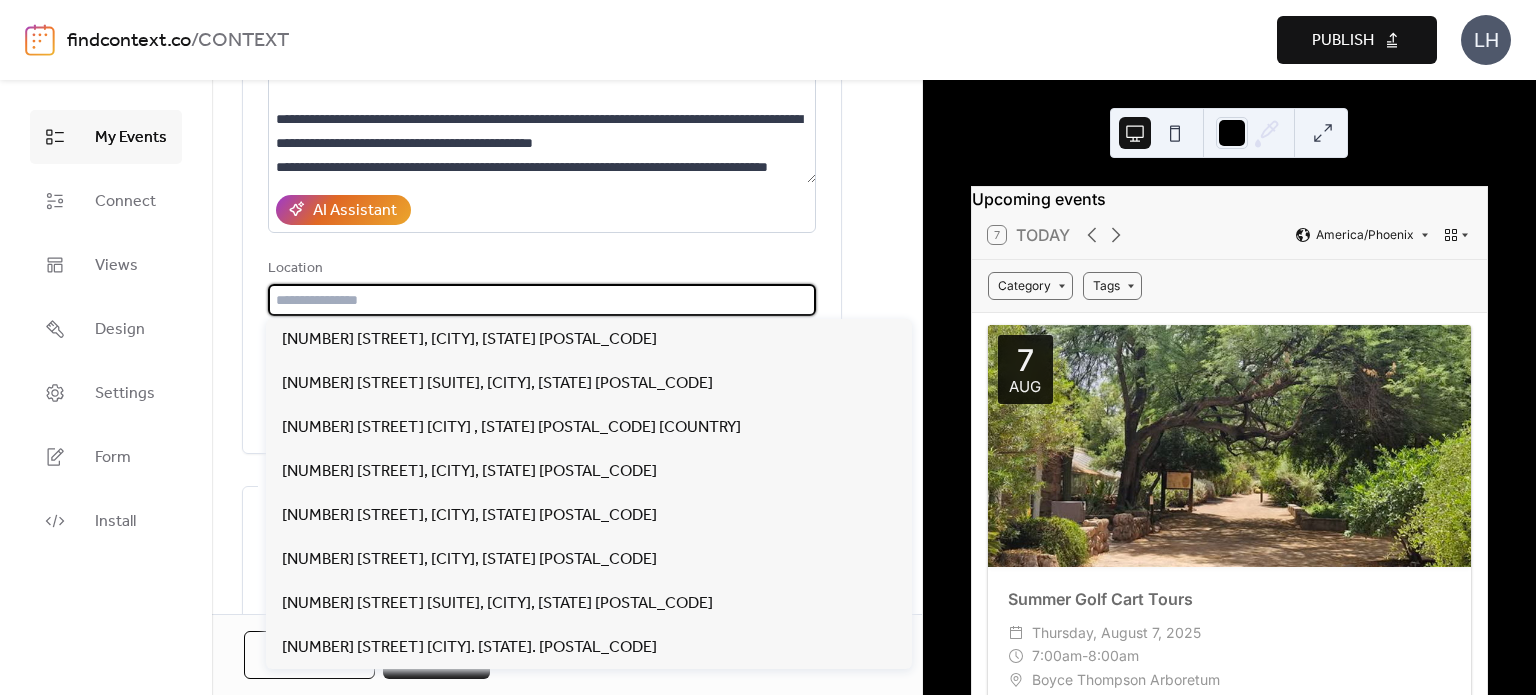 paste on "**********" 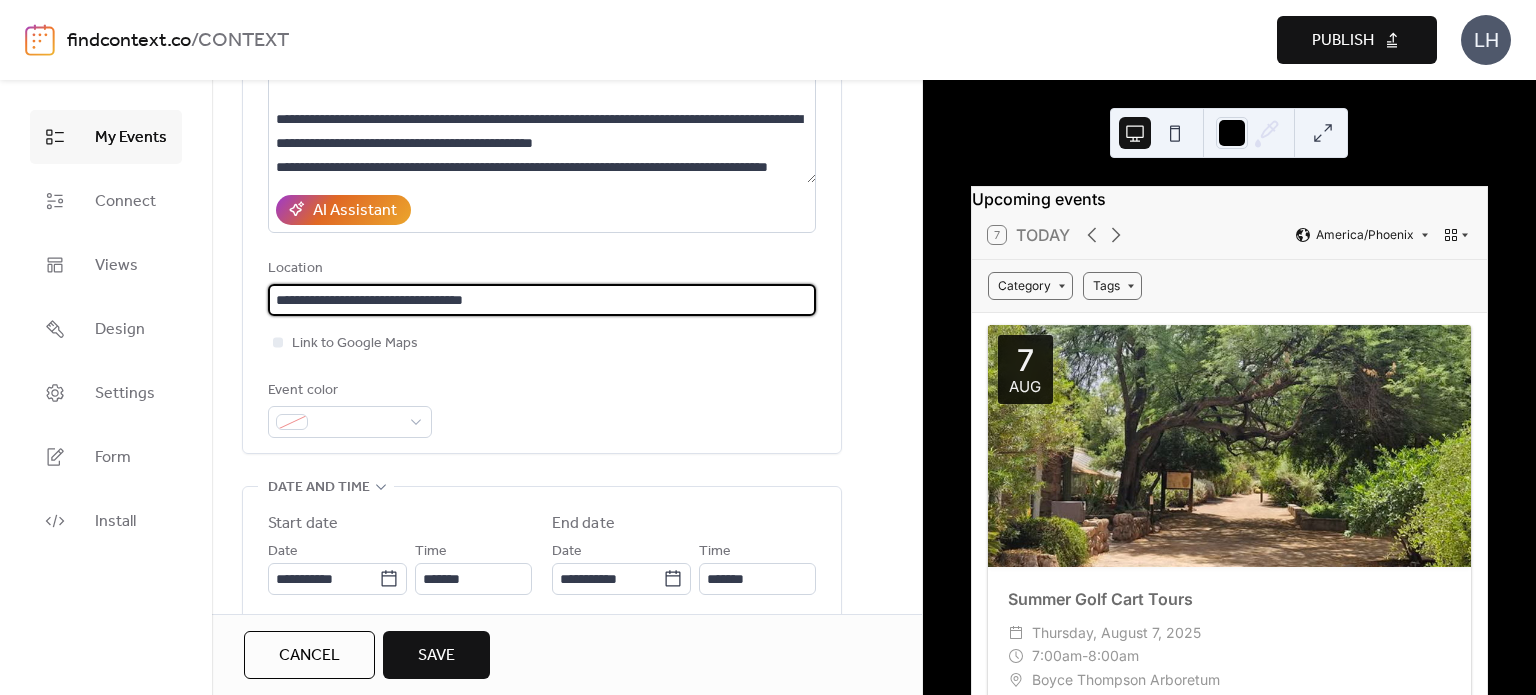 type on "**********" 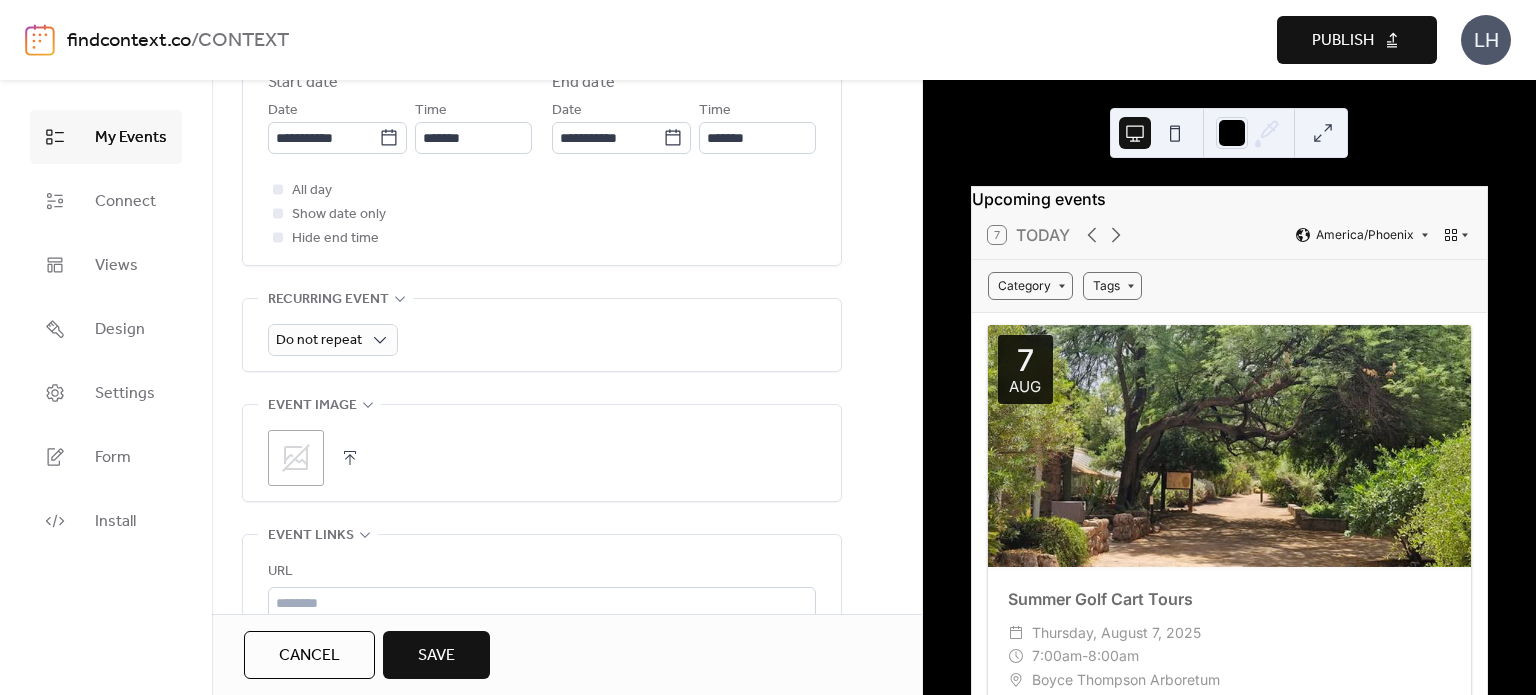 scroll, scrollTop: 730, scrollLeft: 0, axis: vertical 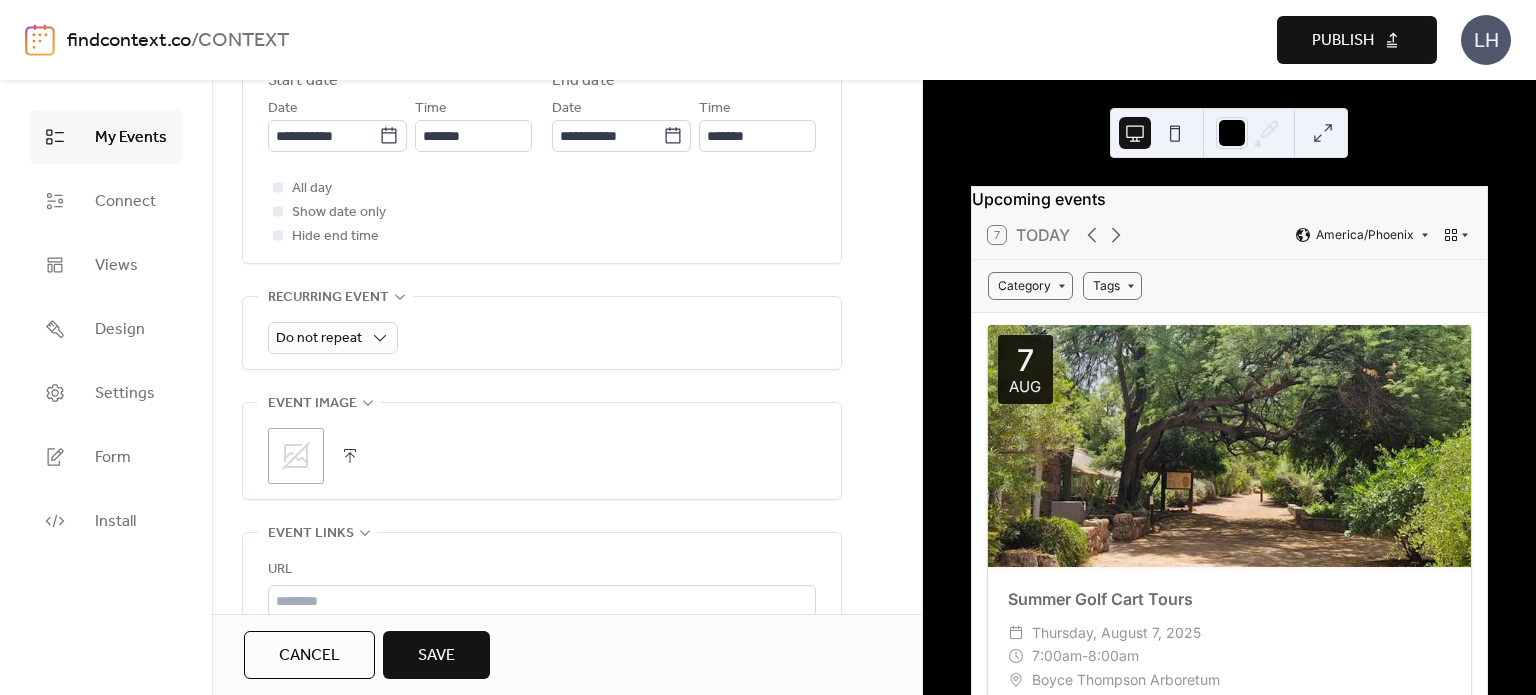 type 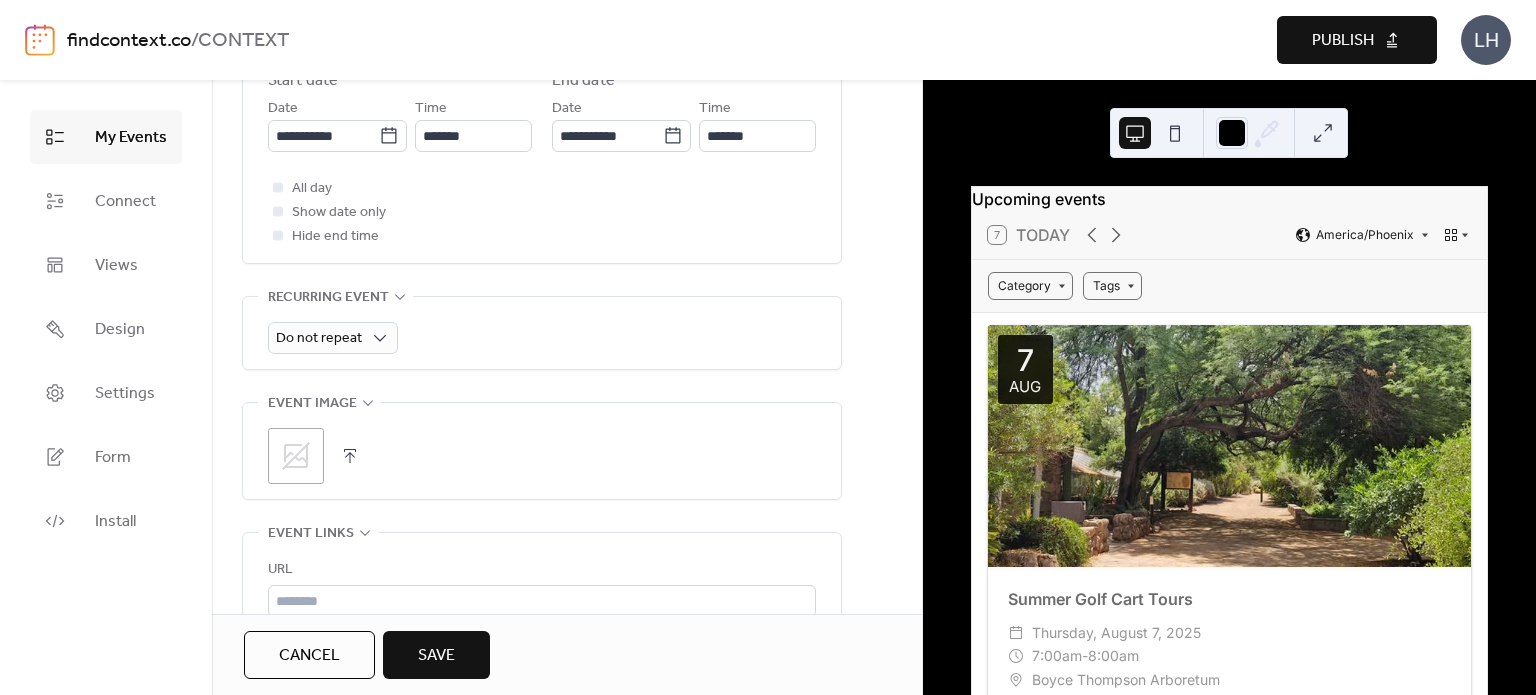click 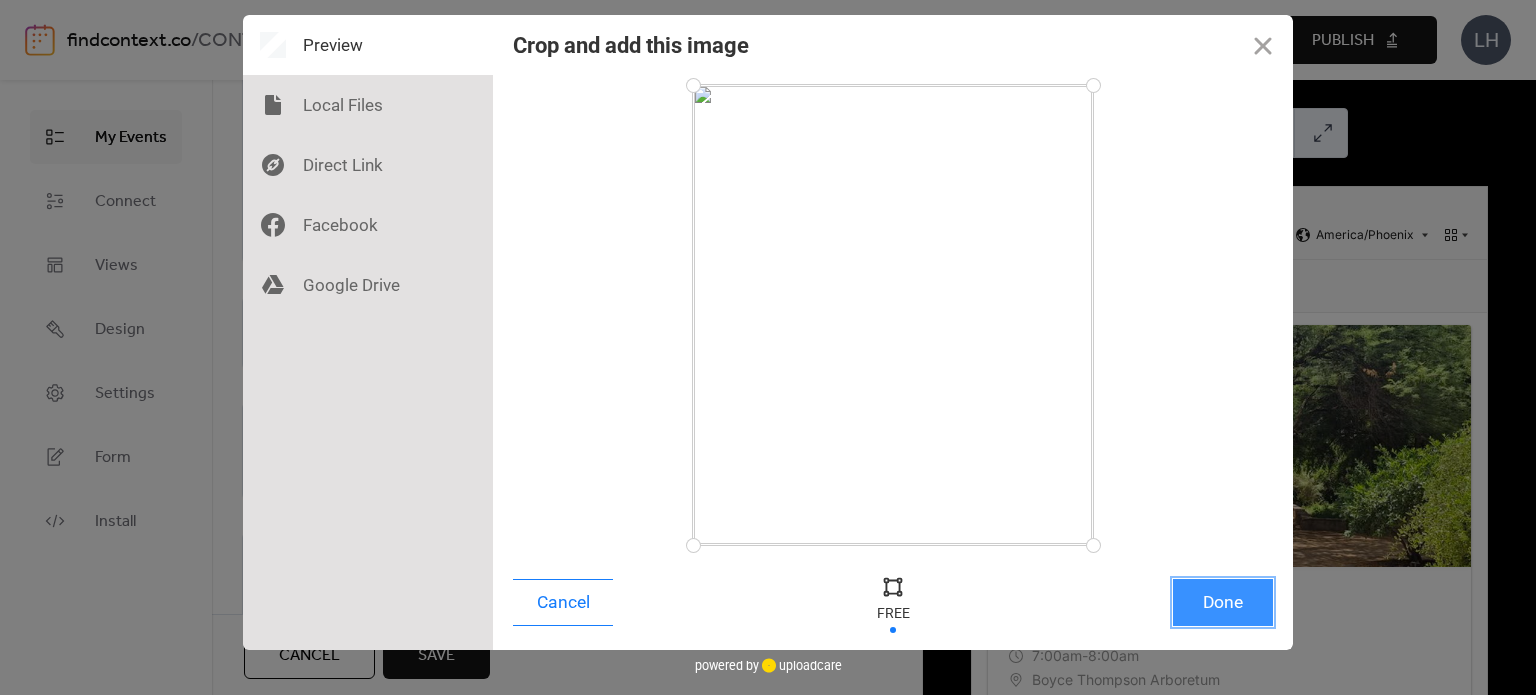 click on "Done" at bounding box center [1223, 602] 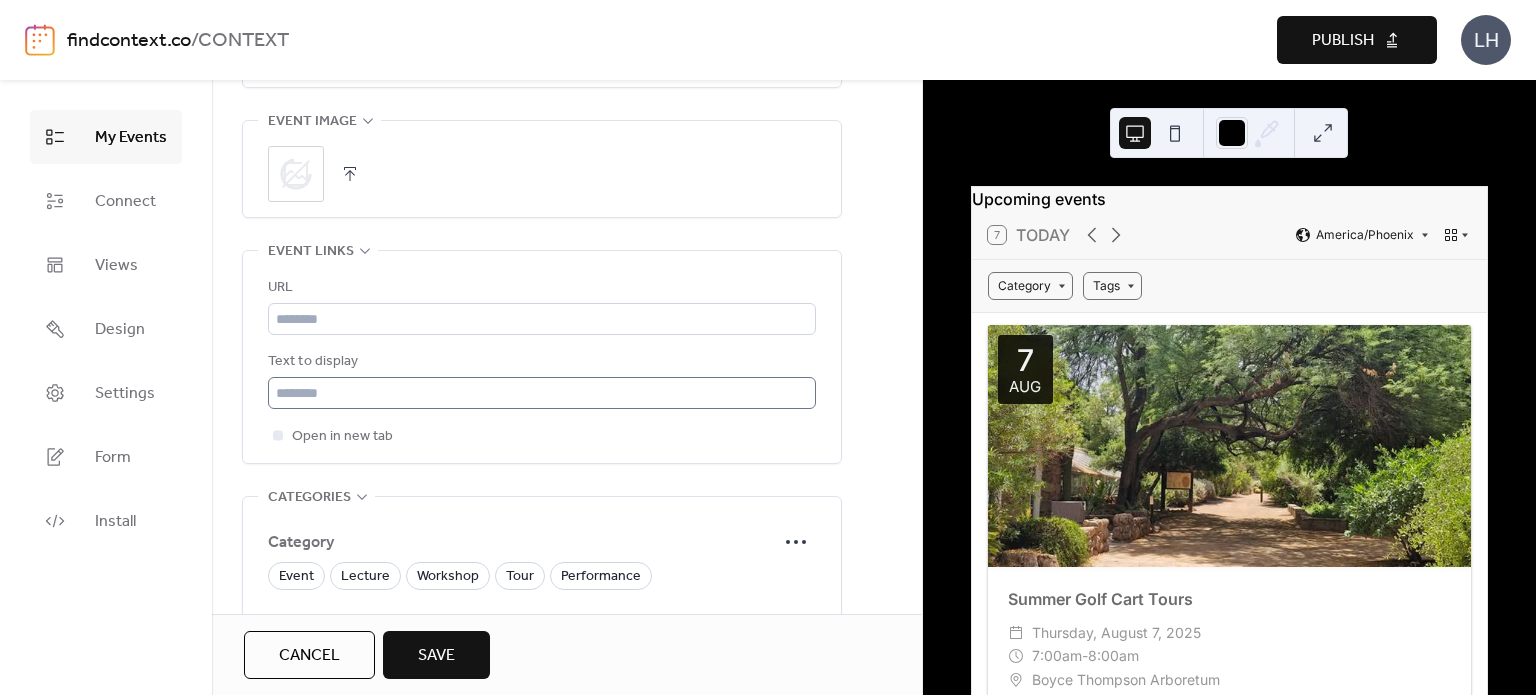 scroll, scrollTop: 1014, scrollLeft: 0, axis: vertical 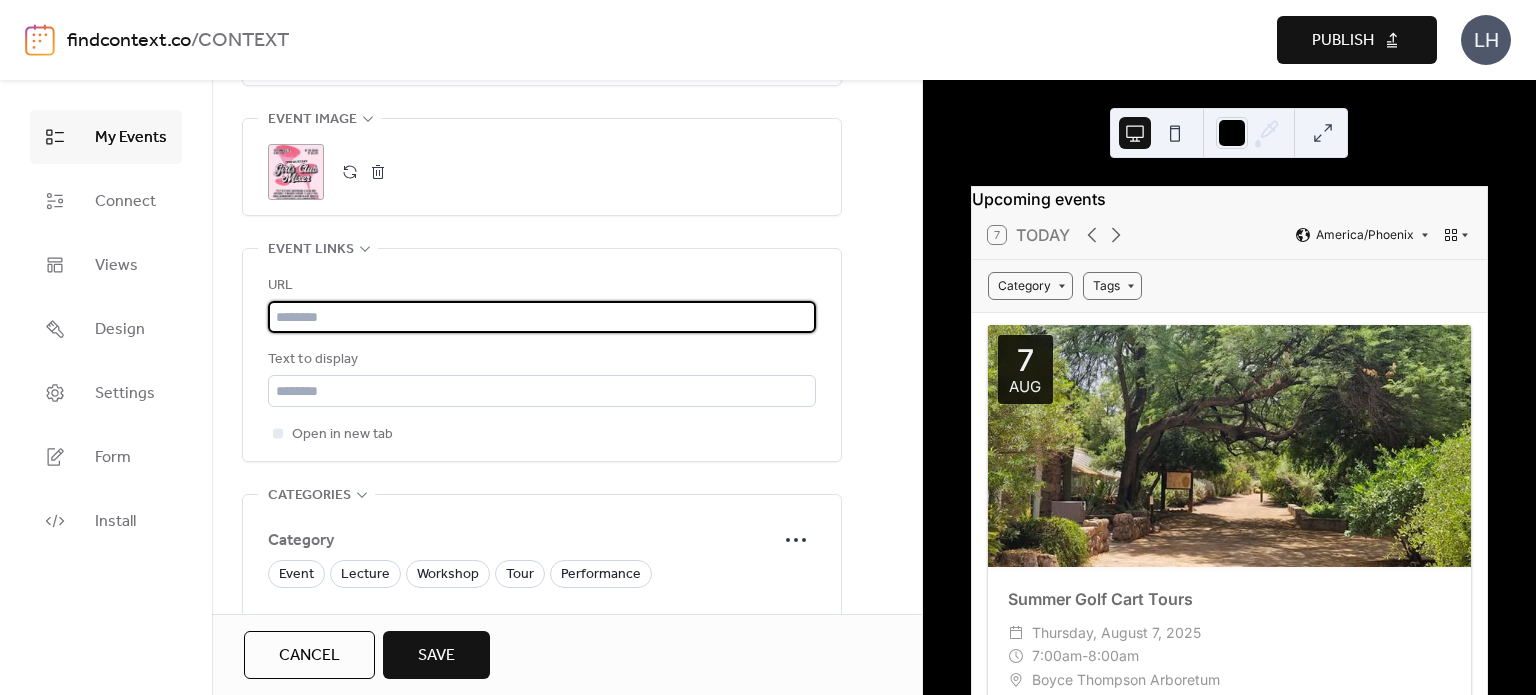 click at bounding box center [542, 317] 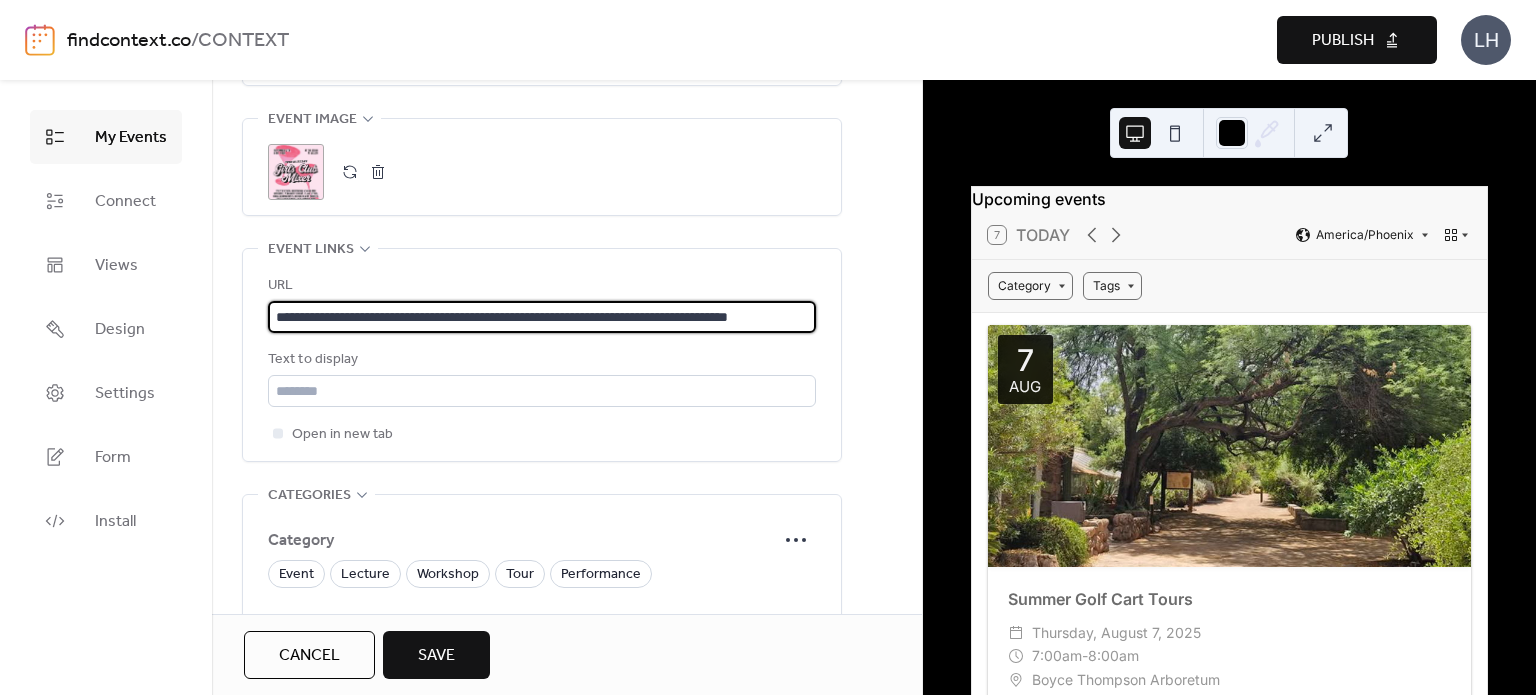 scroll, scrollTop: 0, scrollLeft: 110, axis: horizontal 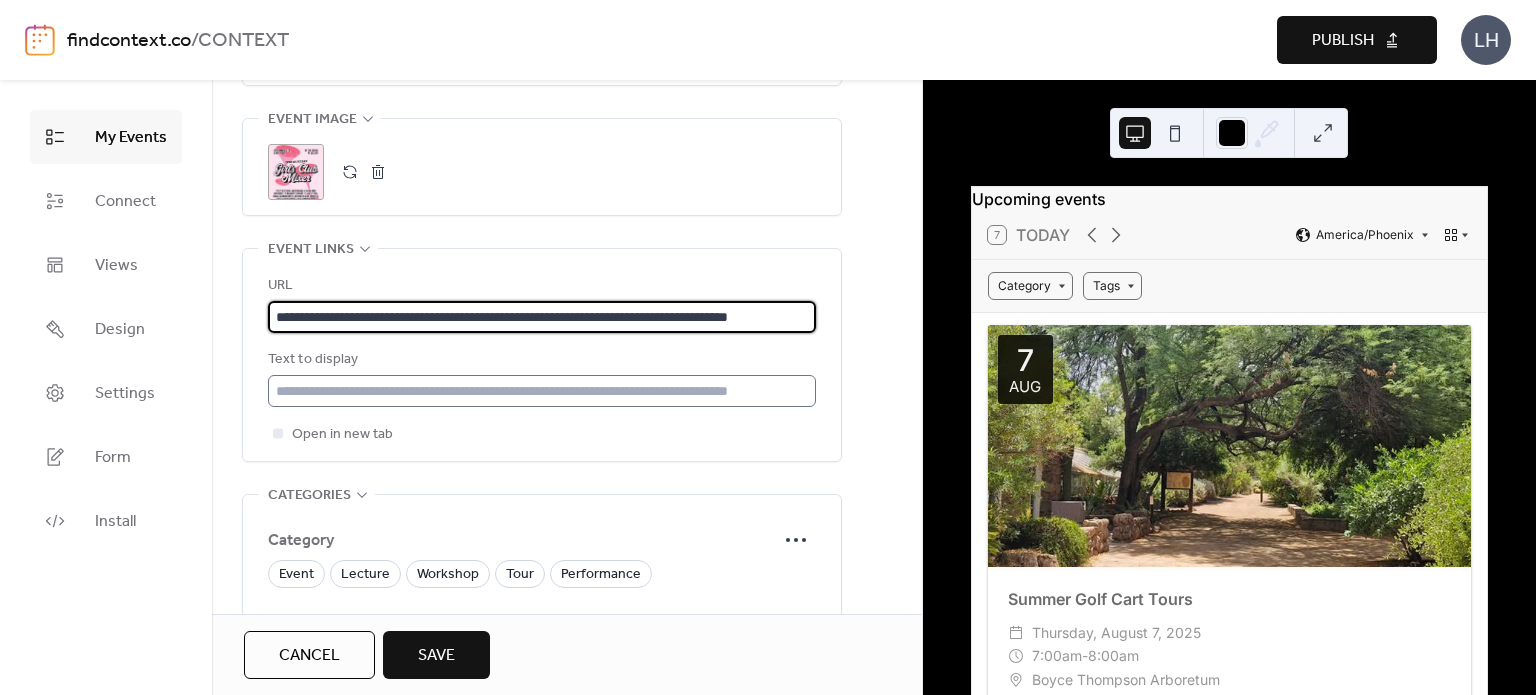 type on "**********" 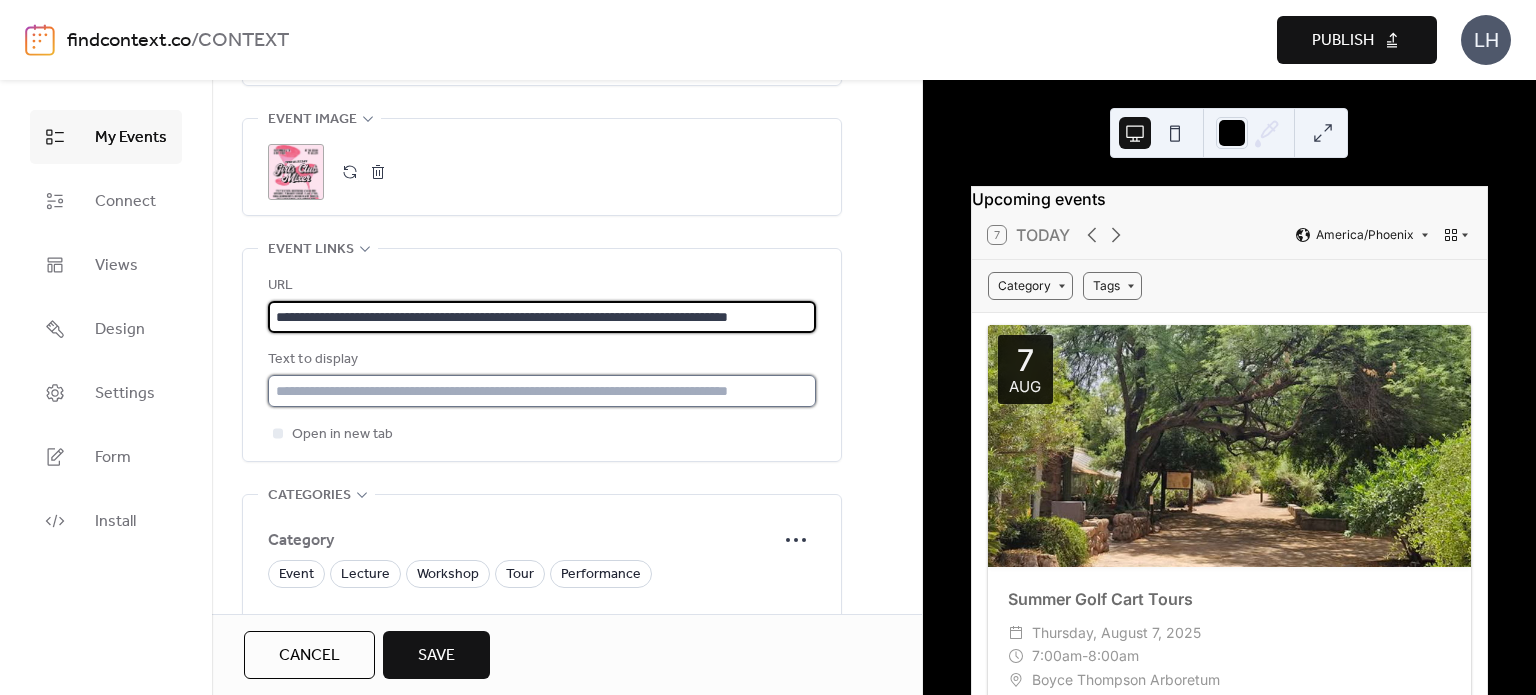 scroll, scrollTop: 0, scrollLeft: 0, axis: both 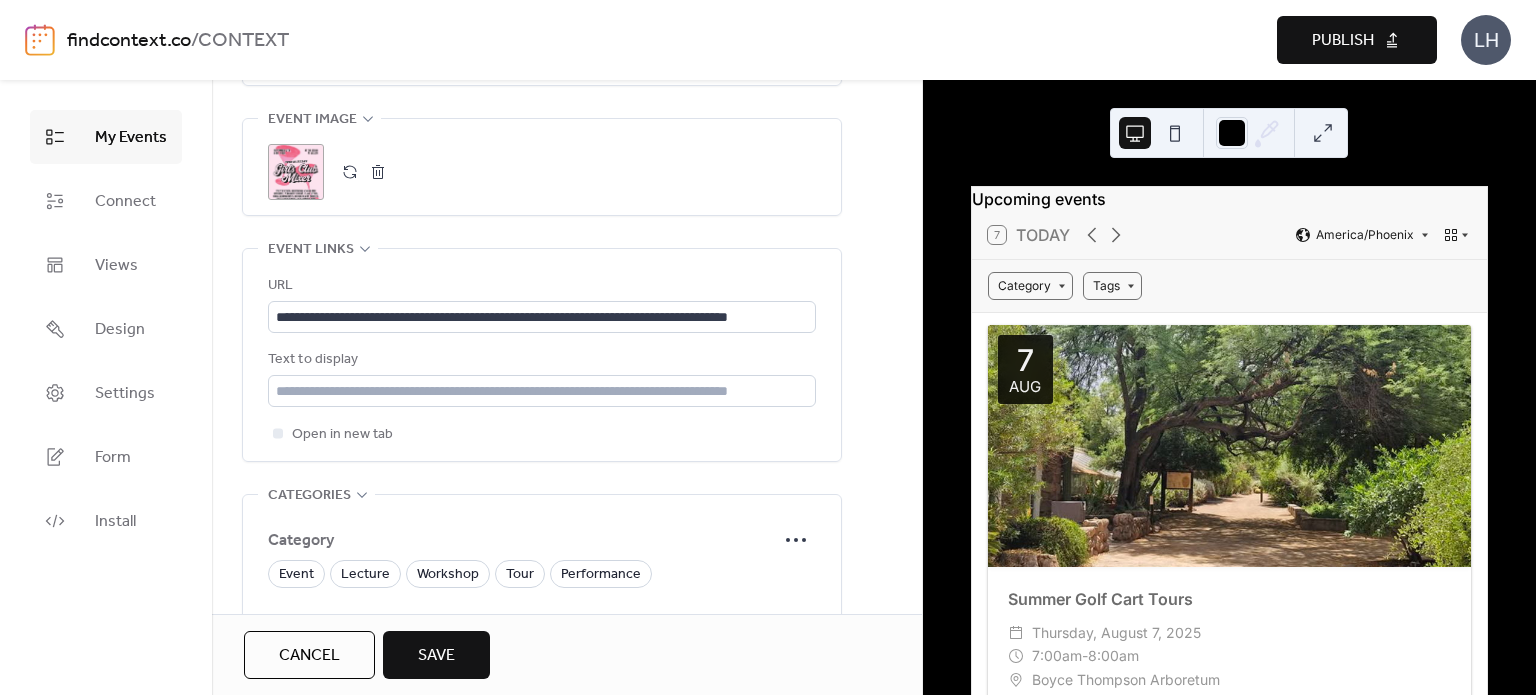 click on "**********" at bounding box center [542, 360] 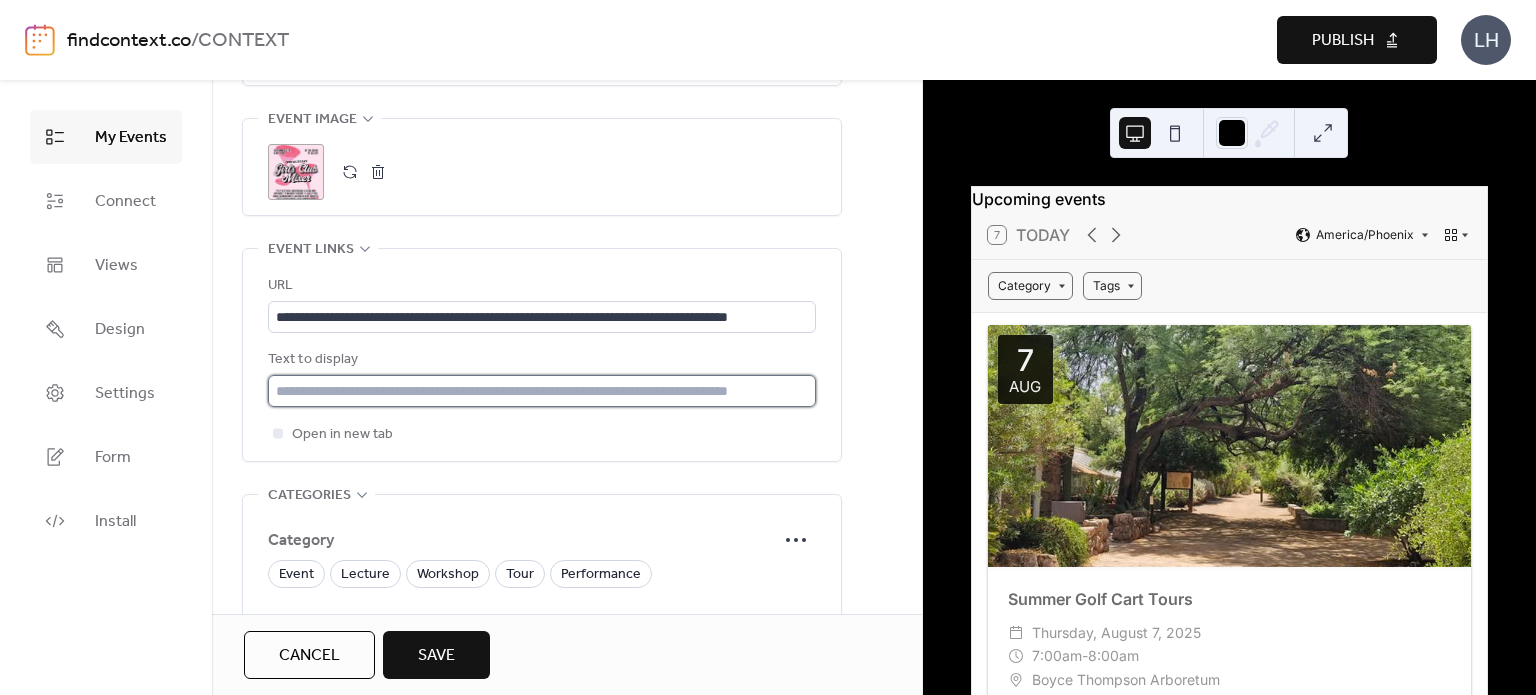 click at bounding box center (542, 391) 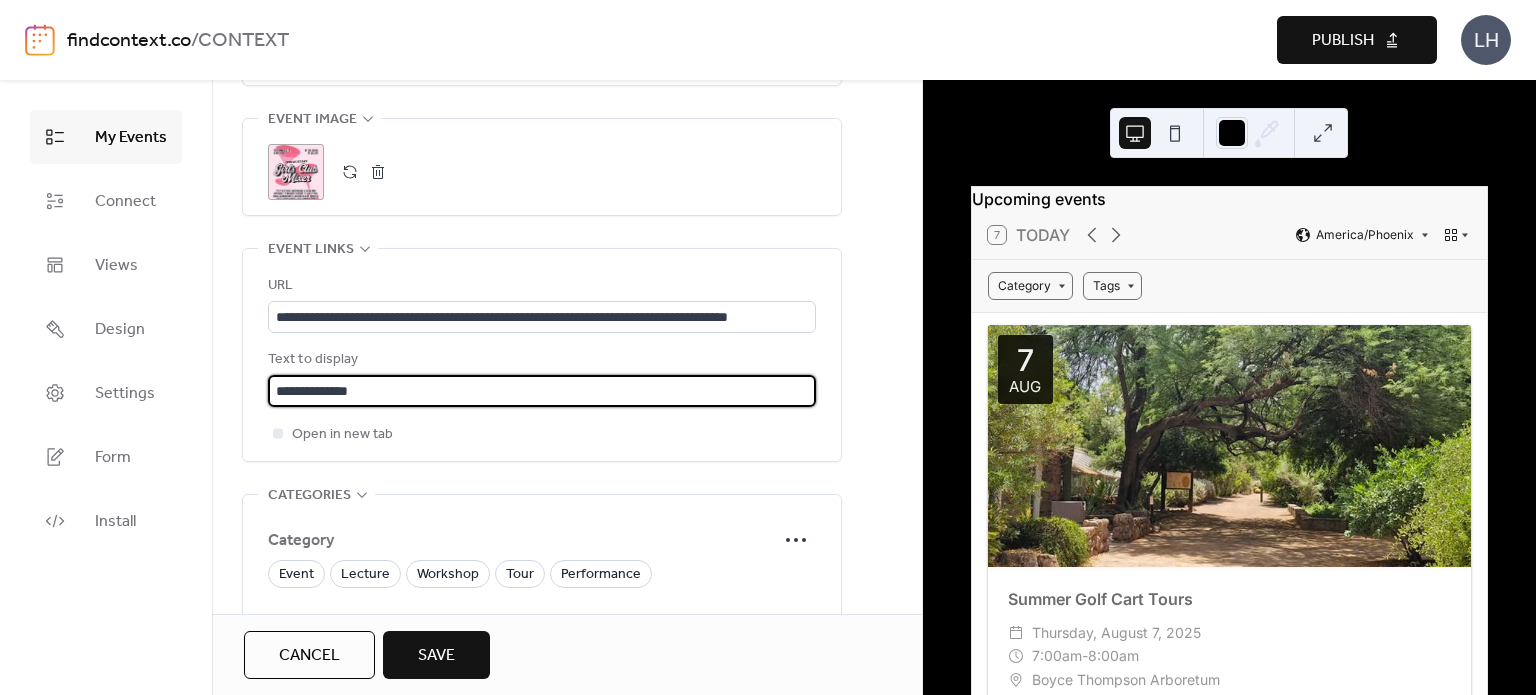 type on "**********" 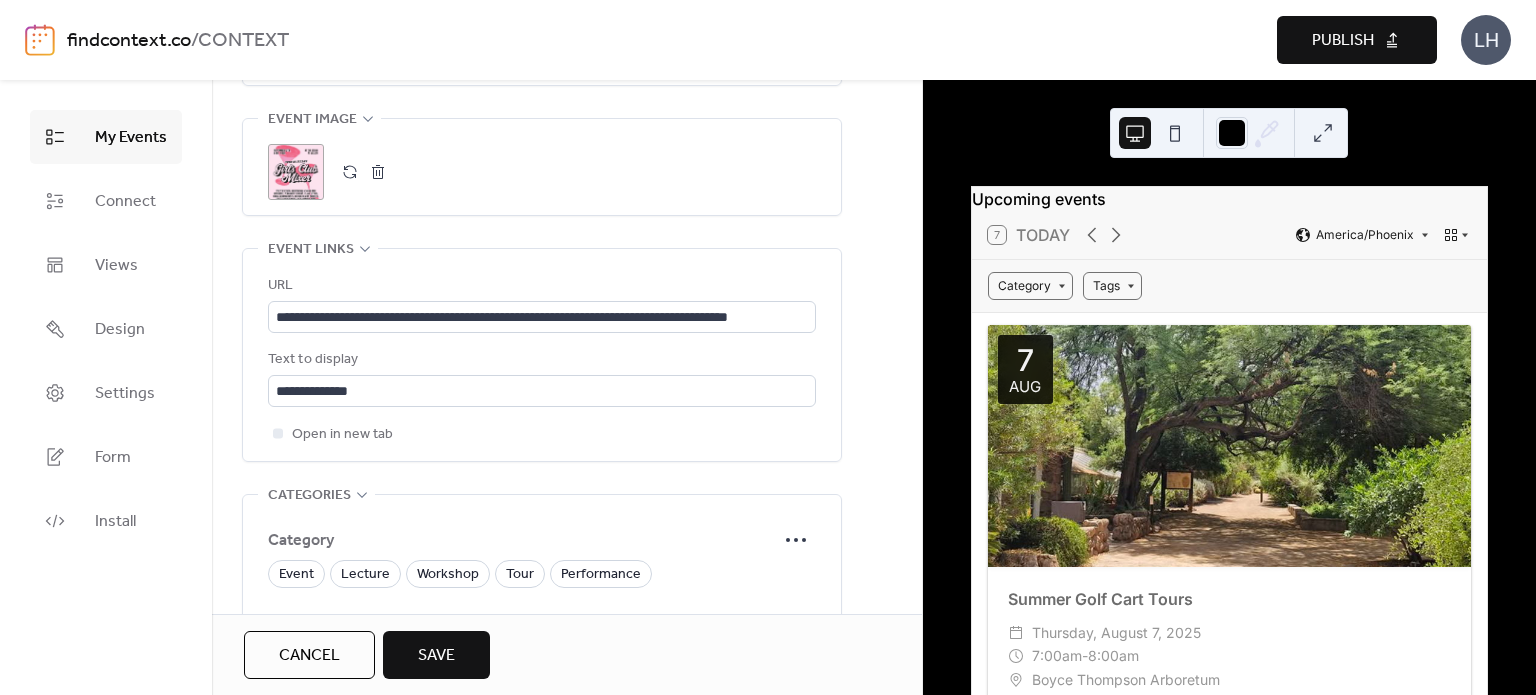 click on "Text to display" at bounding box center [540, 360] 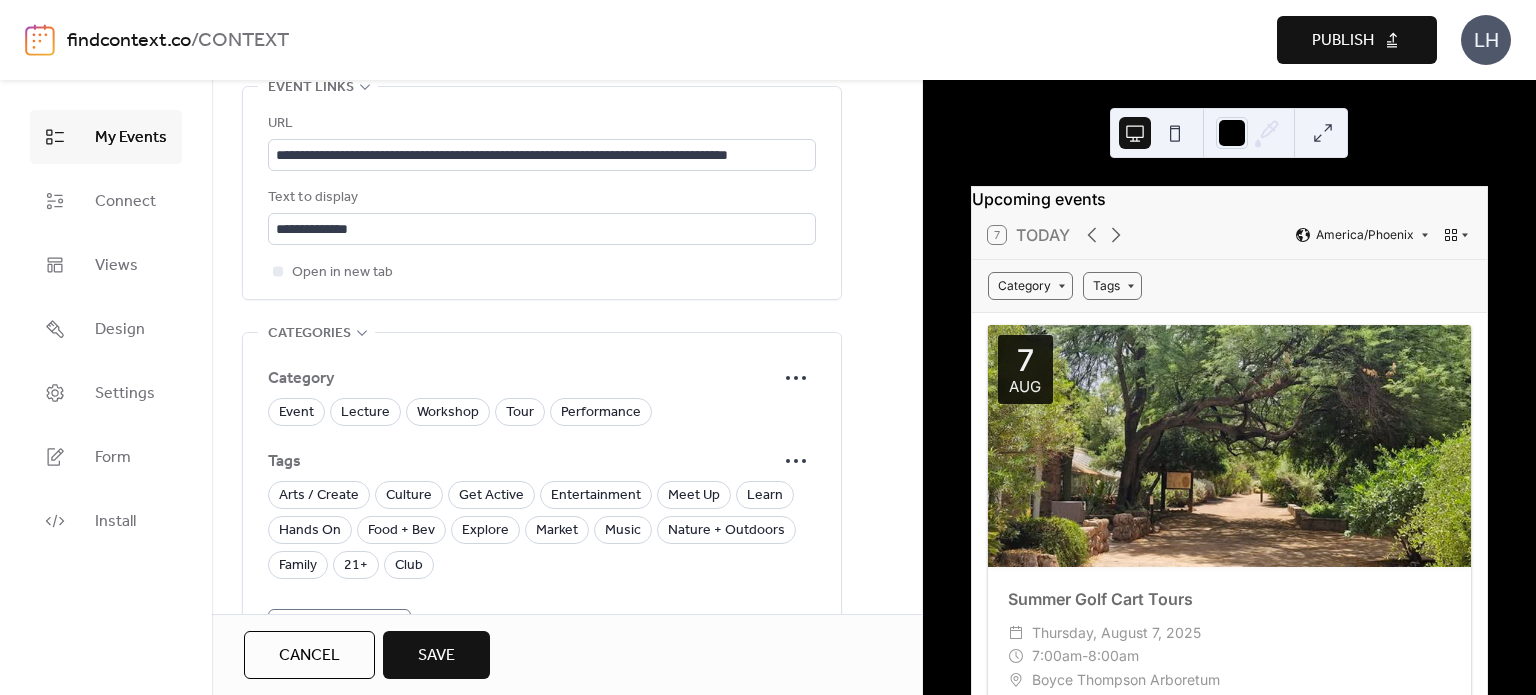 scroll, scrollTop: 1178, scrollLeft: 0, axis: vertical 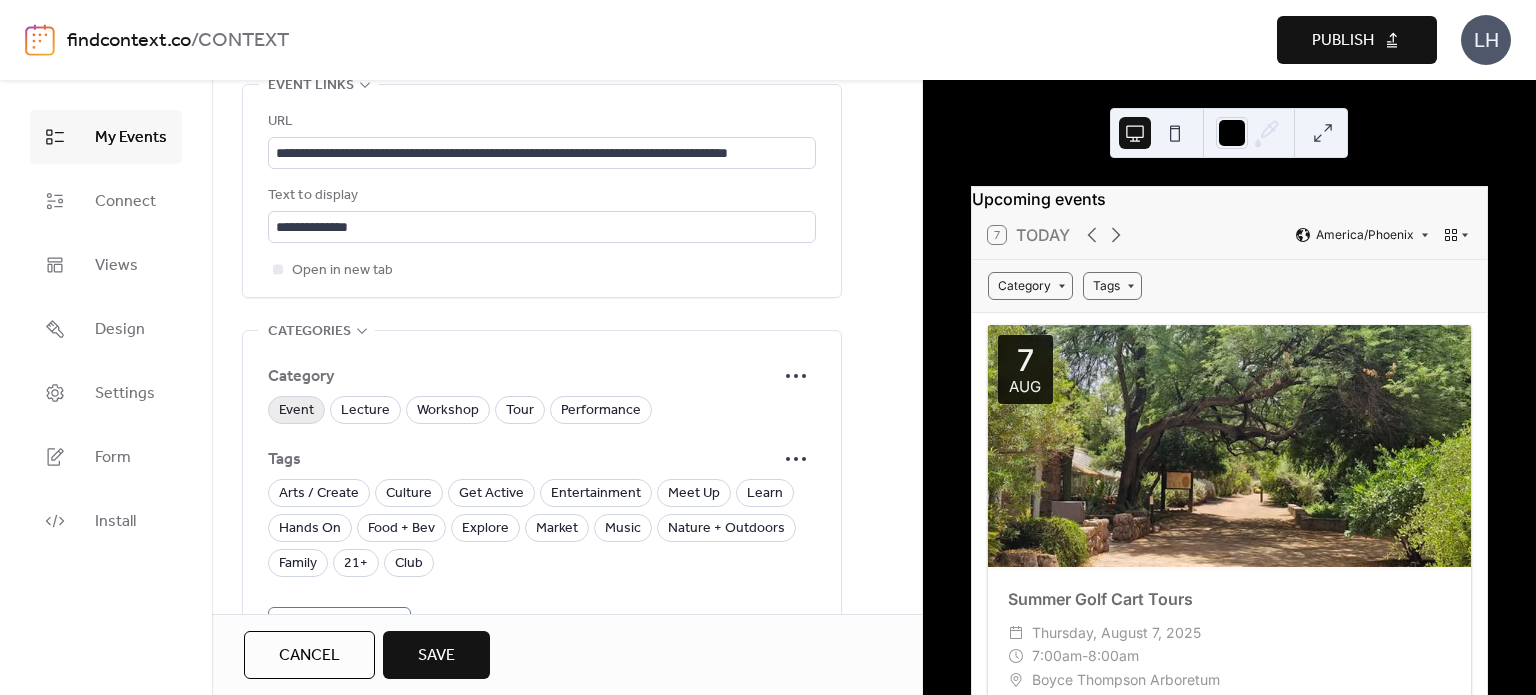 click on "Event" at bounding box center (296, 411) 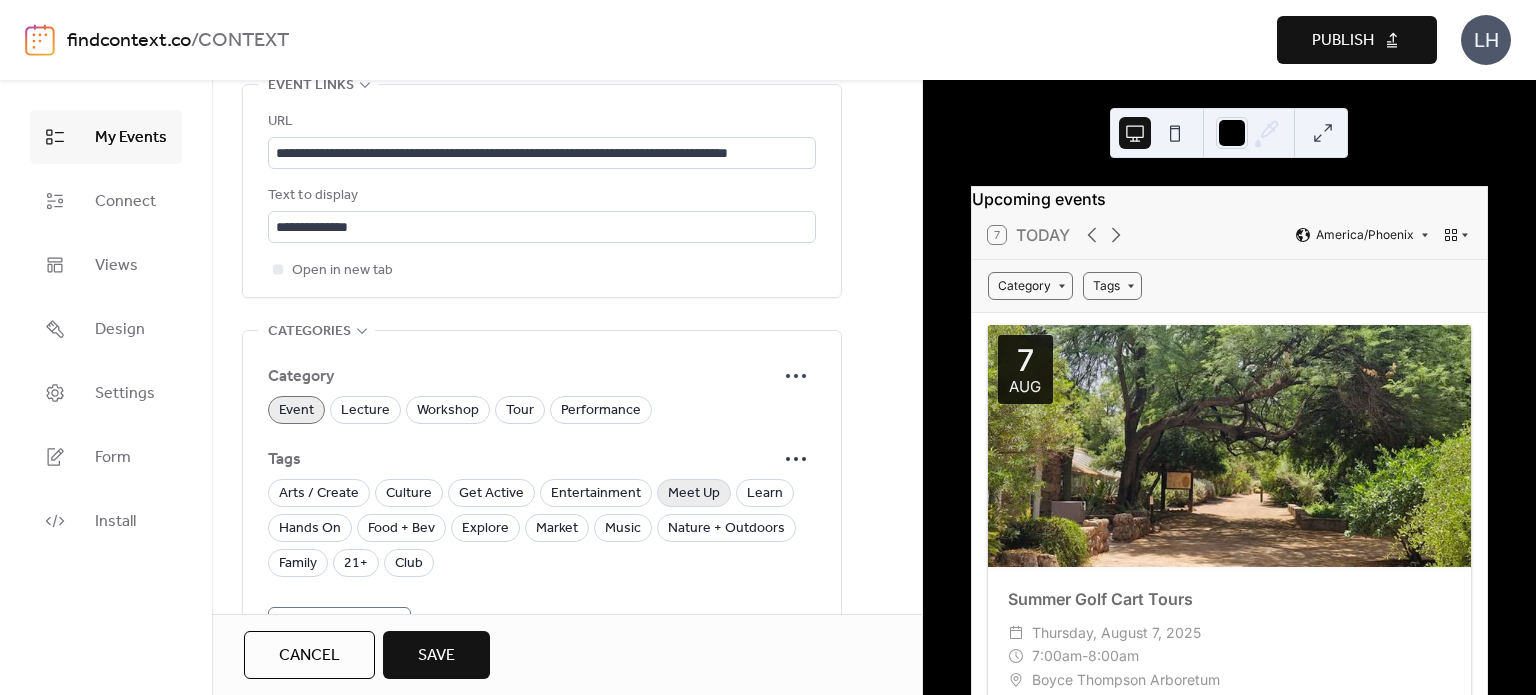 click on "Meet Up" at bounding box center (694, 494) 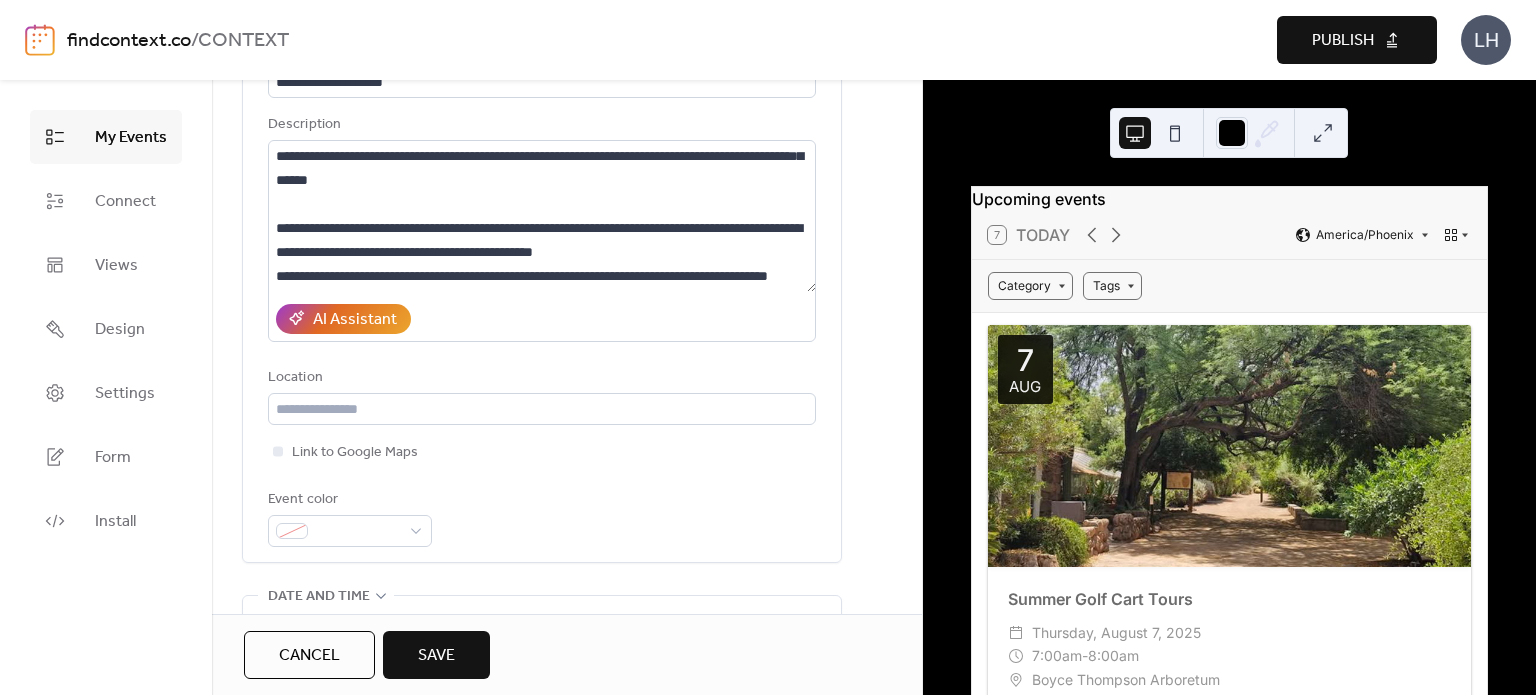 scroll, scrollTop: 142, scrollLeft: 0, axis: vertical 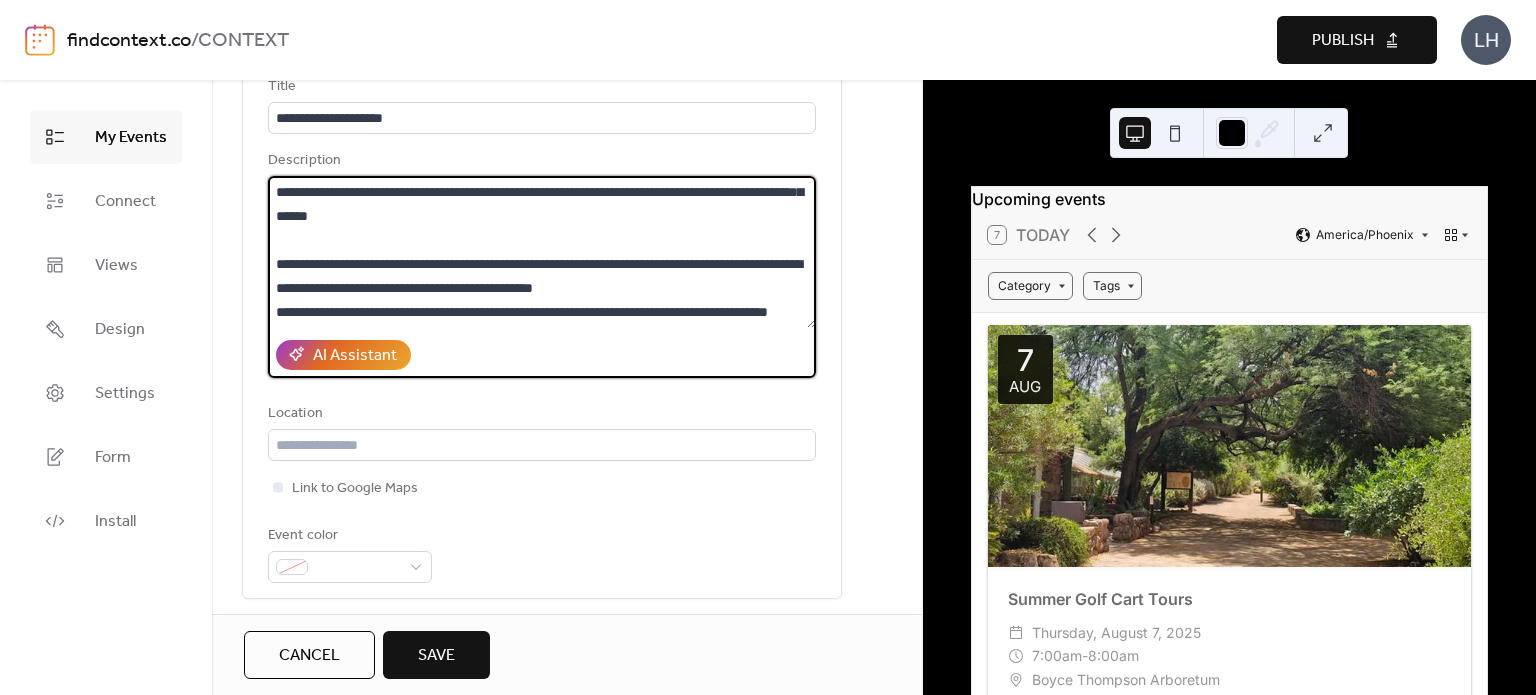 drag, startPoint x: 350, startPoint y: 295, endPoint x: 596, endPoint y: 292, distance: 246.0183 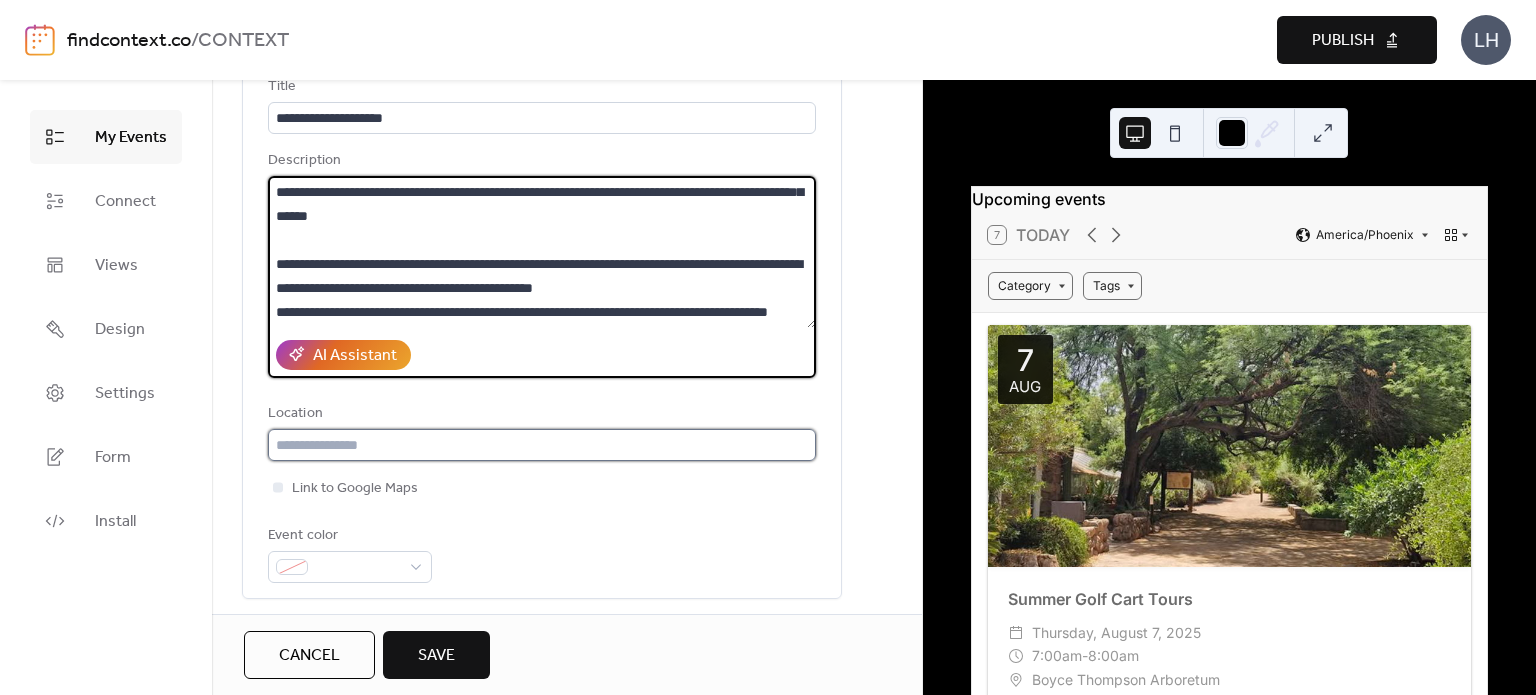 click at bounding box center [542, 445] 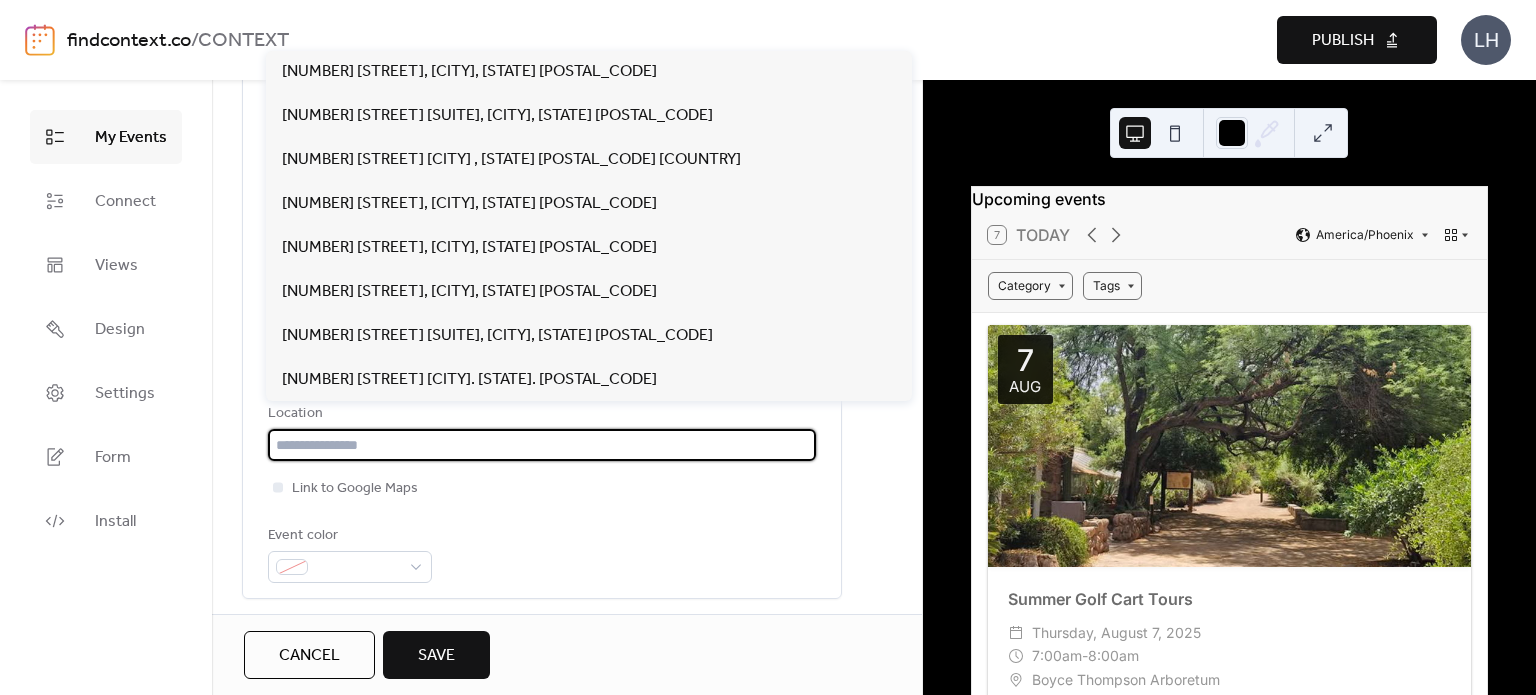 paste on "**********" 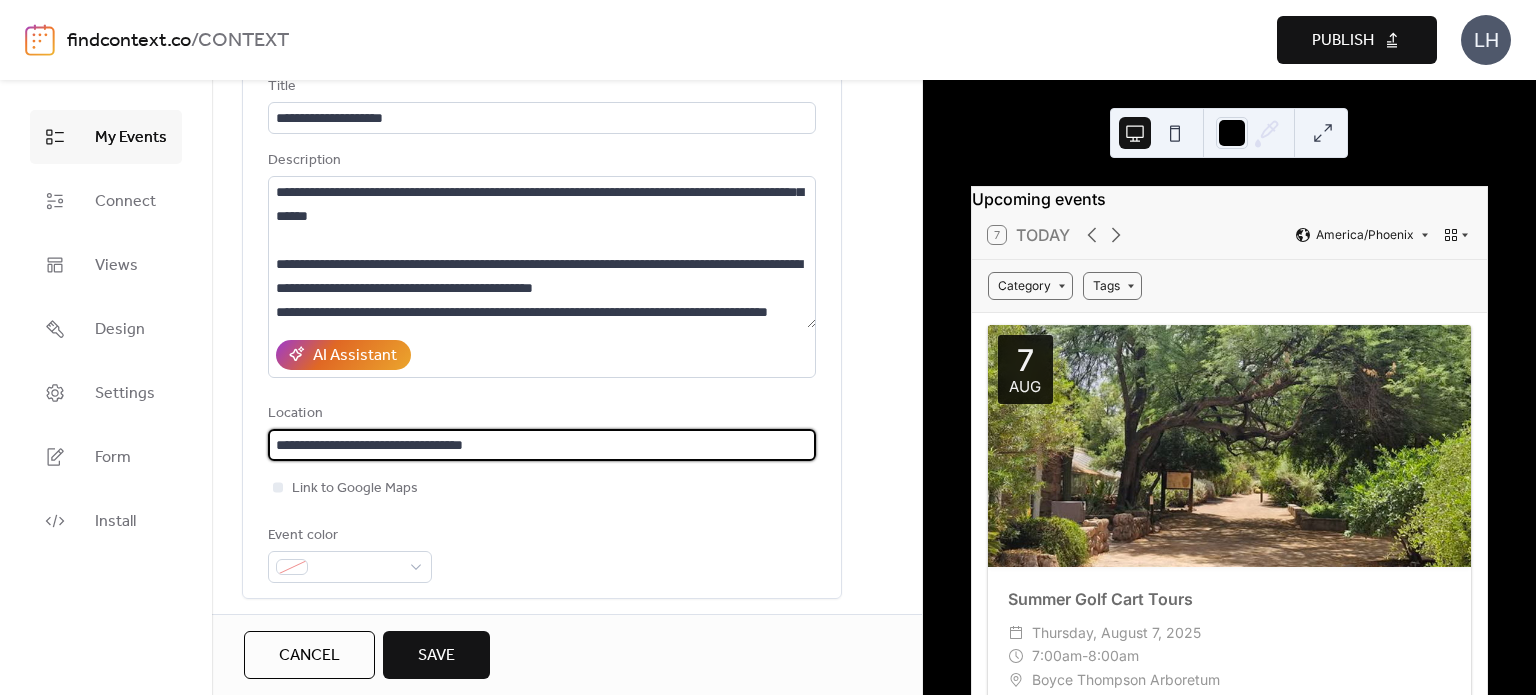 type on "**********" 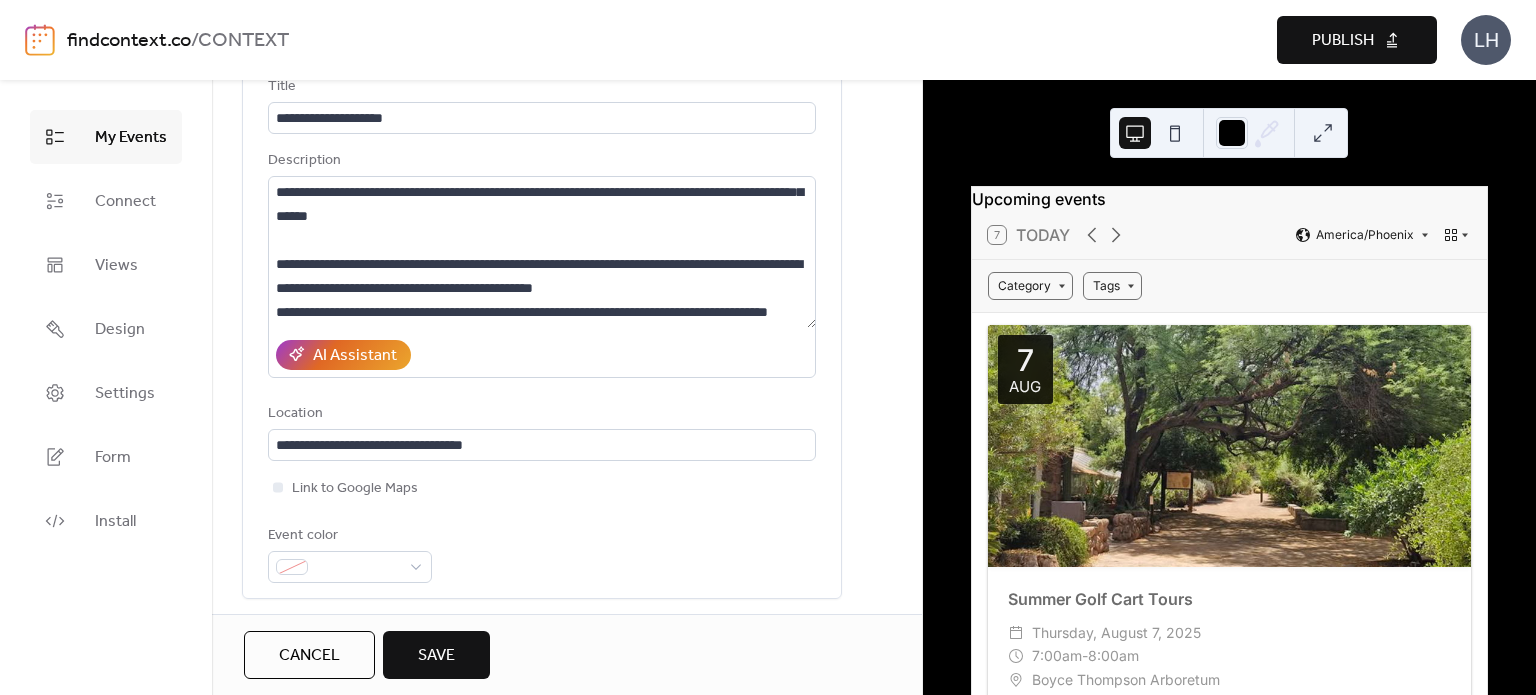 click on "Location" at bounding box center (540, 414) 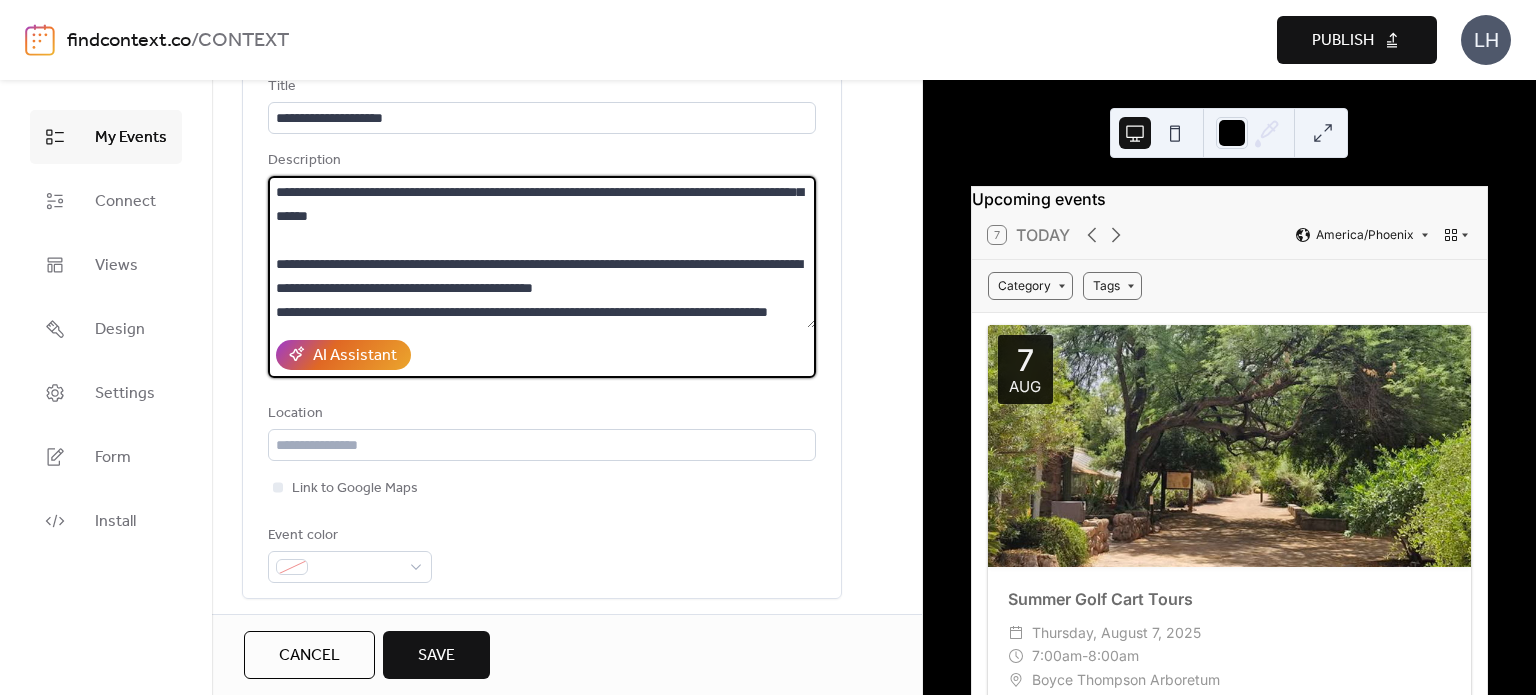 click at bounding box center [542, 252] 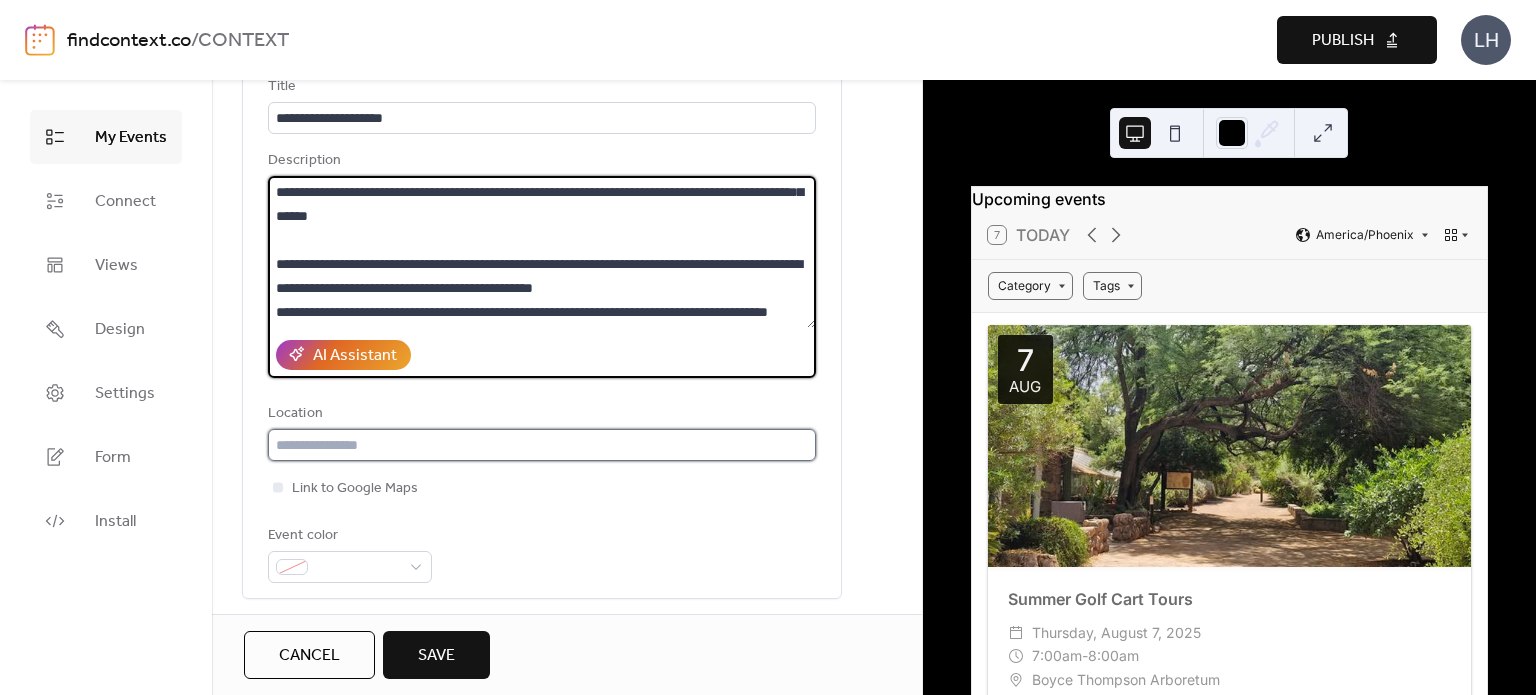 click at bounding box center (542, 445) 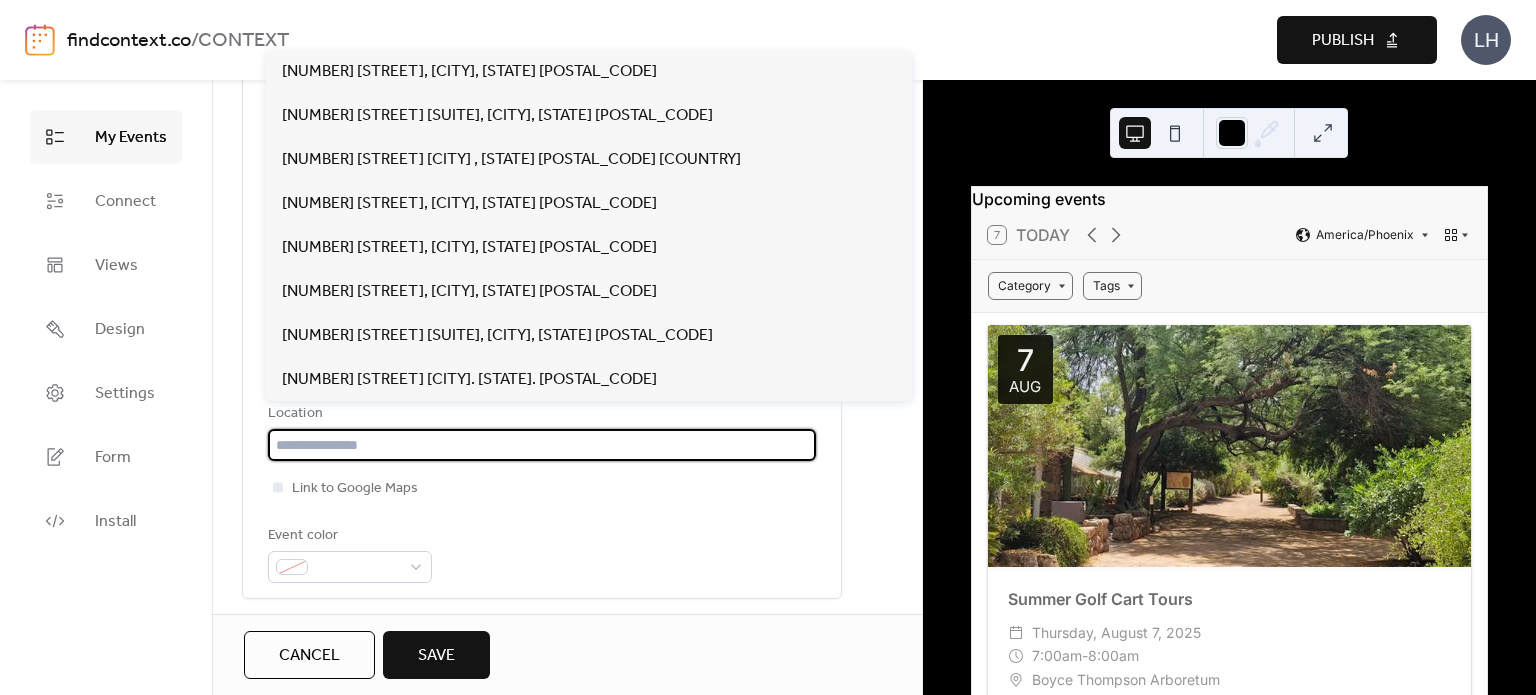 paste on "**********" 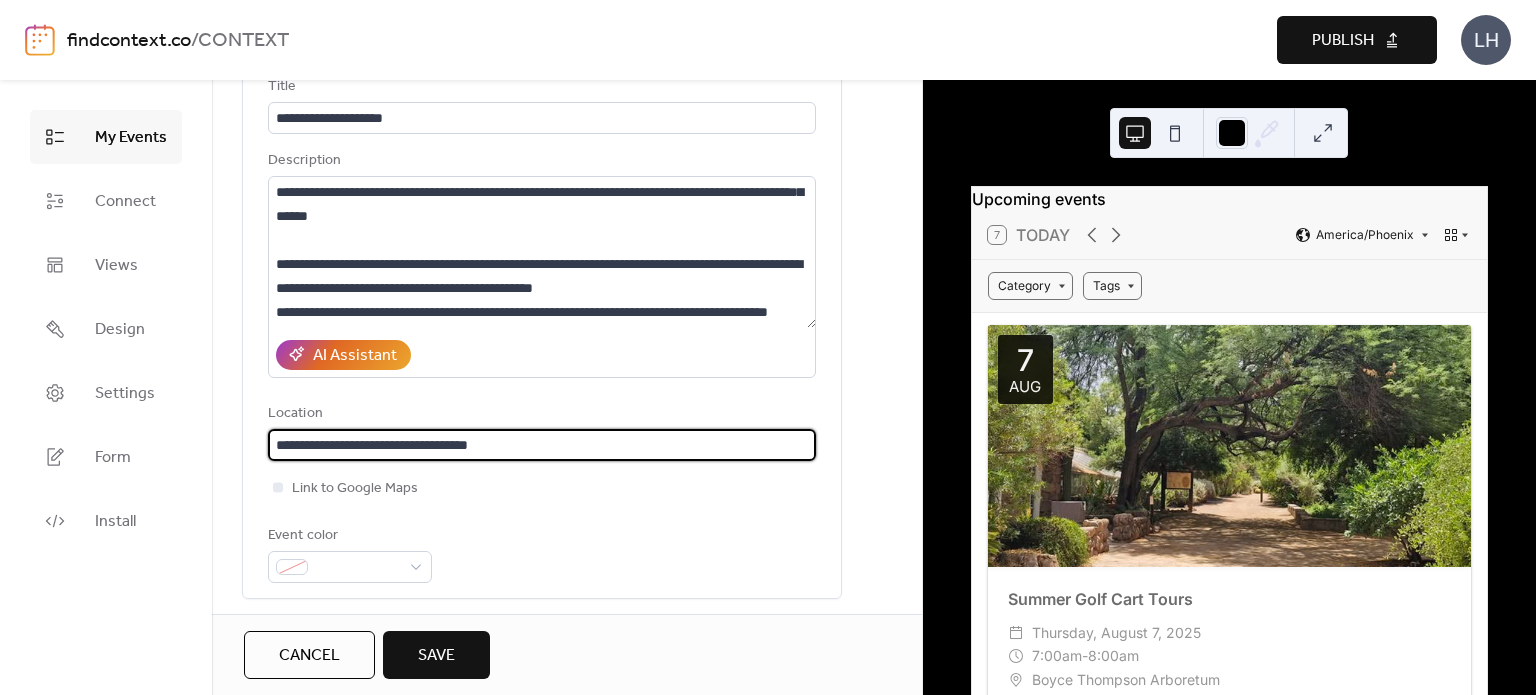 click on "**********" at bounding box center [542, 445] 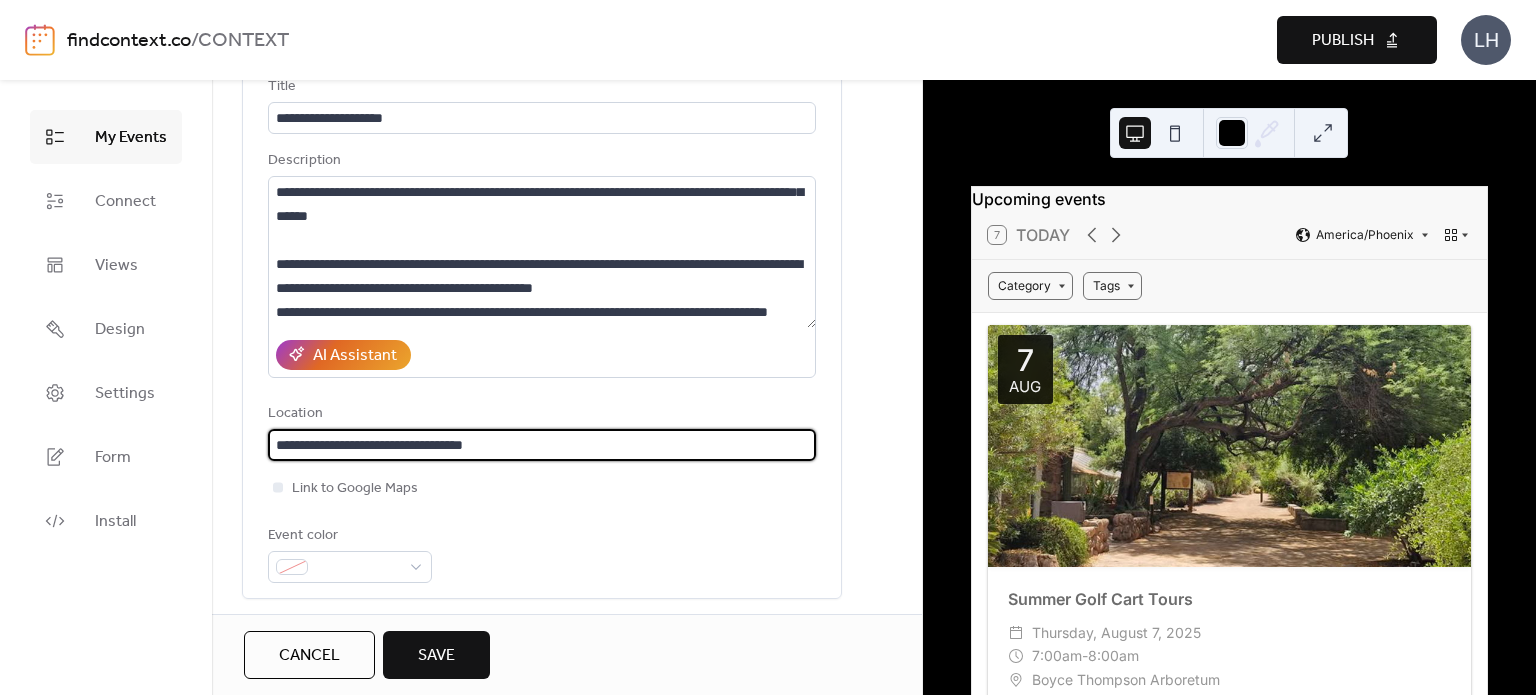 click on "**********" at bounding box center (542, 445) 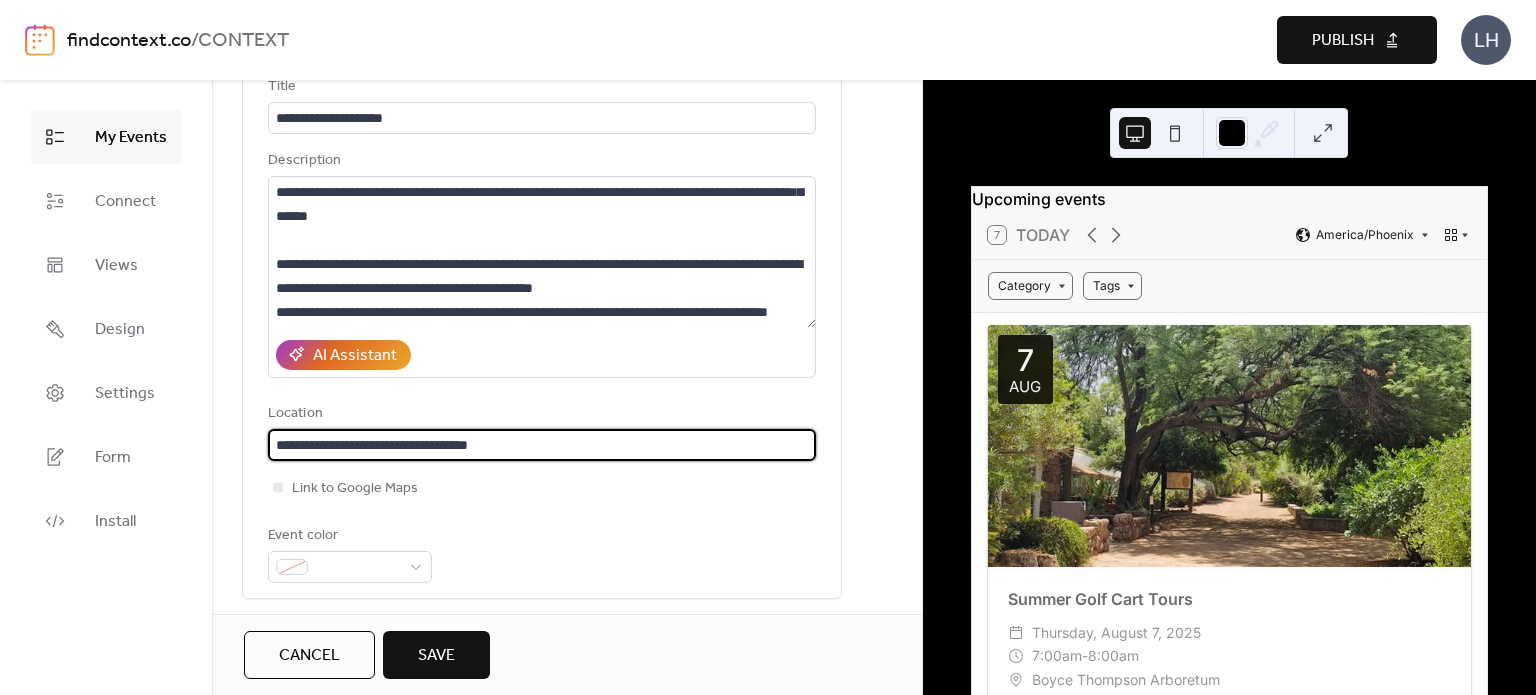 type on "**********" 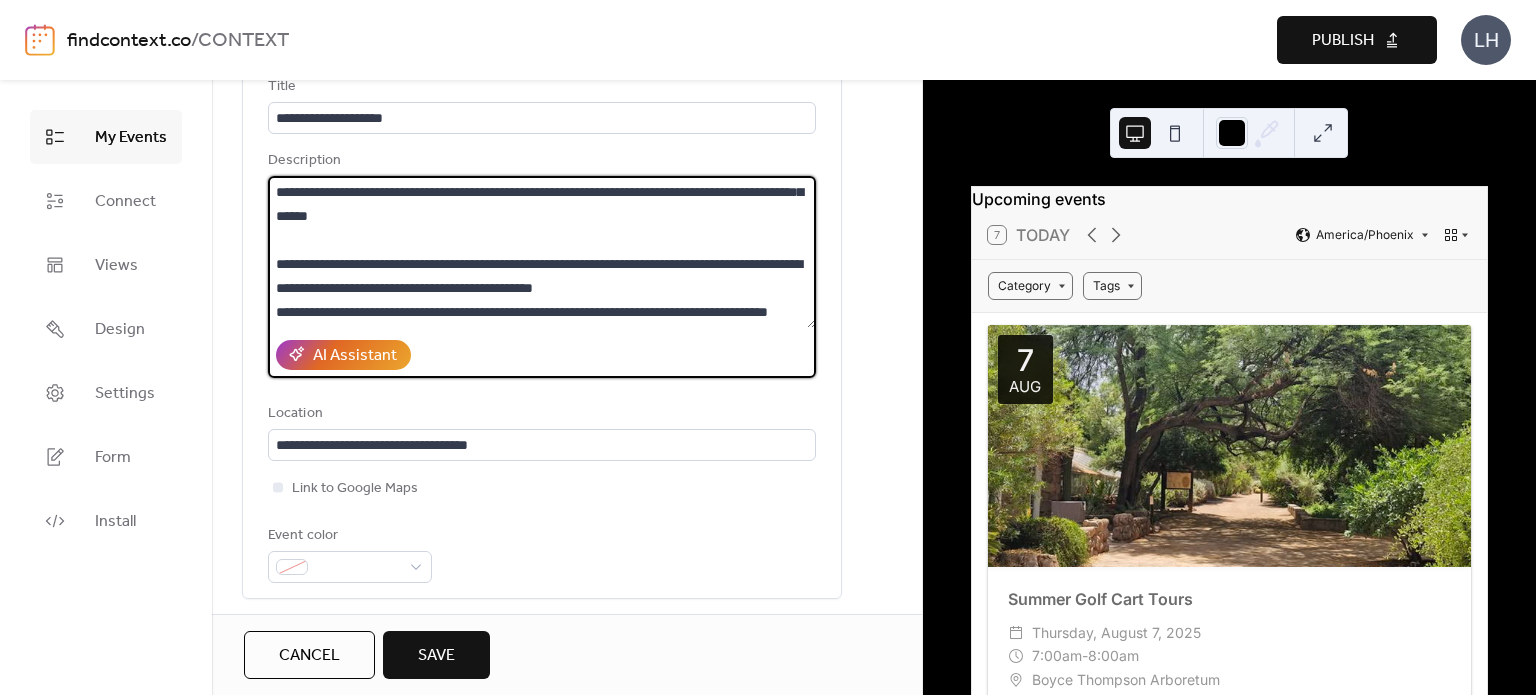 click at bounding box center (542, 252) 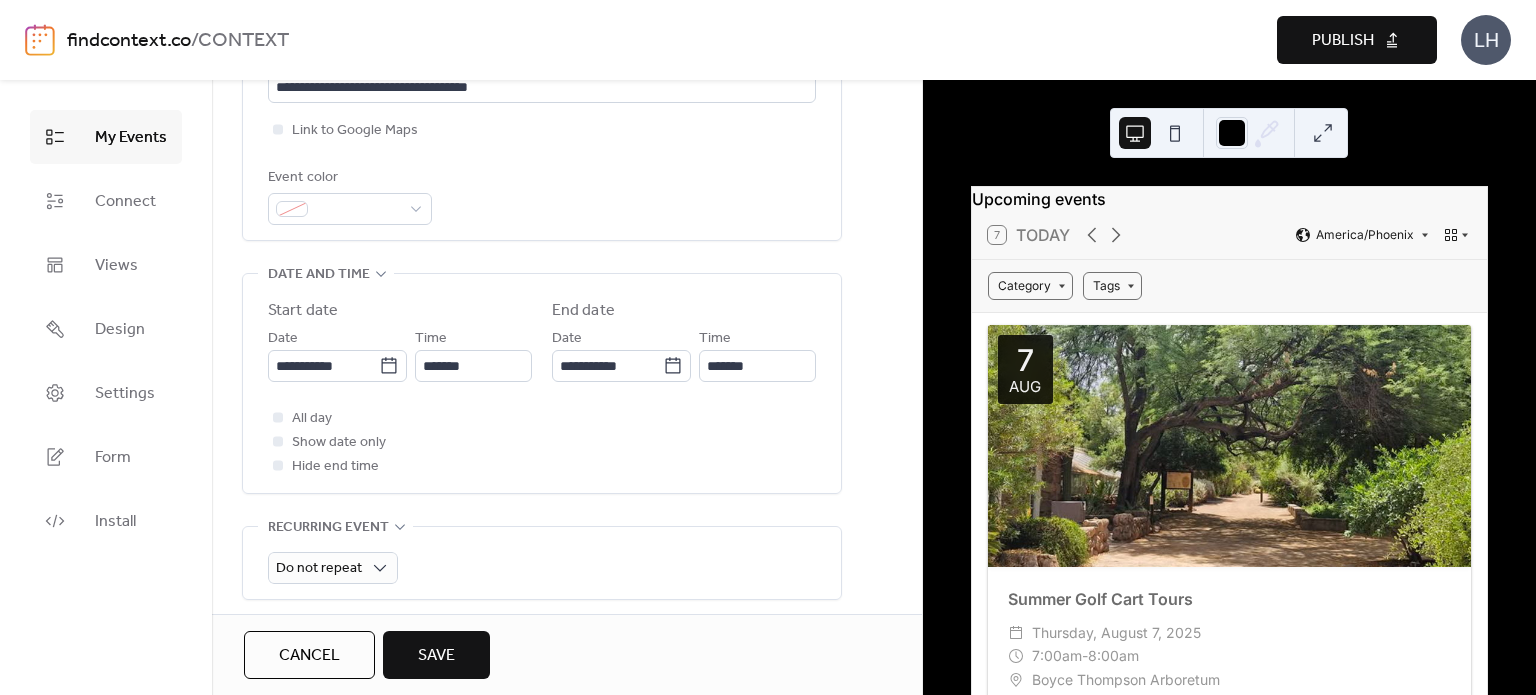 scroll, scrollTop: 500, scrollLeft: 0, axis: vertical 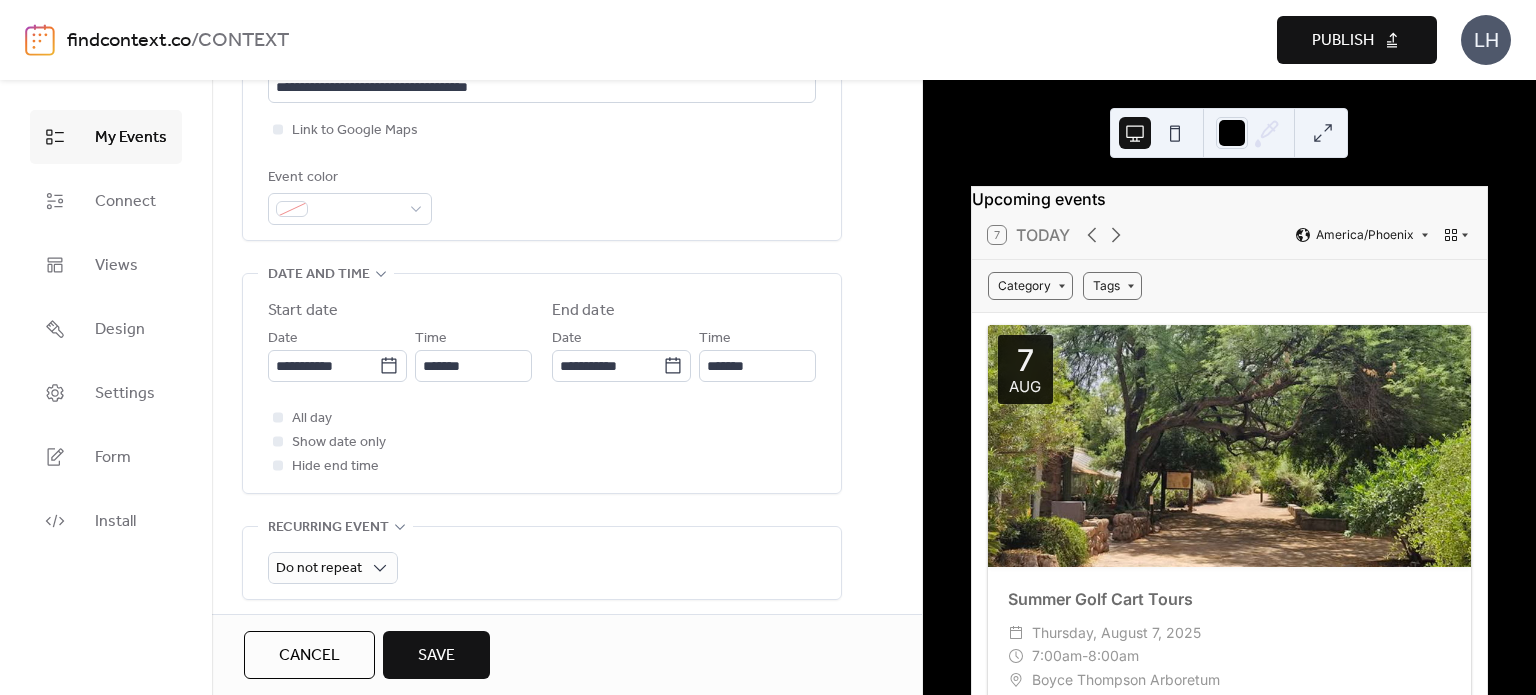 click on "Save" at bounding box center (436, 655) 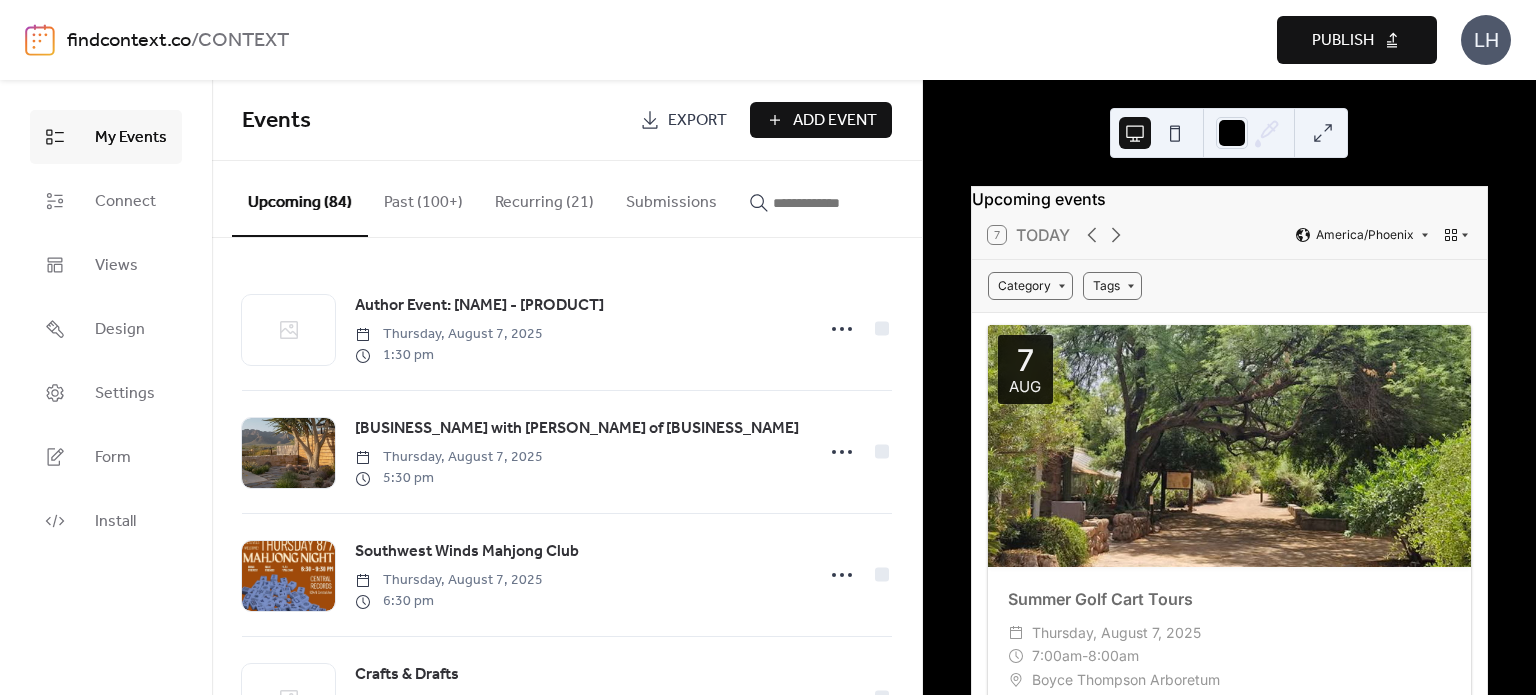 click on "Events" at bounding box center (433, 121) 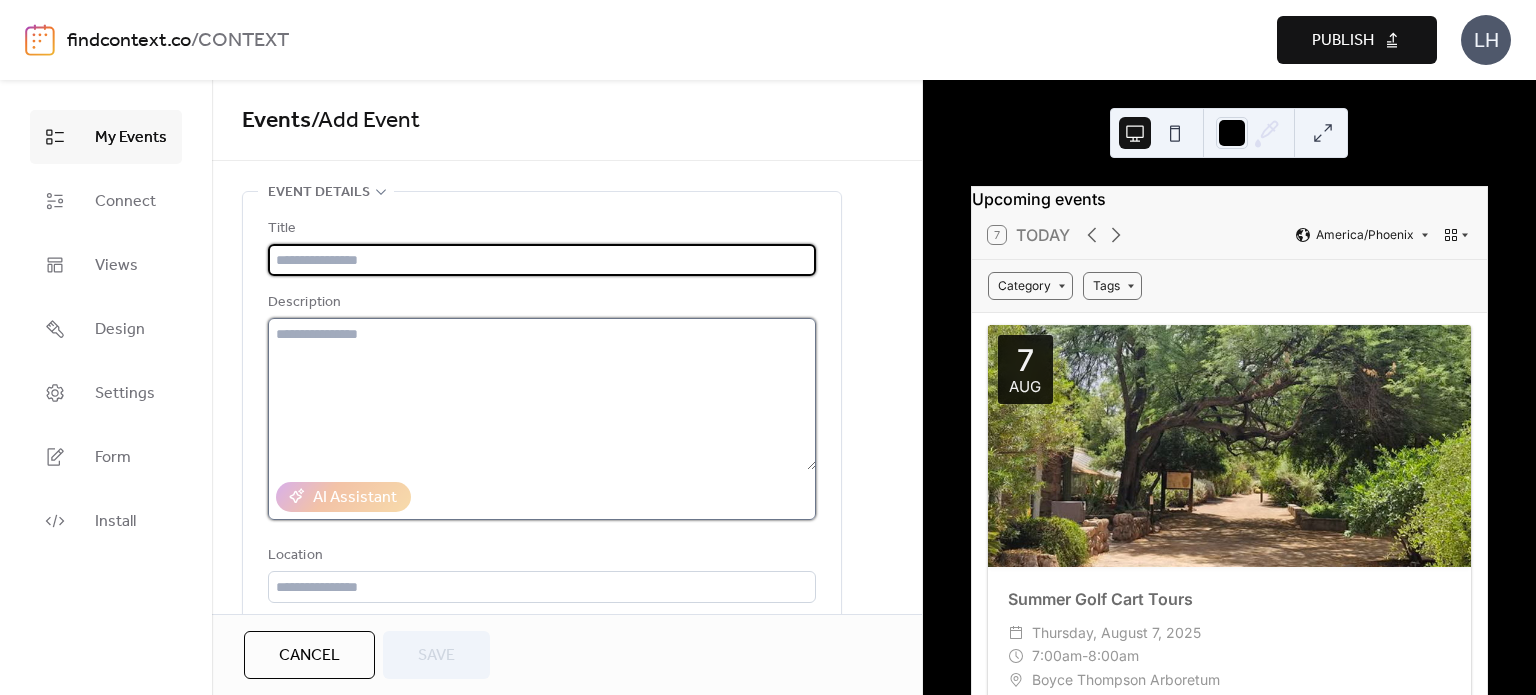 click at bounding box center (542, 394) 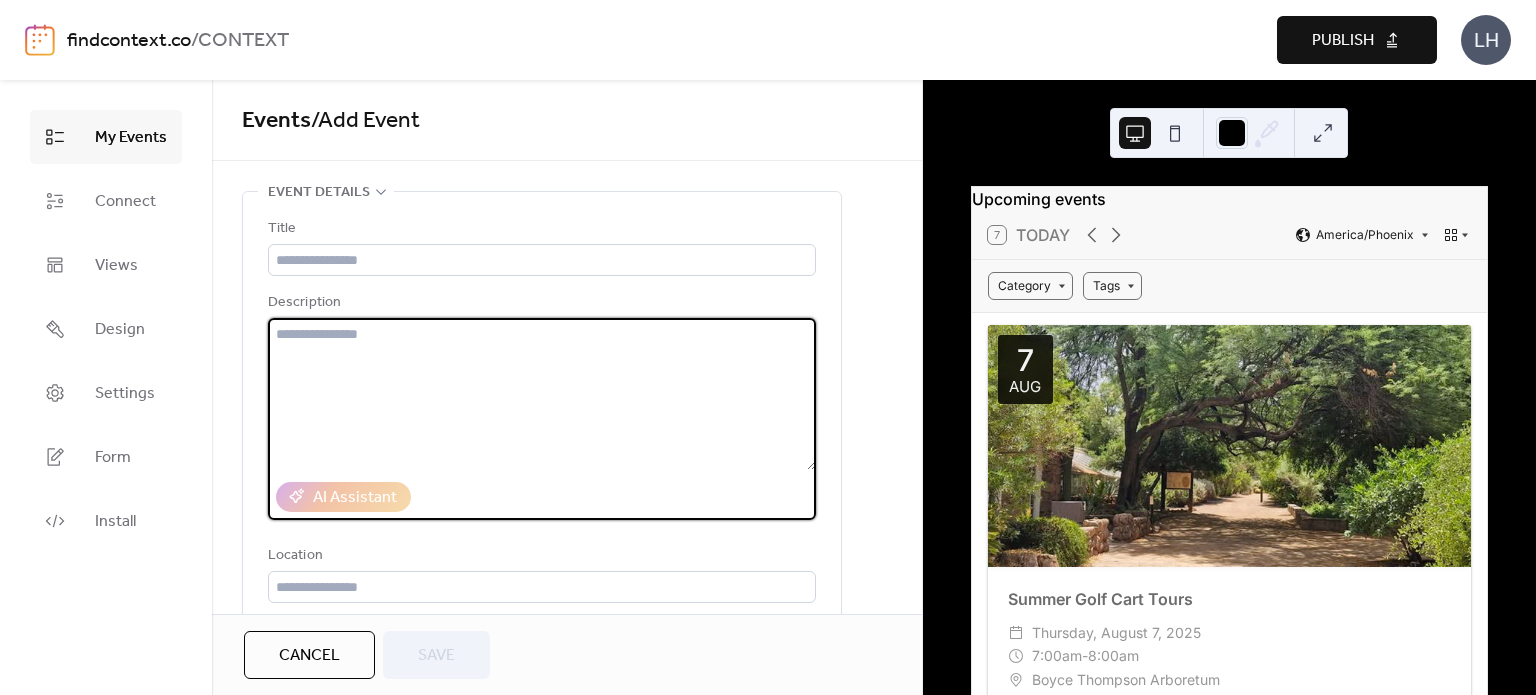 paste on "**********" 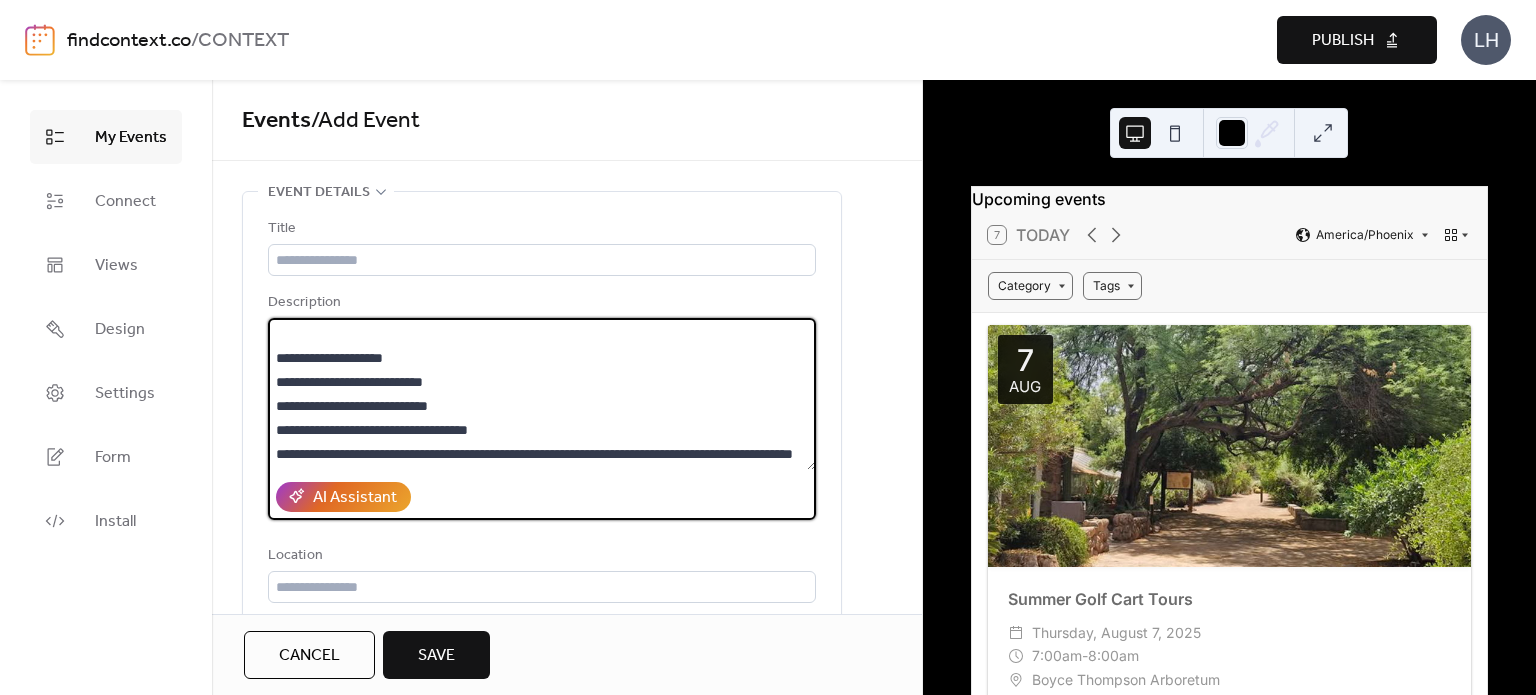 click on "**********" at bounding box center (542, 394) 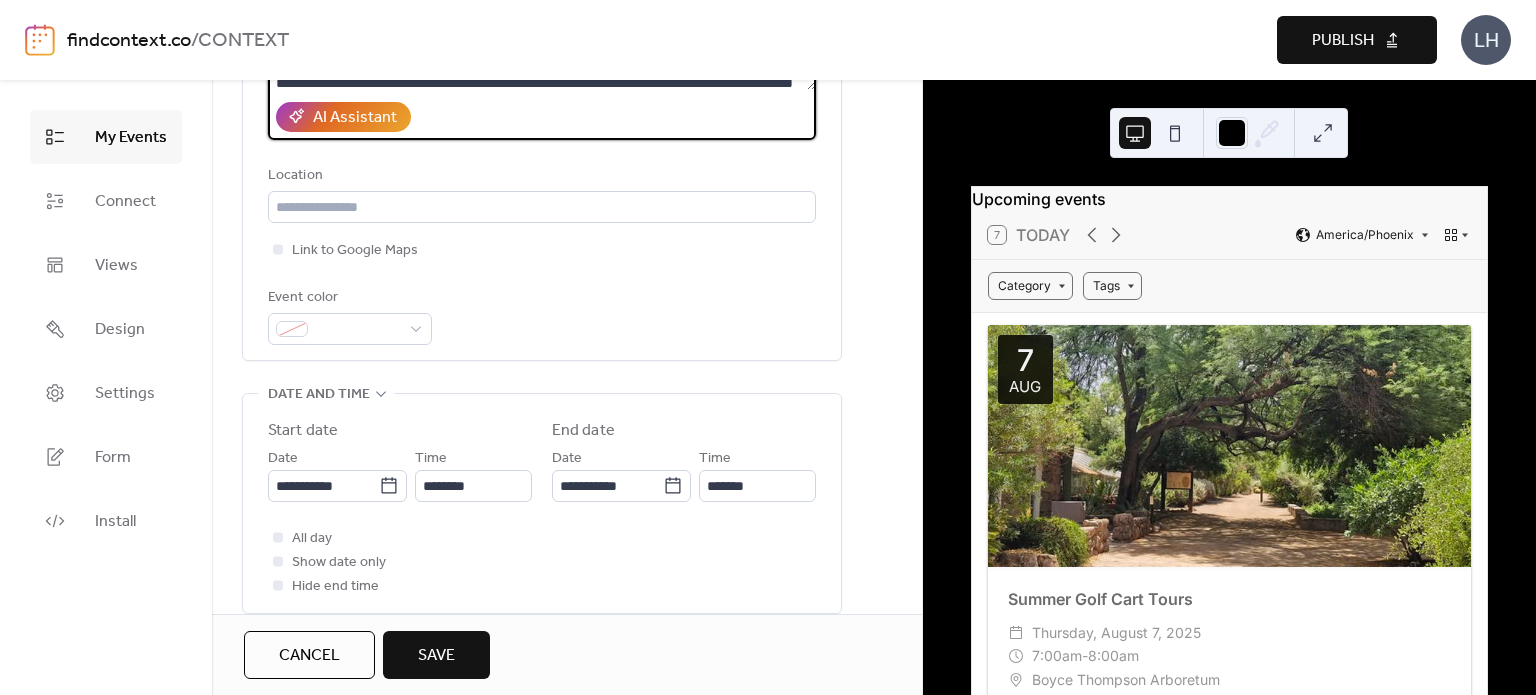 scroll, scrollTop: 383, scrollLeft: 0, axis: vertical 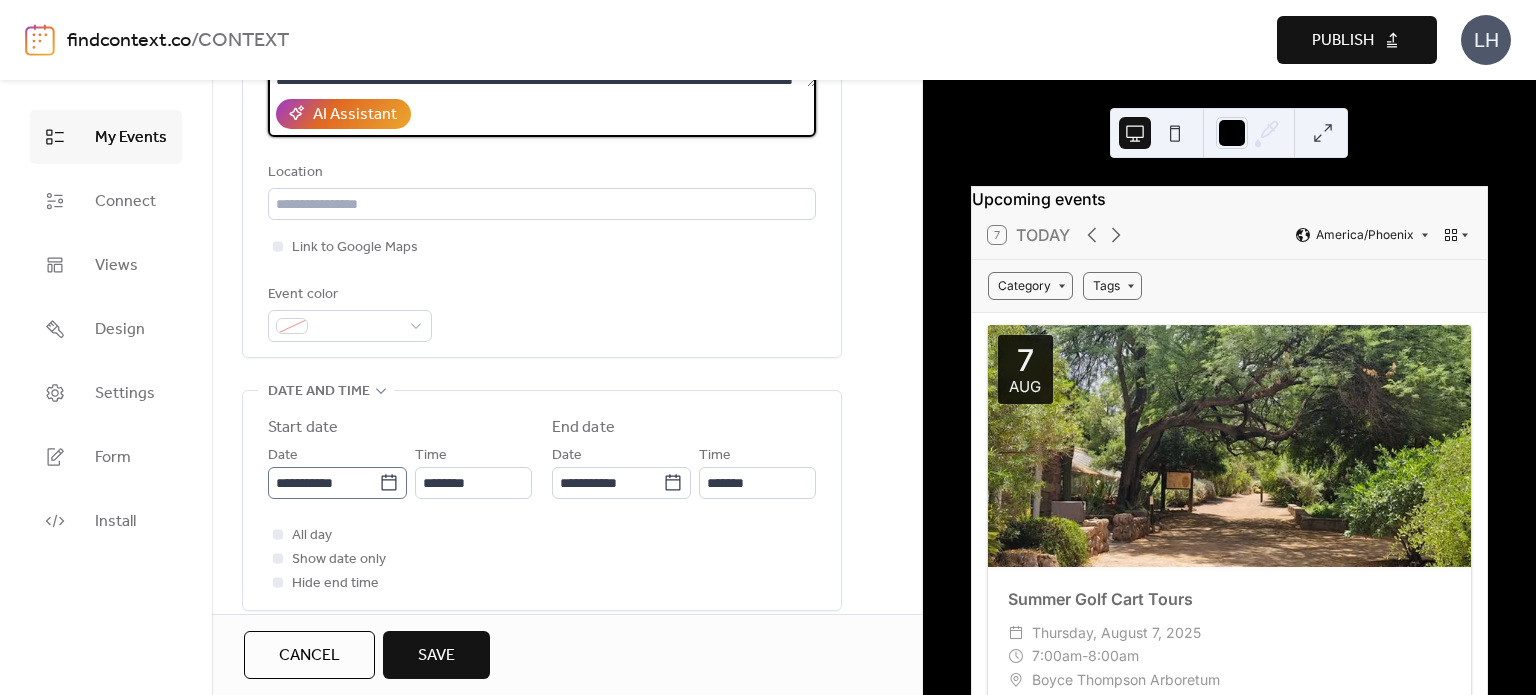 type on "**********" 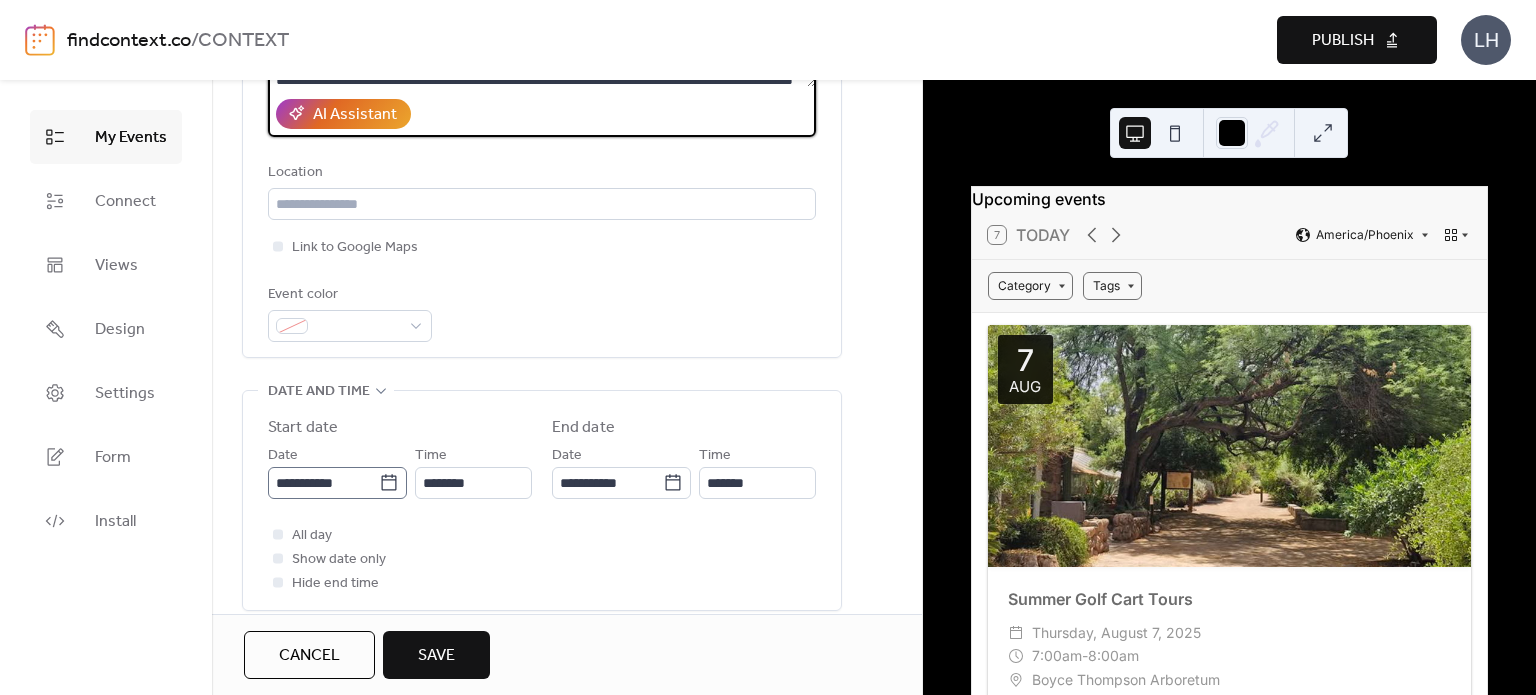 click 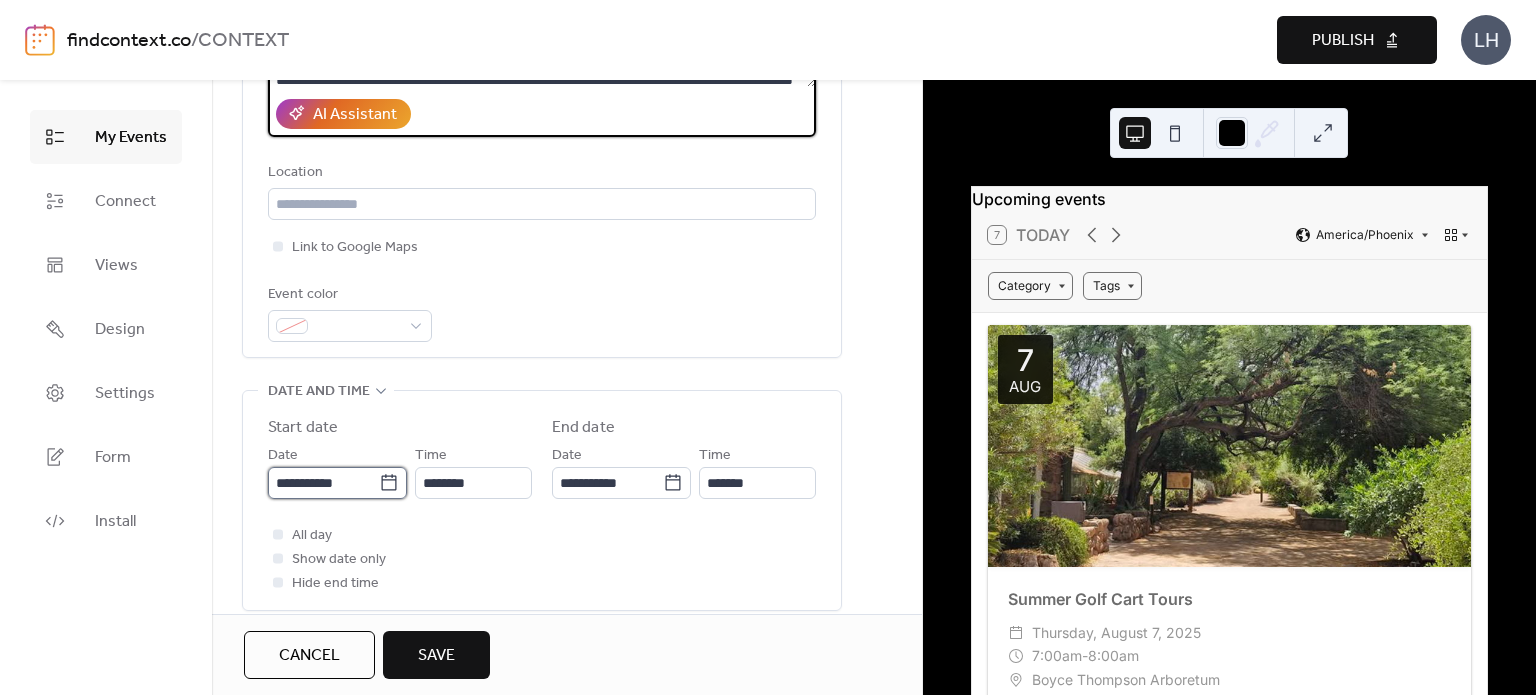 click on "**********" at bounding box center (323, 483) 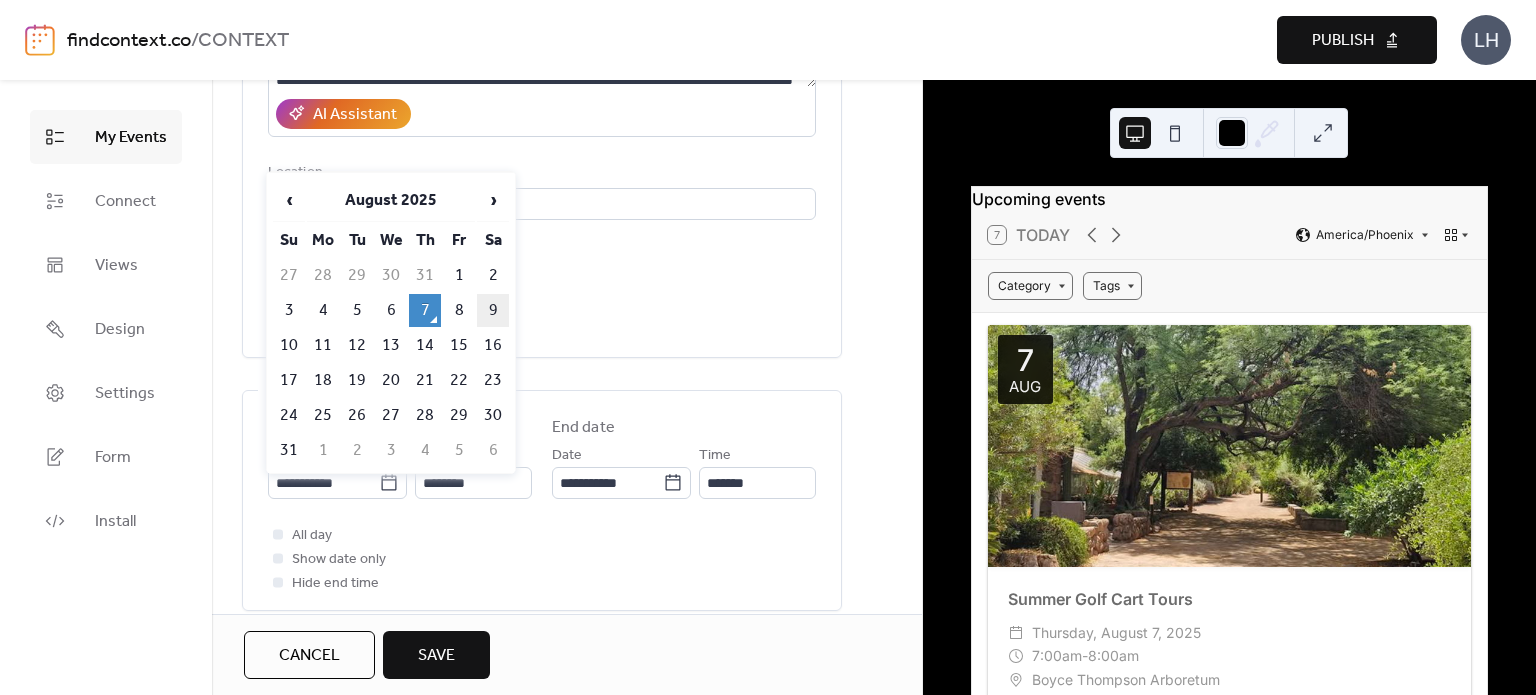 click on "9" at bounding box center [493, 310] 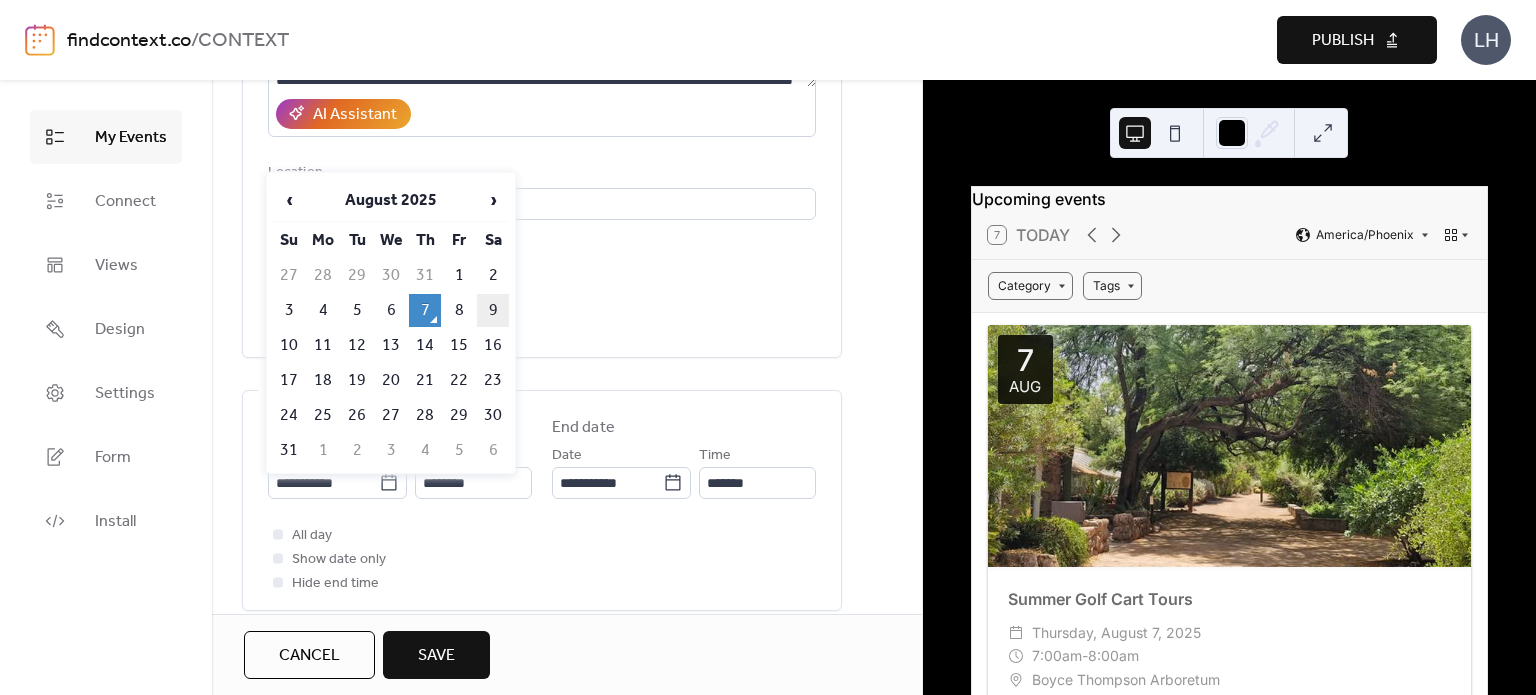 type on "**********" 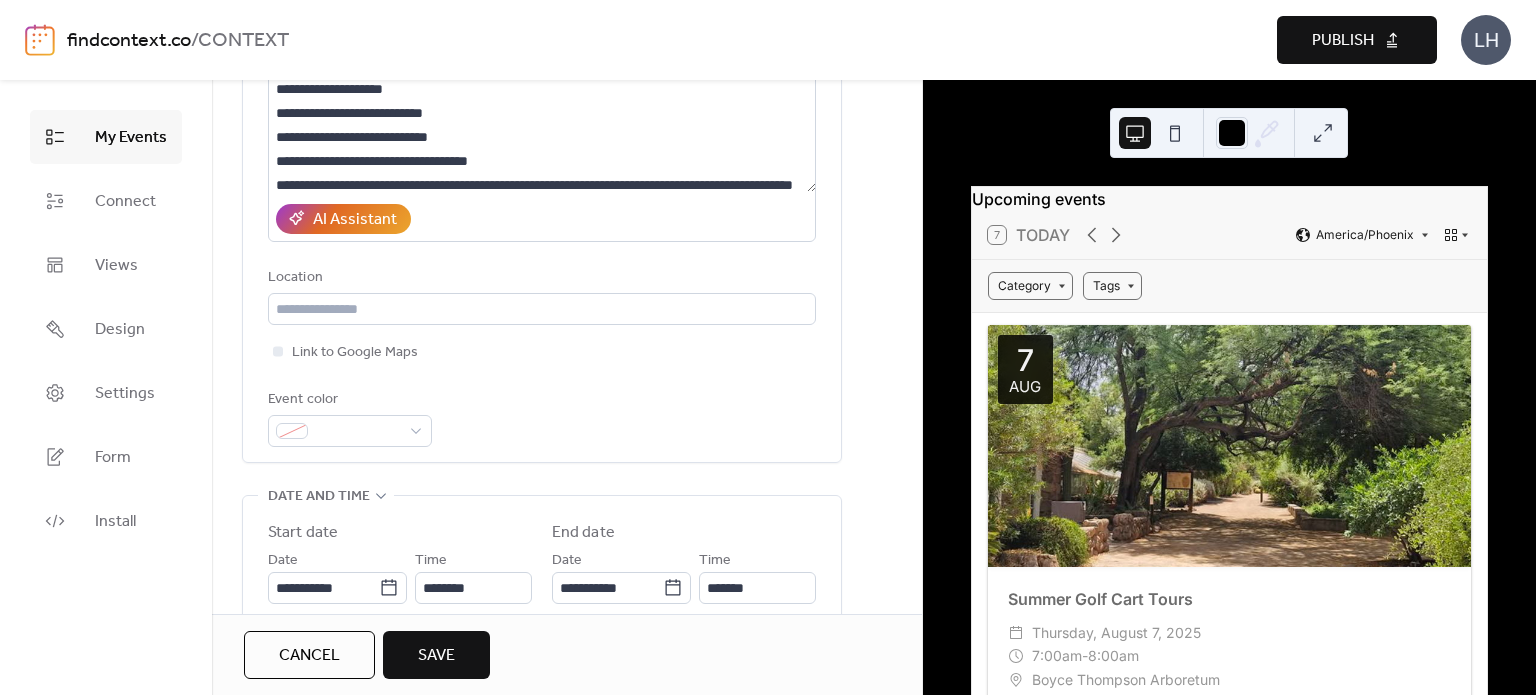 scroll, scrollTop: 300, scrollLeft: 0, axis: vertical 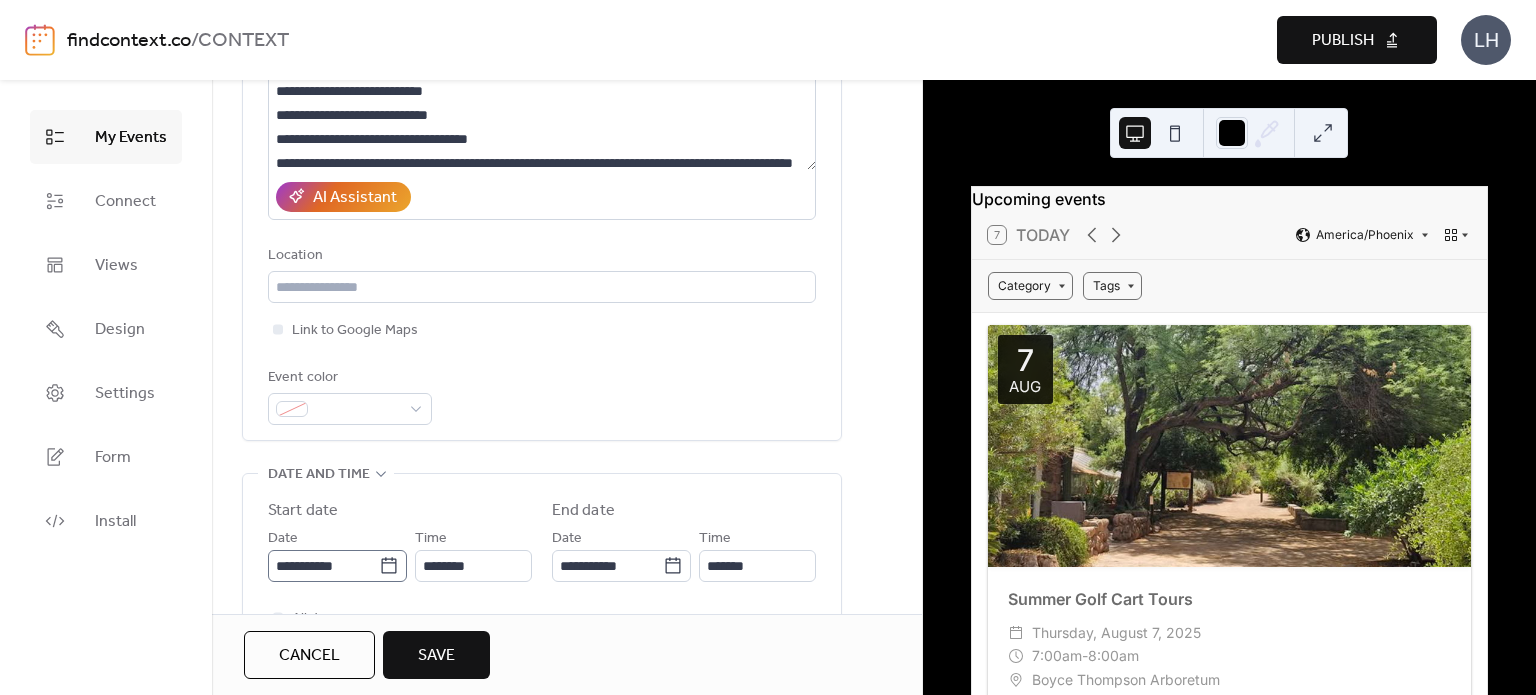 click on "**********" at bounding box center [337, 566] 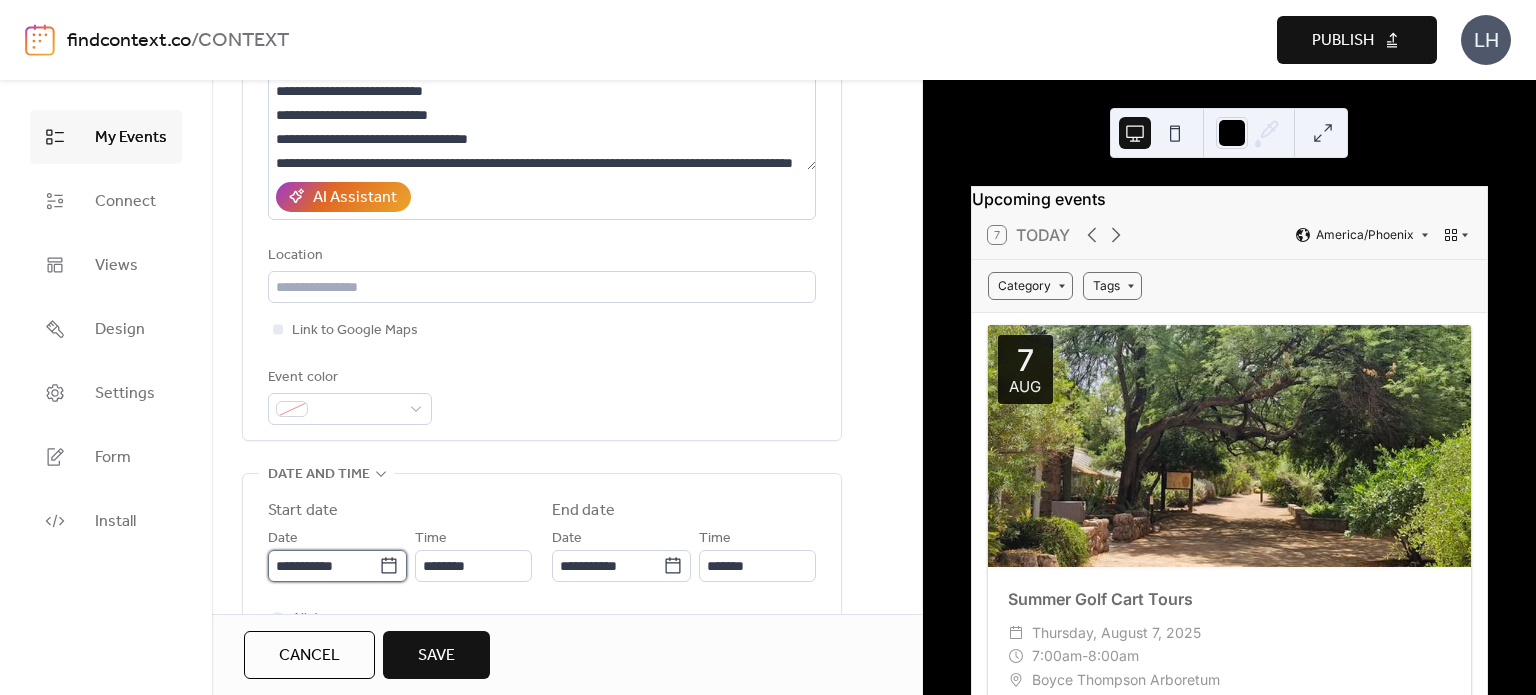 click on "**********" at bounding box center (323, 566) 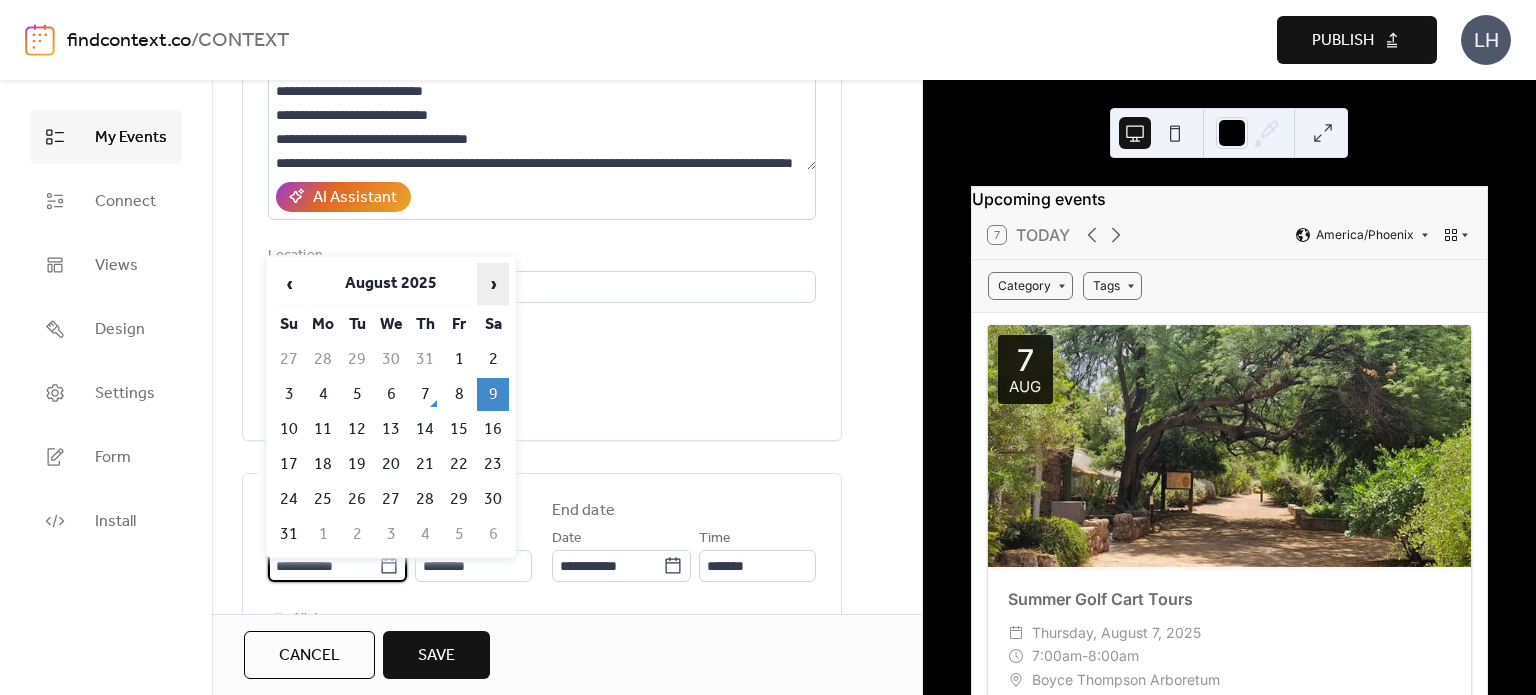 click on "›" at bounding box center [493, 284] 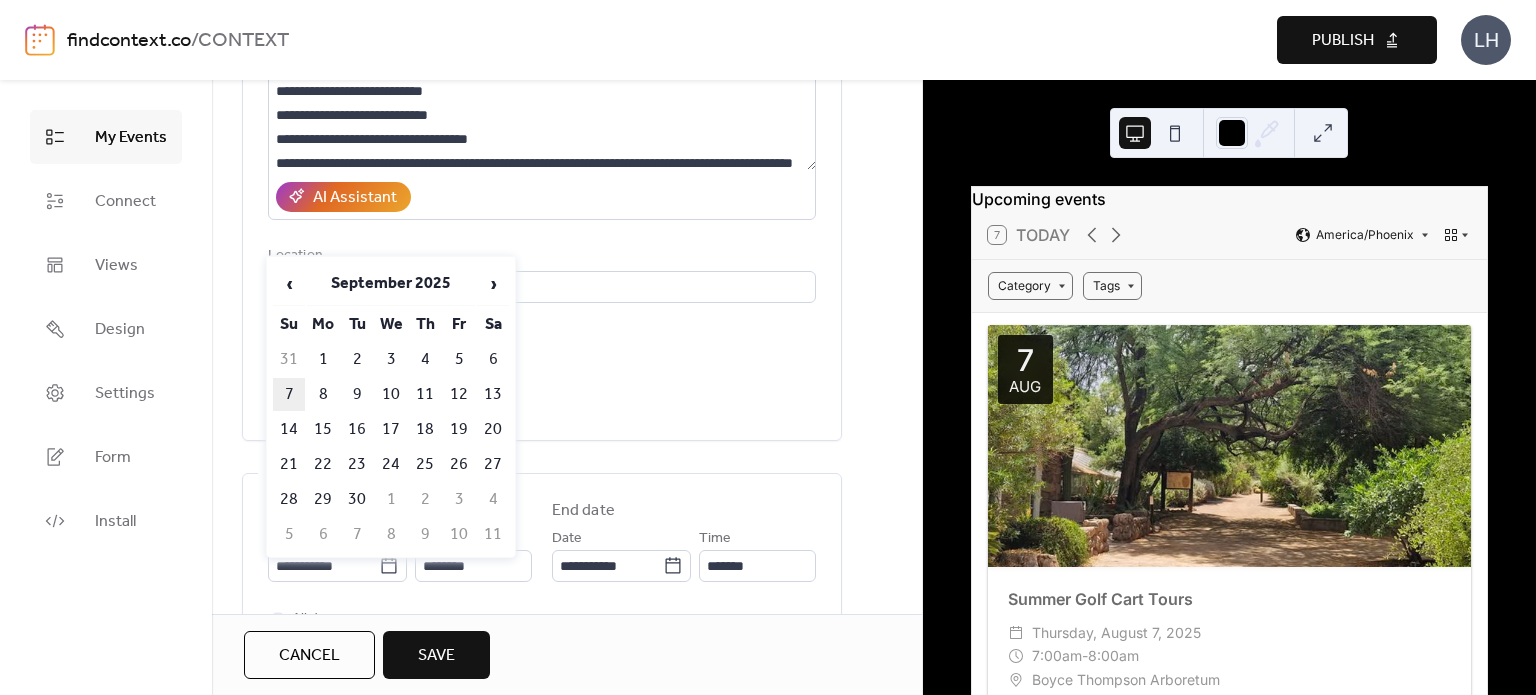 click on "7" at bounding box center [289, 394] 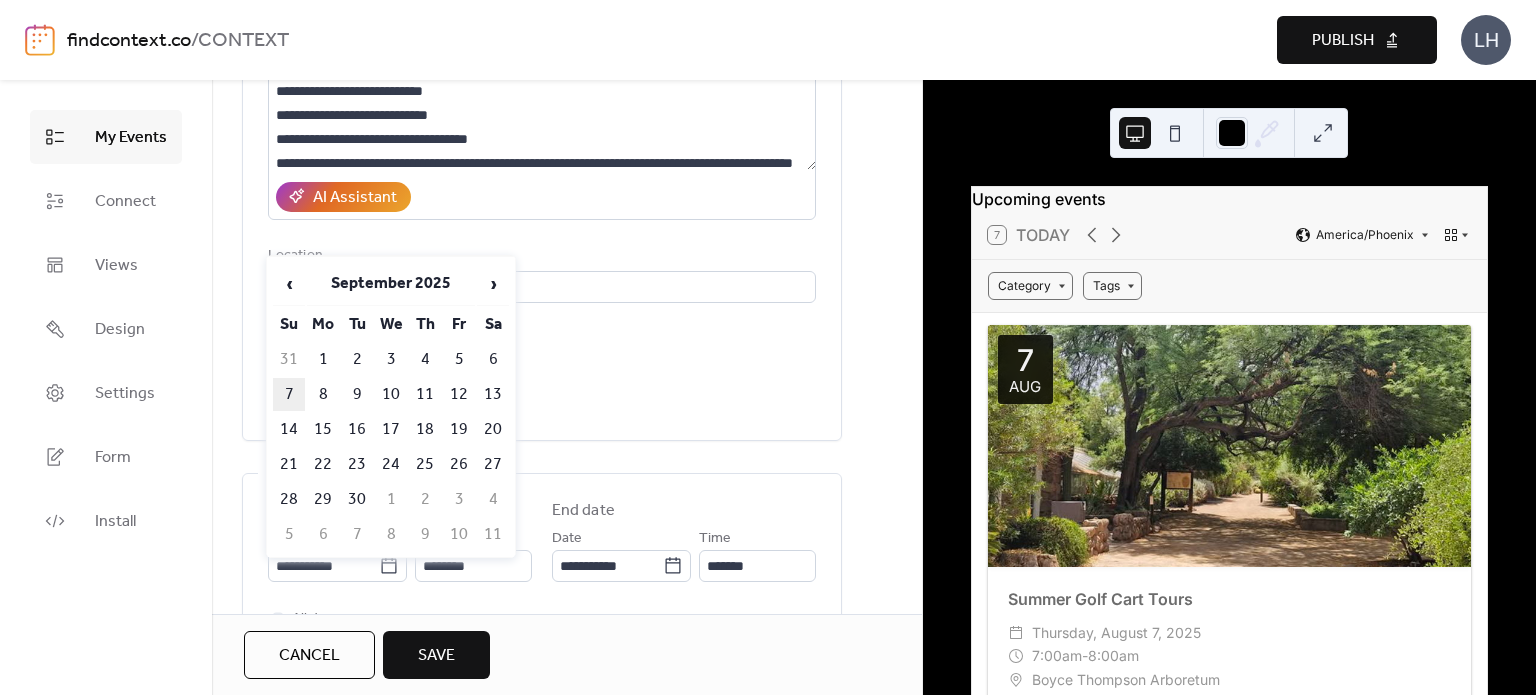 type on "**********" 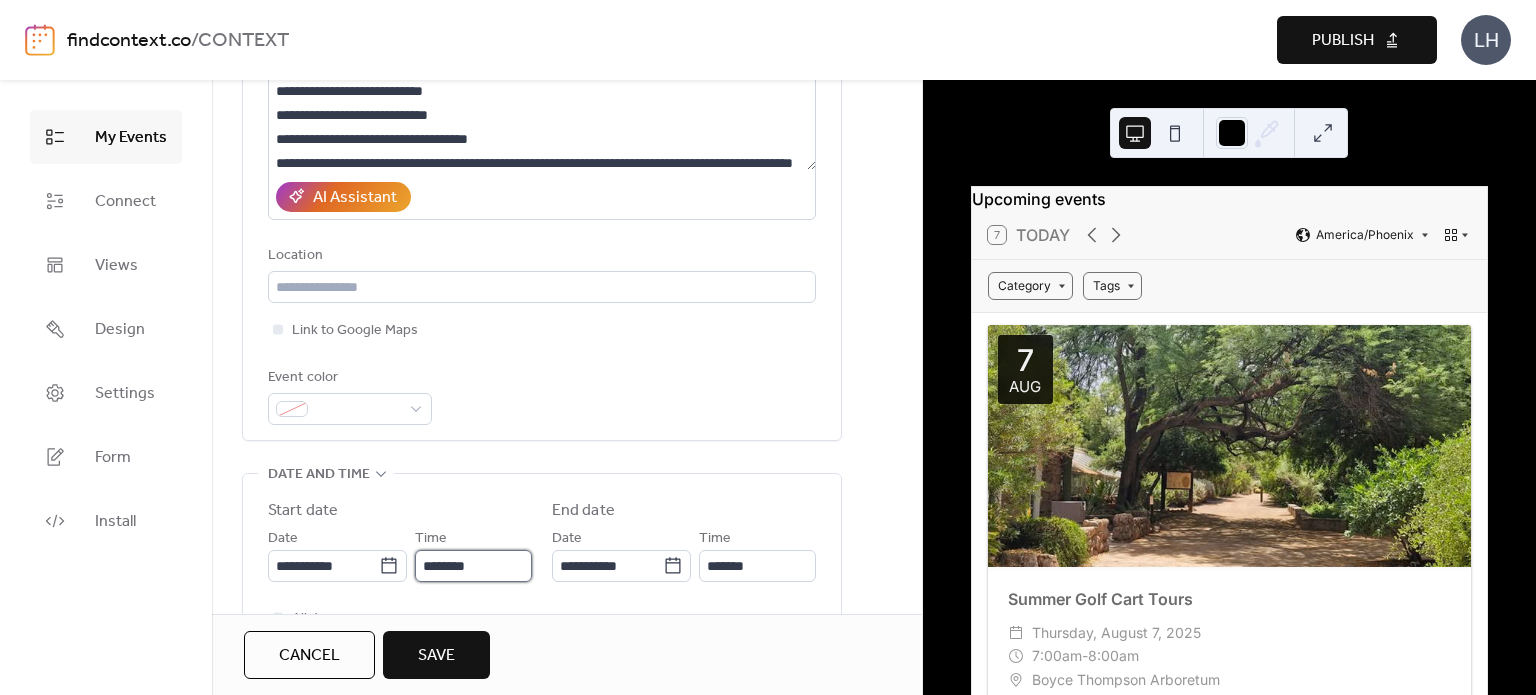 click on "********" at bounding box center (473, 566) 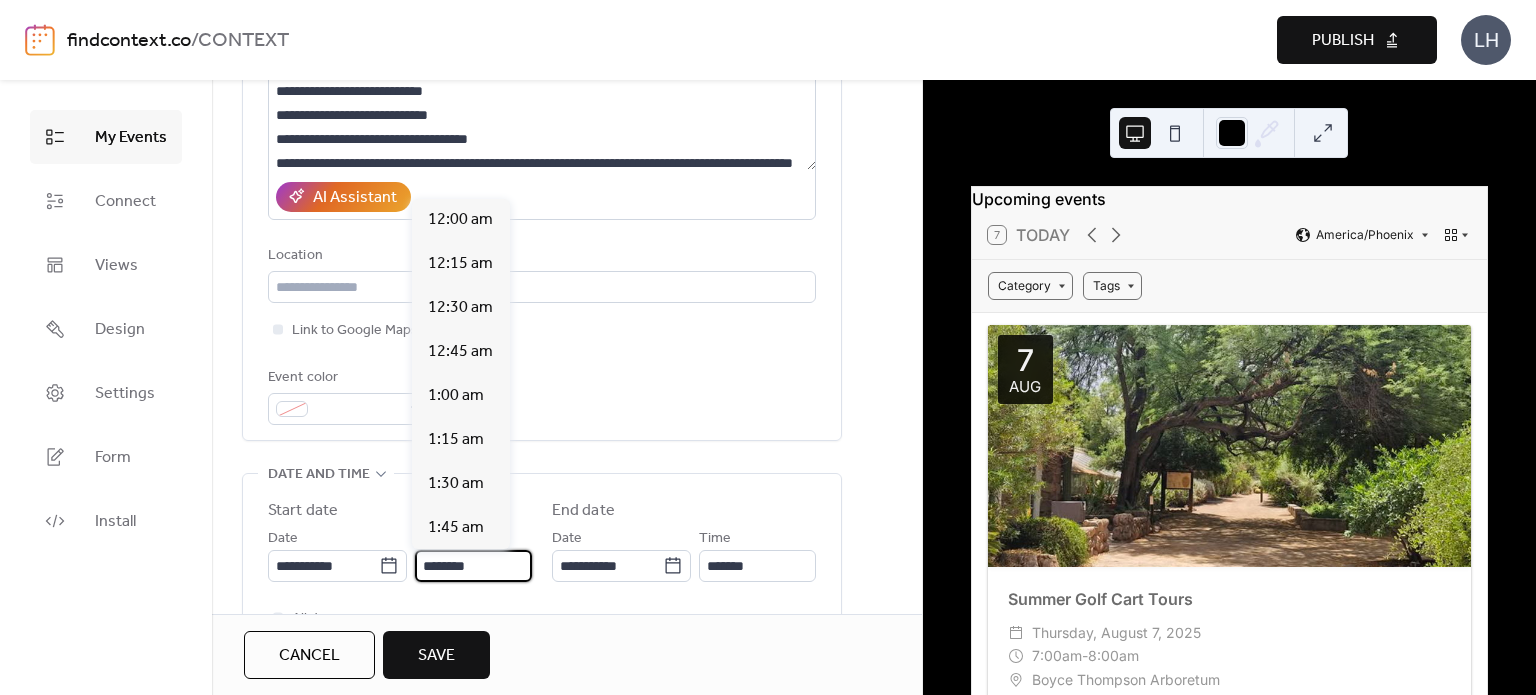 click on "********" at bounding box center [473, 566] 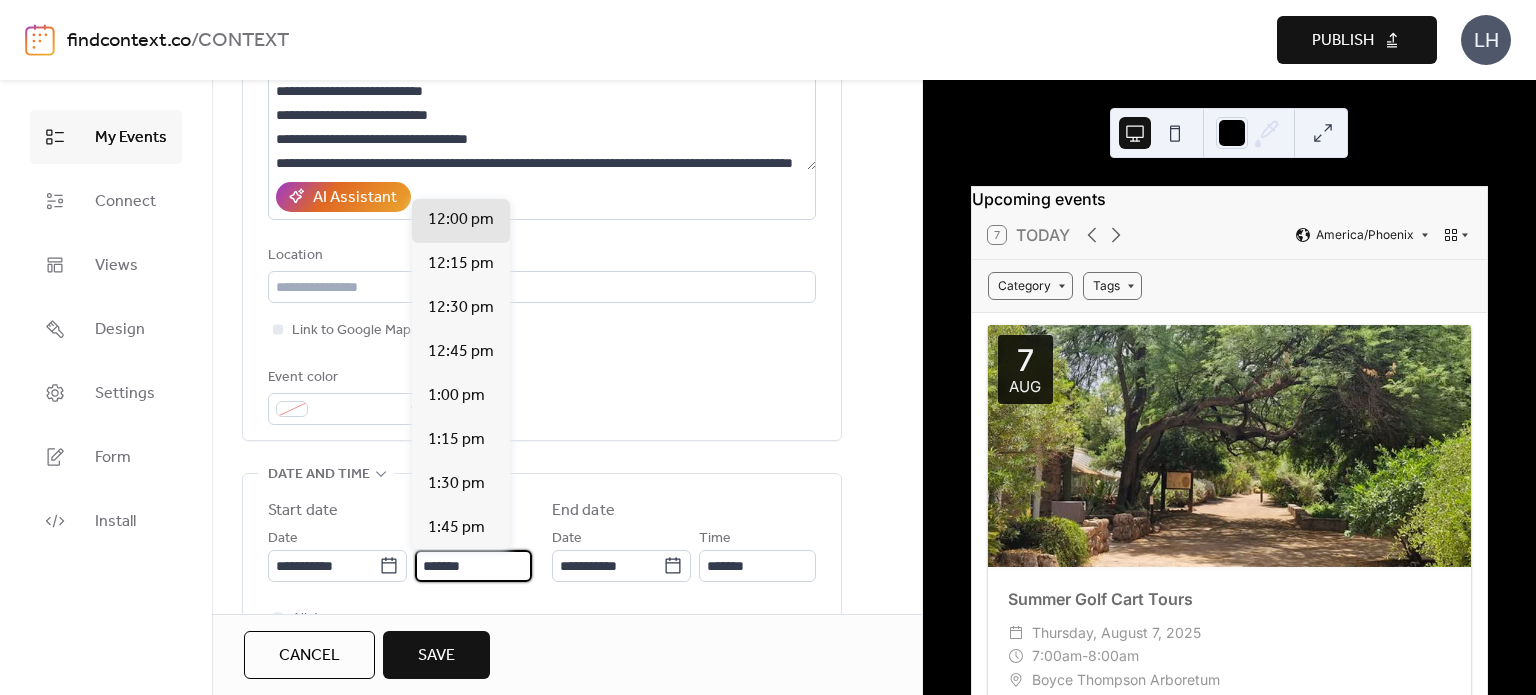 scroll, scrollTop: 3520, scrollLeft: 0, axis: vertical 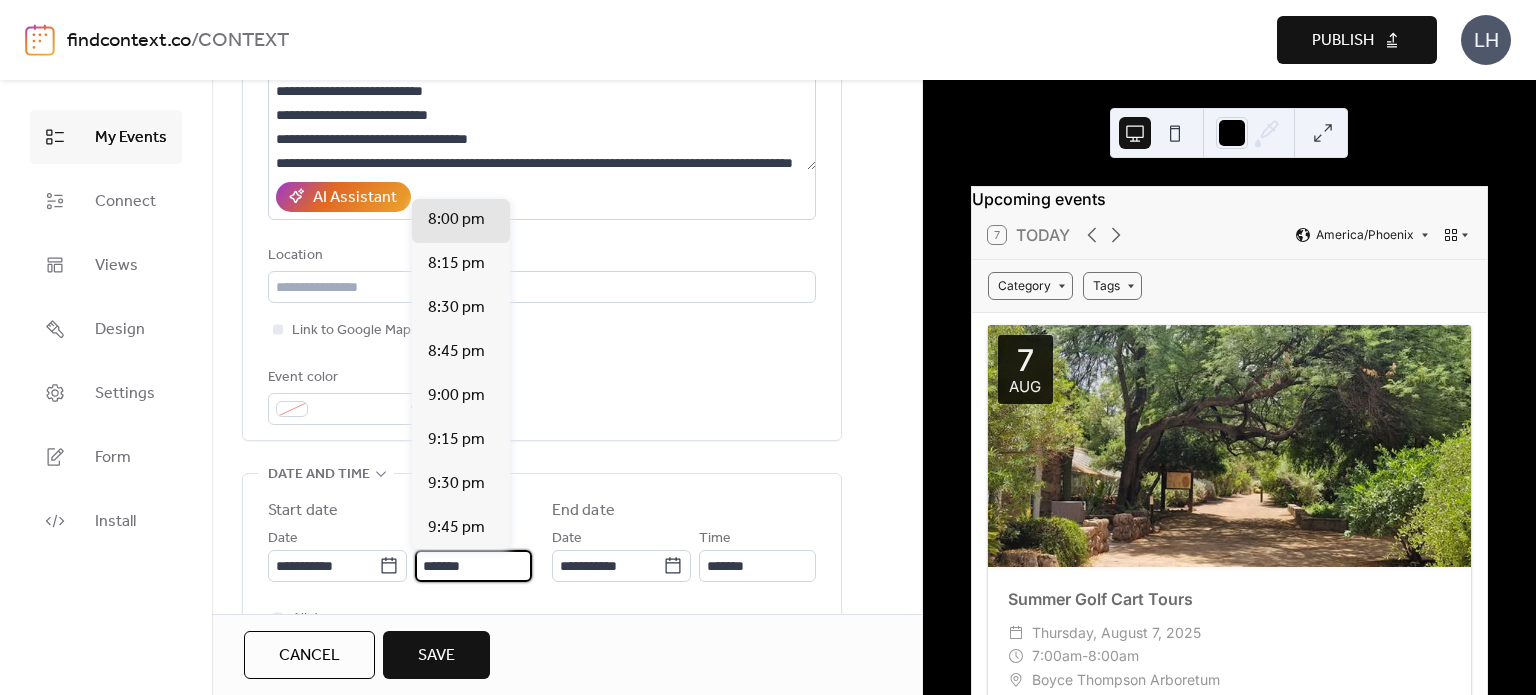 click on "*******" at bounding box center (473, 566) 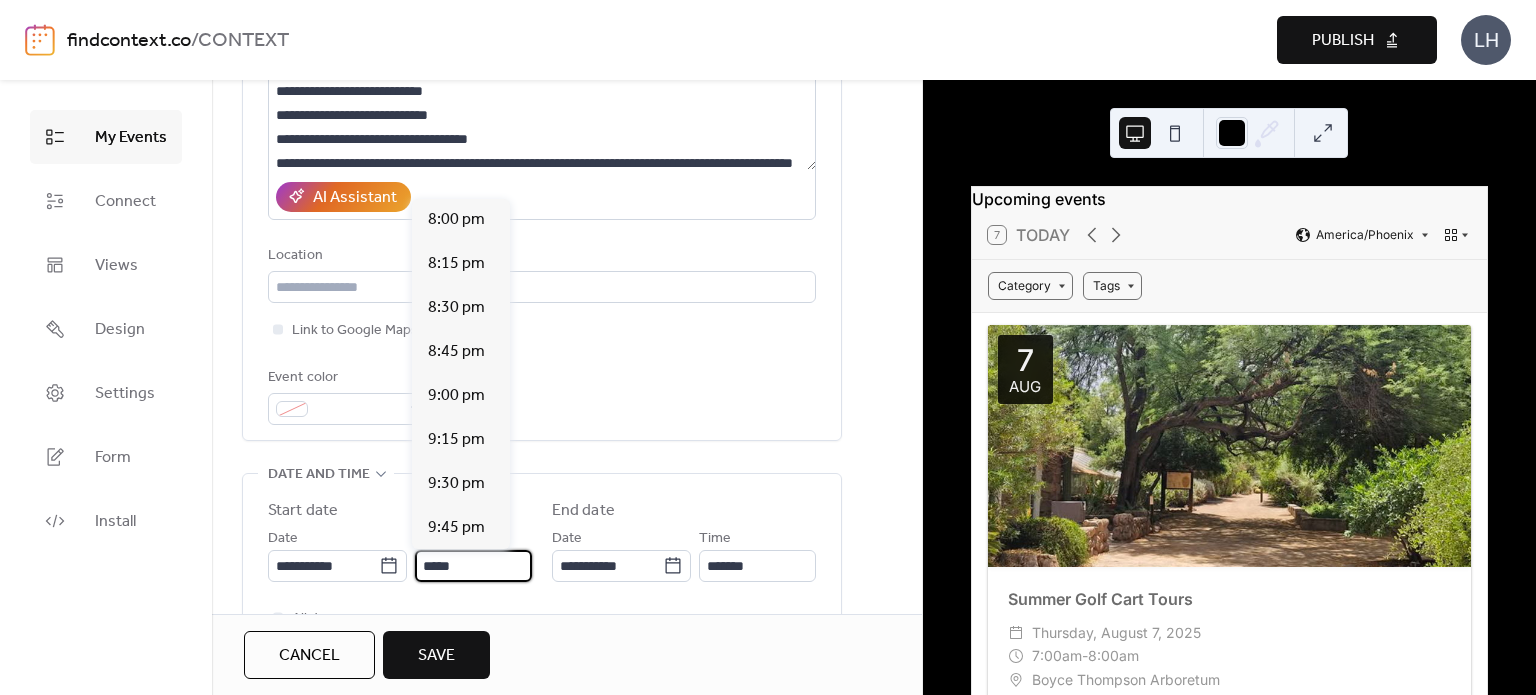 scroll, scrollTop: 1408, scrollLeft: 0, axis: vertical 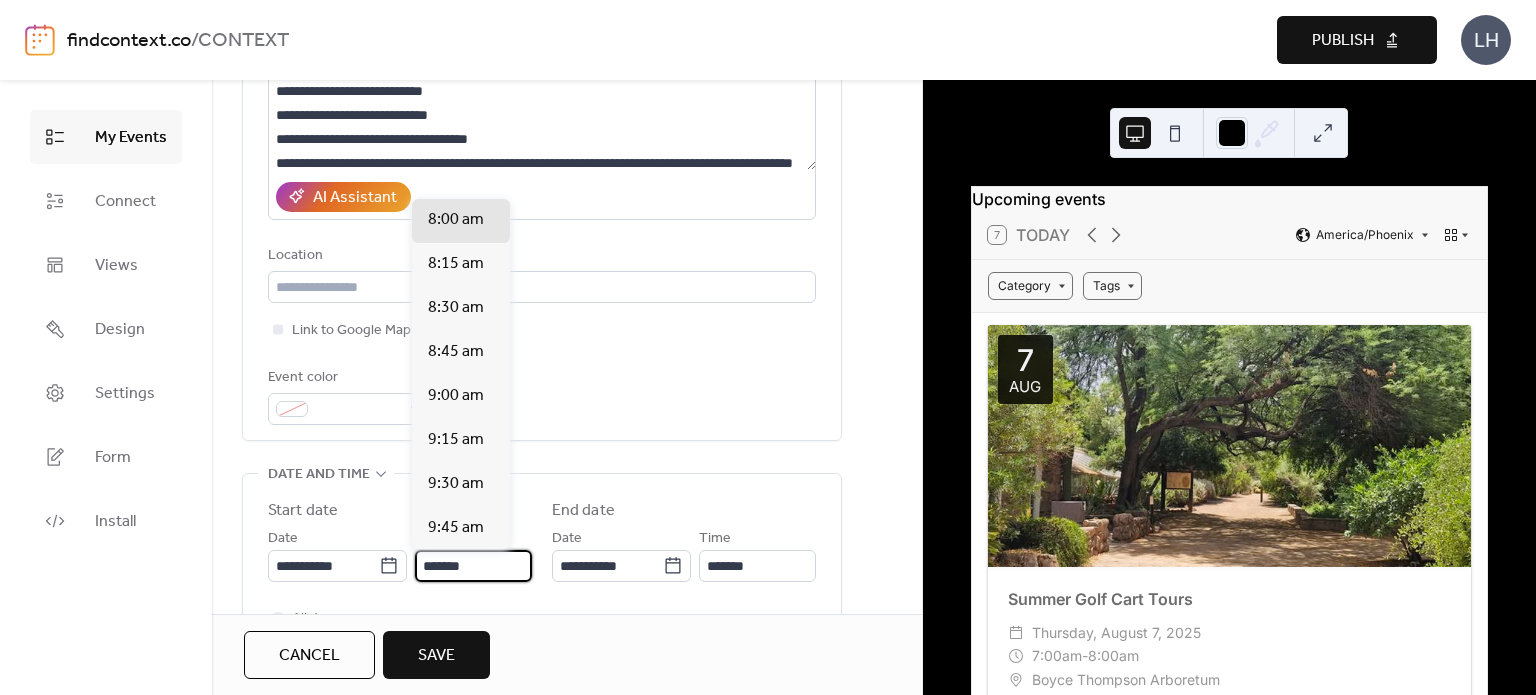 type on "*******" 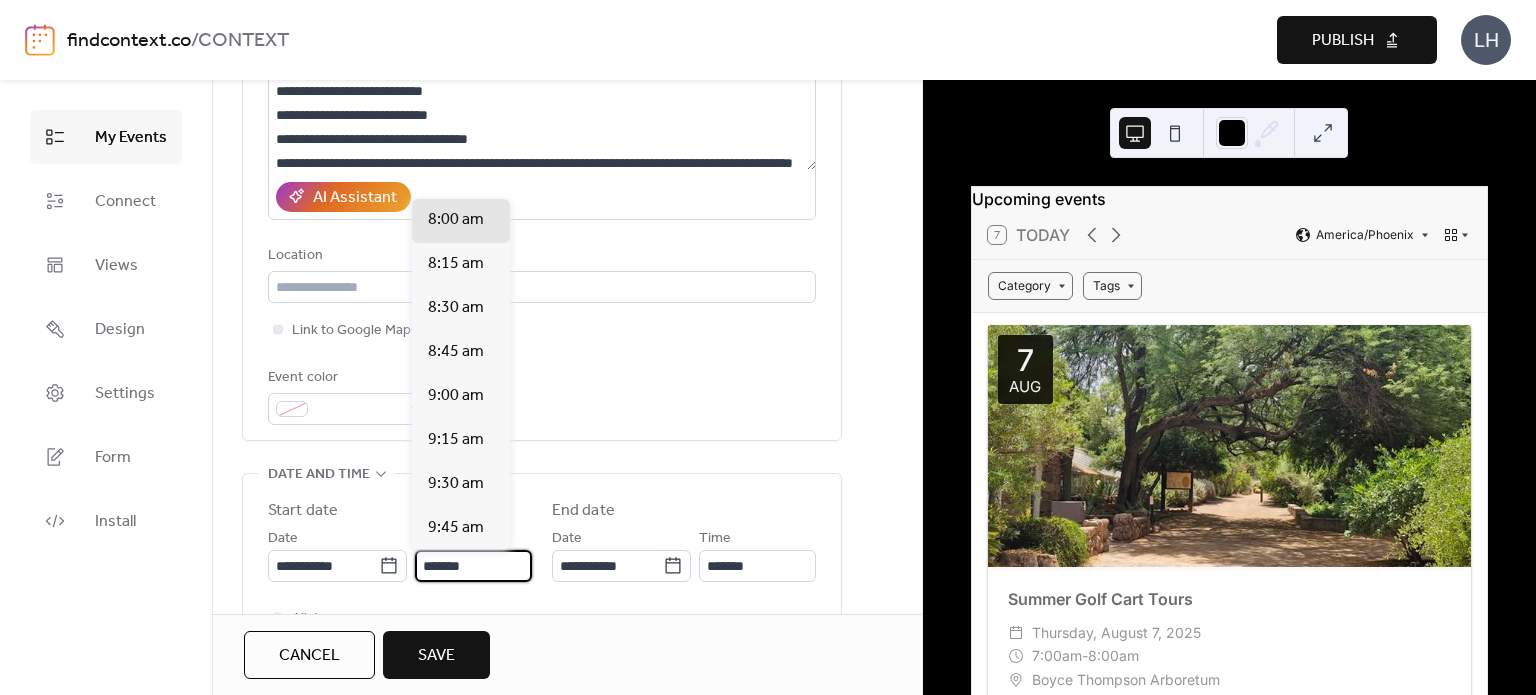 click on "End date" at bounding box center [583, 511] 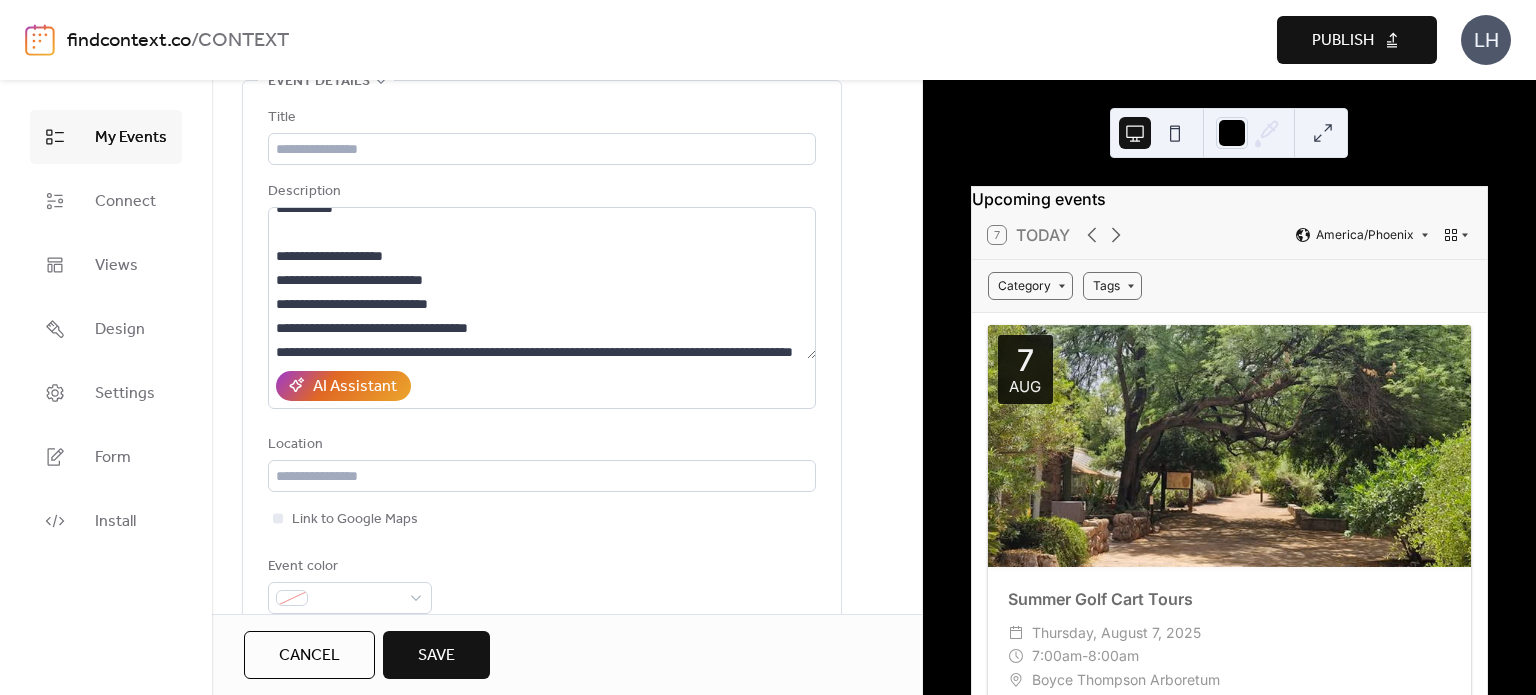 scroll, scrollTop: 108, scrollLeft: 0, axis: vertical 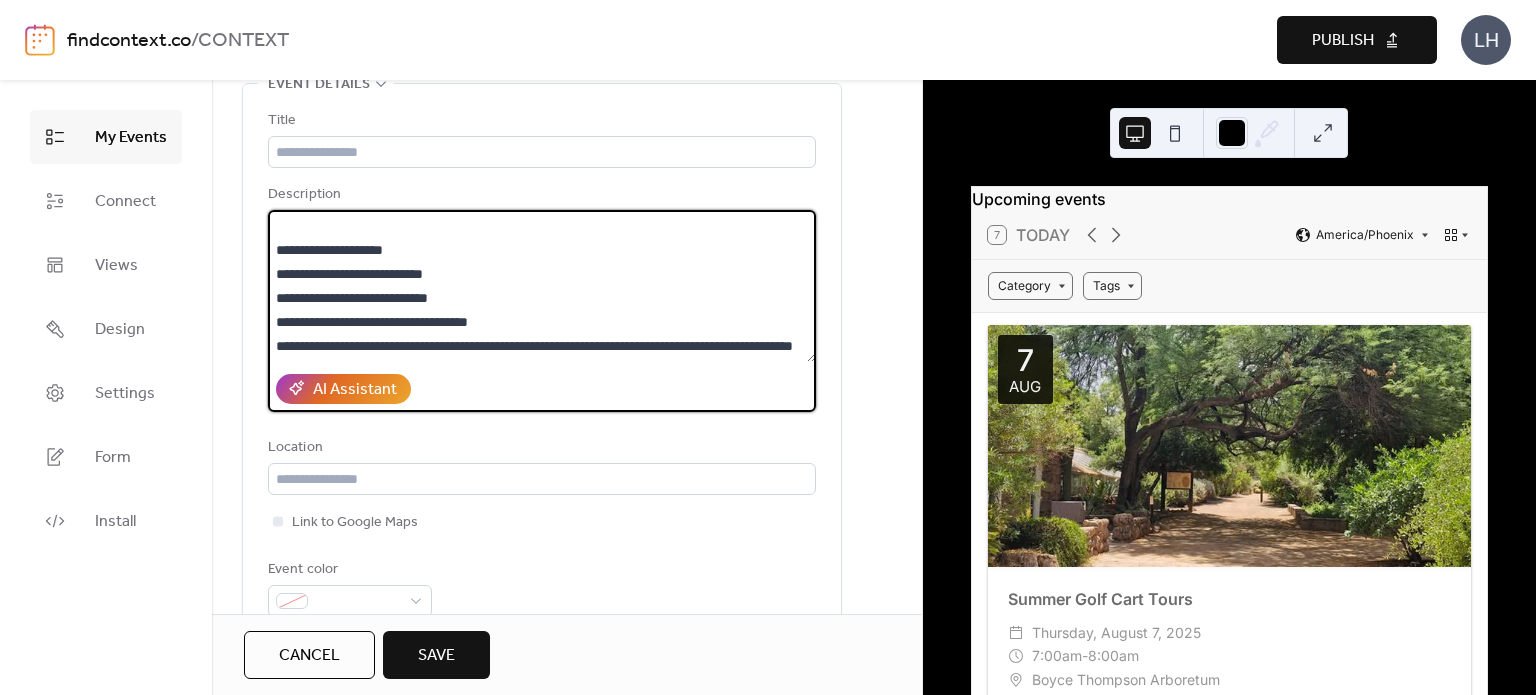 drag, startPoint x: 292, startPoint y: 304, endPoint x: 492, endPoint y: 278, distance: 201.68292 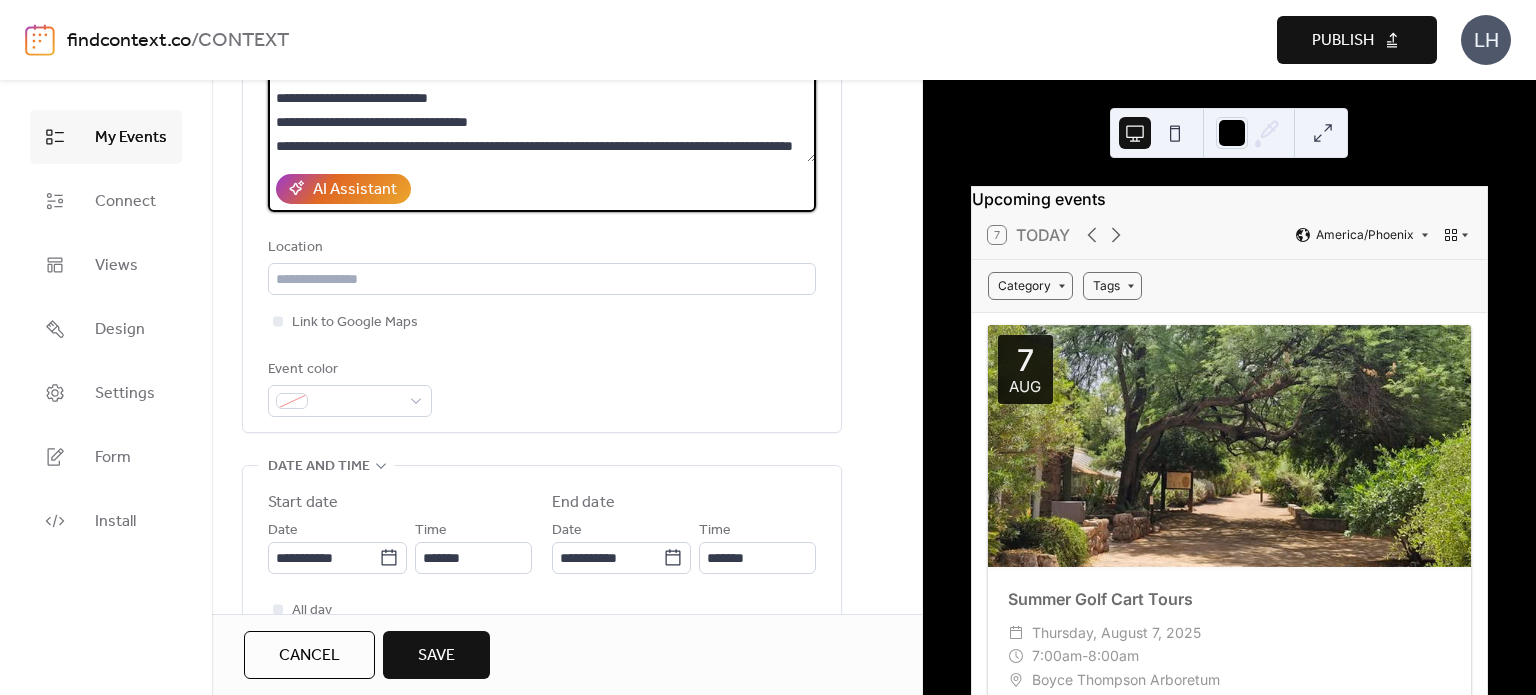 scroll, scrollTop: 310, scrollLeft: 0, axis: vertical 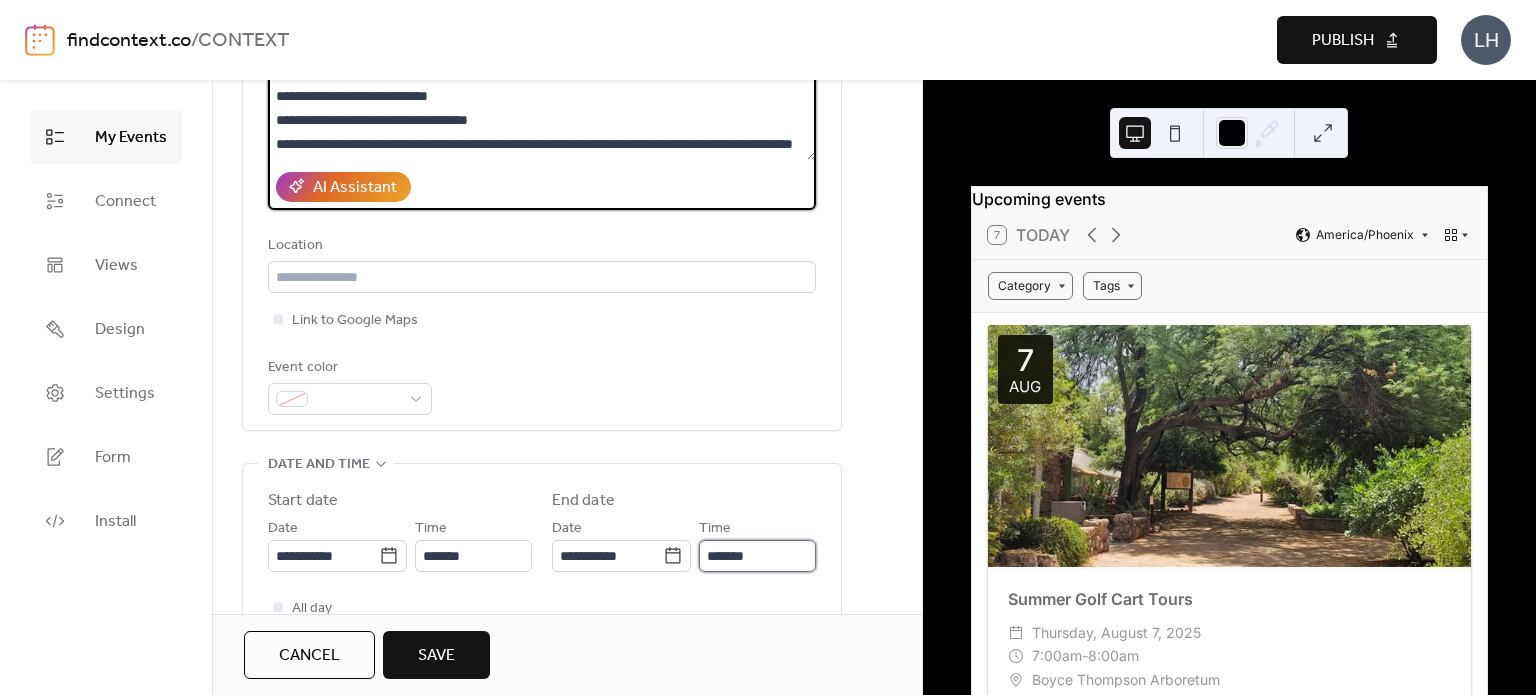 click on "*******" at bounding box center [757, 556] 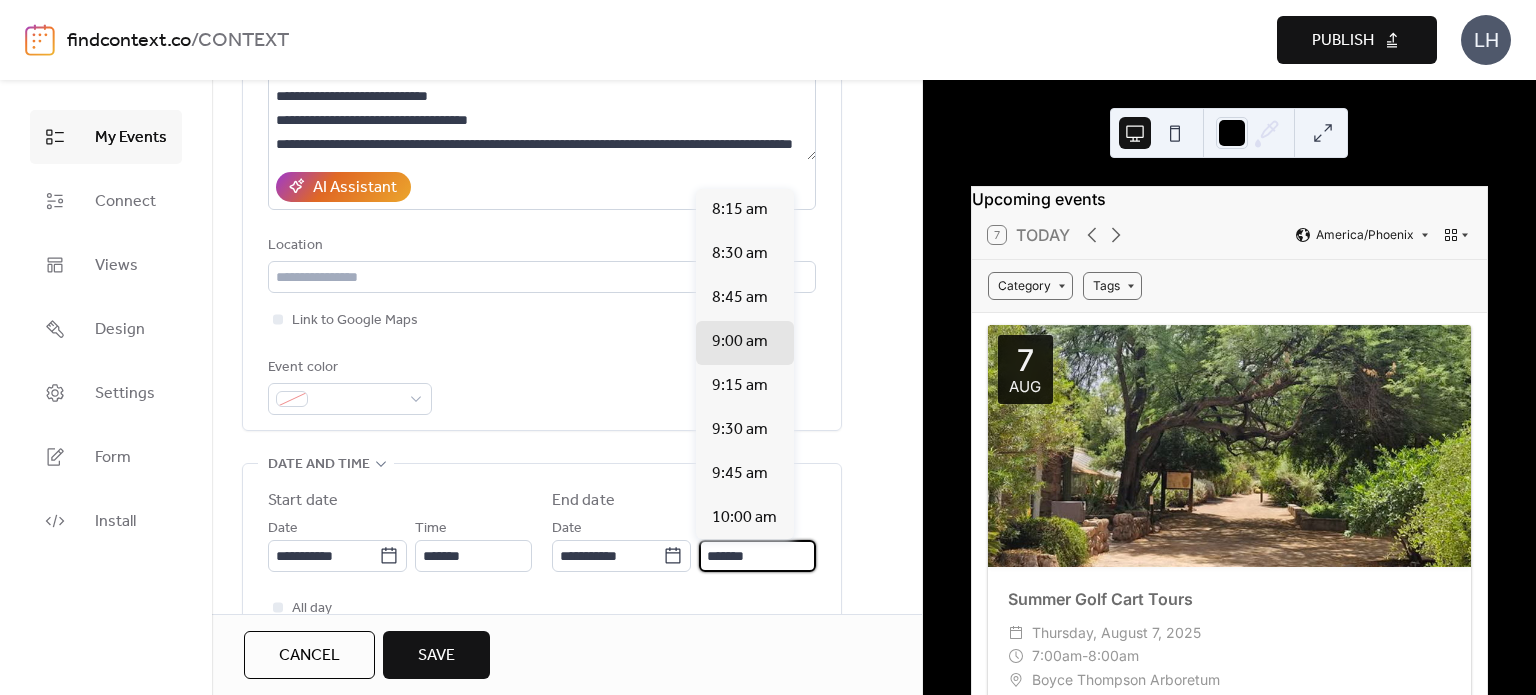 click on "*******" at bounding box center (757, 556) 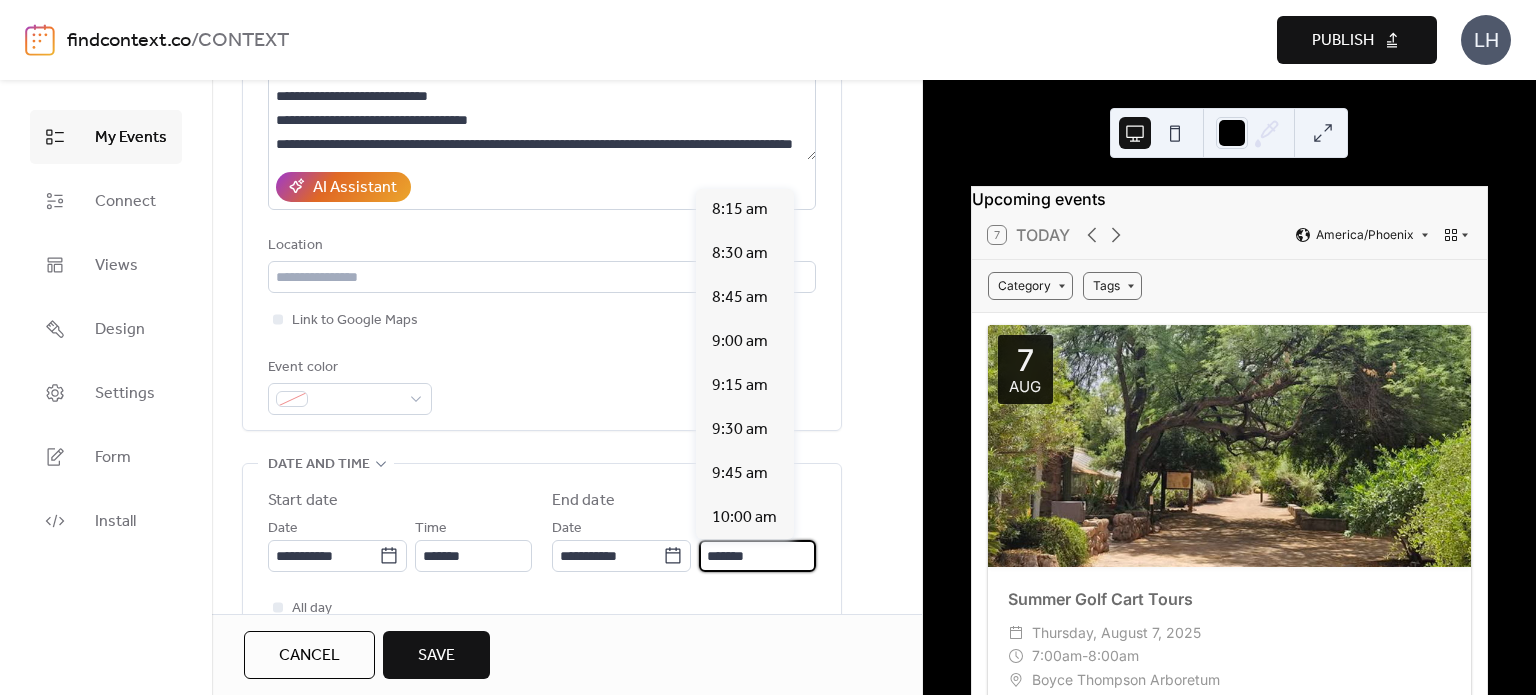 click on "*******" at bounding box center [757, 556] 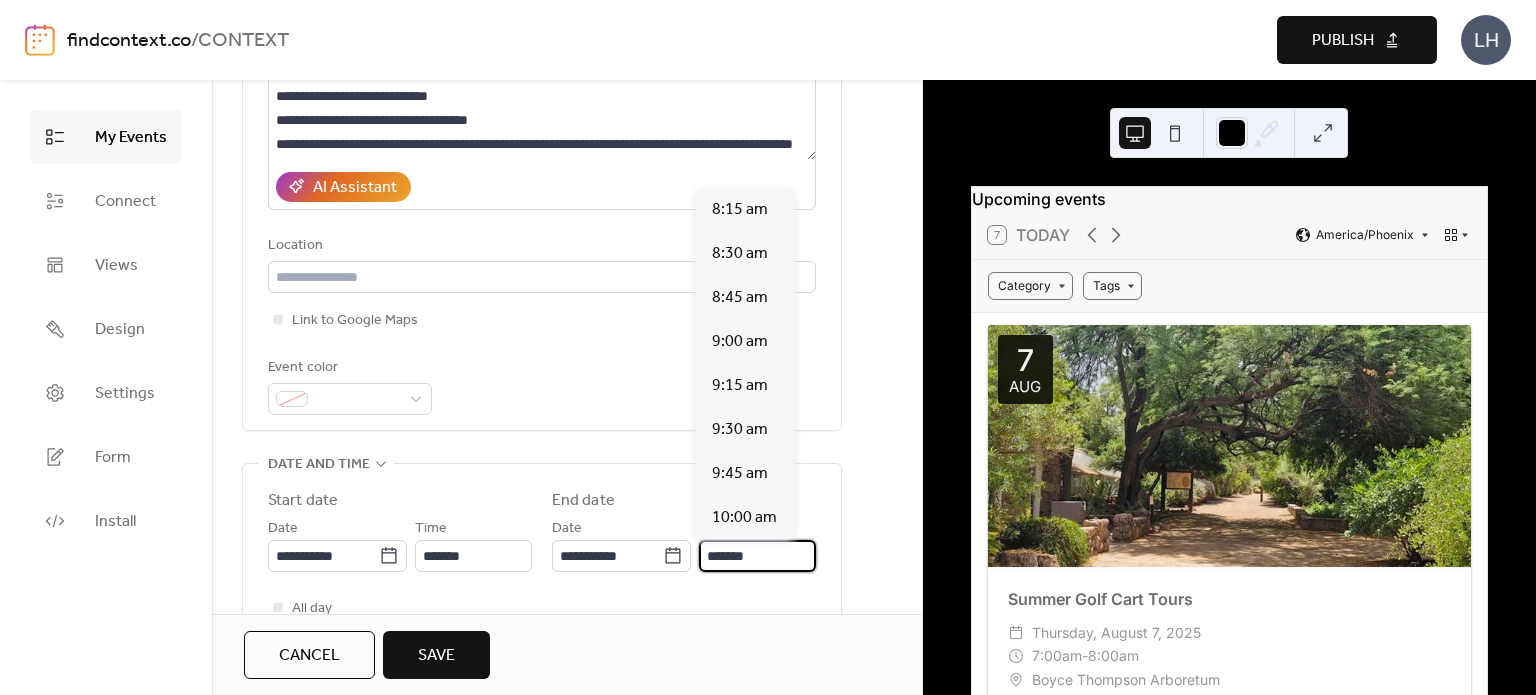 scroll, scrollTop: 1012, scrollLeft: 0, axis: vertical 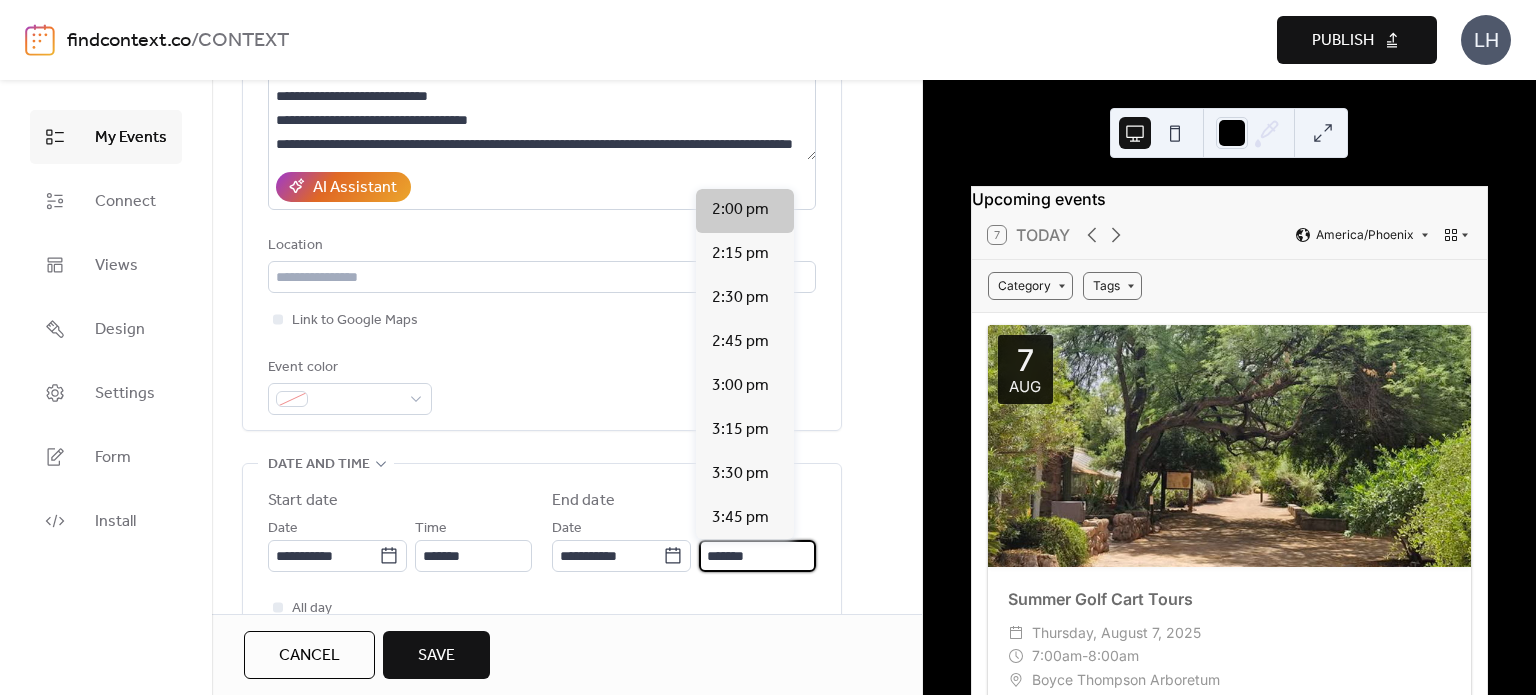 type on "*******" 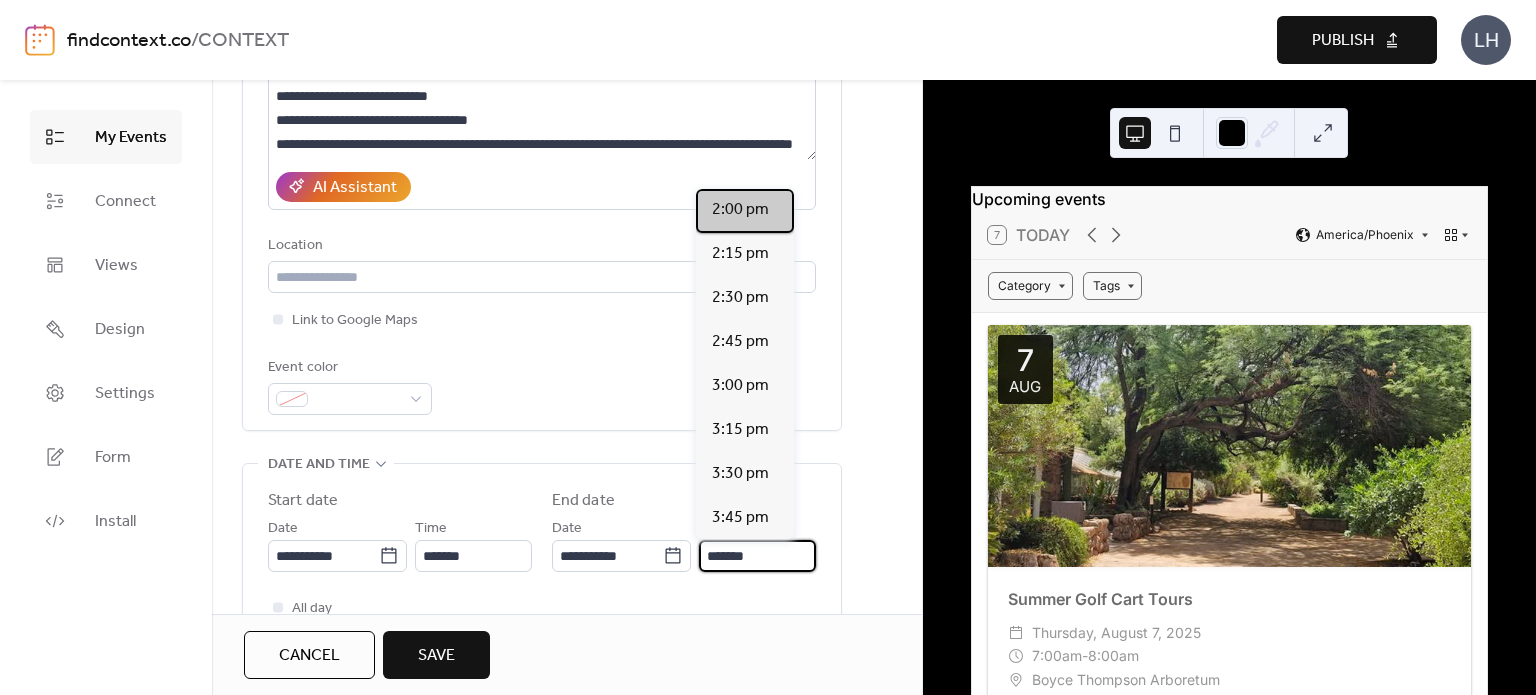 click on "2:00 pm" at bounding box center (740, 210) 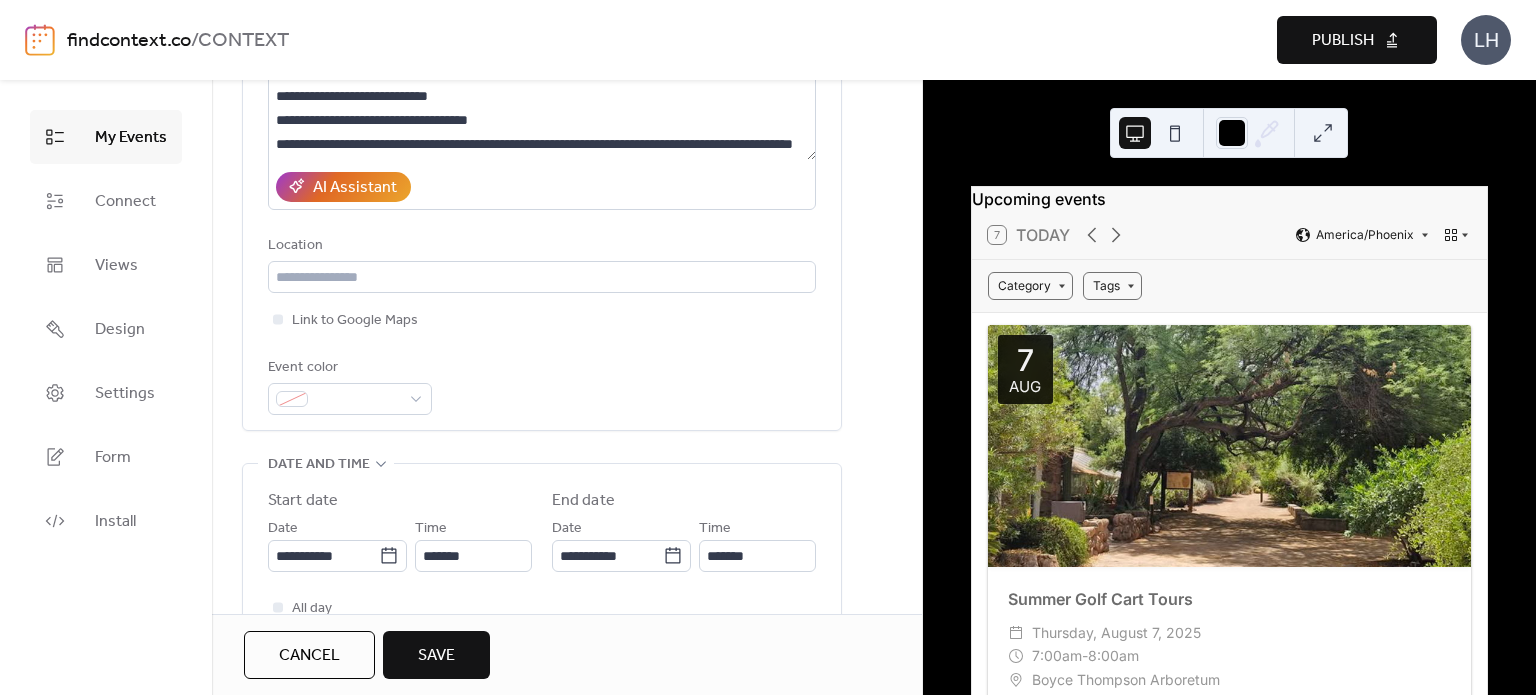 click on "**********" at bounding box center (542, 161) 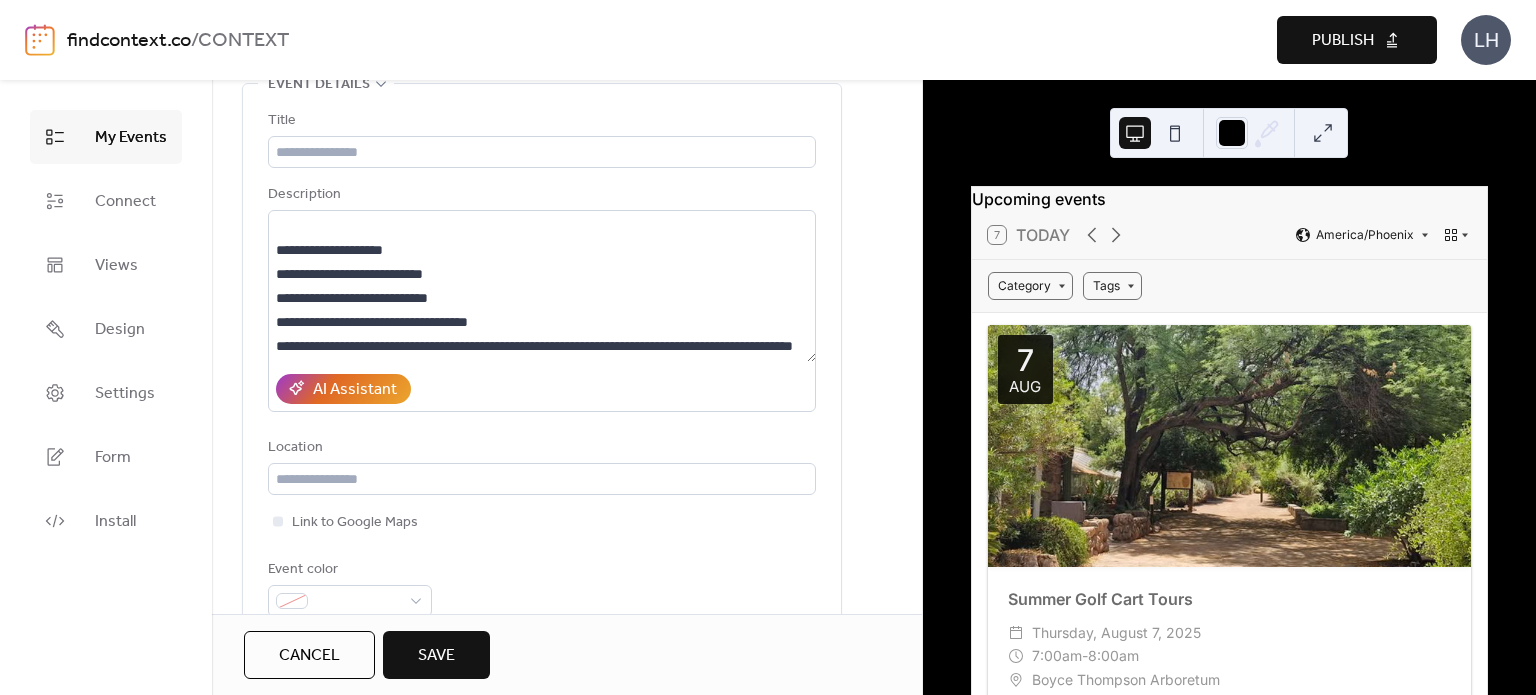 scroll, scrollTop: 103, scrollLeft: 0, axis: vertical 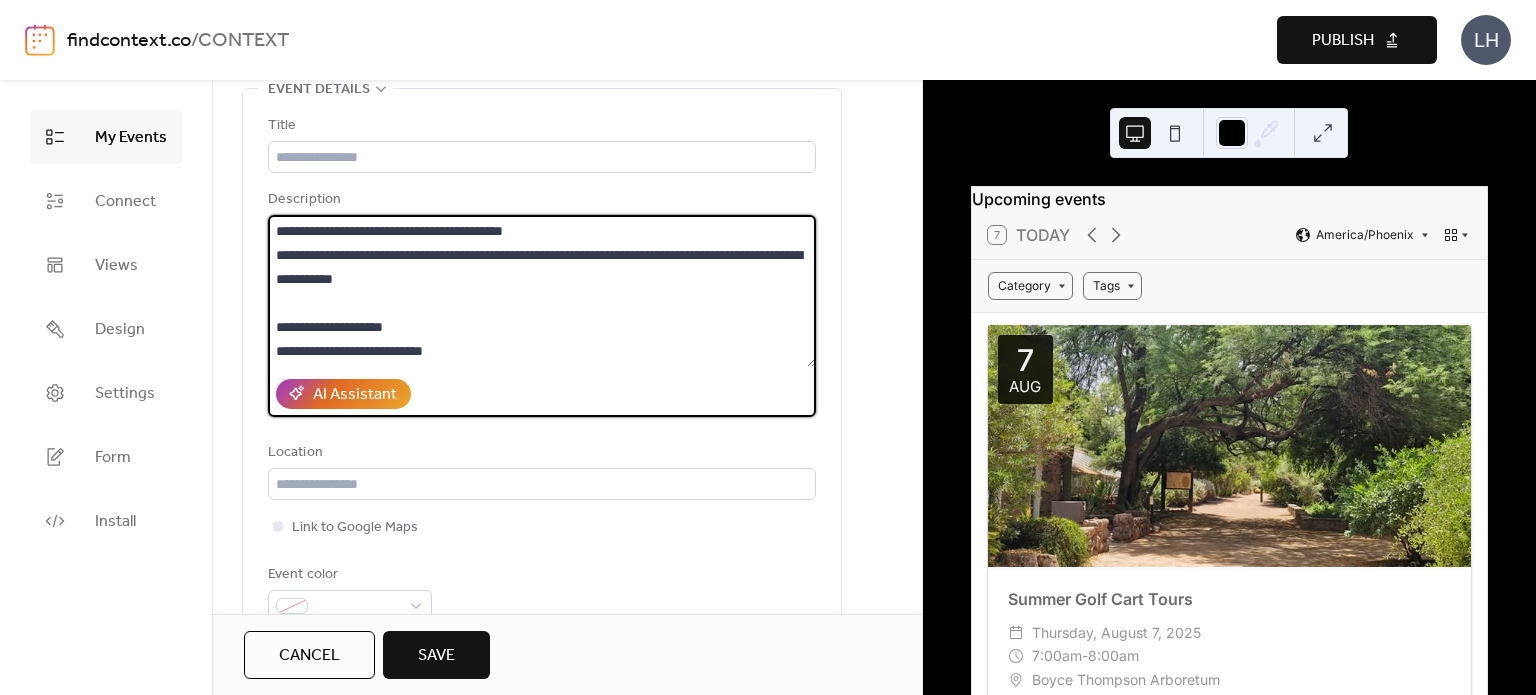 drag, startPoint x: 340, startPoint y: 252, endPoint x: 480, endPoint y: 248, distance: 140.05713 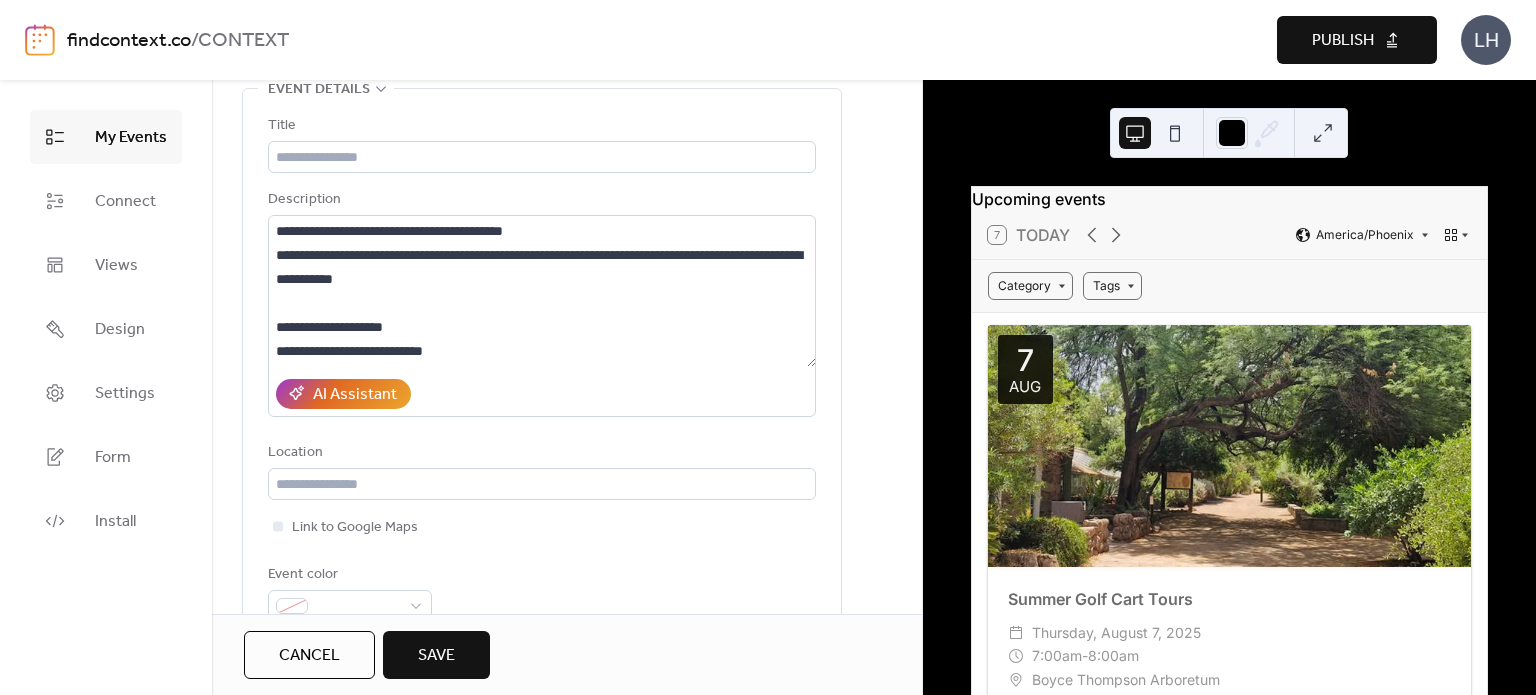 click on "**********" at bounding box center [542, 368] 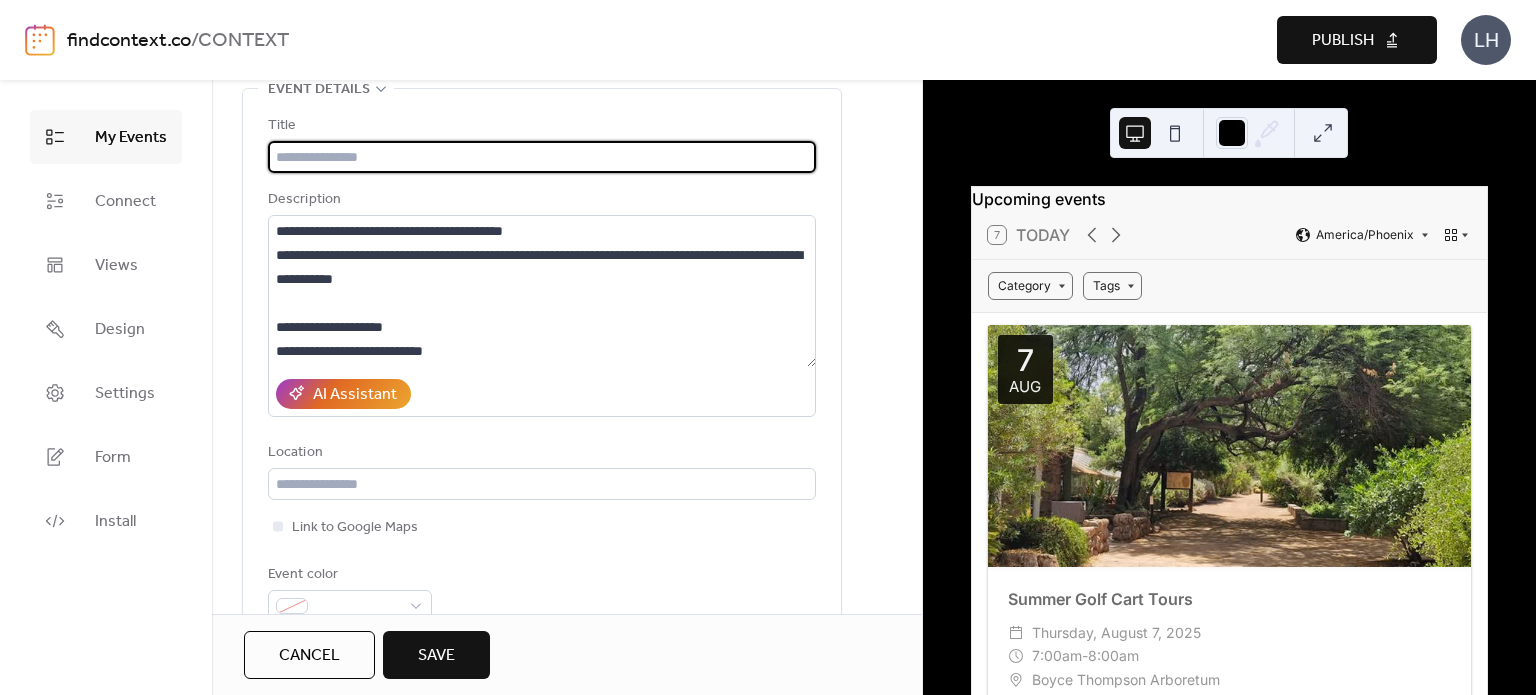 click at bounding box center [542, 157] 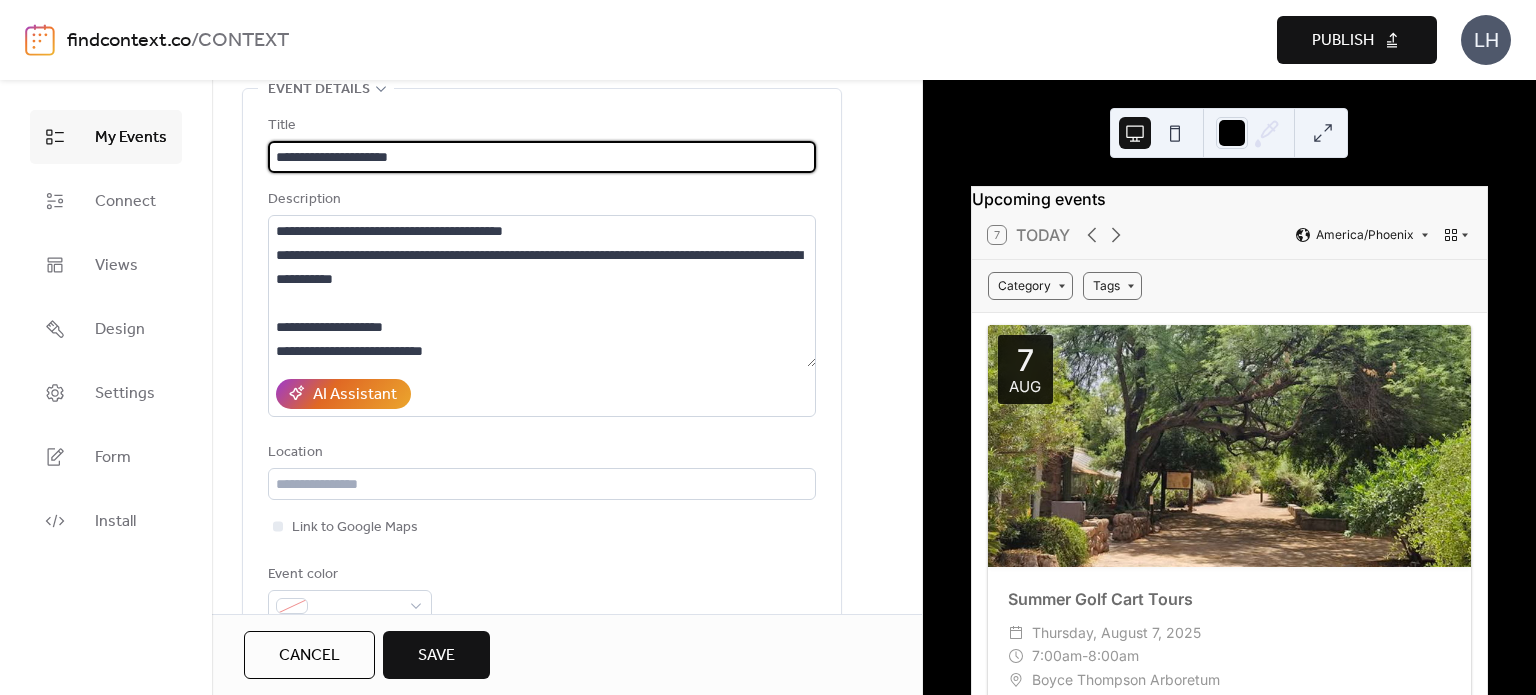 type on "**********" 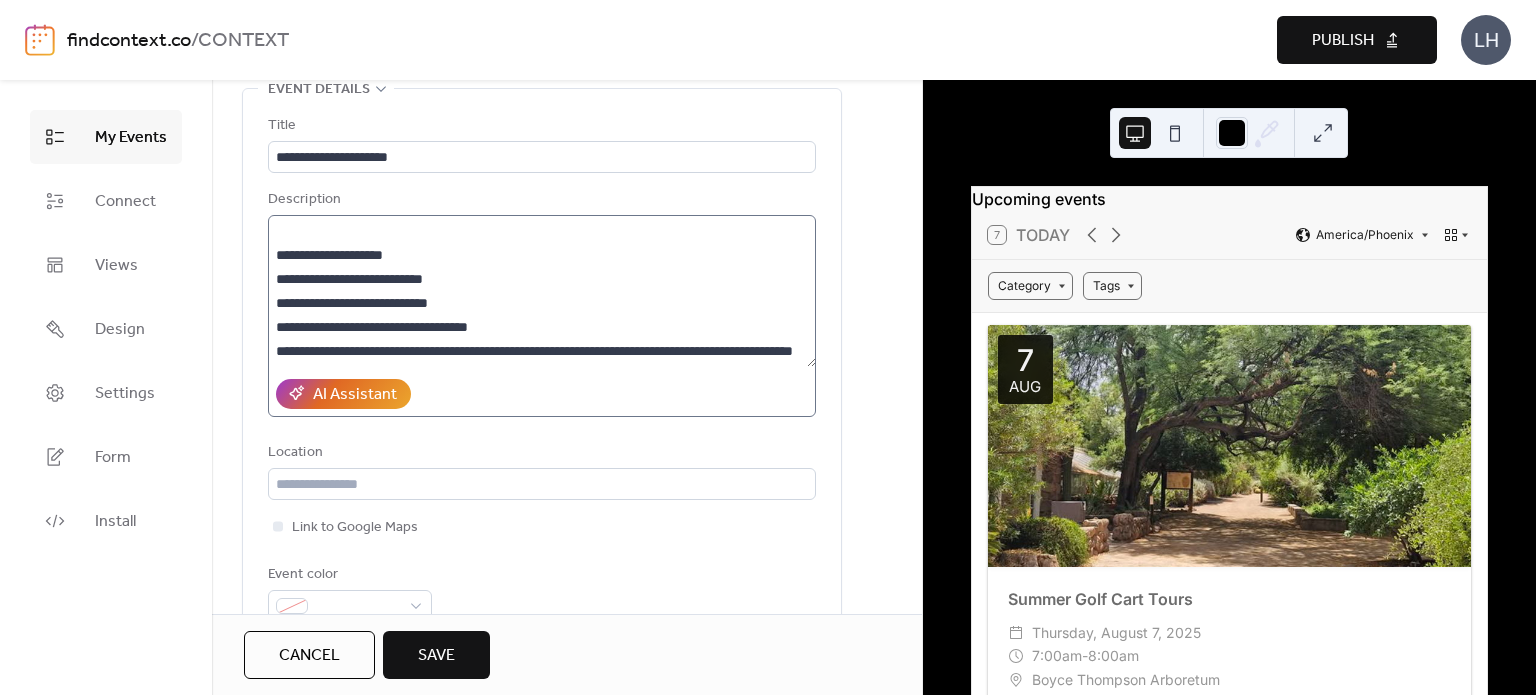 scroll, scrollTop: 96, scrollLeft: 0, axis: vertical 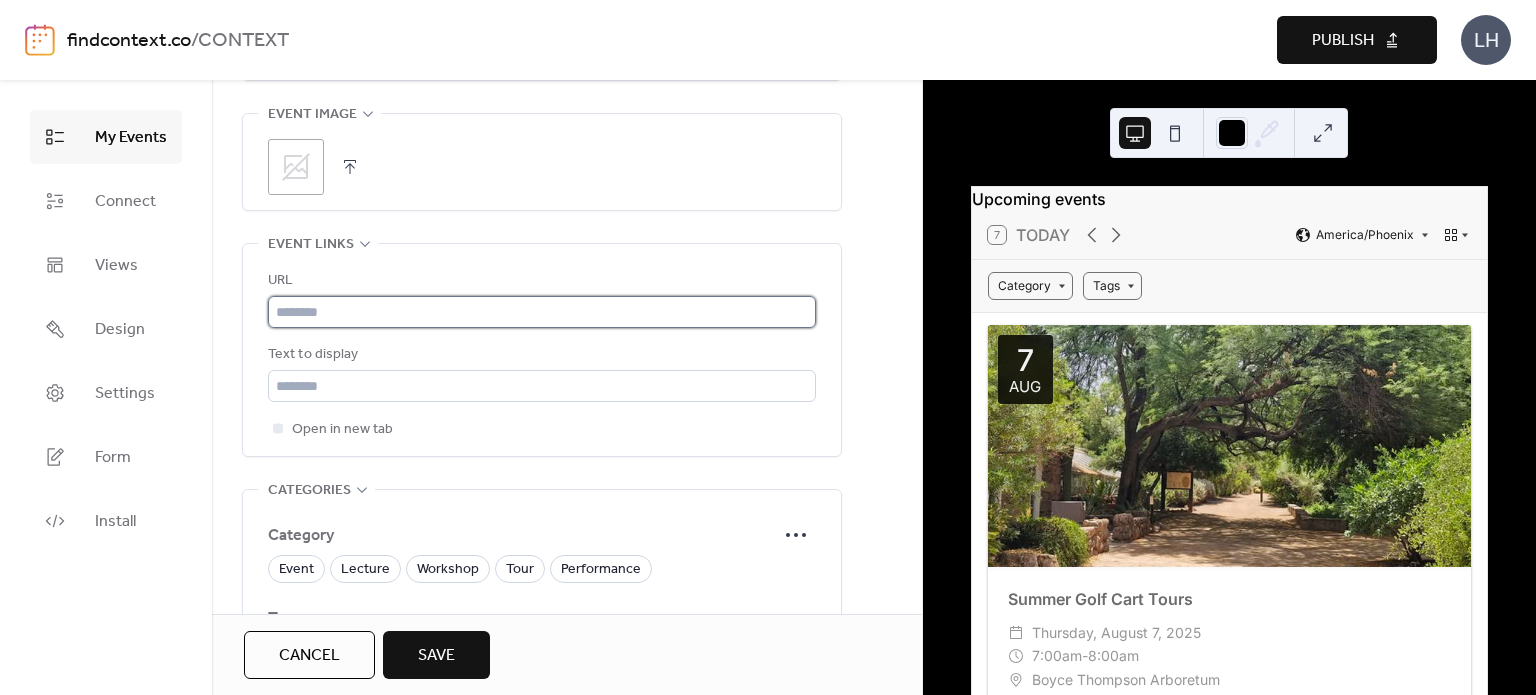 click at bounding box center (542, 312) 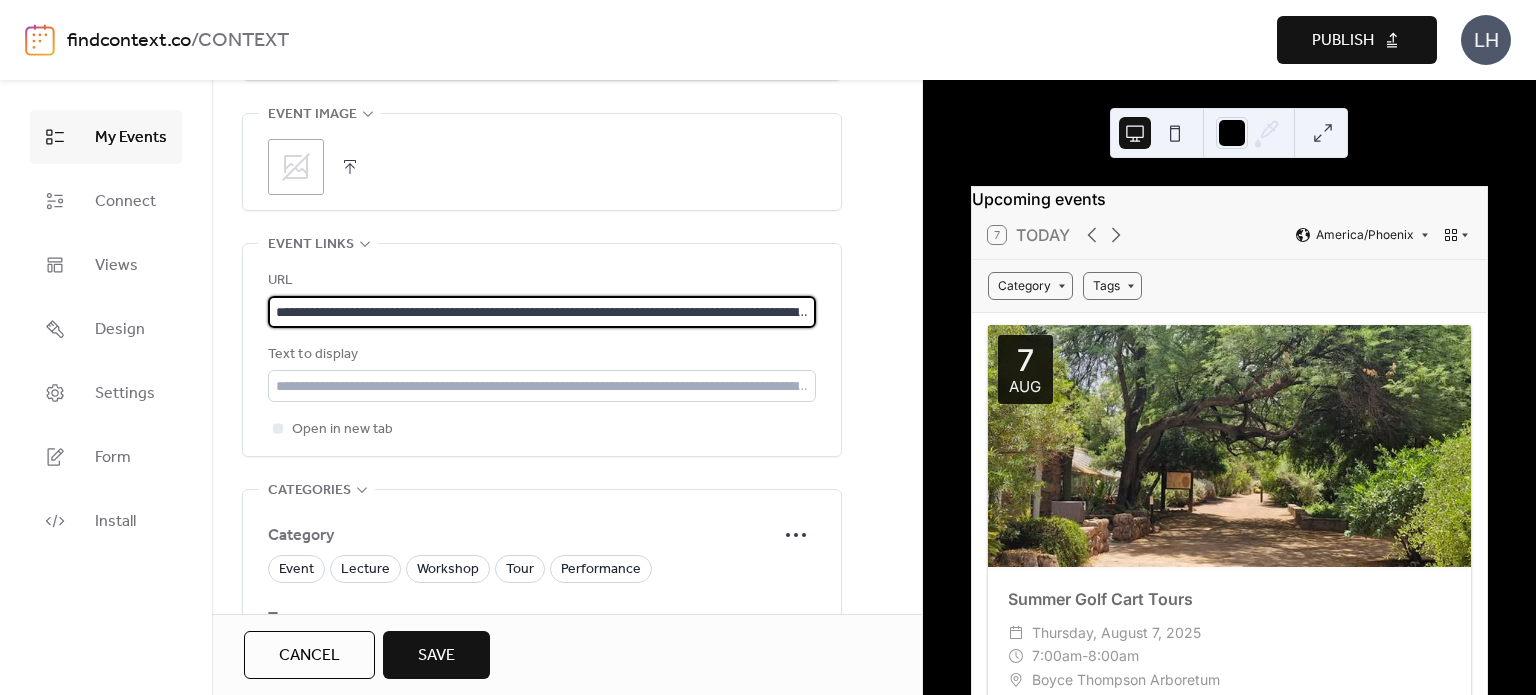 scroll, scrollTop: 0, scrollLeft: 907, axis: horizontal 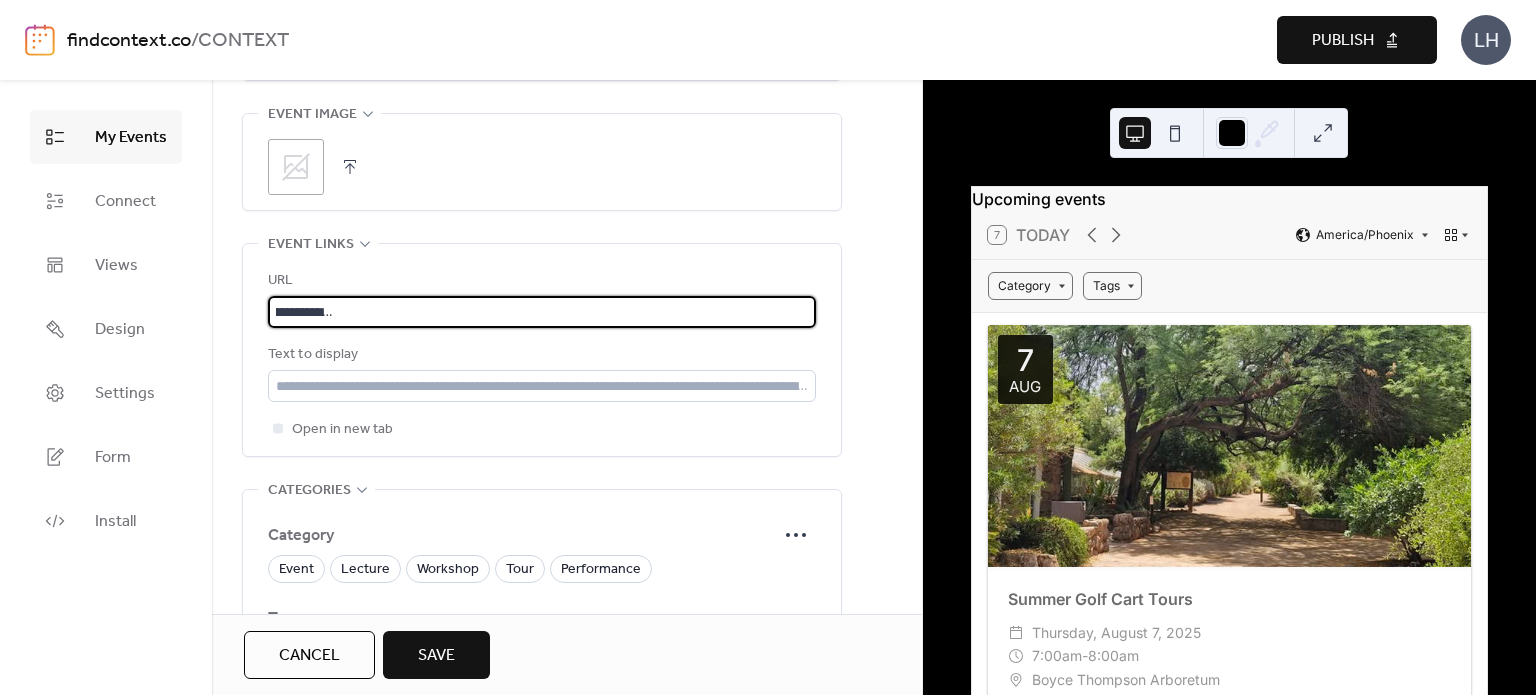 type on "**********" 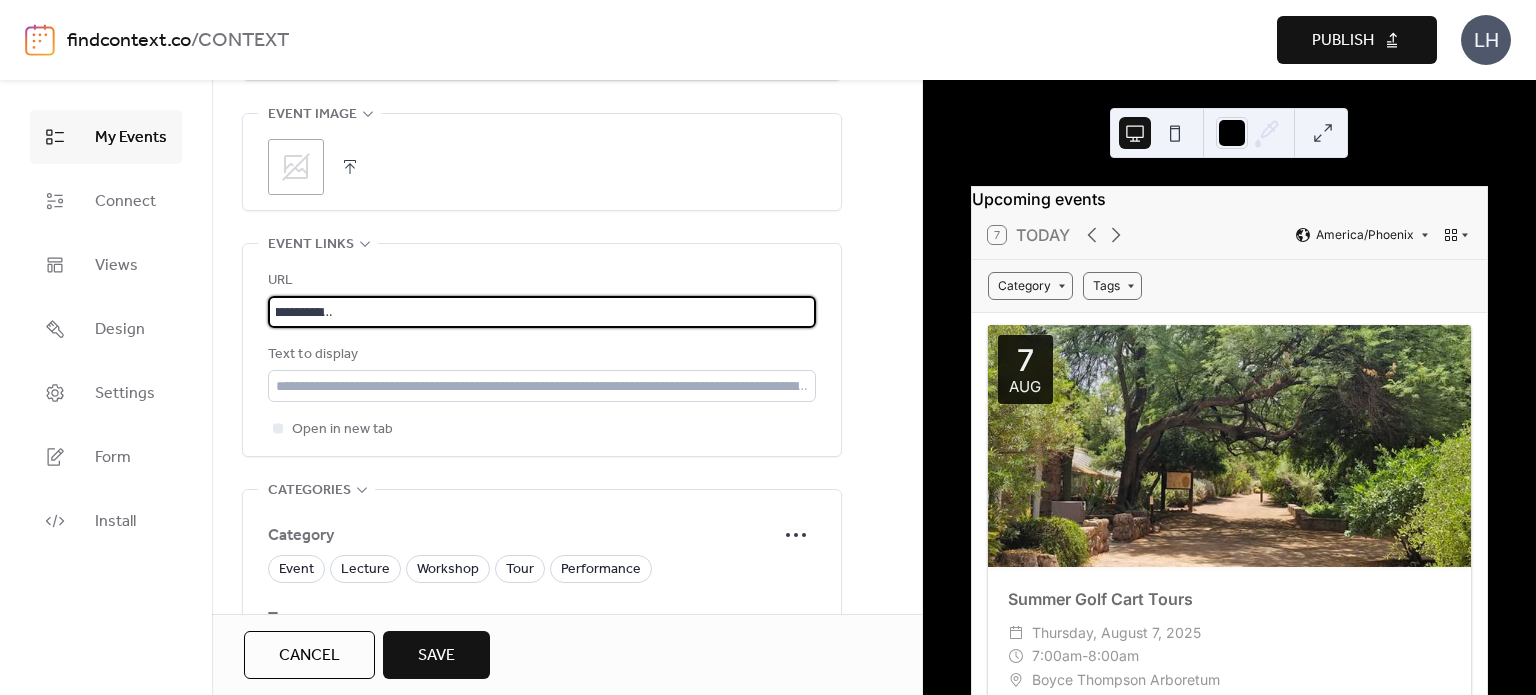 scroll, scrollTop: 0, scrollLeft: 0, axis: both 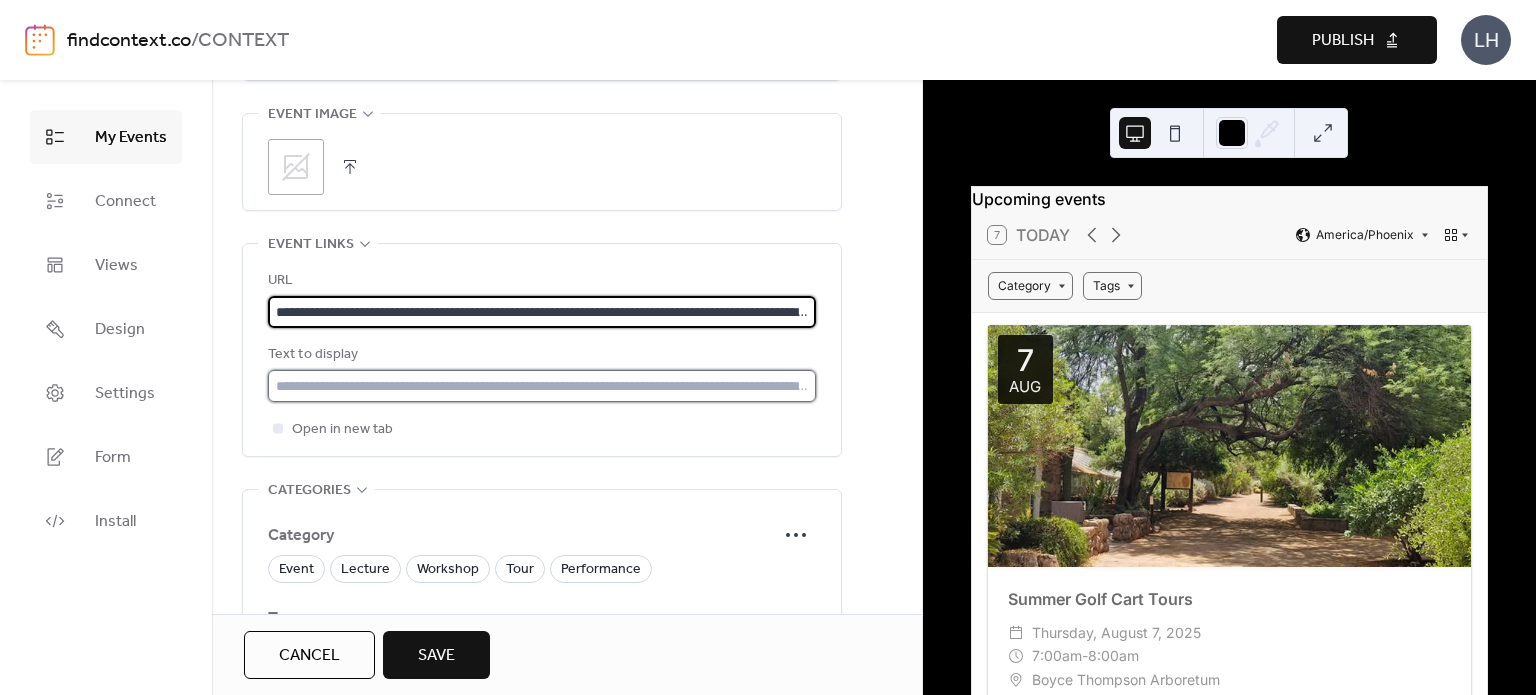 click at bounding box center (542, 386) 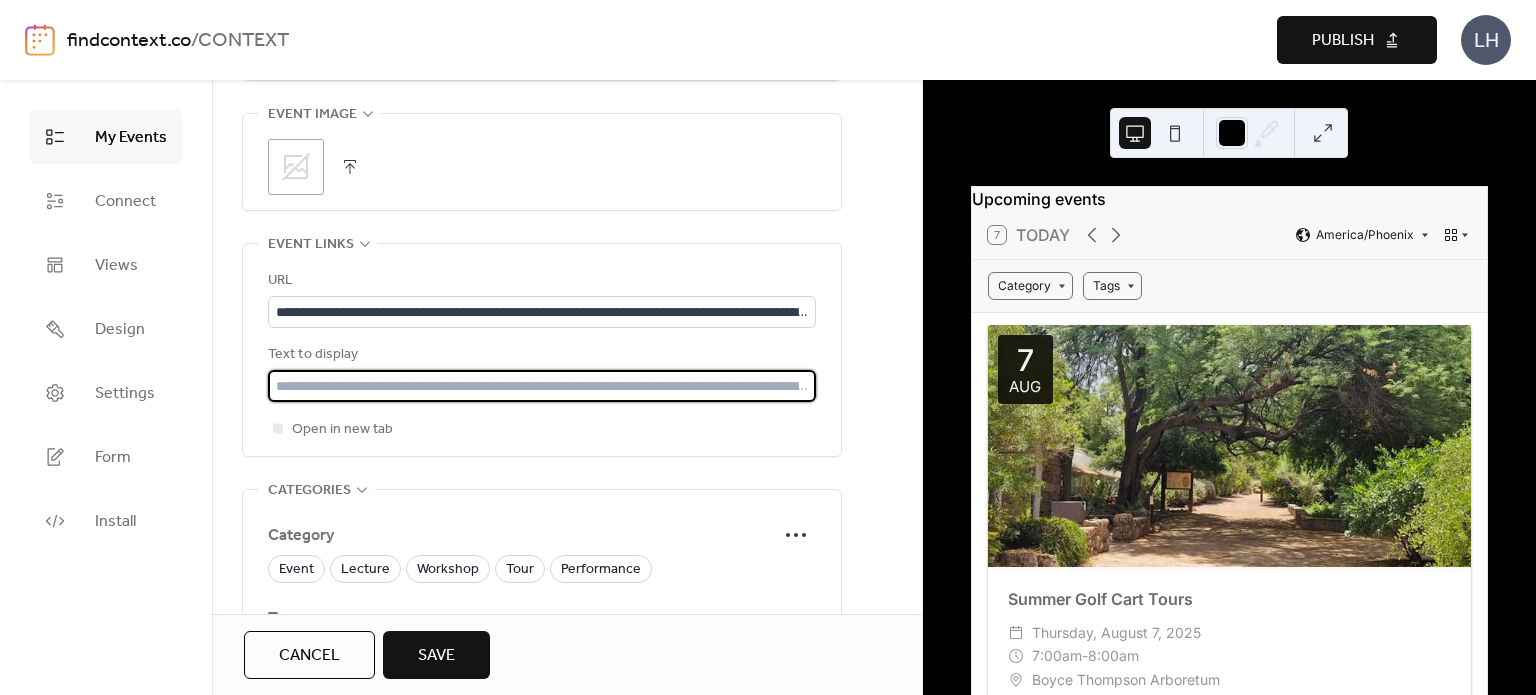 paste on "**********" 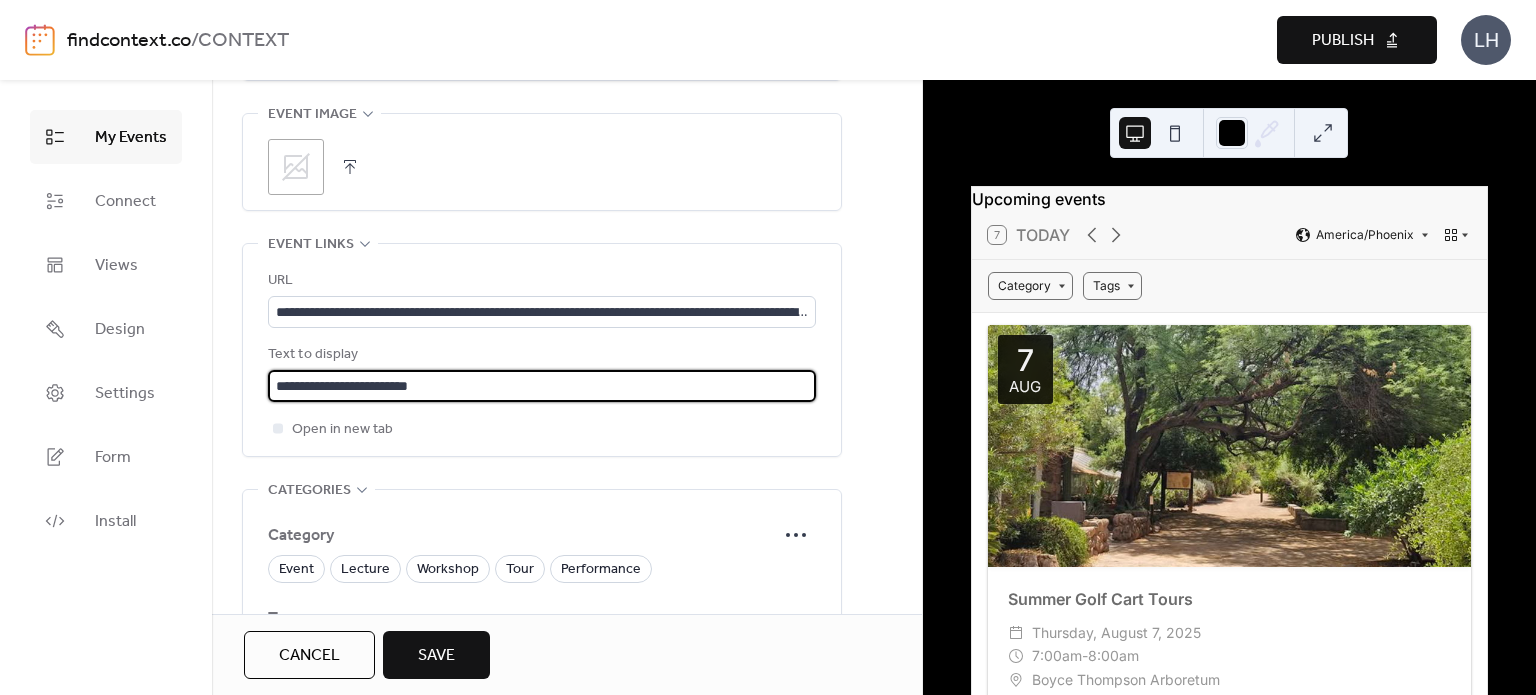 type on "**********" 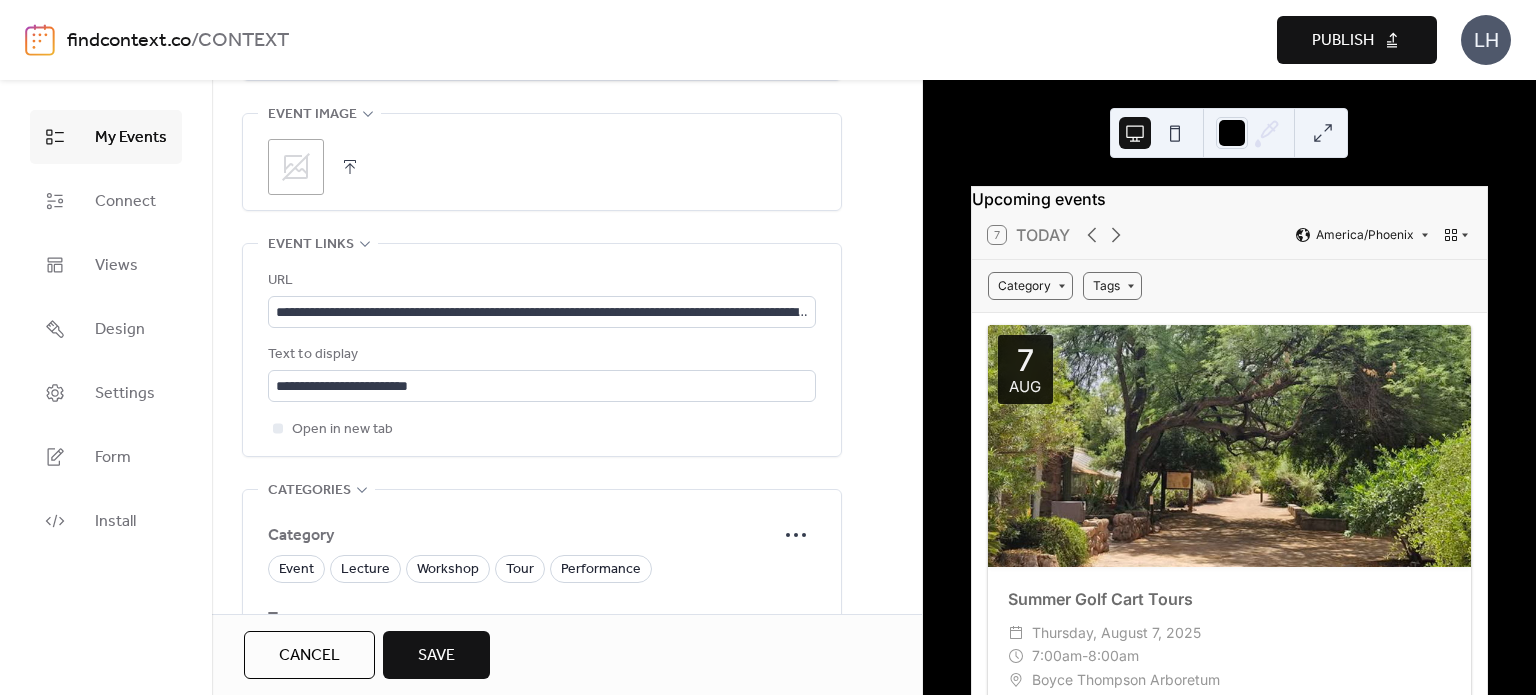 click 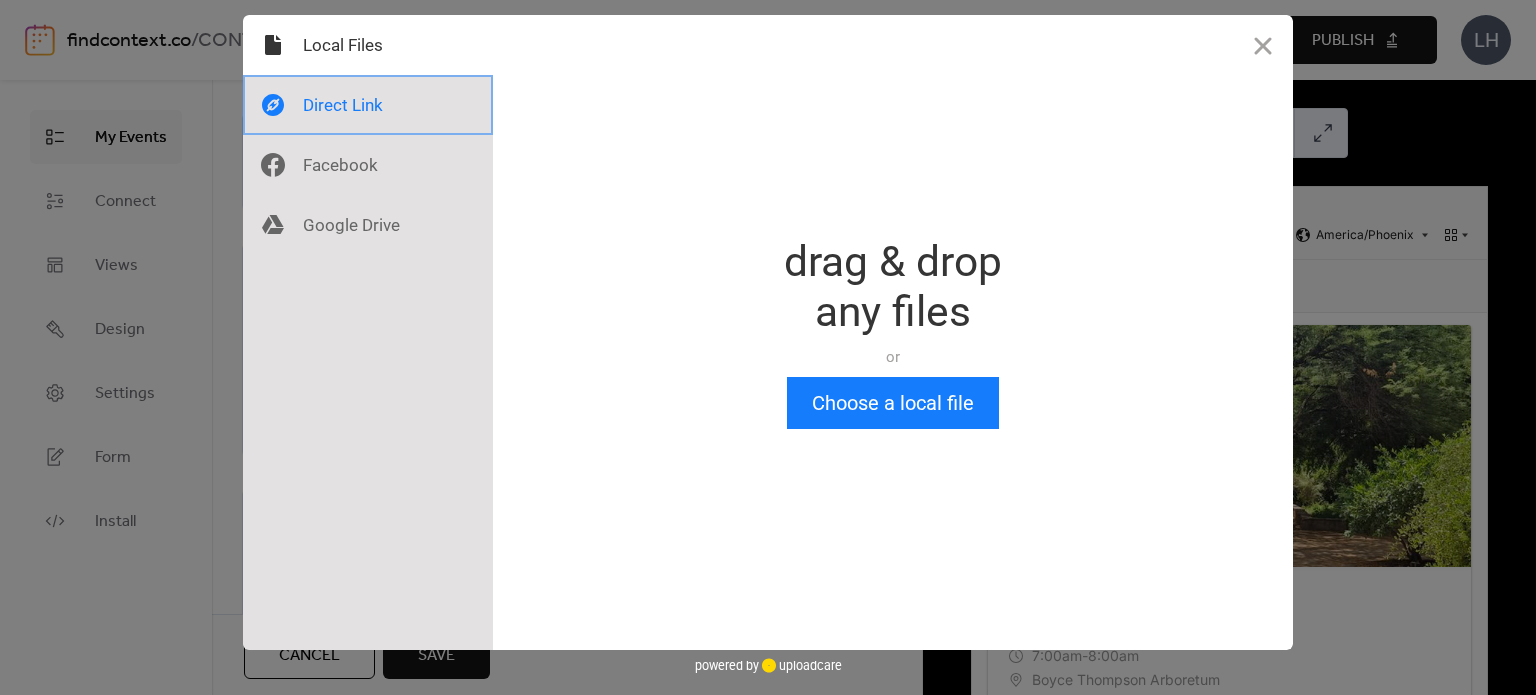 click at bounding box center [368, 105] 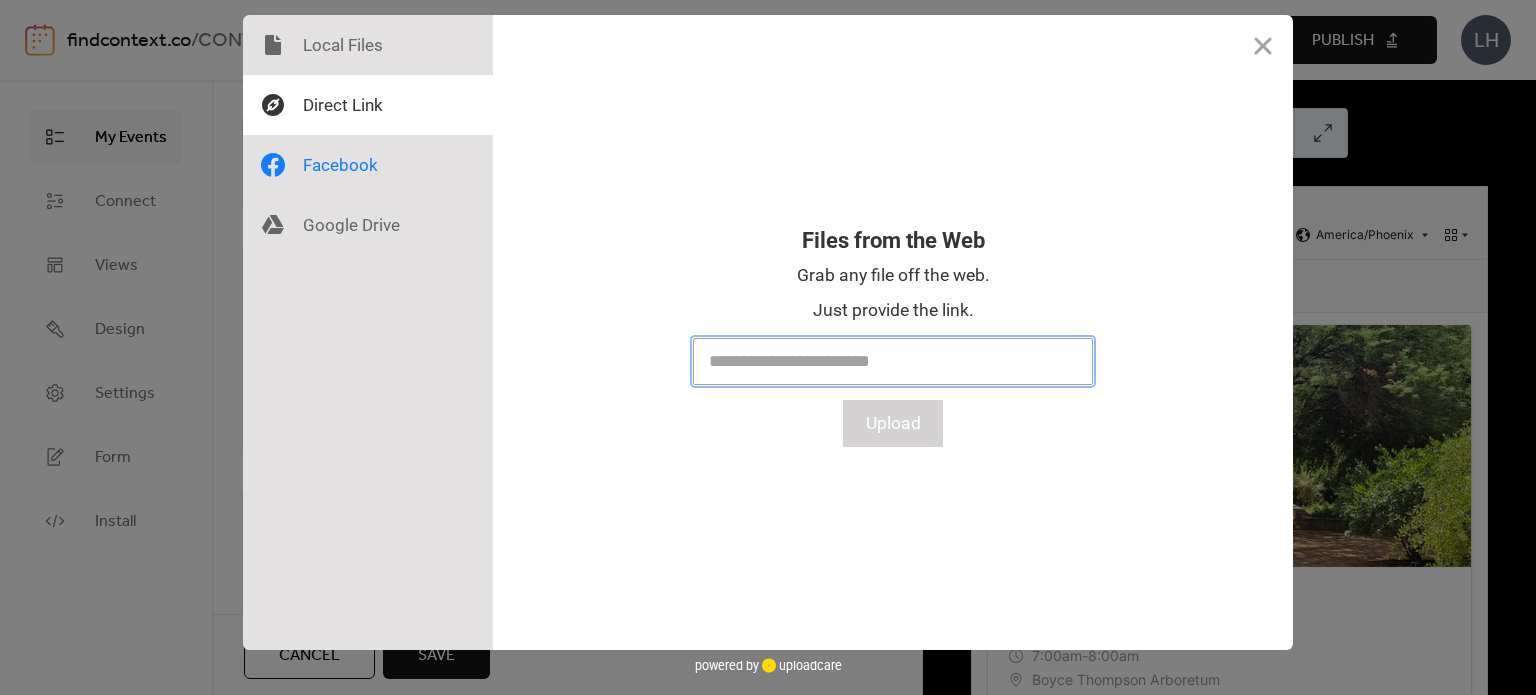 paste on "**********" 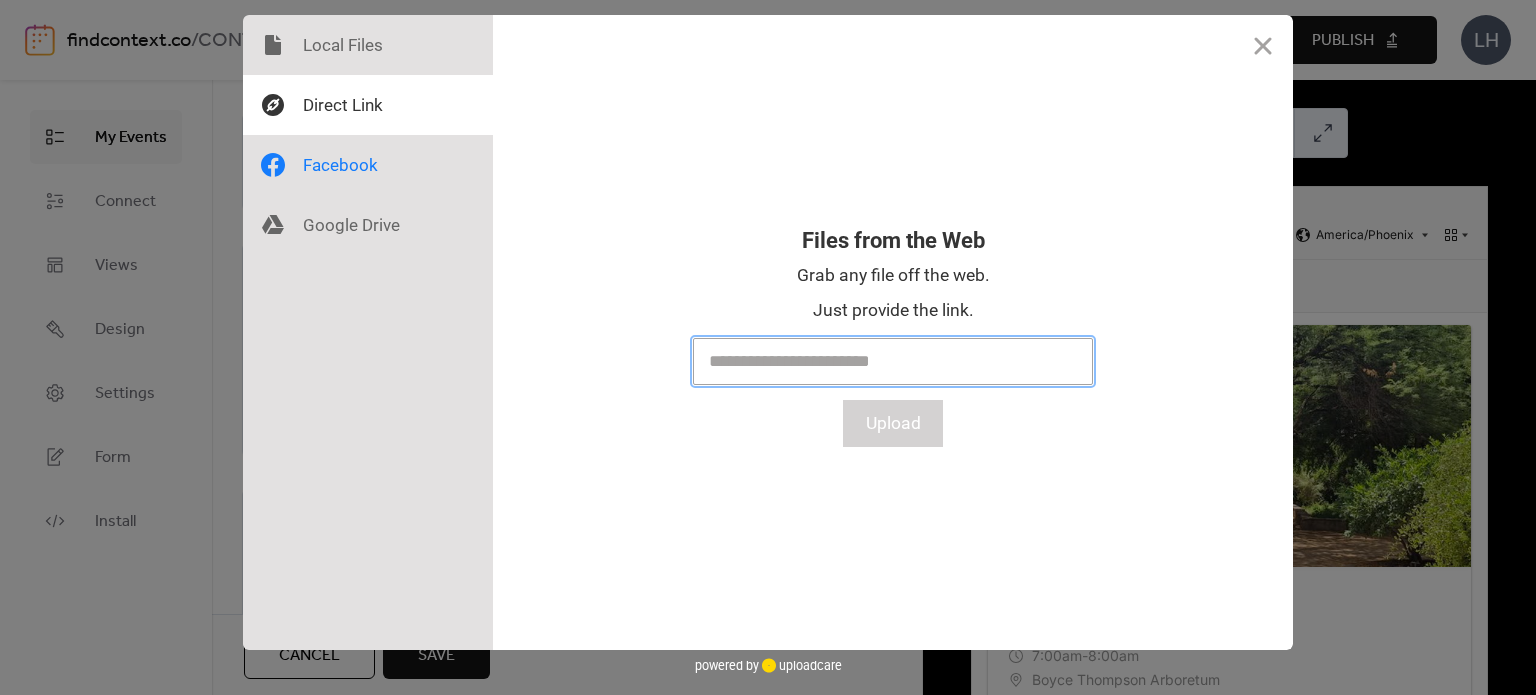 type on "**********" 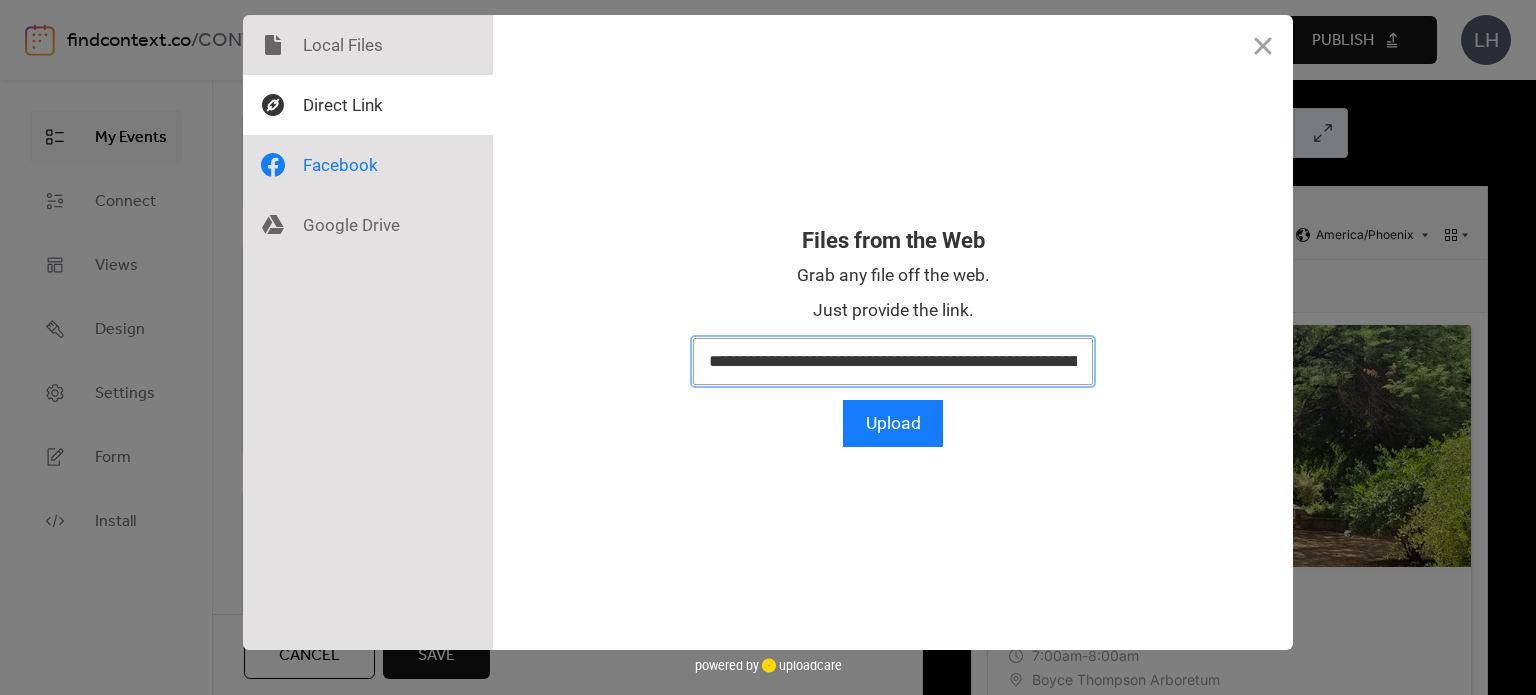 scroll, scrollTop: 0, scrollLeft: 2054, axis: horizontal 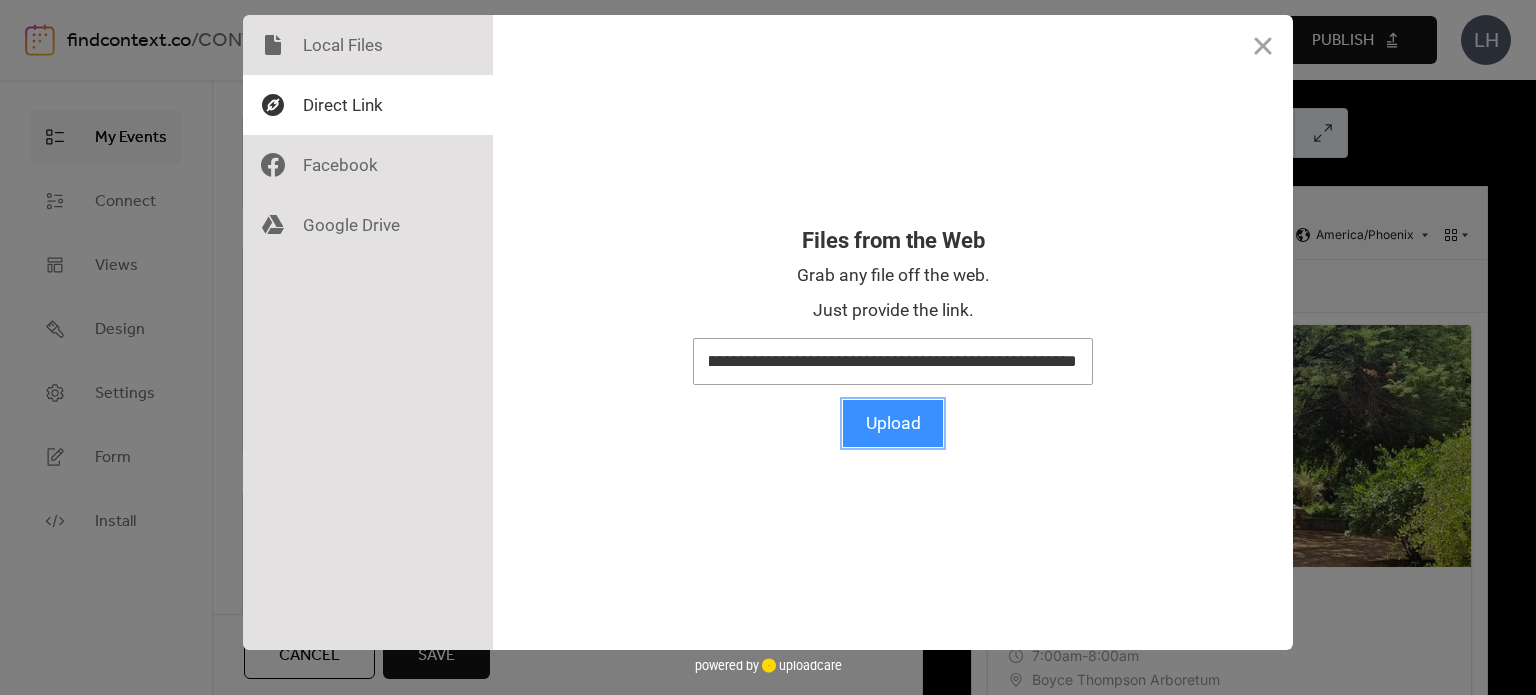 click on "Upload" at bounding box center (893, 423) 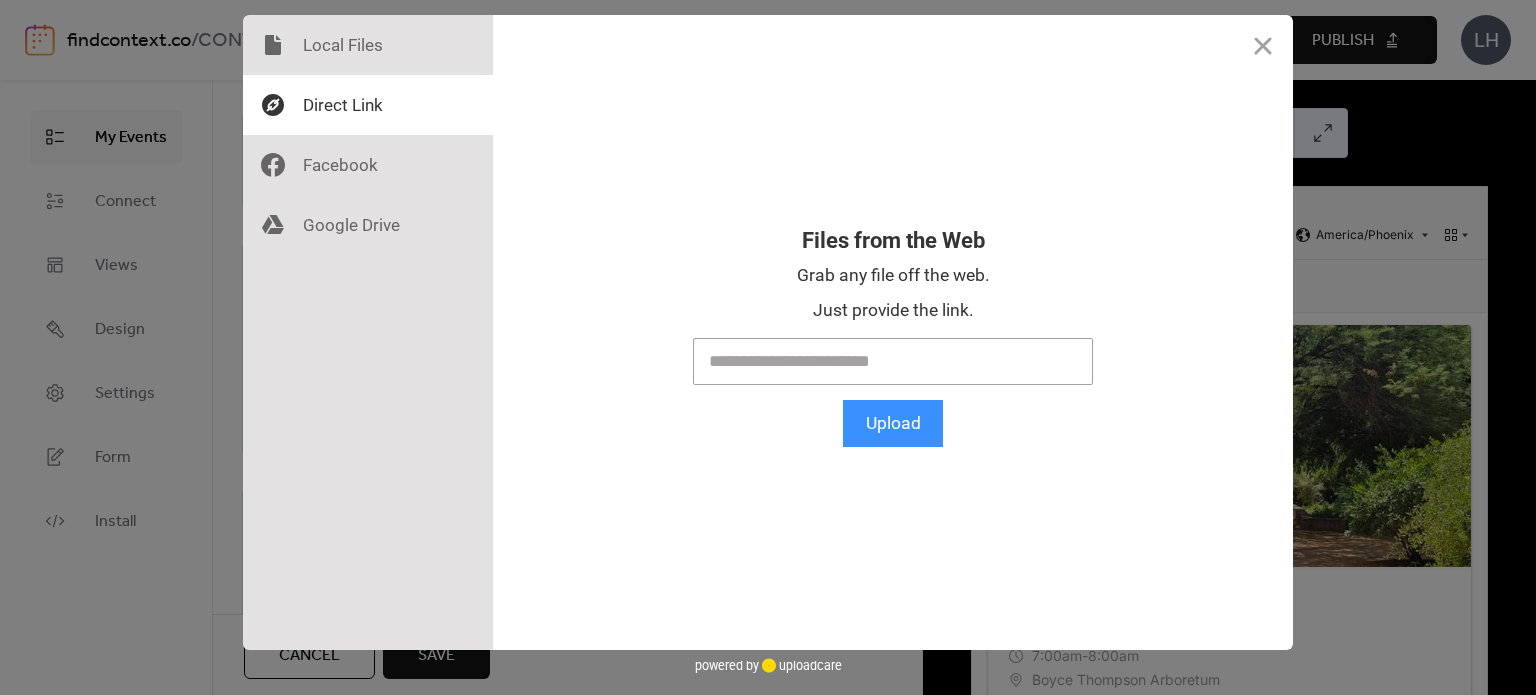 scroll, scrollTop: 0, scrollLeft: 0, axis: both 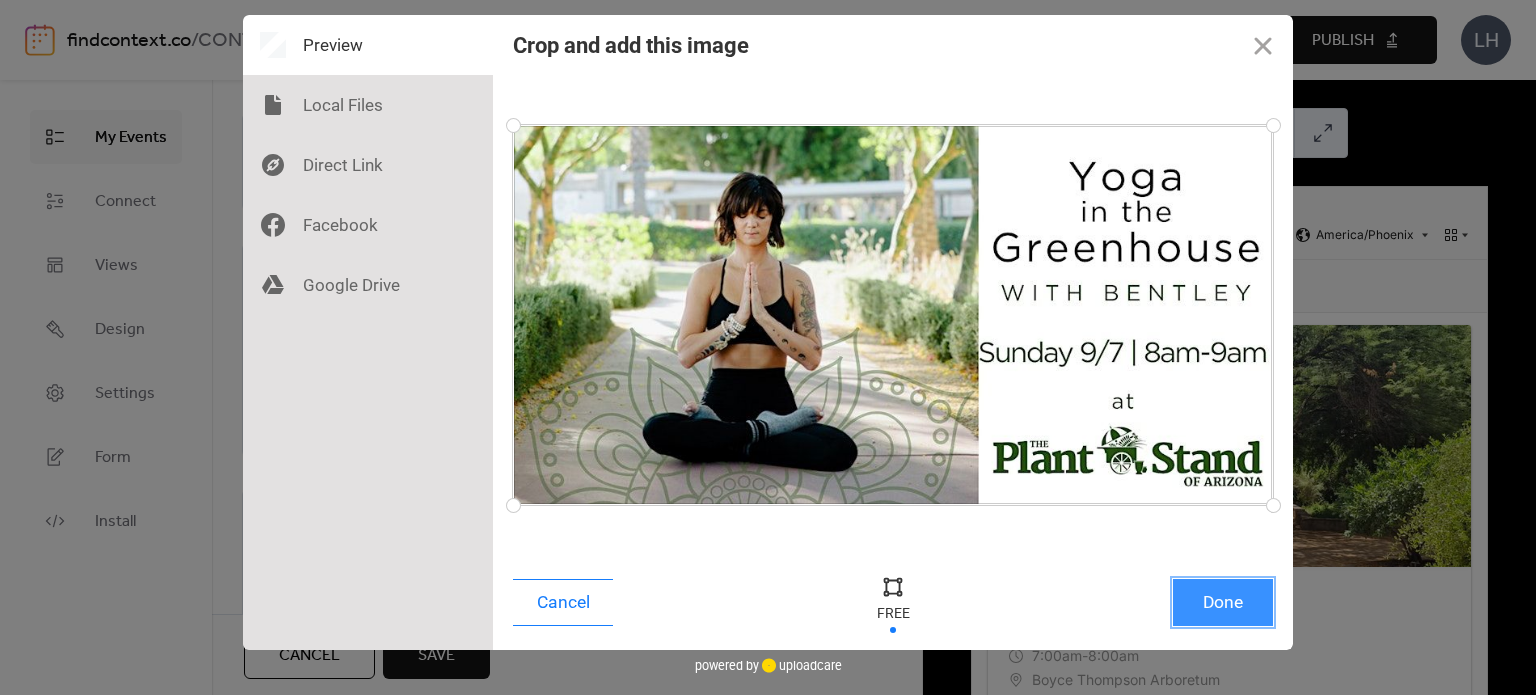 click on "Done" at bounding box center [1223, 602] 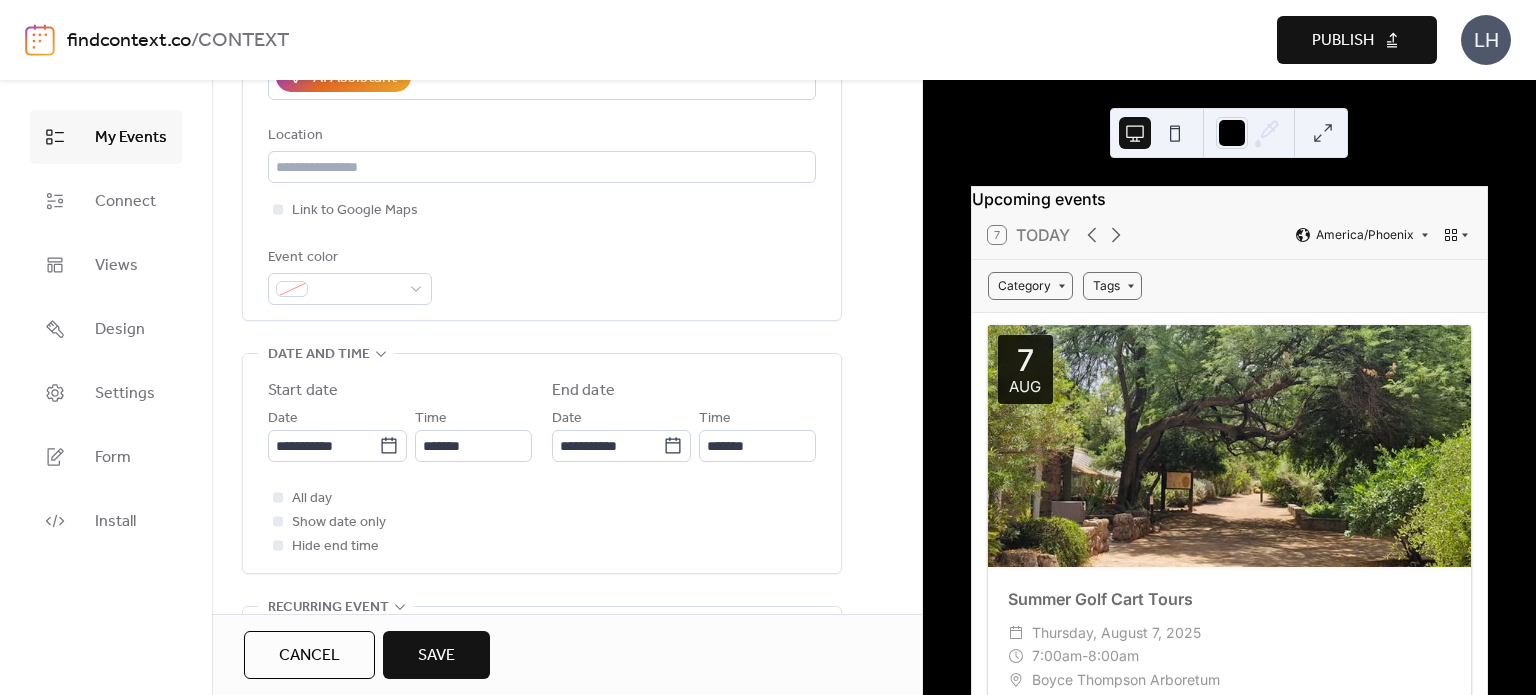 scroll, scrollTop: 419, scrollLeft: 0, axis: vertical 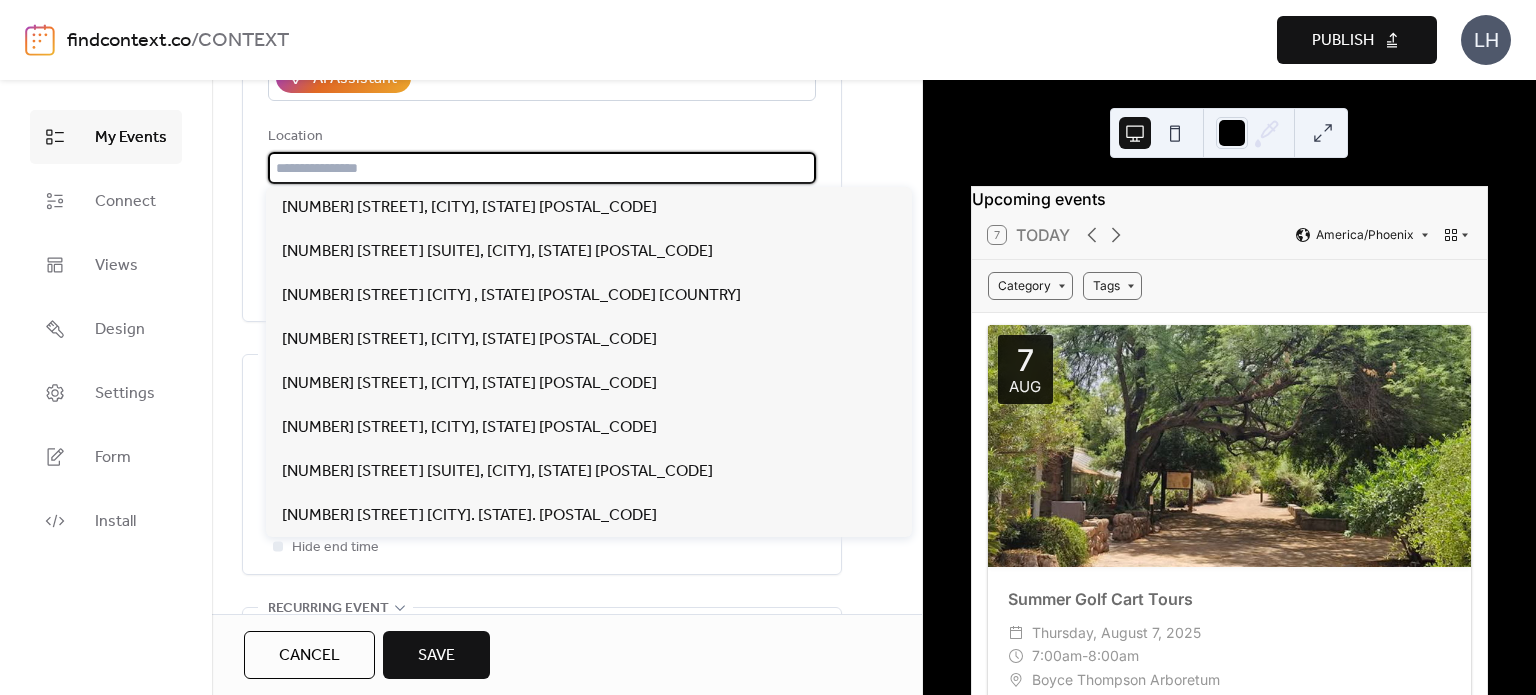 click at bounding box center (542, 168) 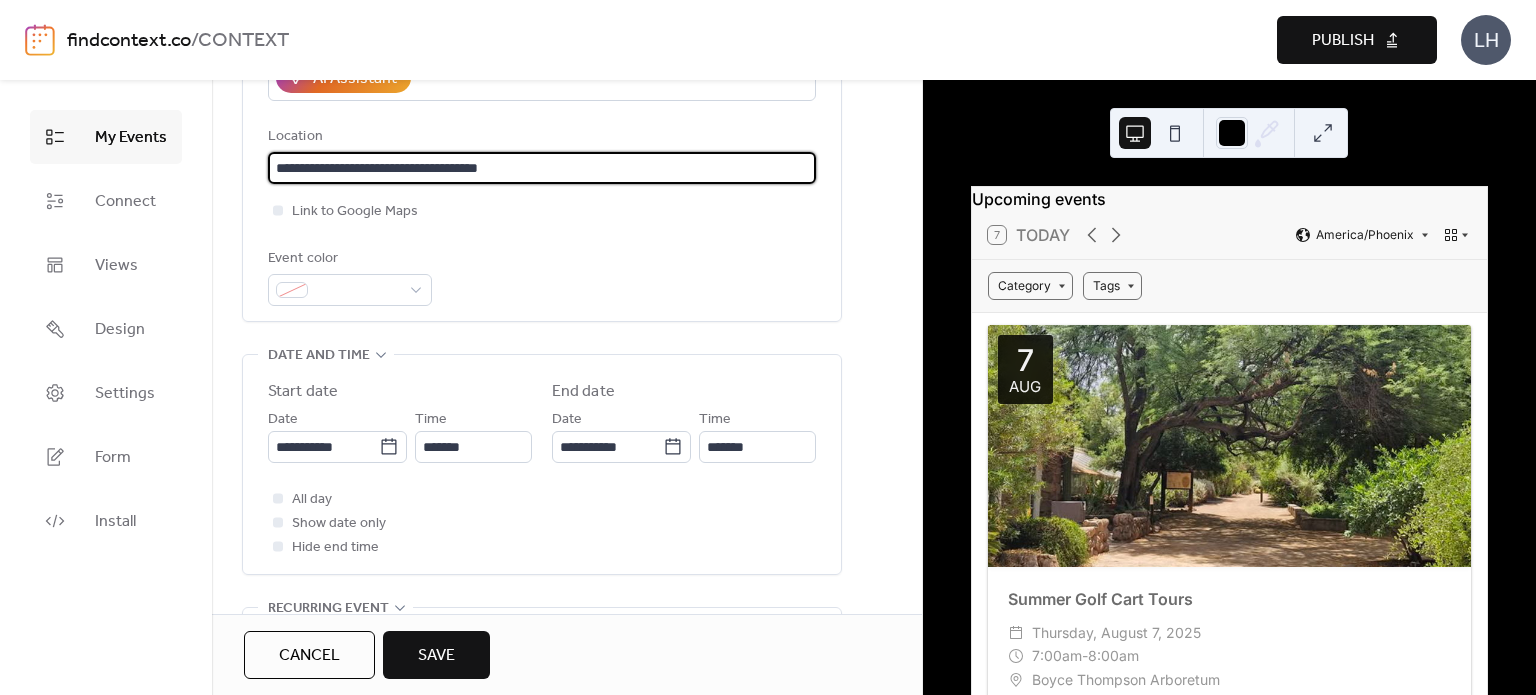 type on "**********" 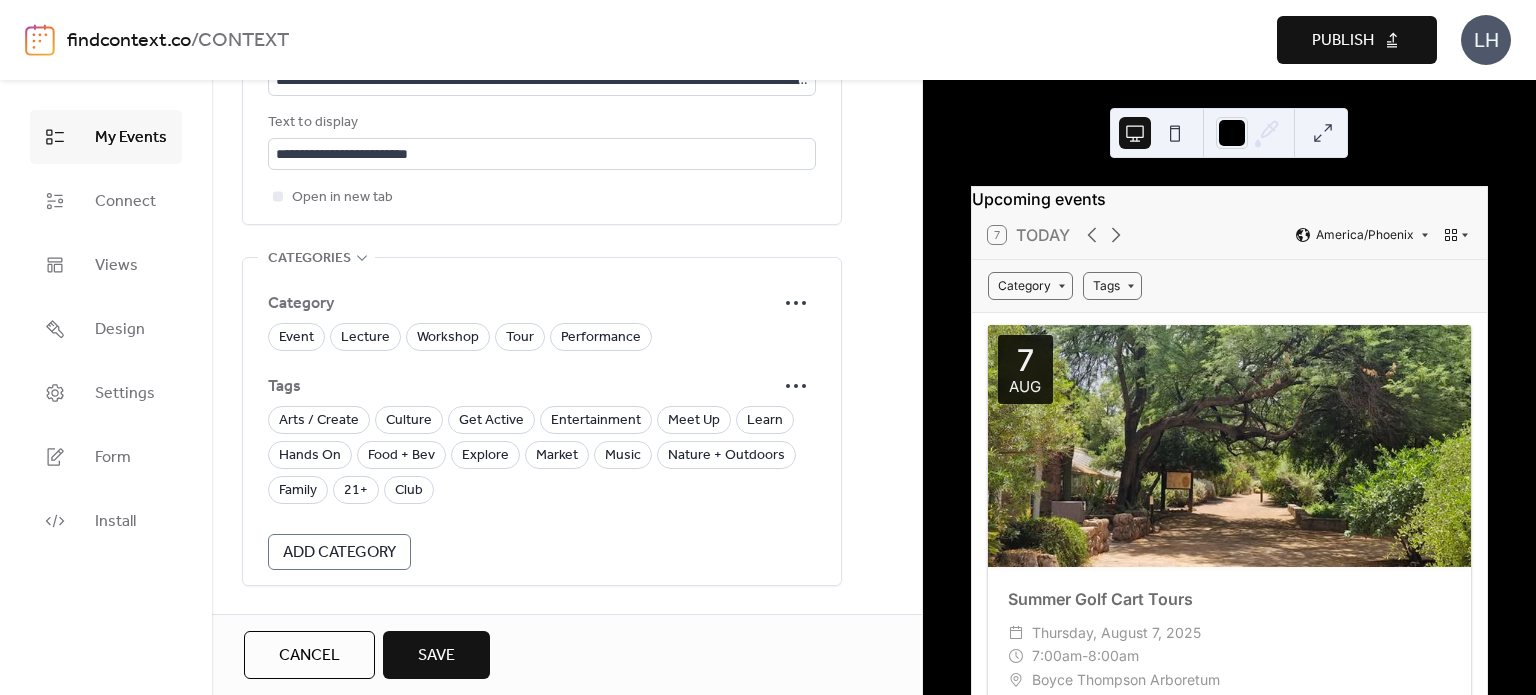 scroll, scrollTop: 1274, scrollLeft: 0, axis: vertical 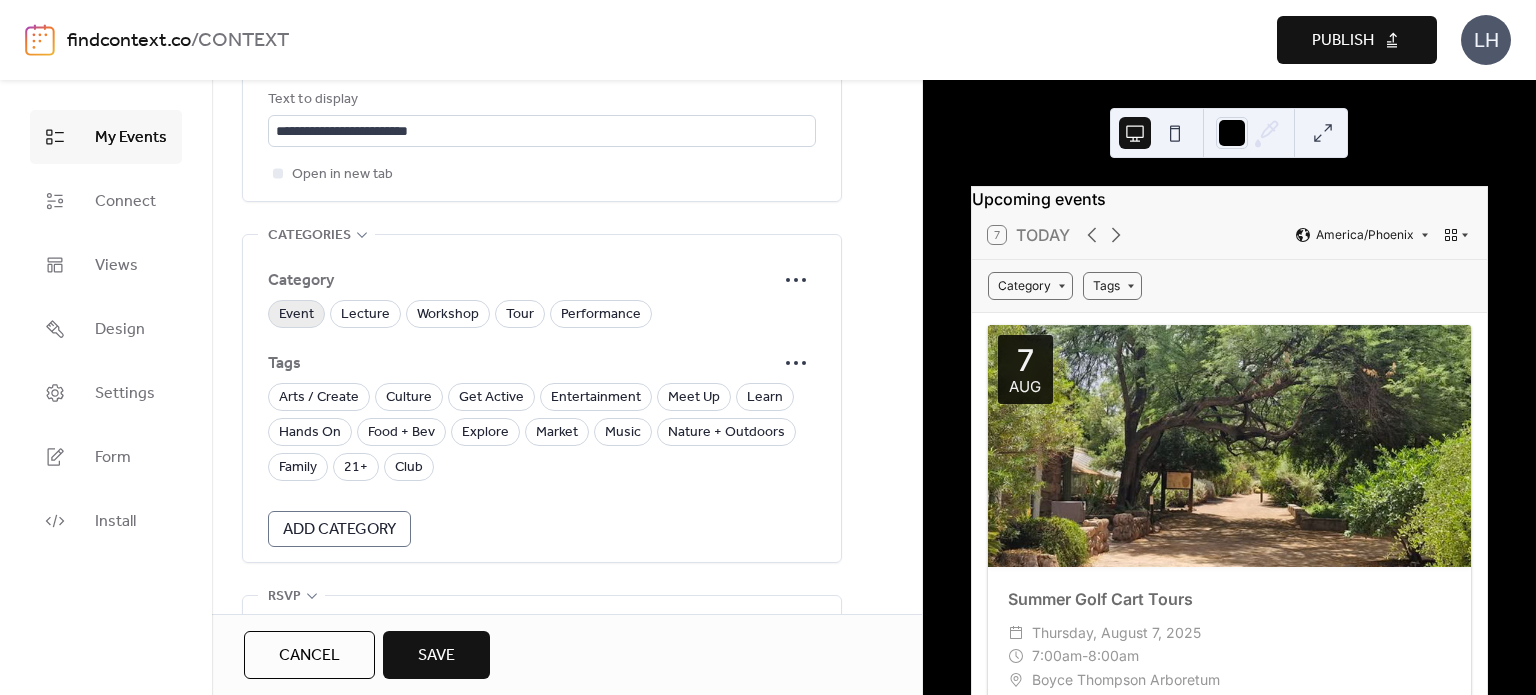 click on "Event" at bounding box center [296, 315] 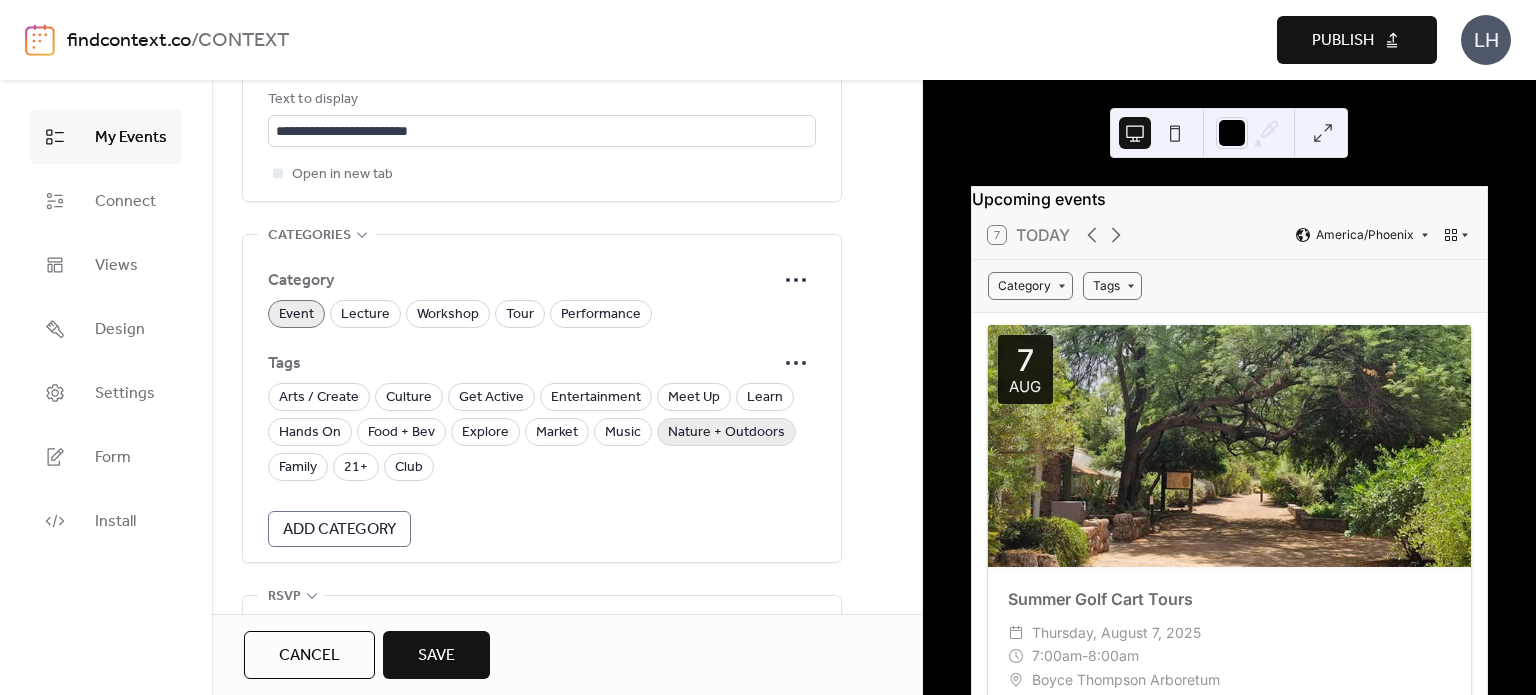 click on "Nature + Outdoors" at bounding box center [726, 433] 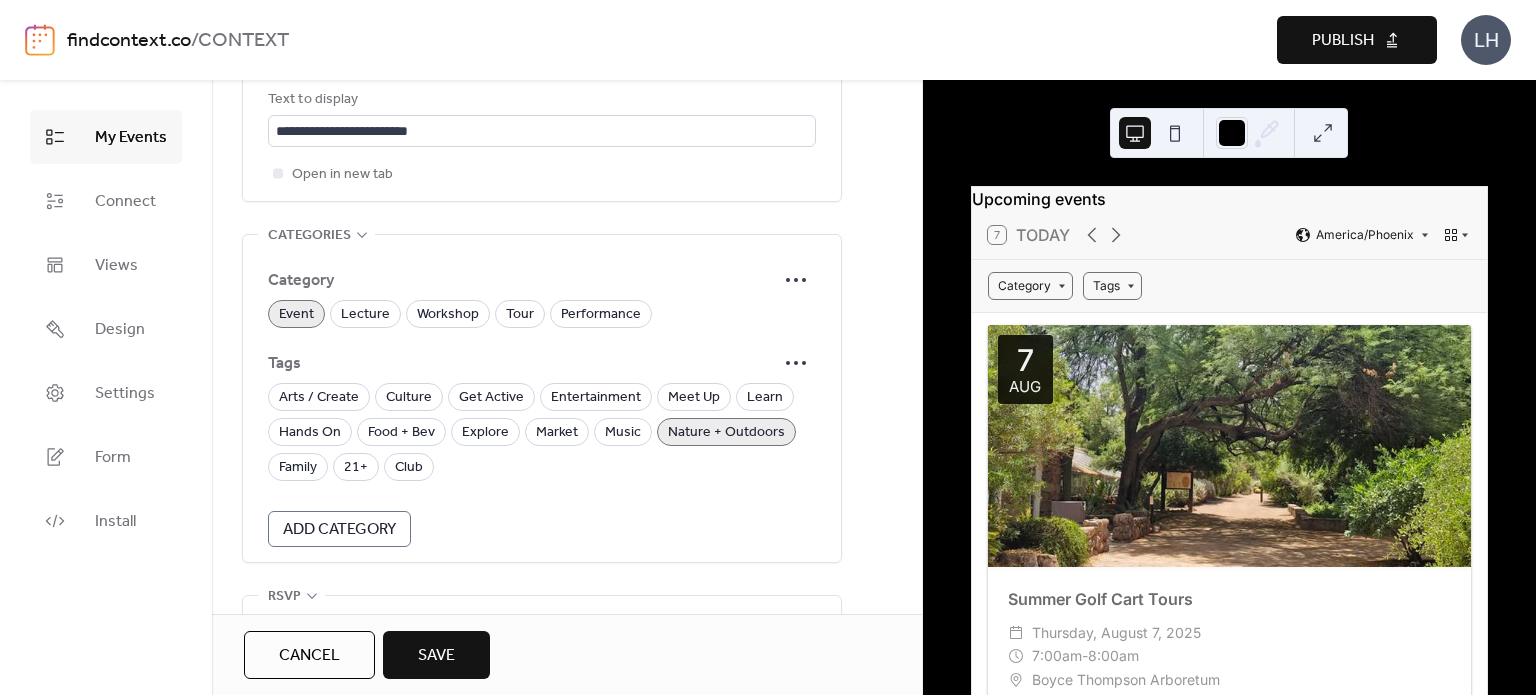 click on "Nature + Outdoors" at bounding box center (726, 433) 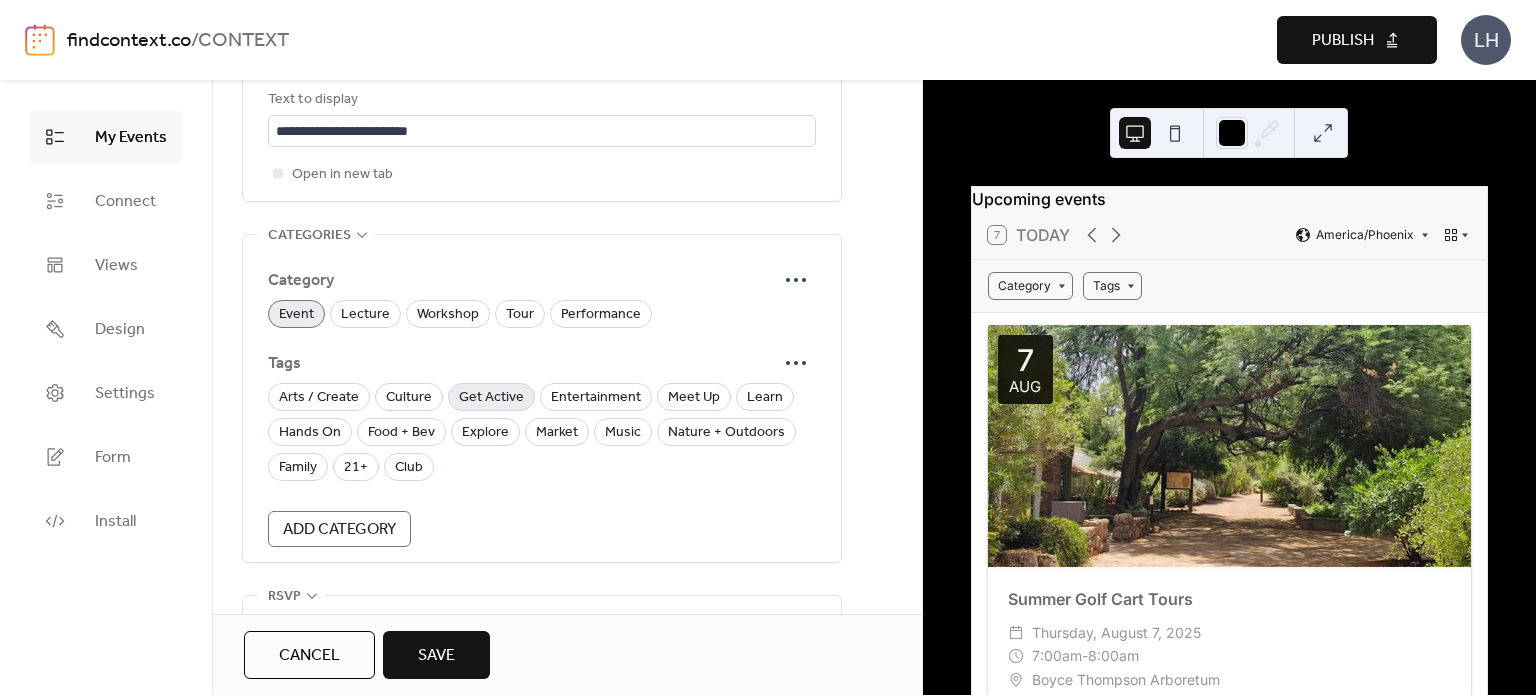 click on "Get Active" at bounding box center [491, 398] 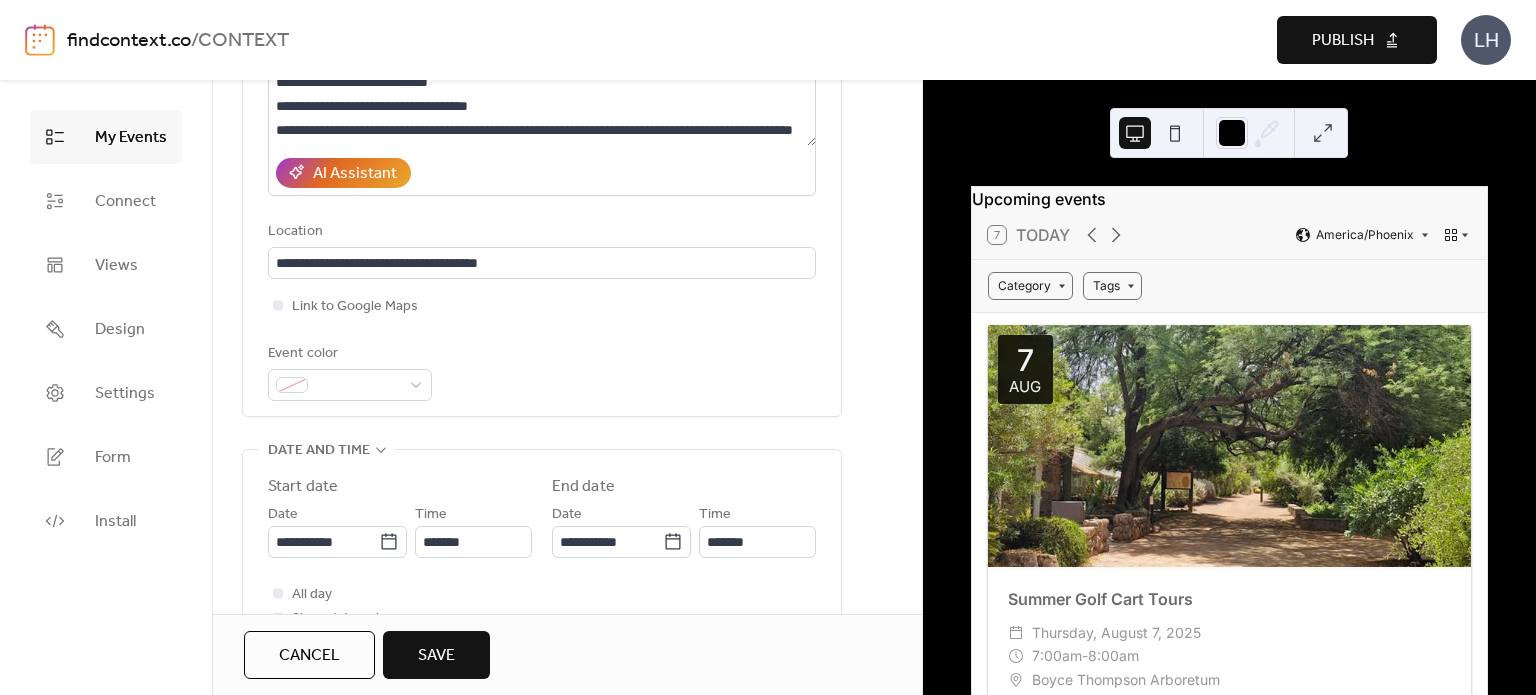 scroll, scrollTop: 310, scrollLeft: 0, axis: vertical 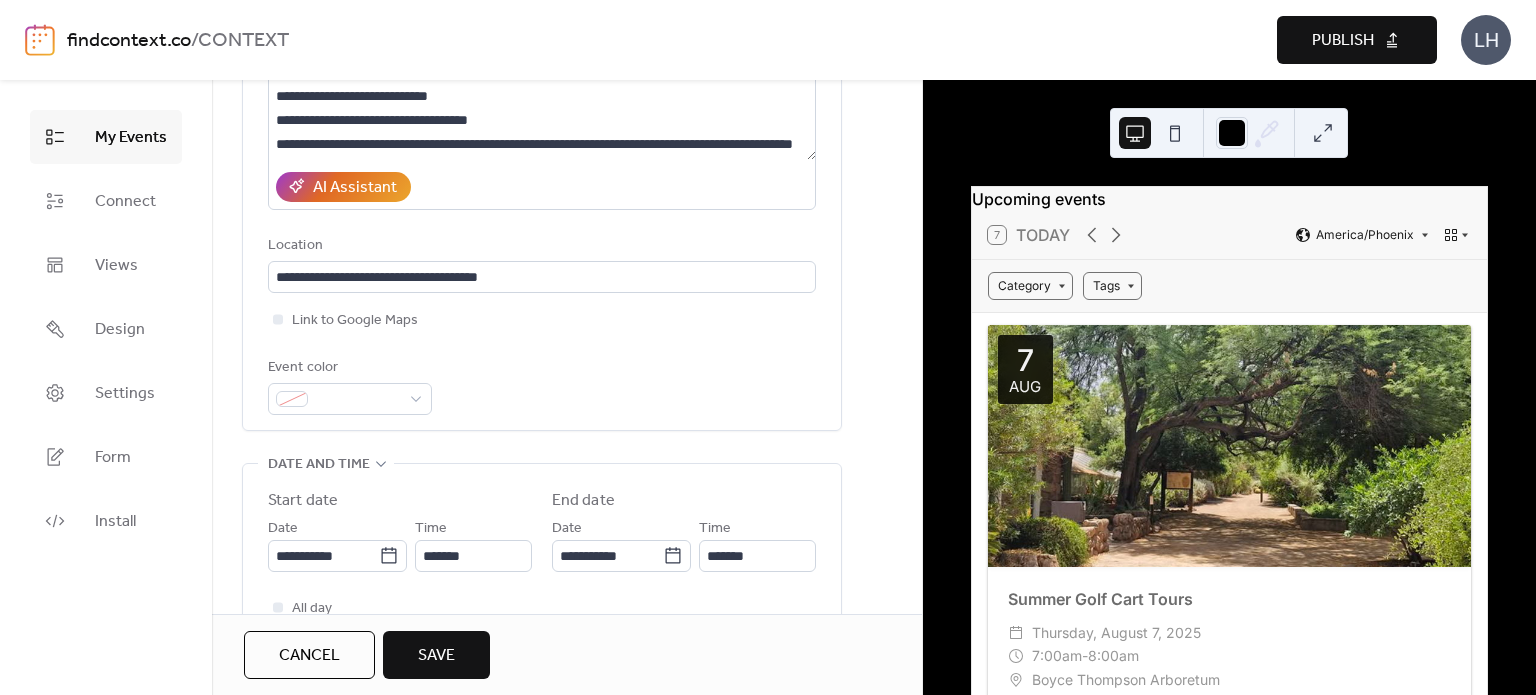click on "Cancel Save" at bounding box center [567, 654] 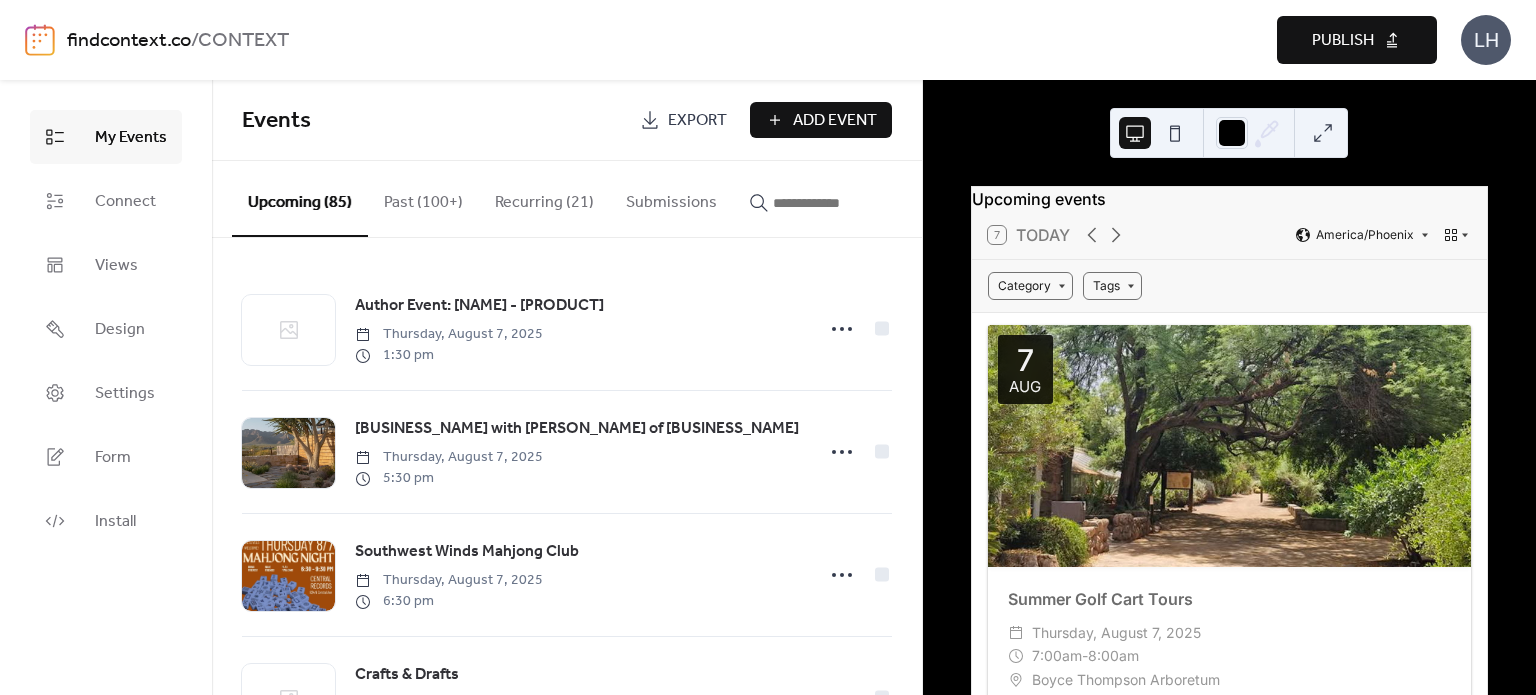 click on "Events" at bounding box center (433, 121) 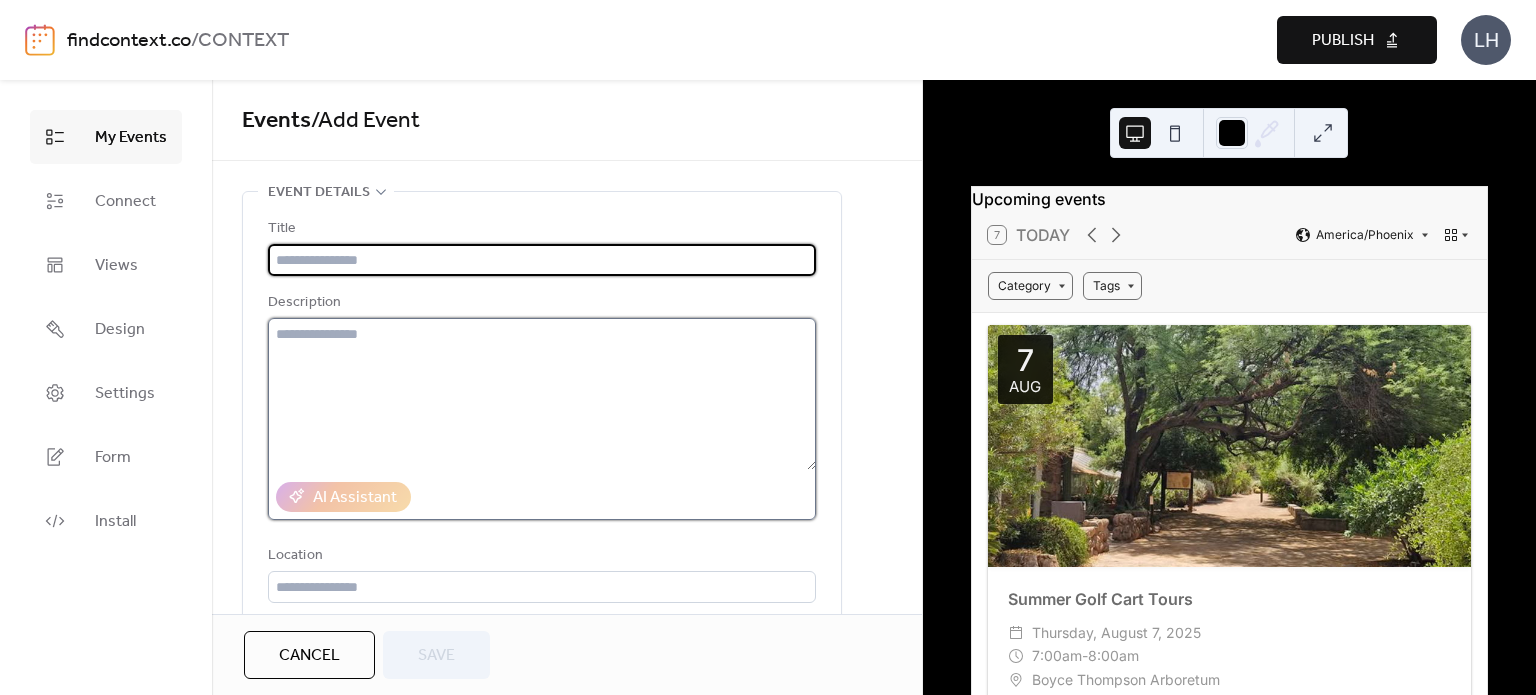 click at bounding box center [542, 394] 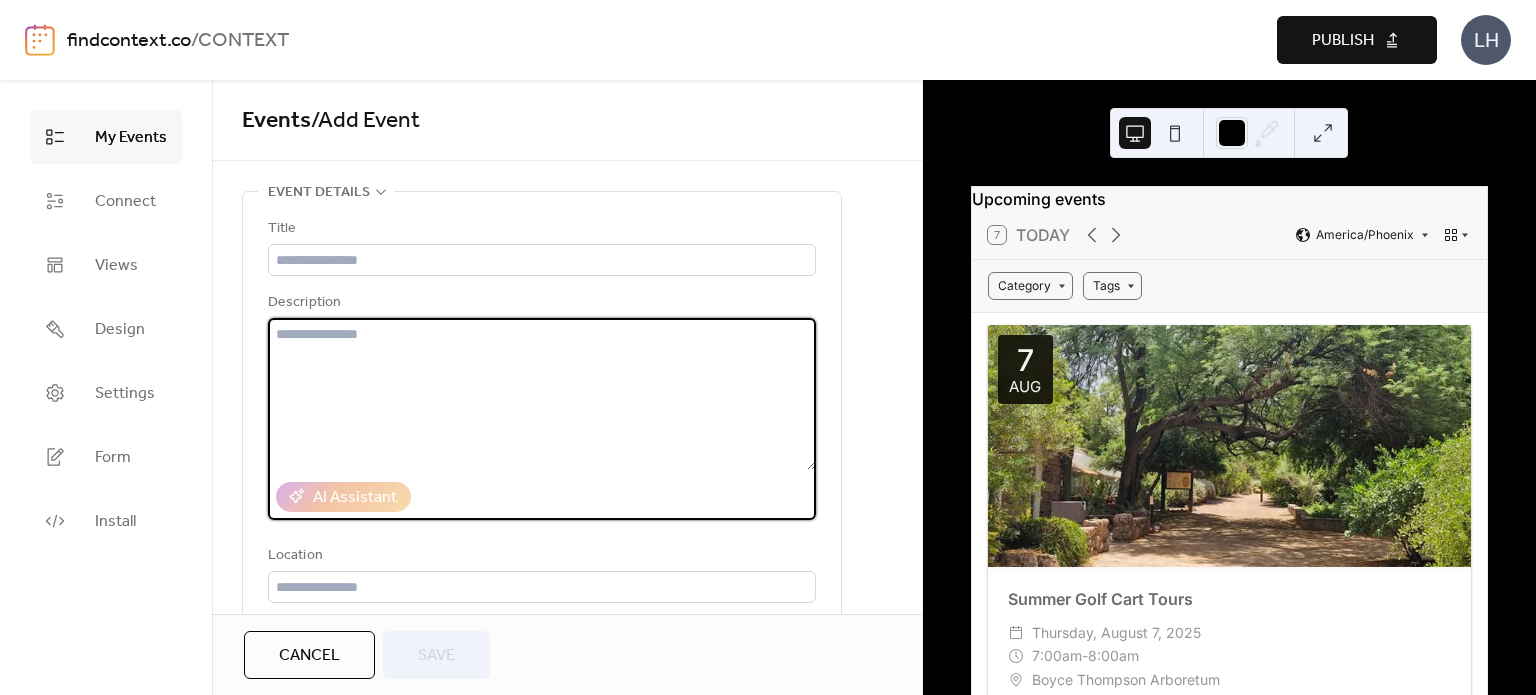 paste on "**********" 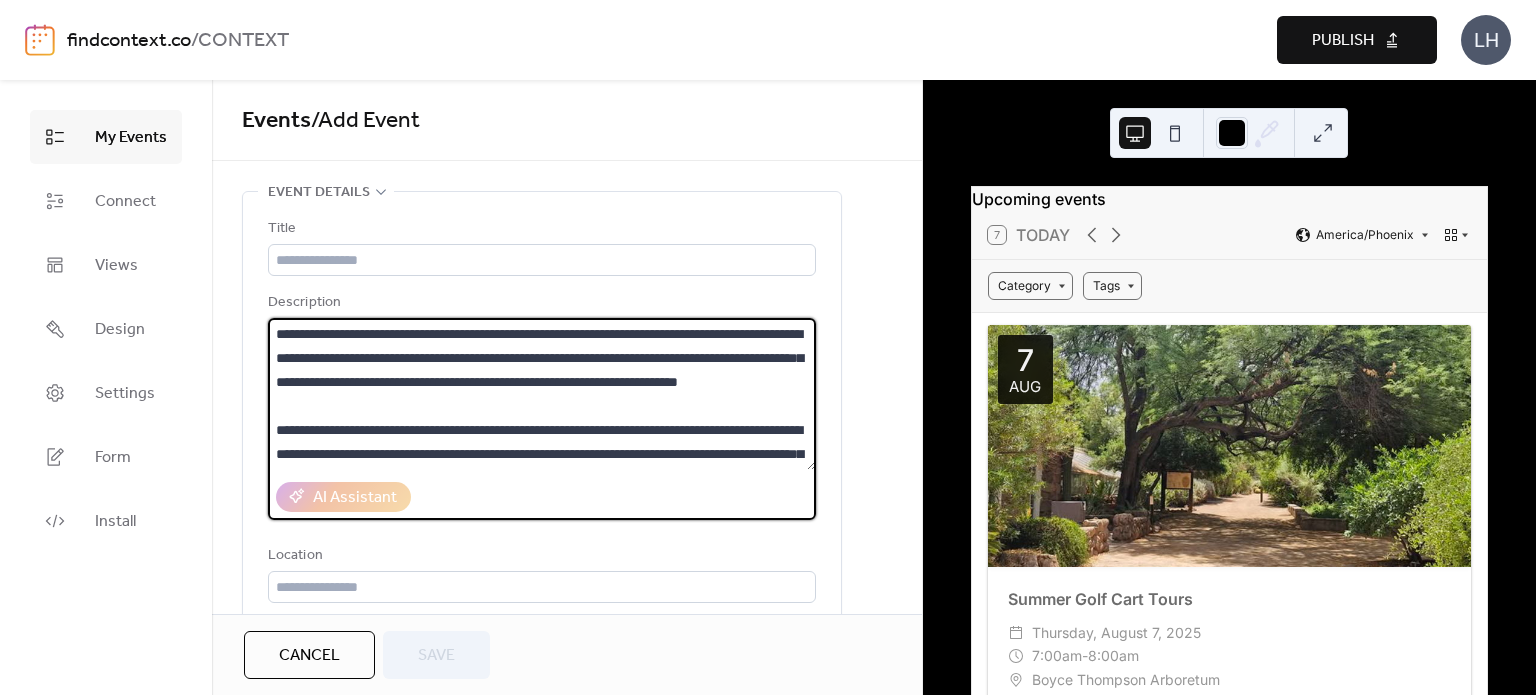 scroll, scrollTop: 236, scrollLeft: 0, axis: vertical 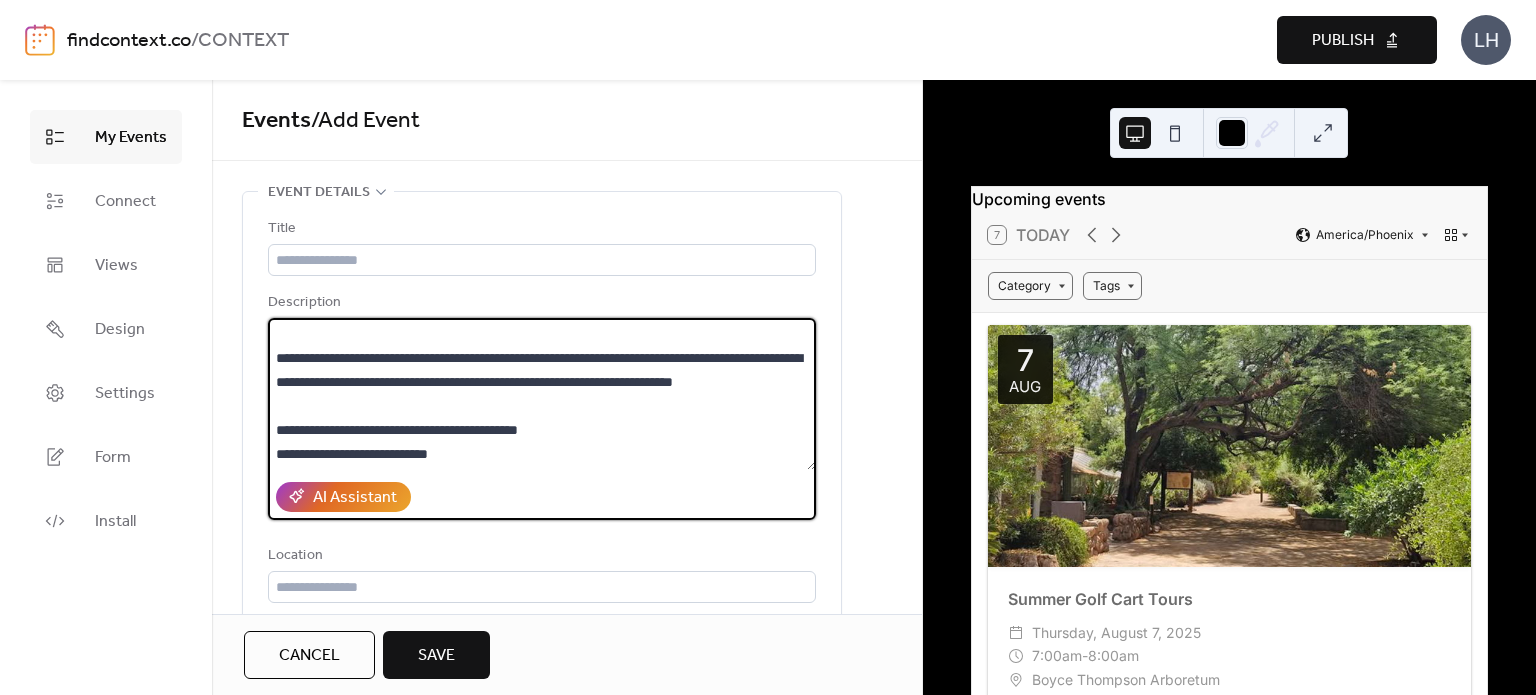 drag, startPoint x: 406, startPoint y: 432, endPoint x: 580, endPoint y: 434, distance: 174.01149 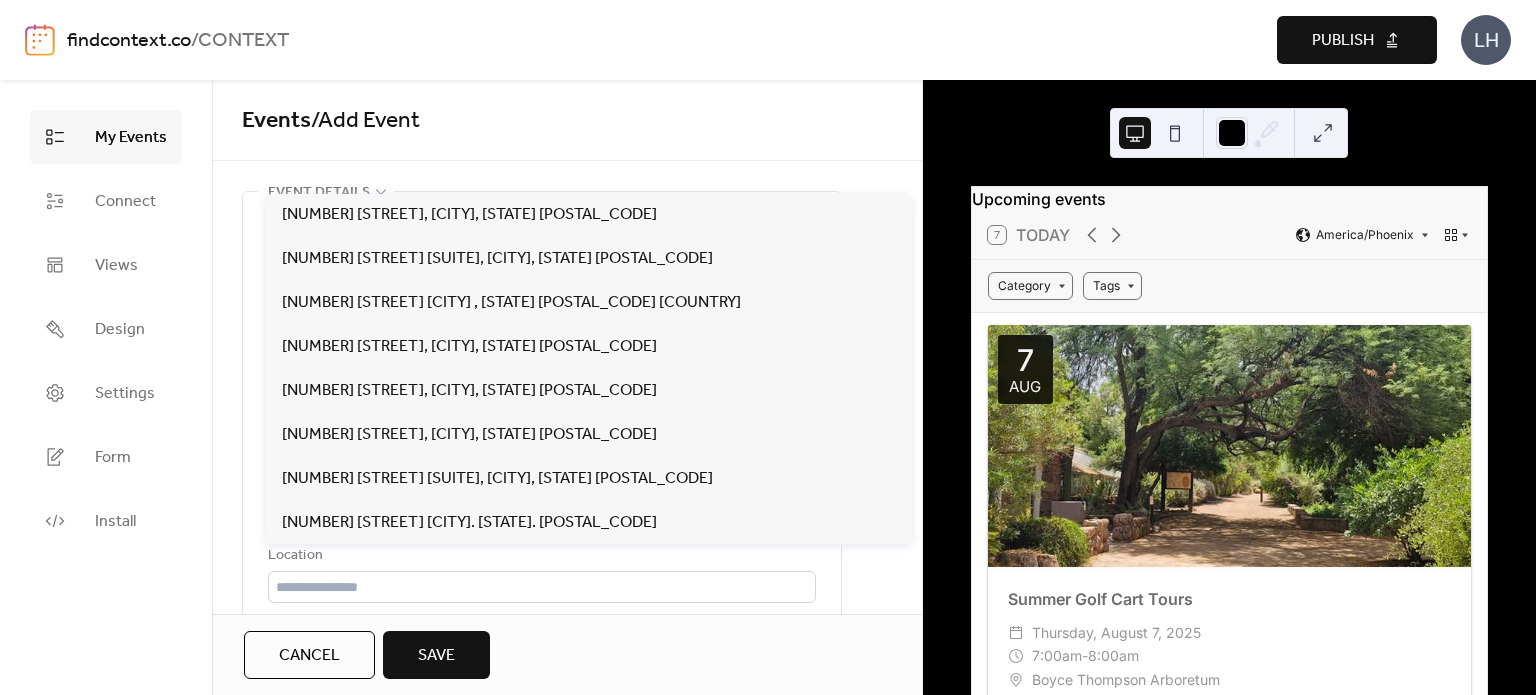 click on "Location" at bounding box center [540, 556] 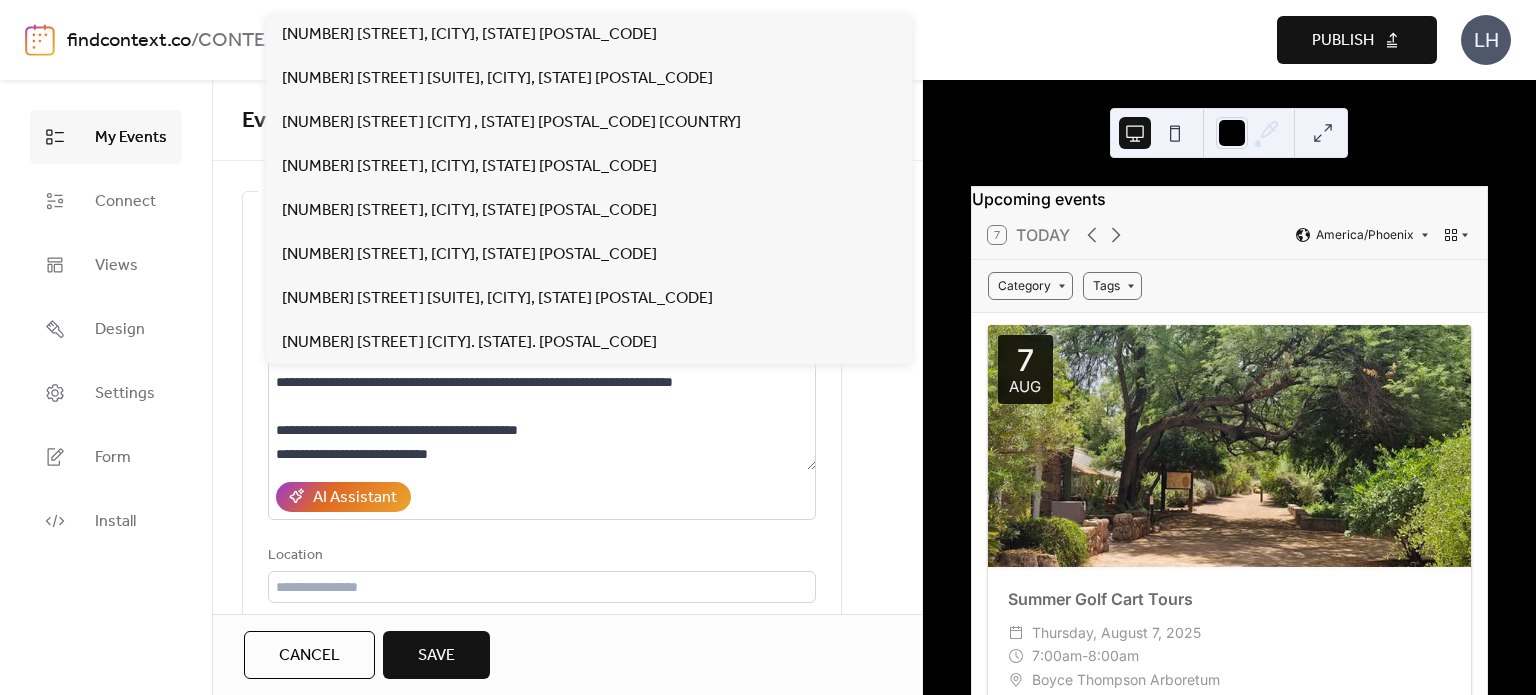scroll, scrollTop: 180, scrollLeft: 0, axis: vertical 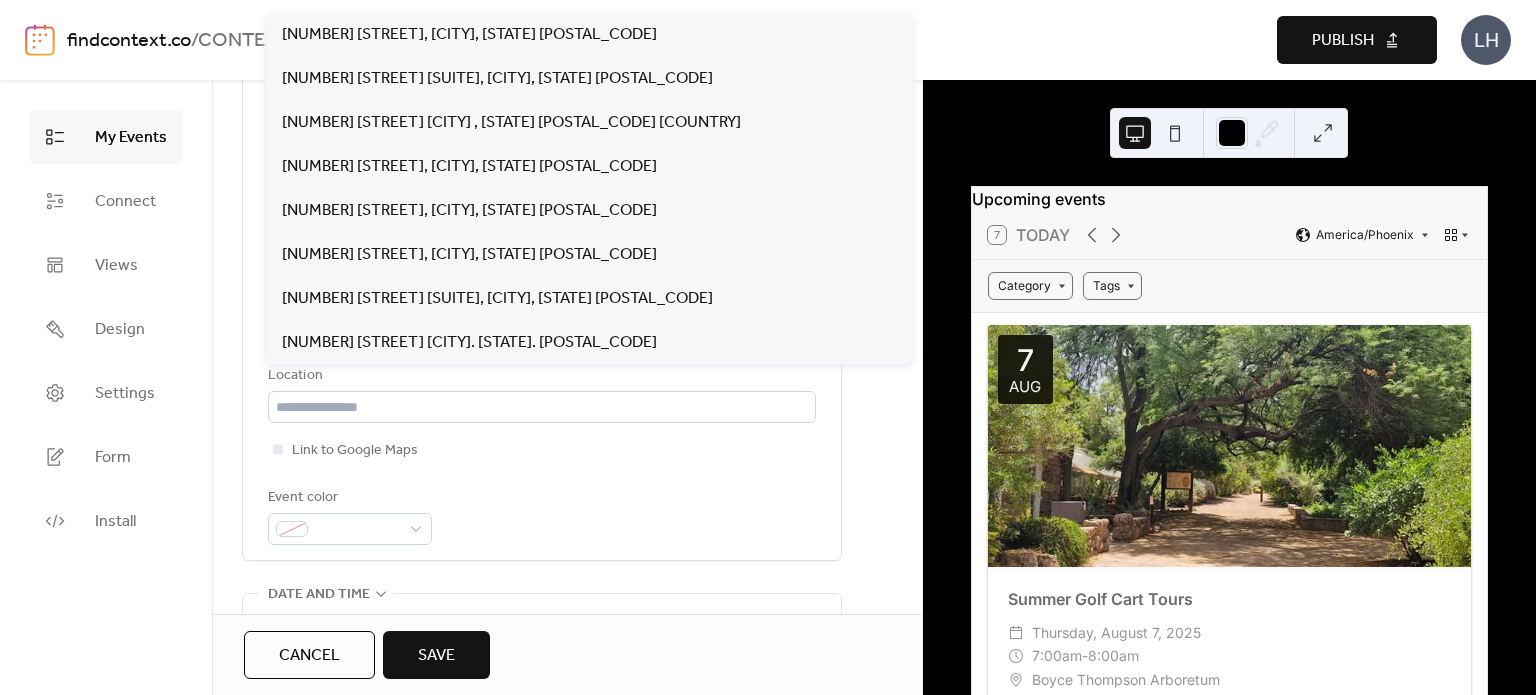 click on "**********" at bounding box center (542, 286) 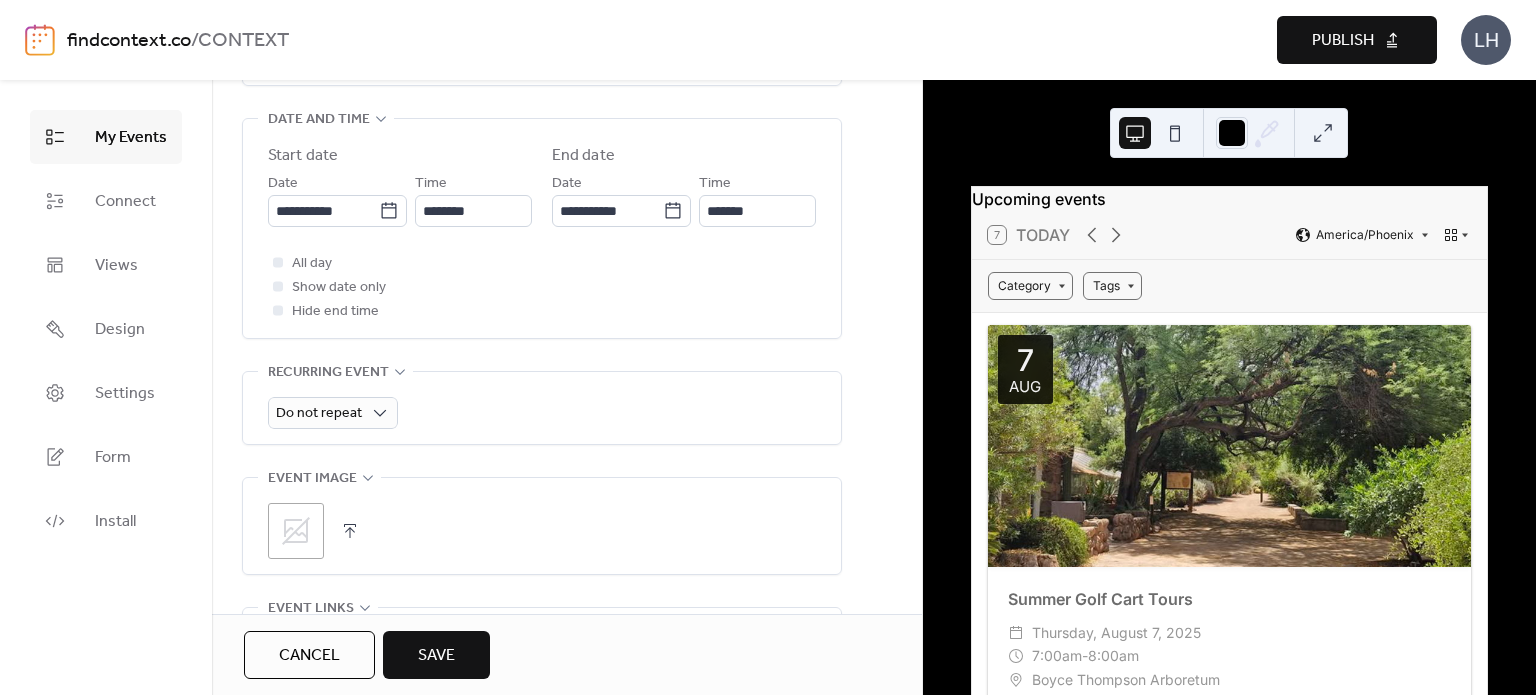 scroll, scrollTop: 880, scrollLeft: 0, axis: vertical 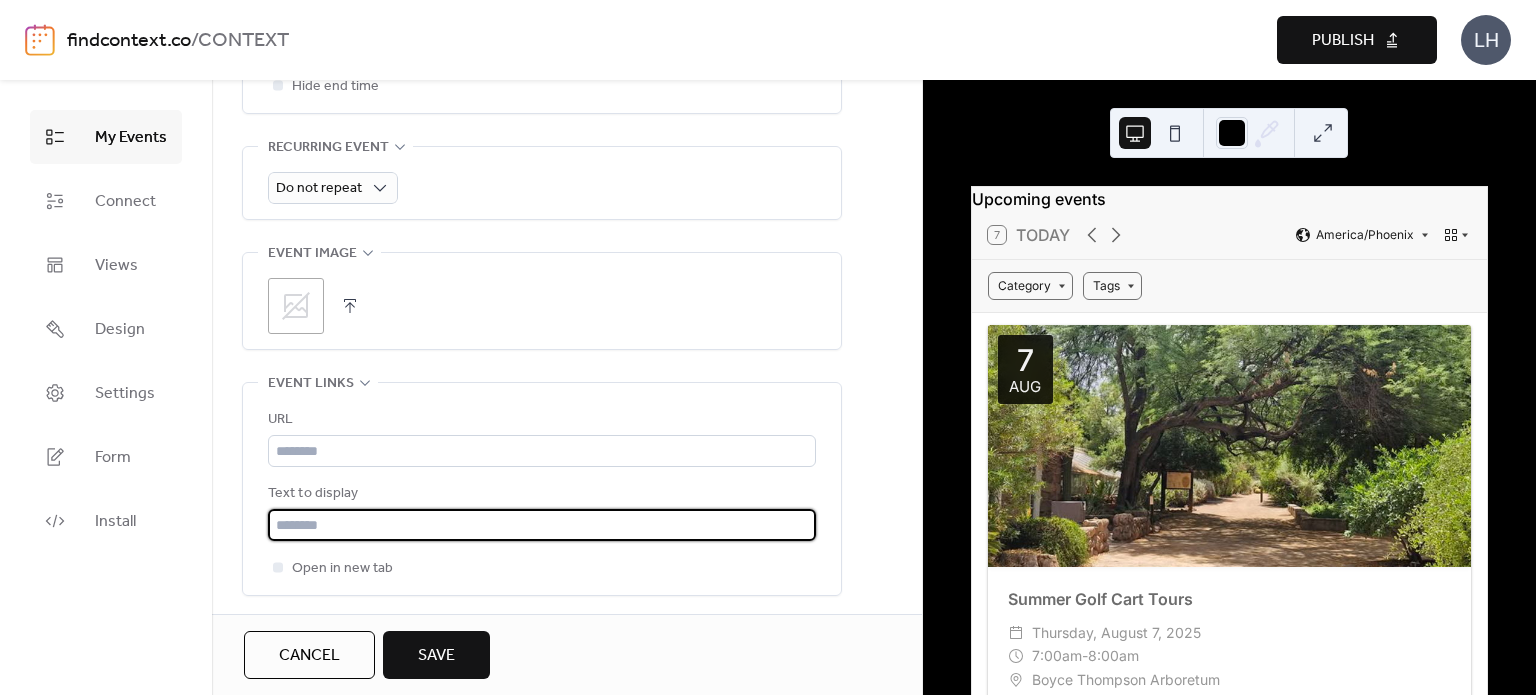click at bounding box center [542, 525] 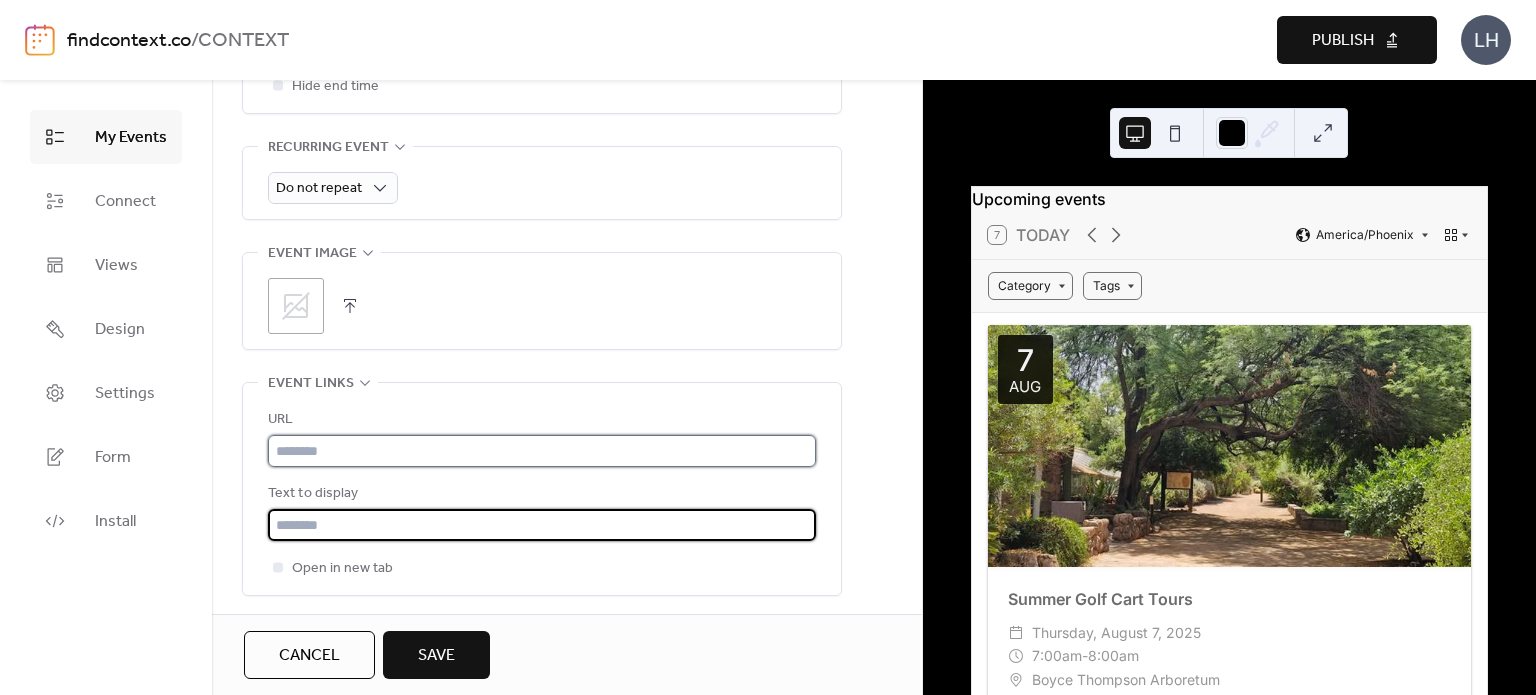 click at bounding box center [542, 451] 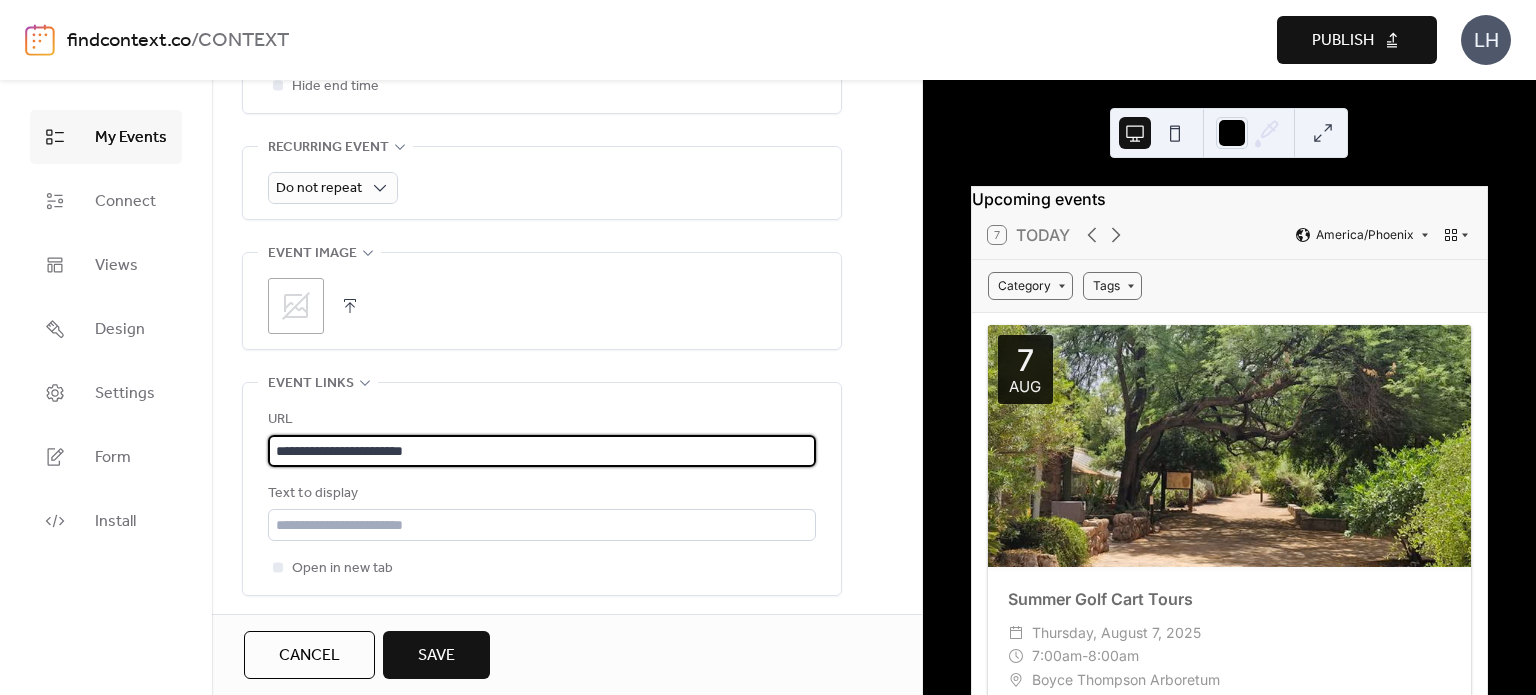 type on "**********" 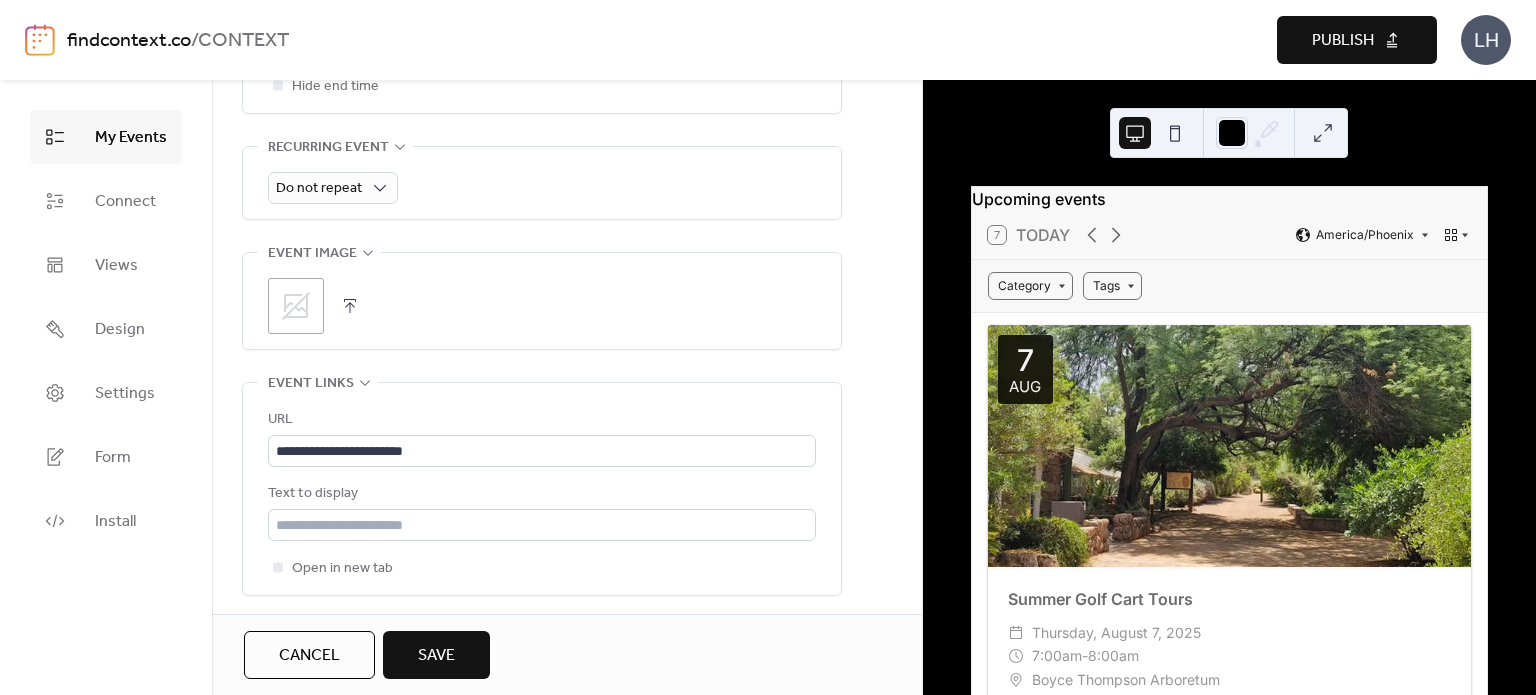click on "URL" at bounding box center (540, 420) 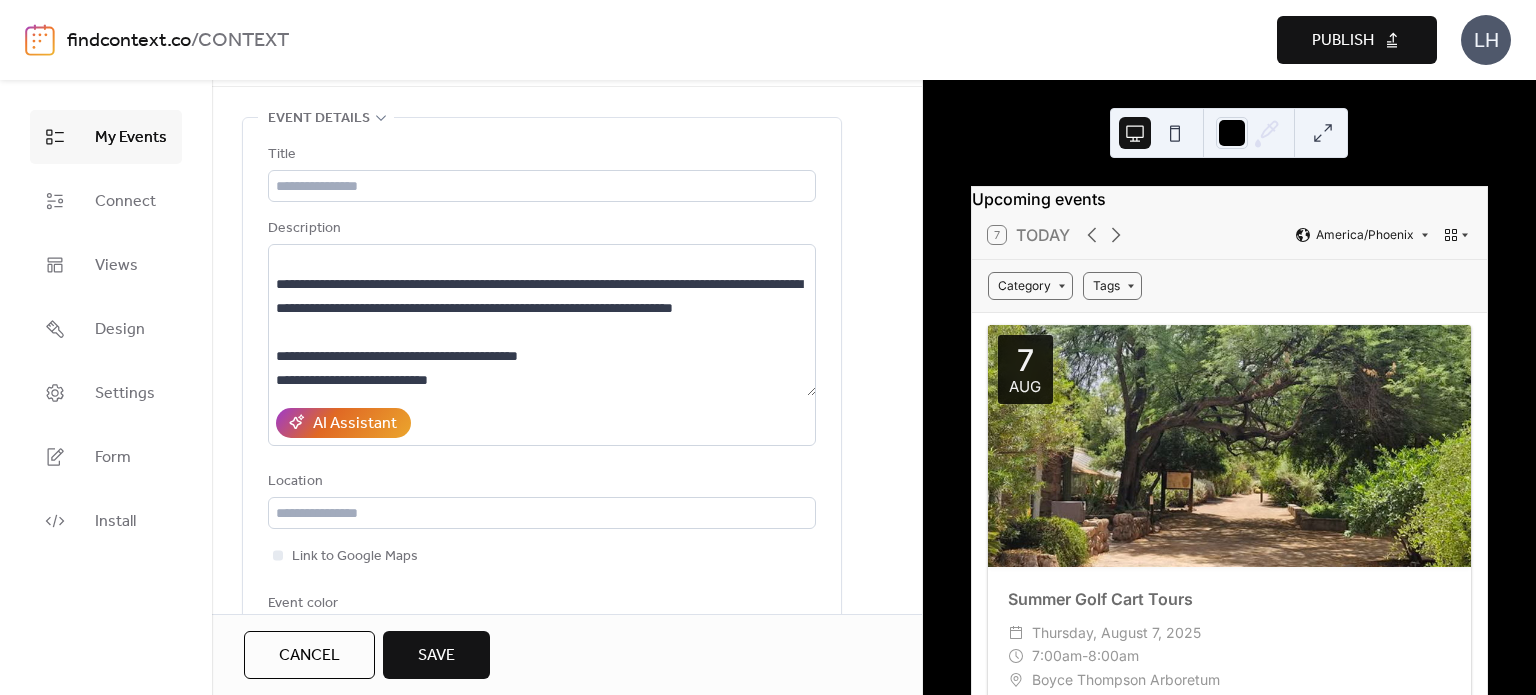 scroll, scrollTop: 72, scrollLeft: 0, axis: vertical 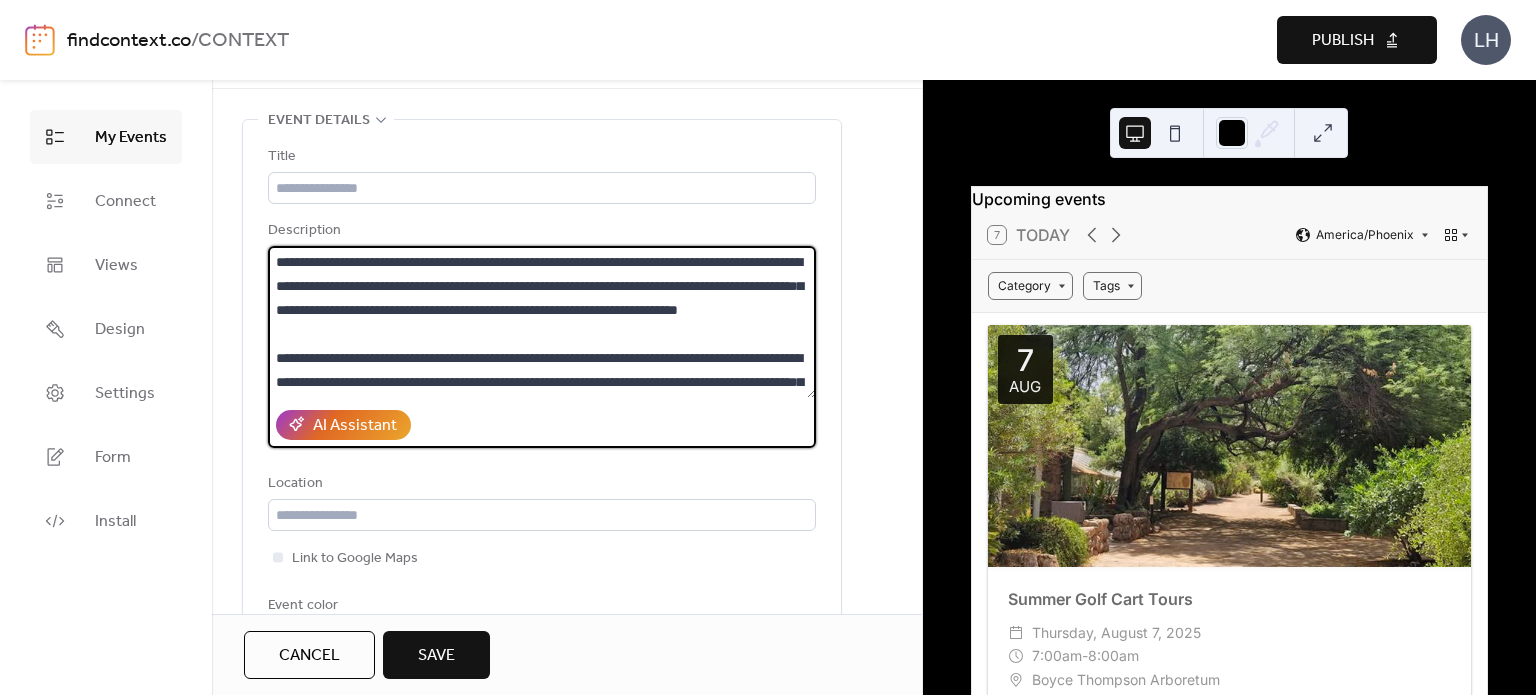 drag, startPoint x: 519, startPoint y: 285, endPoint x: 734, endPoint y: 283, distance: 215.00931 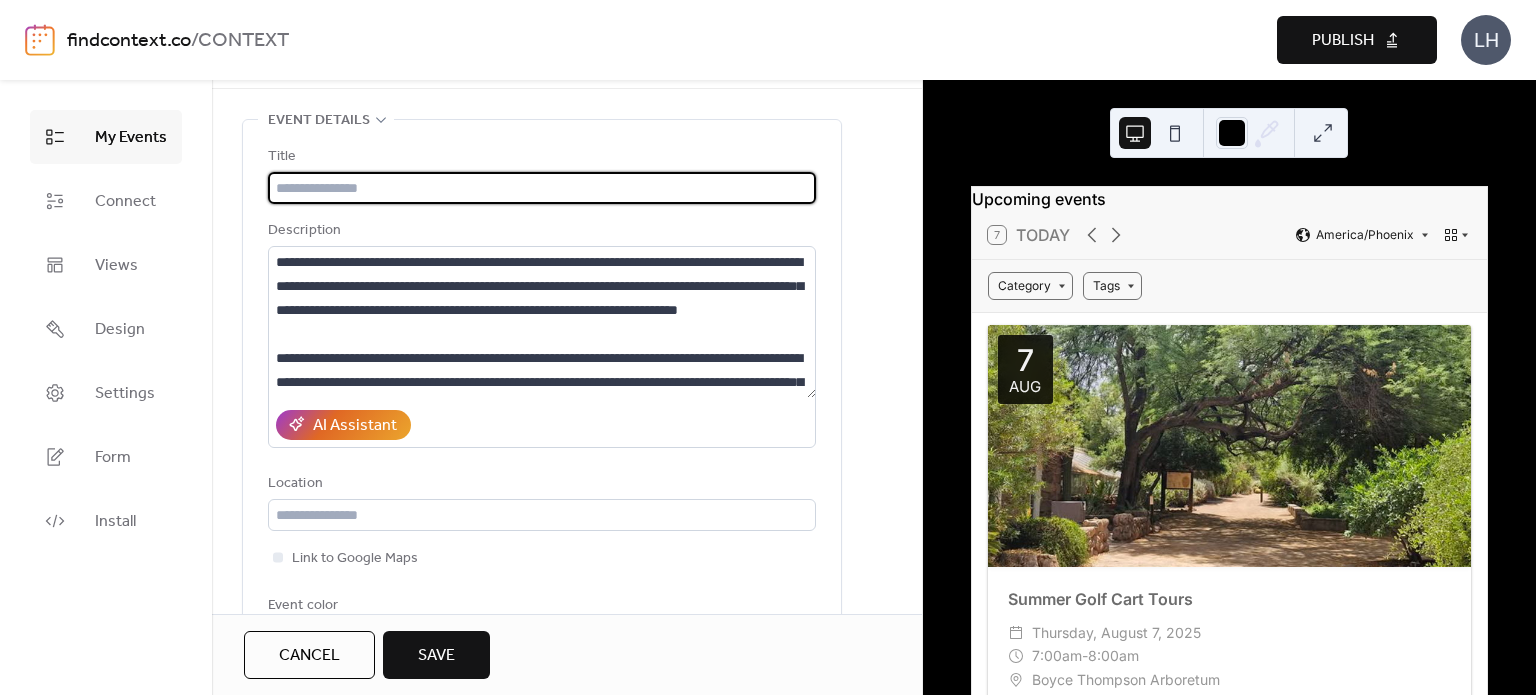 click at bounding box center [542, 188] 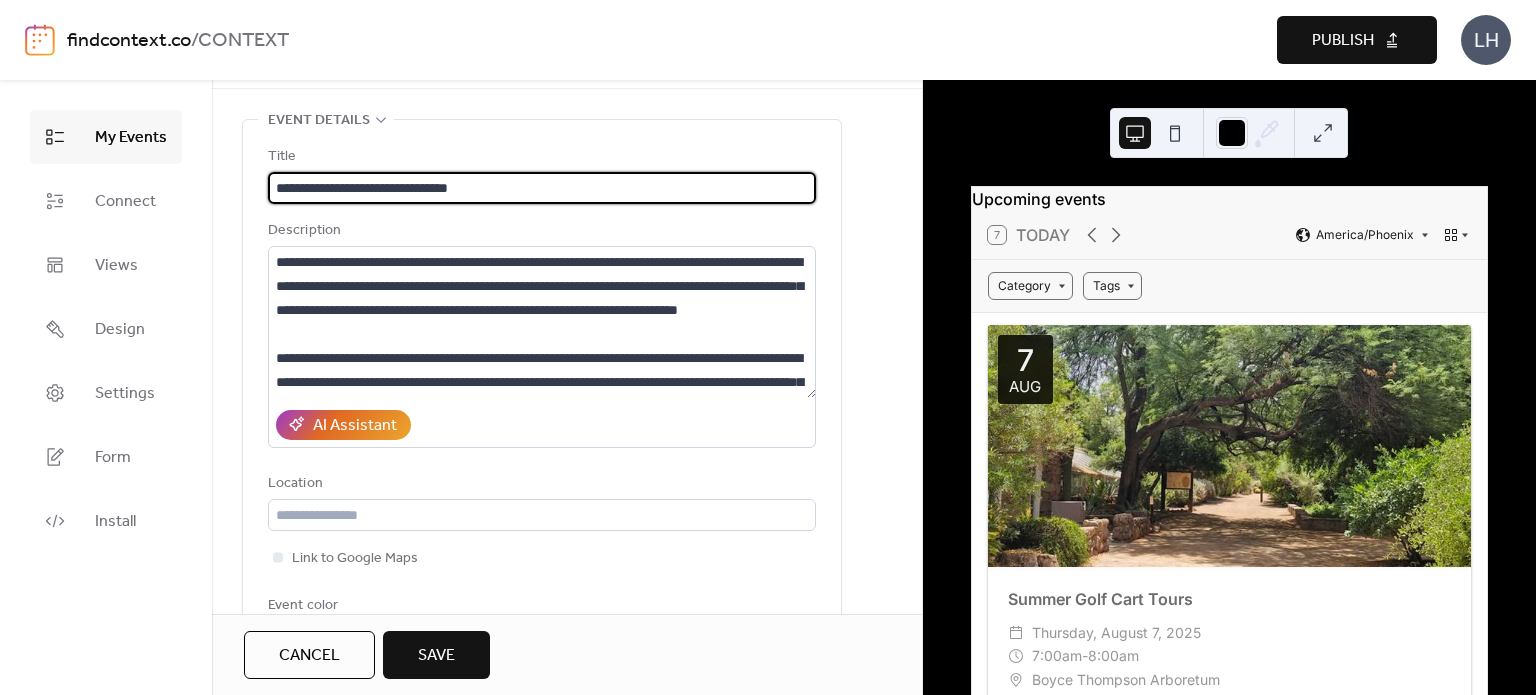 type on "**********" 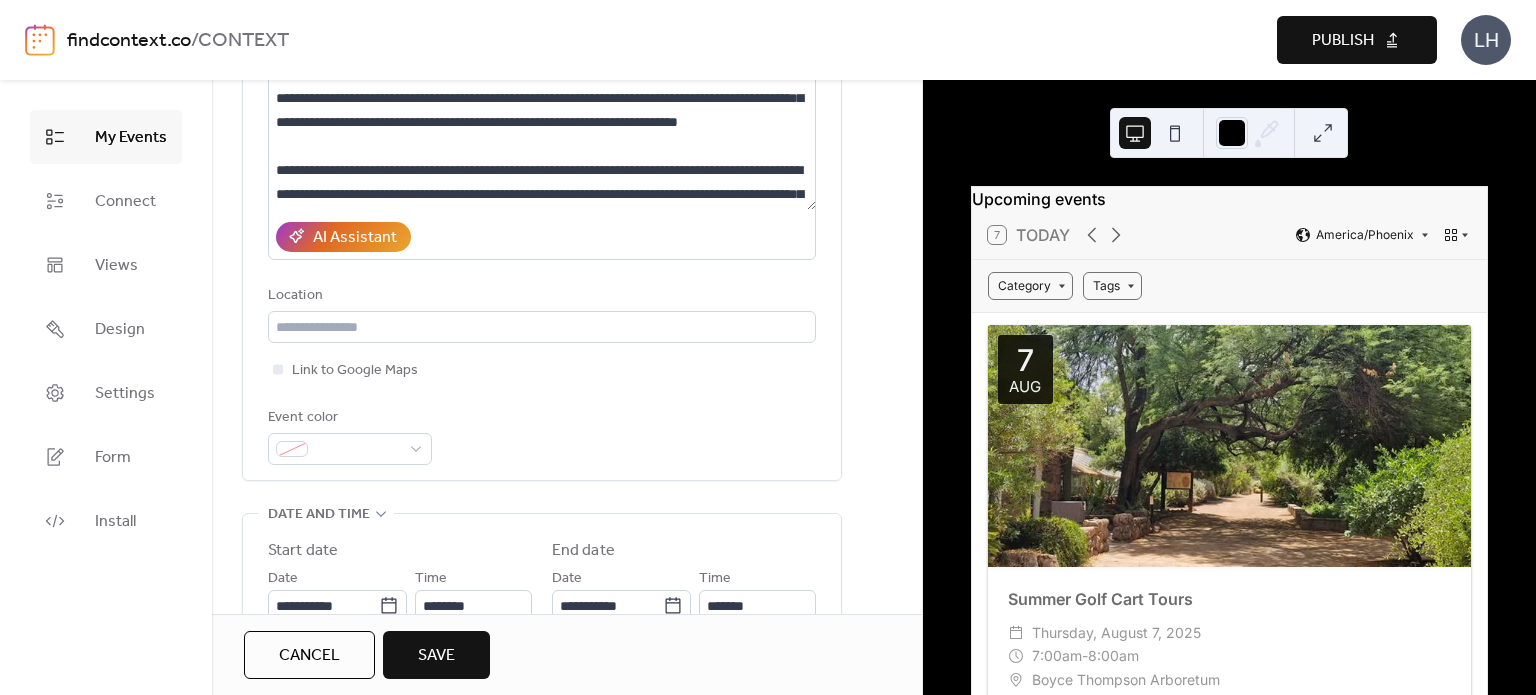 scroll, scrollTop: 260, scrollLeft: 0, axis: vertical 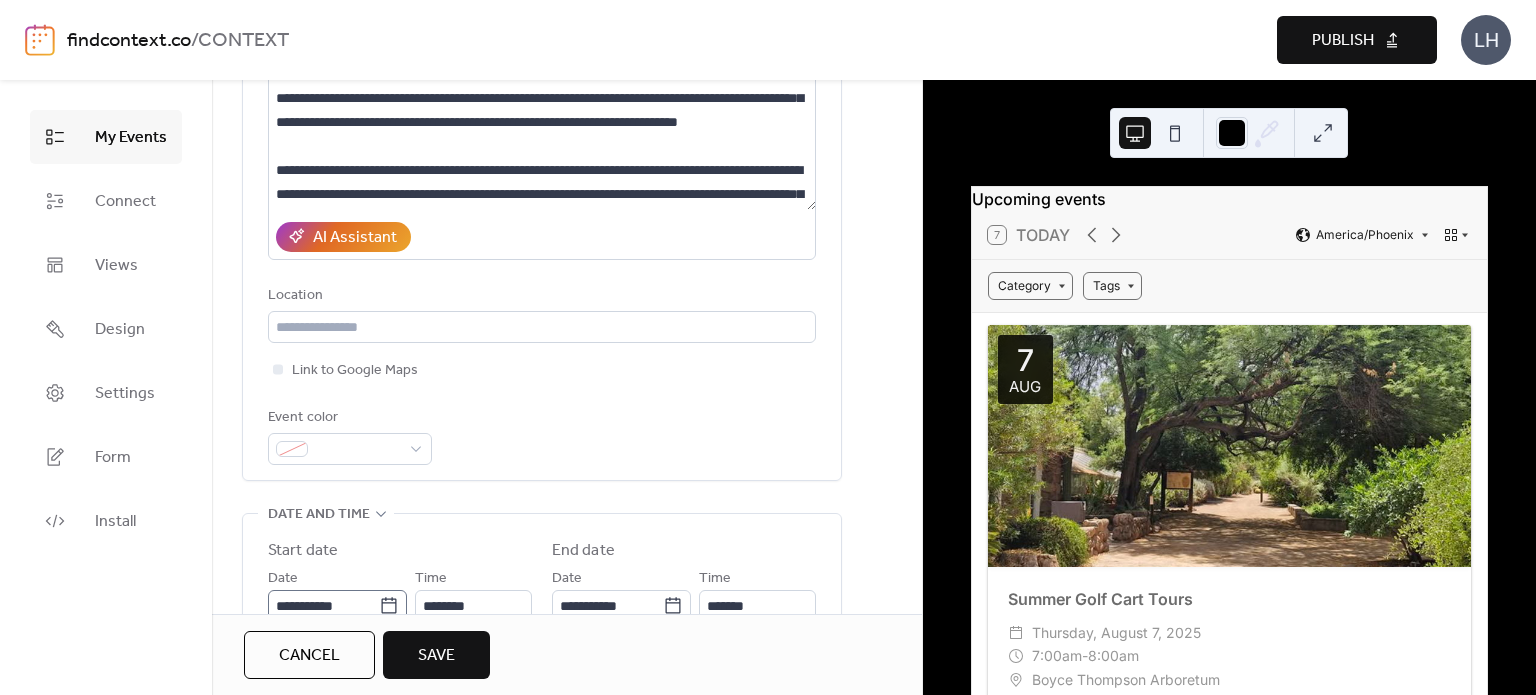 click 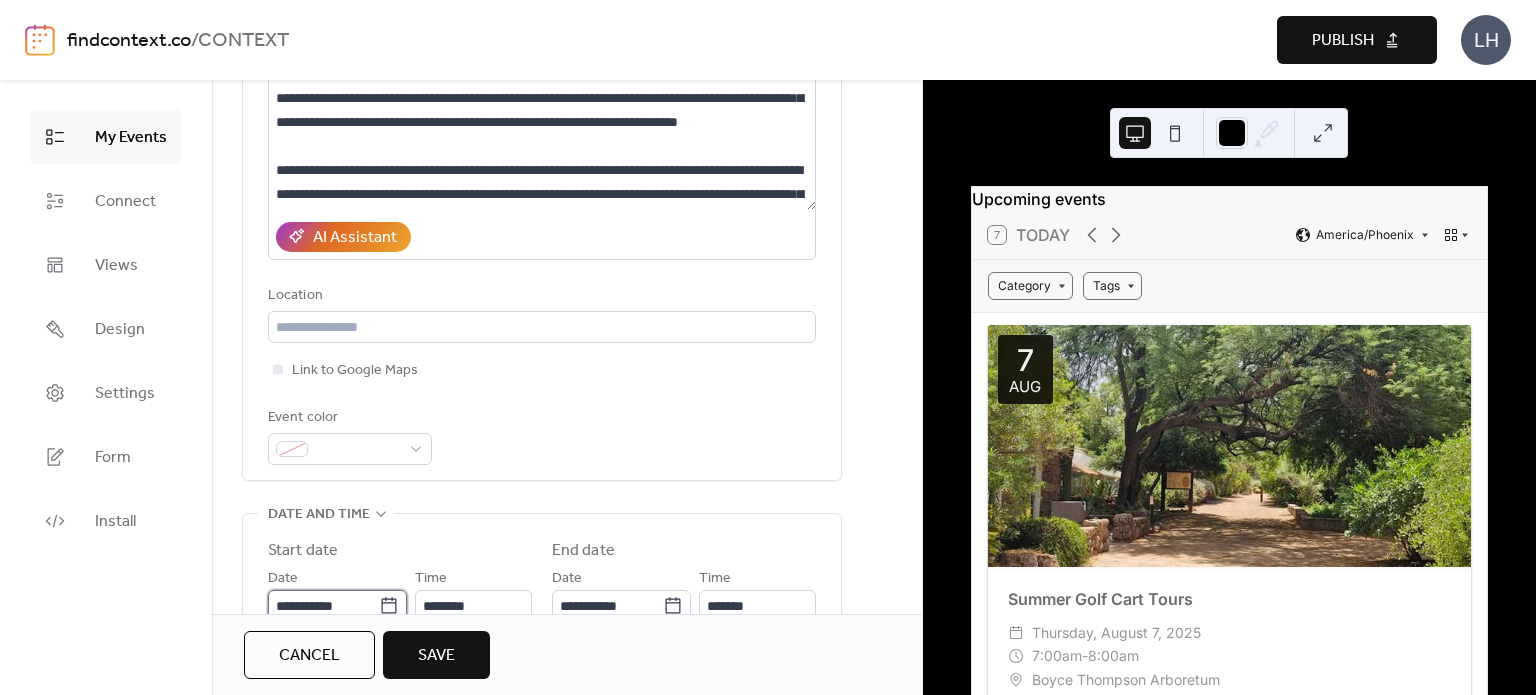 click on "**********" at bounding box center (323, 606) 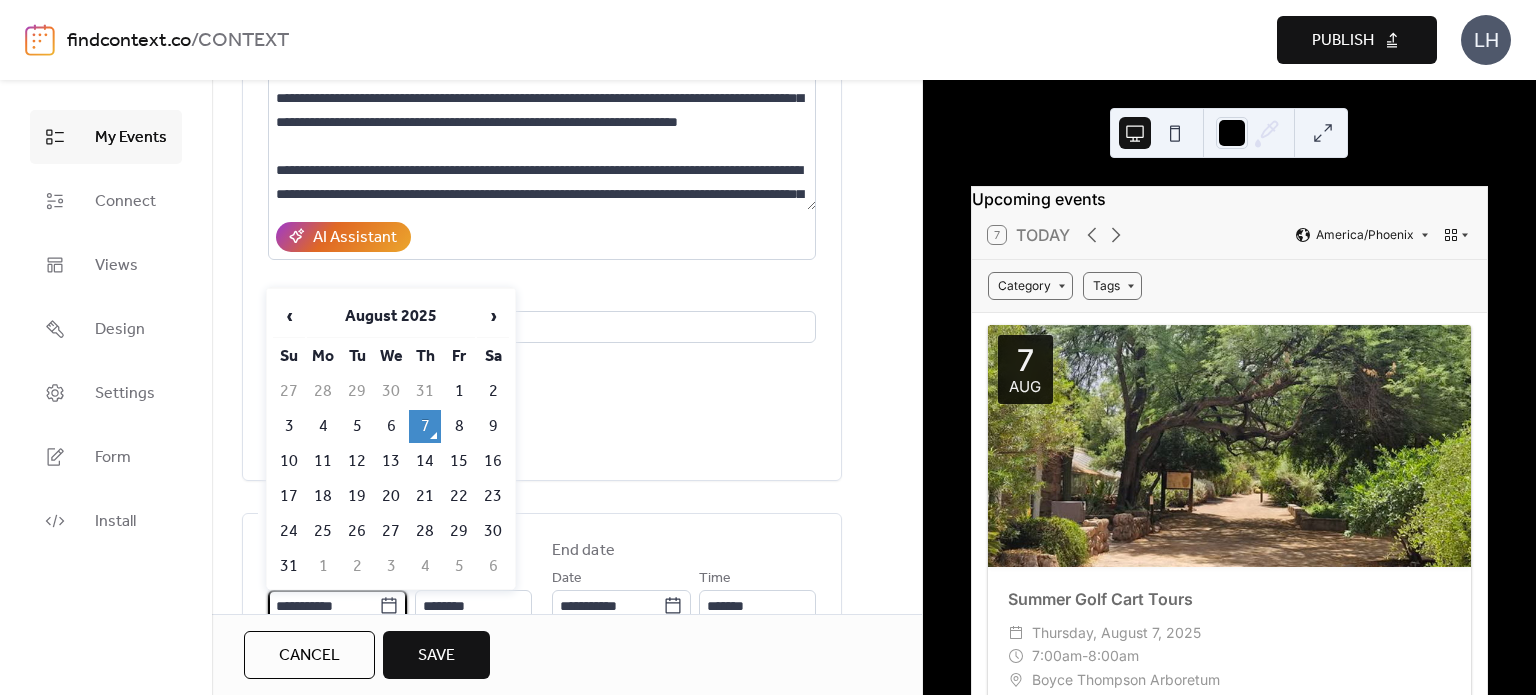 scroll, scrollTop: 267, scrollLeft: 0, axis: vertical 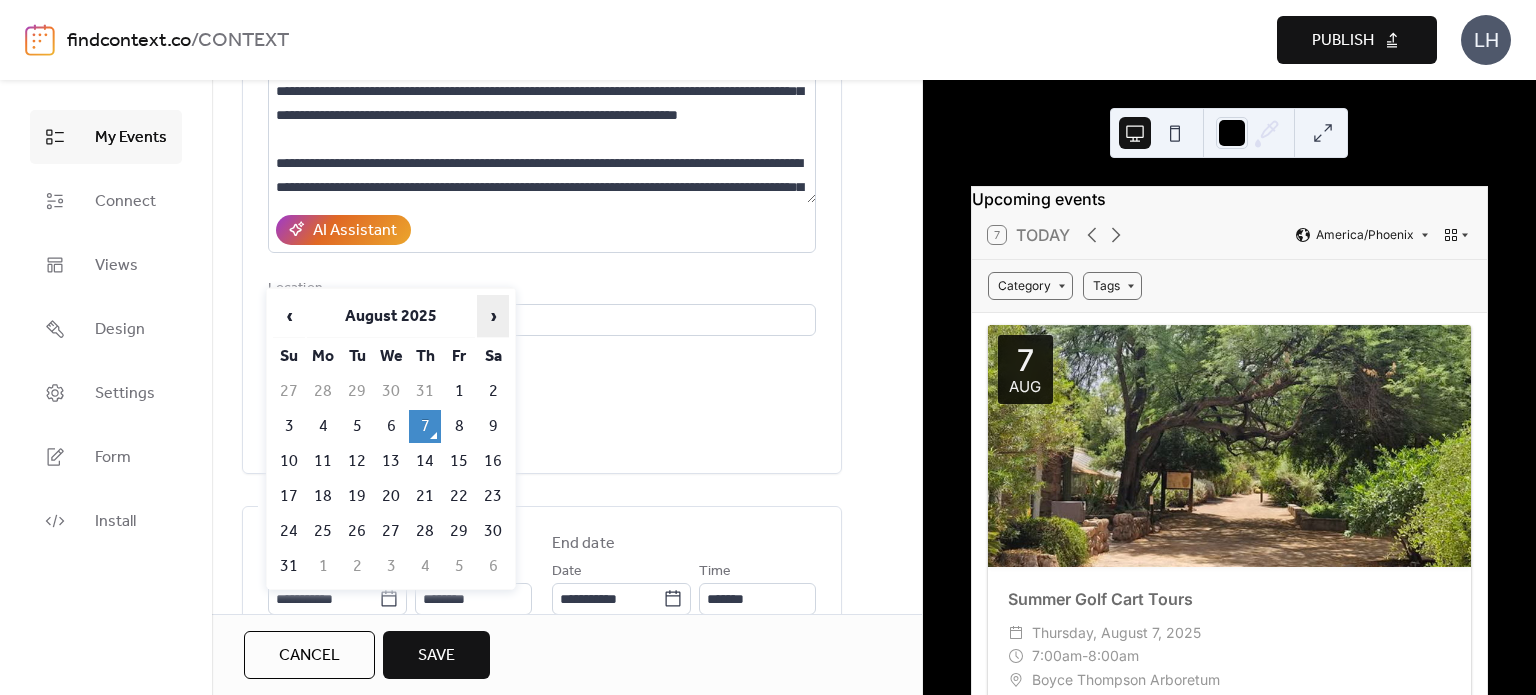 click on "›" at bounding box center (493, 316) 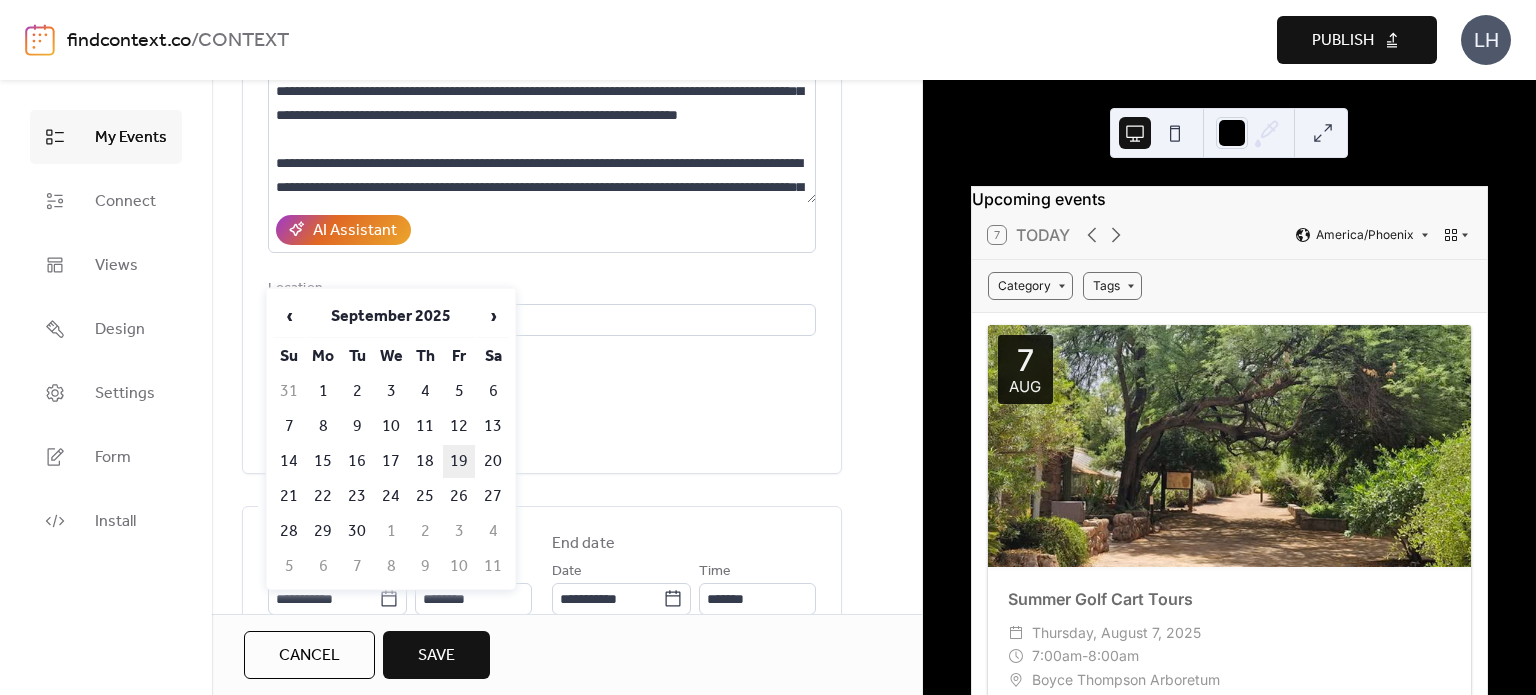 click on "19" at bounding box center [459, 461] 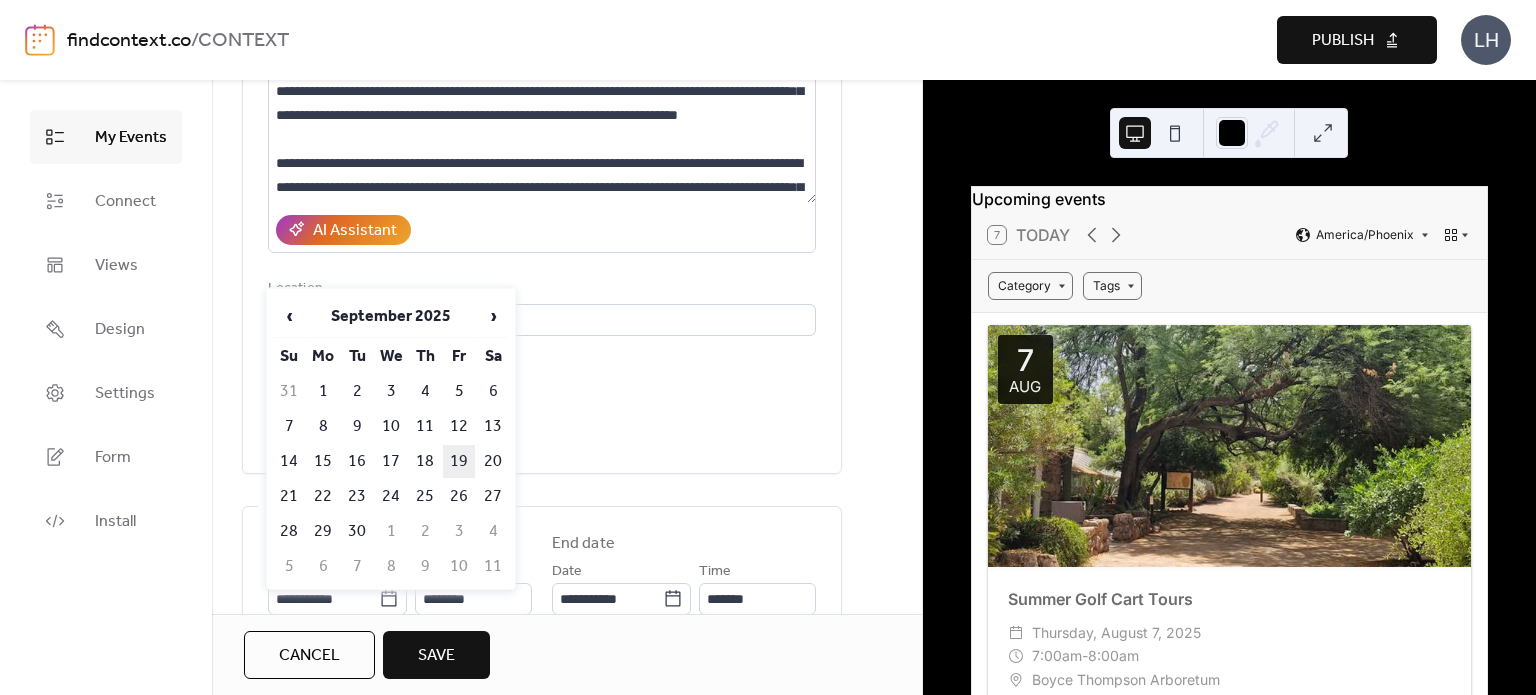 type on "**********" 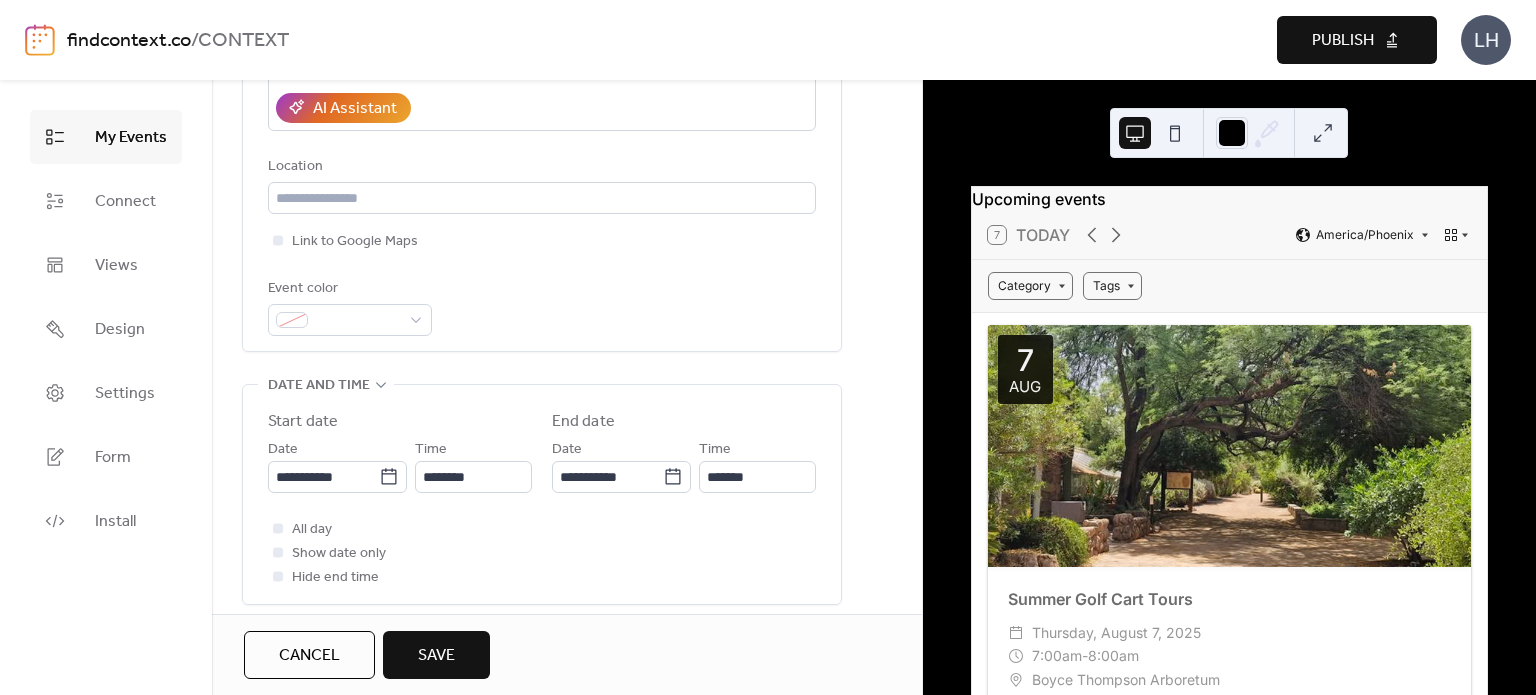 scroll, scrollTop: 394, scrollLeft: 0, axis: vertical 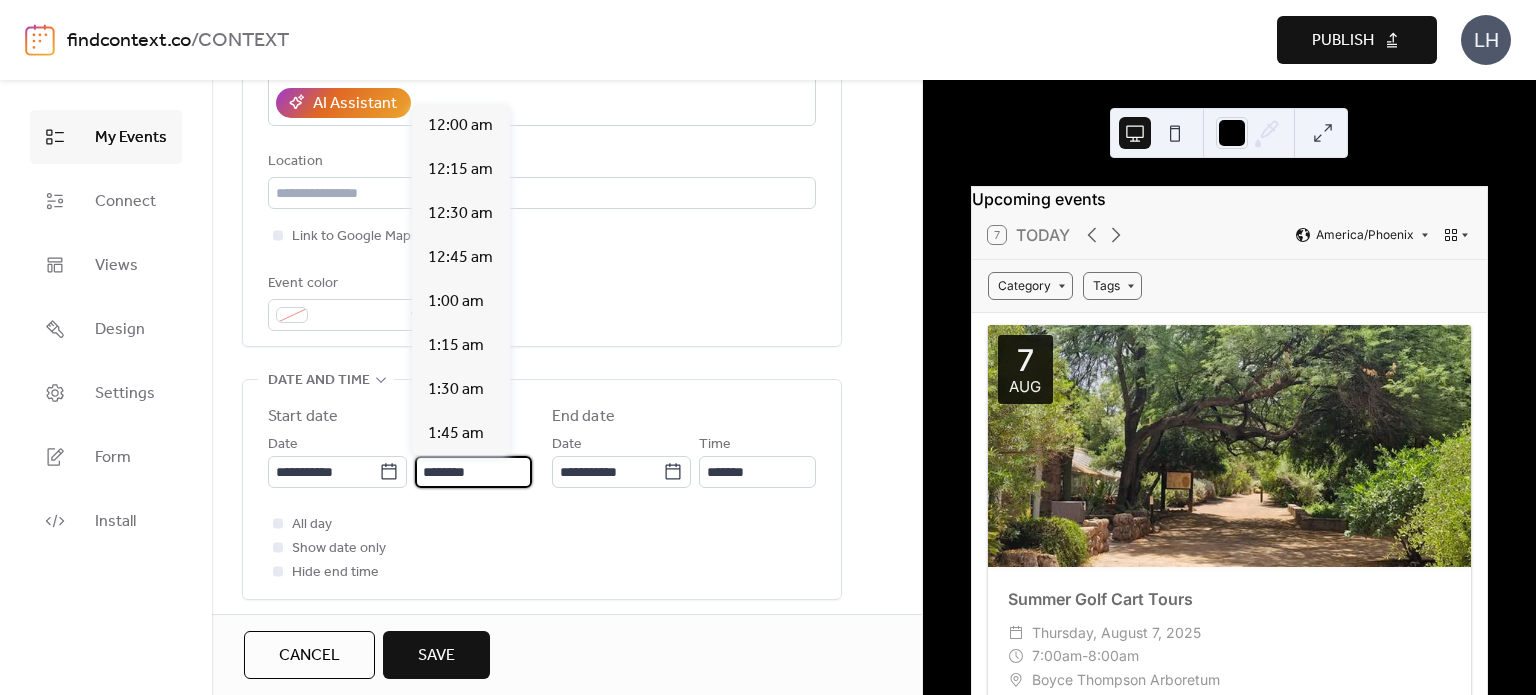 click on "********" at bounding box center (473, 472) 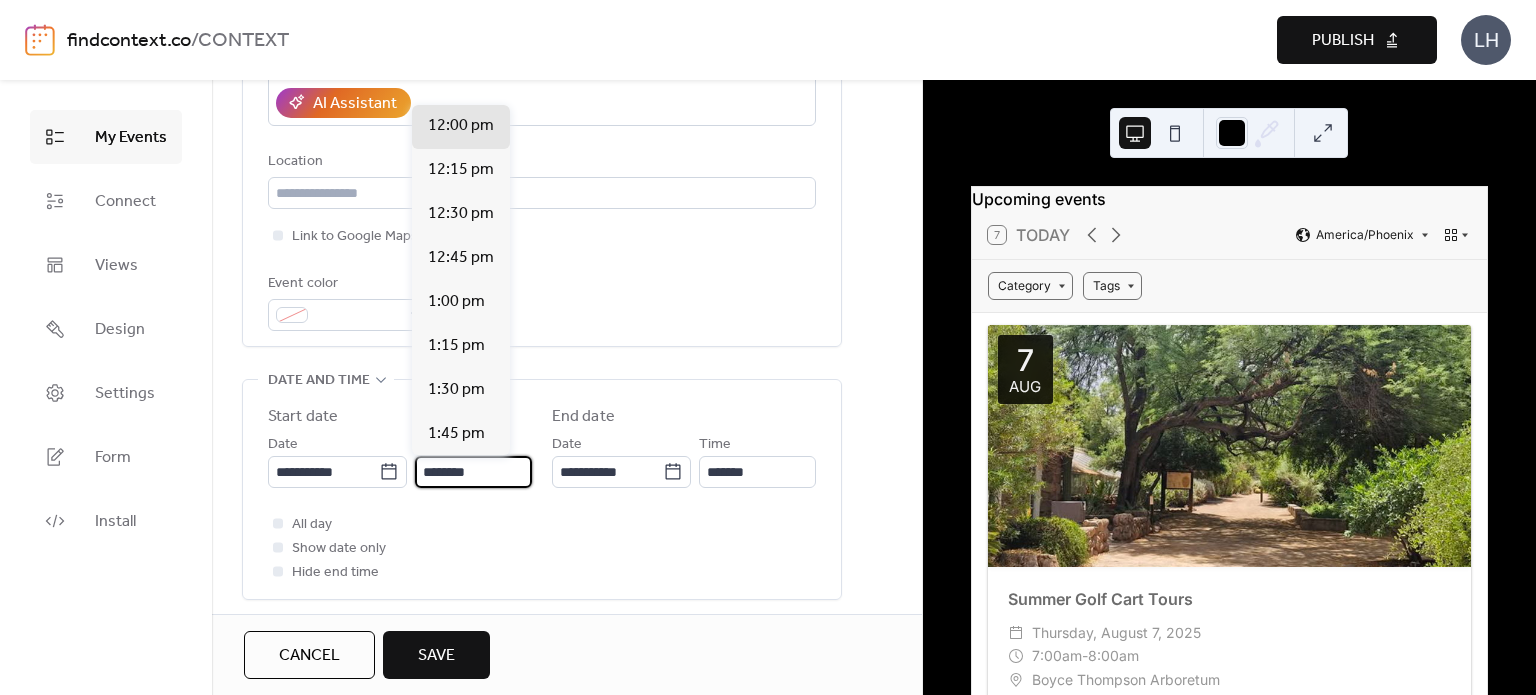 click on "********" at bounding box center [473, 472] 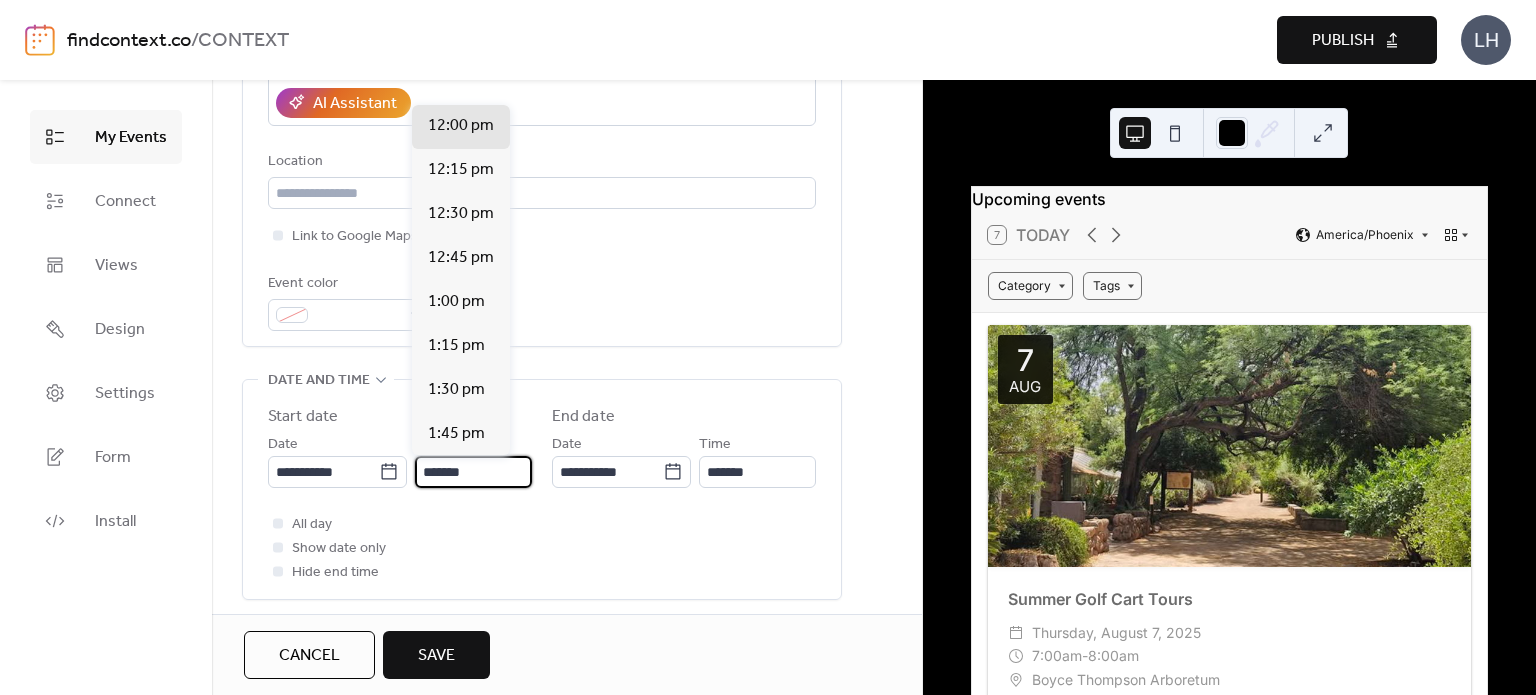 scroll, scrollTop: 3168, scrollLeft: 0, axis: vertical 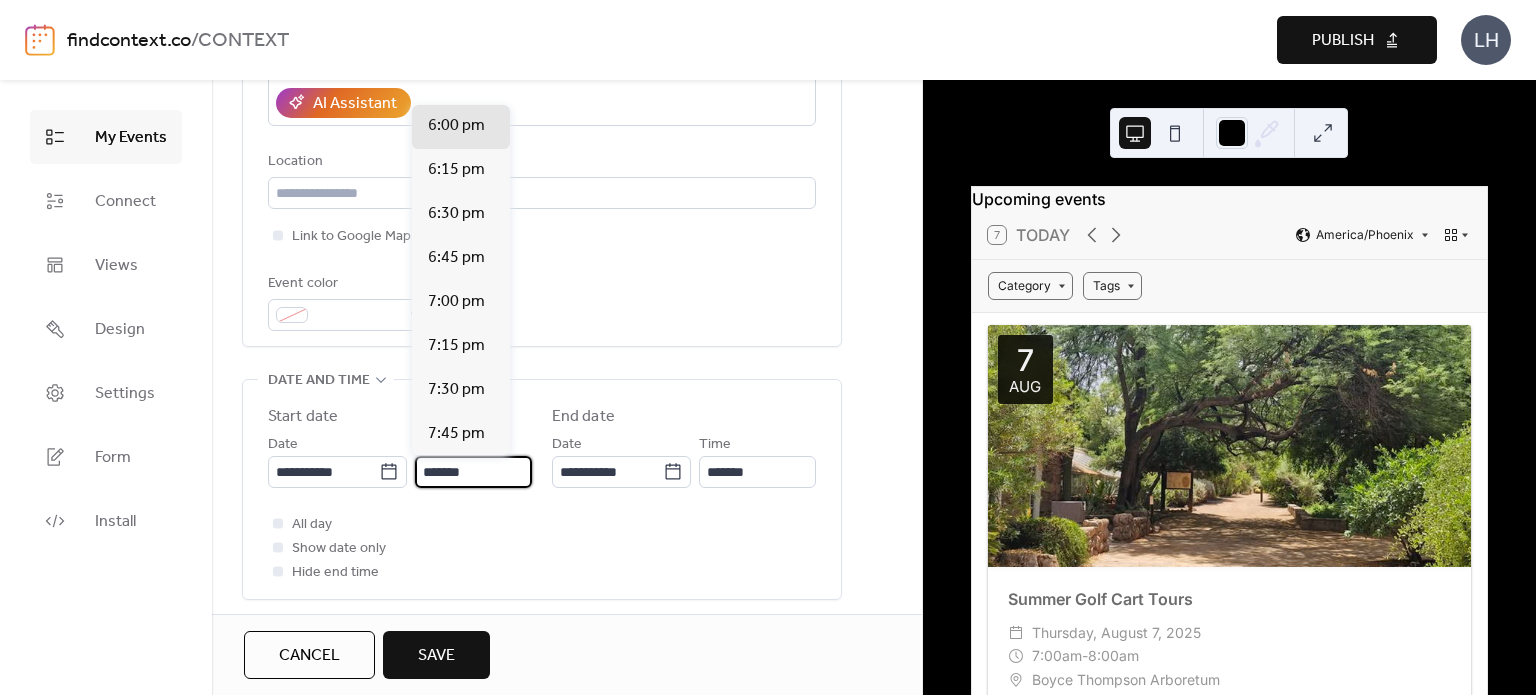 type on "*******" 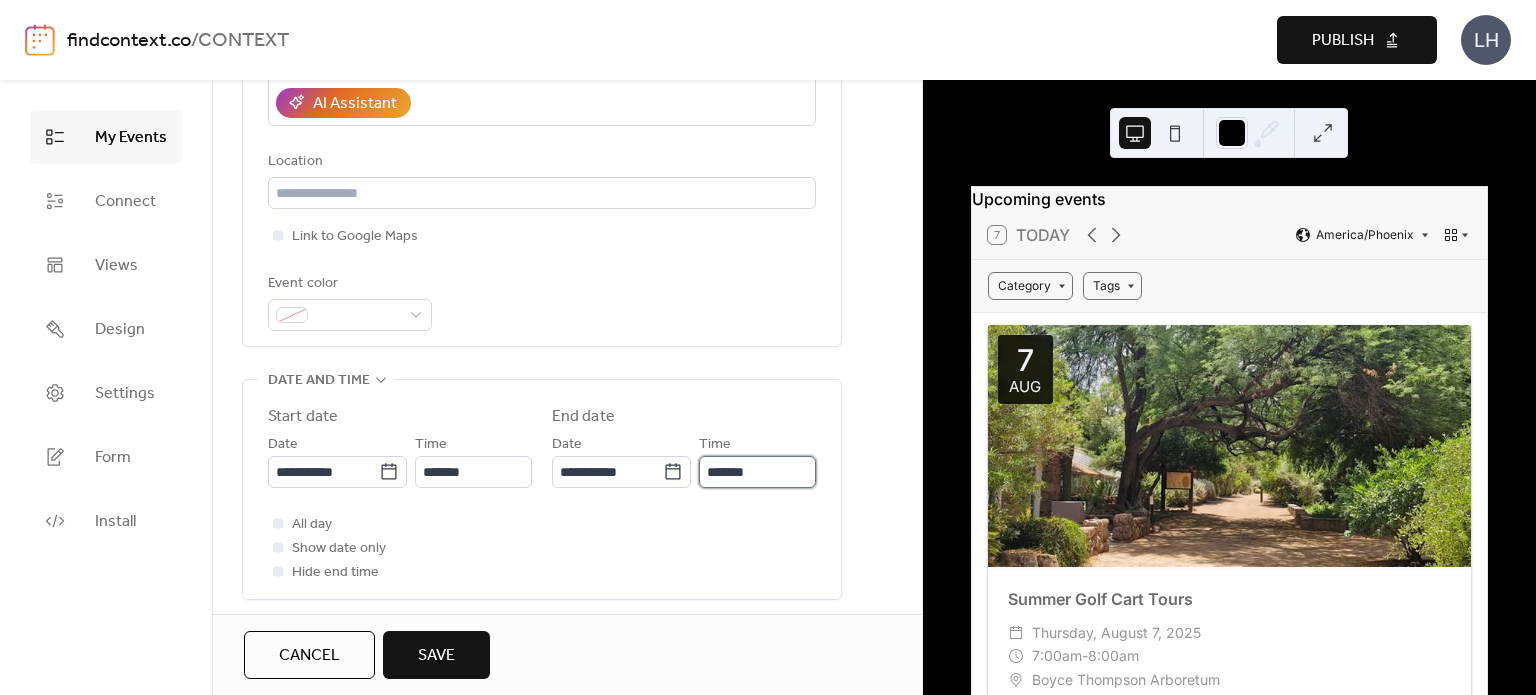 click on "*******" at bounding box center (757, 472) 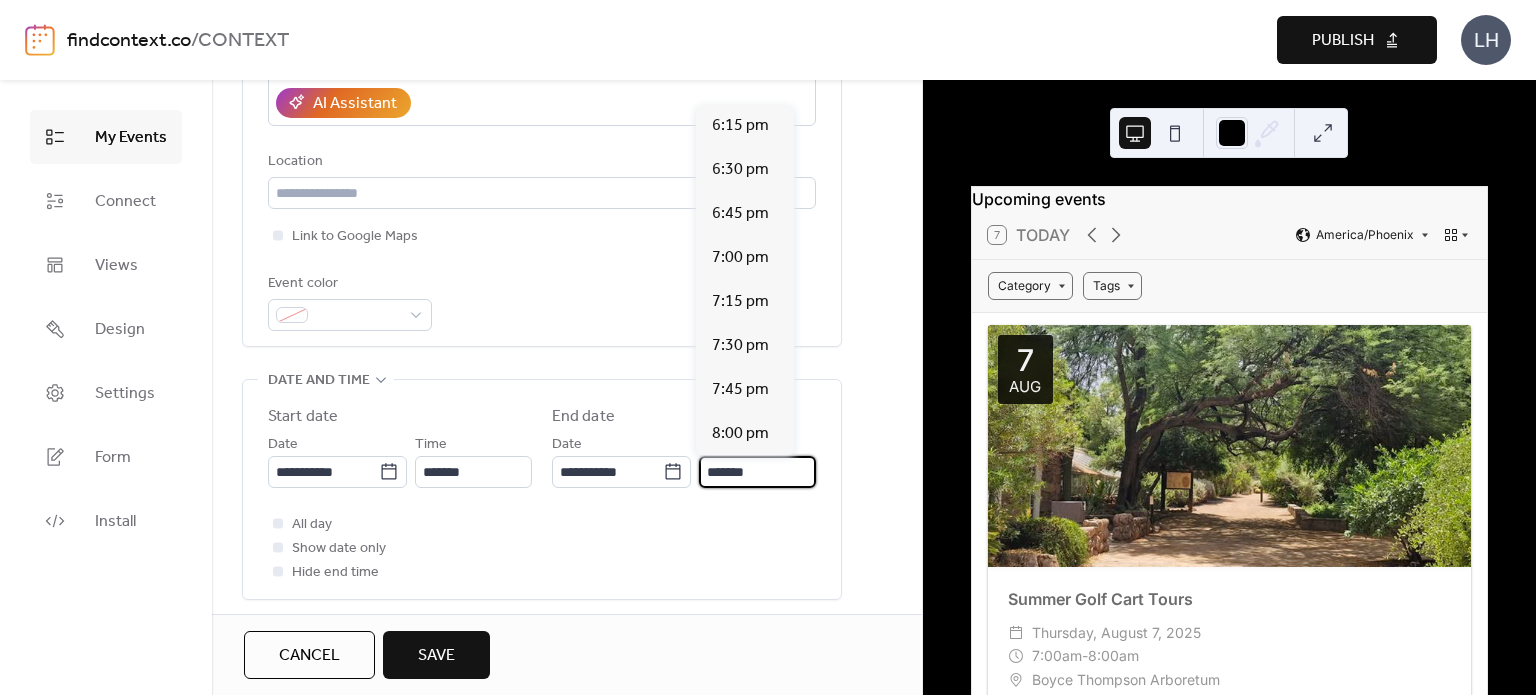 scroll, scrollTop: 308, scrollLeft: 0, axis: vertical 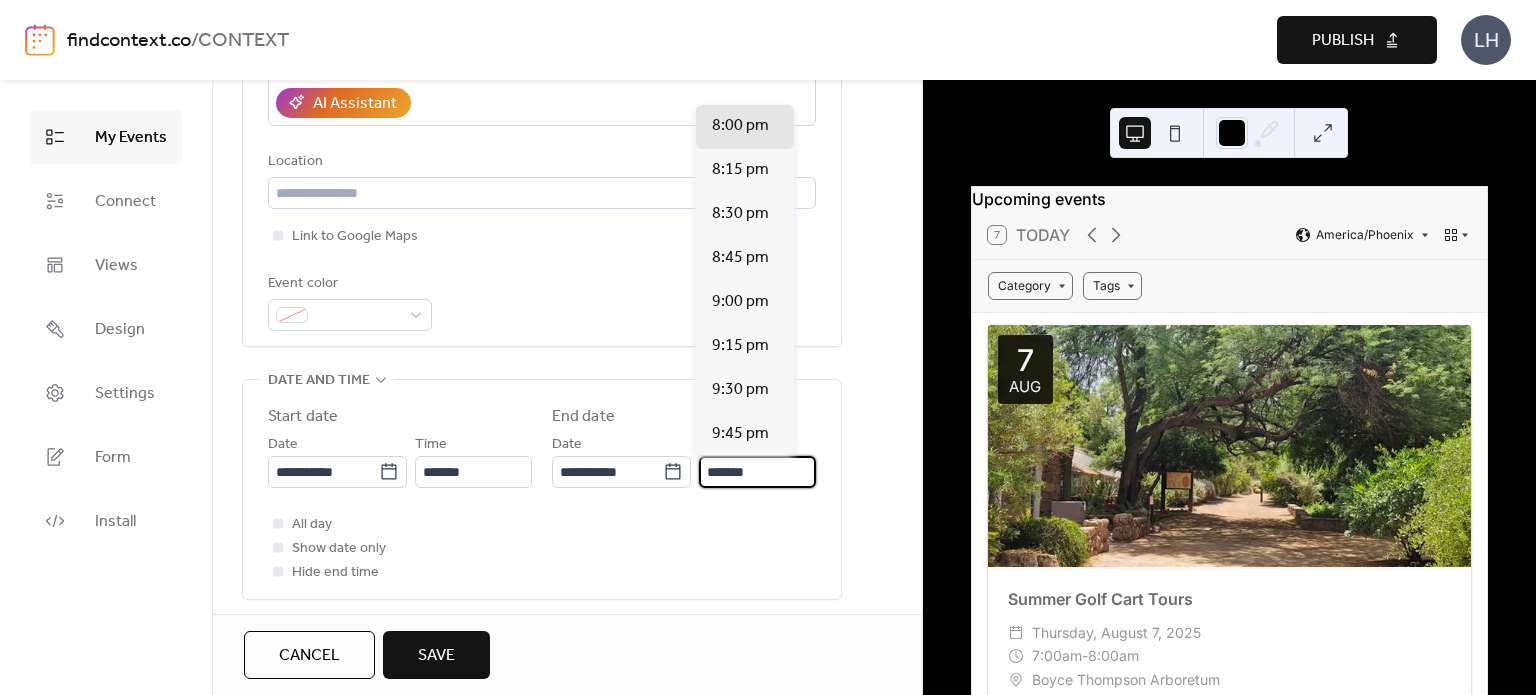 type on "*******" 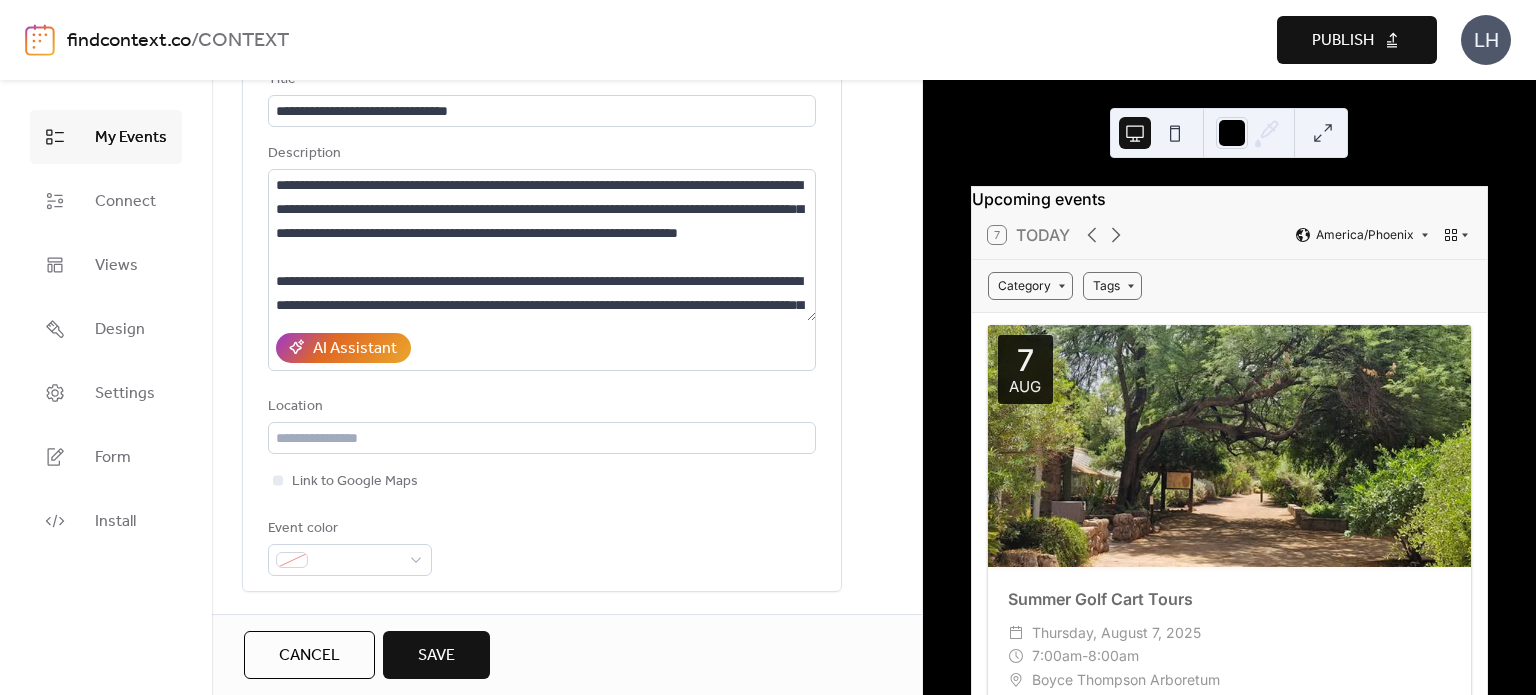 scroll, scrollTop: 135, scrollLeft: 0, axis: vertical 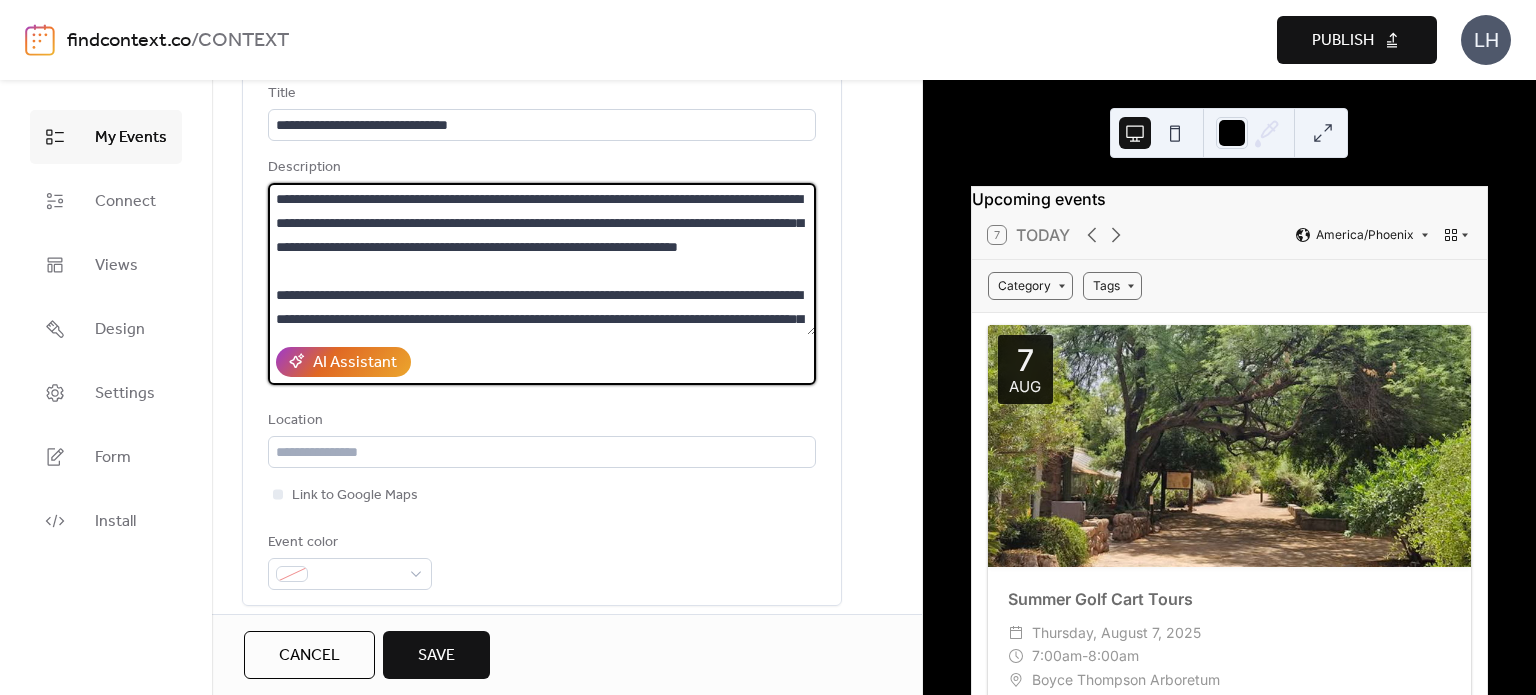 drag, startPoint x: 620, startPoint y: 198, endPoint x: 340, endPoint y: 215, distance: 280.5156 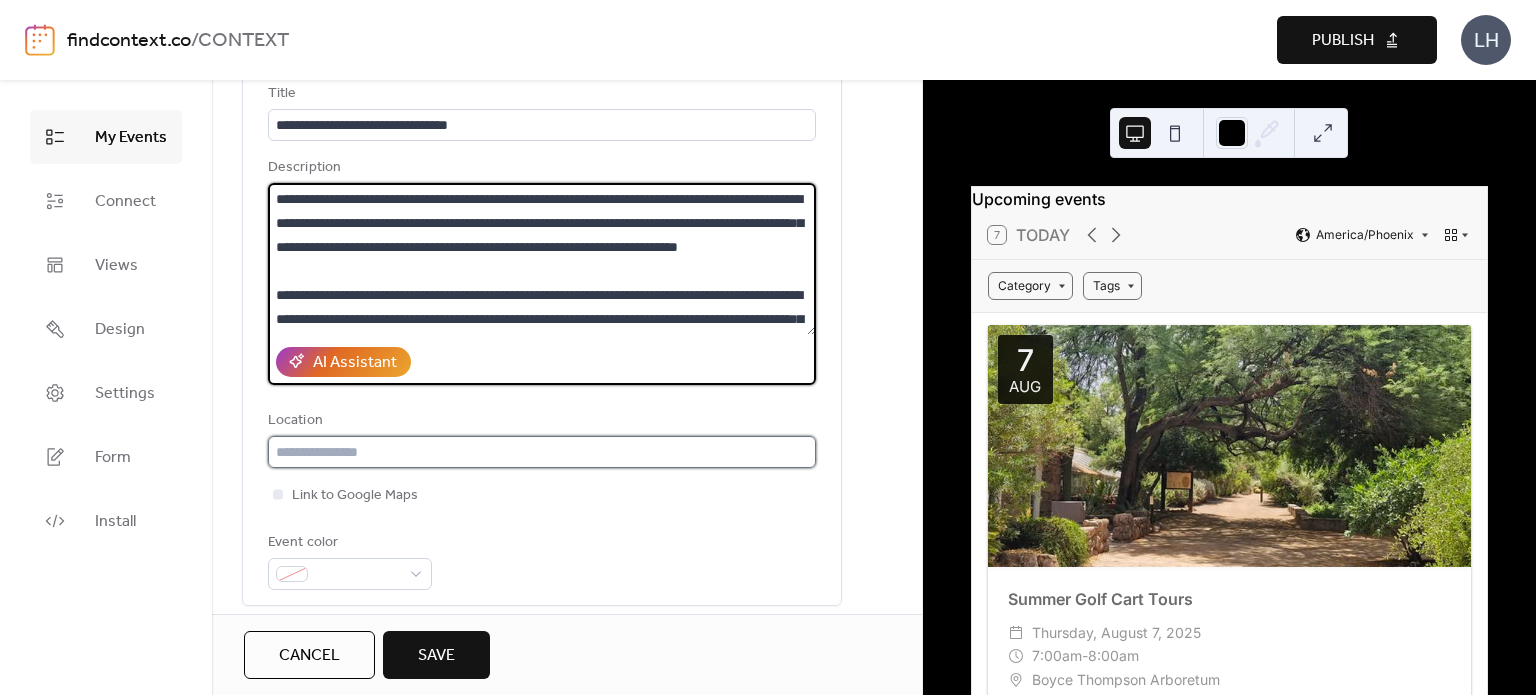 click at bounding box center (542, 452) 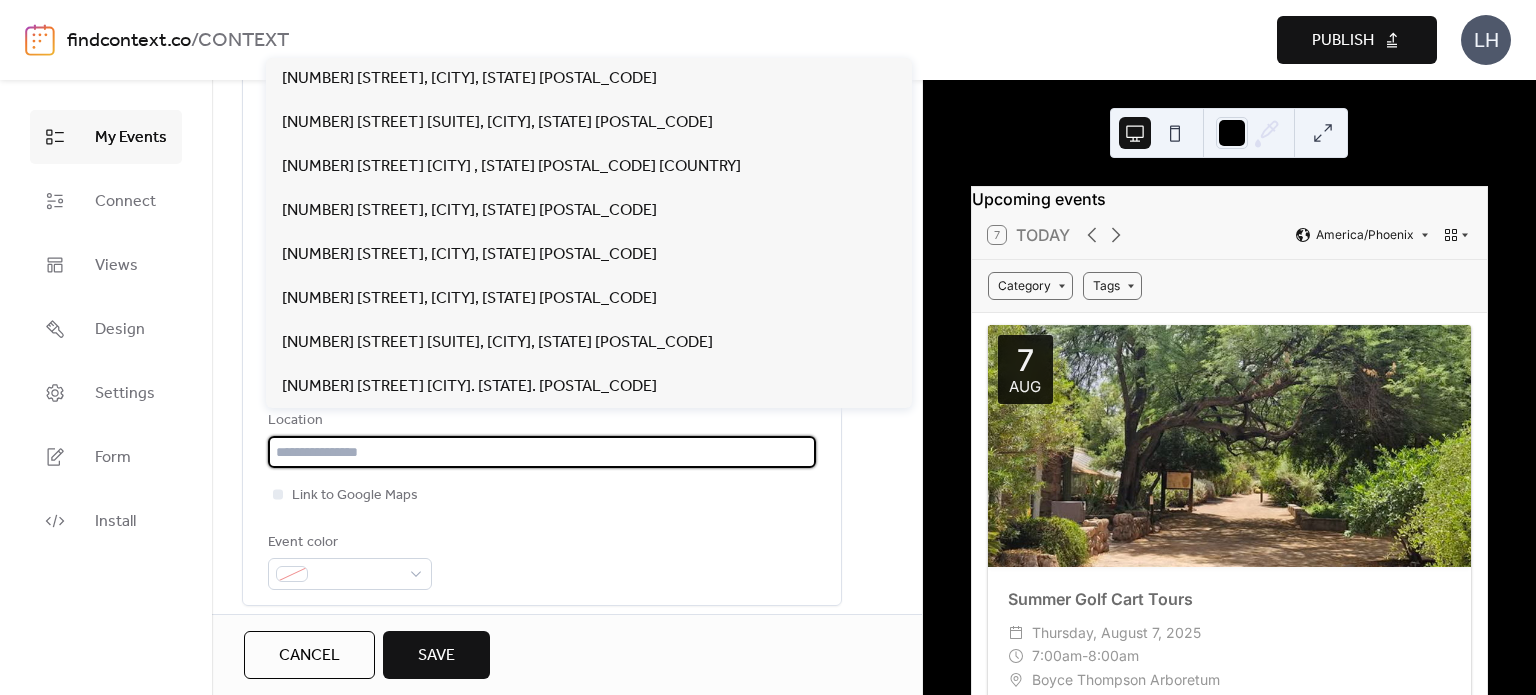 paste on "**********" 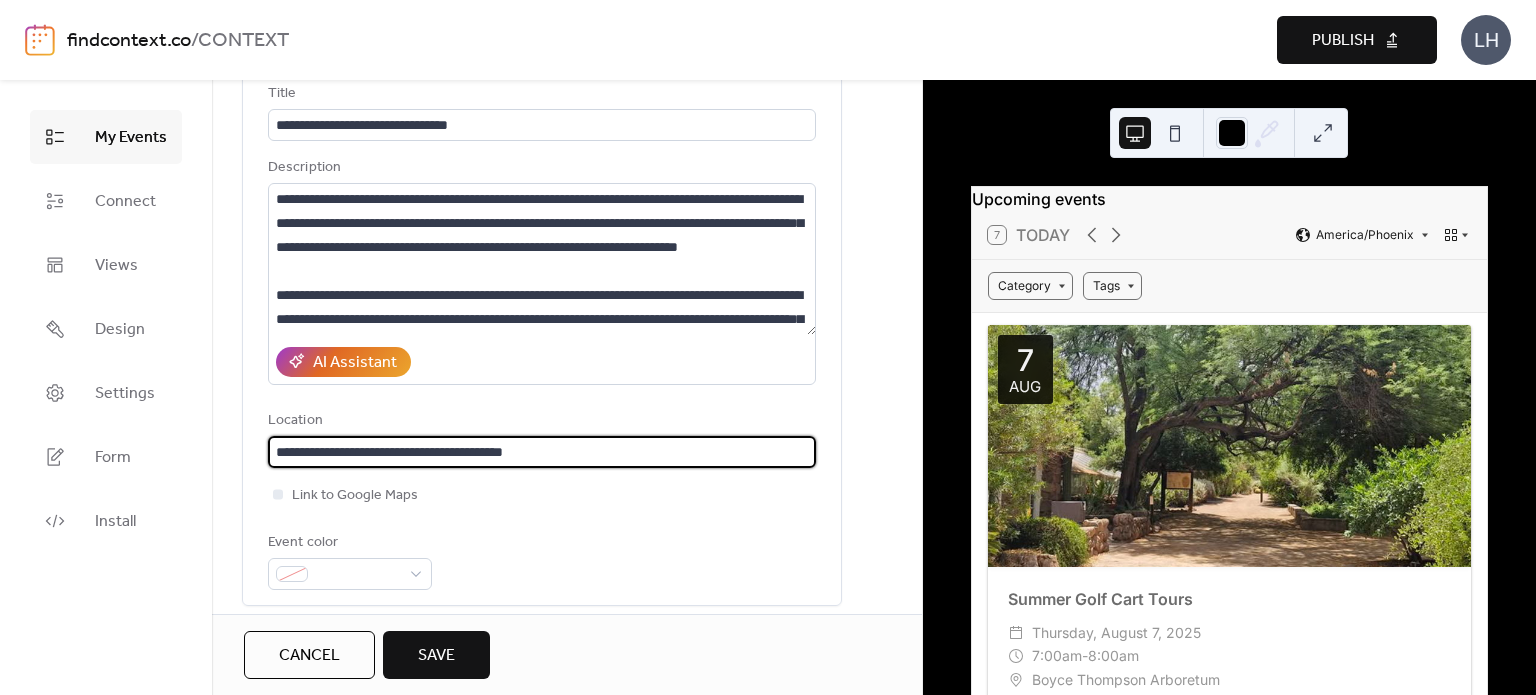 type on "**********" 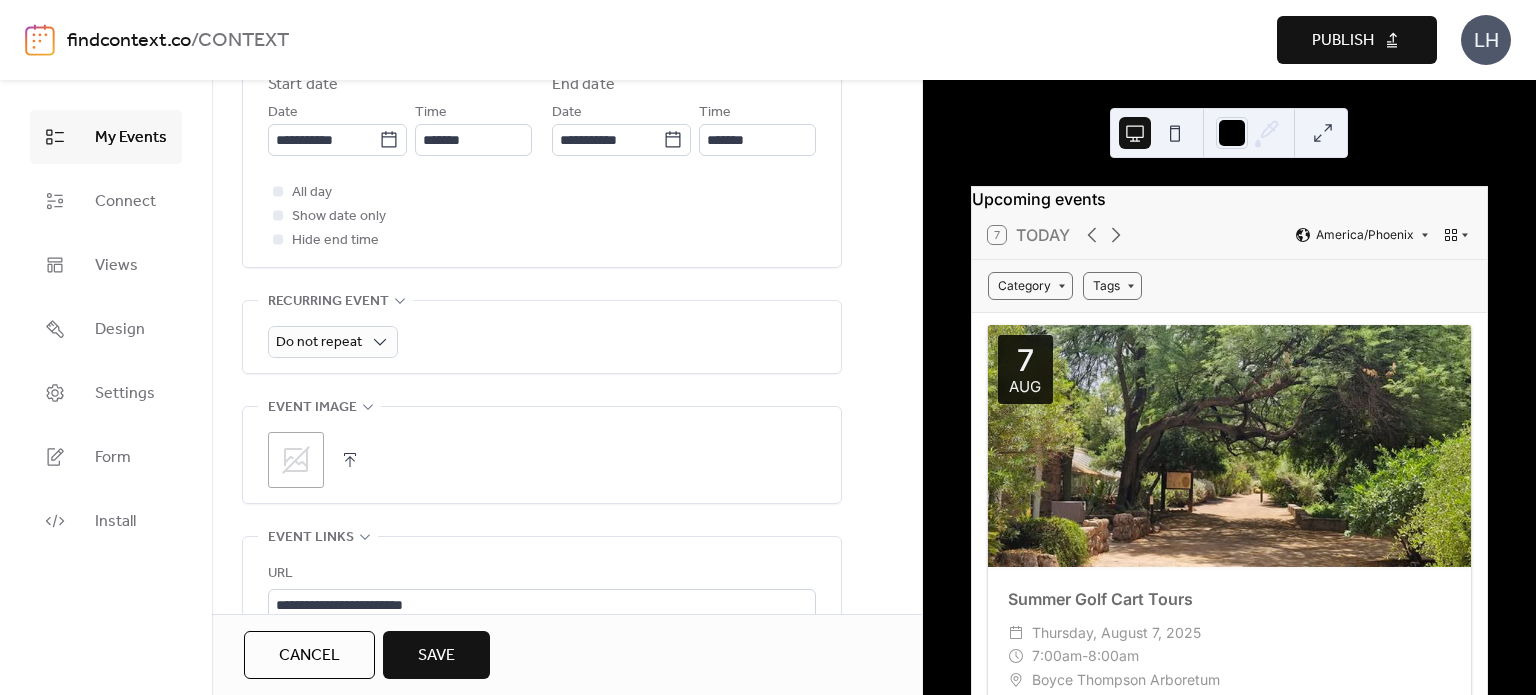 scroll, scrollTop: 768, scrollLeft: 0, axis: vertical 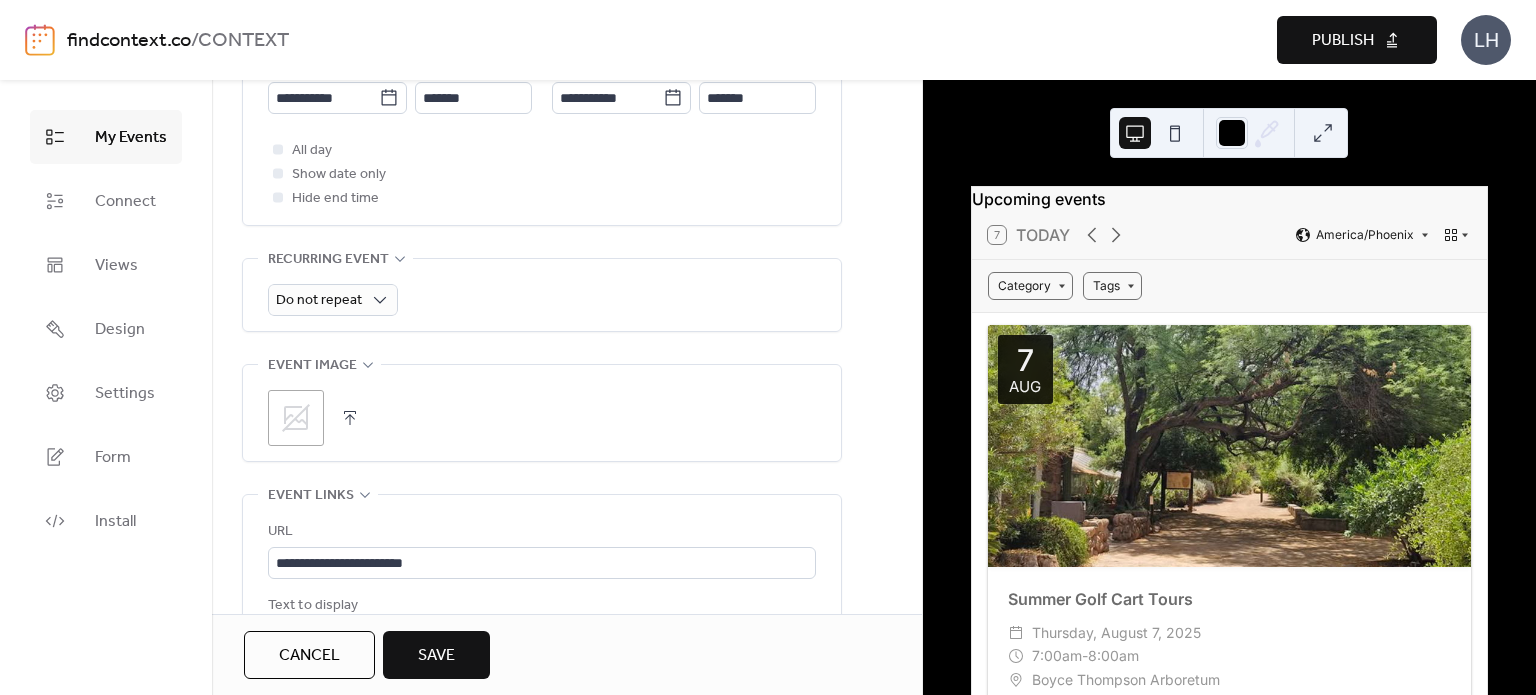 click 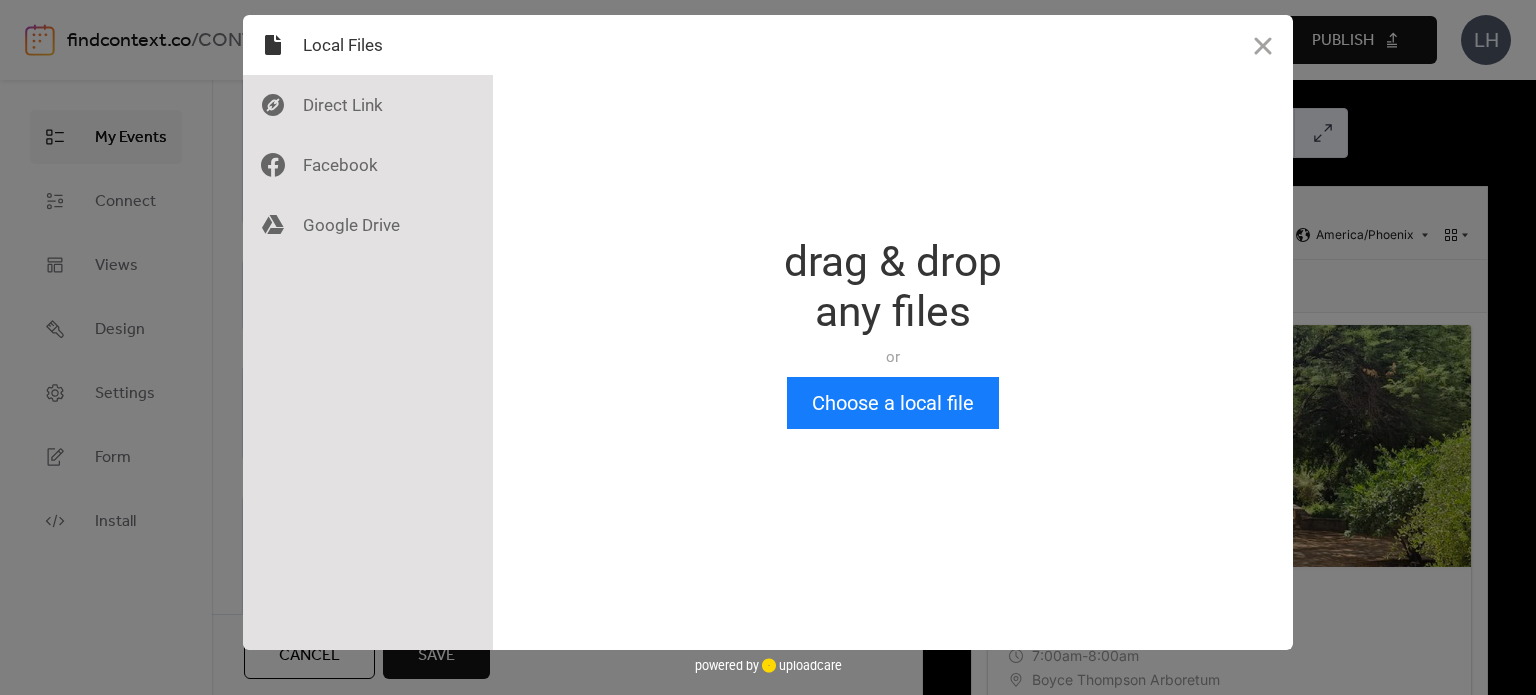 click on "Drop a file here drag & drop any files or Upload files from your computer Choose a local file or choose from" at bounding box center (893, 332) 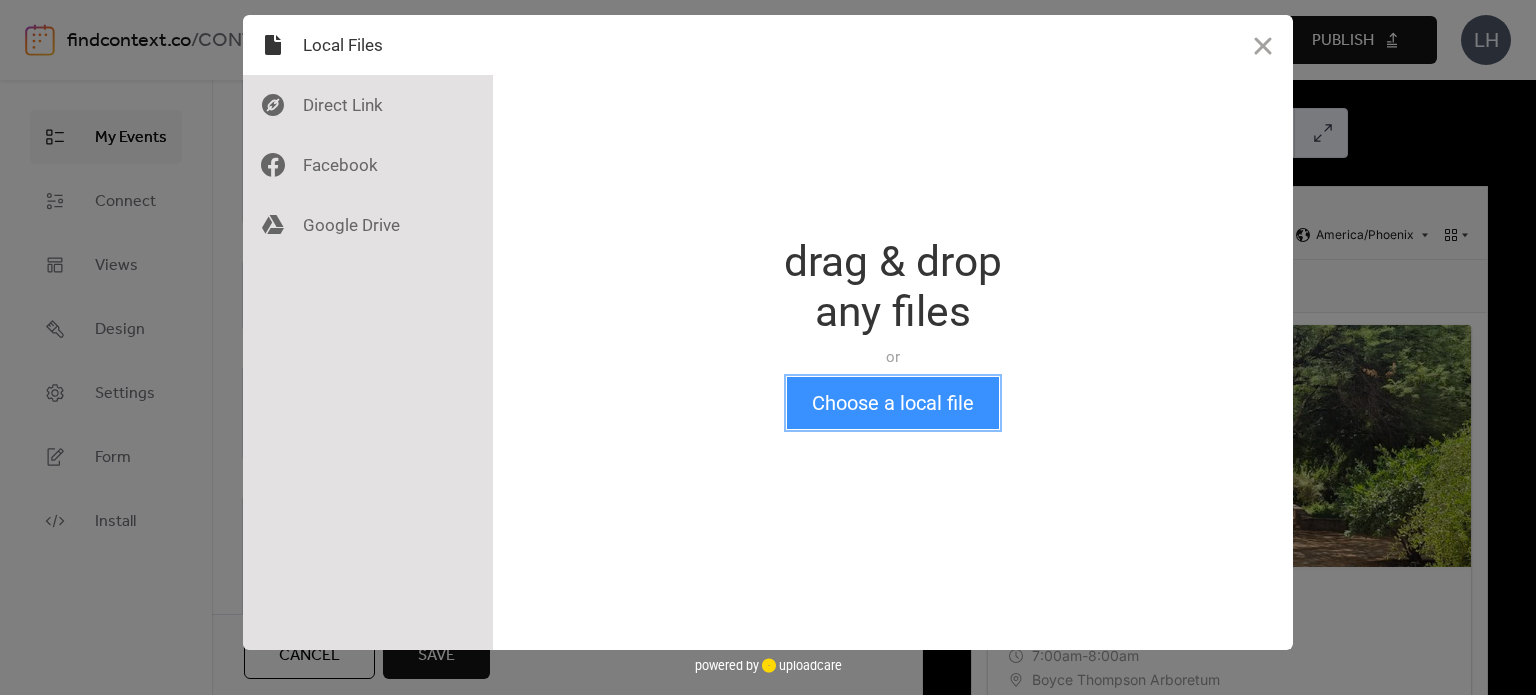 click on "Choose a local file" at bounding box center (893, 403) 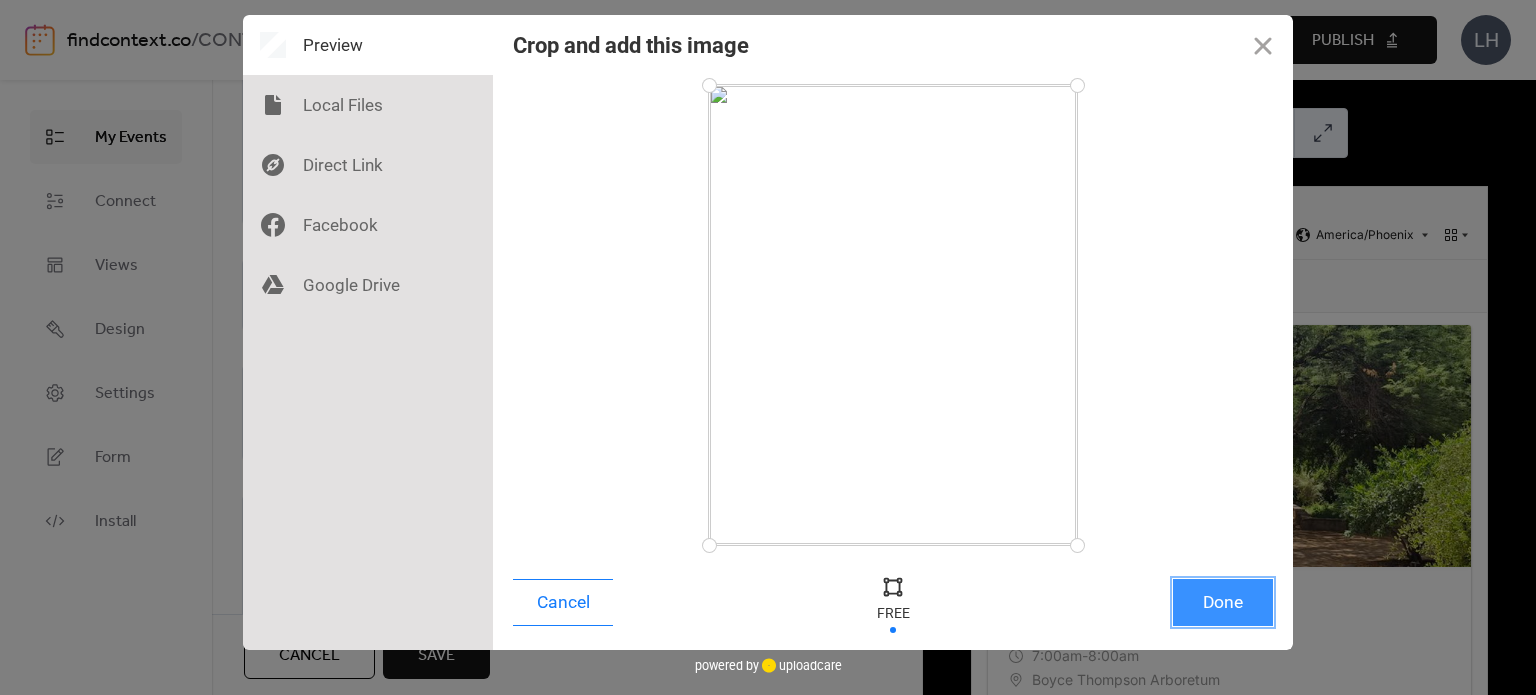click on "Done" at bounding box center [1223, 602] 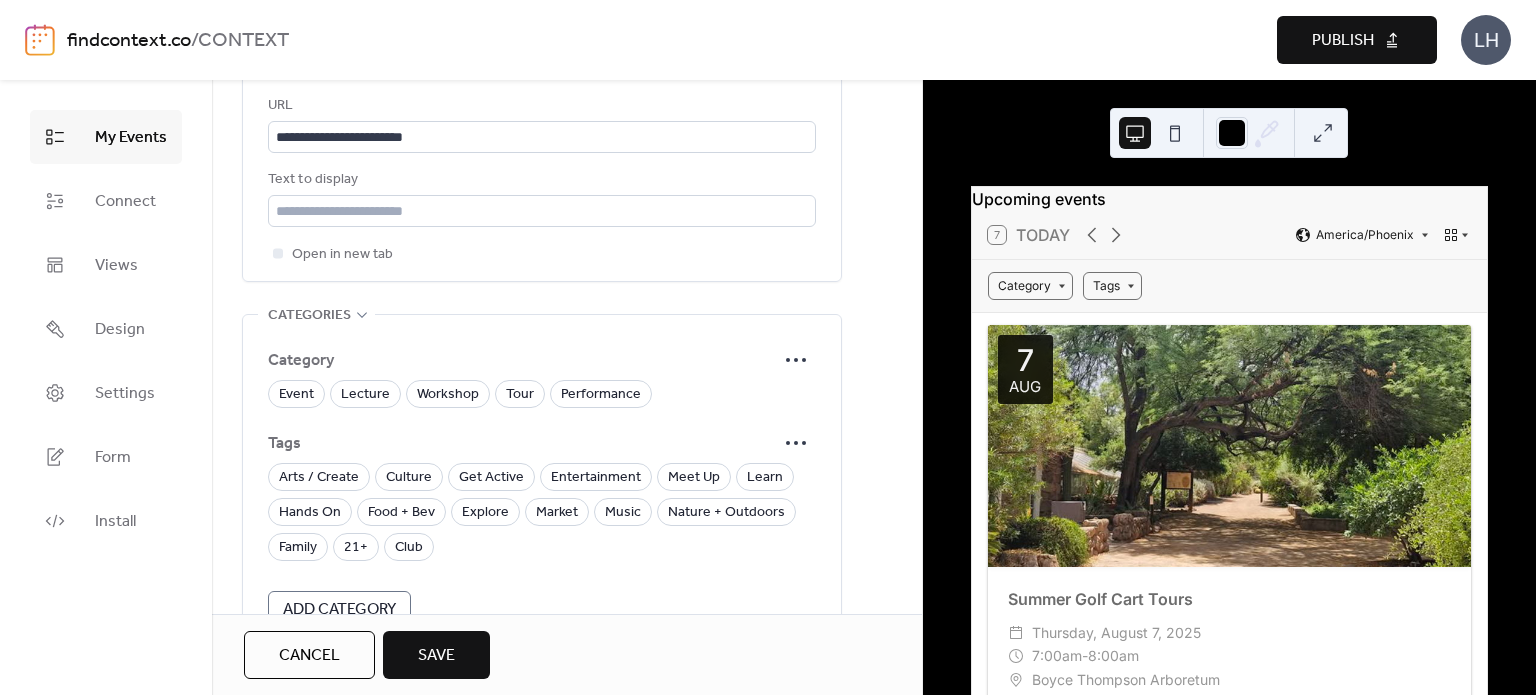 scroll, scrollTop: 1200, scrollLeft: 0, axis: vertical 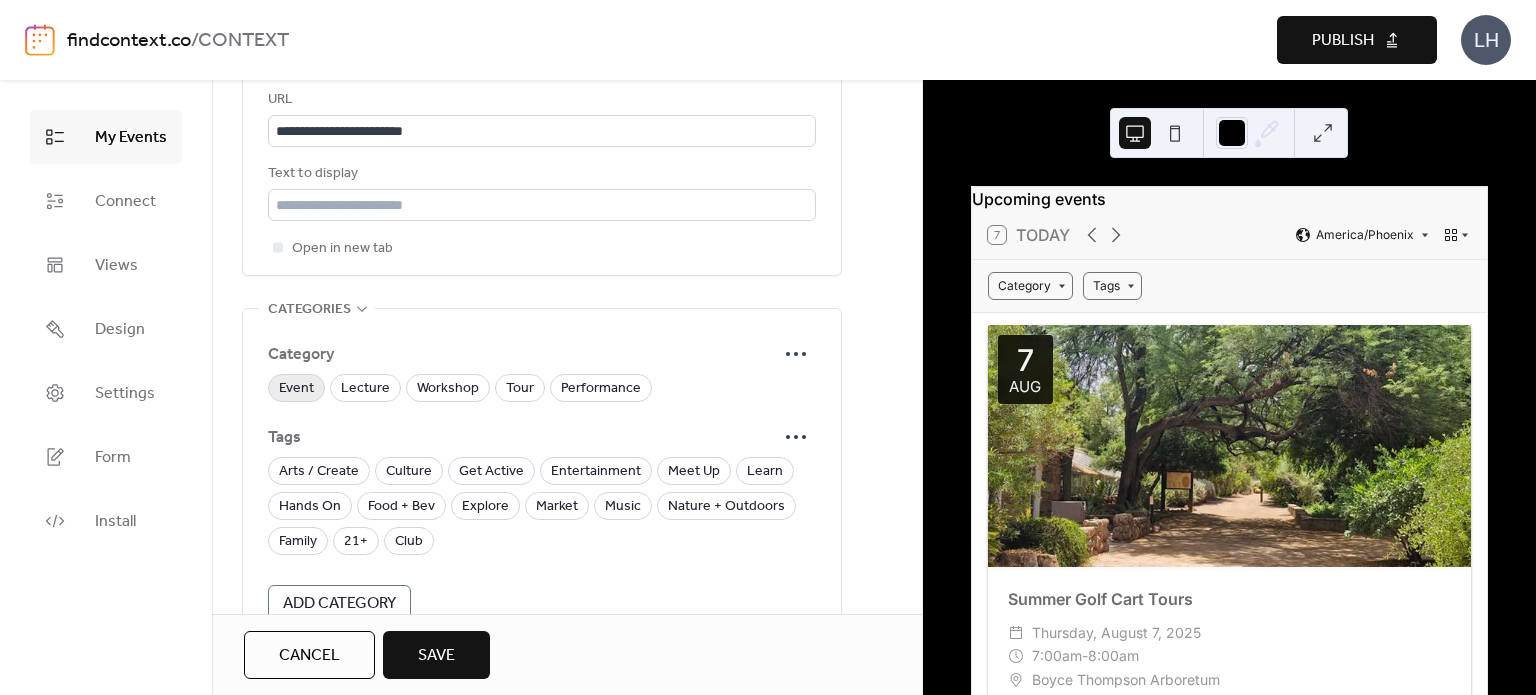 click on "Event" at bounding box center (296, 389) 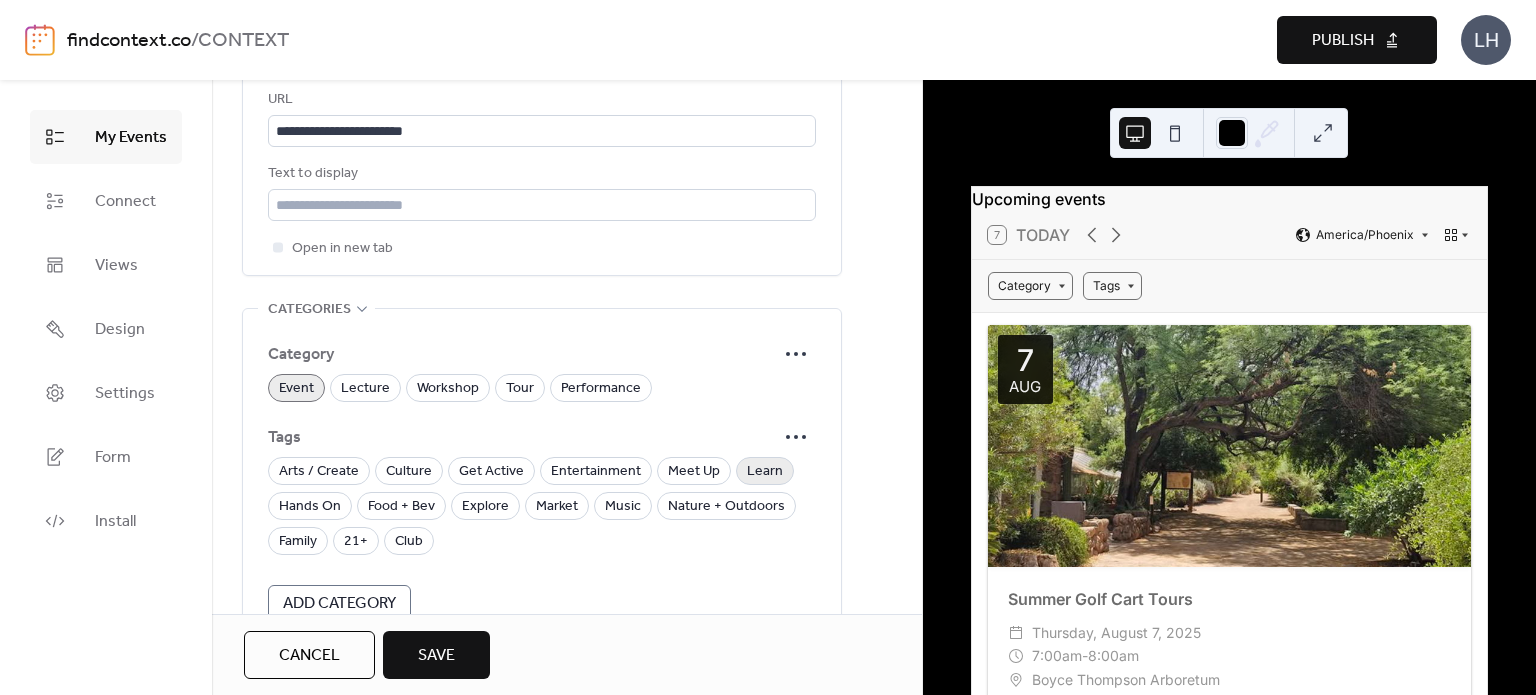 click on "Learn" at bounding box center [765, 472] 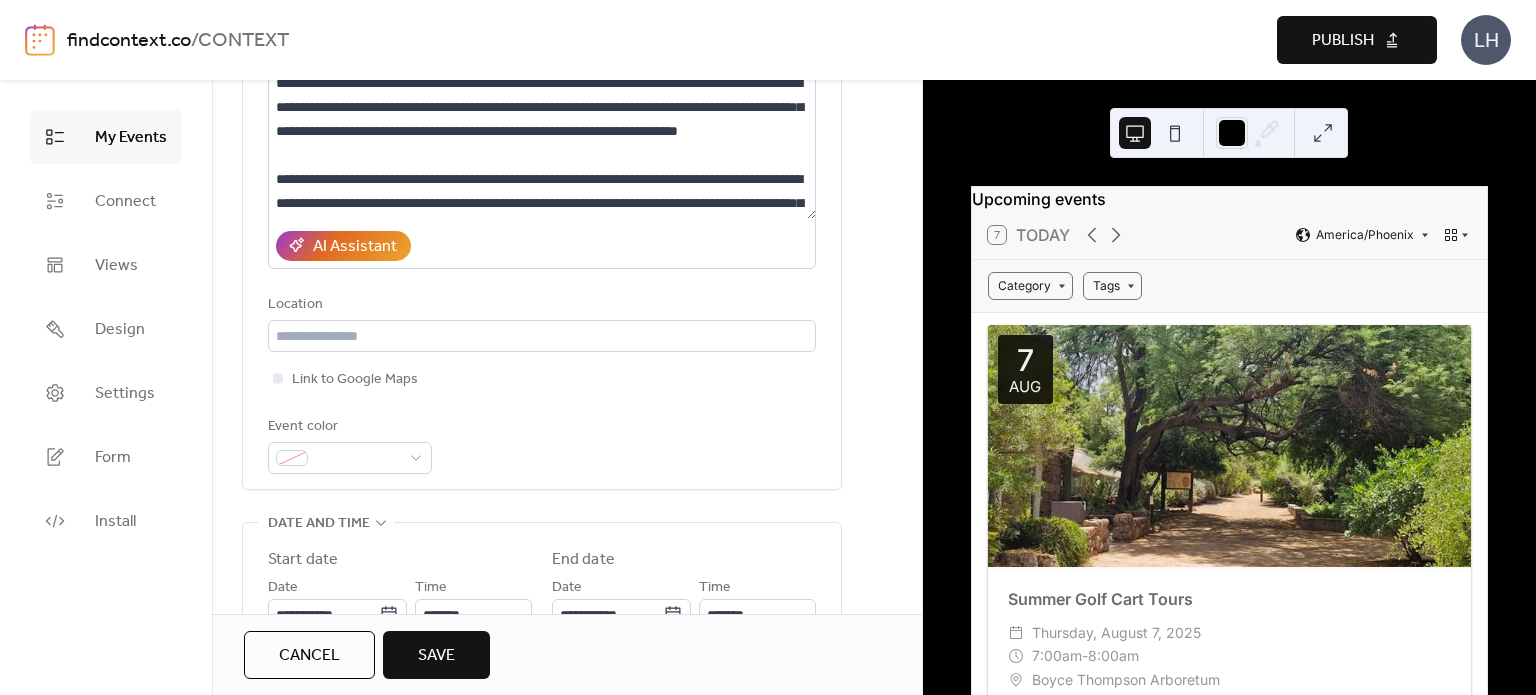 scroll, scrollTop: 245, scrollLeft: 0, axis: vertical 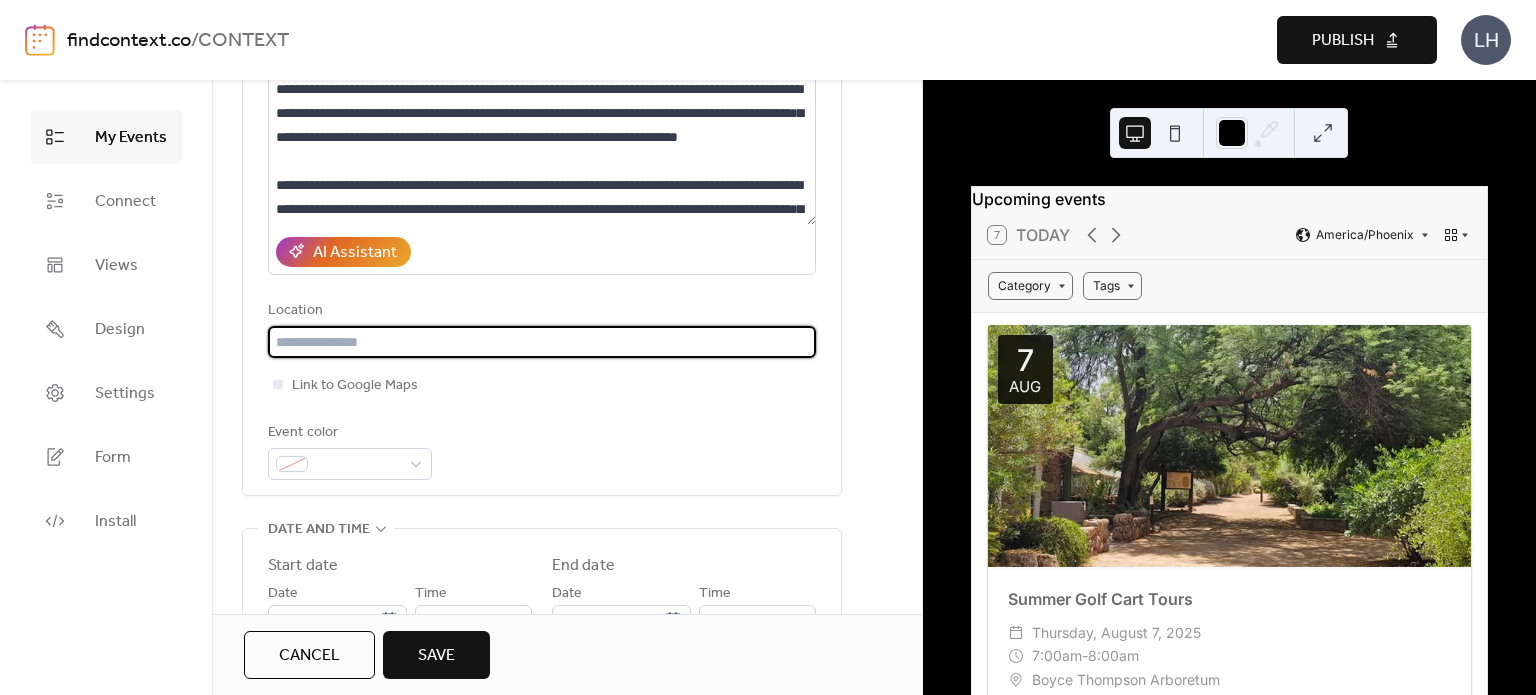 click at bounding box center [542, 342] 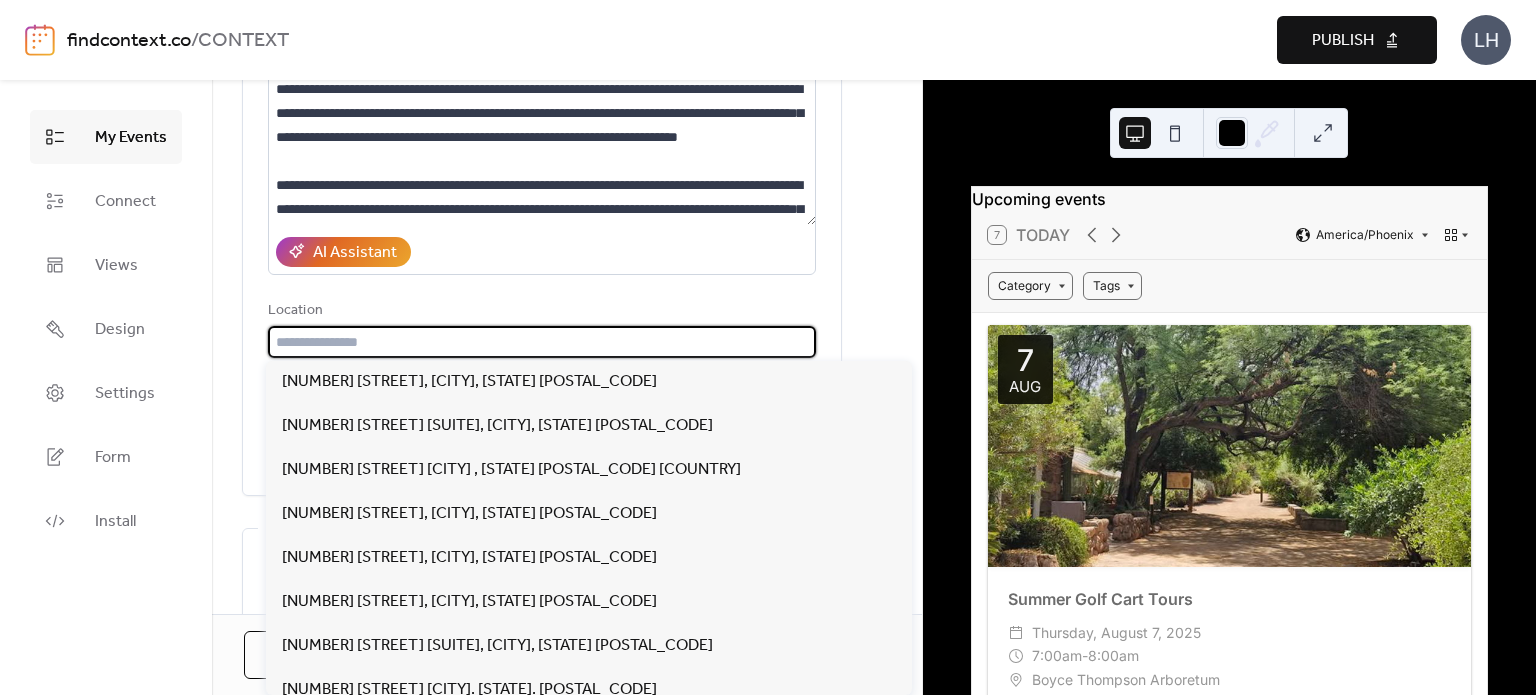 paste on "**********" 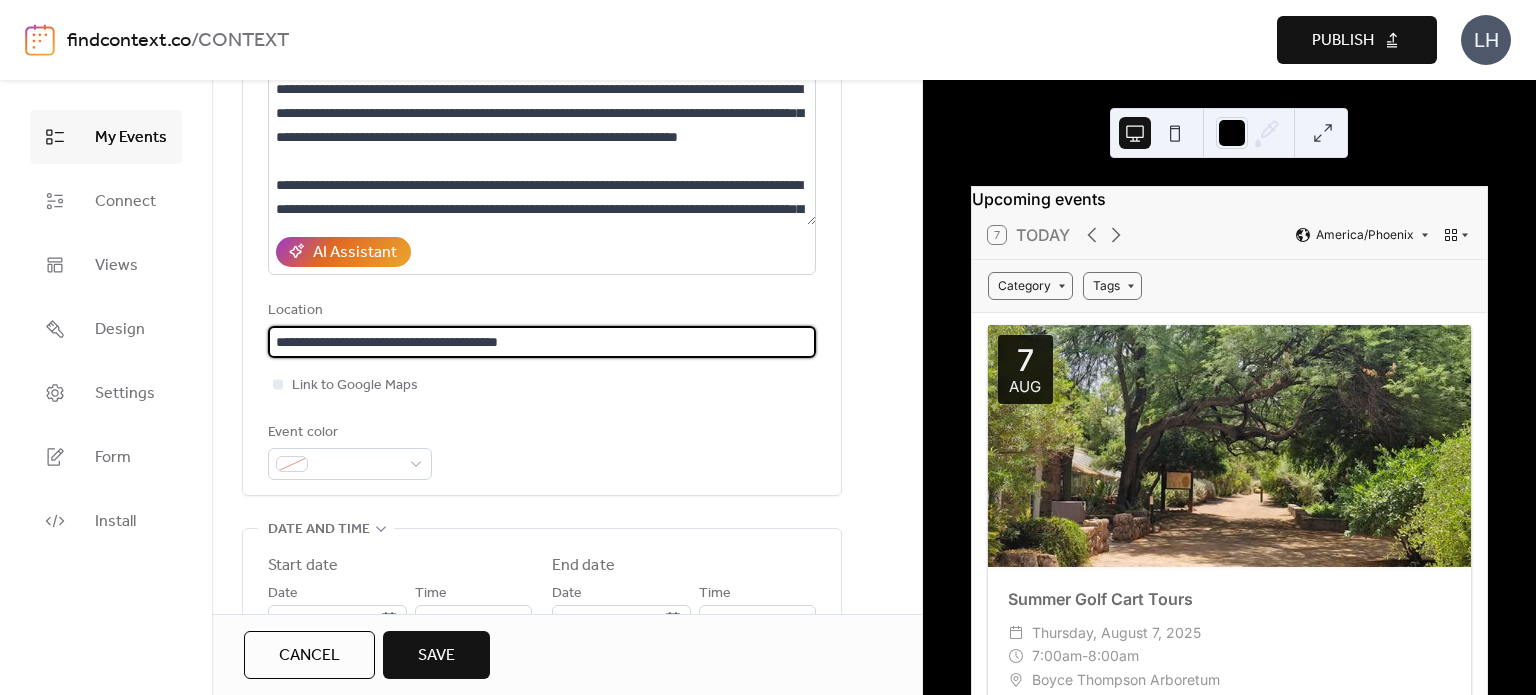 click on "**********" at bounding box center [542, 342] 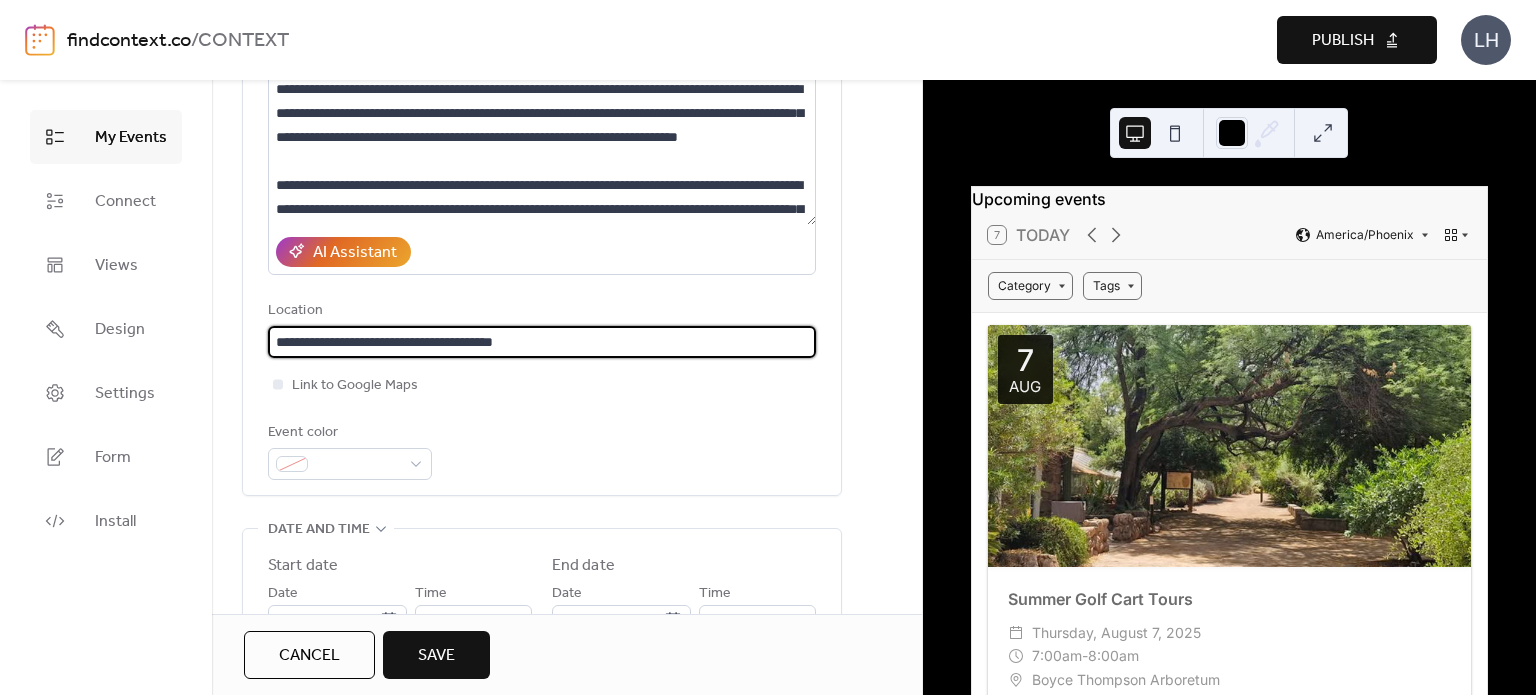 click on "**********" at bounding box center (542, 342) 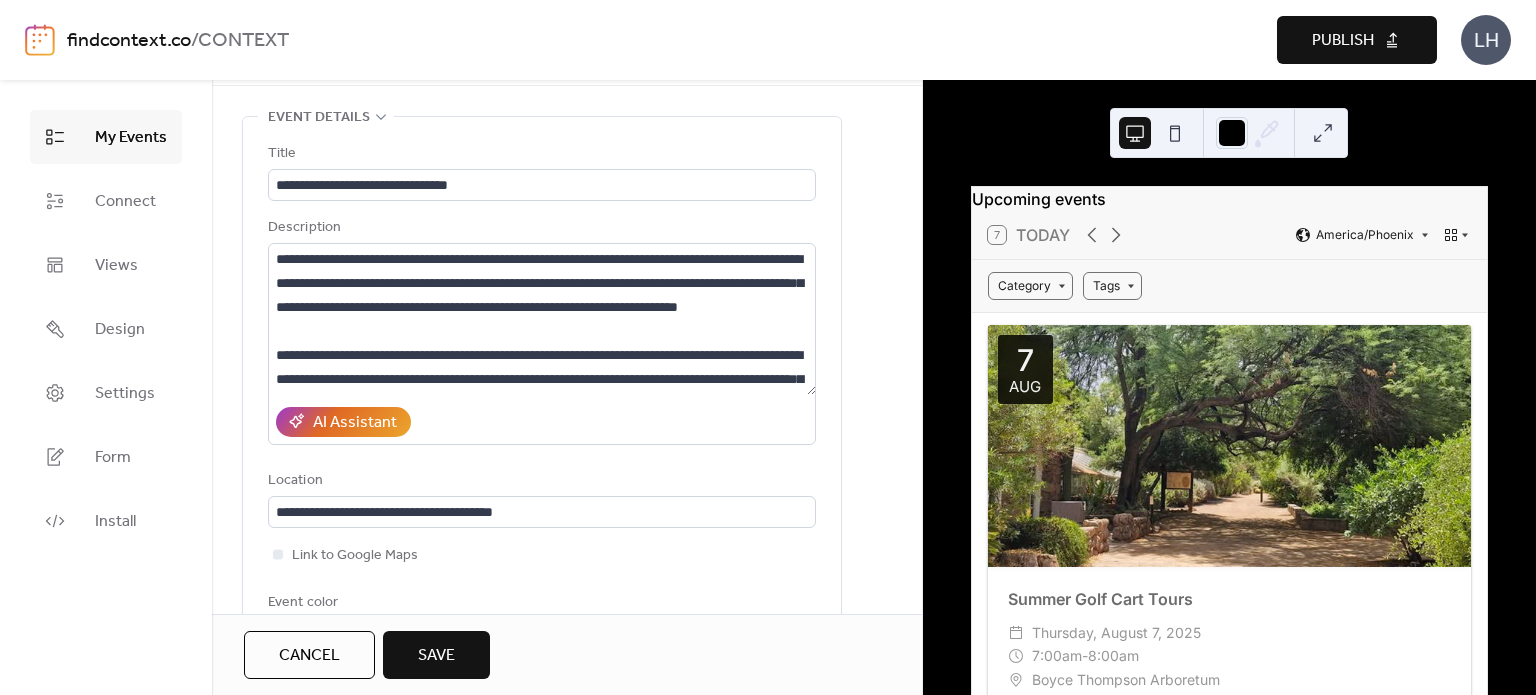 scroll, scrollTop: 77, scrollLeft: 0, axis: vertical 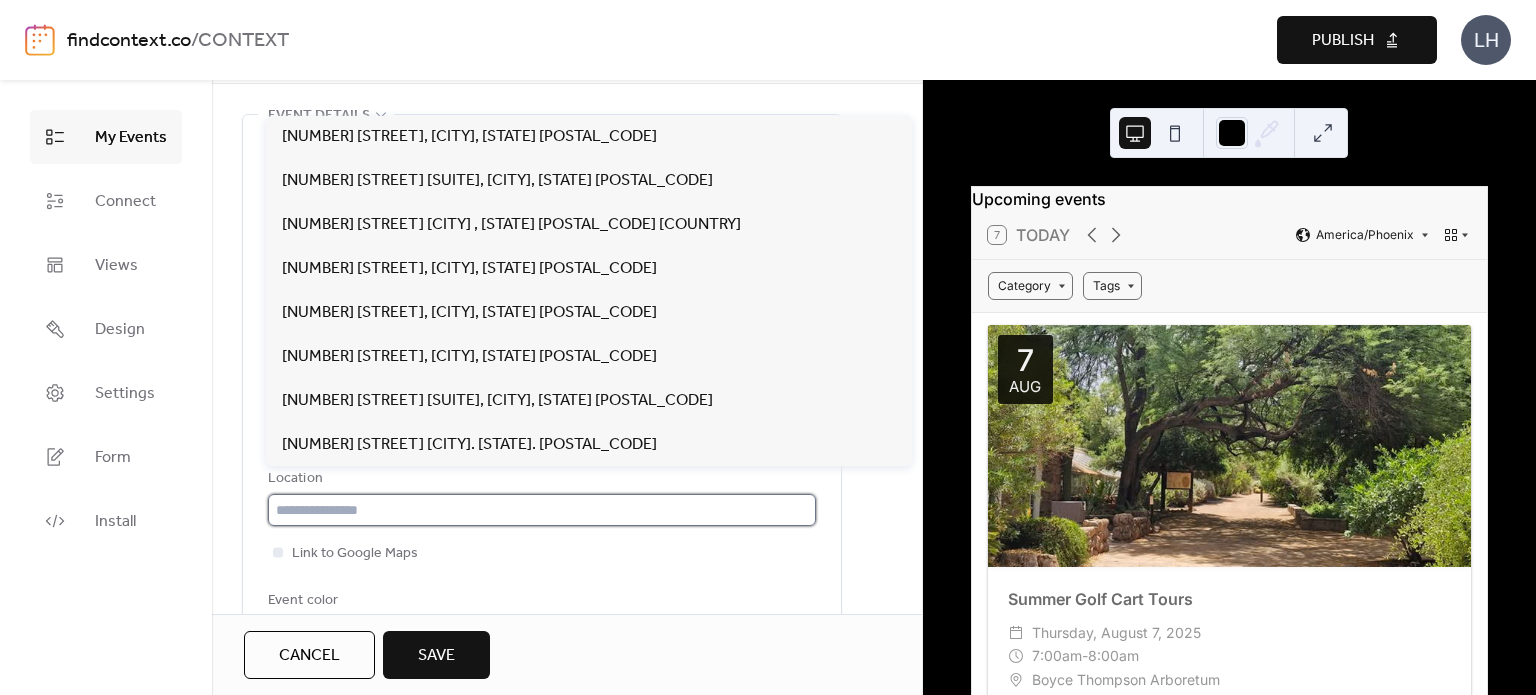 click at bounding box center (542, 510) 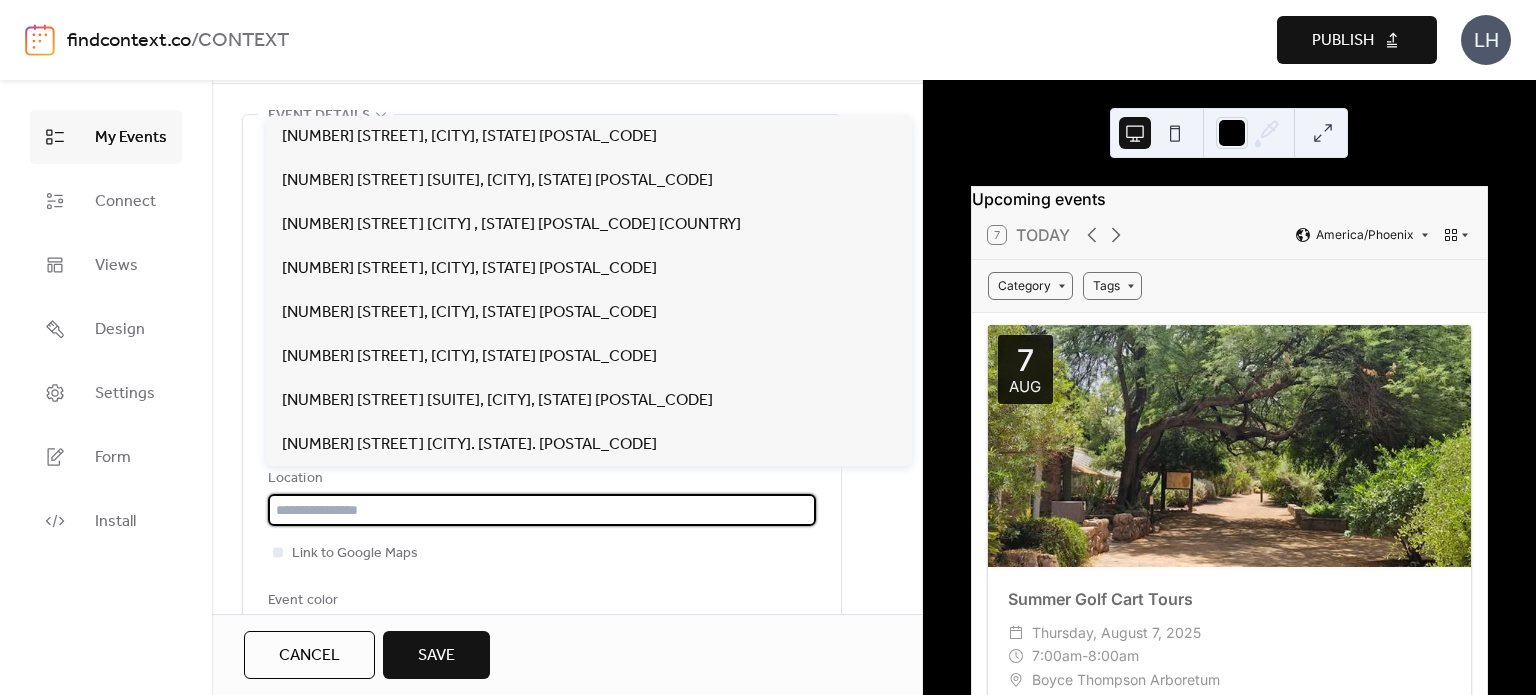 paste on "**********" 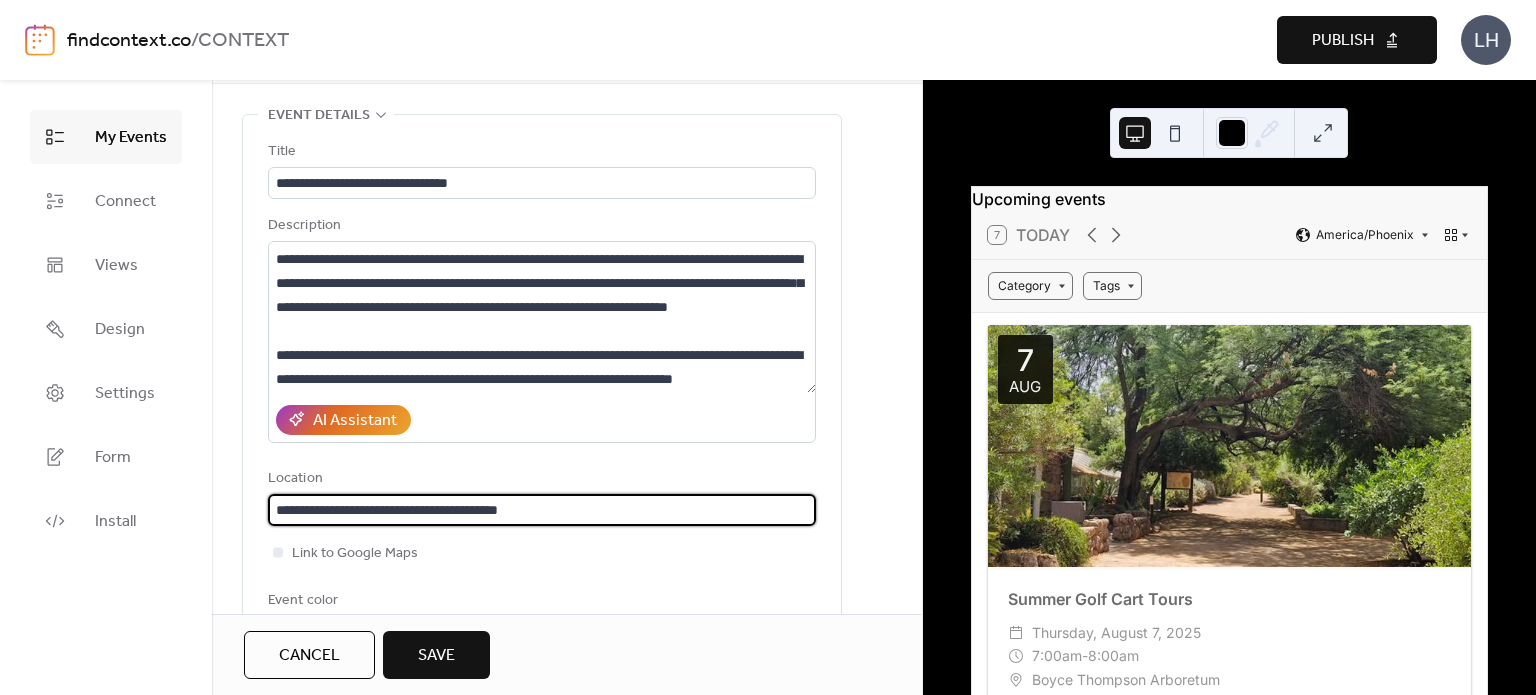 click on "Link to Google Maps" at bounding box center (542, 553) 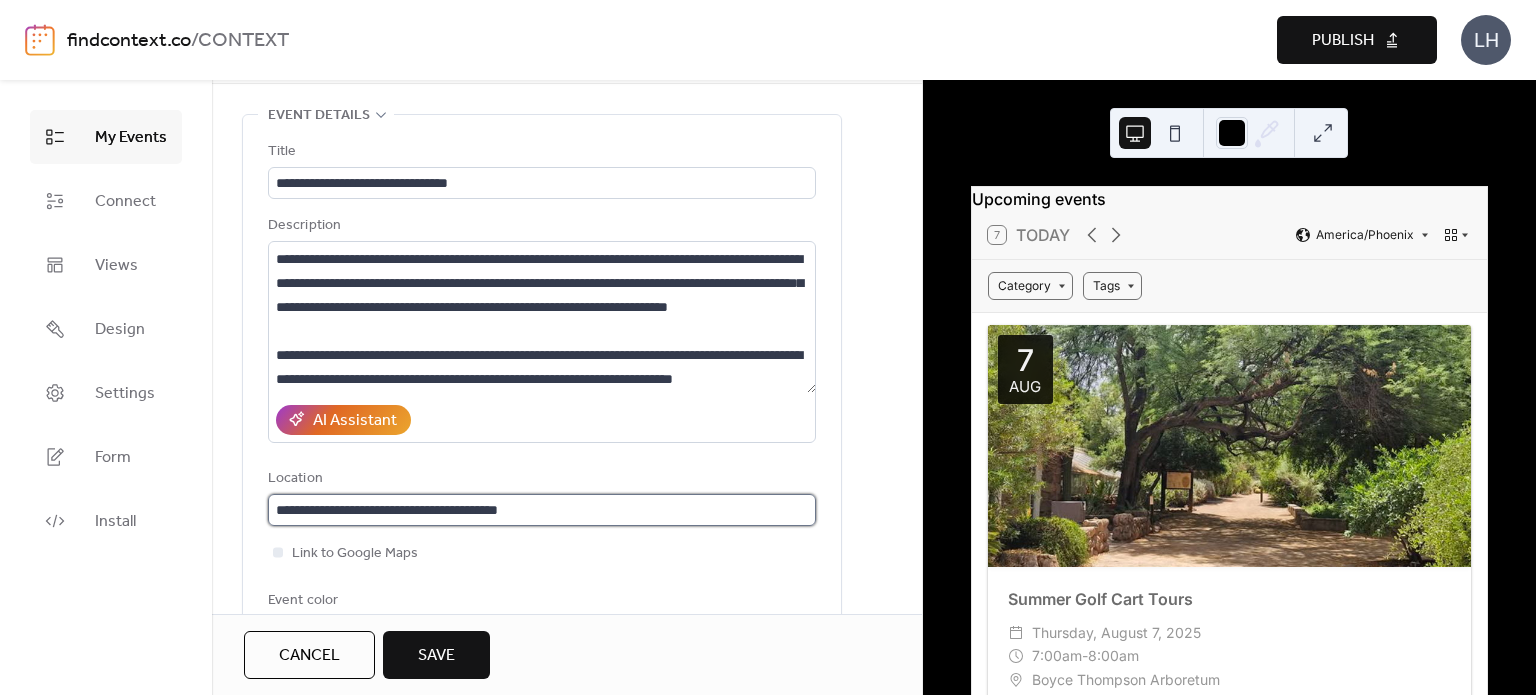 click on "**********" at bounding box center (542, 510) 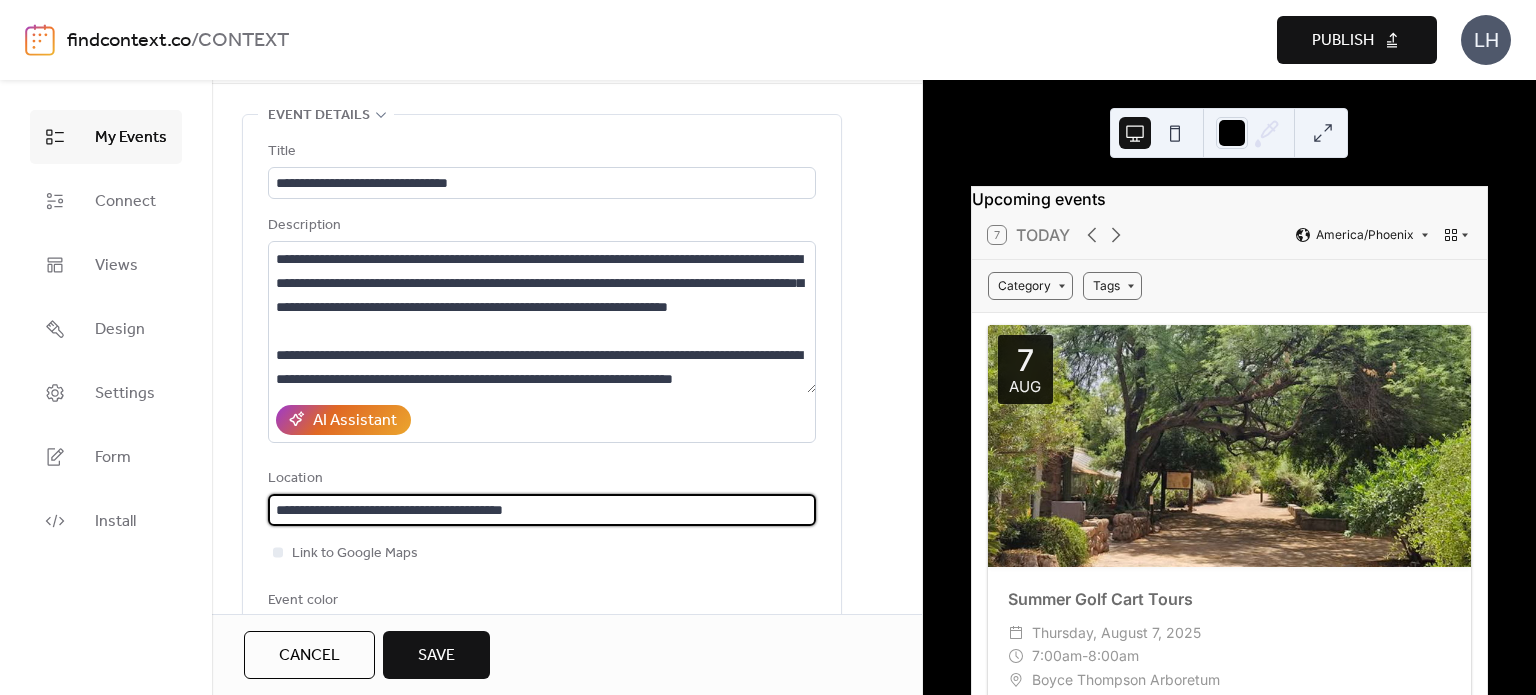 type on "**********" 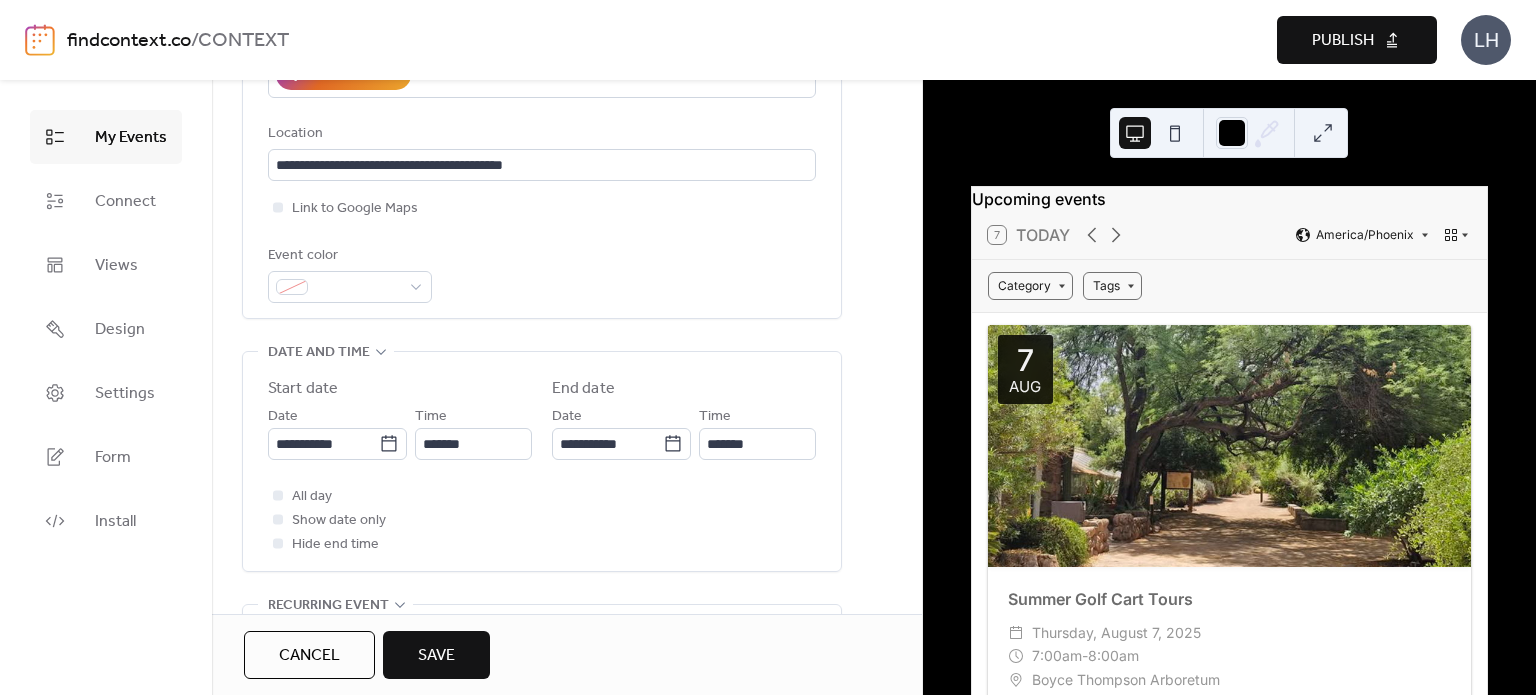 scroll, scrollTop: 423, scrollLeft: 0, axis: vertical 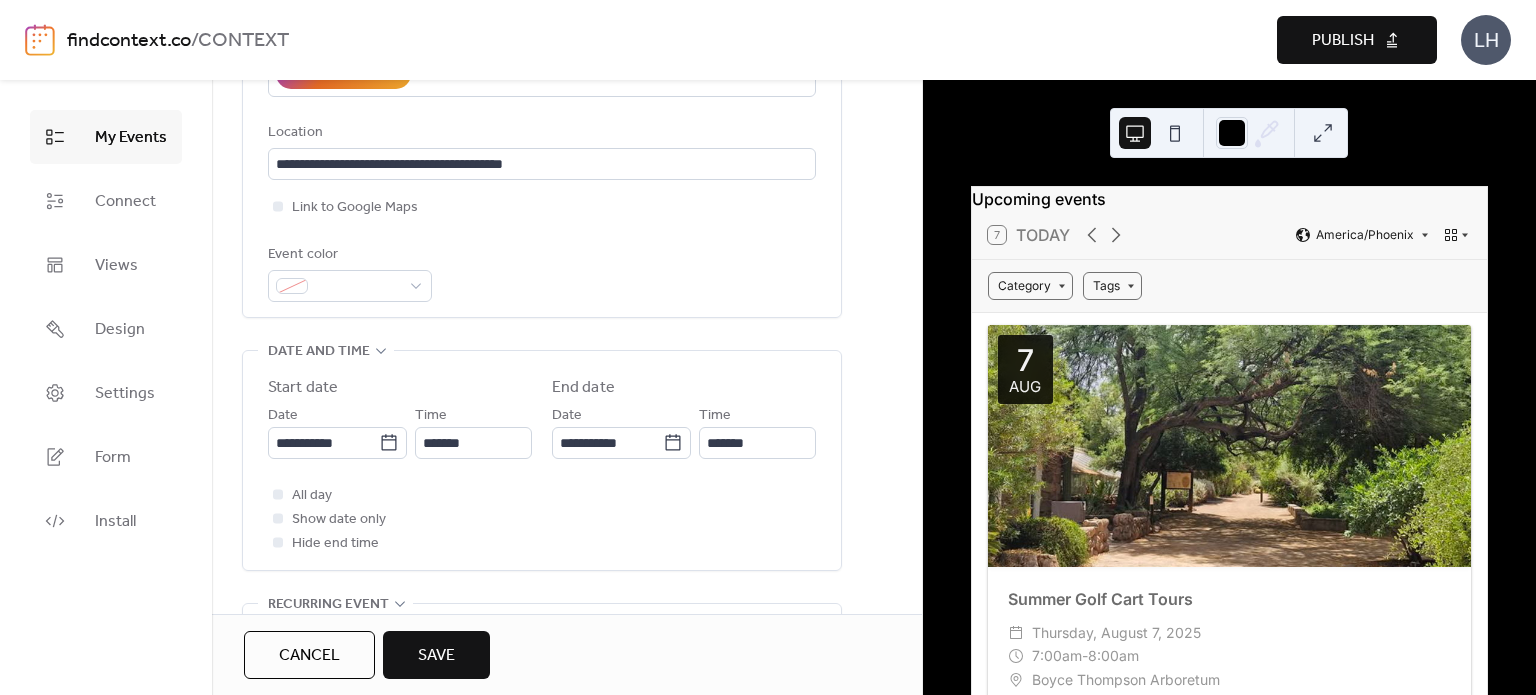 click on "All day Show date only Hide end time" at bounding box center (542, 519) 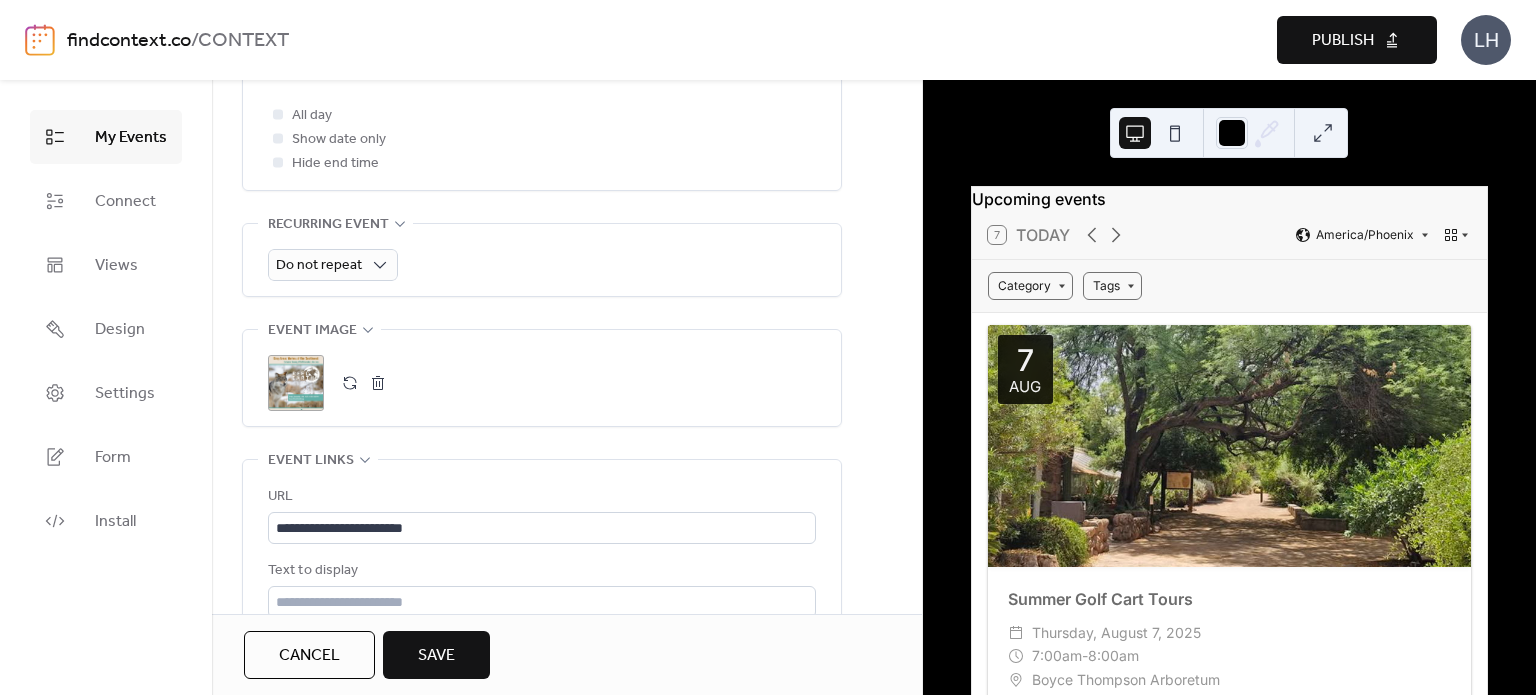 scroll, scrollTop: 816, scrollLeft: 0, axis: vertical 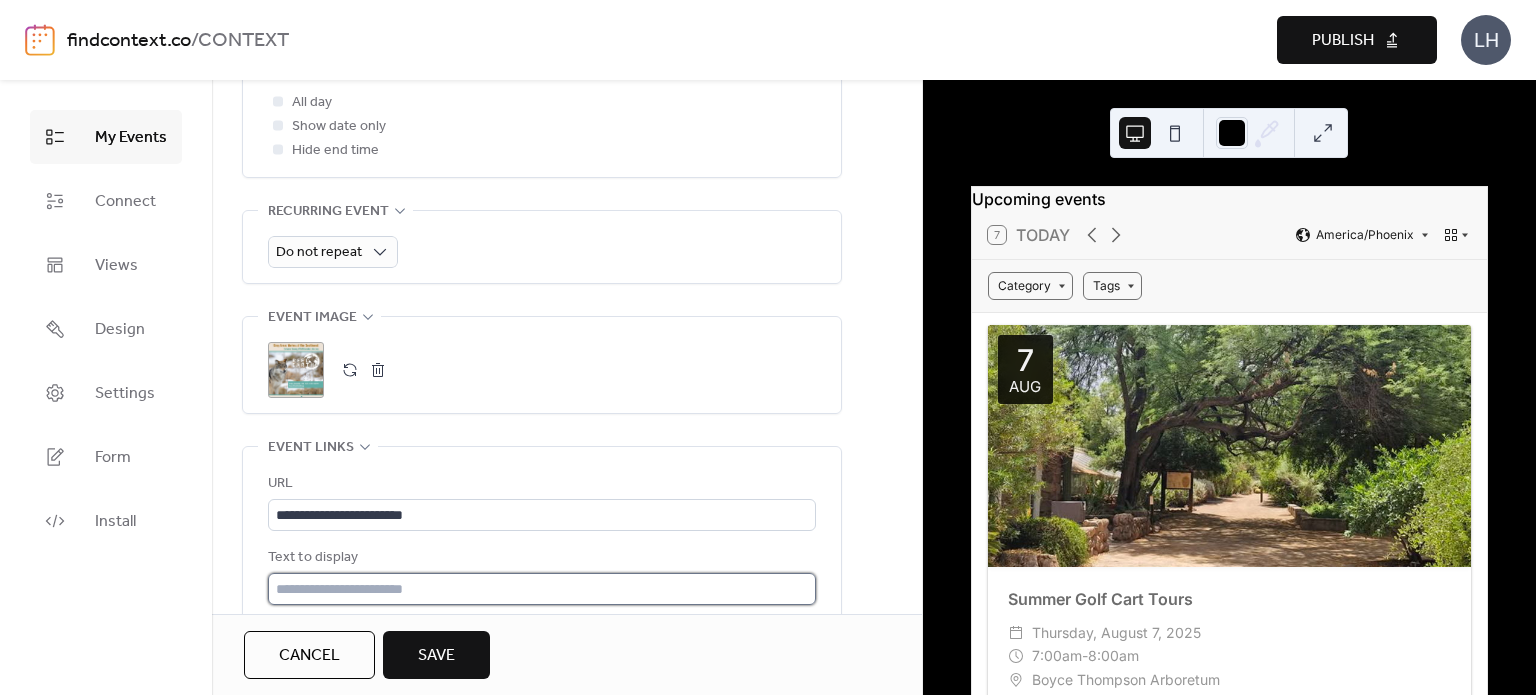 click at bounding box center (542, 589) 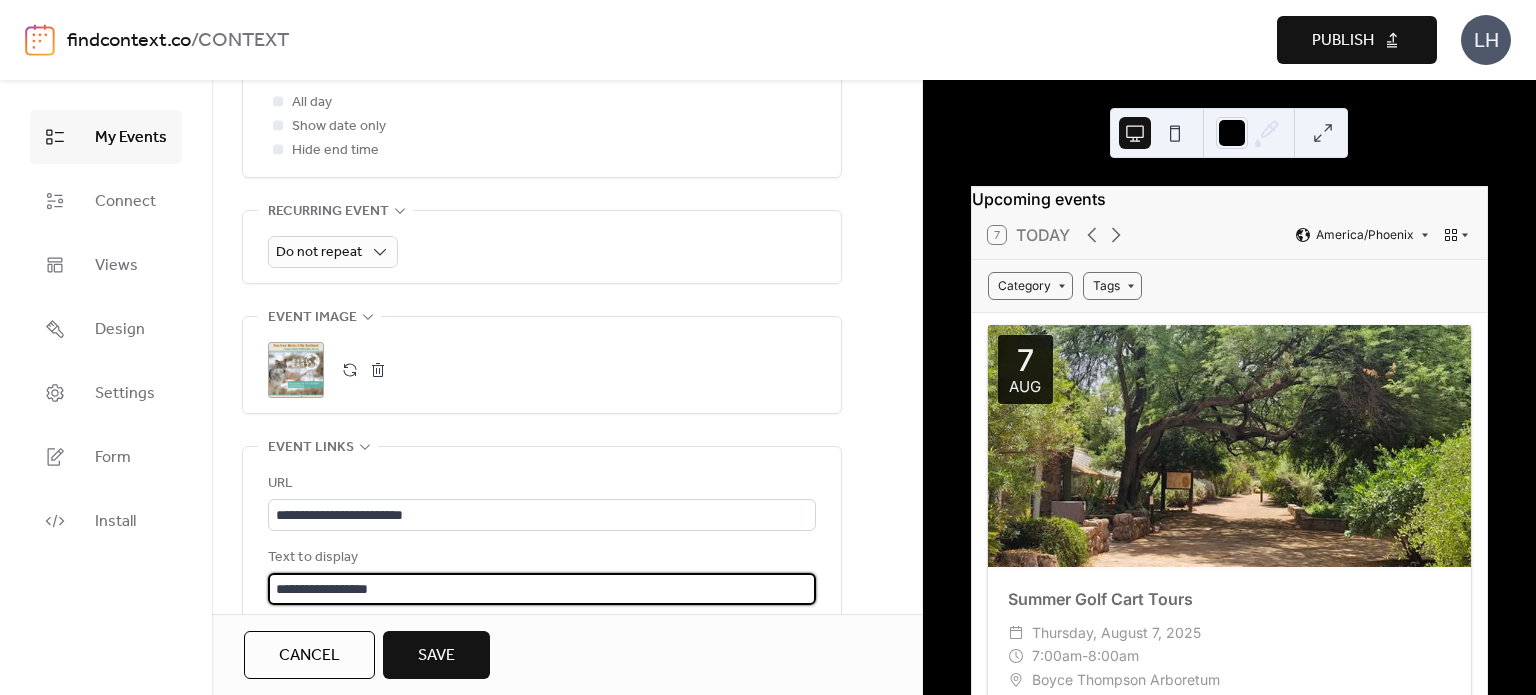 type on "**********" 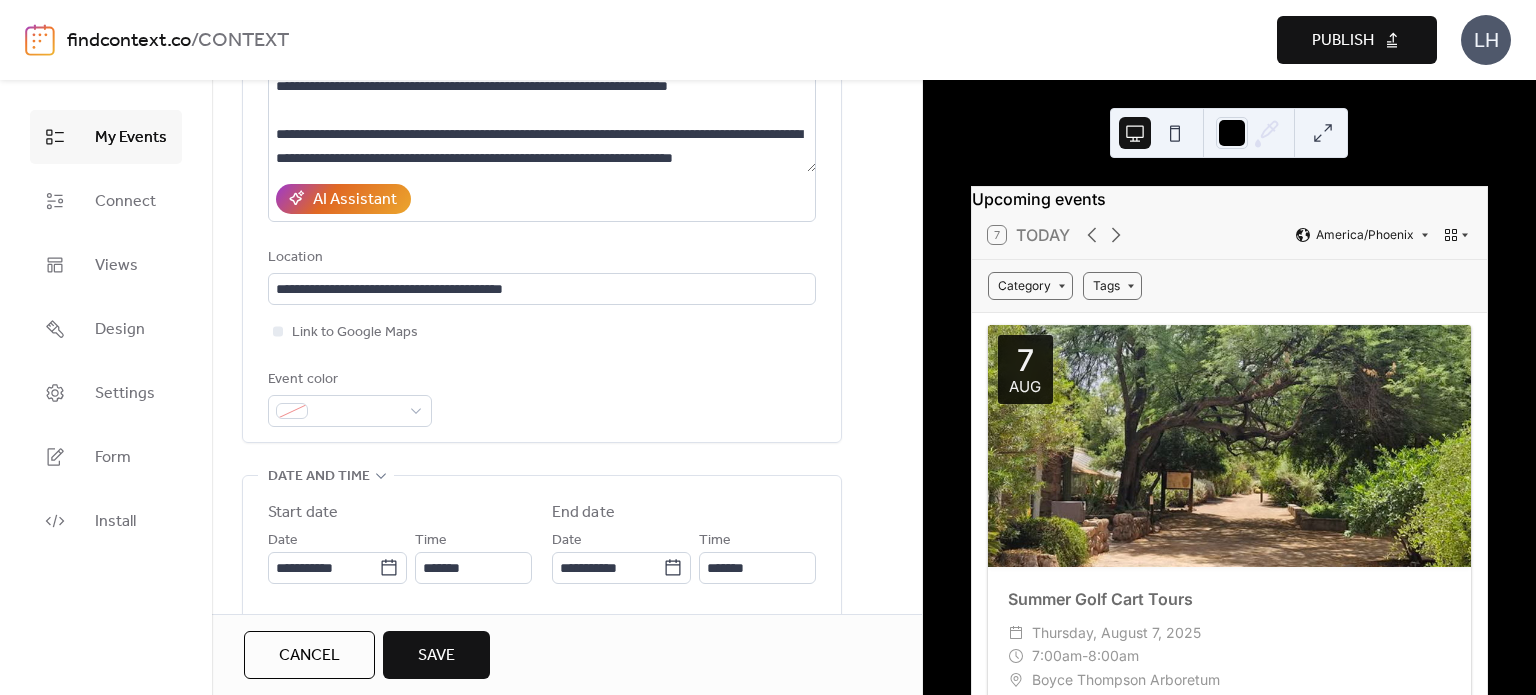 scroll, scrollTop: 292, scrollLeft: 0, axis: vertical 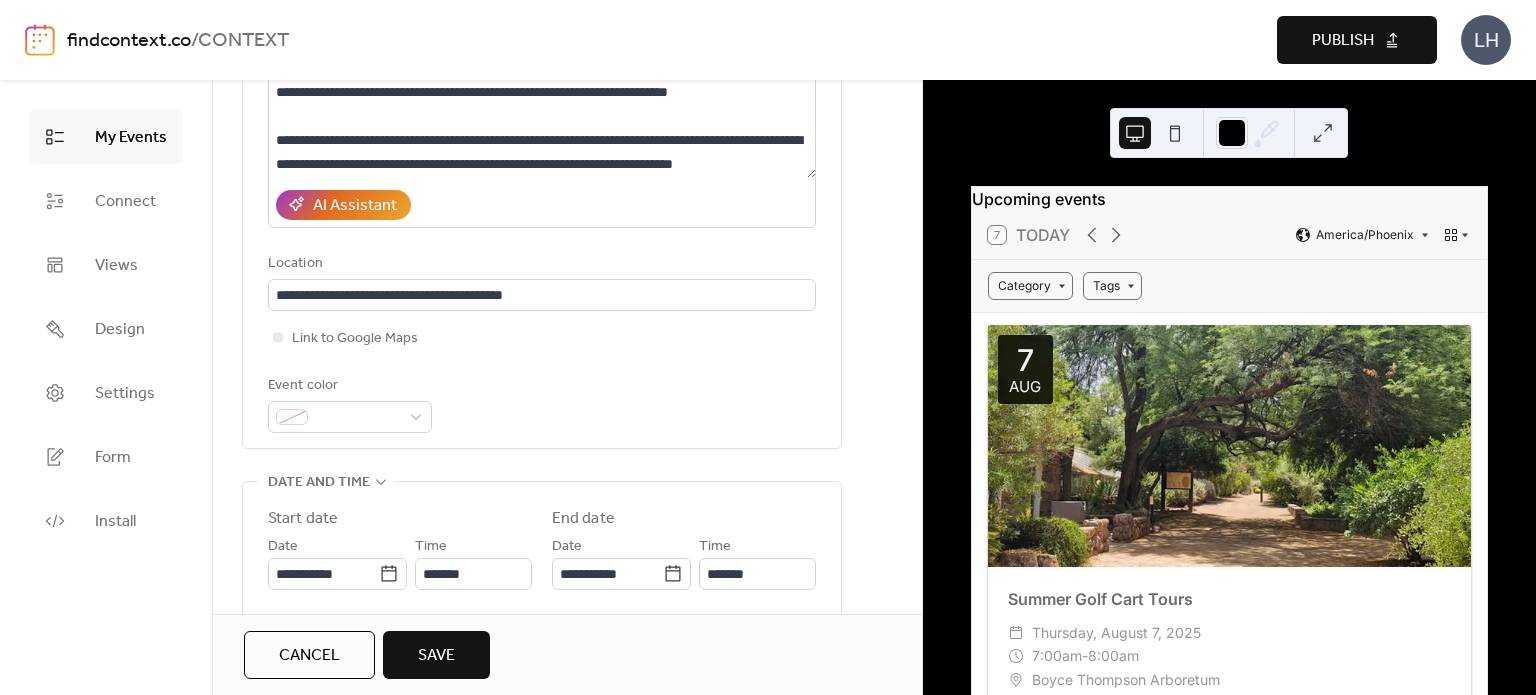 click on "Save" at bounding box center (436, 656) 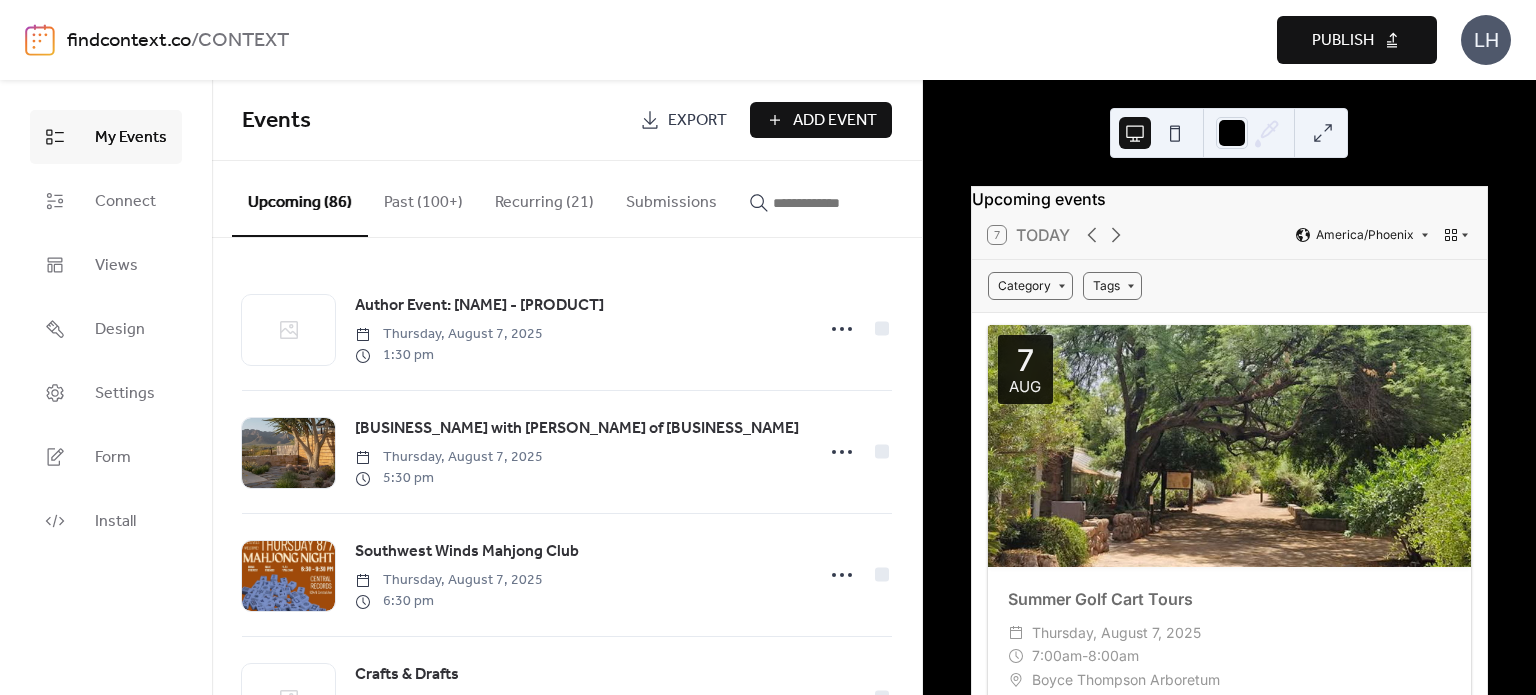 click on "findcontext.co  /  CONTEXT Preview Publish   LH" at bounding box center (768, 40) 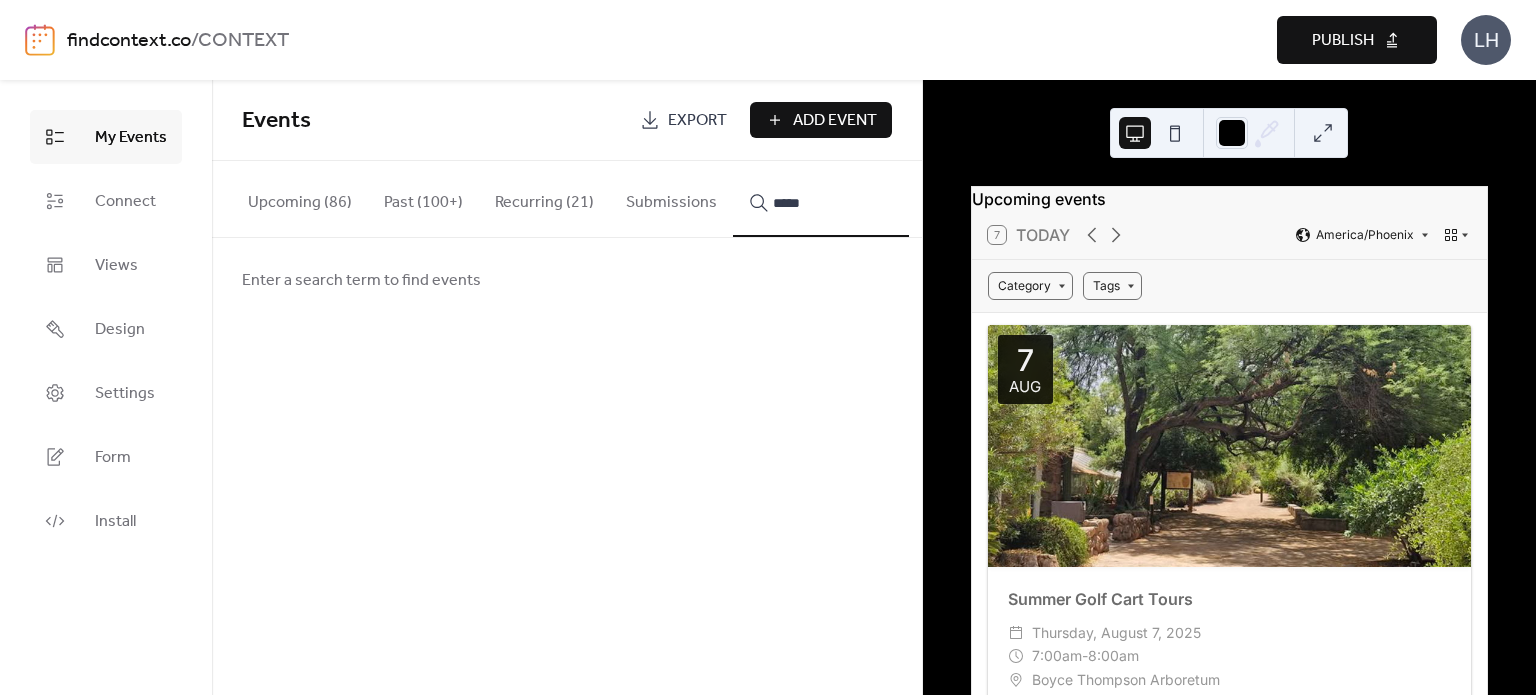 click on "*****" at bounding box center [821, 199] 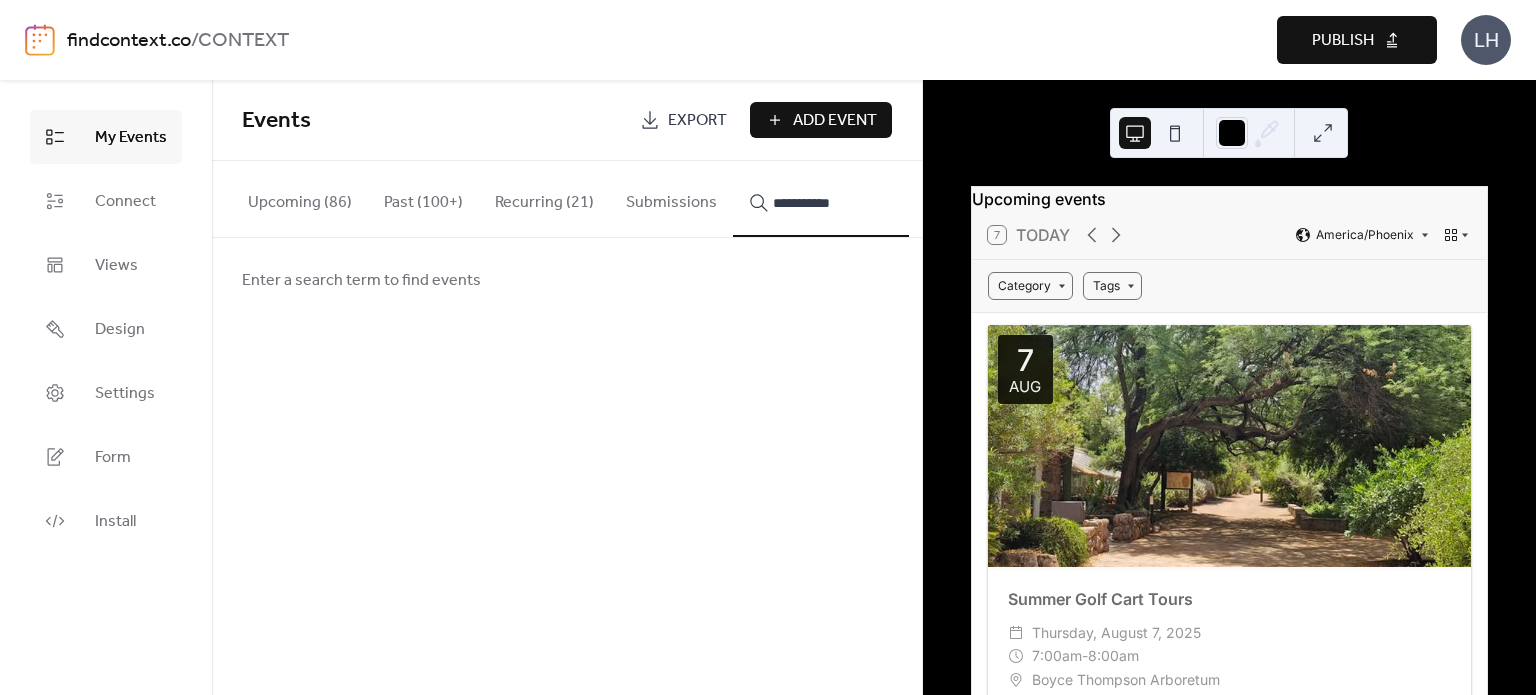 click on "**********" at bounding box center [821, 199] 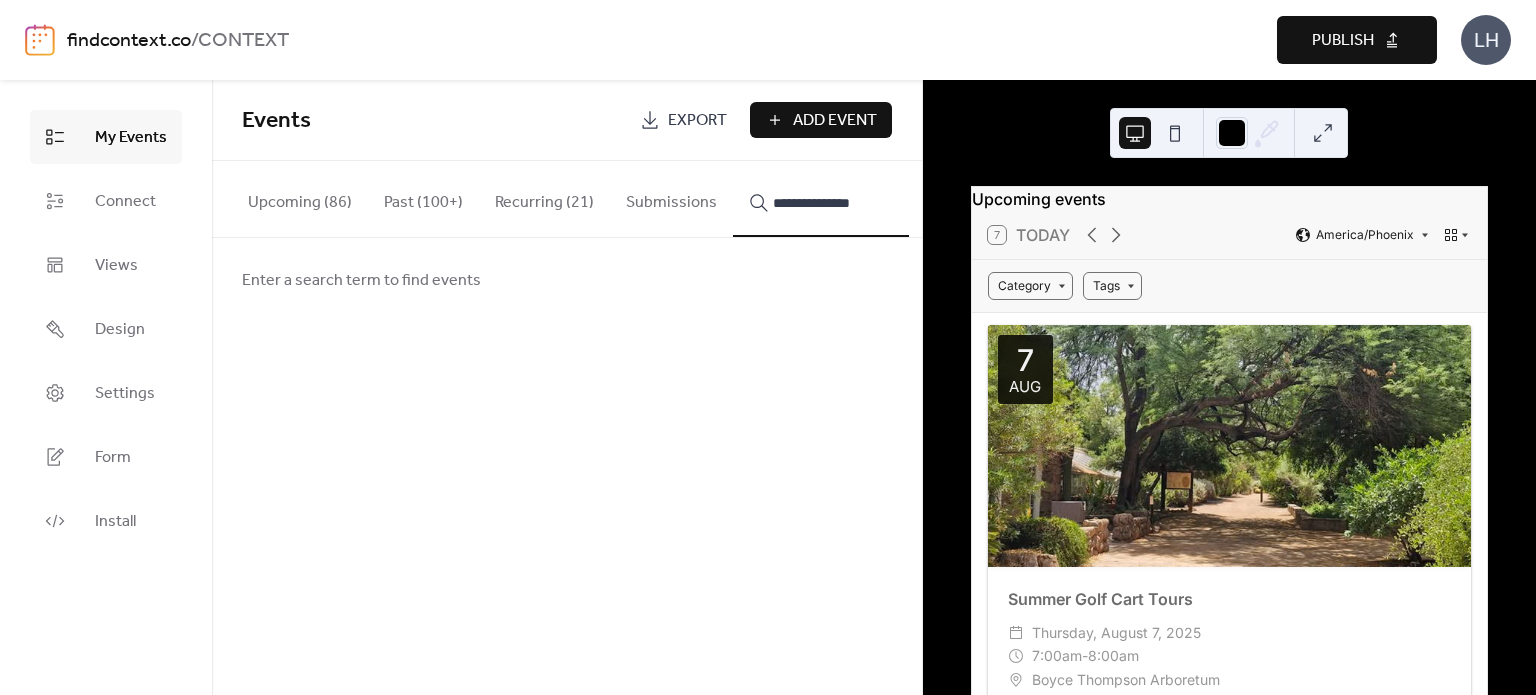 click on "**********" at bounding box center [821, 199] 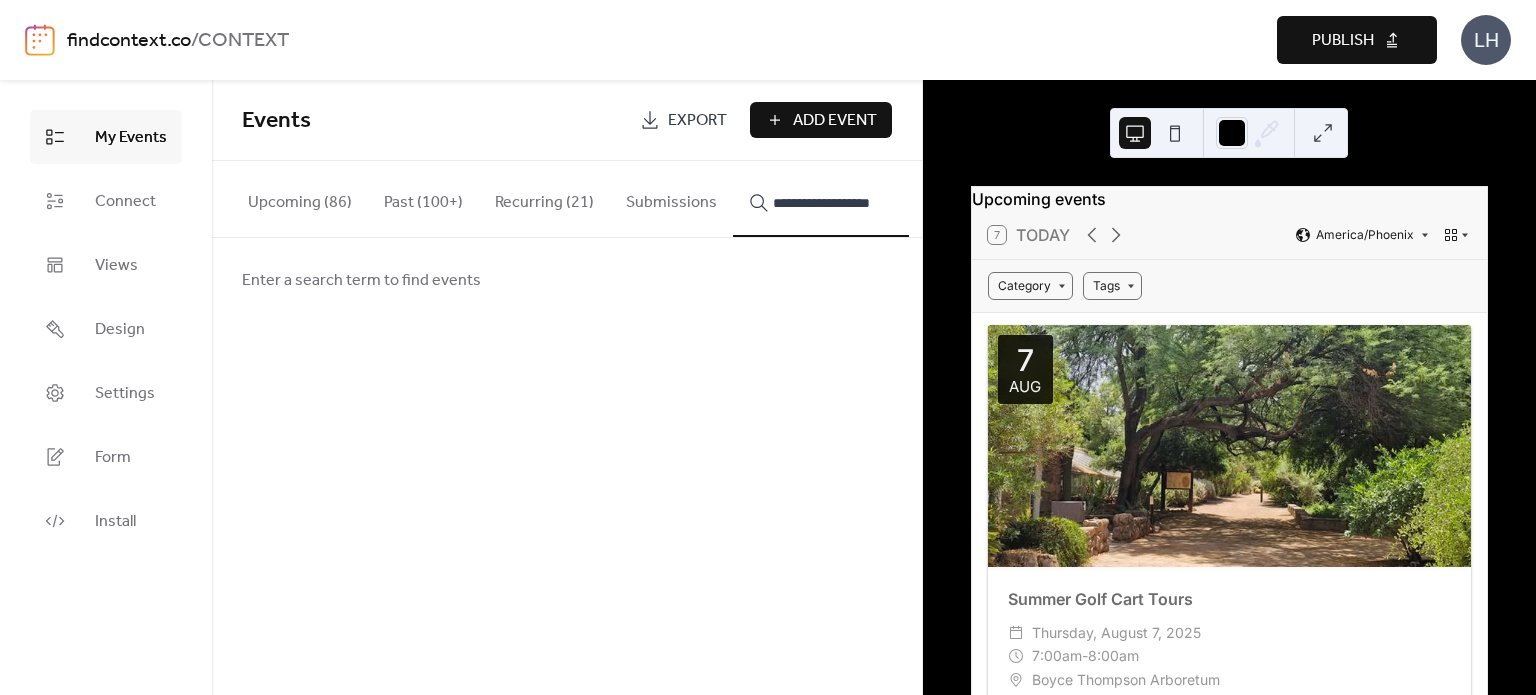 type on "**********" 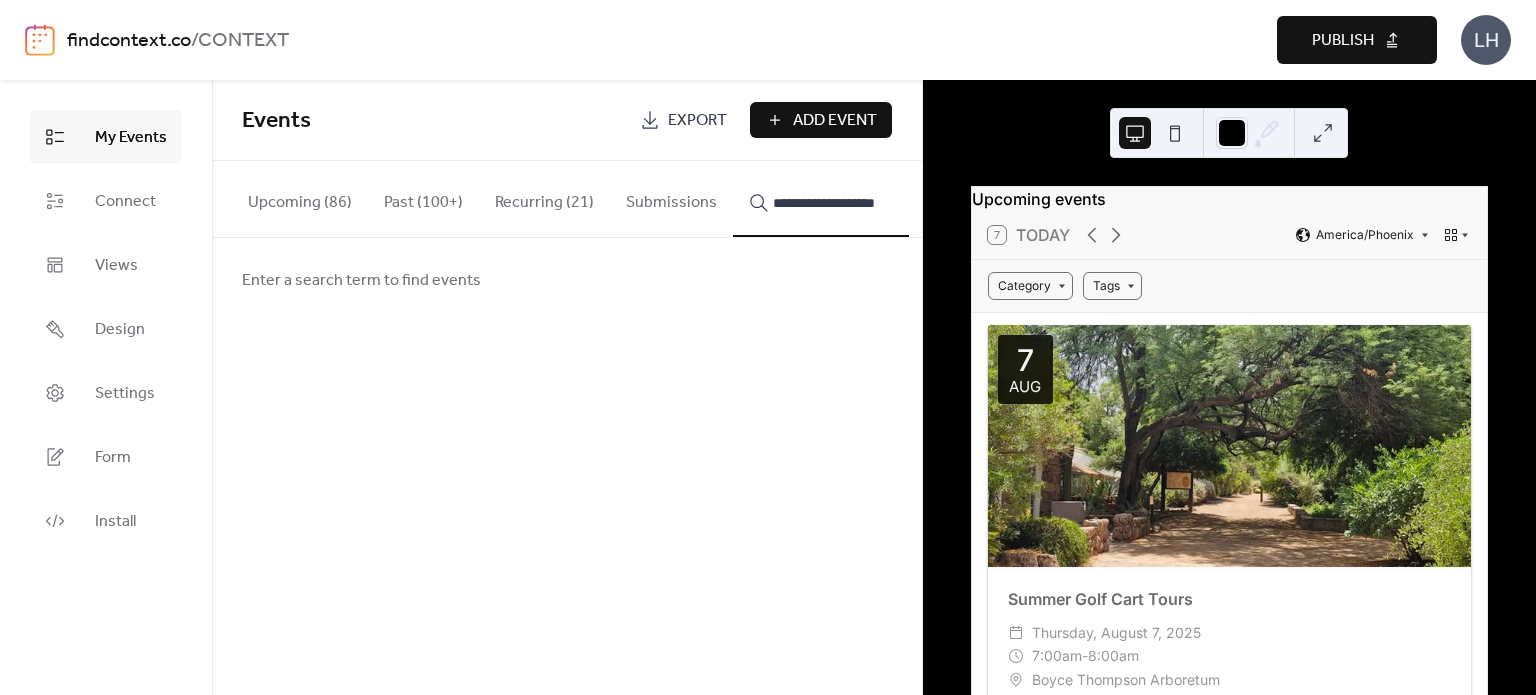 scroll, scrollTop: 0, scrollLeft: 17, axis: horizontal 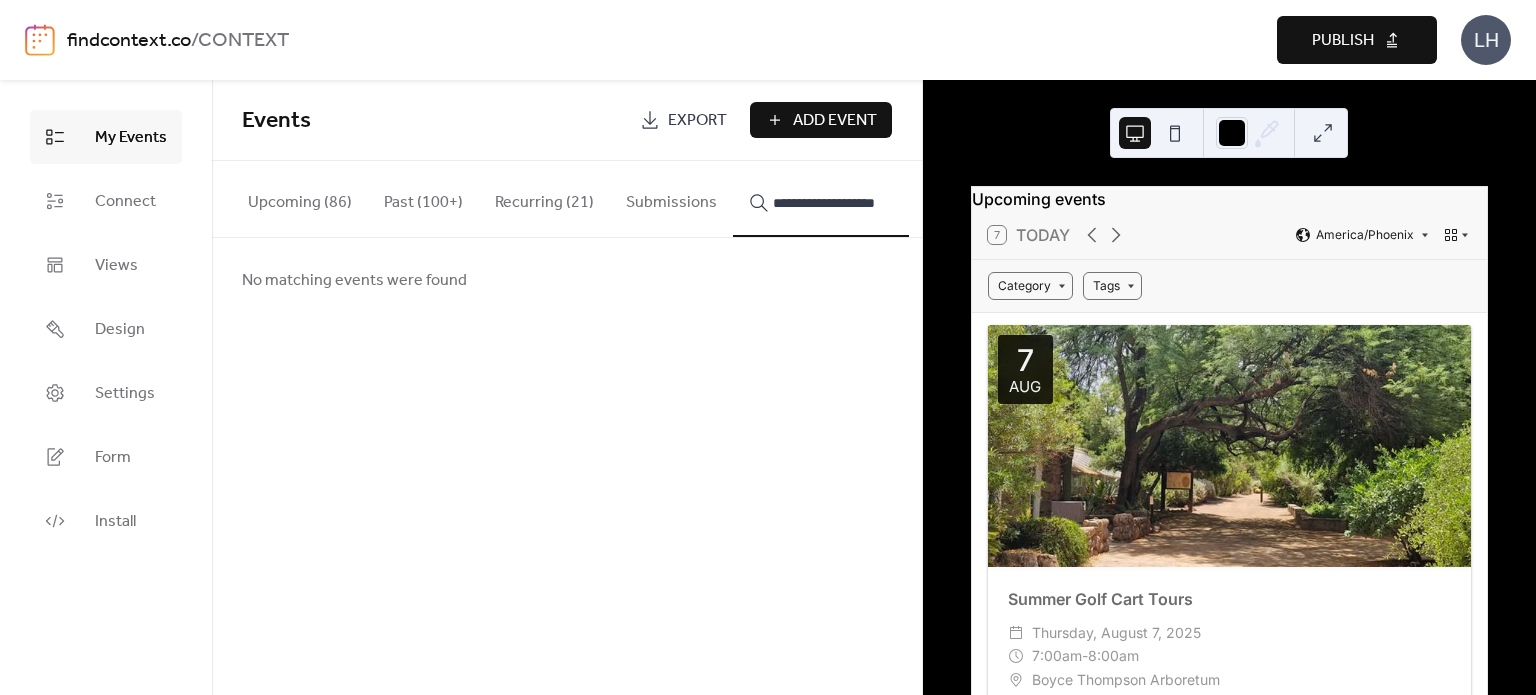 type 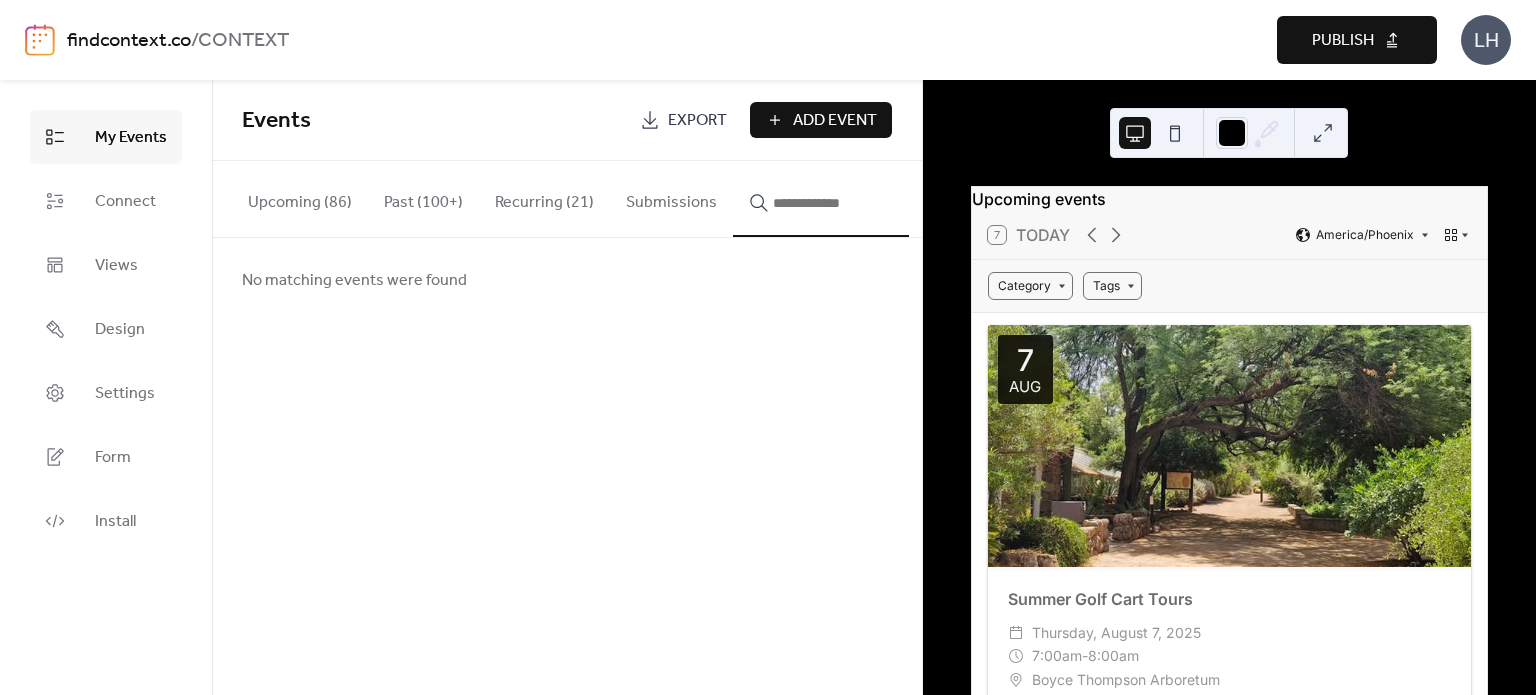 scroll, scrollTop: 0, scrollLeft: 0, axis: both 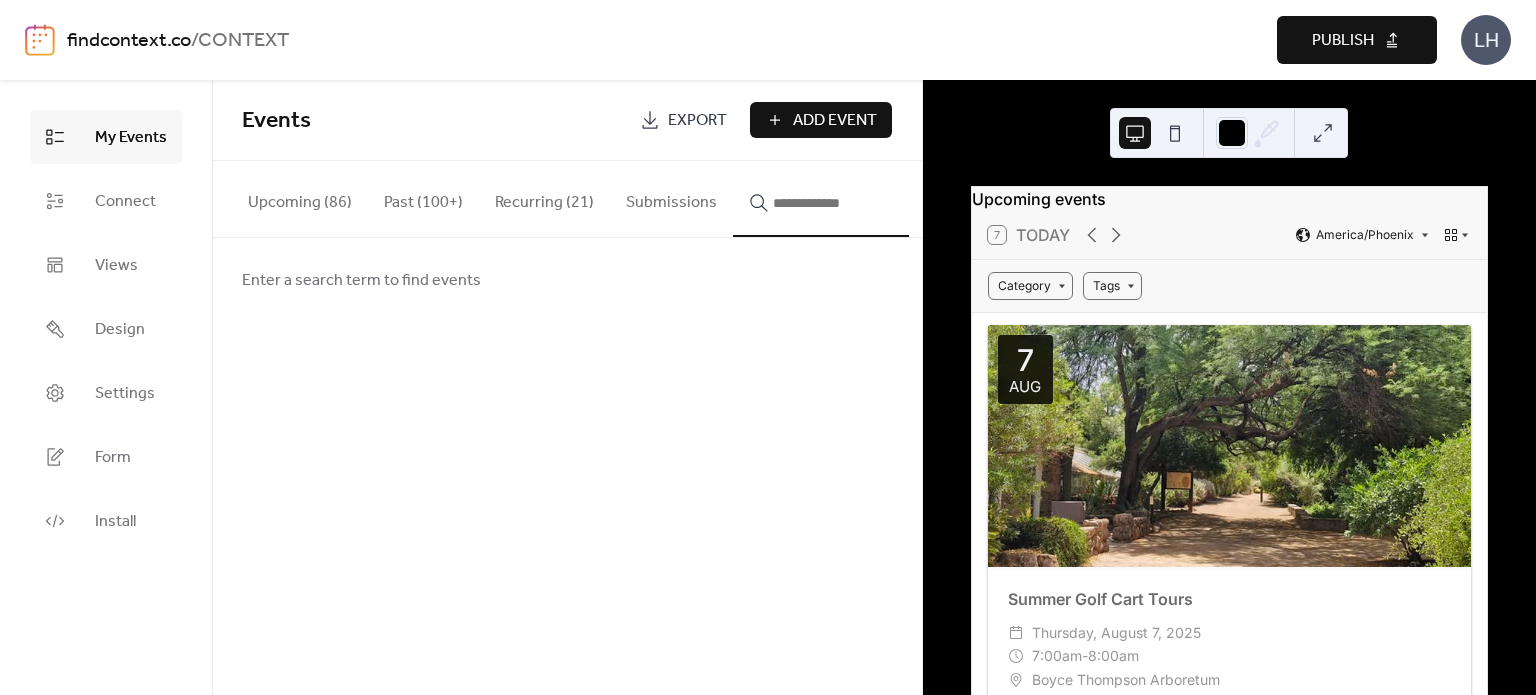 click on "Events Export Add Event" at bounding box center (567, 120) 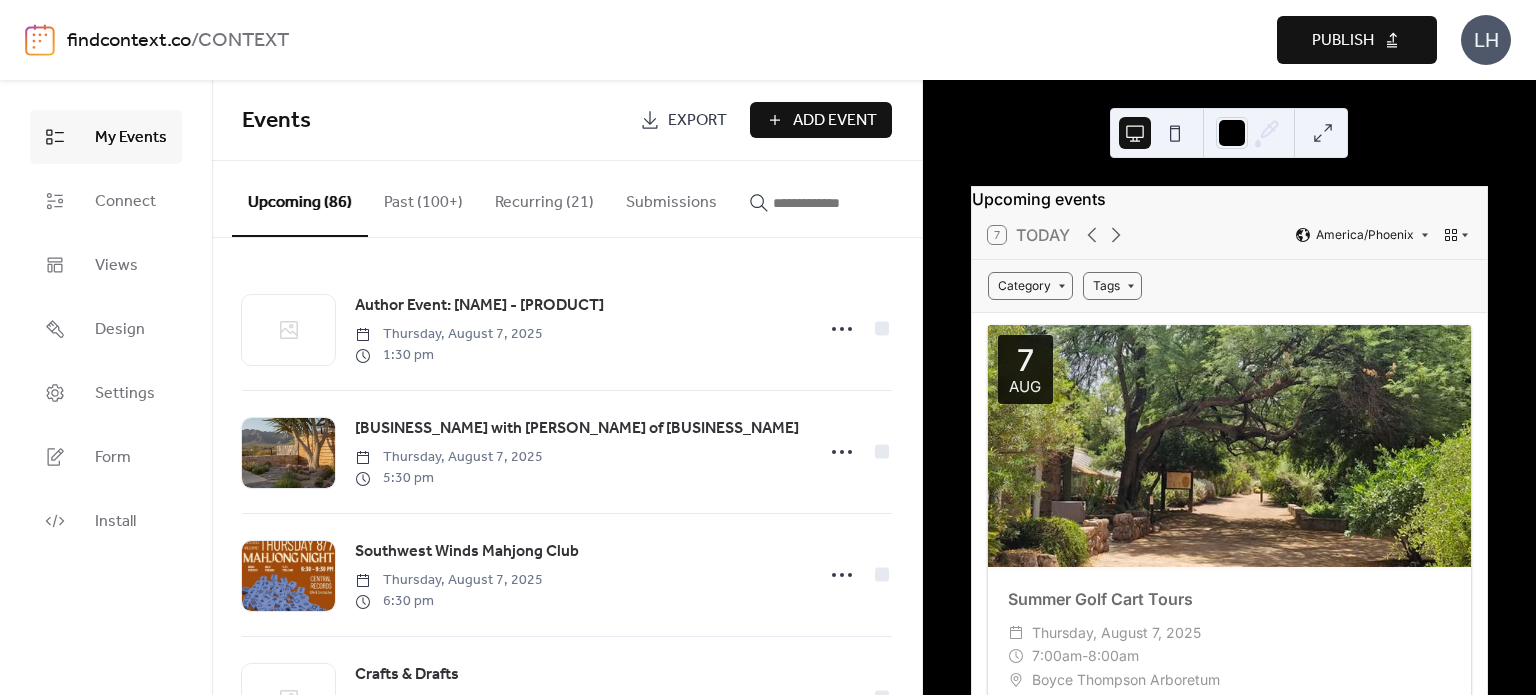 type 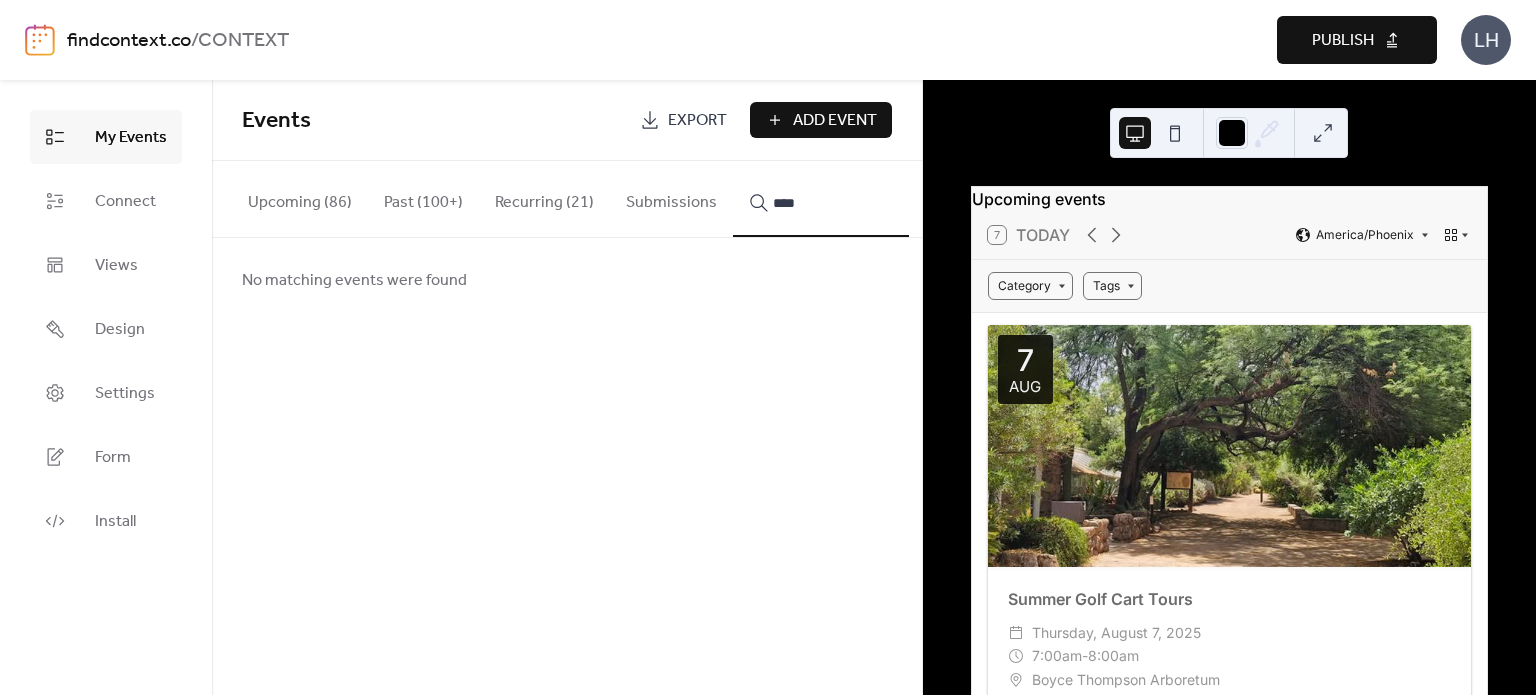 type on "****" 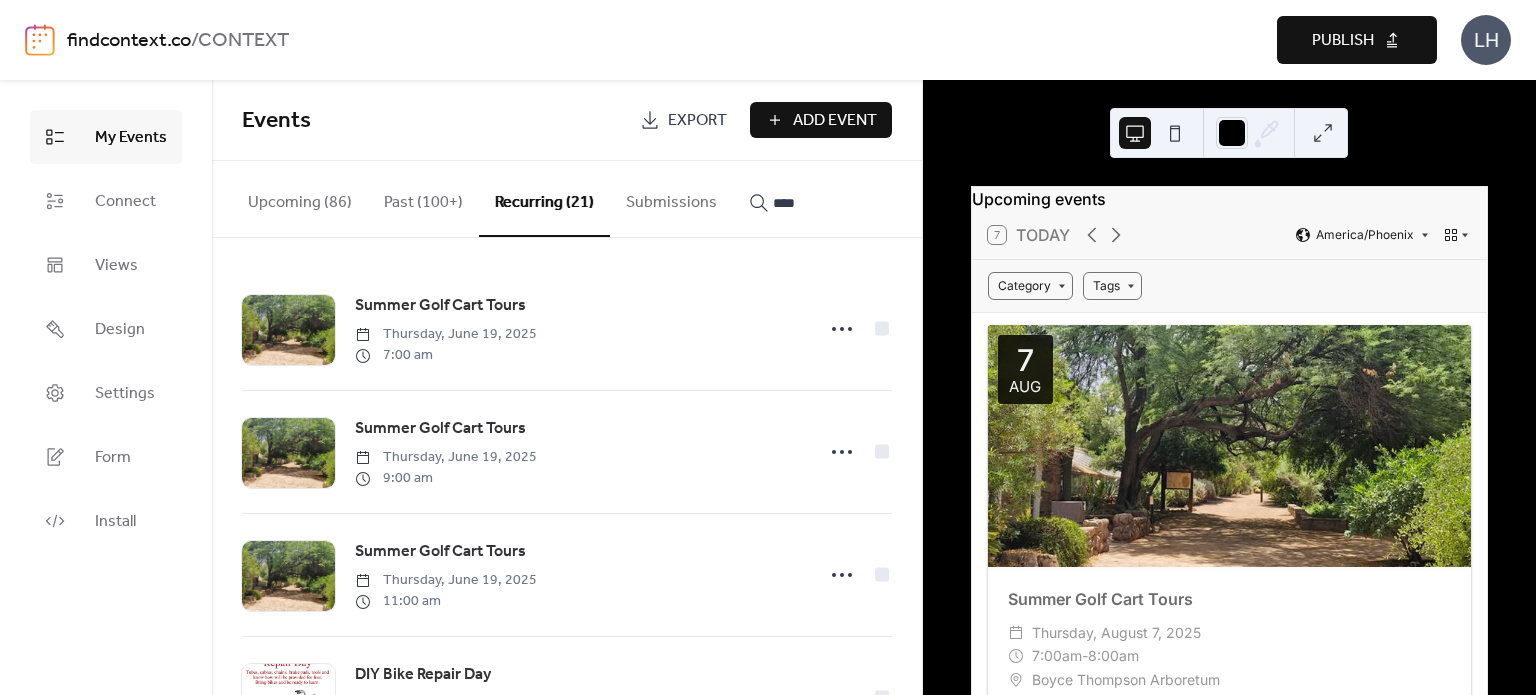 click on "****" at bounding box center [821, 198] 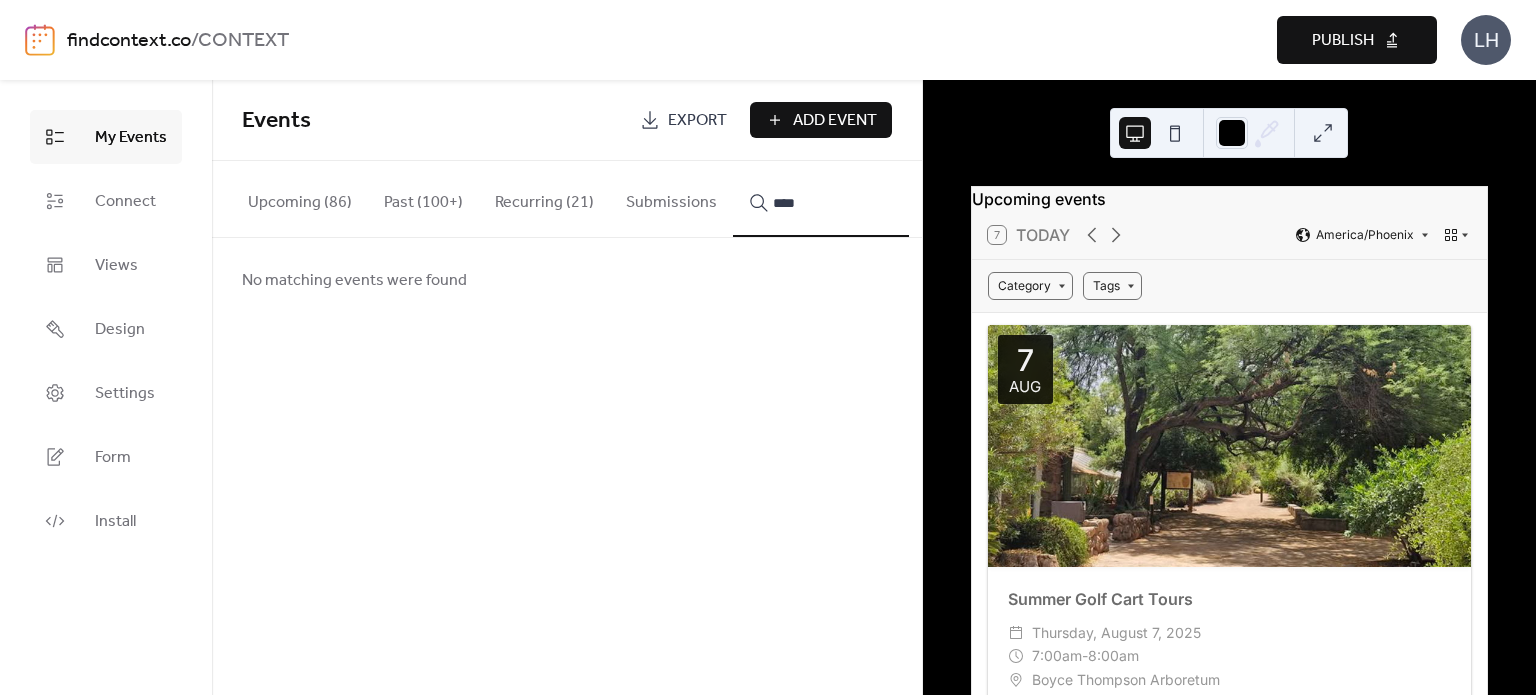 click on "****" at bounding box center (833, 203) 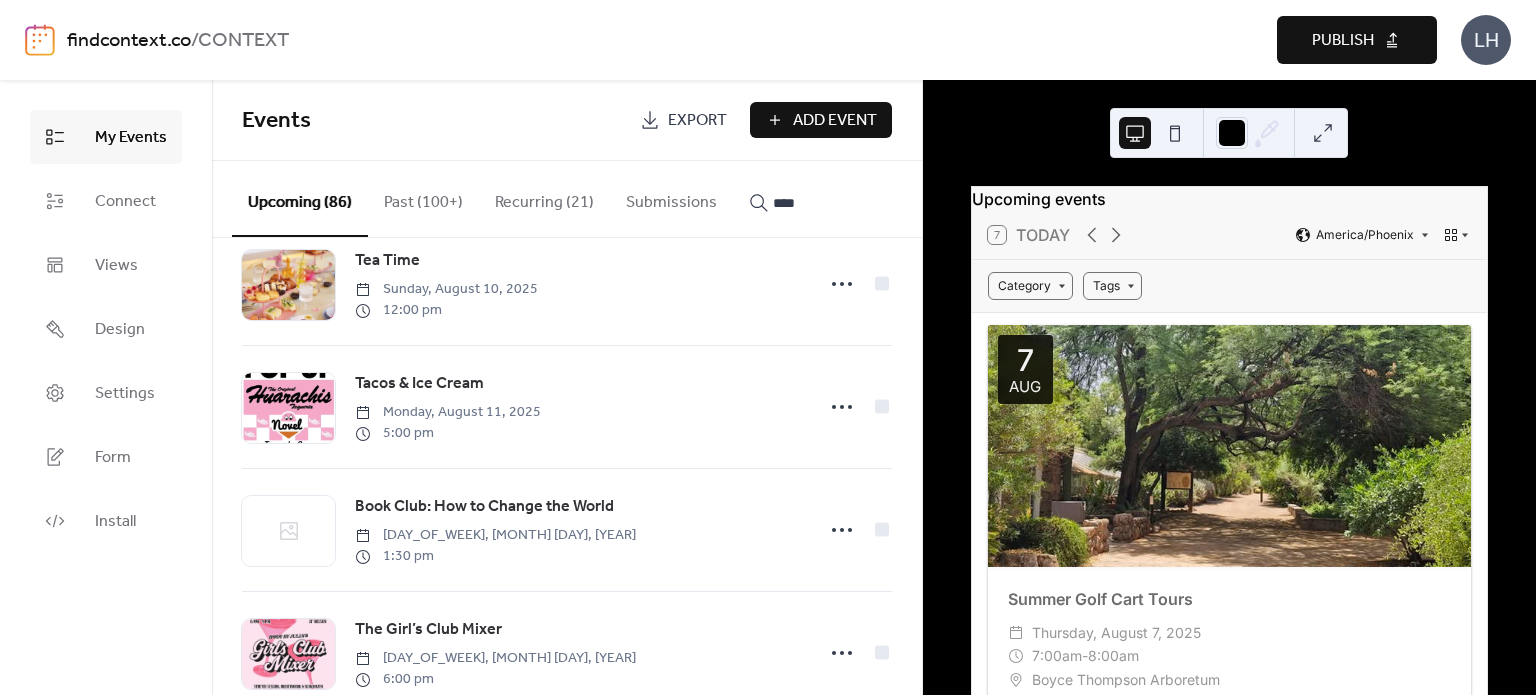 scroll, scrollTop: 1432, scrollLeft: 0, axis: vertical 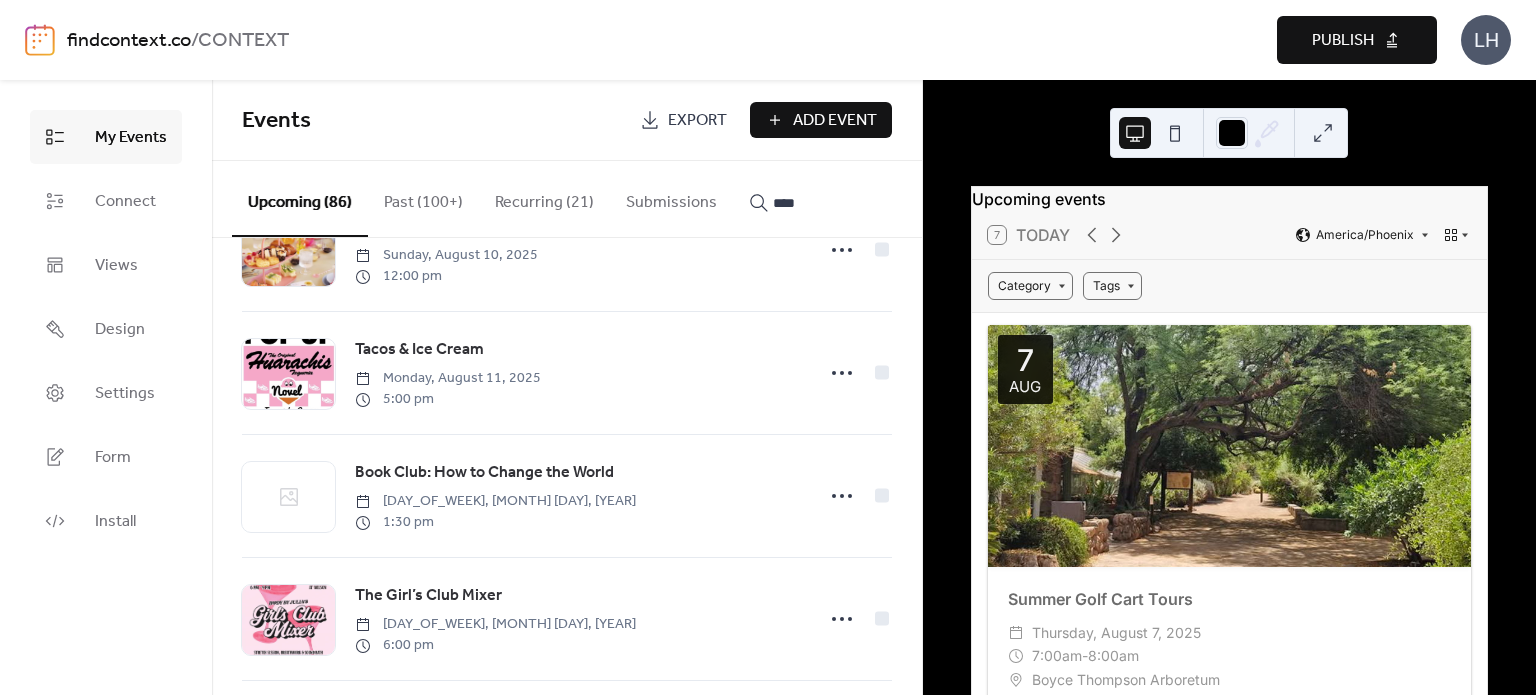 click on "Events" at bounding box center [433, 121] 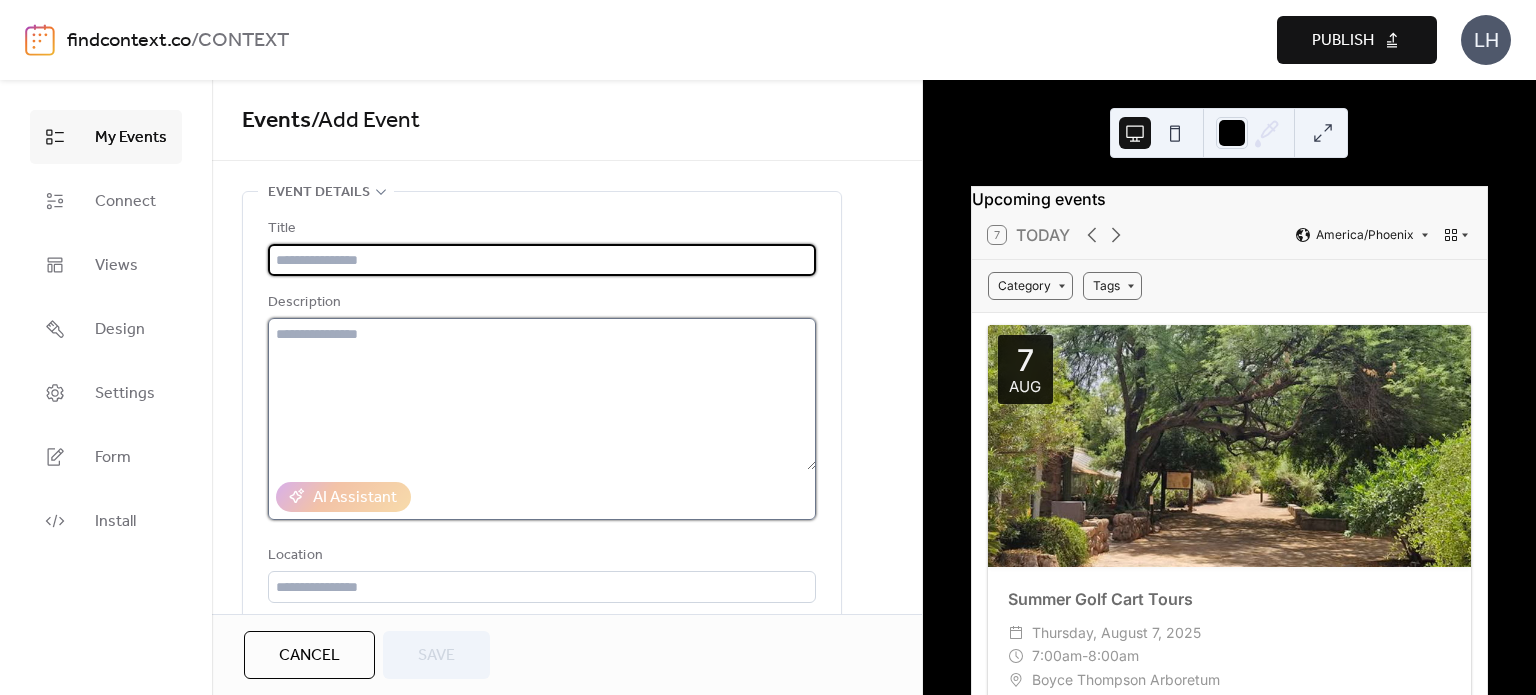 click at bounding box center (542, 394) 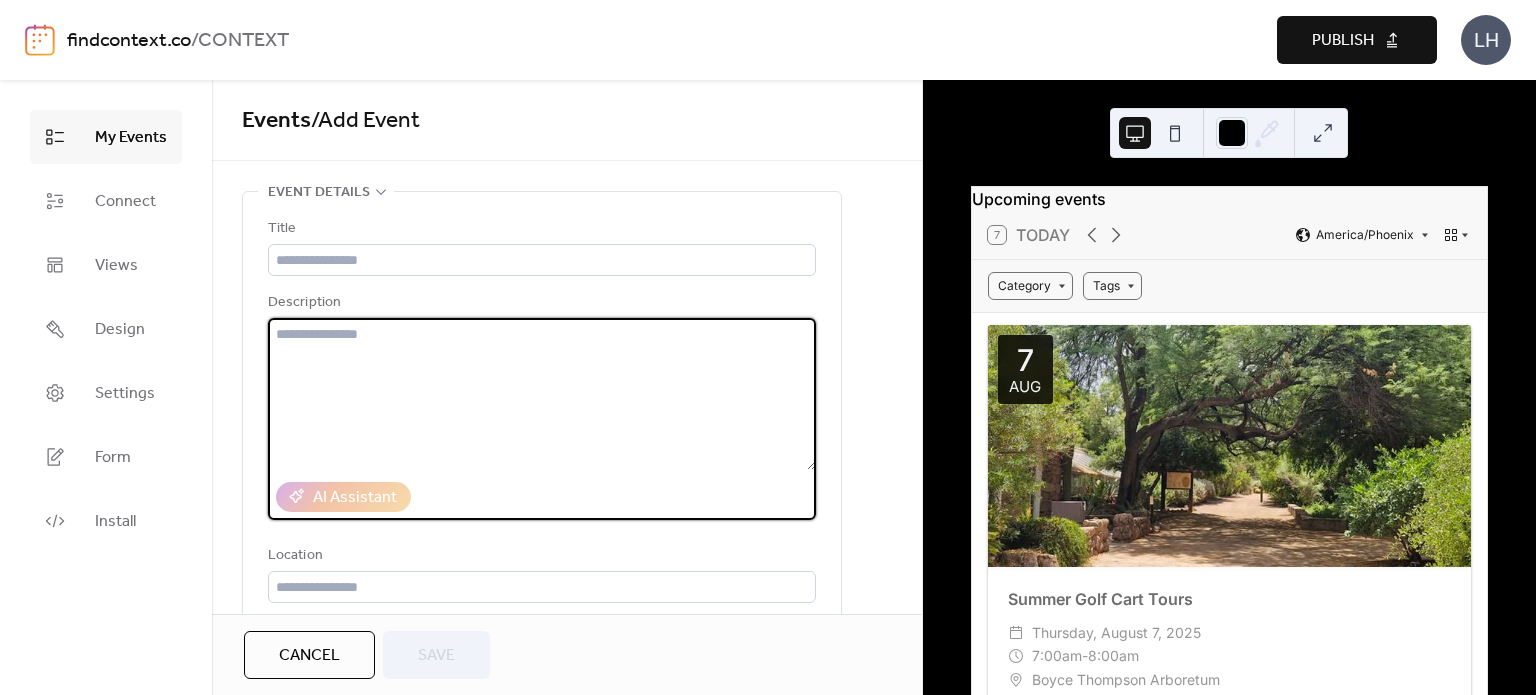 paste on "**********" 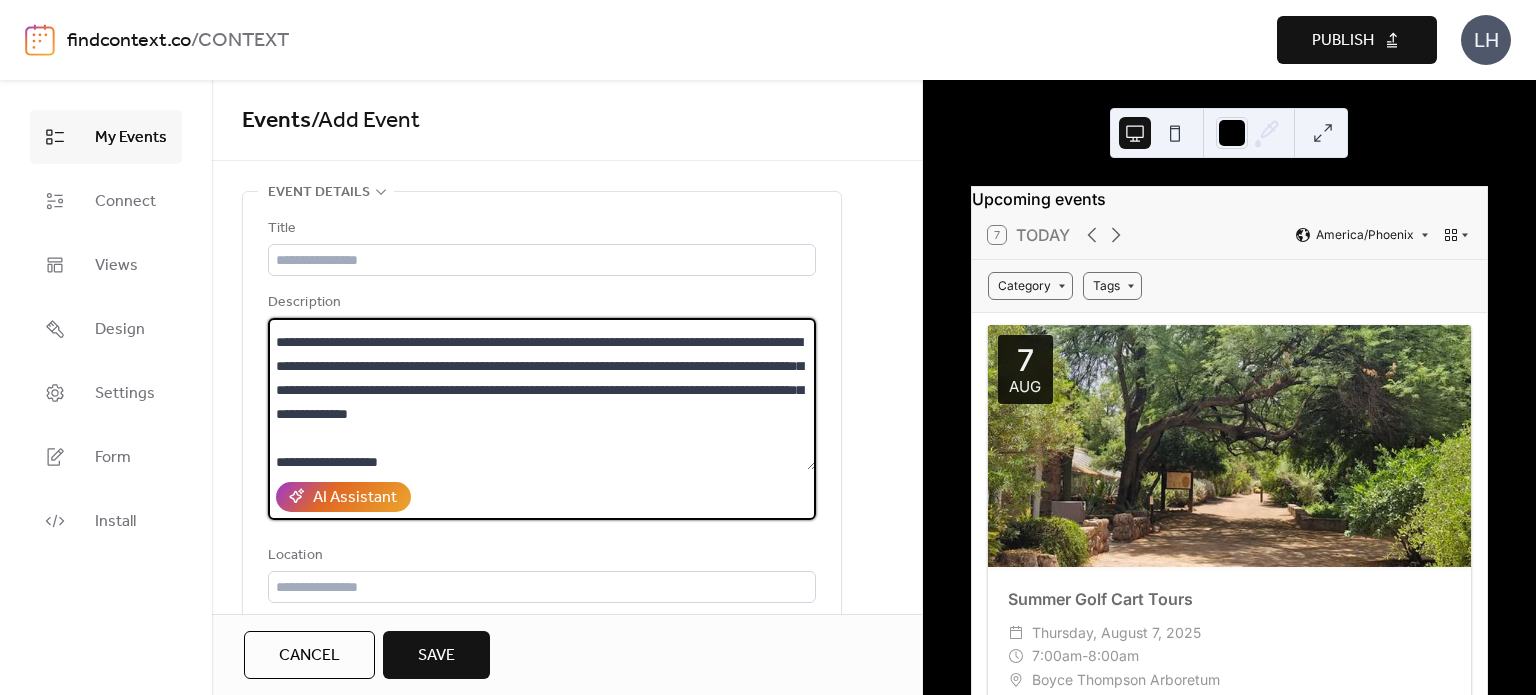scroll, scrollTop: 0, scrollLeft: 0, axis: both 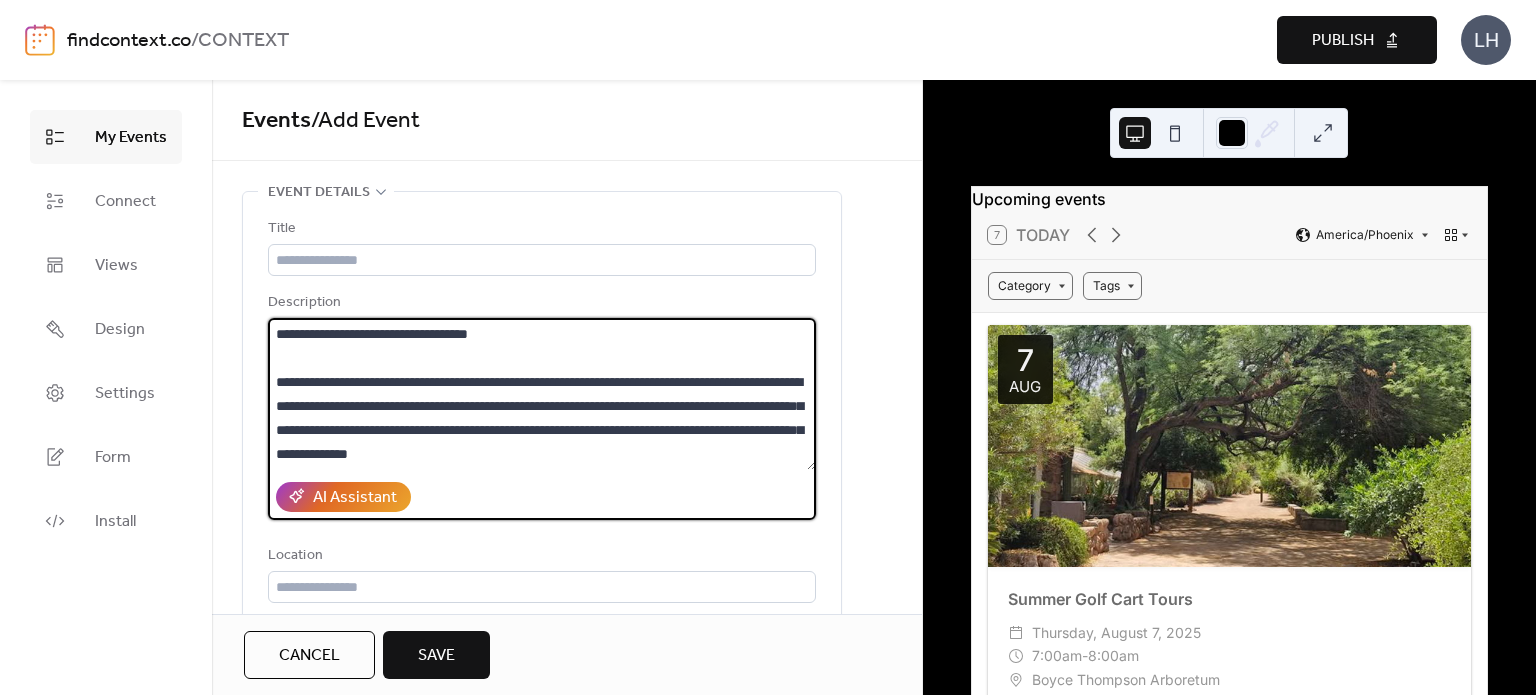 drag, startPoint x: 532, startPoint y: 338, endPoint x: 344, endPoint y: 336, distance: 188.01064 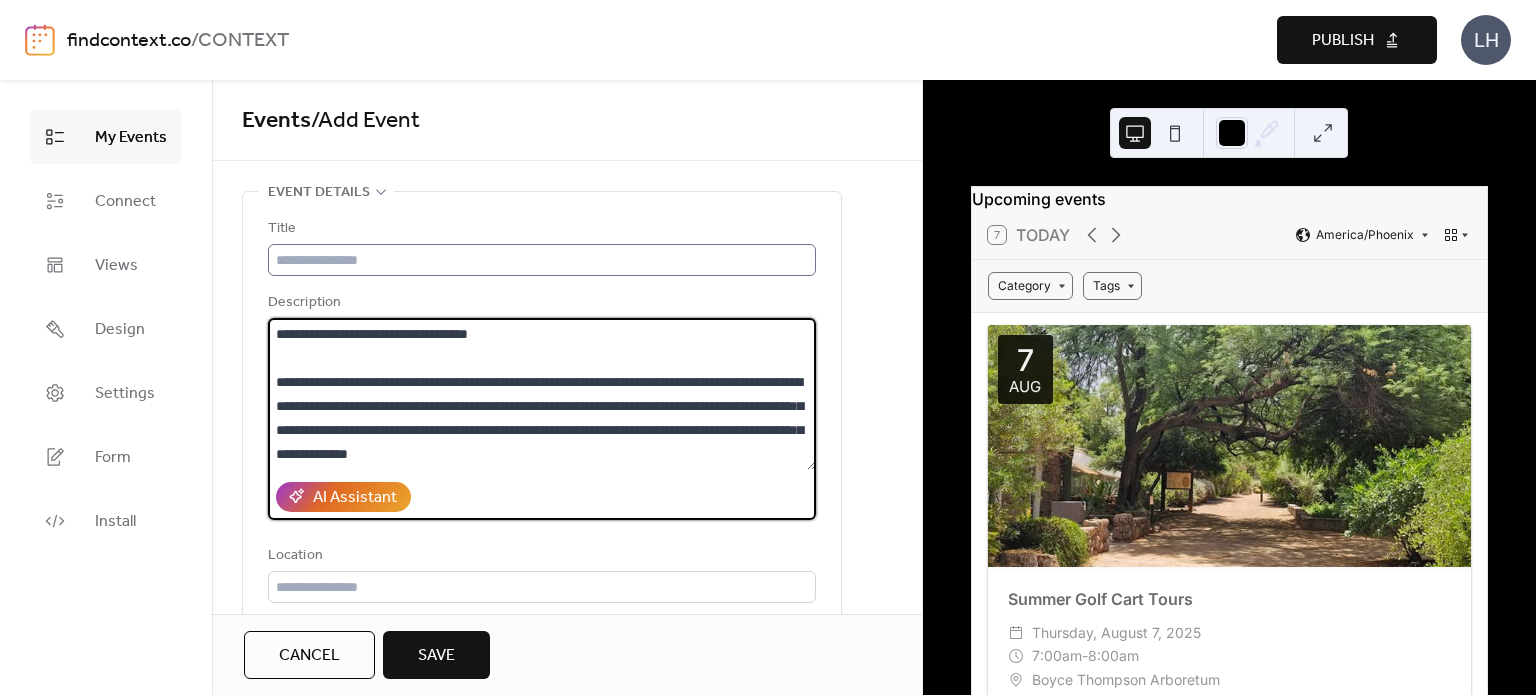 type on "**********" 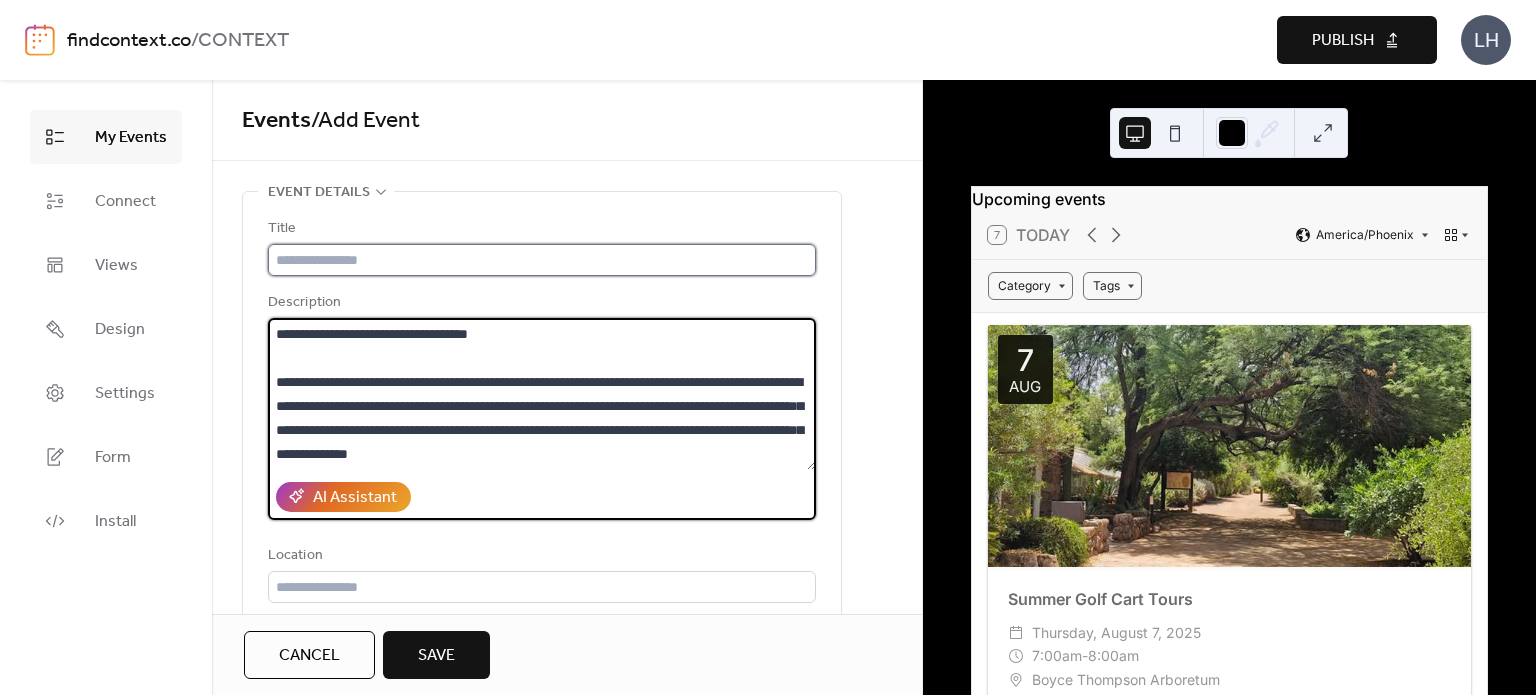 click at bounding box center (542, 260) 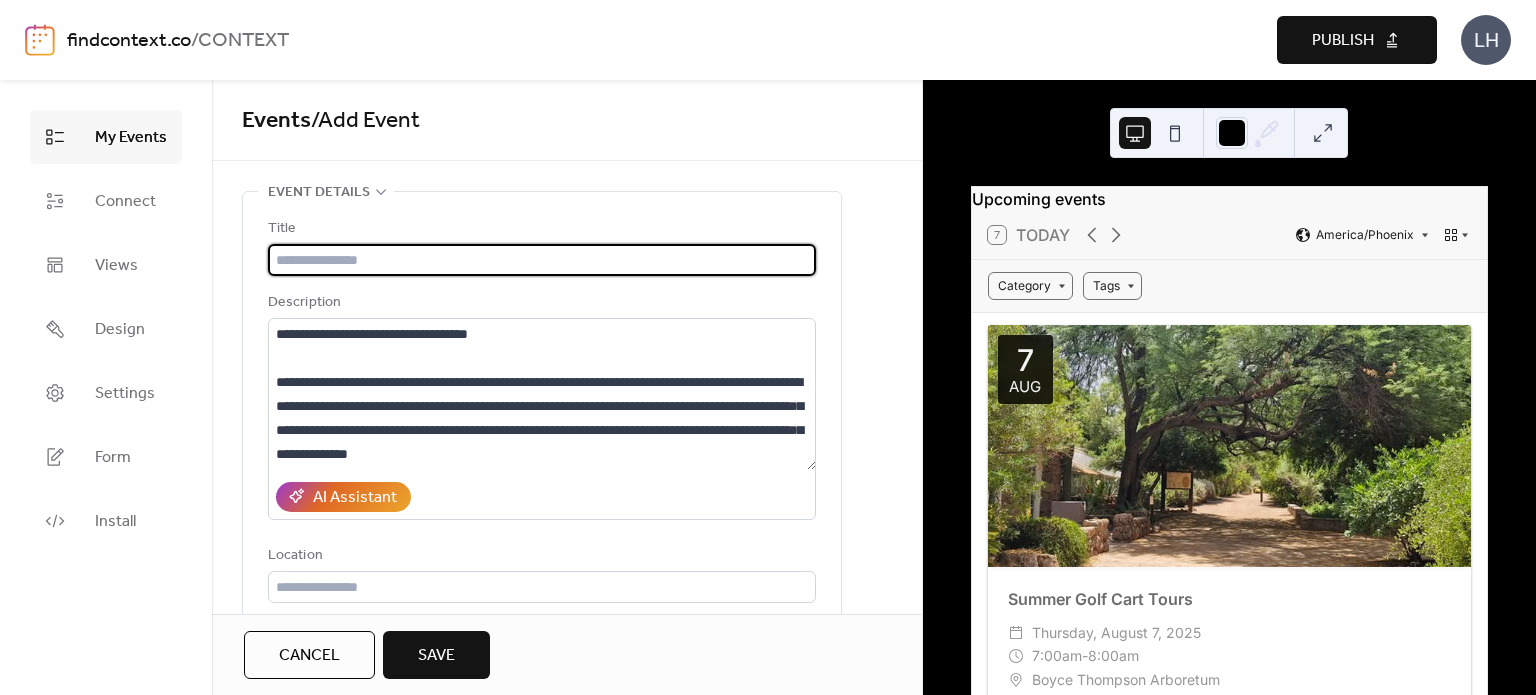 paste on "**********" 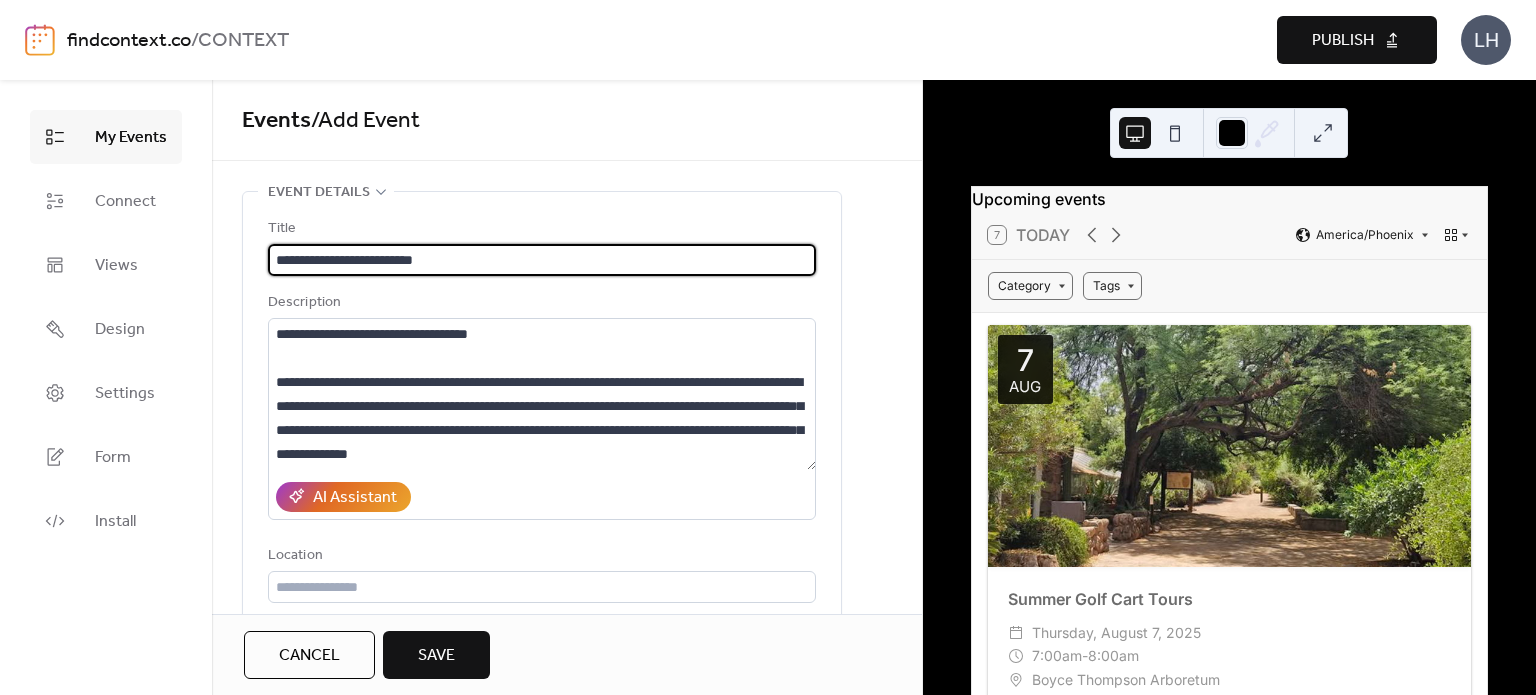 type on "**********" 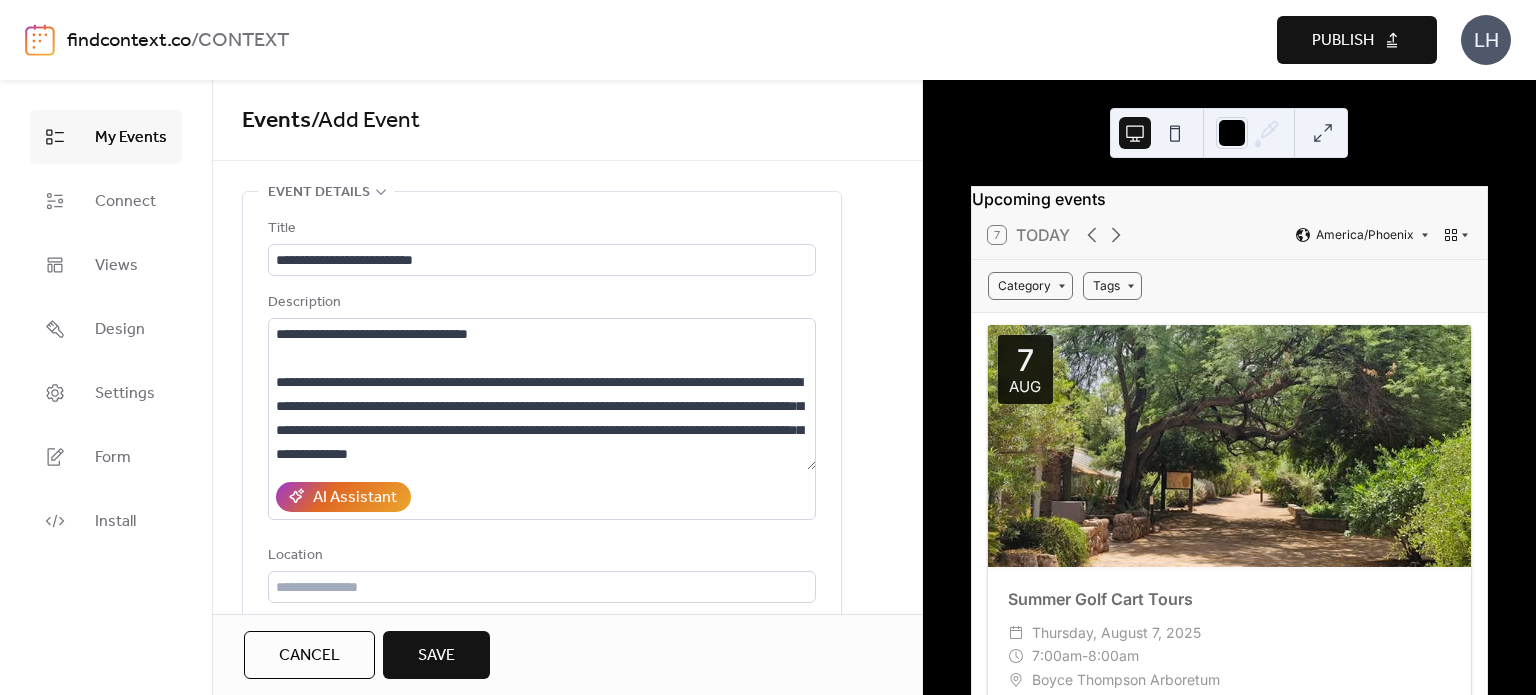 click on "Description" at bounding box center (540, 303) 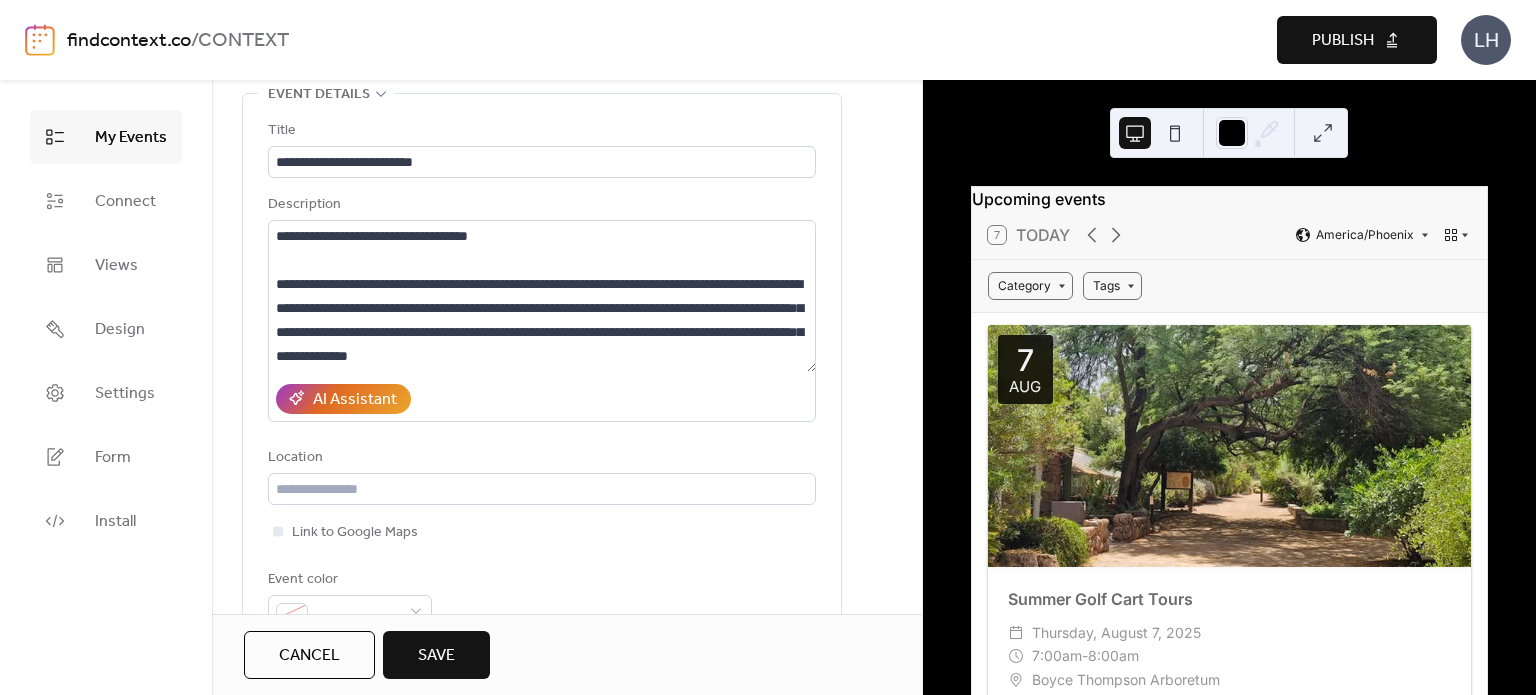 scroll, scrollTop: 100, scrollLeft: 0, axis: vertical 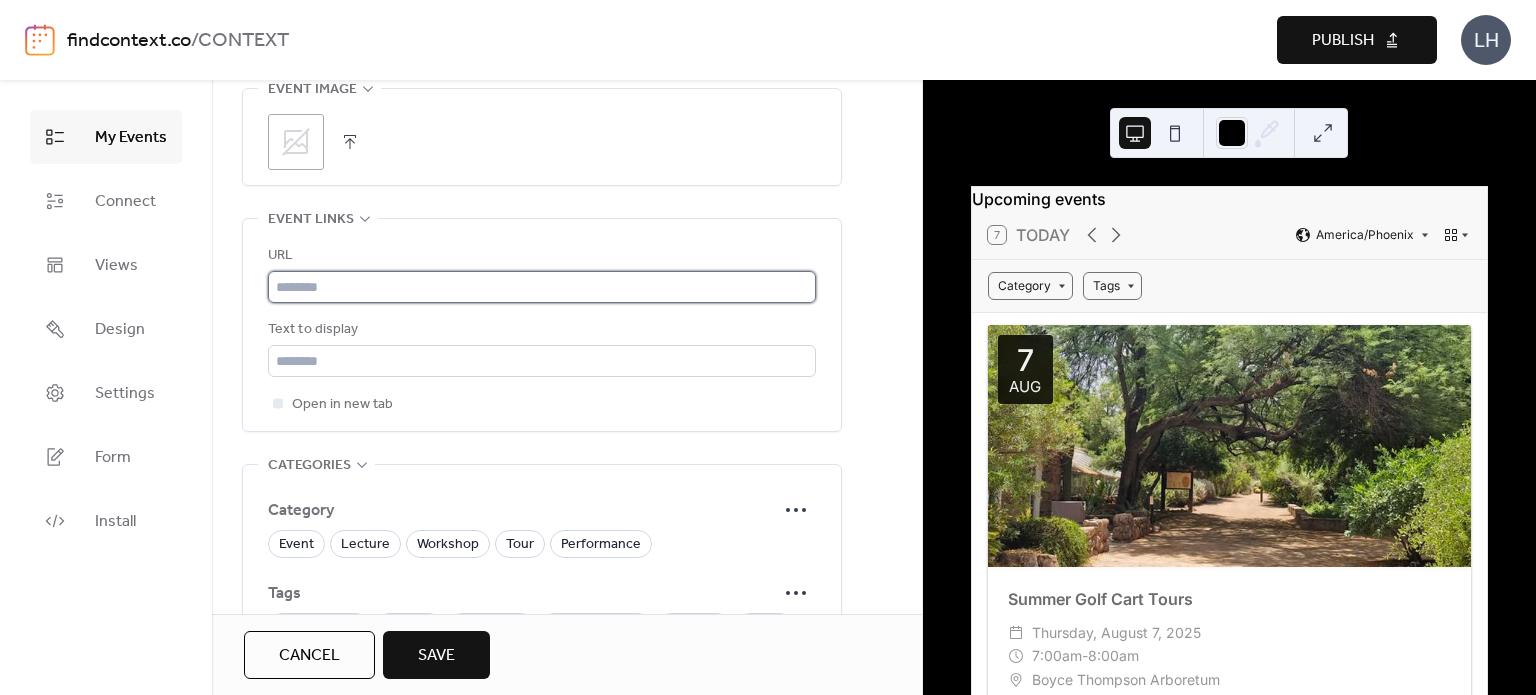 click at bounding box center [542, 287] 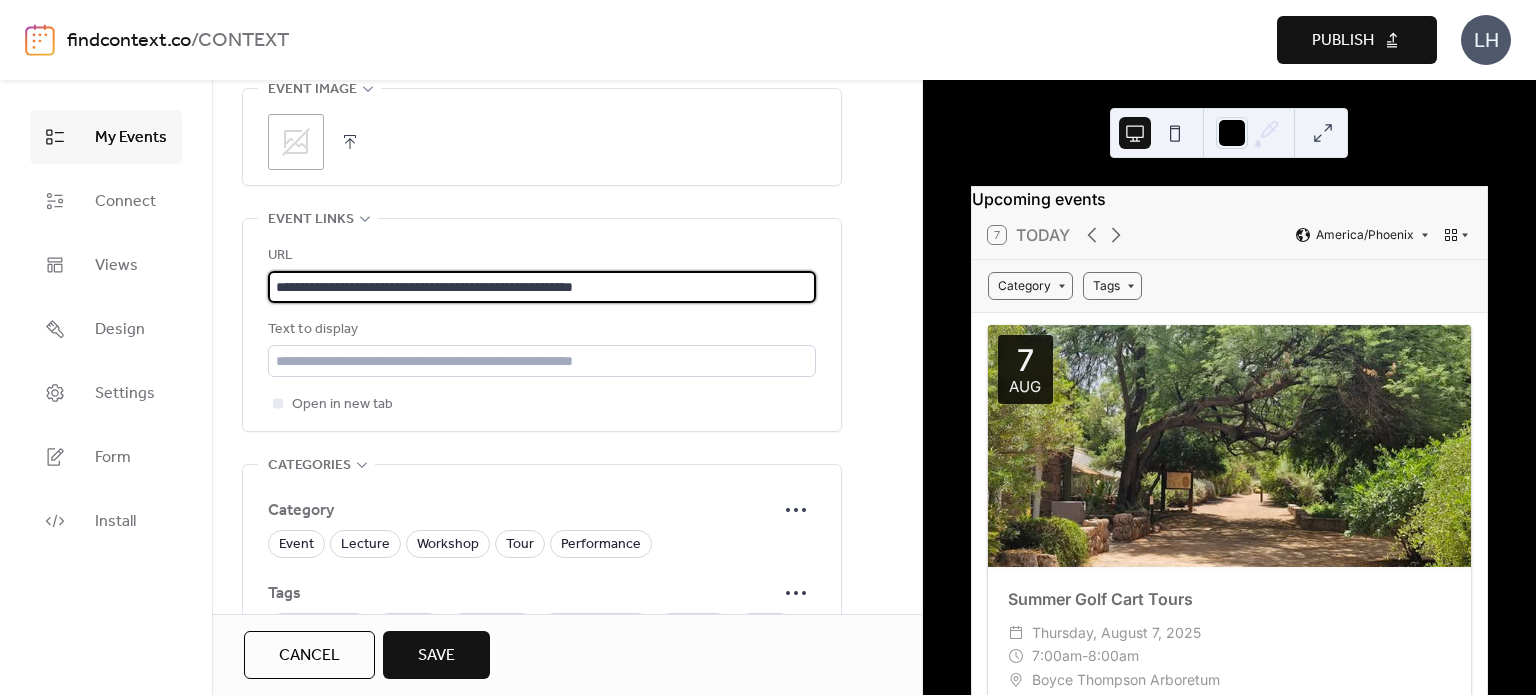 type on "**********" 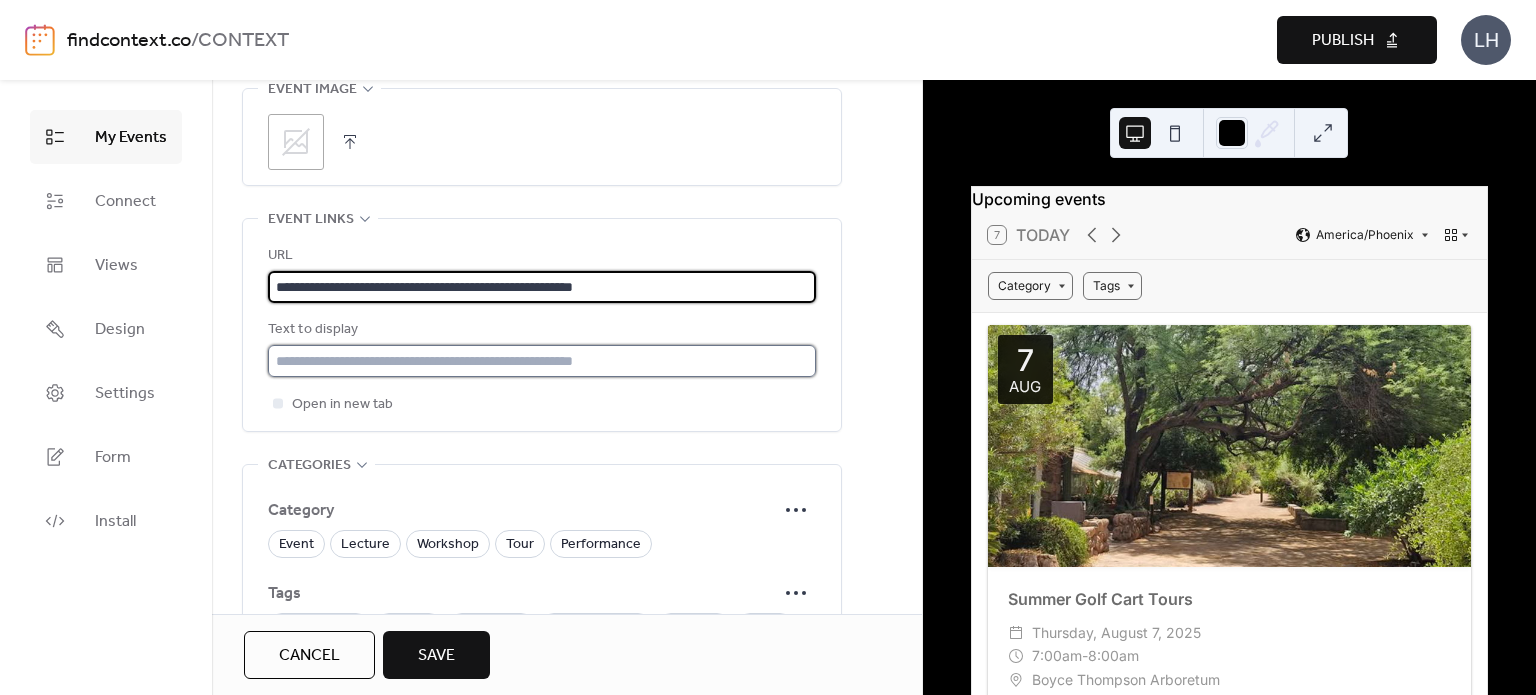 click at bounding box center (542, 361) 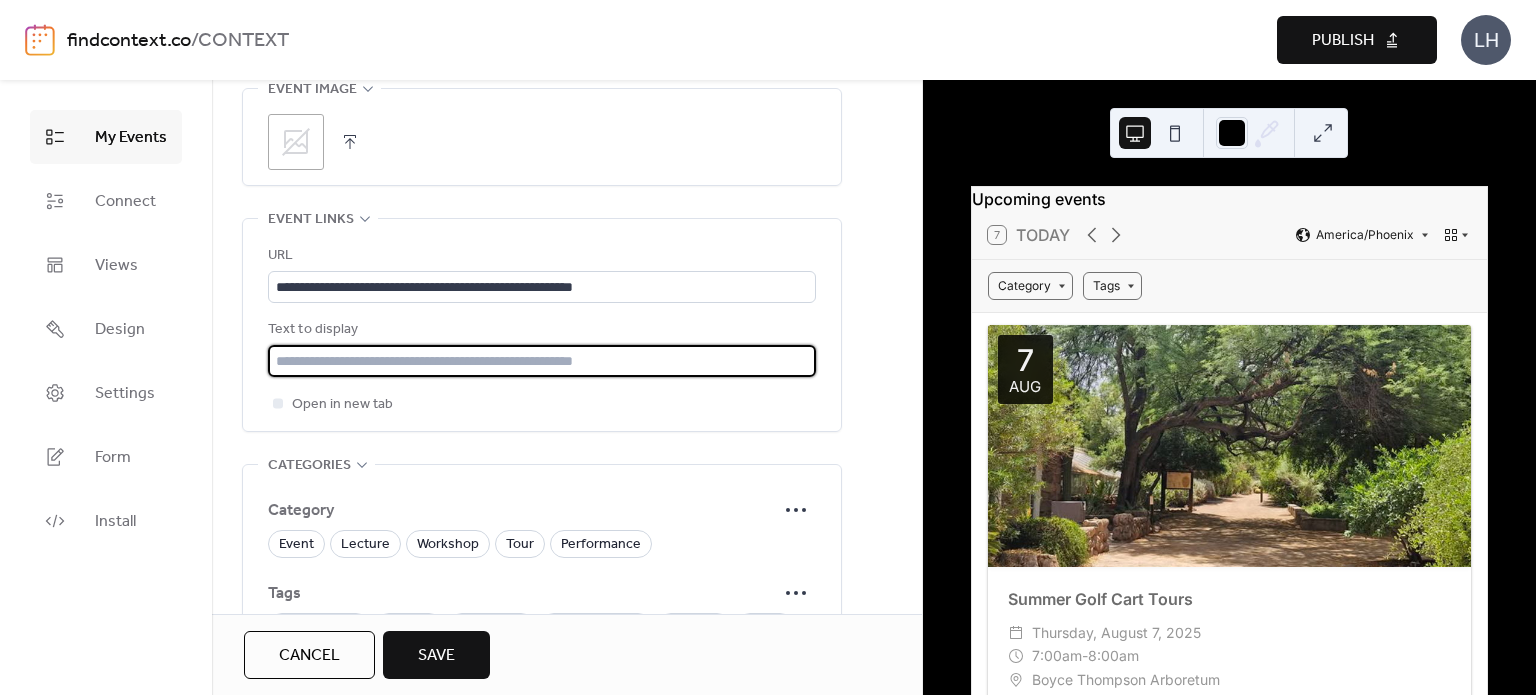 type on "*" 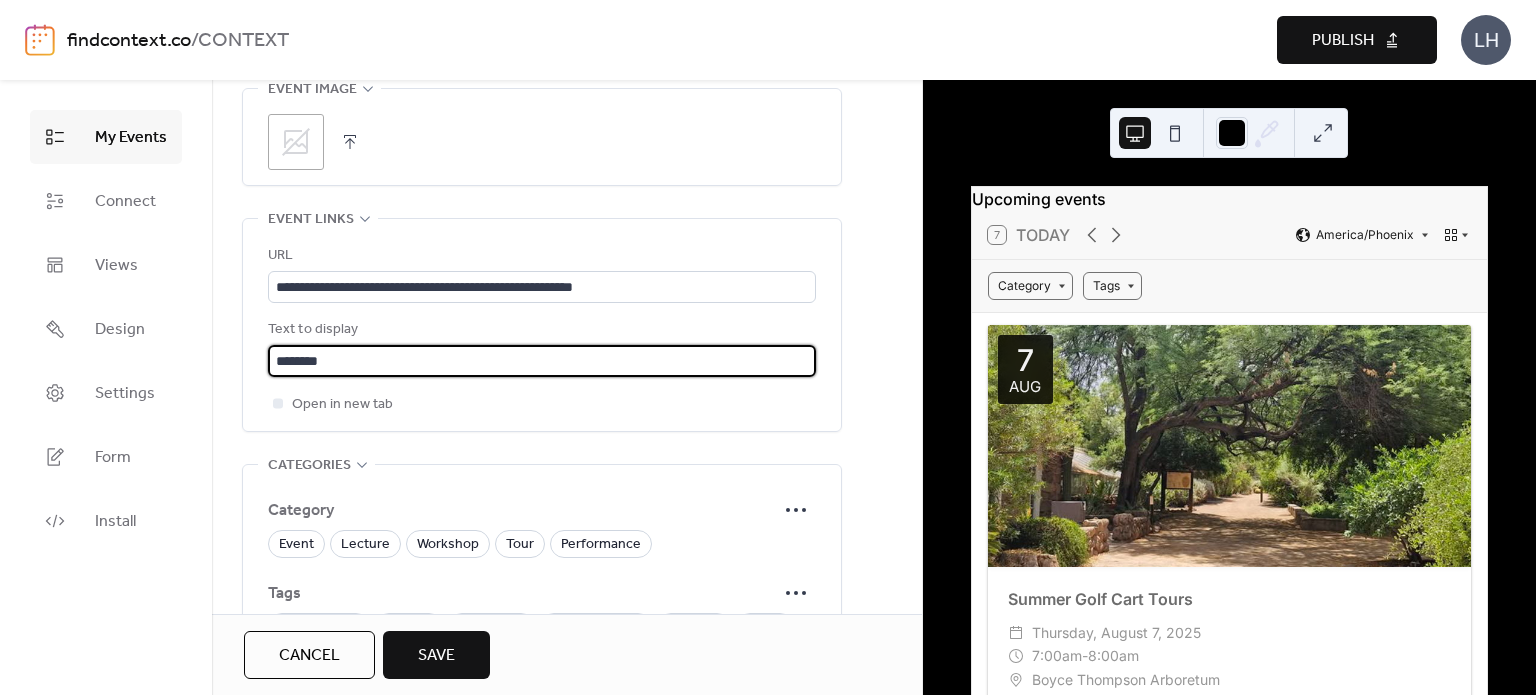 type on "********" 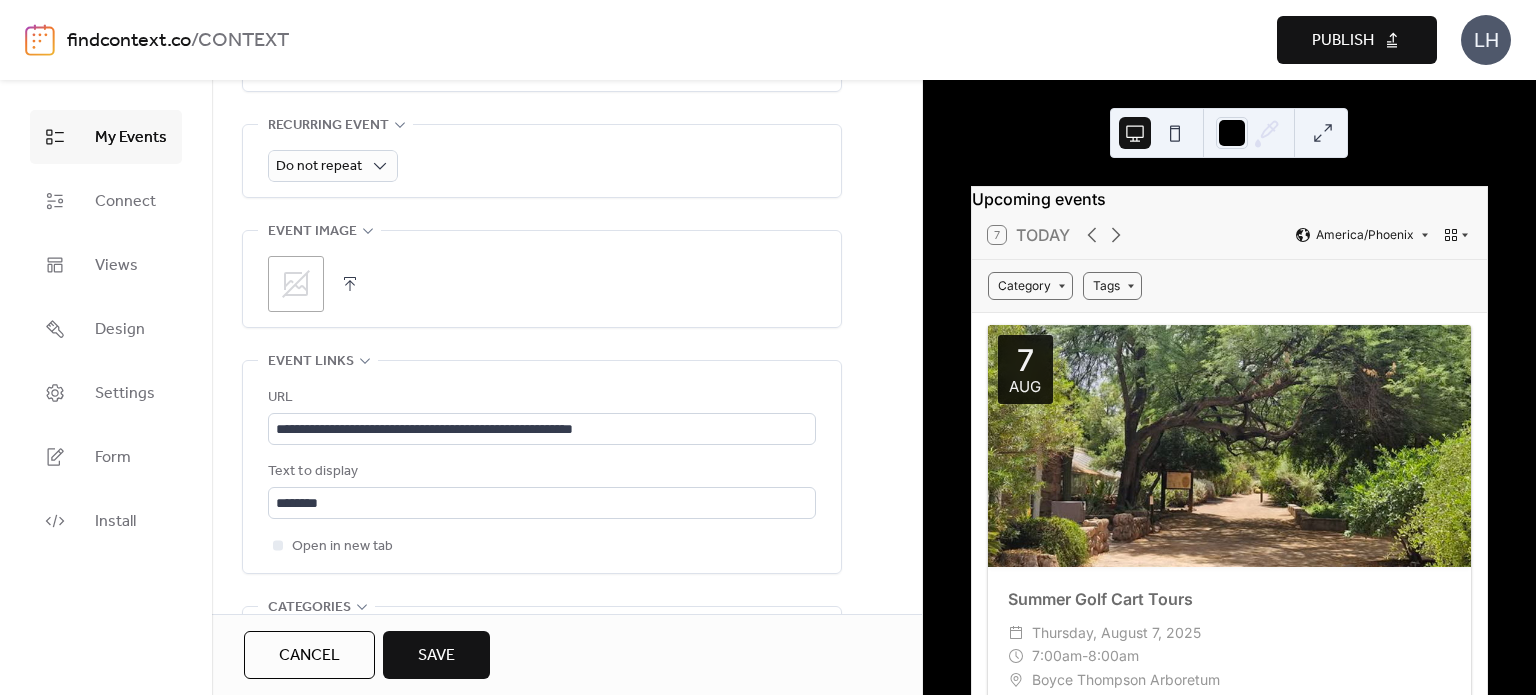 scroll, scrollTop: 900, scrollLeft: 0, axis: vertical 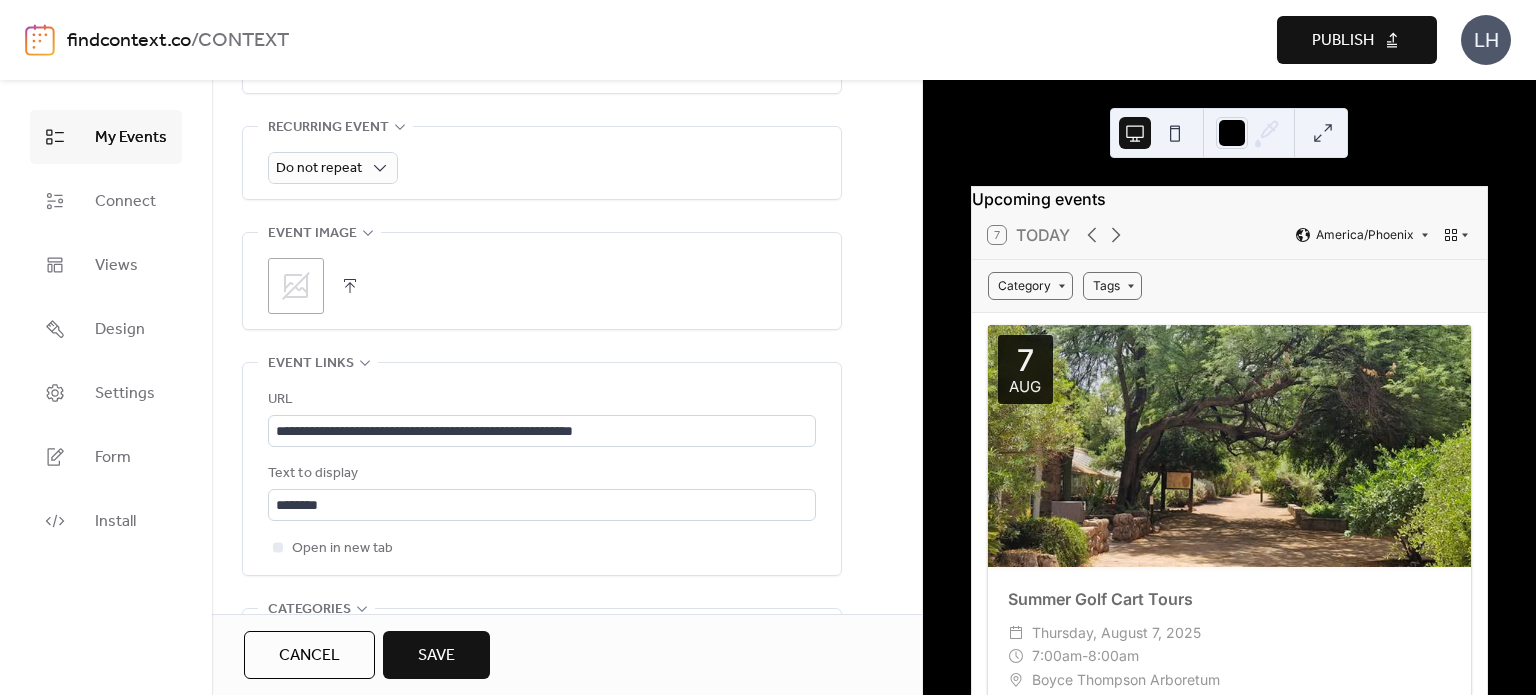 click on ";" at bounding box center [542, 281] 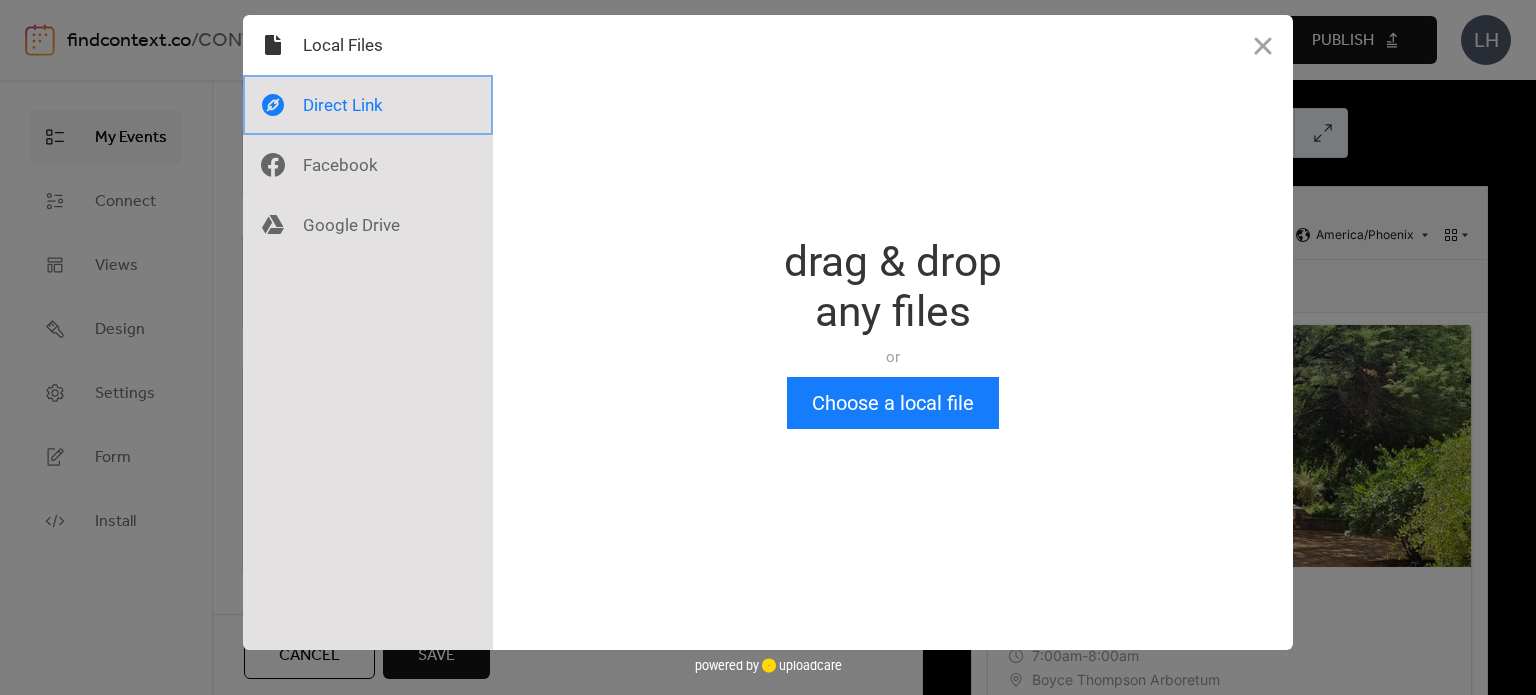 click at bounding box center [368, 105] 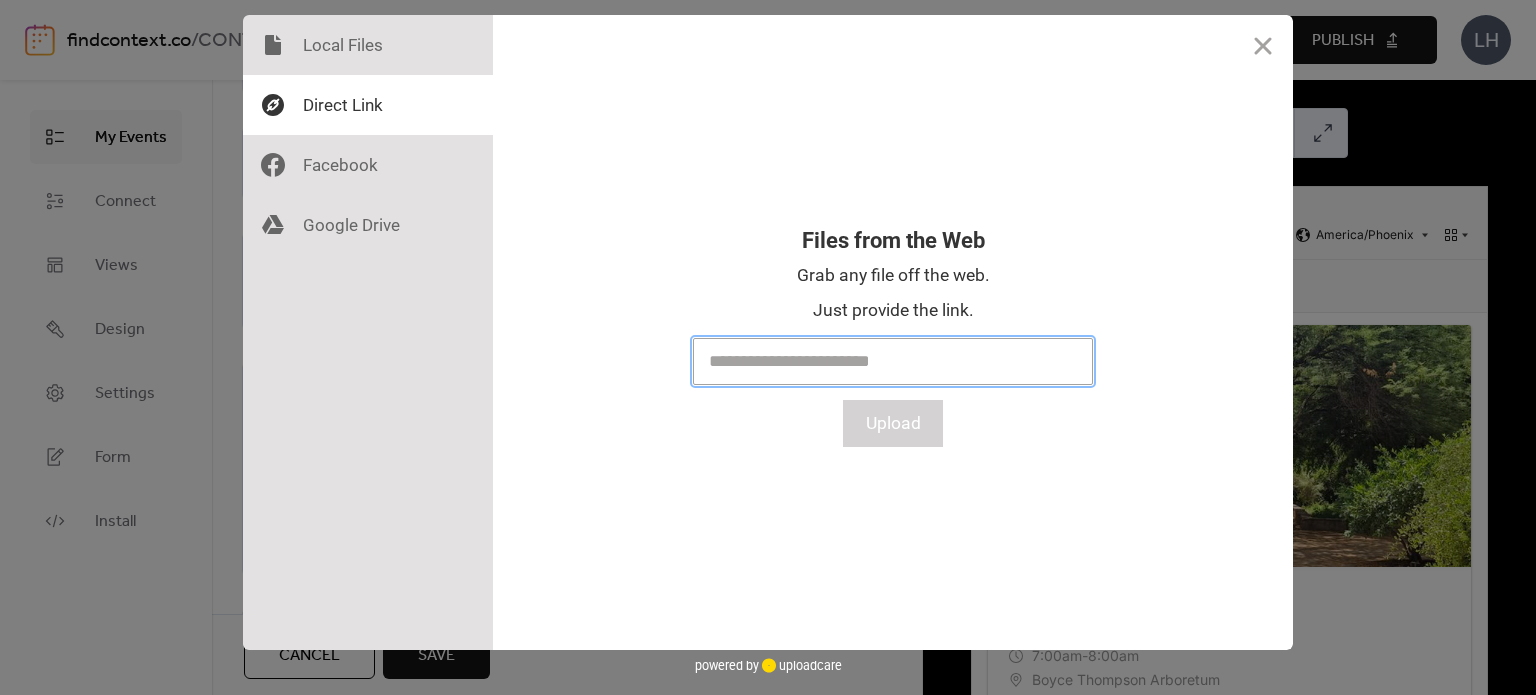 paste on "**********" 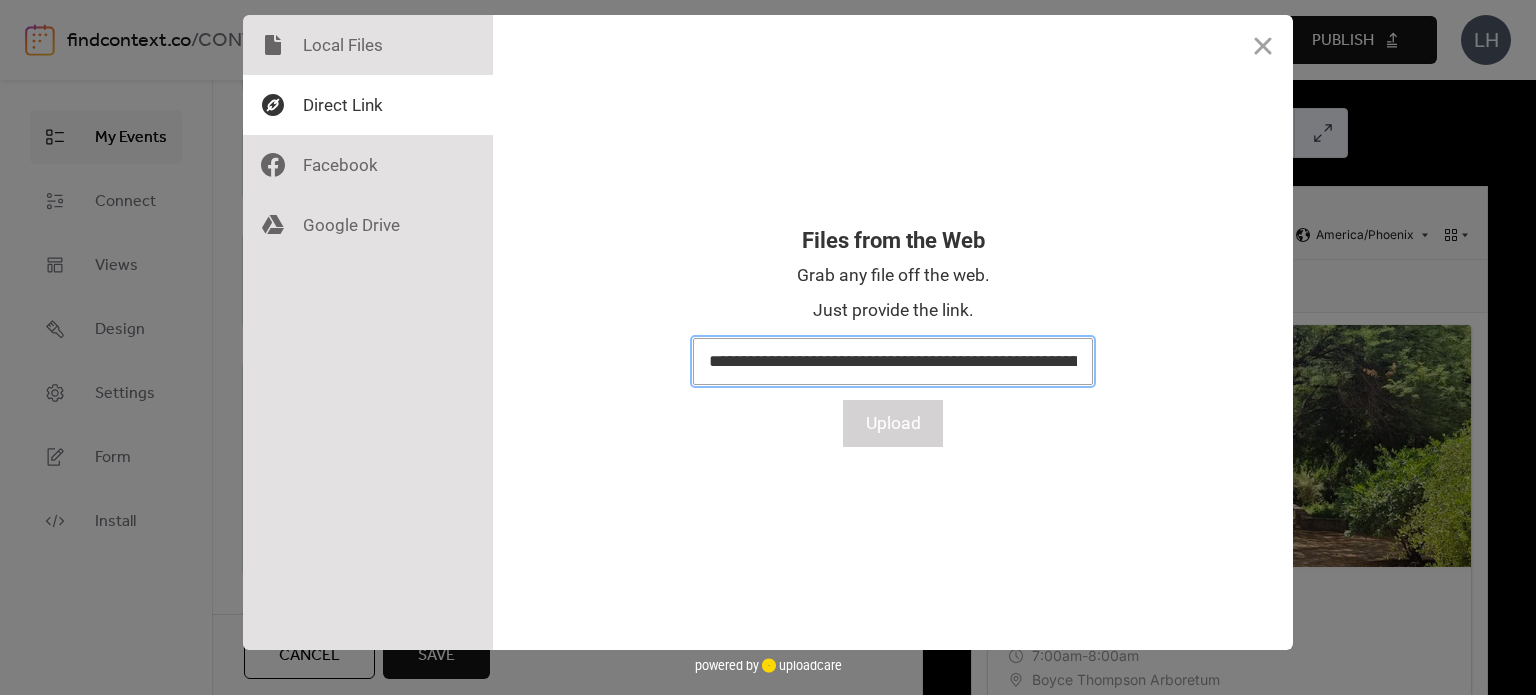 scroll, scrollTop: 0, scrollLeft: 324, axis: horizontal 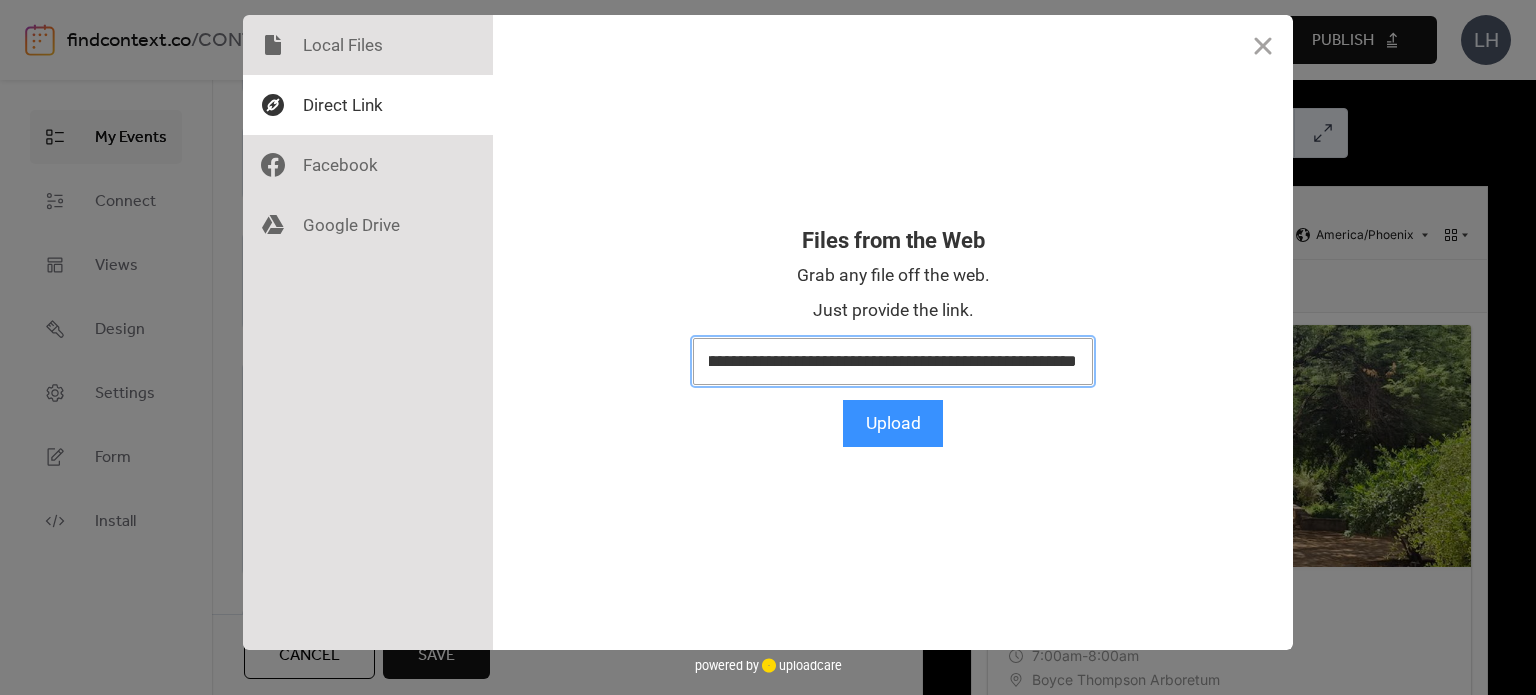 type on "**********" 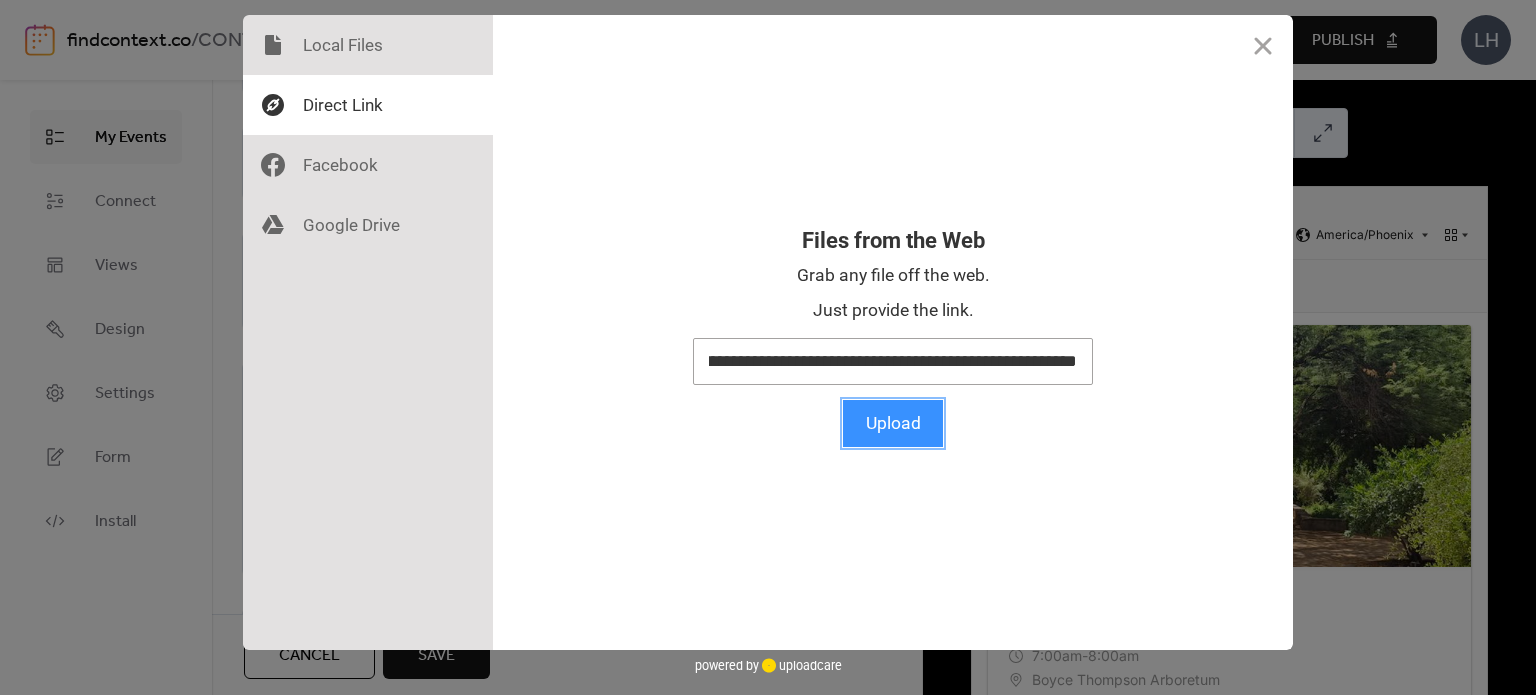 scroll, scrollTop: 0, scrollLeft: 0, axis: both 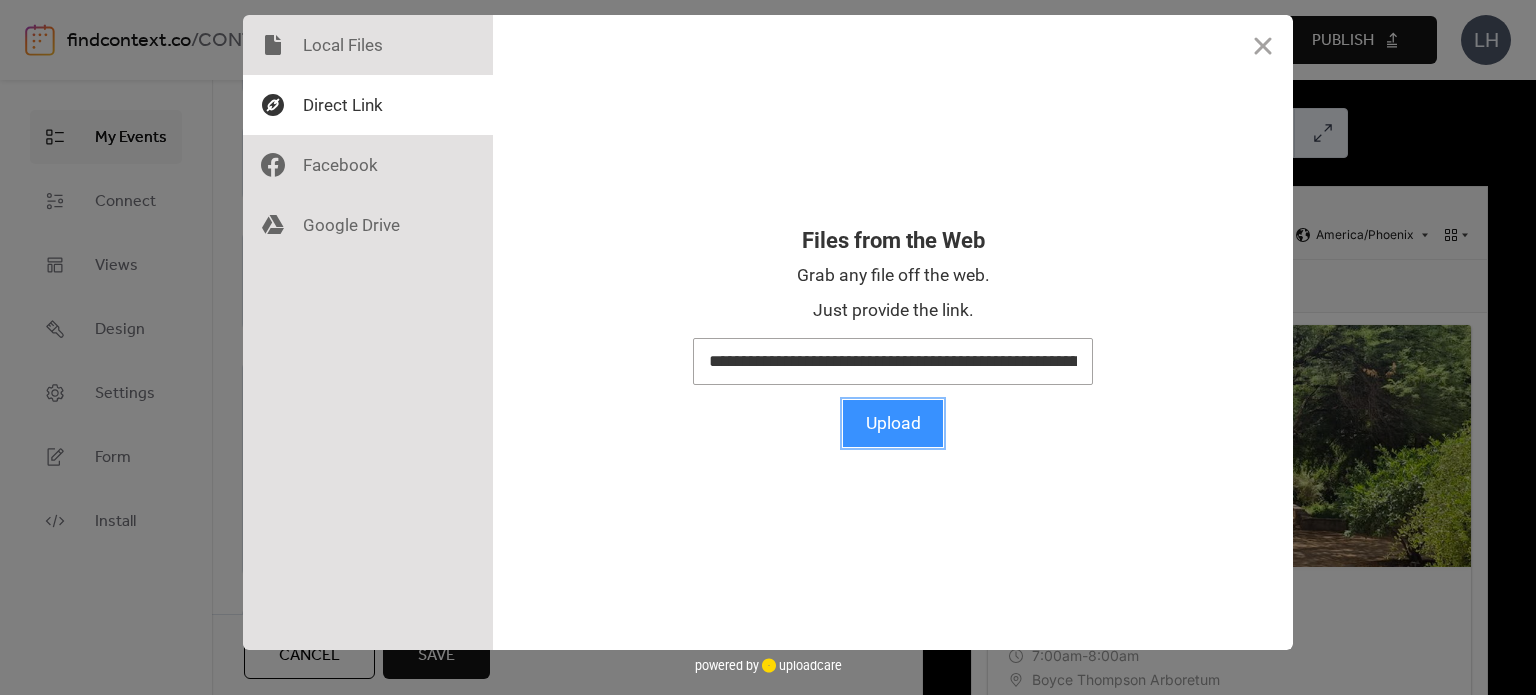 click on "Upload" at bounding box center (893, 423) 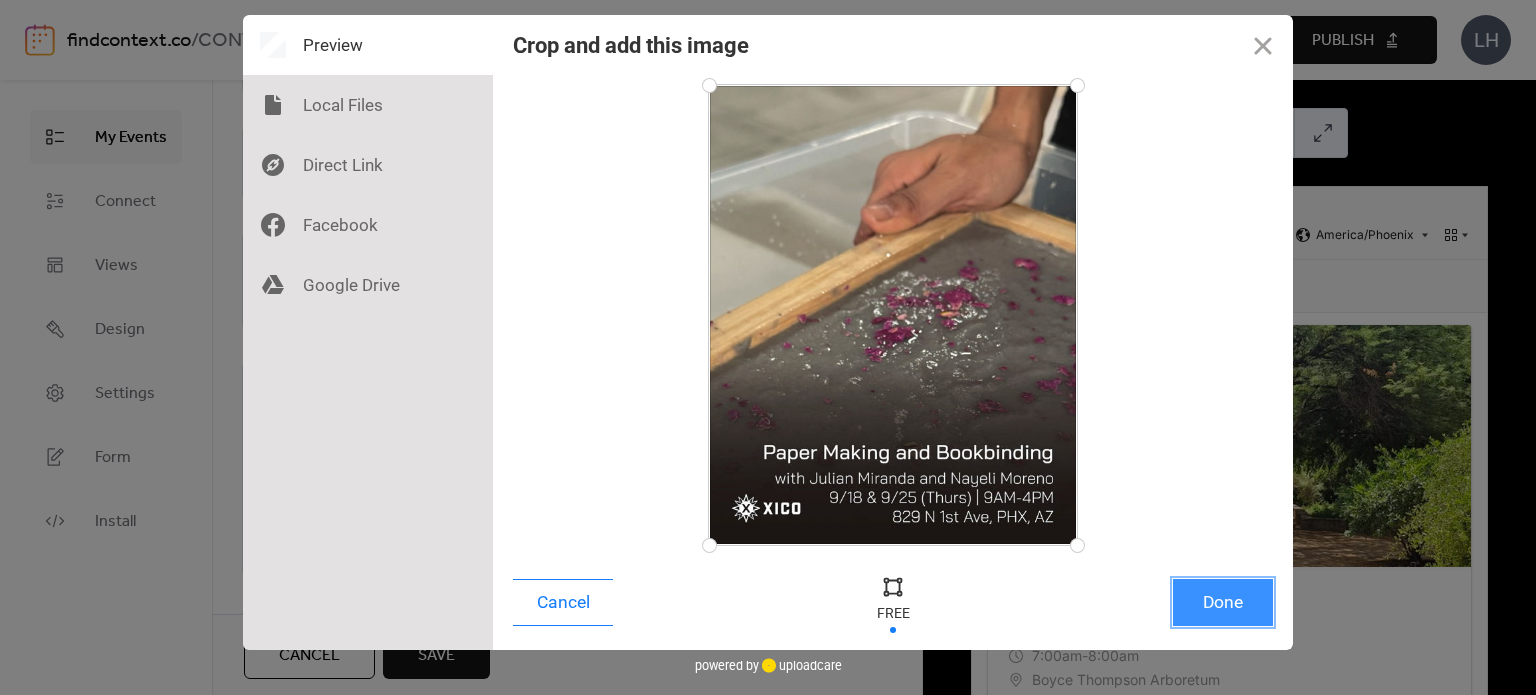 click on "Done" at bounding box center (1223, 602) 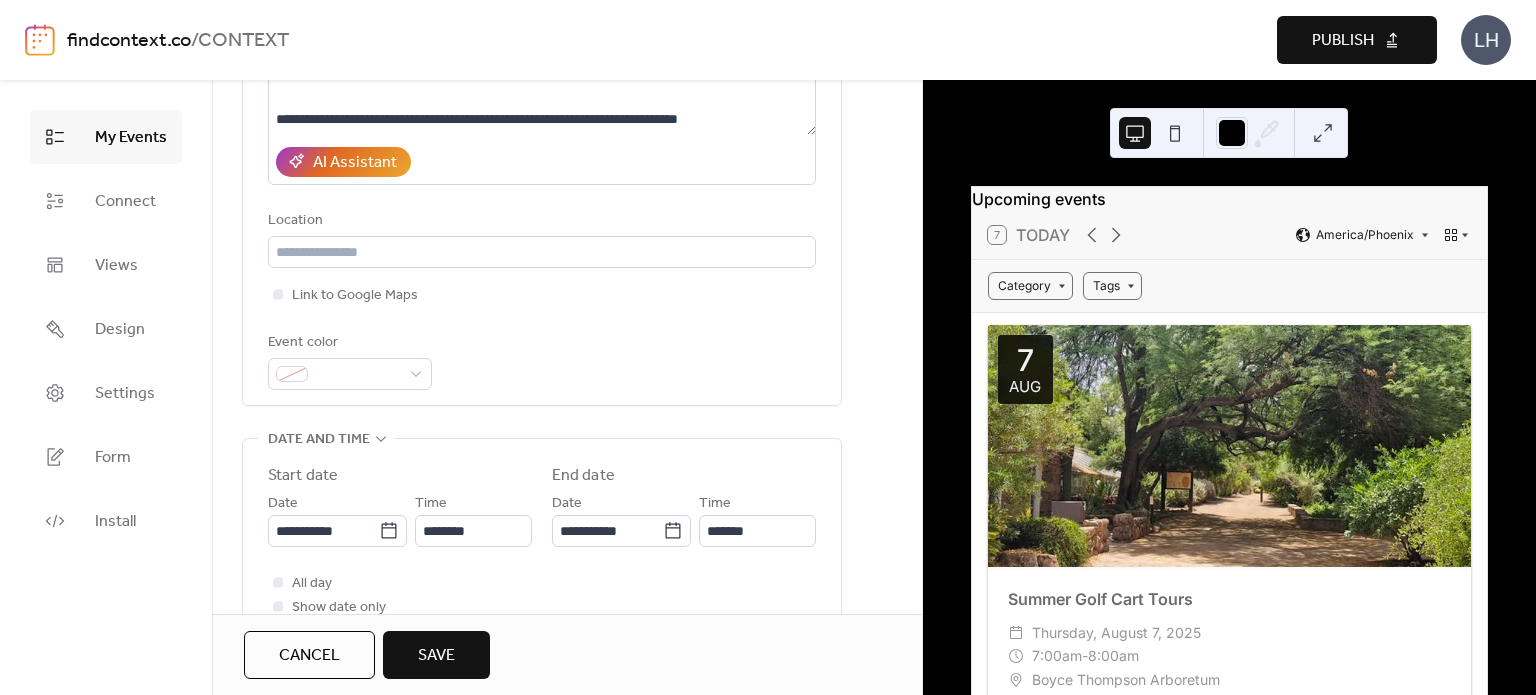 scroll, scrollTop: 332, scrollLeft: 0, axis: vertical 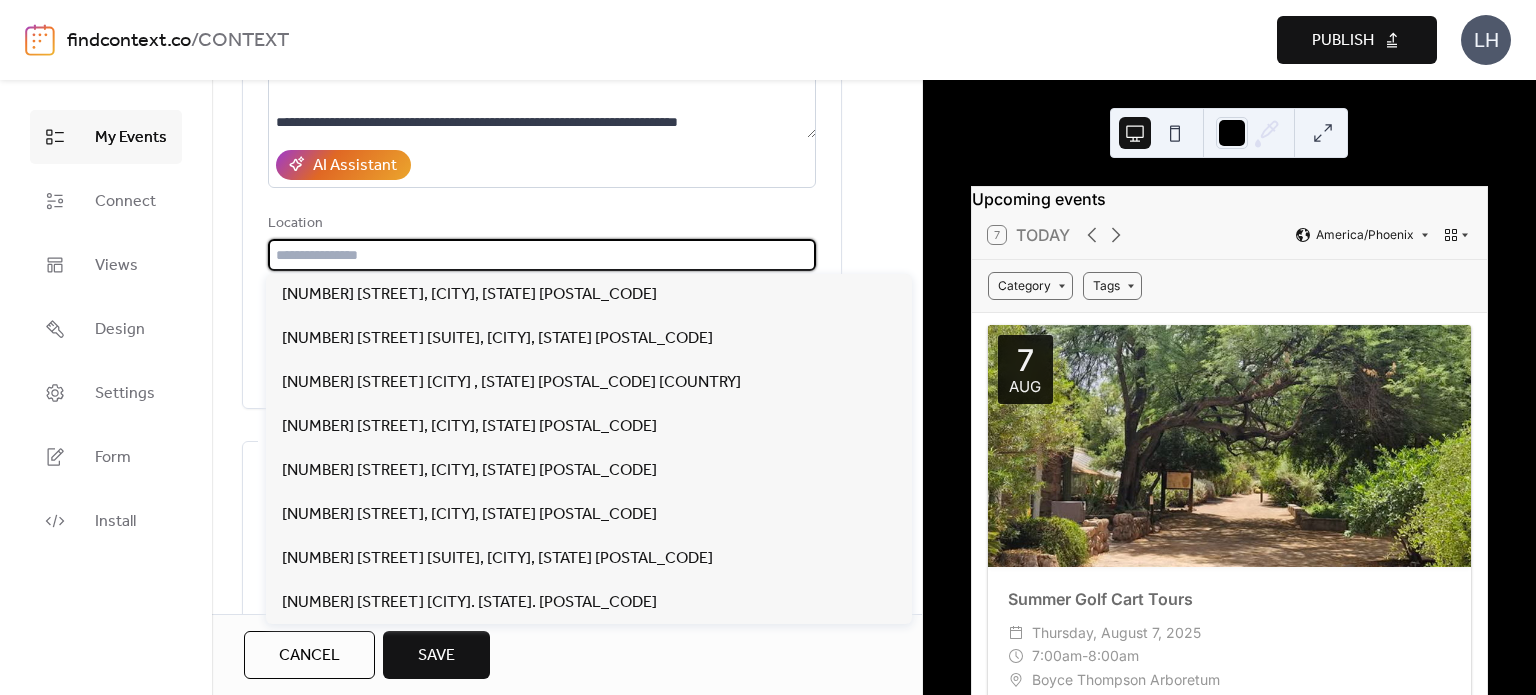 click at bounding box center [542, 255] 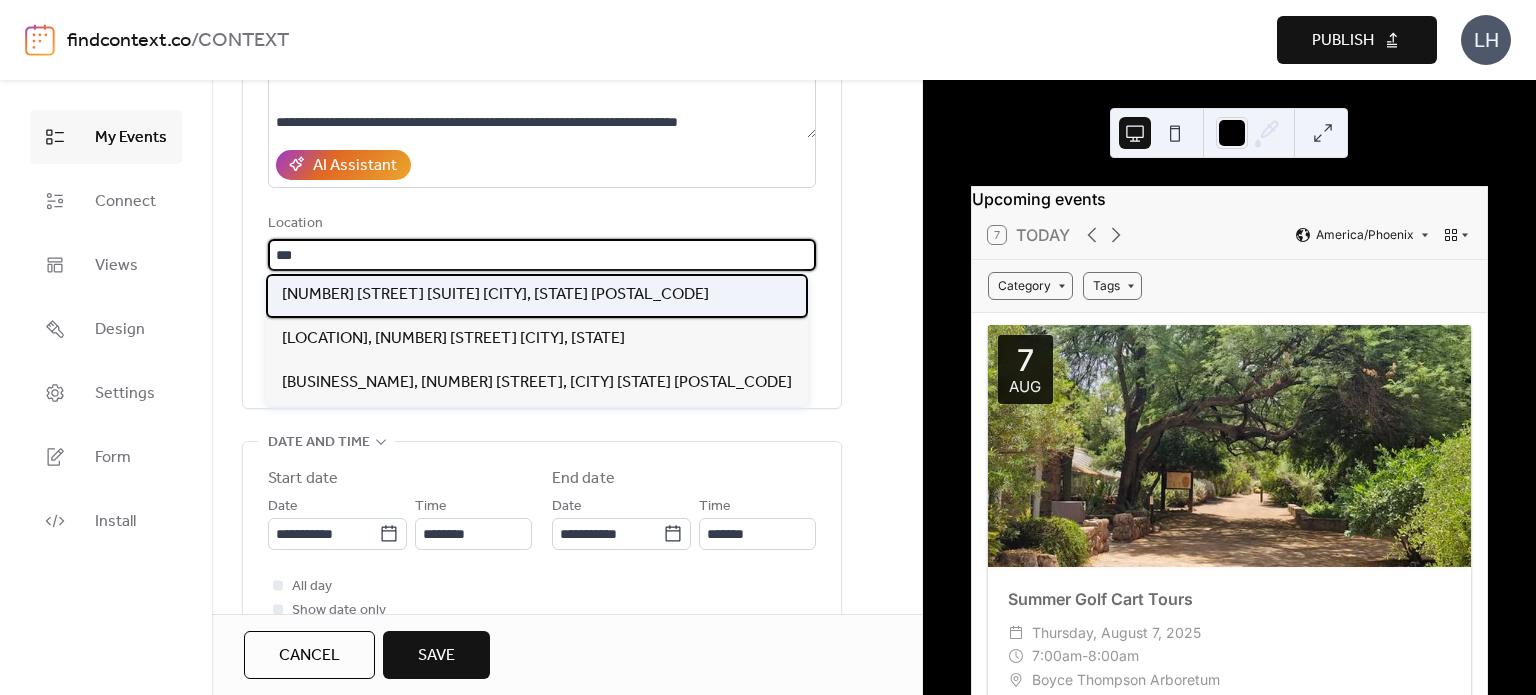 click on "[NUMBER] [STREET]. [NUMBER] [CITY], [STATE] [POSTAL_CODE]" at bounding box center [495, 295] 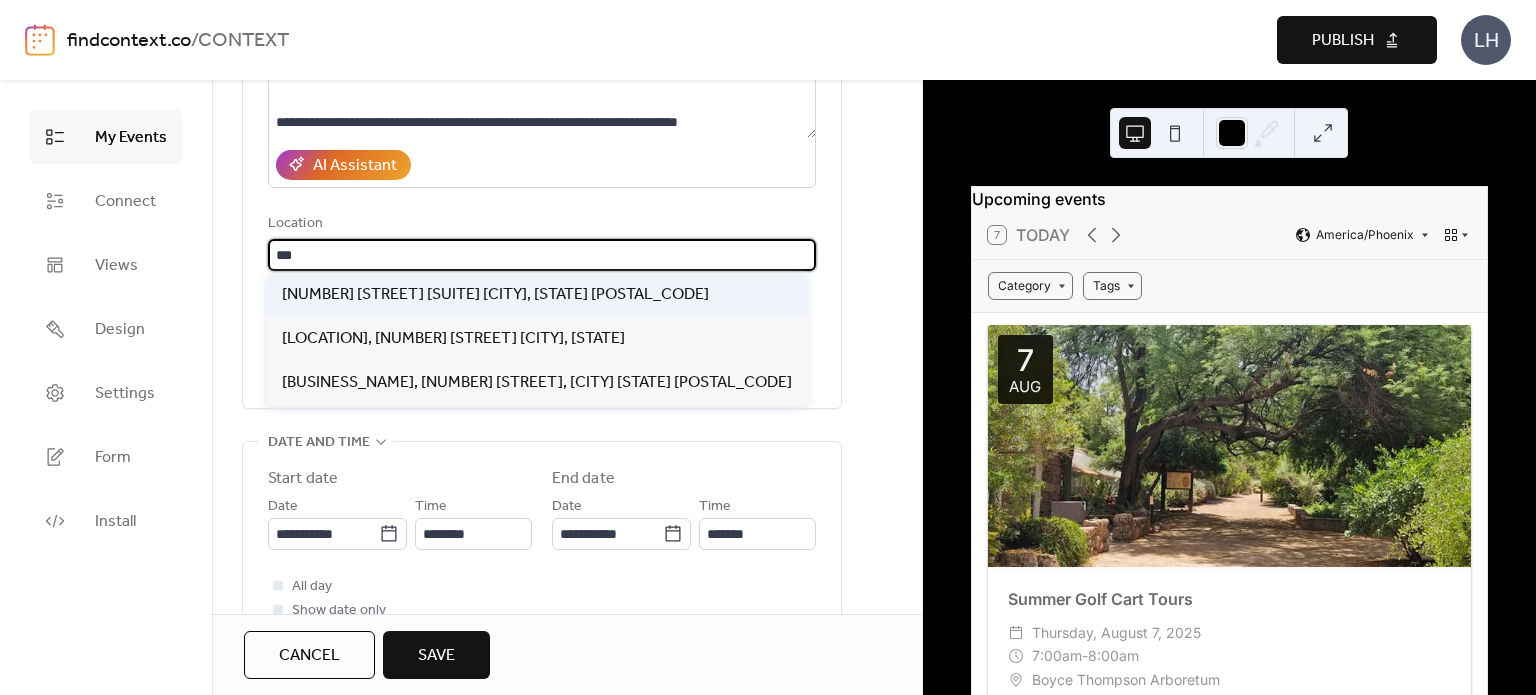 type on "**********" 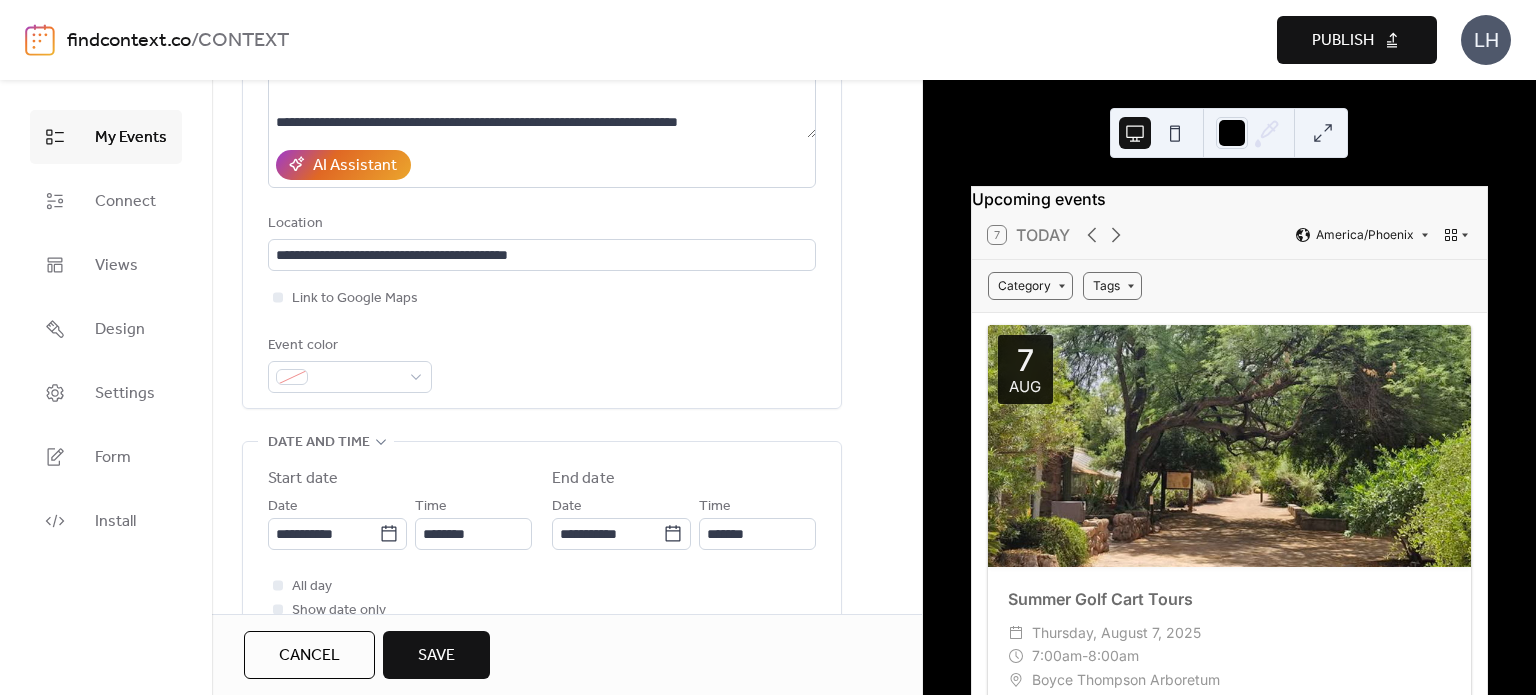 click on "Link to Google Maps" at bounding box center [542, 298] 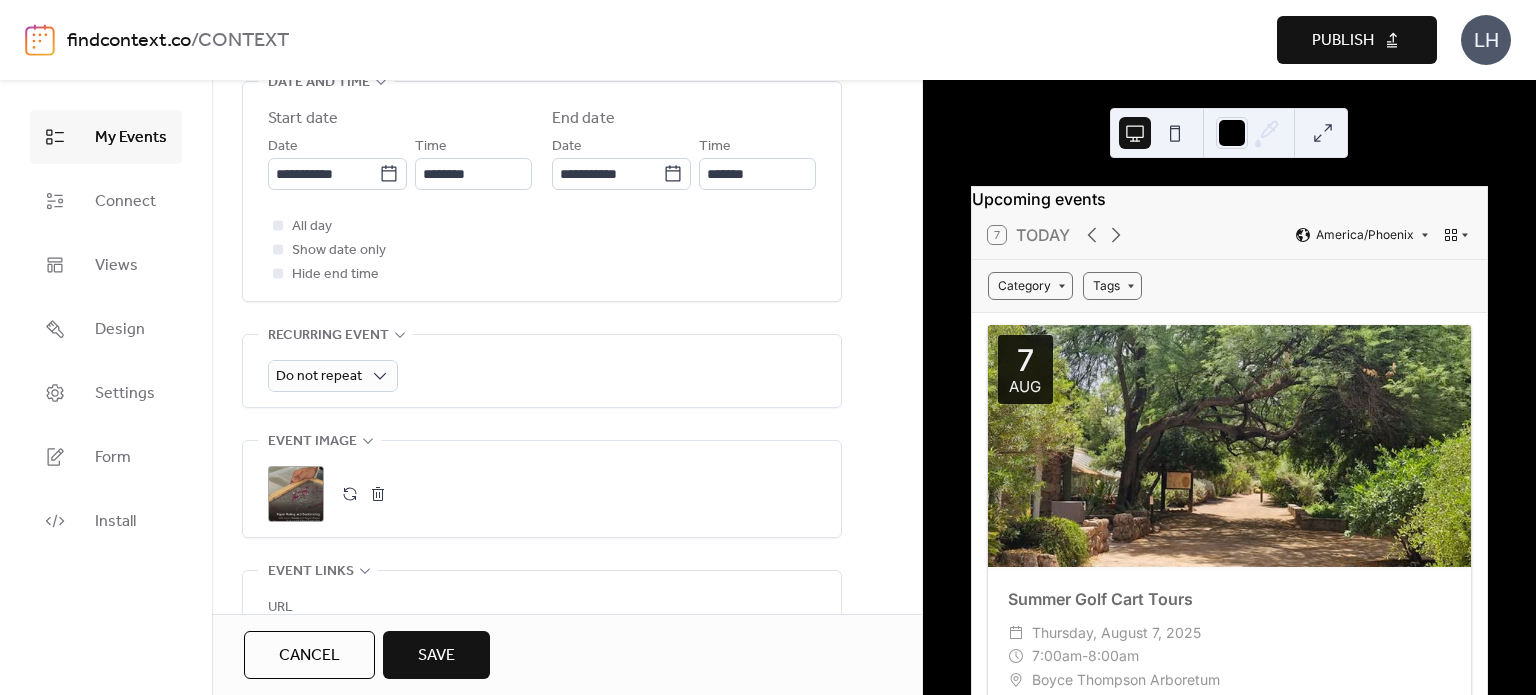 scroll, scrollTop: 696, scrollLeft: 0, axis: vertical 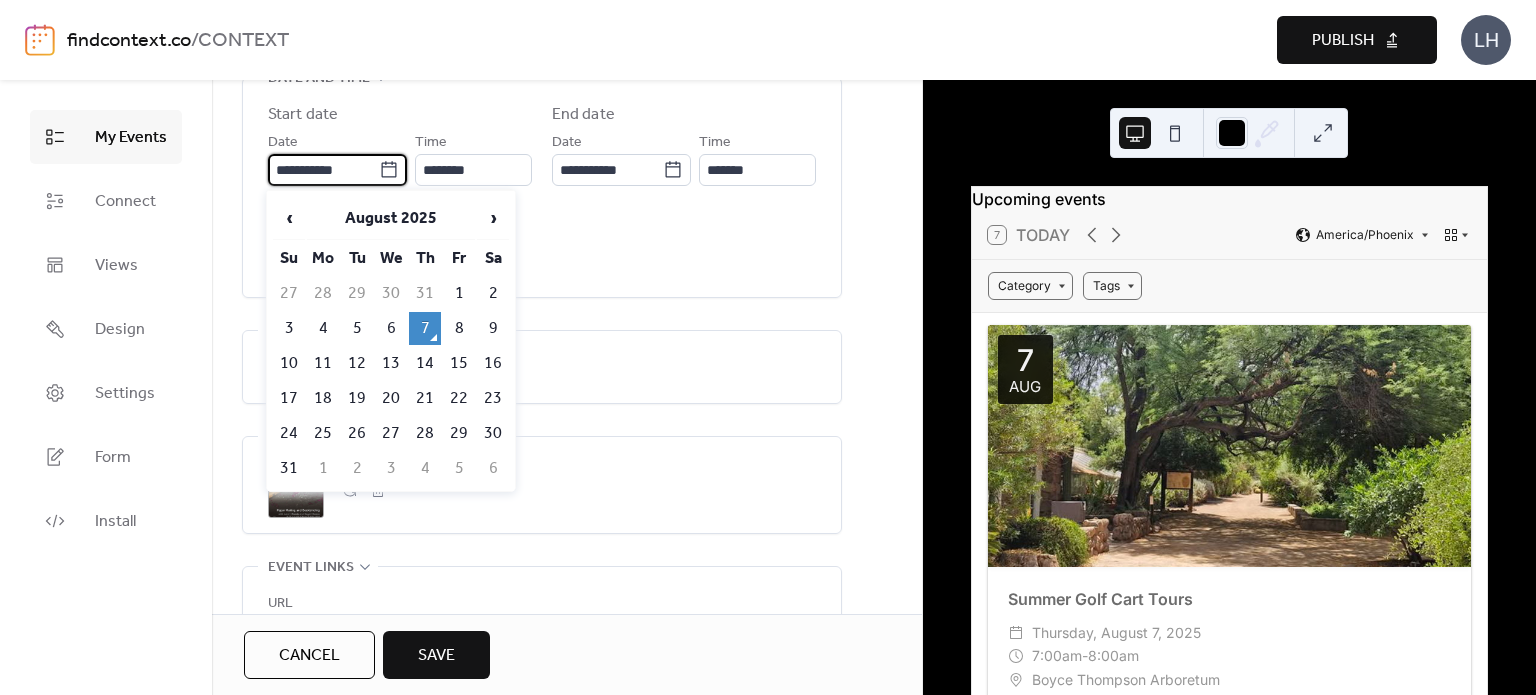 click on "**********" at bounding box center (323, 170) 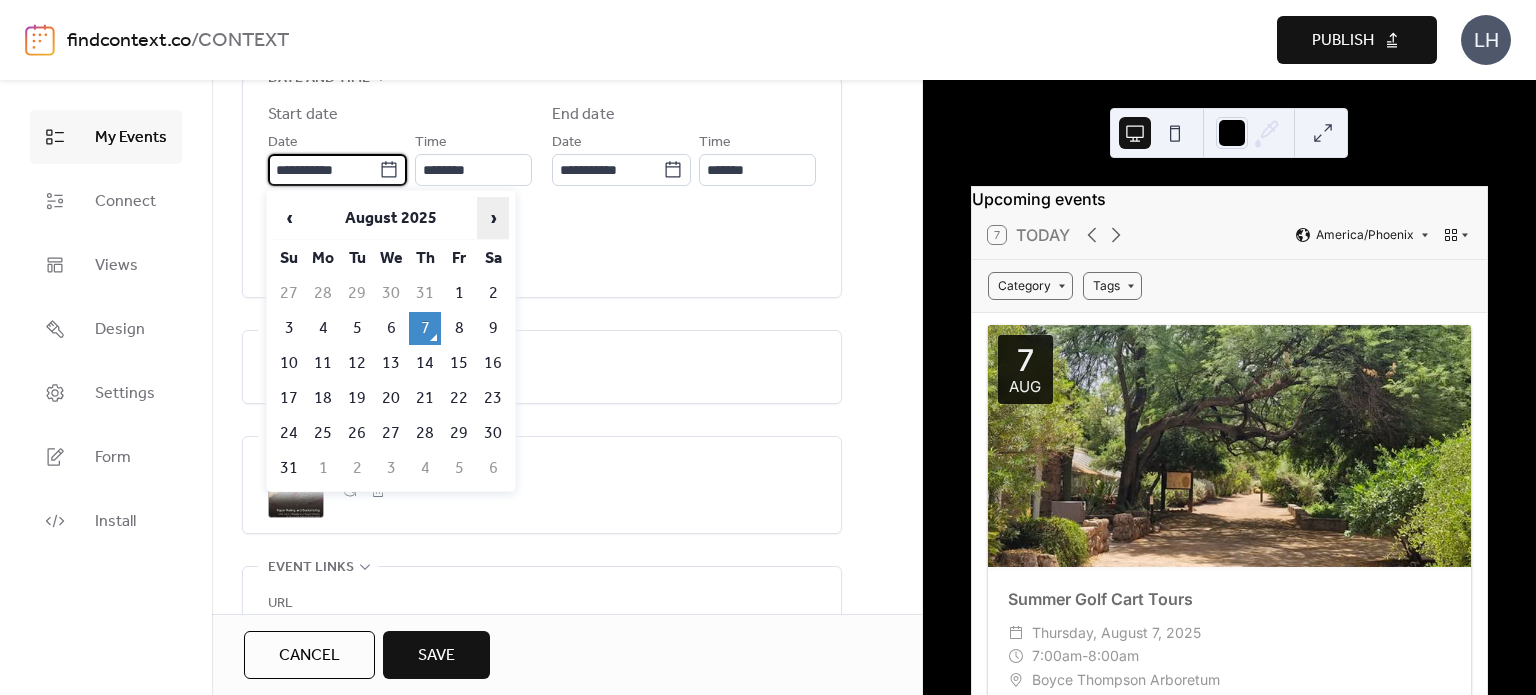 click on "›" at bounding box center [493, 218] 